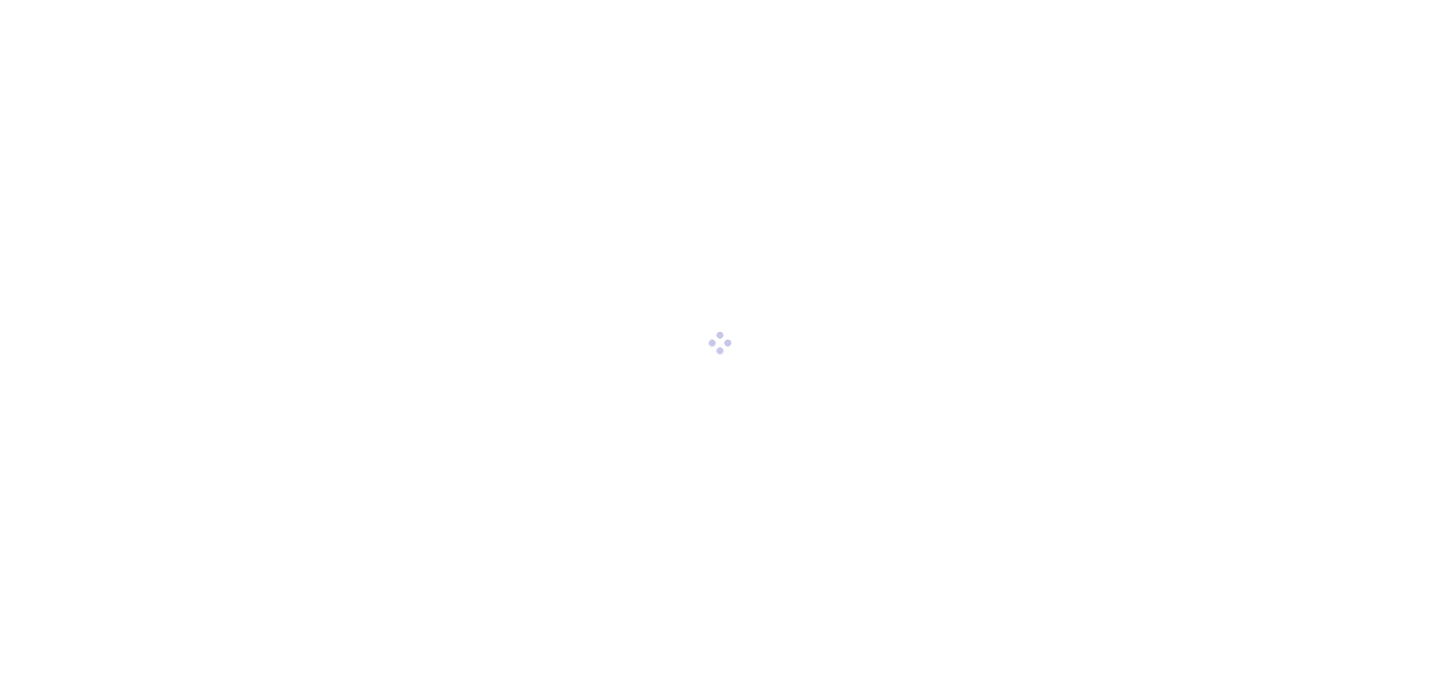 scroll, scrollTop: 0, scrollLeft: 0, axis: both 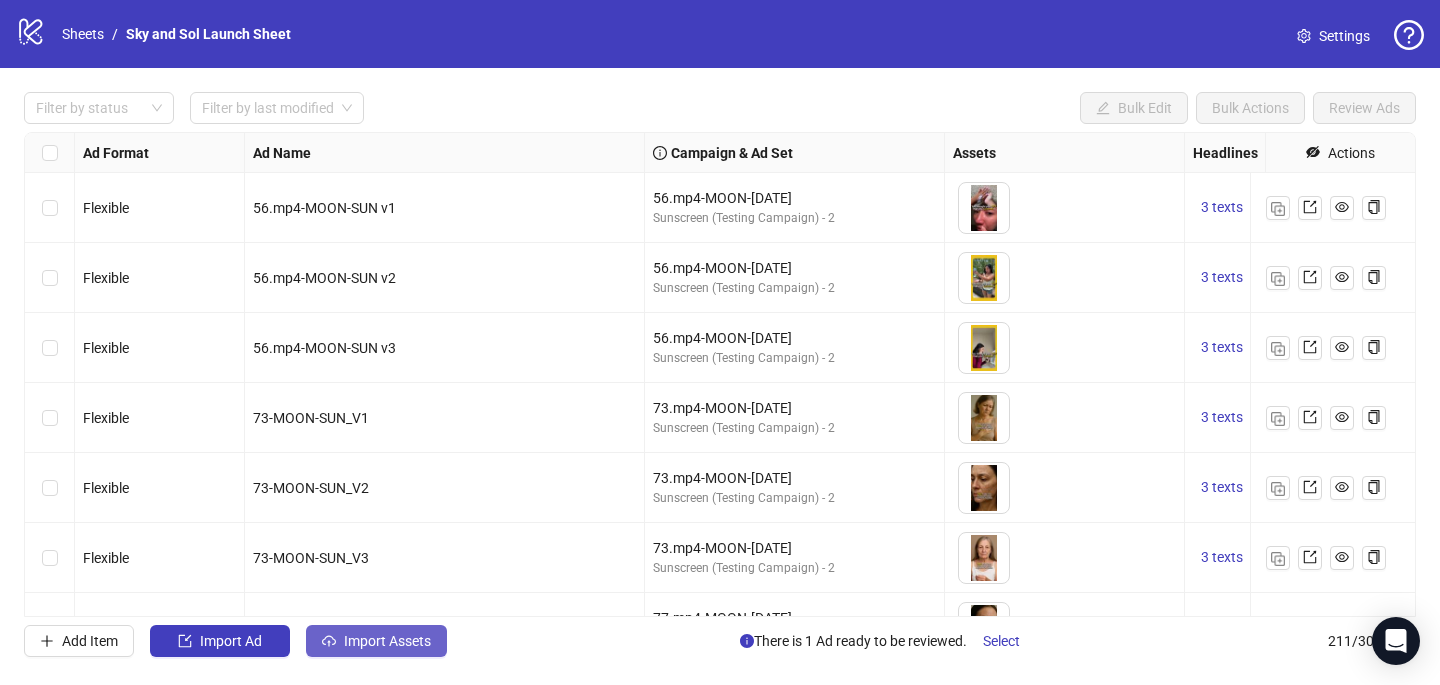 click on "Import Assets" at bounding box center (387, 641) 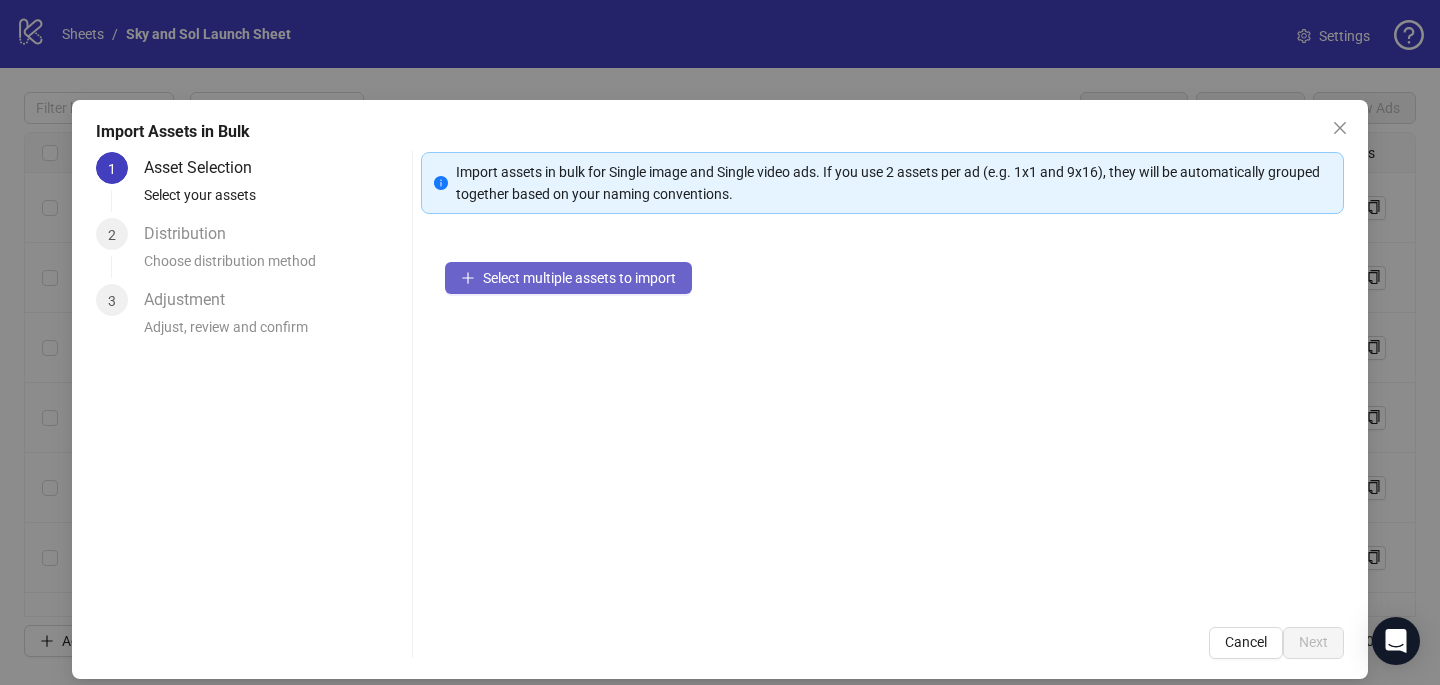 click on "Select multiple assets to import" at bounding box center [579, 278] 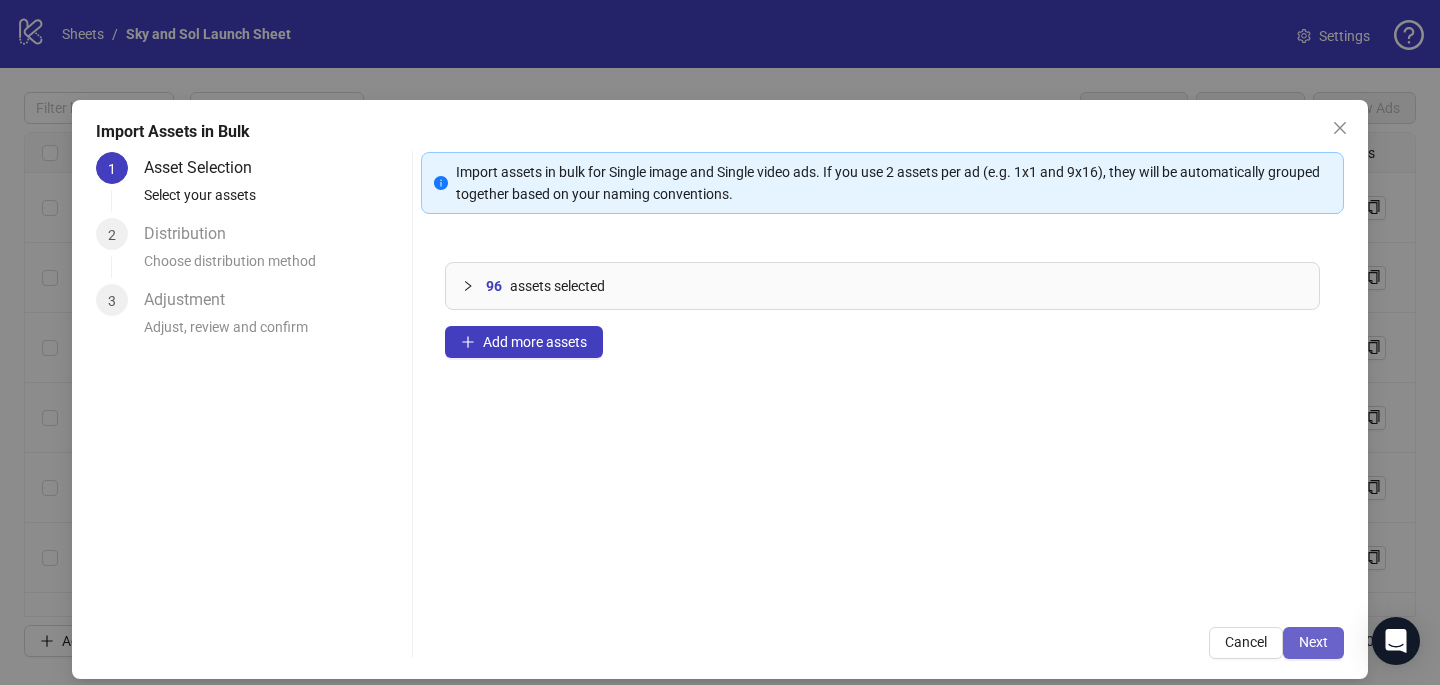 click on "Next" at bounding box center (1313, 642) 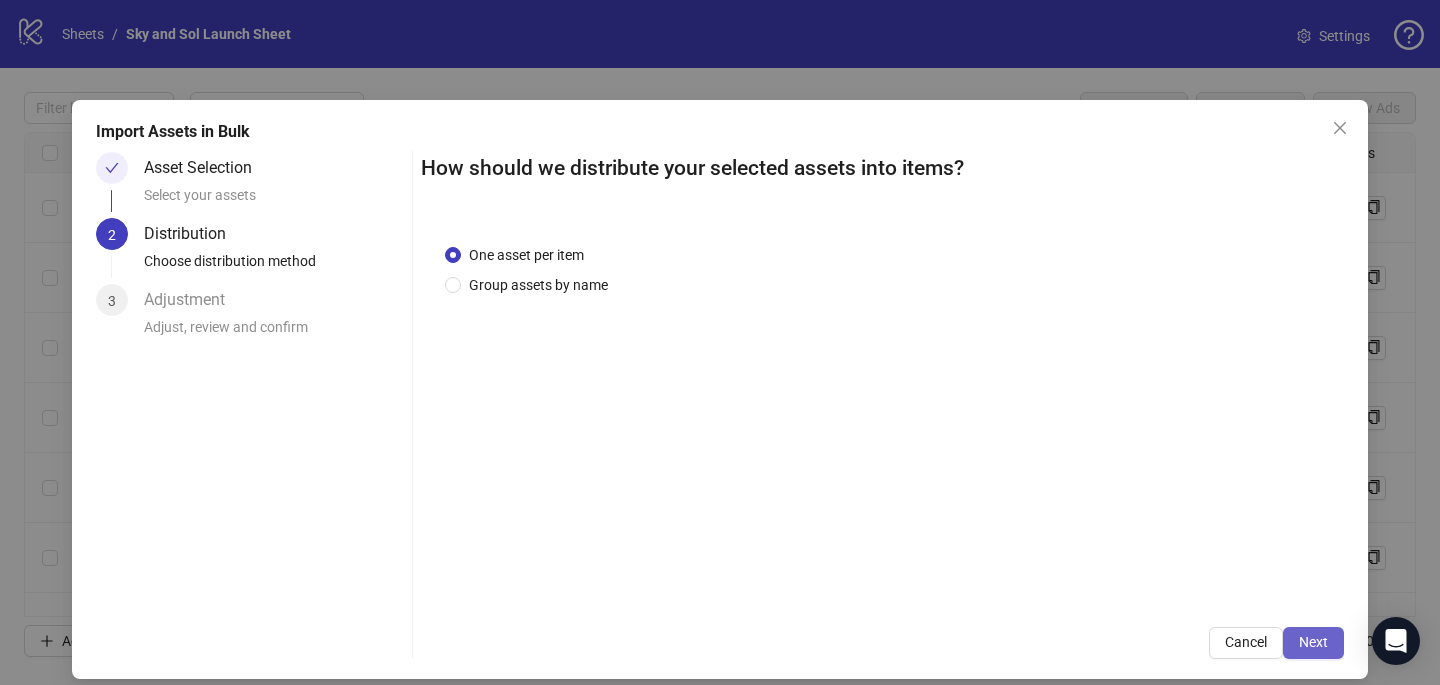 click on "Next" at bounding box center (1313, 643) 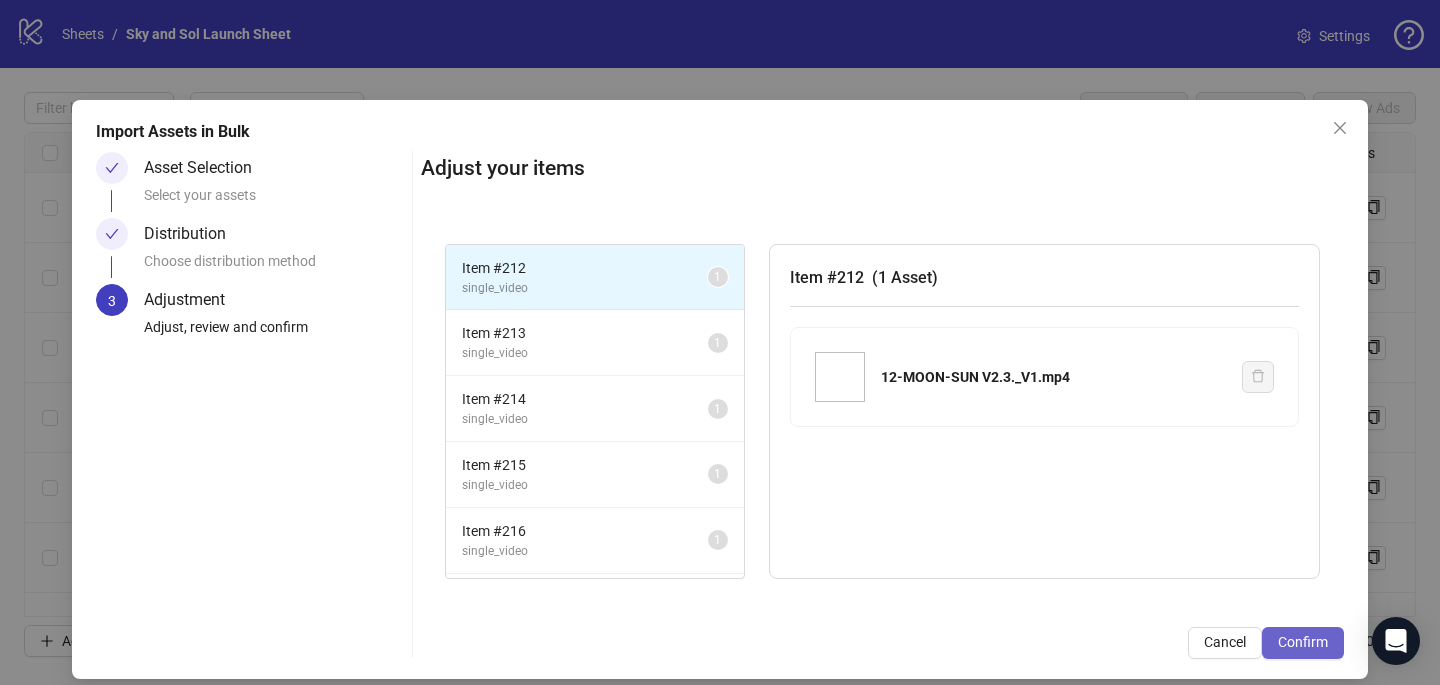 click on "Confirm" at bounding box center (1303, 642) 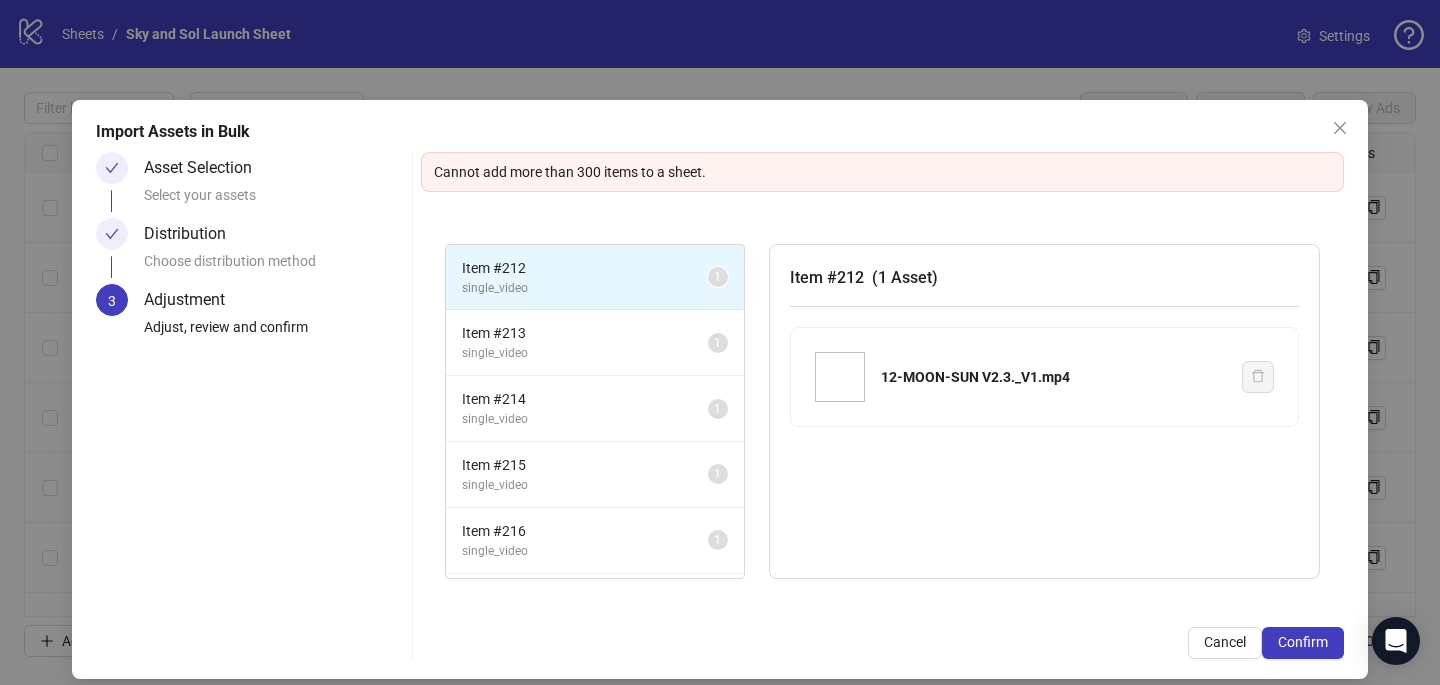 click on "Cancel" at bounding box center (1225, 642) 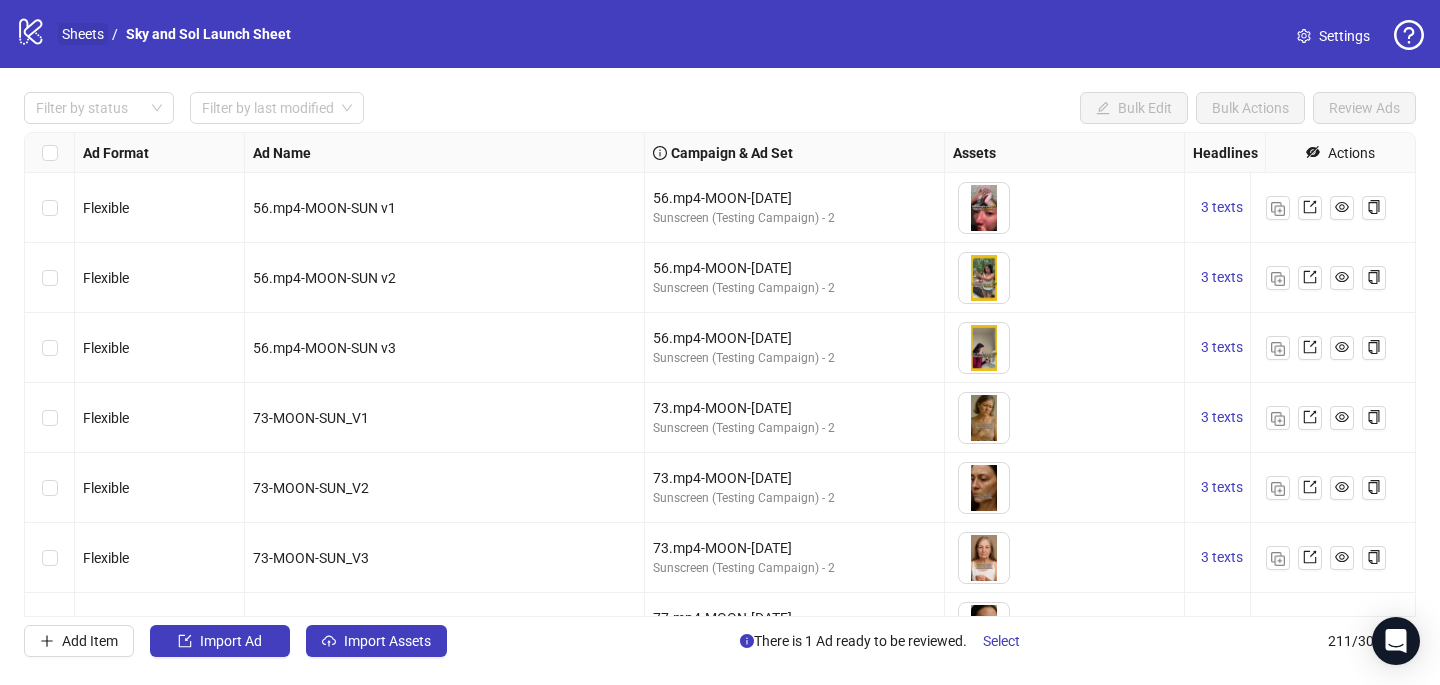 click on "Sheets" at bounding box center [83, 34] 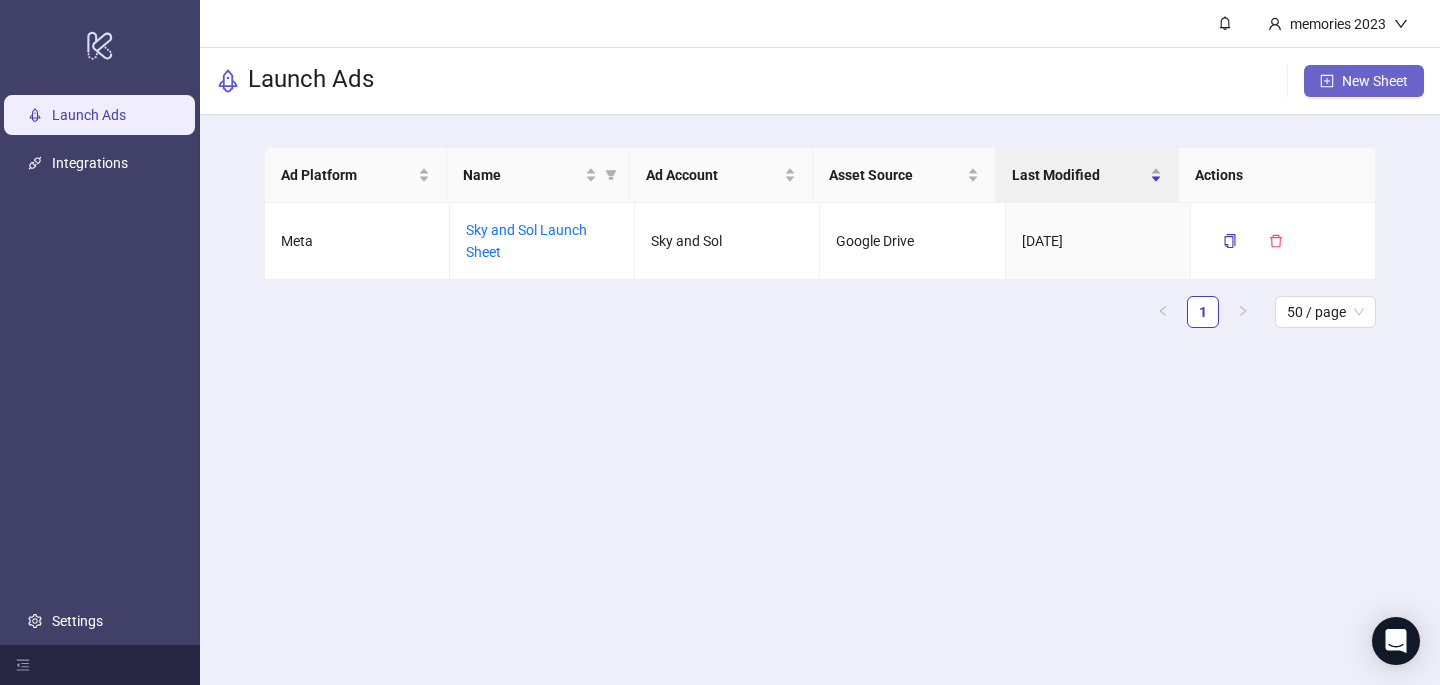 click on "New Sheet" at bounding box center (1364, 81) 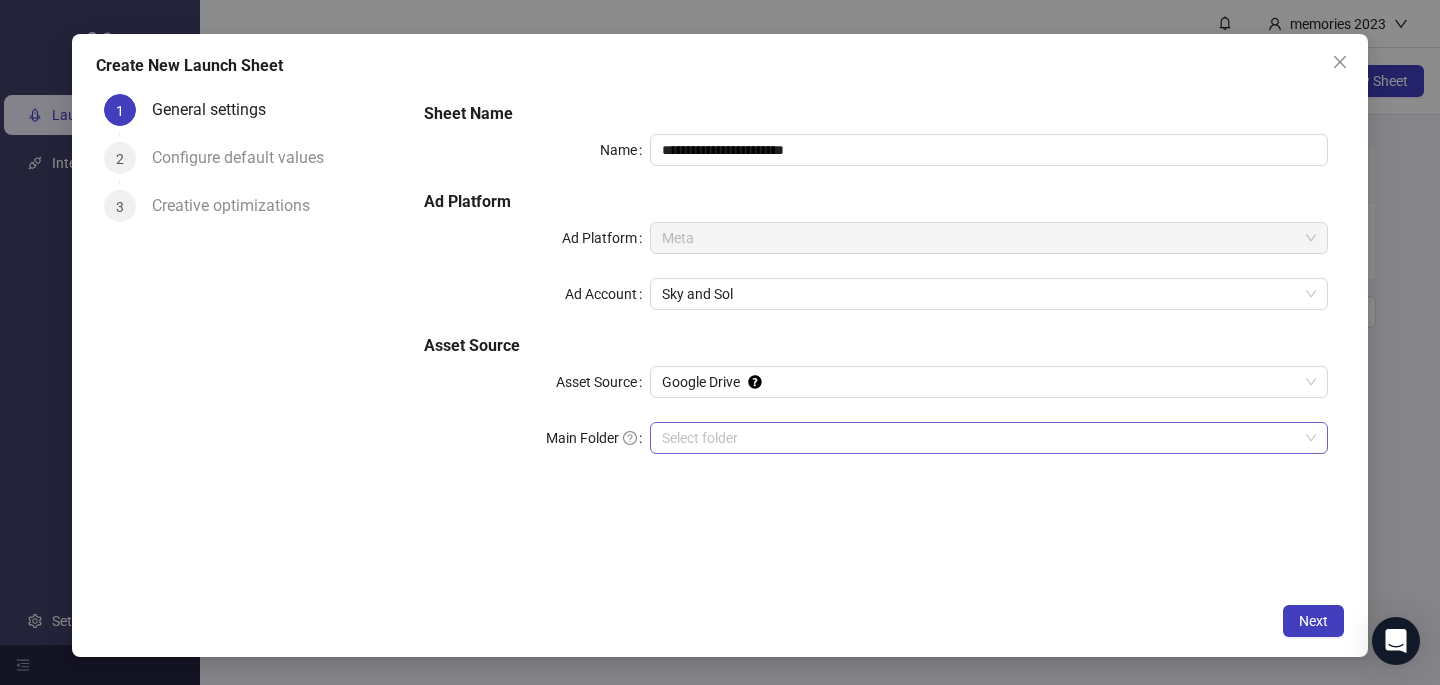 click on "Main Folder" at bounding box center [980, 438] 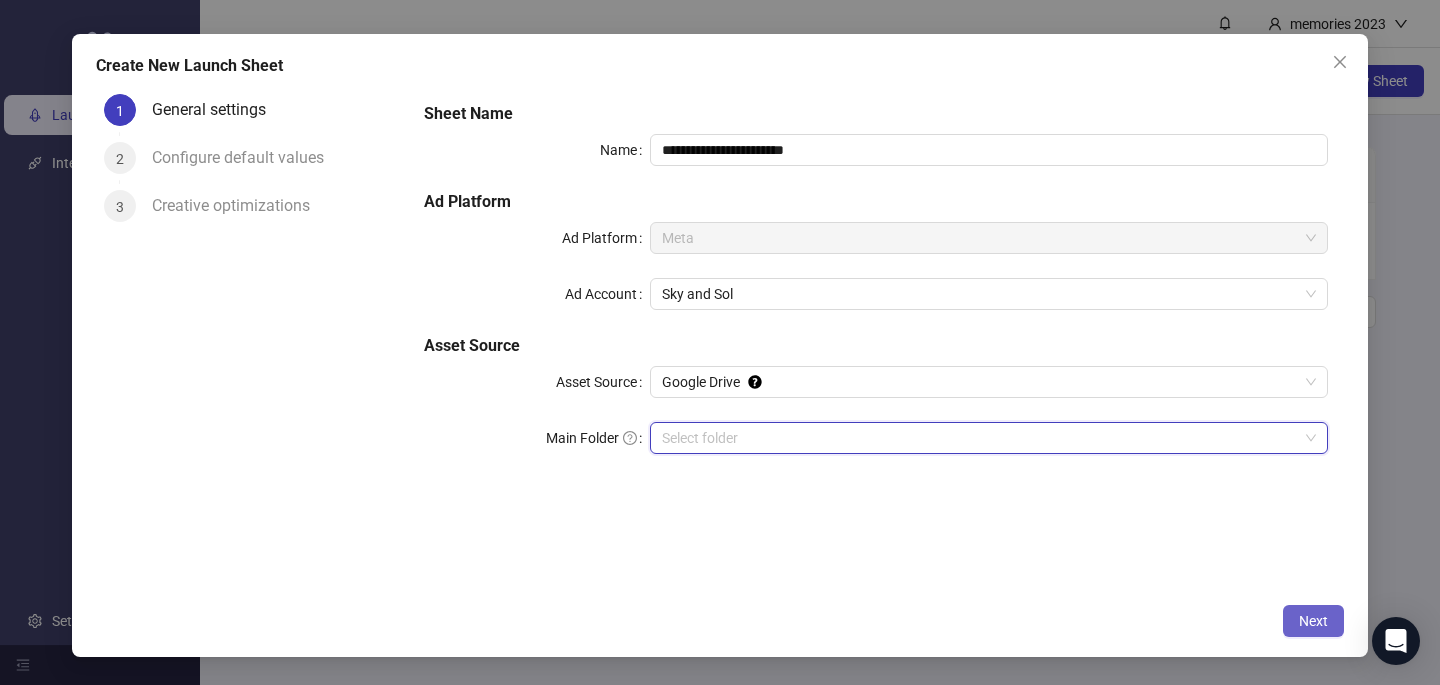 click on "Next" at bounding box center (1313, 621) 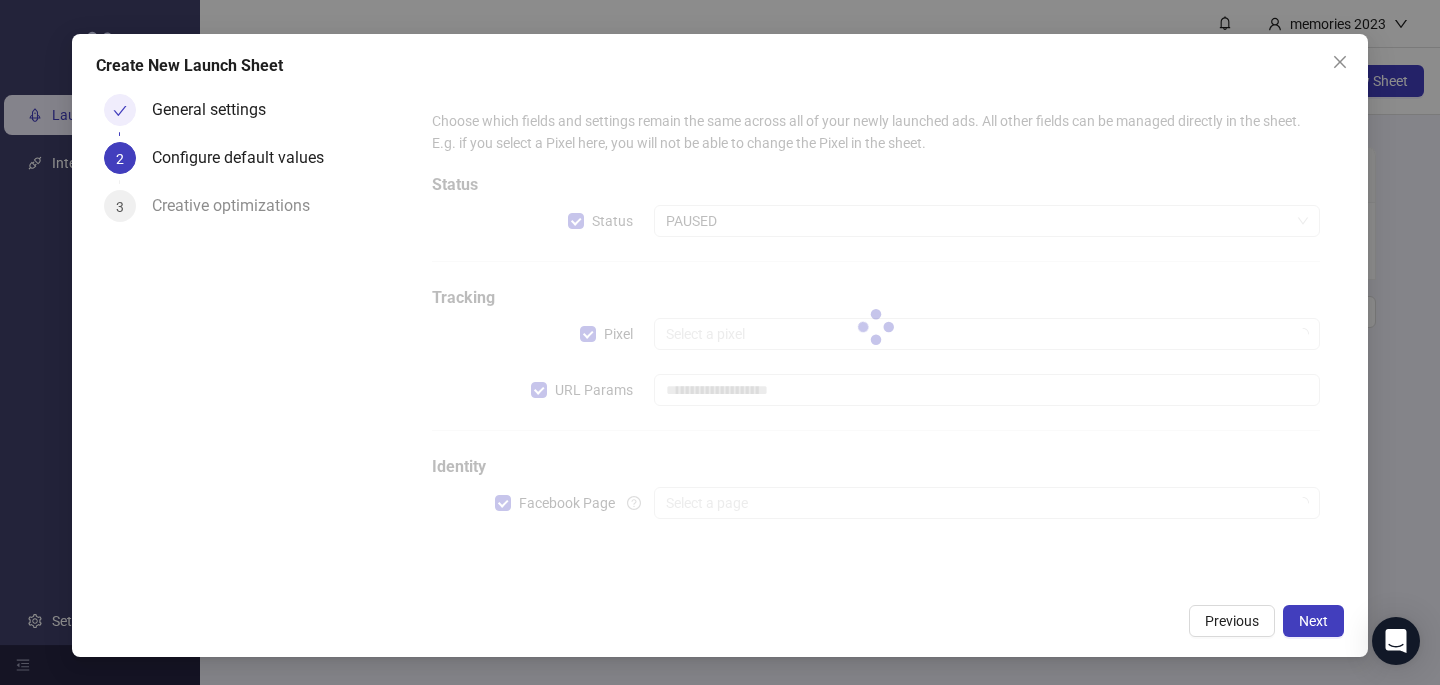 click at bounding box center [876, 326] 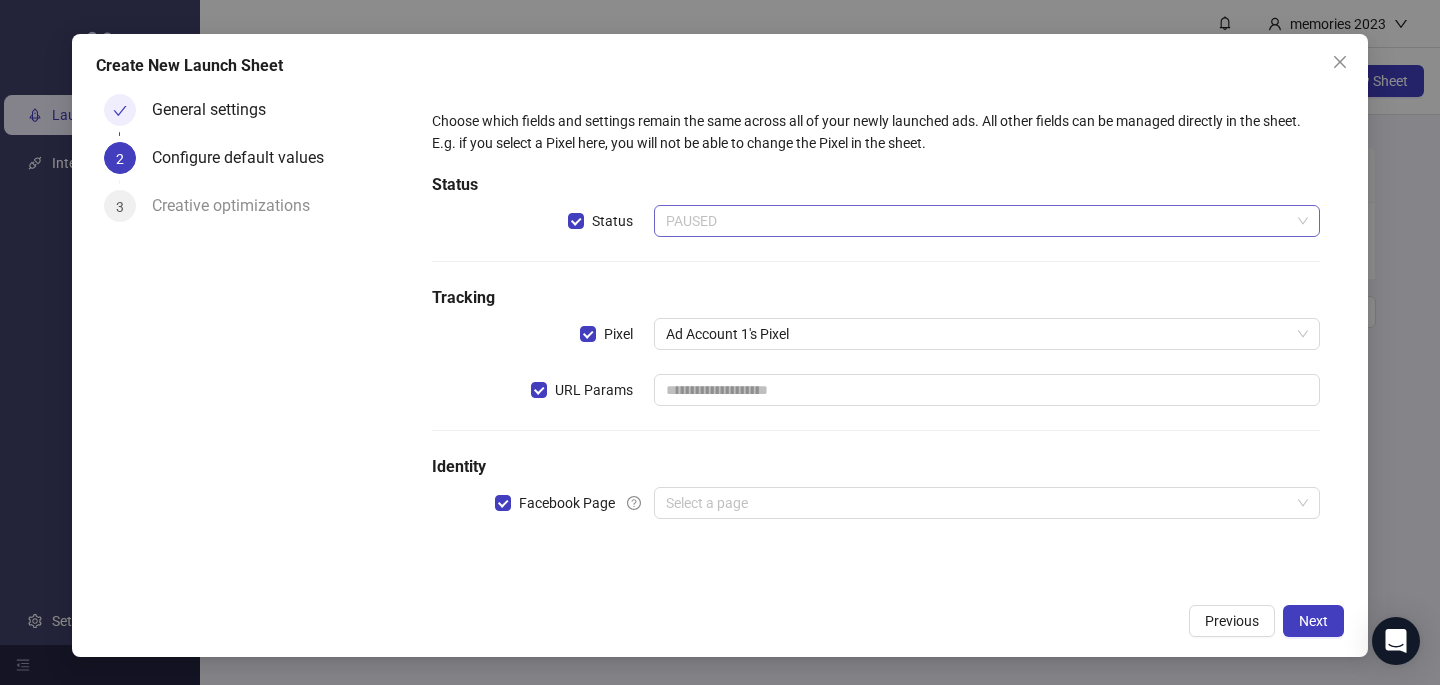 click on "PAUSED" at bounding box center (987, 221) 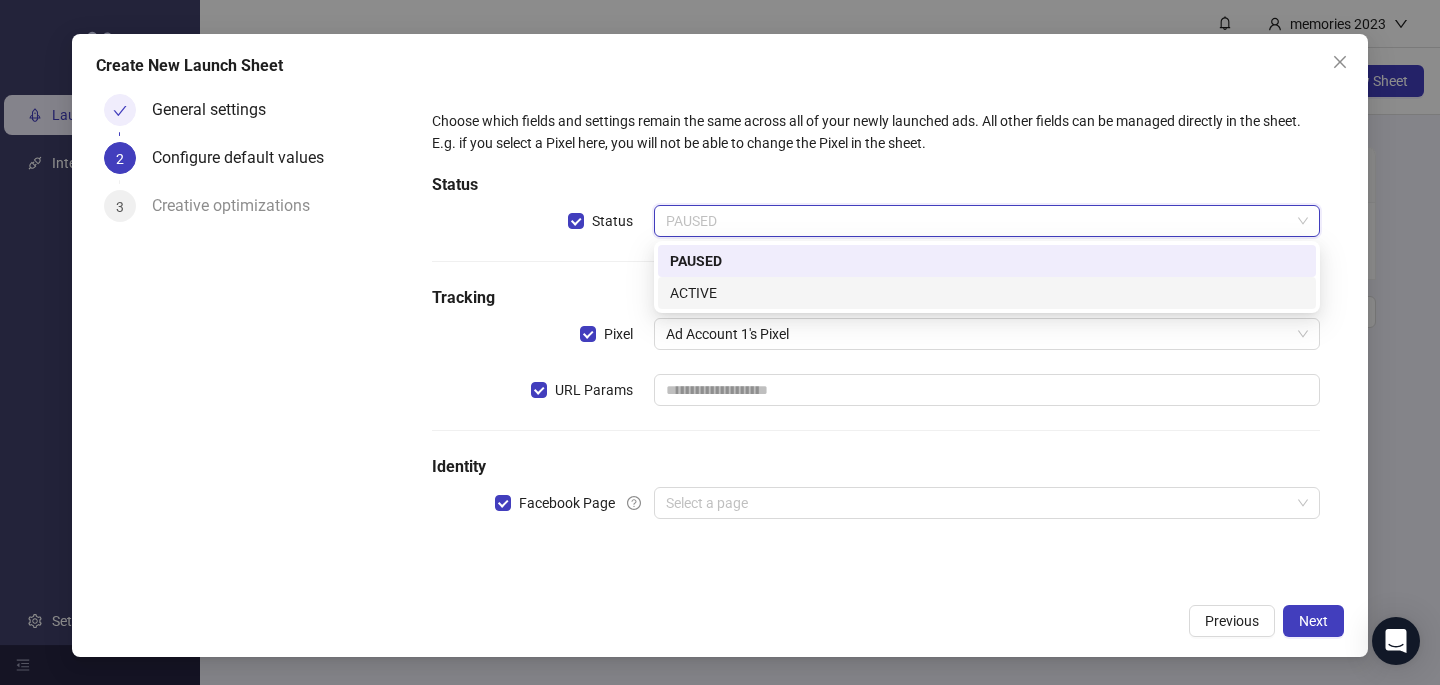 click on "ACTIVE" at bounding box center [987, 293] 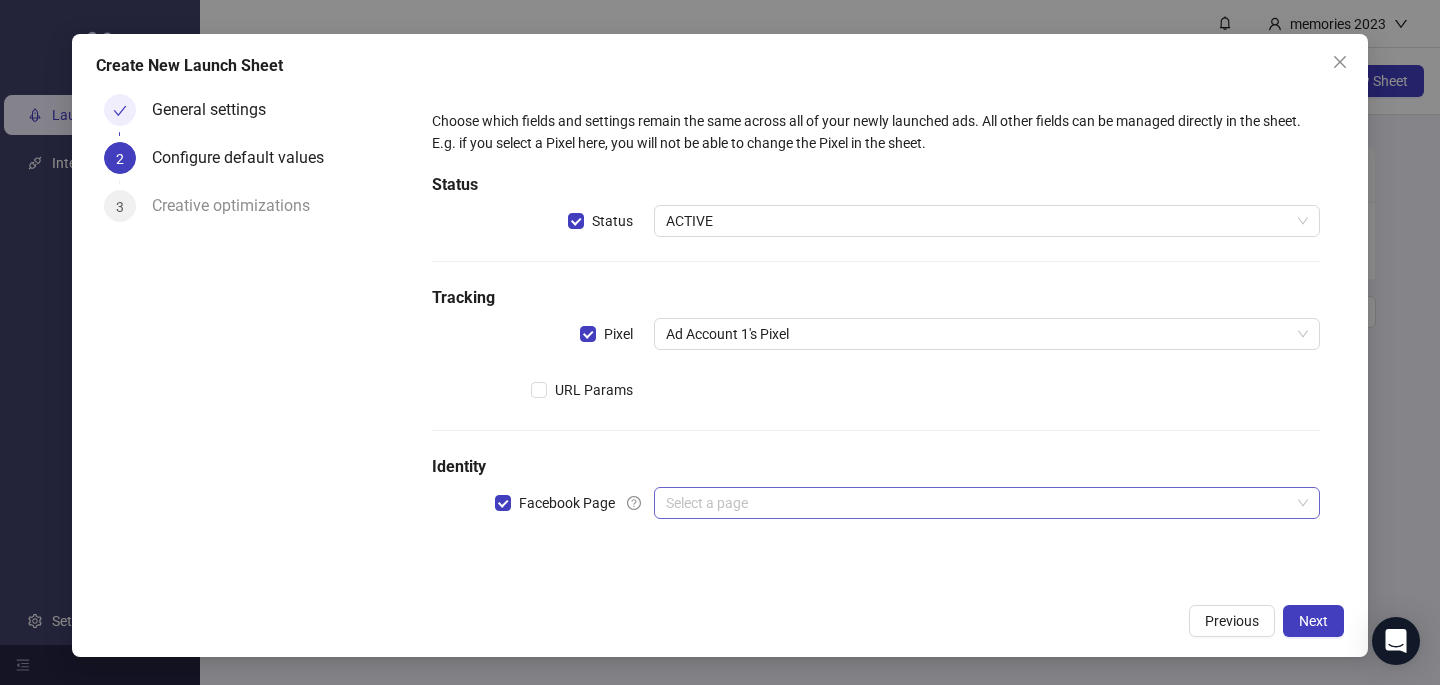 click at bounding box center [978, 503] 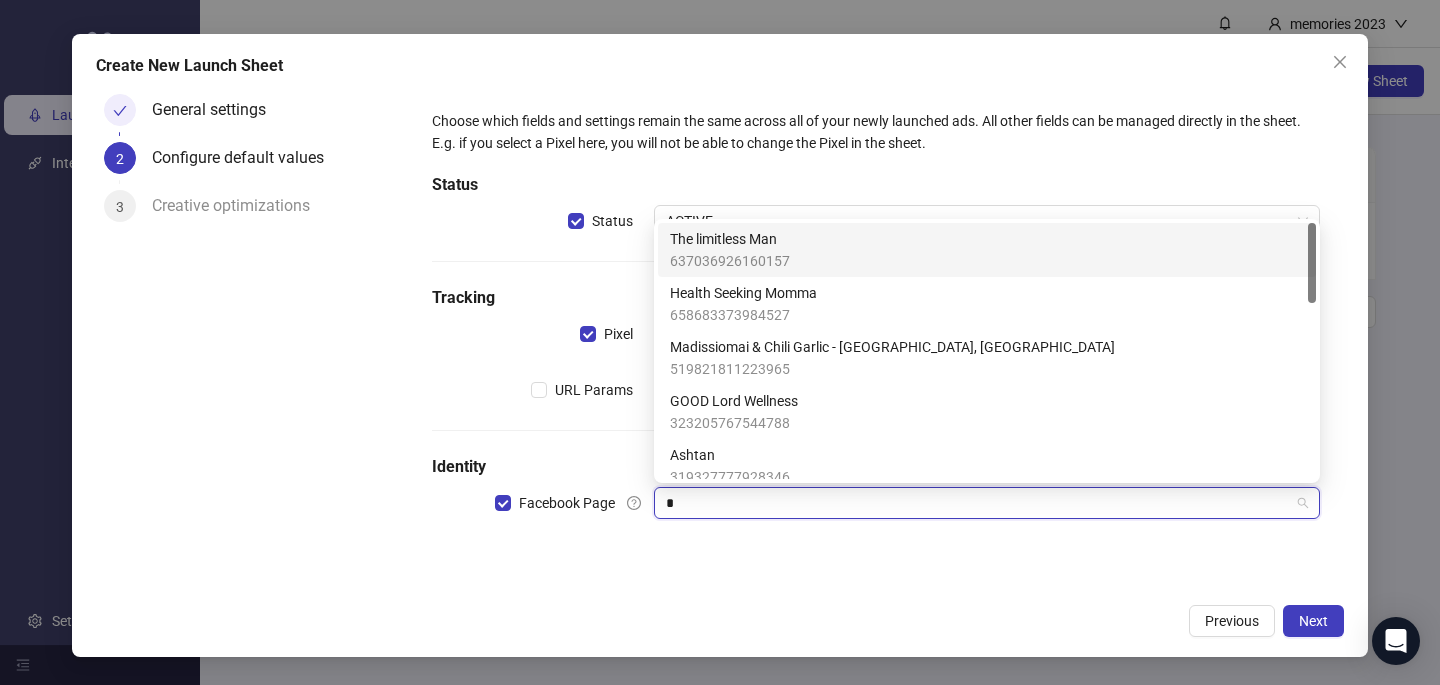 type on "**" 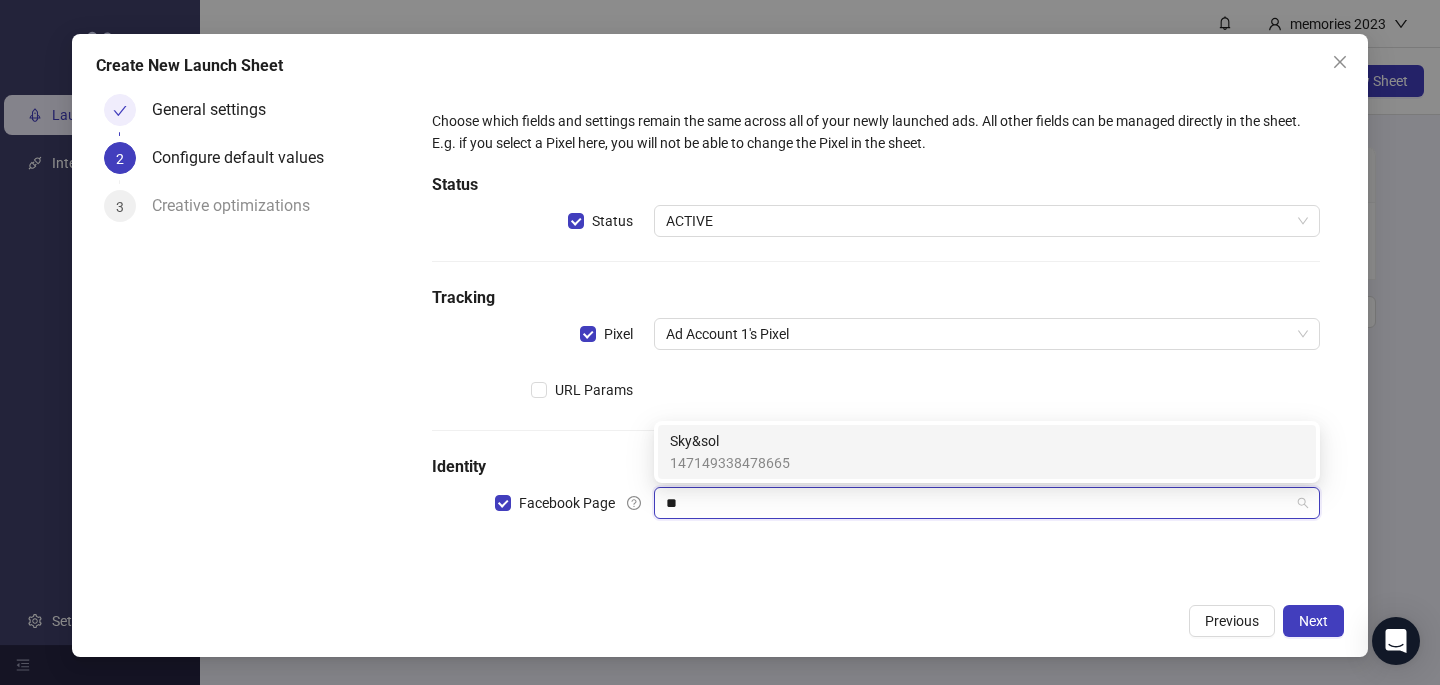 type 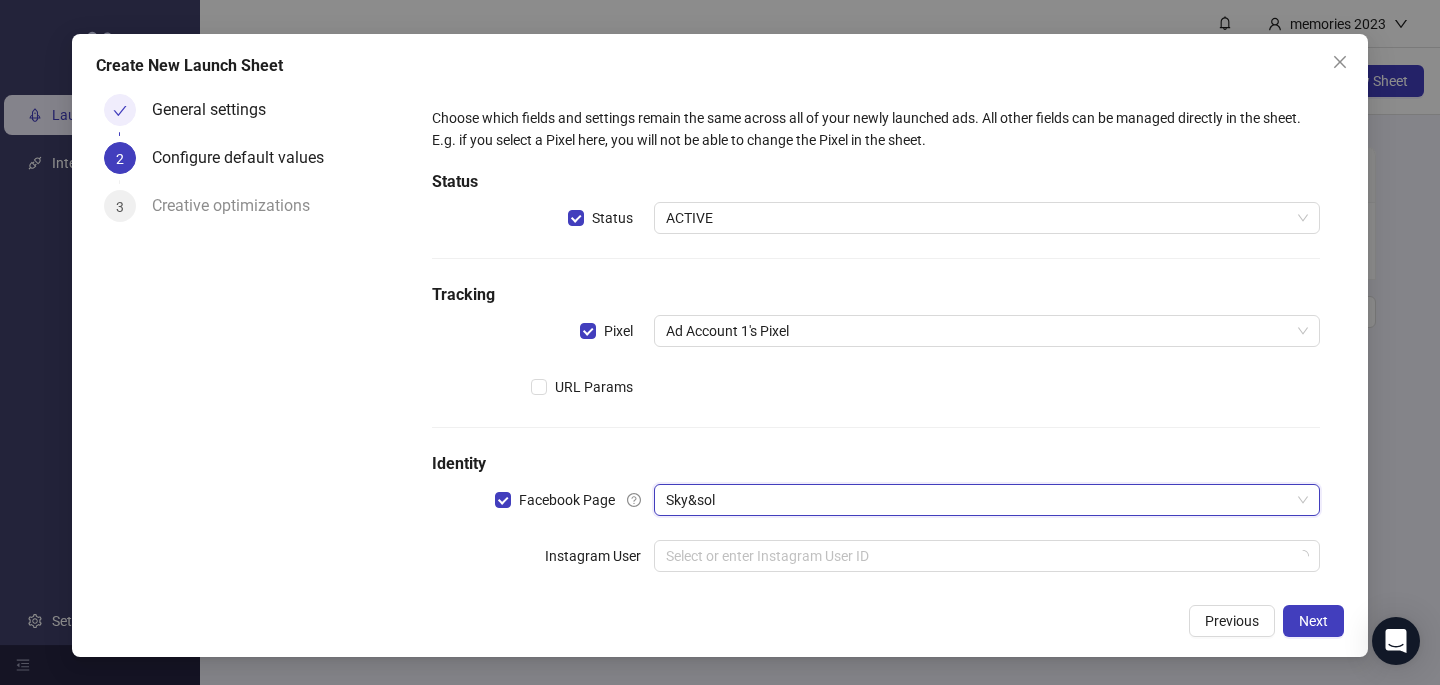 scroll, scrollTop: 4, scrollLeft: 0, axis: vertical 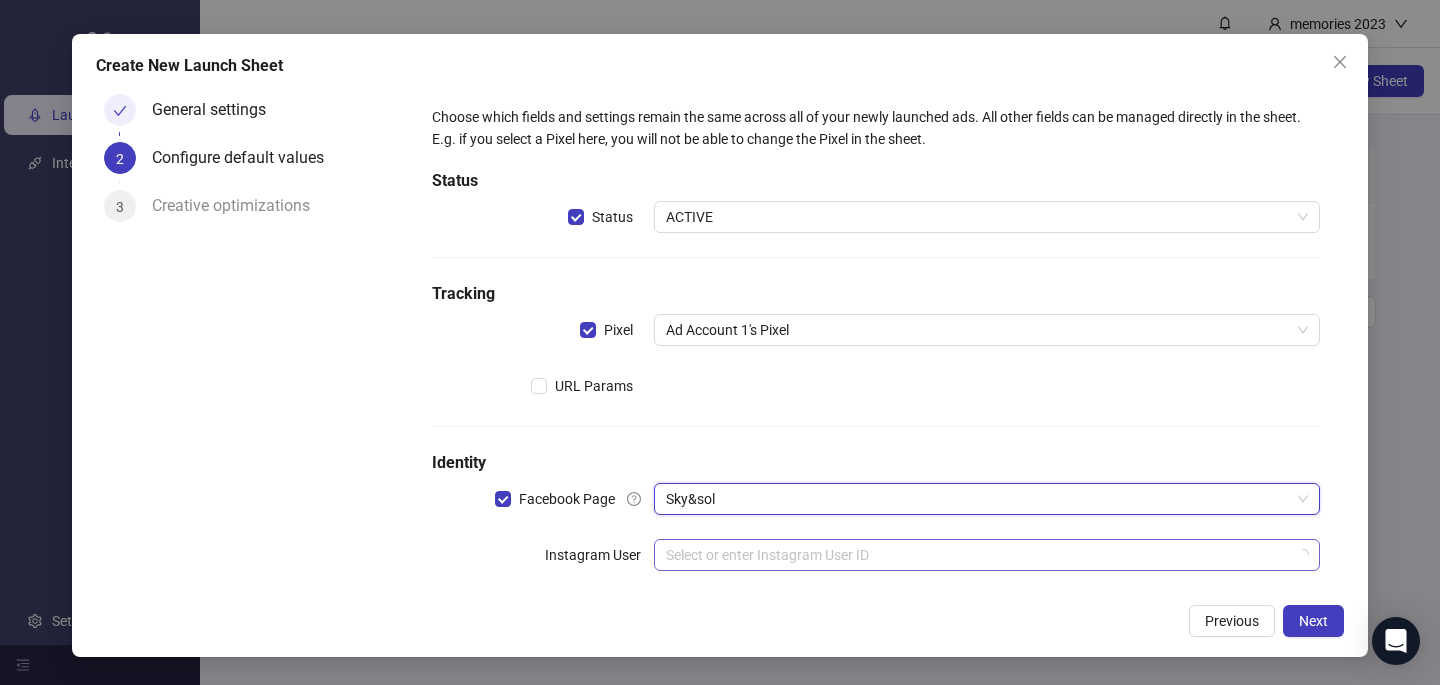click at bounding box center [978, 555] 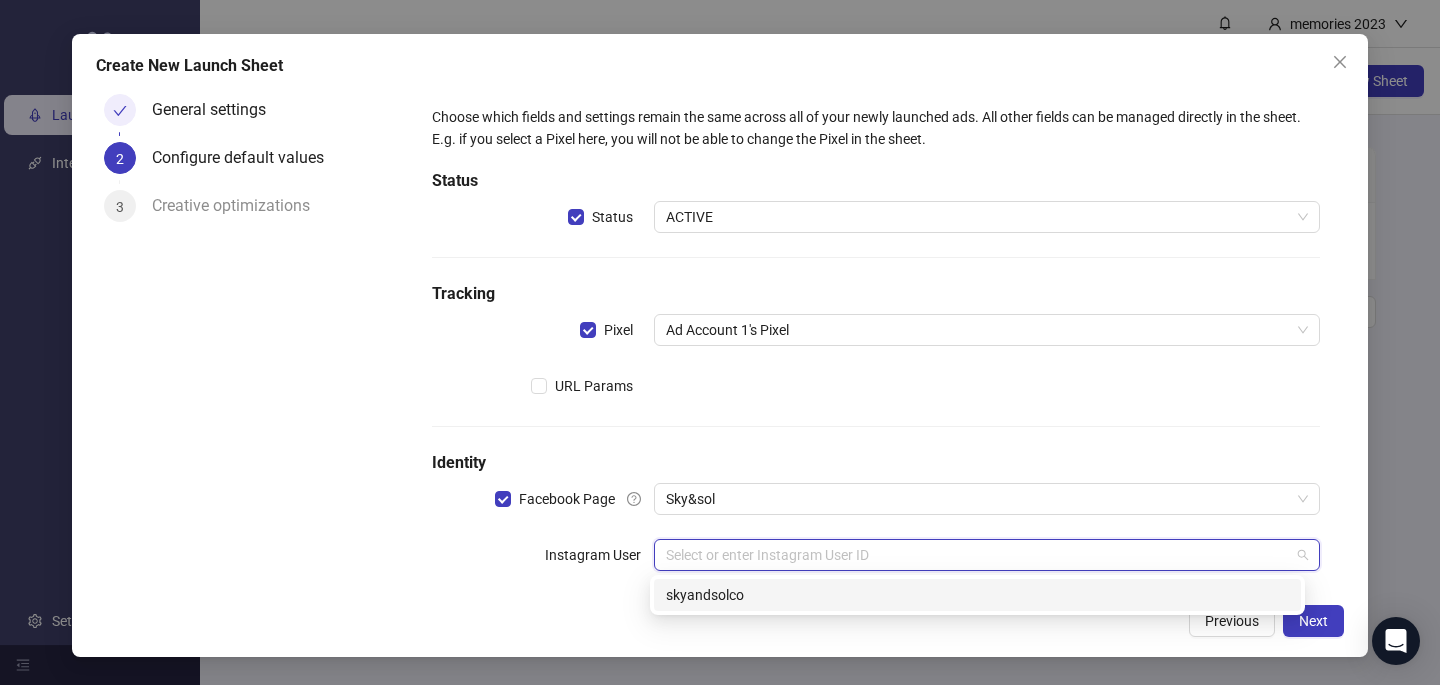 click on "skyandsolco" at bounding box center [977, 595] 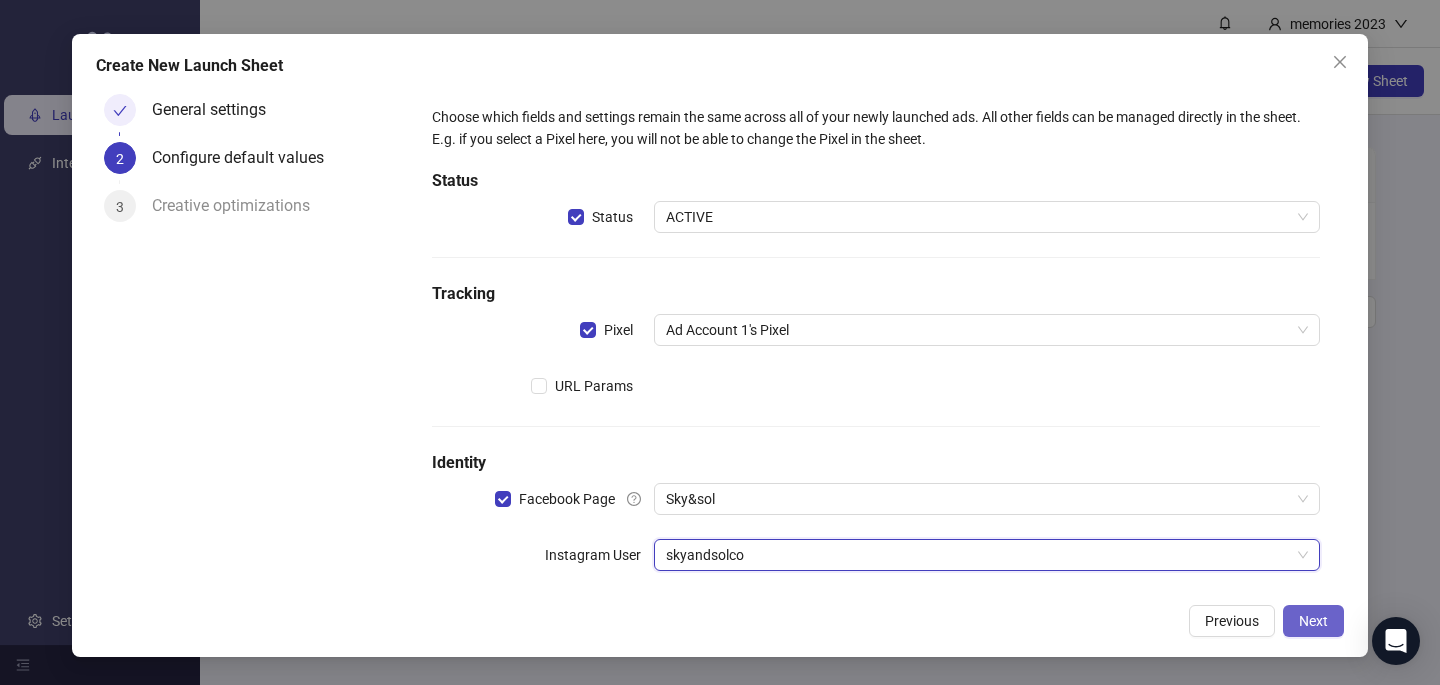 click on "Next" at bounding box center (1313, 621) 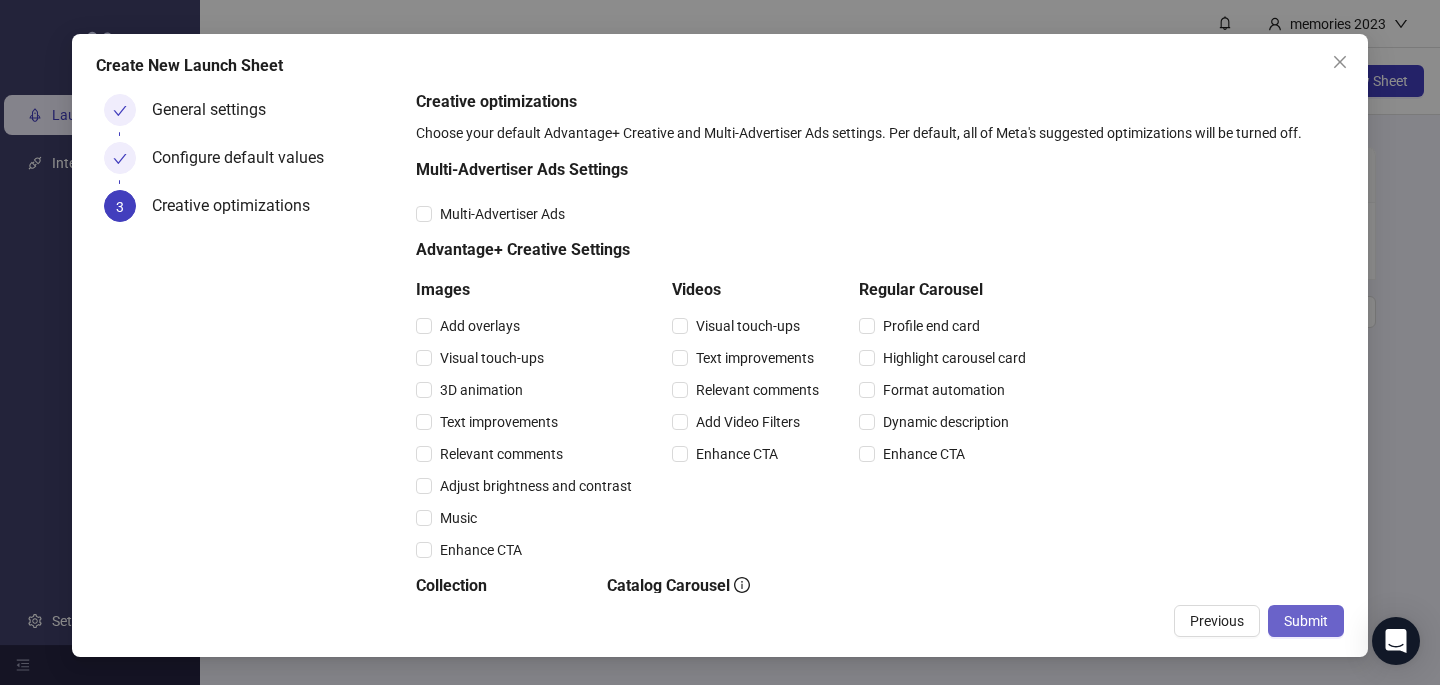 click on "Submit" at bounding box center [1306, 621] 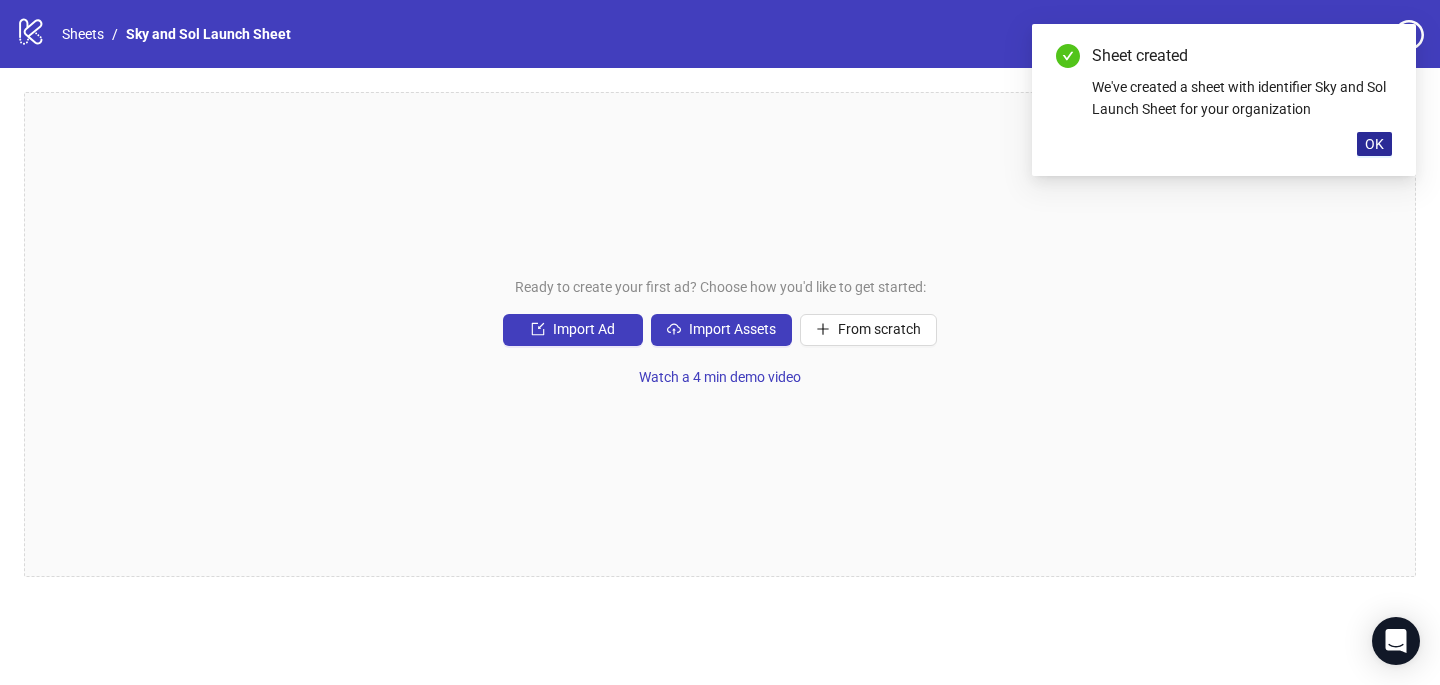 click on "OK" at bounding box center [1374, 144] 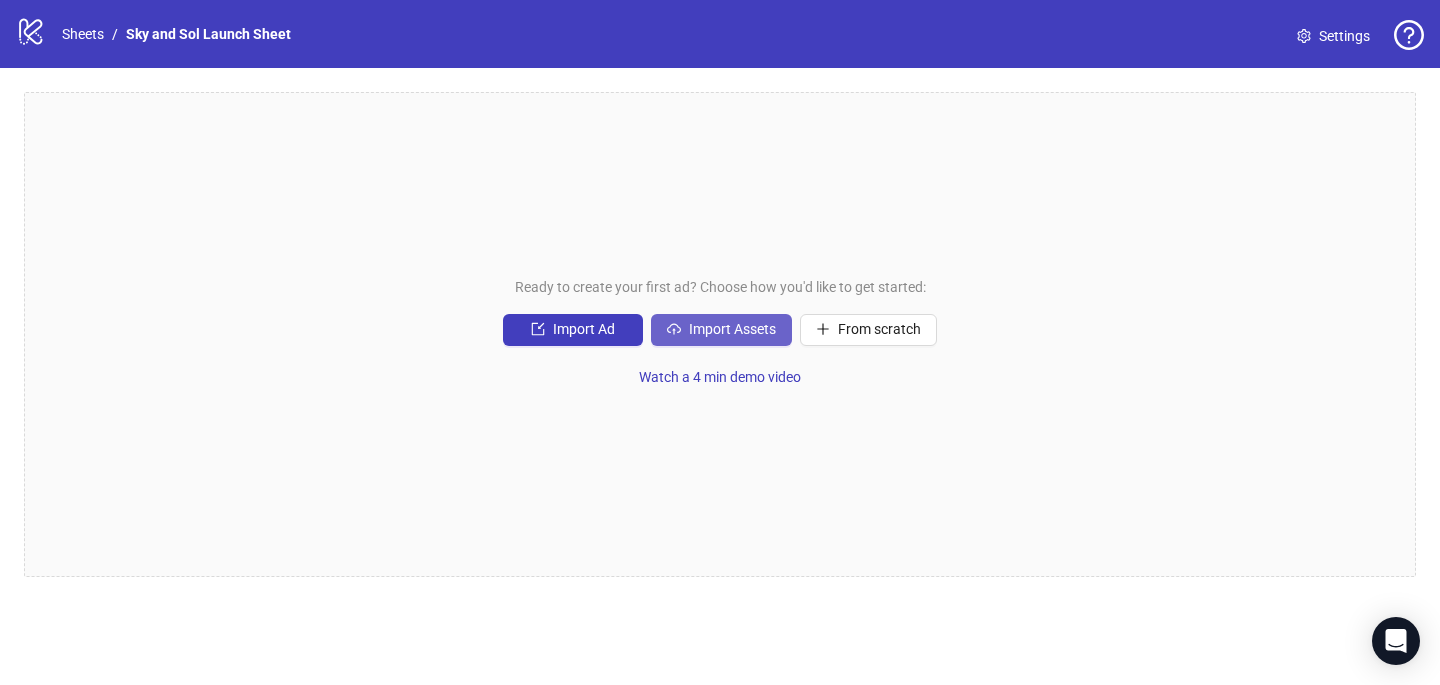 click on "Import Assets" at bounding box center [721, 330] 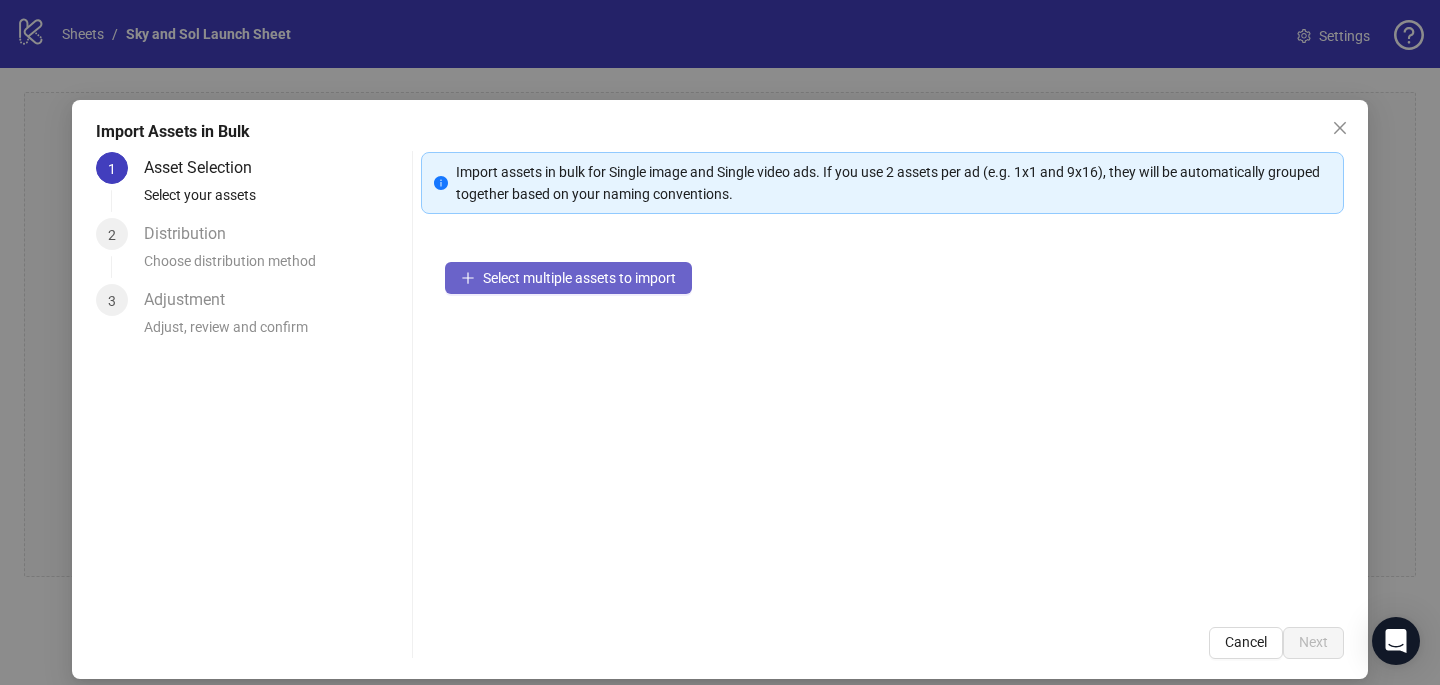 click on "Select multiple assets to import" at bounding box center [579, 278] 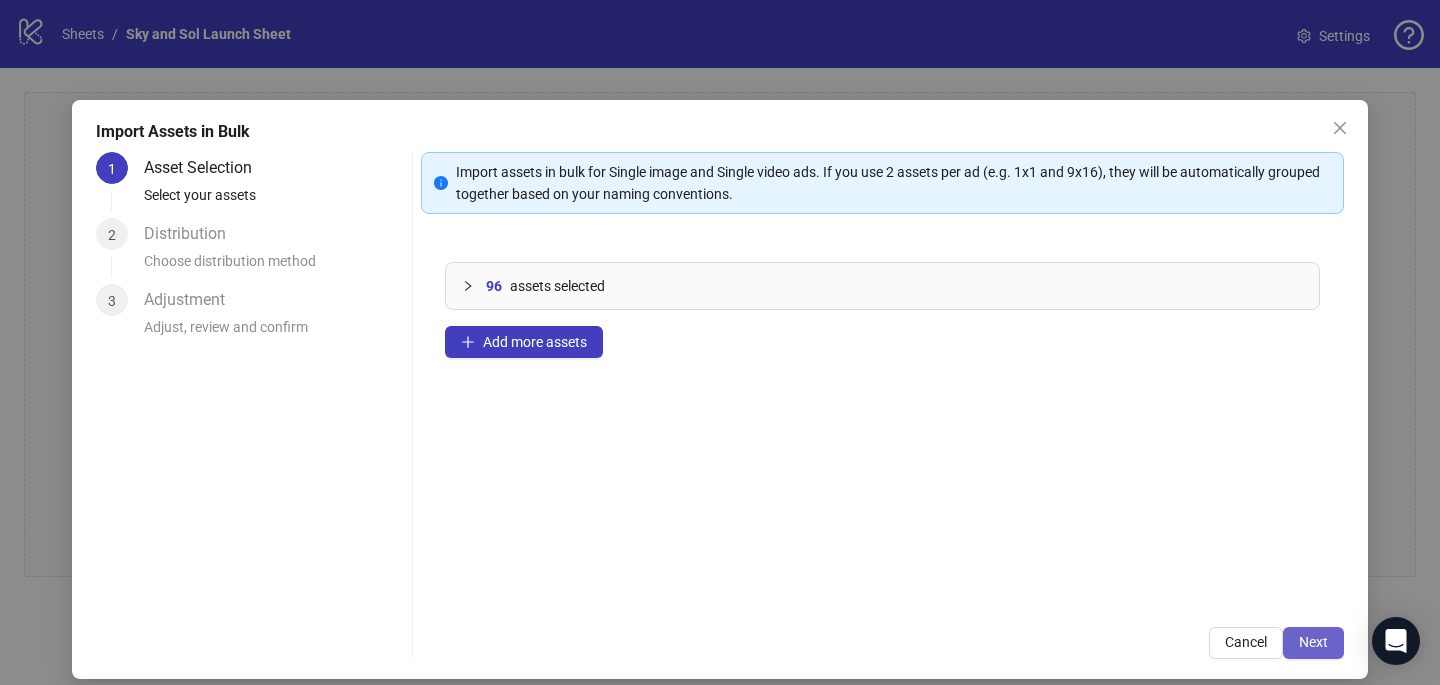 click on "Next" at bounding box center (1313, 642) 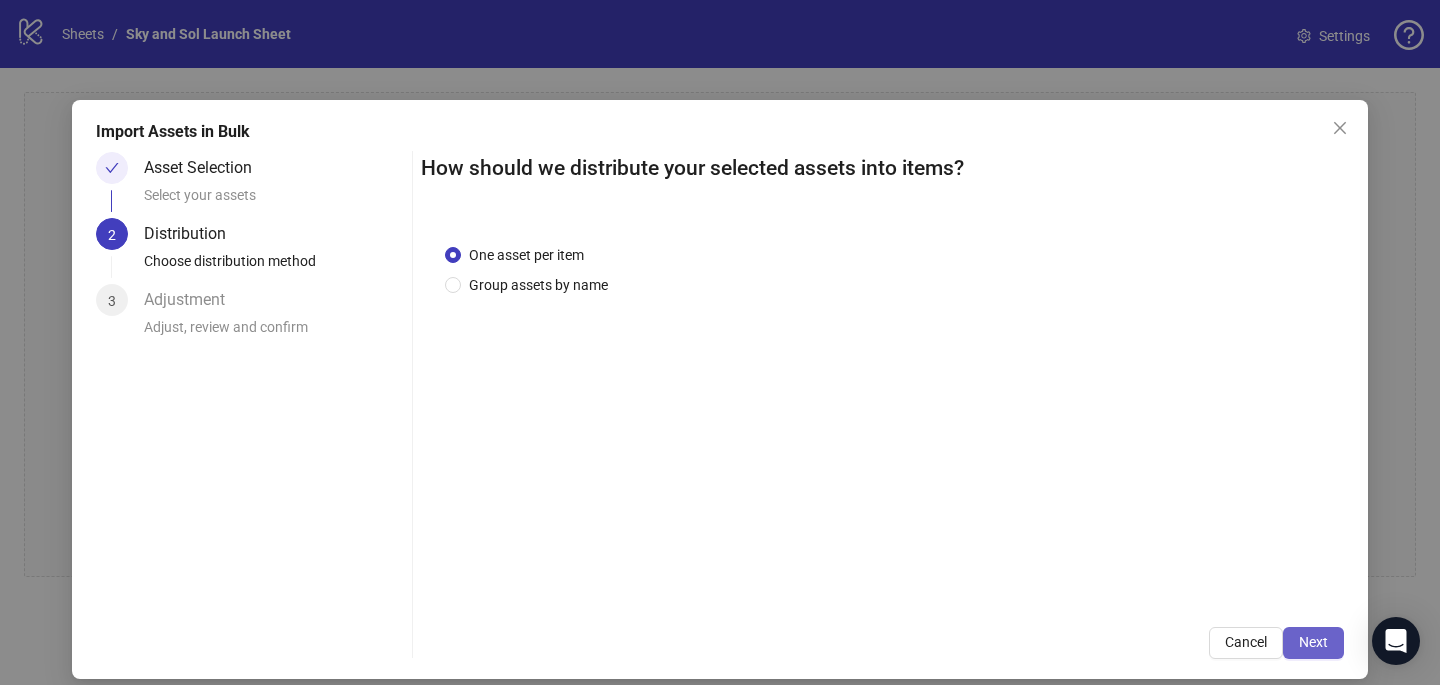 click on "Next" at bounding box center [1313, 643] 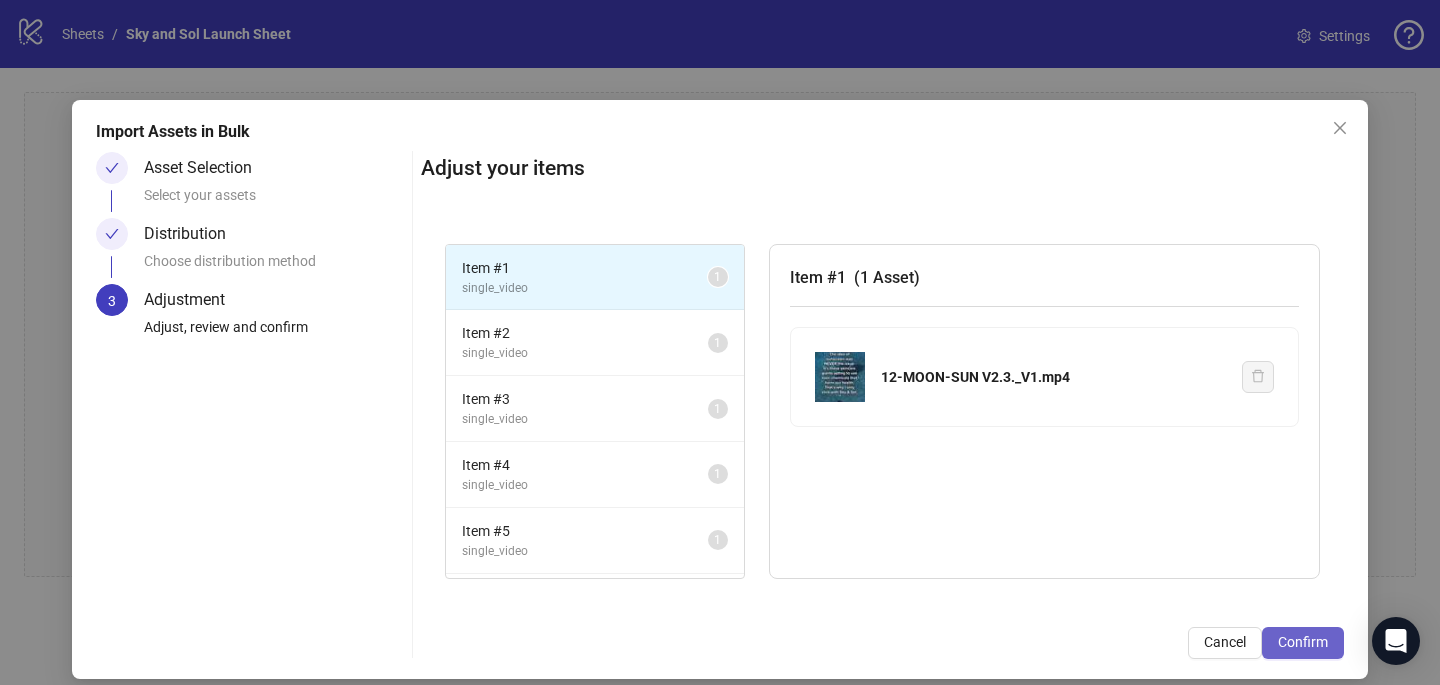 click on "Confirm" at bounding box center (1303, 643) 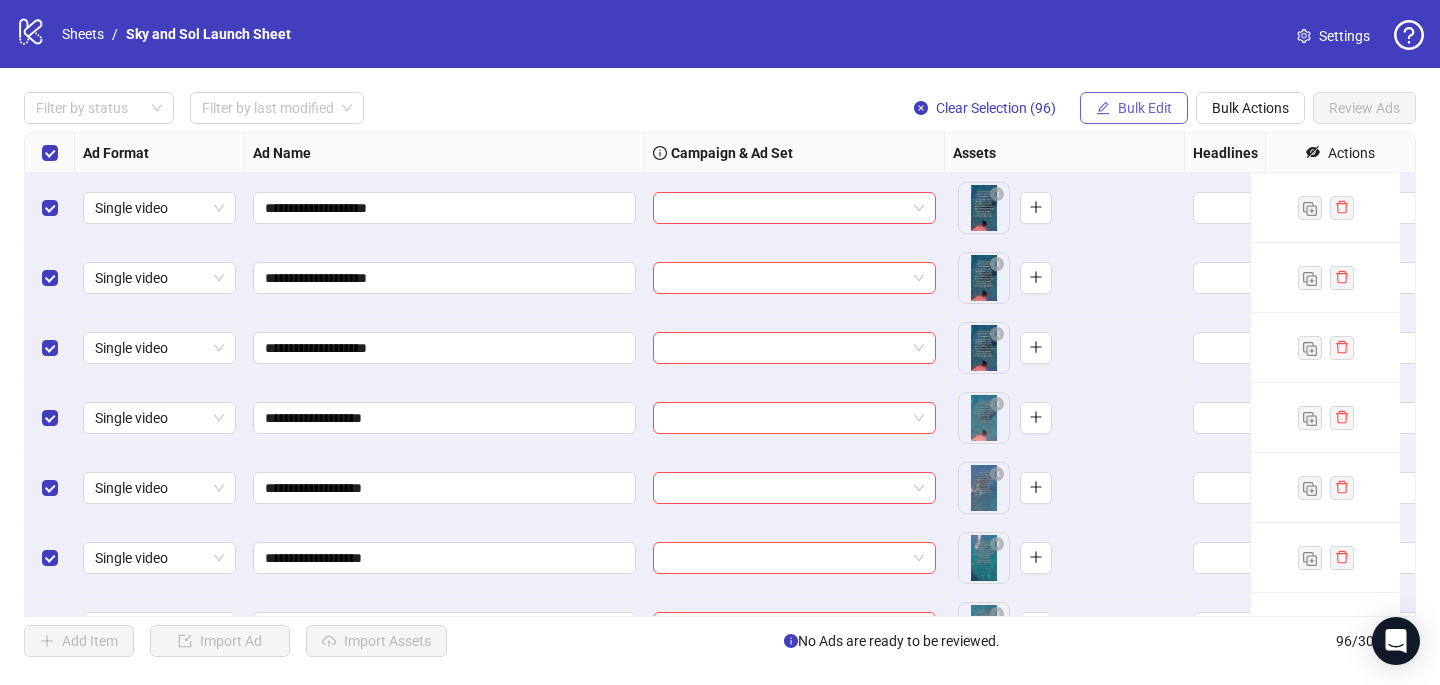 click on "Bulk Edit" at bounding box center (1145, 108) 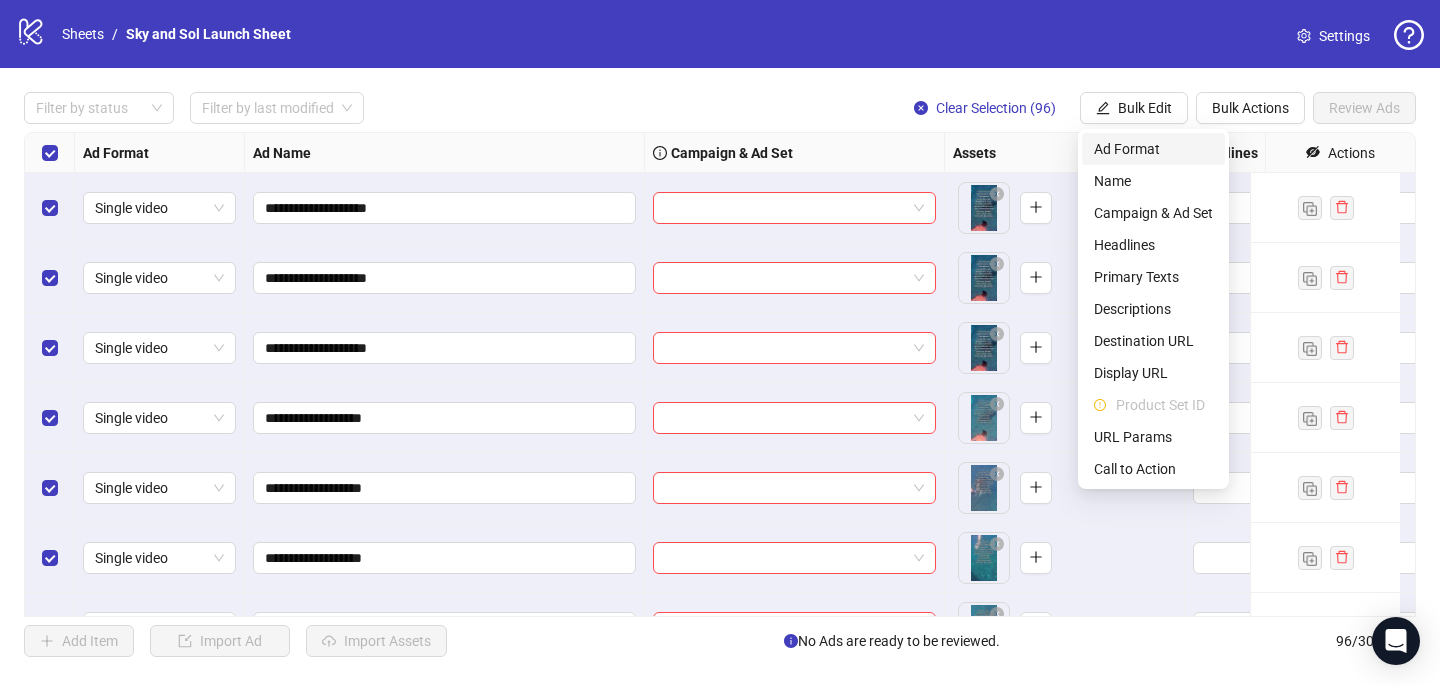 click on "Ad Format" at bounding box center (1153, 149) 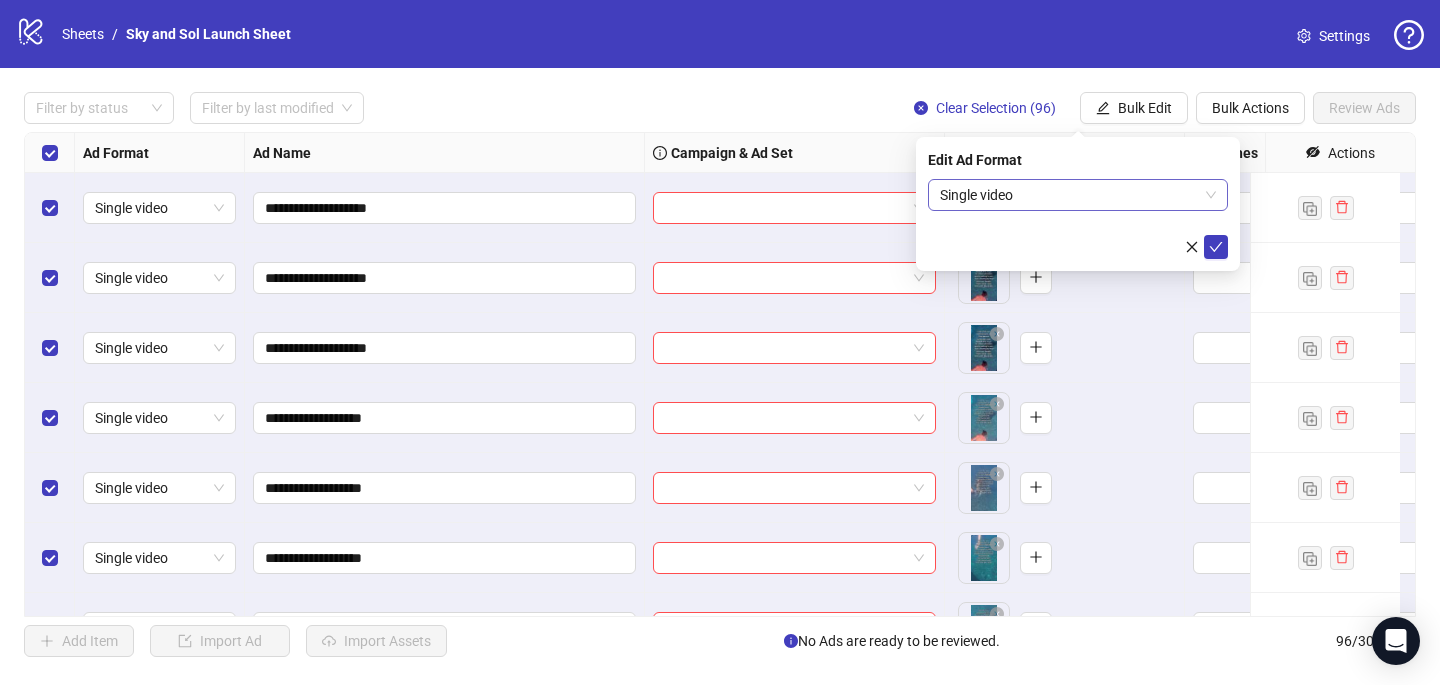 click on "Single video" at bounding box center [1078, 195] 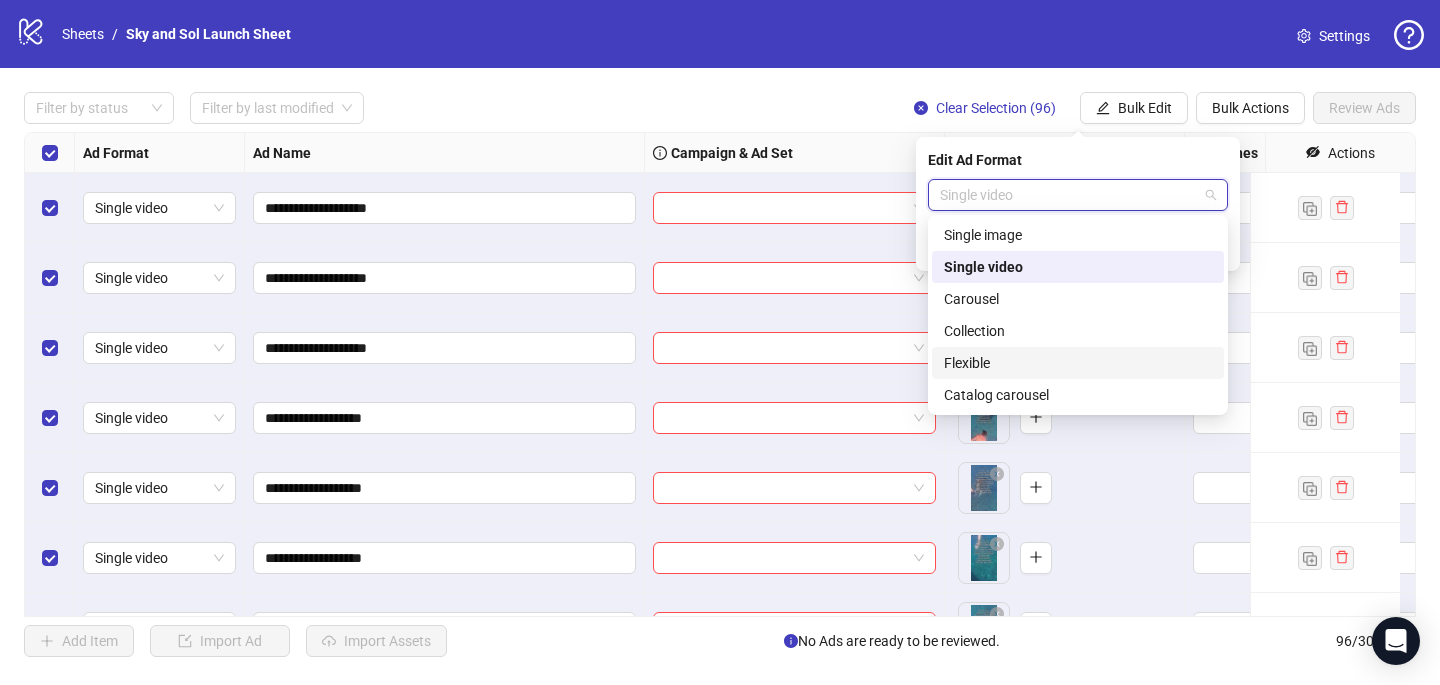 click on "Flexible" at bounding box center [1078, 363] 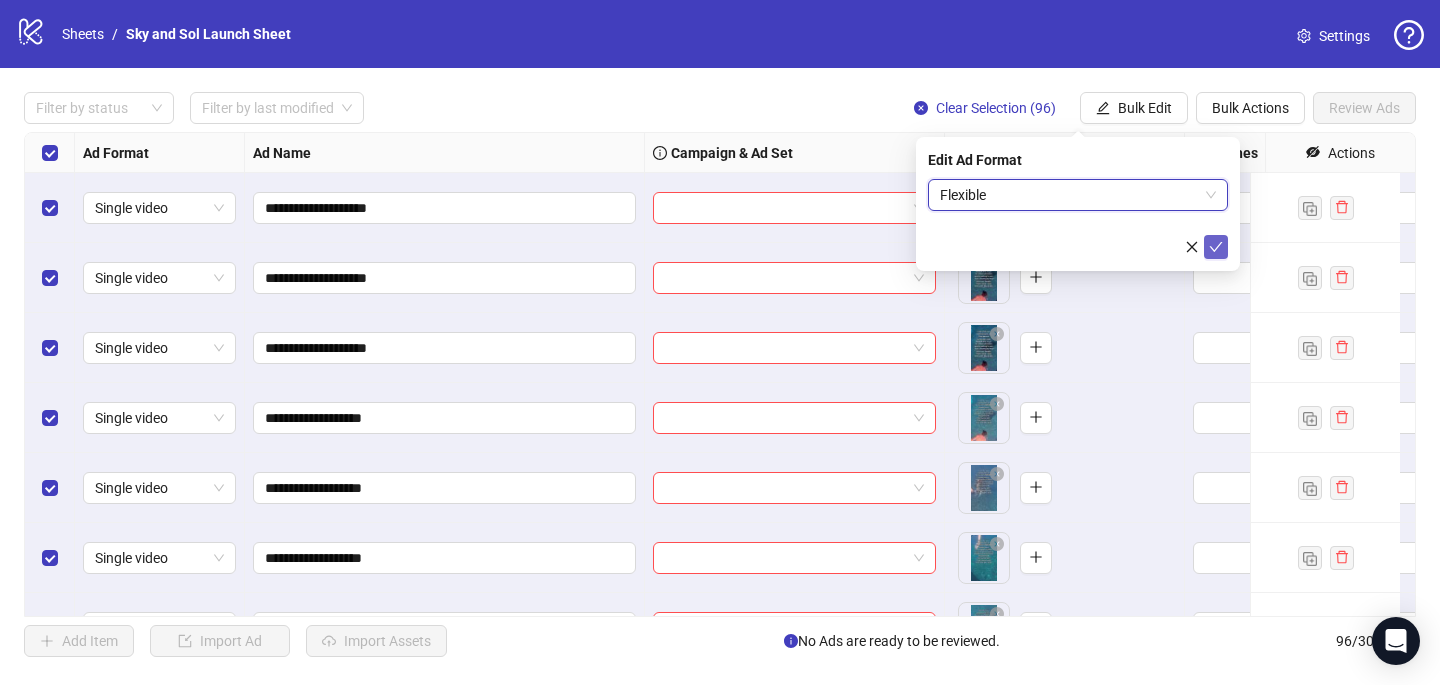 click 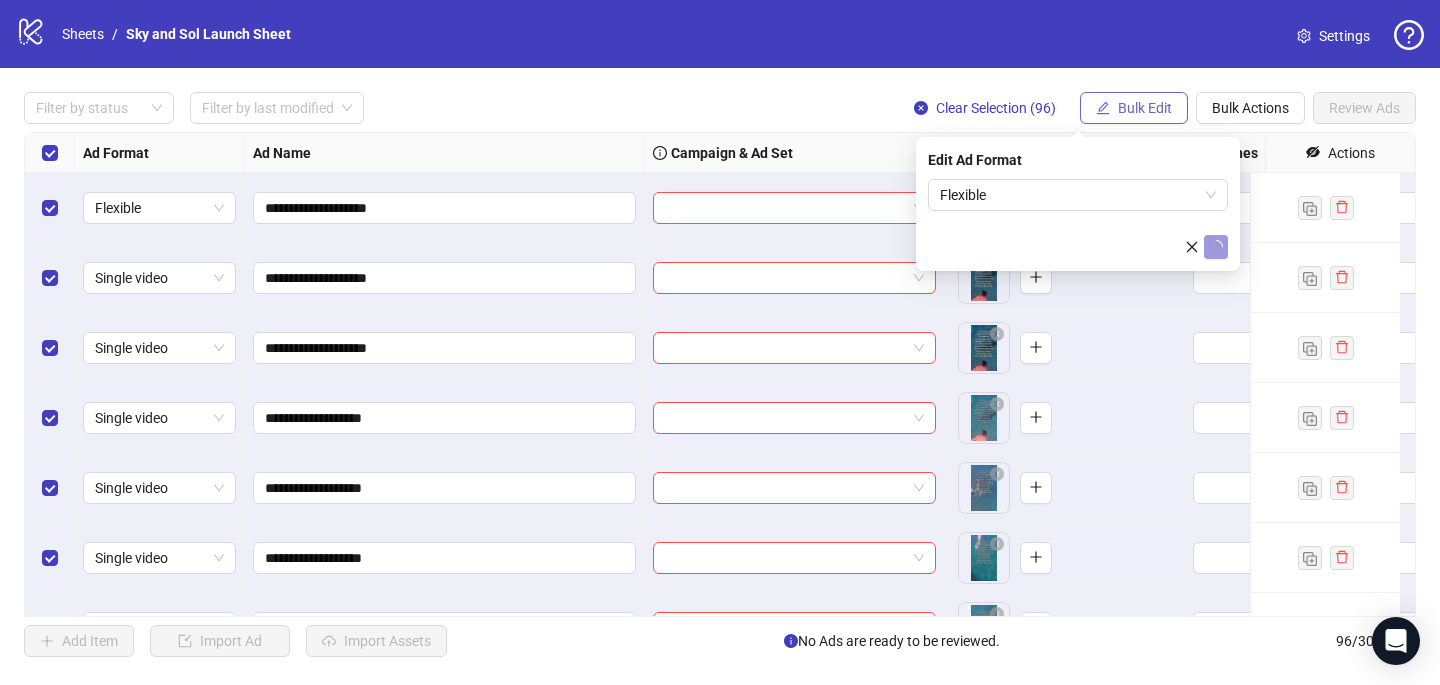 click on "Bulk Edit" at bounding box center [1145, 108] 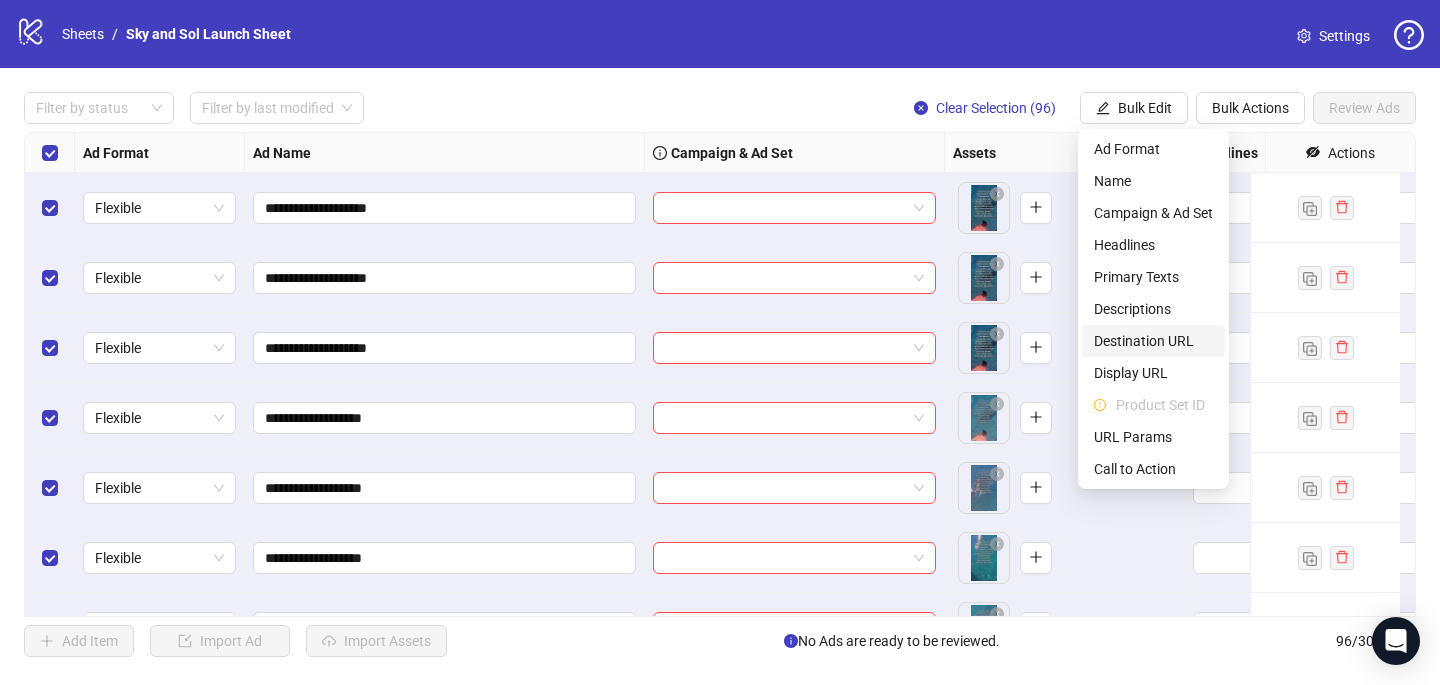 click on "Destination URL" at bounding box center (1153, 341) 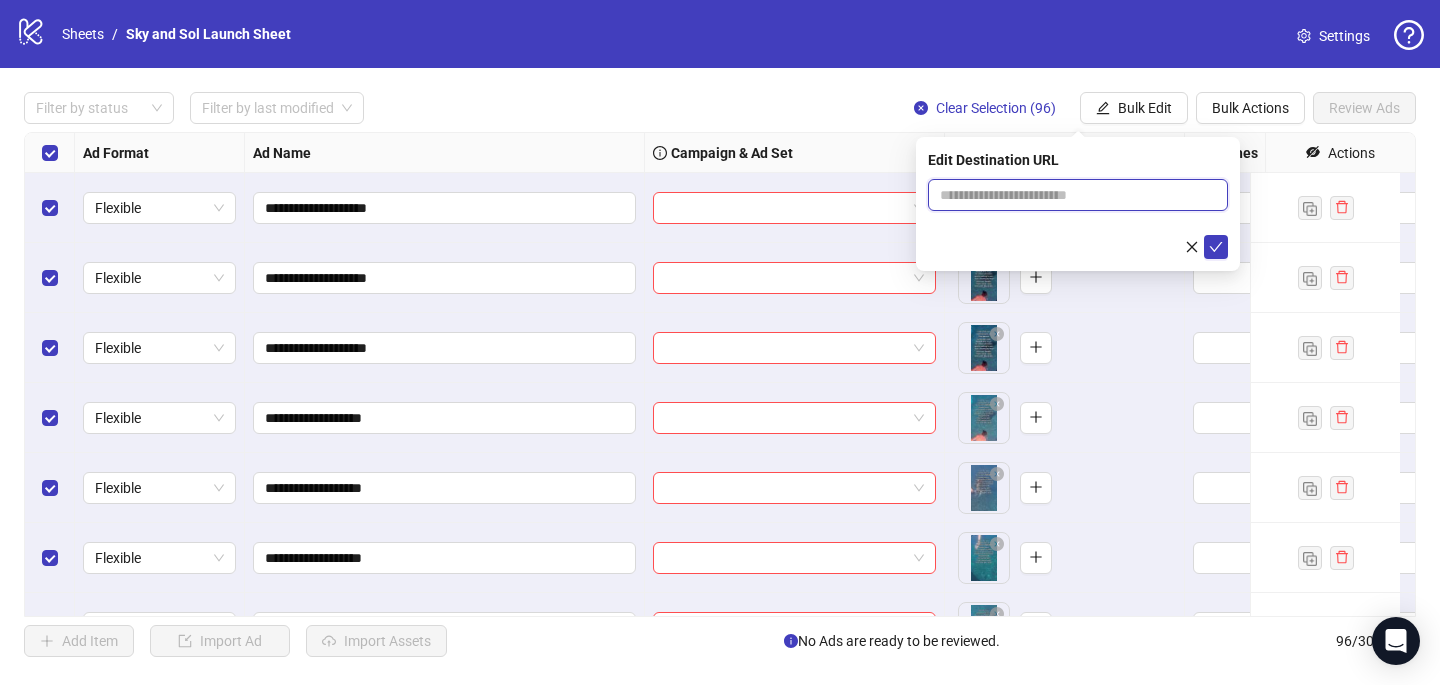 click at bounding box center (1070, 195) 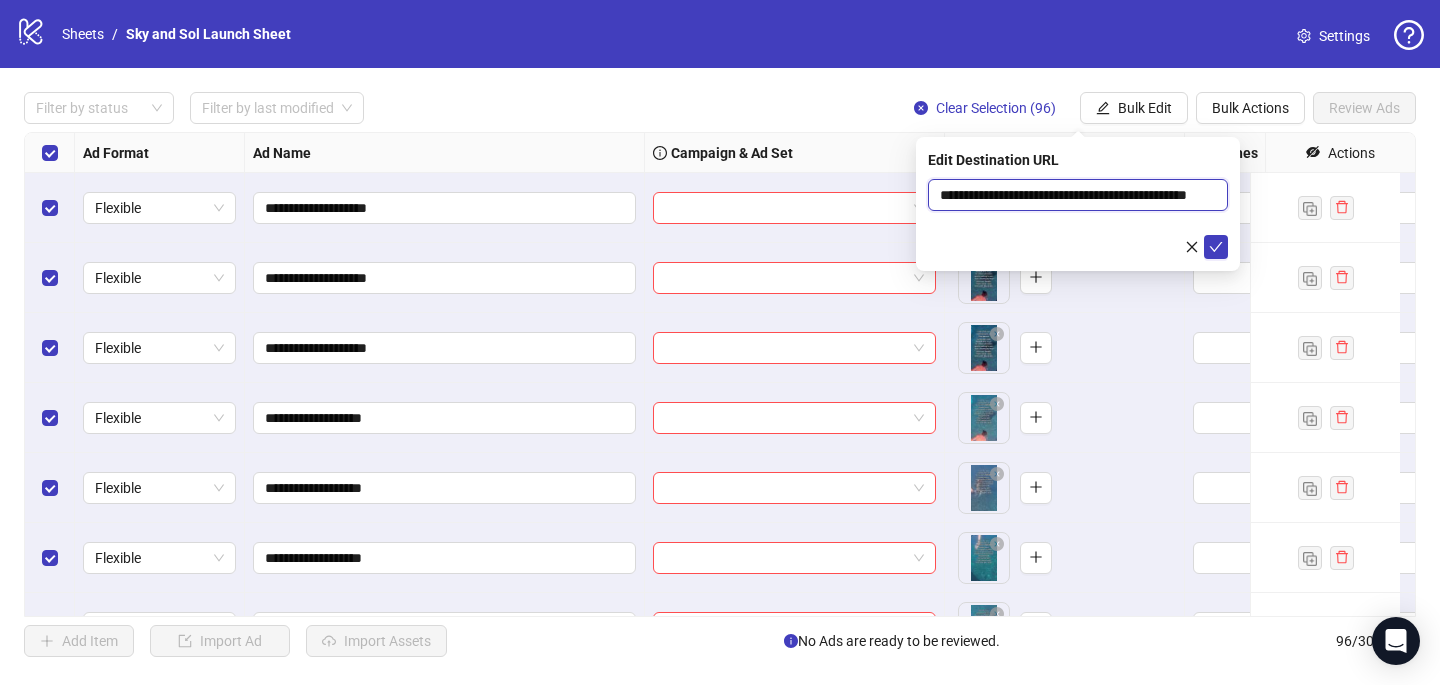 scroll, scrollTop: 0, scrollLeft: 72, axis: horizontal 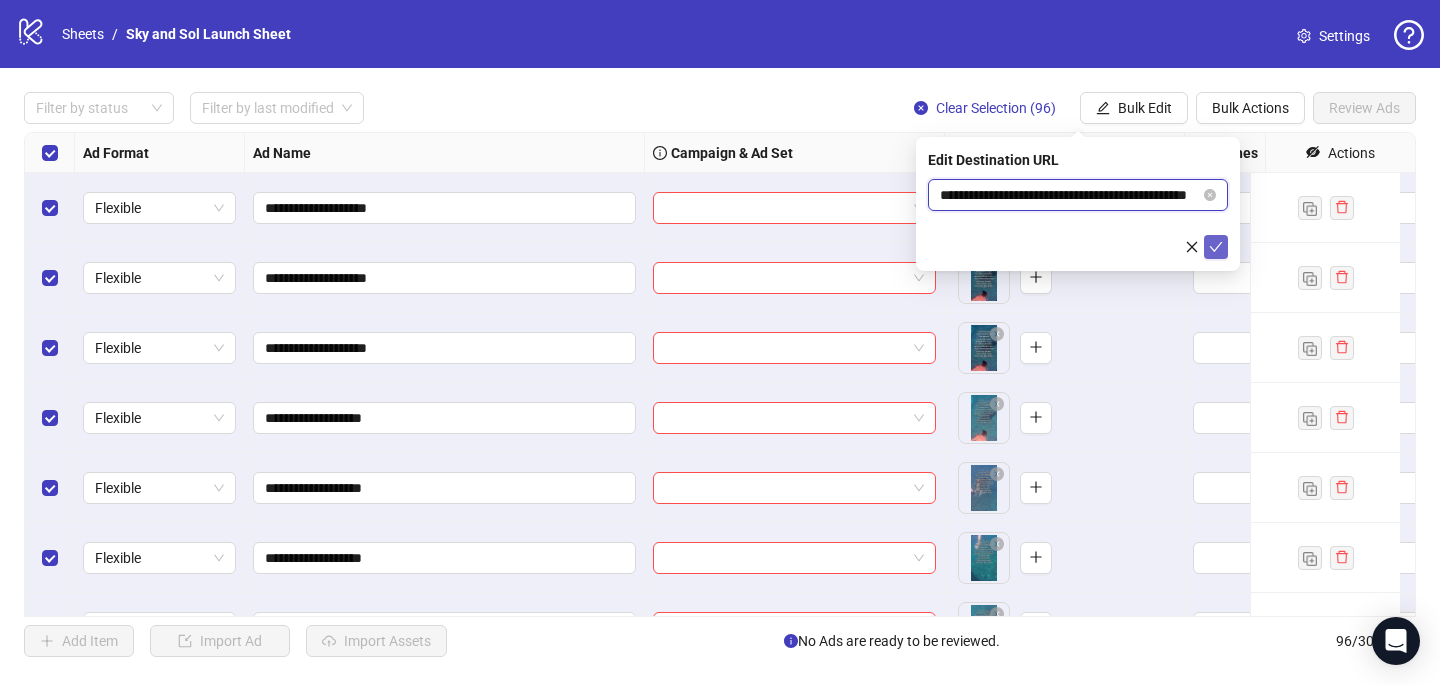 type on "**********" 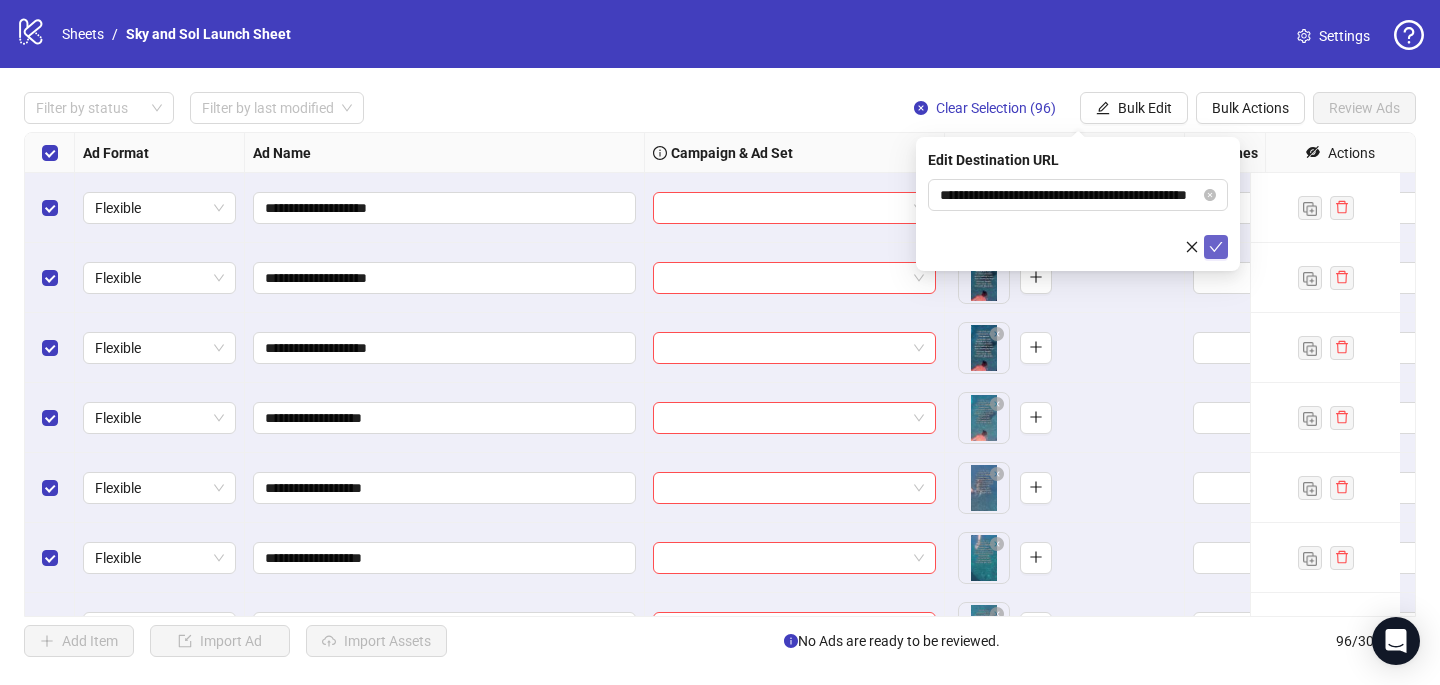 click 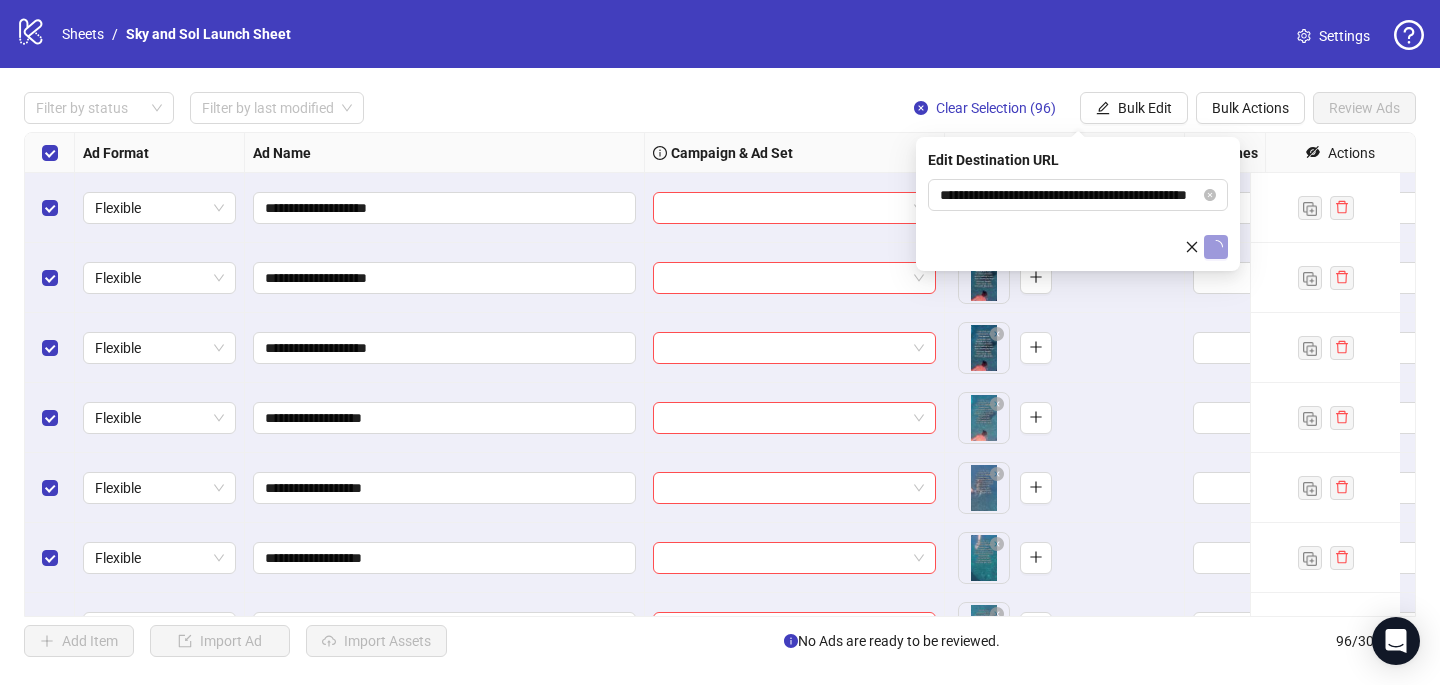 scroll, scrollTop: 0, scrollLeft: 0, axis: both 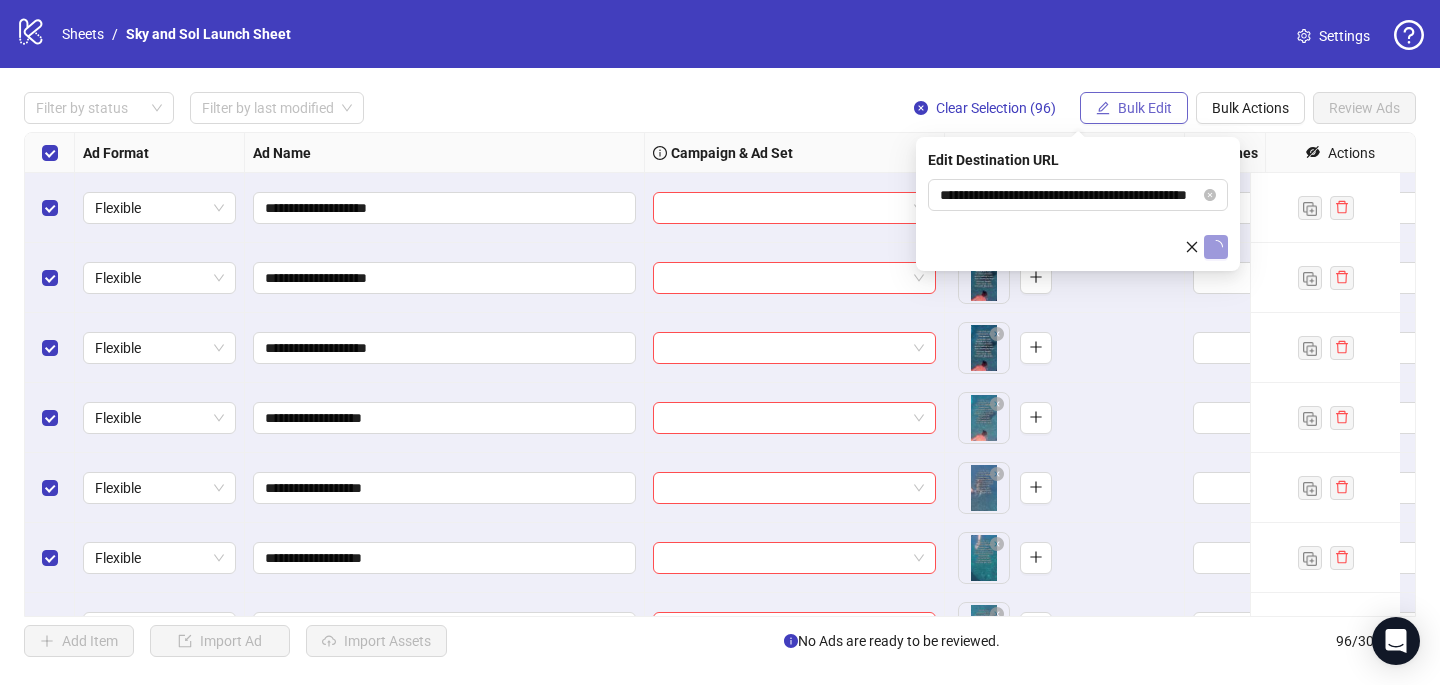 click on "Bulk Edit" at bounding box center (1145, 108) 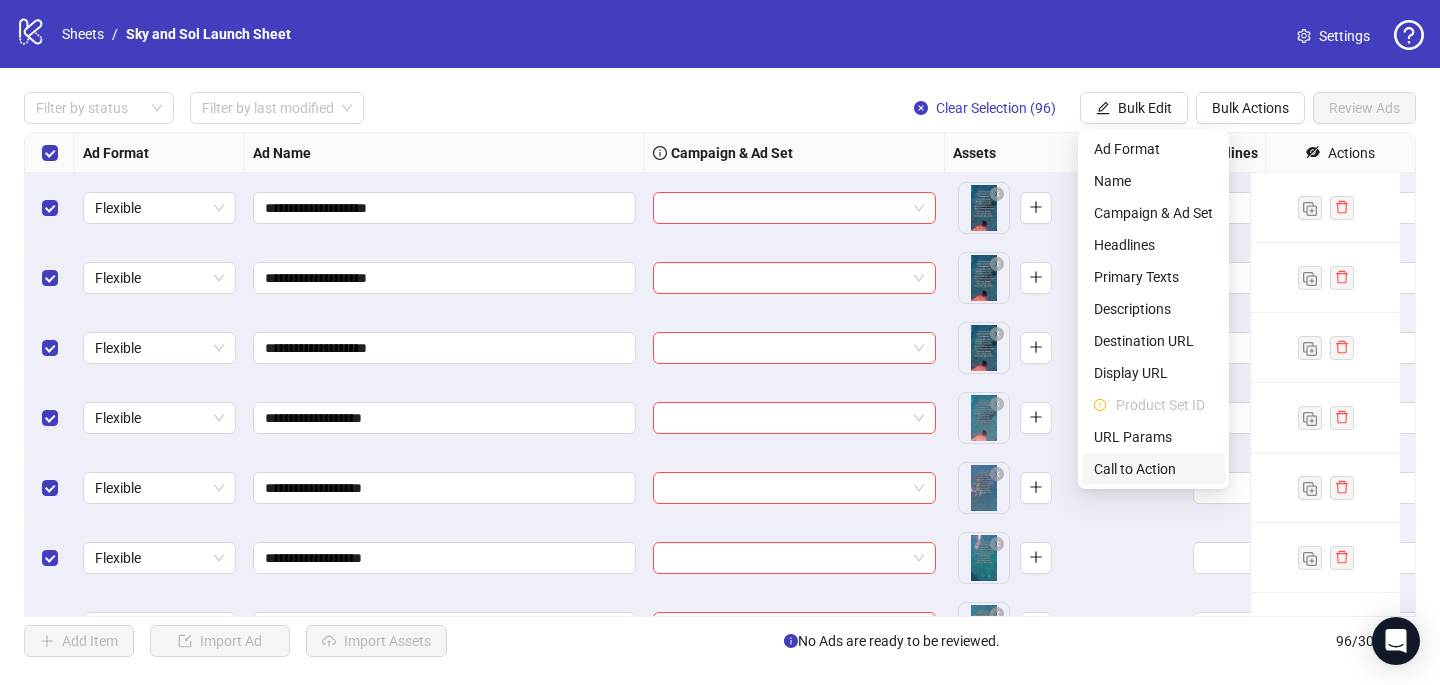 click on "Call to Action" at bounding box center [1153, 469] 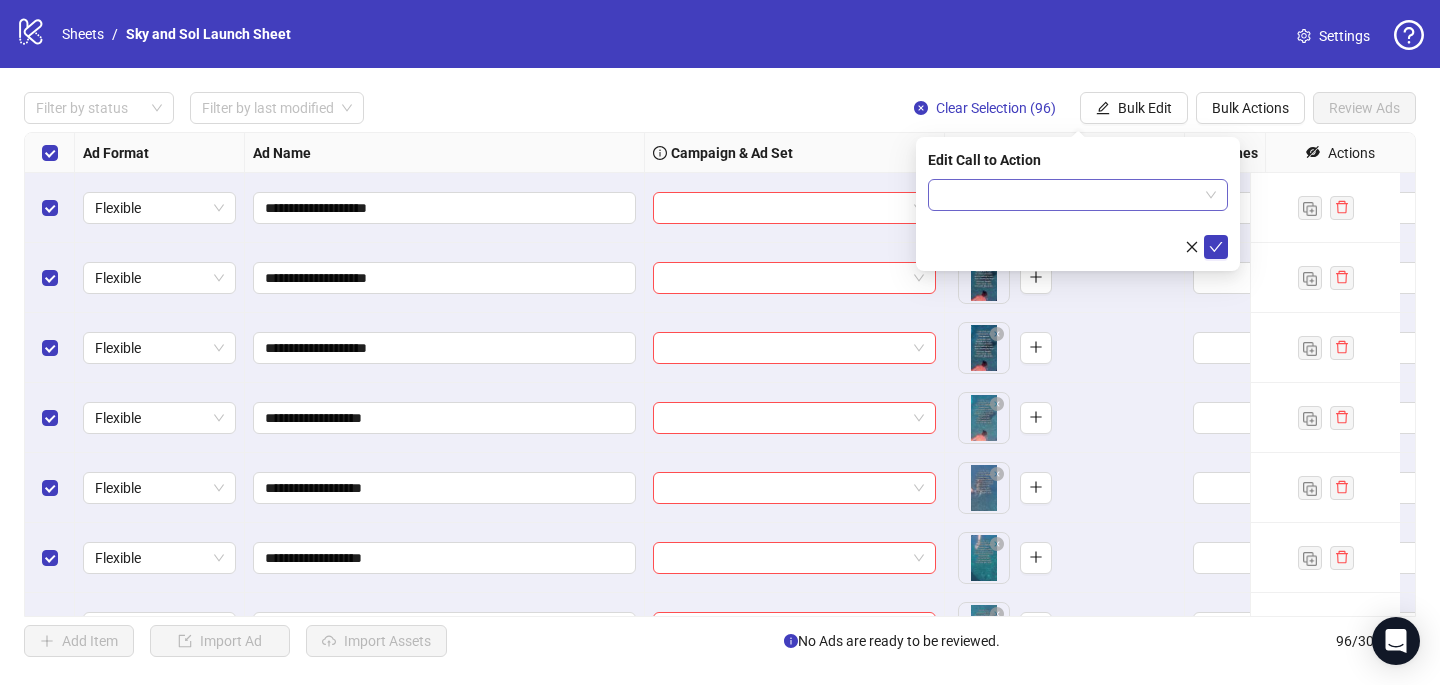 click at bounding box center [1069, 195] 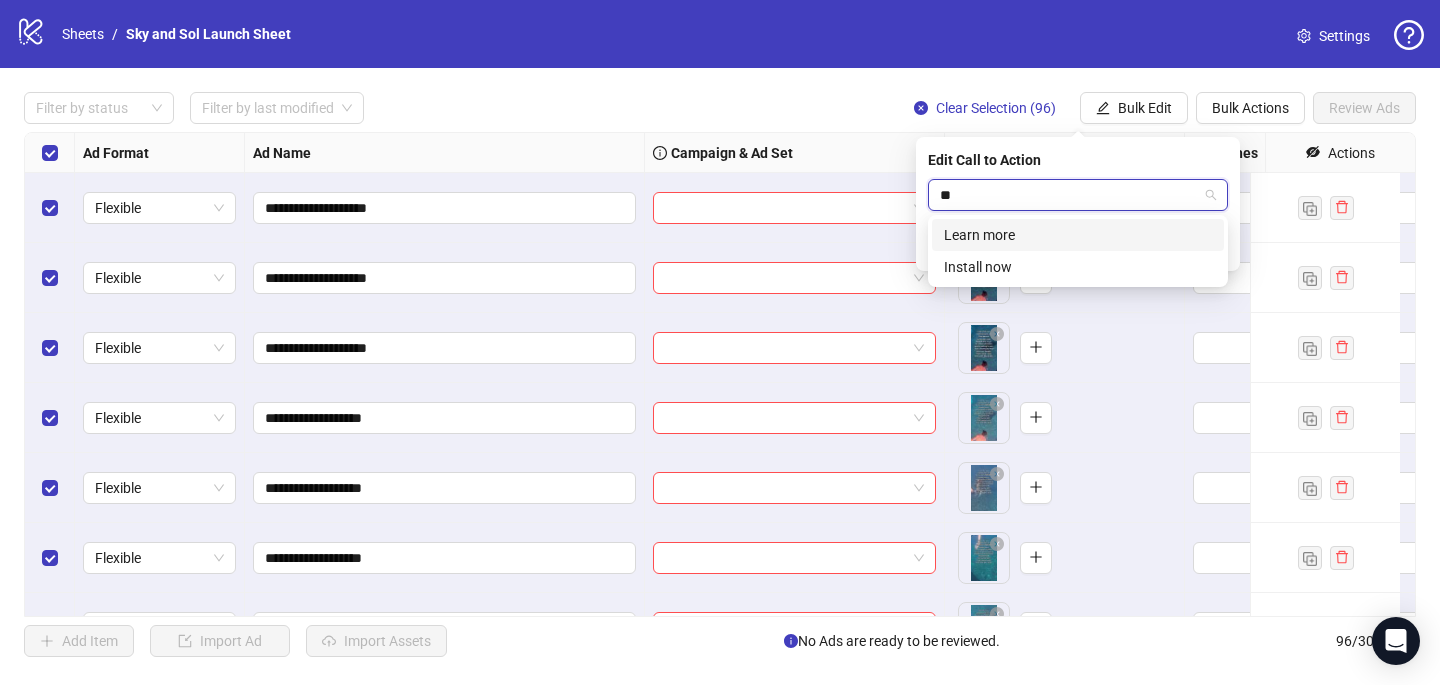type on "***" 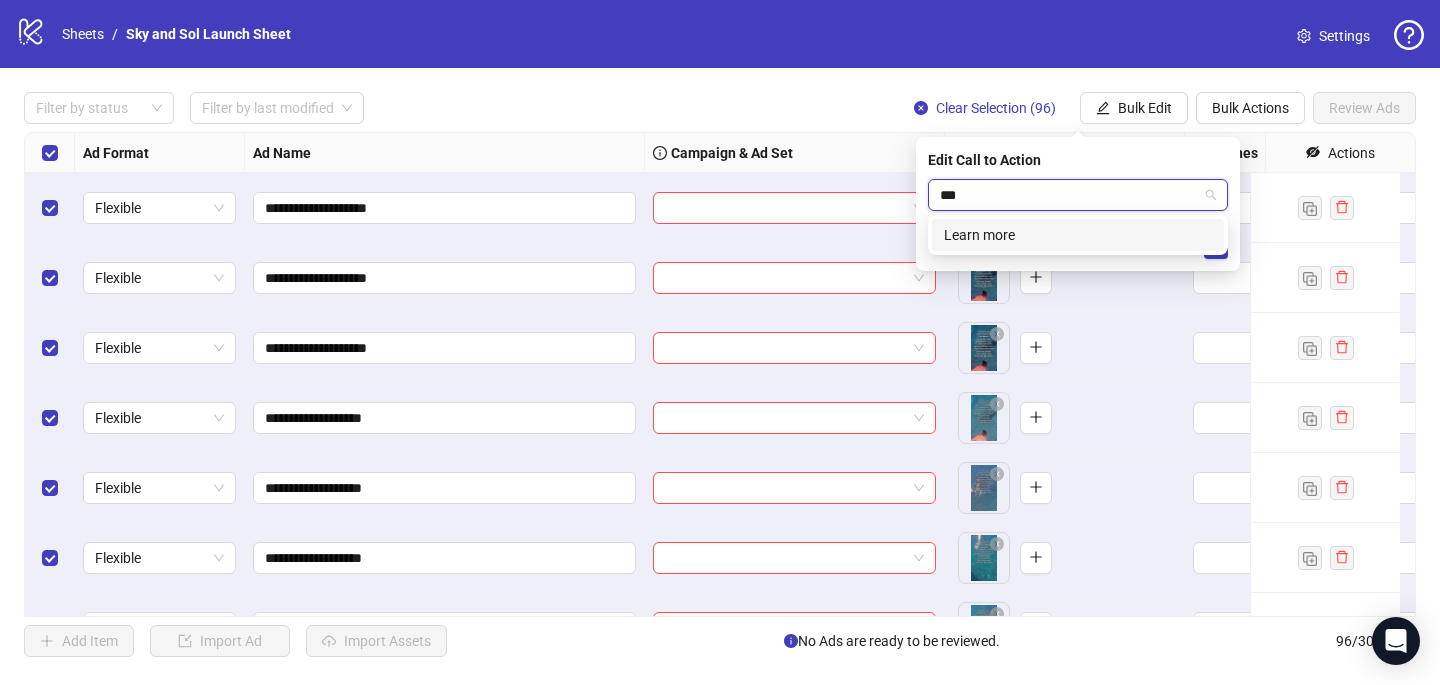 type 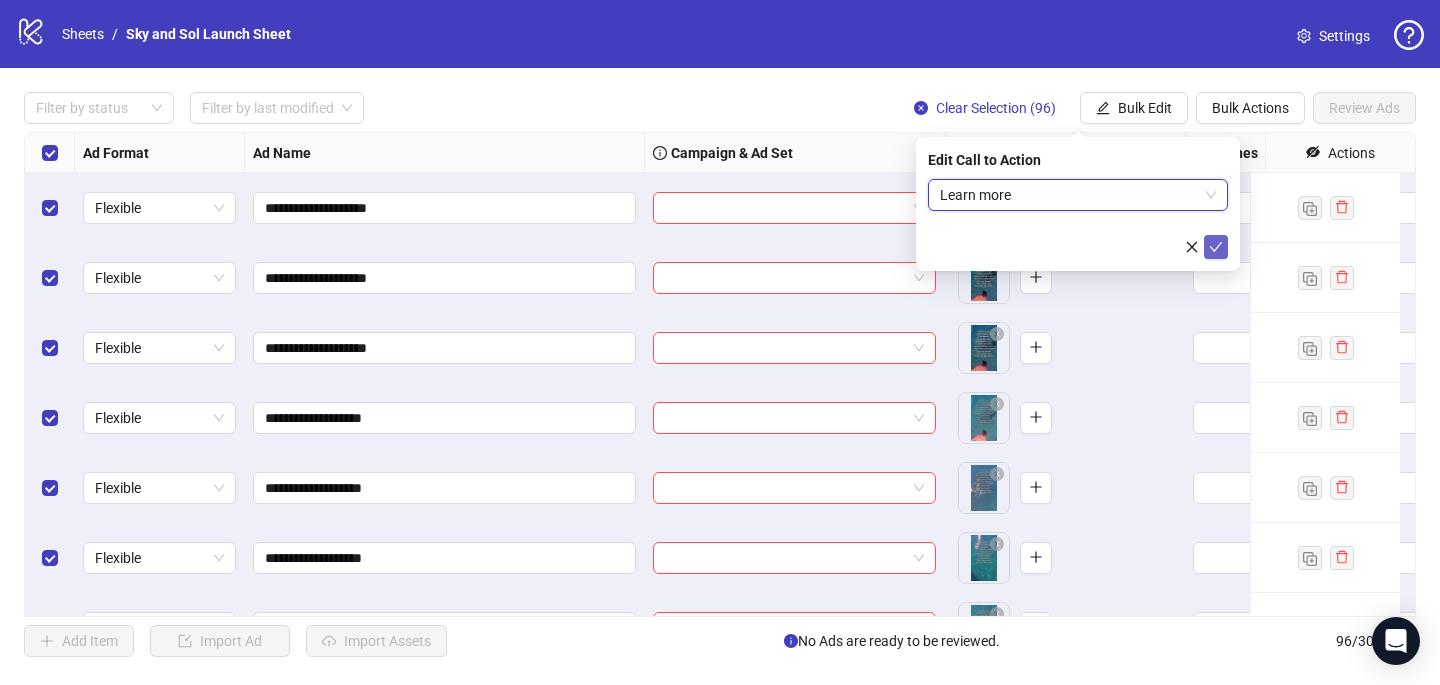 click 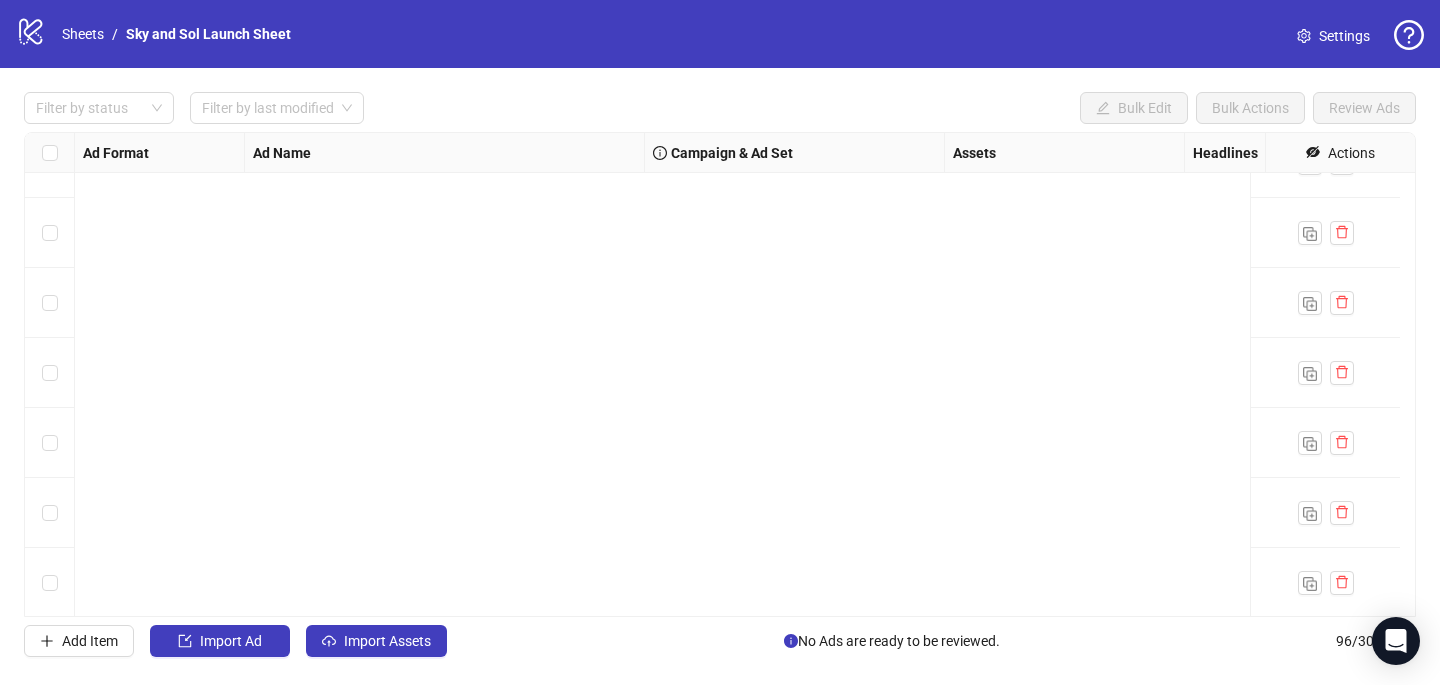 scroll, scrollTop: 0, scrollLeft: 0, axis: both 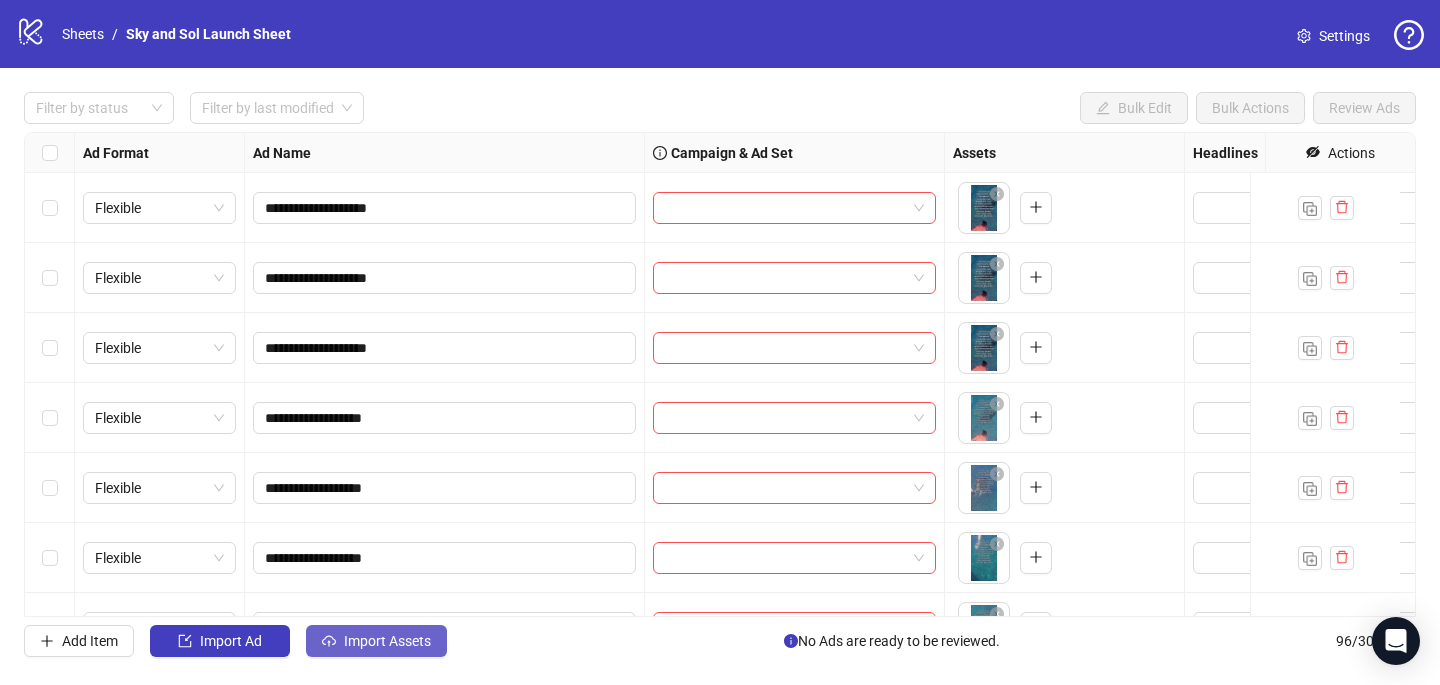 click on "Import Assets" at bounding box center (387, 641) 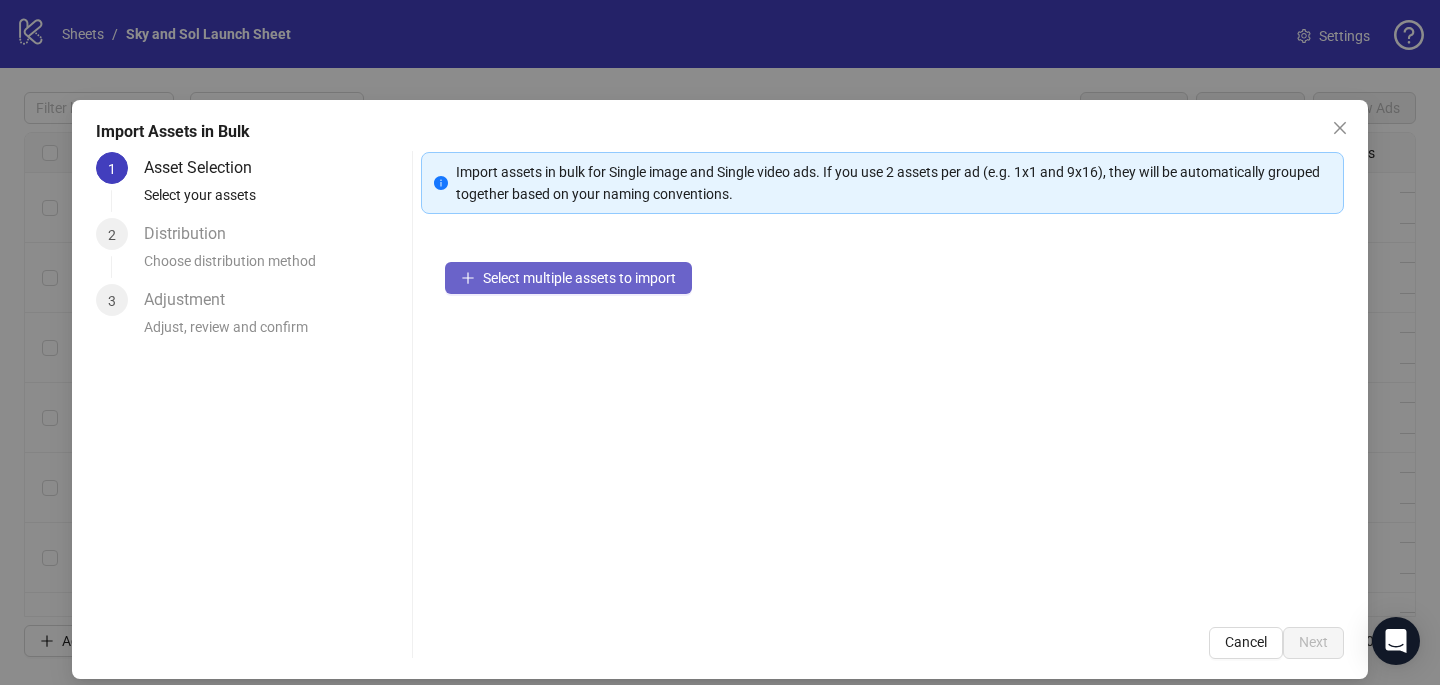 click on "Select multiple assets to import" at bounding box center (579, 278) 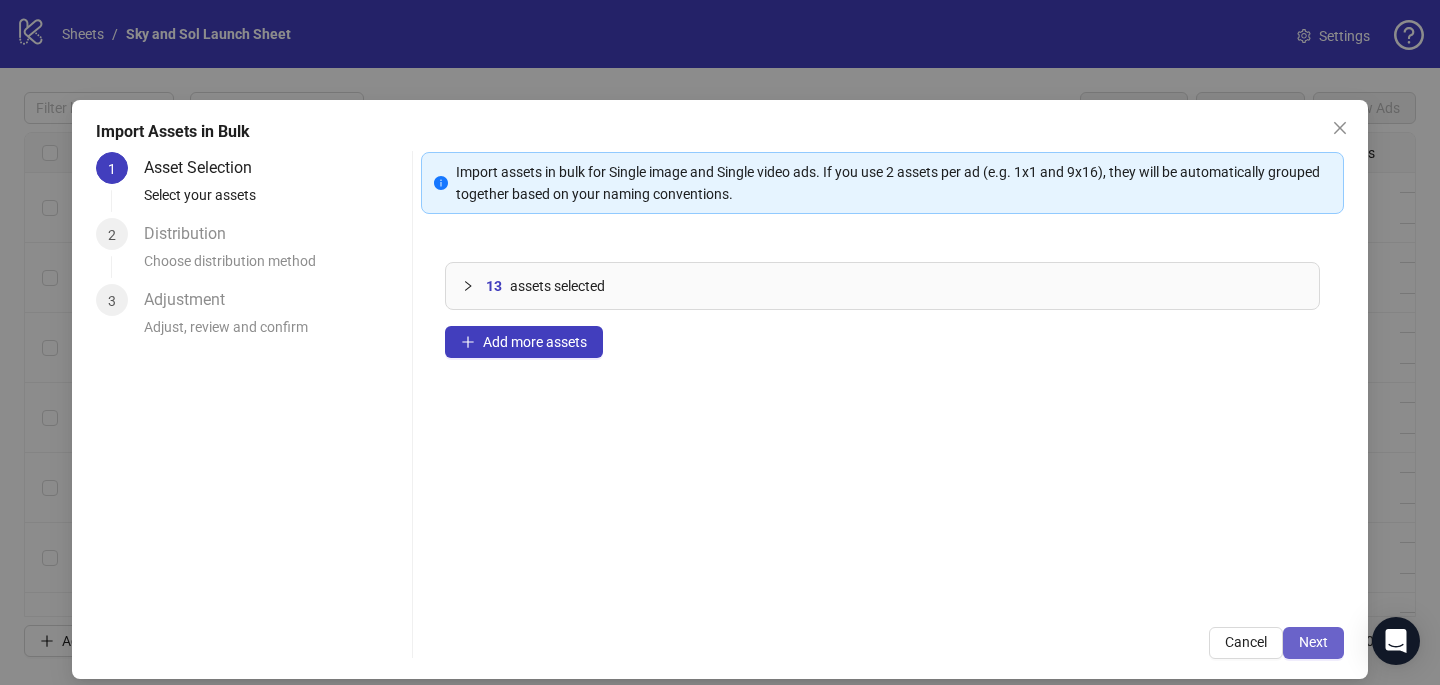 click on "Next" at bounding box center [1313, 643] 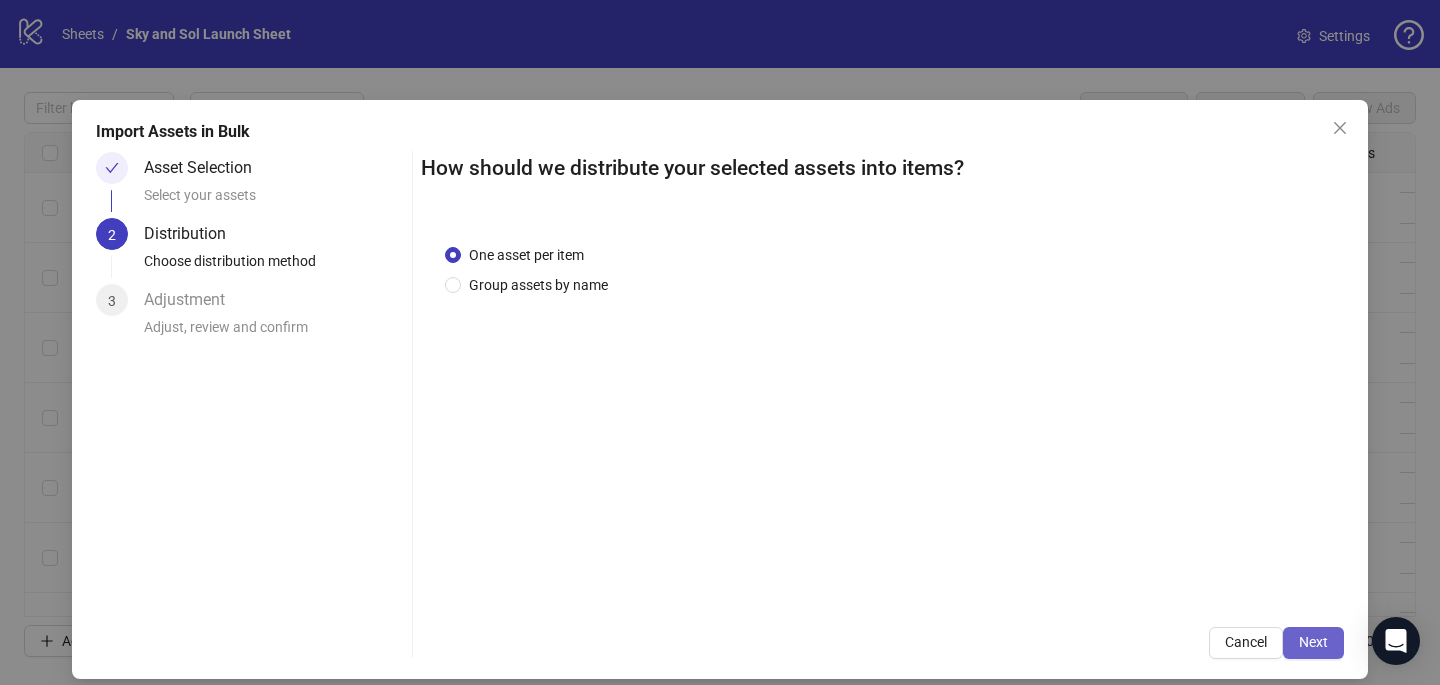 click on "Next" at bounding box center [1313, 643] 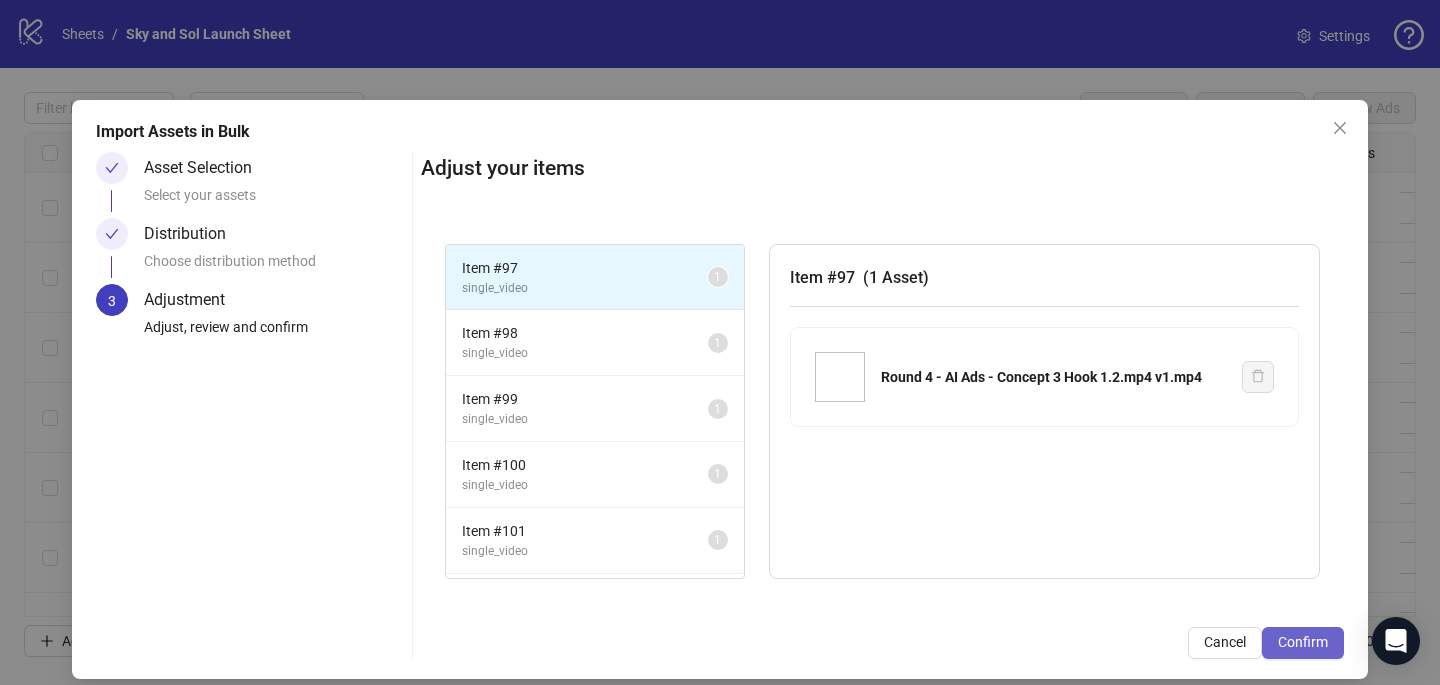 click on "Confirm" at bounding box center (1303, 642) 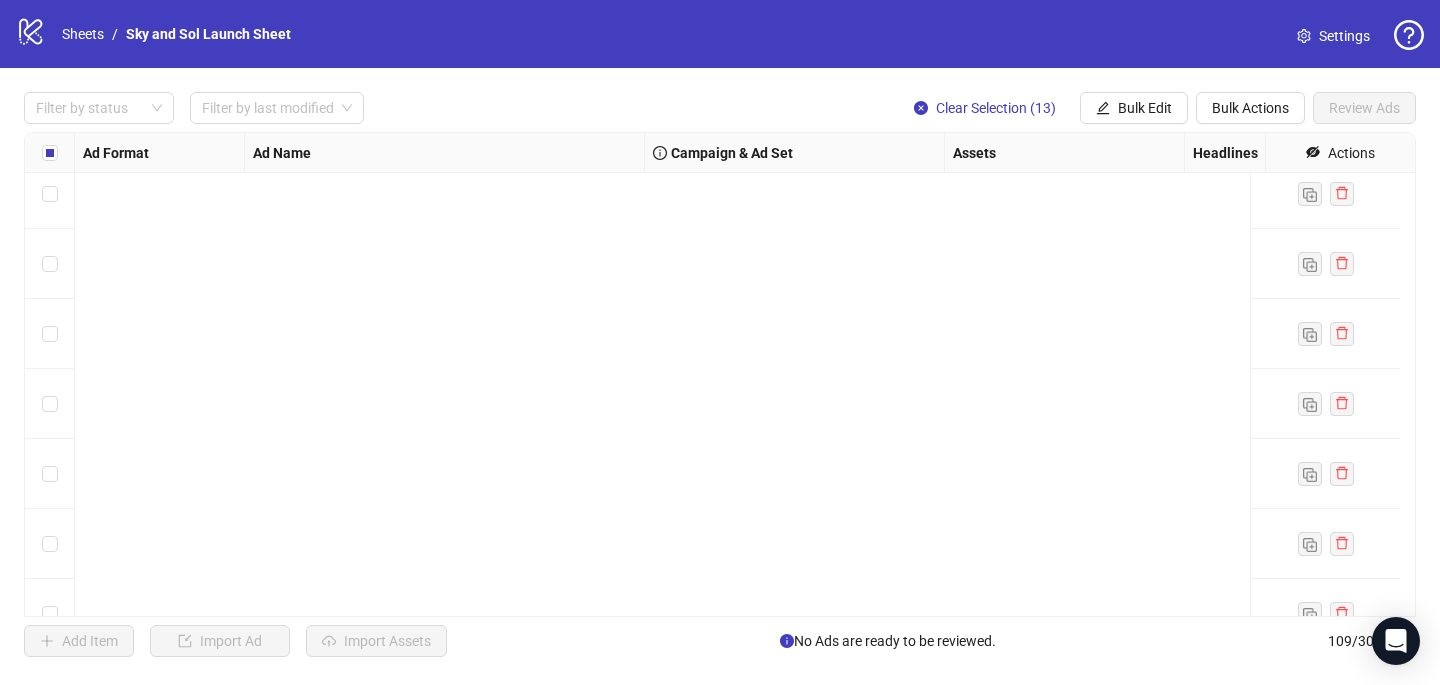 scroll, scrollTop: 7202, scrollLeft: 0, axis: vertical 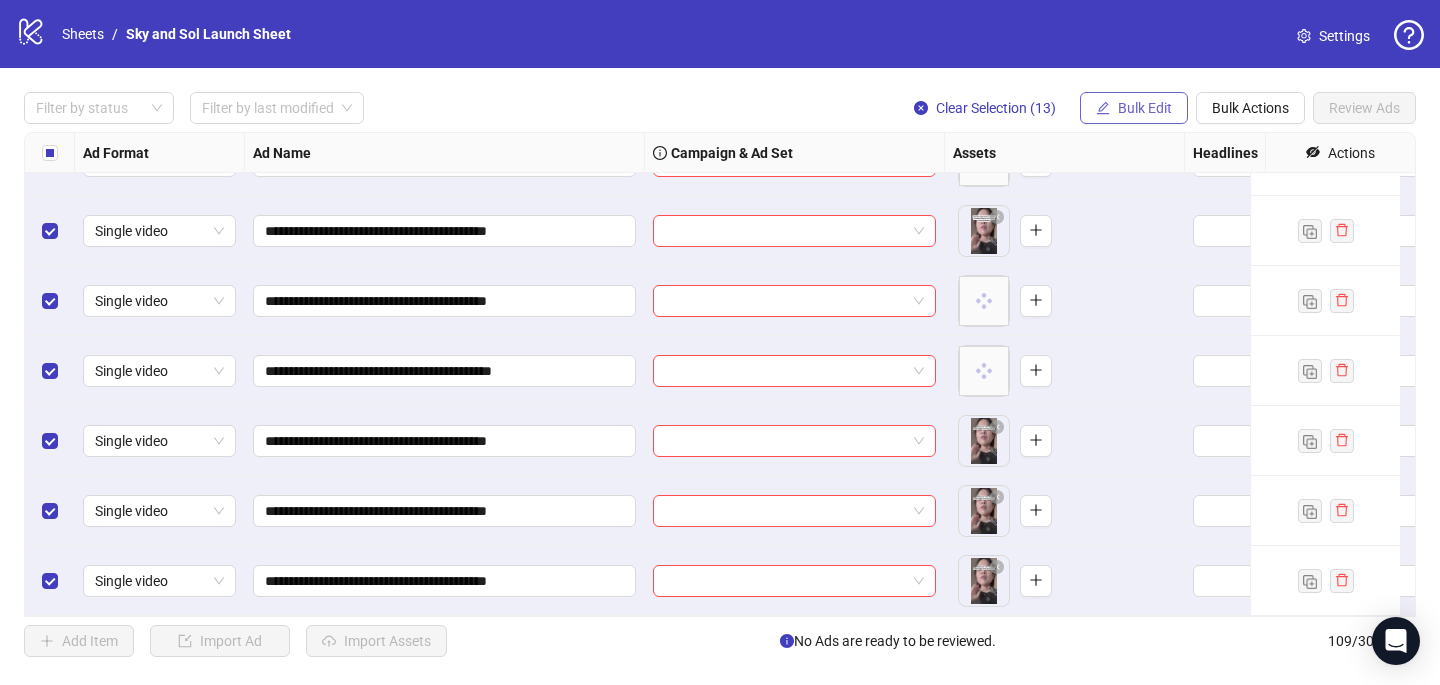 click 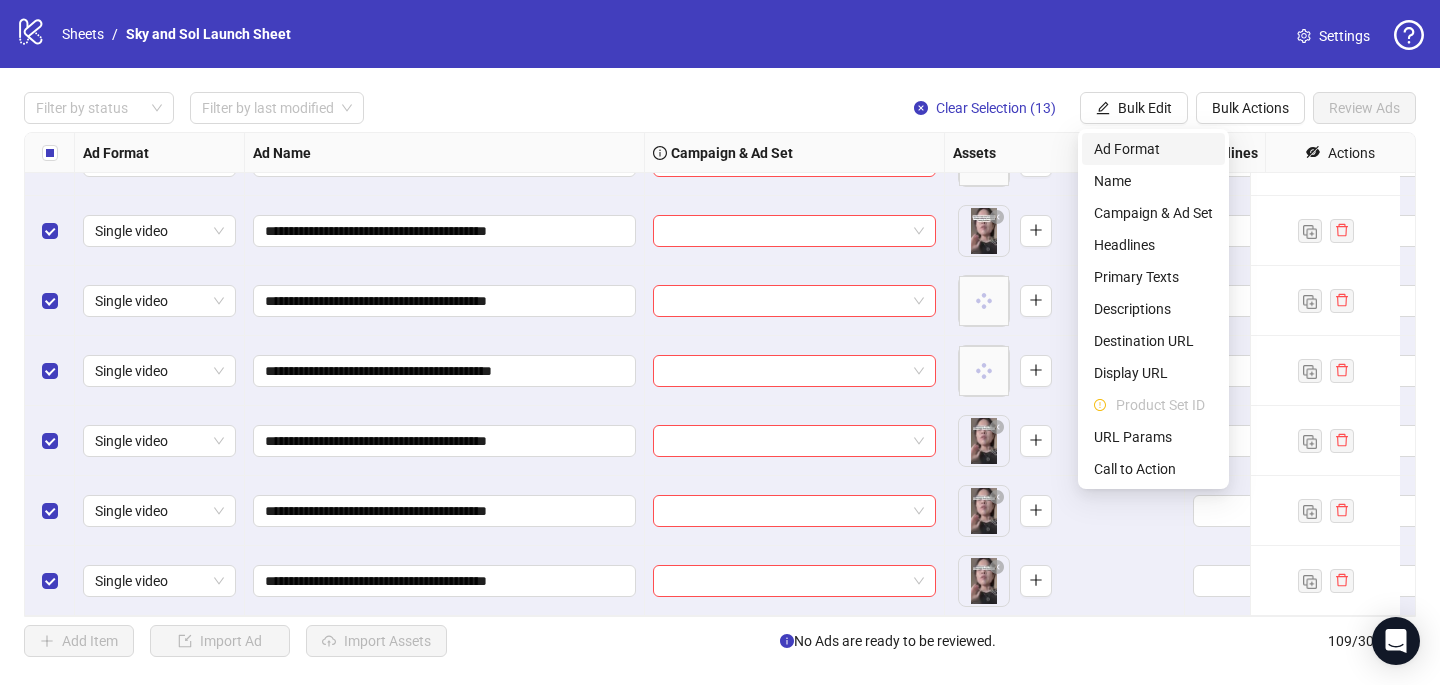 click on "Ad Format" at bounding box center (1153, 149) 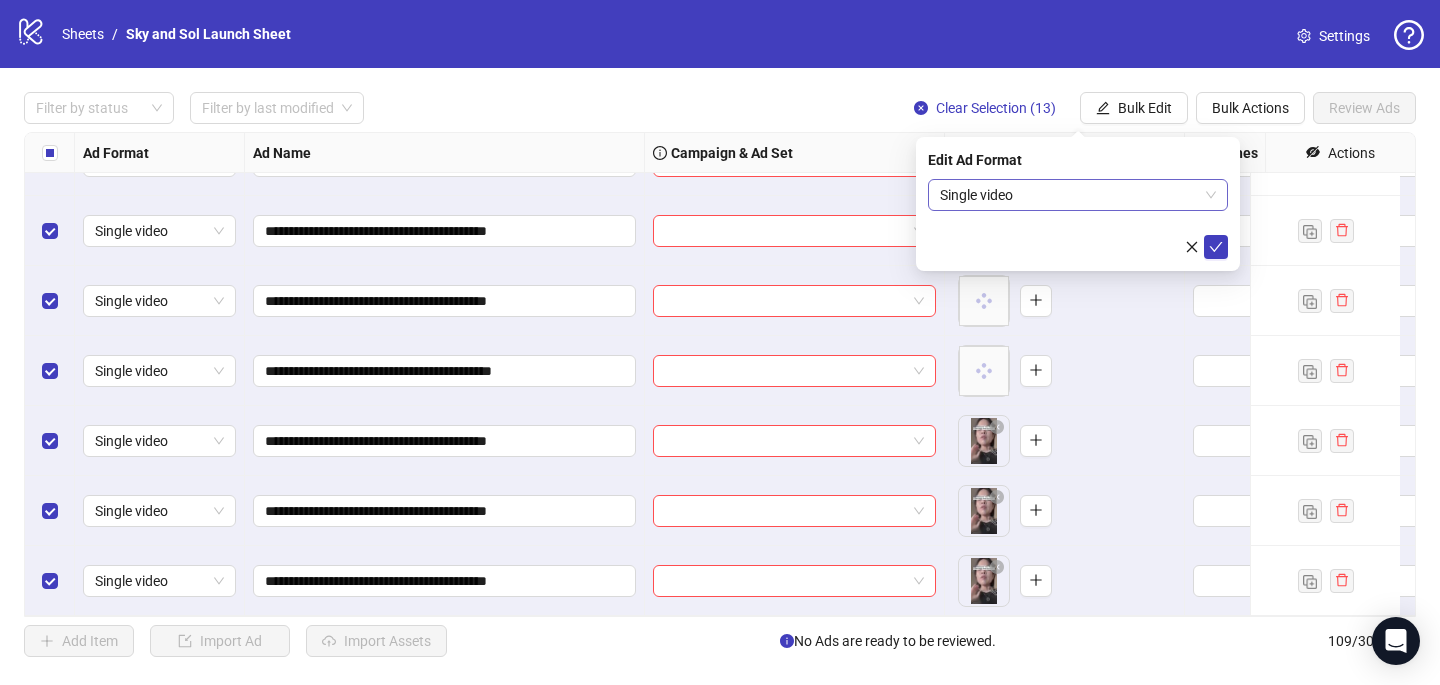 click on "Single video" at bounding box center [1078, 195] 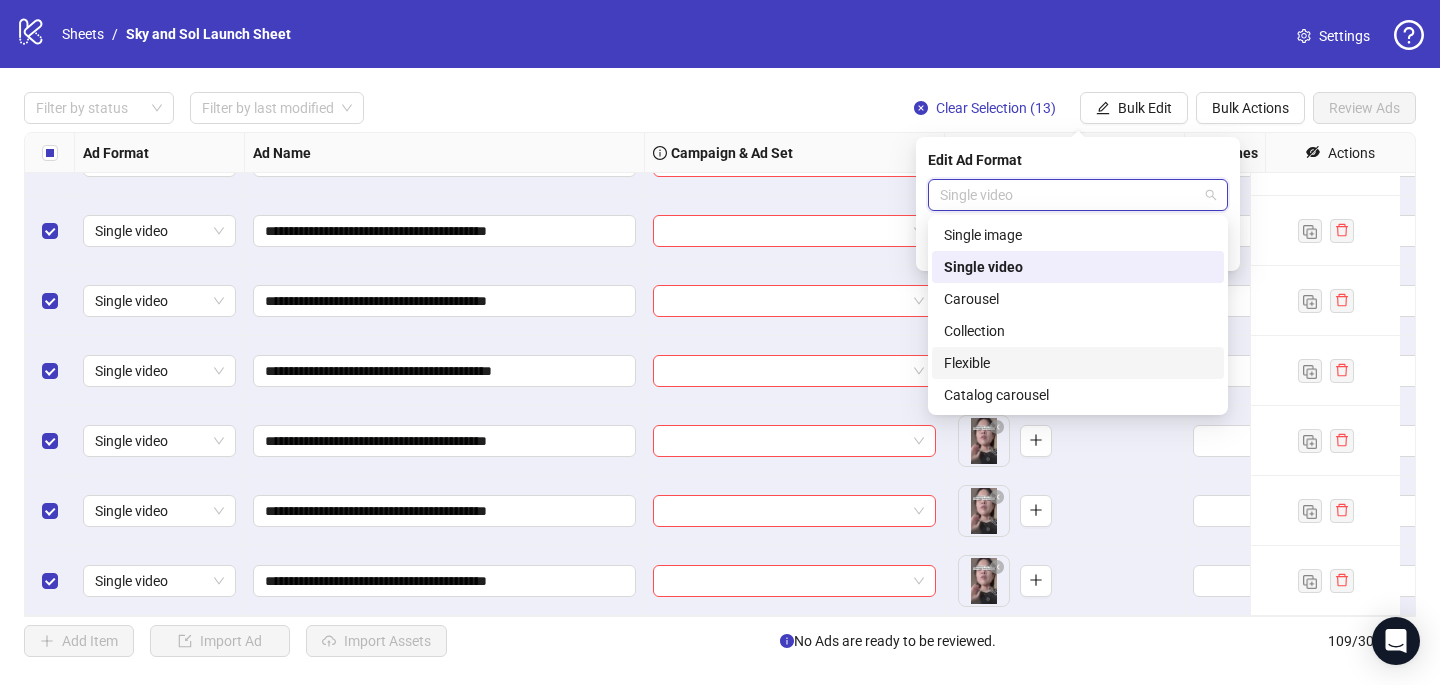 drag, startPoint x: 1088, startPoint y: 361, endPoint x: 1103, endPoint y: 347, distance: 20.518284 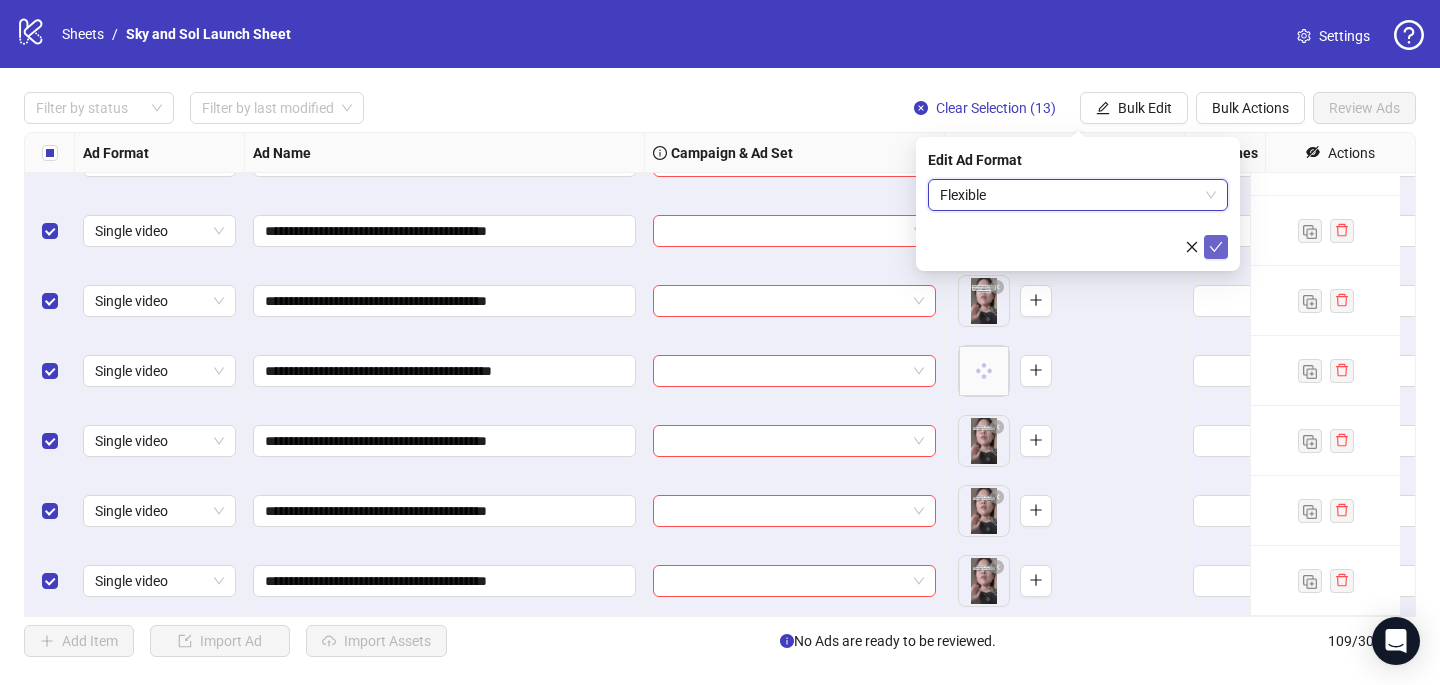 click 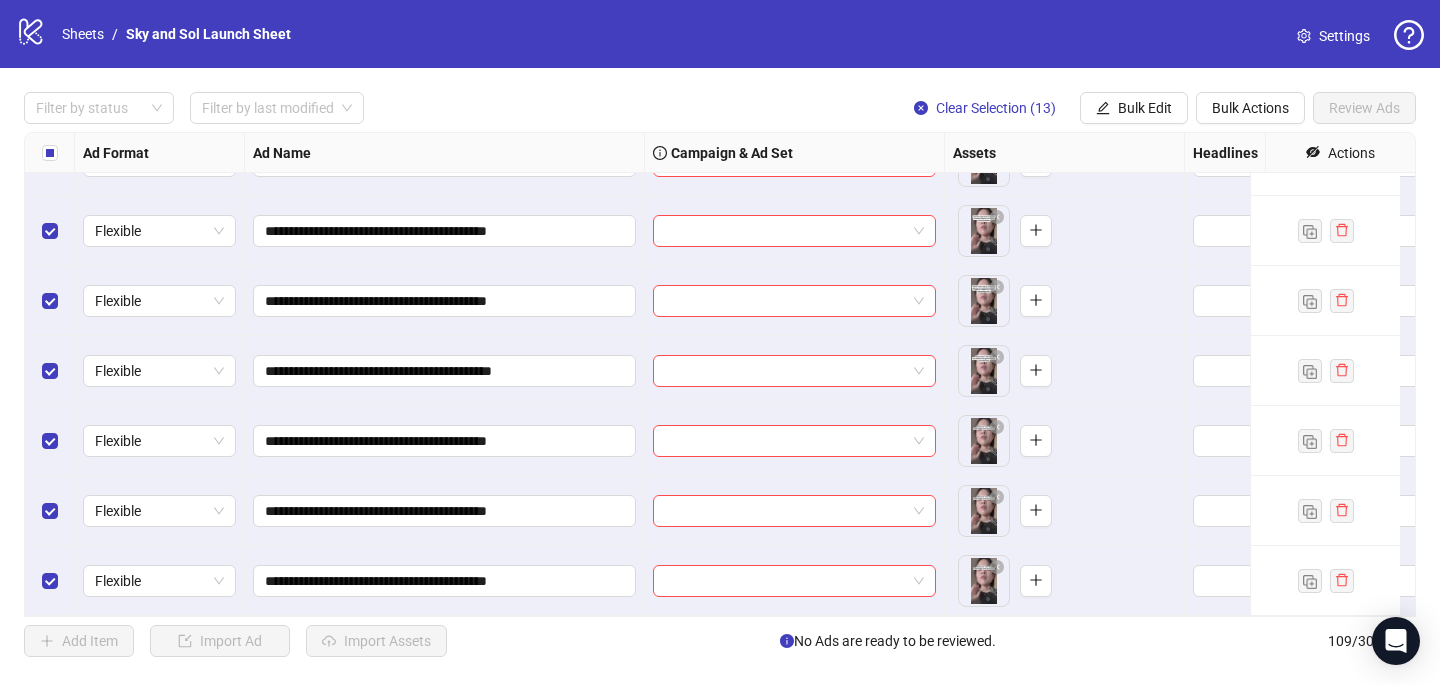 click on "**********" at bounding box center (720, 374) 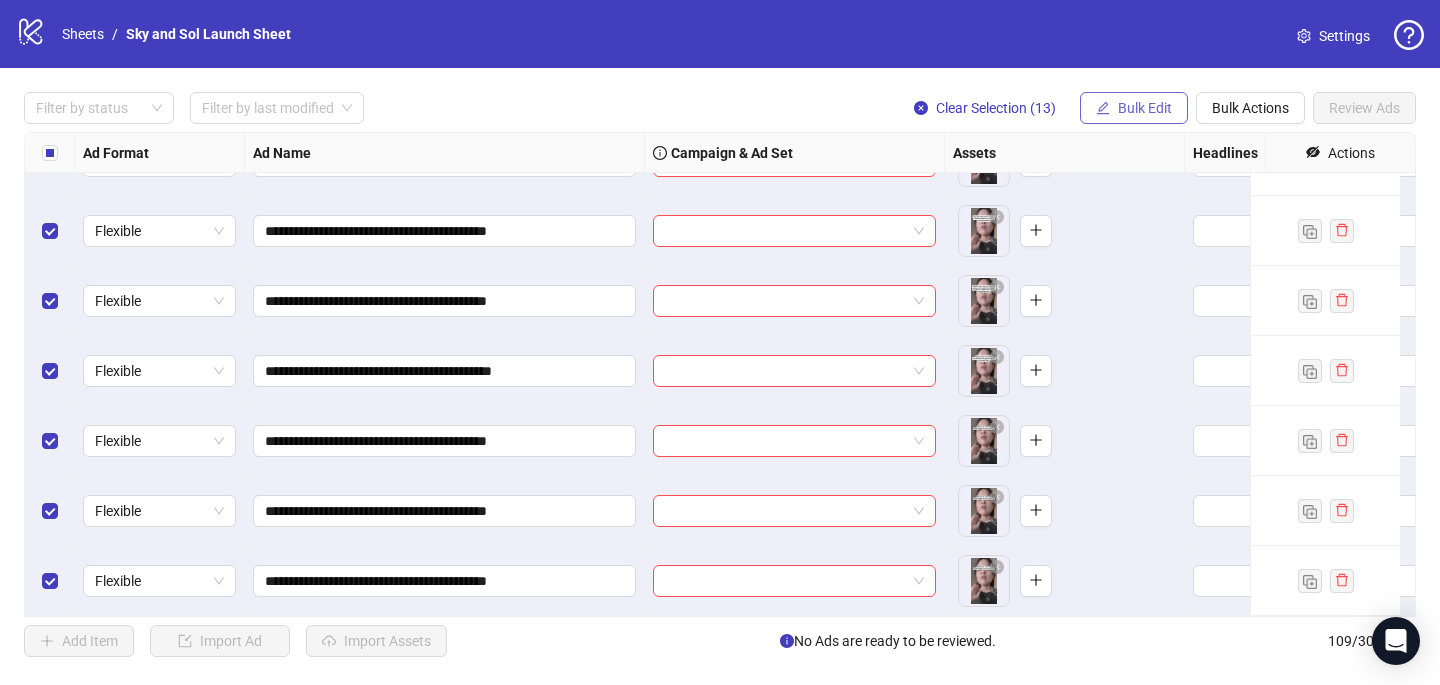 click on "Bulk Edit" at bounding box center [1145, 108] 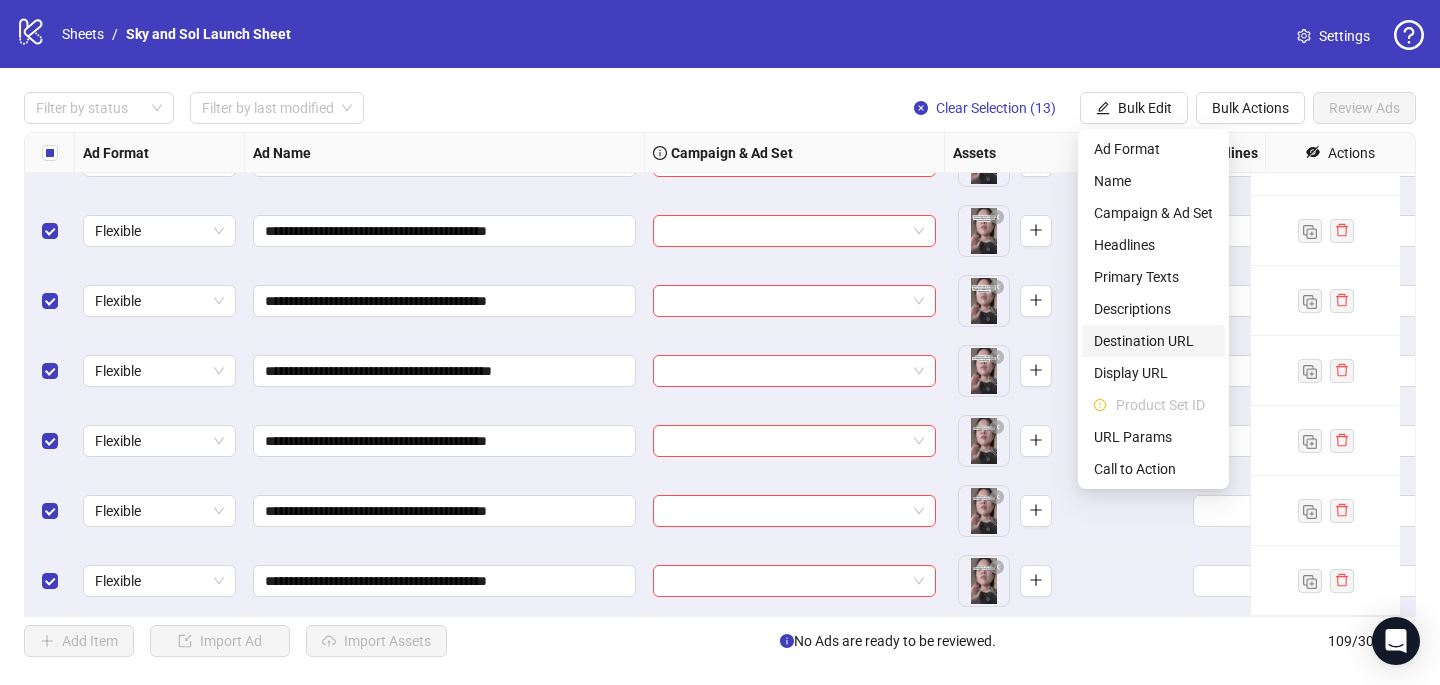 click on "Destination URL" at bounding box center (1153, 341) 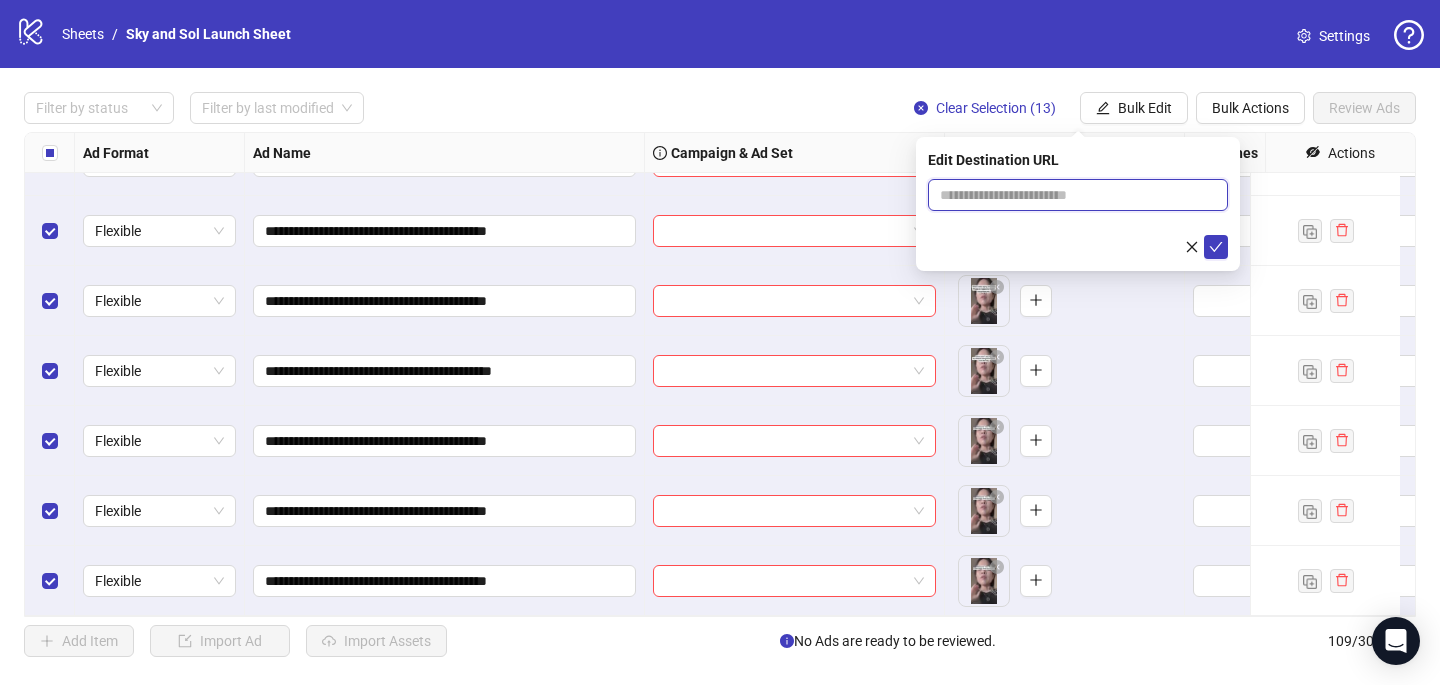 click at bounding box center [1070, 195] 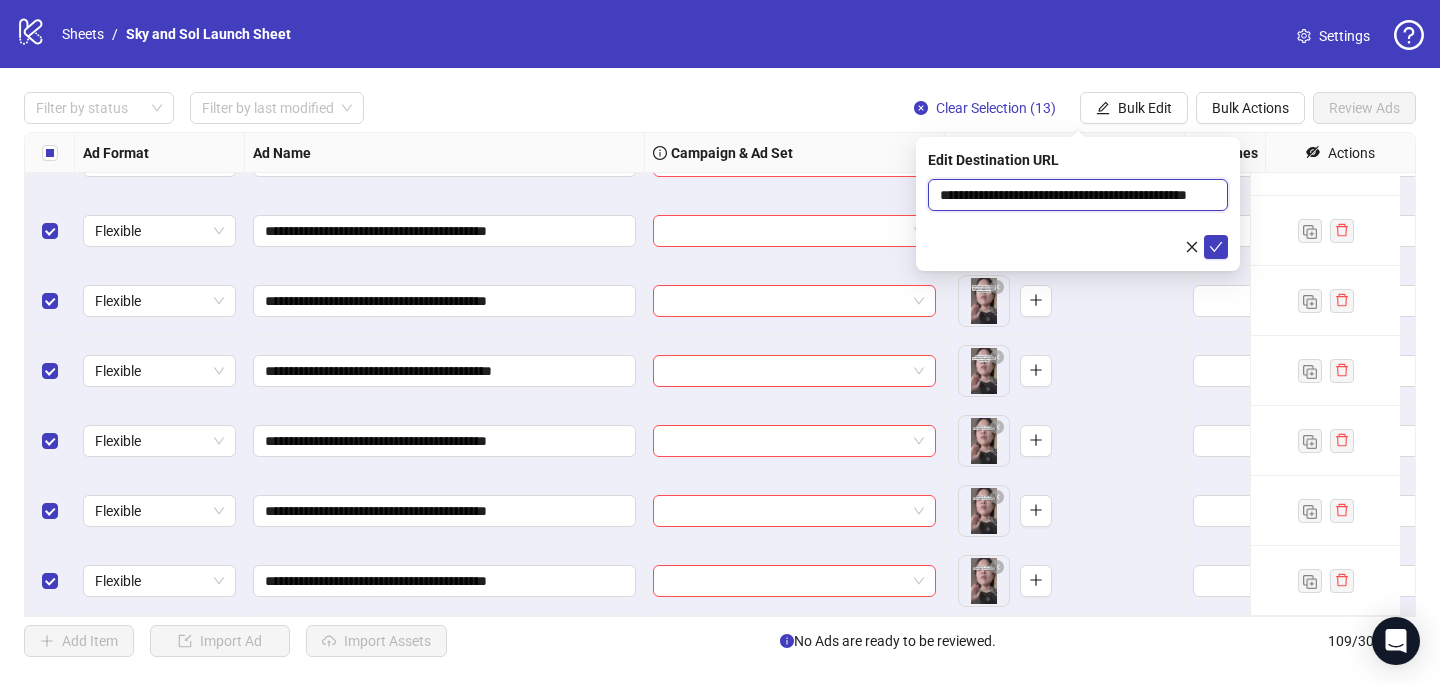 scroll, scrollTop: 0, scrollLeft: 72, axis: horizontal 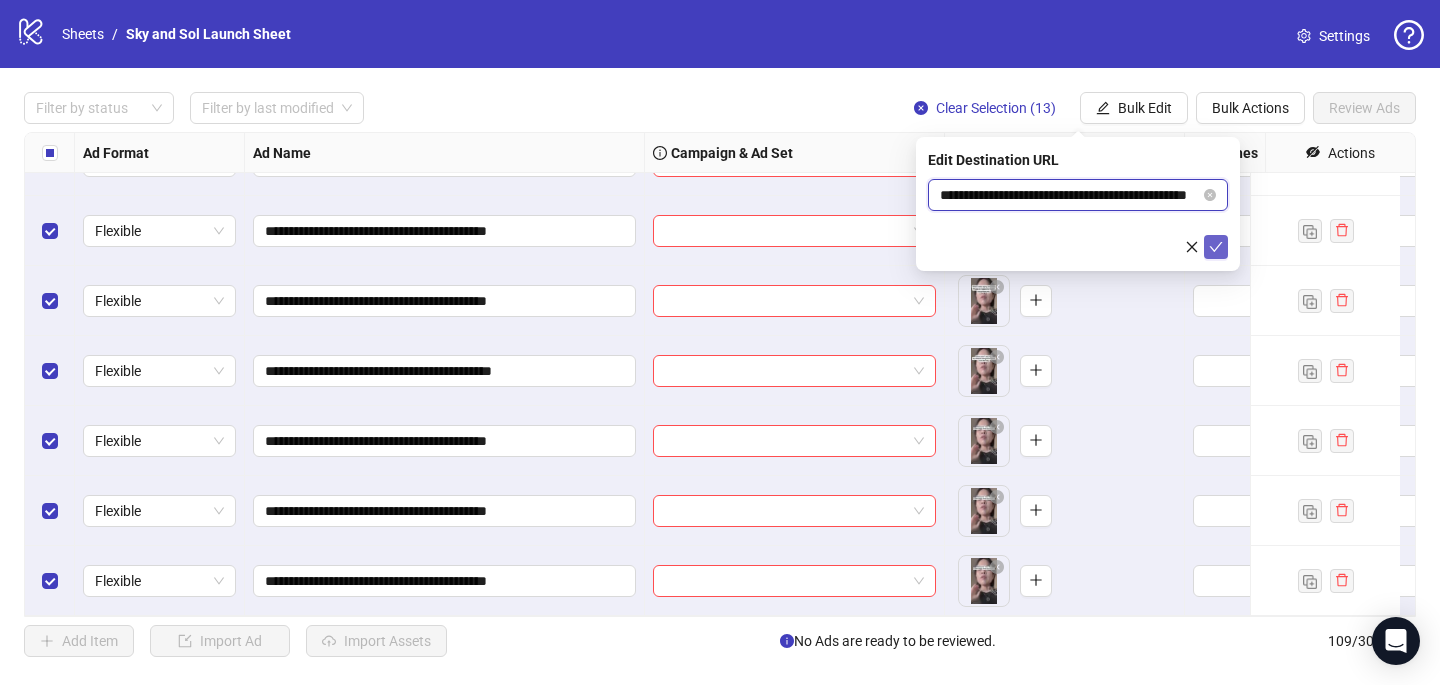 type on "**********" 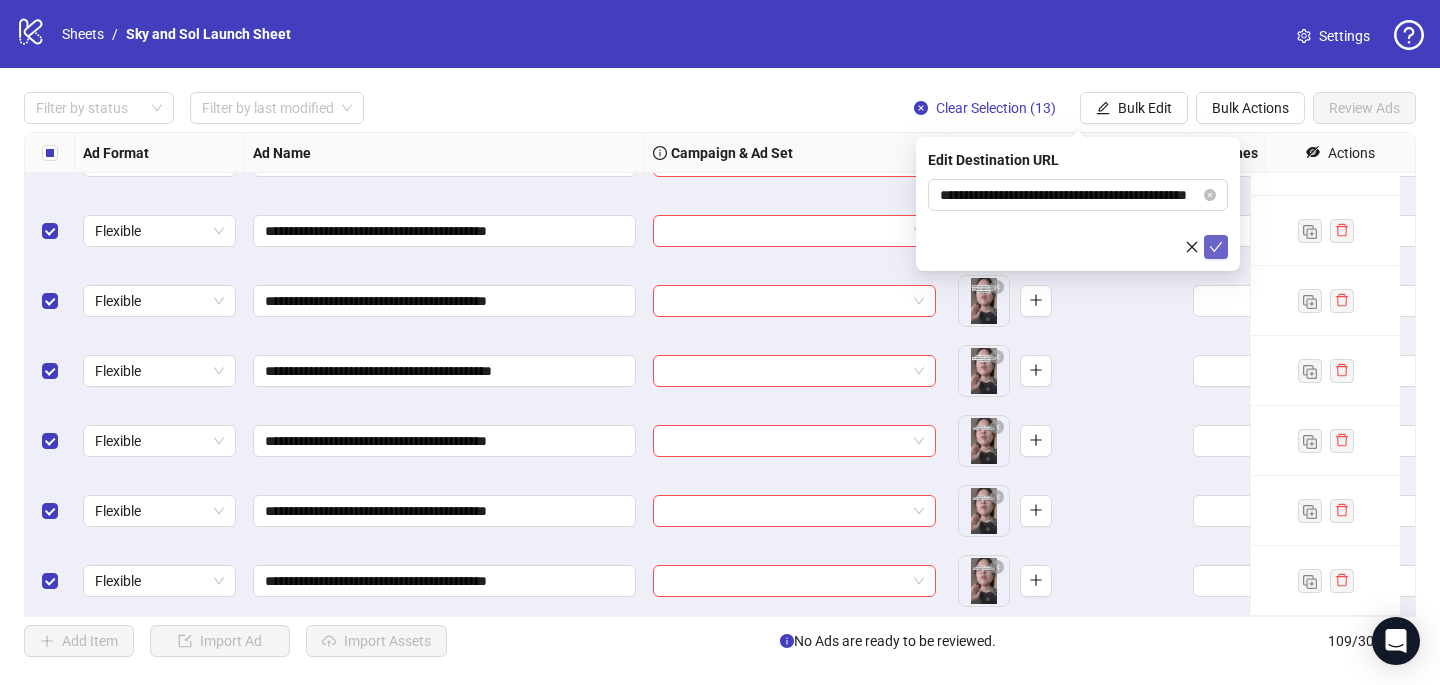 click 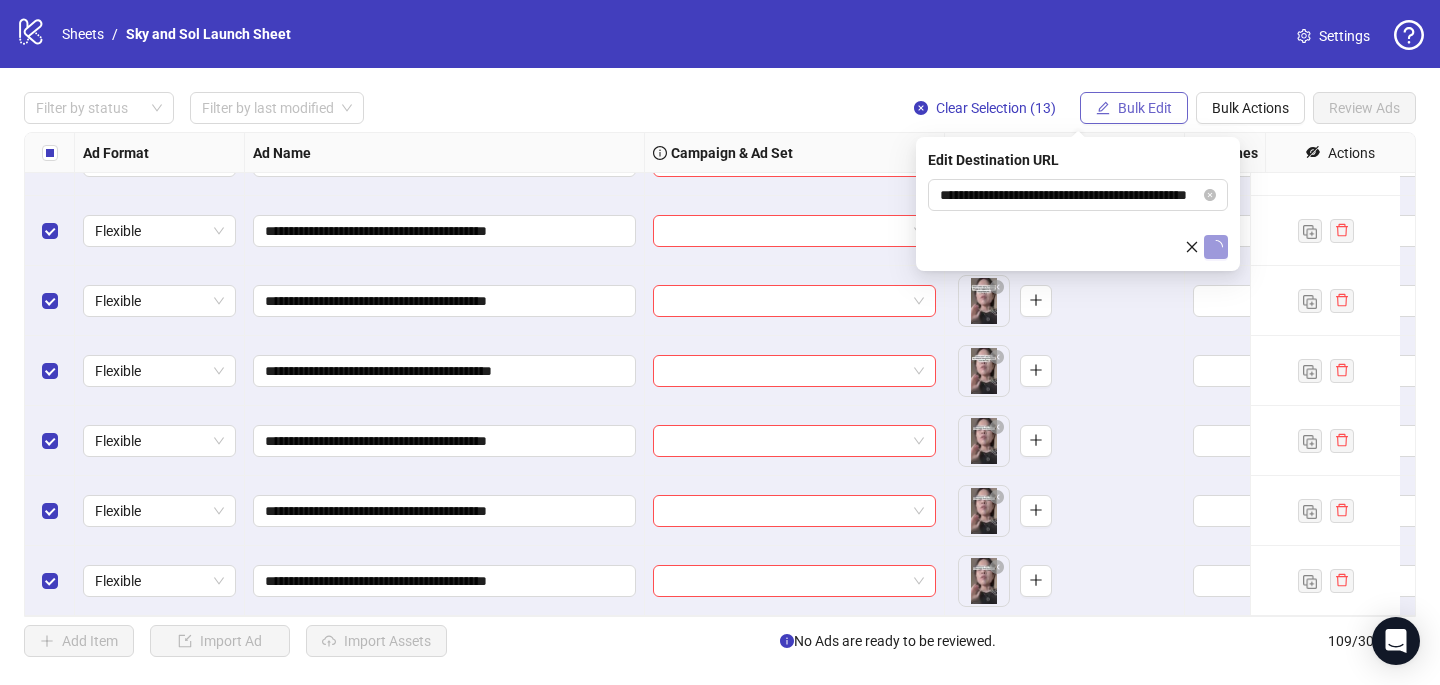 click on "Bulk Edit" at bounding box center (1145, 108) 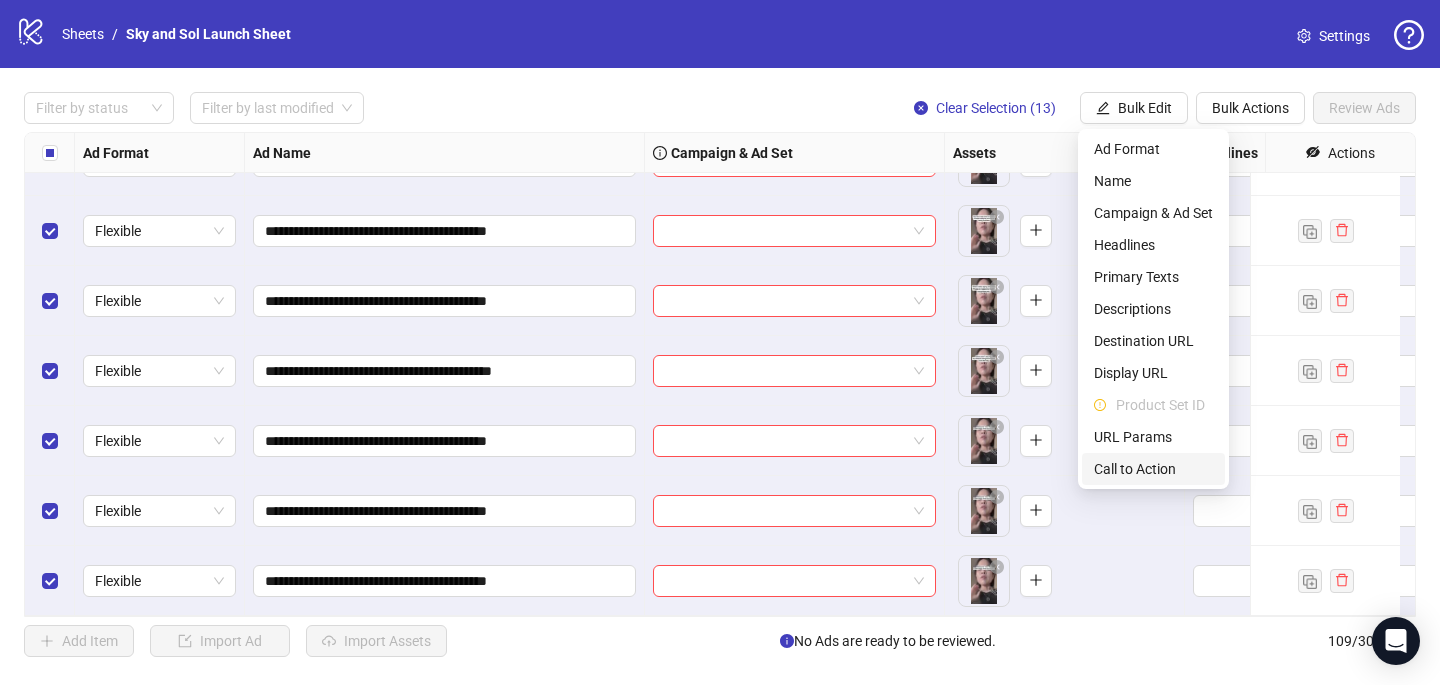 click on "Call to Action" at bounding box center (1153, 469) 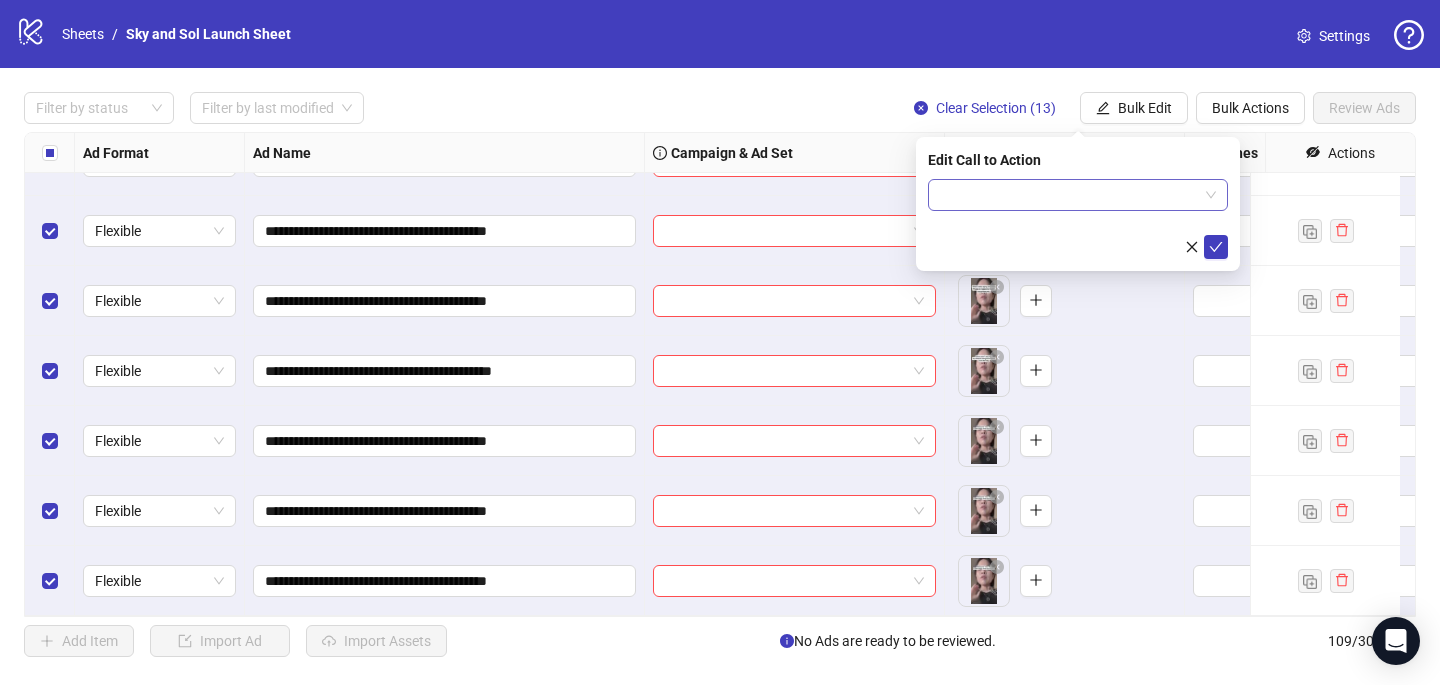 click at bounding box center (1069, 195) 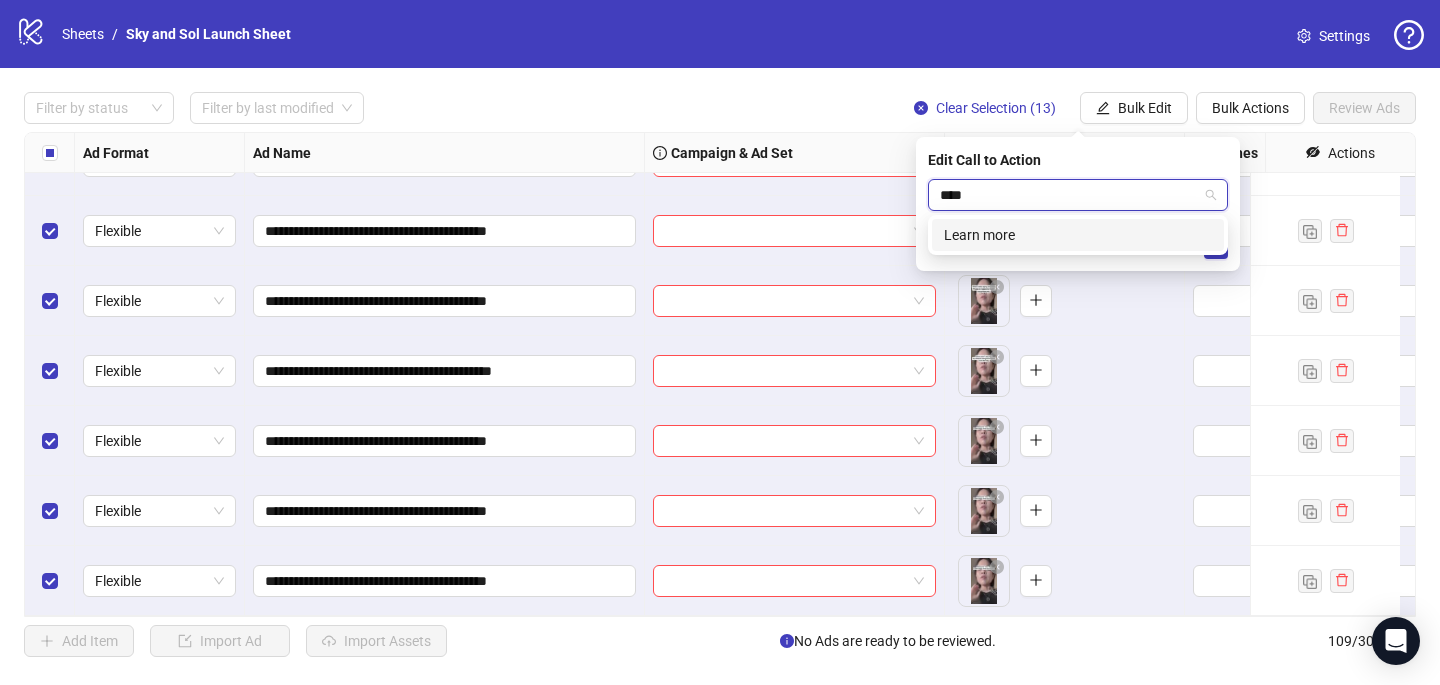 type on "*****" 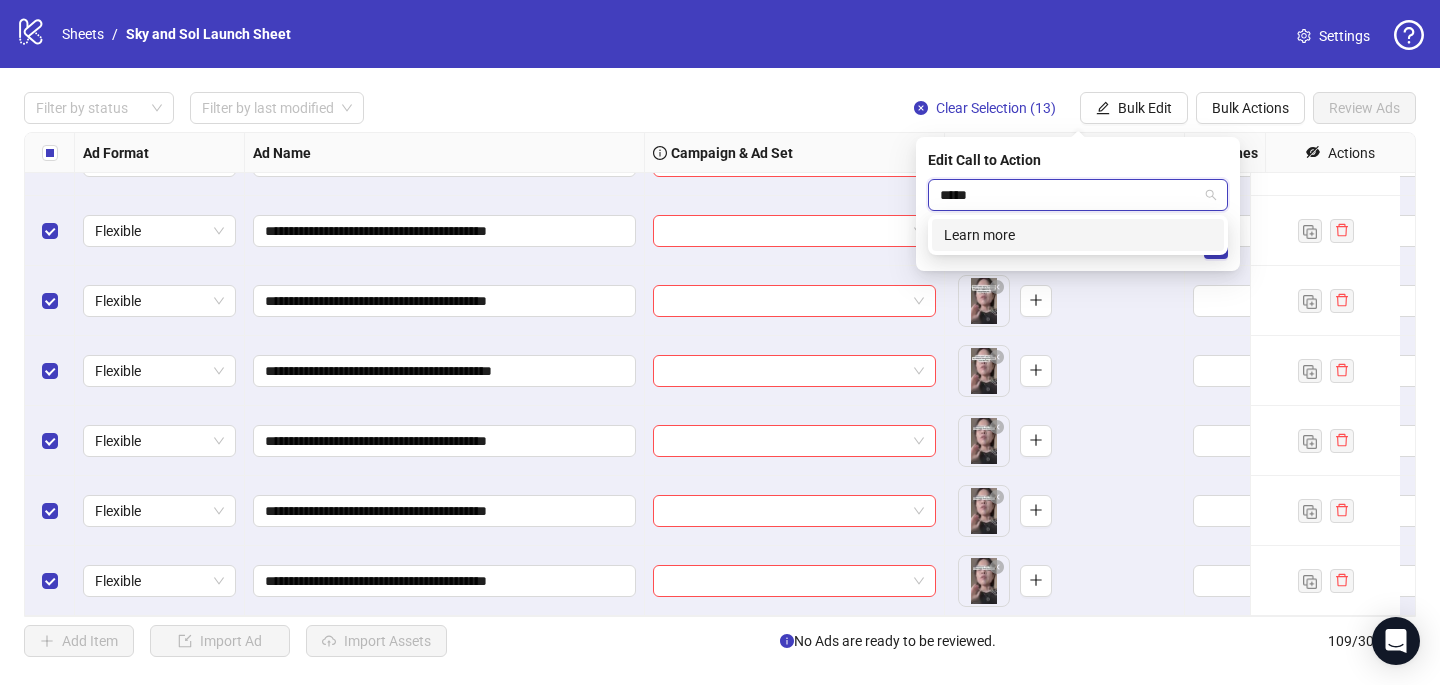 type 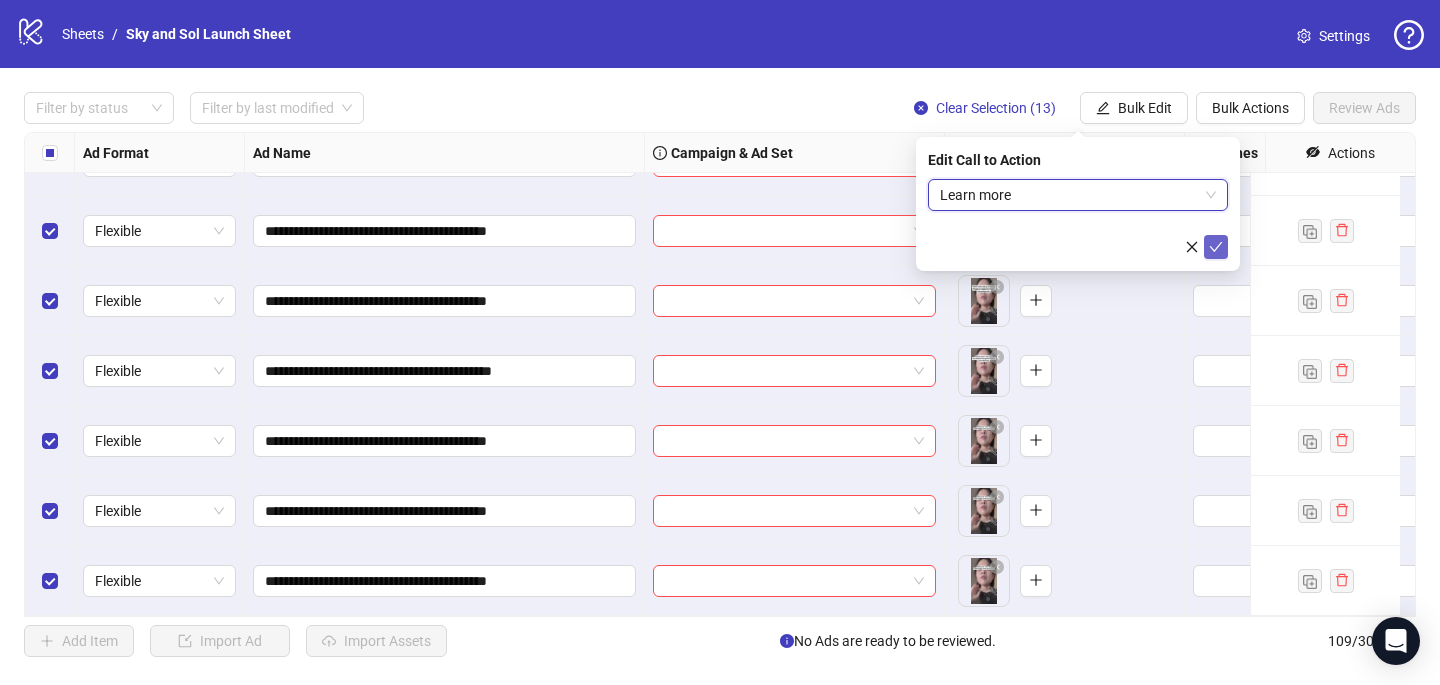 click 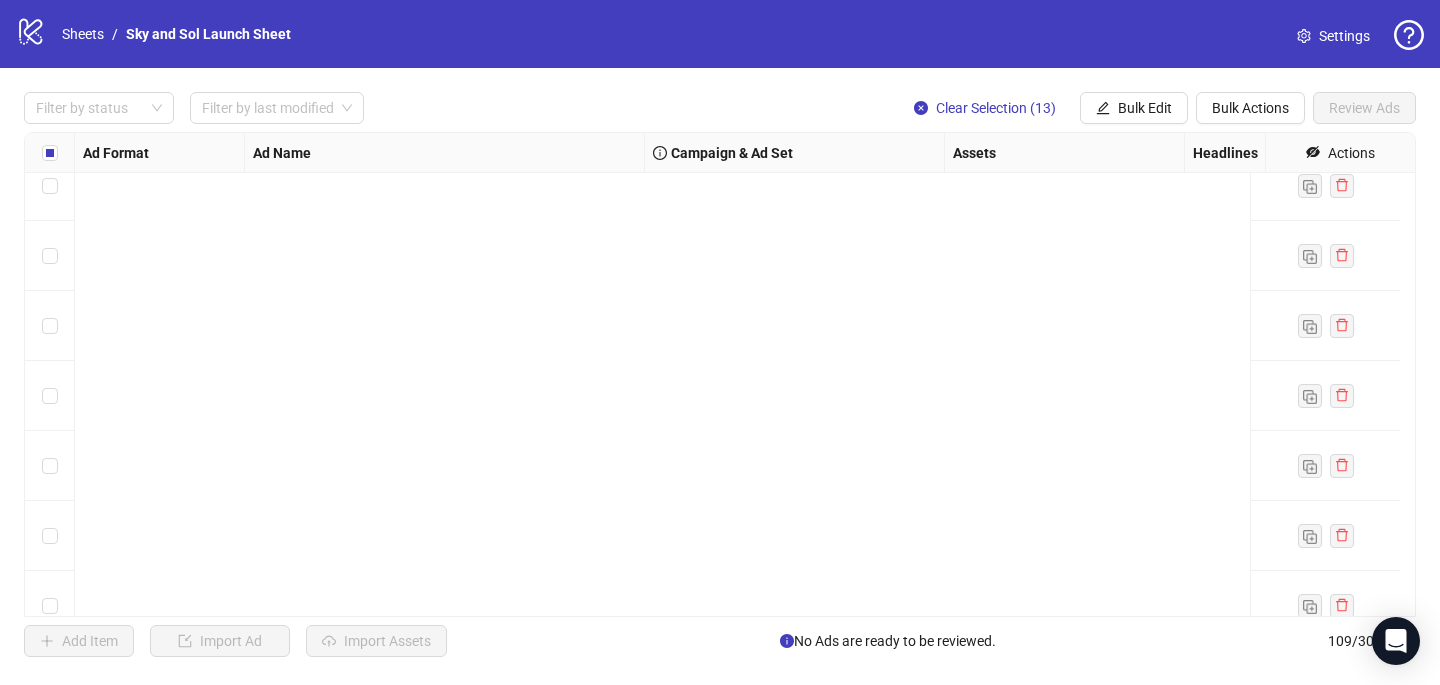 scroll, scrollTop: 7086, scrollLeft: 0, axis: vertical 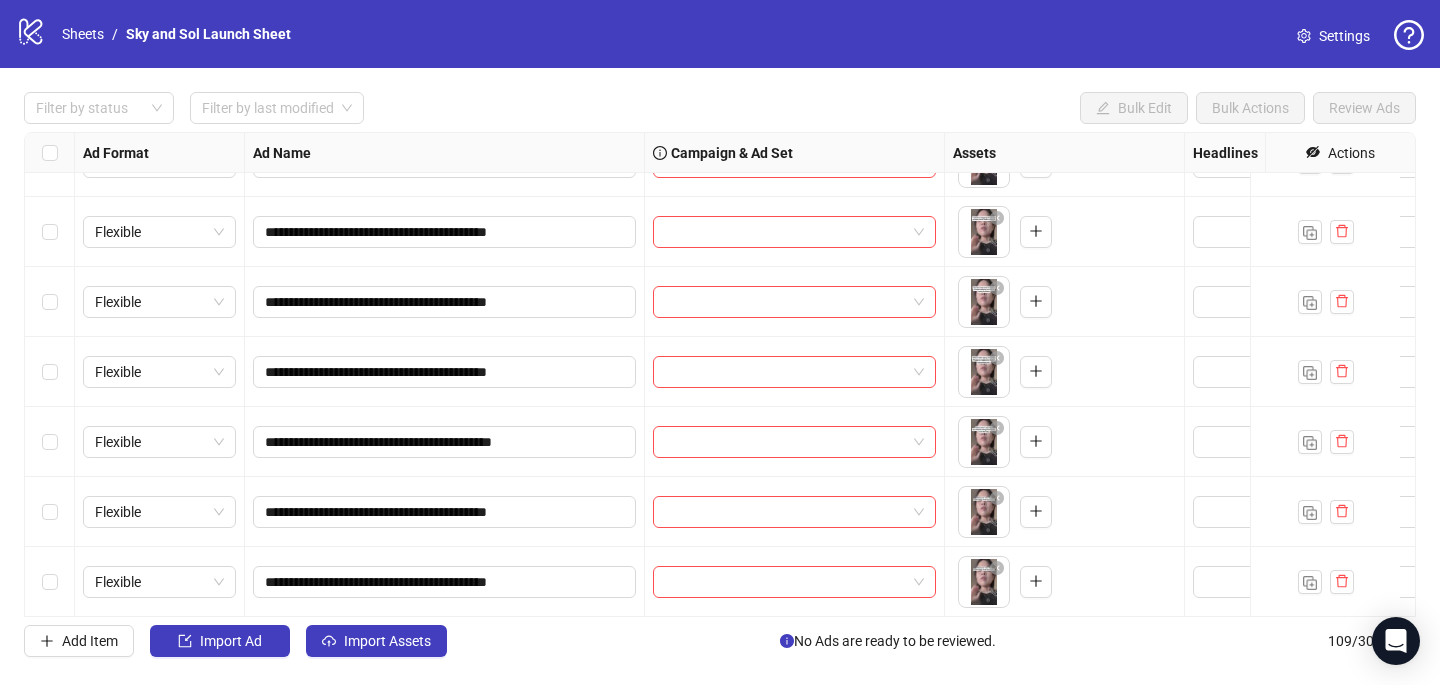click at bounding box center [50, 153] 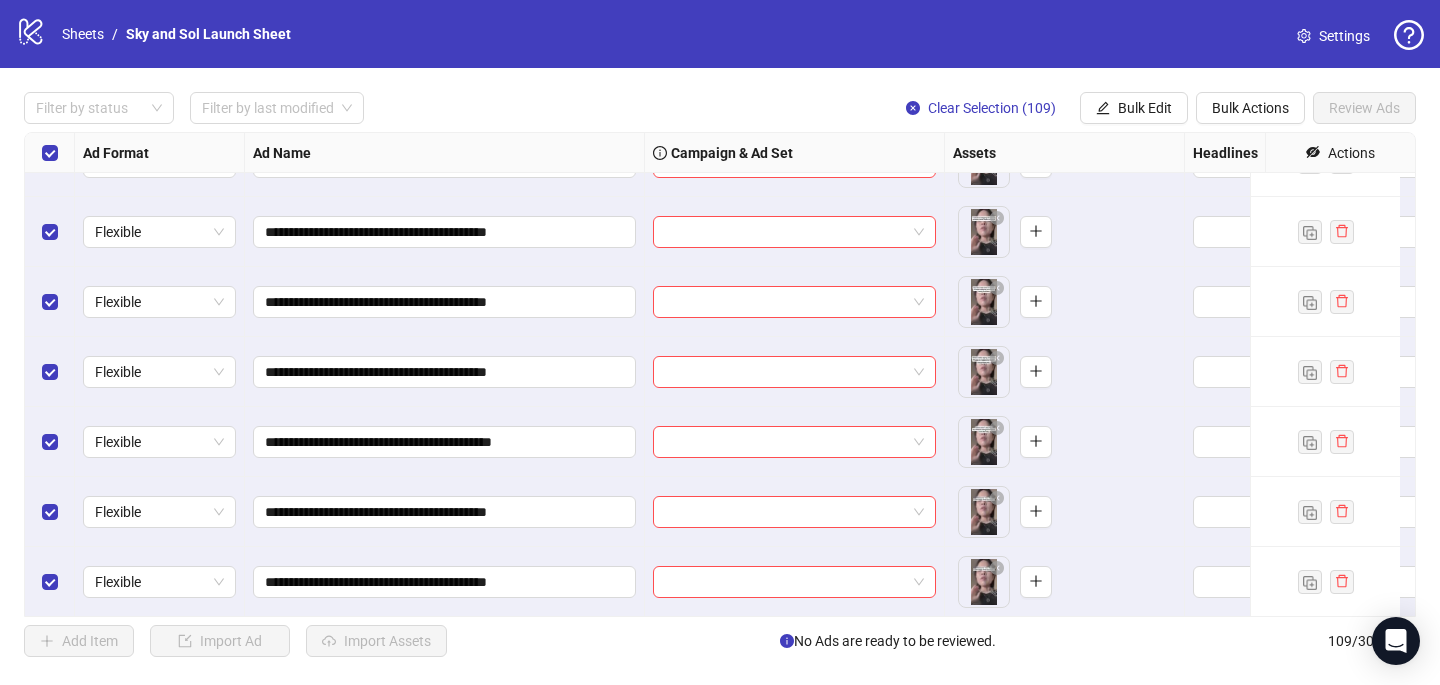 click at bounding box center [50, 153] 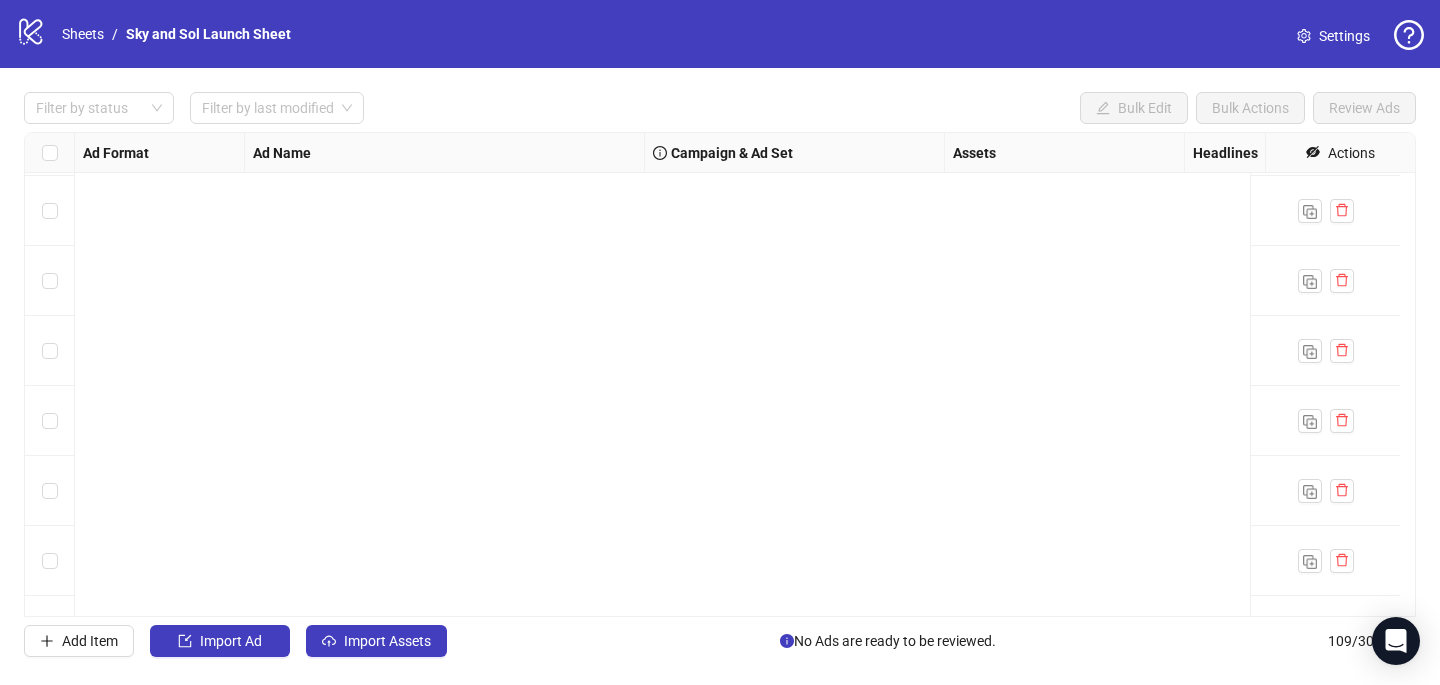 scroll, scrollTop: 0, scrollLeft: 0, axis: both 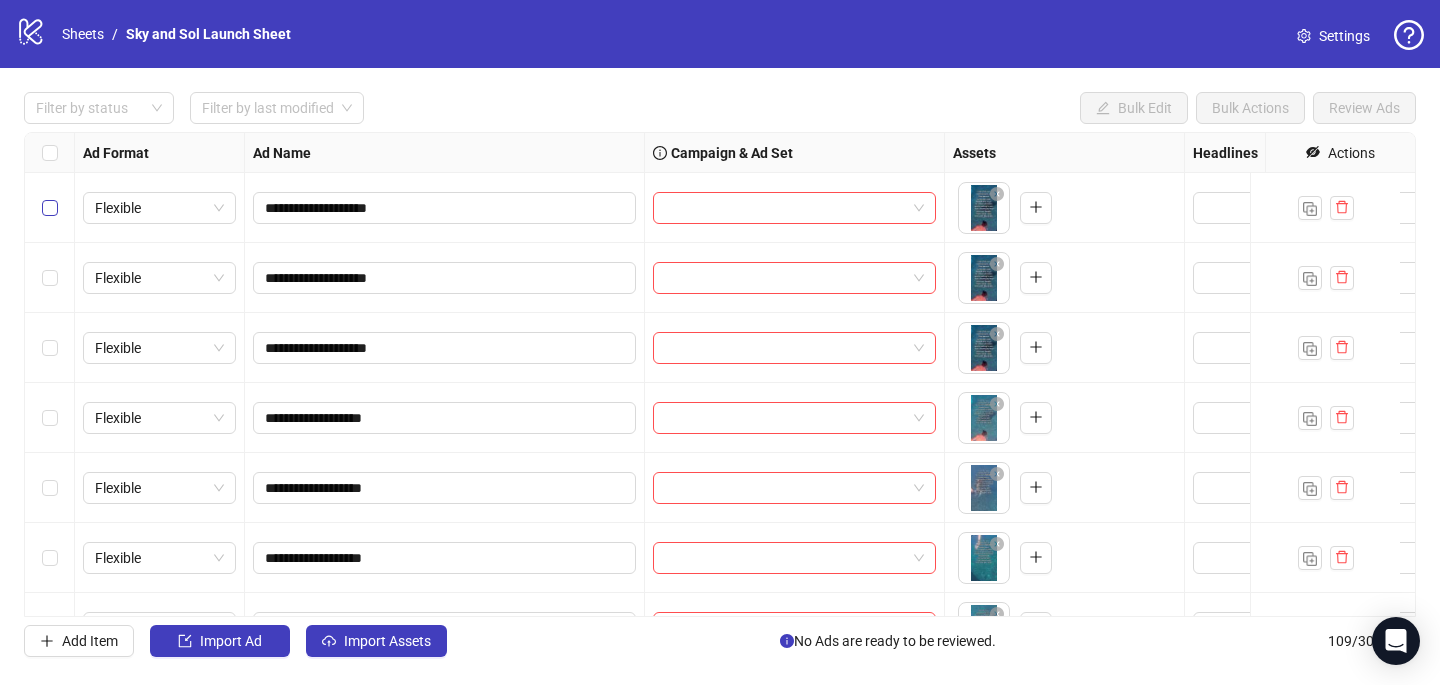 click at bounding box center (50, 208) 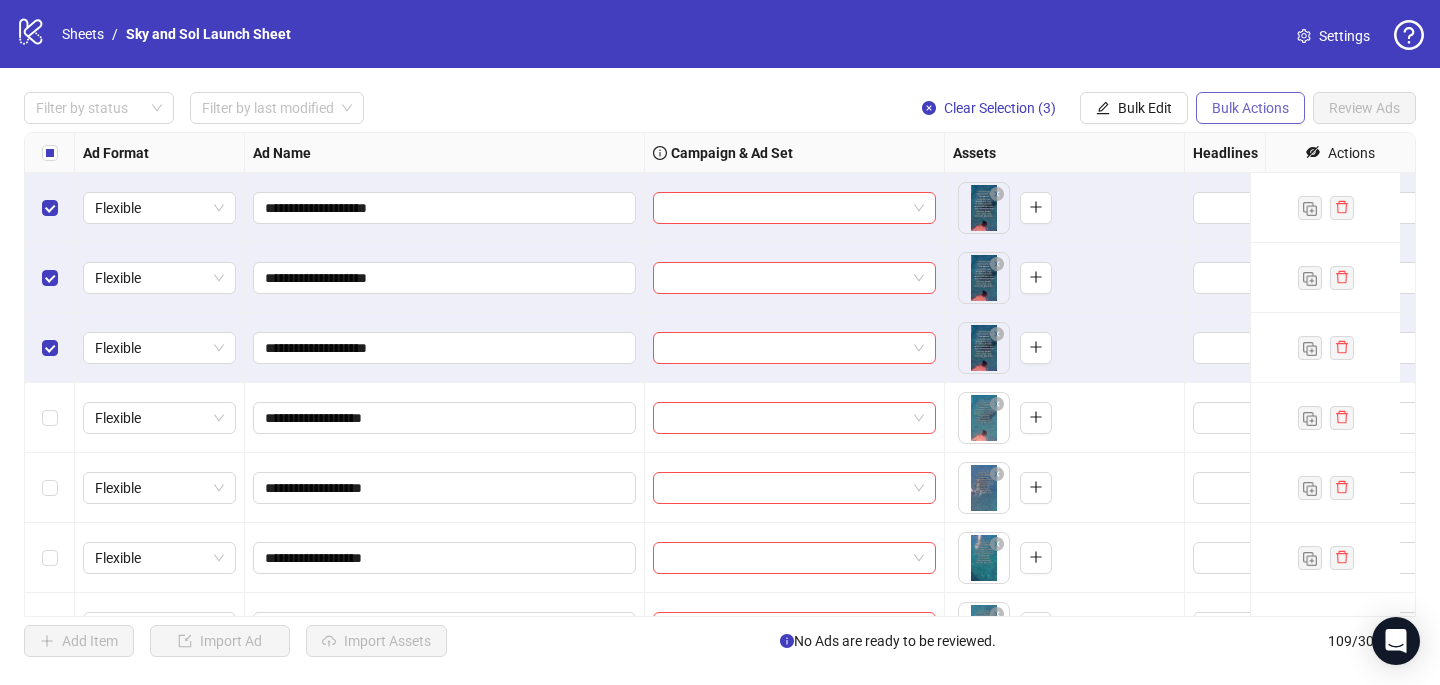 click on "Bulk Actions" at bounding box center [1250, 108] 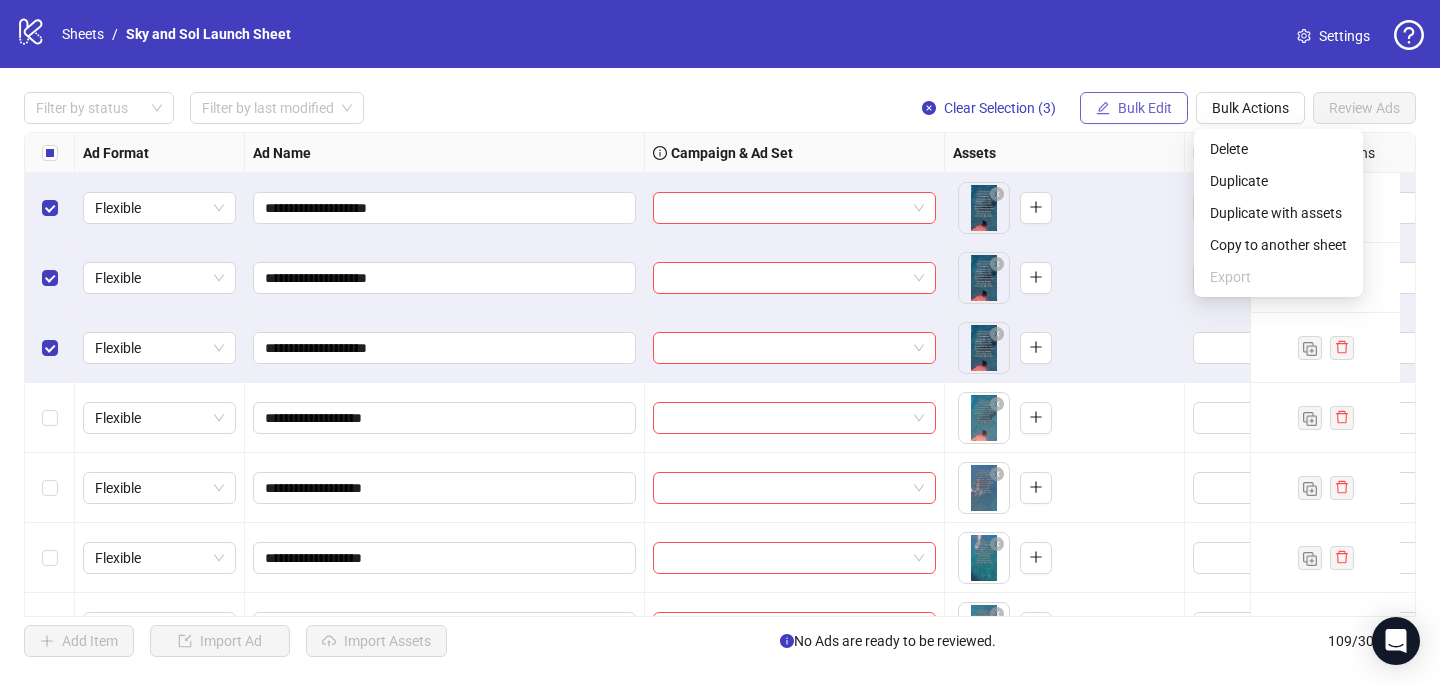 click on "Bulk Edit" at bounding box center [1134, 108] 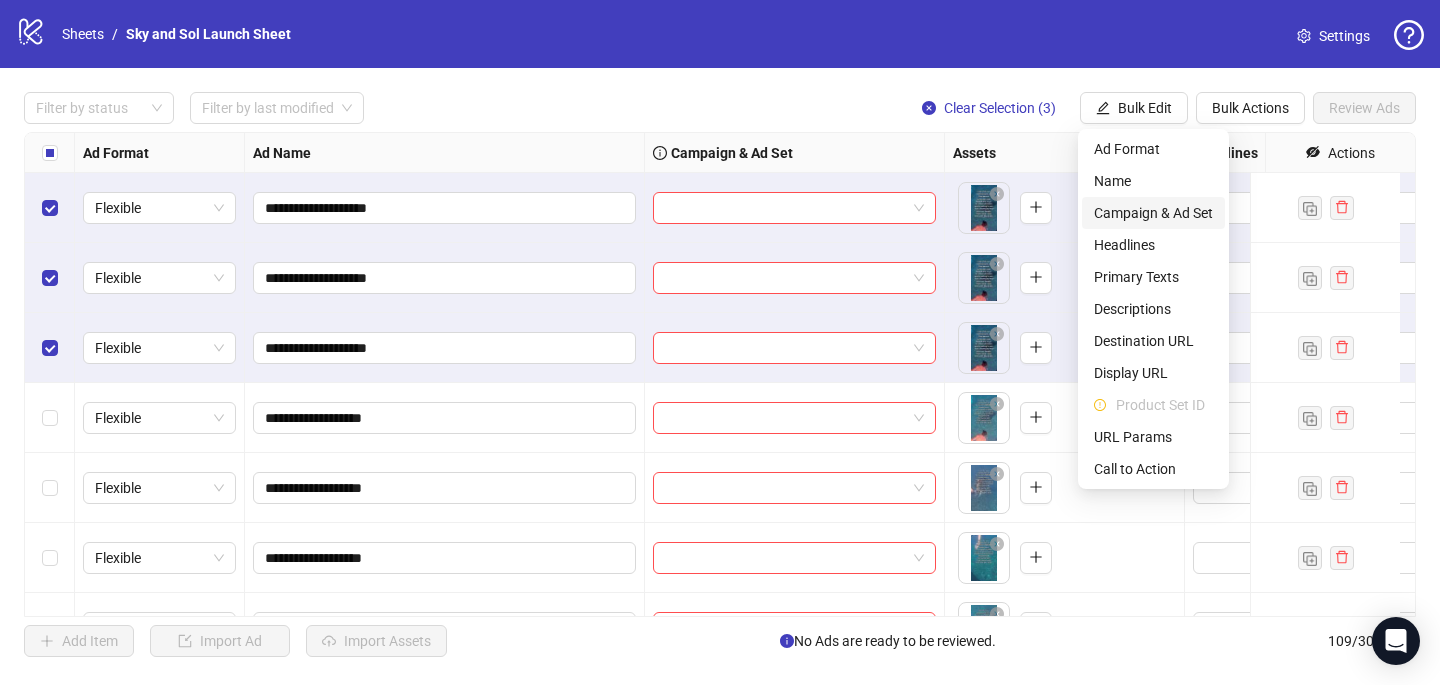 click on "Campaign & Ad Set" at bounding box center [1153, 213] 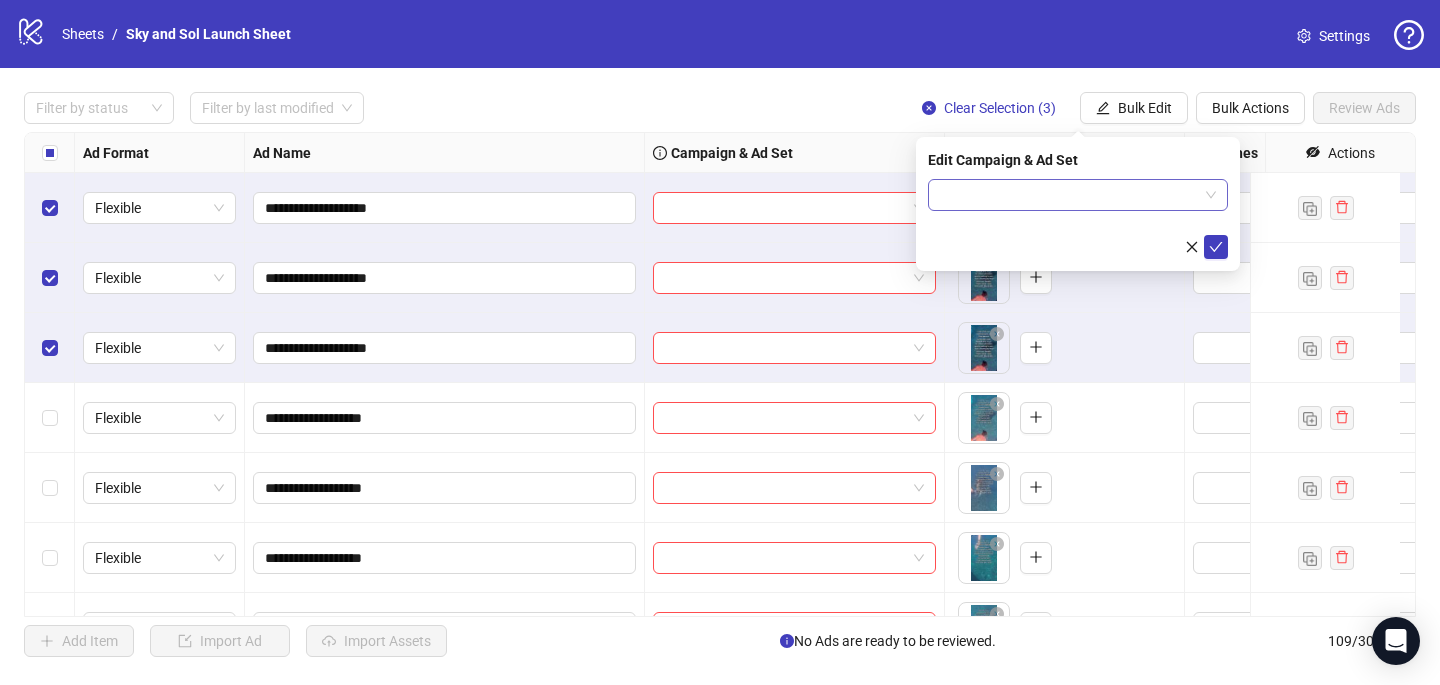 click at bounding box center [1069, 195] 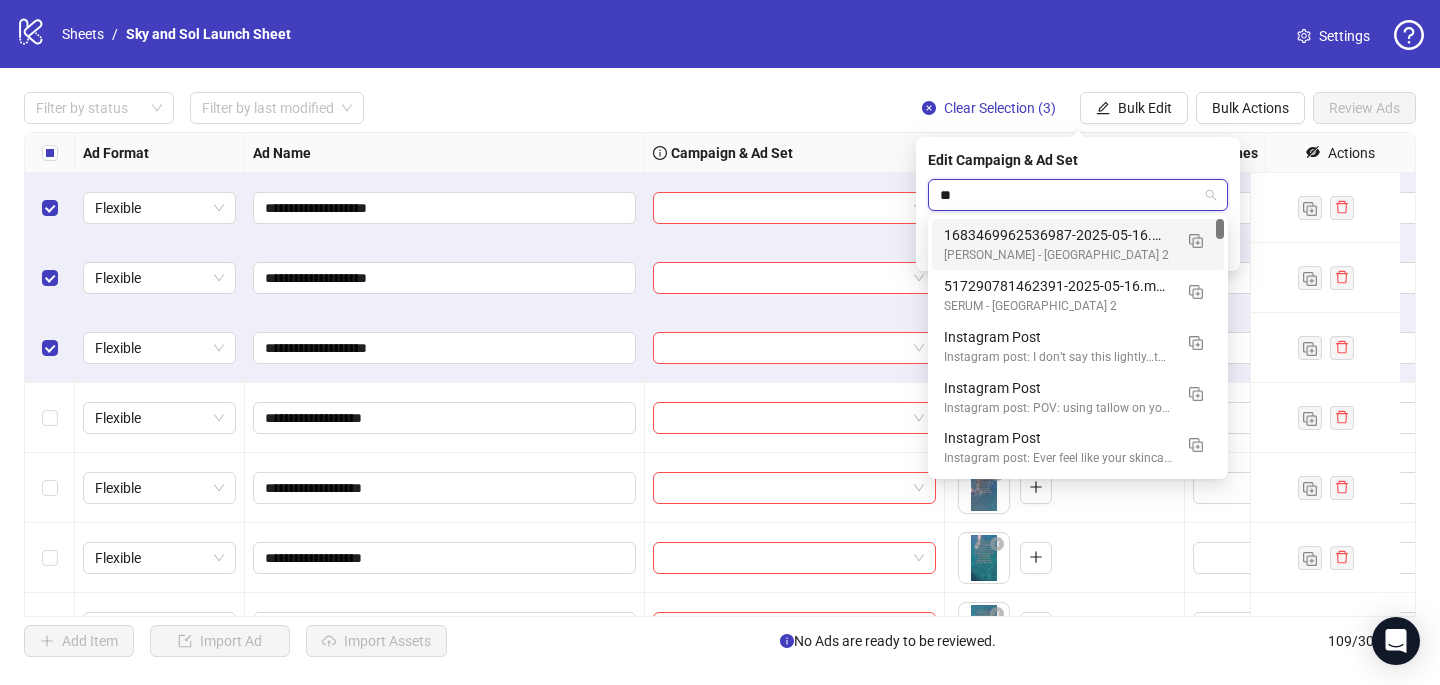 type on "*" 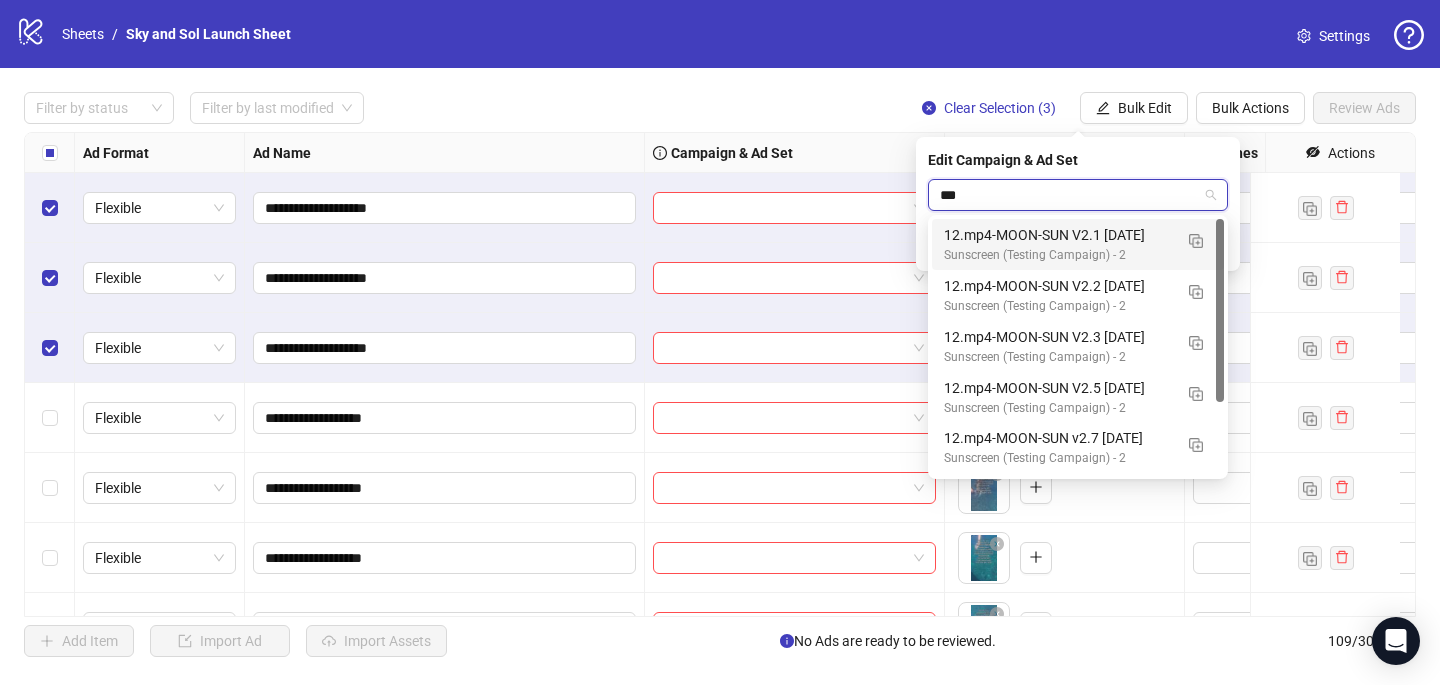 type on "****" 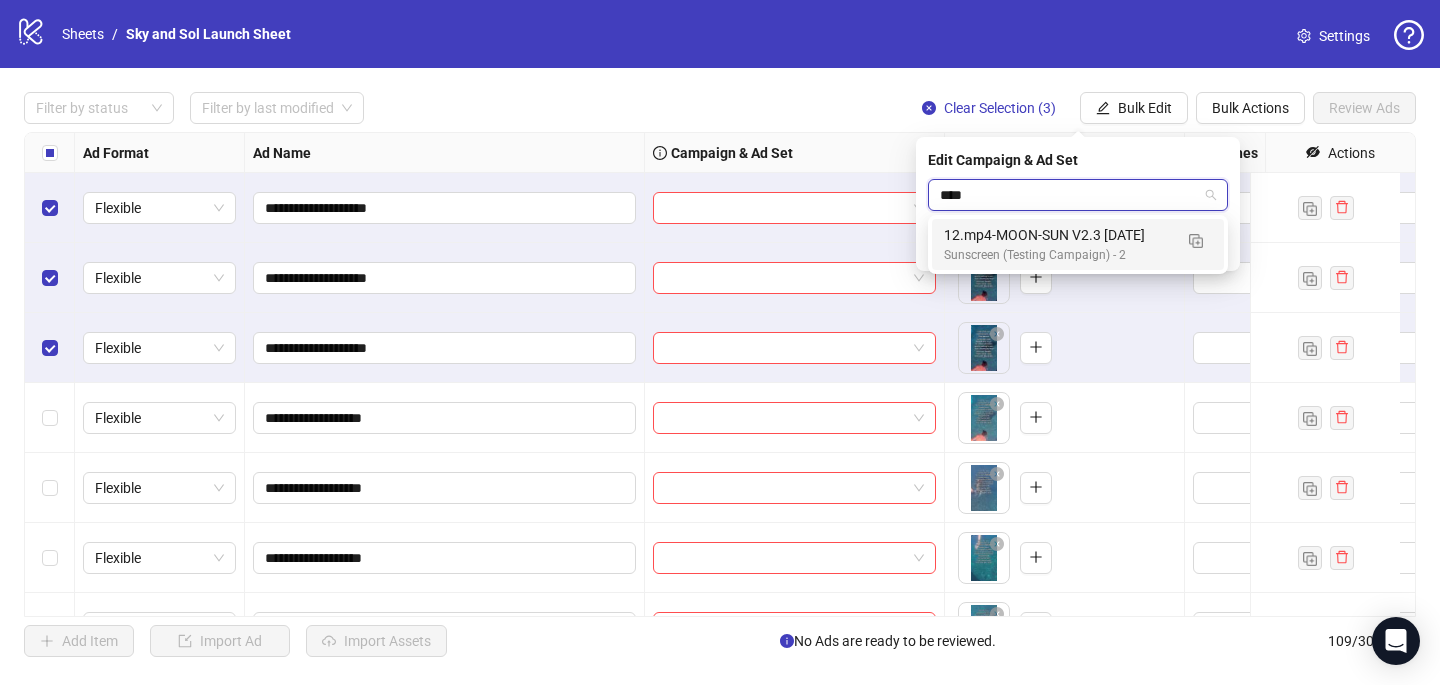 type 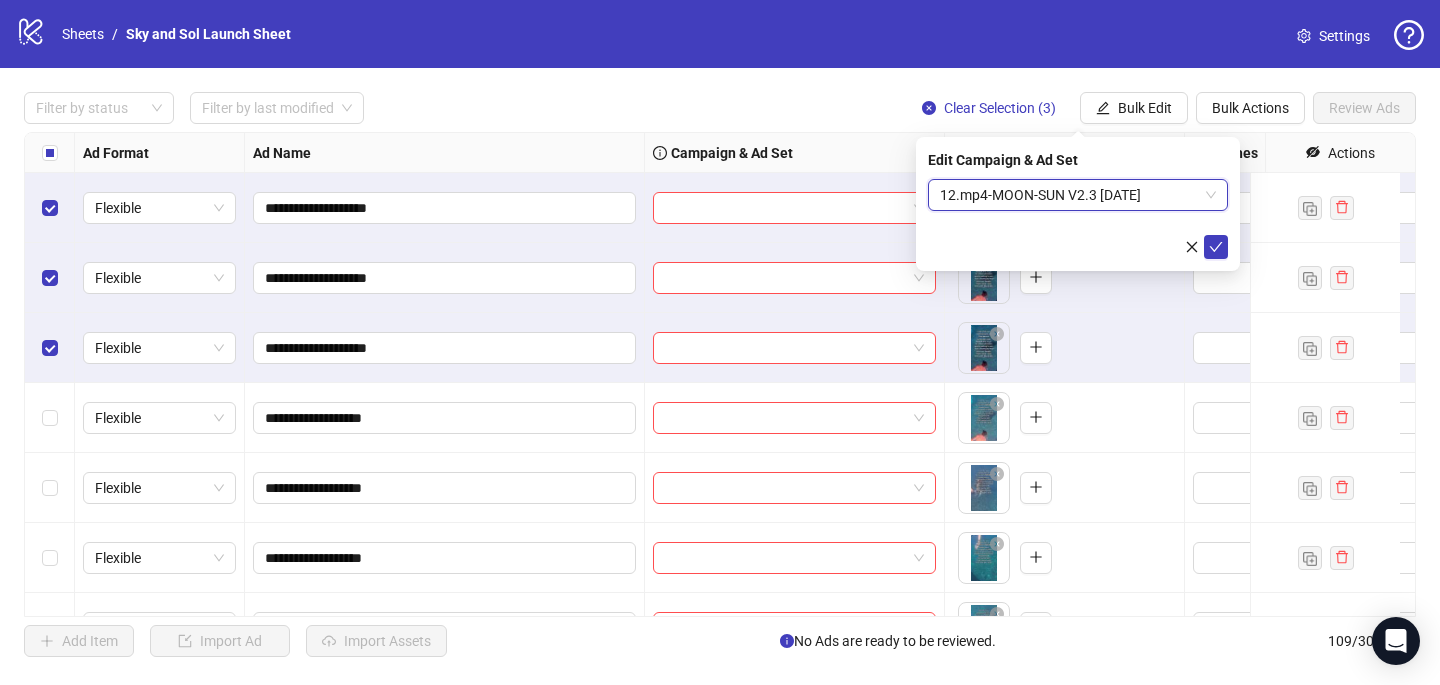 type 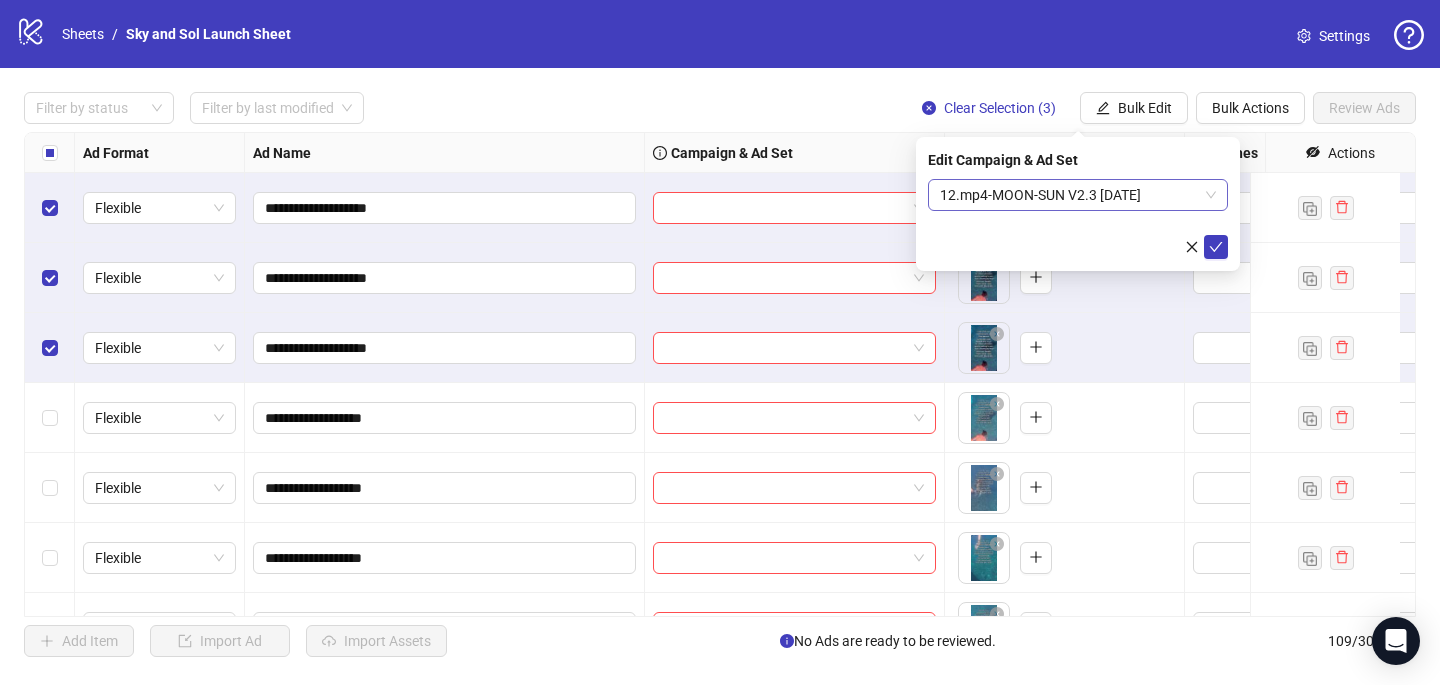 type 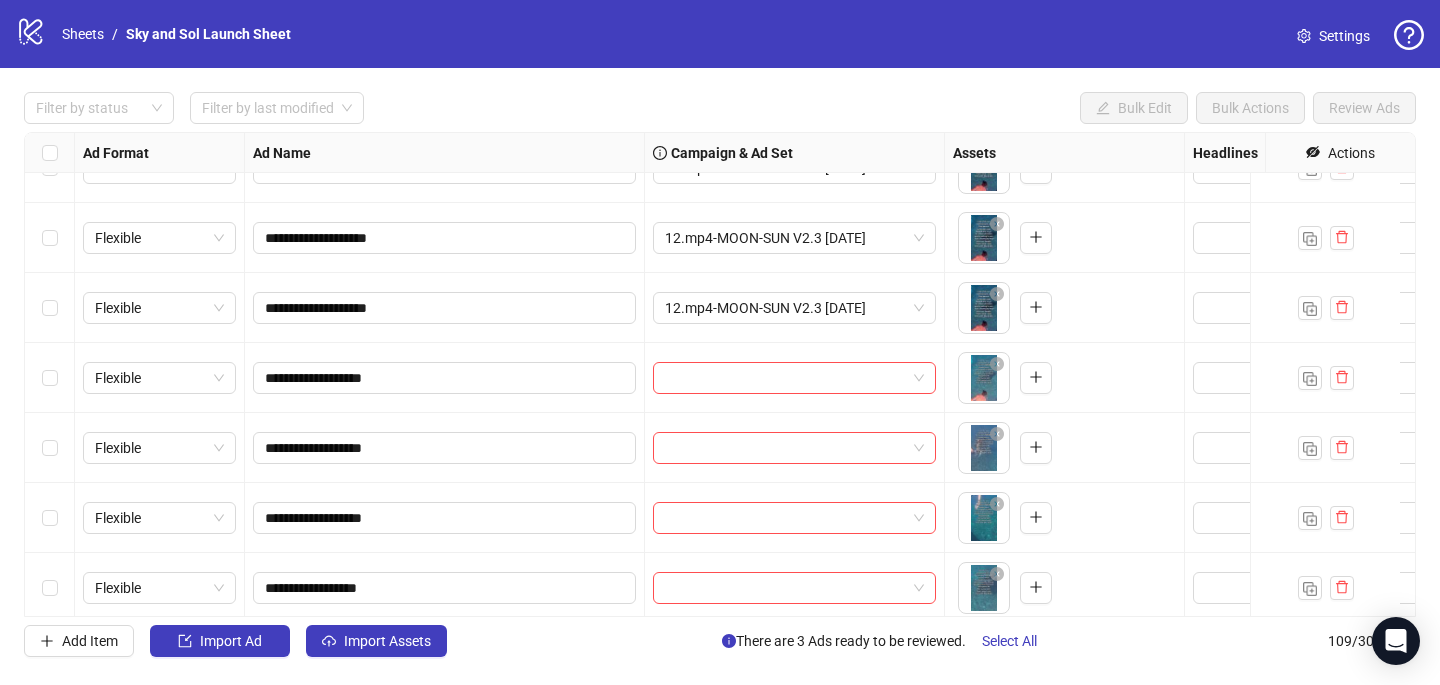 scroll, scrollTop: 46, scrollLeft: 0, axis: vertical 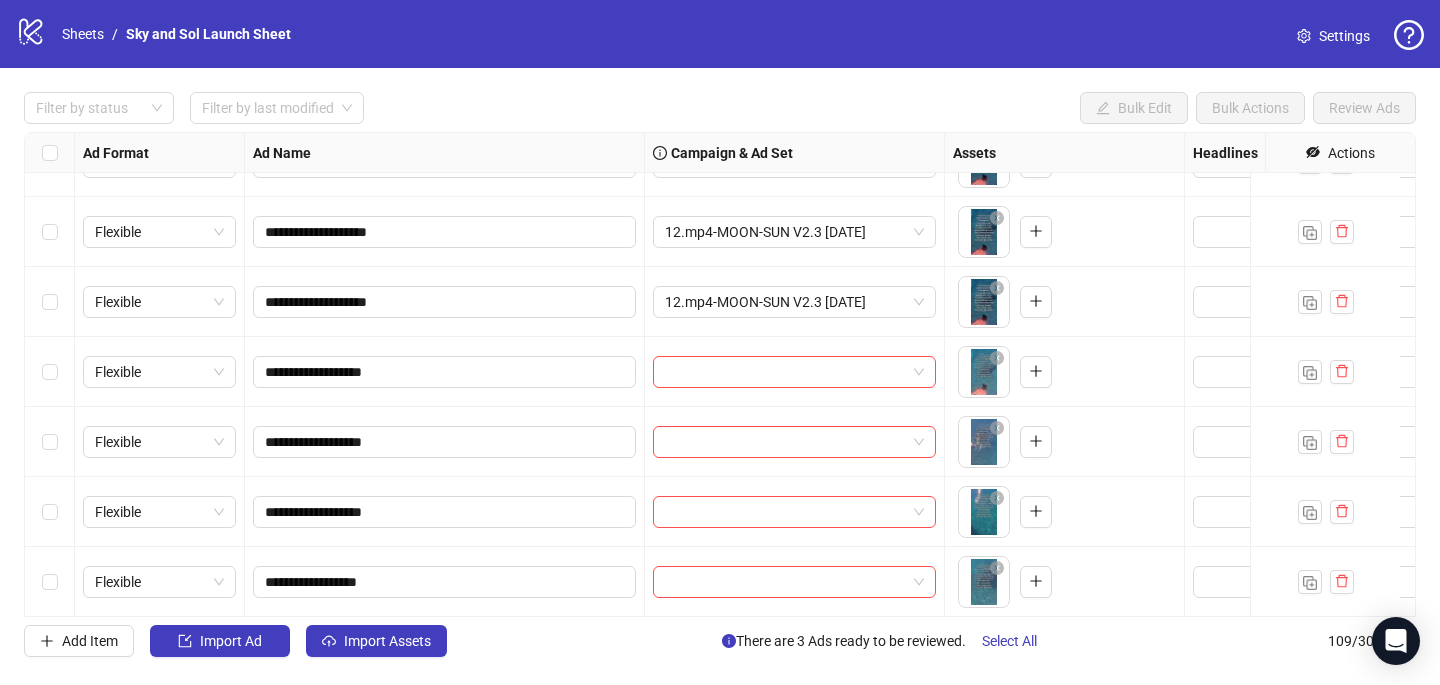 drag, startPoint x: 58, startPoint y: 373, endPoint x: 58, endPoint y: 388, distance: 15 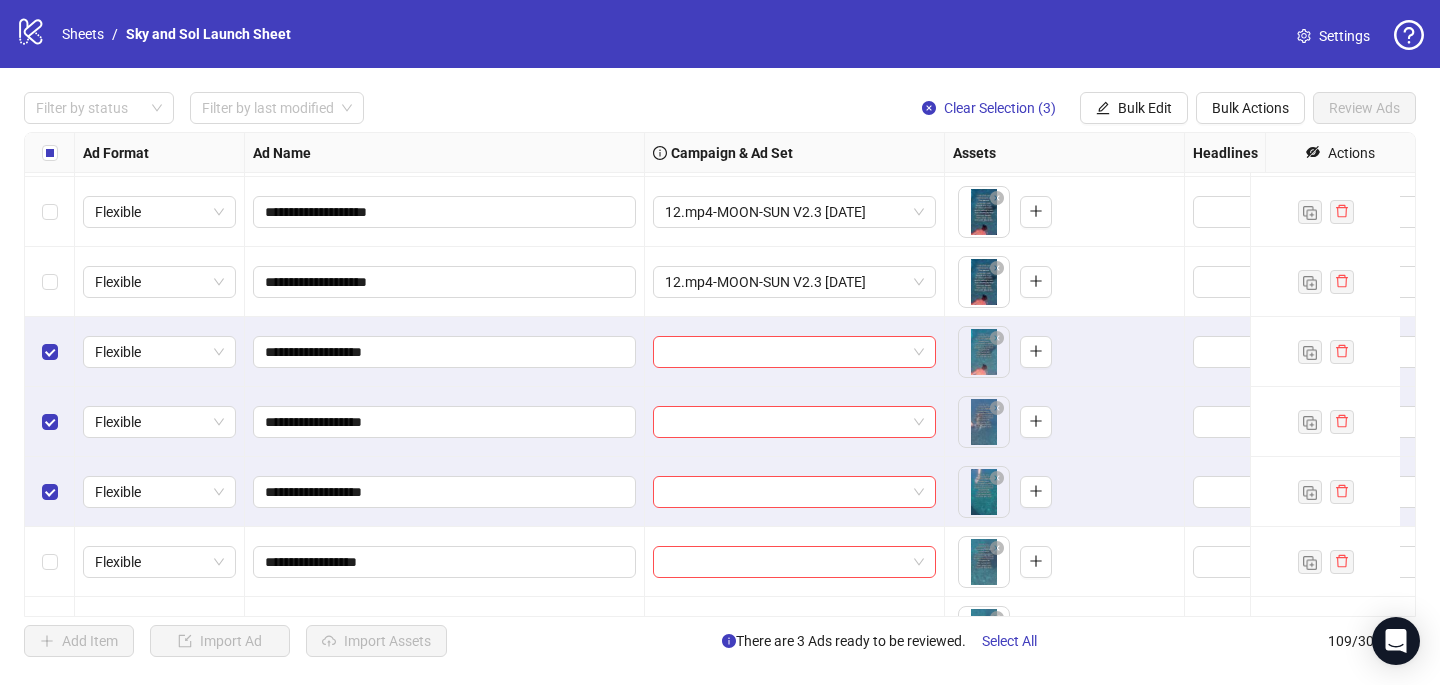 scroll, scrollTop: 69, scrollLeft: 0, axis: vertical 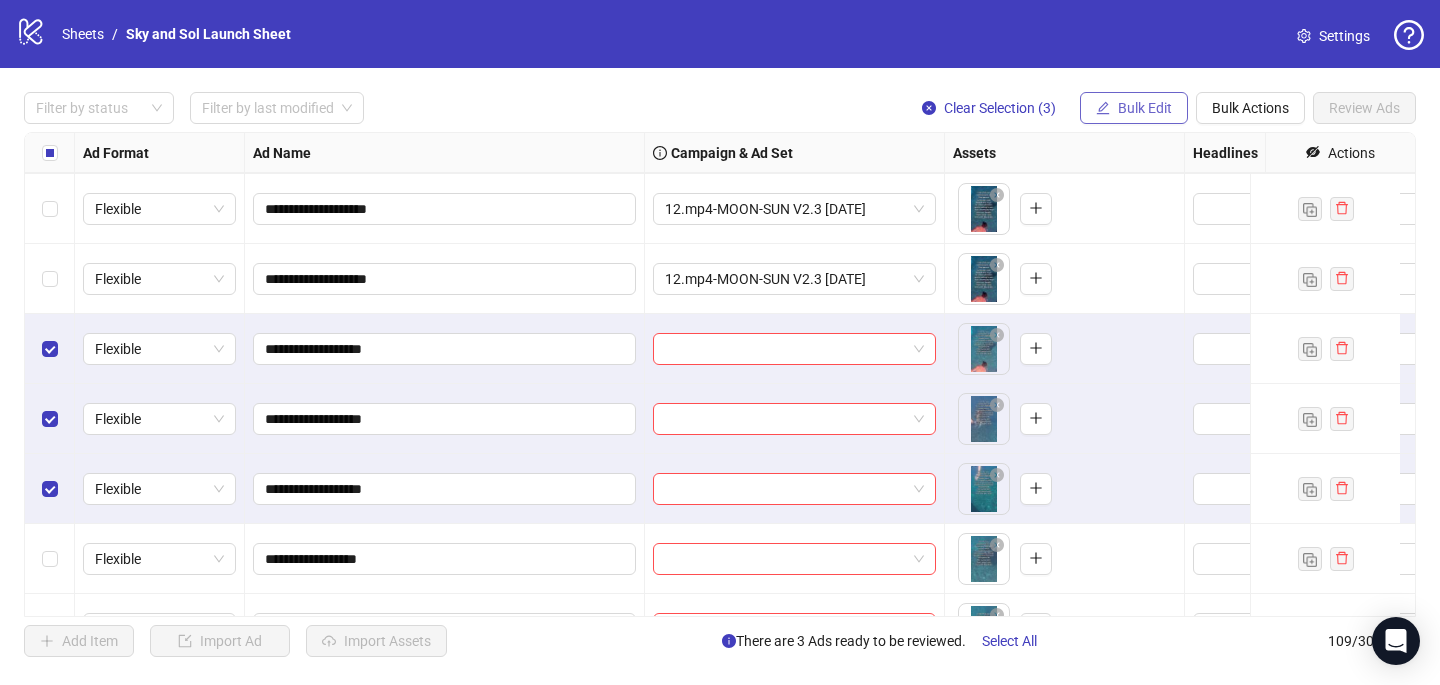 click on "Bulk Edit" at bounding box center [1145, 108] 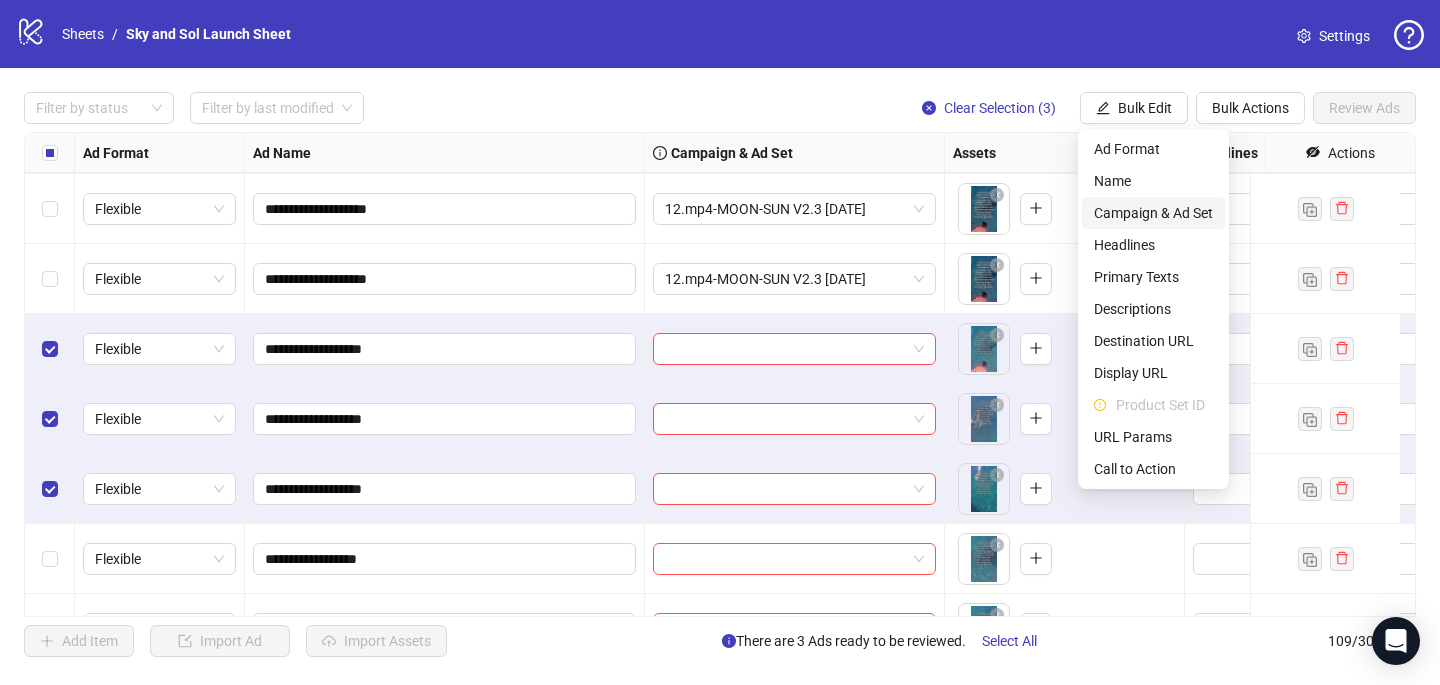 click on "Campaign & Ad Set" at bounding box center [1153, 213] 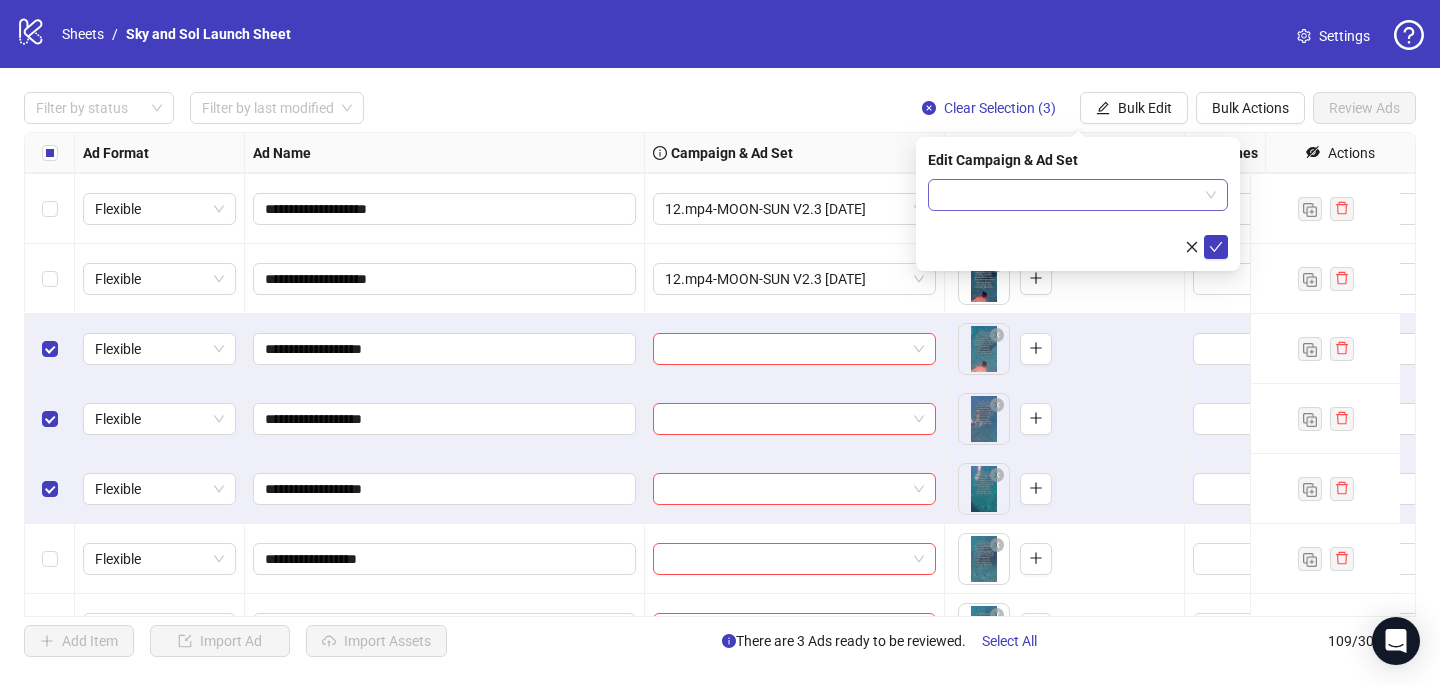 click at bounding box center [1069, 195] 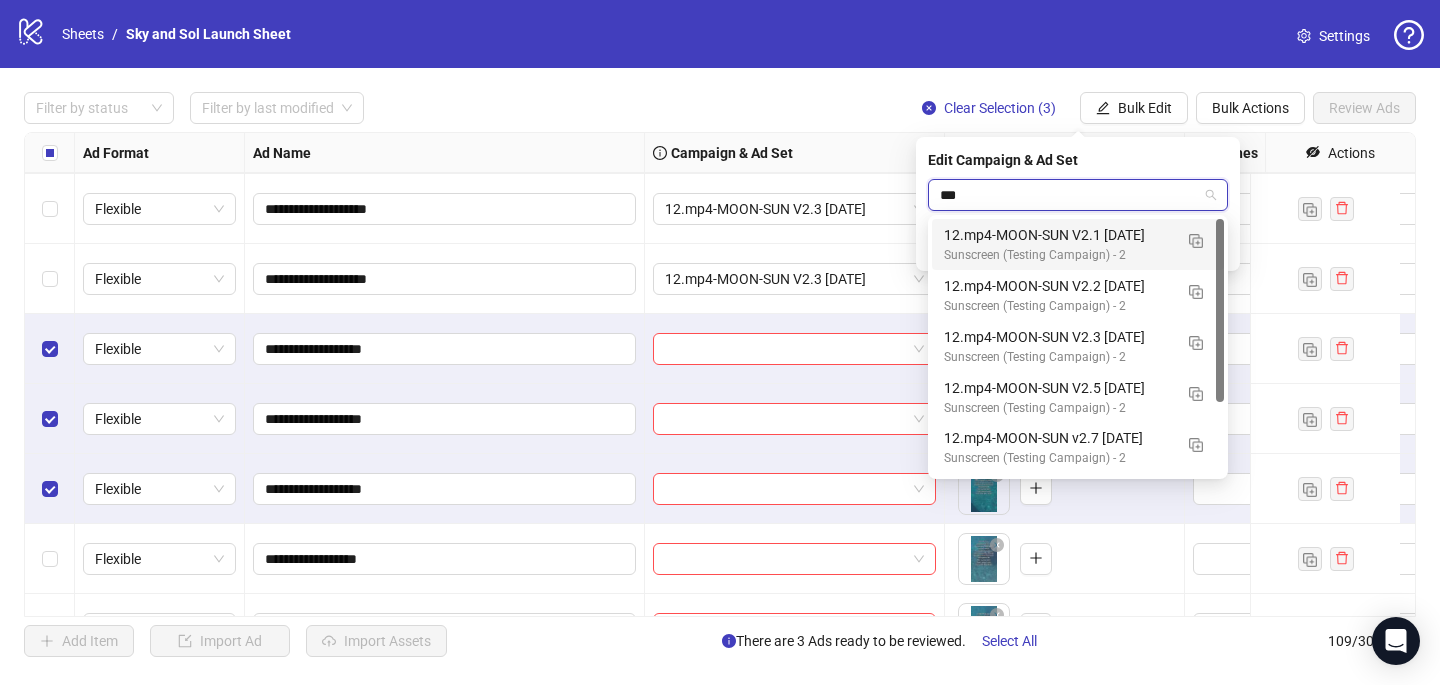 type on "****" 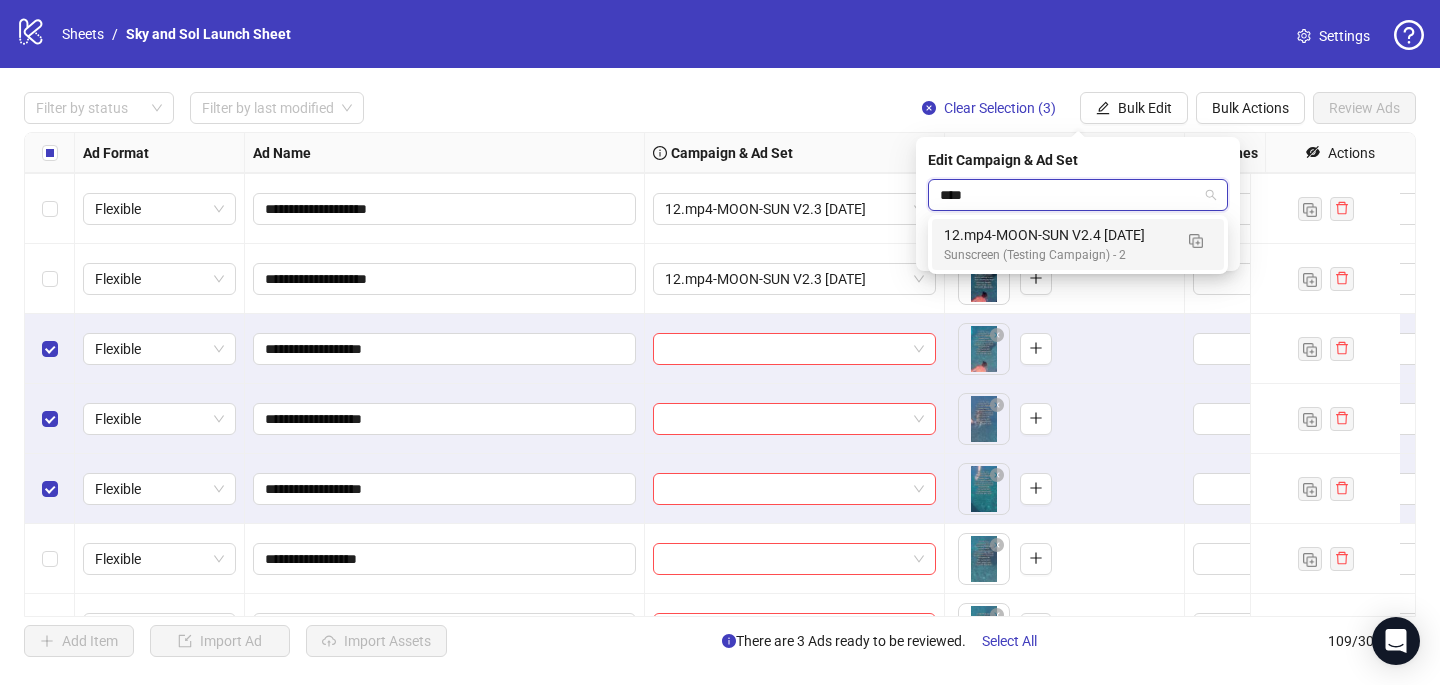 type 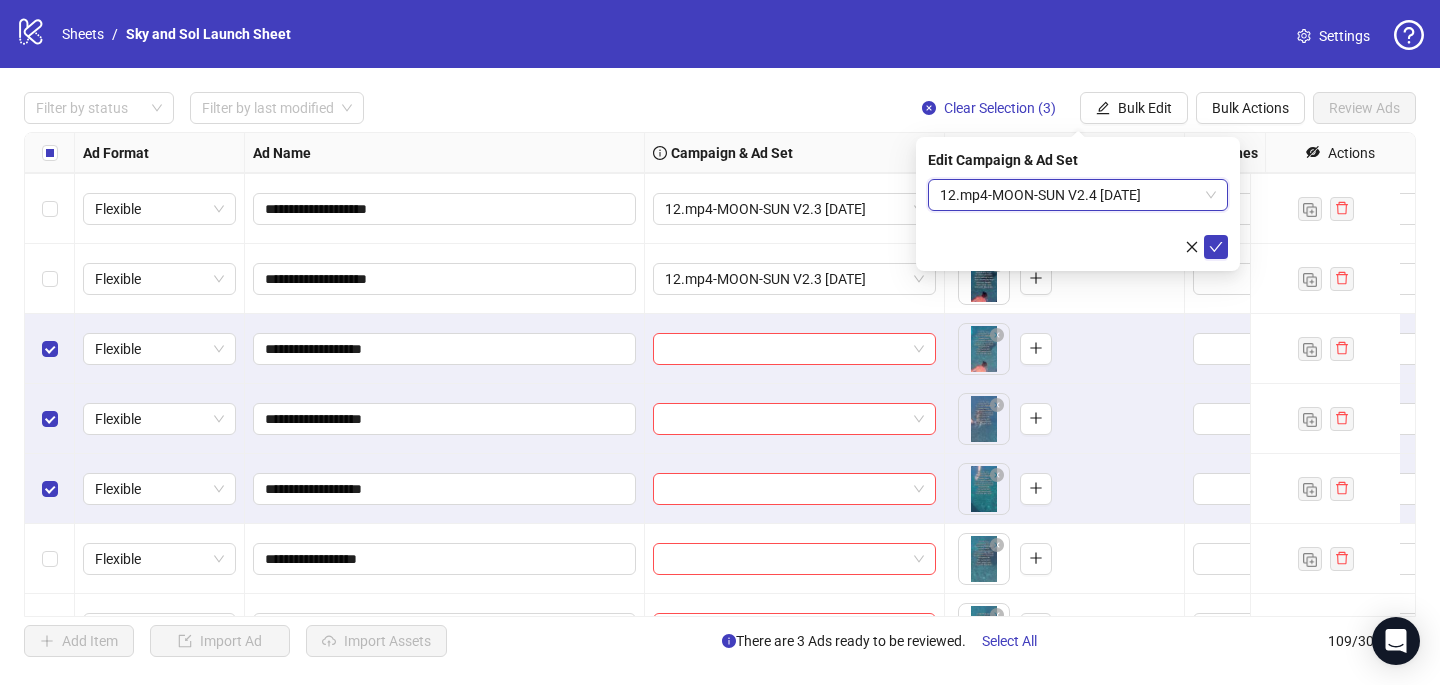 type 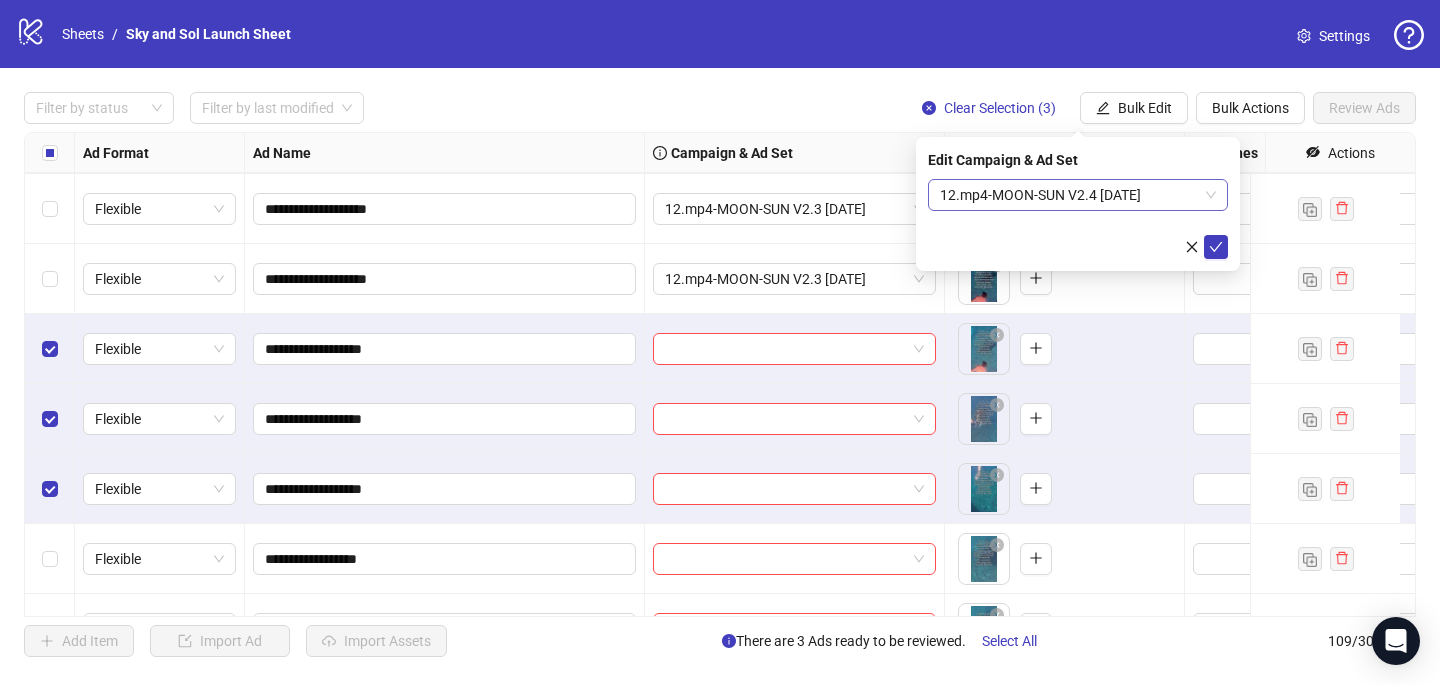 type 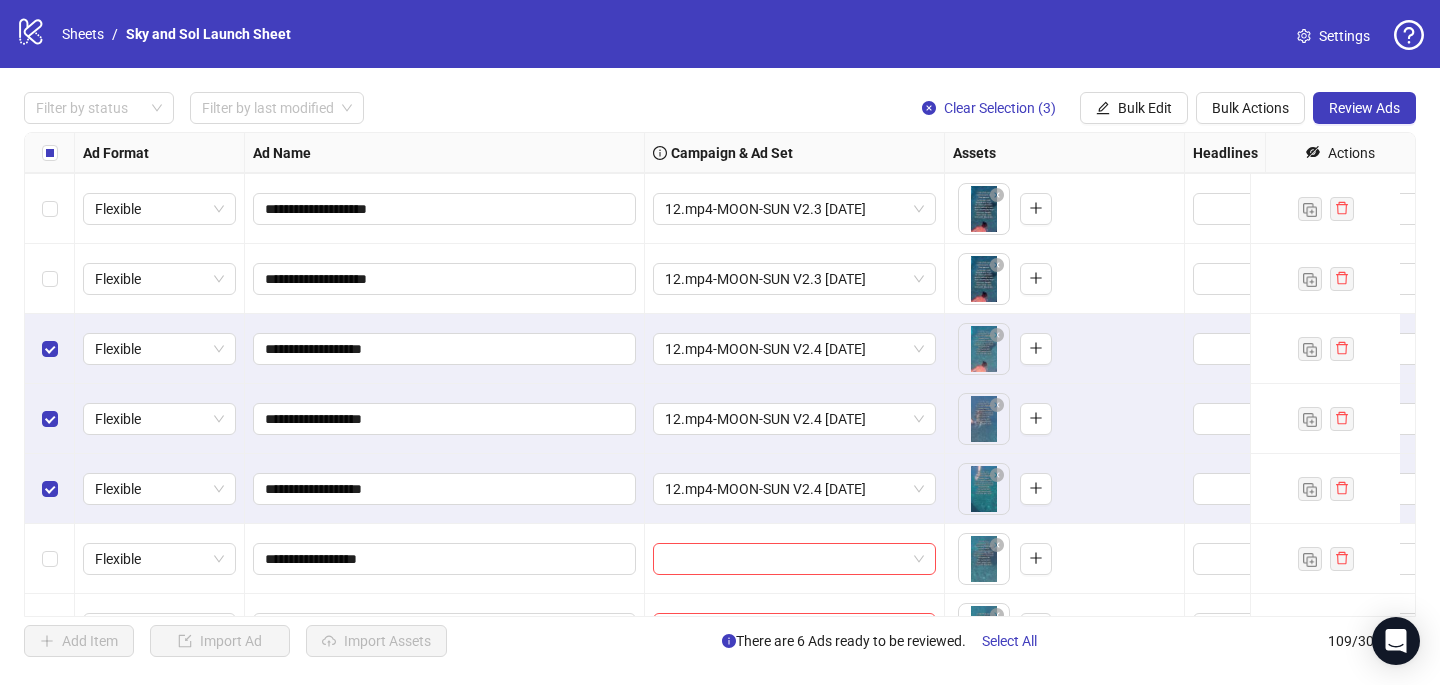 drag, startPoint x: 57, startPoint y: 357, endPoint x: 52, endPoint y: 383, distance: 26.476404 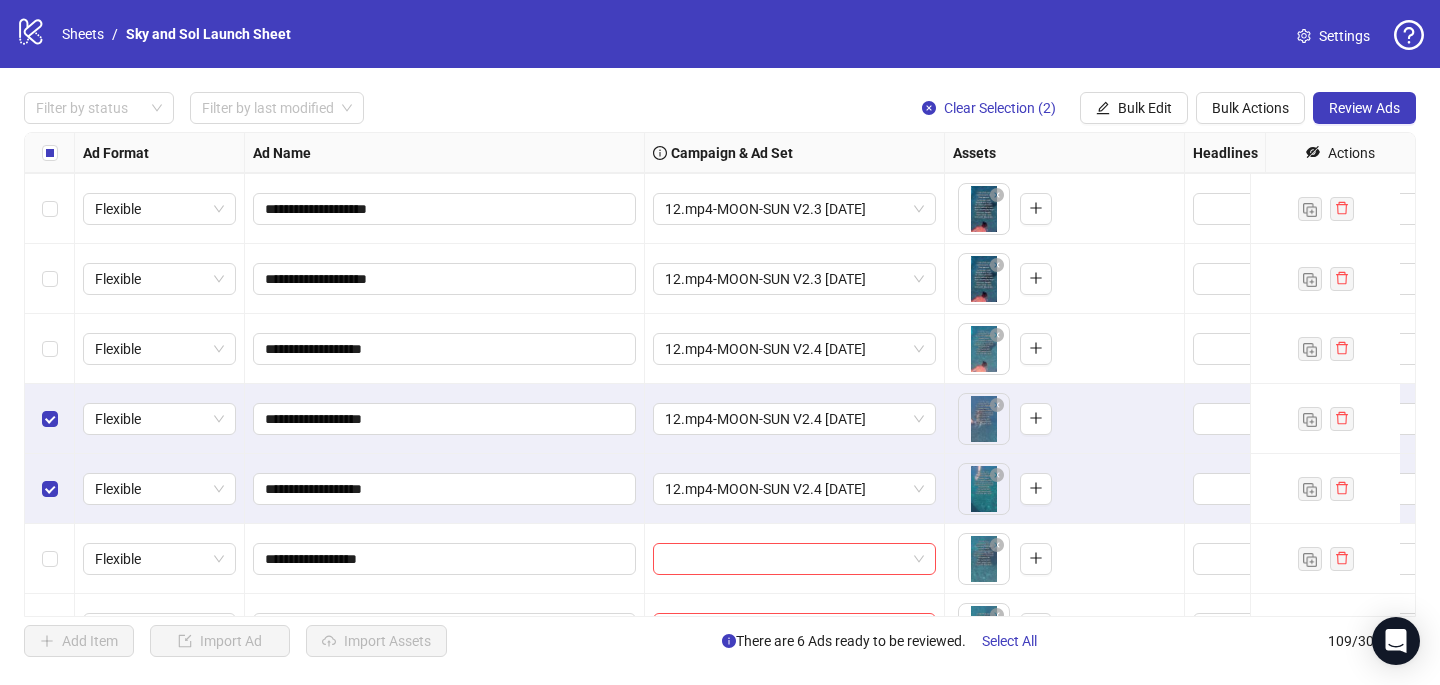 click at bounding box center [50, 419] 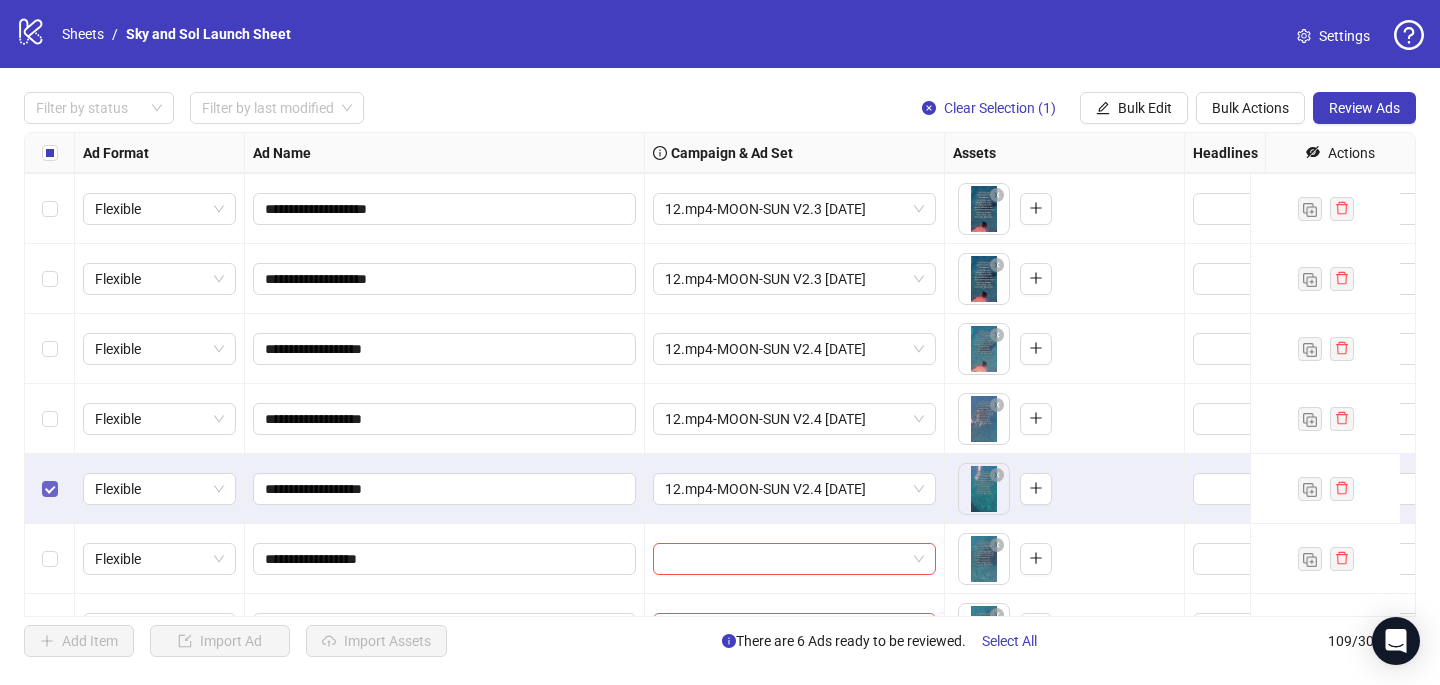 click at bounding box center [50, 489] 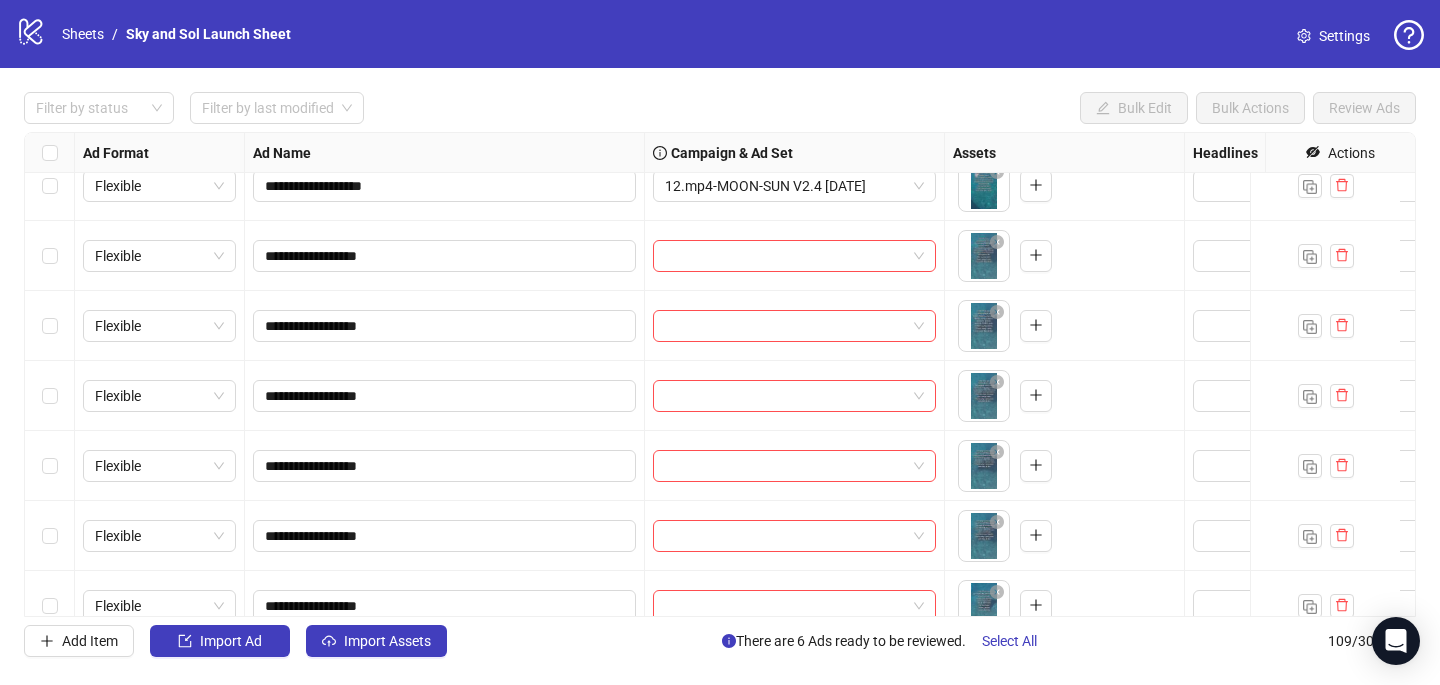 scroll, scrollTop: 415, scrollLeft: 0, axis: vertical 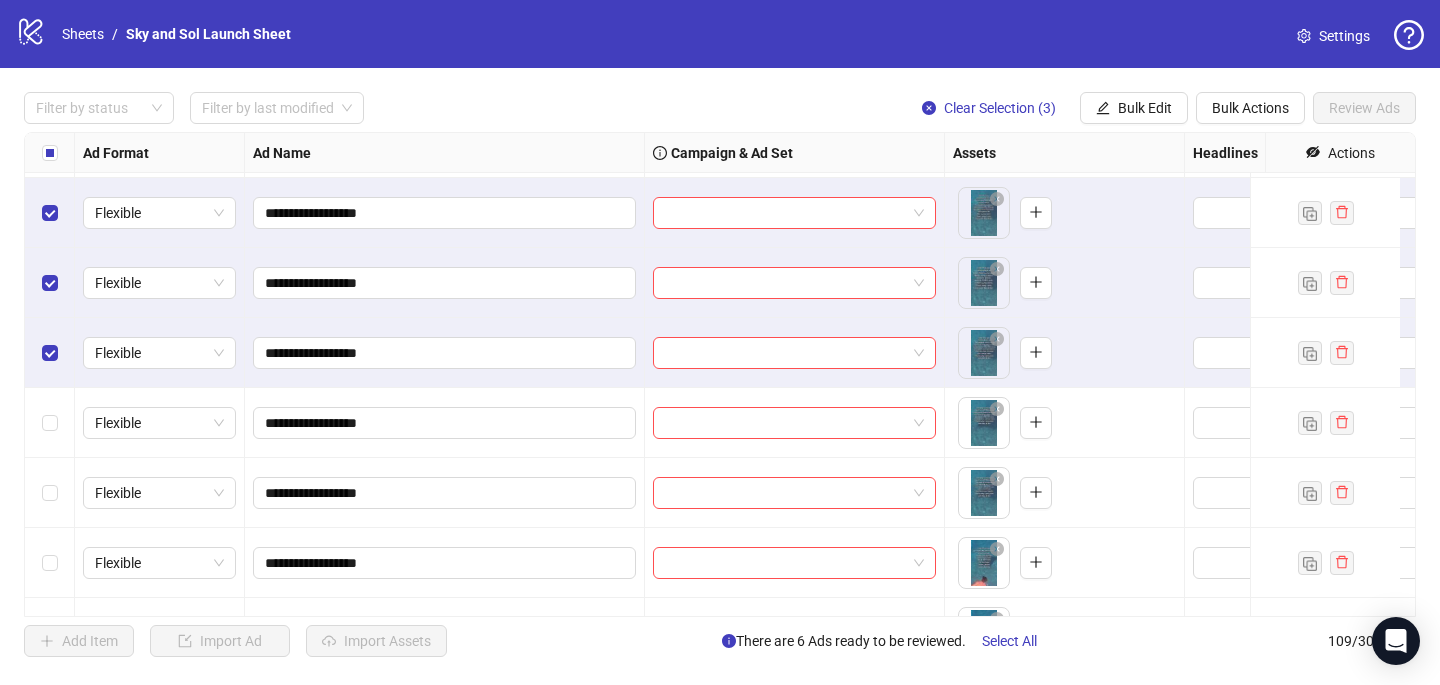 click at bounding box center [50, 423] 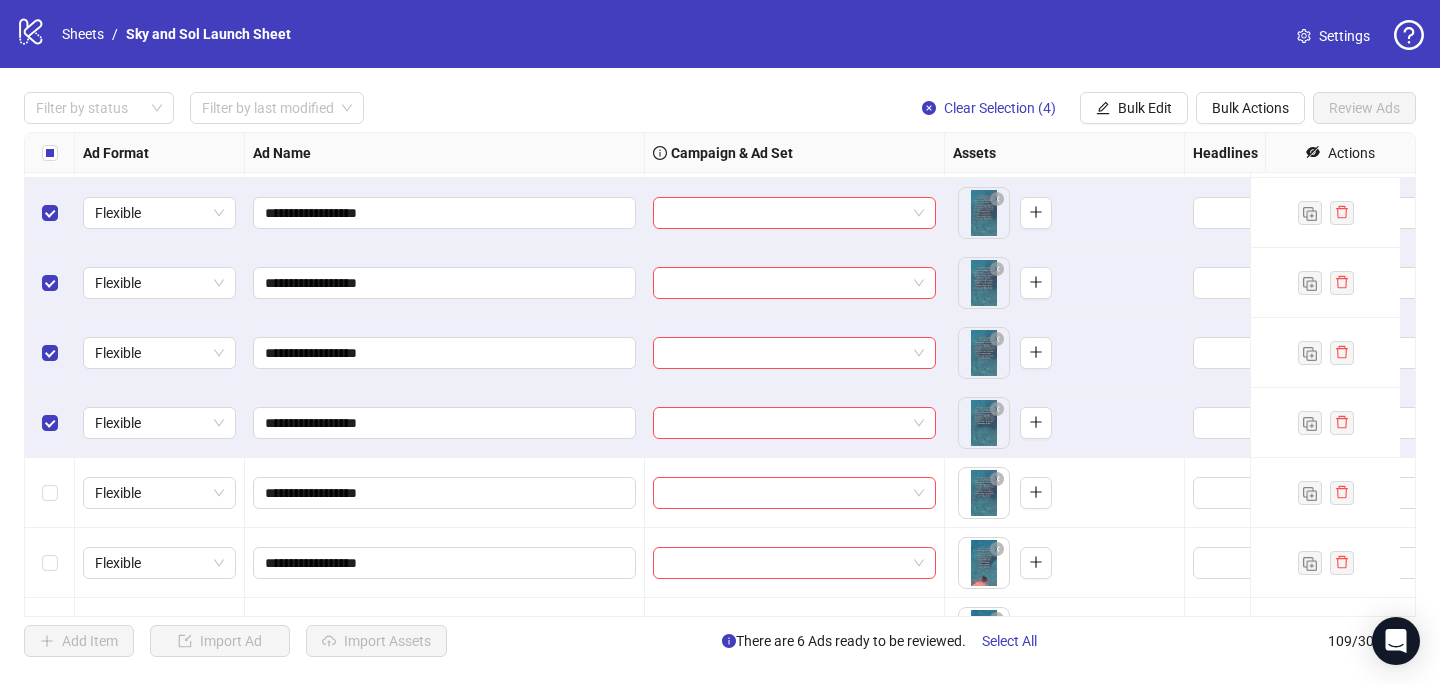 click at bounding box center (50, 493) 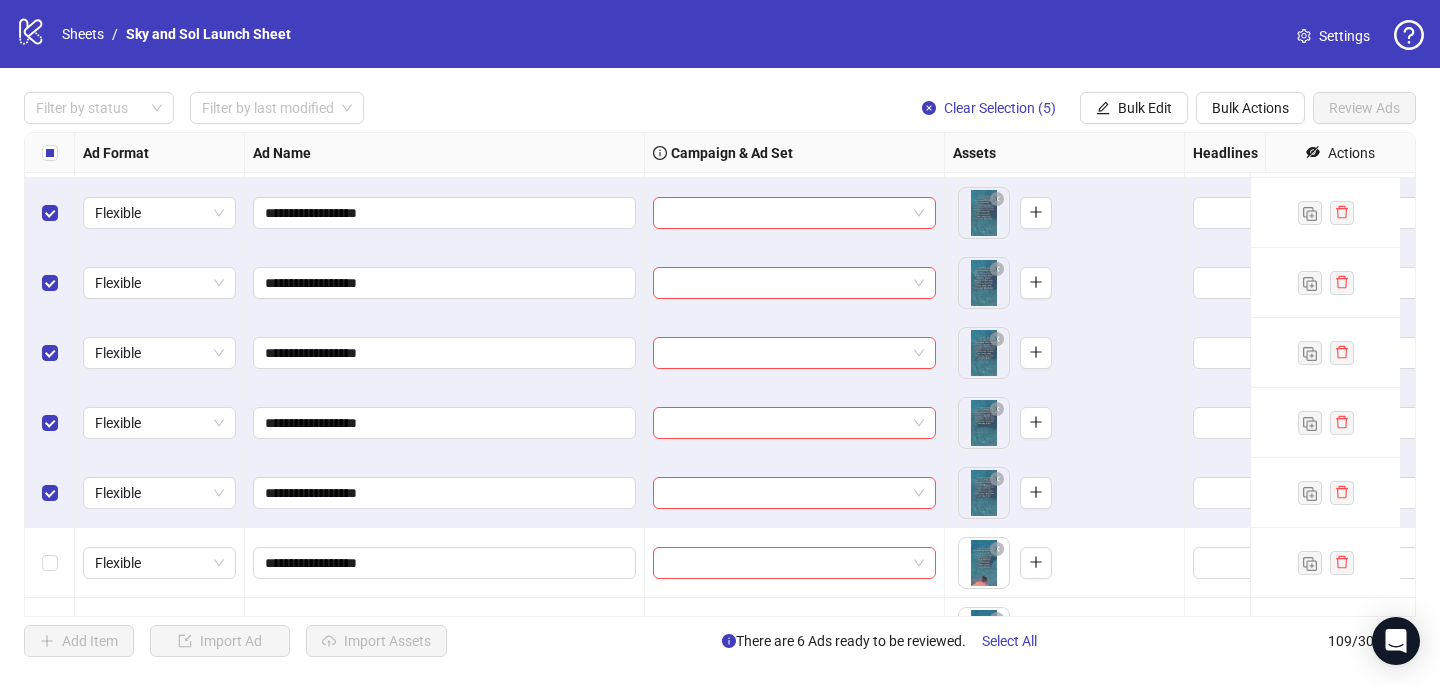drag, startPoint x: 1152, startPoint y: 114, endPoint x: 1148, endPoint y: 131, distance: 17.464249 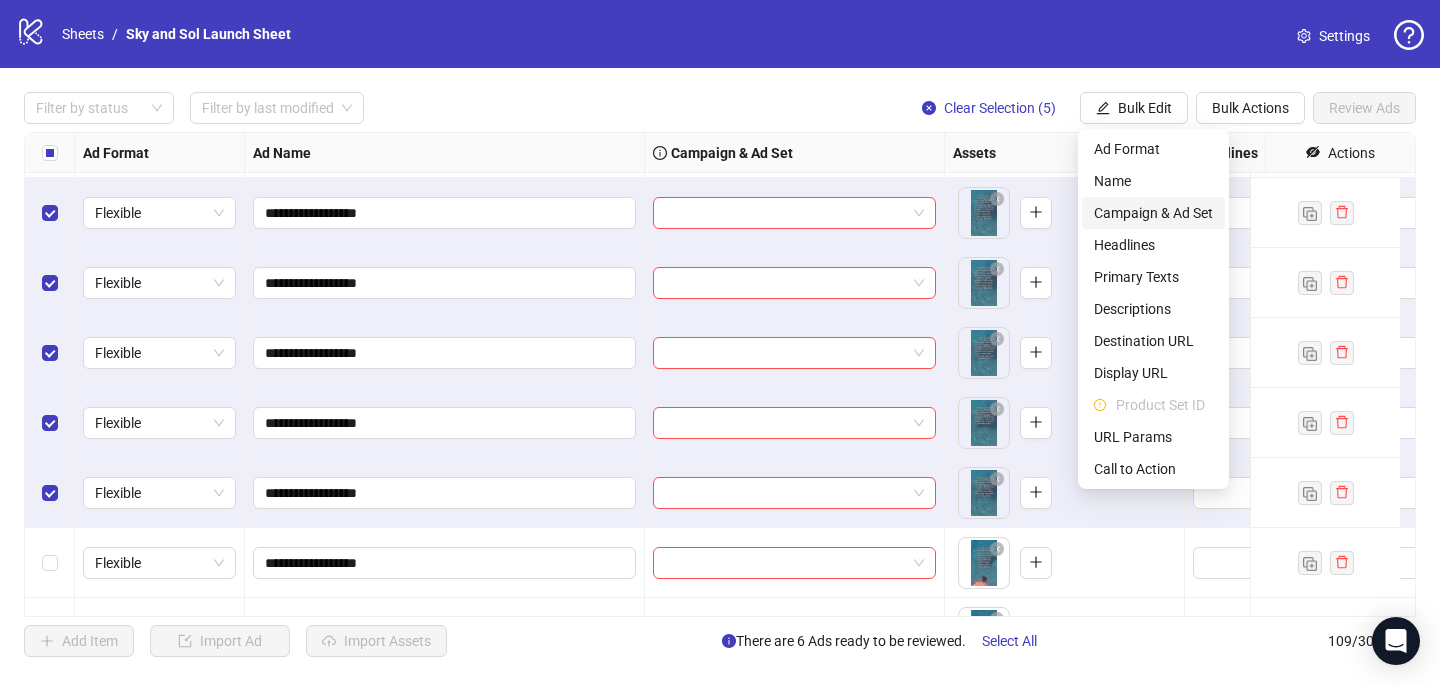 click on "Campaign & Ad Set" at bounding box center (1153, 213) 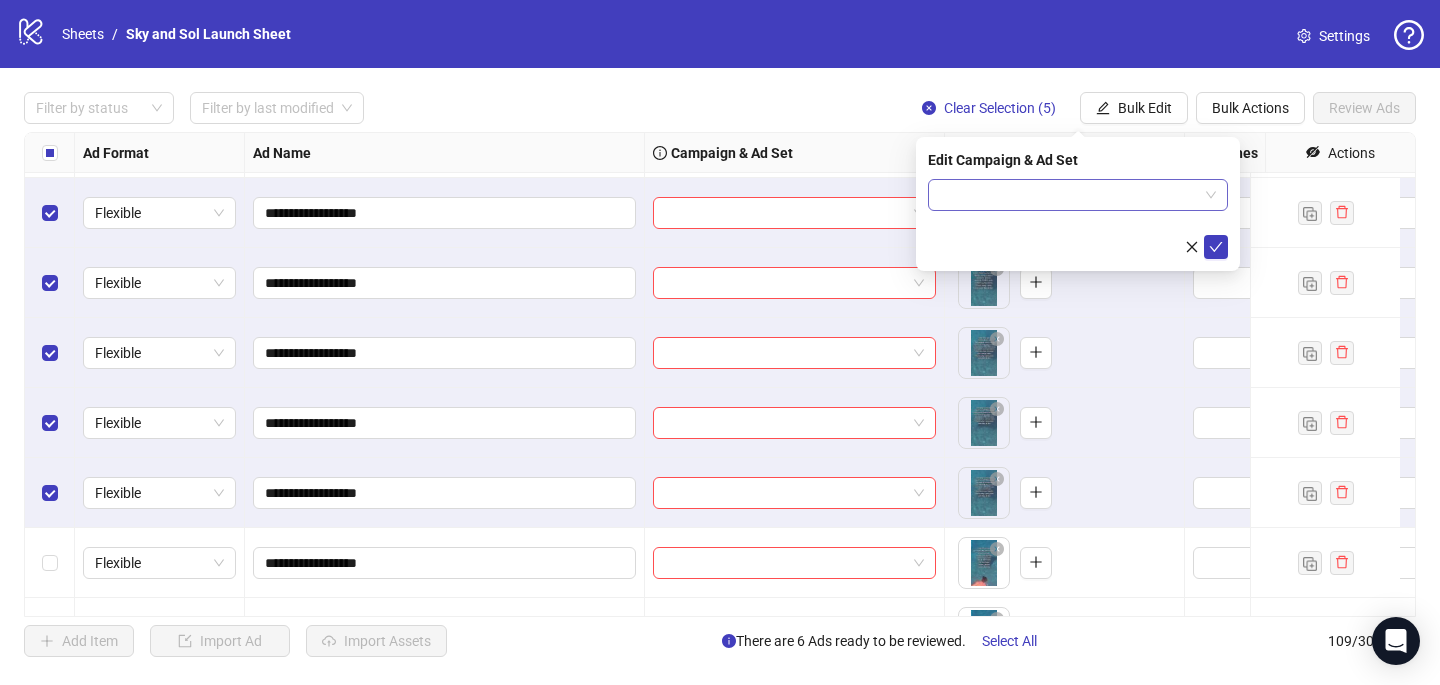 click at bounding box center [1069, 195] 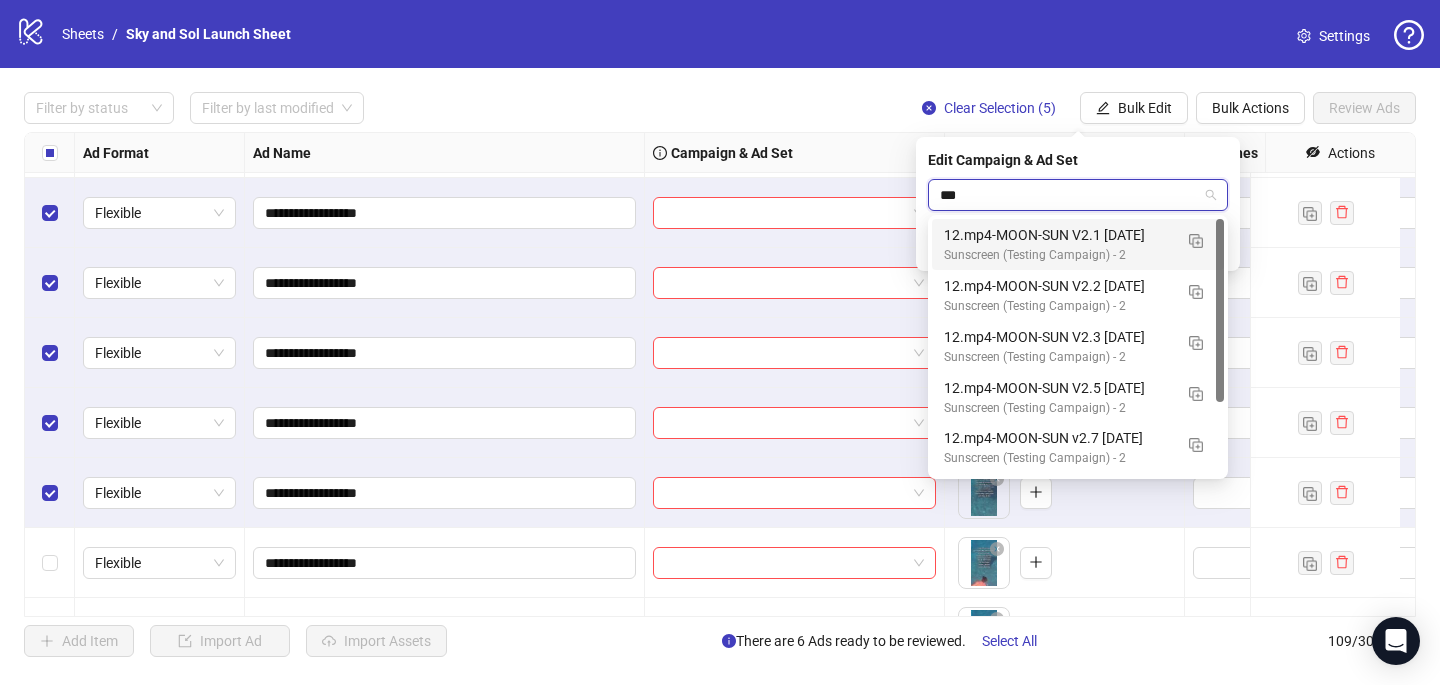 type on "****" 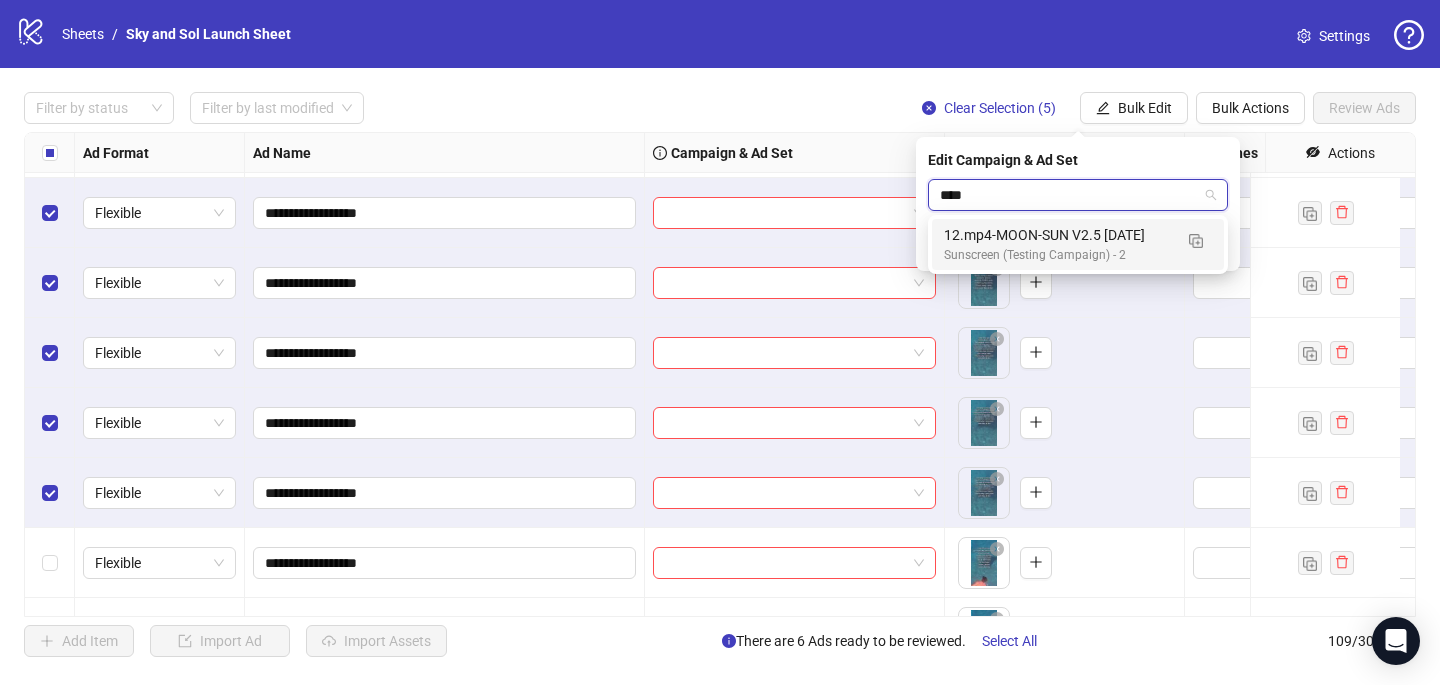 type 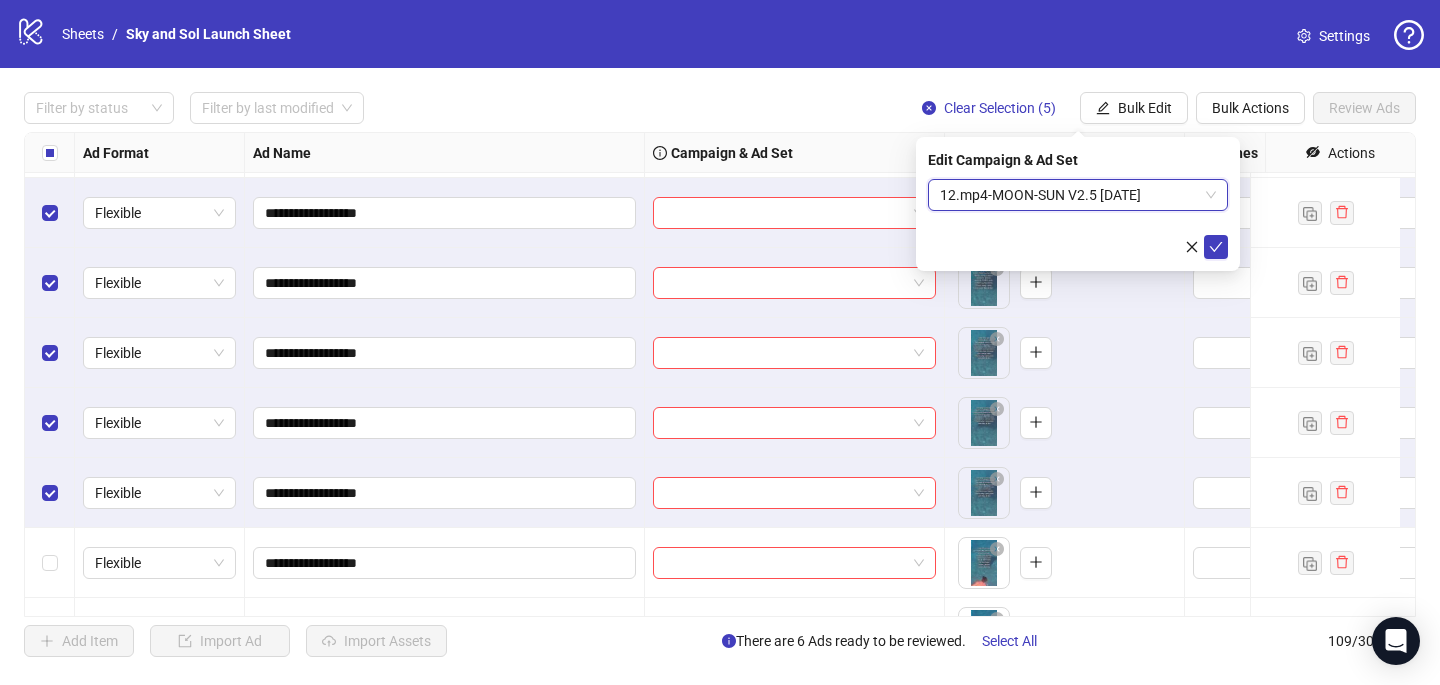 type 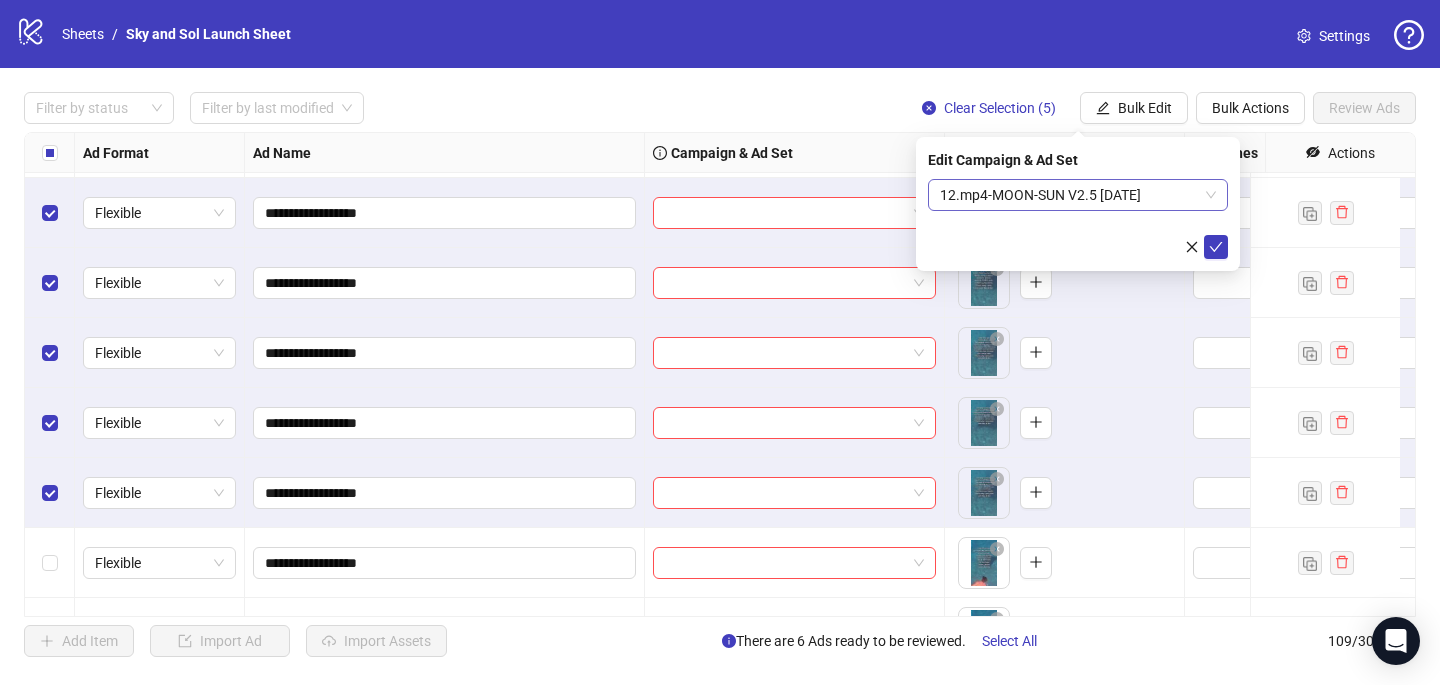 type 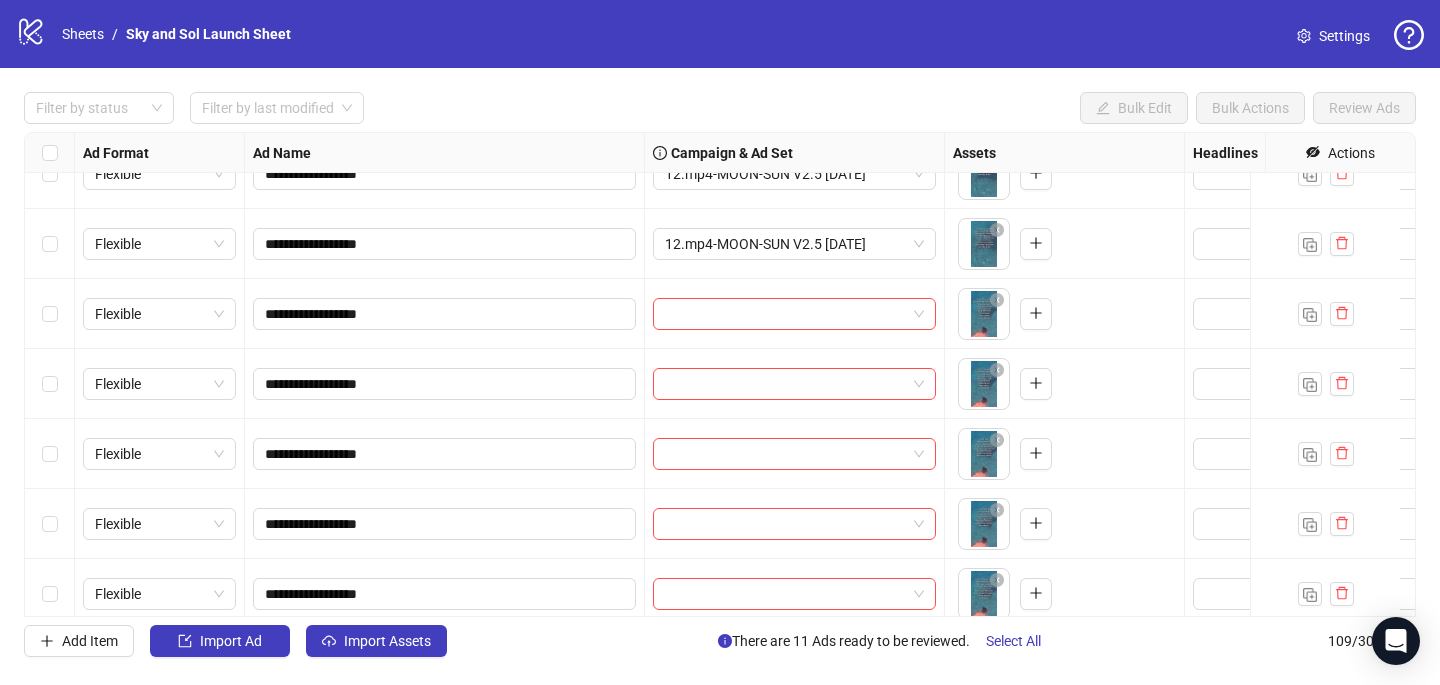 scroll, scrollTop: 664, scrollLeft: 0, axis: vertical 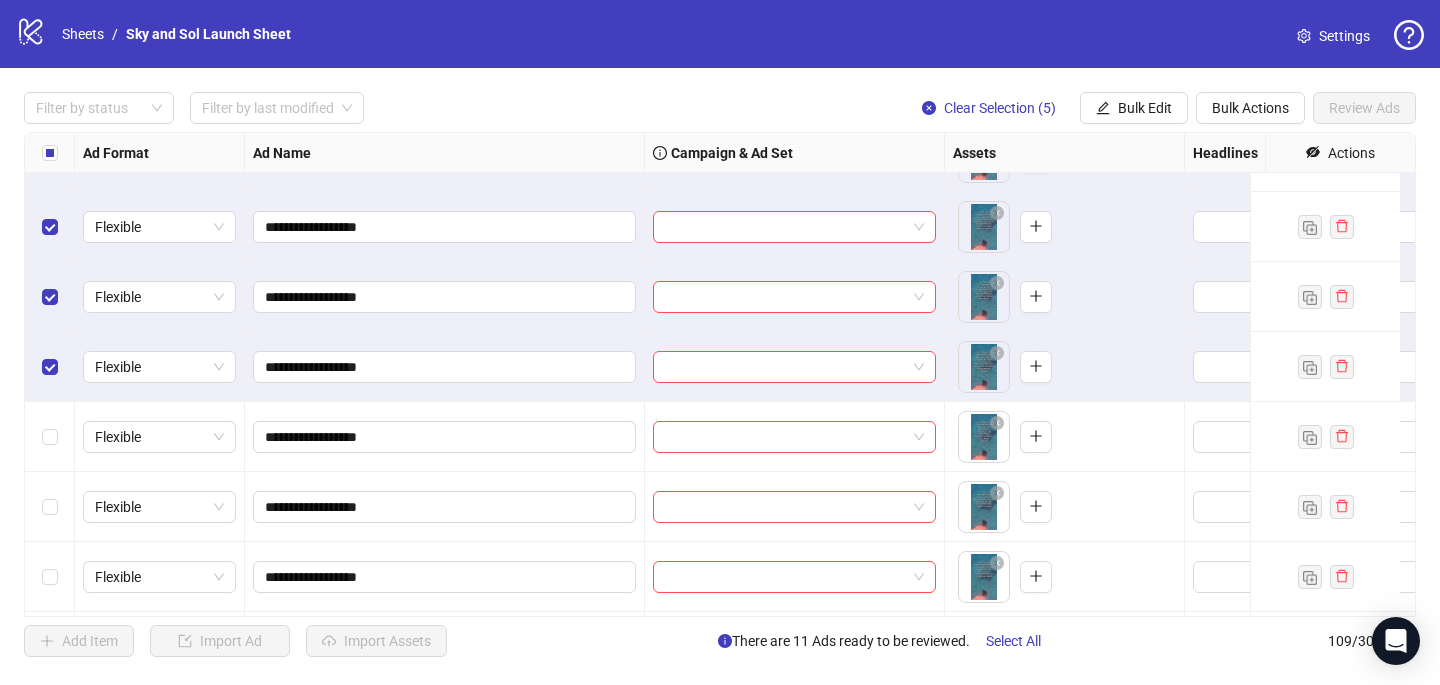 click at bounding box center (50, 437) 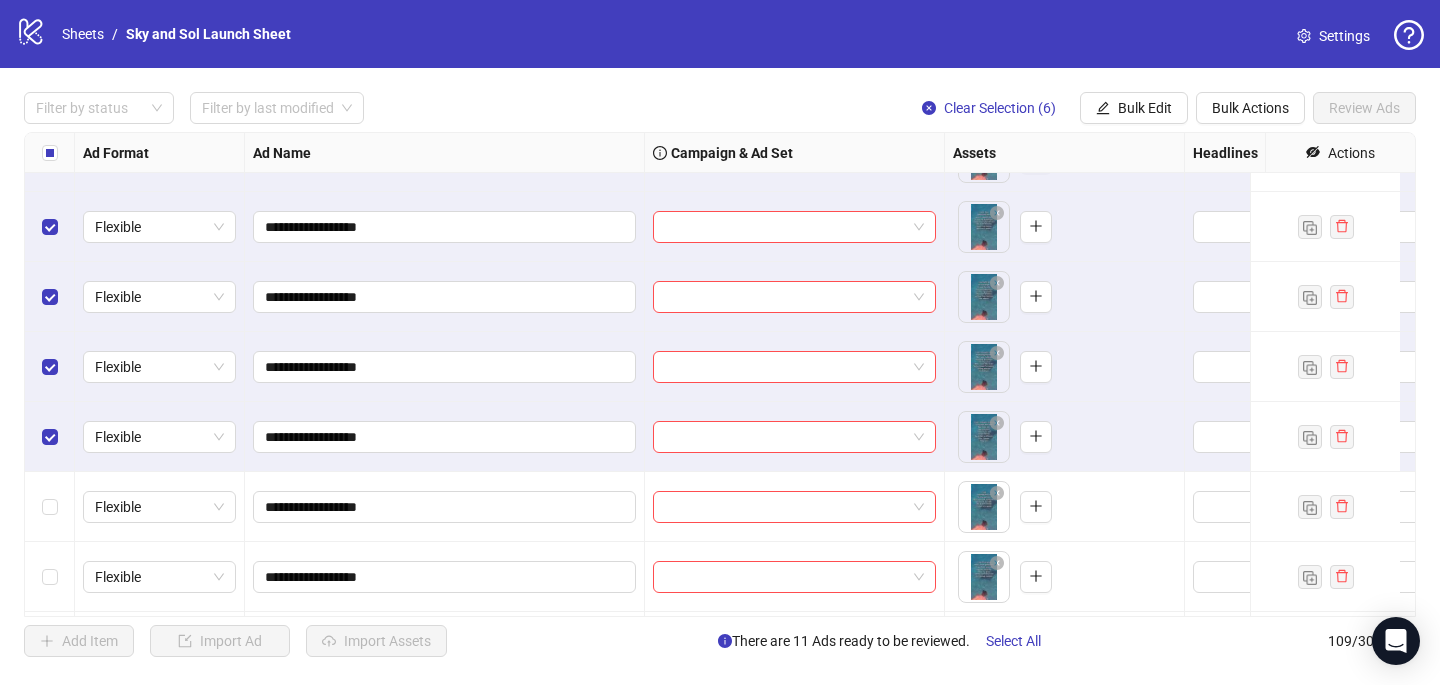 click at bounding box center [50, 507] 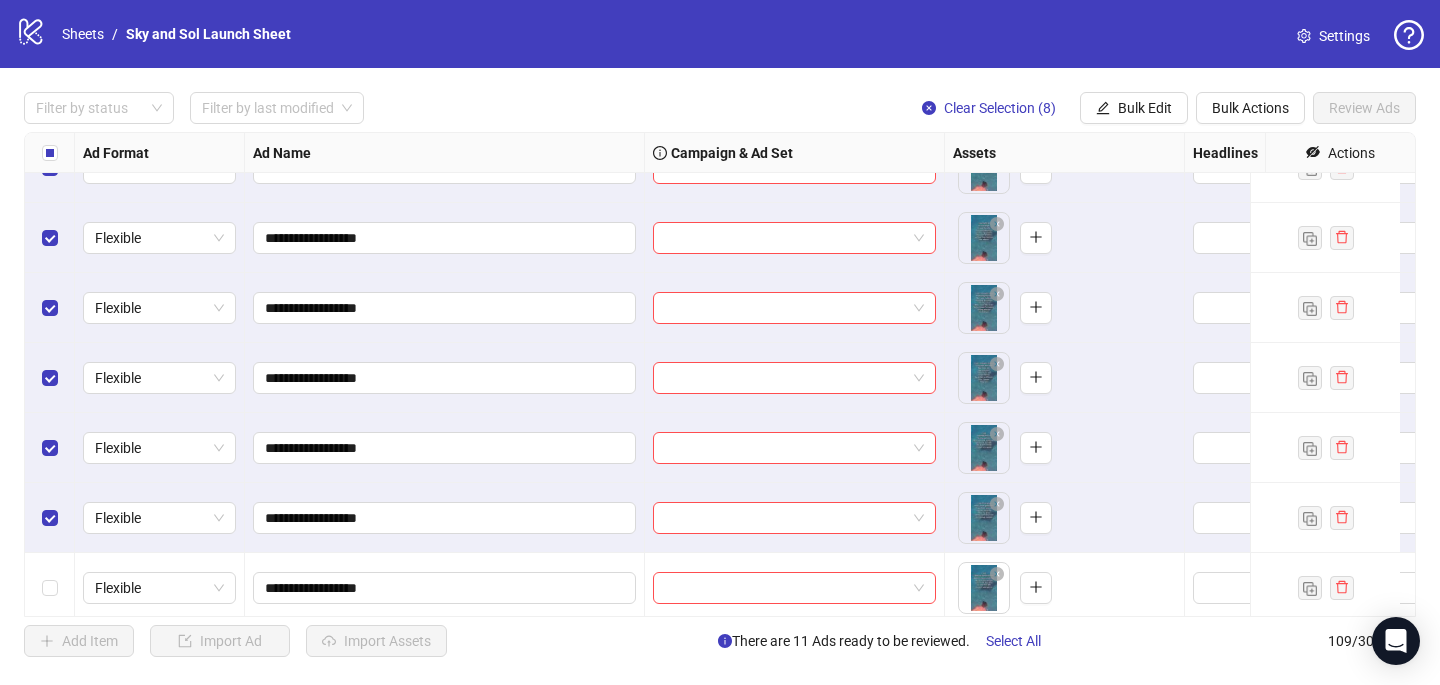 scroll, scrollTop: 1039, scrollLeft: 0, axis: vertical 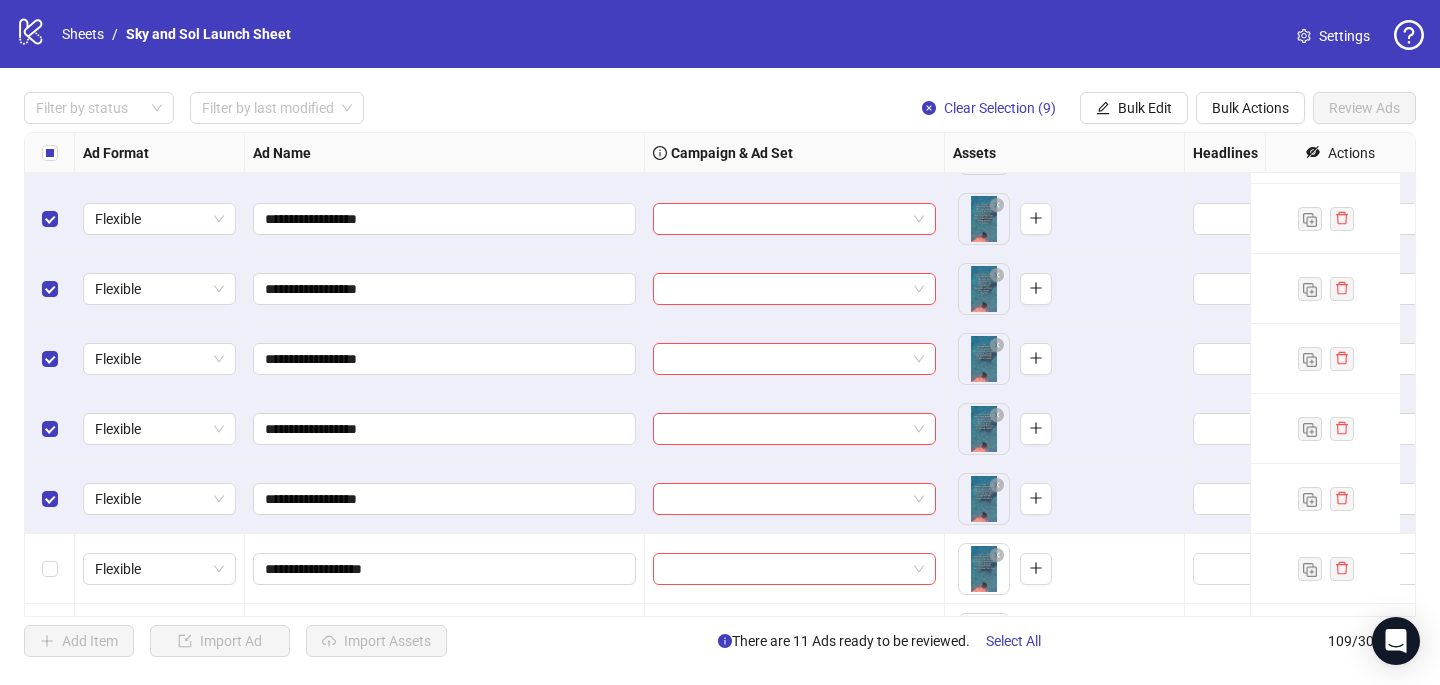 click at bounding box center [50, 569] 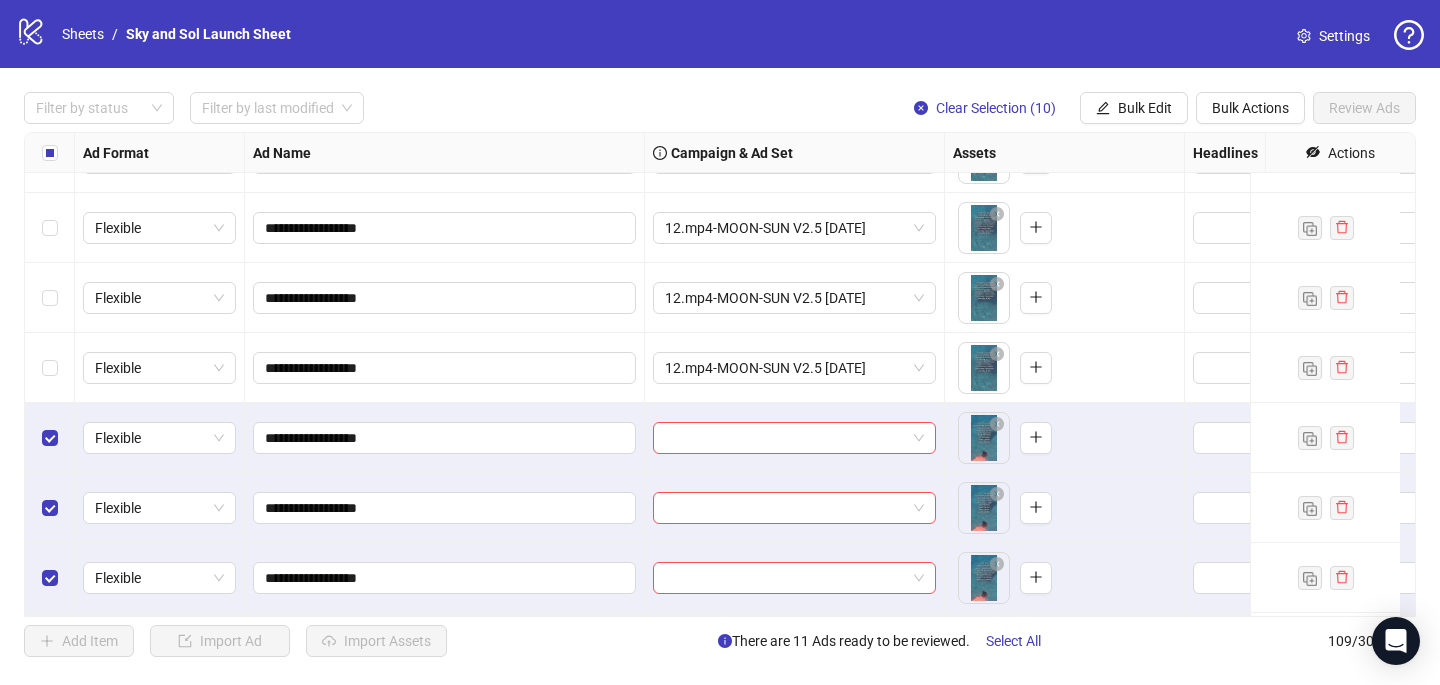 scroll, scrollTop: 545, scrollLeft: 0, axis: vertical 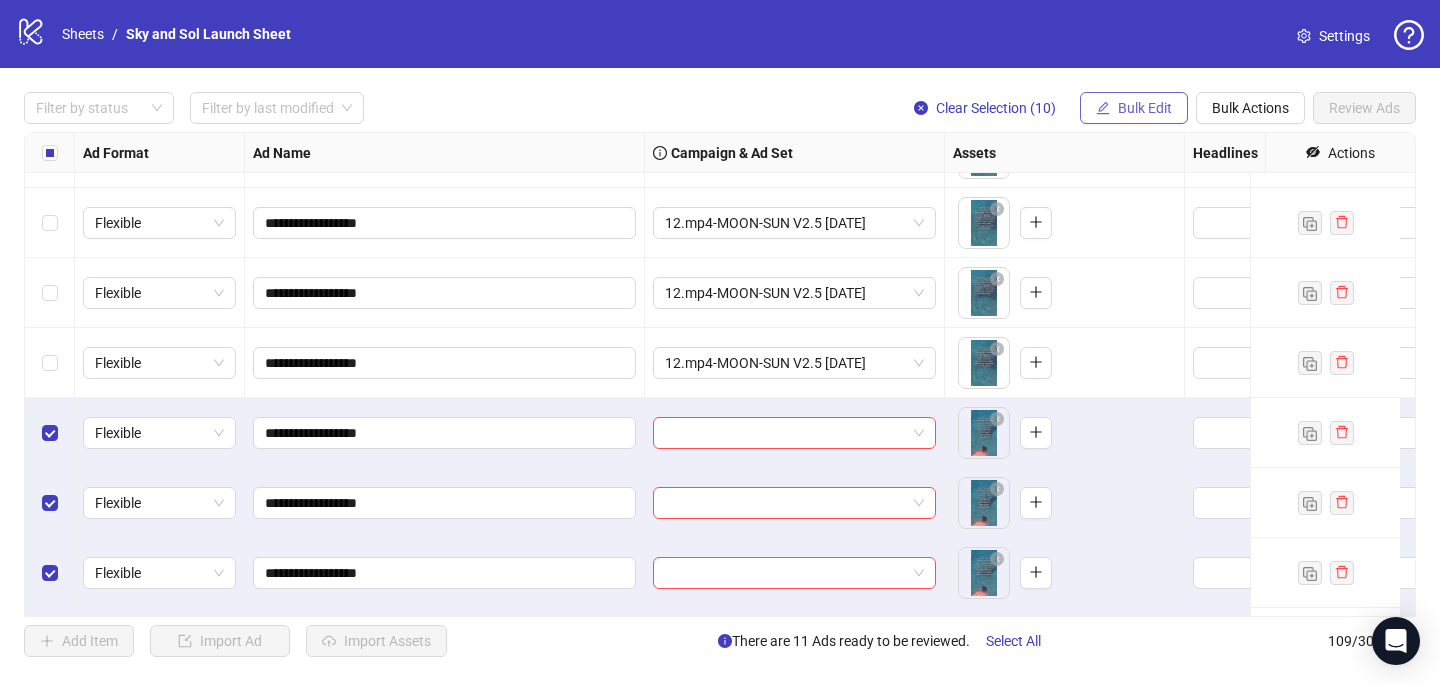 click at bounding box center [1103, 108] 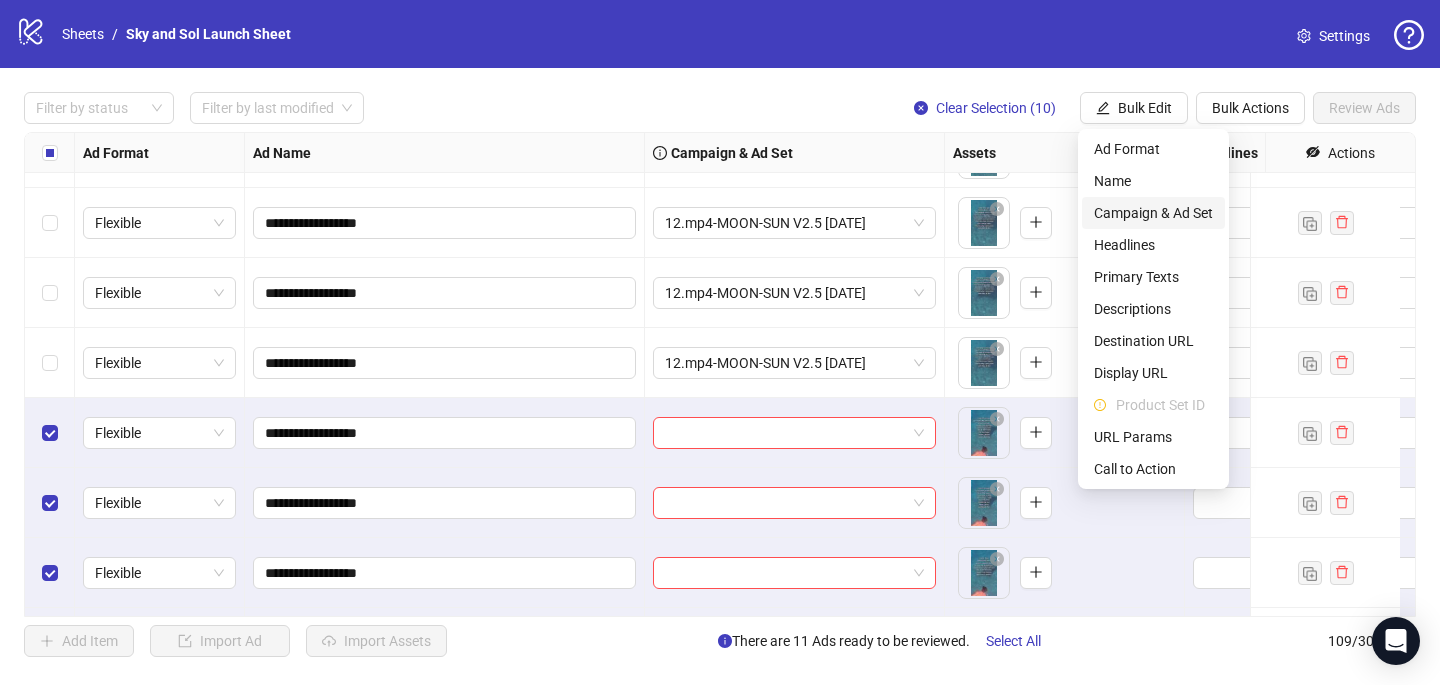 click on "Campaign & Ad Set" at bounding box center (1153, 213) 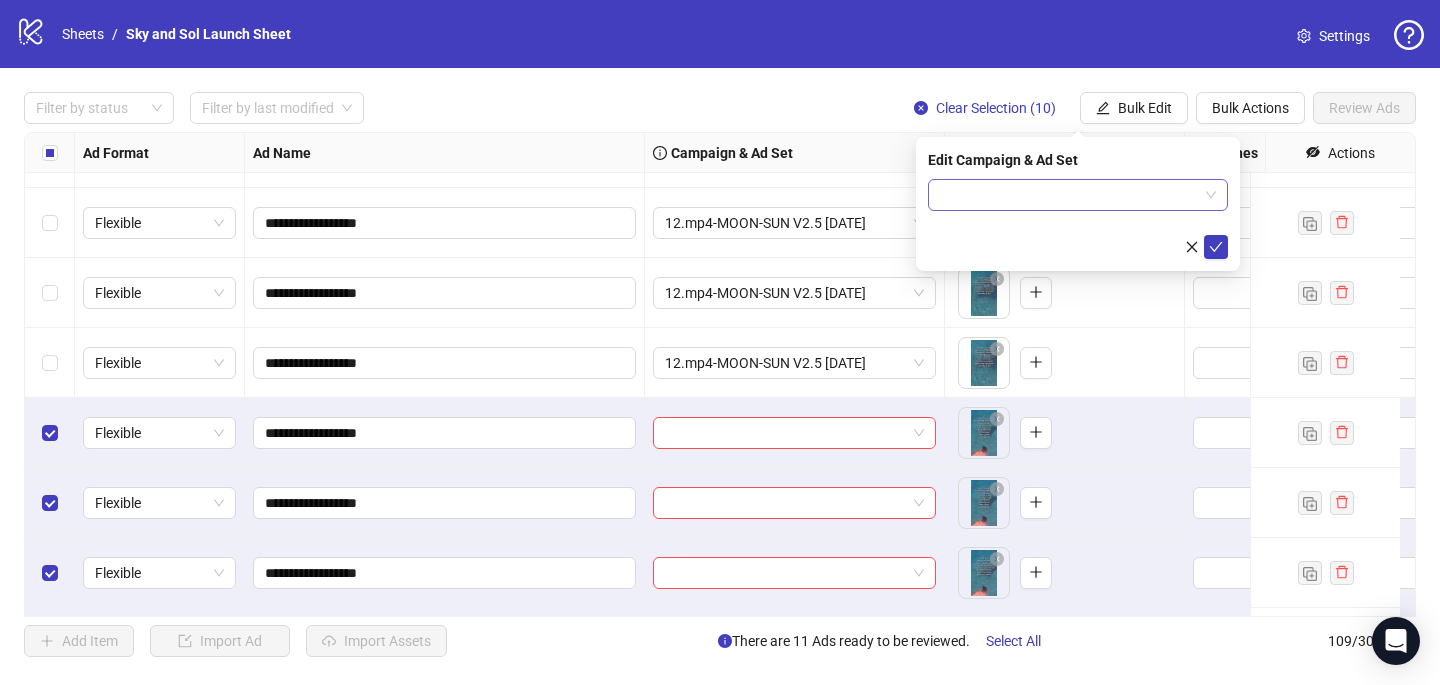 click at bounding box center (1078, 195) 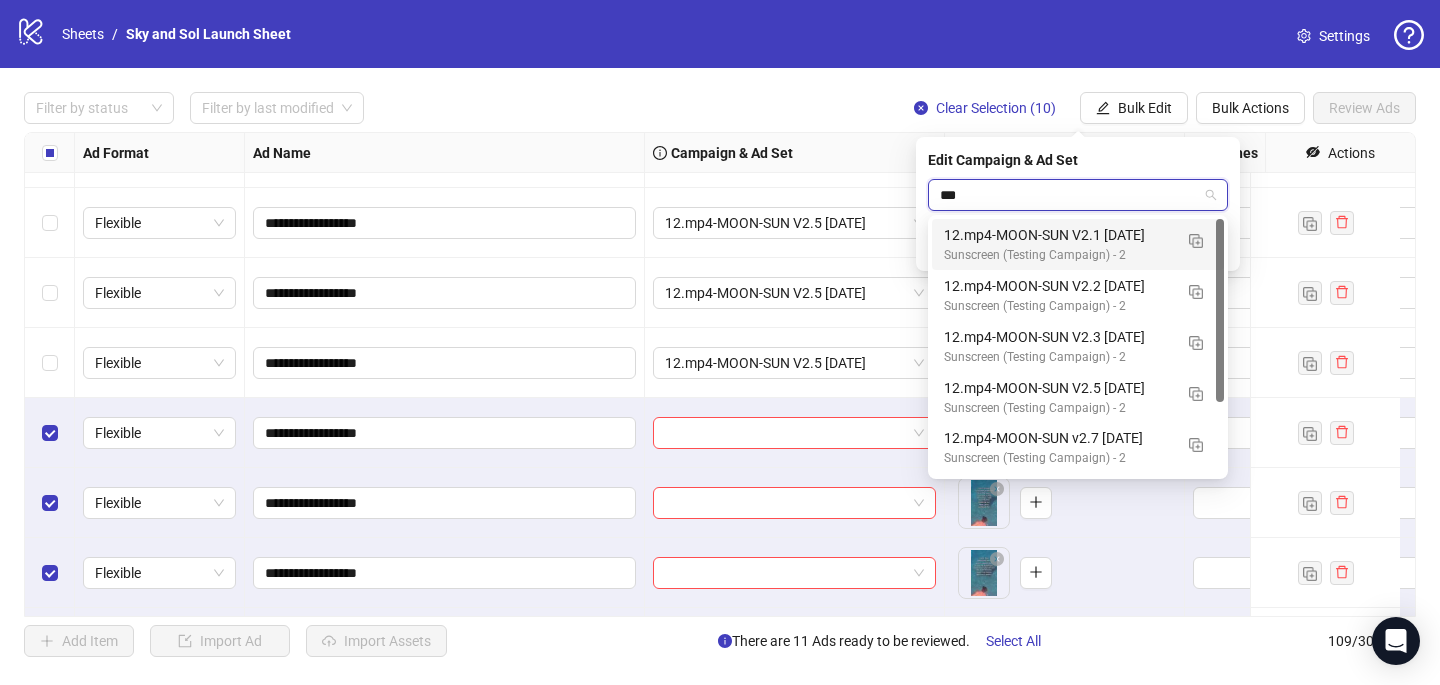 type on "****" 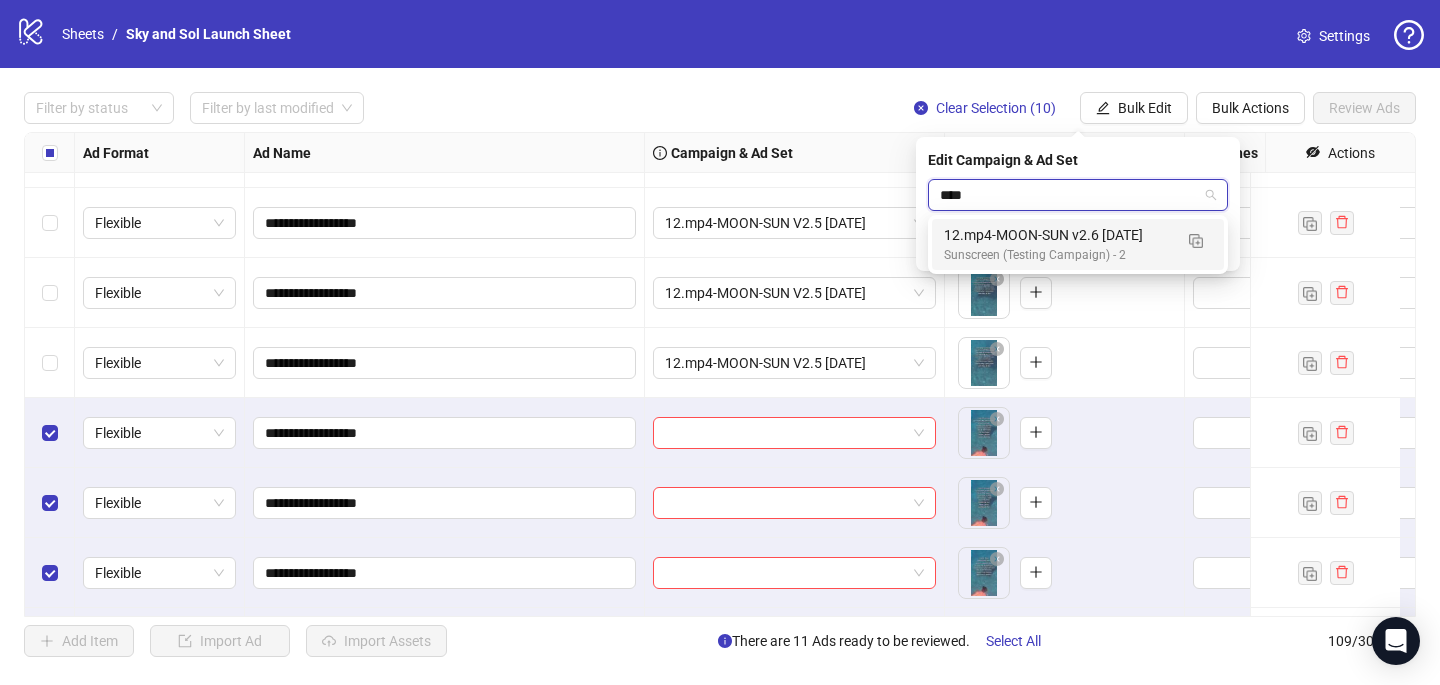 type 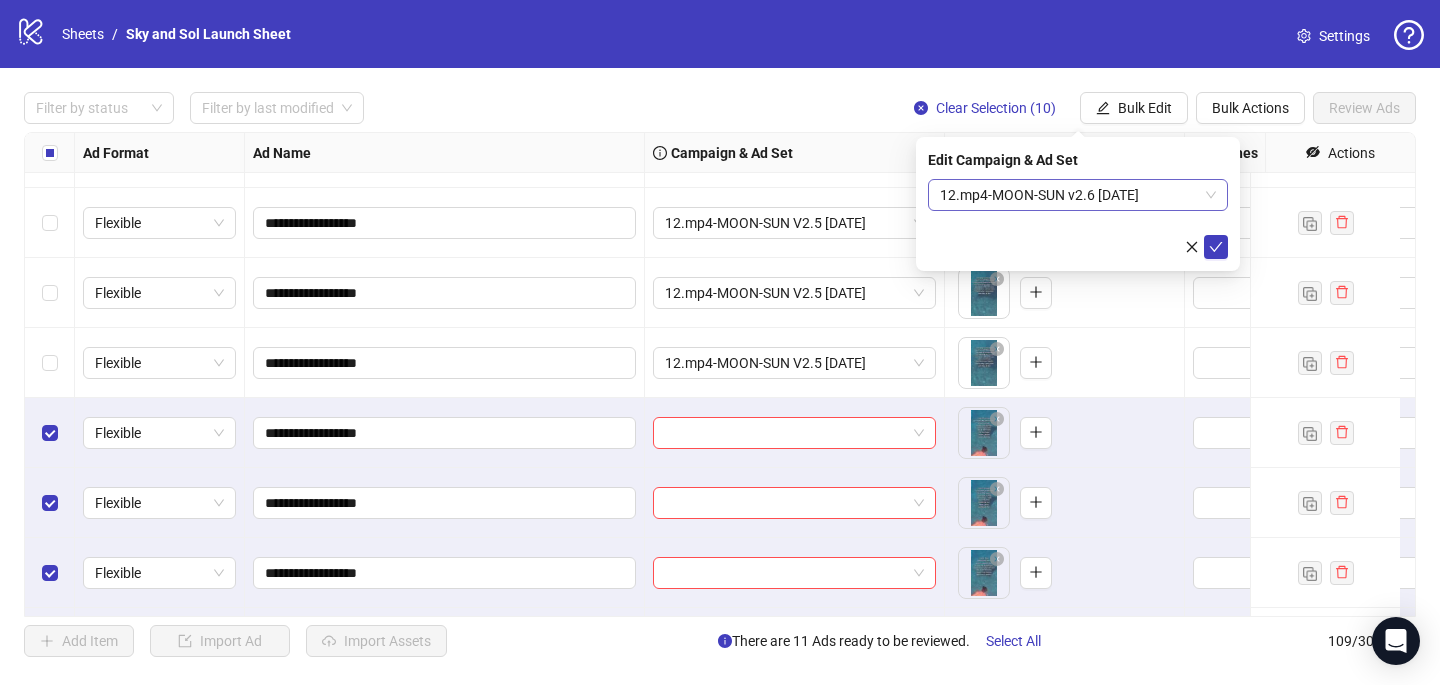 type 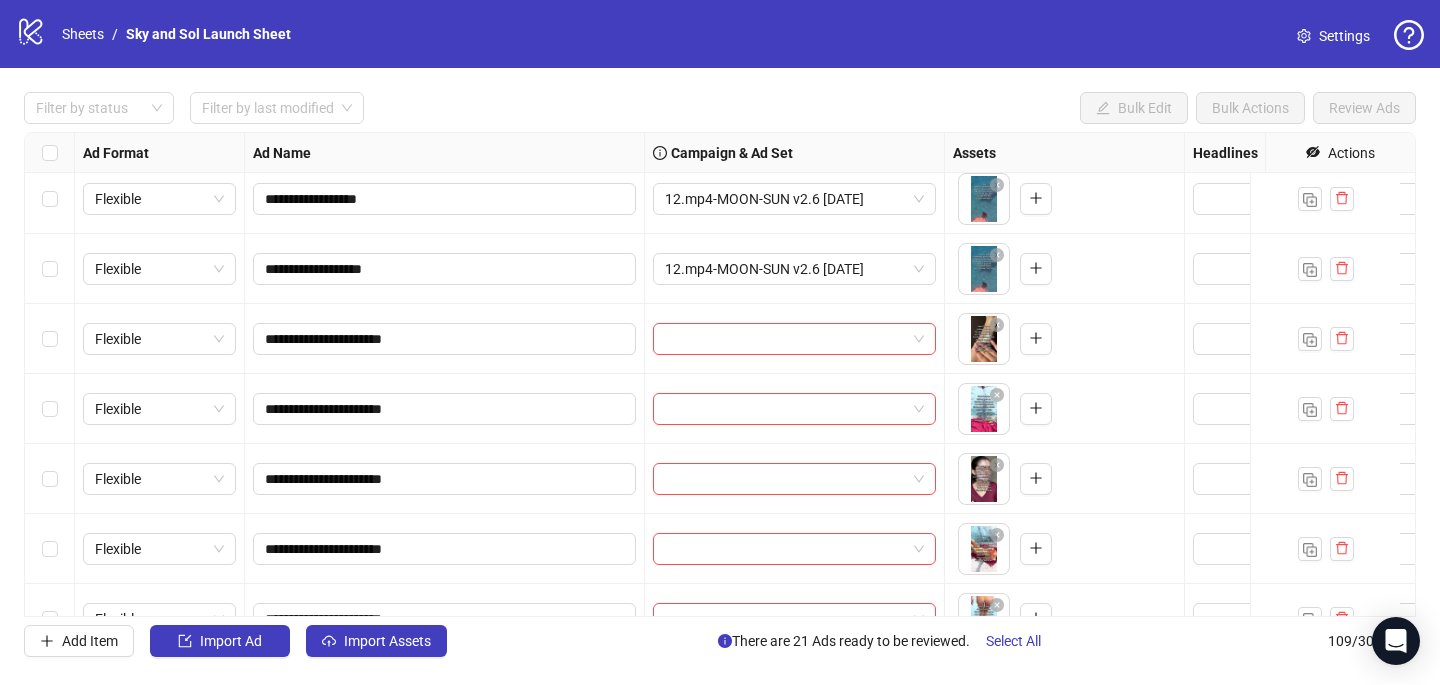 scroll, scrollTop: 1363, scrollLeft: 0, axis: vertical 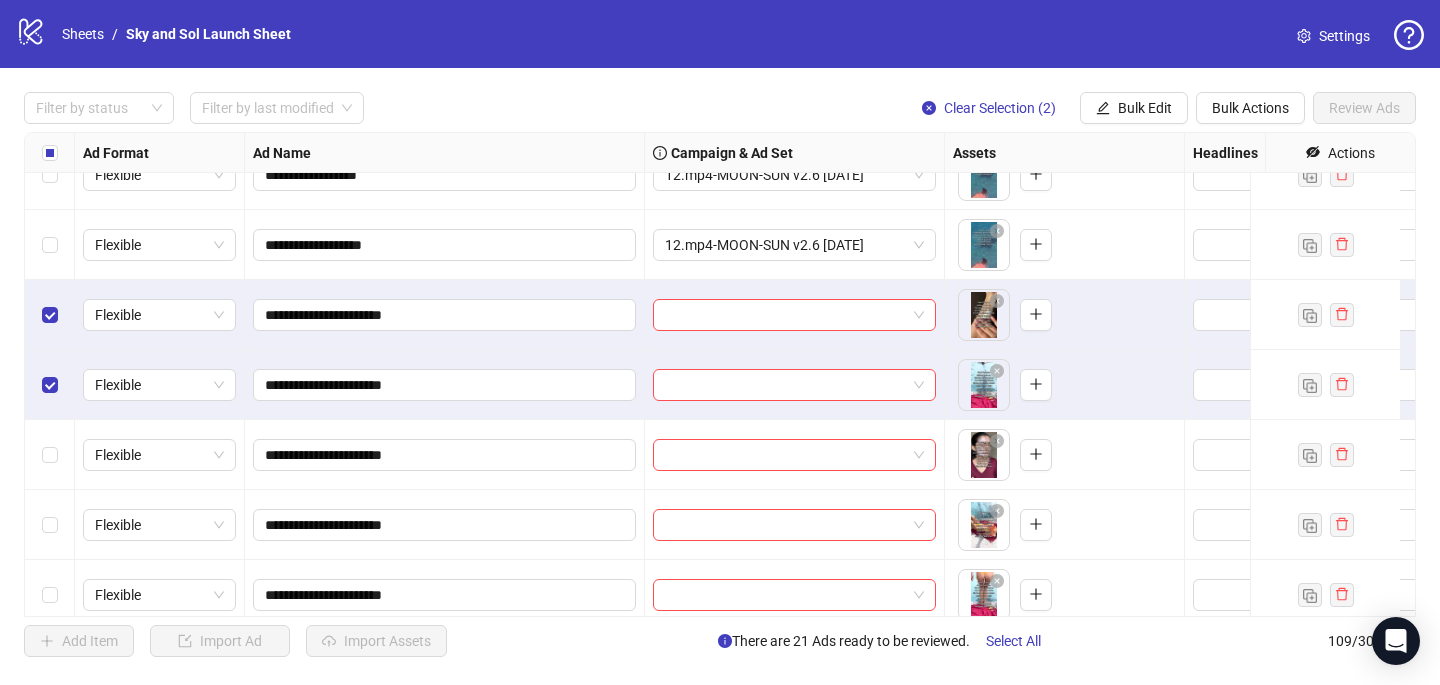 click at bounding box center (50, 455) 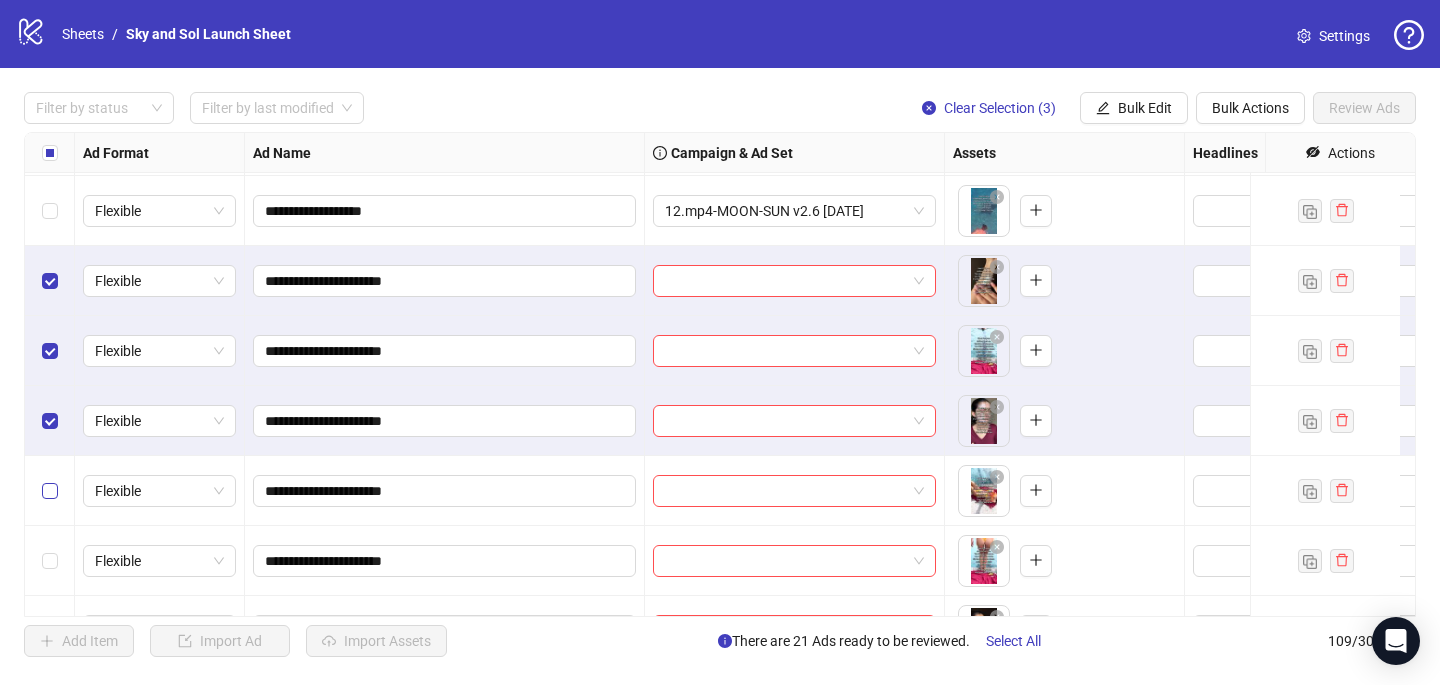 scroll, scrollTop: 1419, scrollLeft: 0, axis: vertical 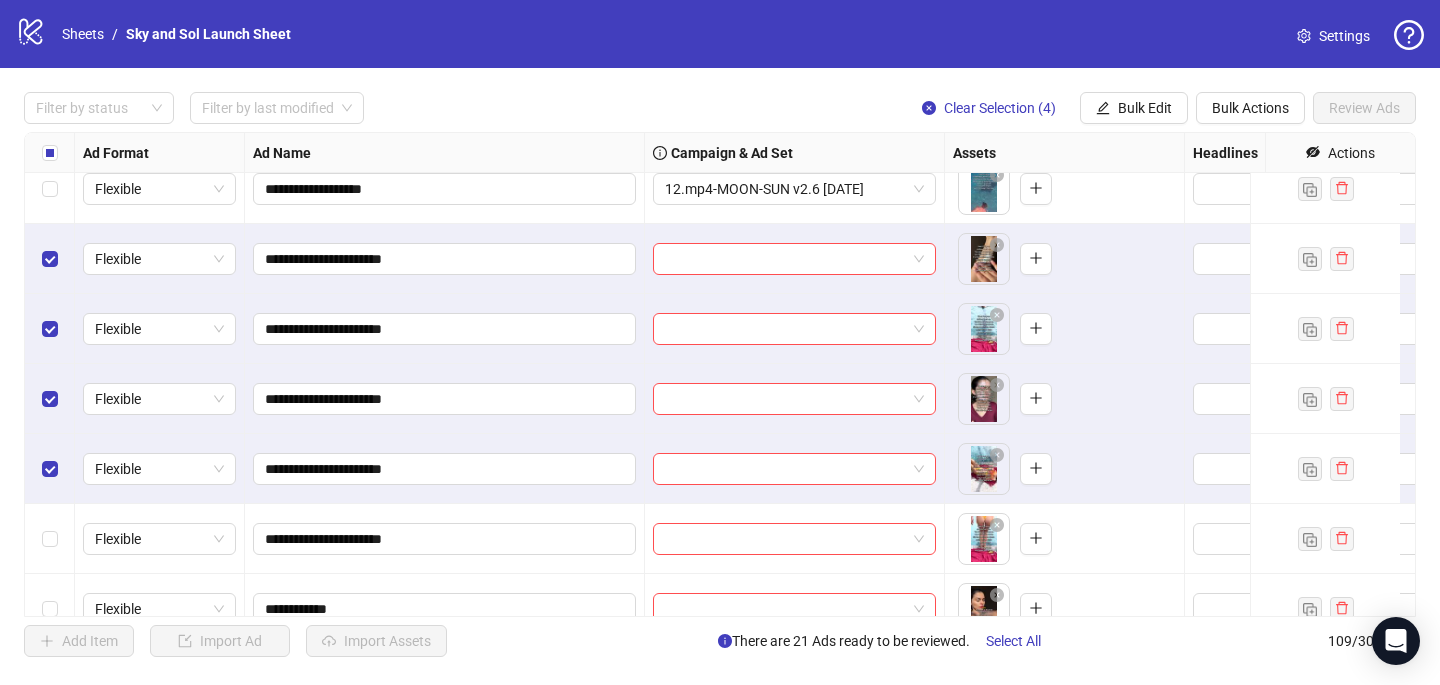 click at bounding box center [50, 539] 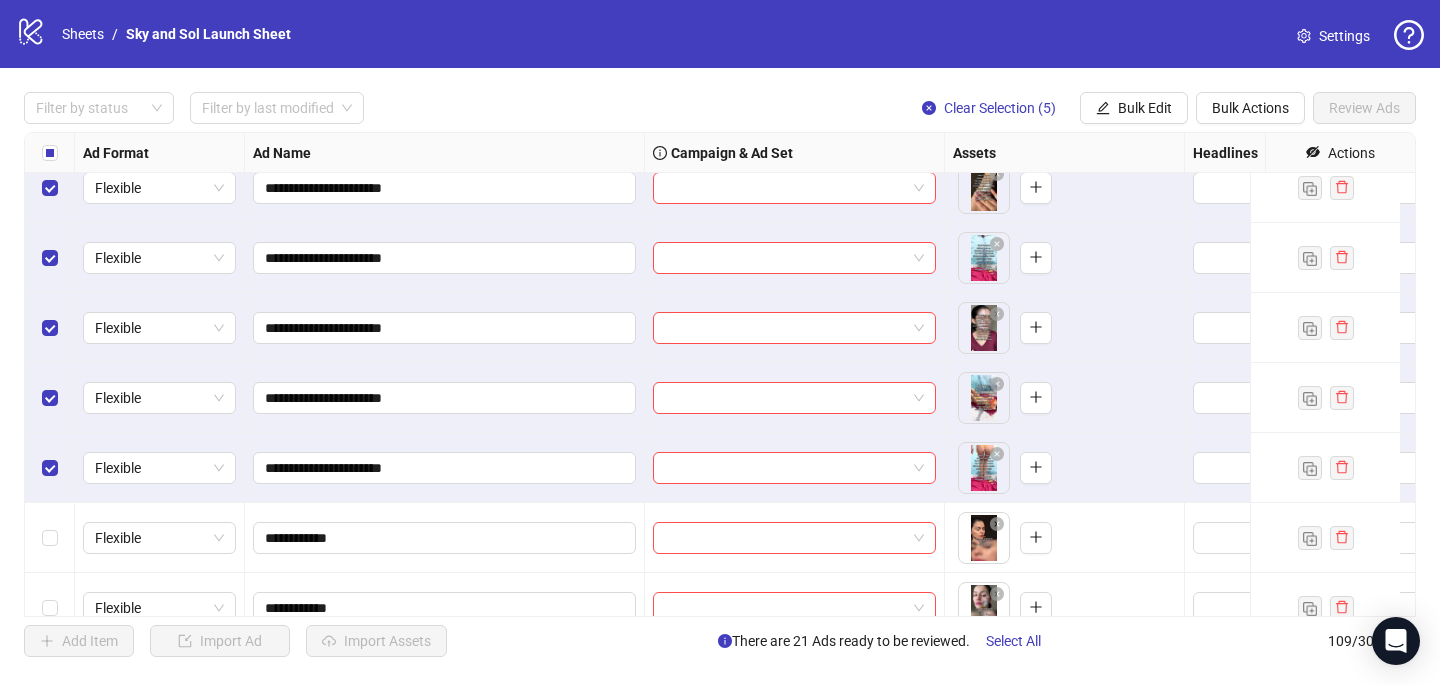 scroll, scrollTop: 1494, scrollLeft: 0, axis: vertical 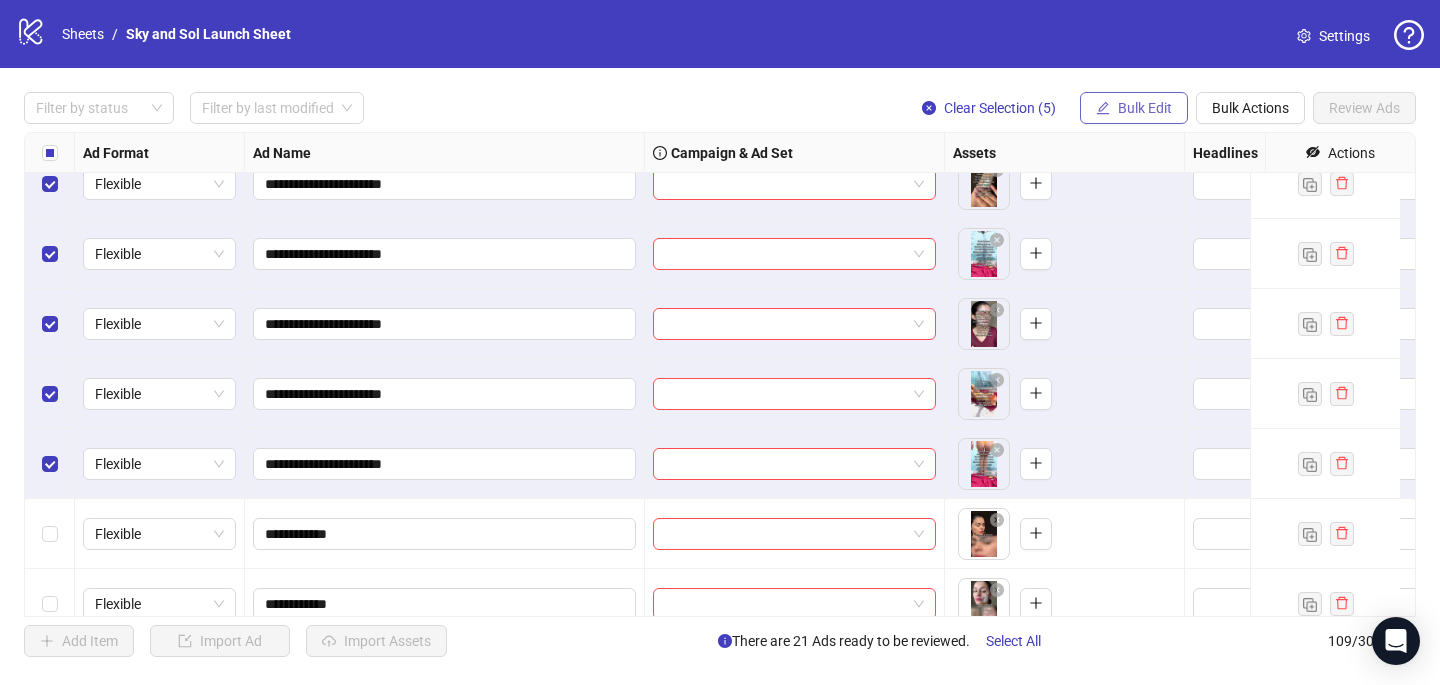 click on "Bulk Edit" at bounding box center (1134, 108) 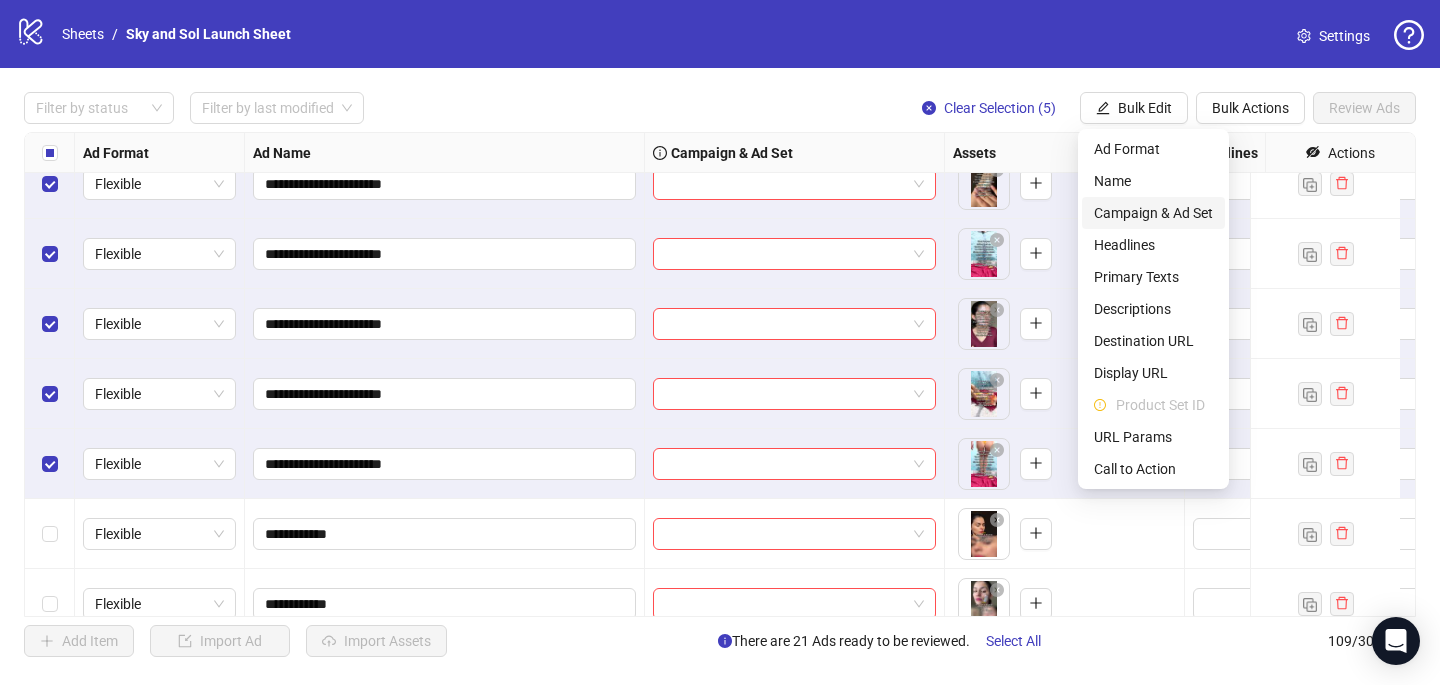 click on "Campaign & Ad Set" at bounding box center (1153, 213) 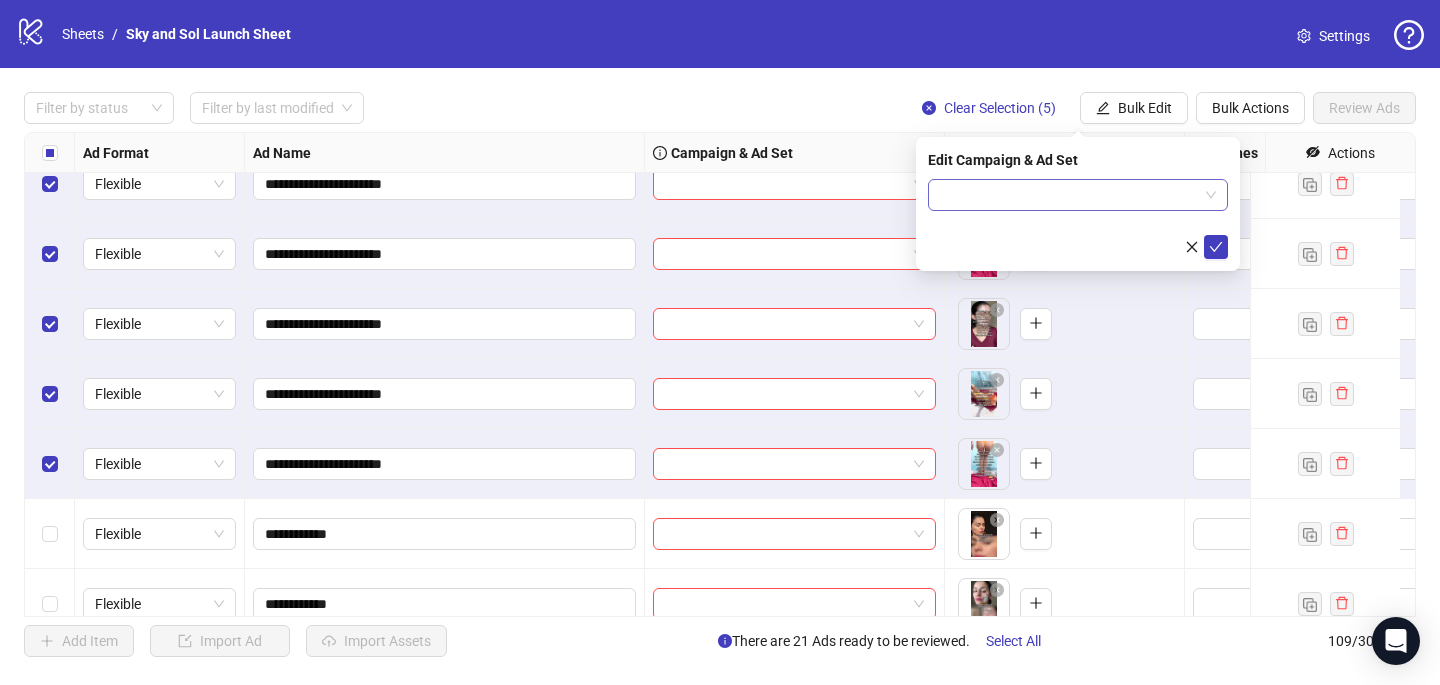 click at bounding box center (1069, 195) 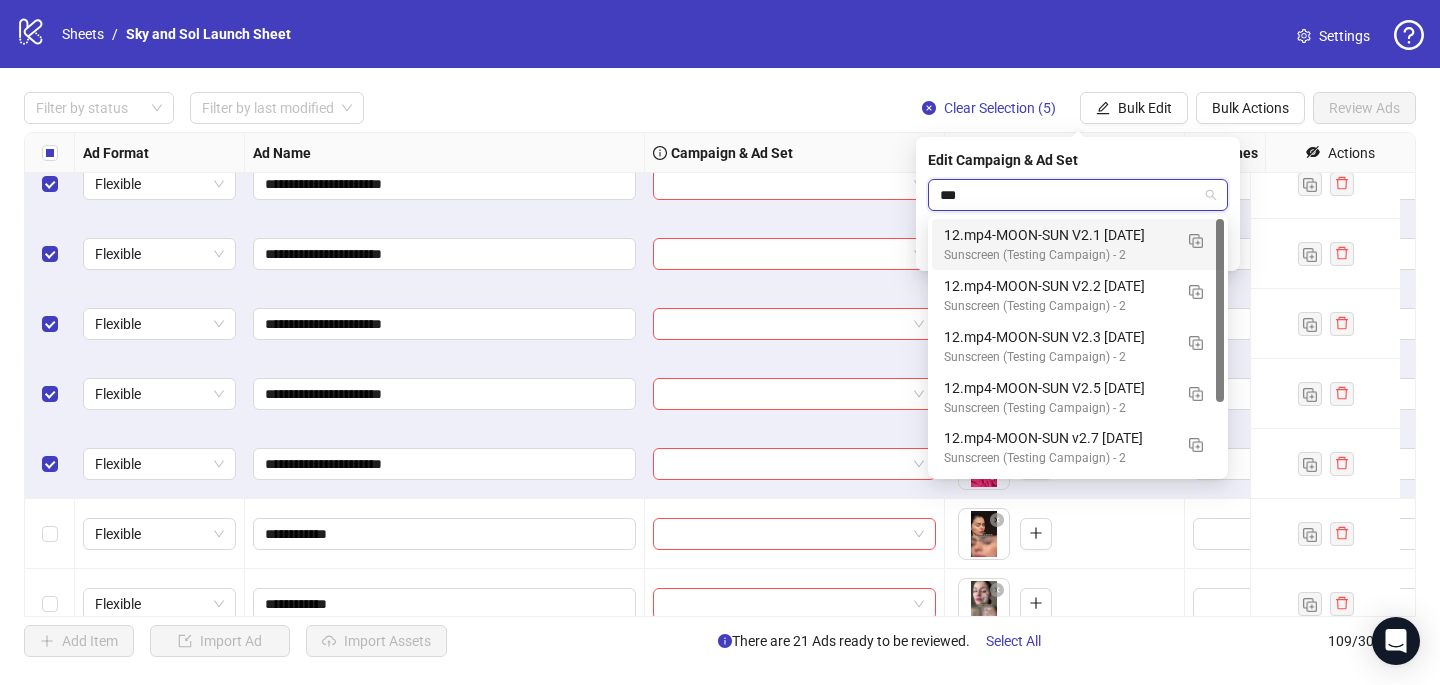type on "****" 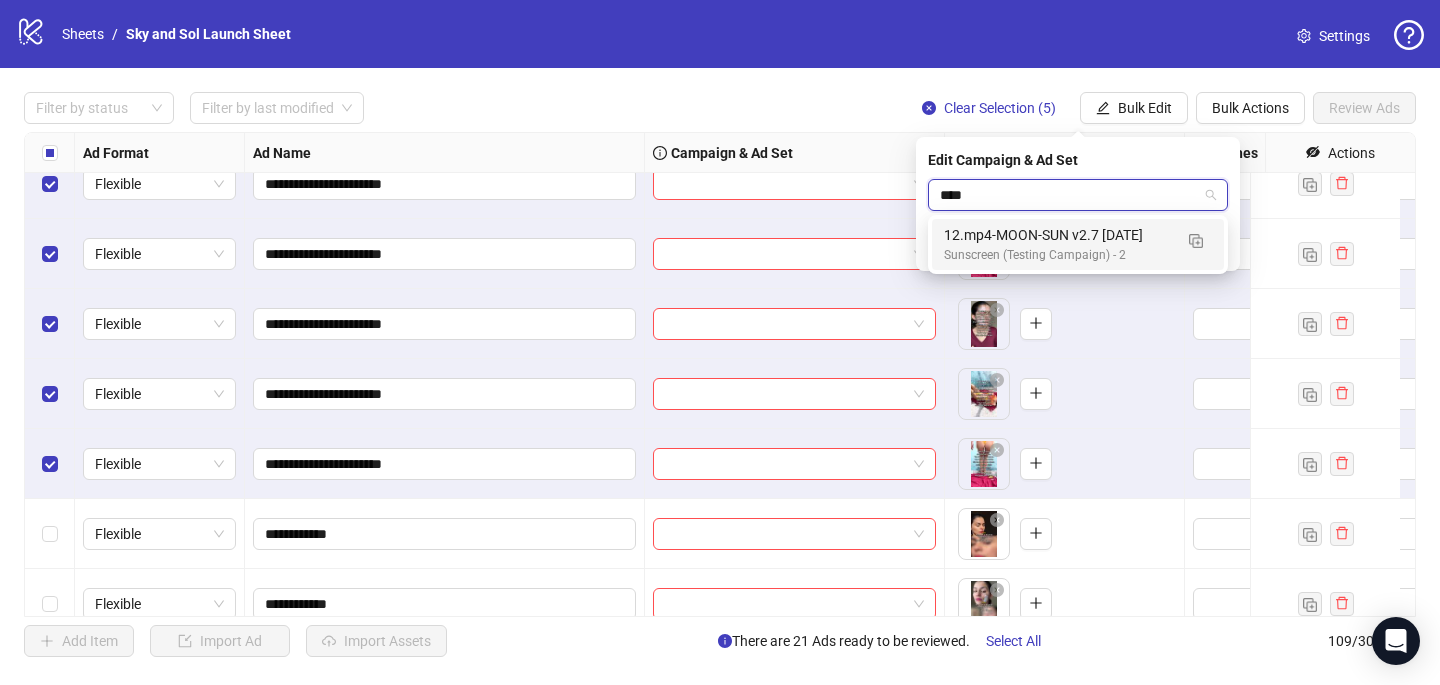 type 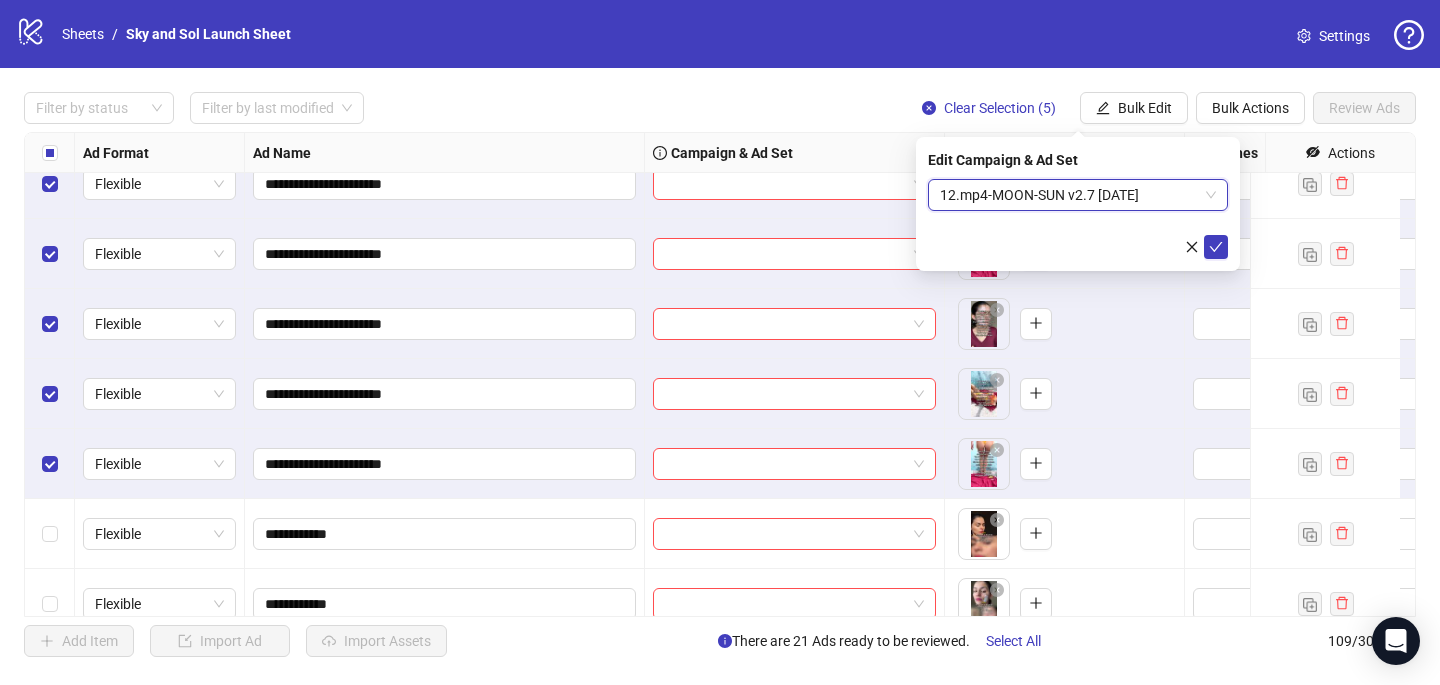 type 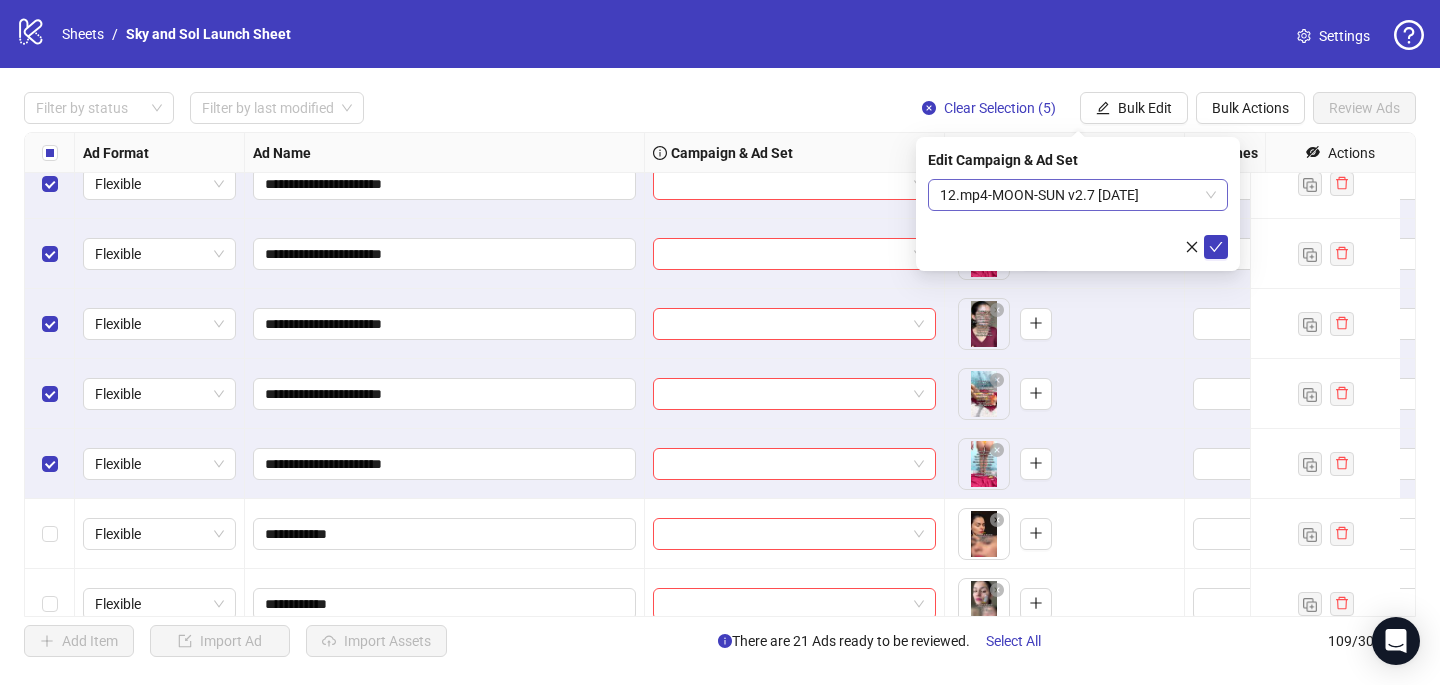 type 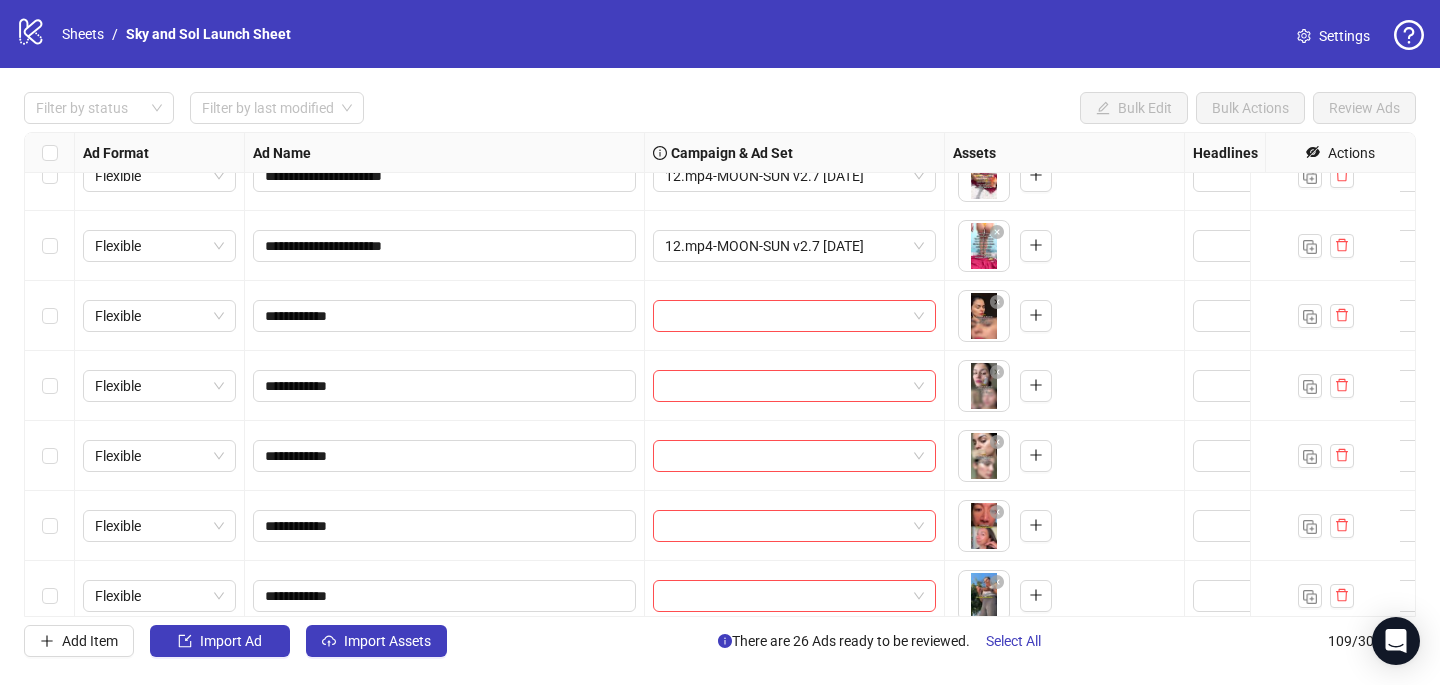 scroll, scrollTop: 1765, scrollLeft: 0, axis: vertical 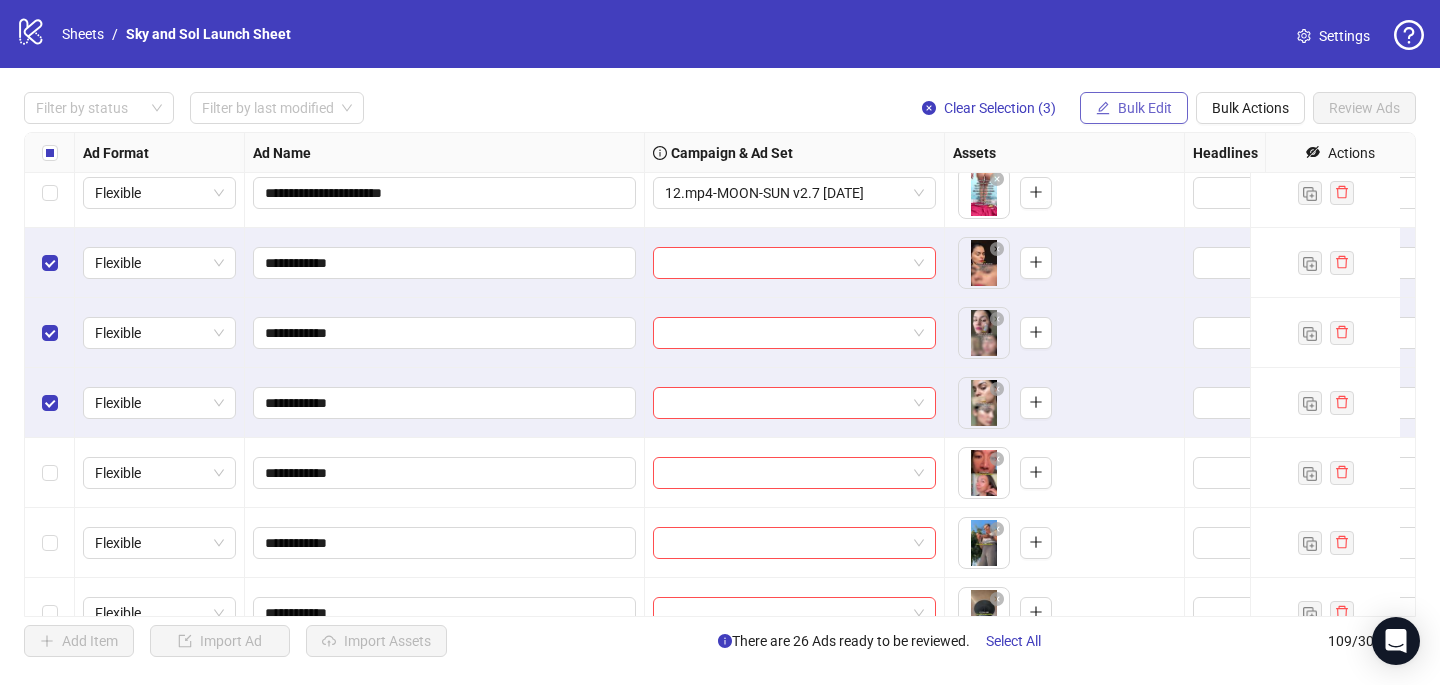 click on "Bulk Edit" at bounding box center (1145, 108) 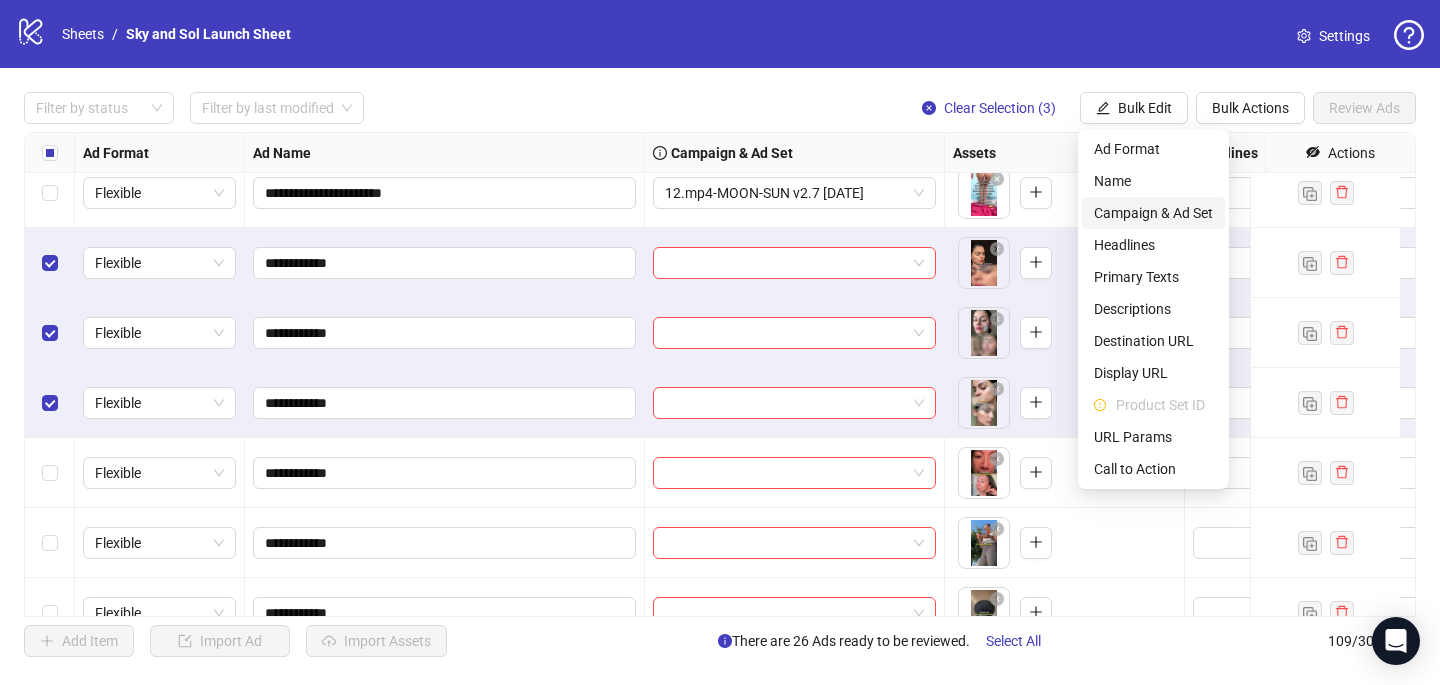 click on "Campaign & Ad Set" at bounding box center [1153, 213] 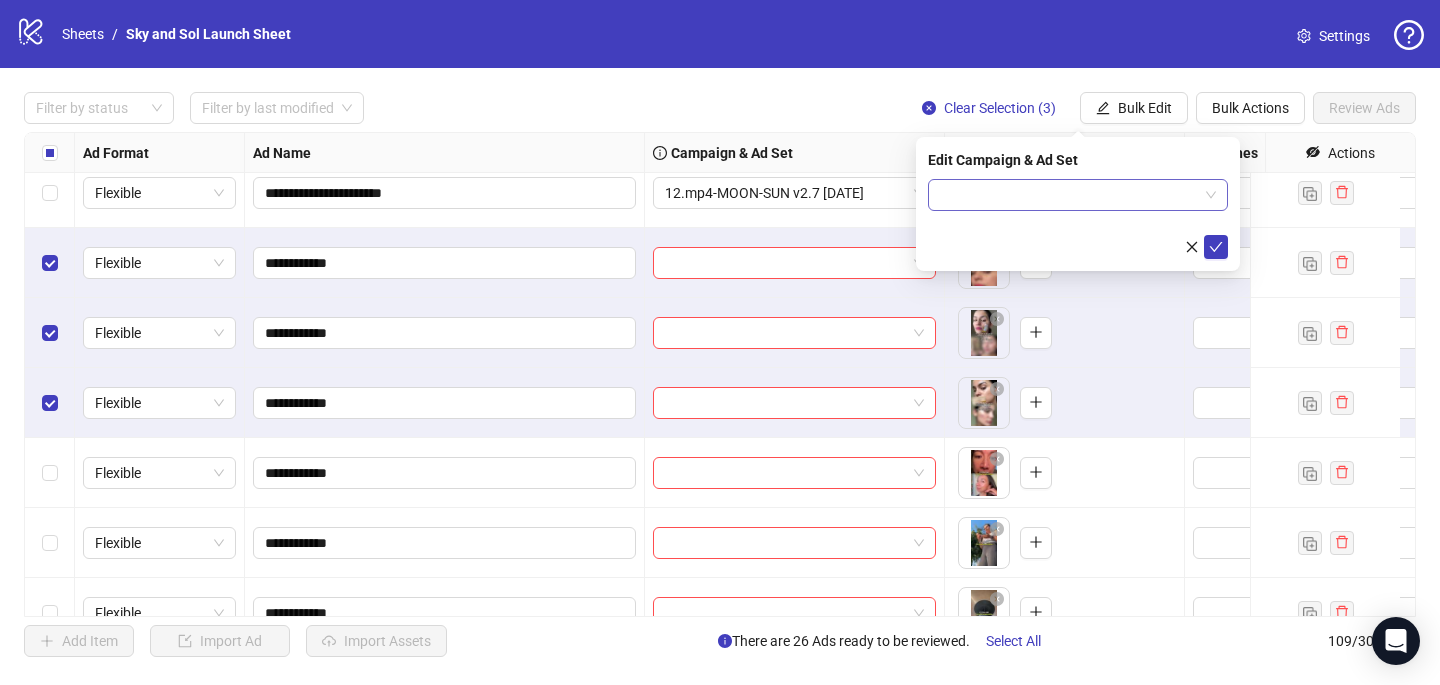 click at bounding box center (1069, 195) 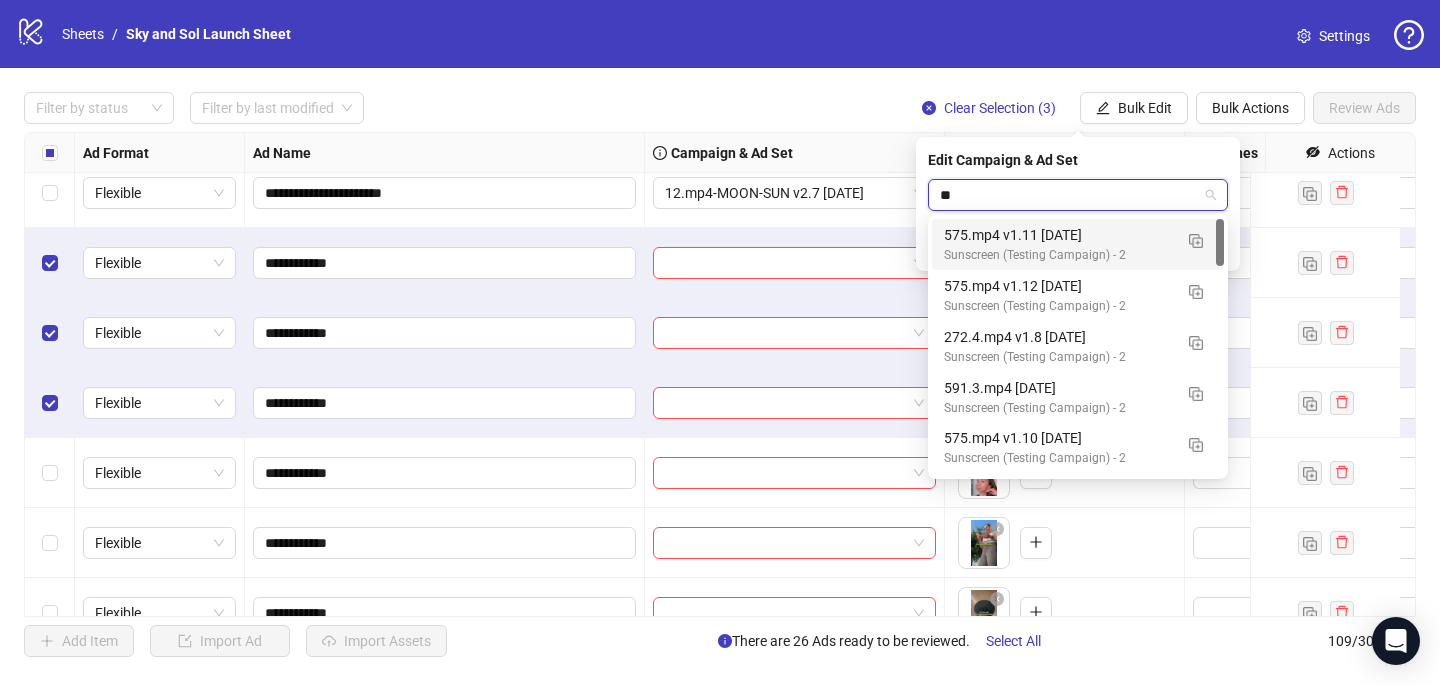 type on "*" 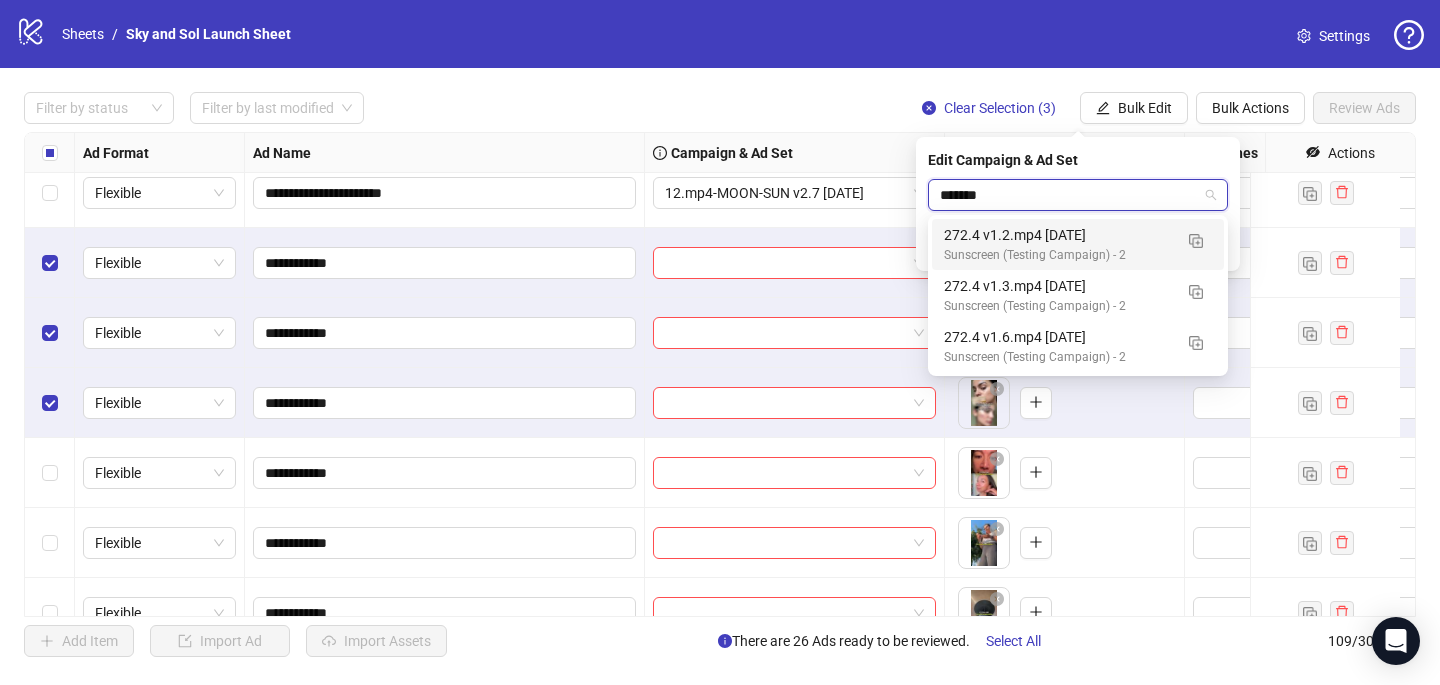 type on "********" 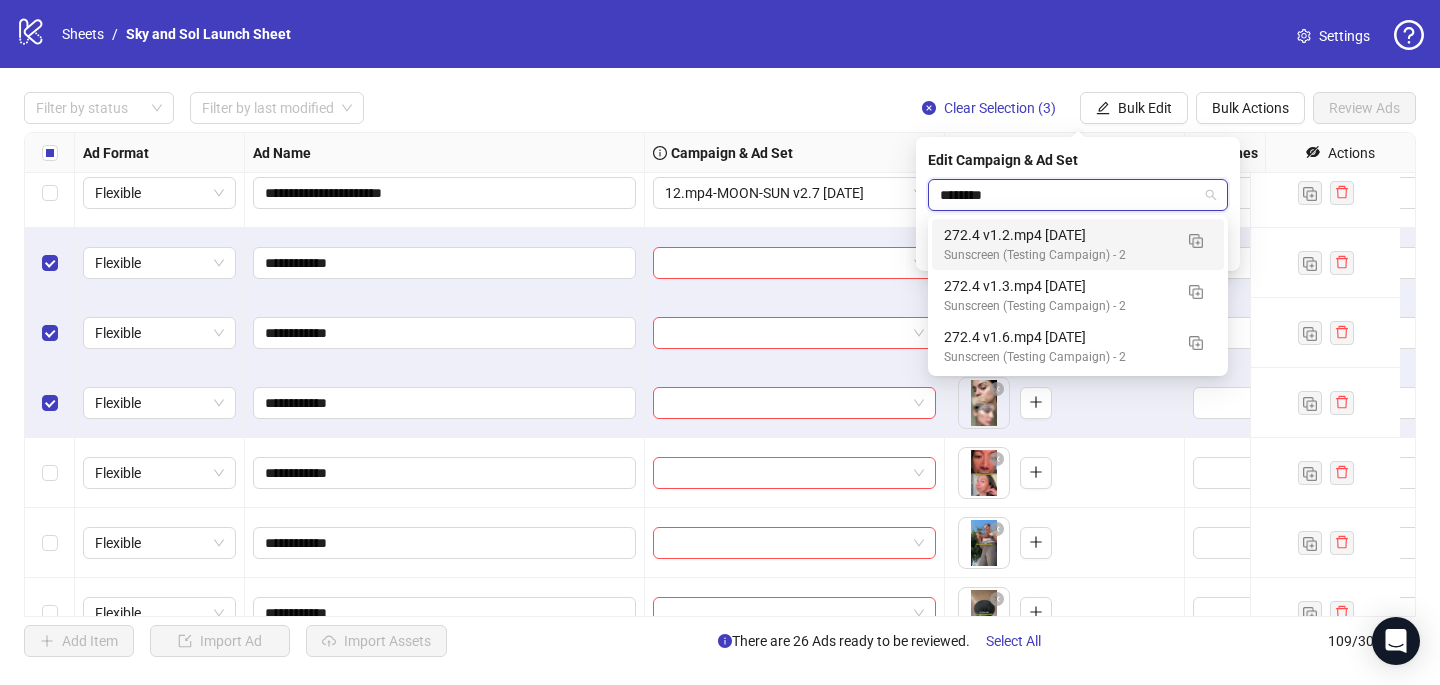 type 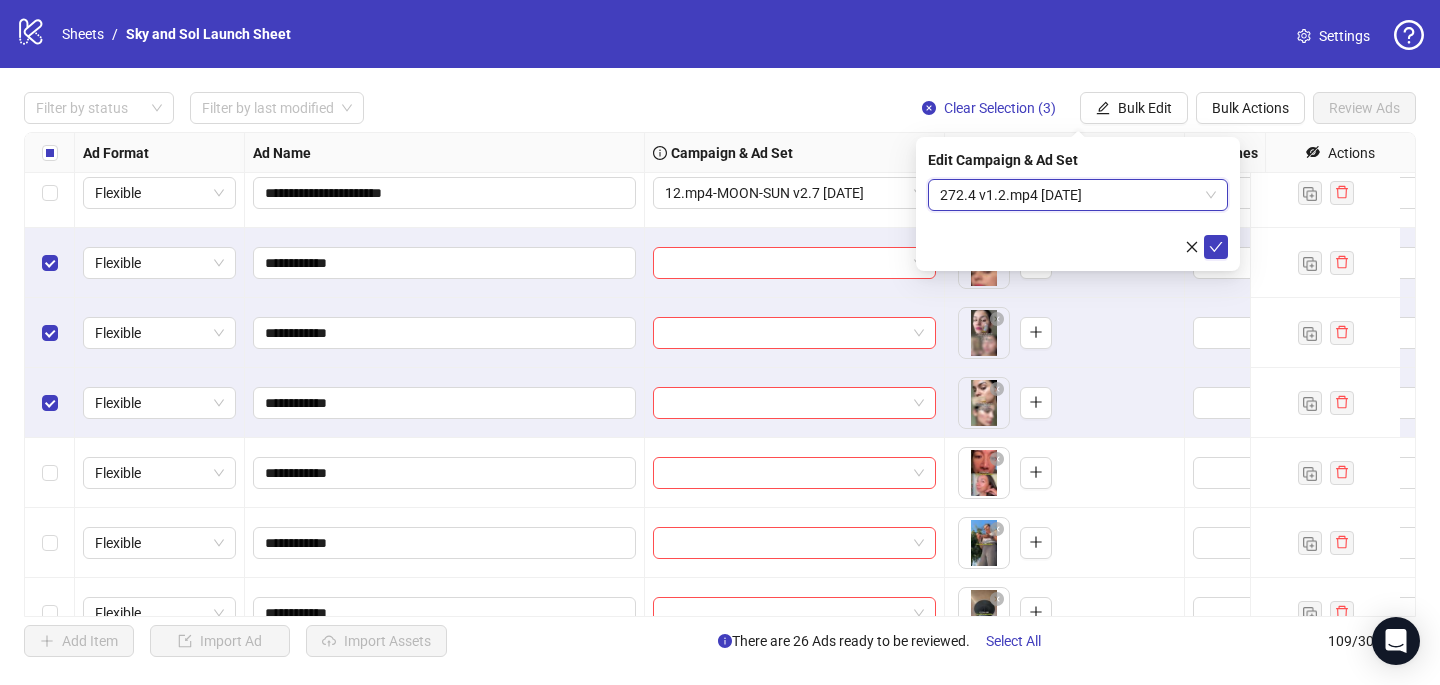 type 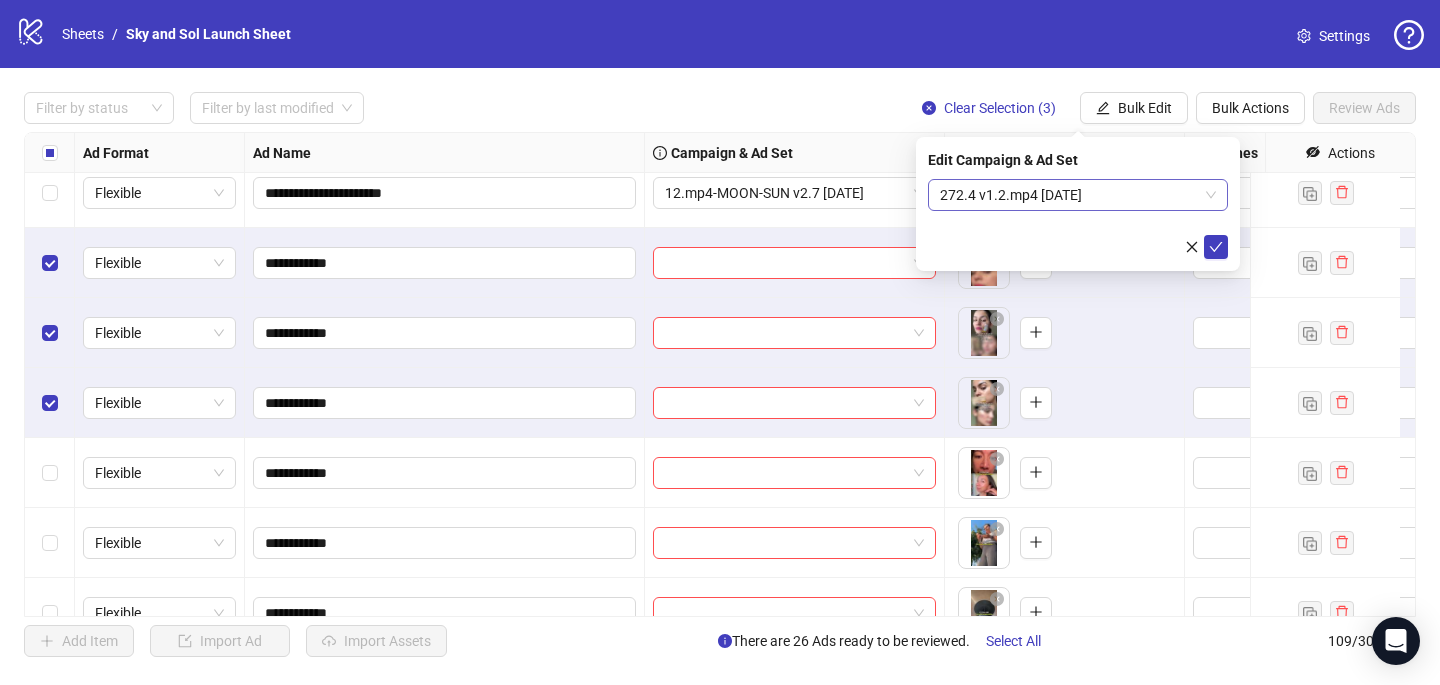 type 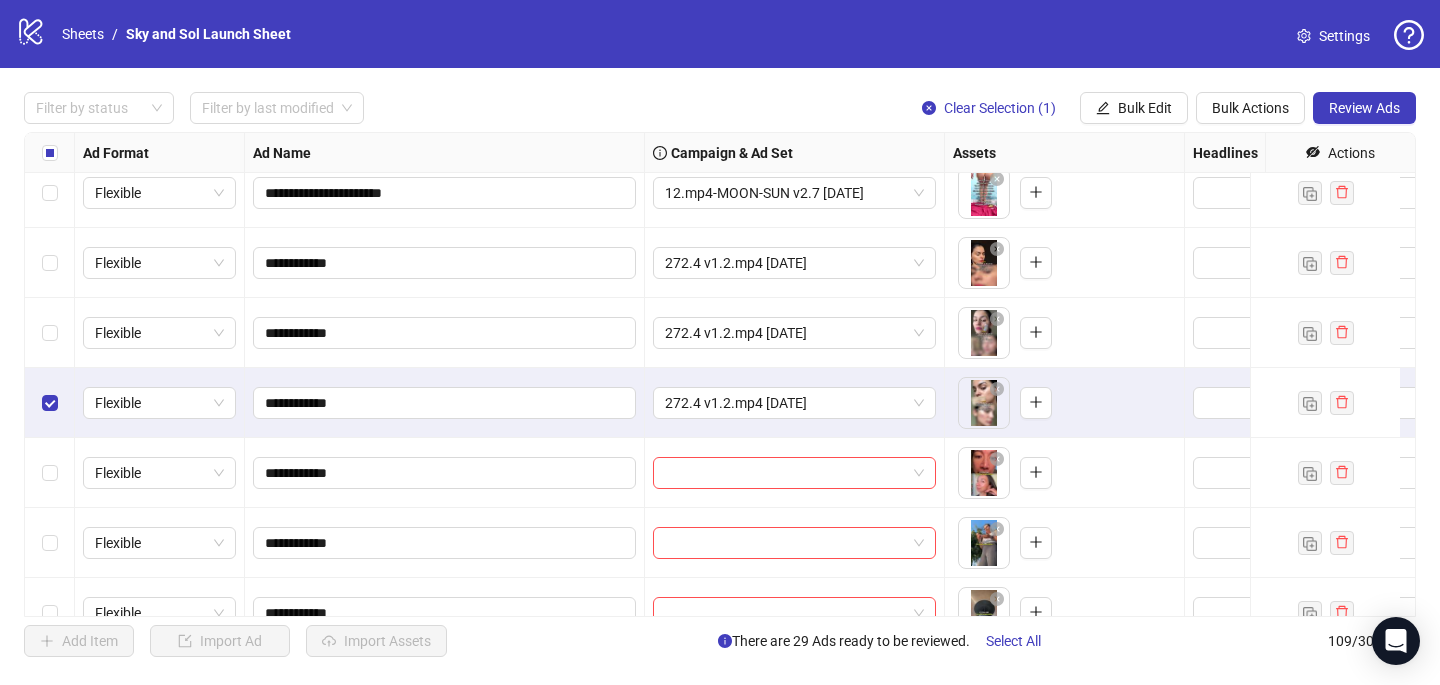 click at bounding box center [50, 403] 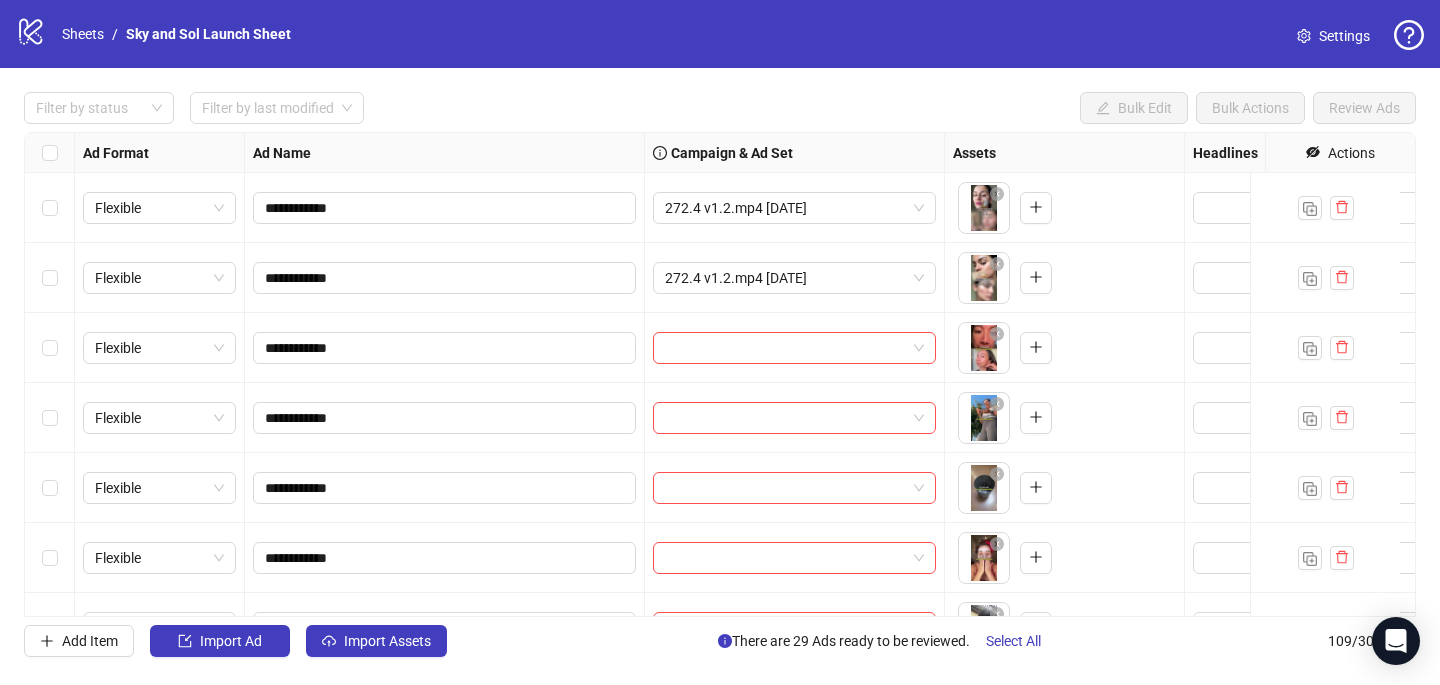 scroll, scrollTop: 1901, scrollLeft: 0, axis: vertical 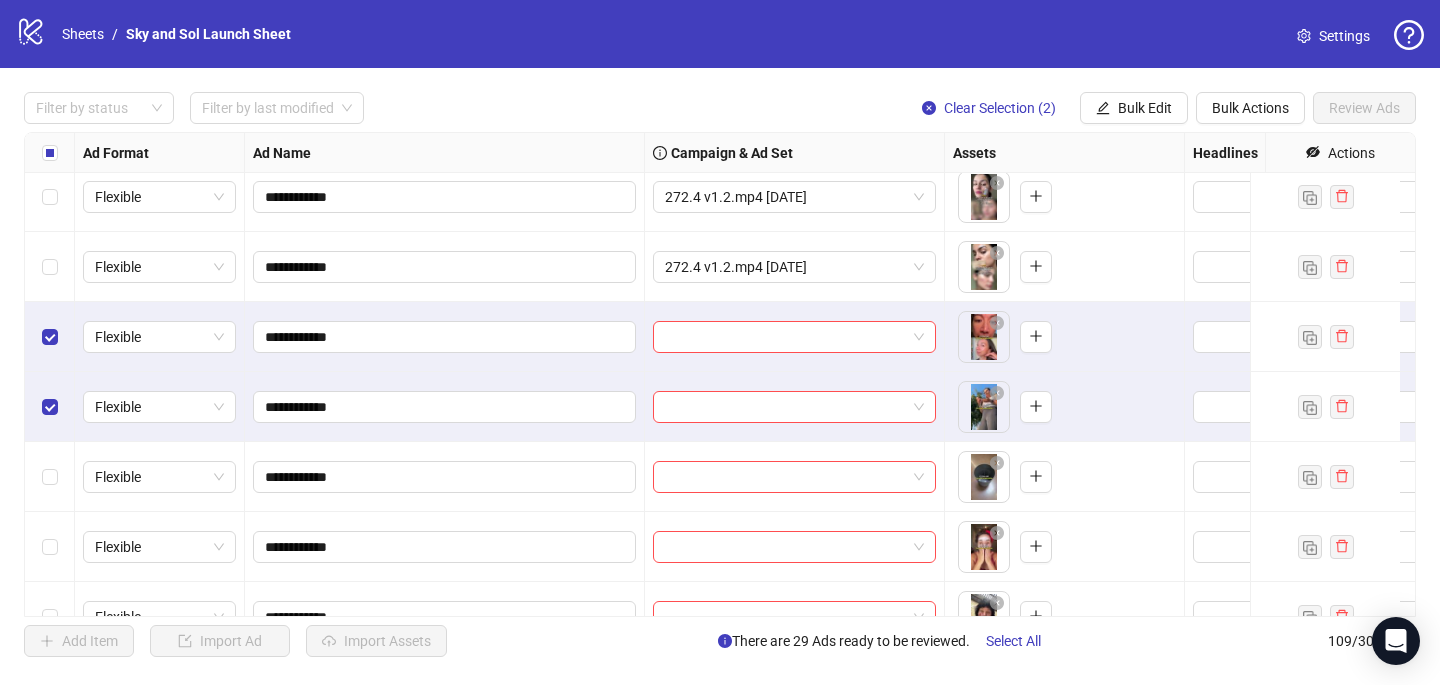 click at bounding box center [50, 477] 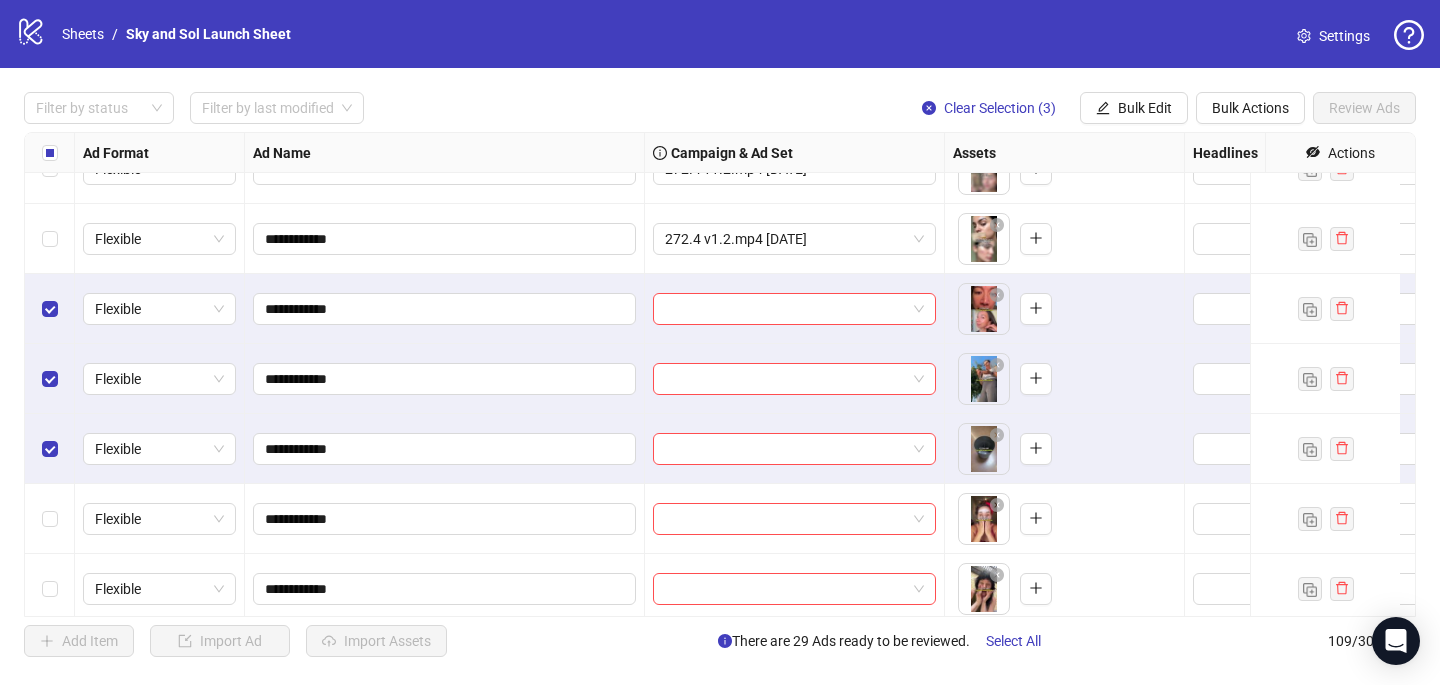 scroll, scrollTop: 1973, scrollLeft: 0, axis: vertical 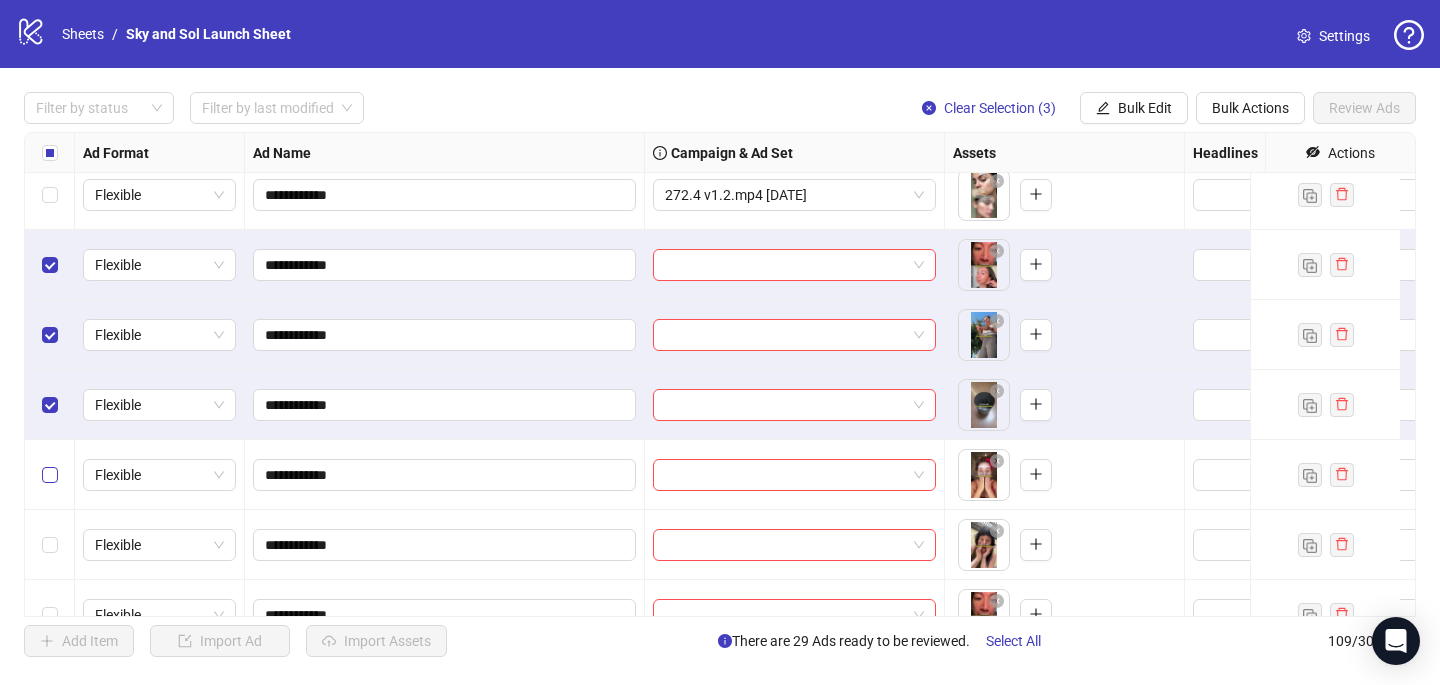 click at bounding box center (50, 475) 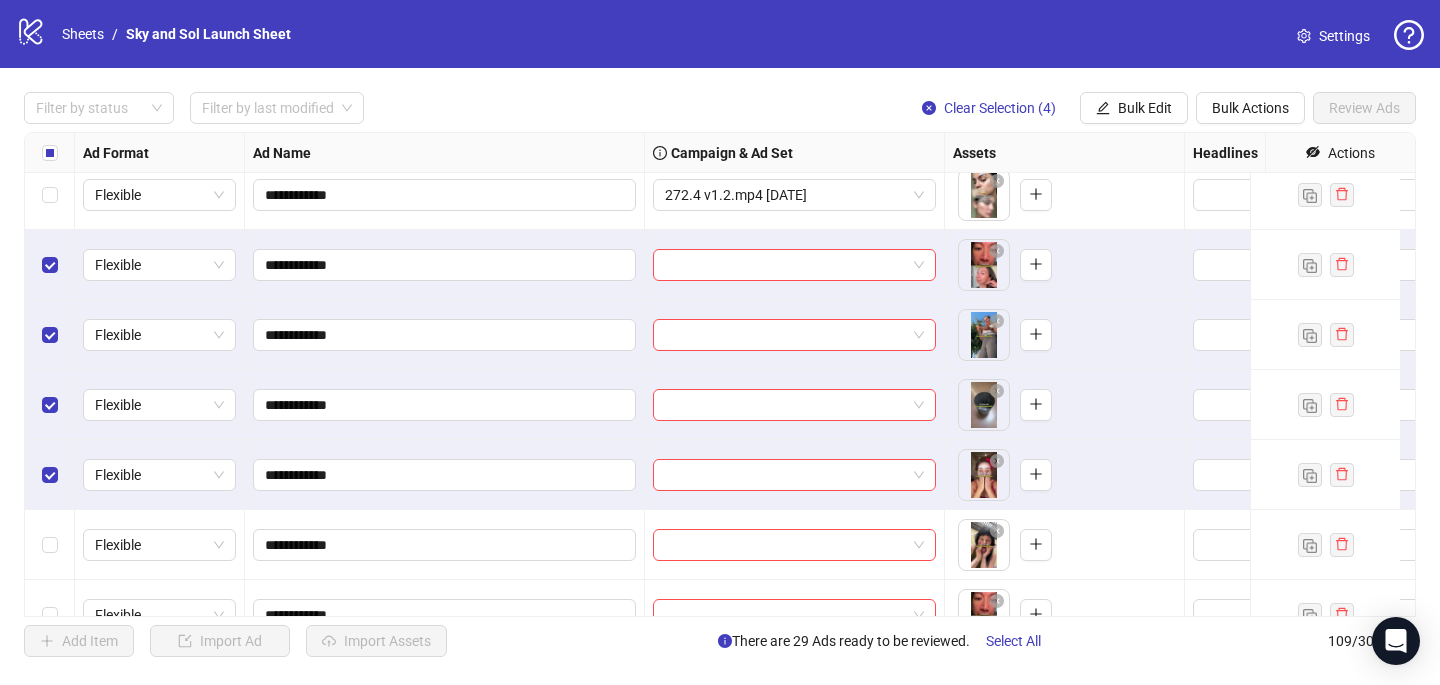 click at bounding box center (50, 545) 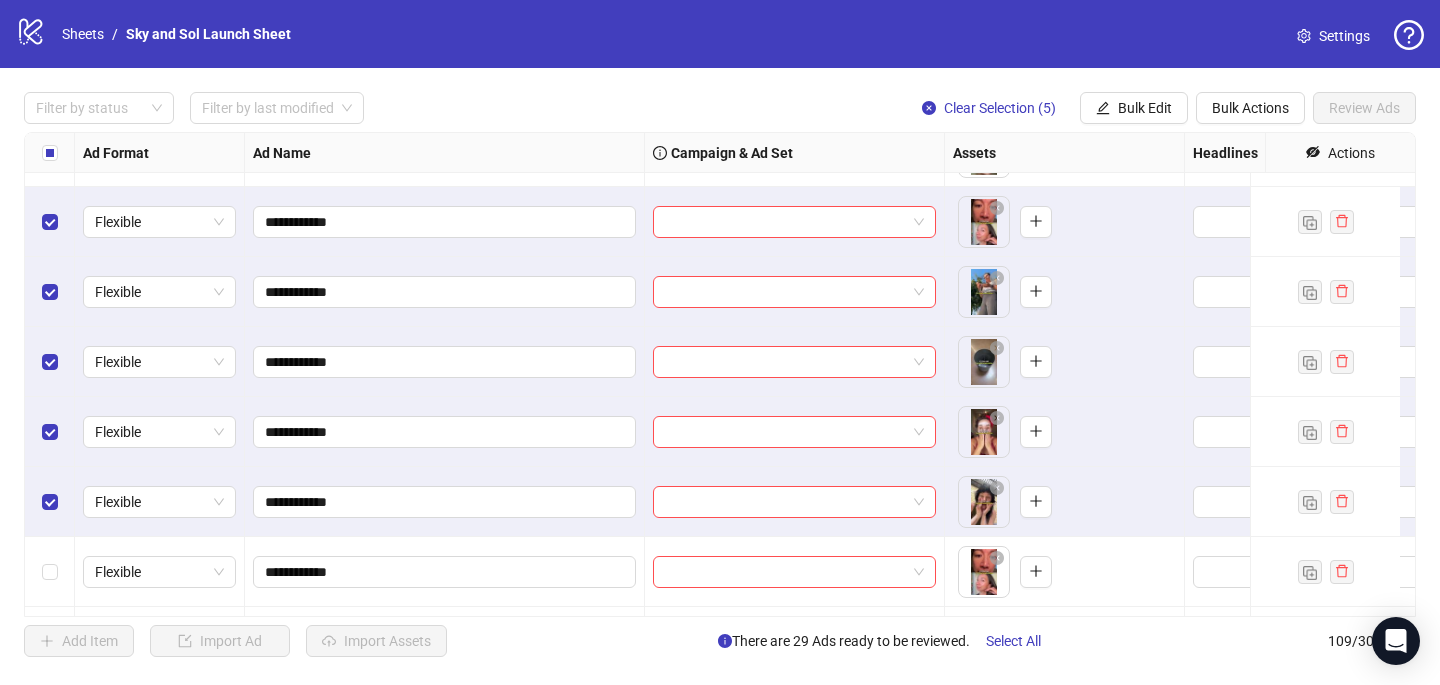 scroll, scrollTop: 2016, scrollLeft: 0, axis: vertical 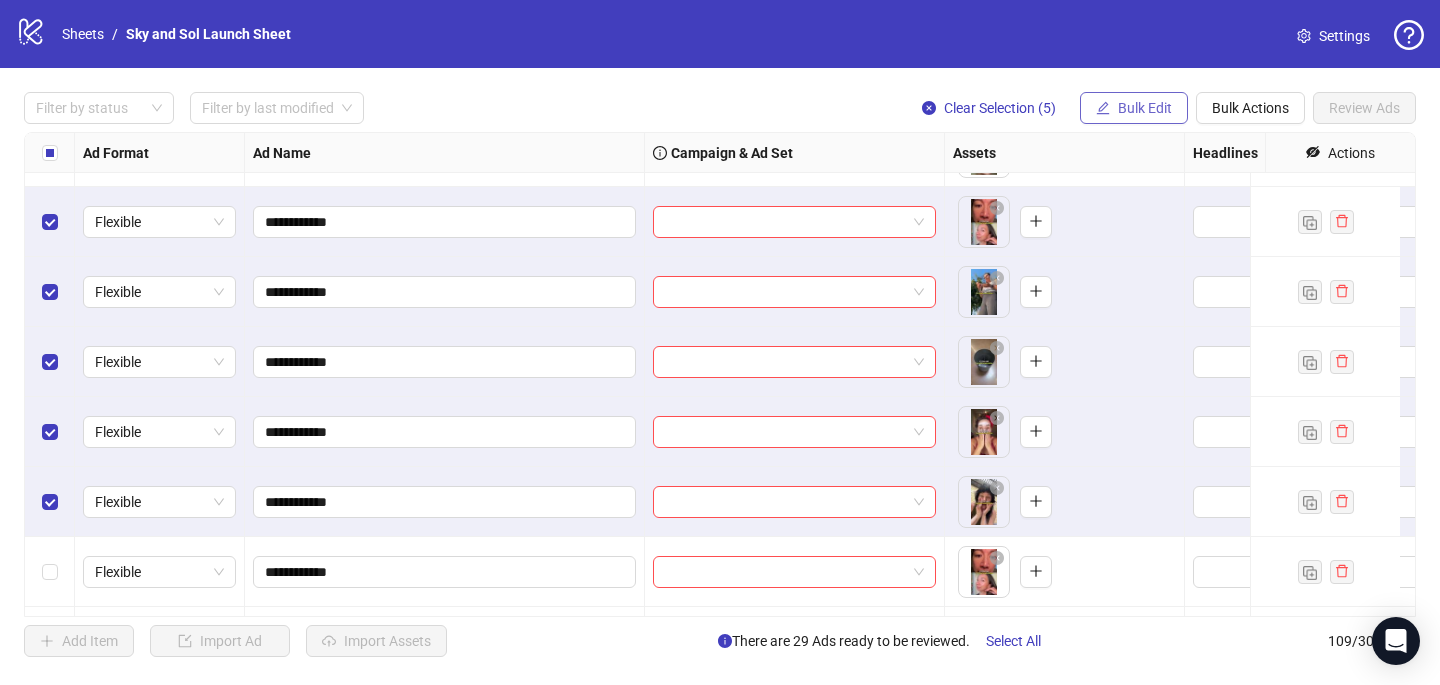 click on "Bulk Edit" at bounding box center [1134, 108] 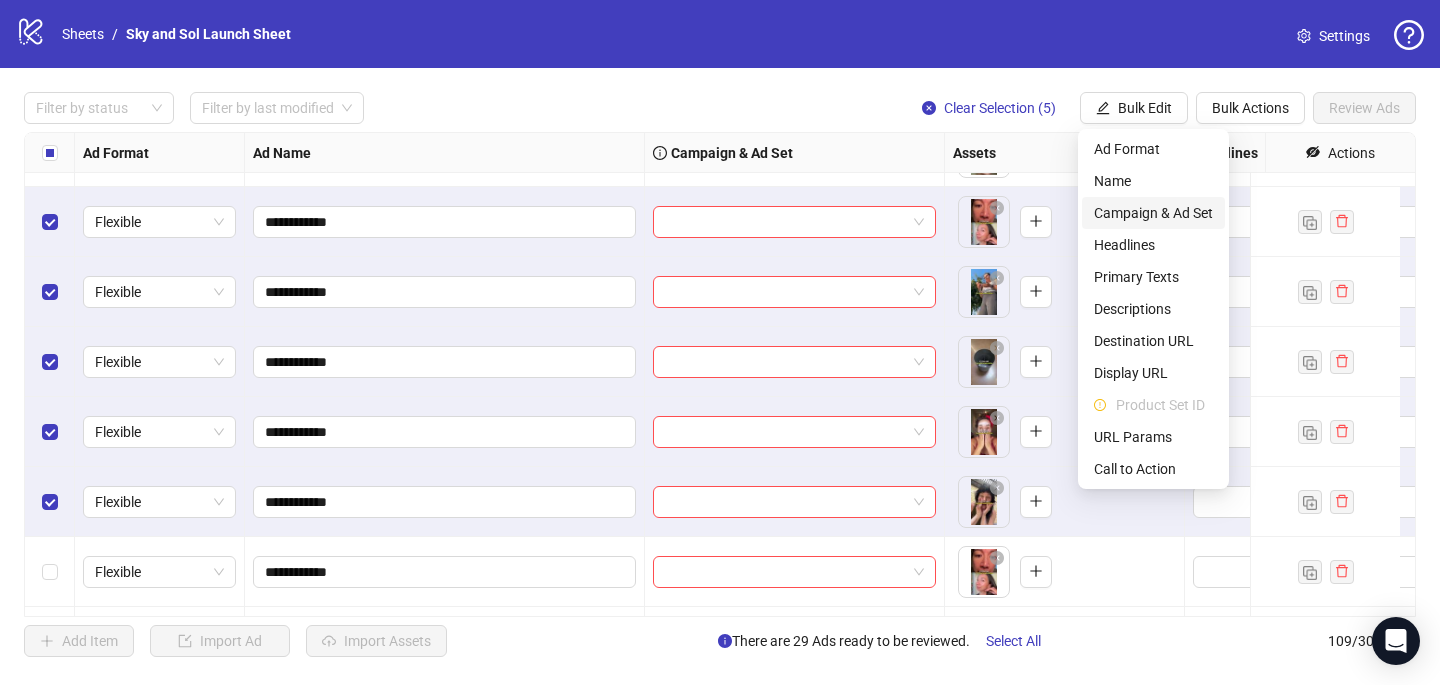 click on "Campaign & Ad Set" at bounding box center (1153, 213) 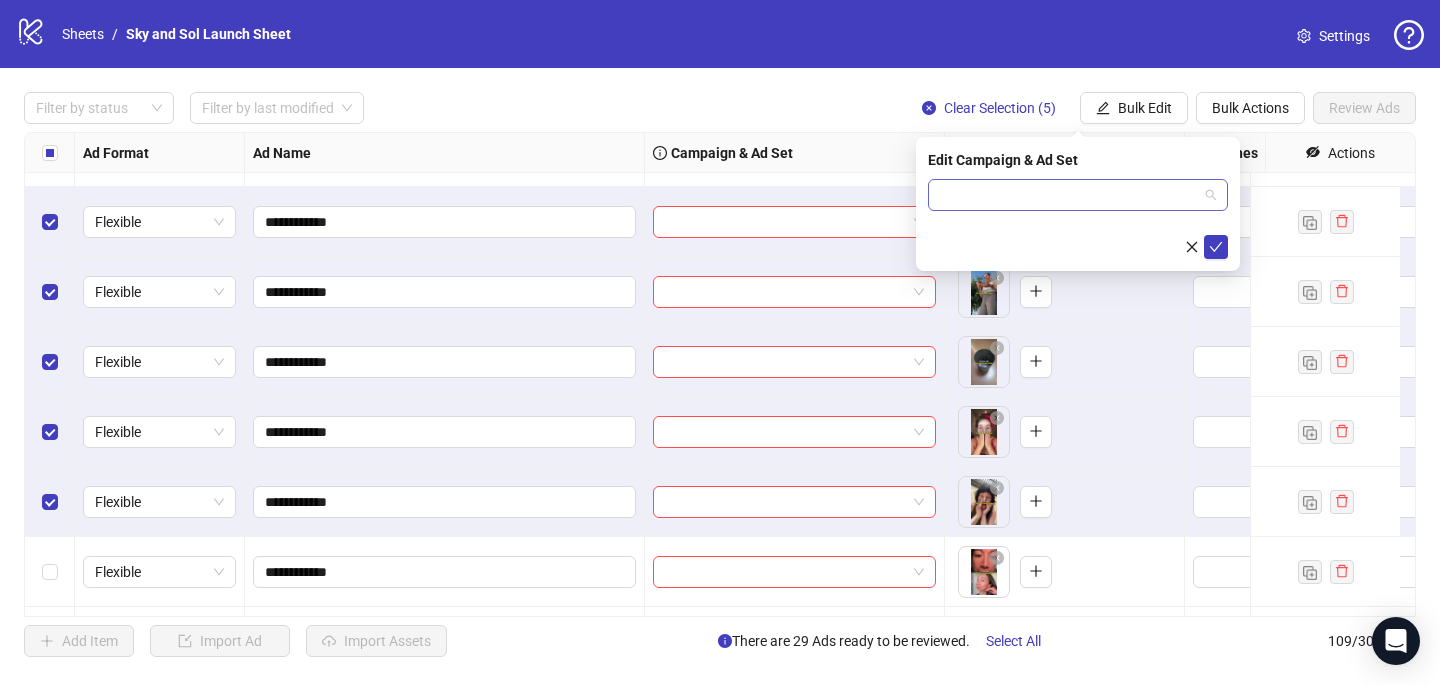 click at bounding box center (1069, 195) 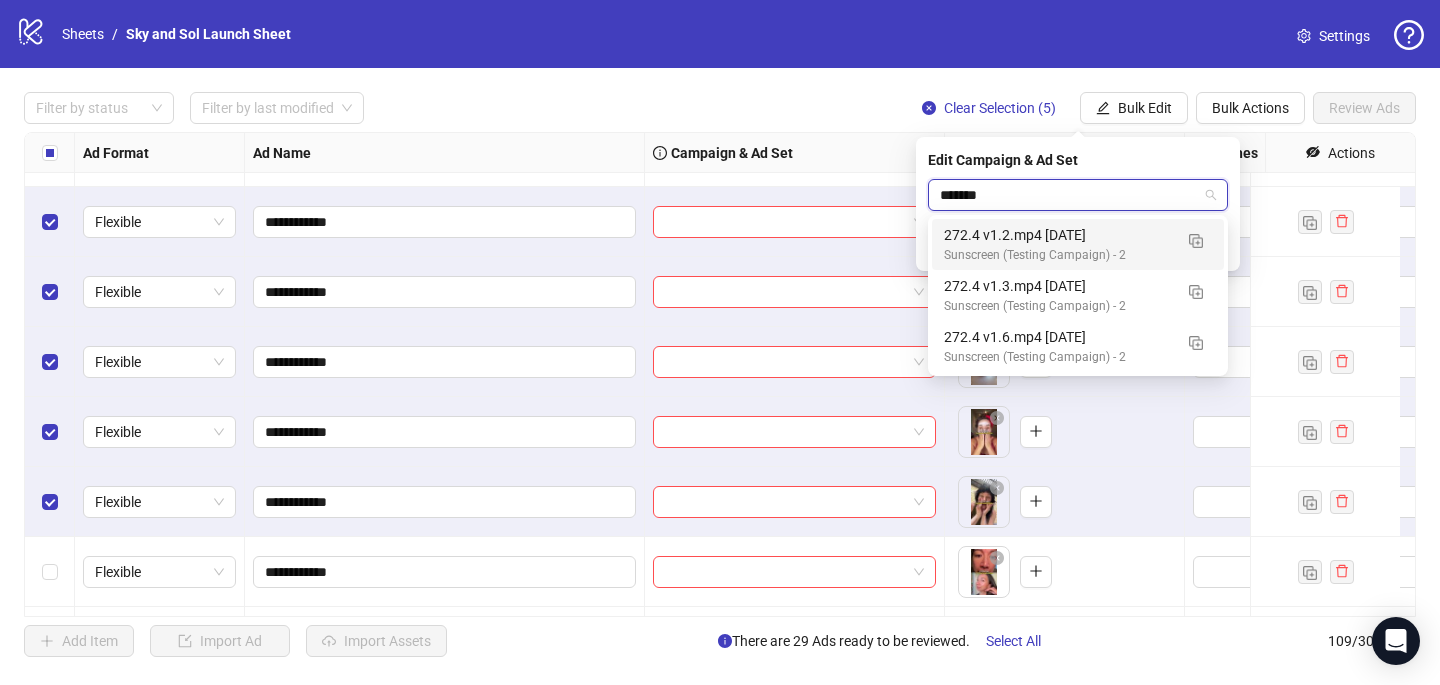 type on "********" 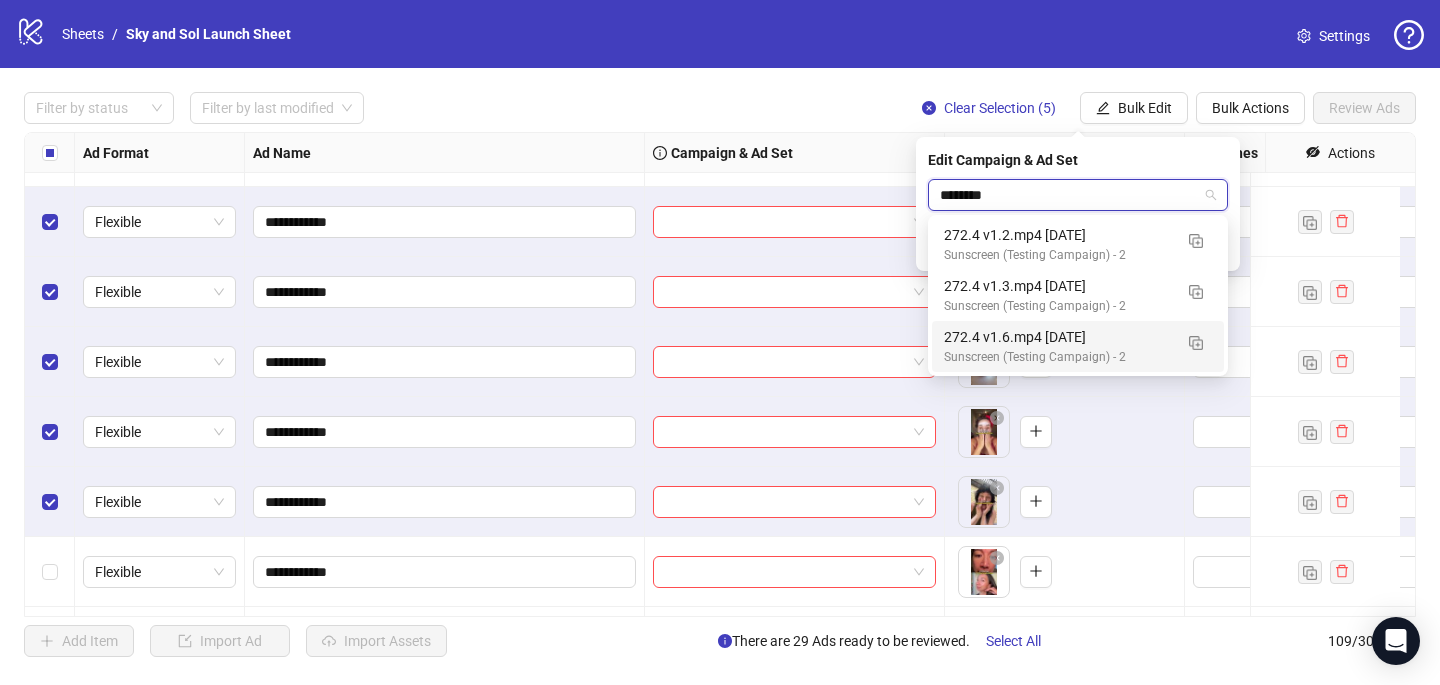 type 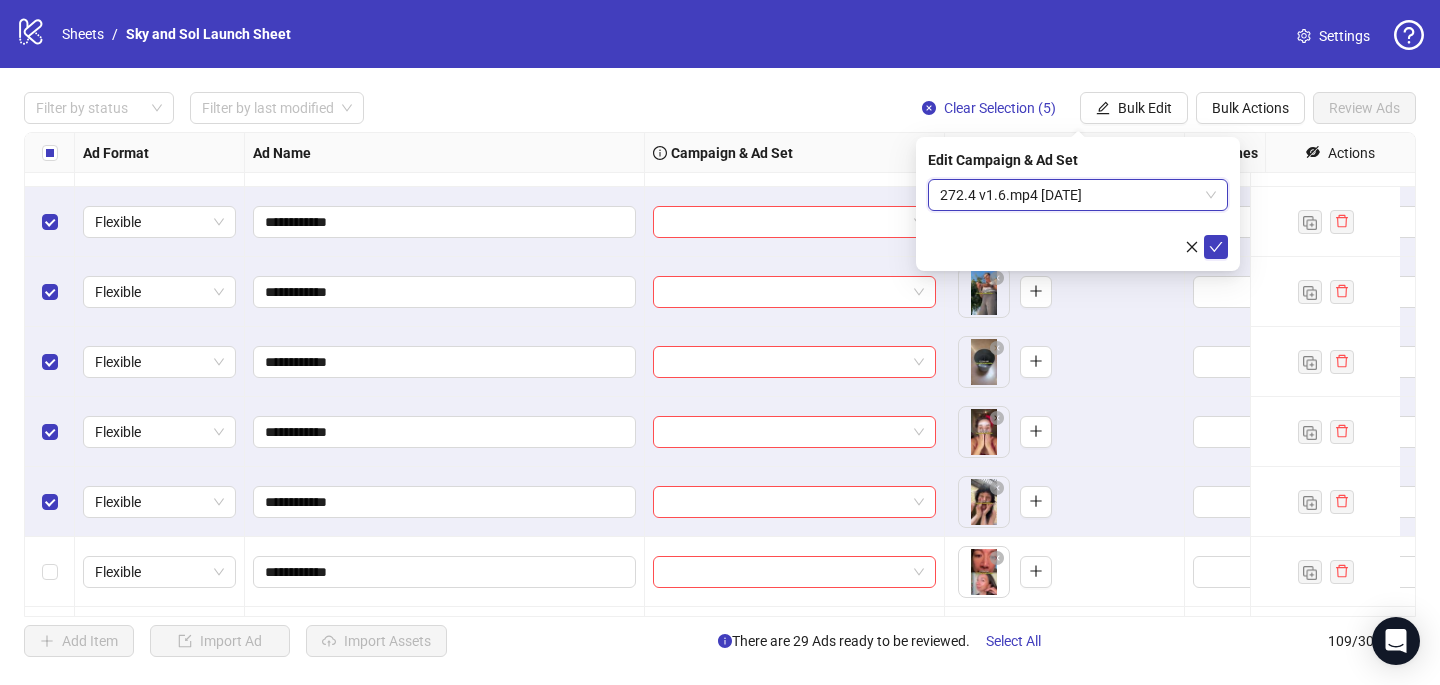 type 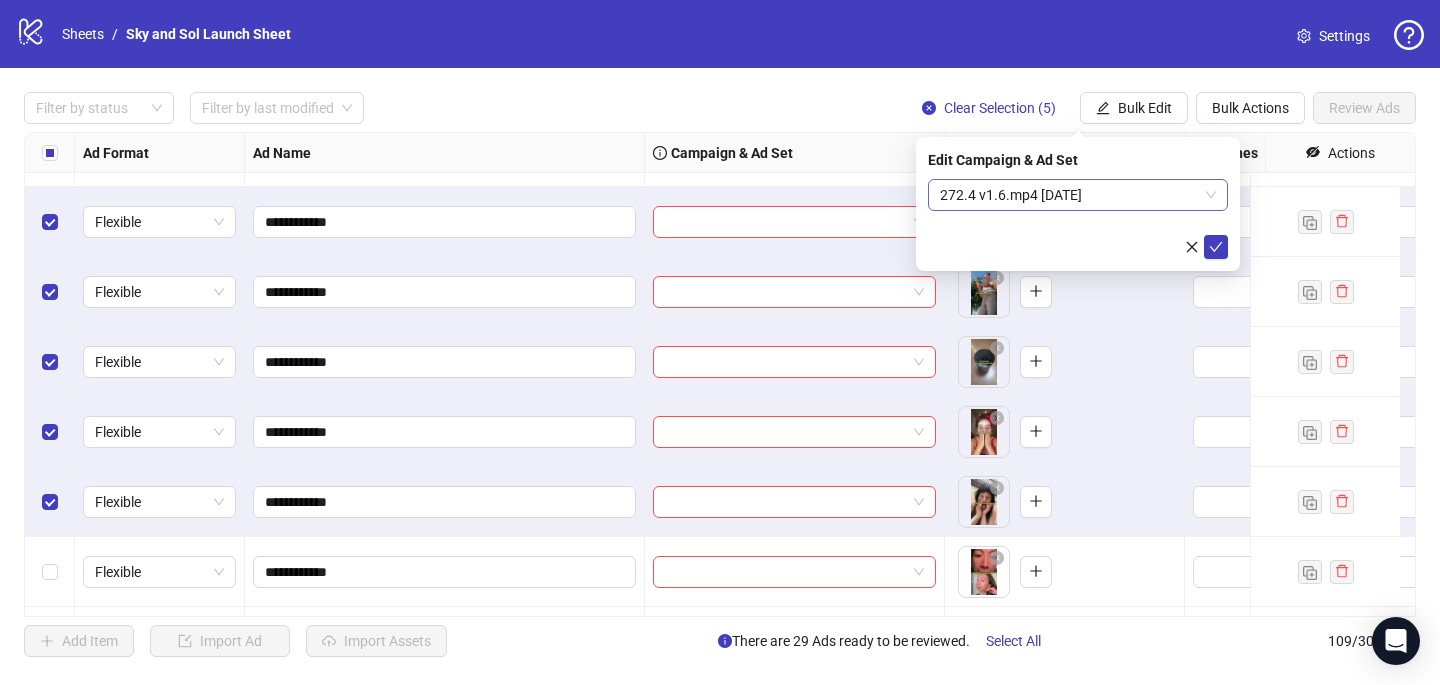 click at bounding box center [1216, 247] 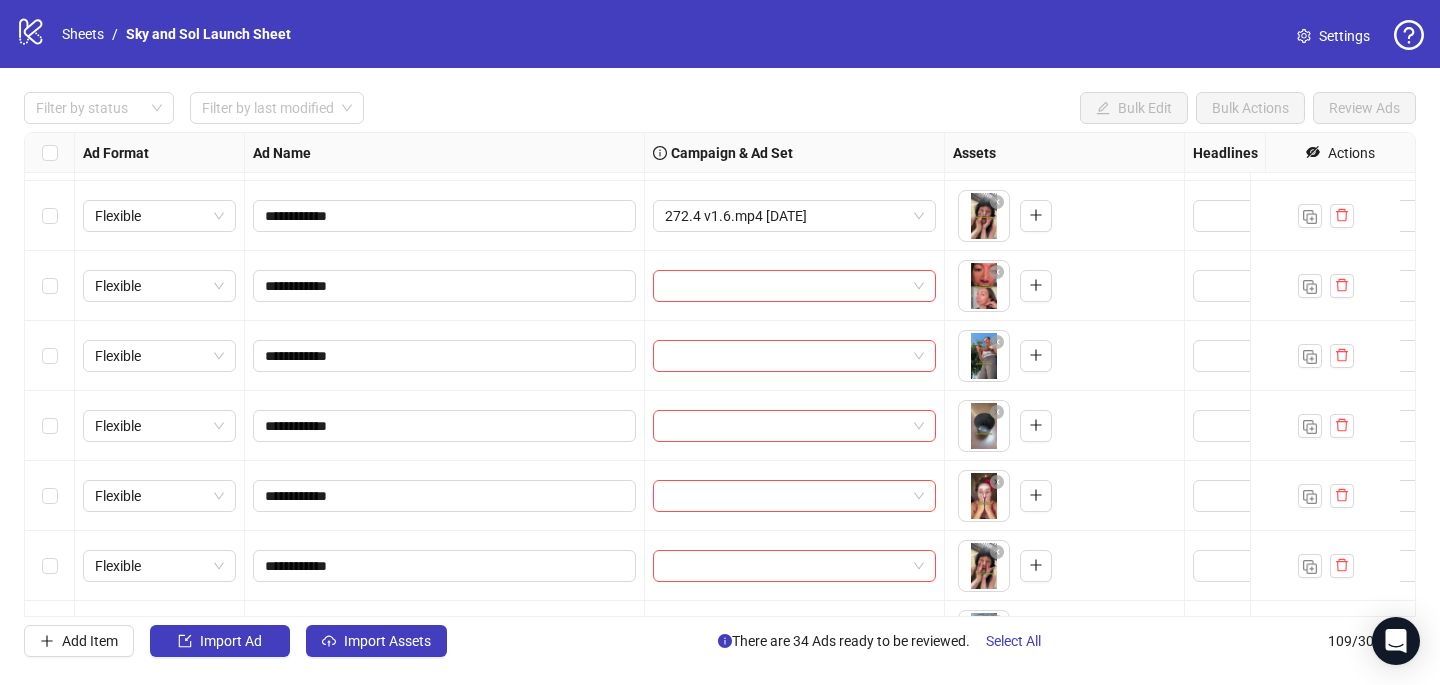 scroll, scrollTop: 2309, scrollLeft: 0, axis: vertical 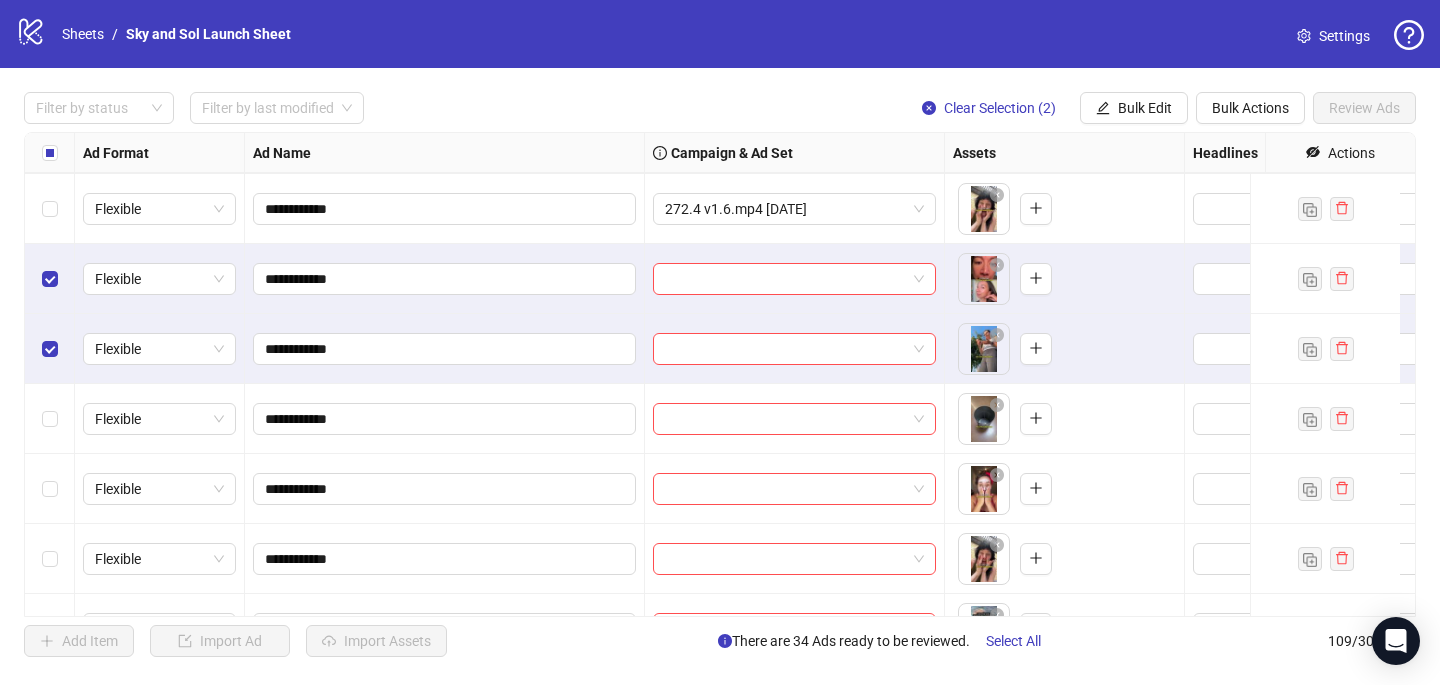 click at bounding box center [50, 419] 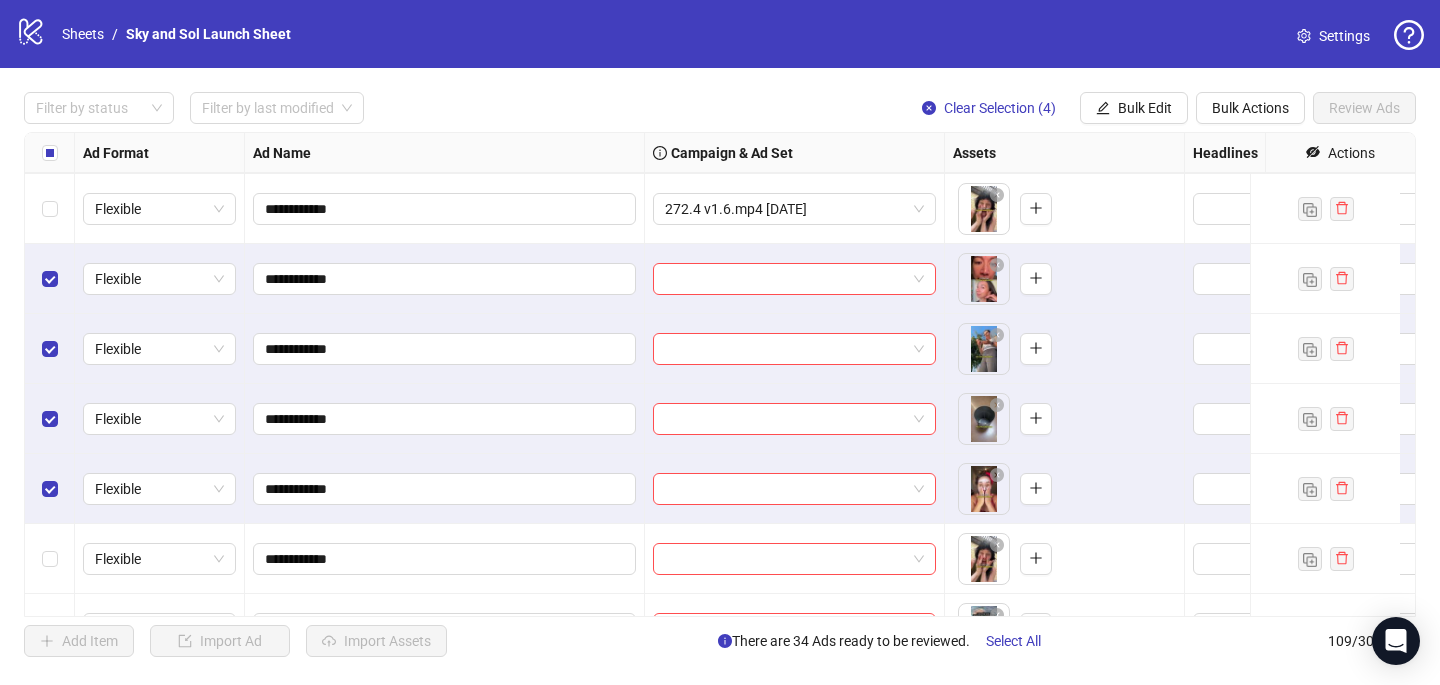 click on "**********" at bounding box center [720, 374] 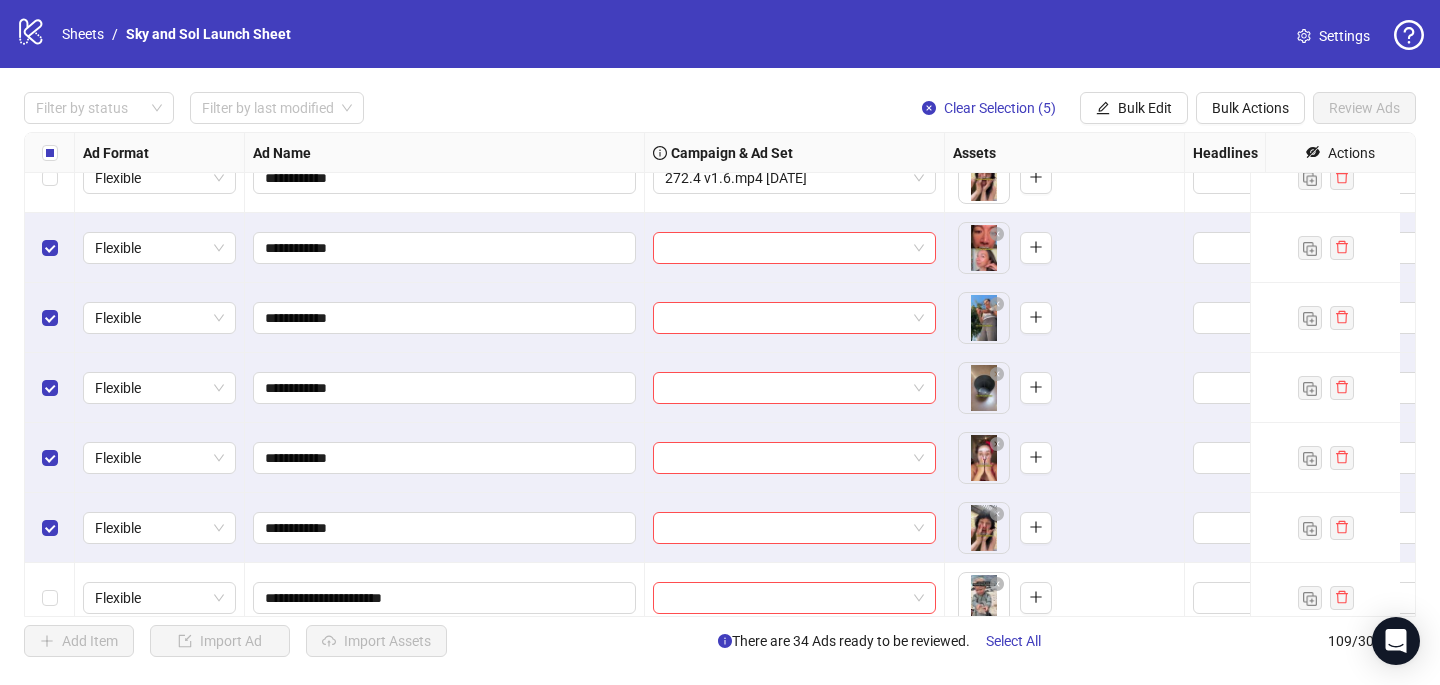 scroll, scrollTop: 2341, scrollLeft: 0, axis: vertical 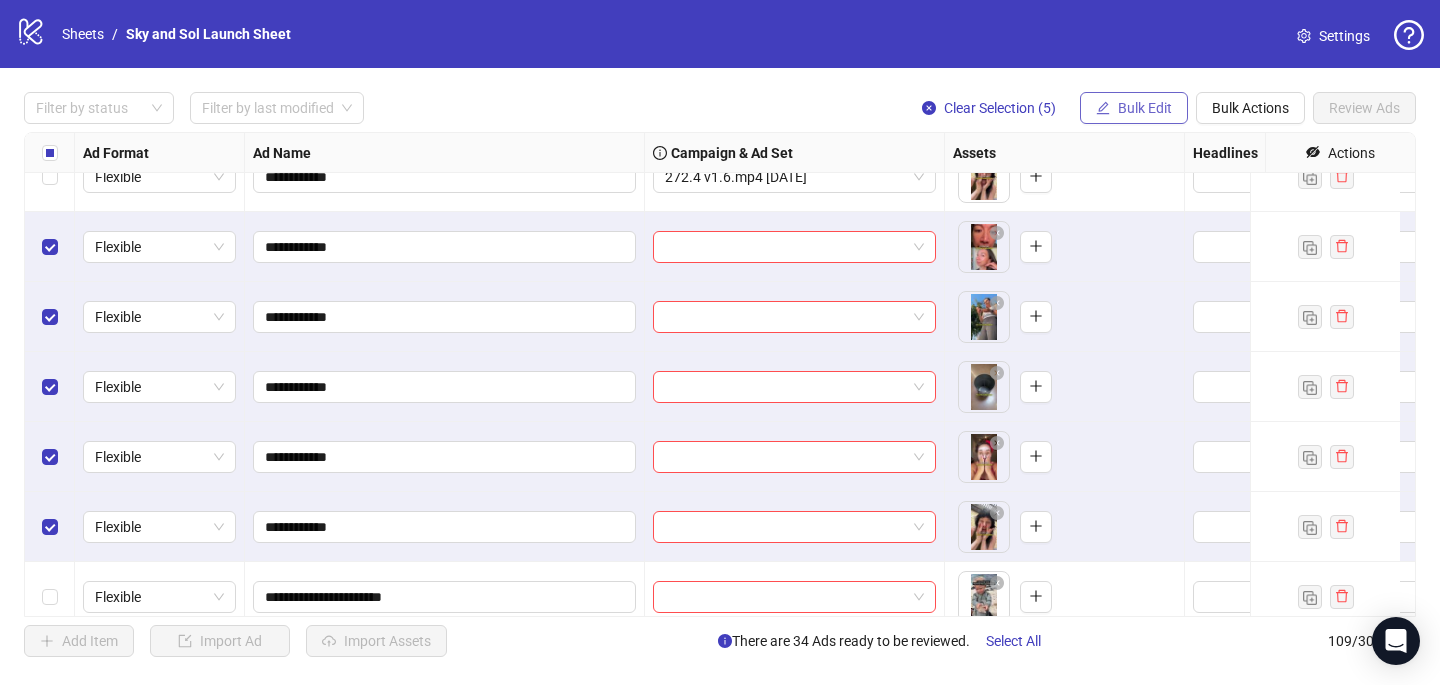 click on "Bulk Edit" at bounding box center [1145, 108] 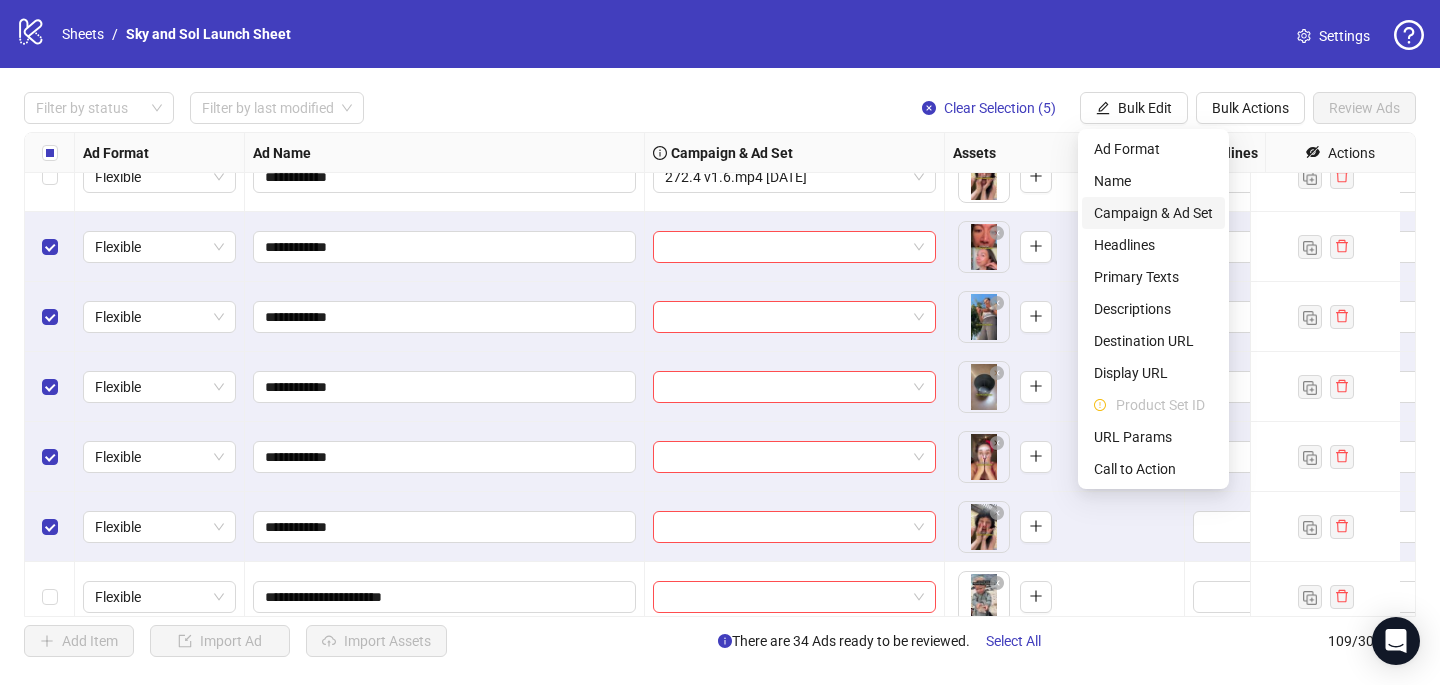 click on "Campaign & Ad Set" at bounding box center [1153, 213] 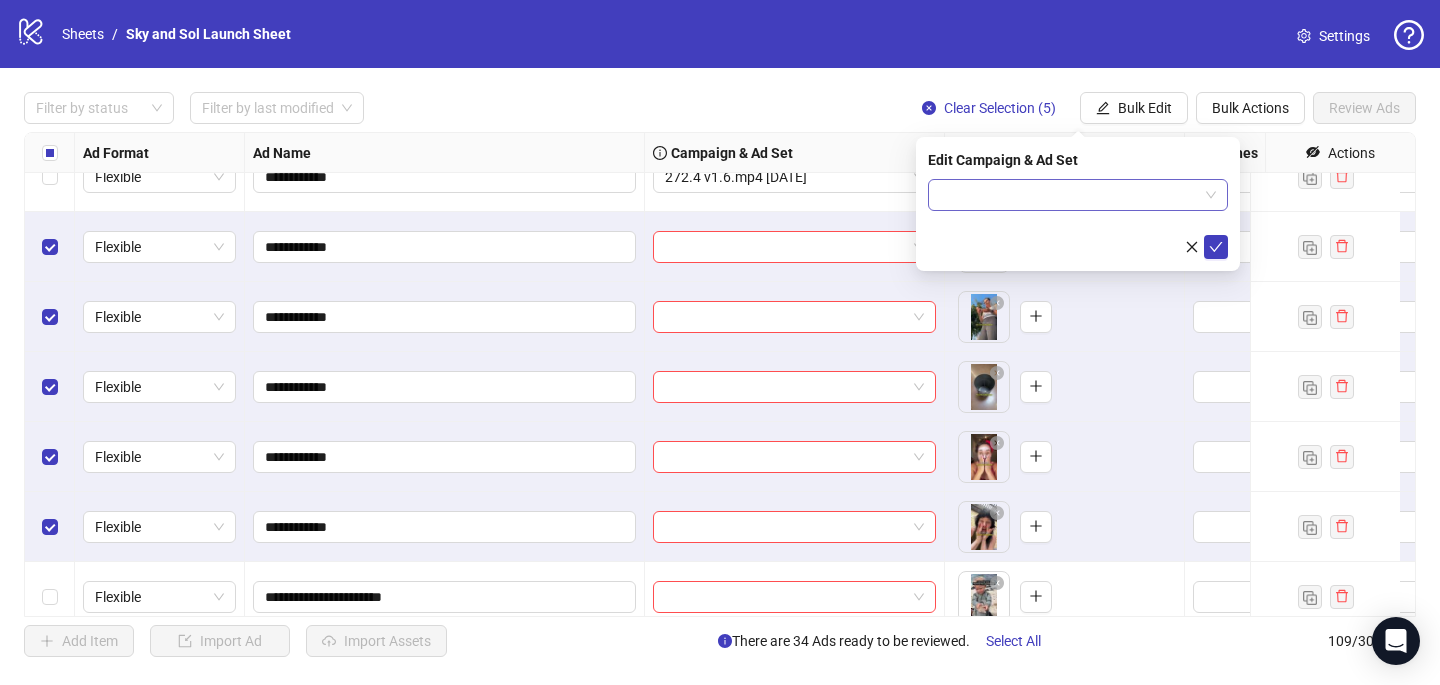 click at bounding box center [1069, 195] 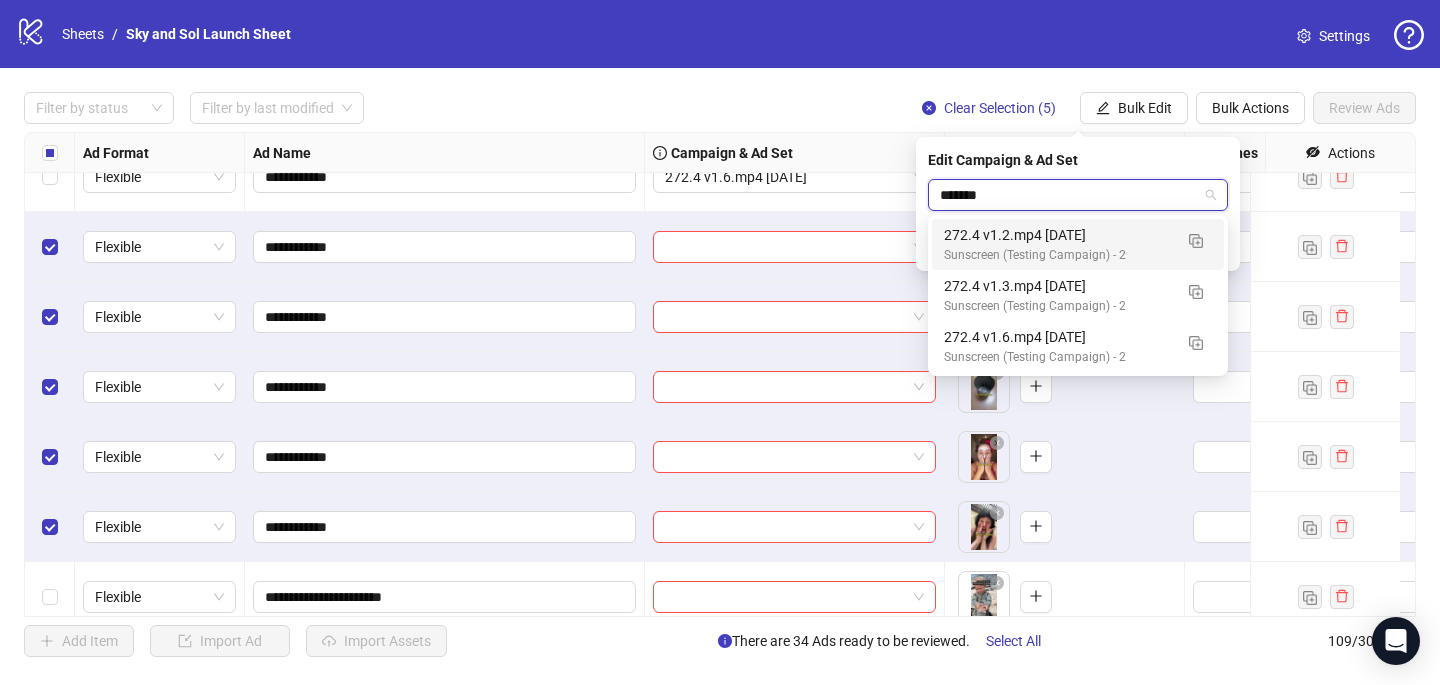 type on "********" 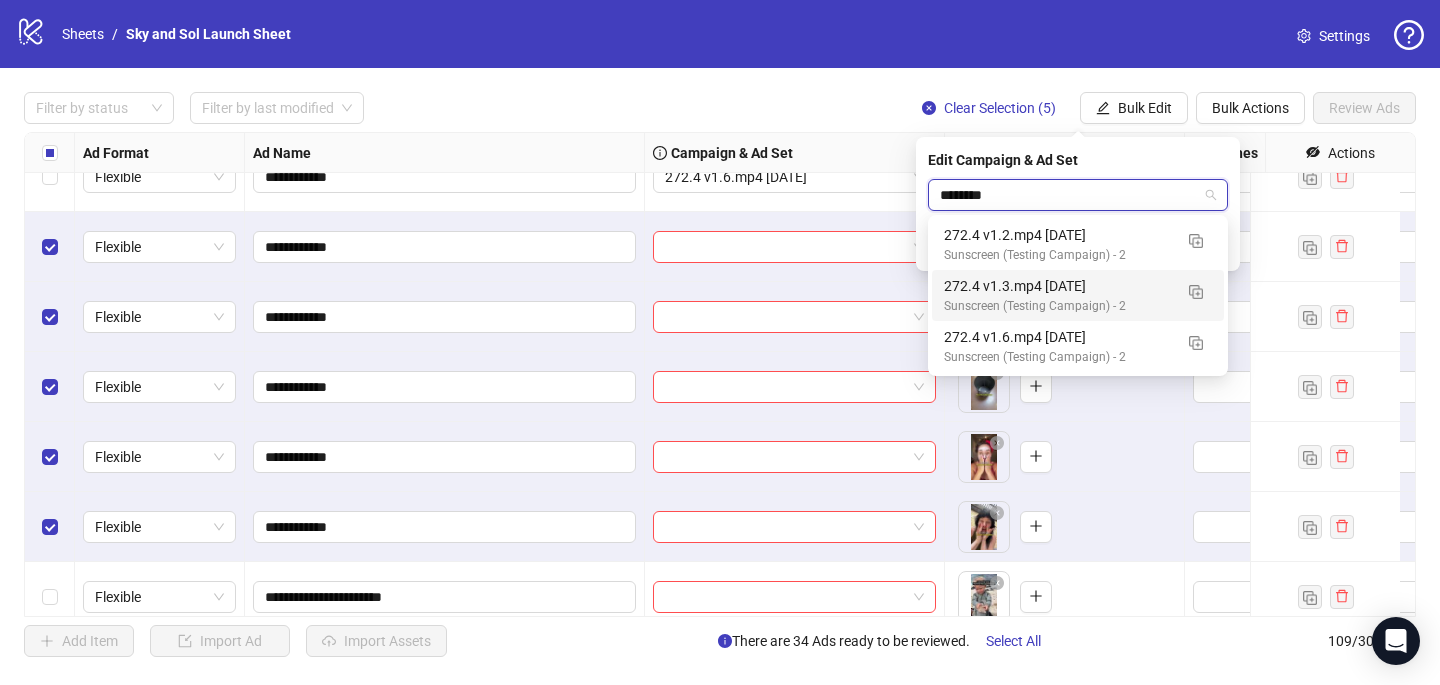 type 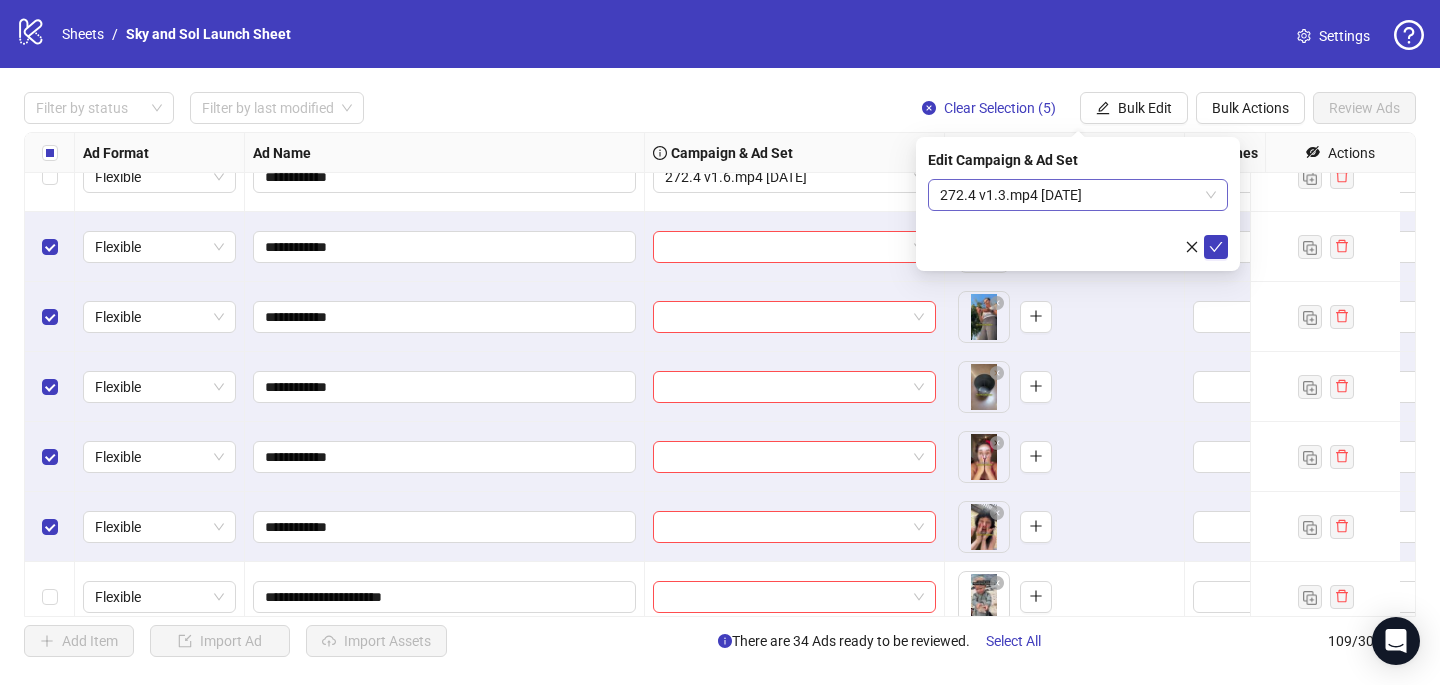 type 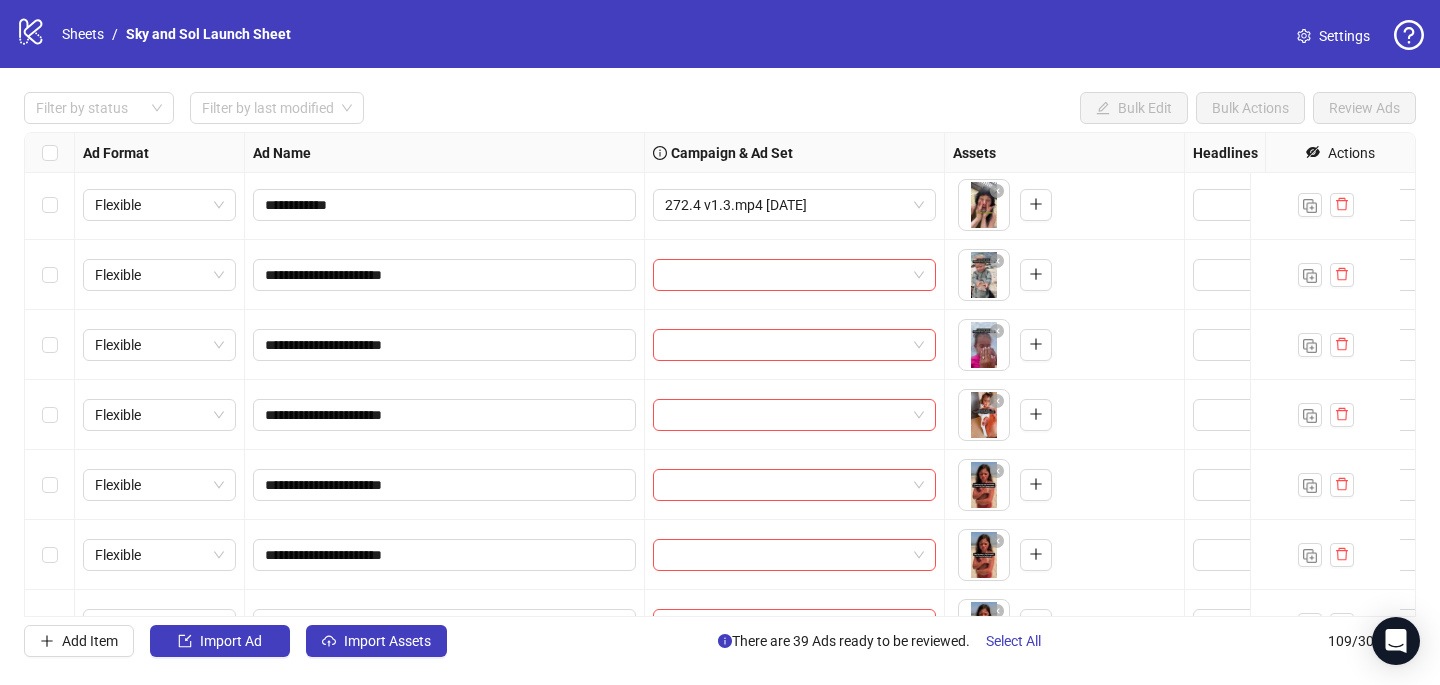 scroll, scrollTop: 2667, scrollLeft: 0, axis: vertical 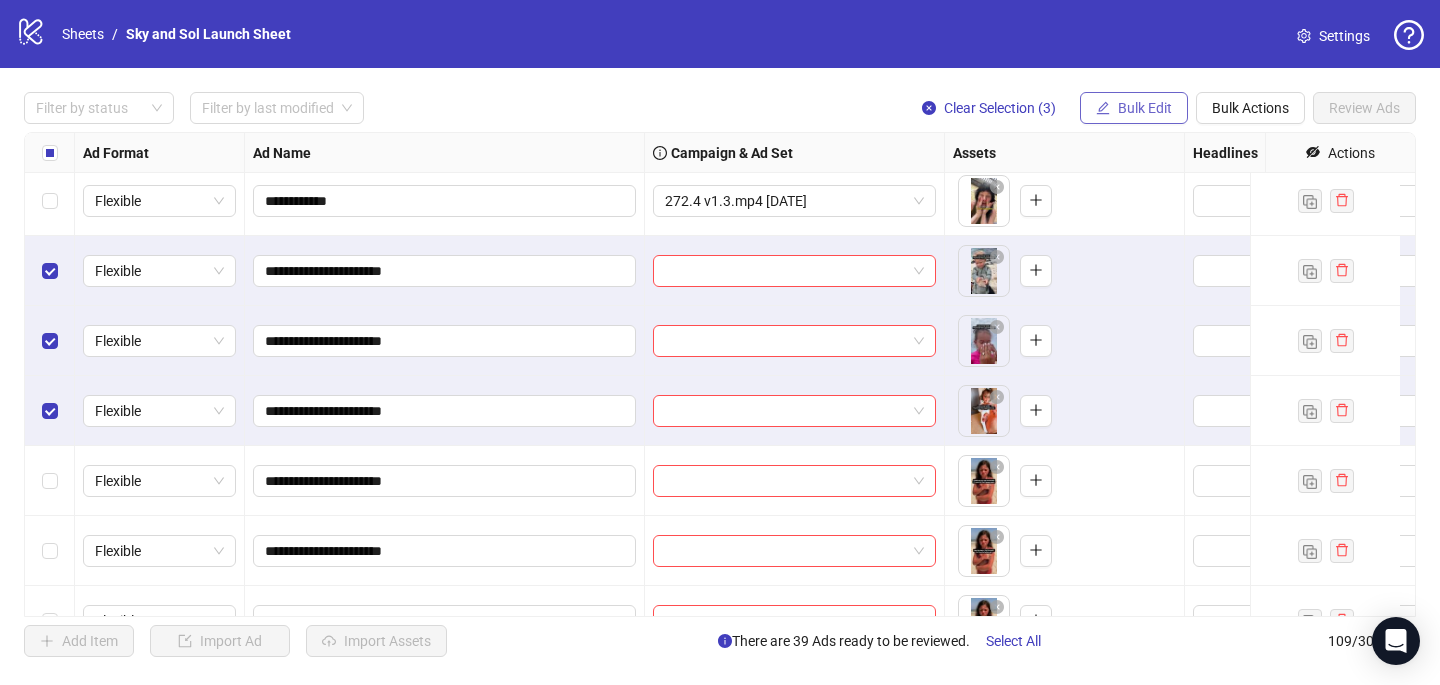 click on "Bulk Edit" at bounding box center [1145, 108] 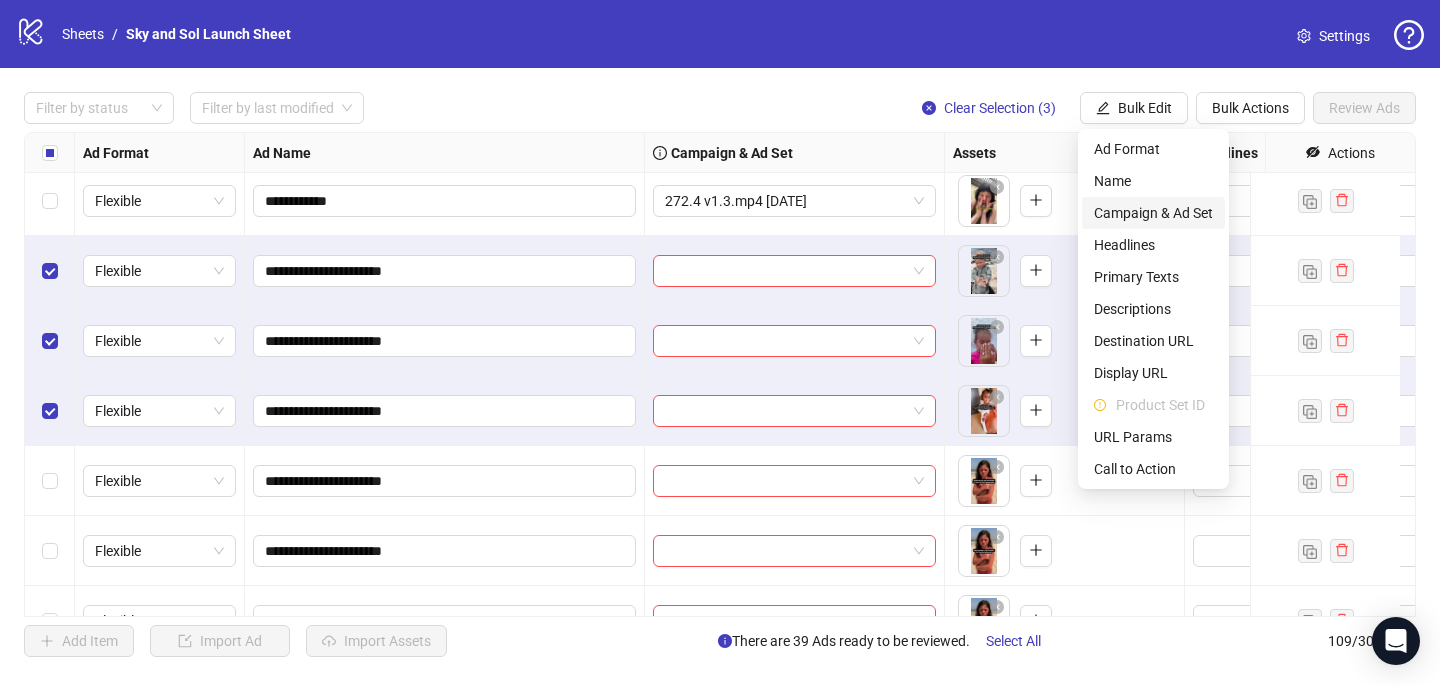 click on "Campaign & Ad Set" at bounding box center (1153, 213) 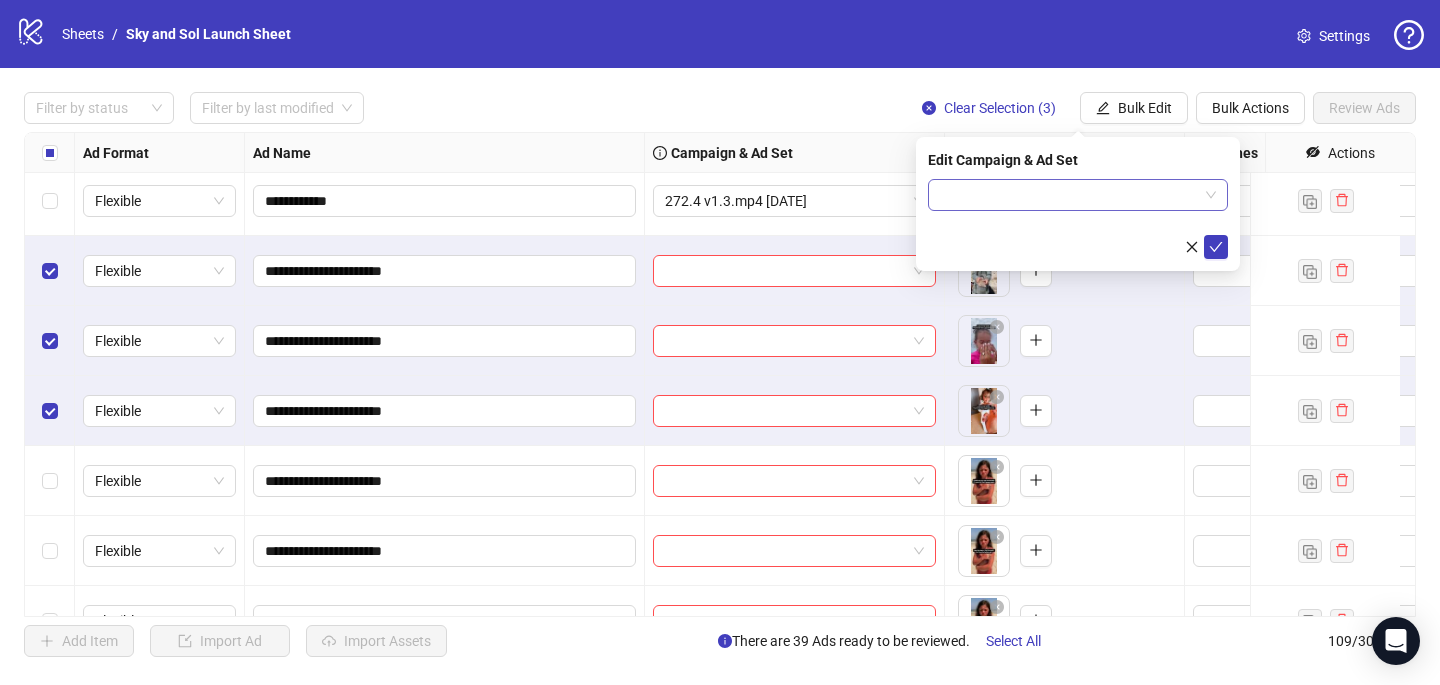 click at bounding box center (1069, 195) 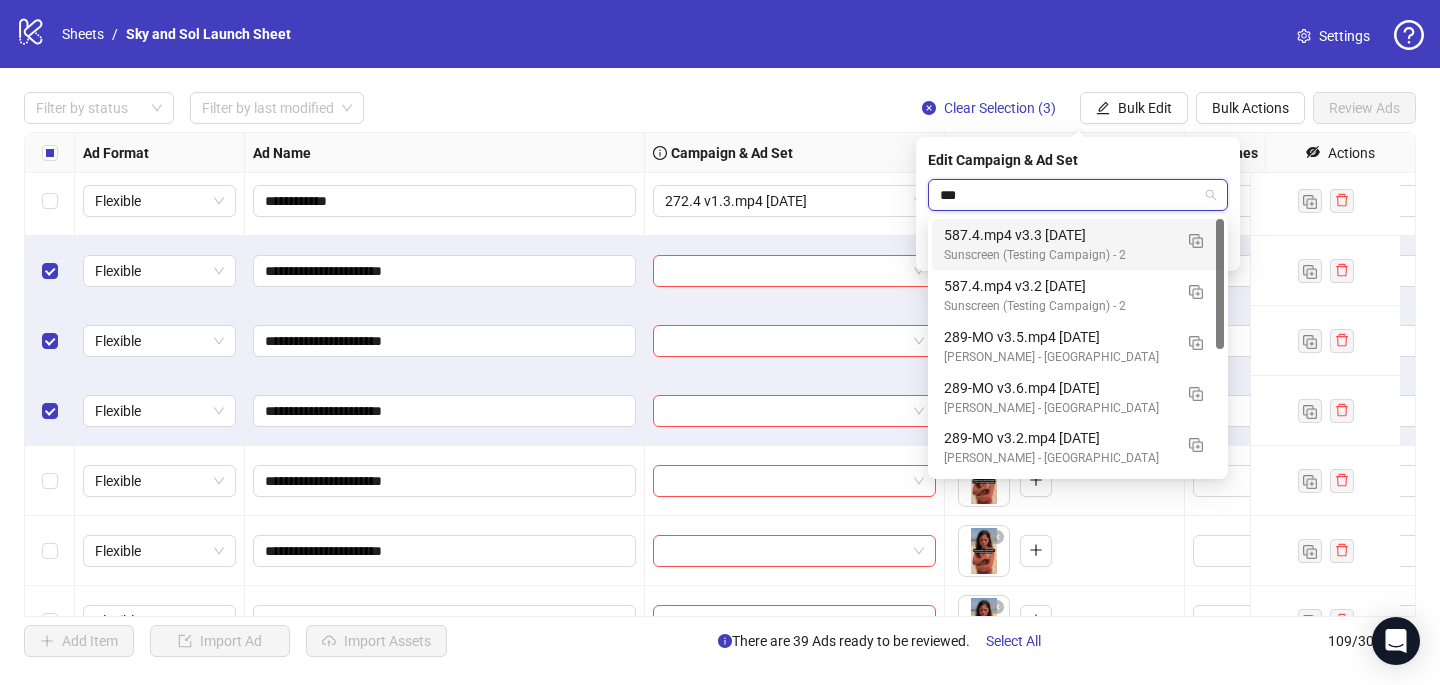 type on "****" 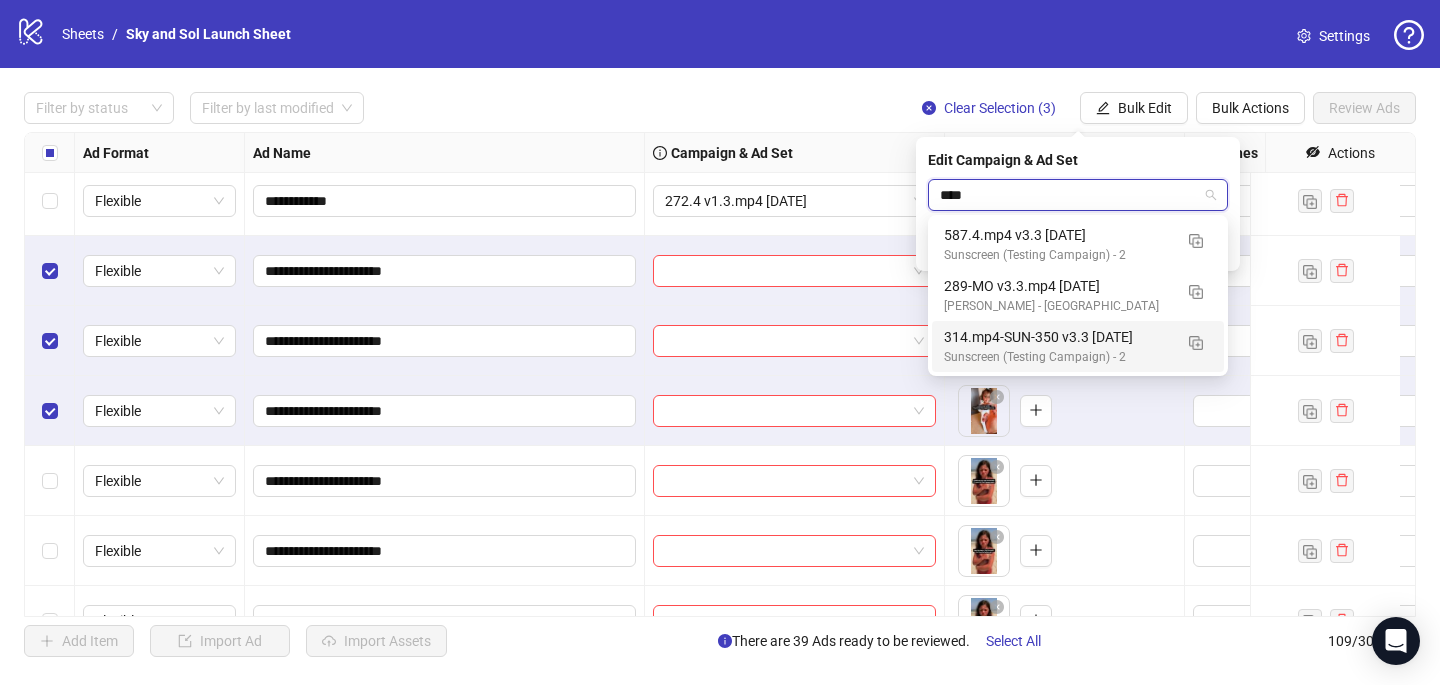 type 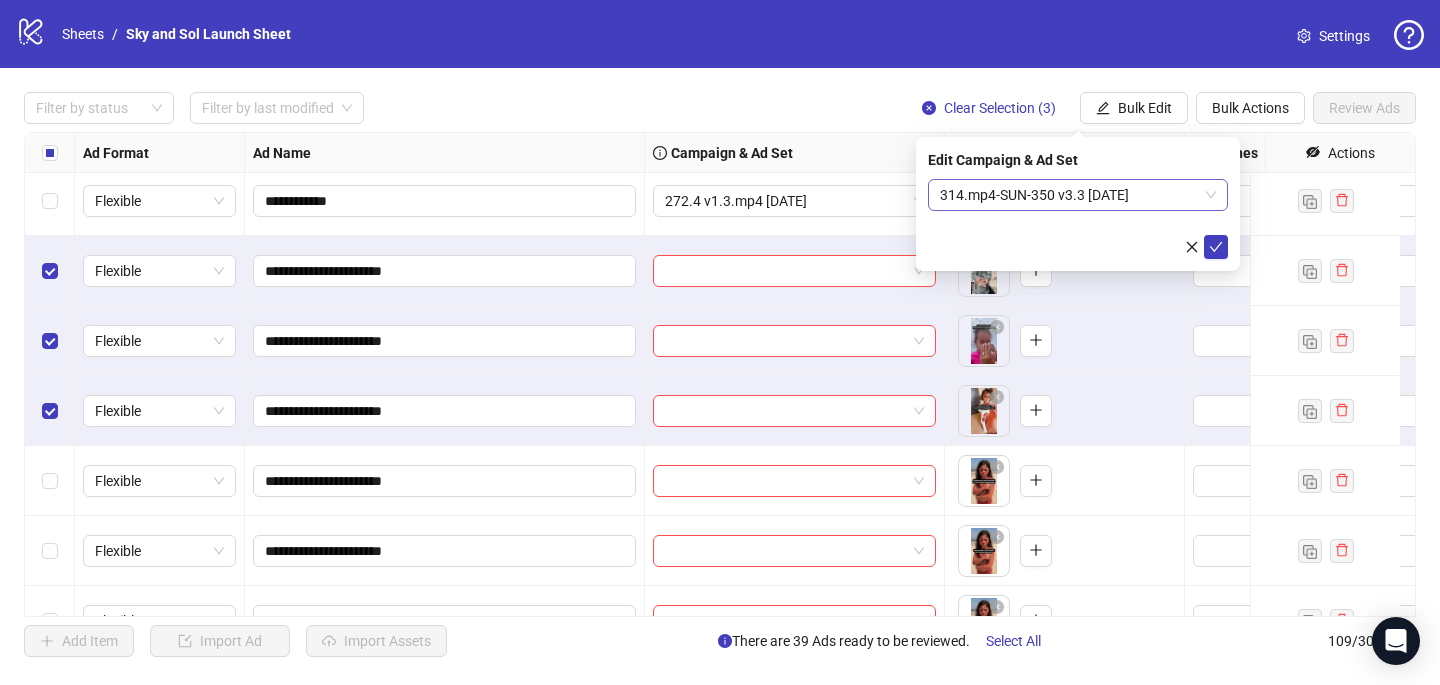 type 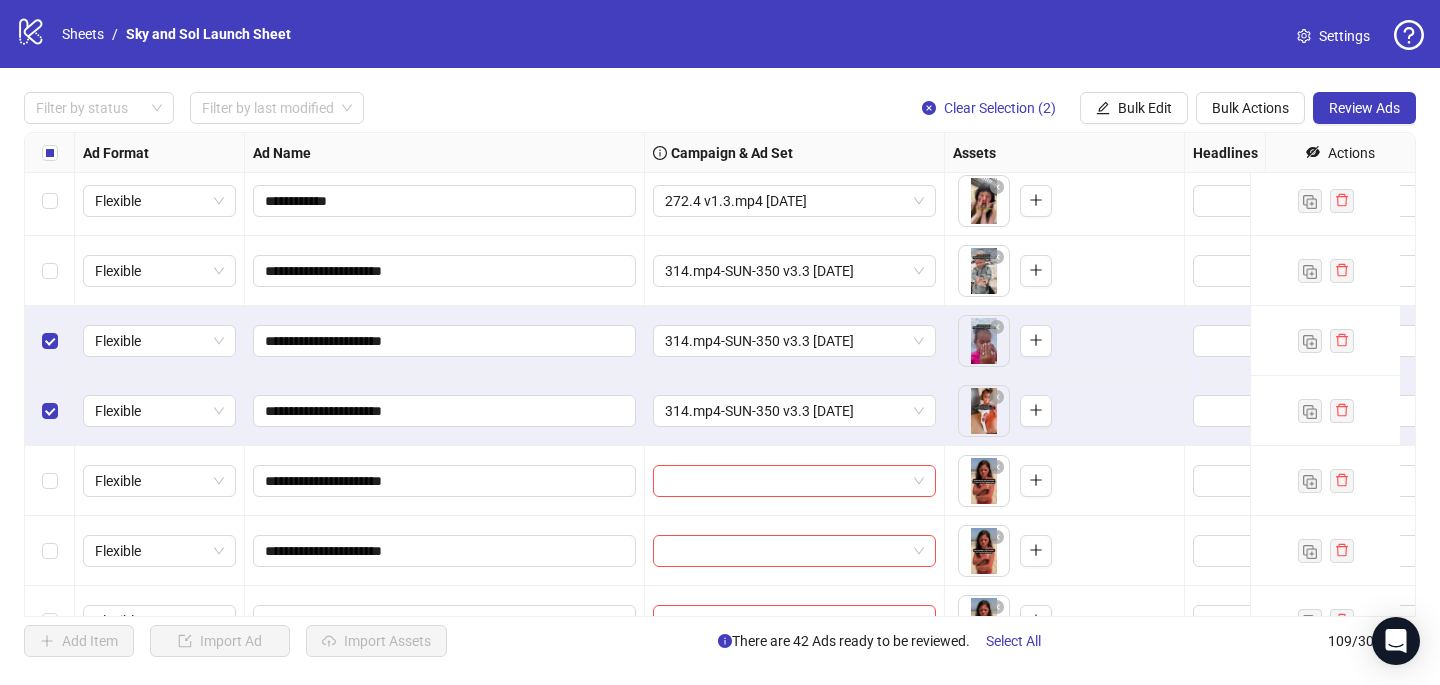 click at bounding box center [50, 341] 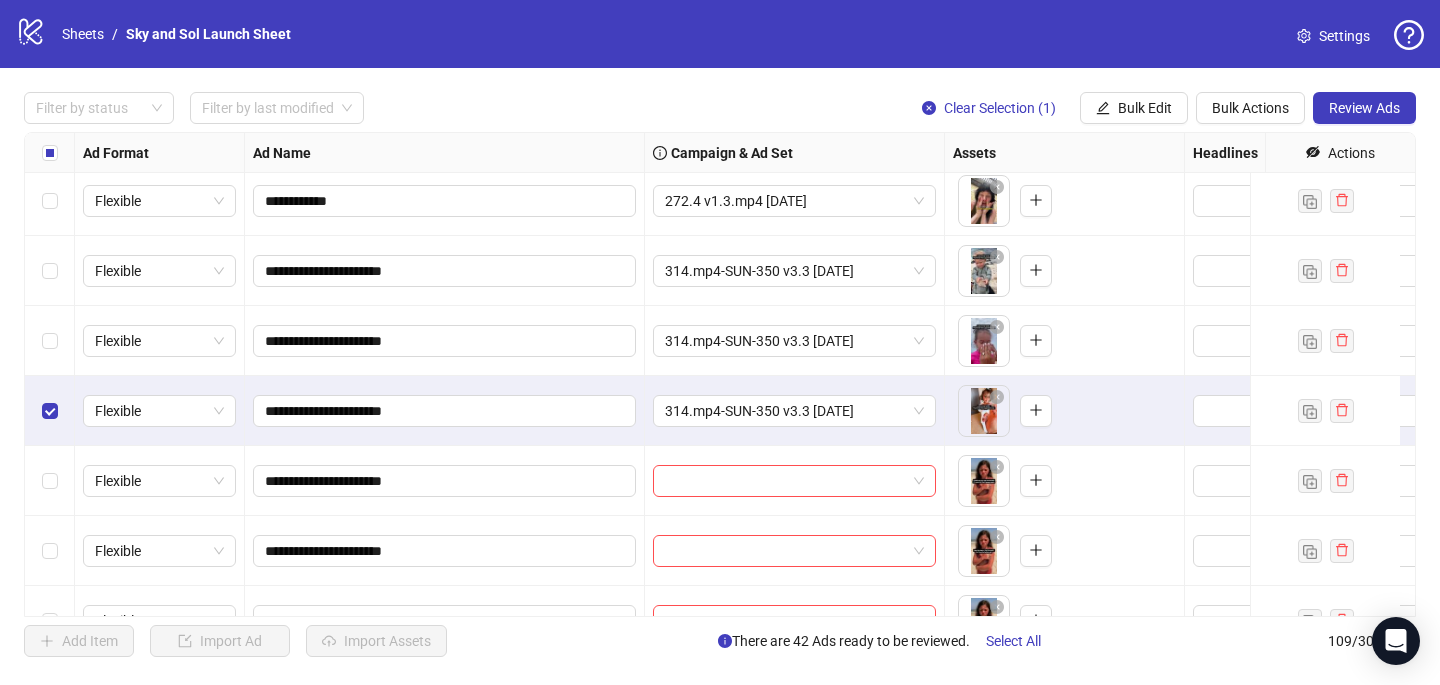 click at bounding box center [50, 411] 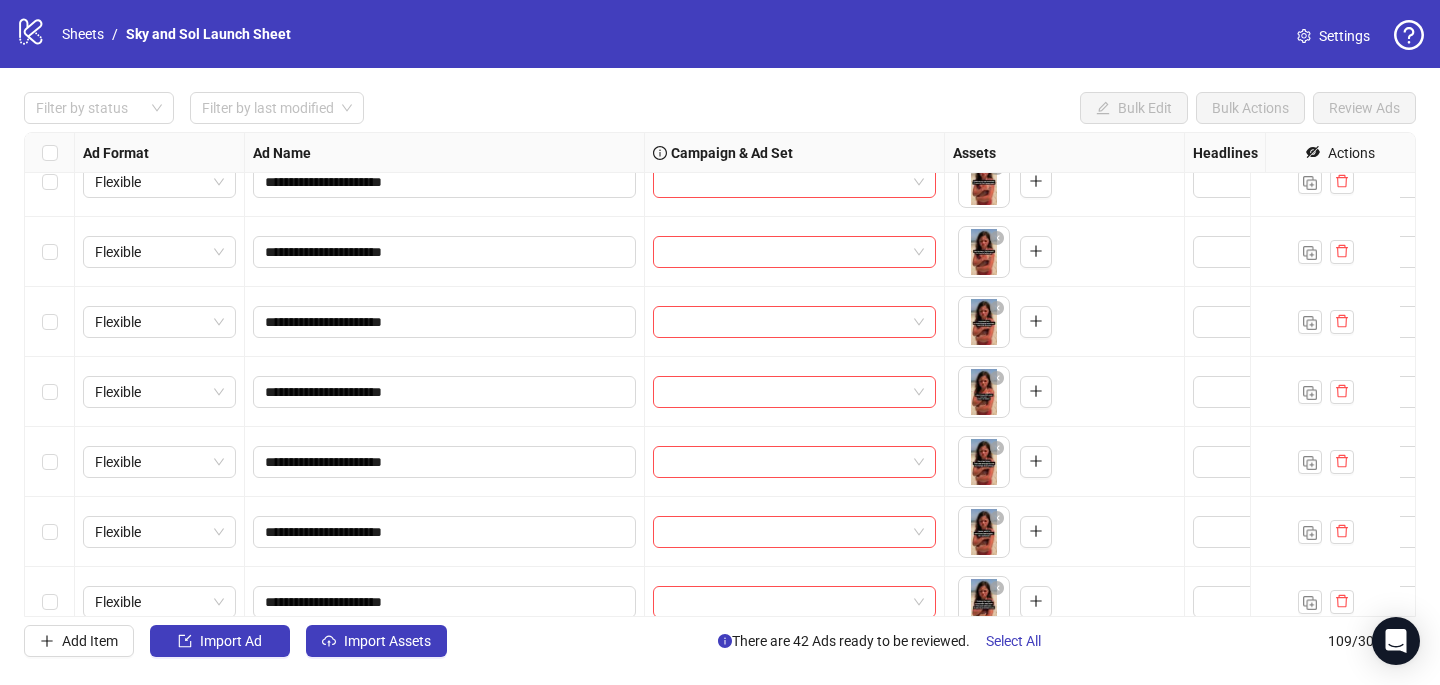 scroll, scrollTop: 2946, scrollLeft: 0, axis: vertical 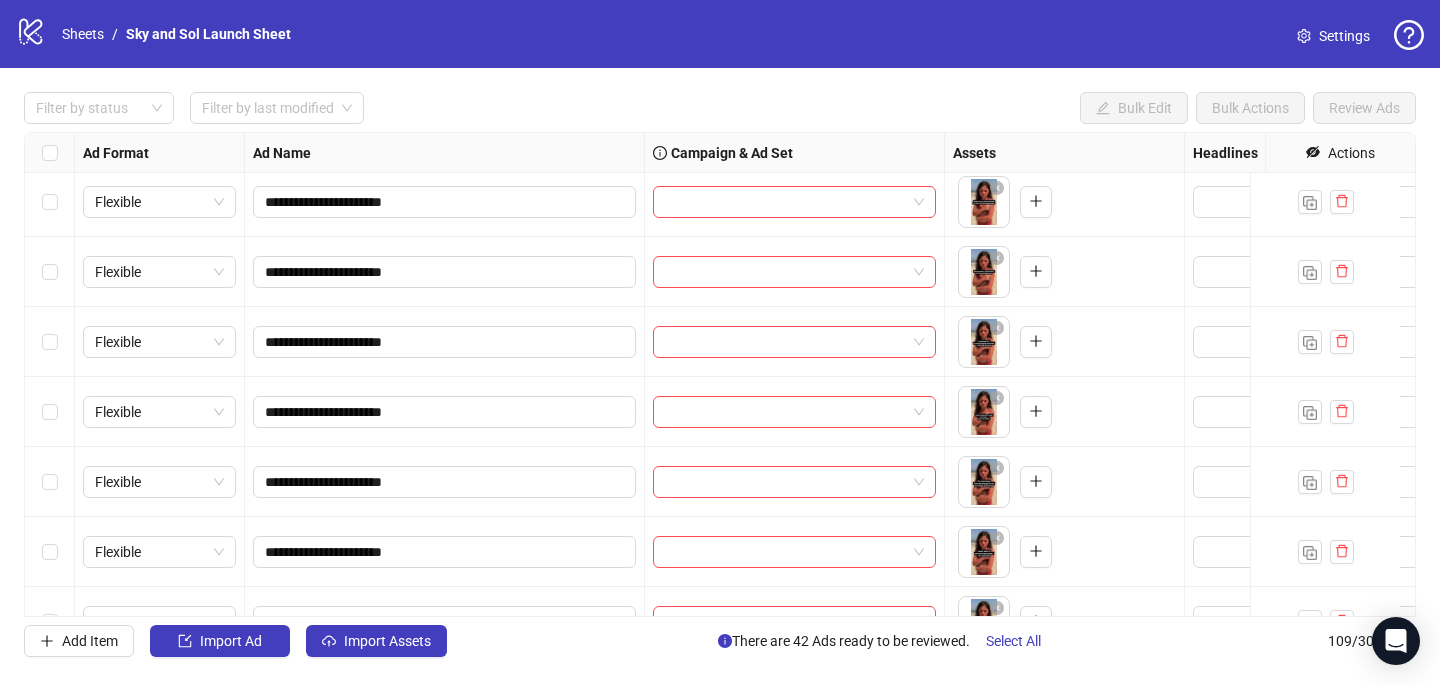 click at bounding box center [50, 202] 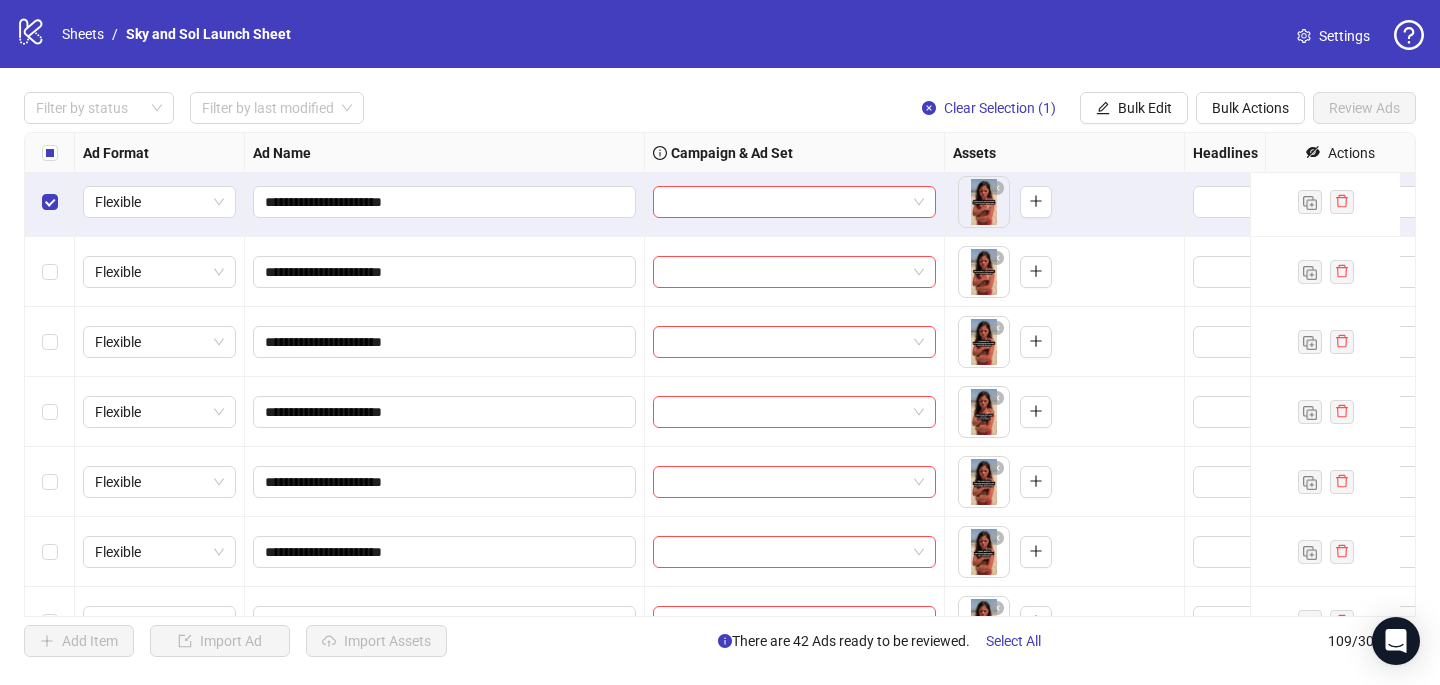 click at bounding box center (50, 272) 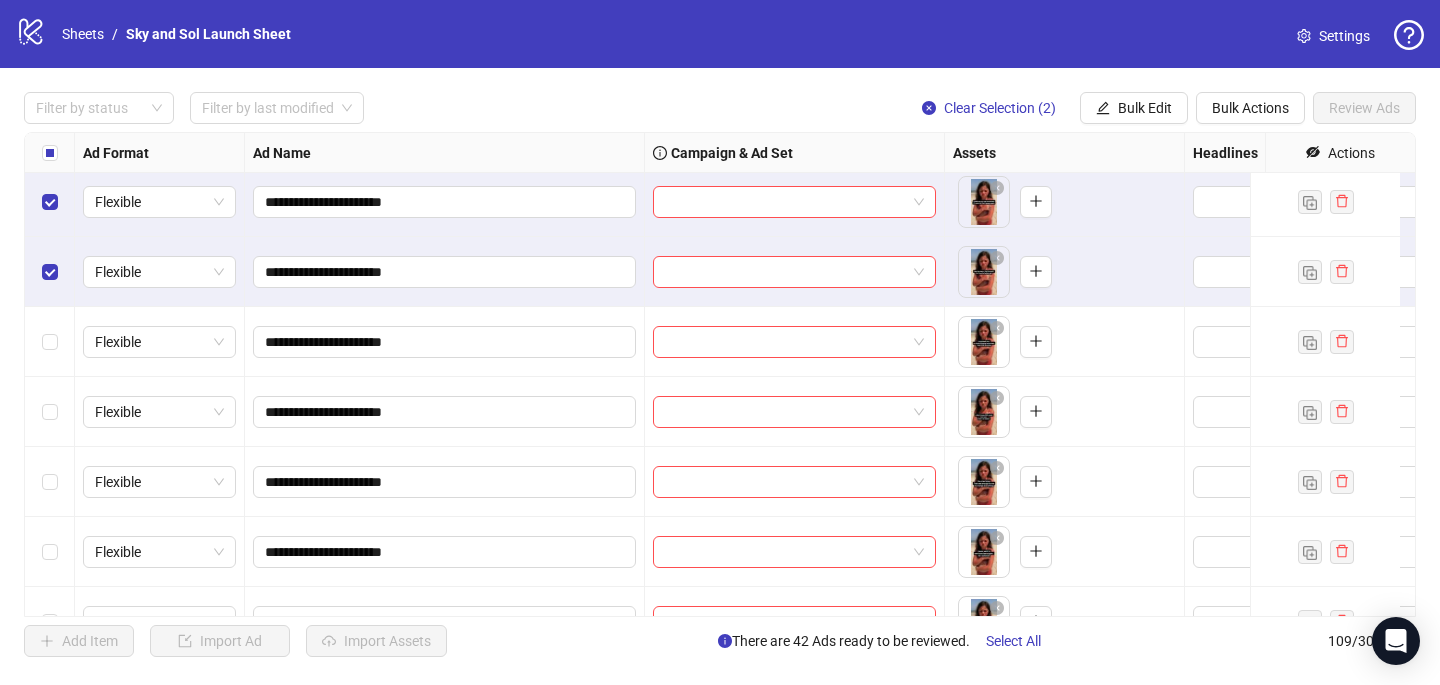 click at bounding box center (50, 342) 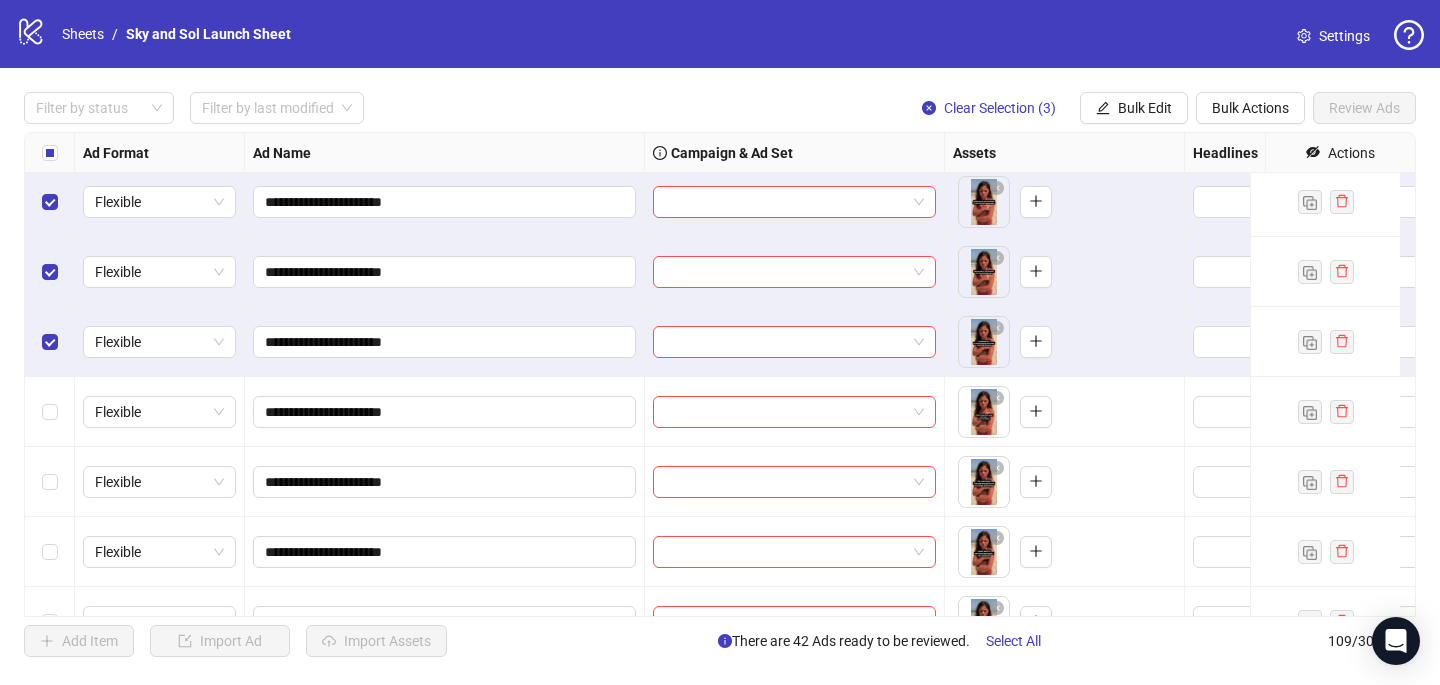 click at bounding box center [50, 412] 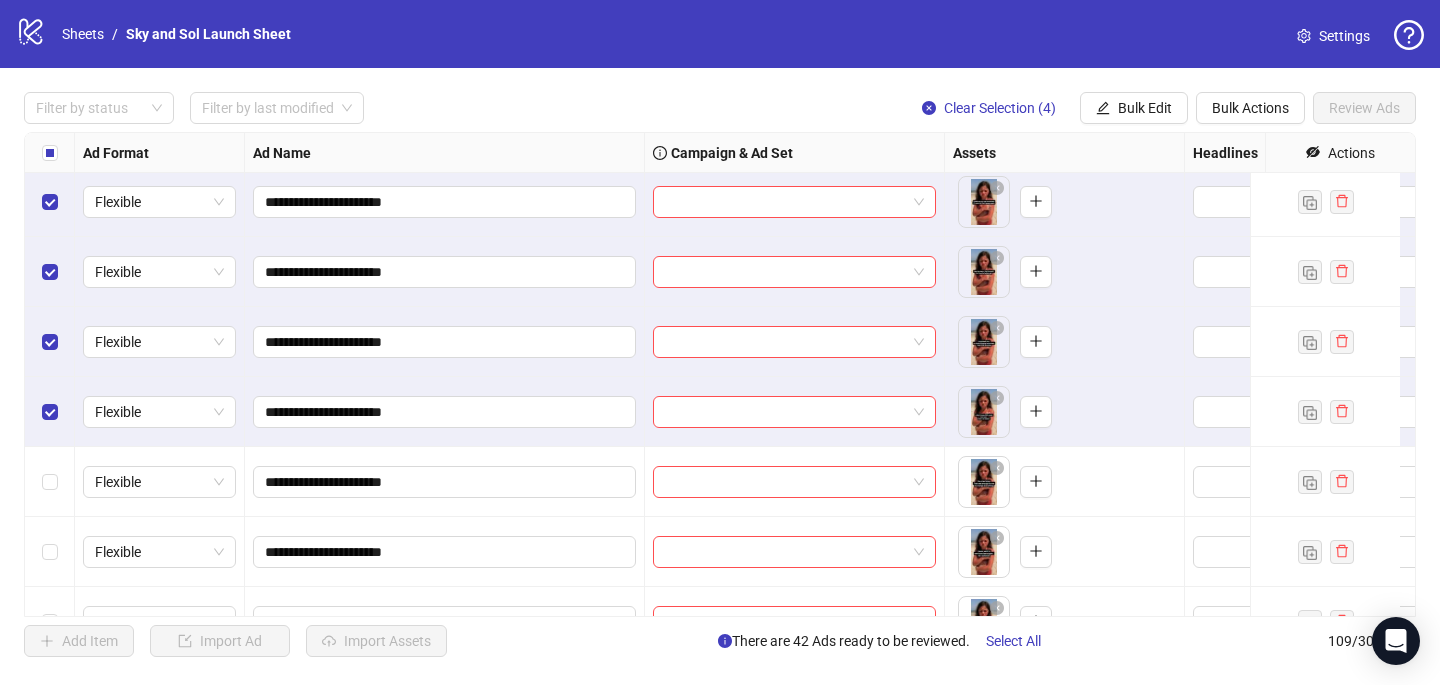 click at bounding box center [50, 482] 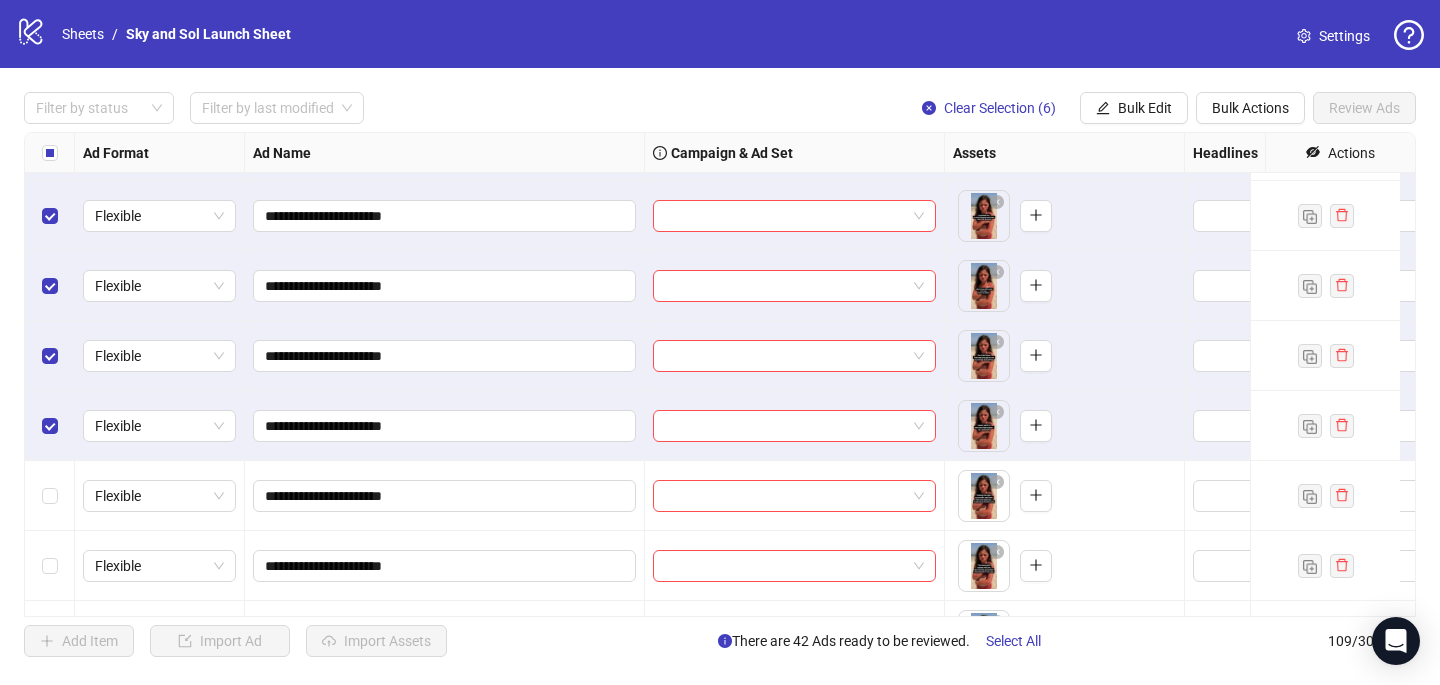 click at bounding box center (50, 566) 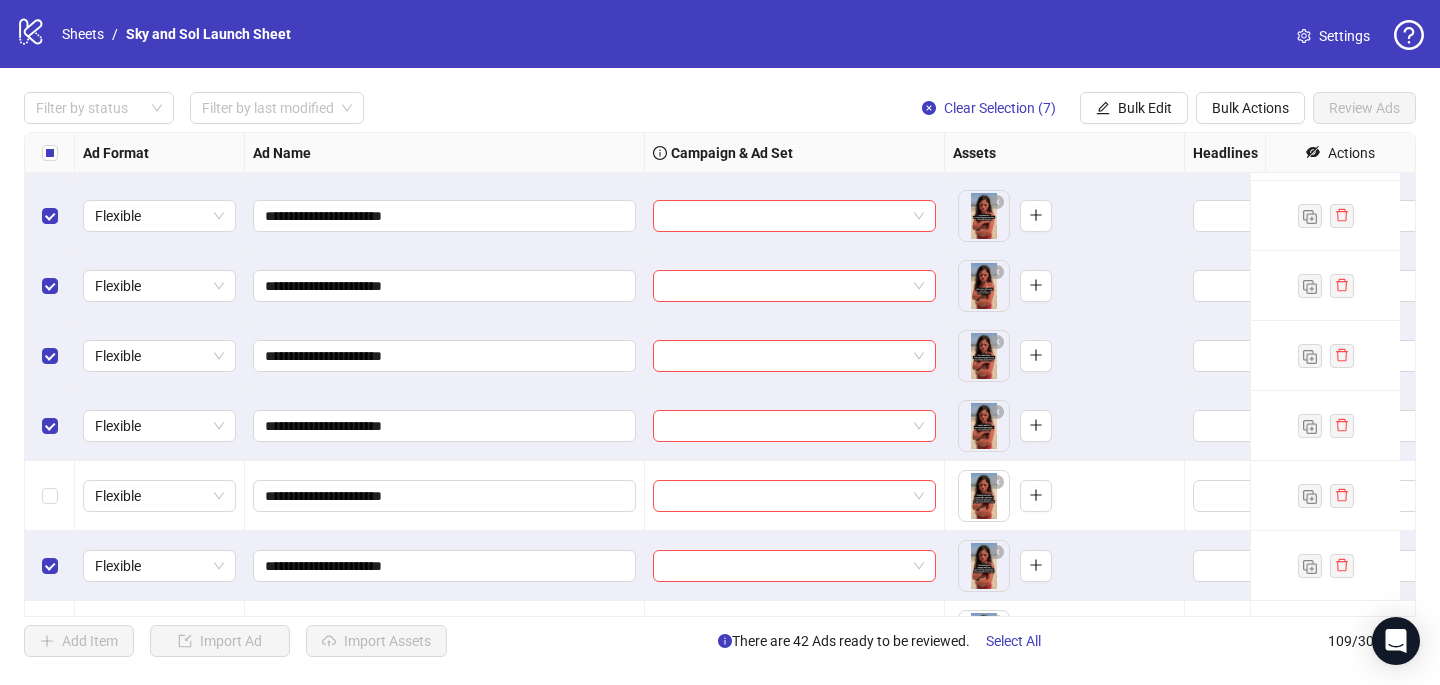 scroll, scrollTop: 3073, scrollLeft: 0, axis: vertical 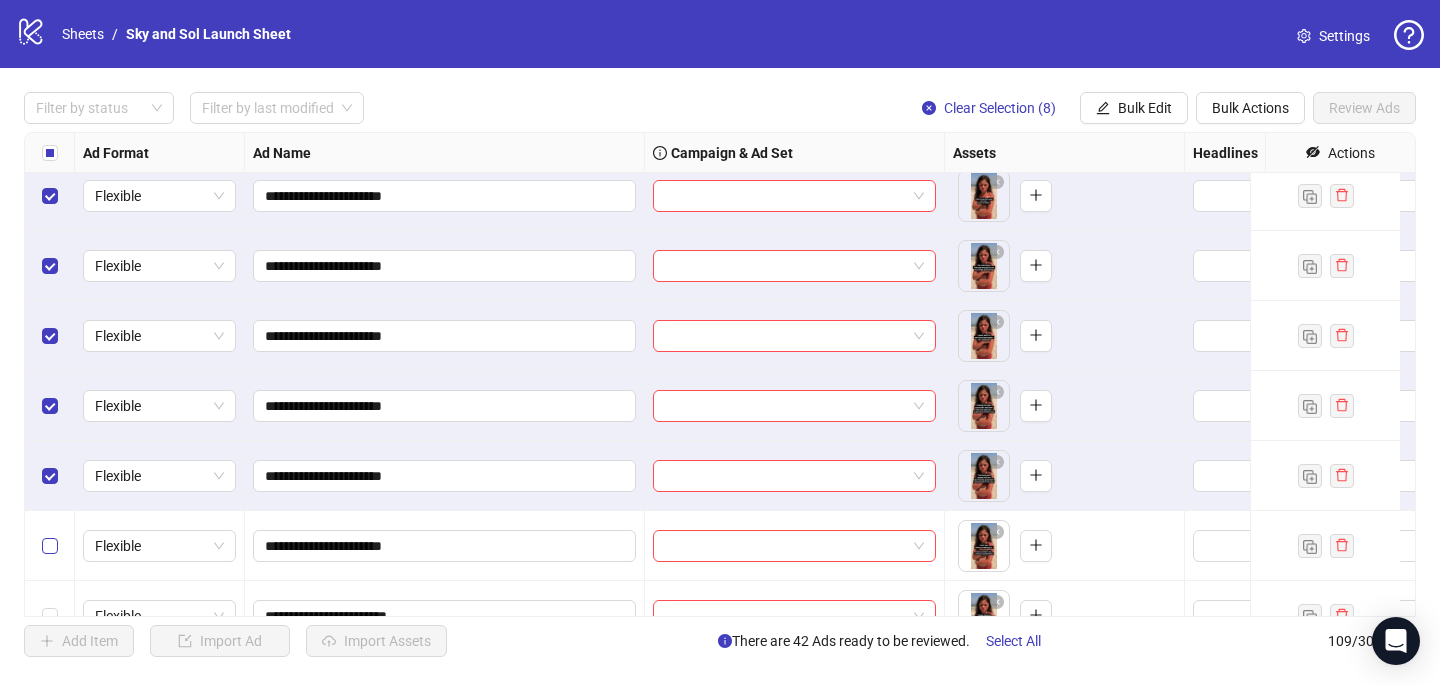 click at bounding box center (50, 546) 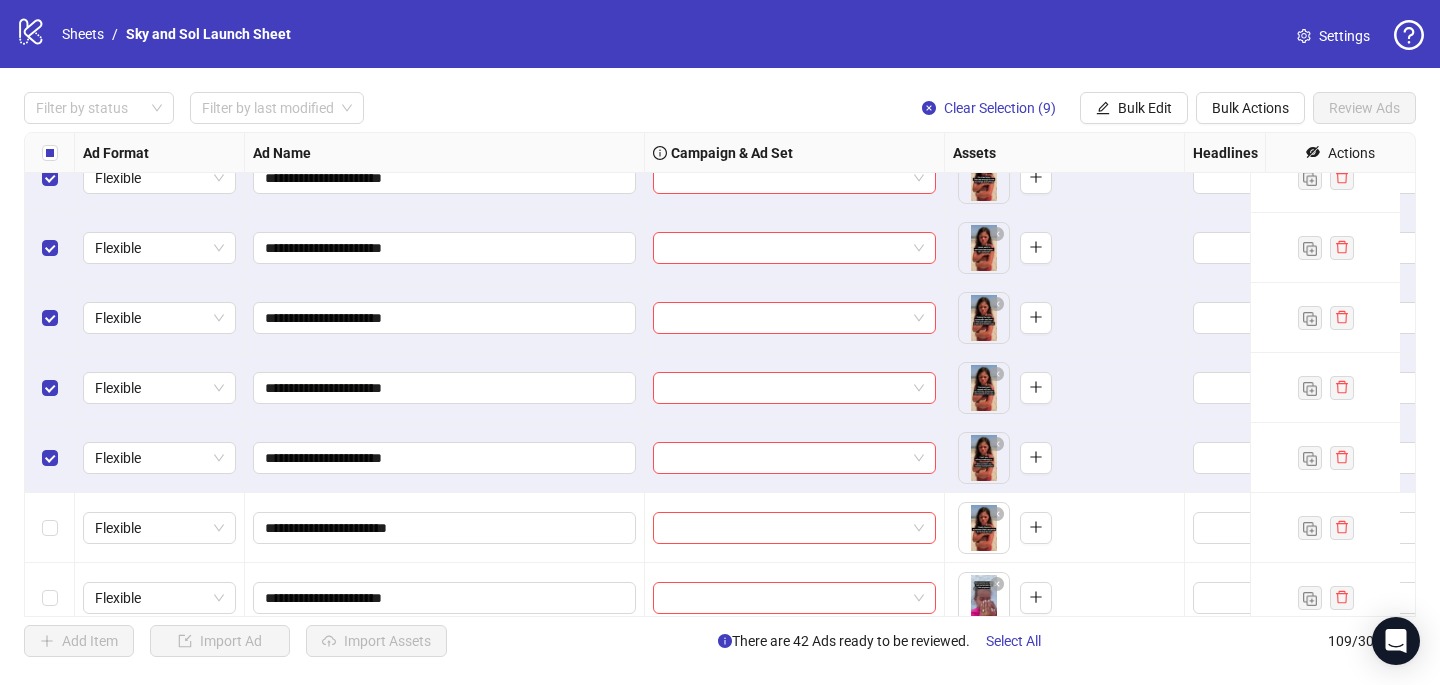 scroll, scrollTop: 3257, scrollLeft: 0, axis: vertical 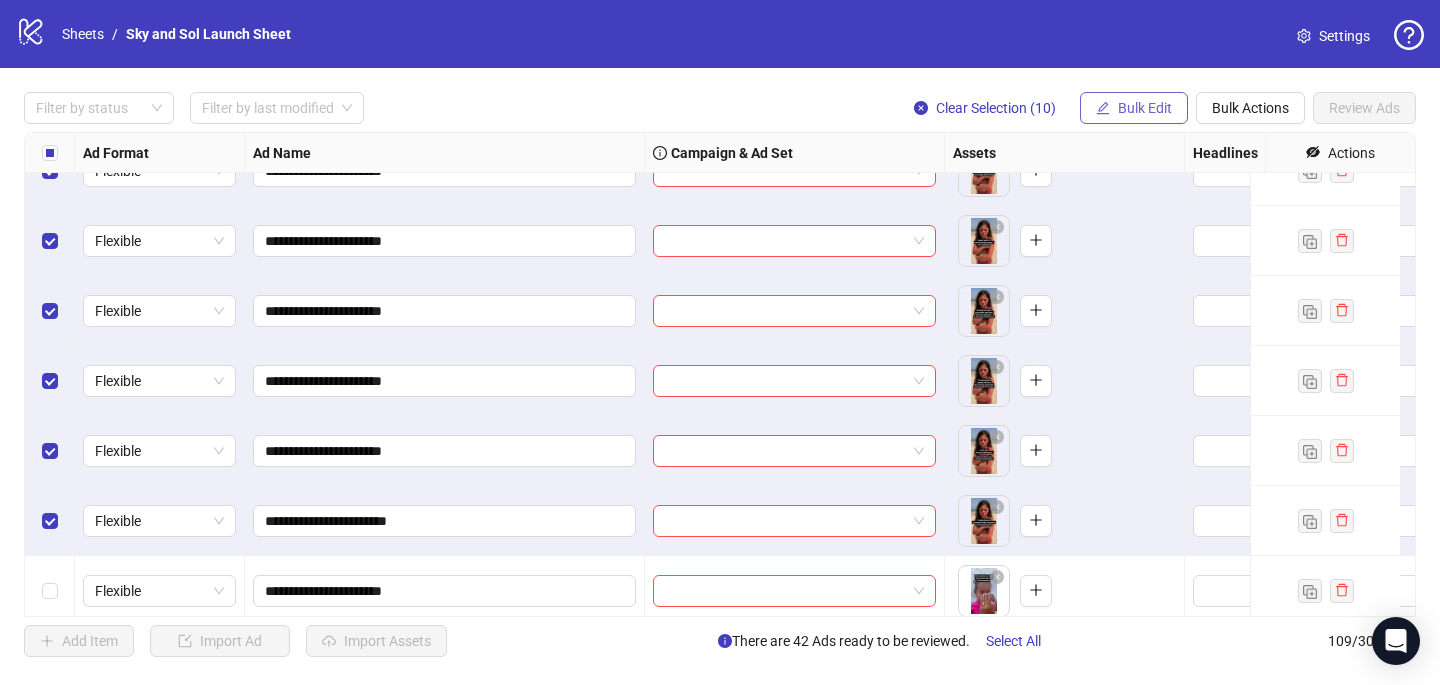 click on "Bulk Edit" at bounding box center [1145, 108] 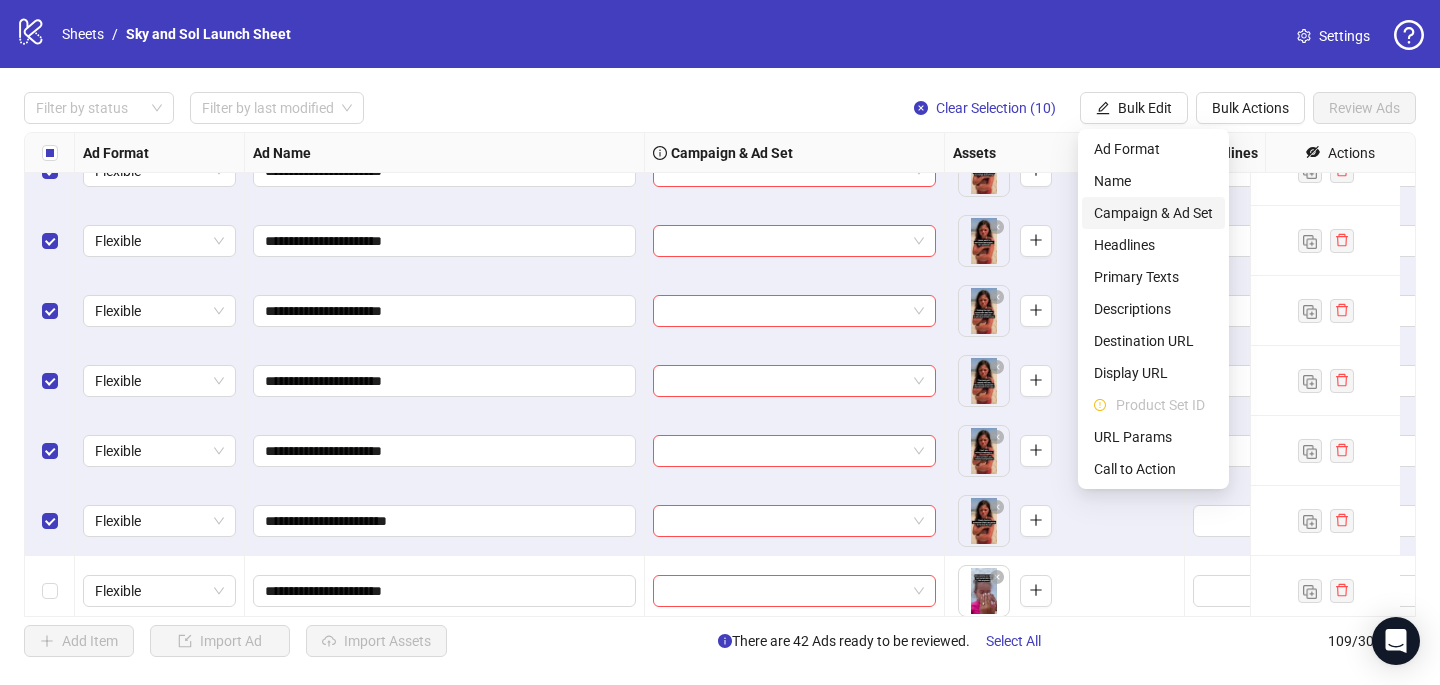 click on "Campaign & Ad Set" at bounding box center (1153, 213) 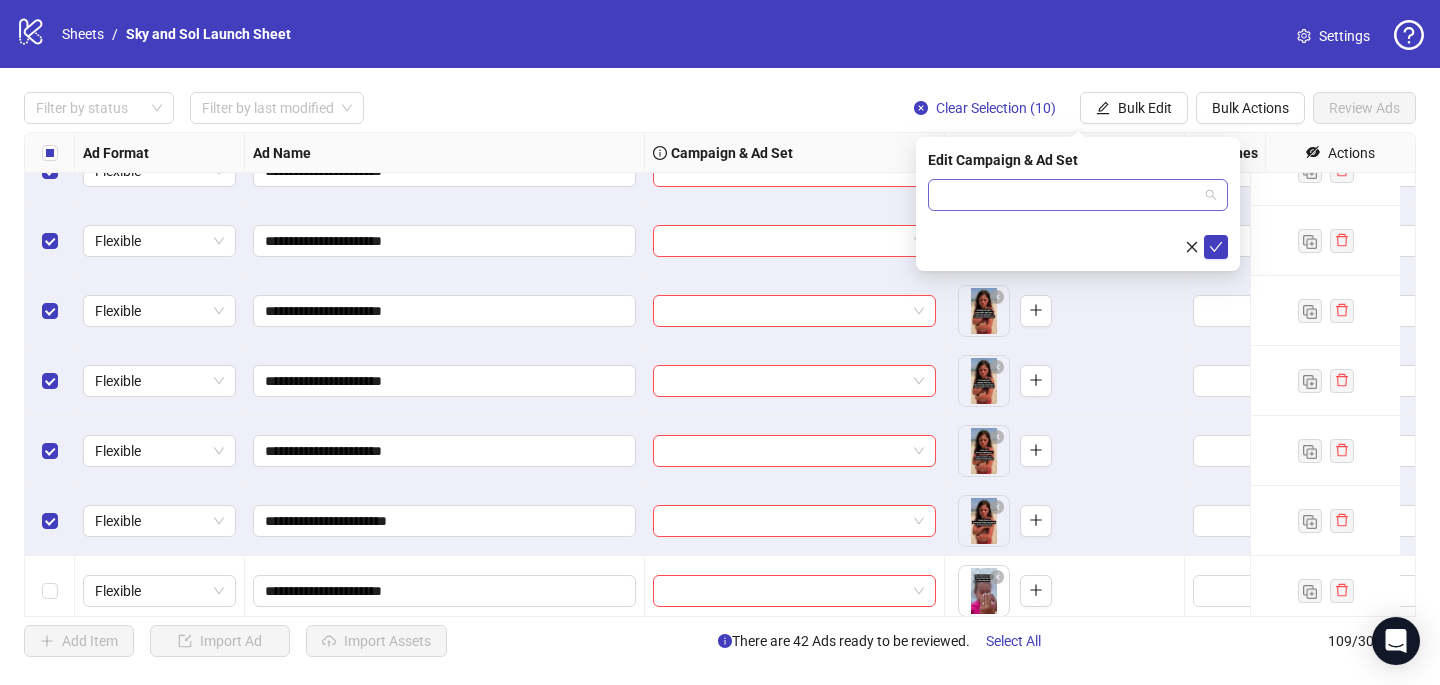 click at bounding box center [1069, 195] 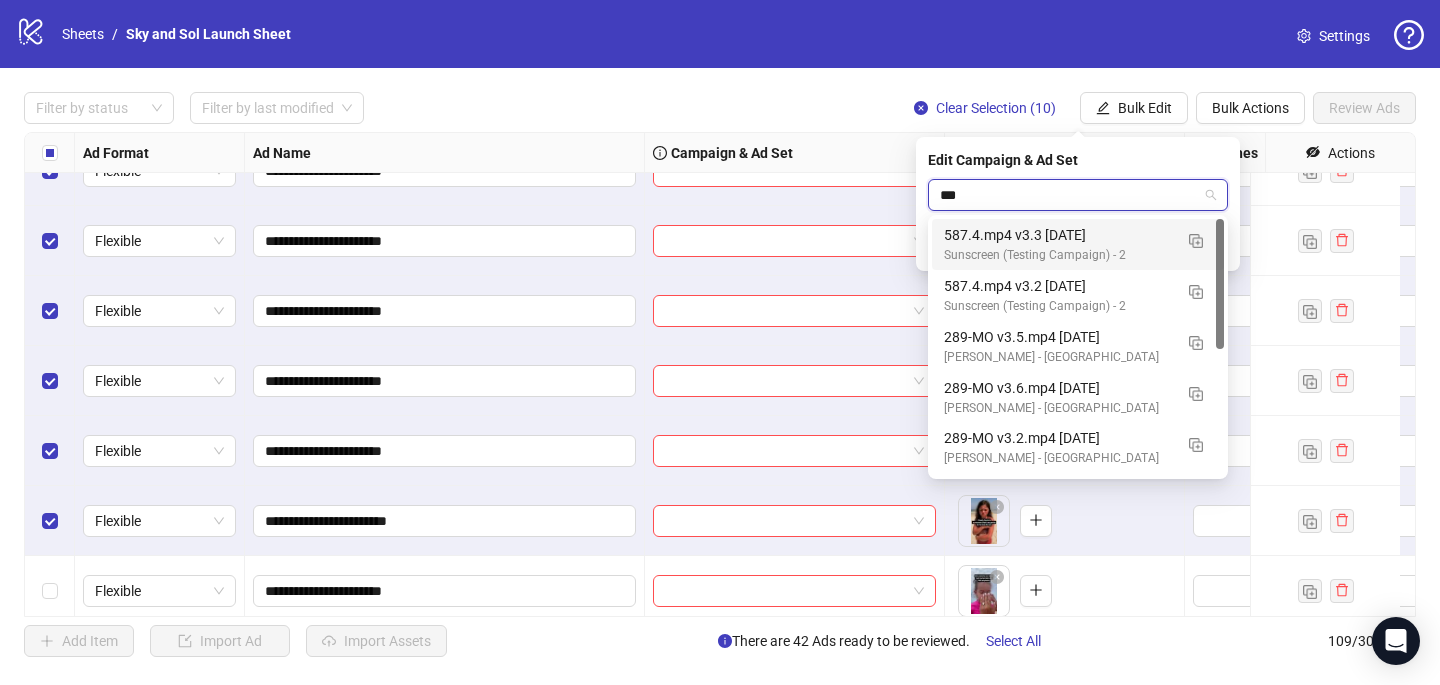type on "****" 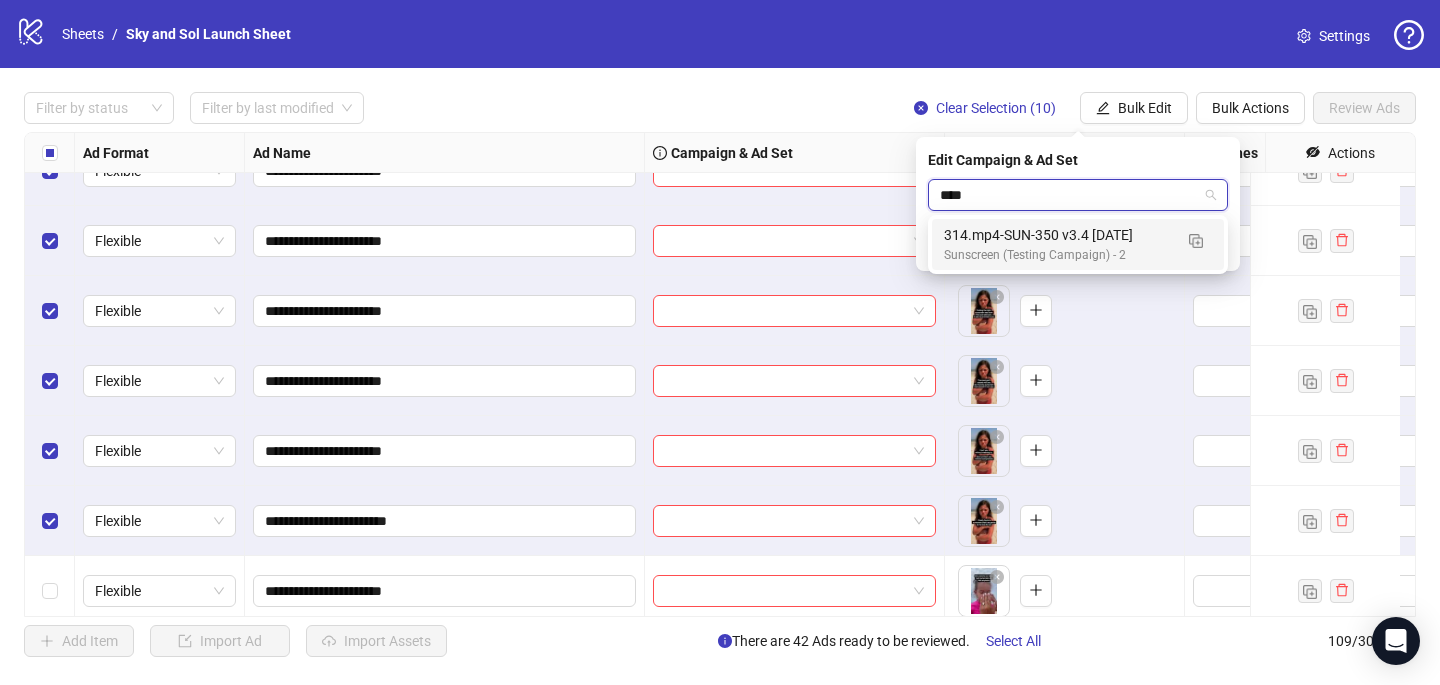 type 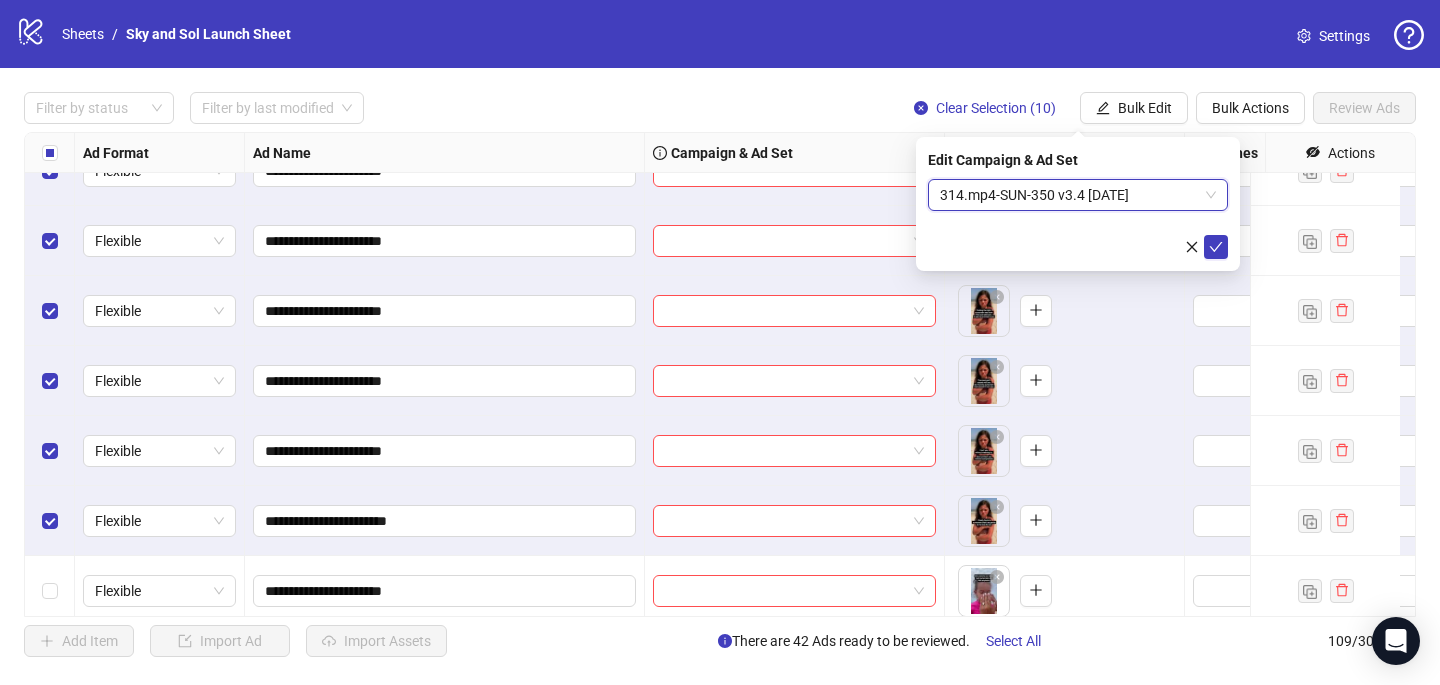 type 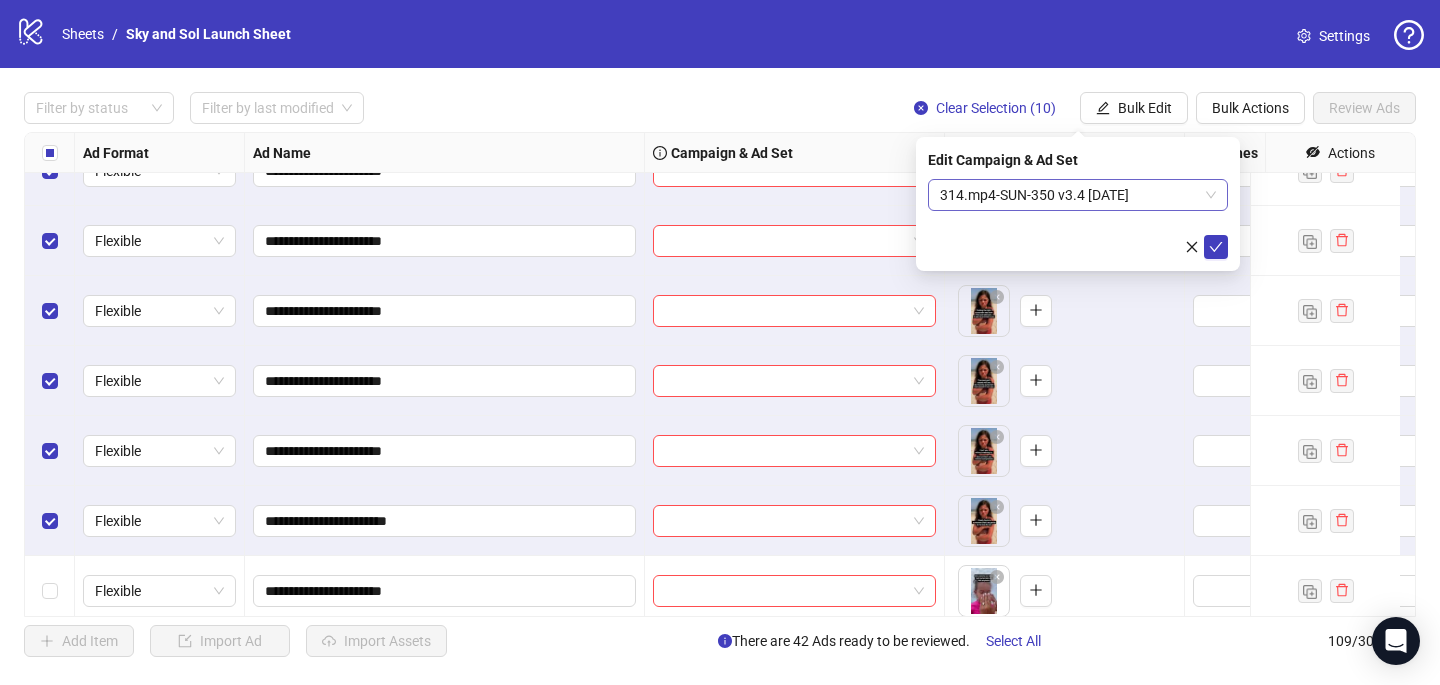 type 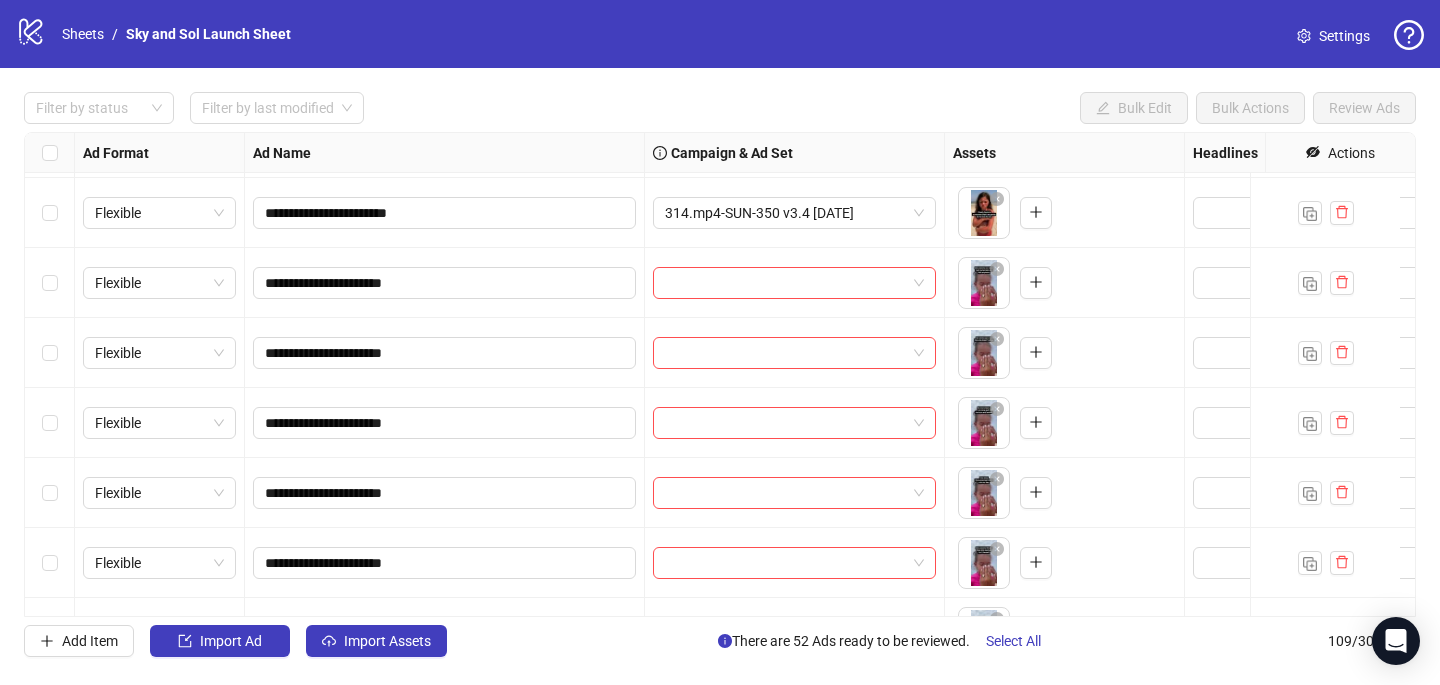 scroll, scrollTop: 3566, scrollLeft: 0, axis: vertical 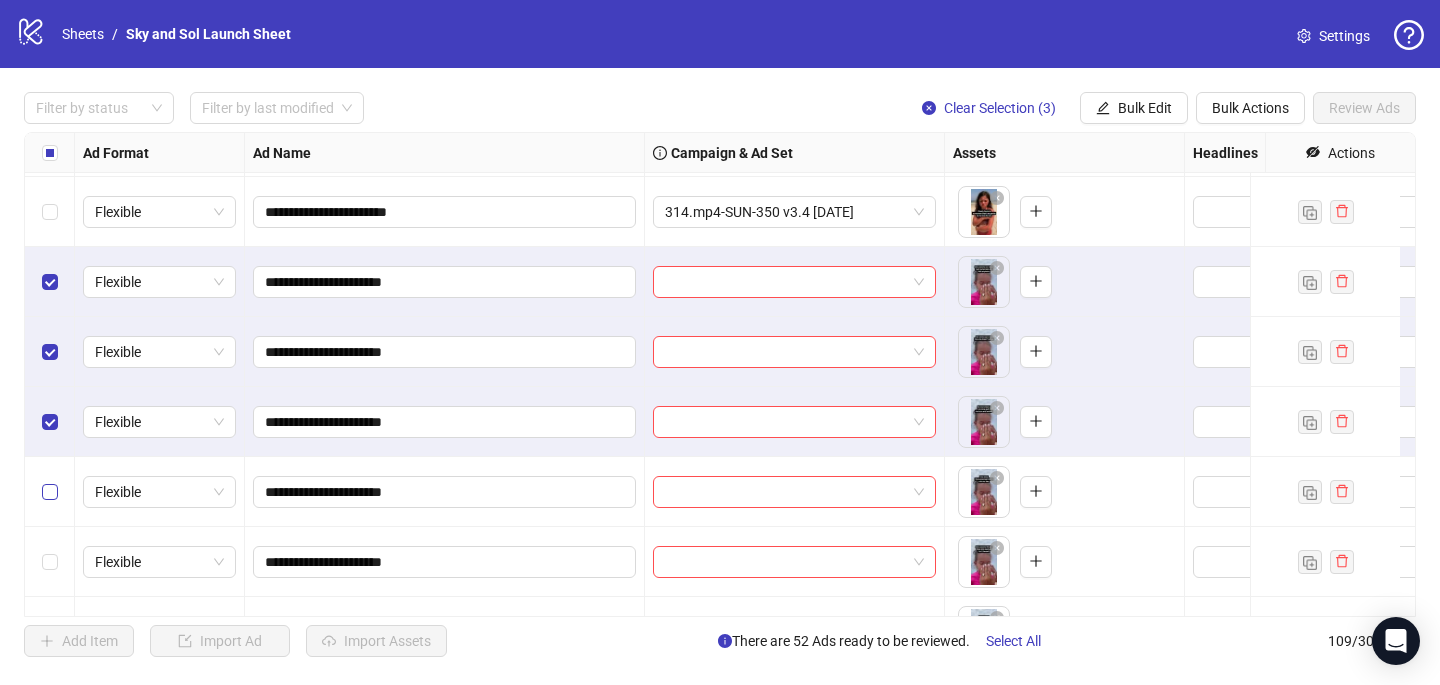 click at bounding box center [50, 492] 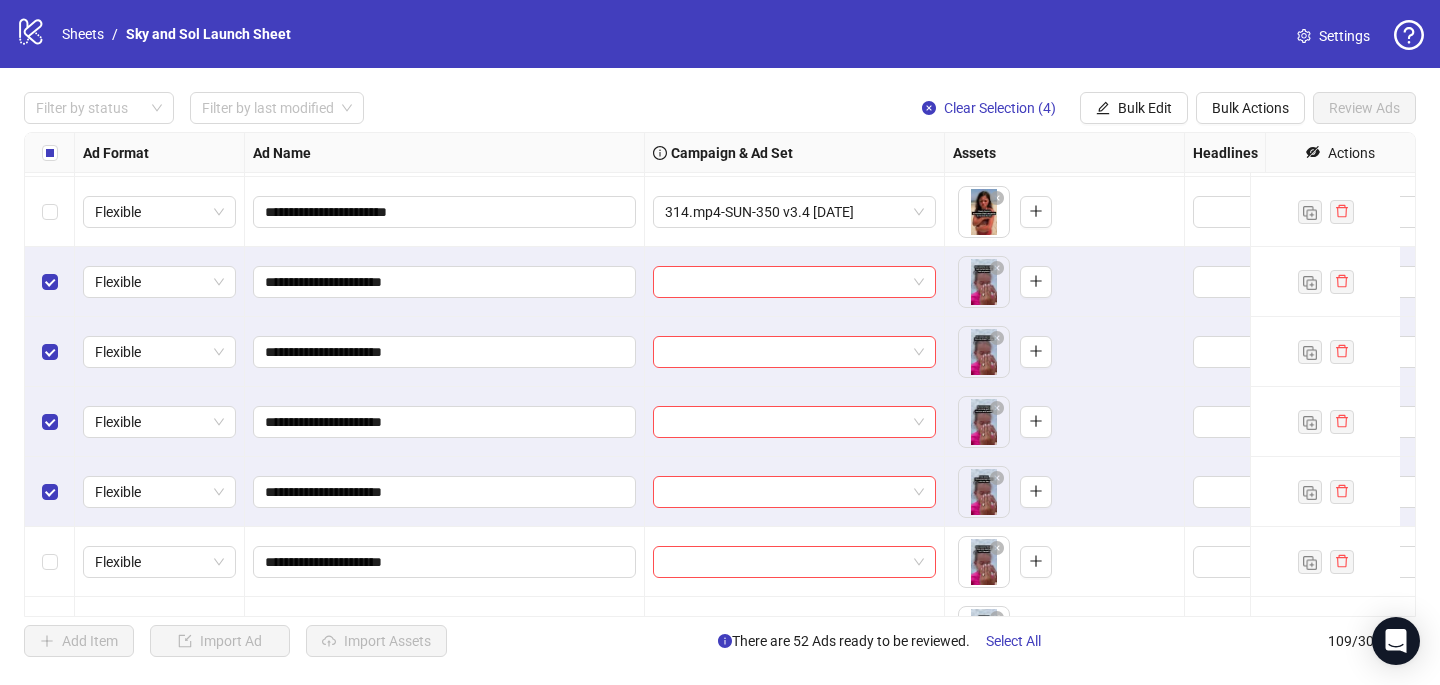 click at bounding box center [50, 562] 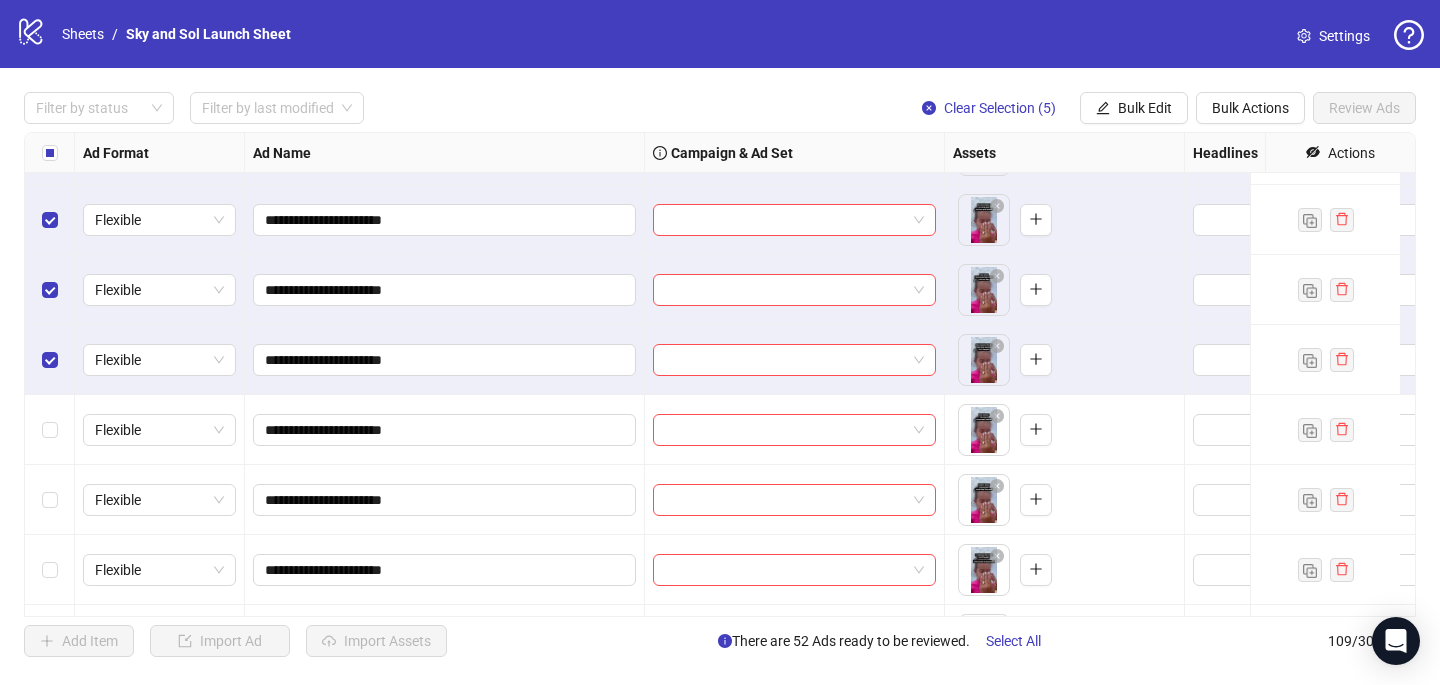 scroll, scrollTop: 3772, scrollLeft: 0, axis: vertical 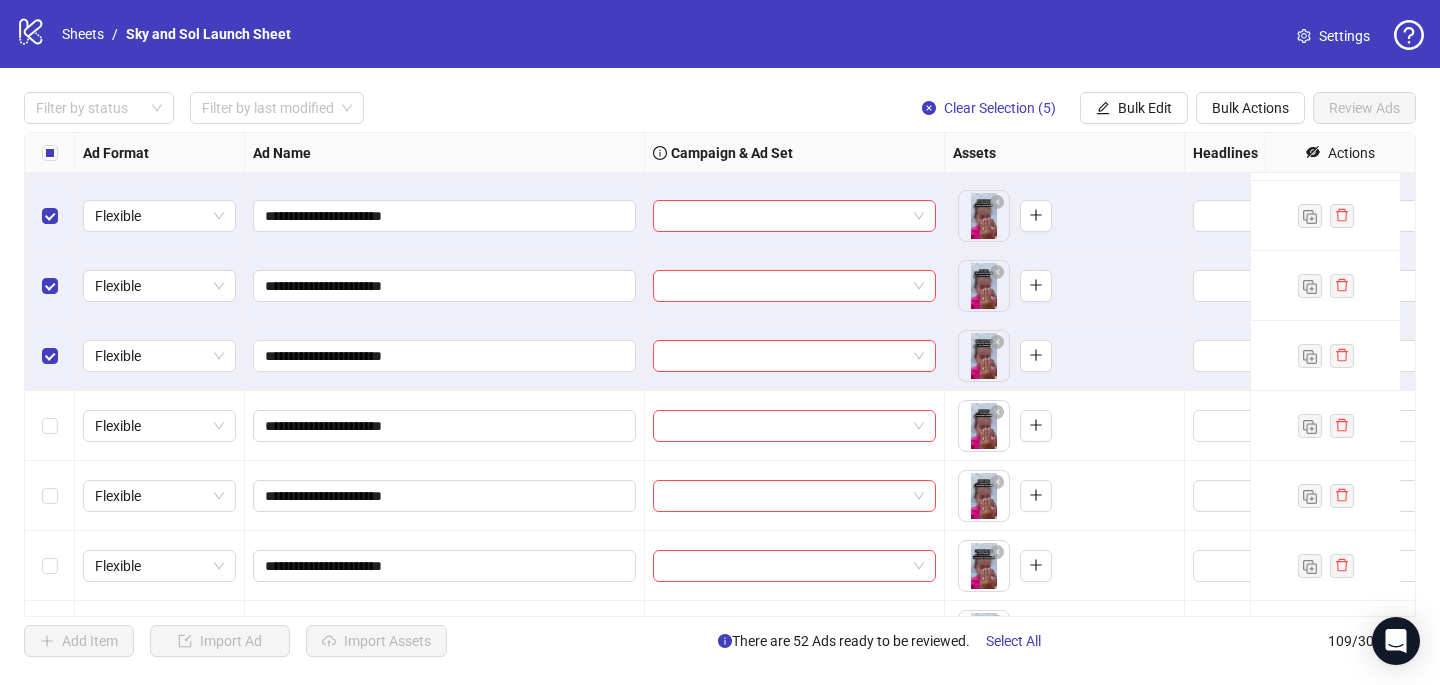 click at bounding box center (50, 426) 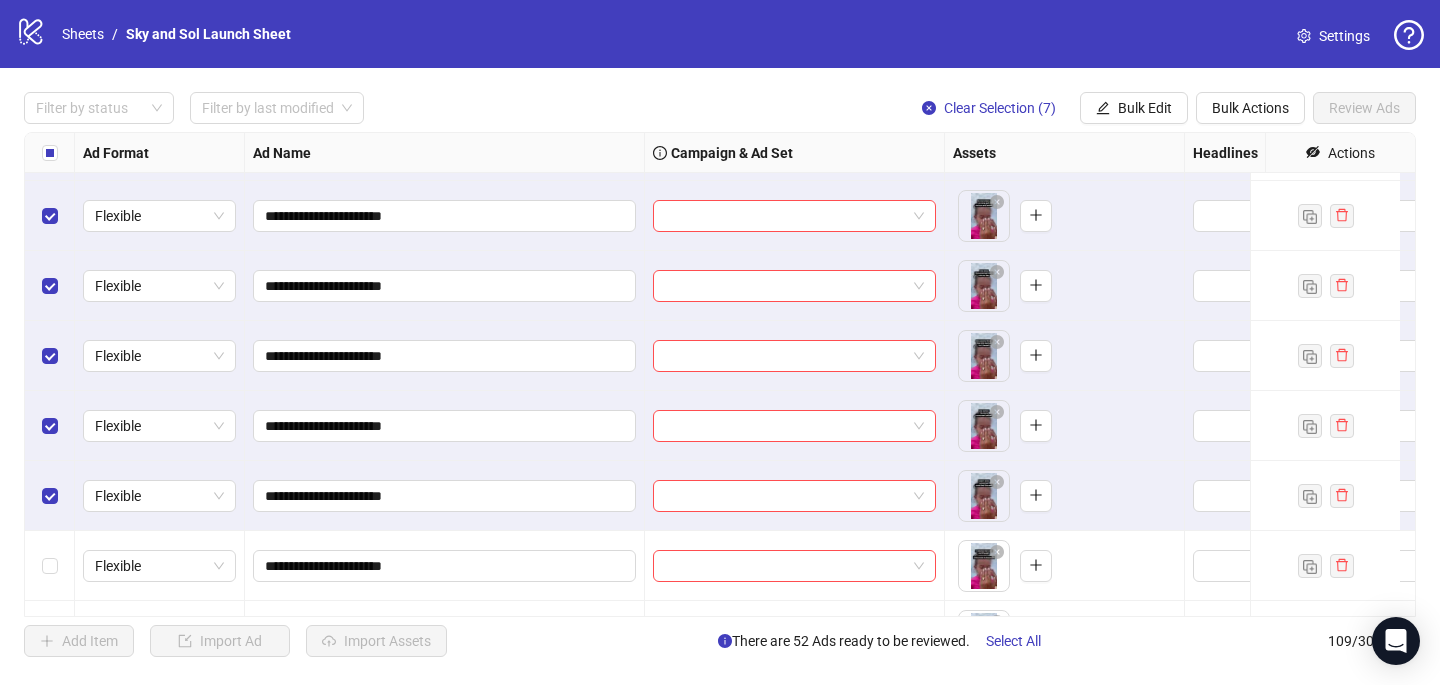 scroll, scrollTop: 3802, scrollLeft: 0, axis: vertical 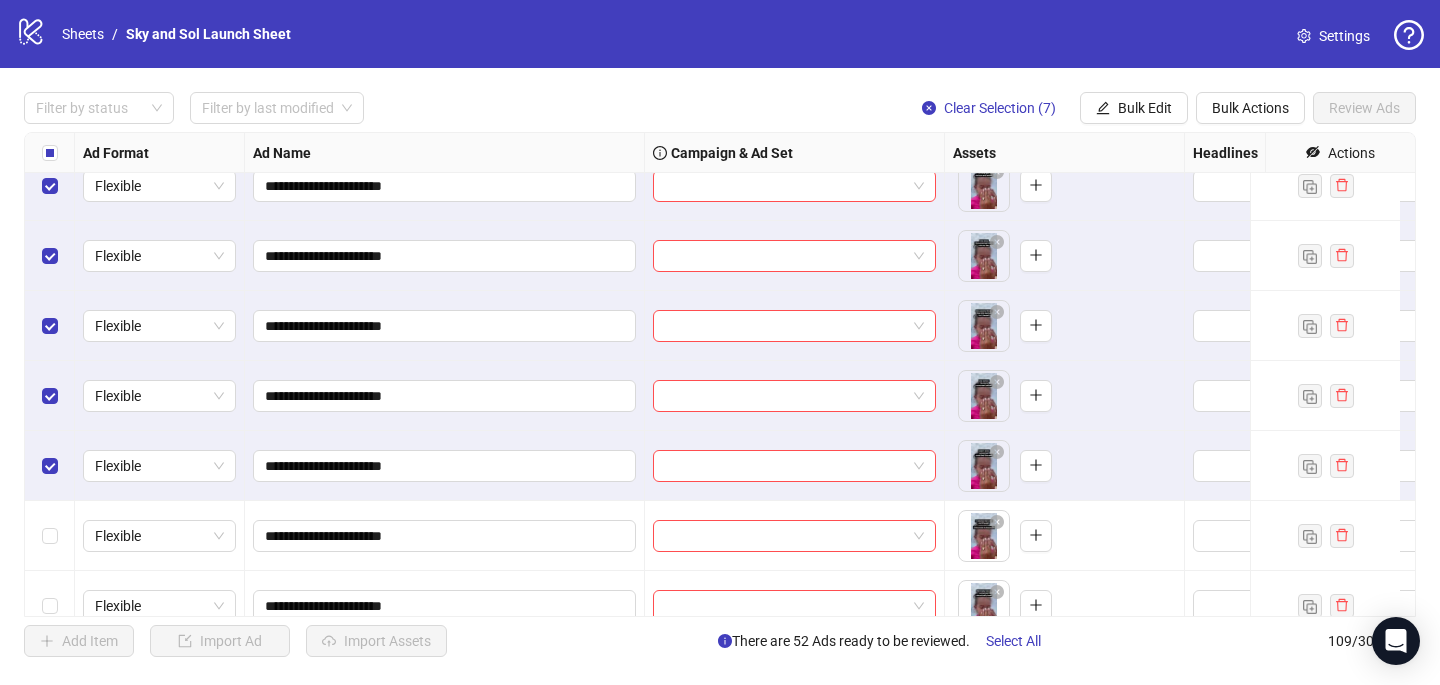 click at bounding box center [50, 536] 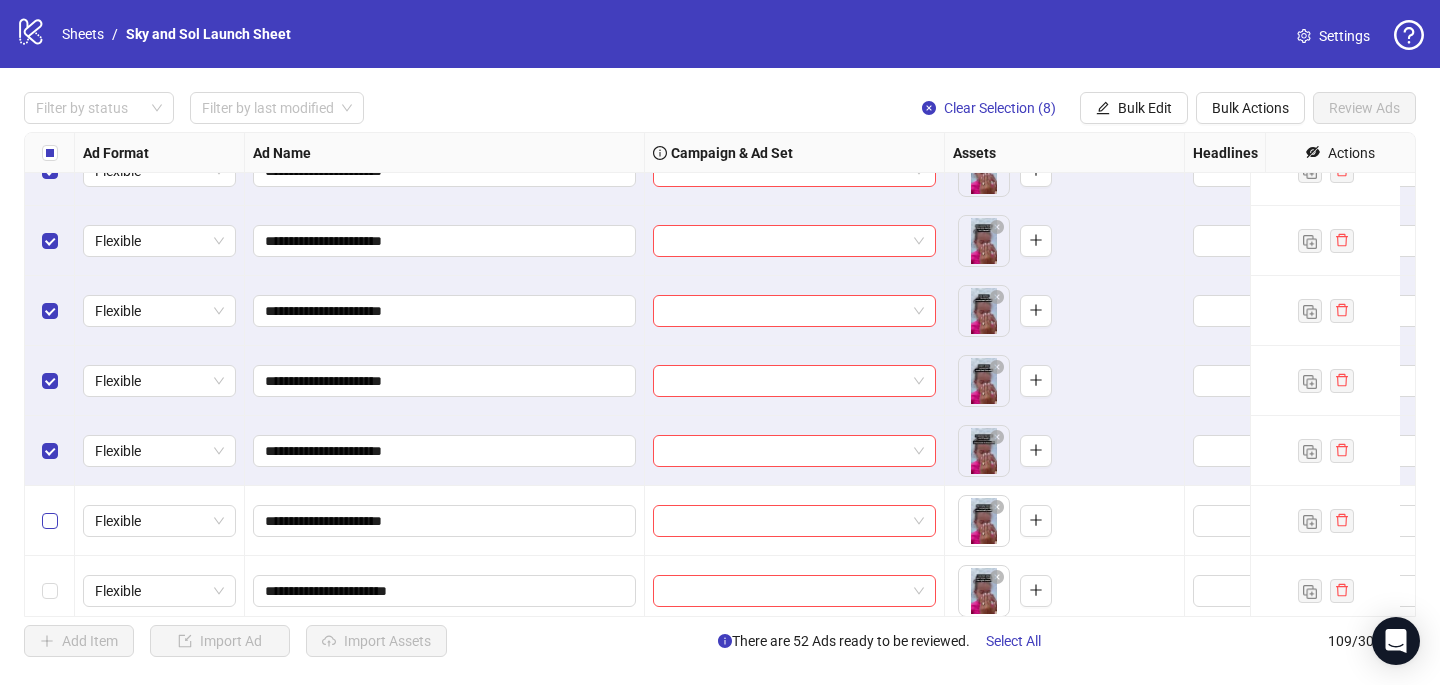 scroll, scrollTop: 3954, scrollLeft: 0, axis: vertical 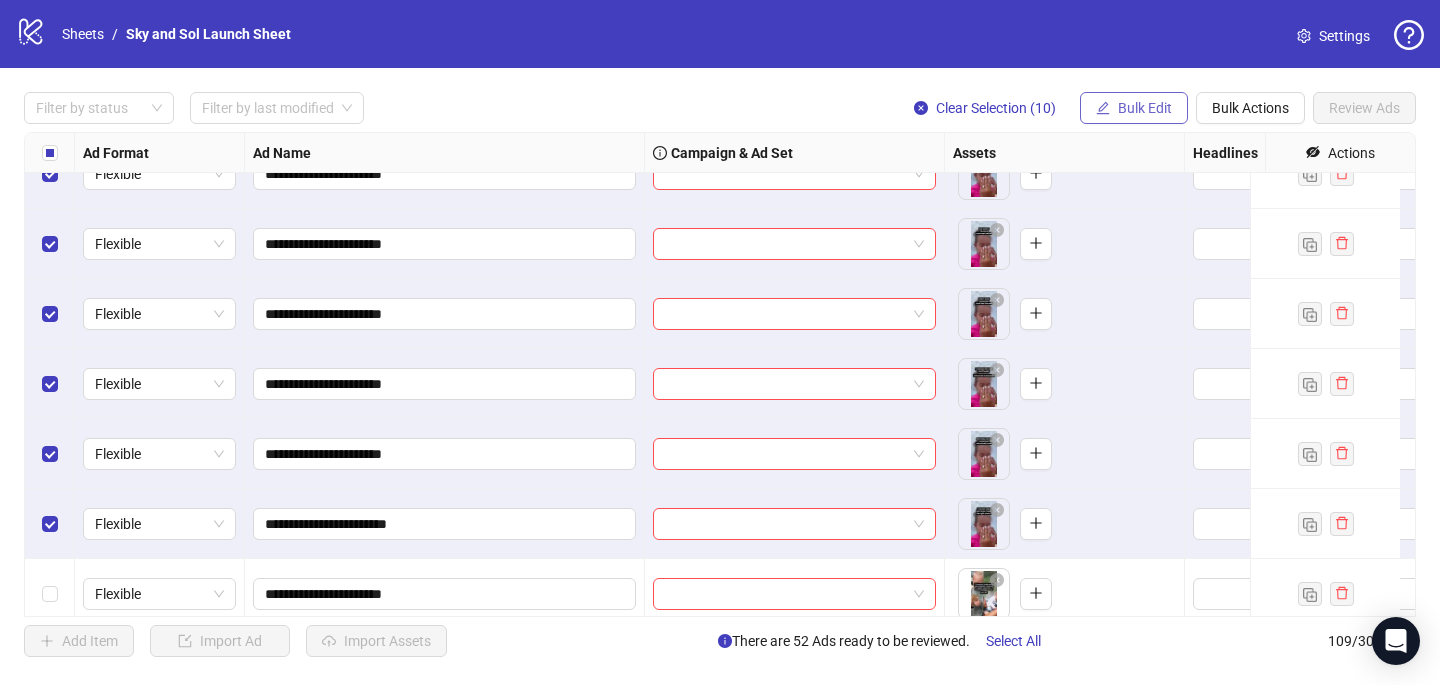click on "Bulk Edit" at bounding box center (1145, 108) 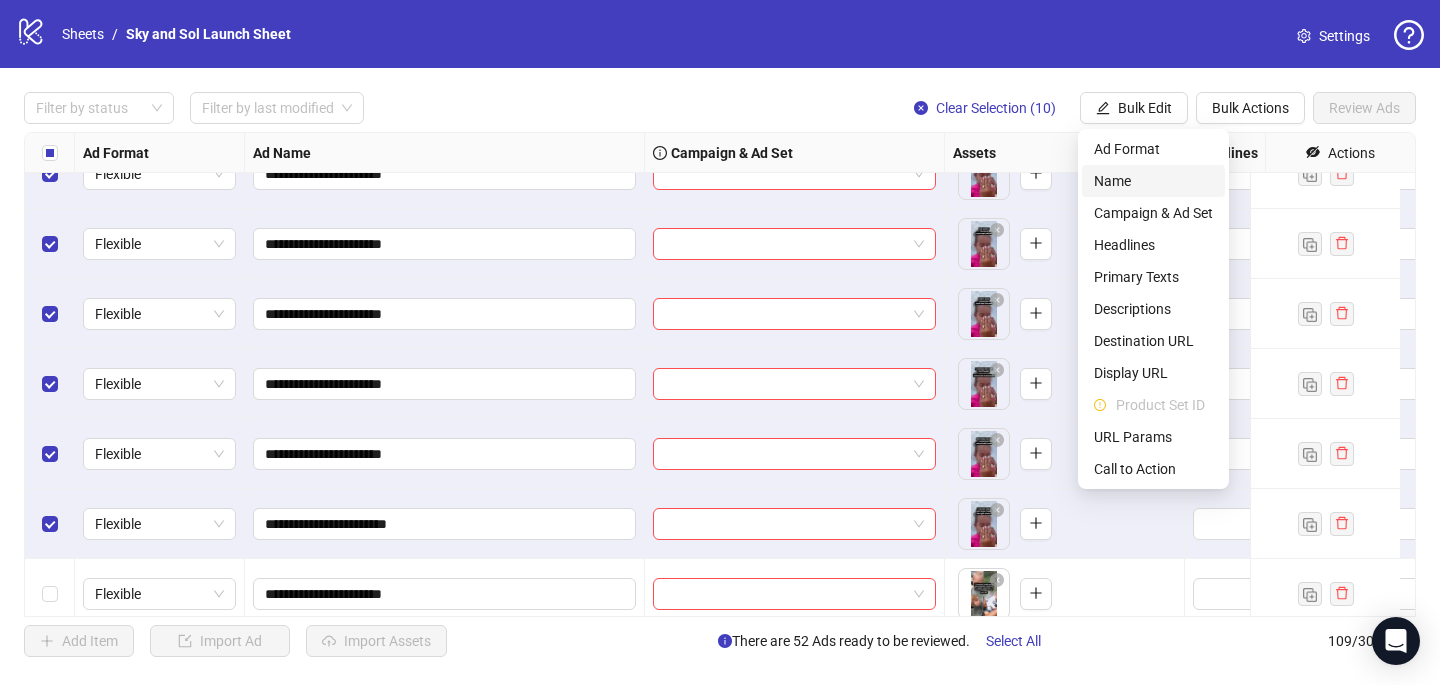 click on "Campaign & Ad Set" at bounding box center [1153, 213] 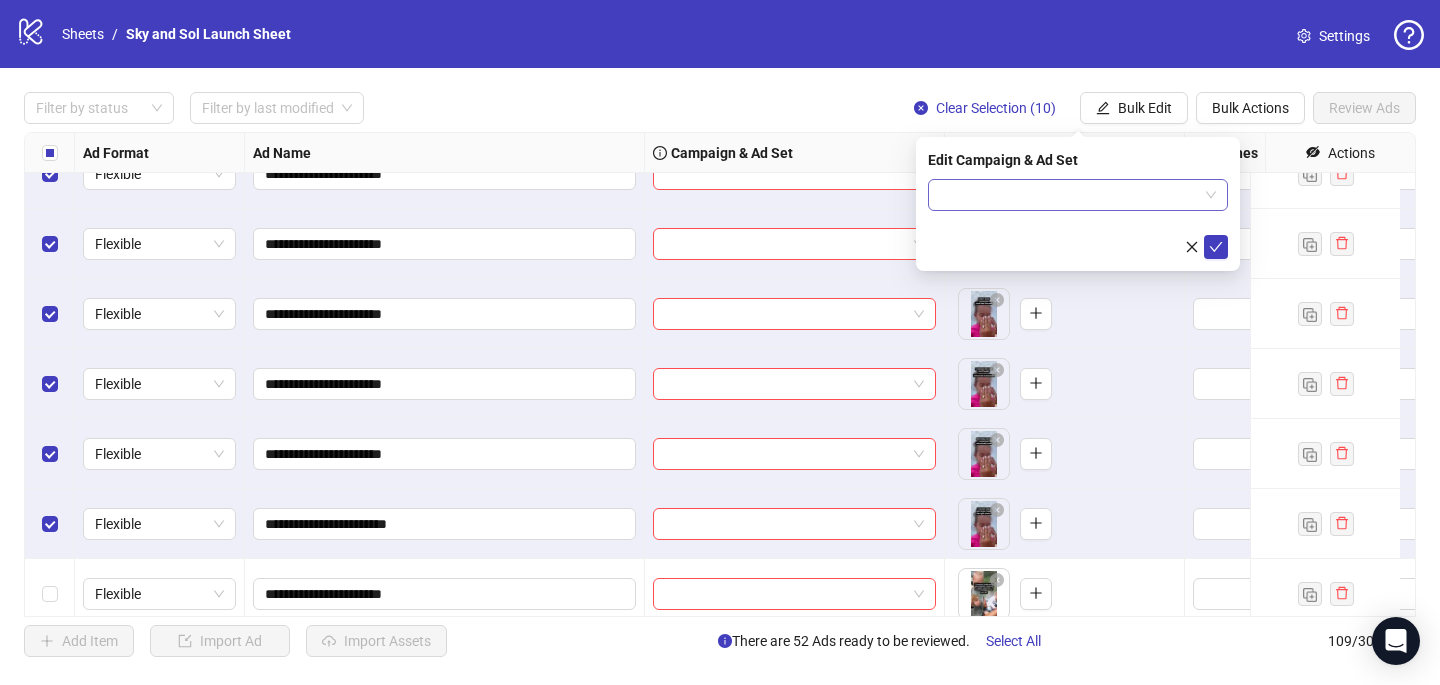 click at bounding box center (1069, 195) 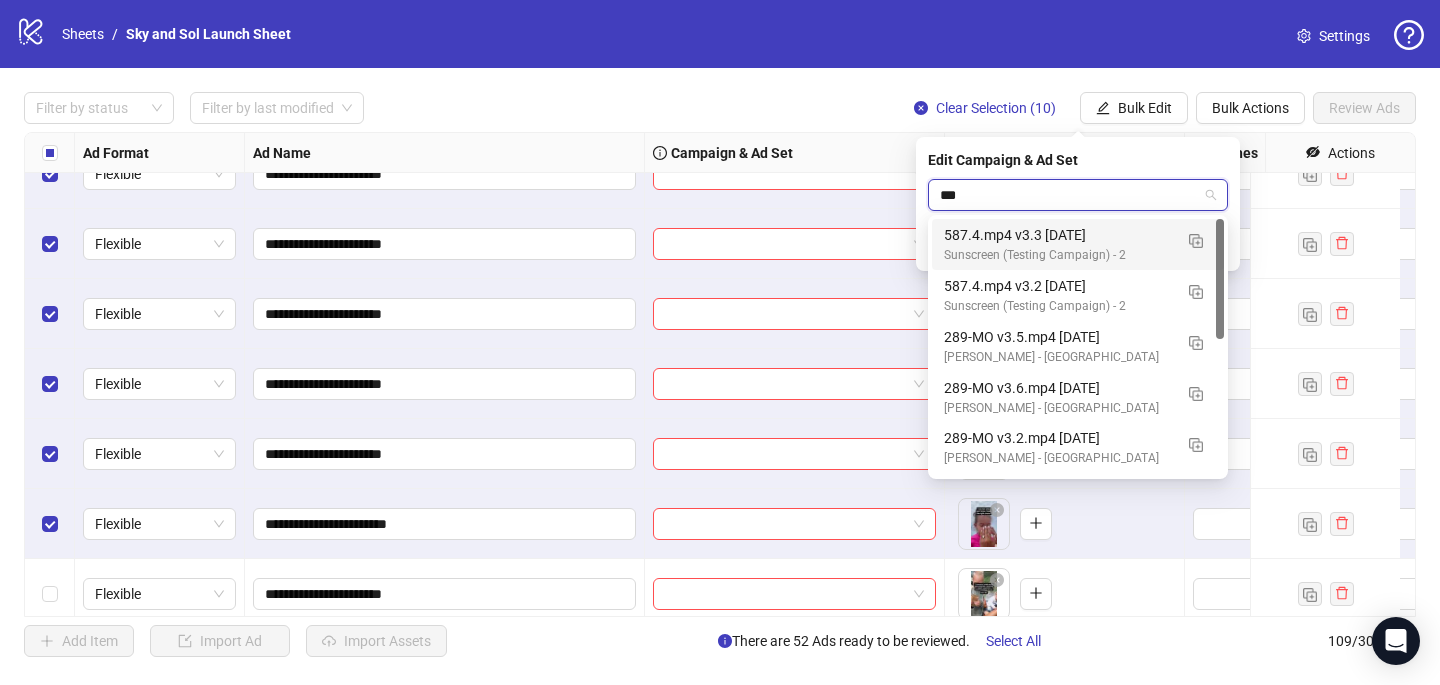 type on "****" 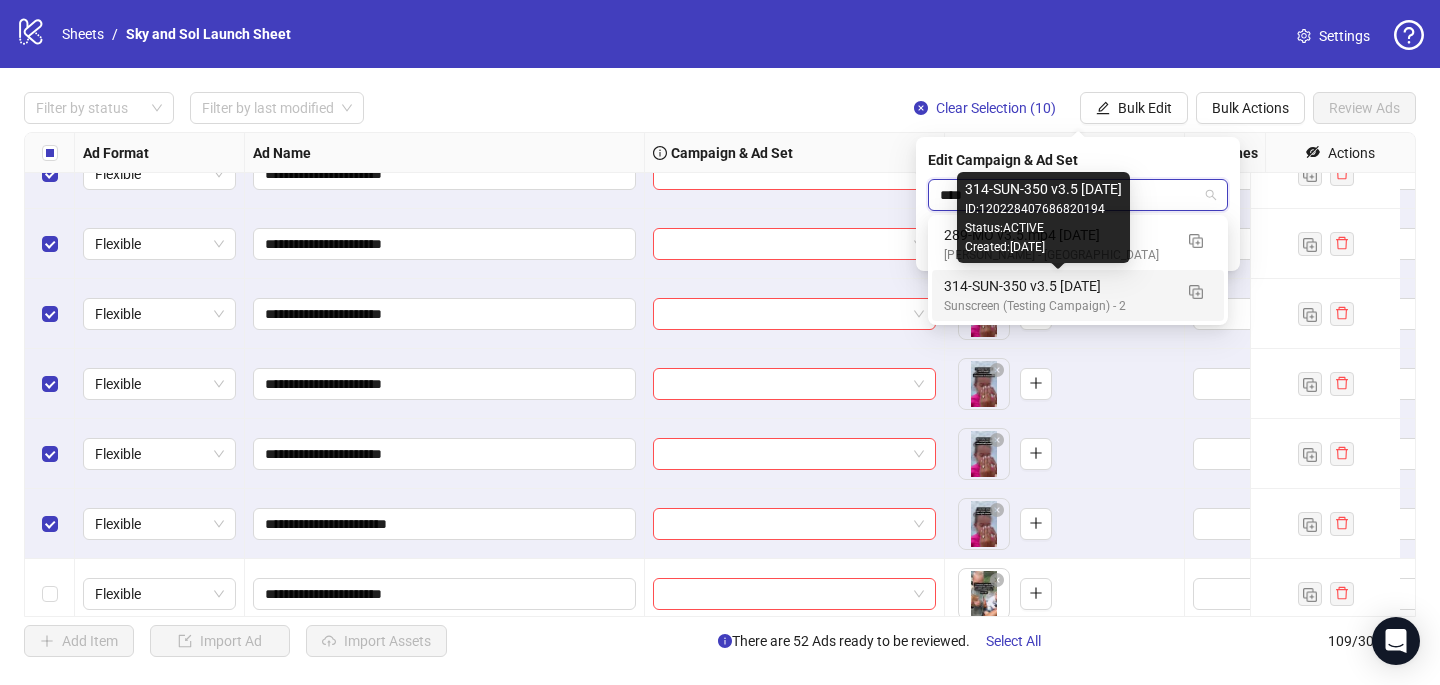 click on "314-SUN-350 v3.5 [DATE]" at bounding box center (1058, 286) 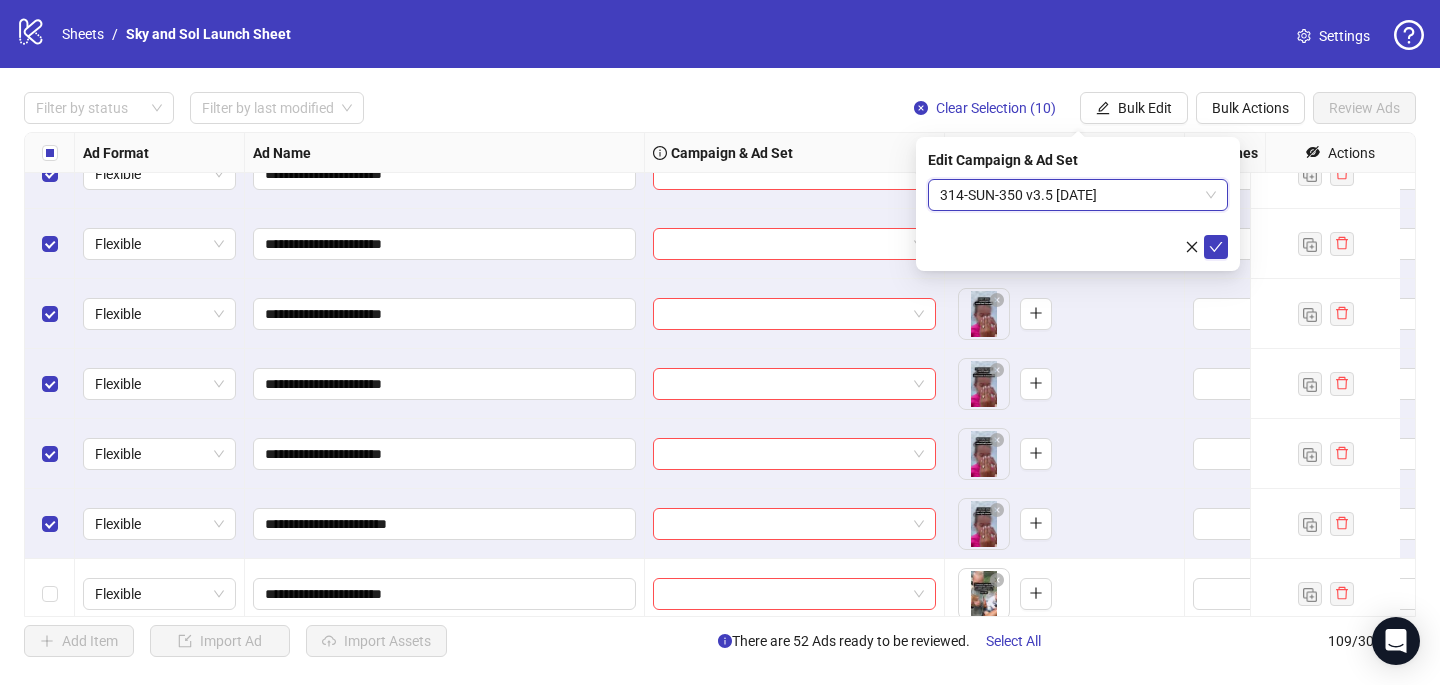 type 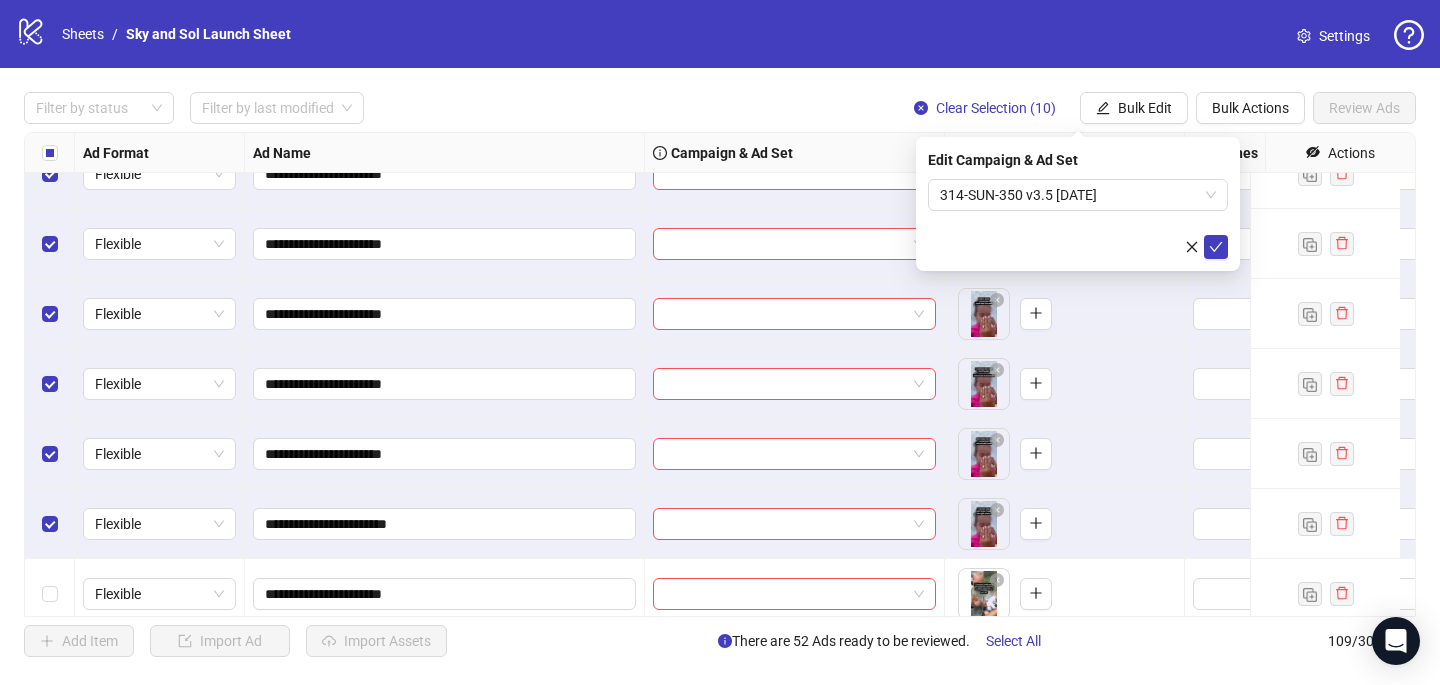 type 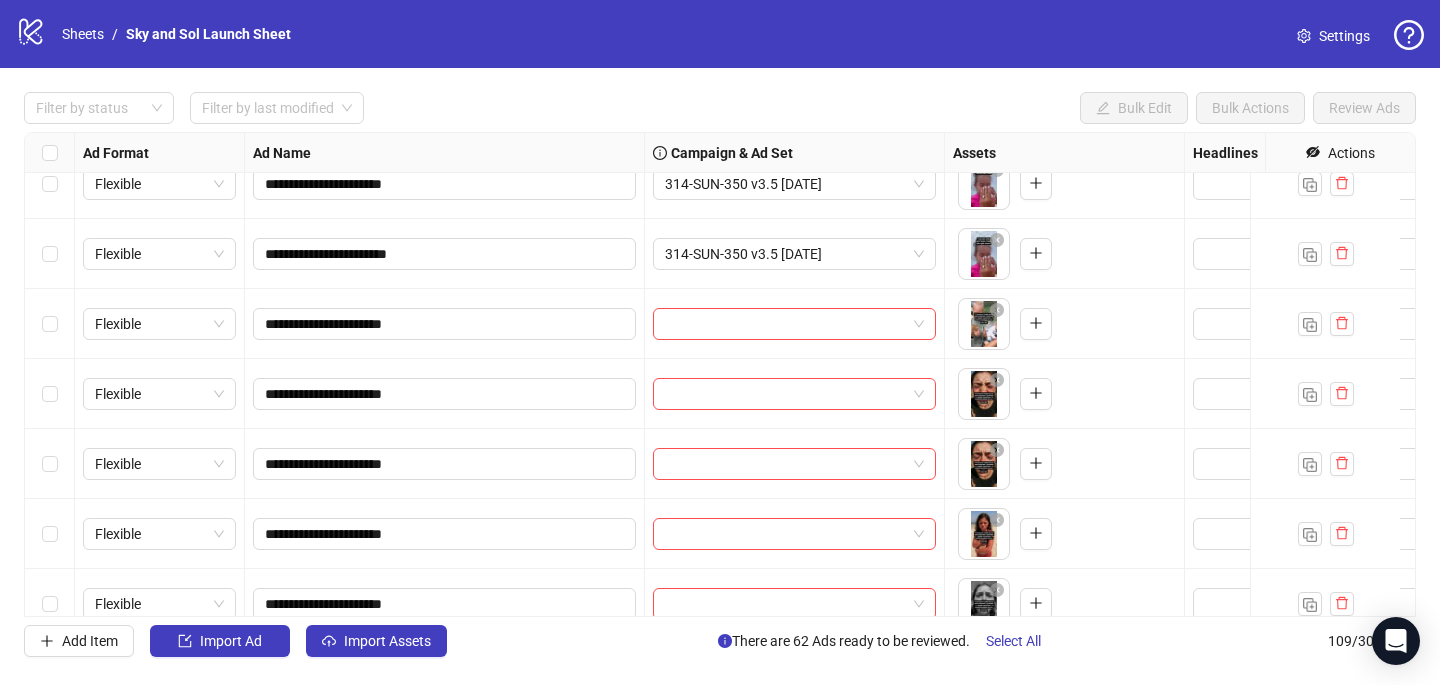 scroll, scrollTop: 4283, scrollLeft: 0, axis: vertical 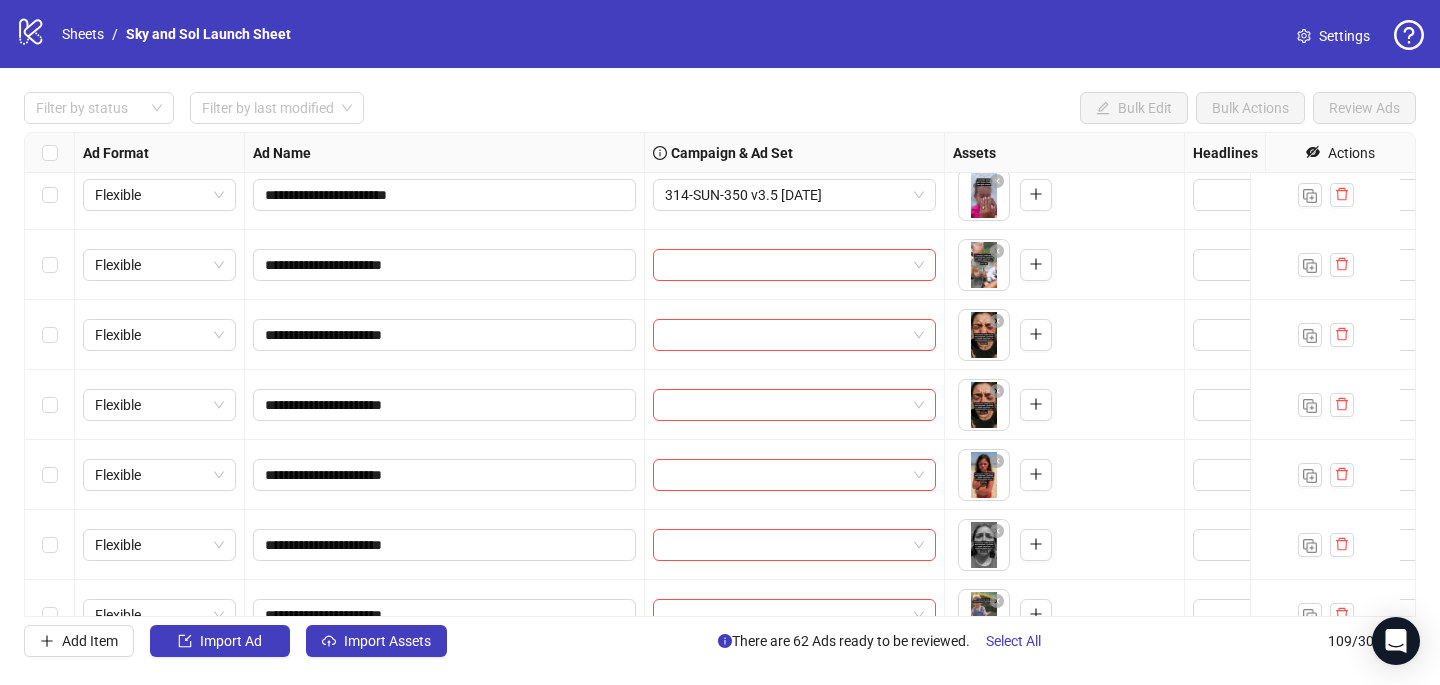 drag, startPoint x: 65, startPoint y: 264, endPoint x: 57, endPoint y: 300, distance: 36.878178 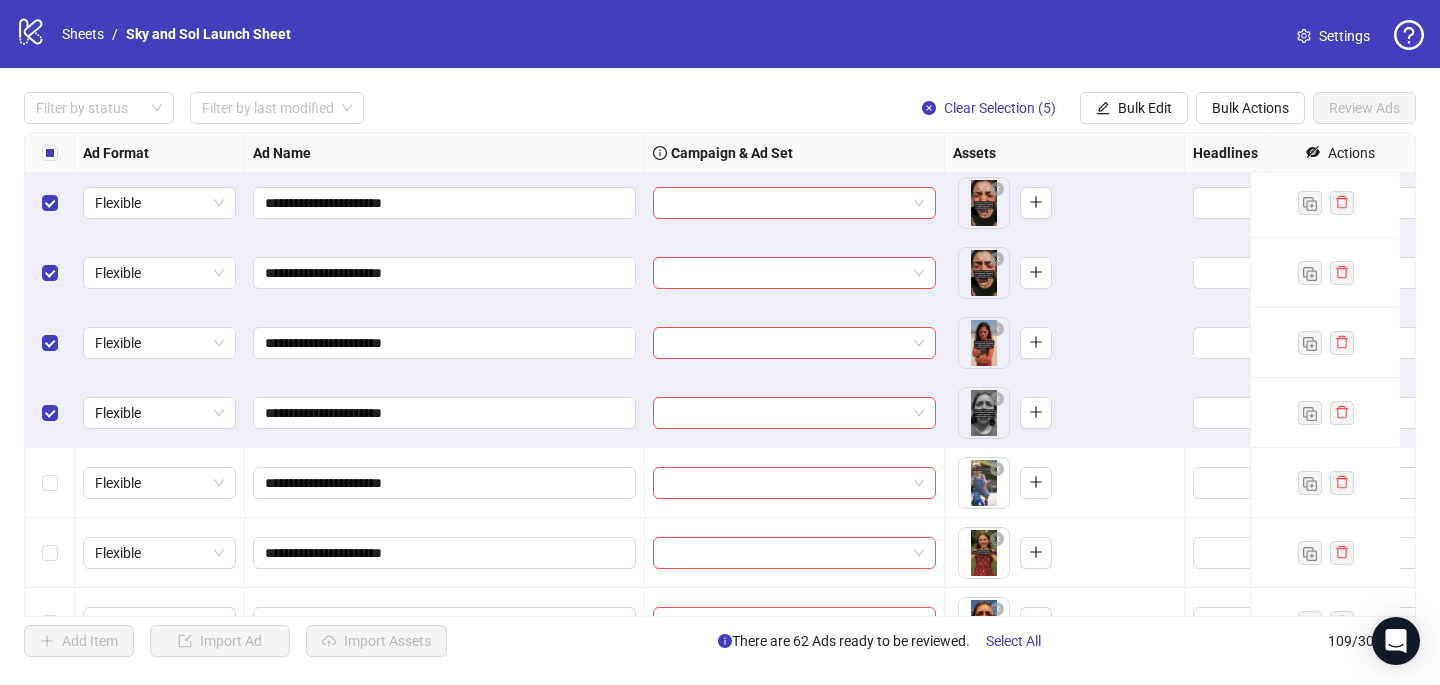 scroll, scrollTop: 4417, scrollLeft: 0, axis: vertical 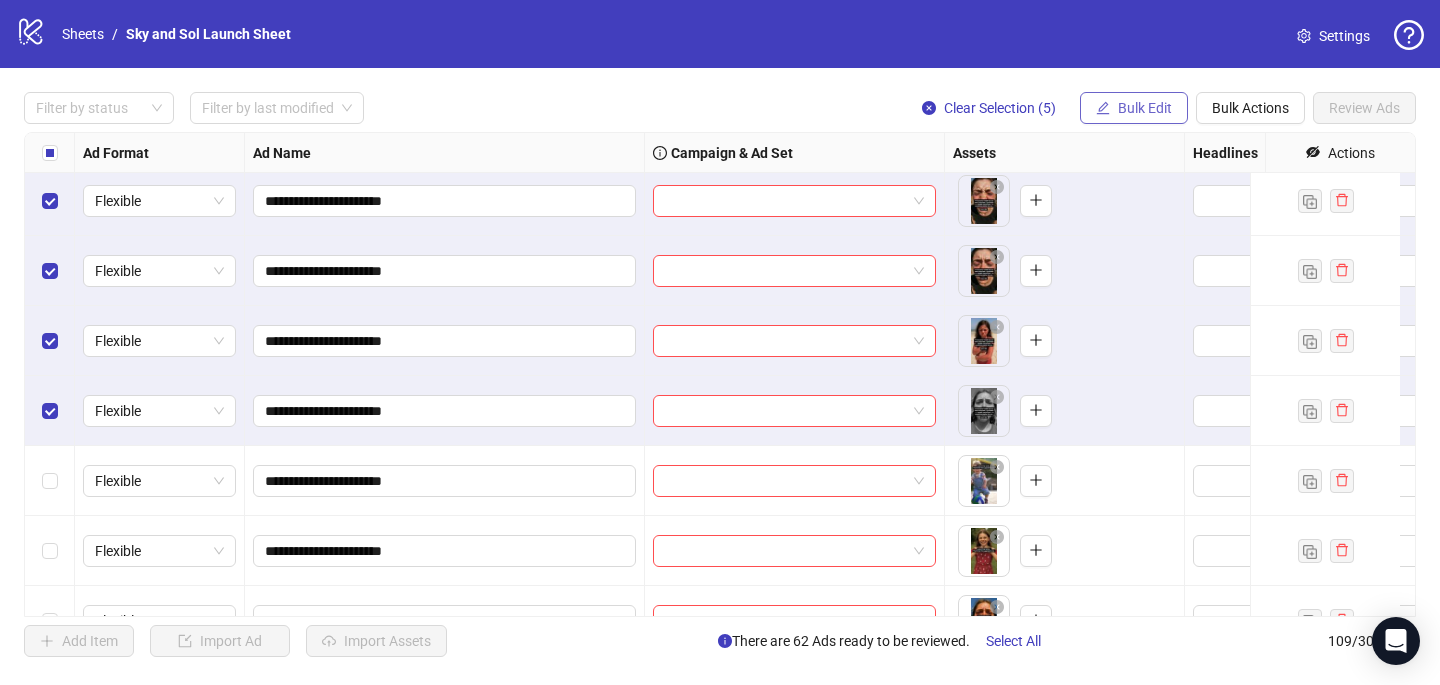 click on "Bulk Edit" at bounding box center [1134, 108] 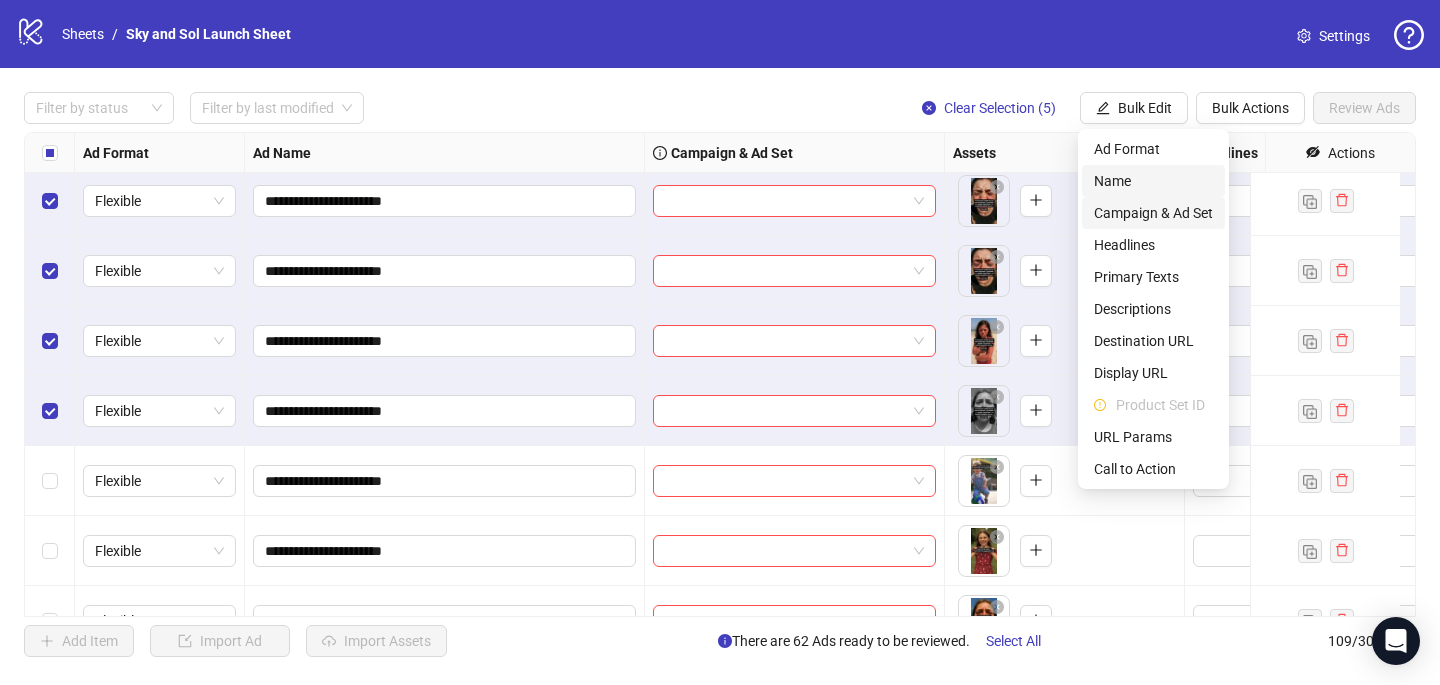 click on "Campaign & Ad Set" at bounding box center [1153, 213] 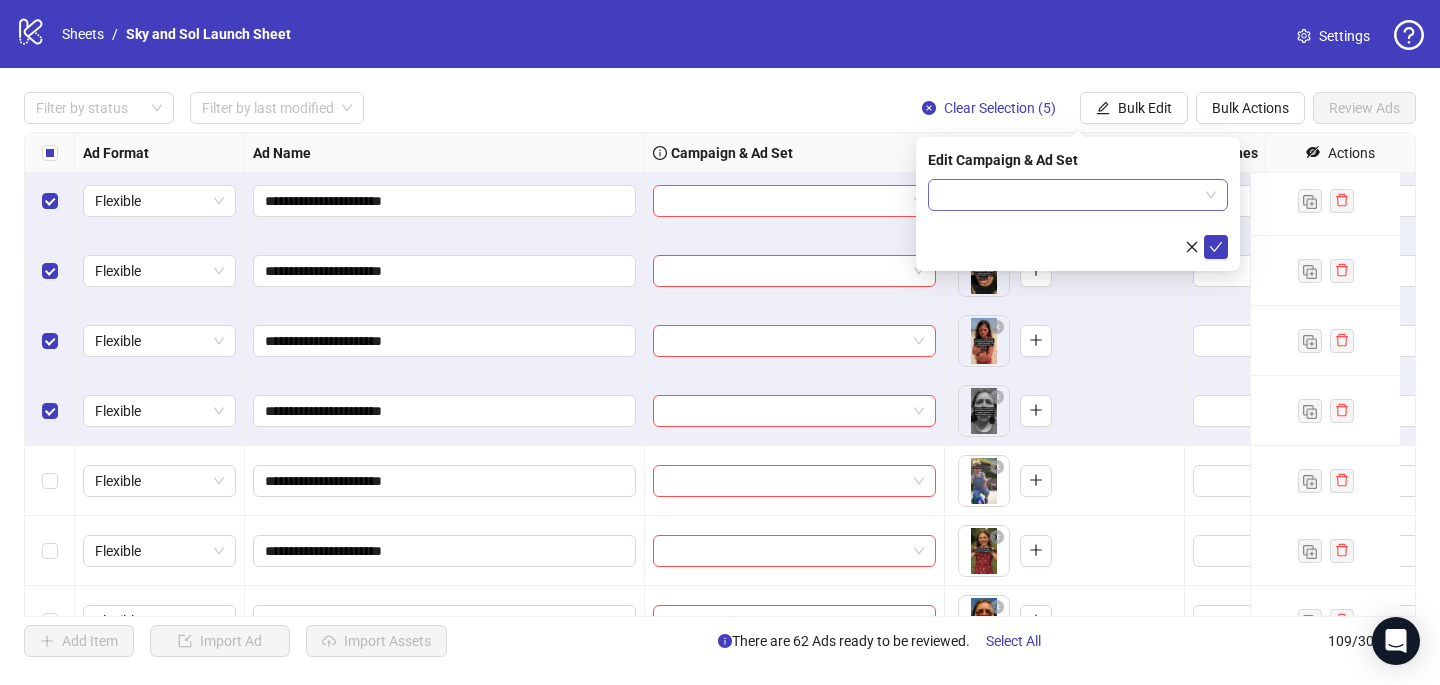 click at bounding box center (1069, 195) 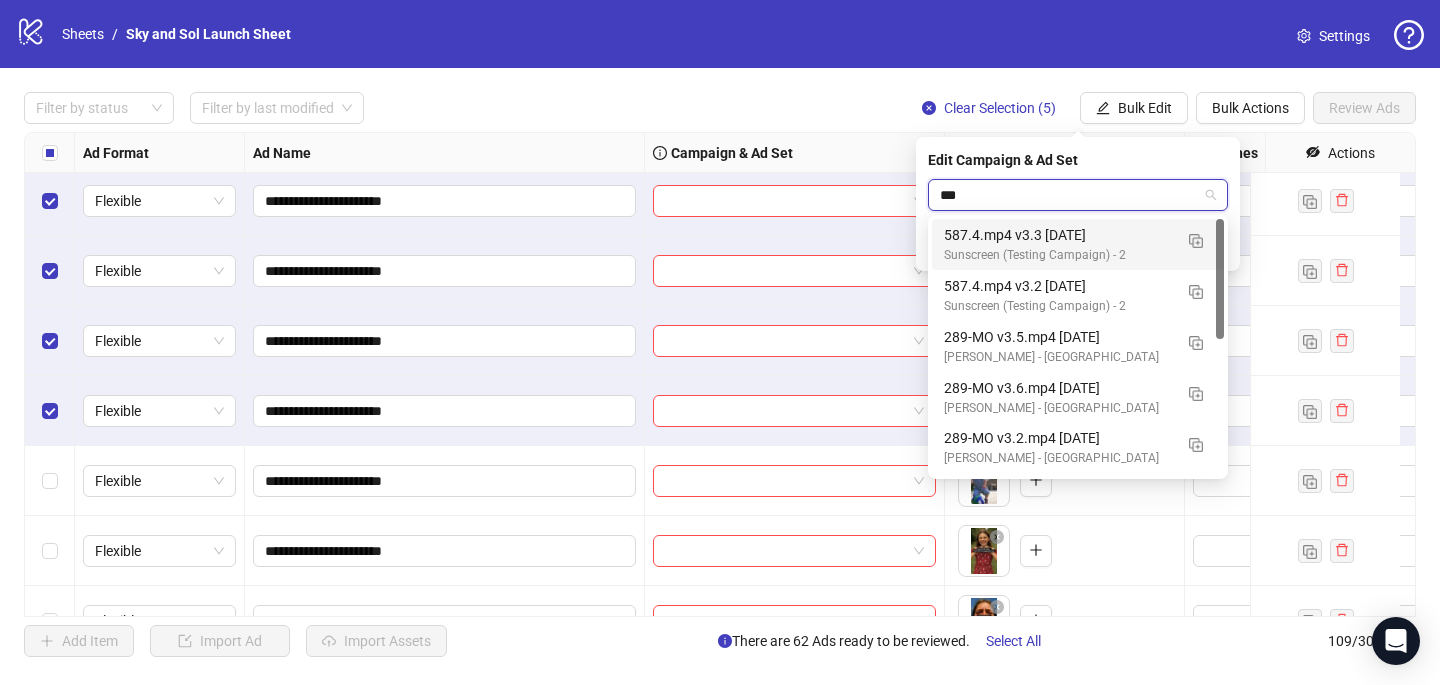 type on "****" 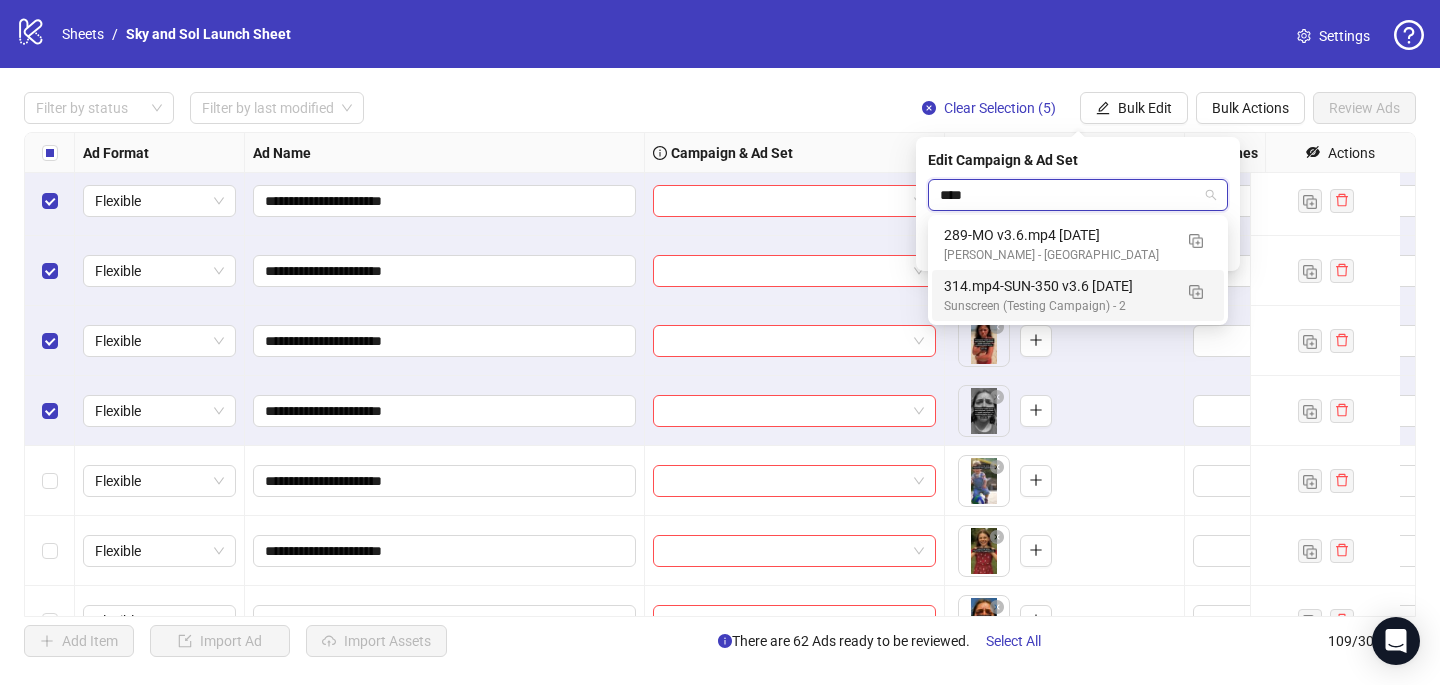 type 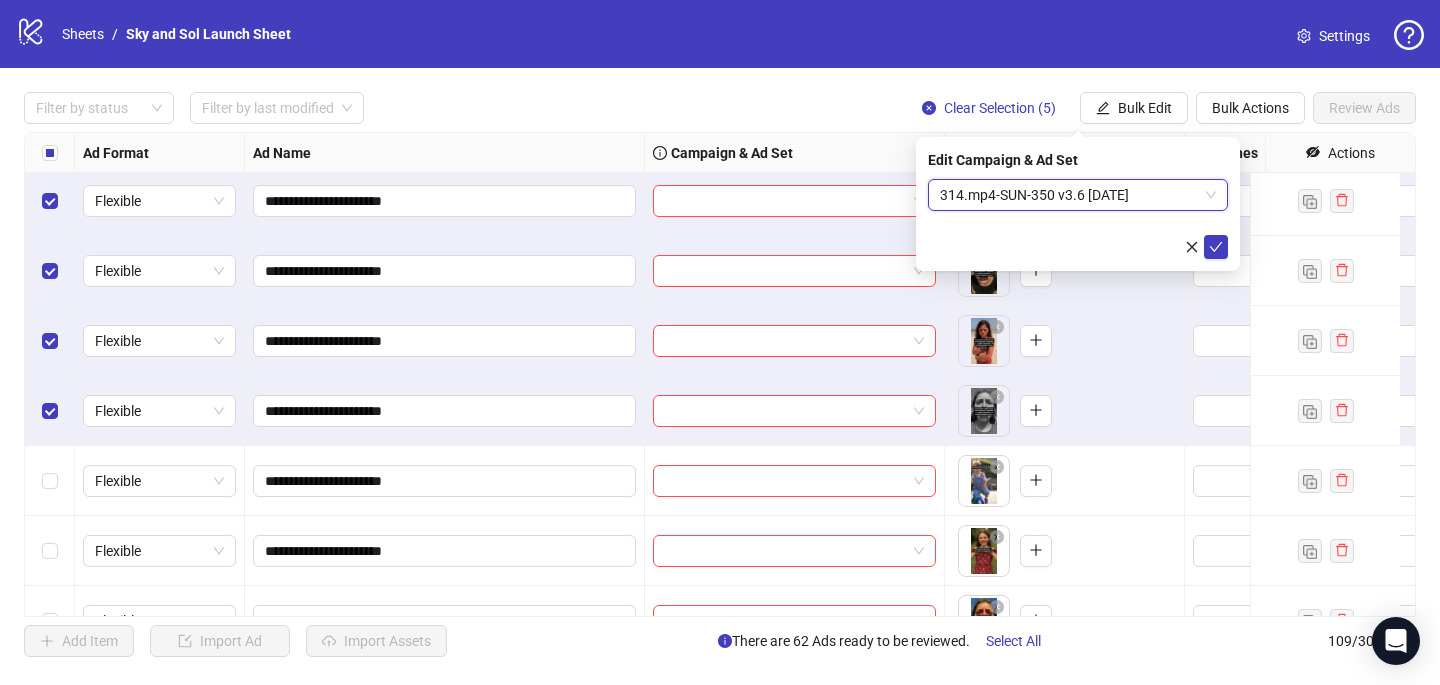 type 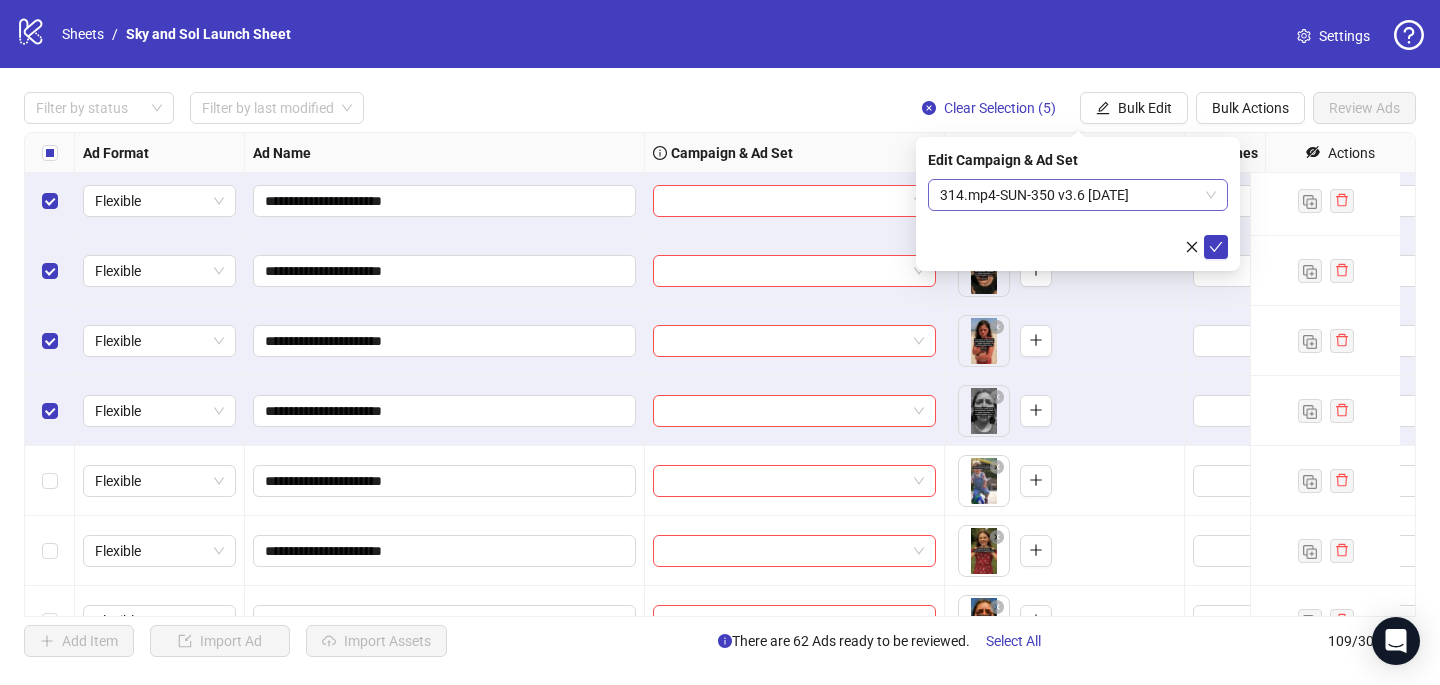 type 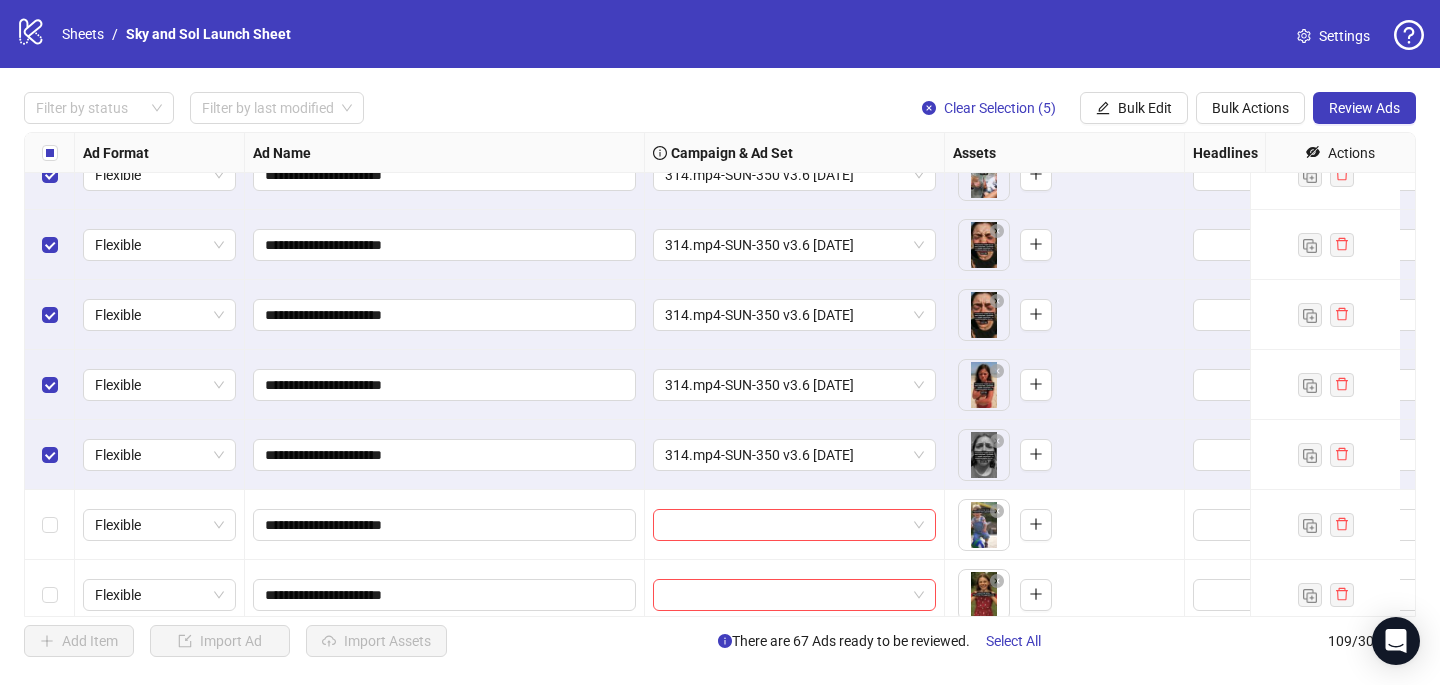 scroll, scrollTop: 4371, scrollLeft: 0, axis: vertical 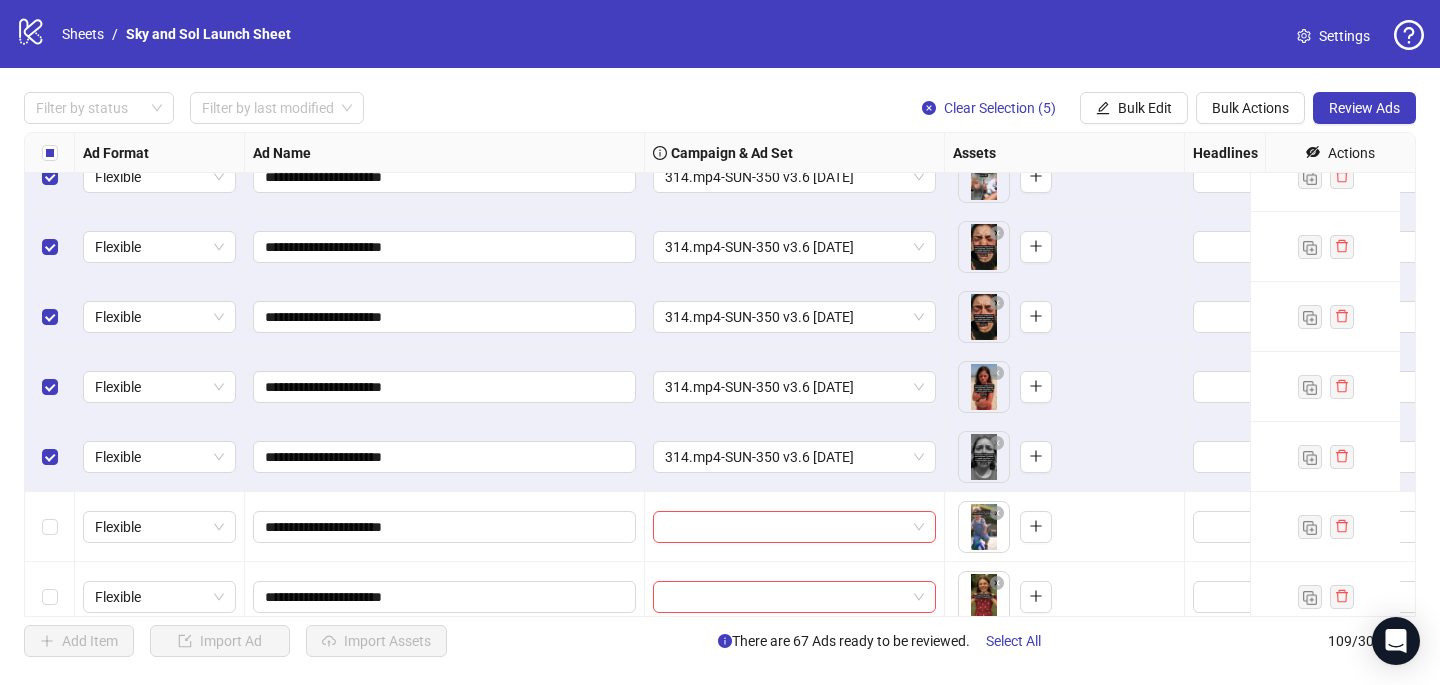 click at bounding box center (50, 153) 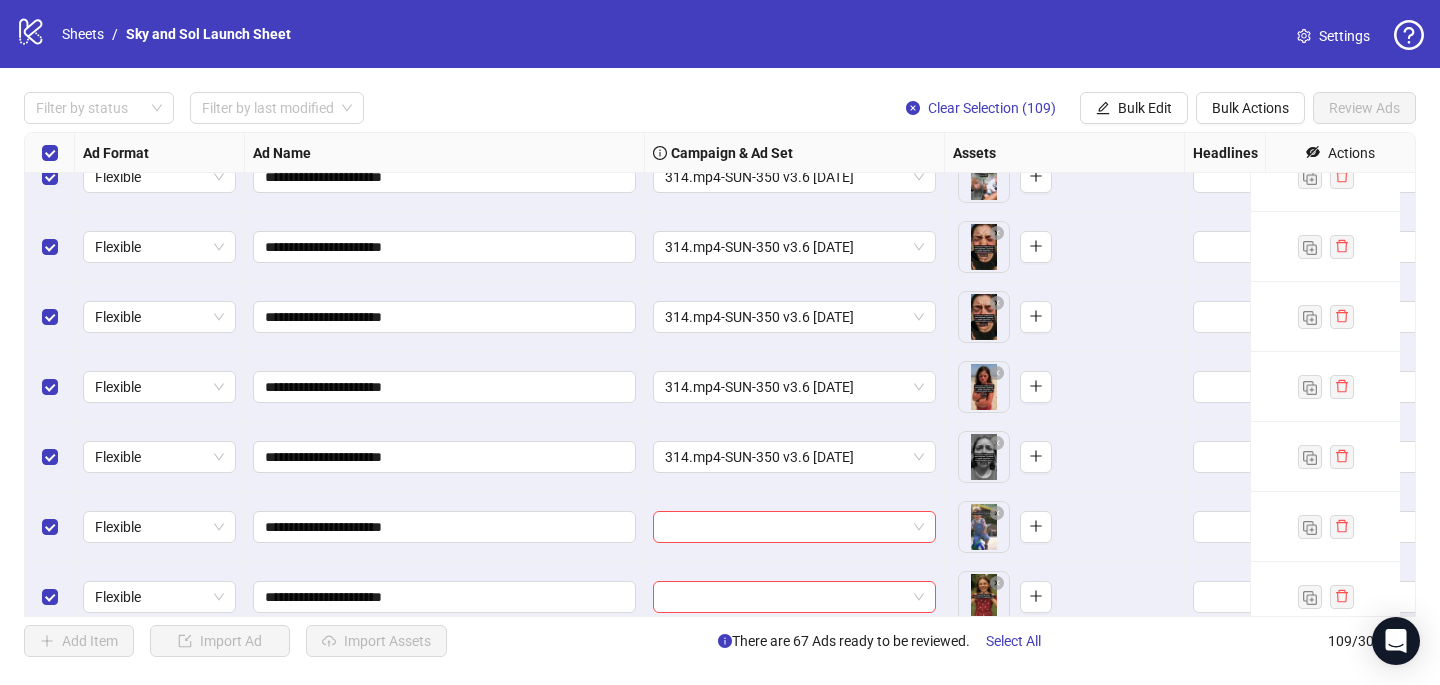 click at bounding box center (50, 153) 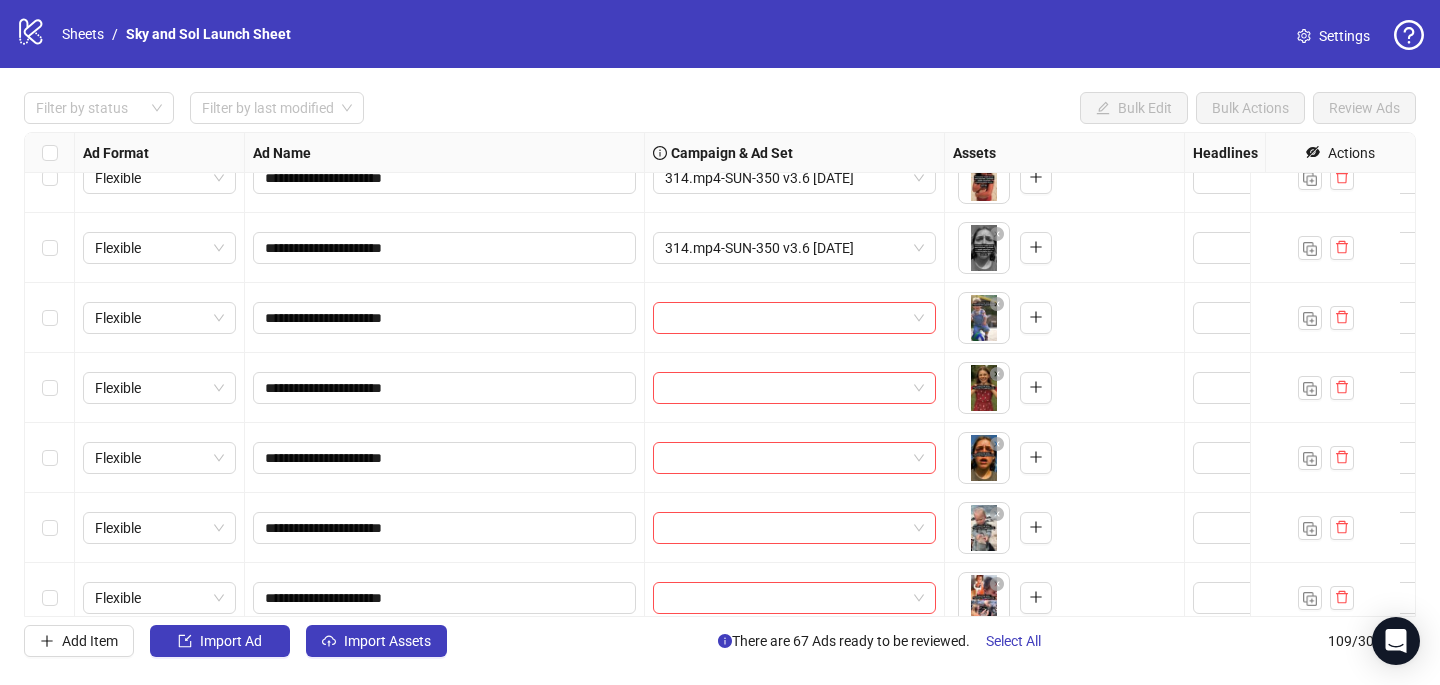 scroll, scrollTop: 4583, scrollLeft: 0, axis: vertical 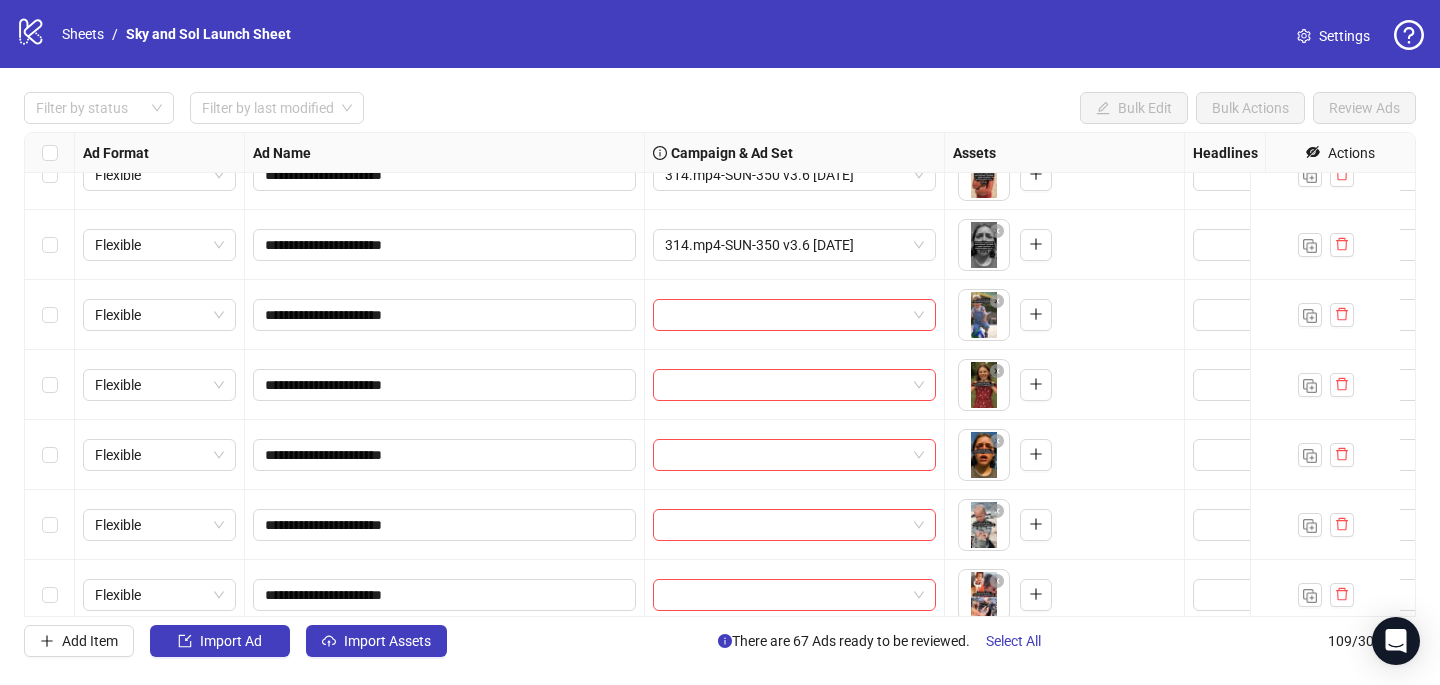 click at bounding box center (50, 315) 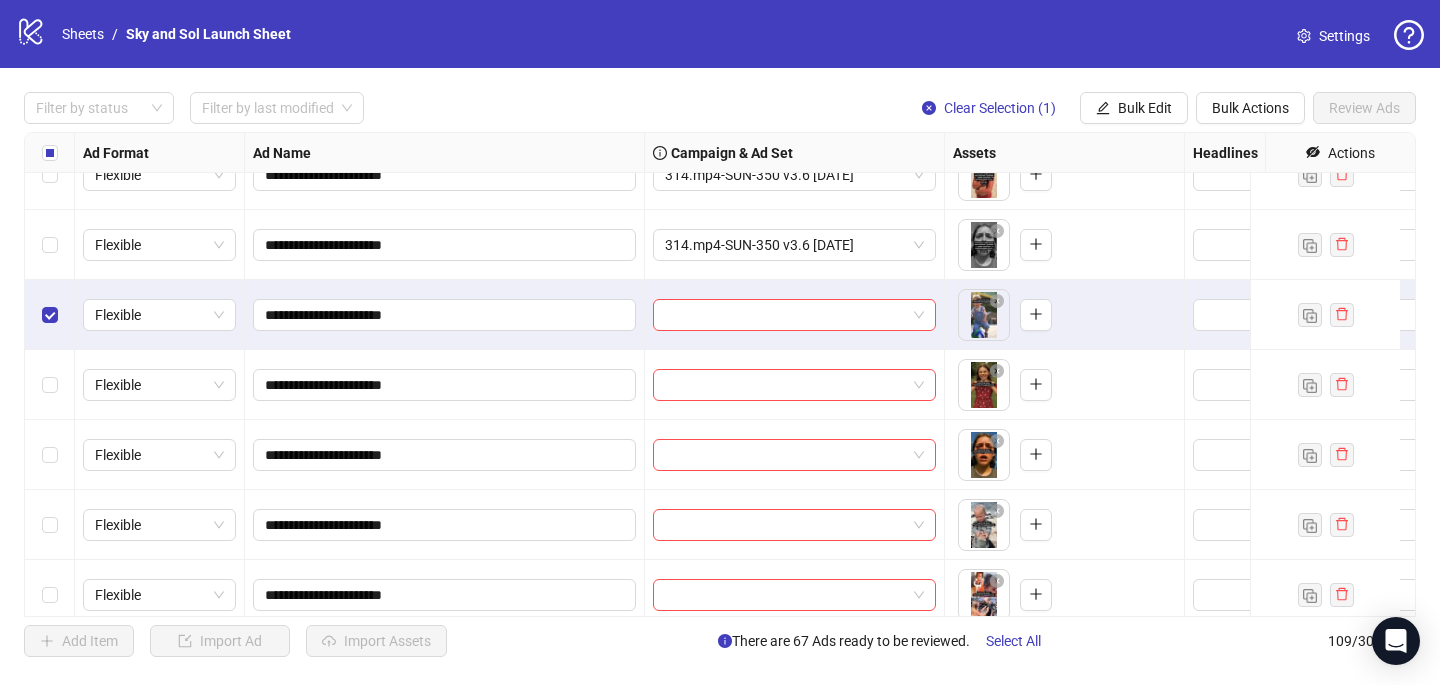 click at bounding box center (50, 385) 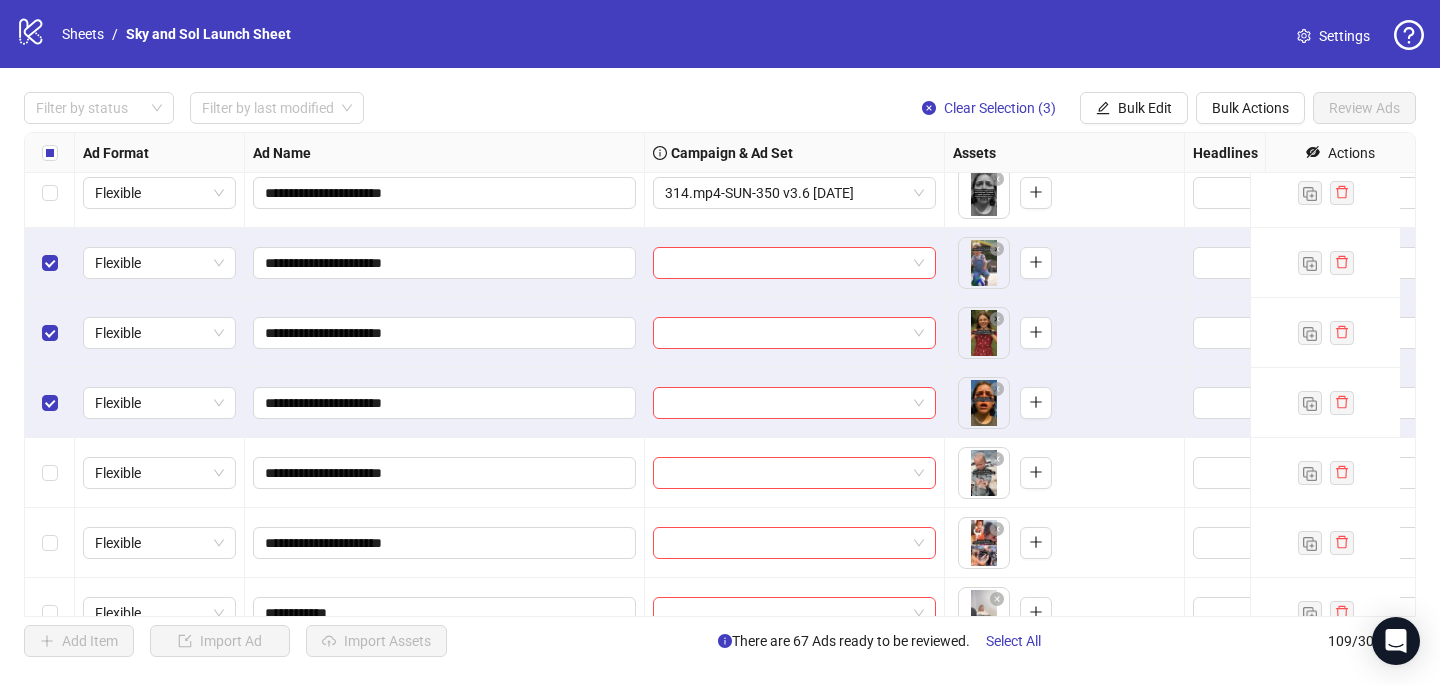 scroll, scrollTop: 4654, scrollLeft: 0, axis: vertical 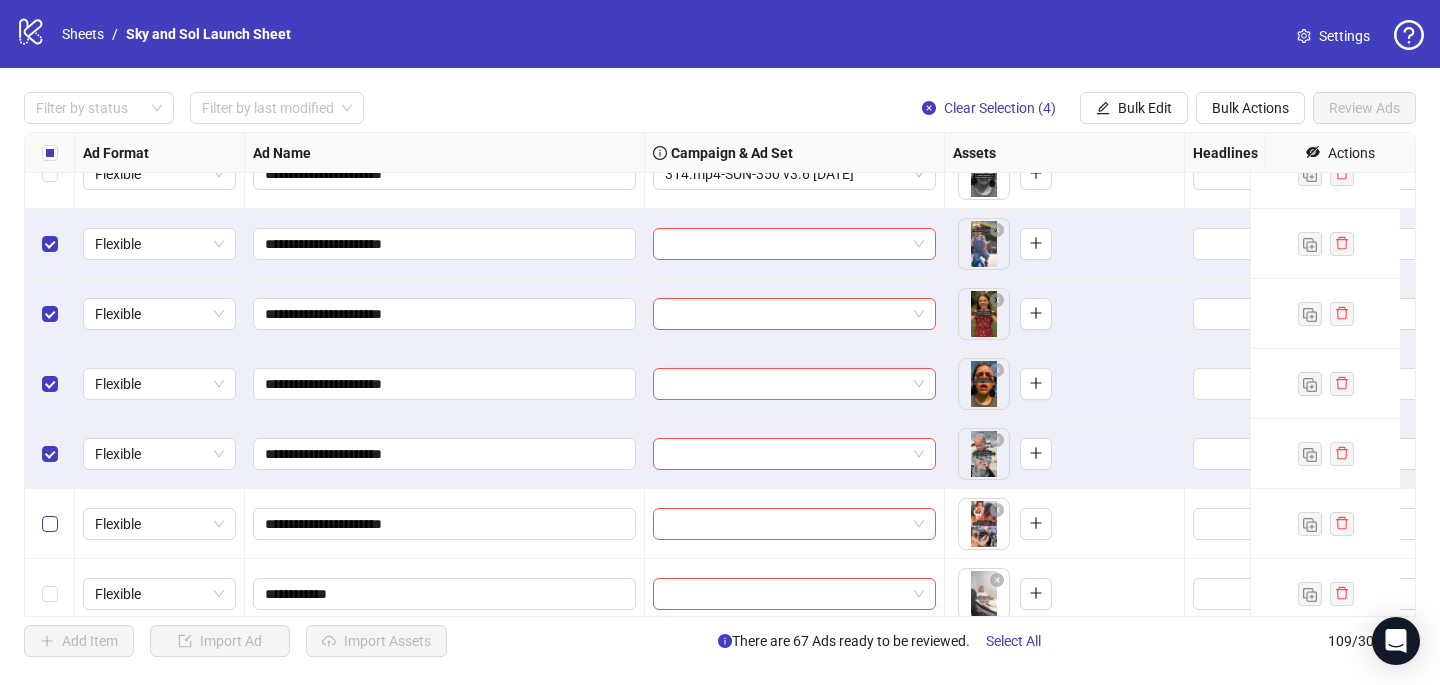 click at bounding box center [50, 524] 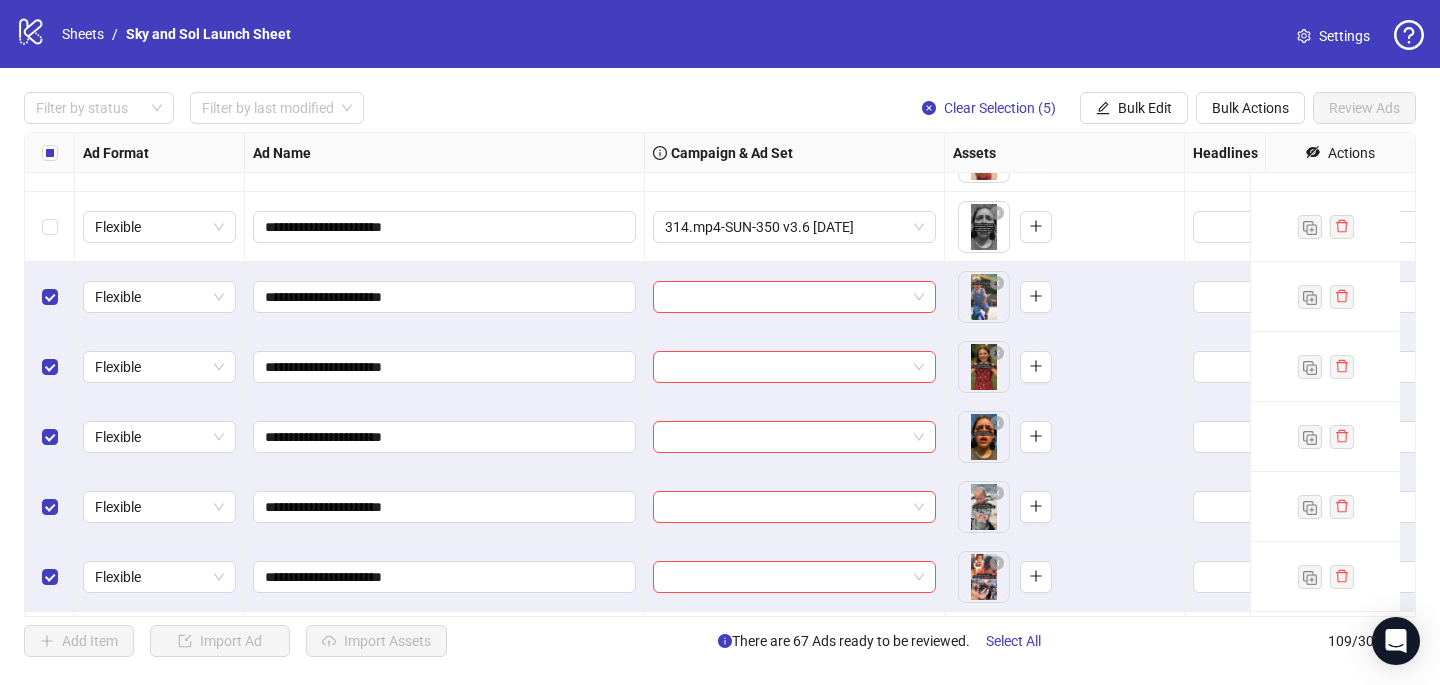 scroll, scrollTop: 4605, scrollLeft: 0, axis: vertical 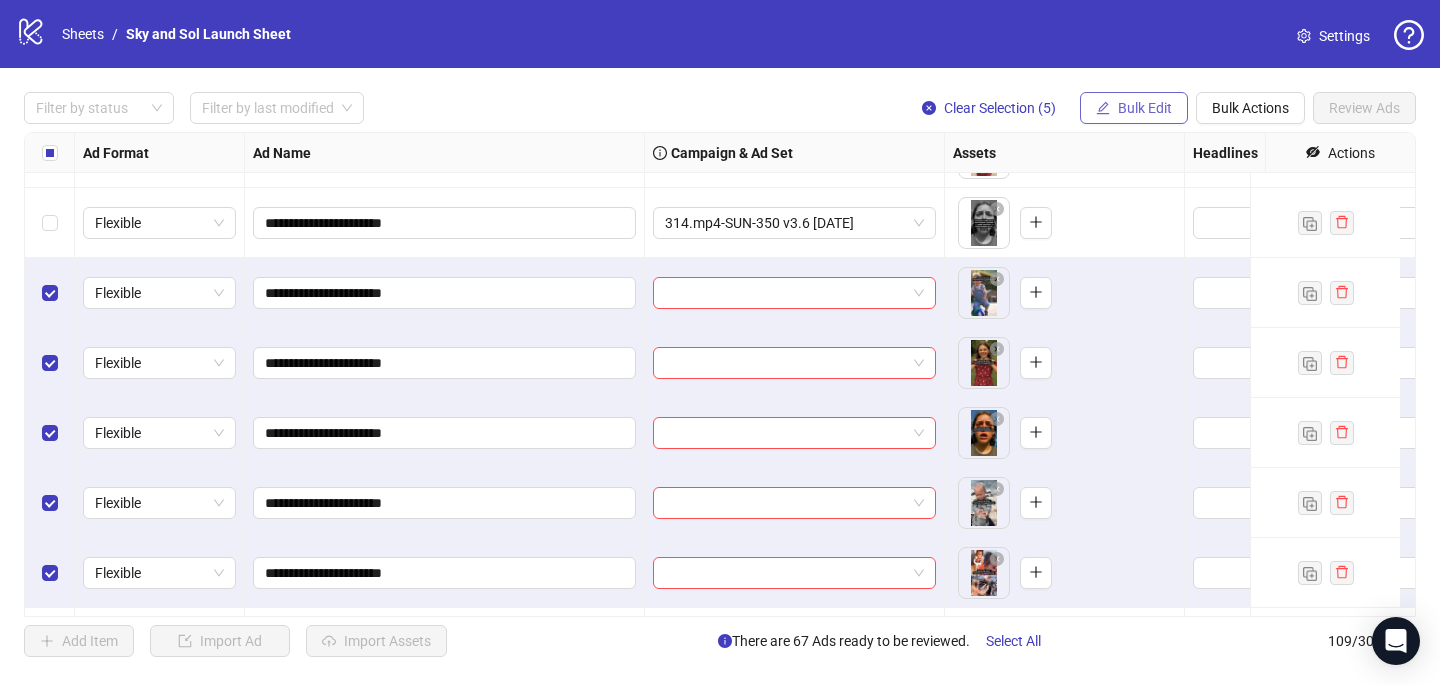 click on "Bulk Edit" at bounding box center (1134, 108) 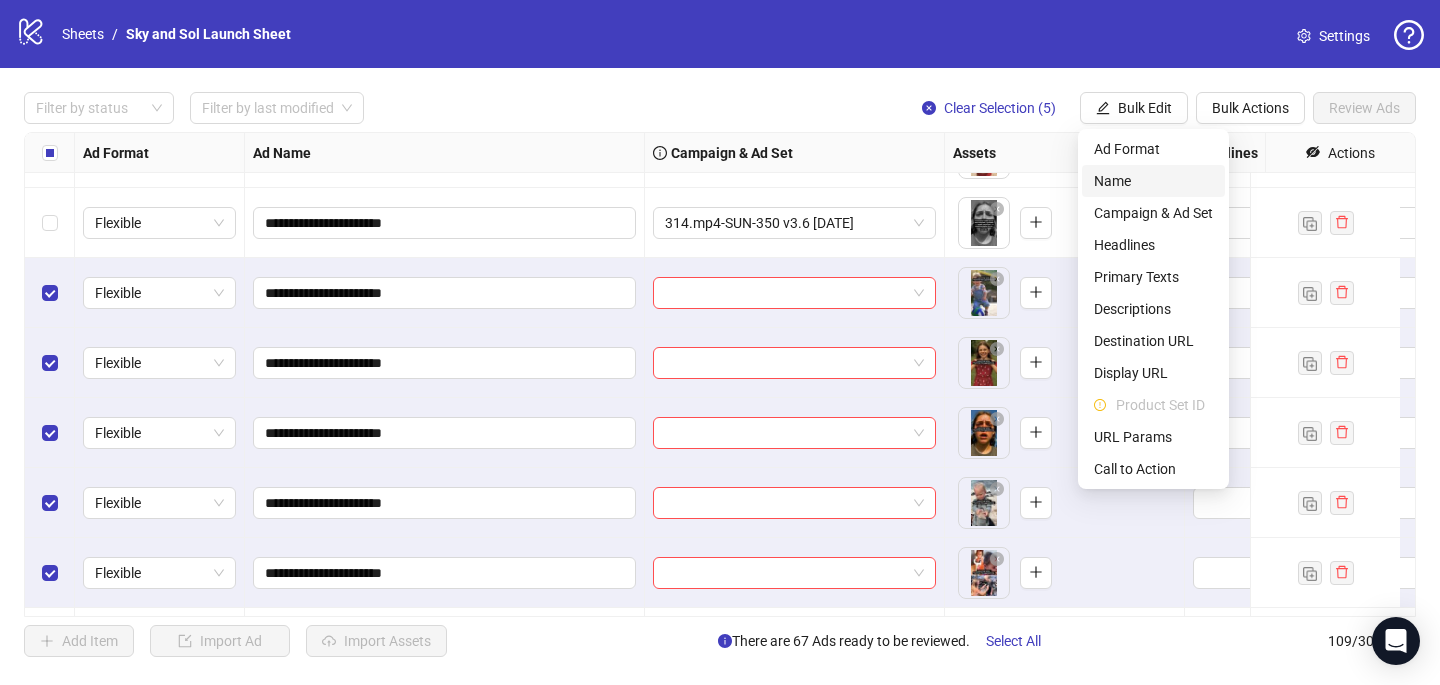 click on "Campaign & Ad Set" at bounding box center [1153, 213] 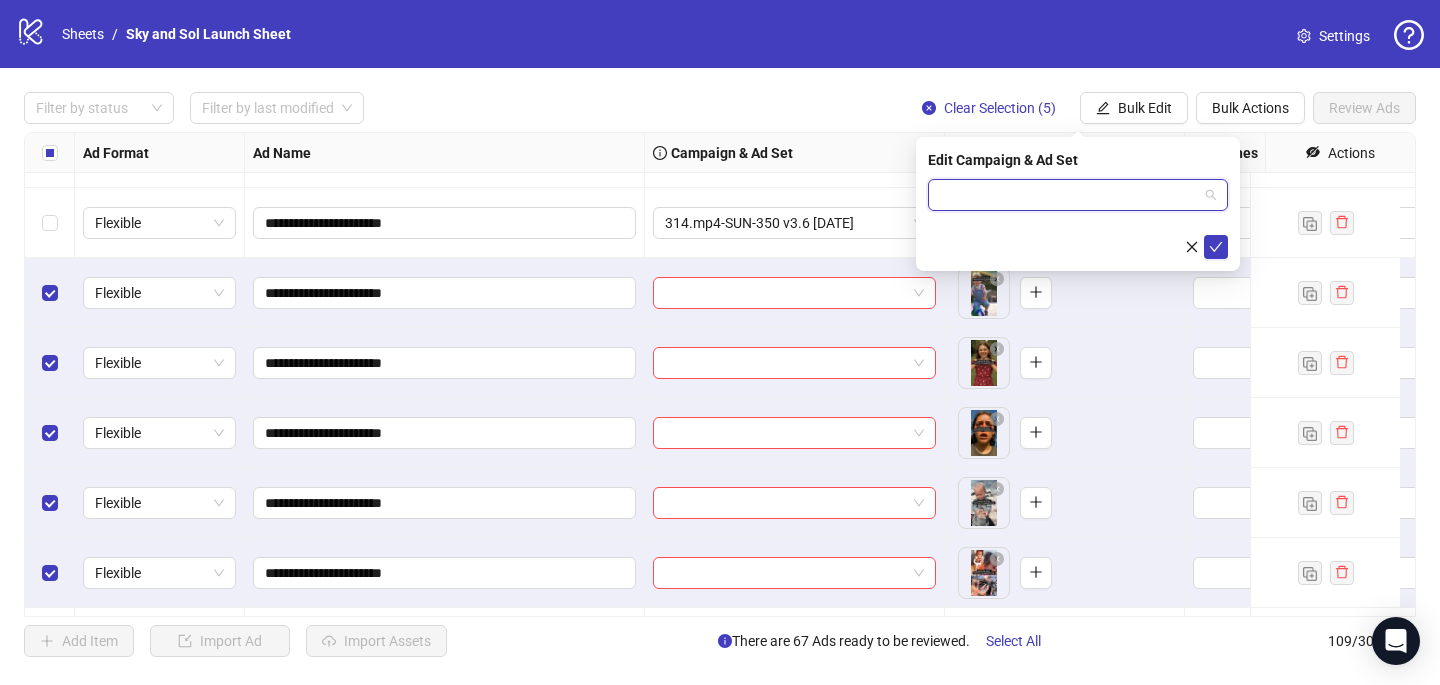 click at bounding box center (1069, 195) 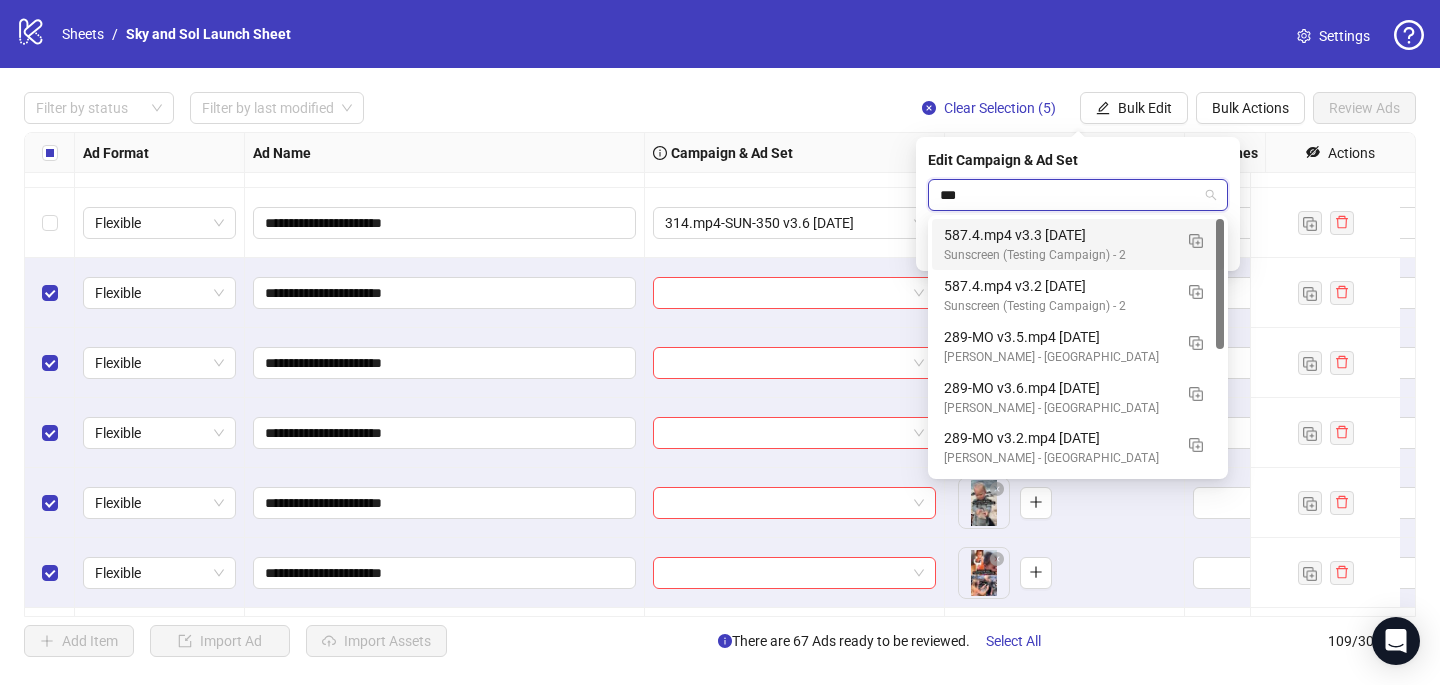 type on "****" 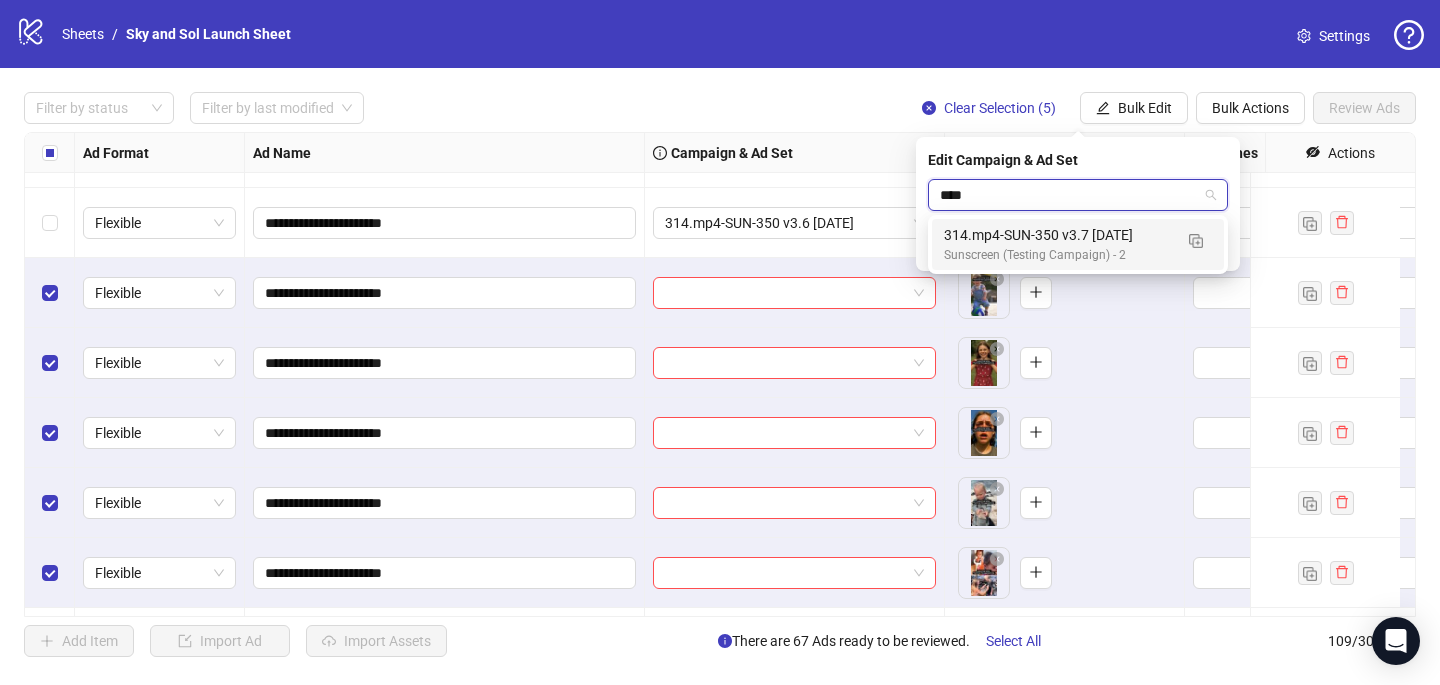 type 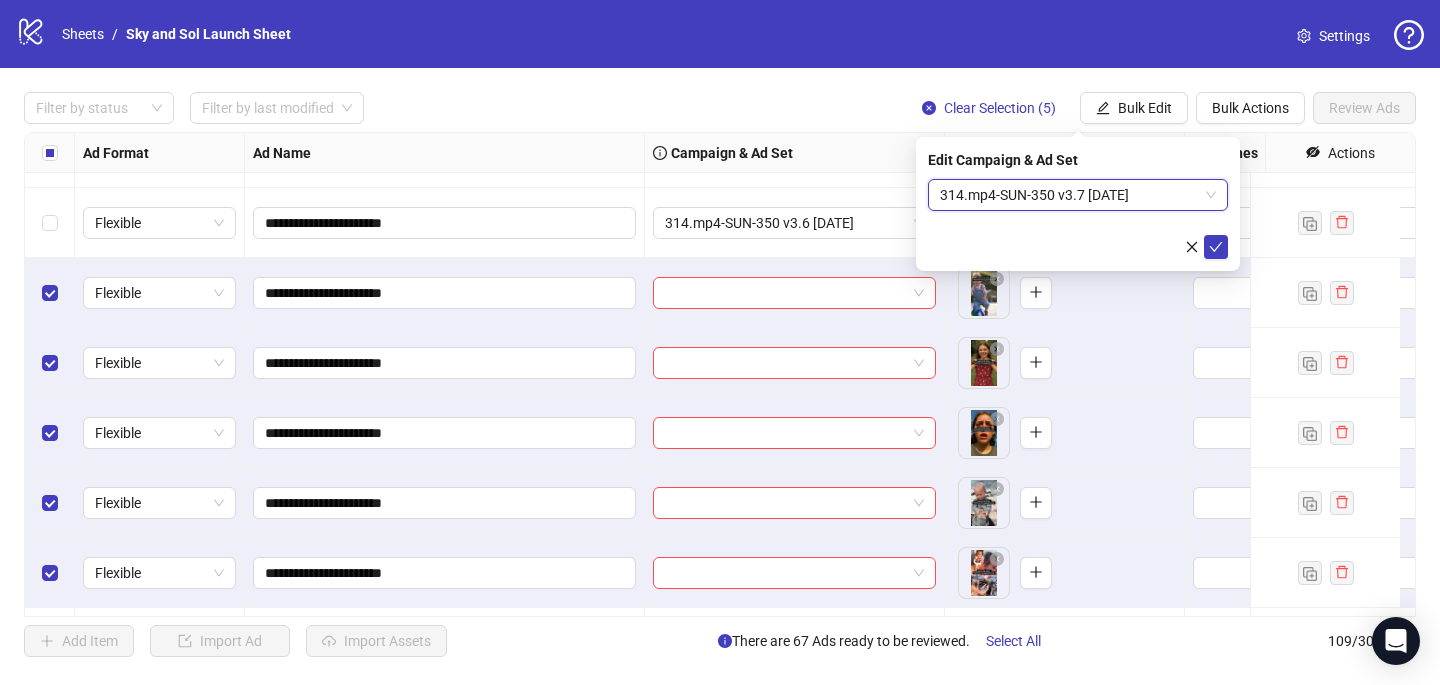 type 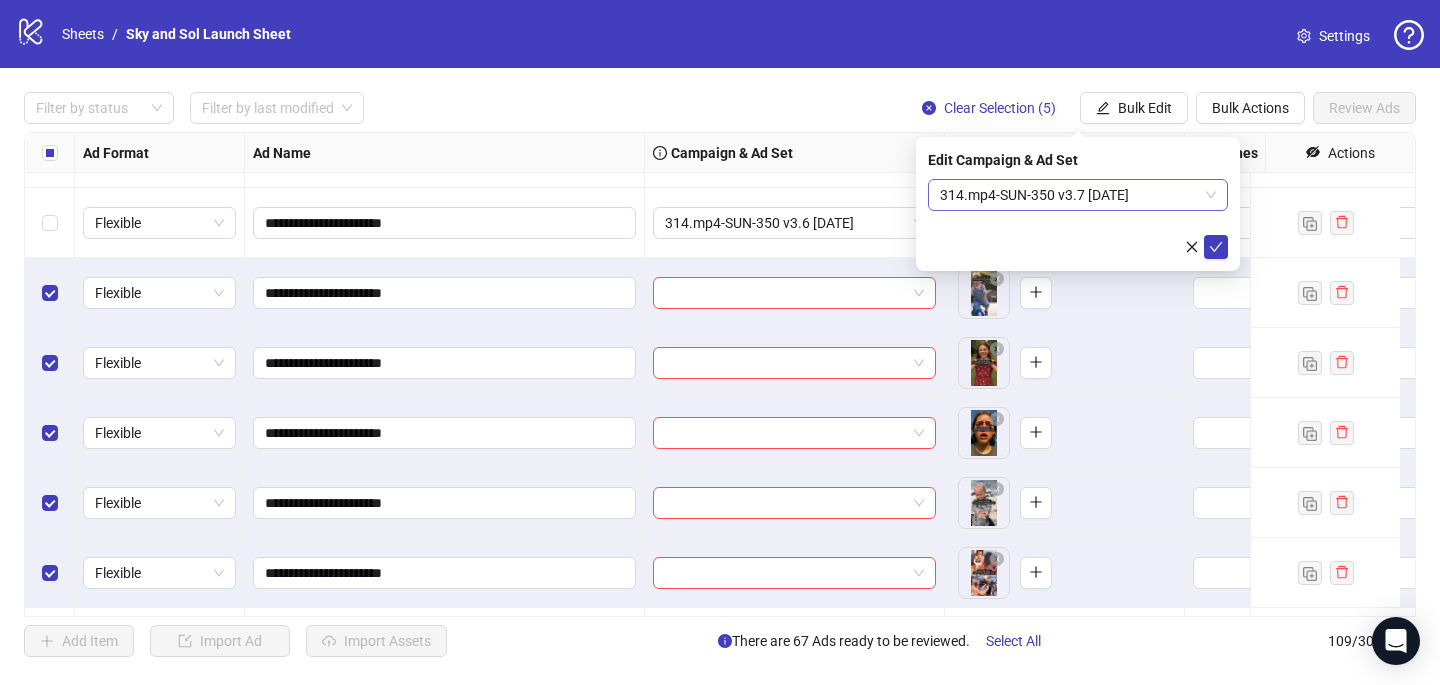 type 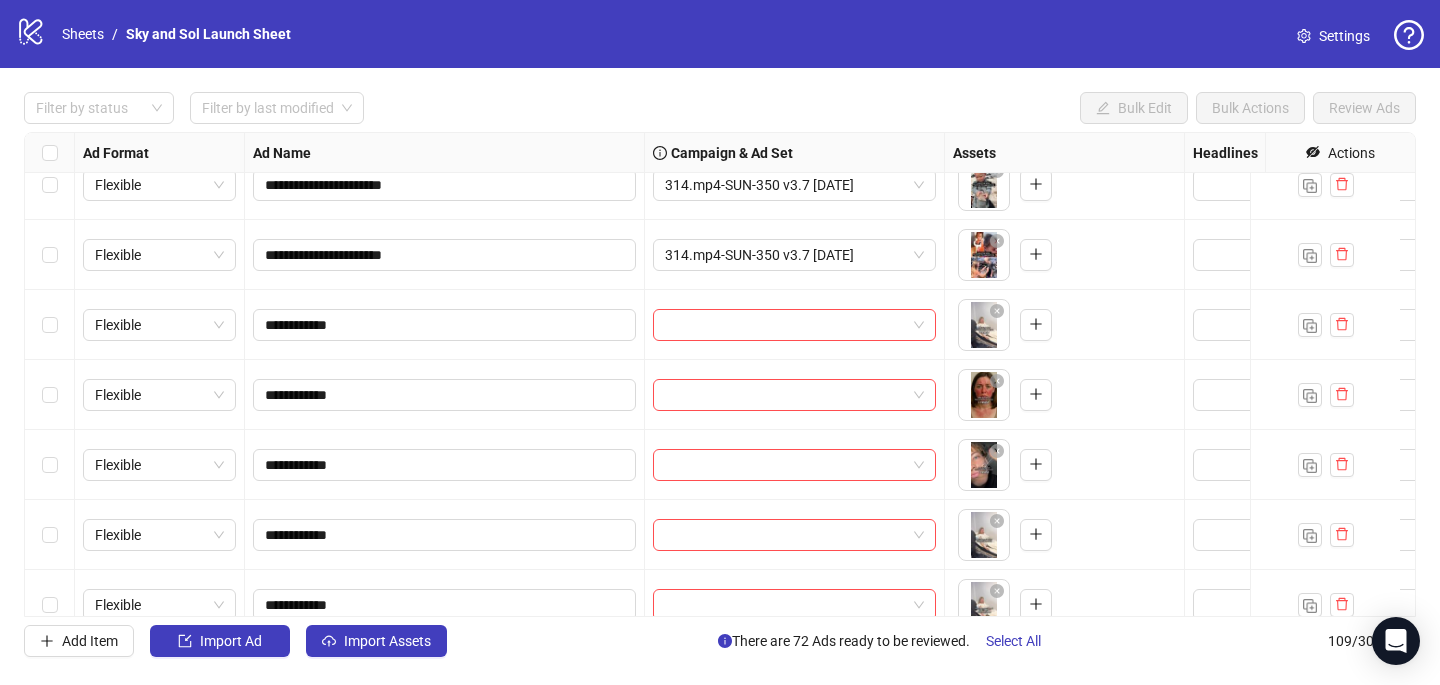 scroll, scrollTop: 4925, scrollLeft: 0, axis: vertical 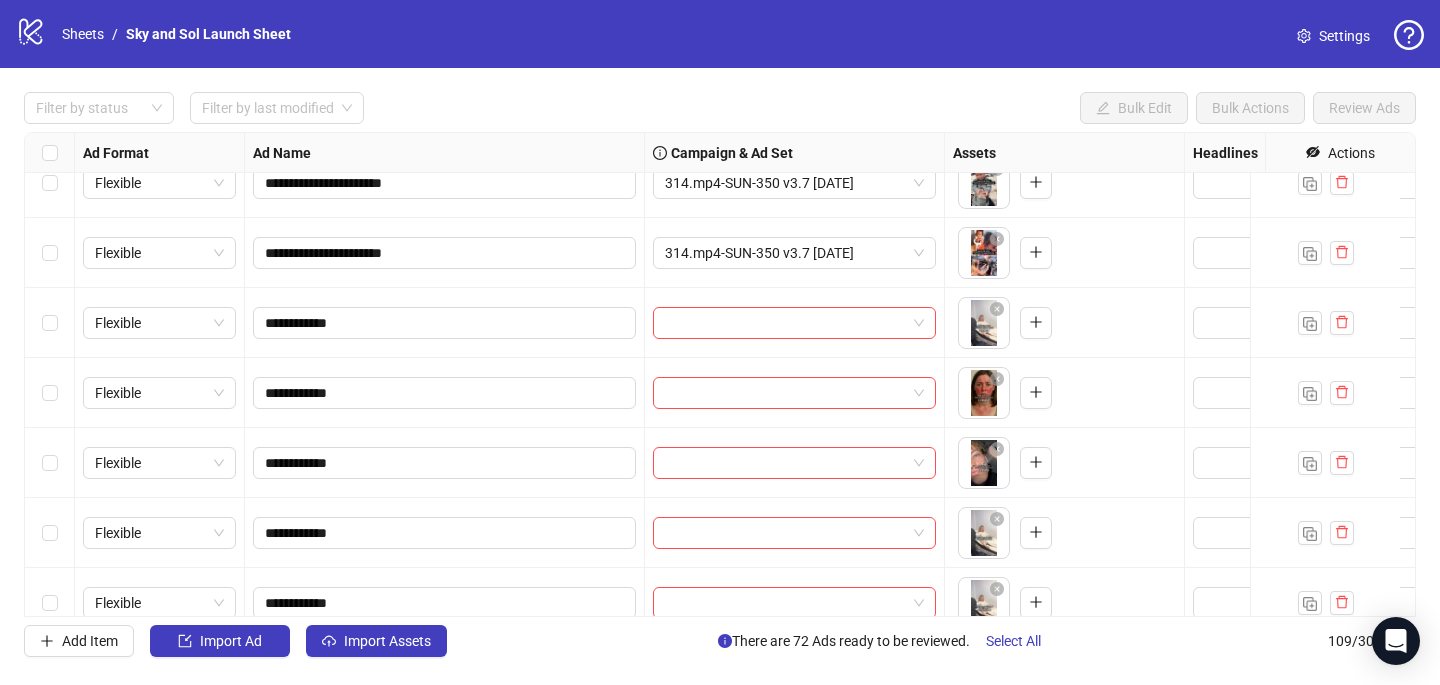 click at bounding box center [50, 323] 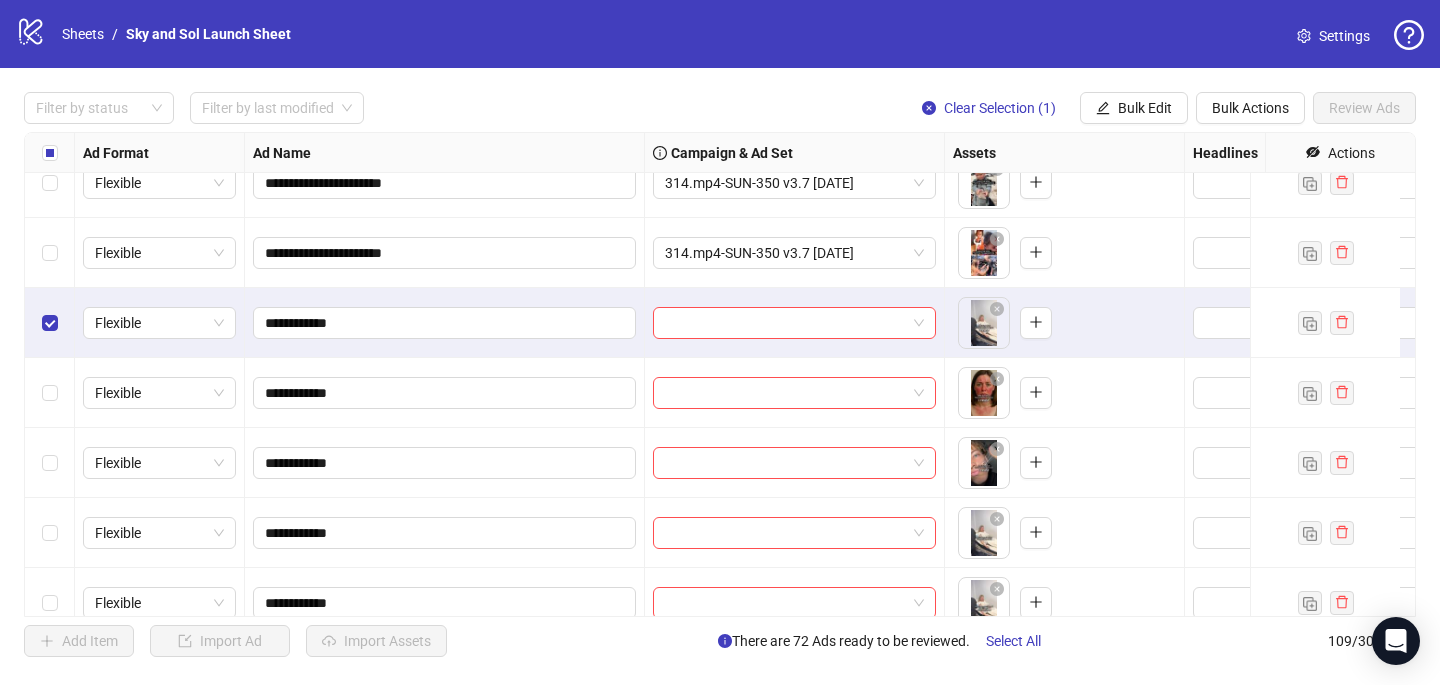 click at bounding box center (50, 393) 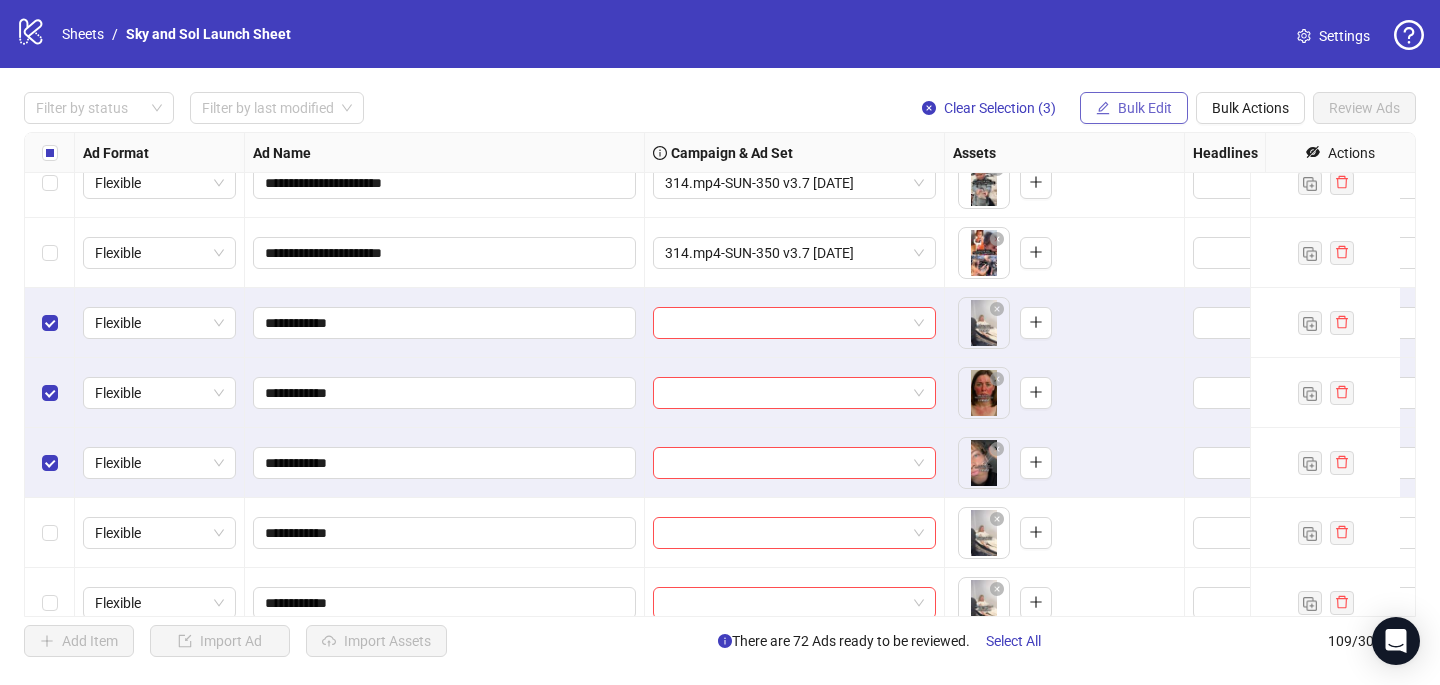 click on "Bulk Edit" at bounding box center [1145, 108] 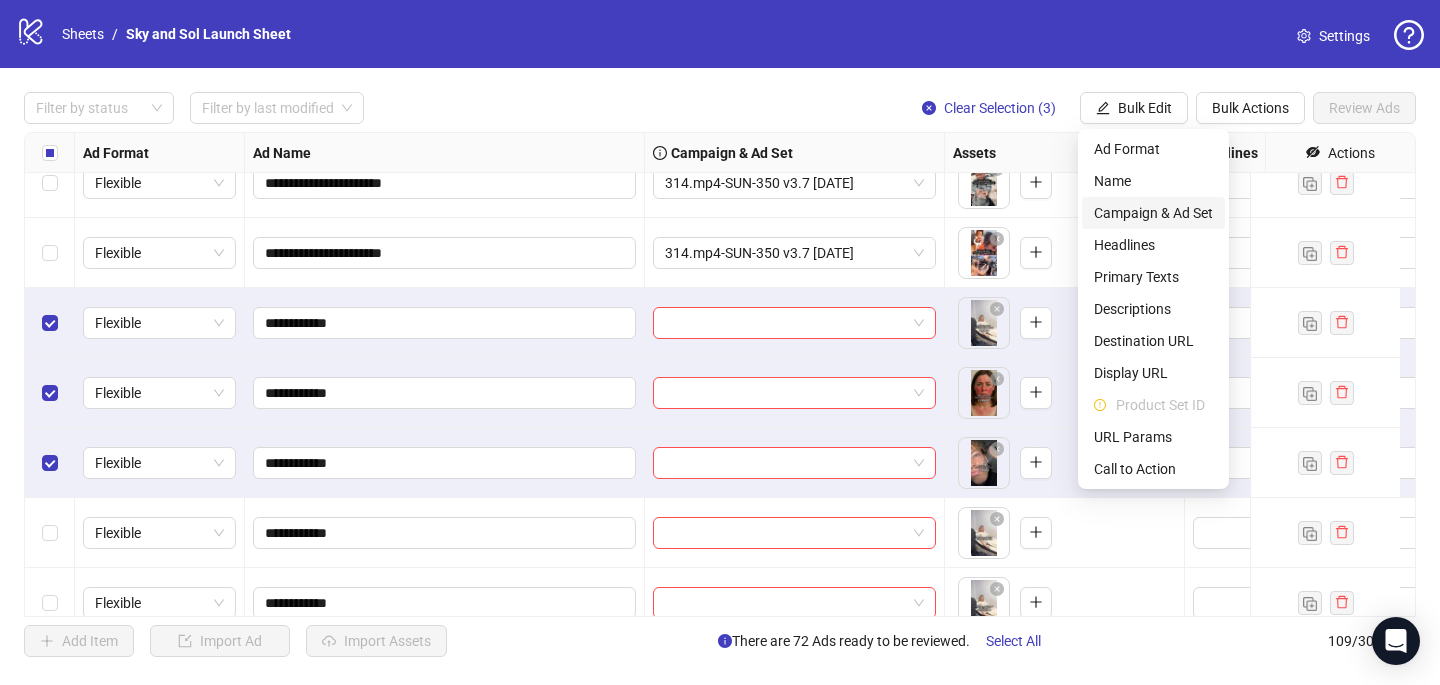 click on "Campaign & Ad Set" at bounding box center (1153, 213) 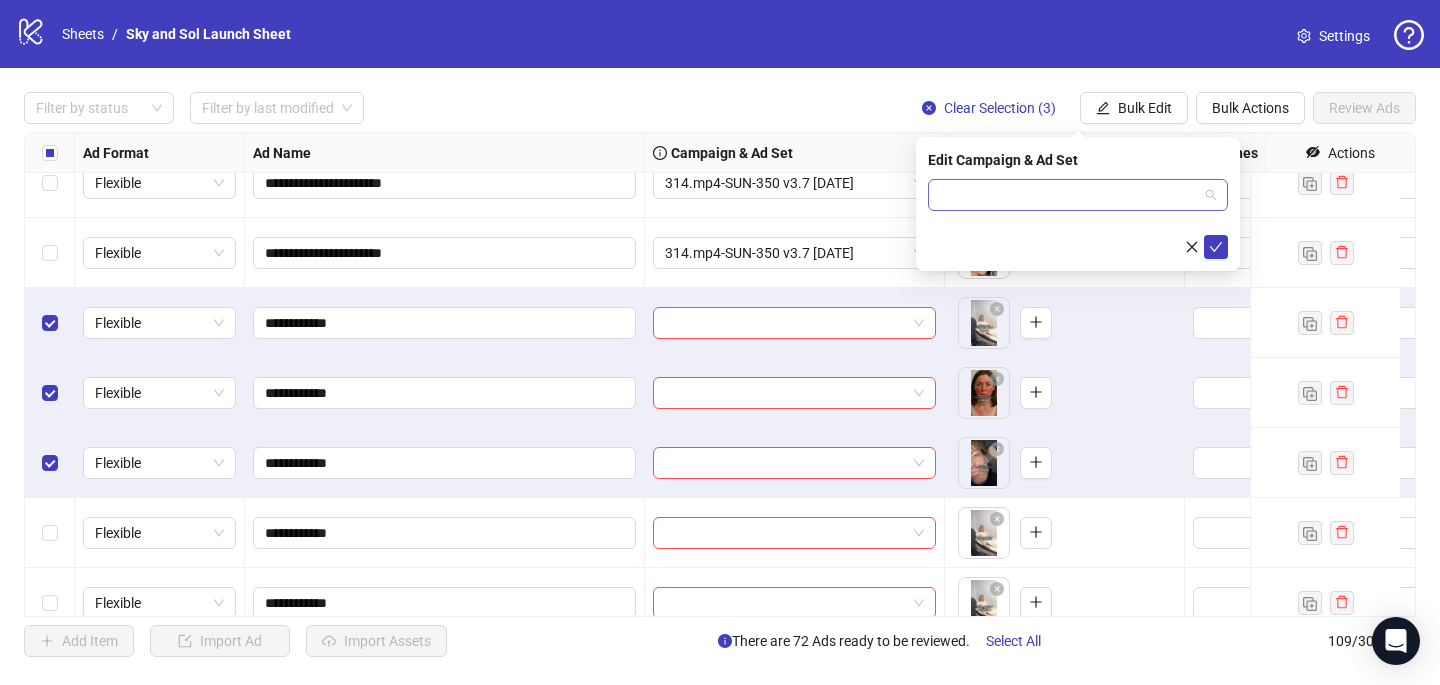 click at bounding box center [1069, 195] 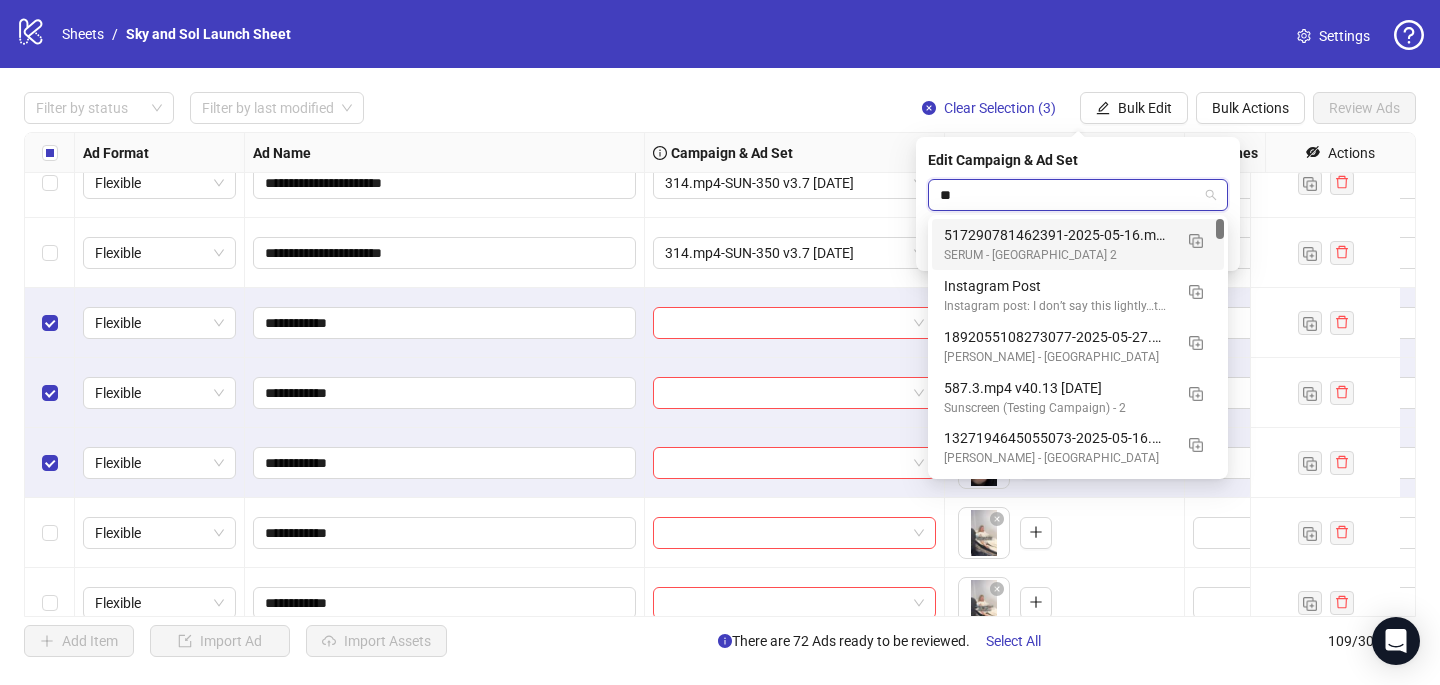type on "***" 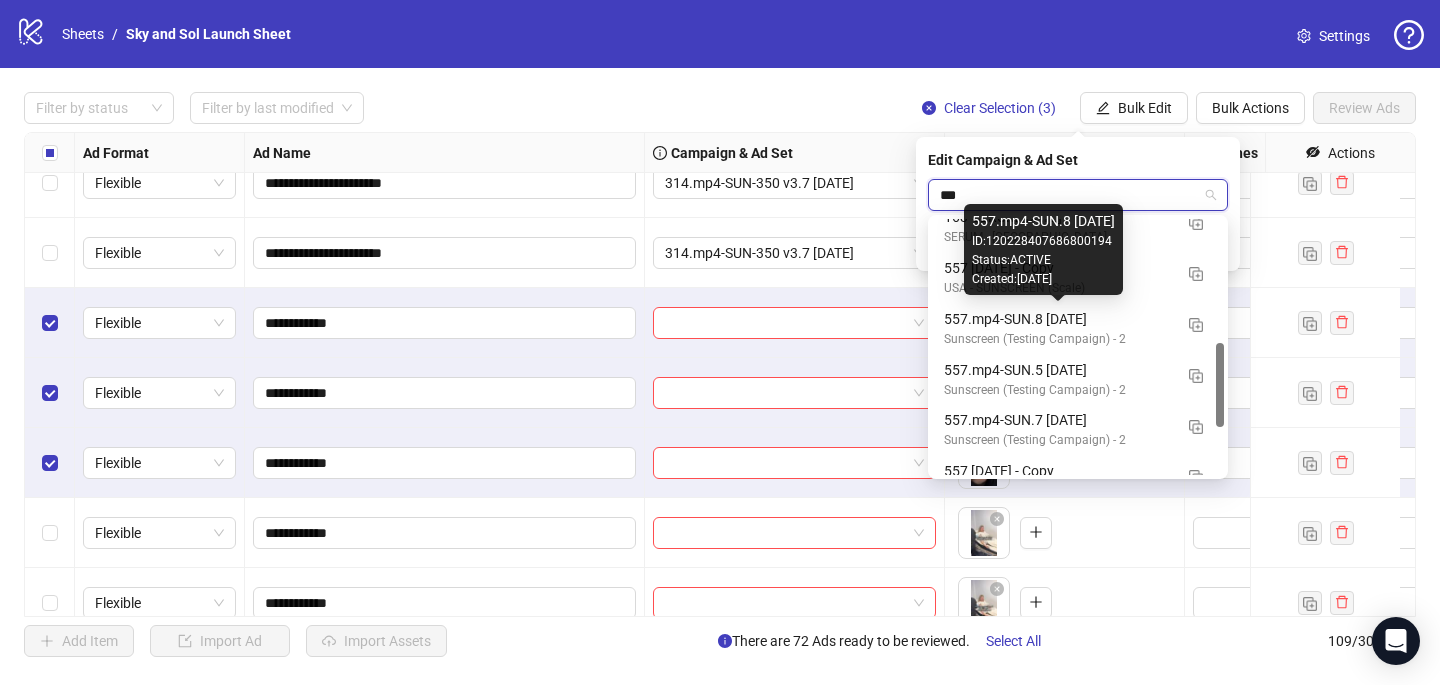 scroll, scrollTop: 408, scrollLeft: 0, axis: vertical 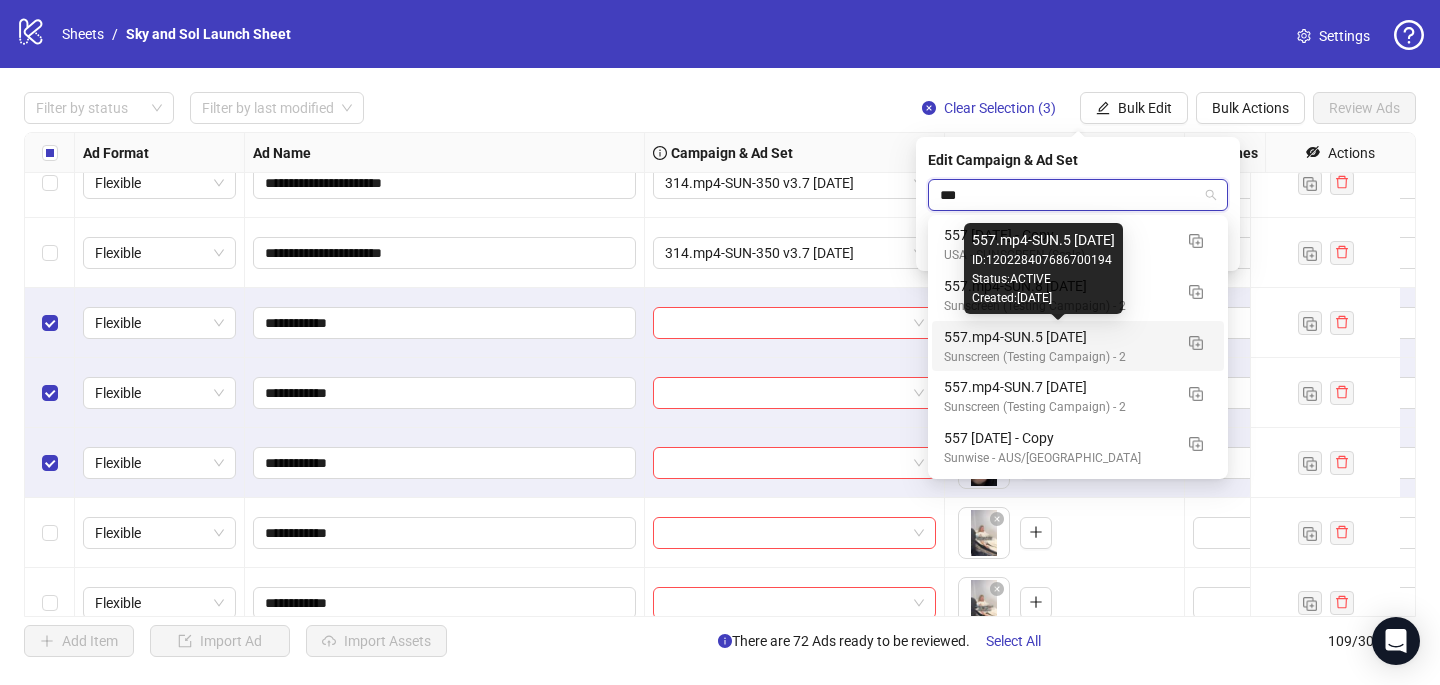 click on "557.mp4-SUN.5 [DATE]" at bounding box center (1058, 337) 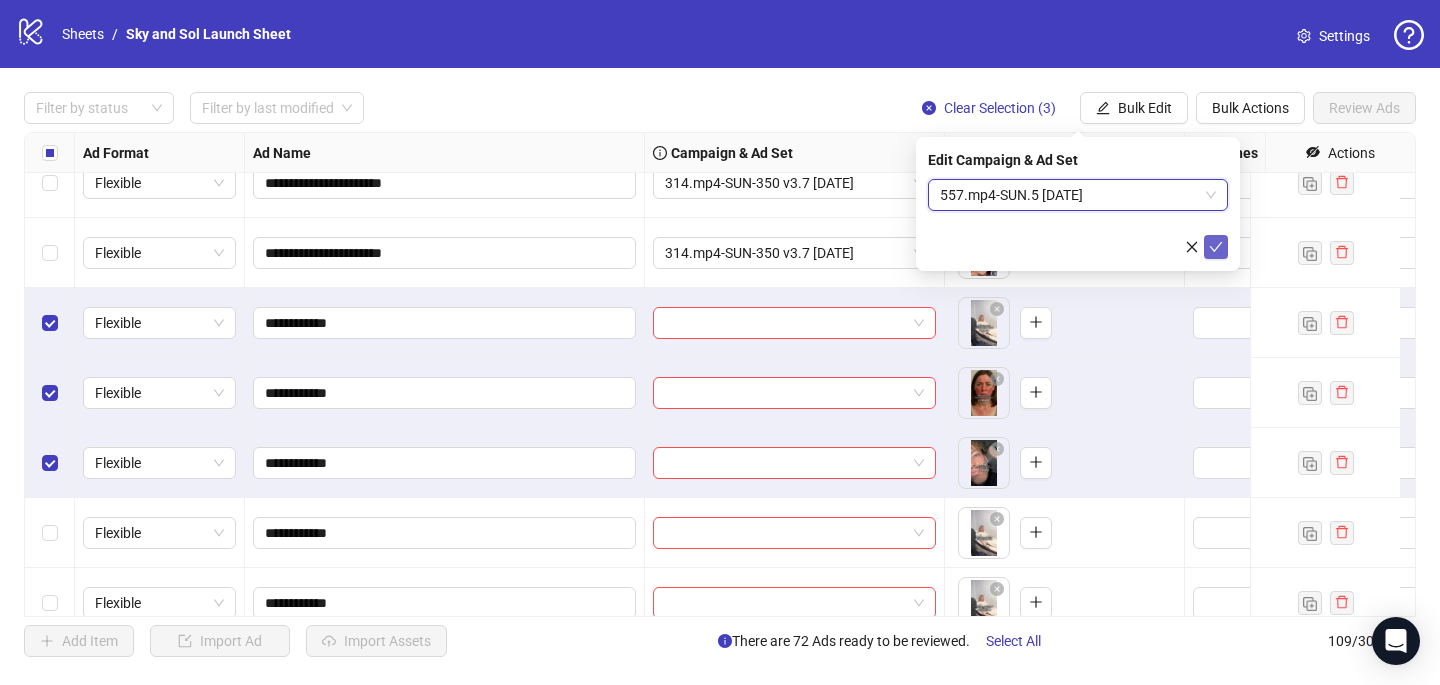 click 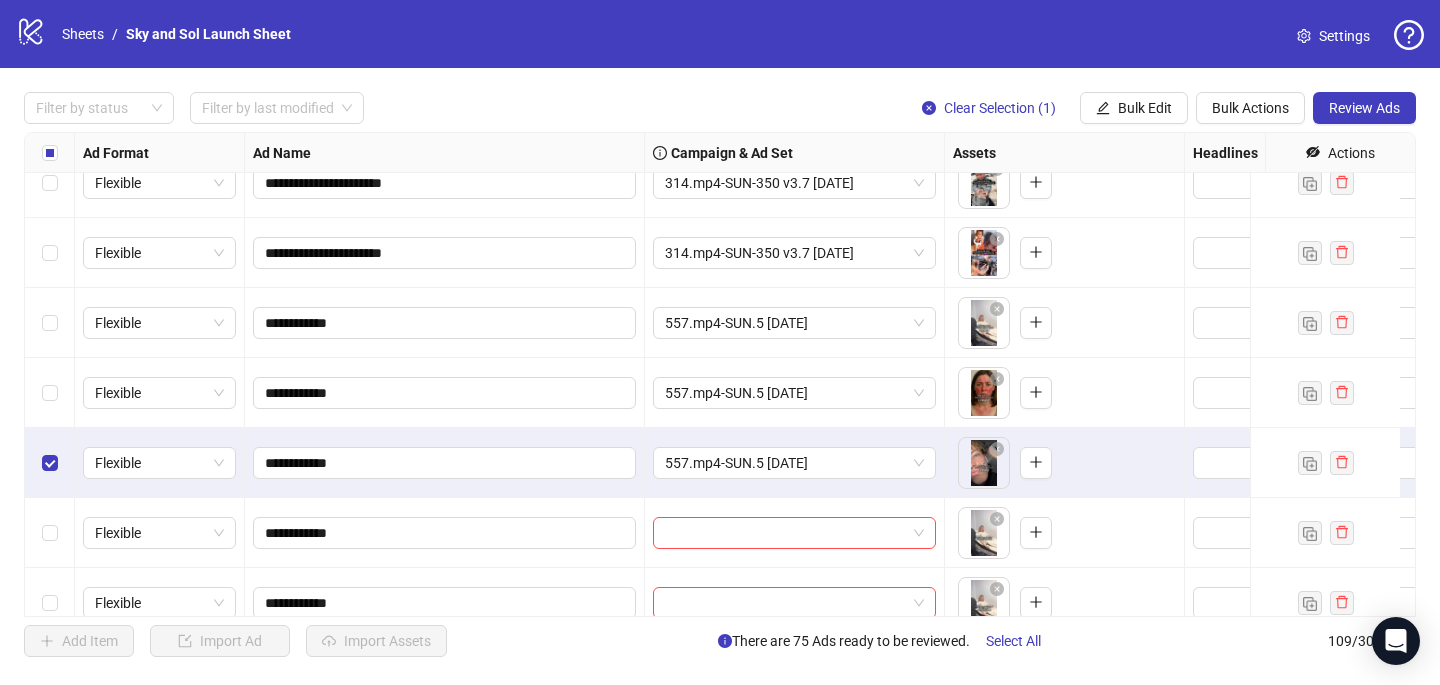 click at bounding box center [50, 463] 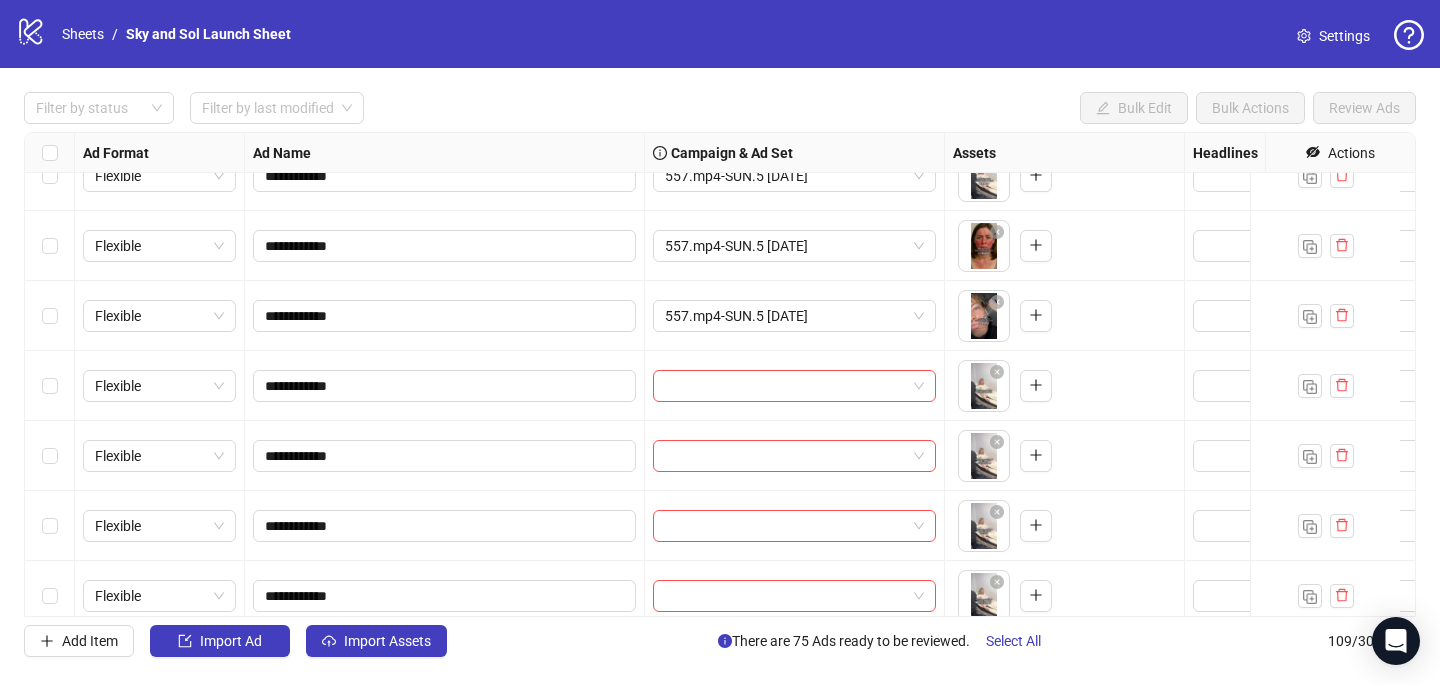 scroll, scrollTop: 5073, scrollLeft: 0, axis: vertical 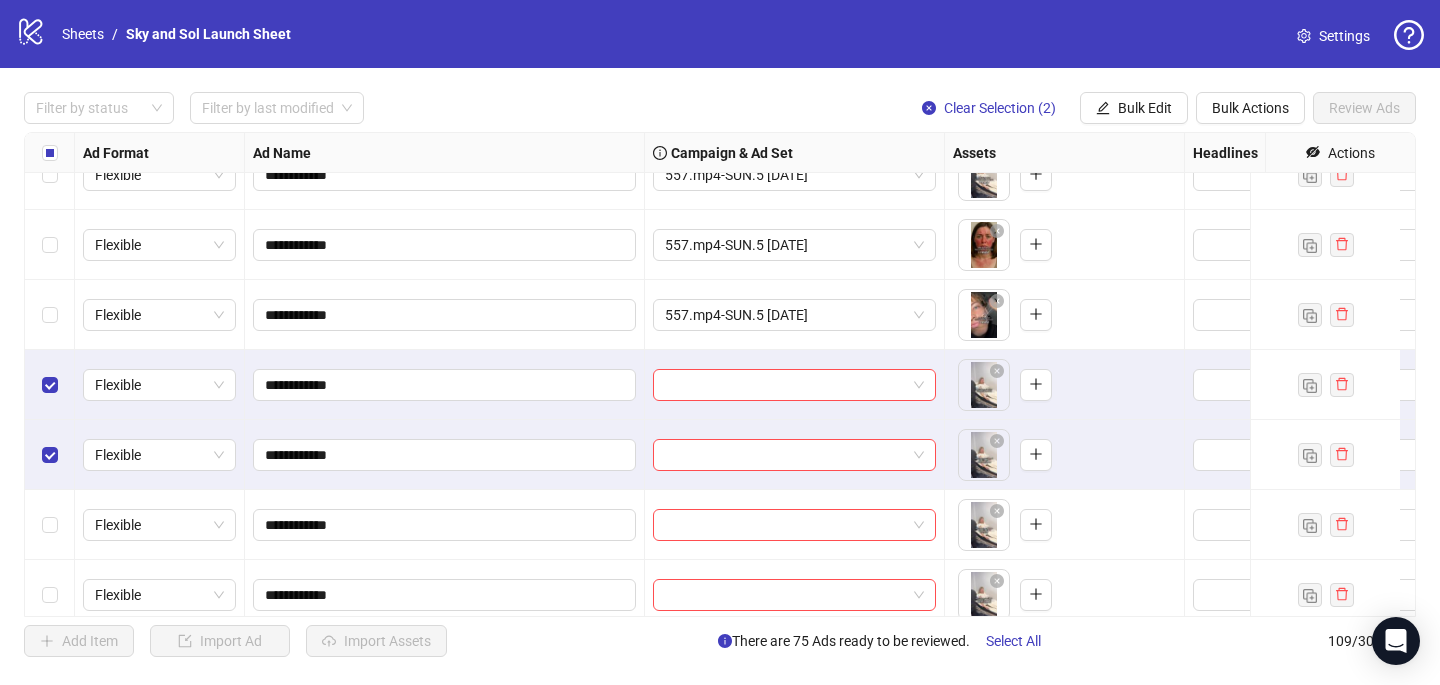click at bounding box center (50, 525) 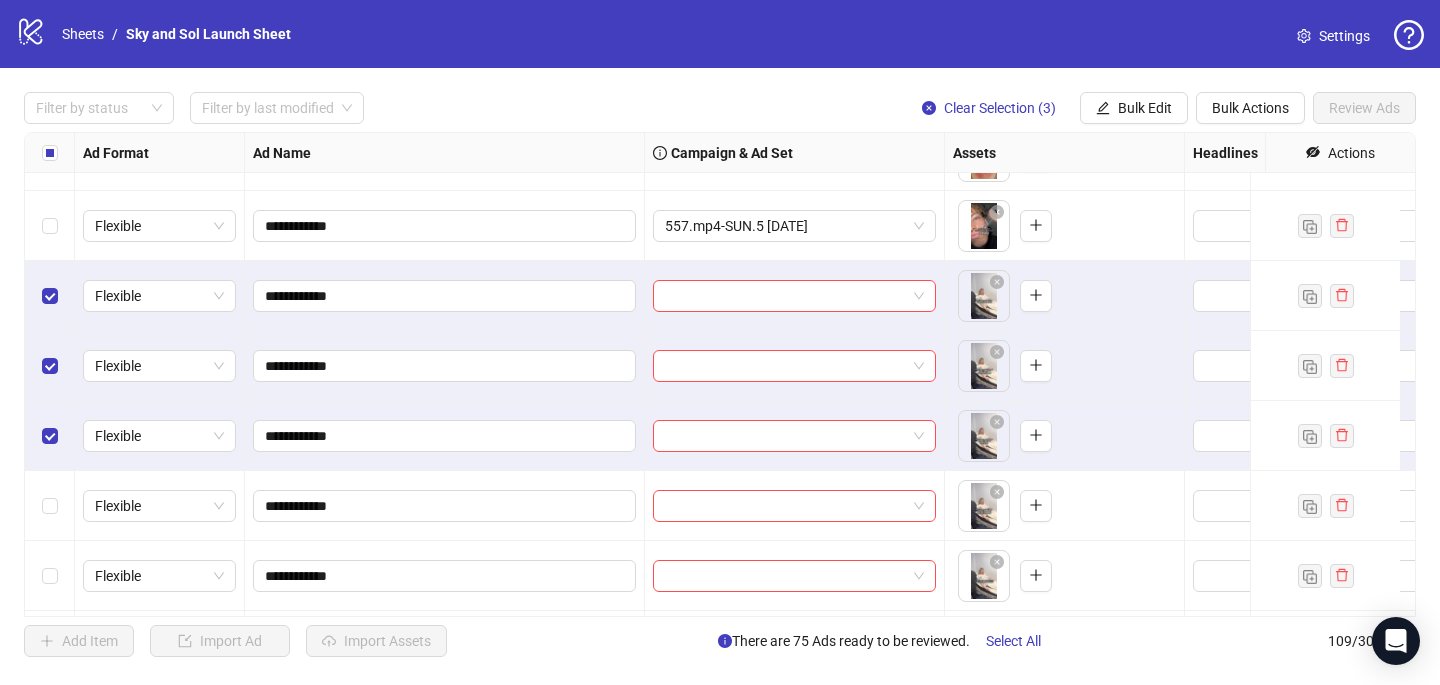 scroll, scrollTop: 5176, scrollLeft: 0, axis: vertical 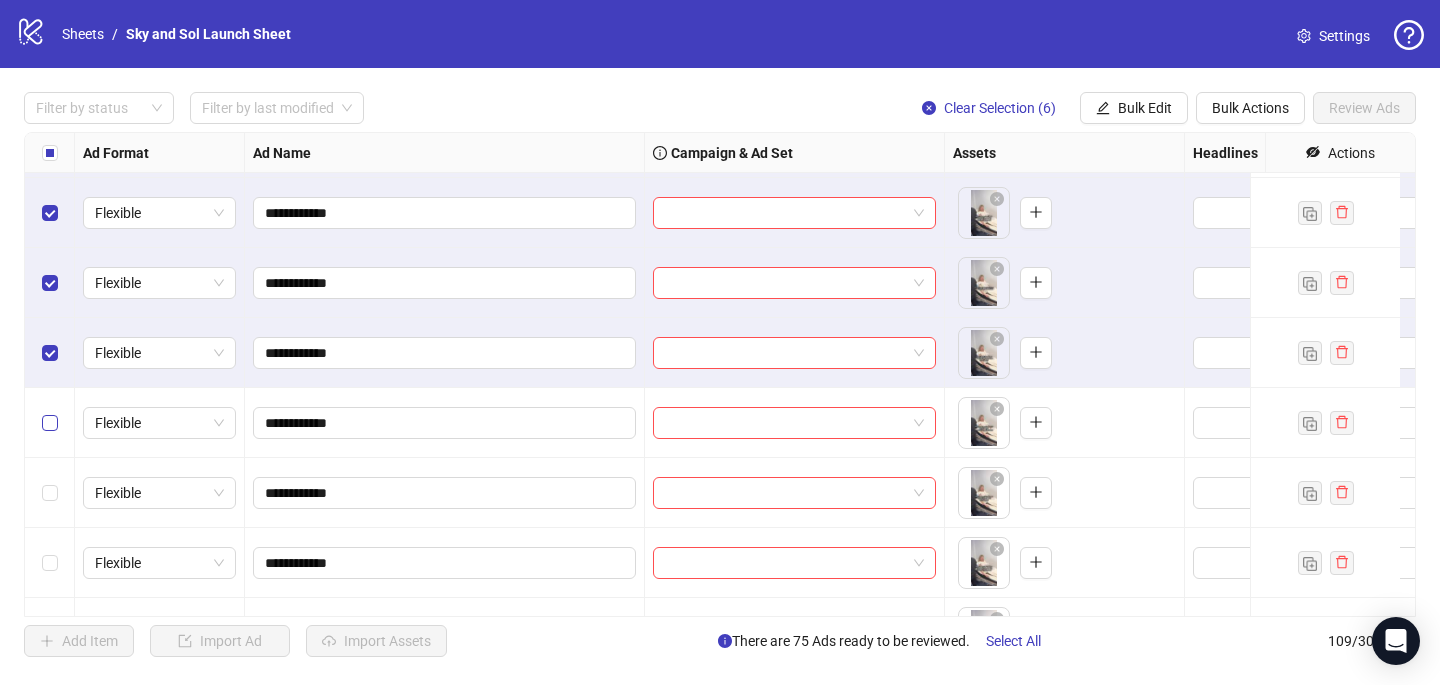 click at bounding box center [50, 423] 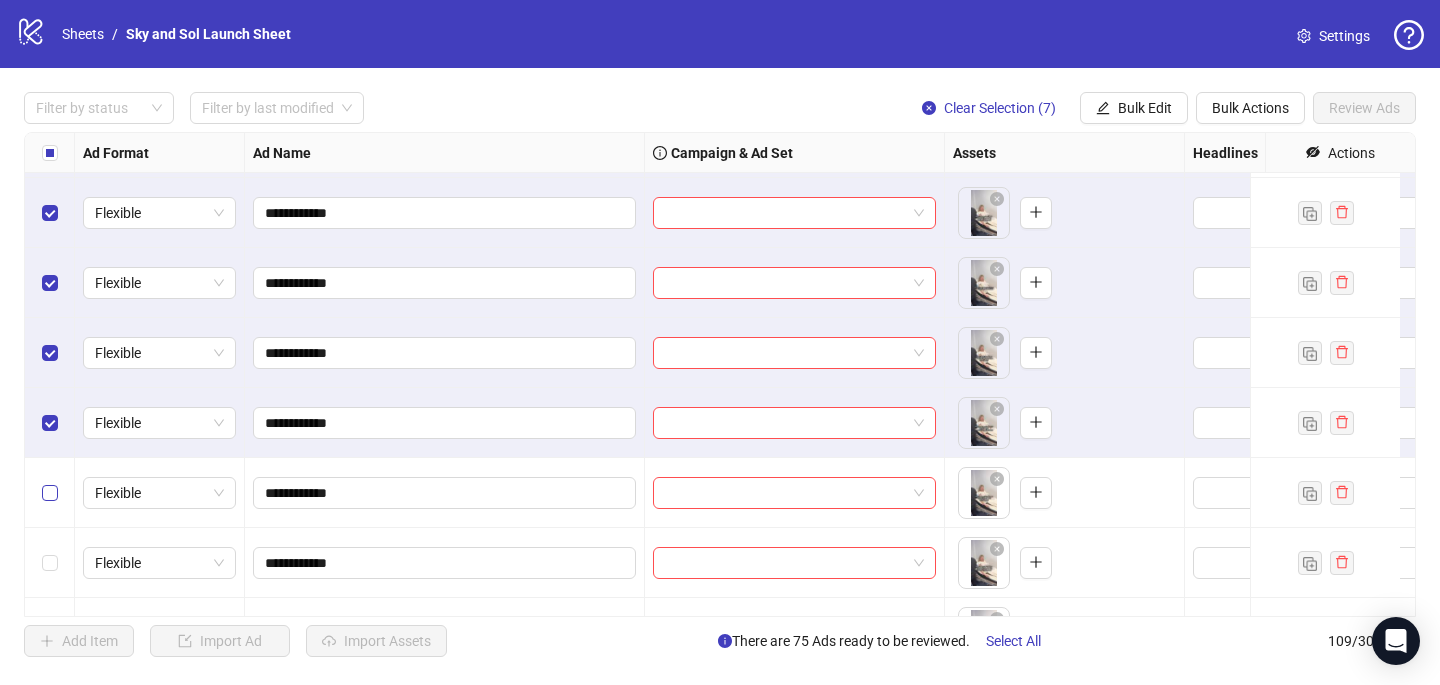 click at bounding box center [50, 493] 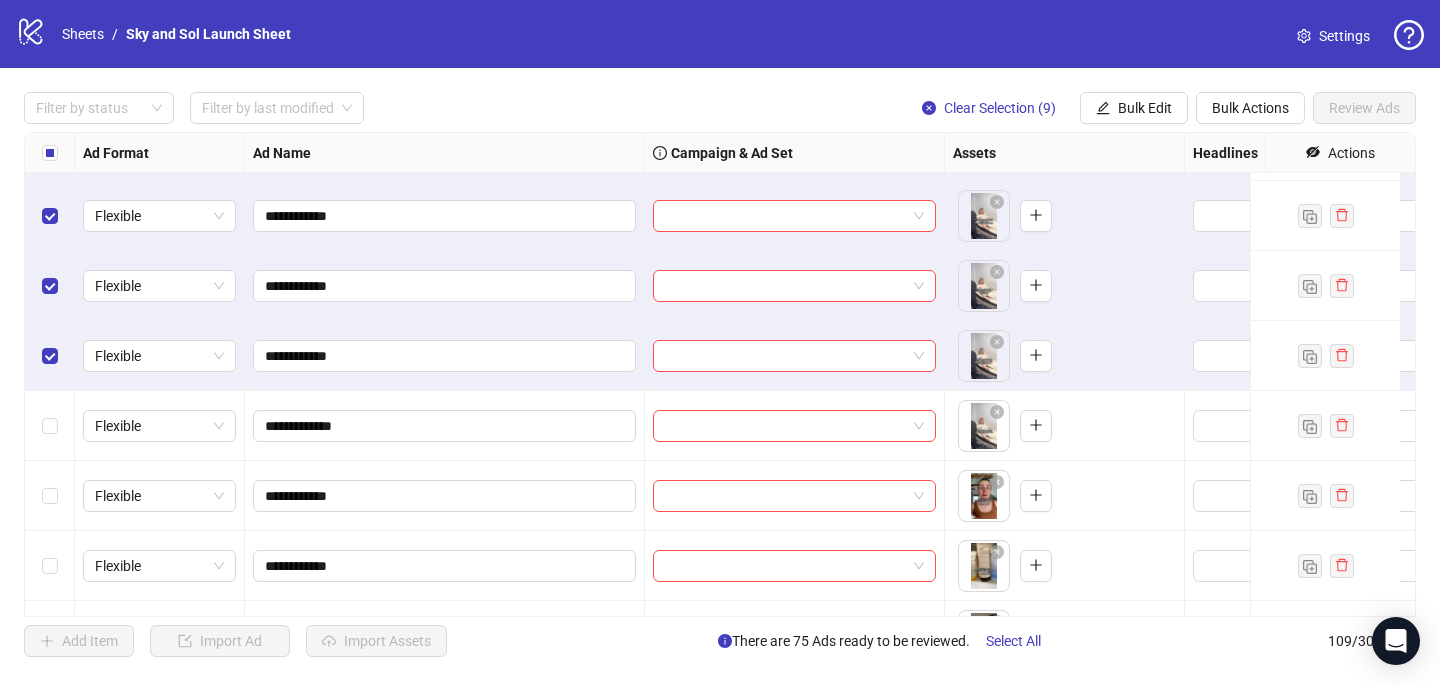 scroll, scrollTop: 5705, scrollLeft: 0, axis: vertical 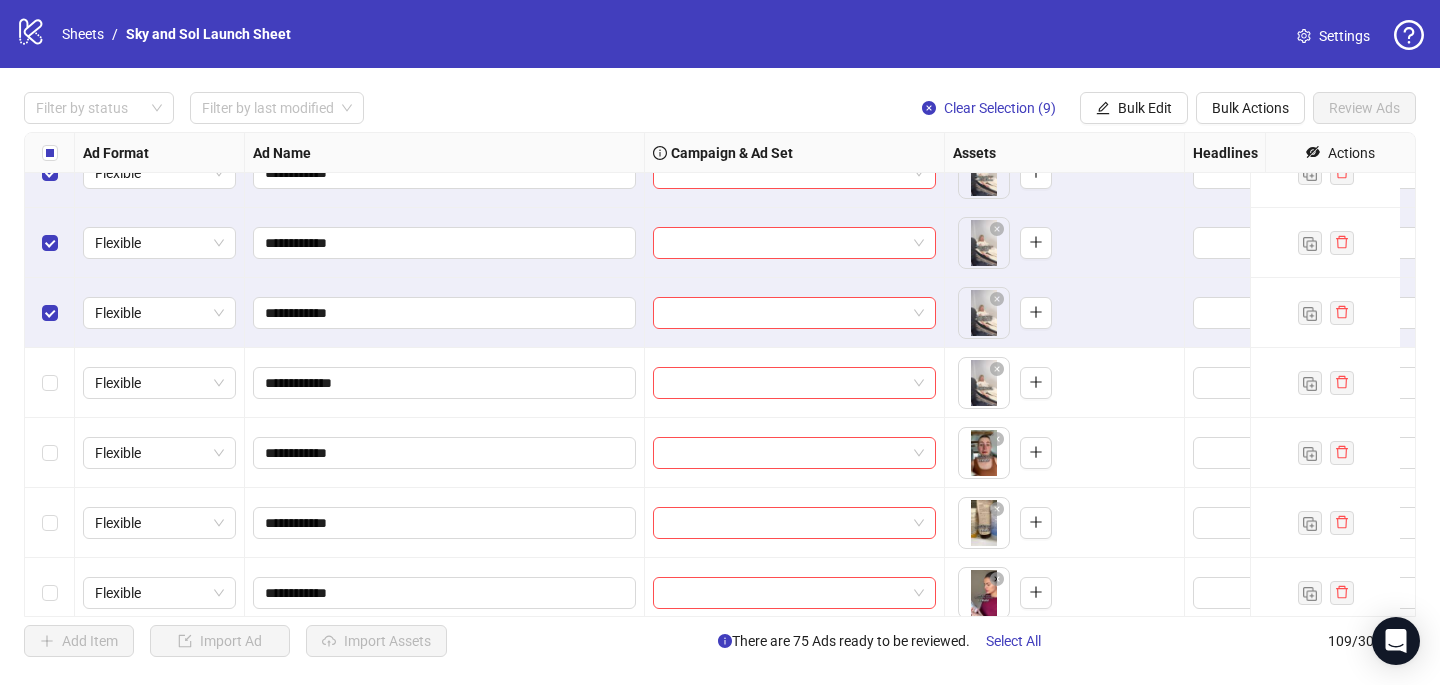 click at bounding box center [50, 383] 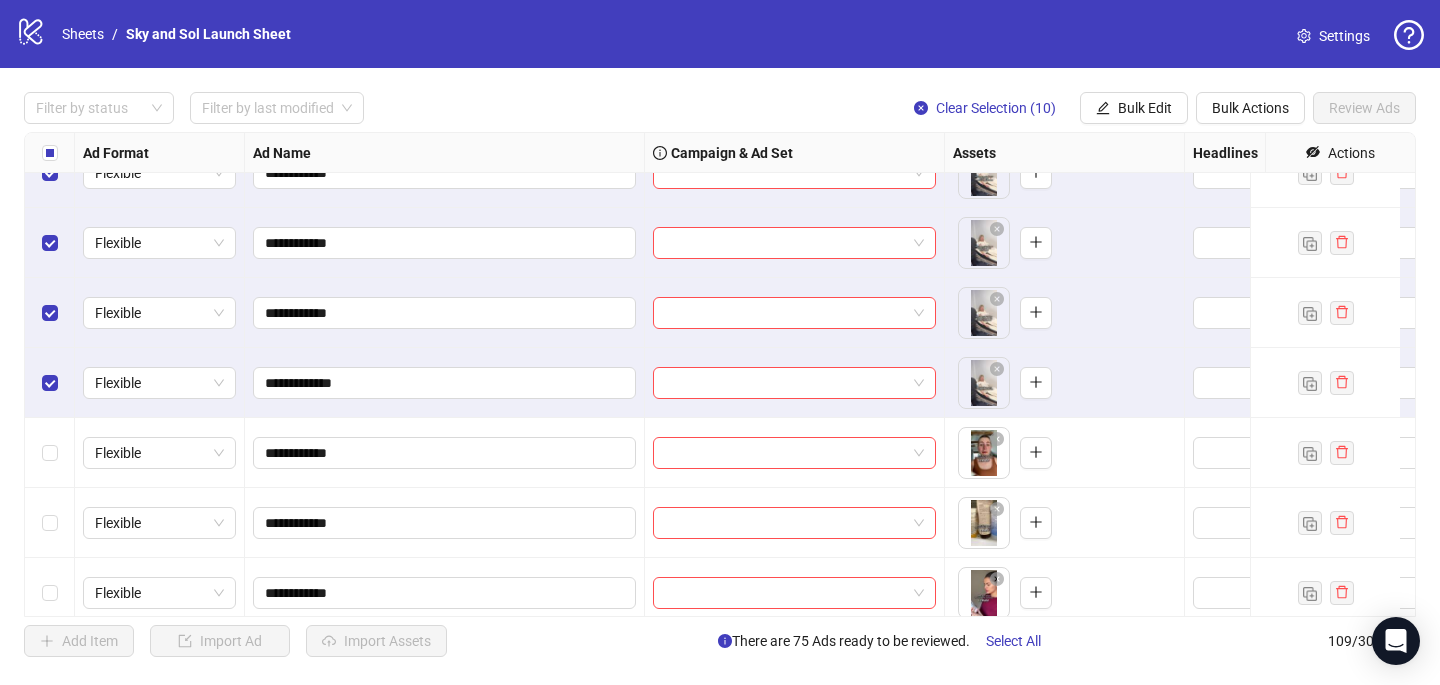 click on "**********" at bounding box center (720, 374) 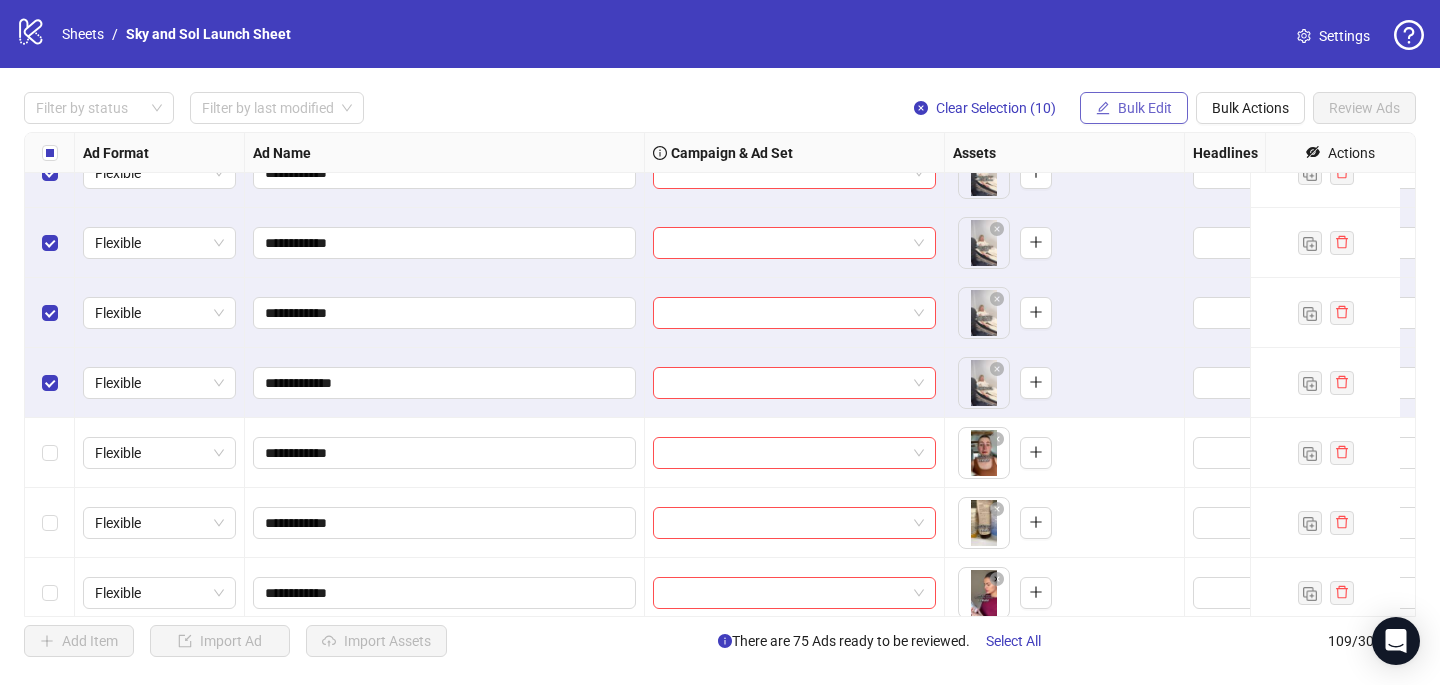 click on "Bulk Edit" at bounding box center (1145, 108) 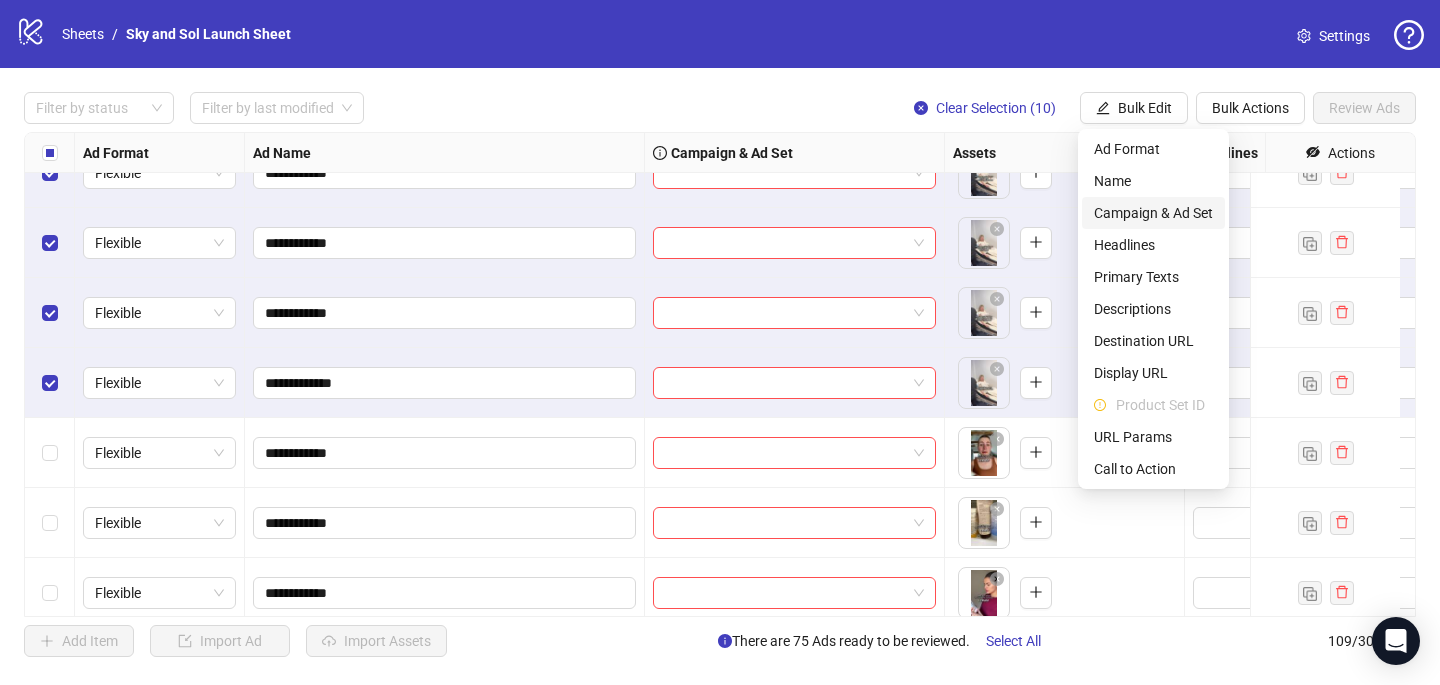 click on "Campaign & Ad Set" at bounding box center [1153, 213] 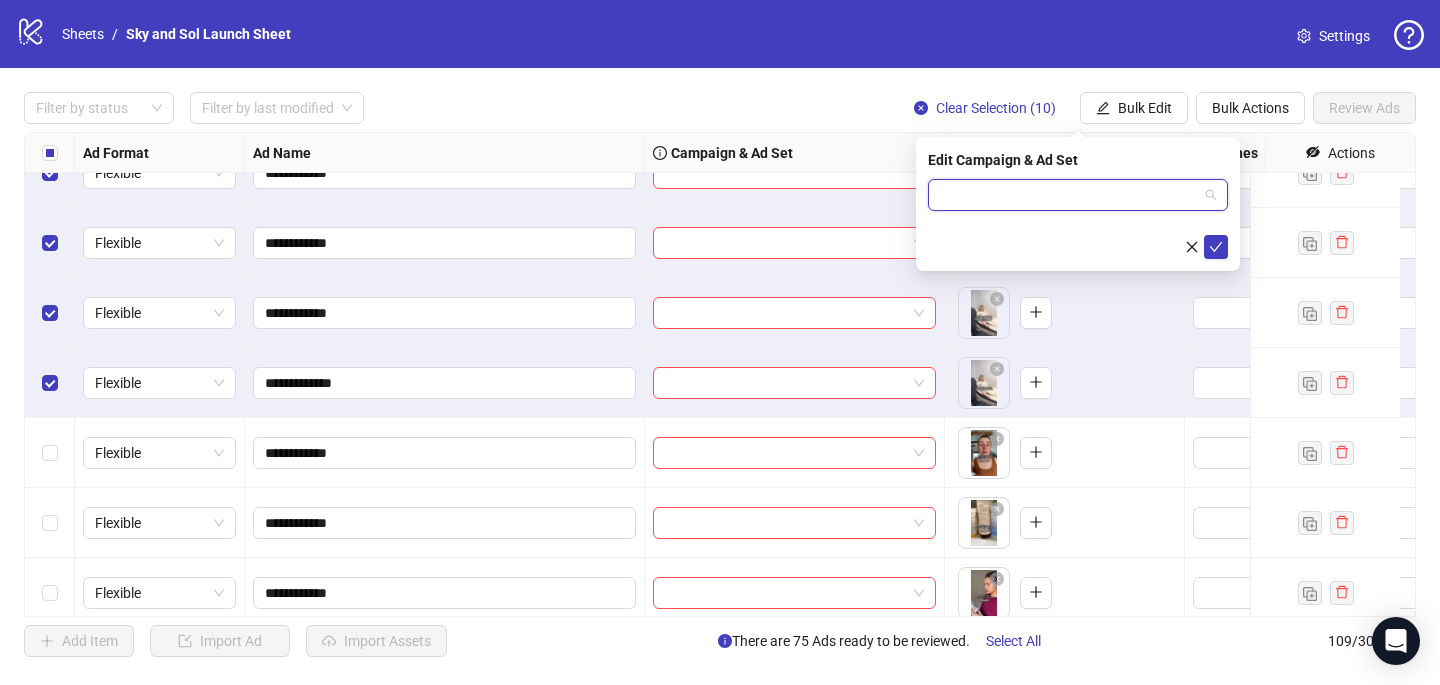 click at bounding box center [1069, 195] 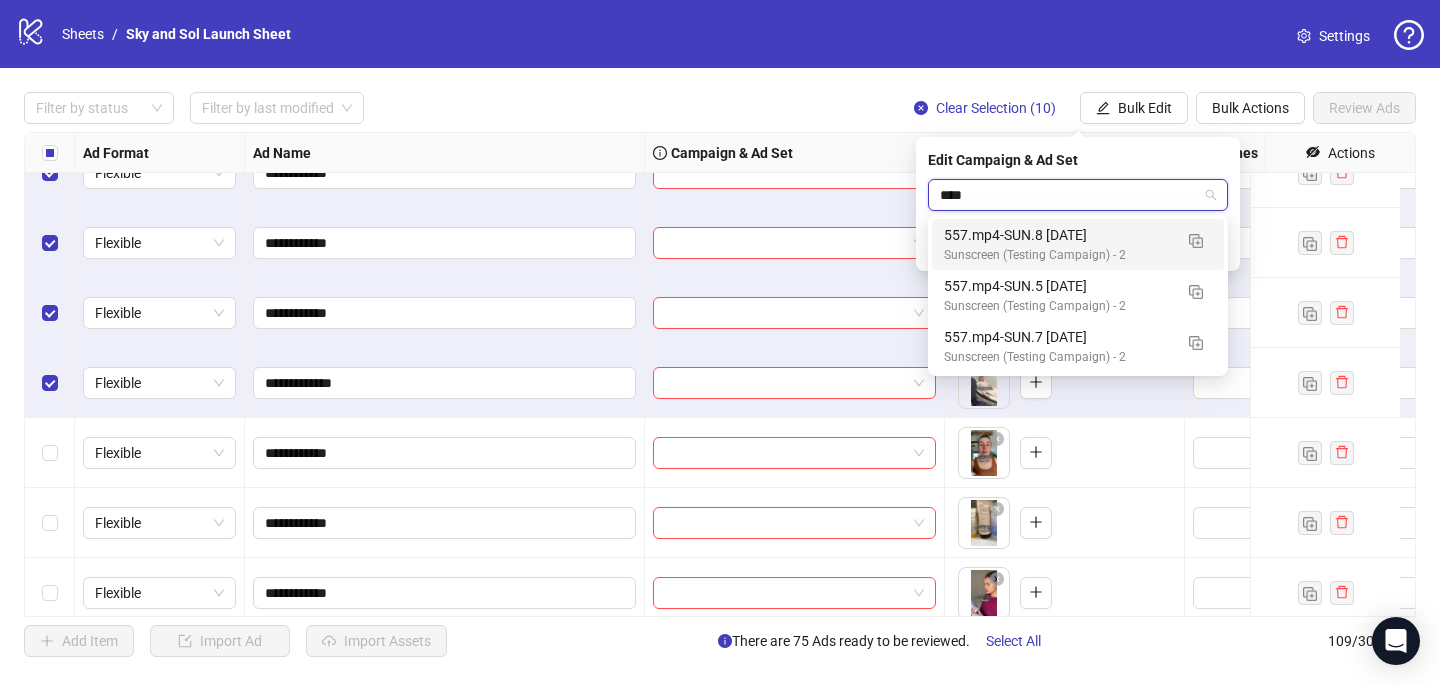 type on "*****" 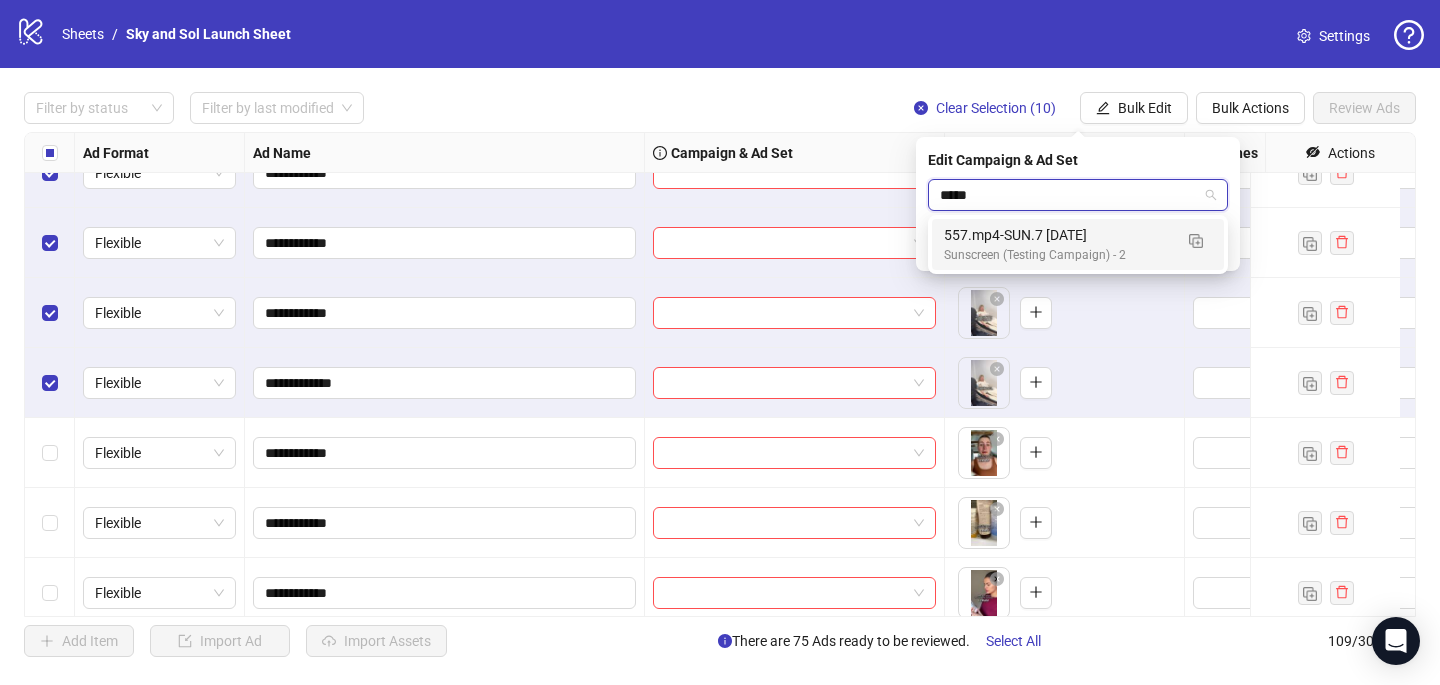 type 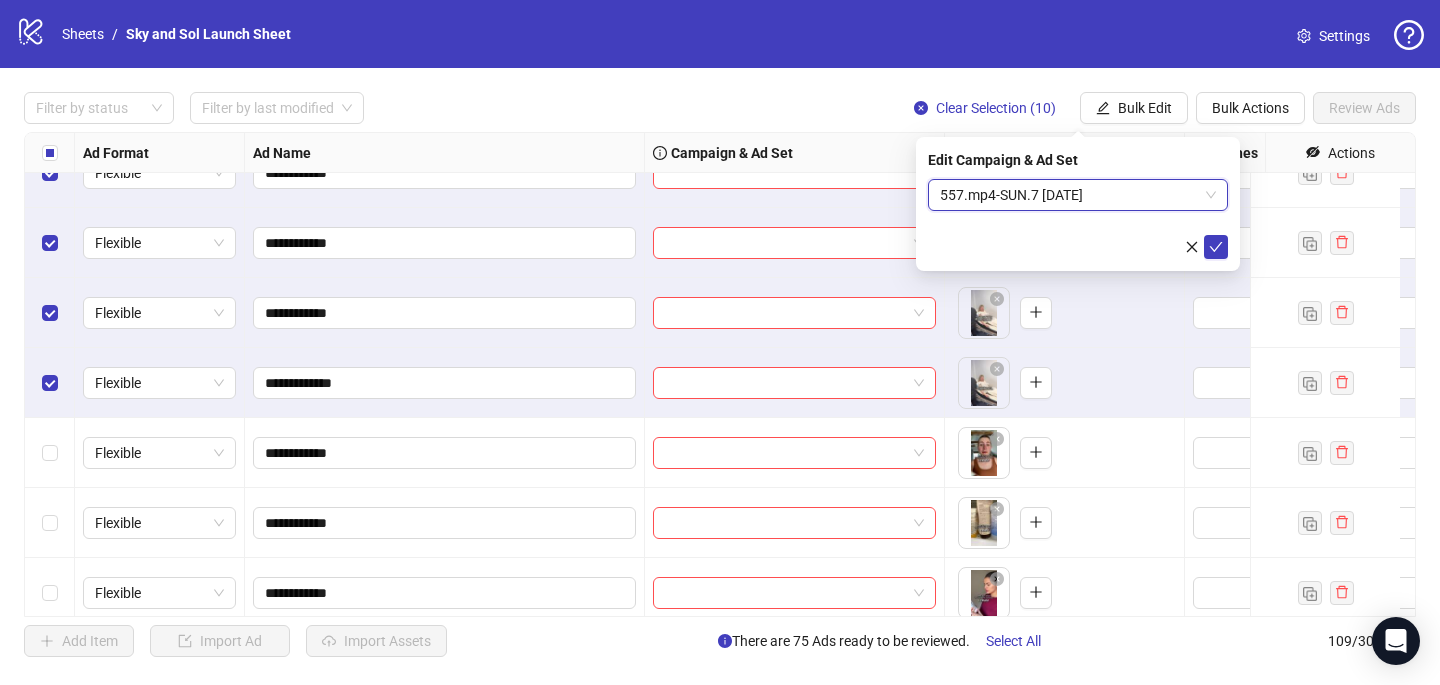 type 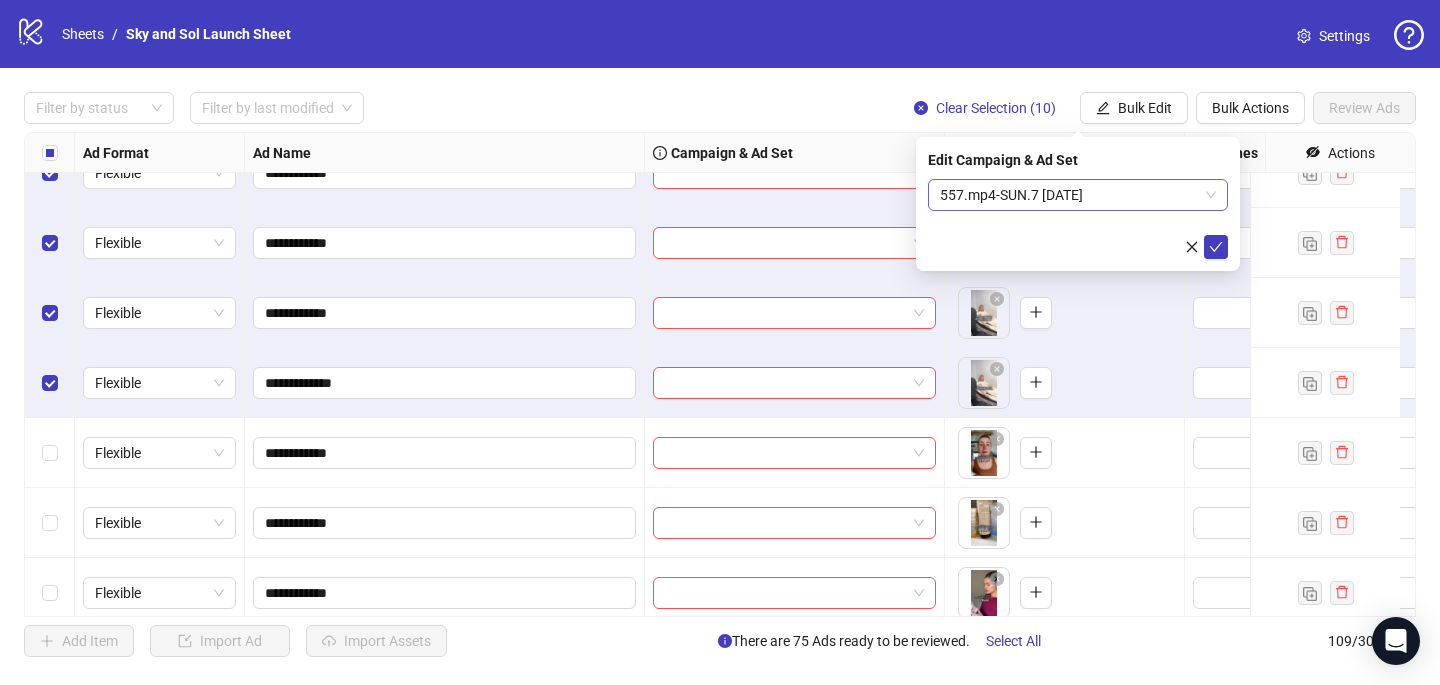 type 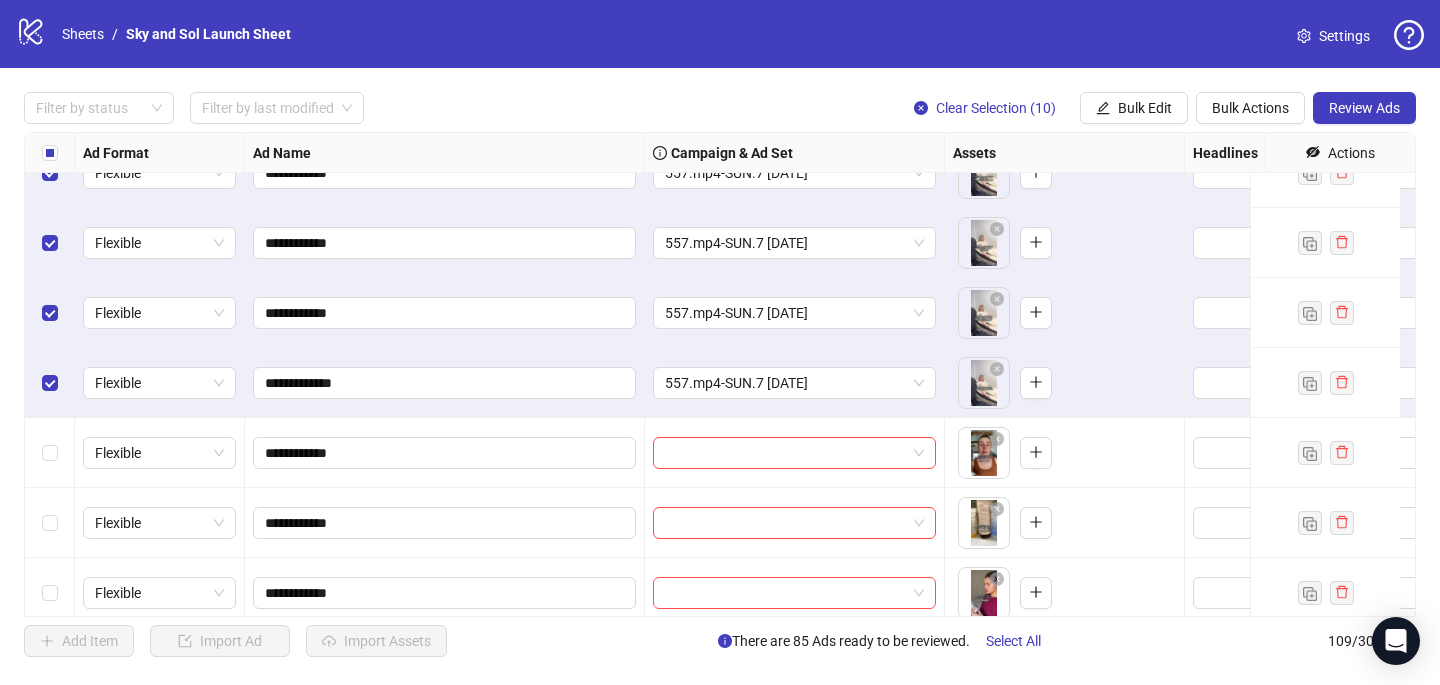 click at bounding box center [50, 153] 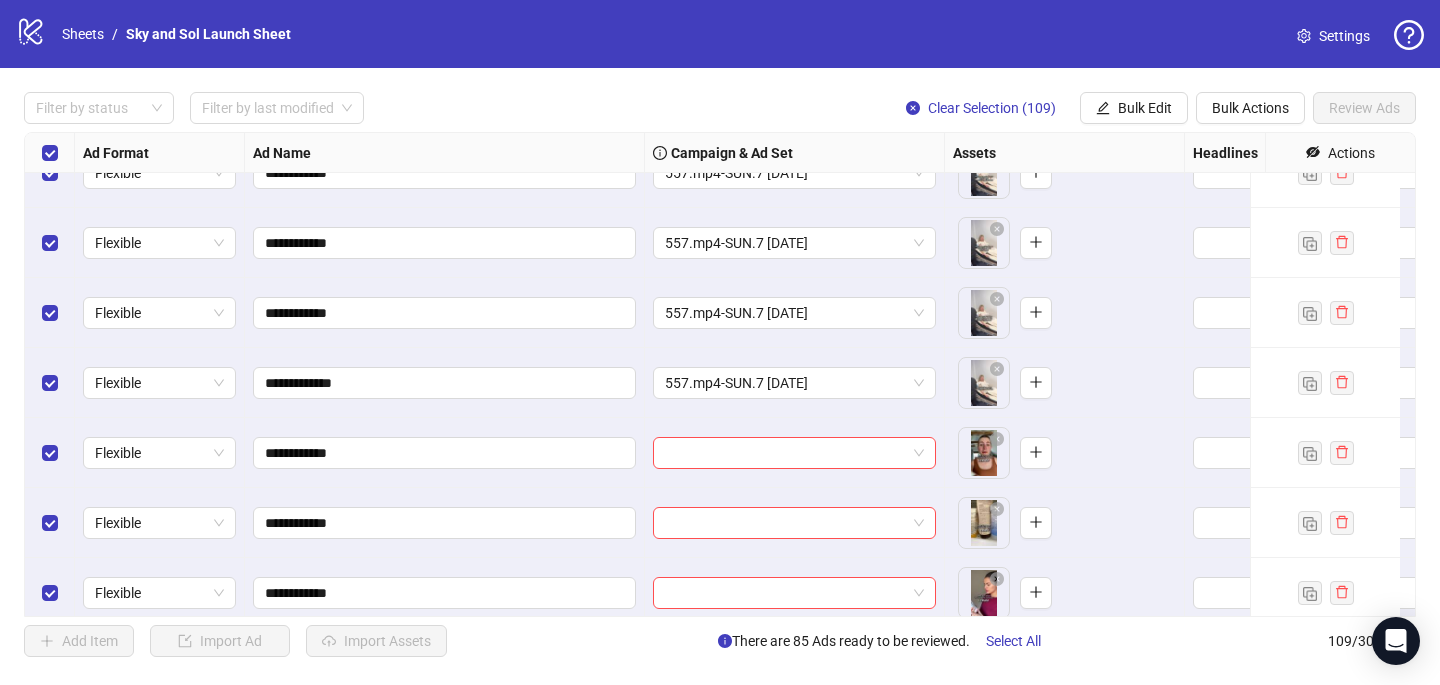 click at bounding box center [50, 153] 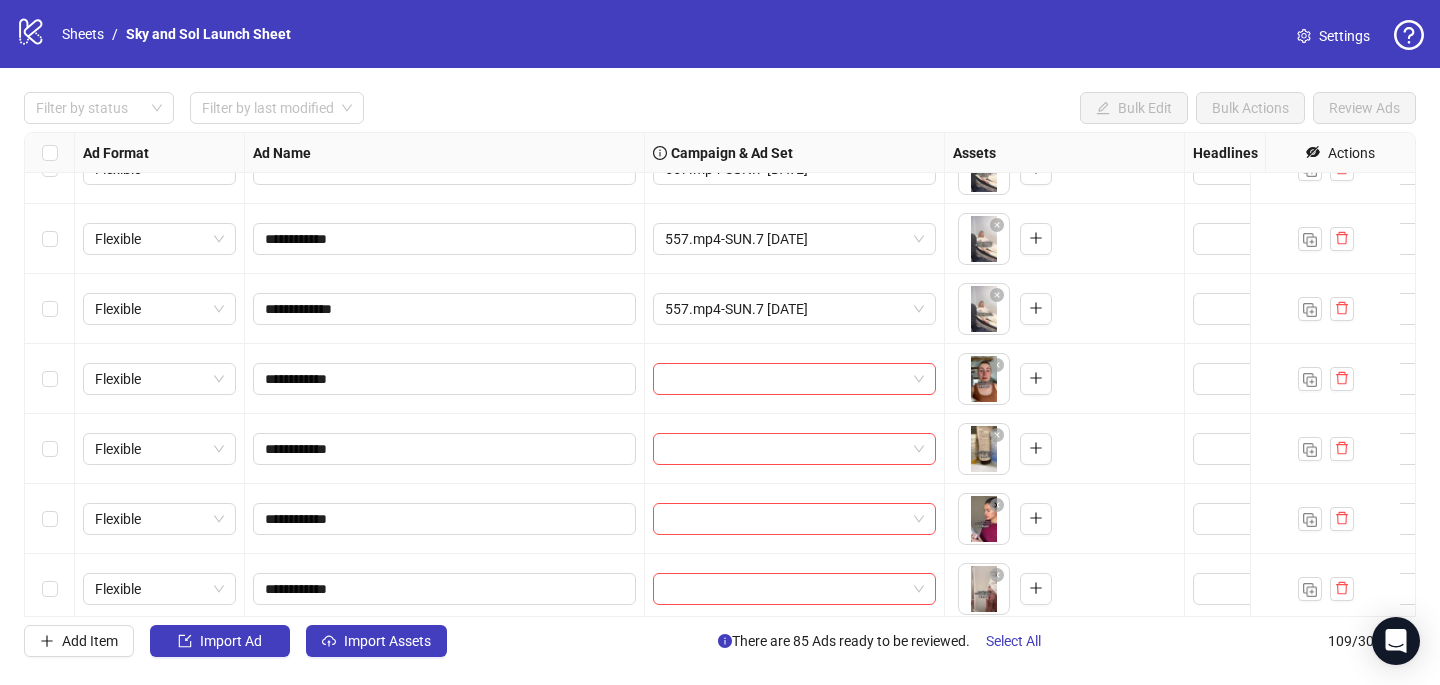 scroll, scrollTop: 5889, scrollLeft: 0, axis: vertical 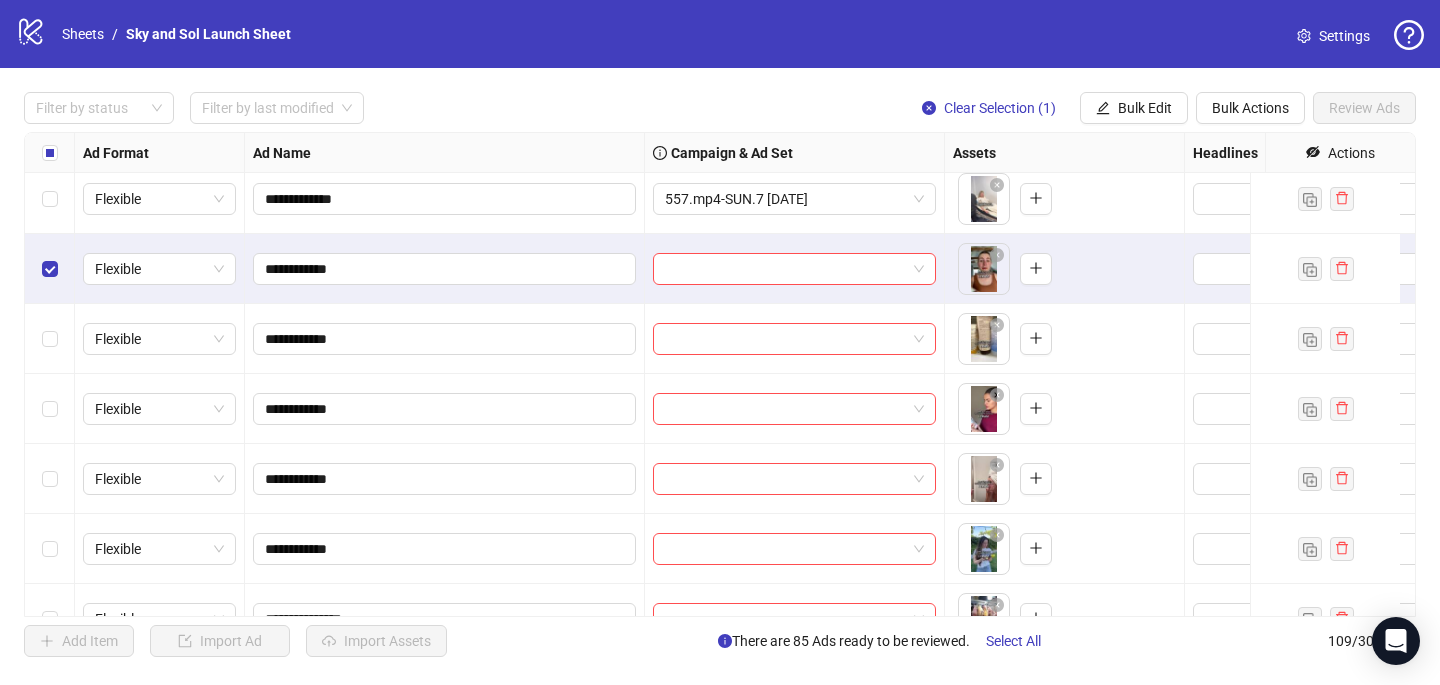 click at bounding box center (50, 339) 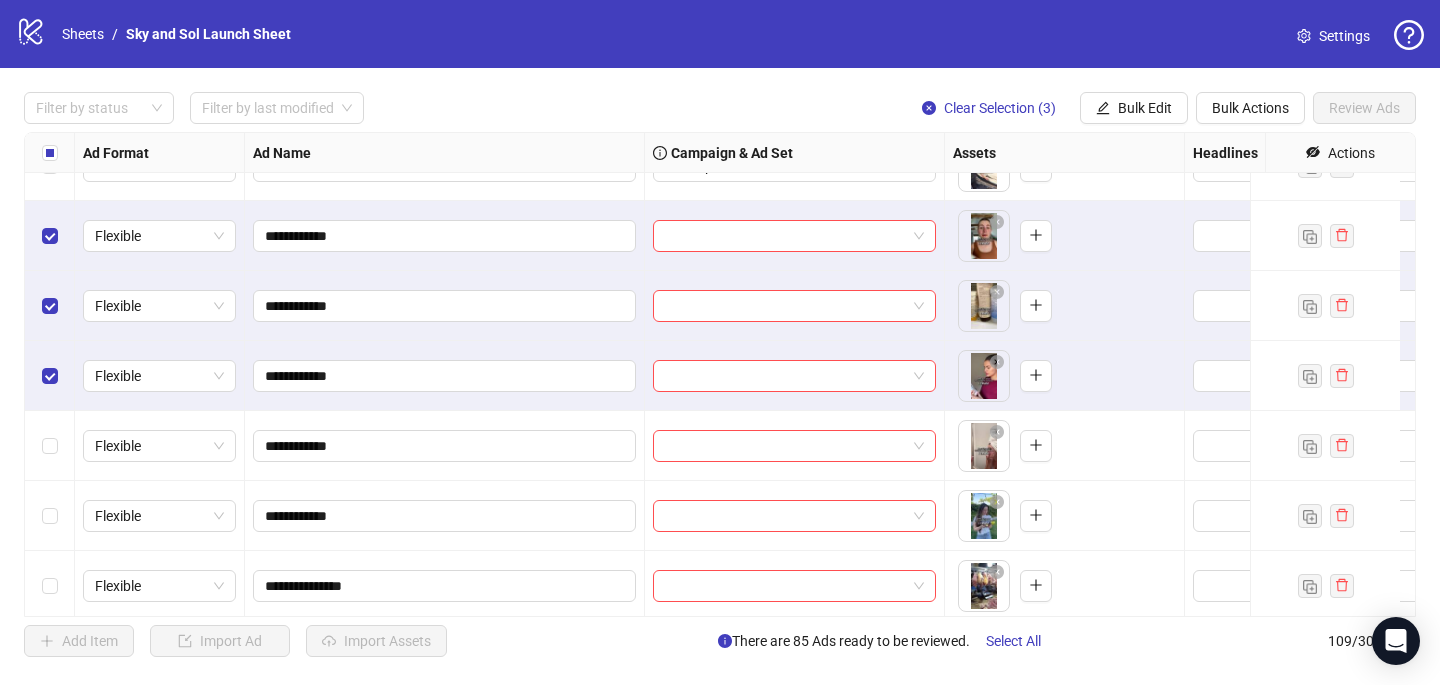 scroll, scrollTop: 5952, scrollLeft: 0, axis: vertical 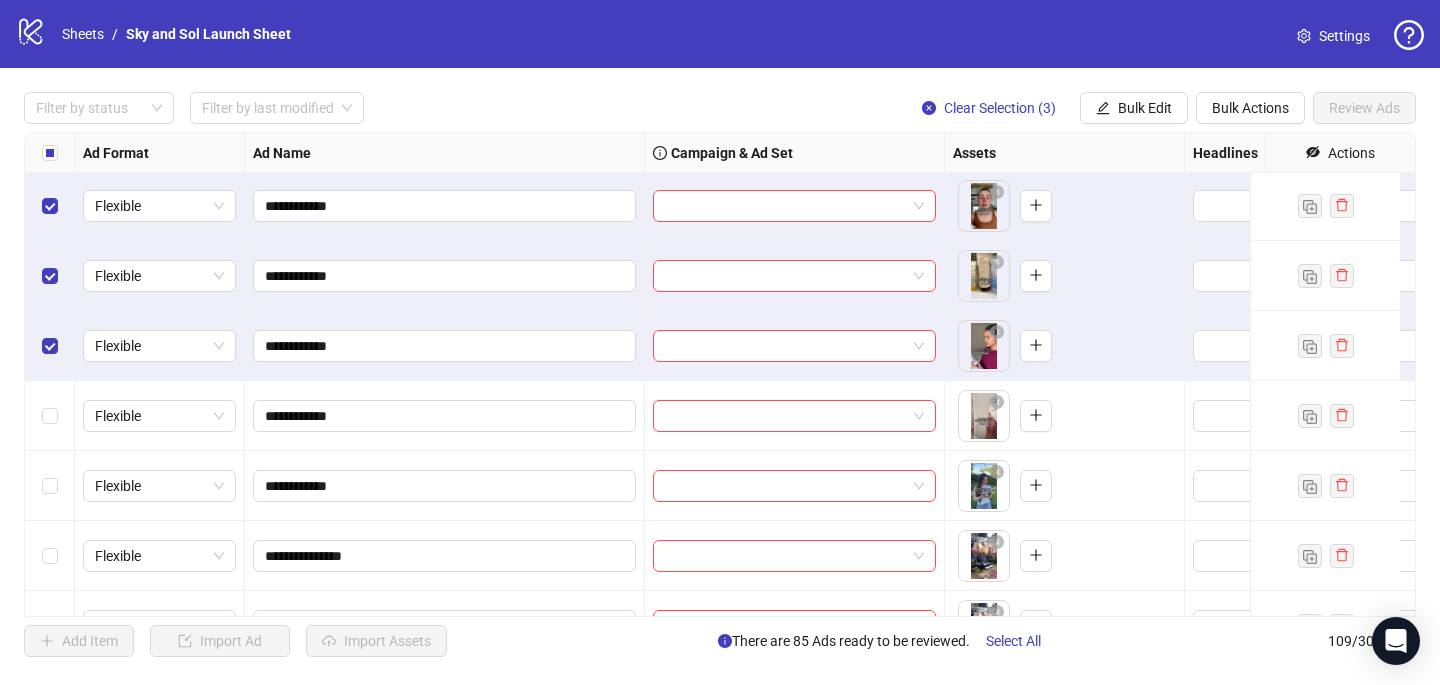 click at bounding box center (50, 416) 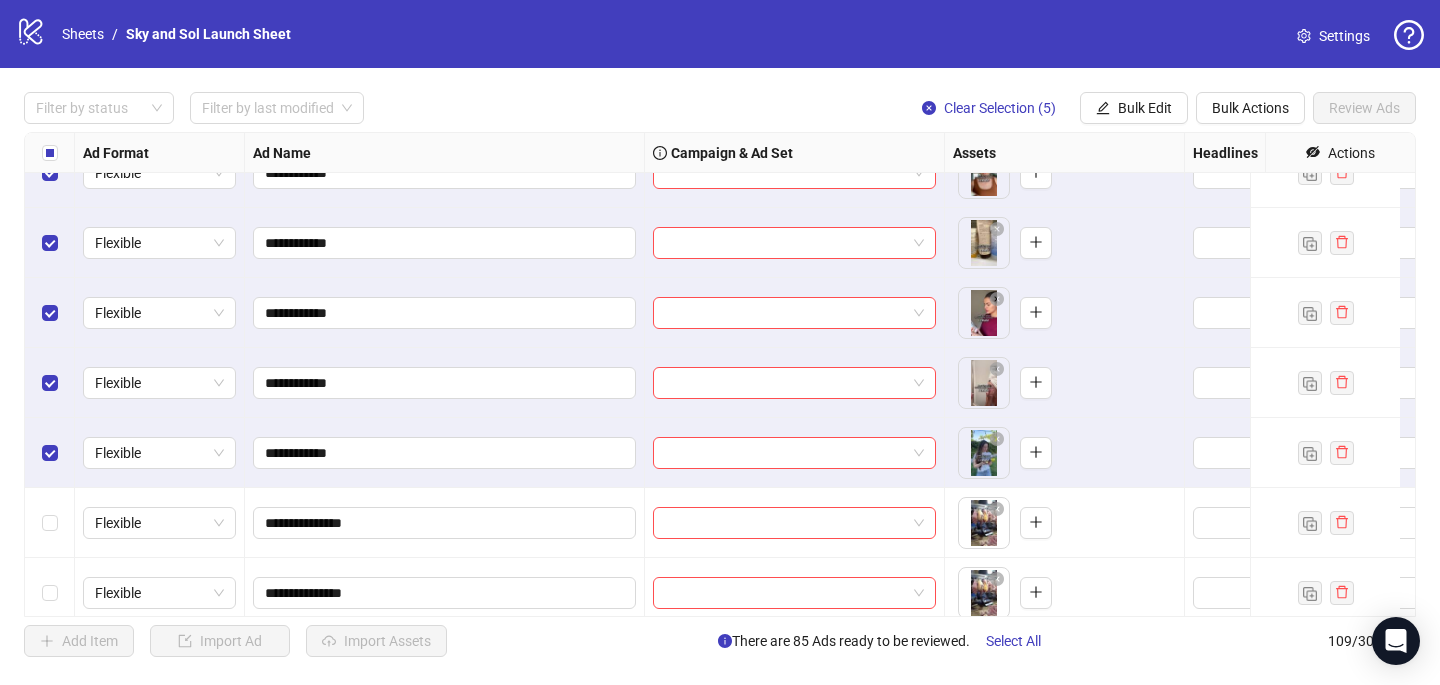 scroll, scrollTop: 5990, scrollLeft: 0, axis: vertical 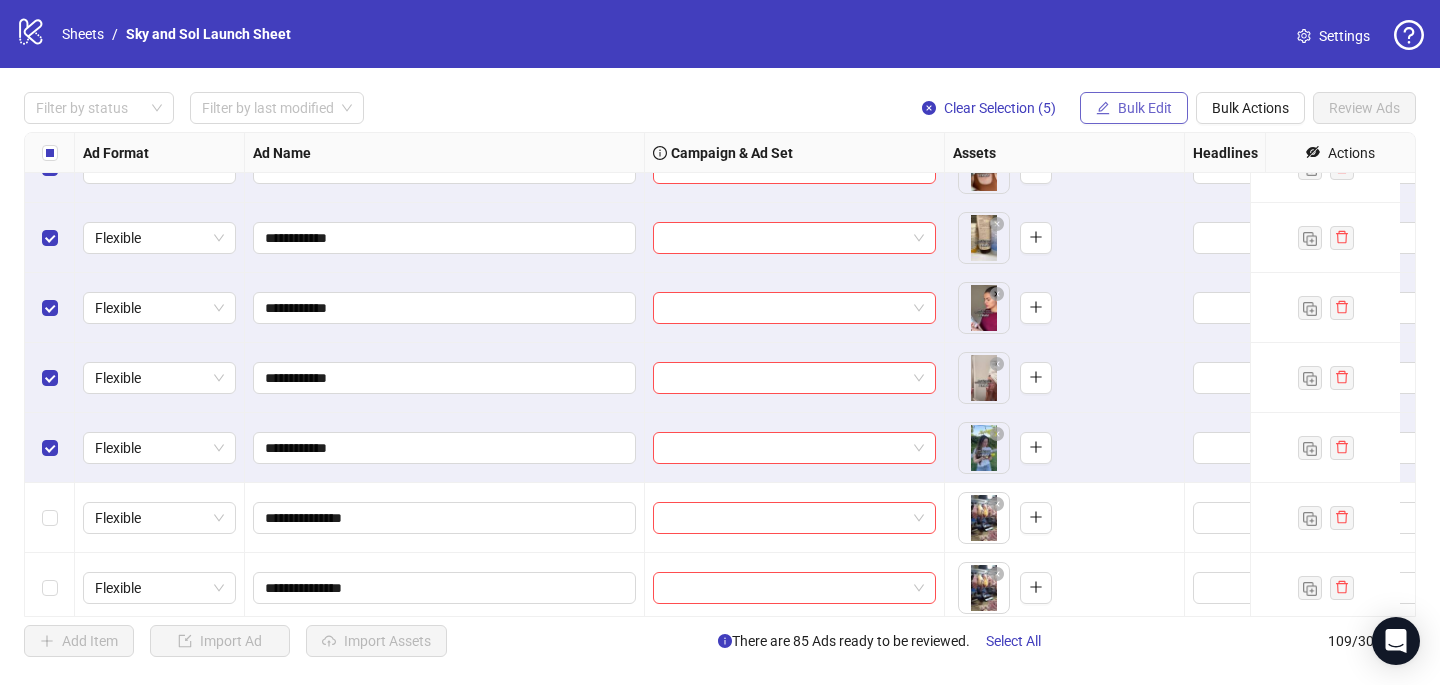 click on "Bulk Edit" at bounding box center [1145, 108] 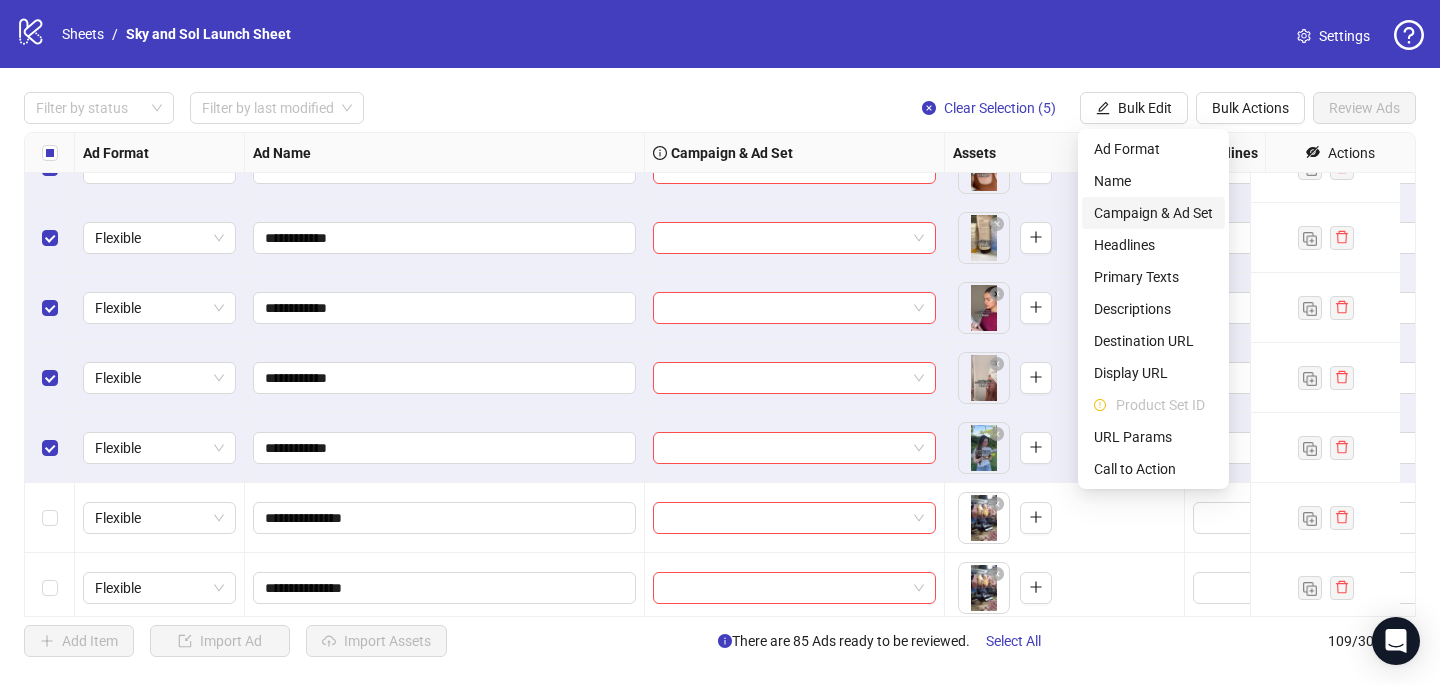 click on "Campaign & Ad Set" at bounding box center [1153, 213] 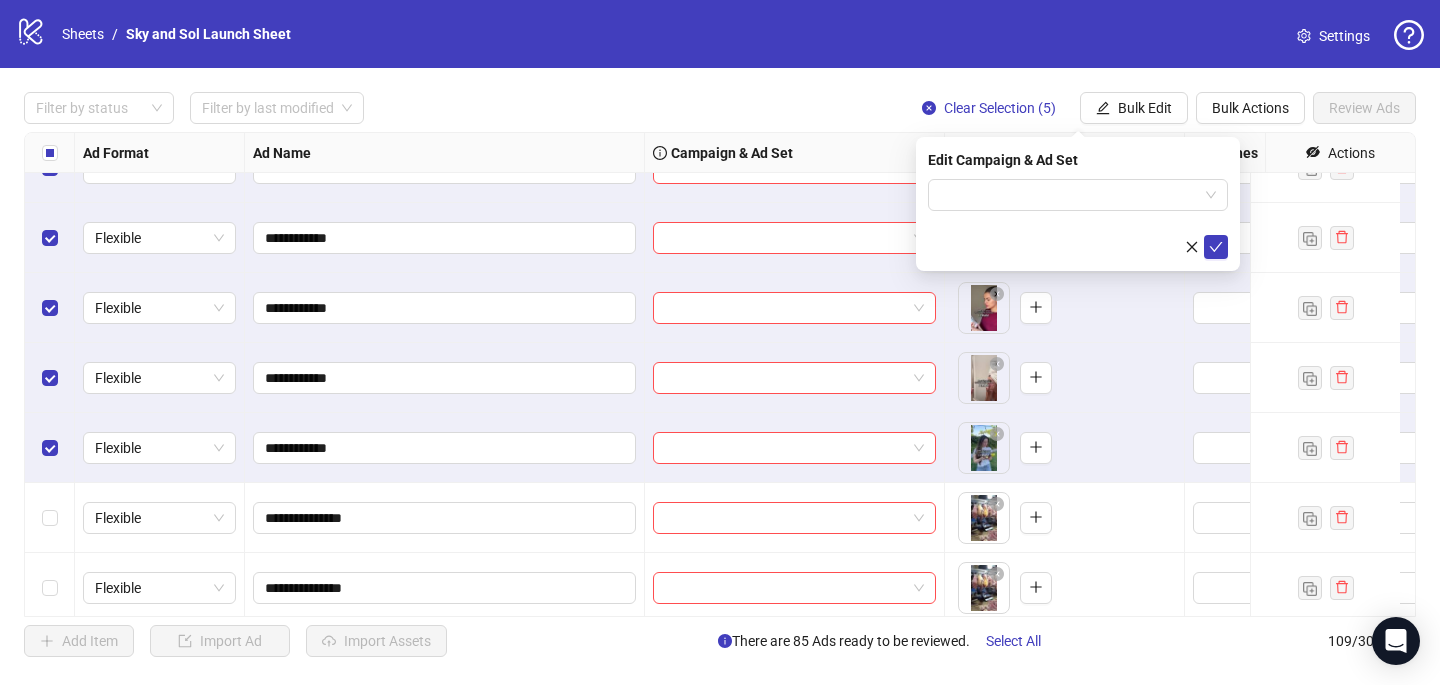 click on "Edit Campaign & Ad Set" at bounding box center [1078, 204] 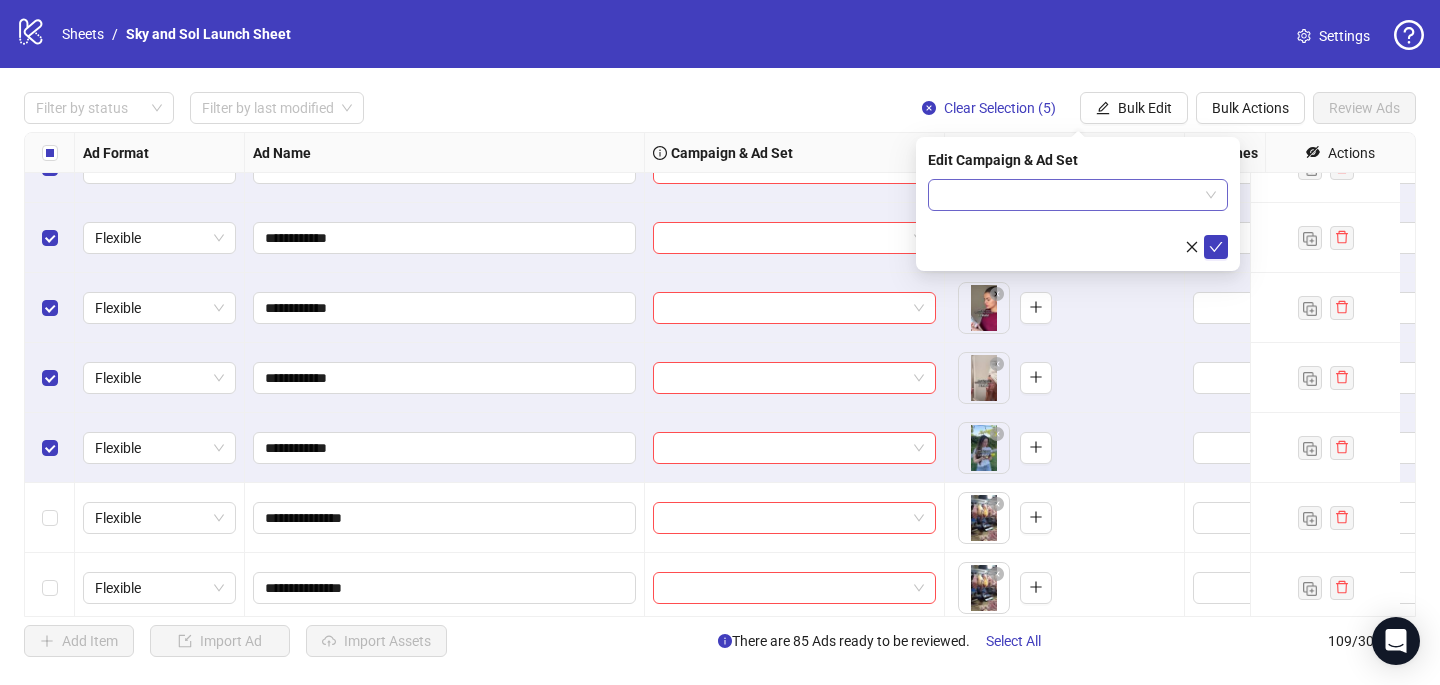 click at bounding box center [1069, 195] 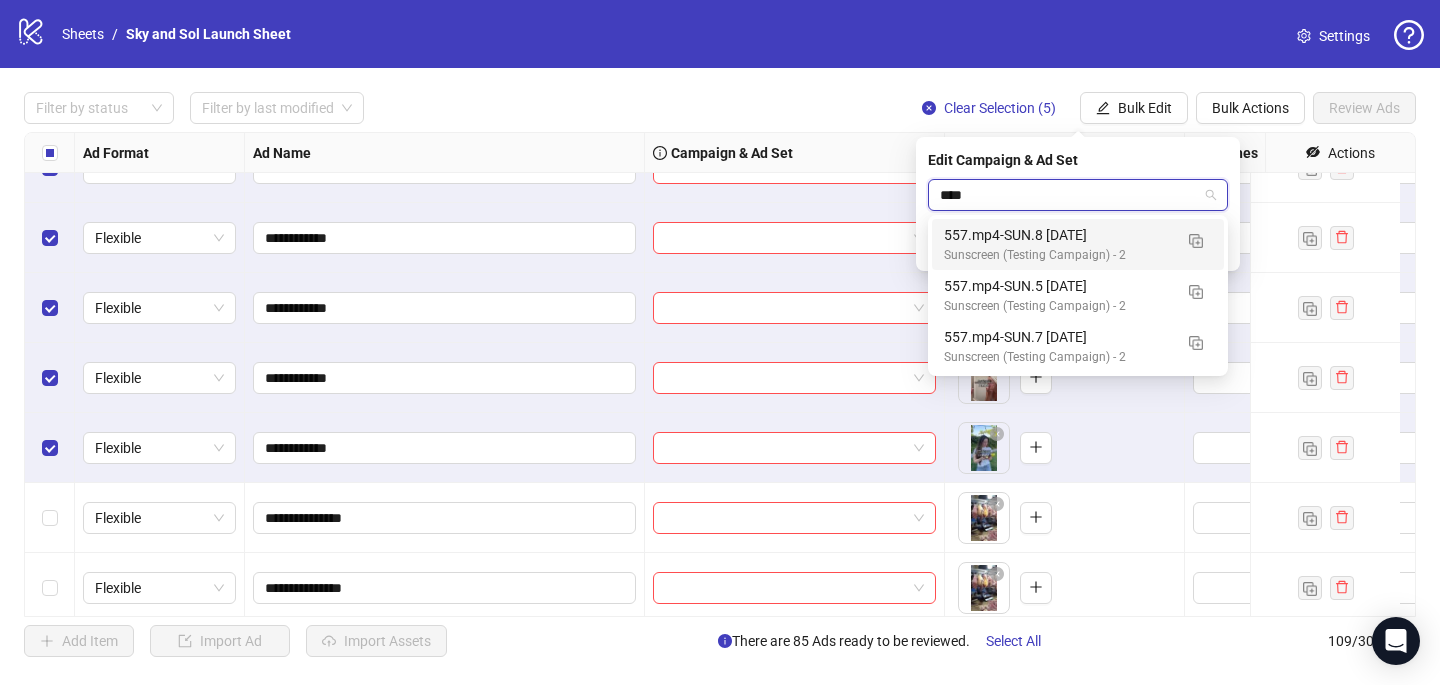 type on "*****" 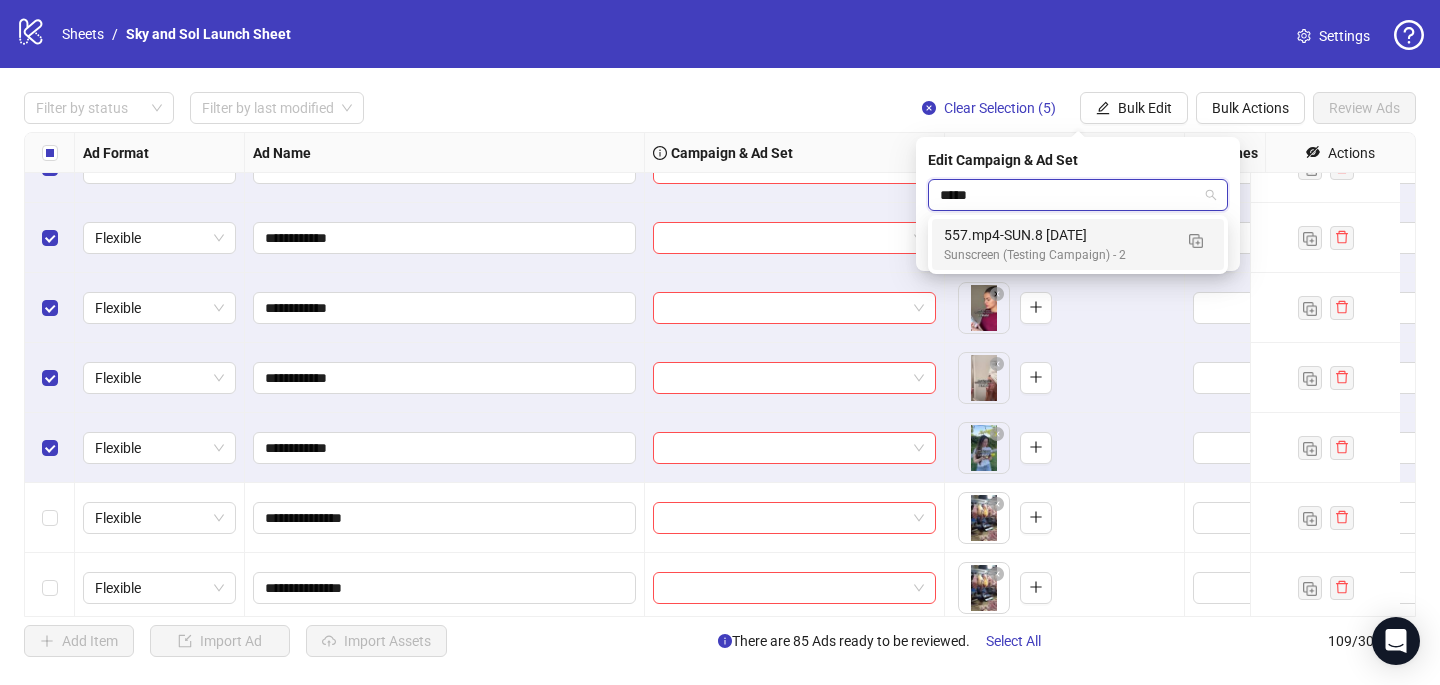 type 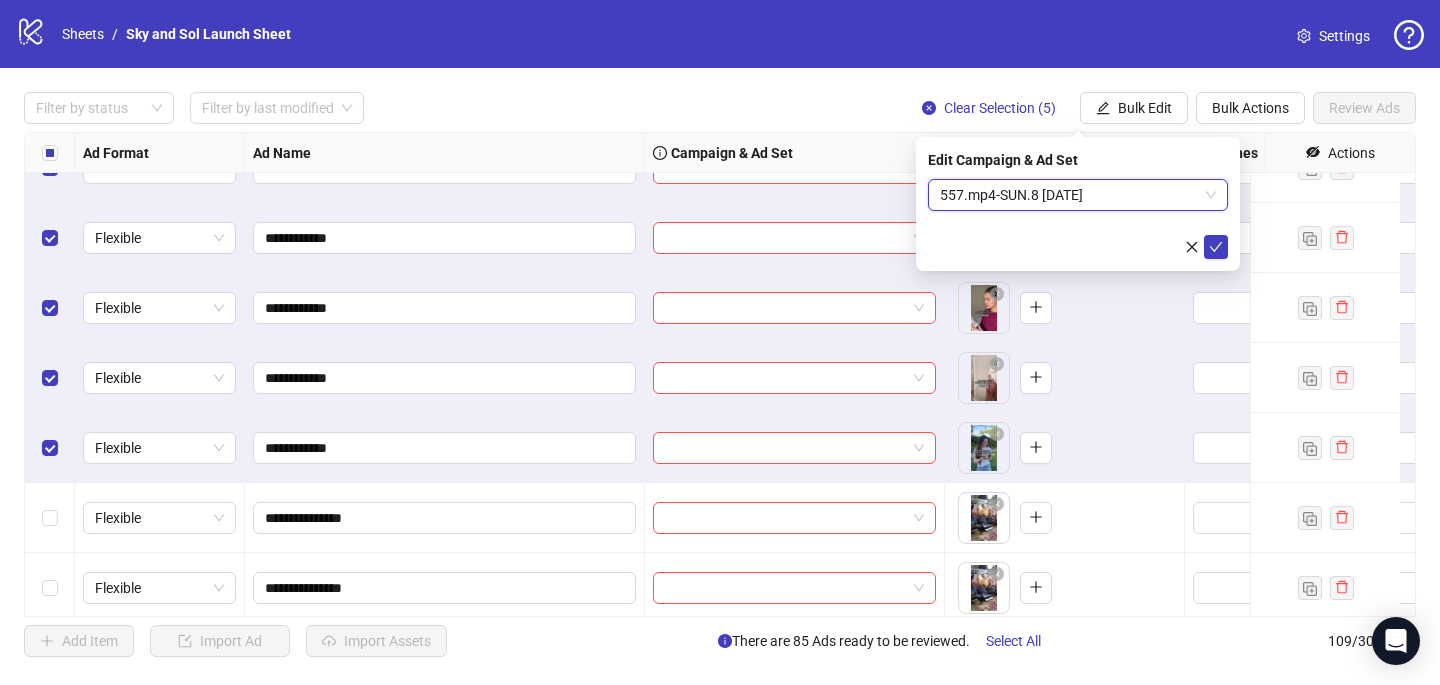 type 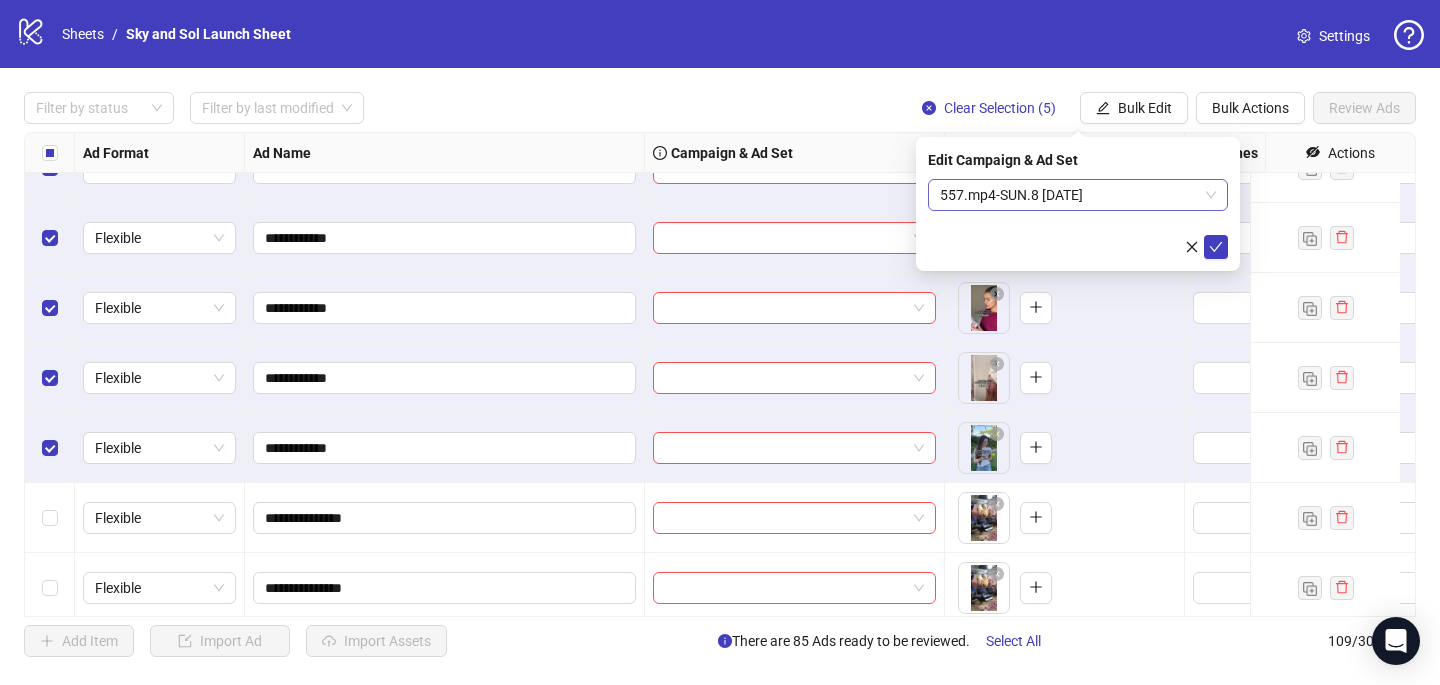 type 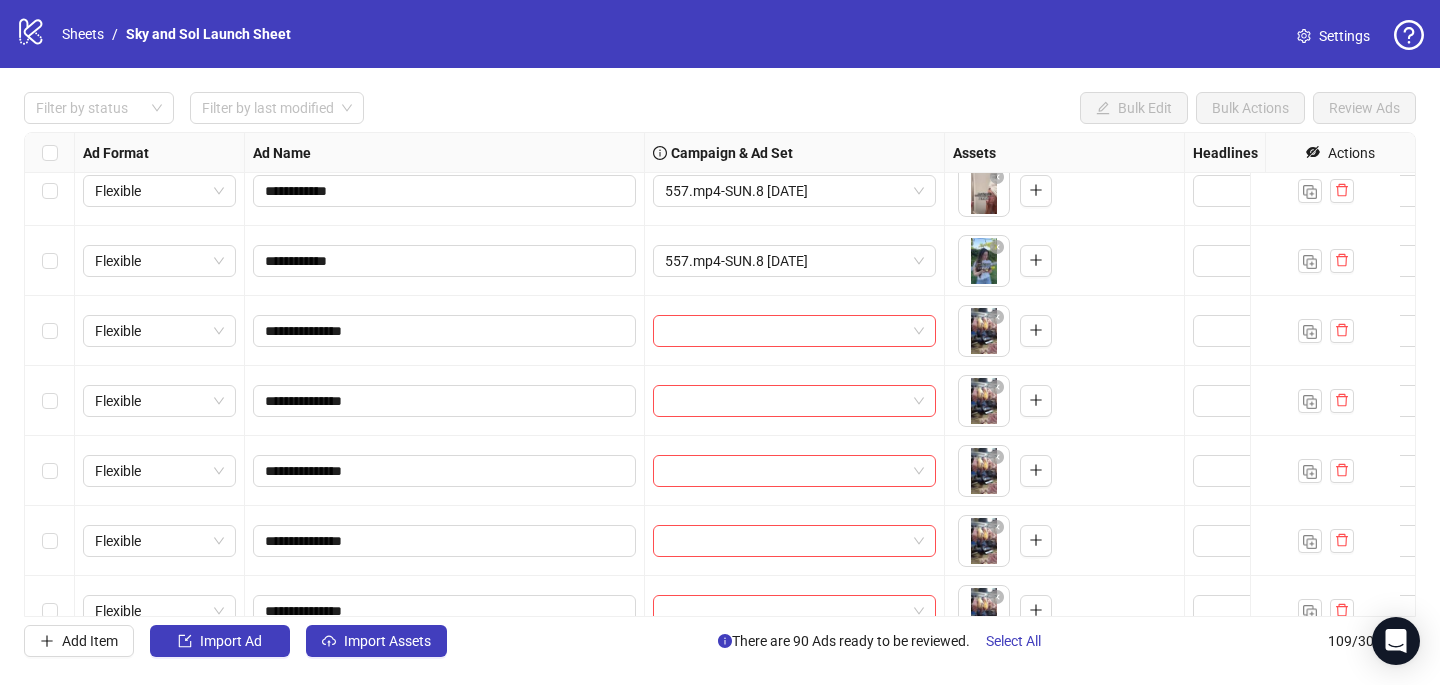 scroll, scrollTop: 6188, scrollLeft: 0, axis: vertical 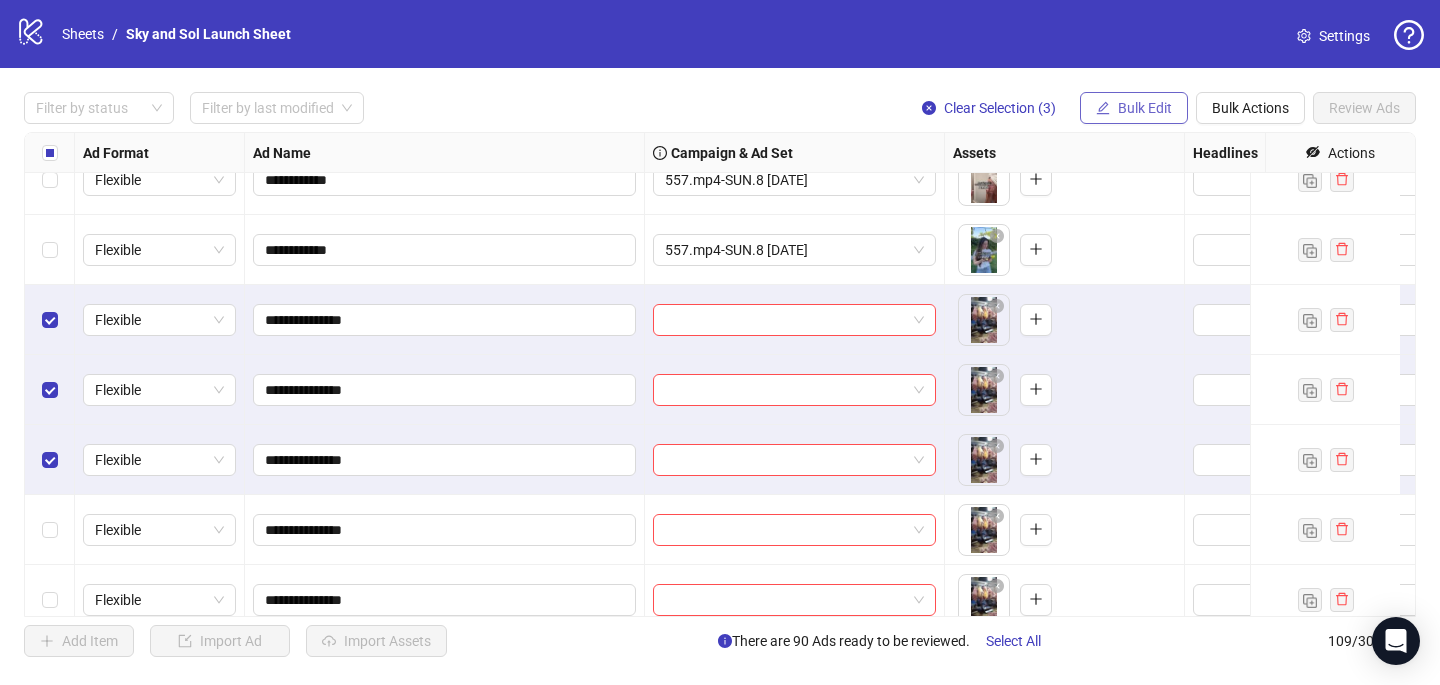 click on "Bulk Edit" at bounding box center [1134, 108] 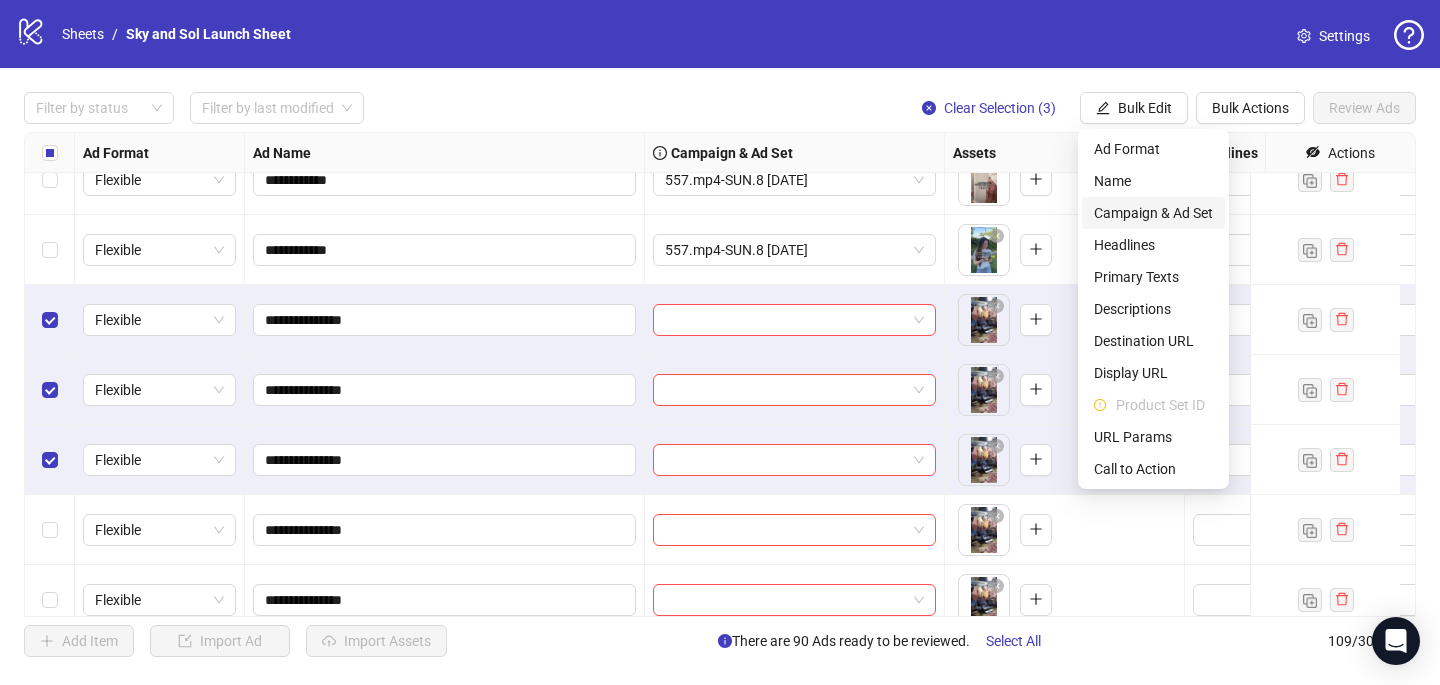 click on "Campaign & Ad Set" at bounding box center [1153, 213] 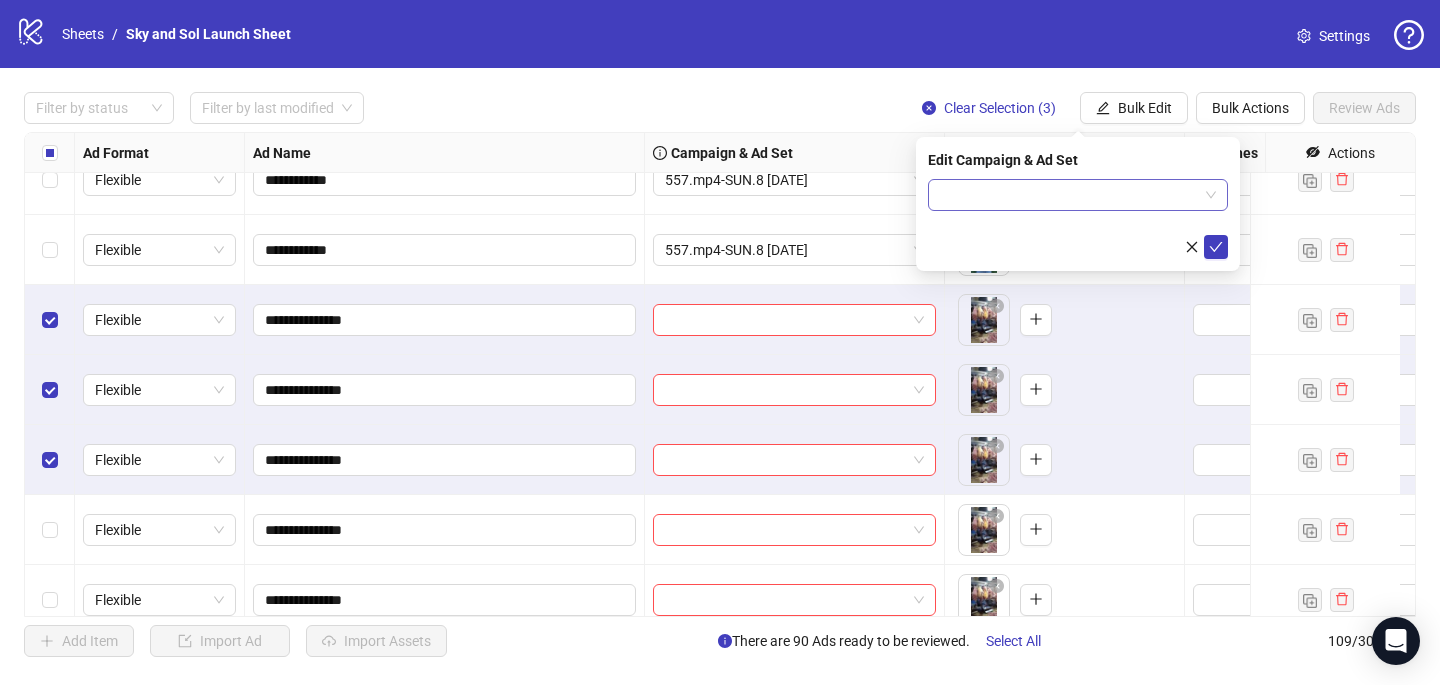 click at bounding box center [1069, 195] 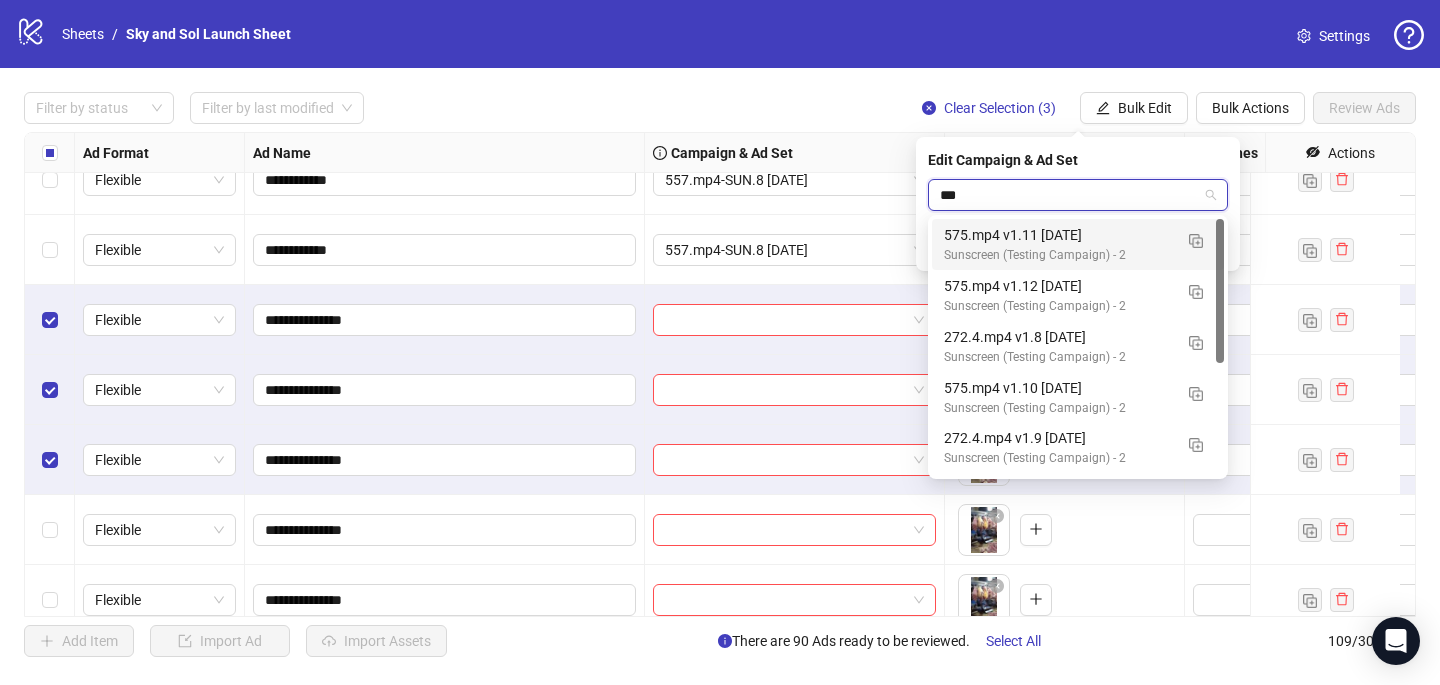 type on "****" 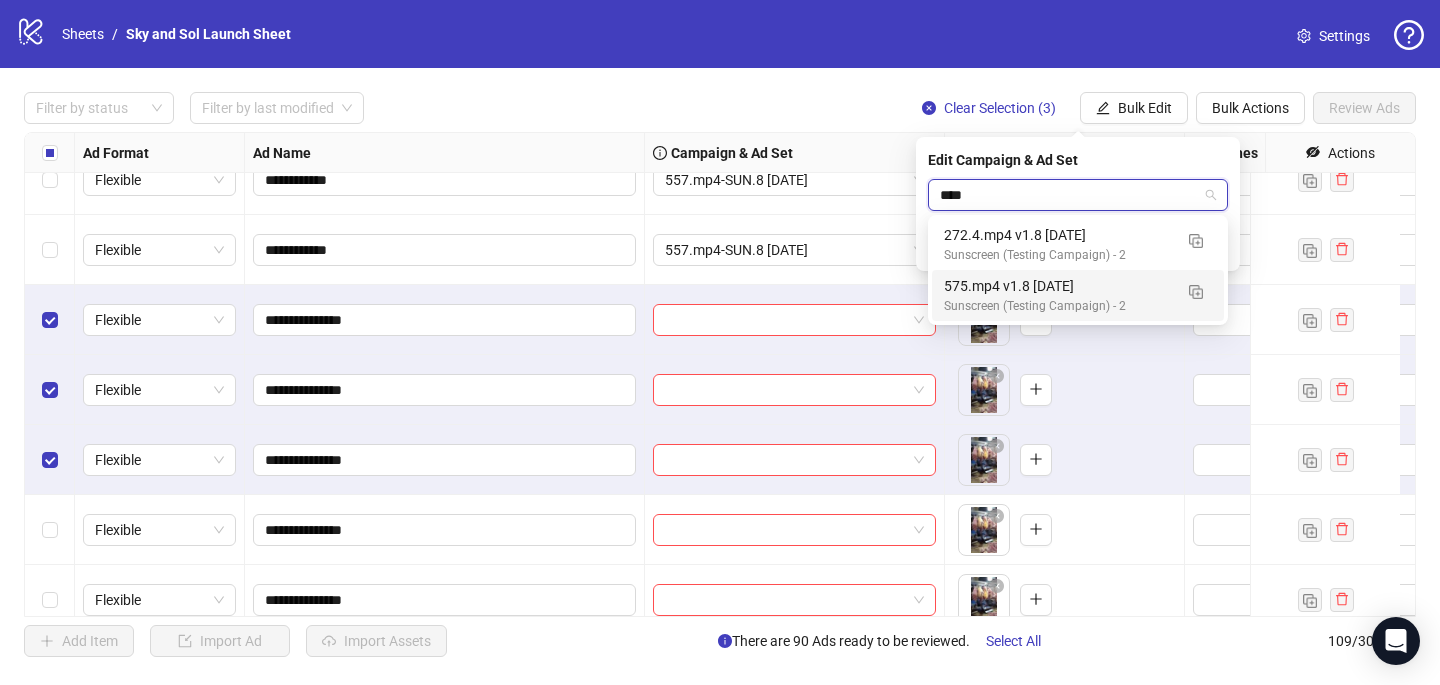 type 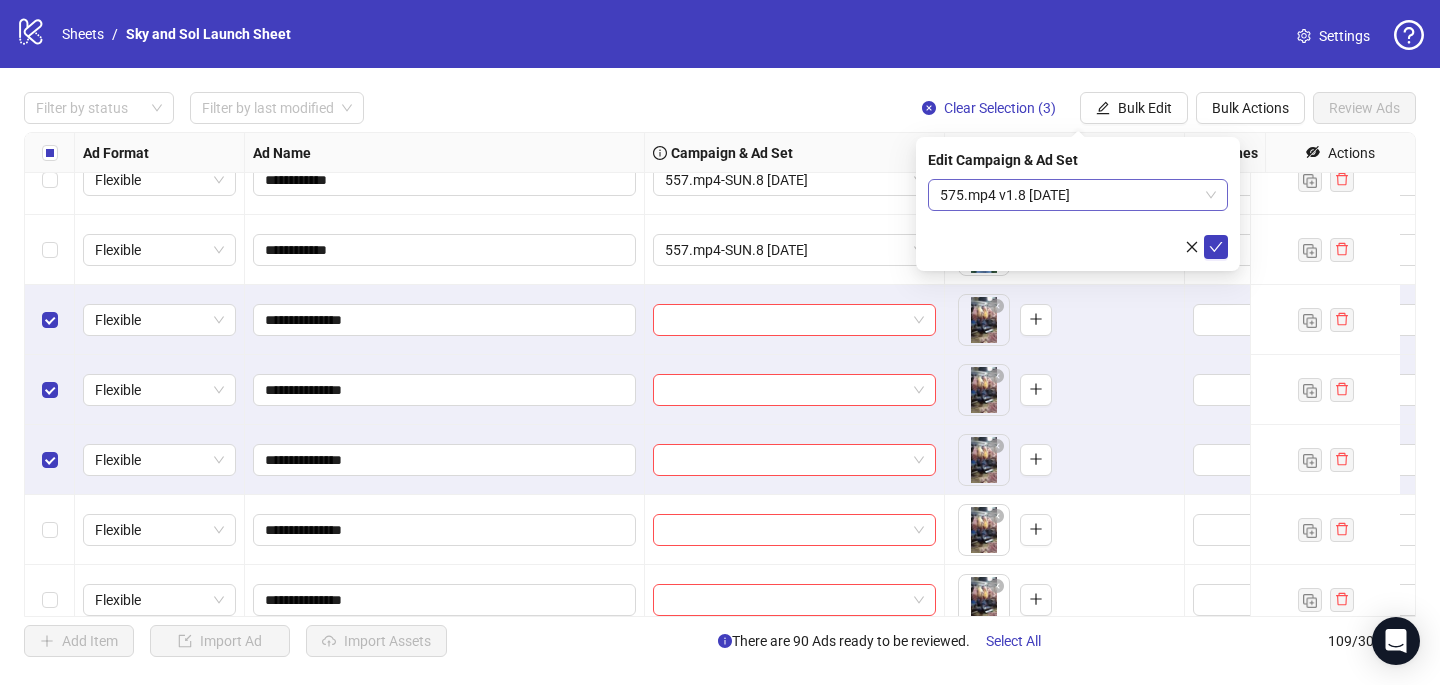 type 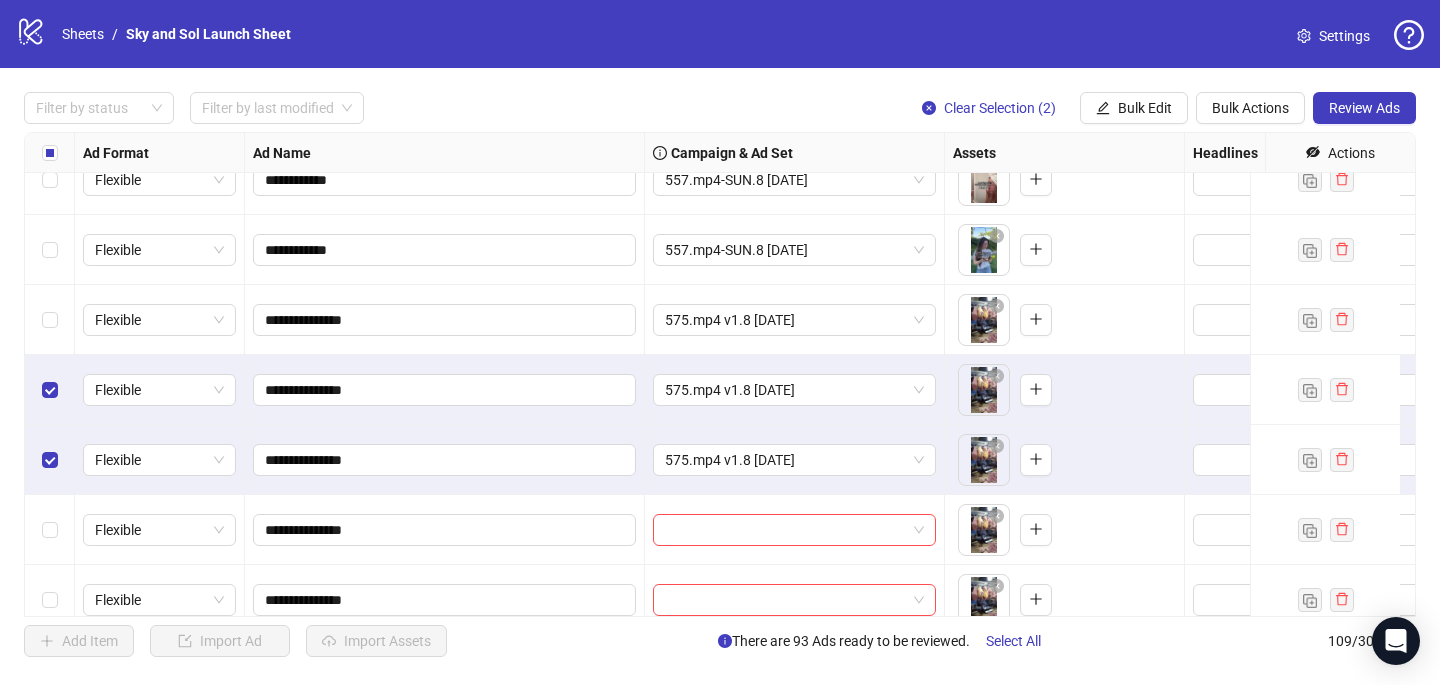 drag, startPoint x: 52, startPoint y: 369, endPoint x: 51, endPoint y: 416, distance: 47.010635 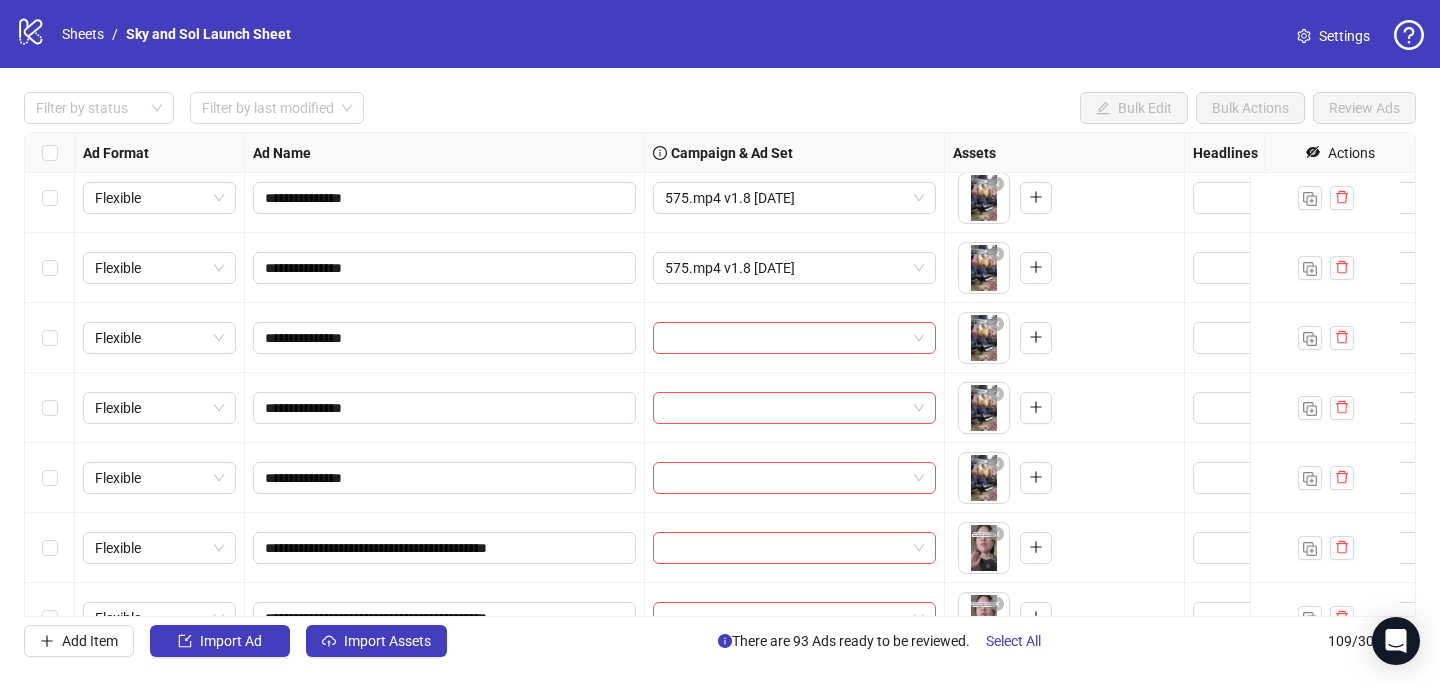 scroll, scrollTop: 6400, scrollLeft: 0, axis: vertical 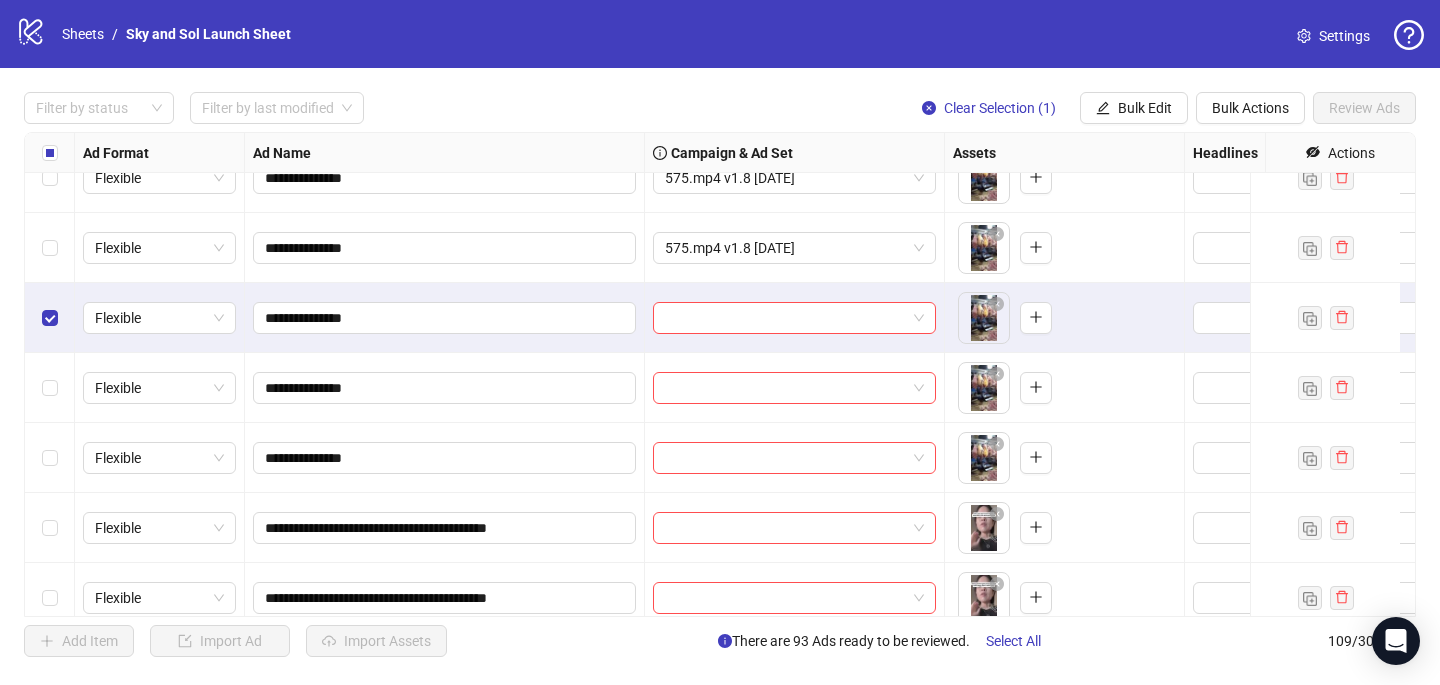 click at bounding box center [50, 388] 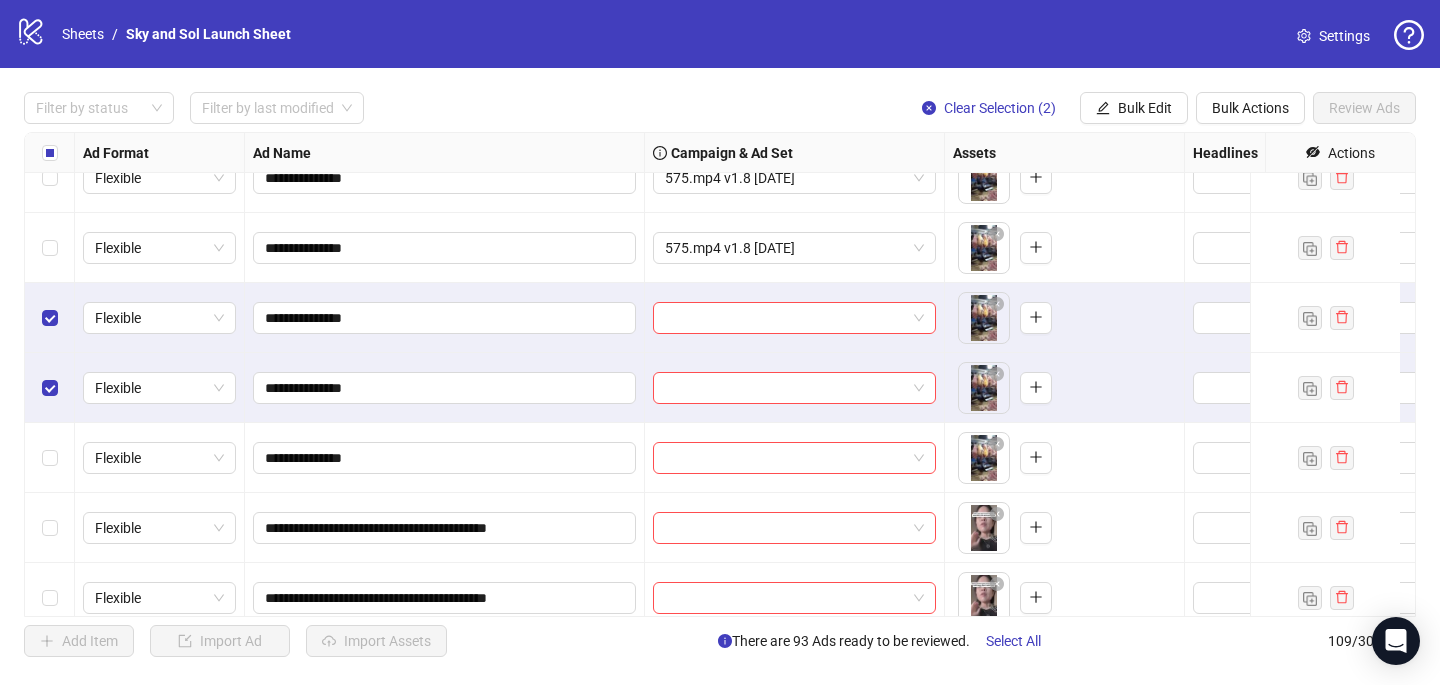 click at bounding box center [50, 458] 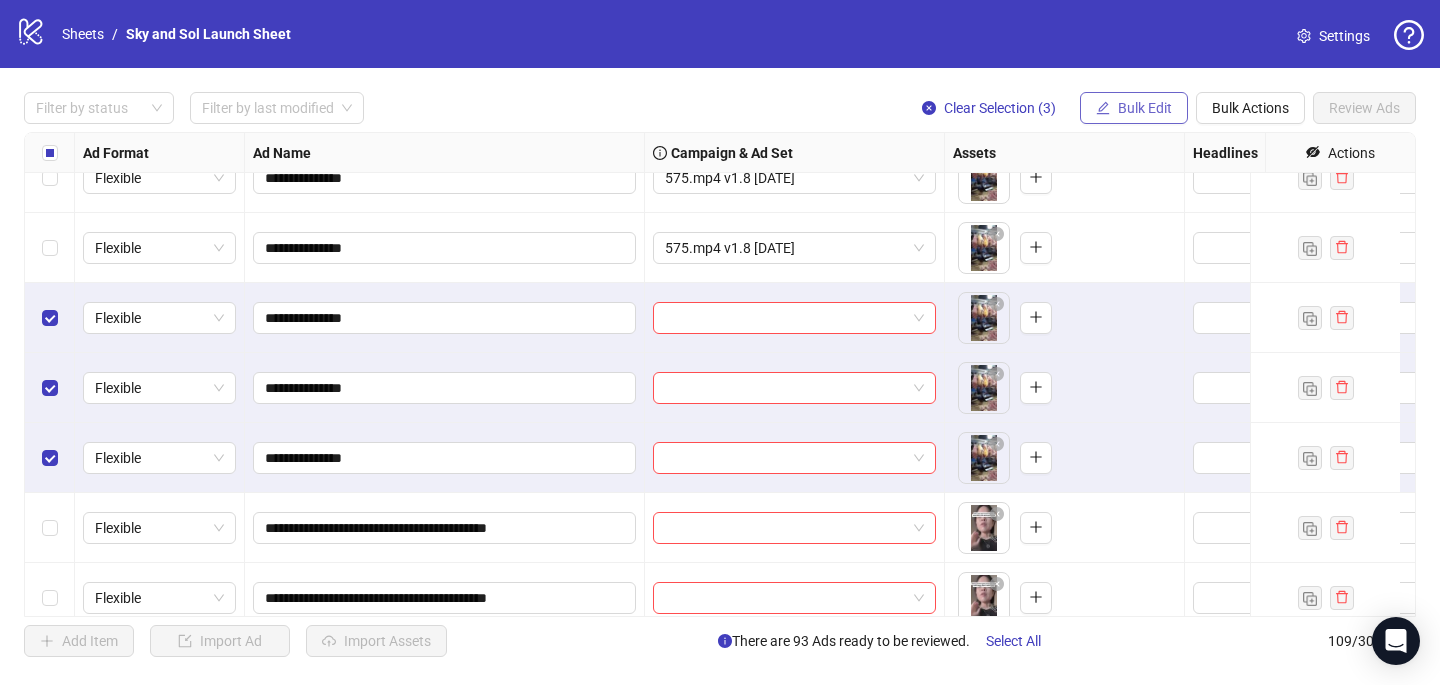 click on "Bulk Edit" at bounding box center [1145, 108] 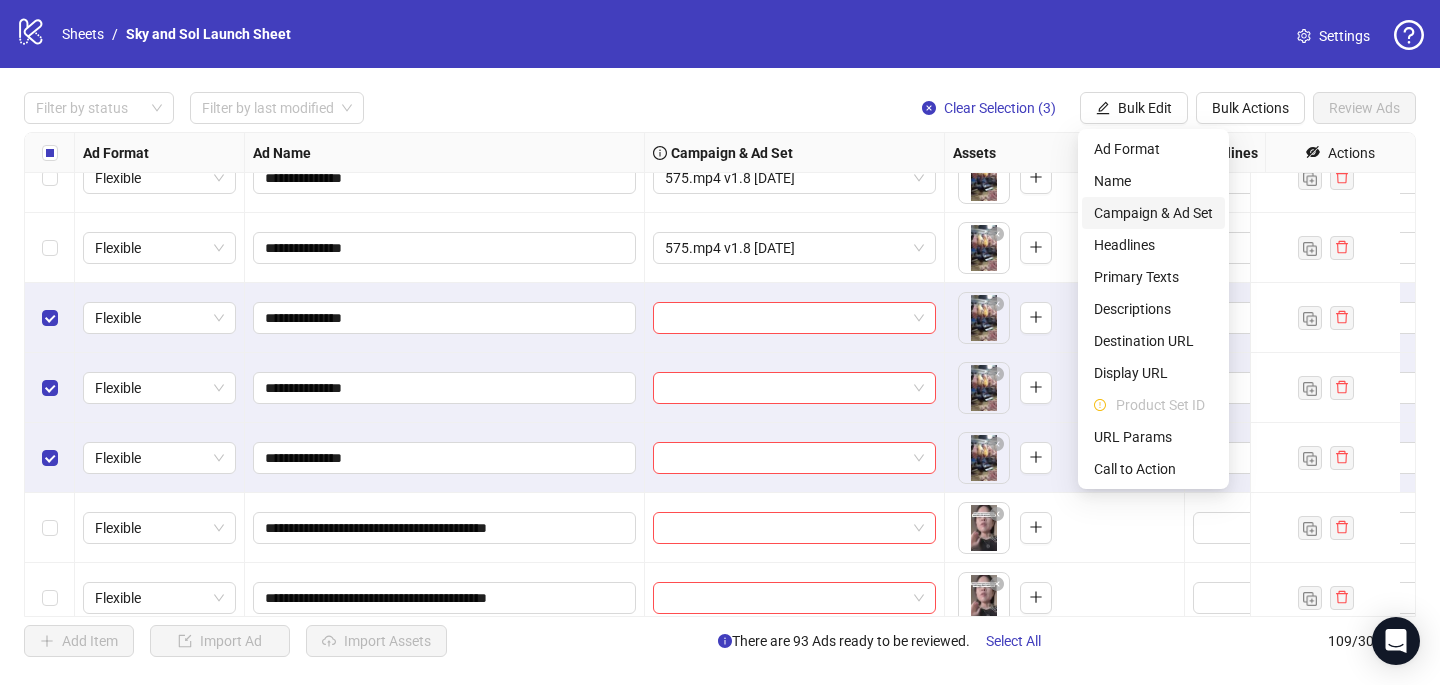 click on "Campaign & Ad Set" at bounding box center (1153, 213) 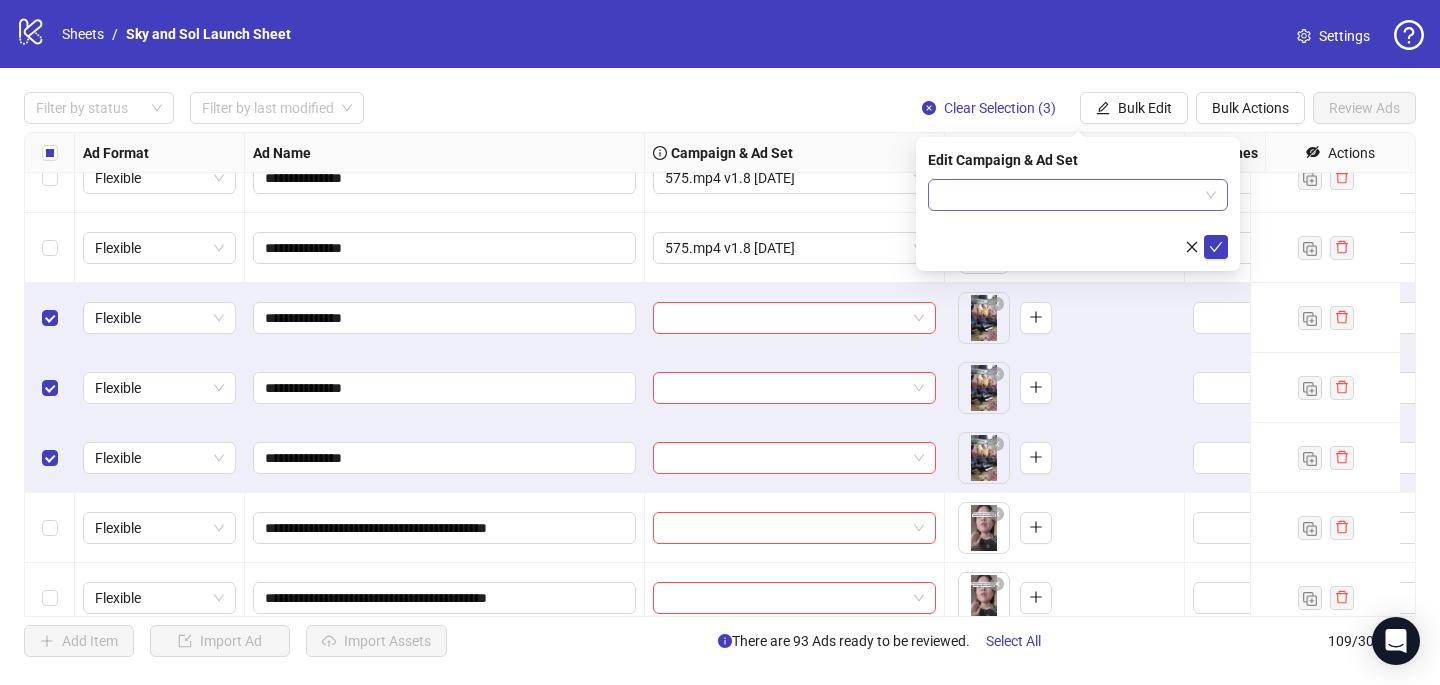 click at bounding box center [1069, 195] 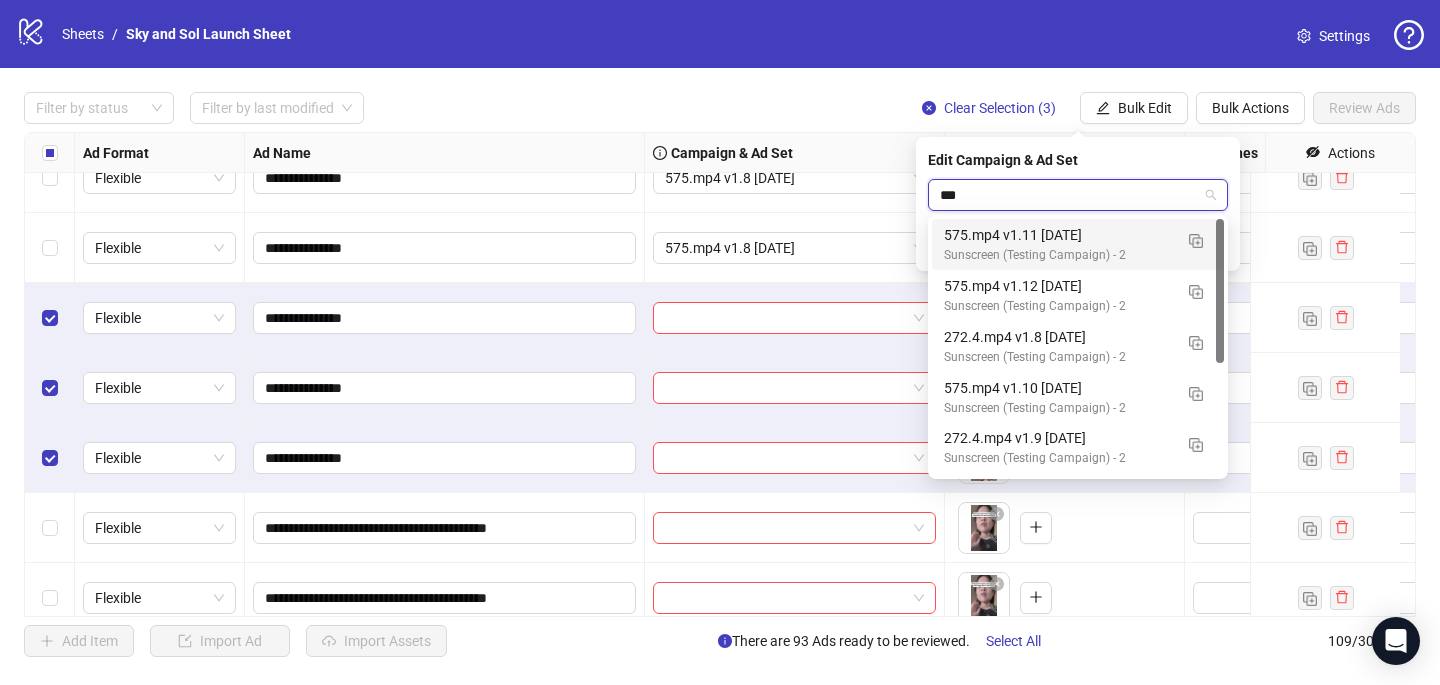 type on "****" 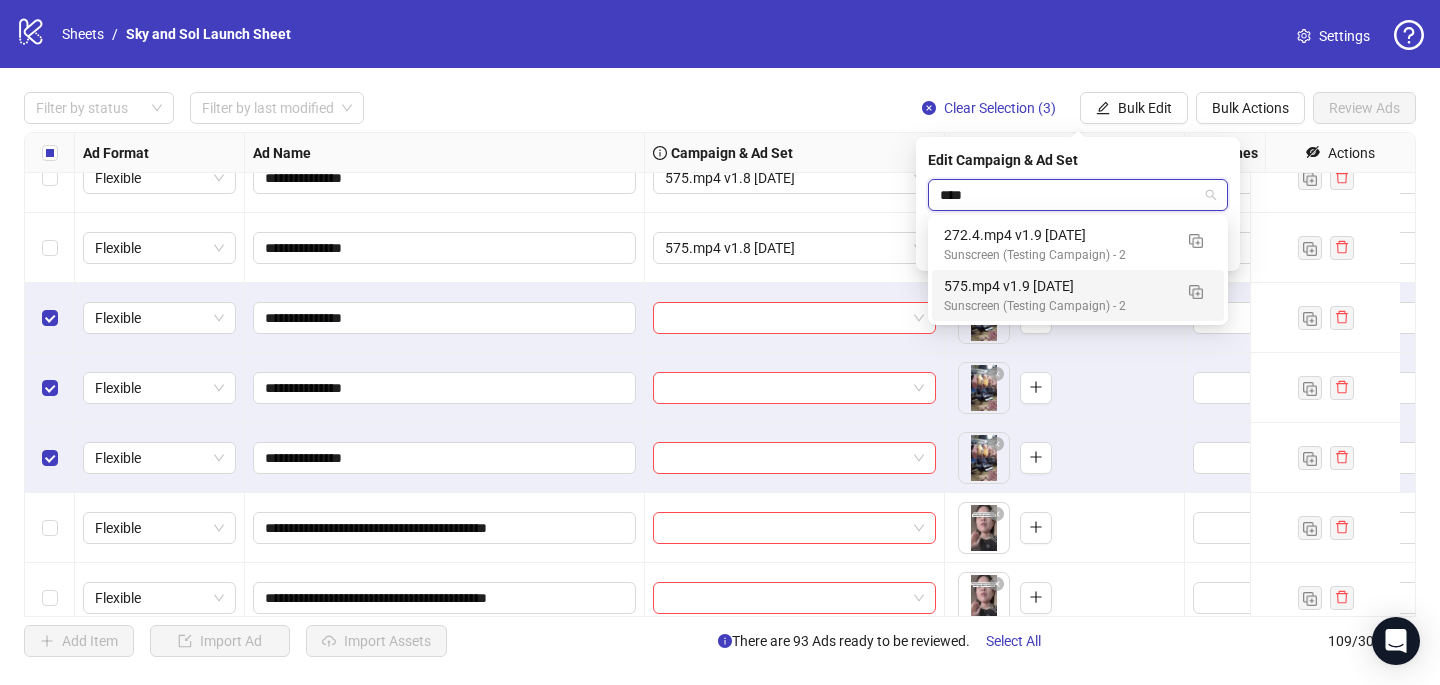 type 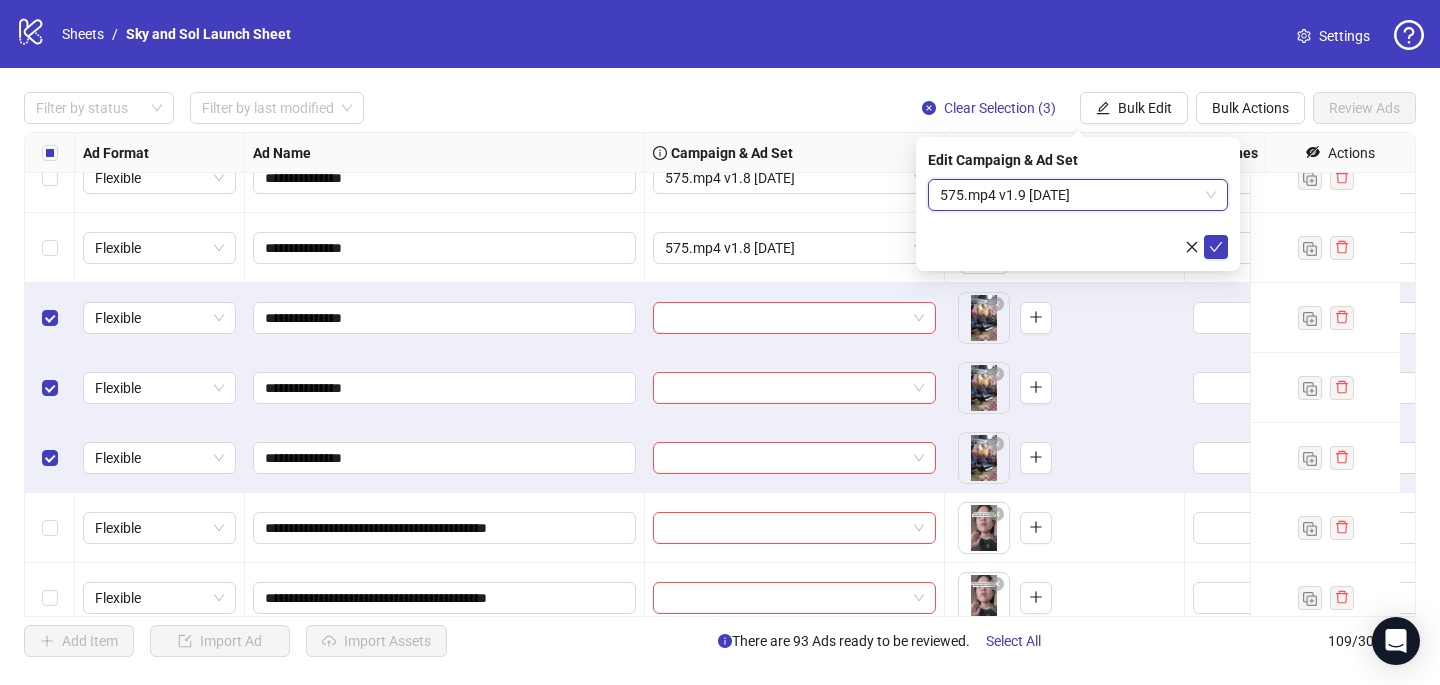 type 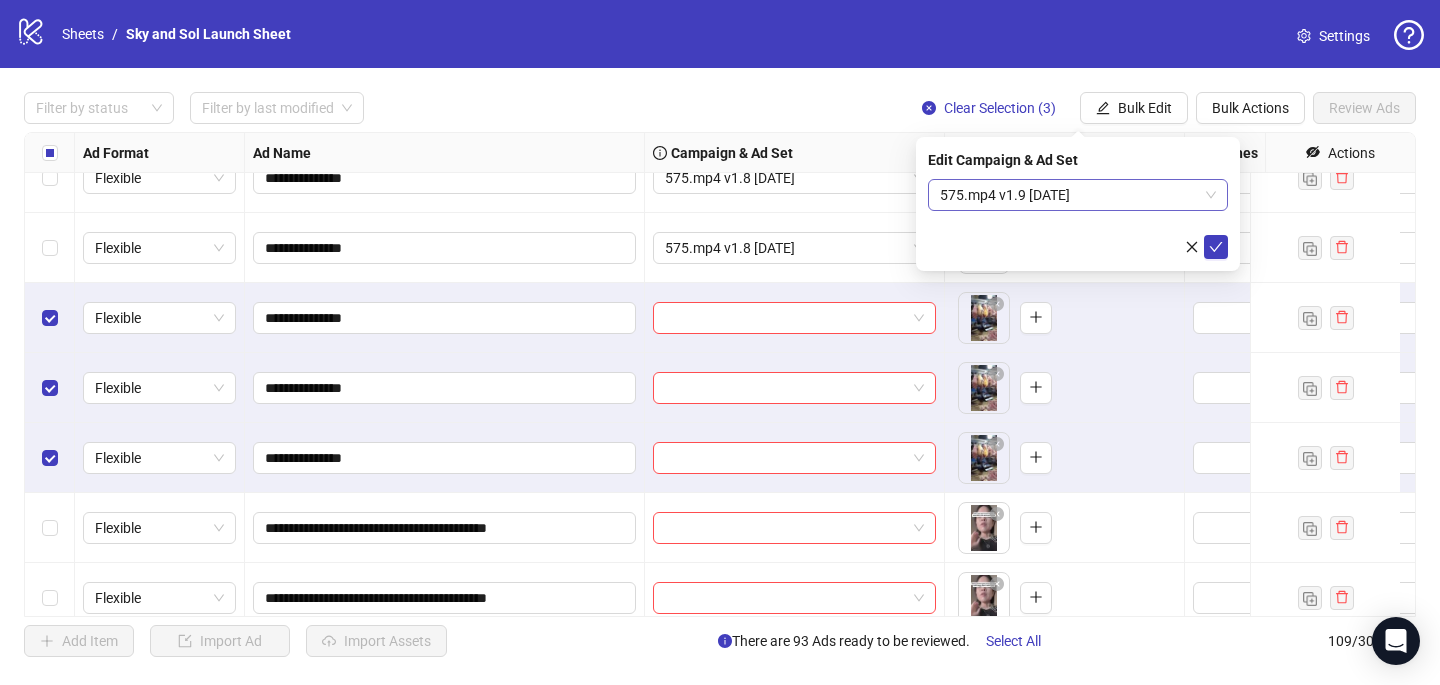 type 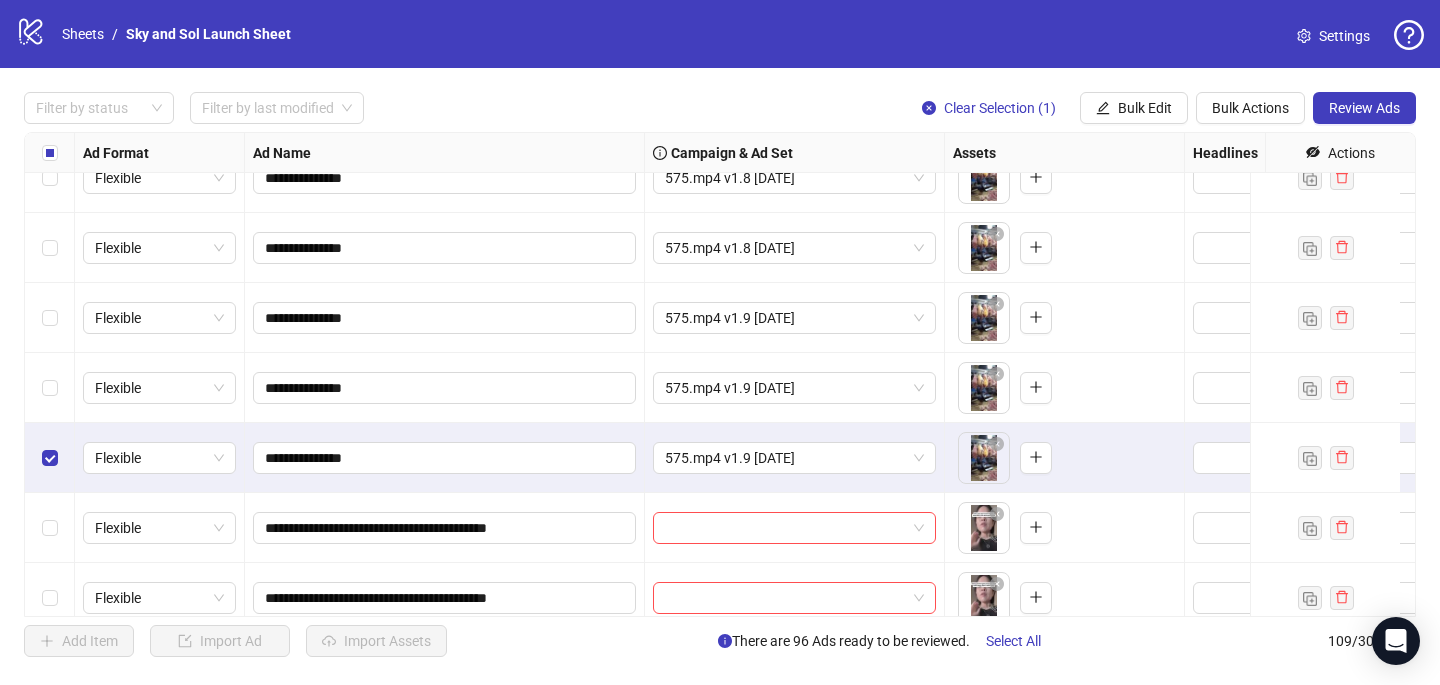 click at bounding box center (50, 458) 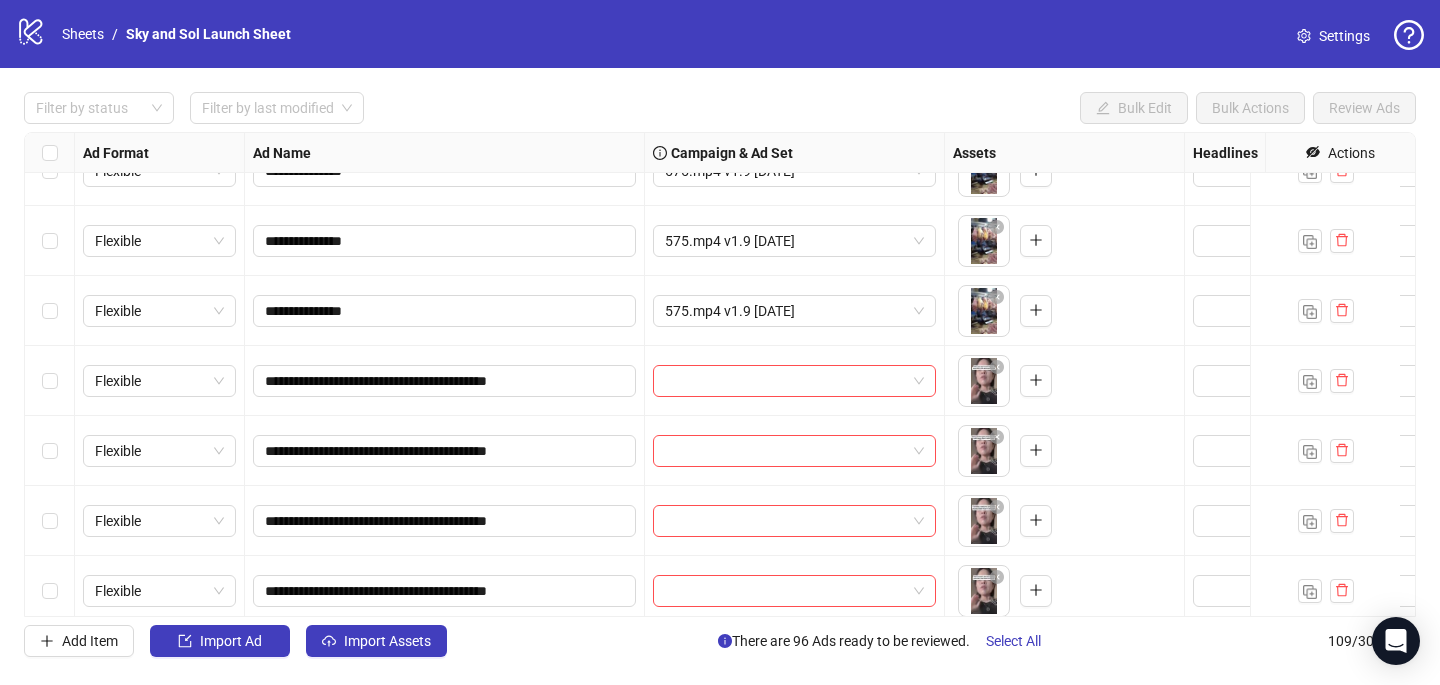 scroll, scrollTop: 6577, scrollLeft: 0, axis: vertical 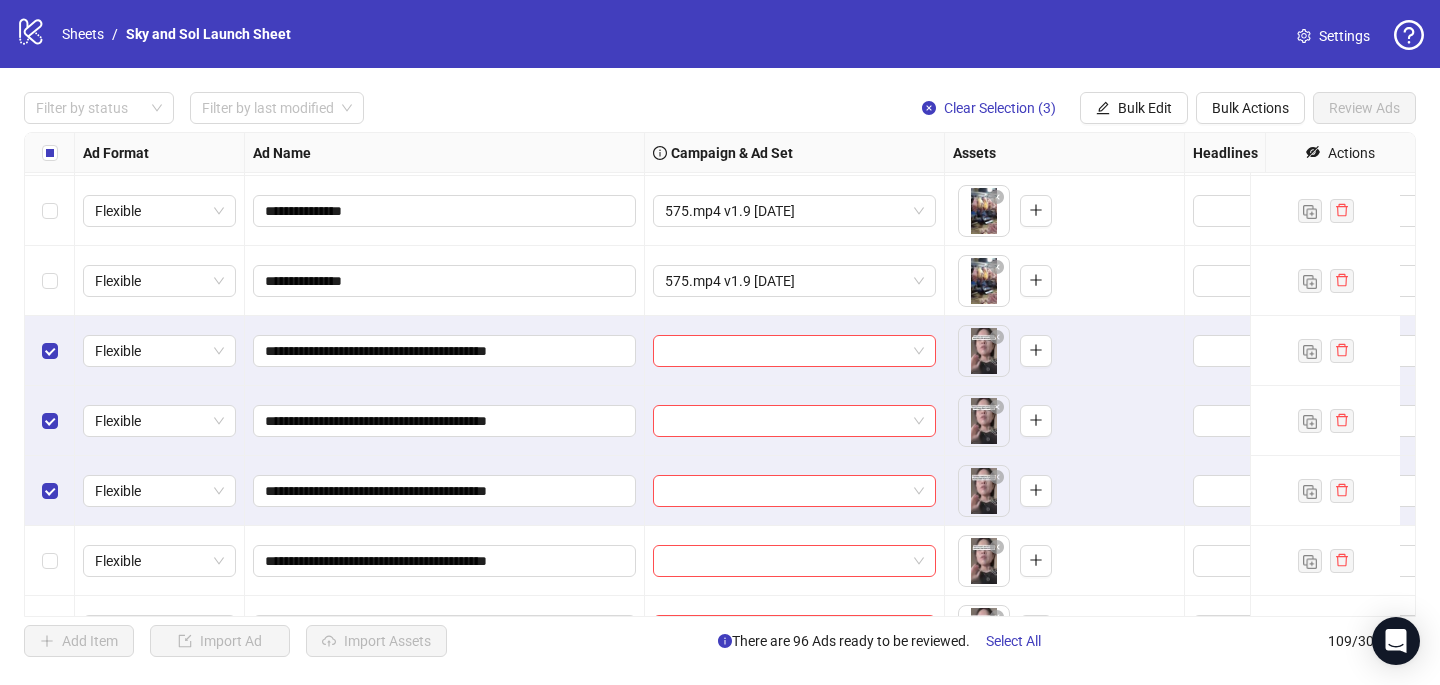 click at bounding box center (50, 561) 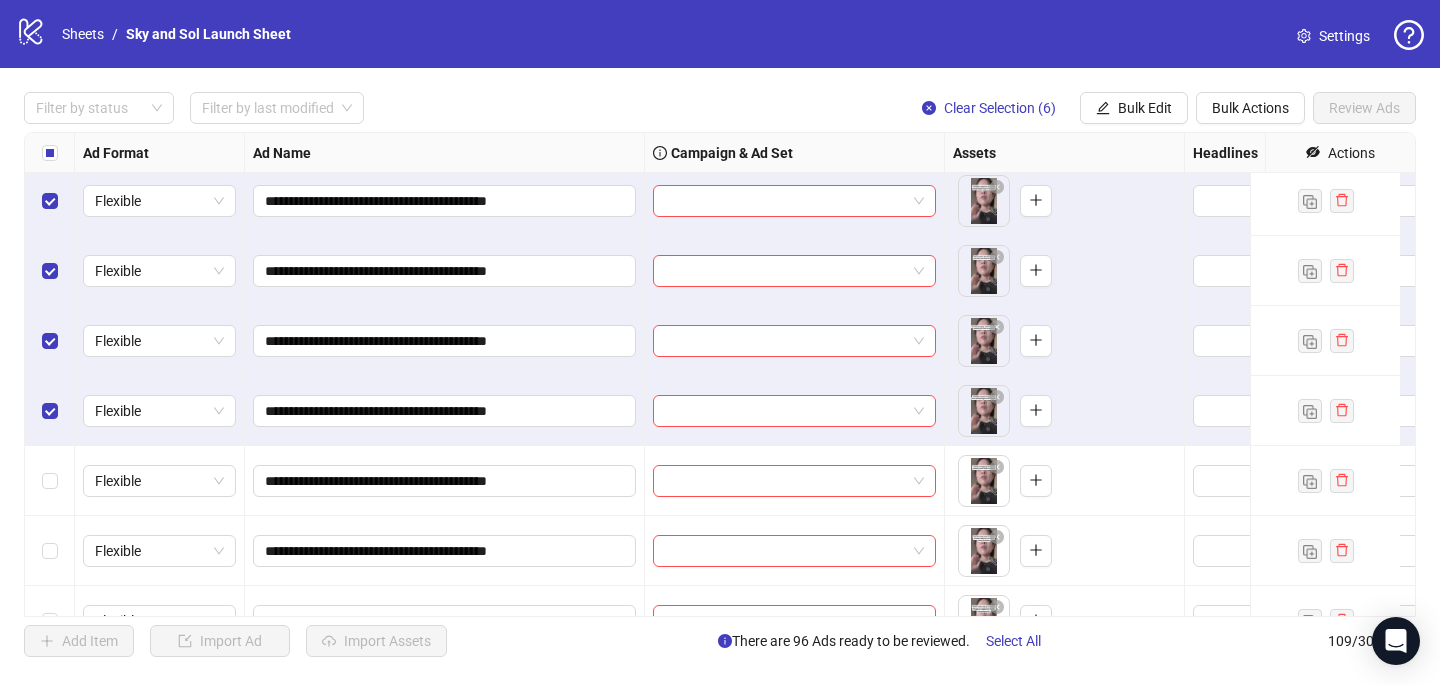 scroll, scrollTop: 6868, scrollLeft: 0, axis: vertical 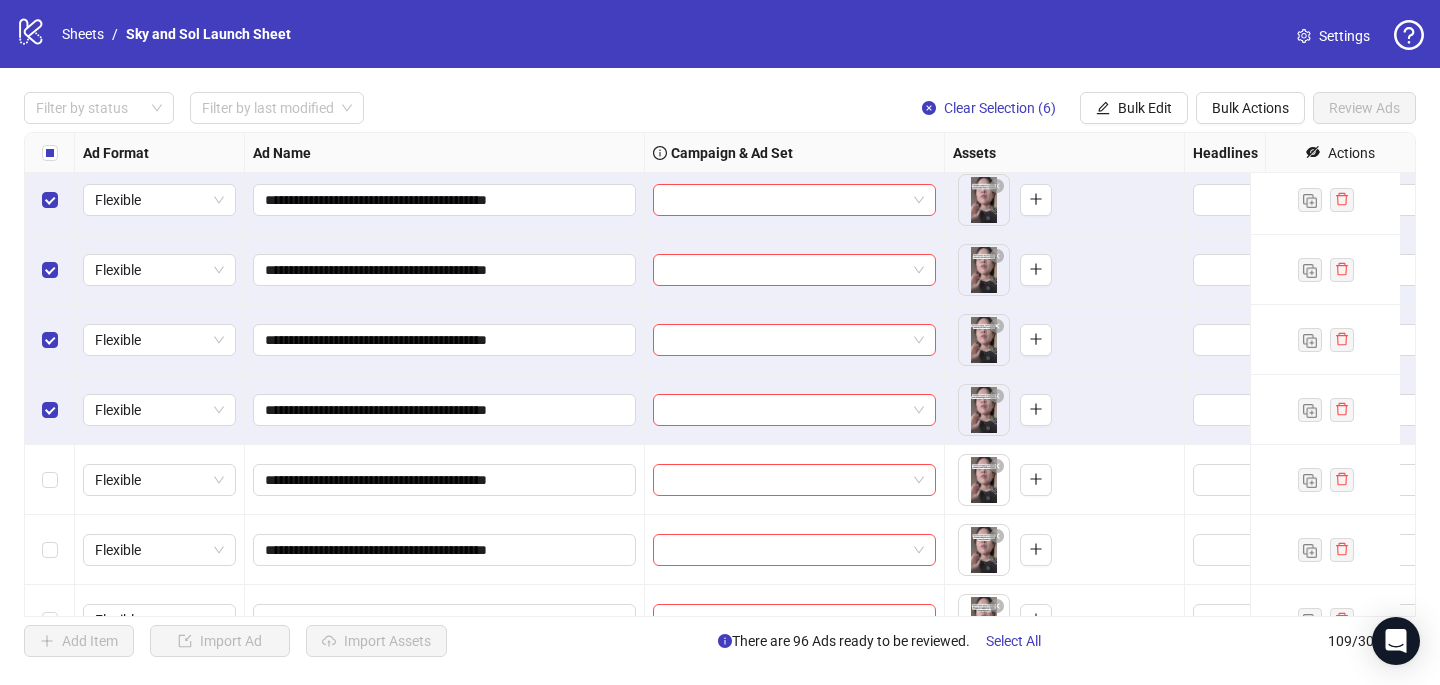 click at bounding box center [50, 480] 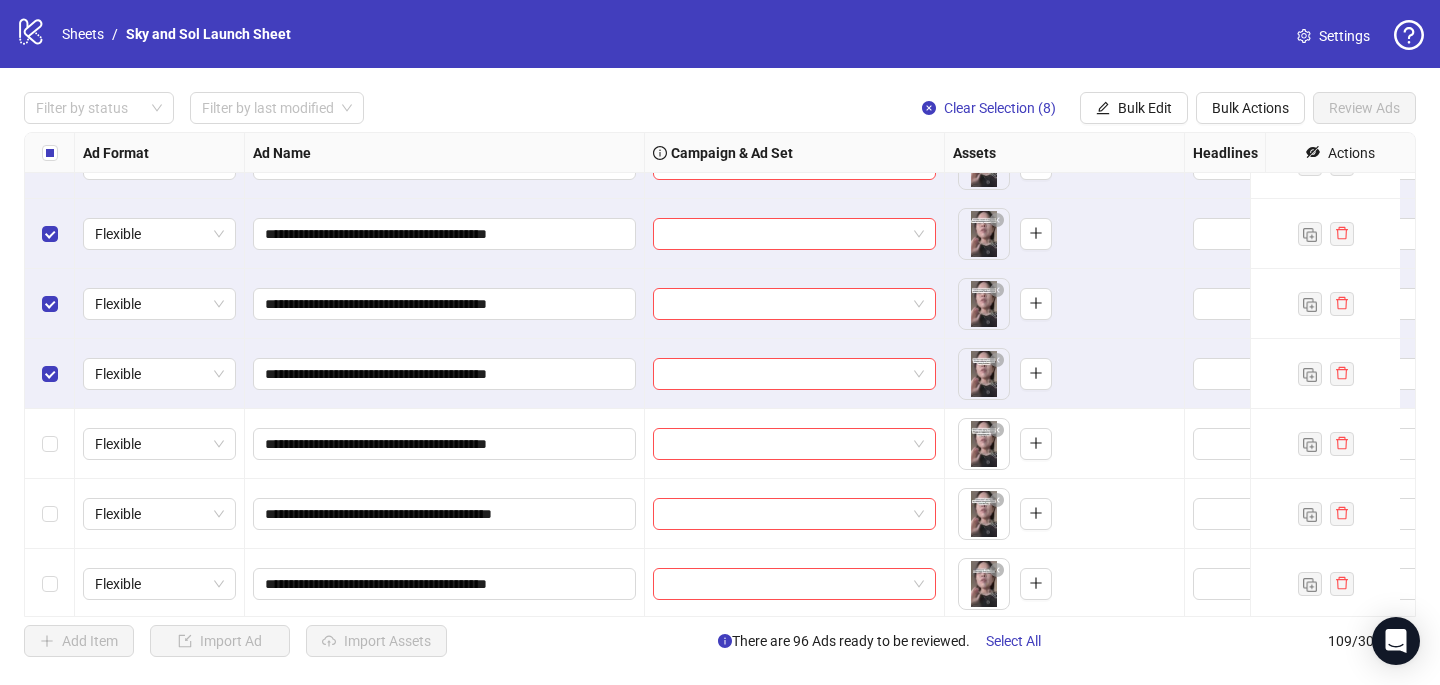 scroll, scrollTop: 7046, scrollLeft: 0, axis: vertical 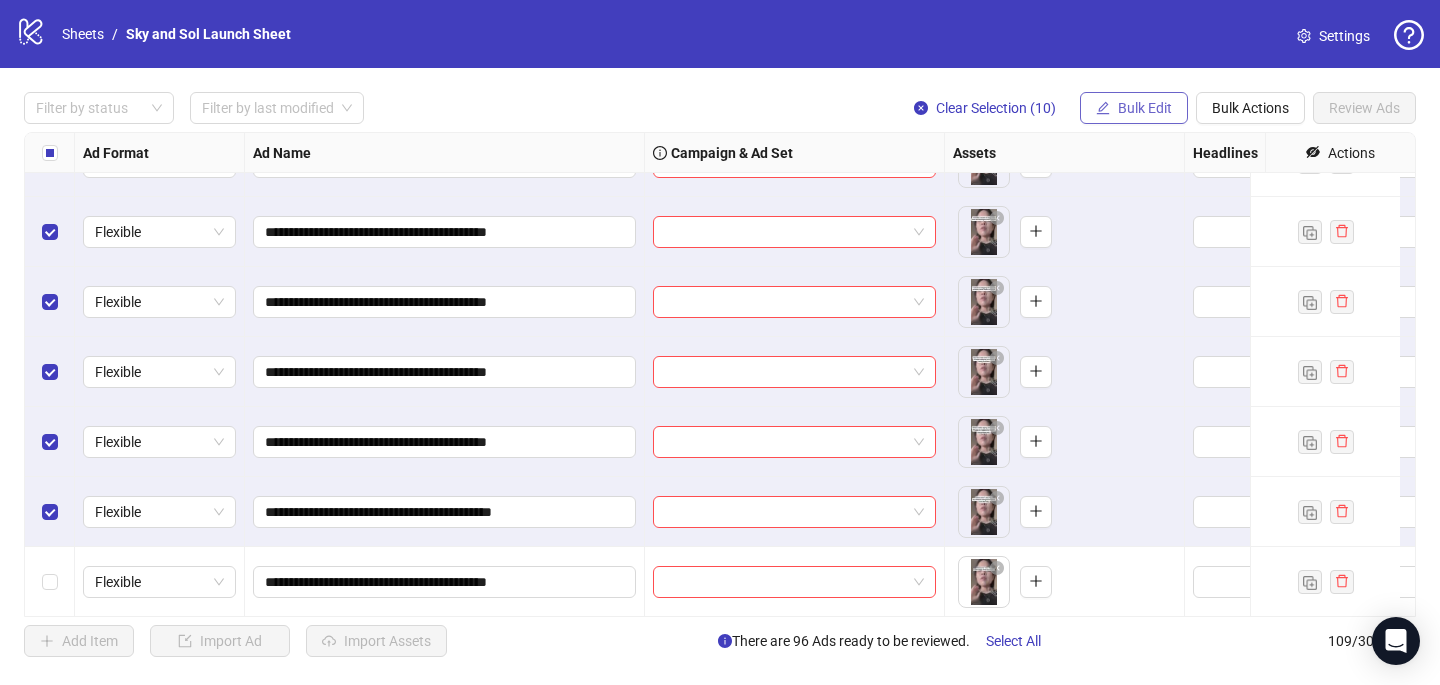 click on "Bulk Edit" at bounding box center (1145, 108) 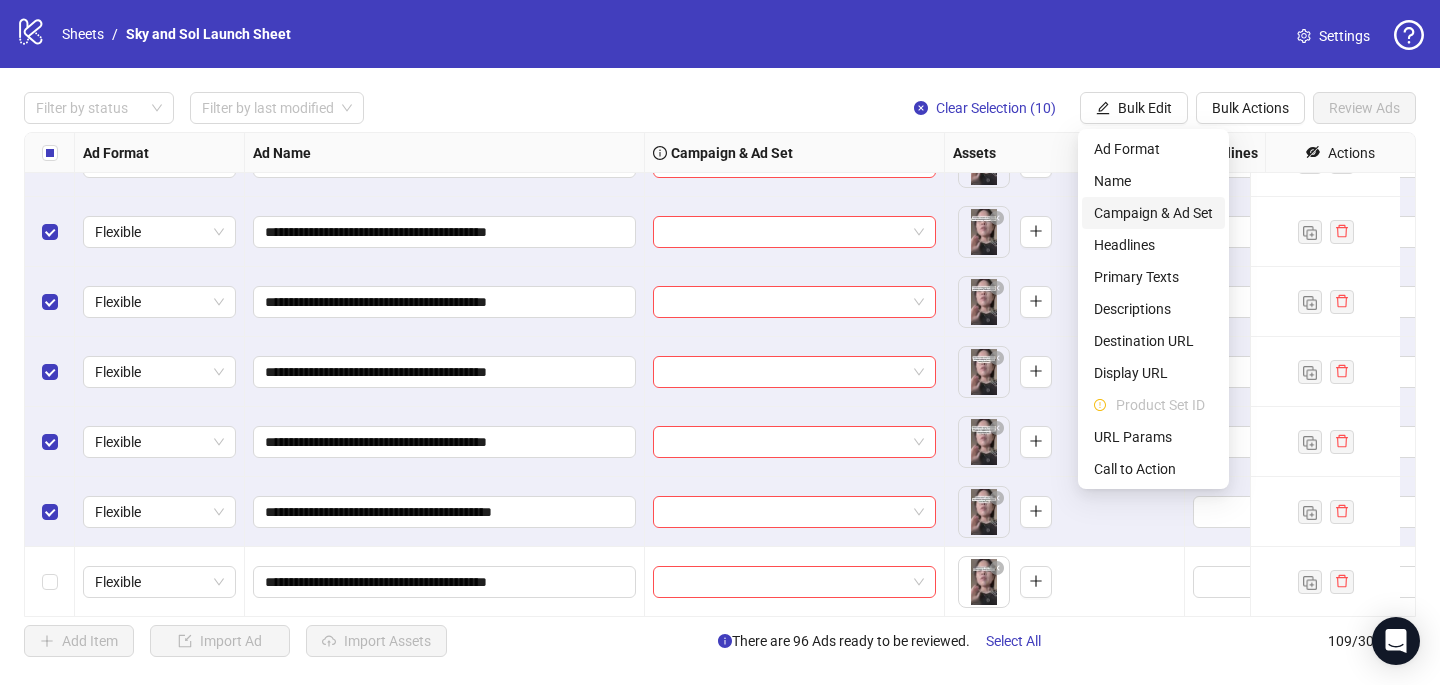 click on "Campaign & Ad Set" at bounding box center (1153, 213) 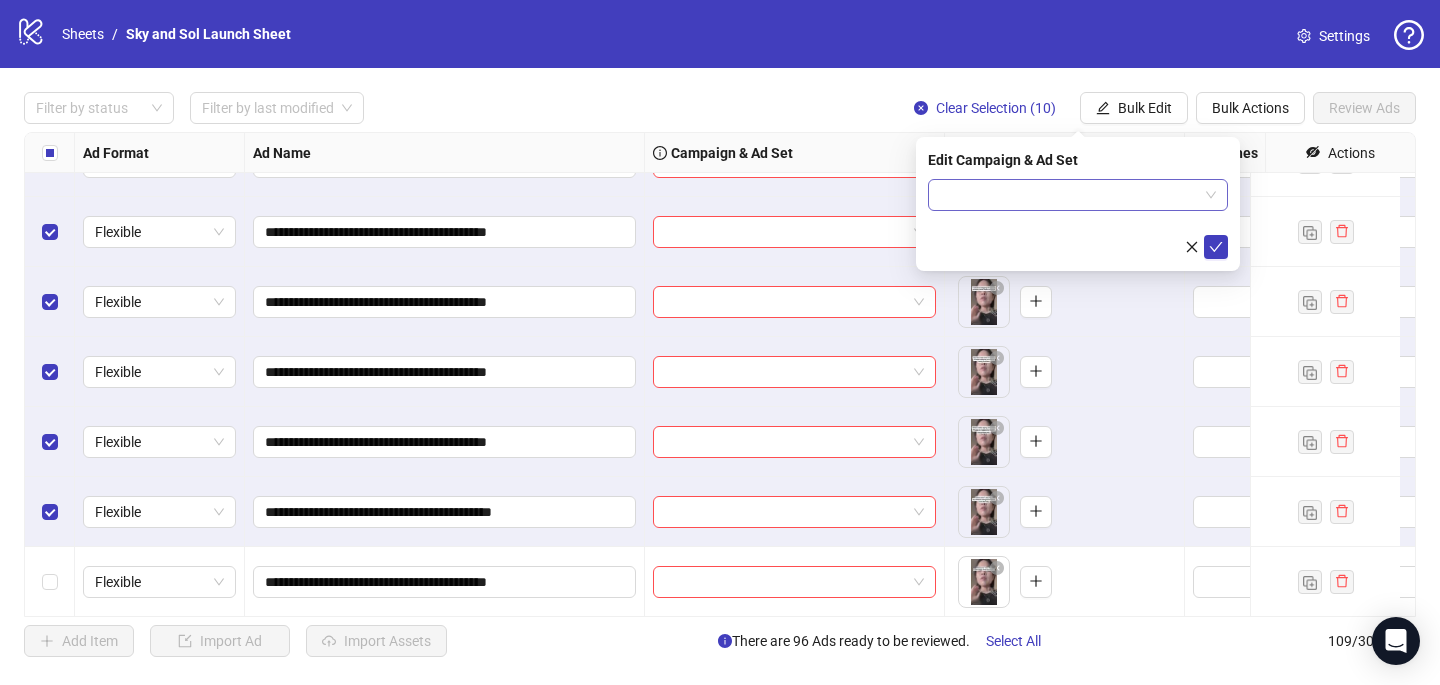 click at bounding box center [1069, 195] 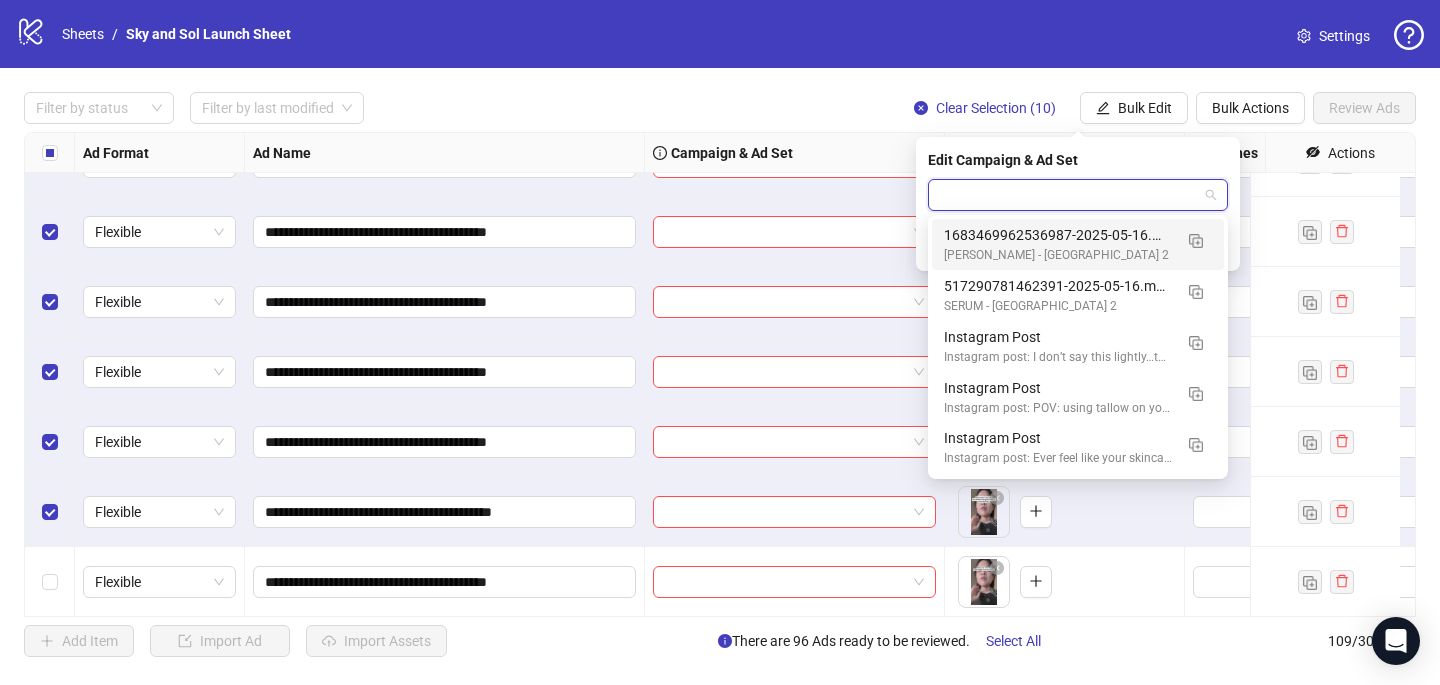 type on "*" 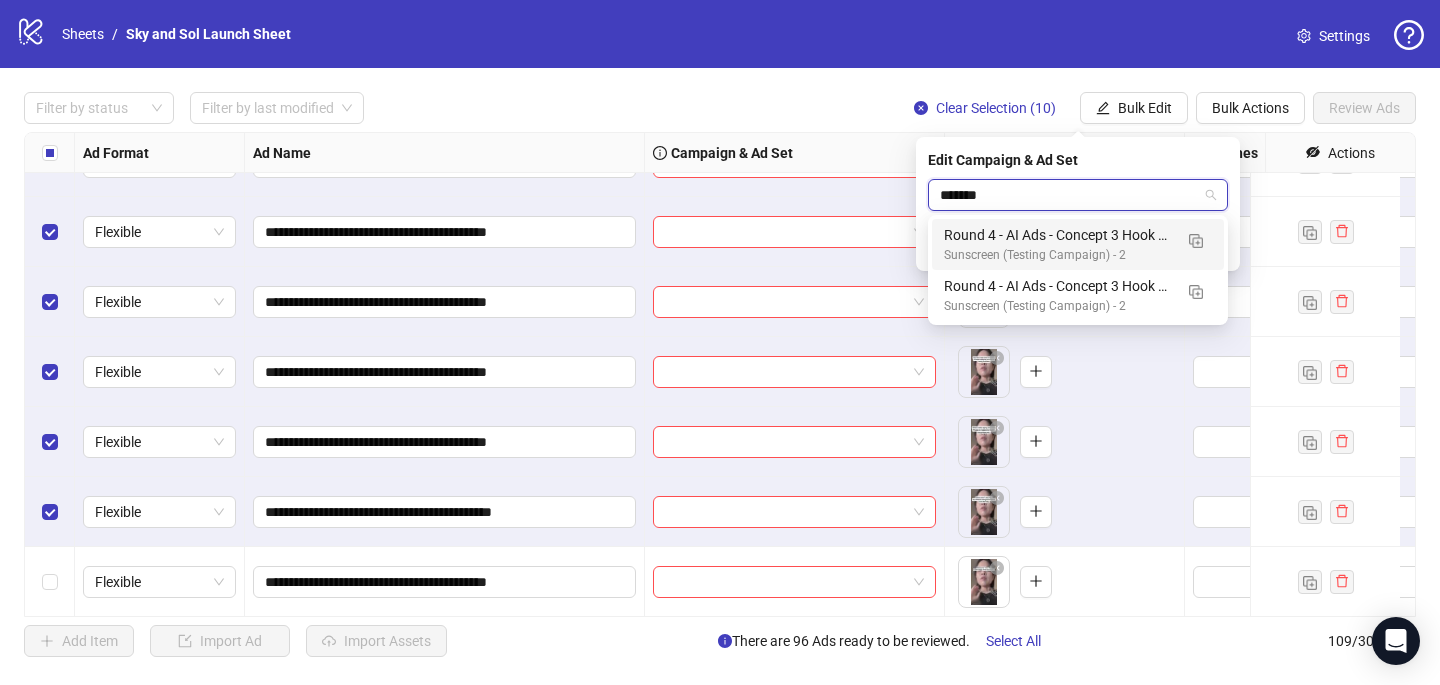type on "********" 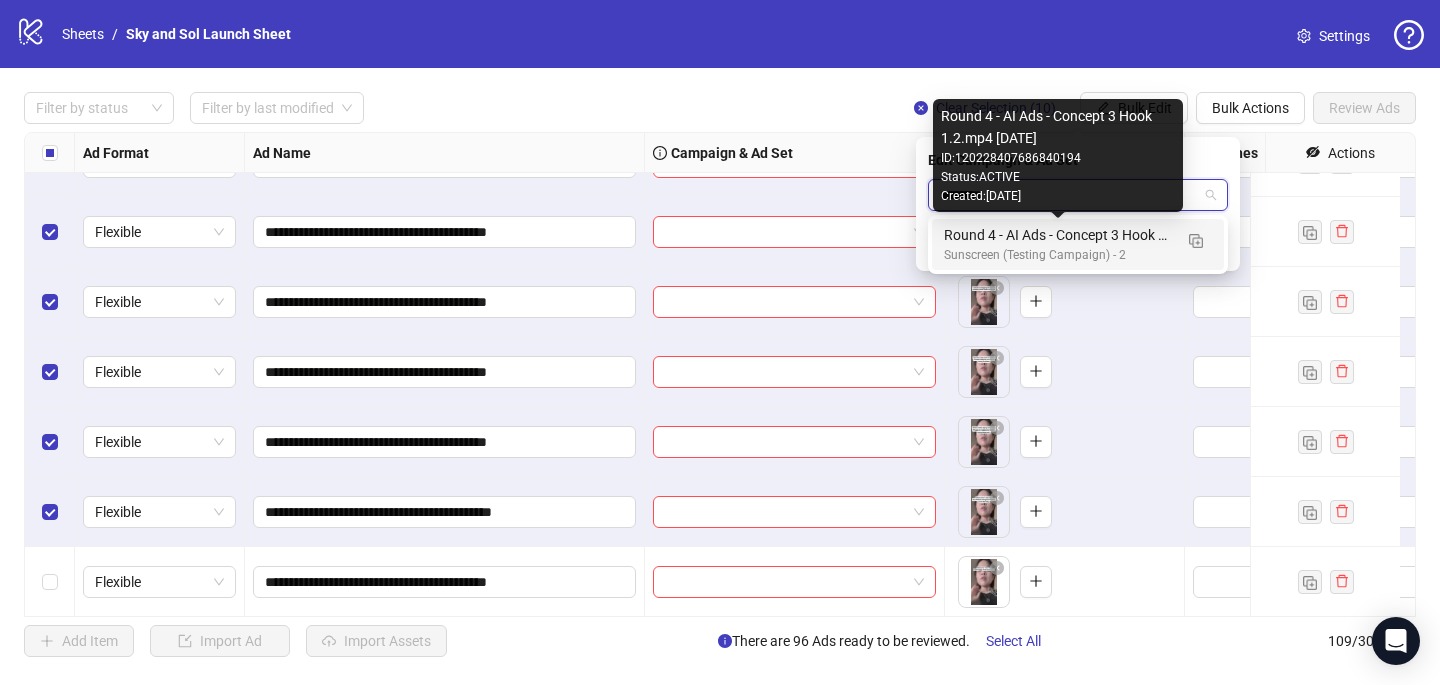 click on "Round 4 - AI Ads - Concept 3 Hook 1.2.mp4 [DATE]" at bounding box center [1058, 235] 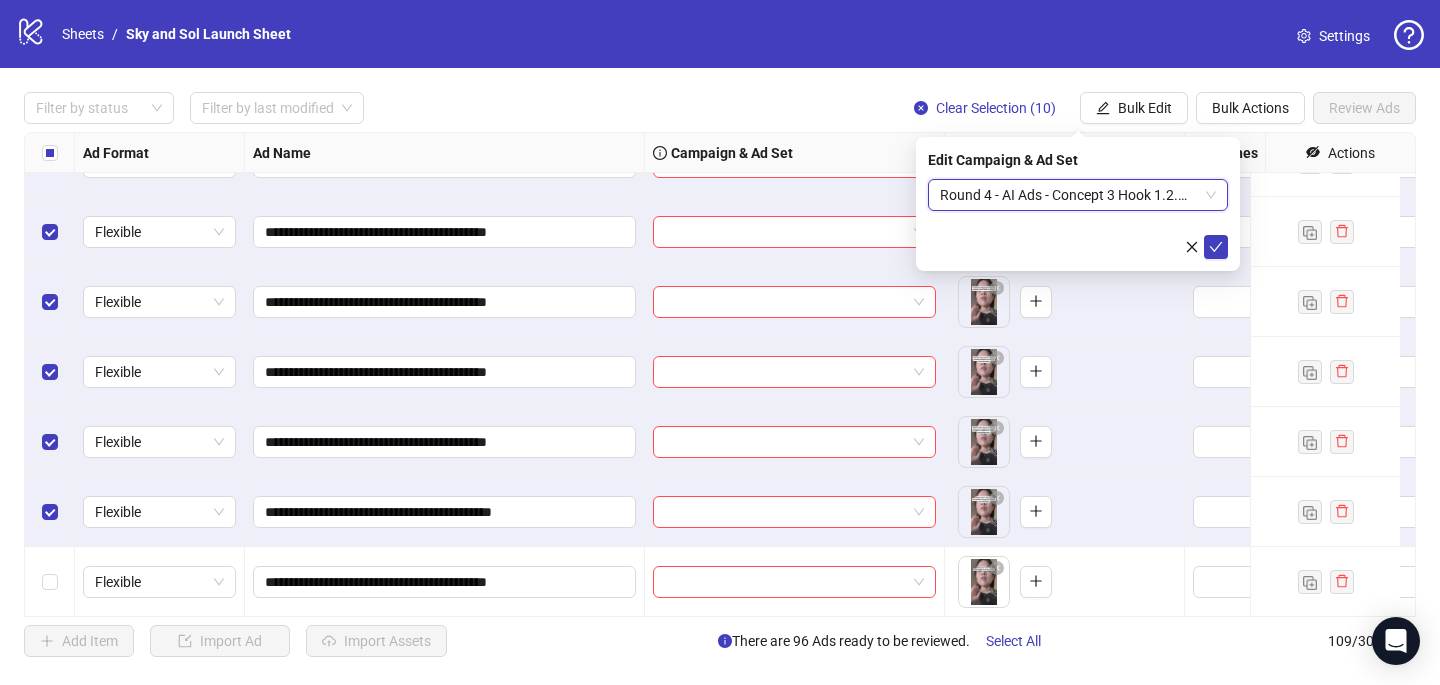 type 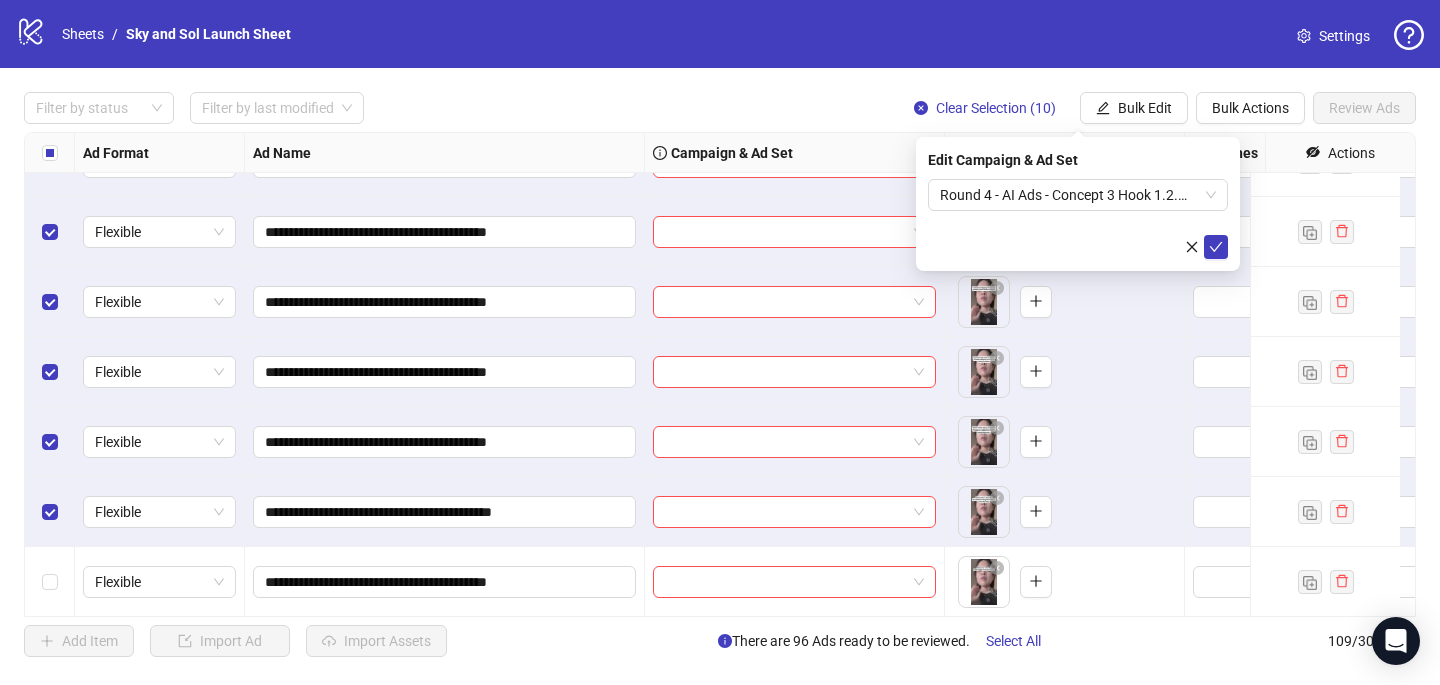 type 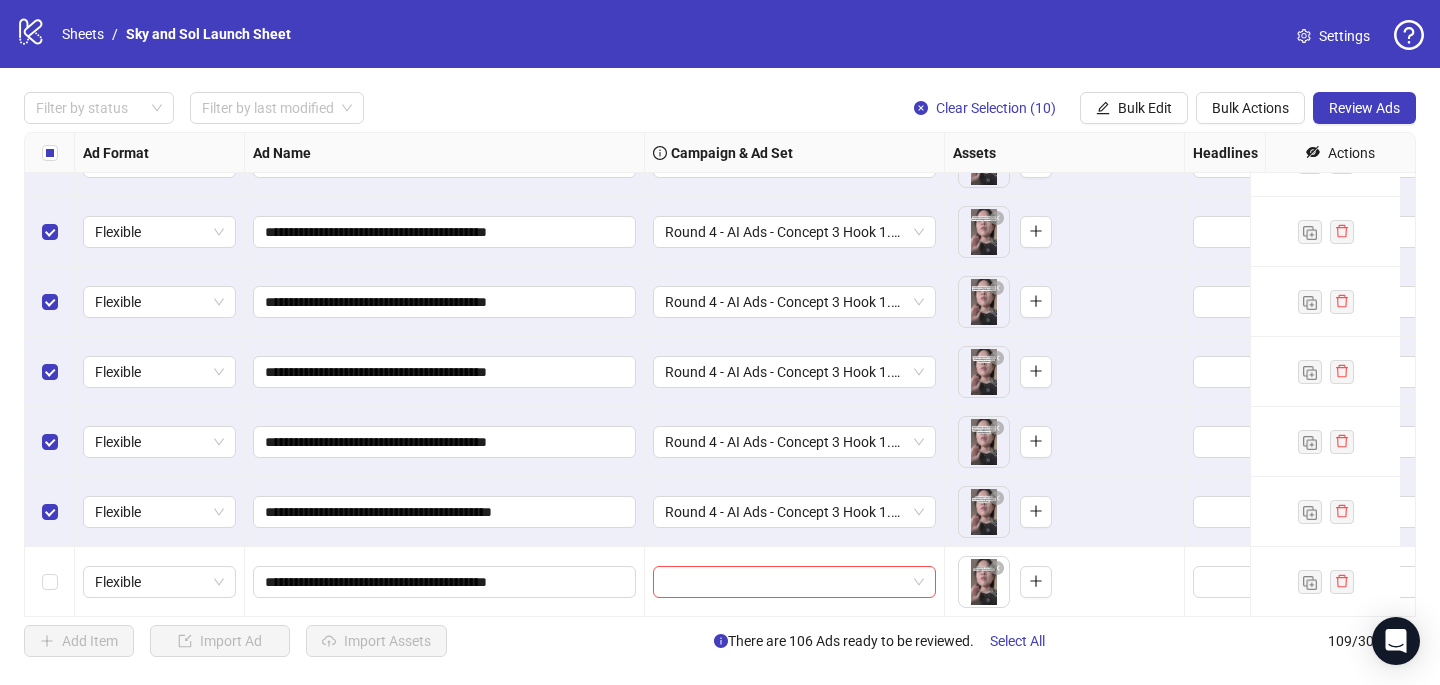 click at bounding box center (50, 153) 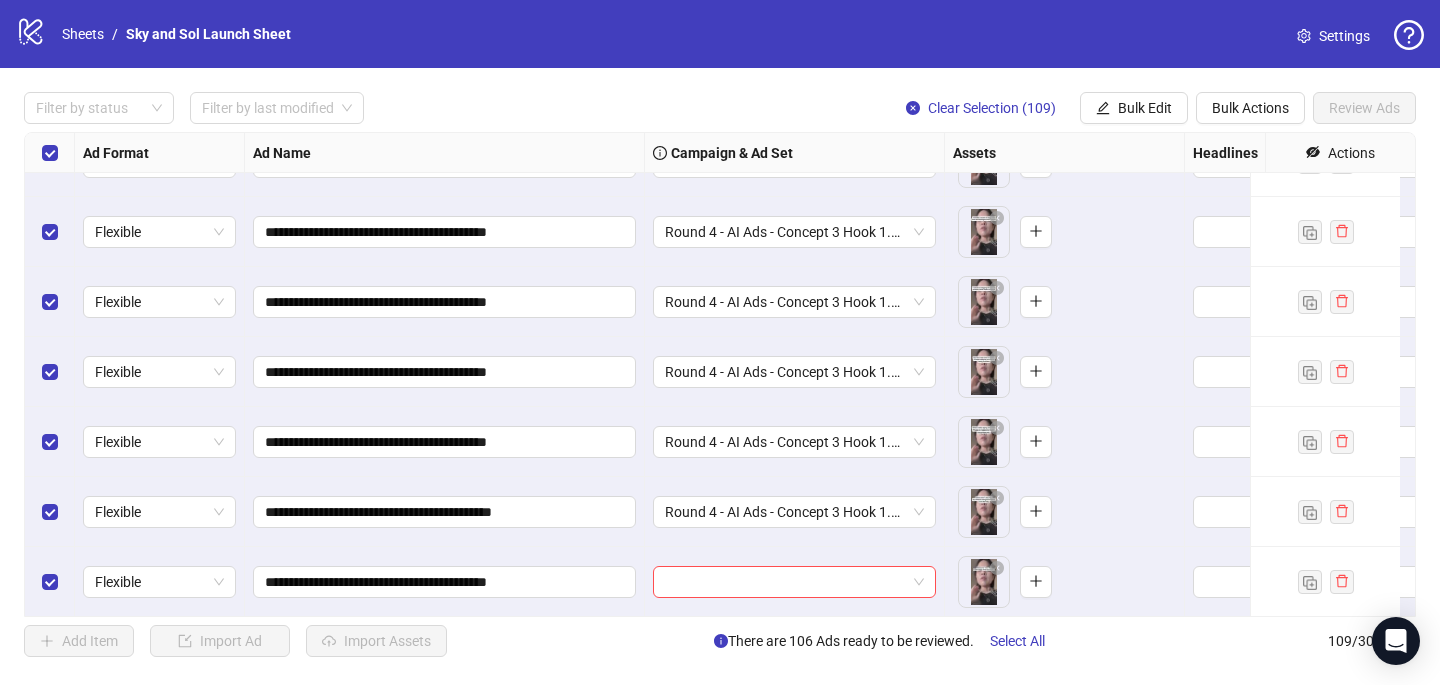 click at bounding box center [50, 153] 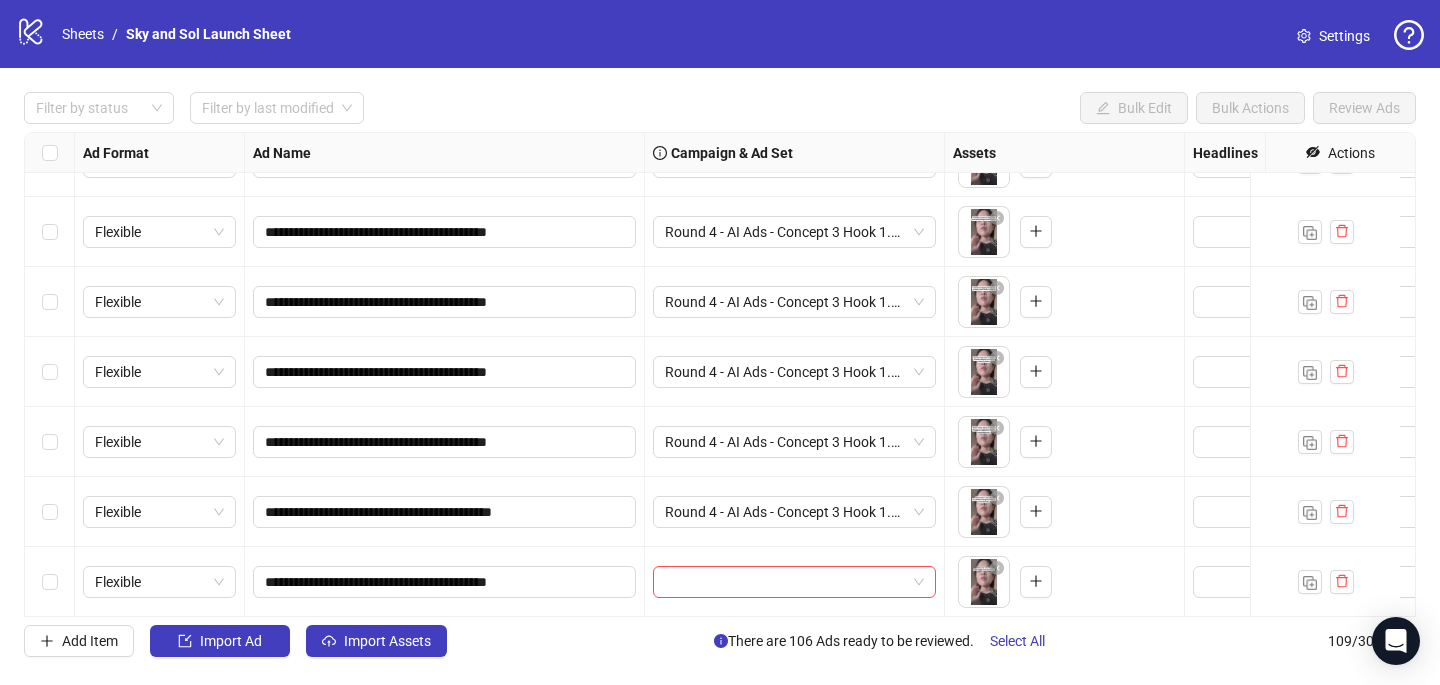 scroll, scrollTop: 7202, scrollLeft: 0, axis: vertical 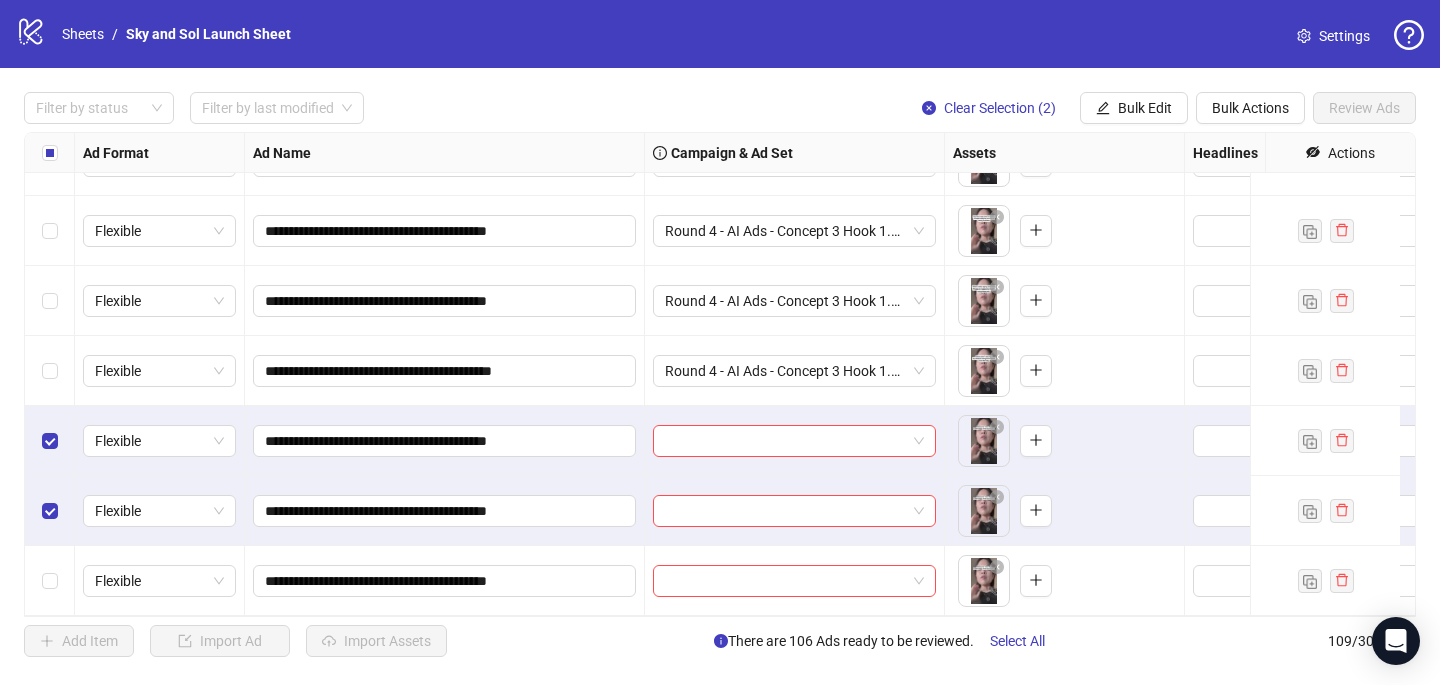 click at bounding box center (50, 581) 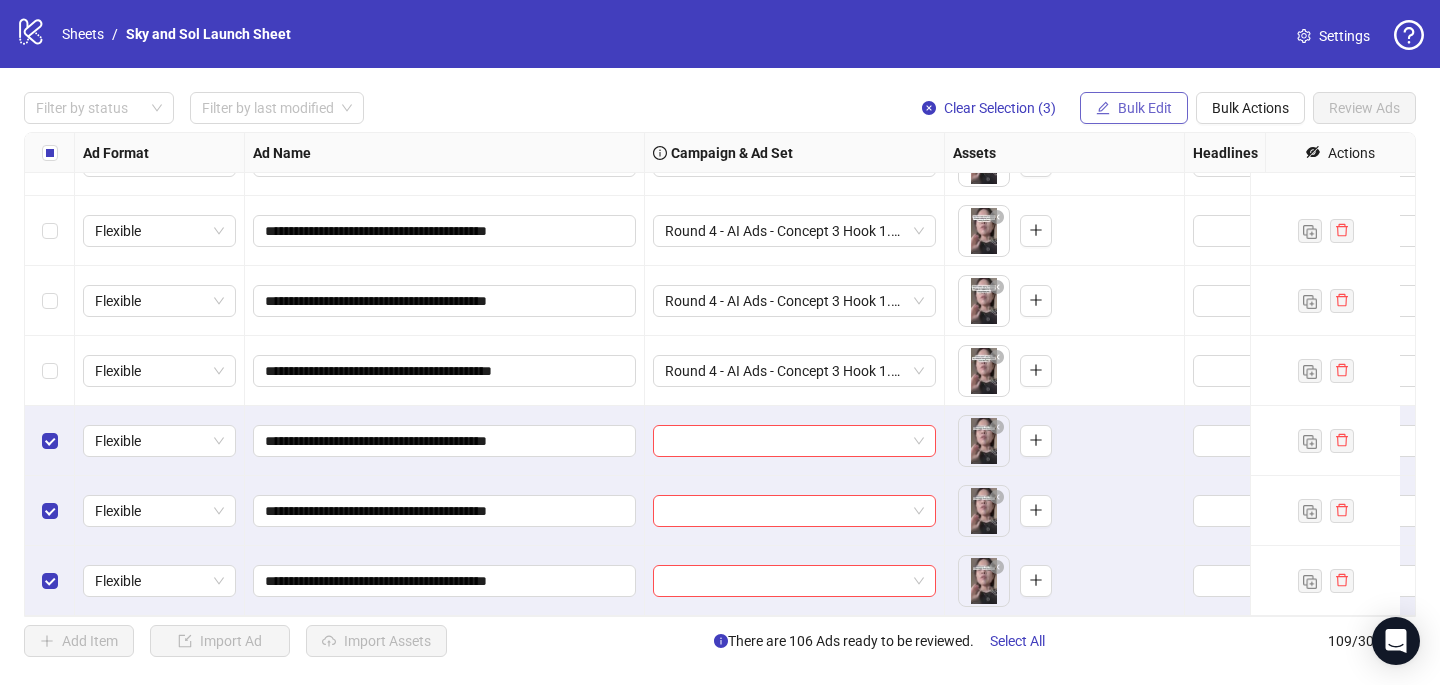 click on "Bulk Edit" at bounding box center [1145, 108] 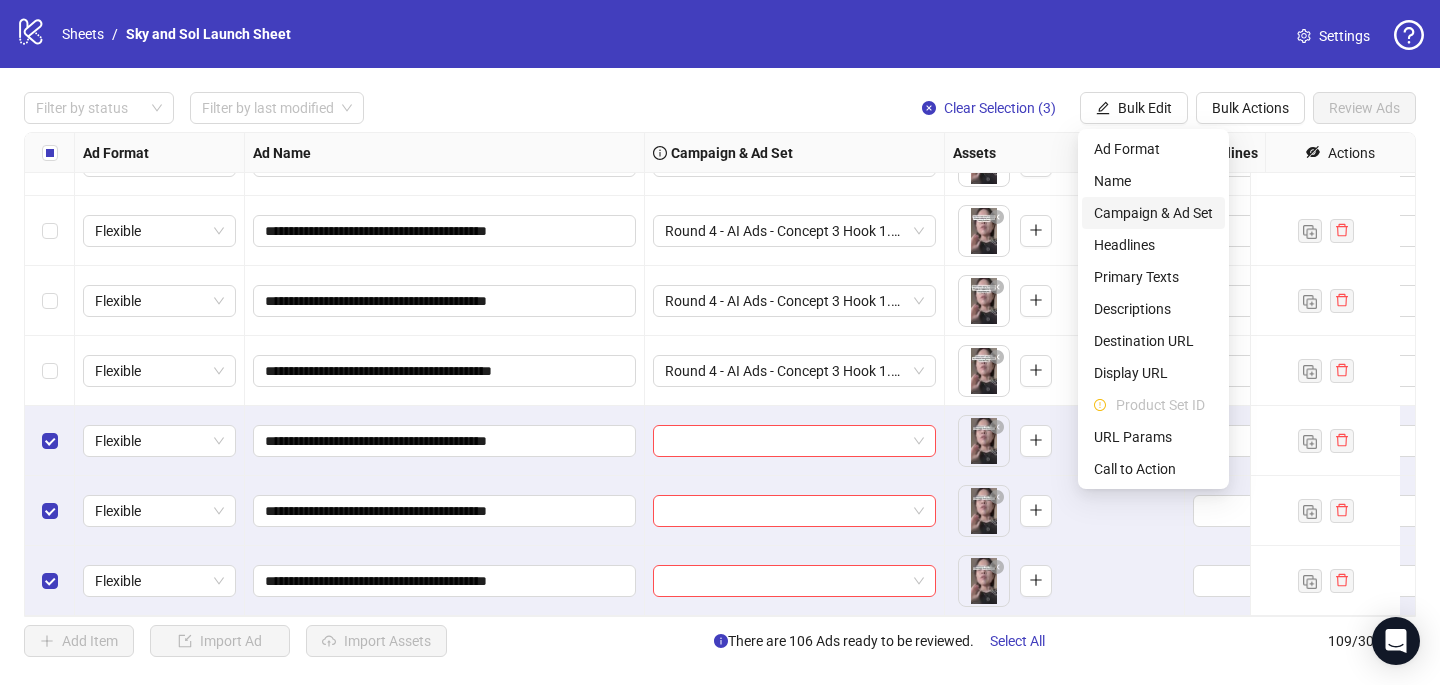 click on "Campaign & Ad Set" at bounding box center (1153, 213) 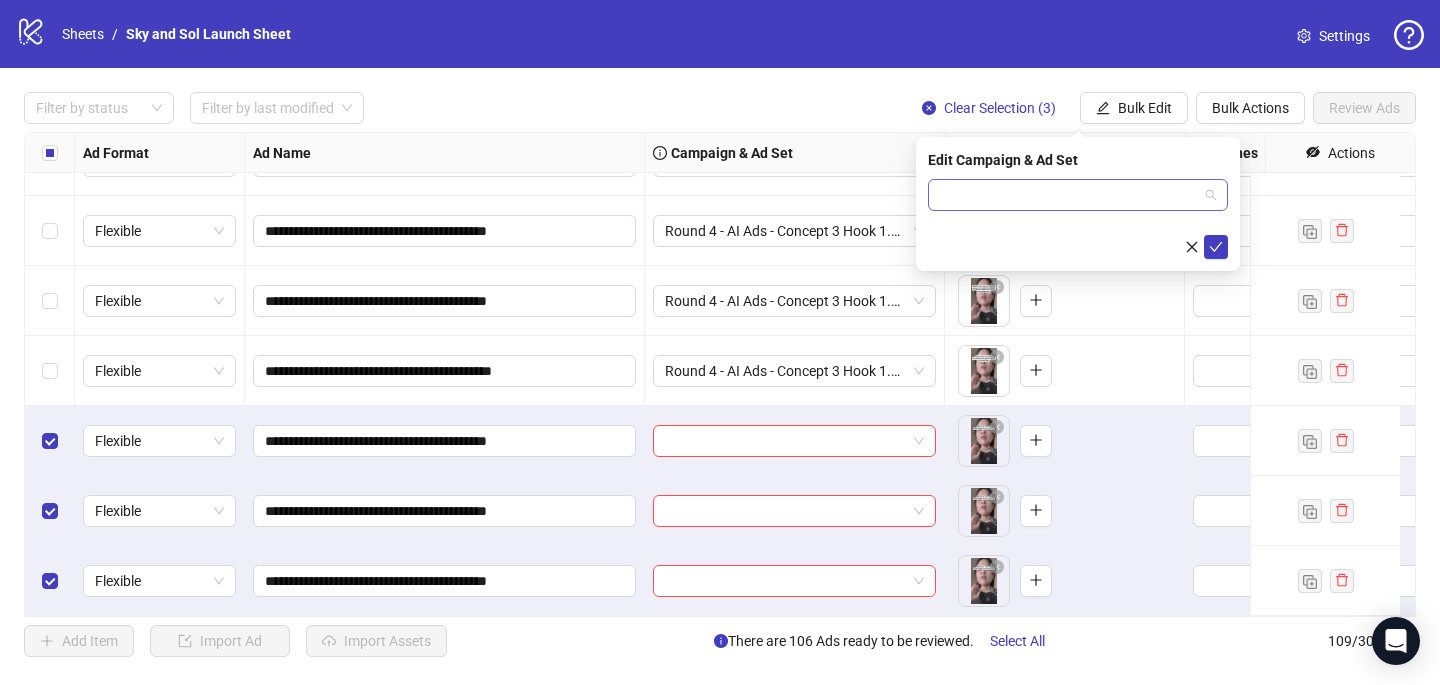 click at bounding box center [1069, 195] 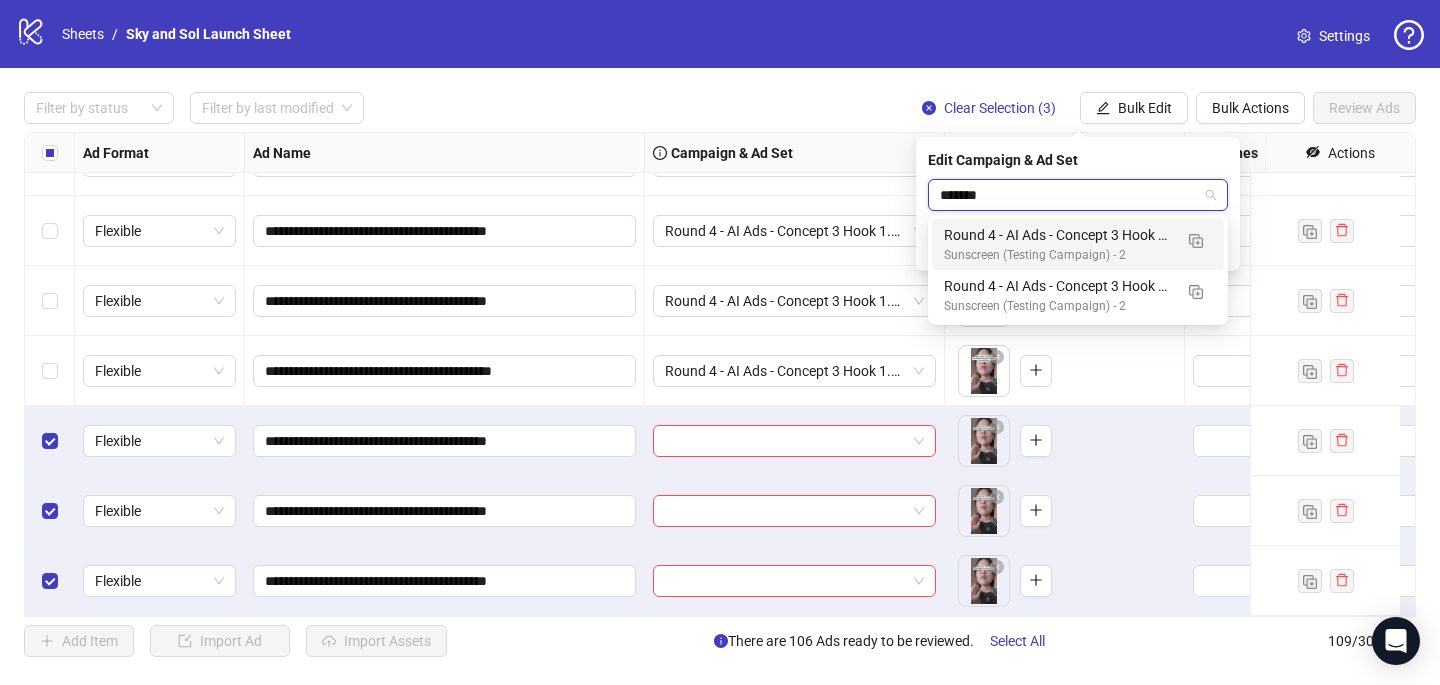 type on "********" 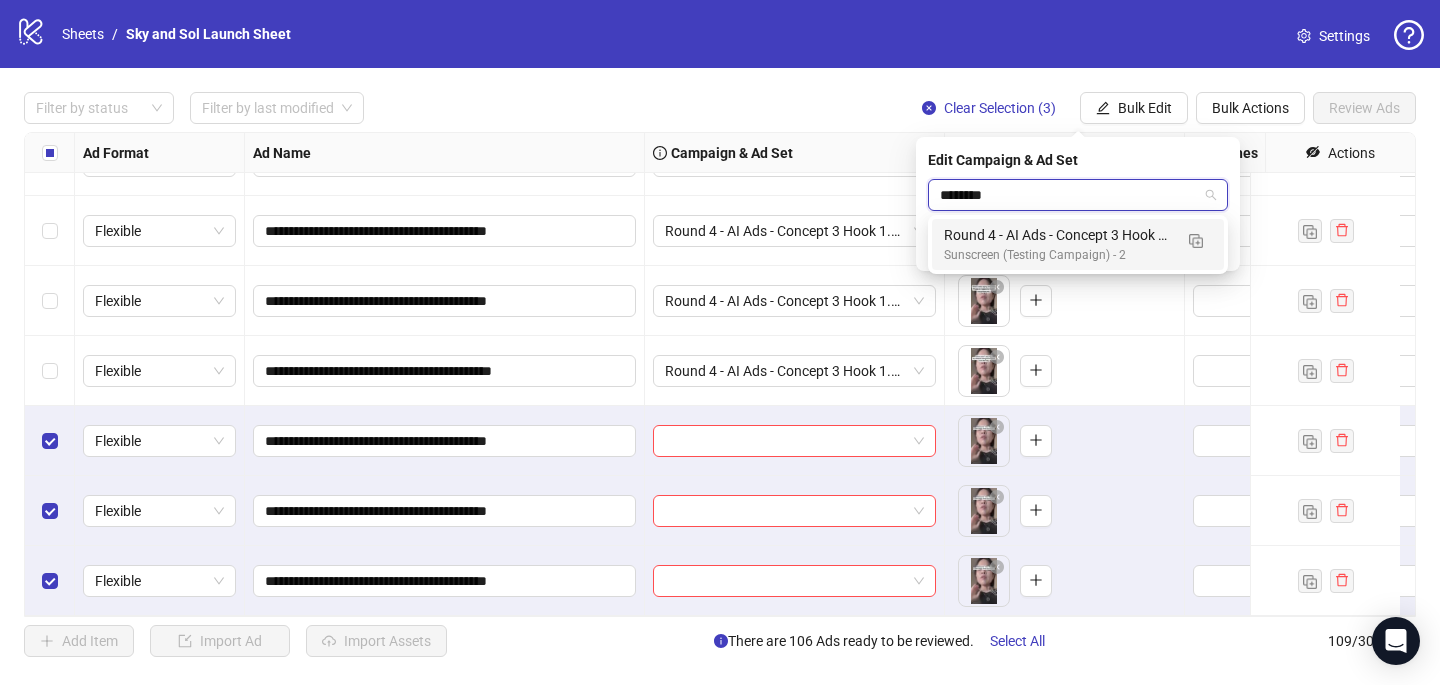 type 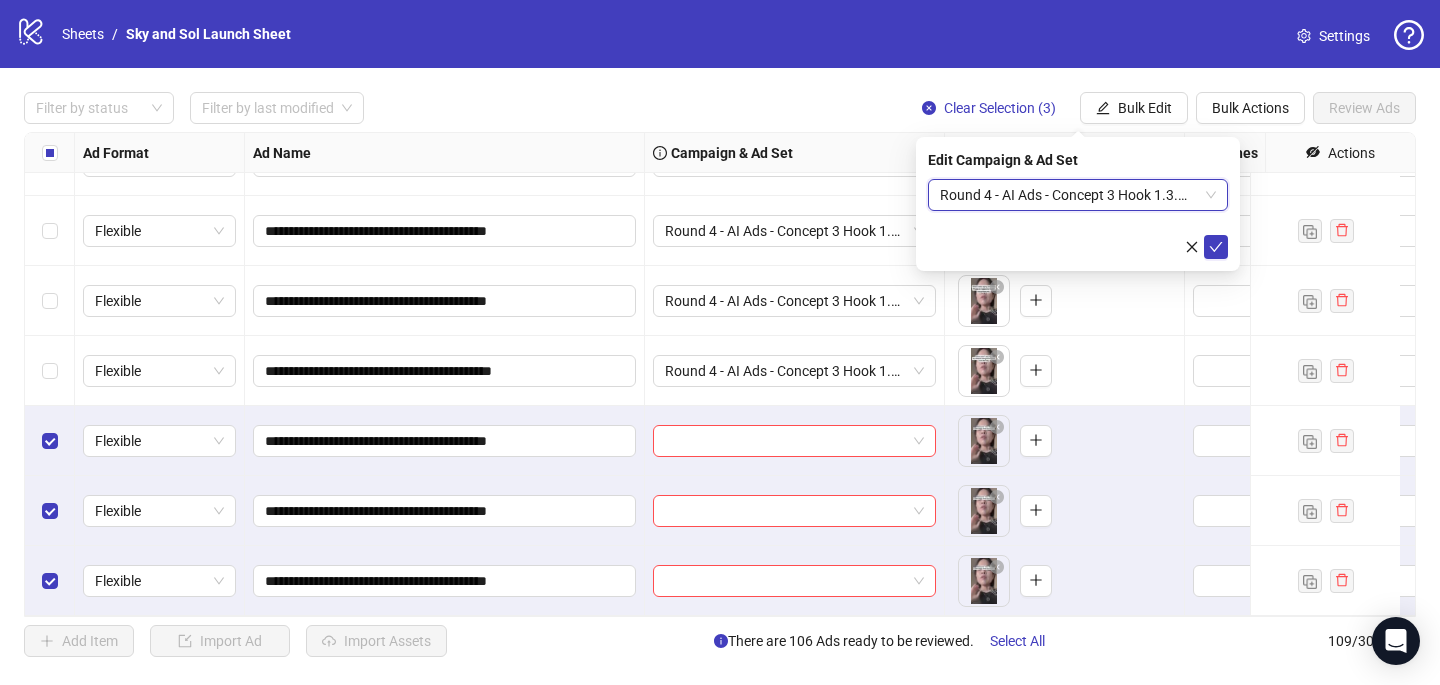 type 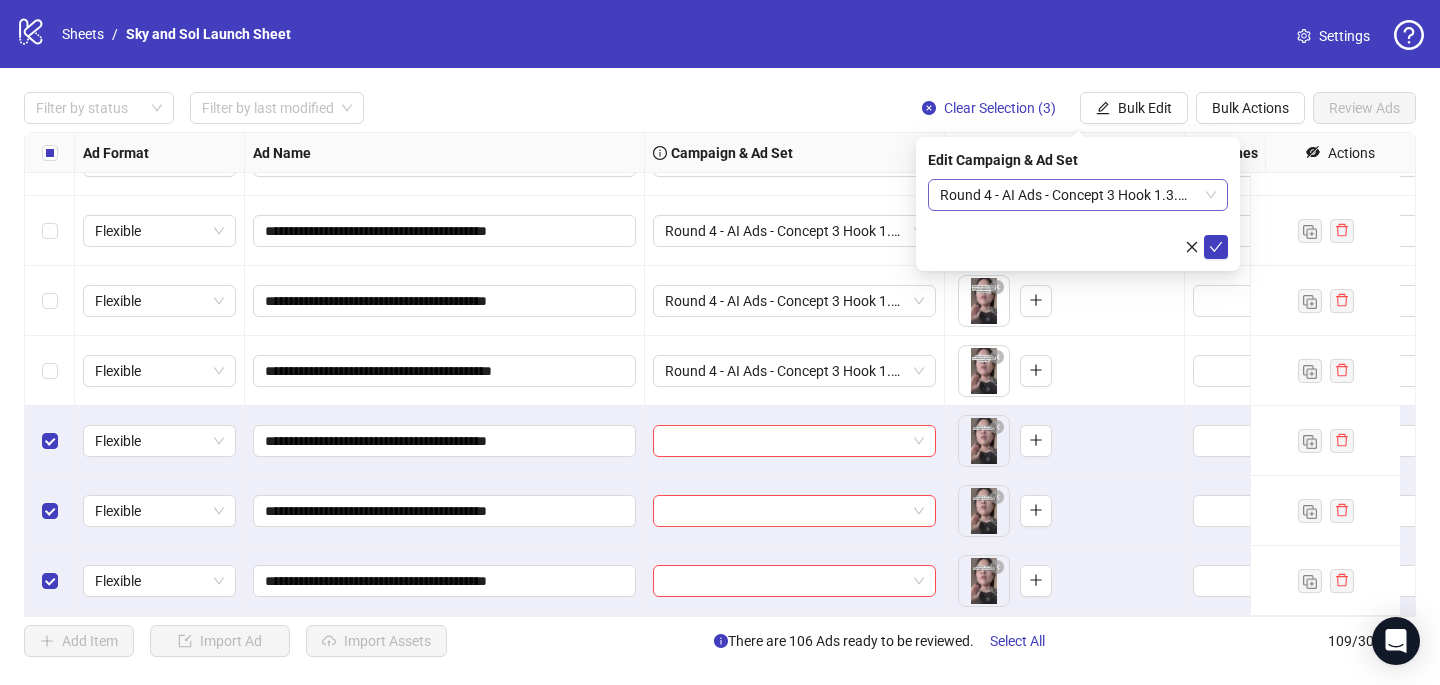 type 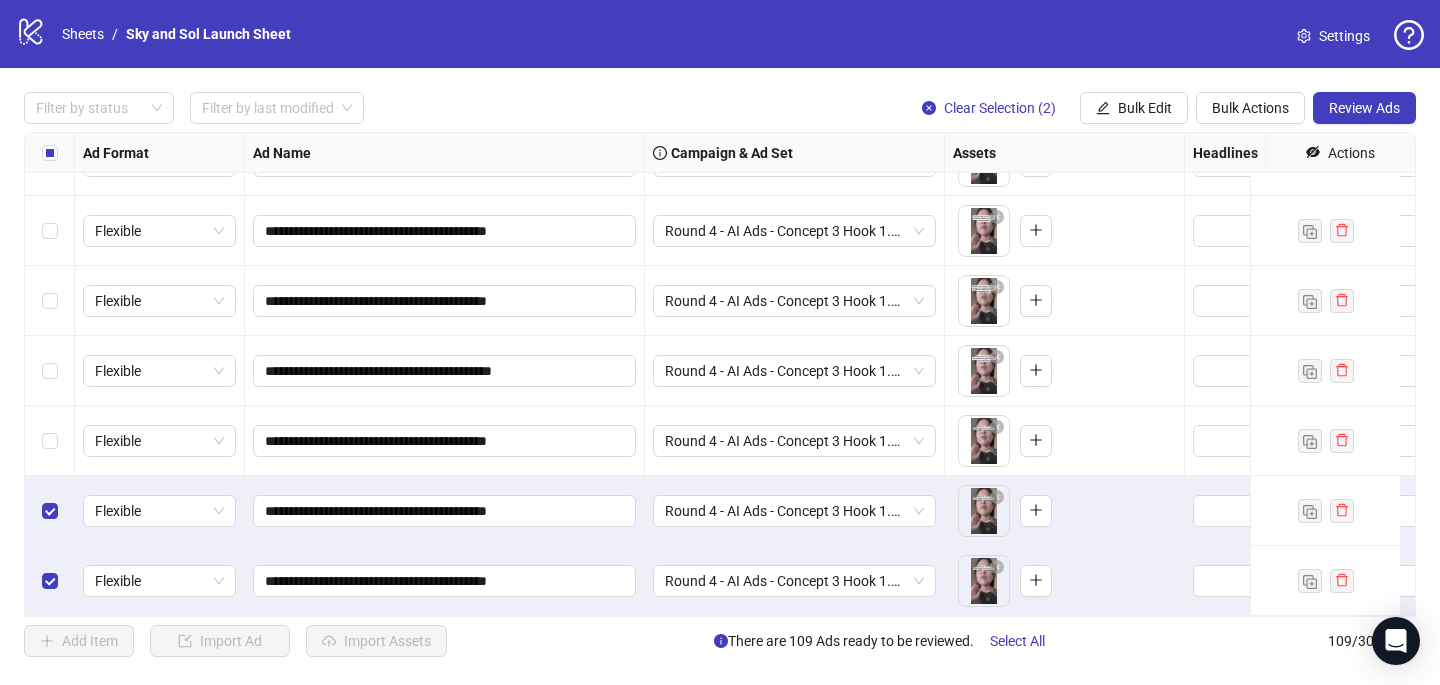 click at bounding box center (50, 511) 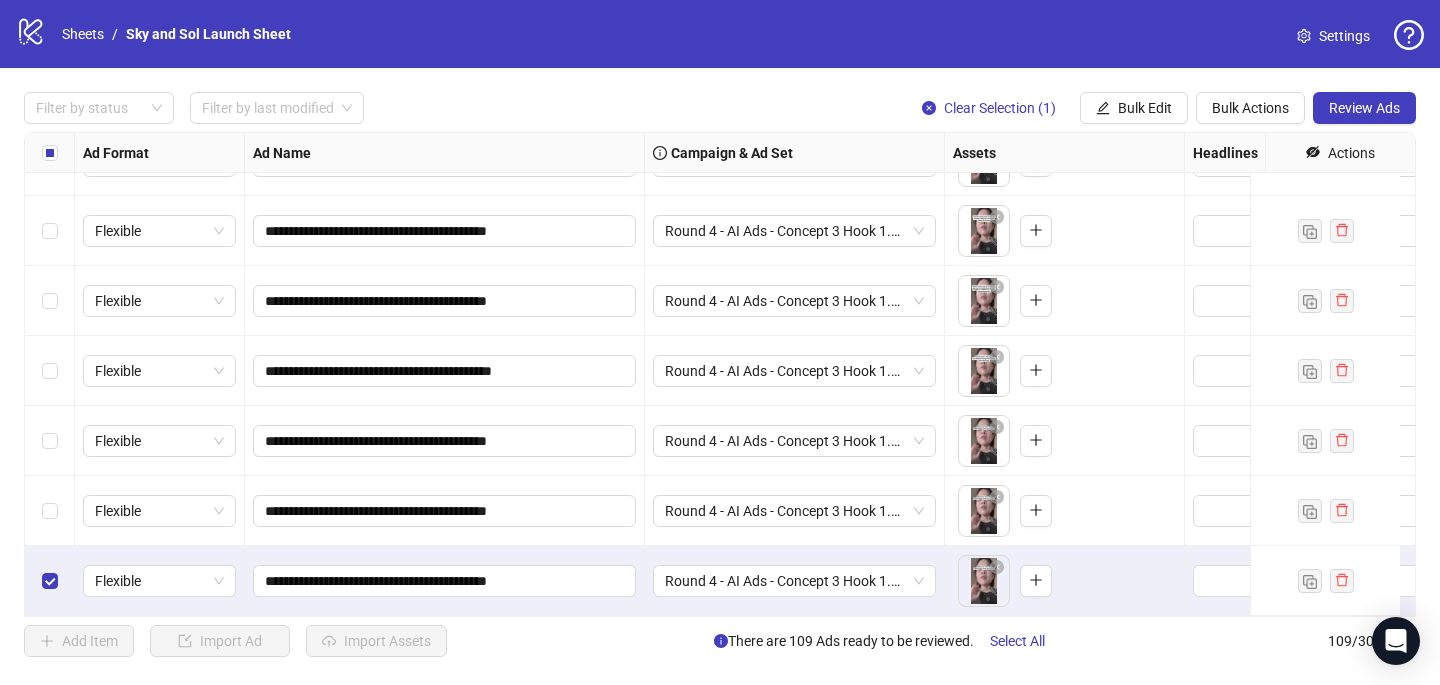 click at bounding box center (50, 581) 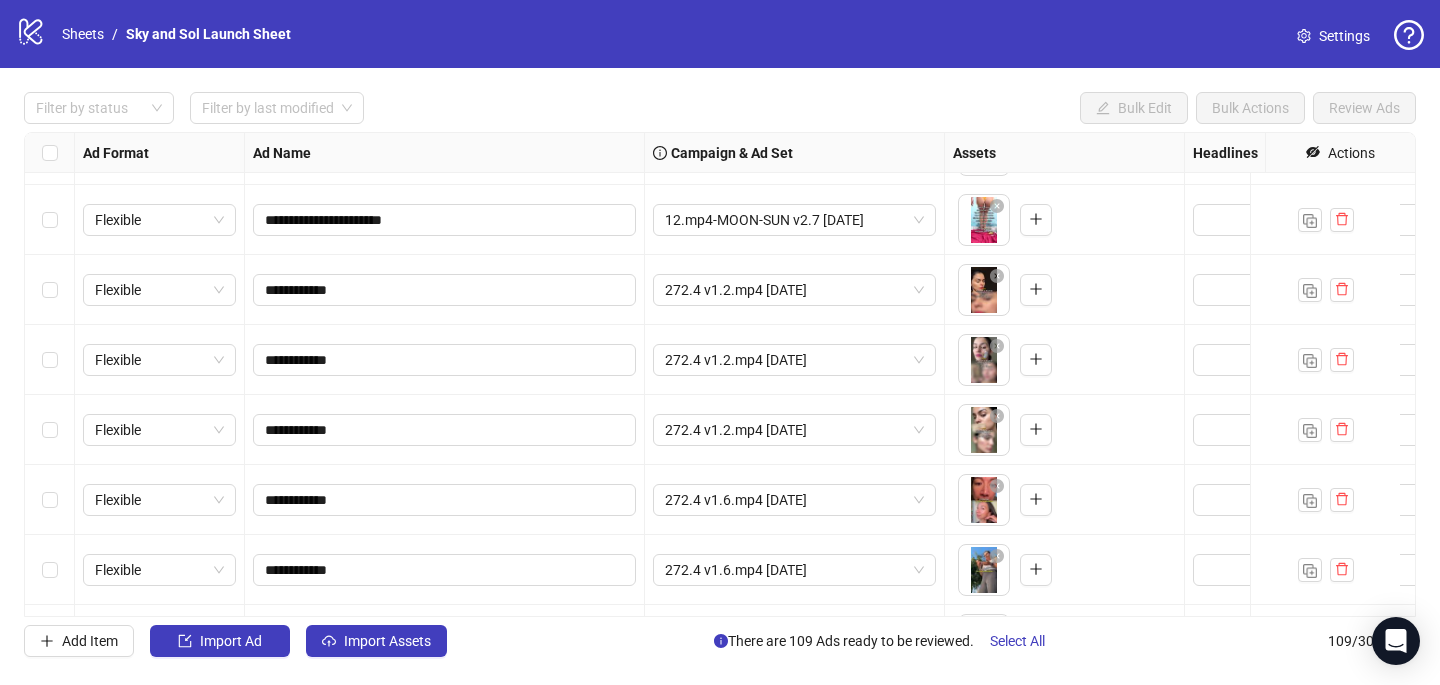 scroll, scrollTop: 1714, scrollLeft: 0, axis: vertical 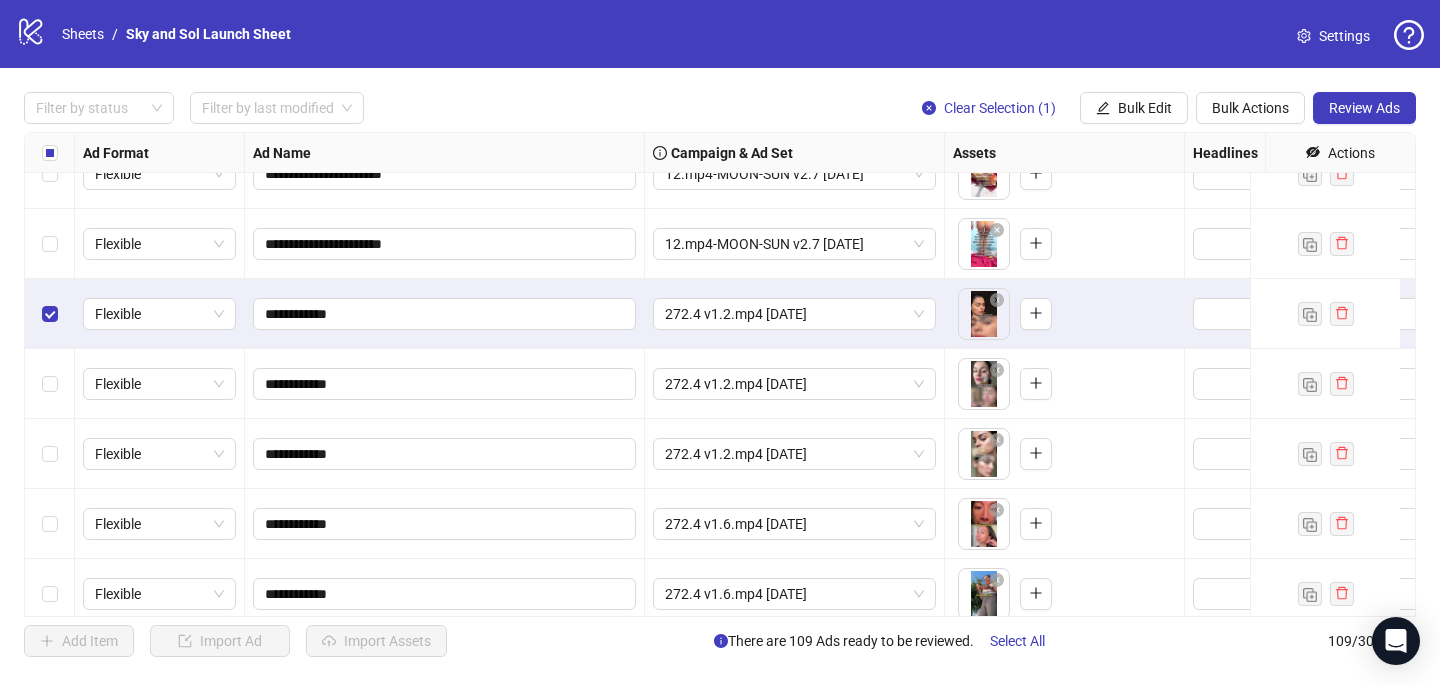 click at bounding box center (50, 384) 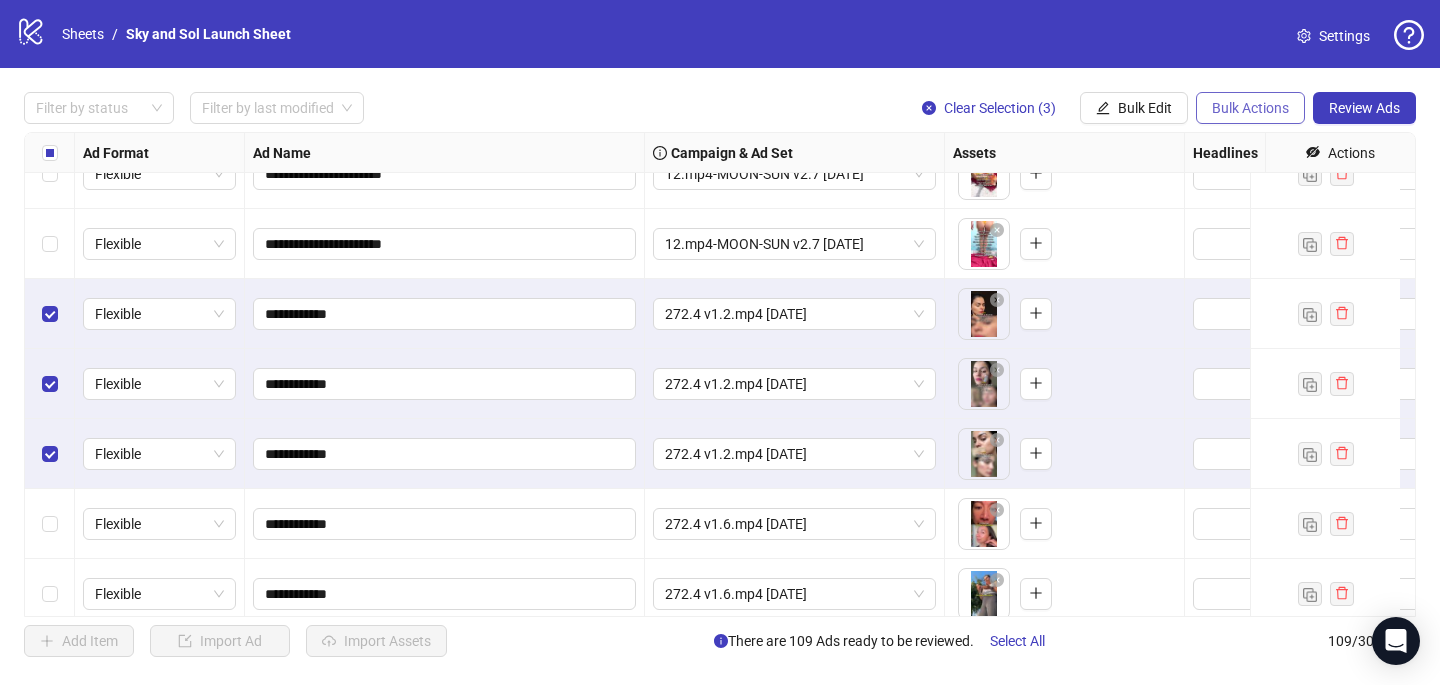 click on "Bulk Actions" at bounding box center (1250, 108) 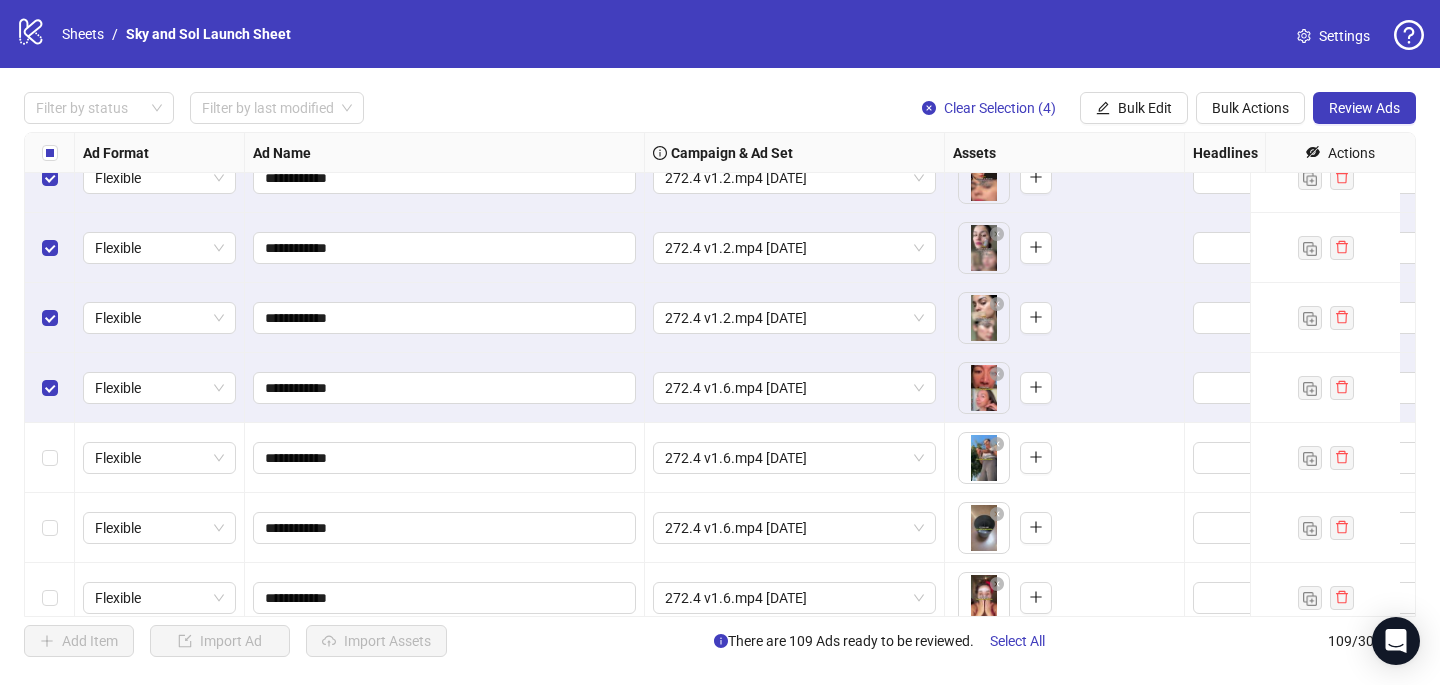 scroll, scrollTop: 1900, scrollLeft: 0, axis: vertical 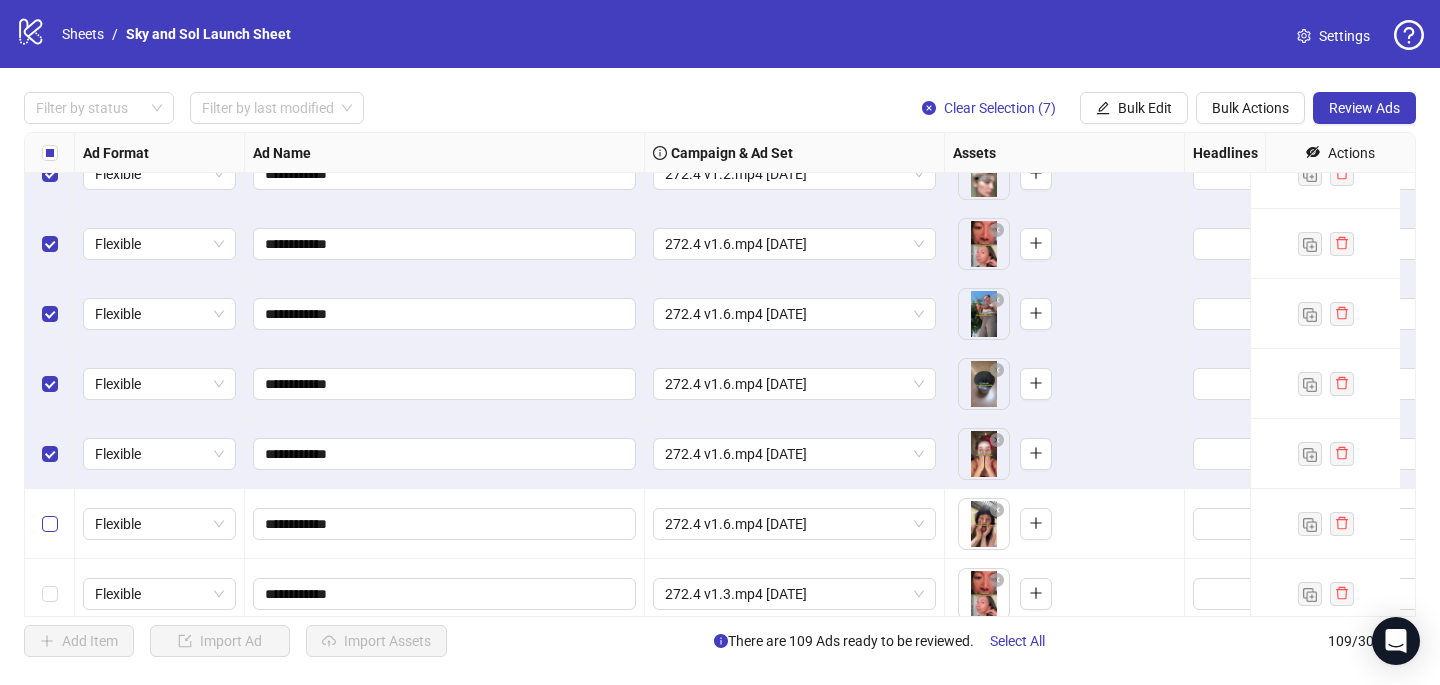 click at bounding box center [50, 524] 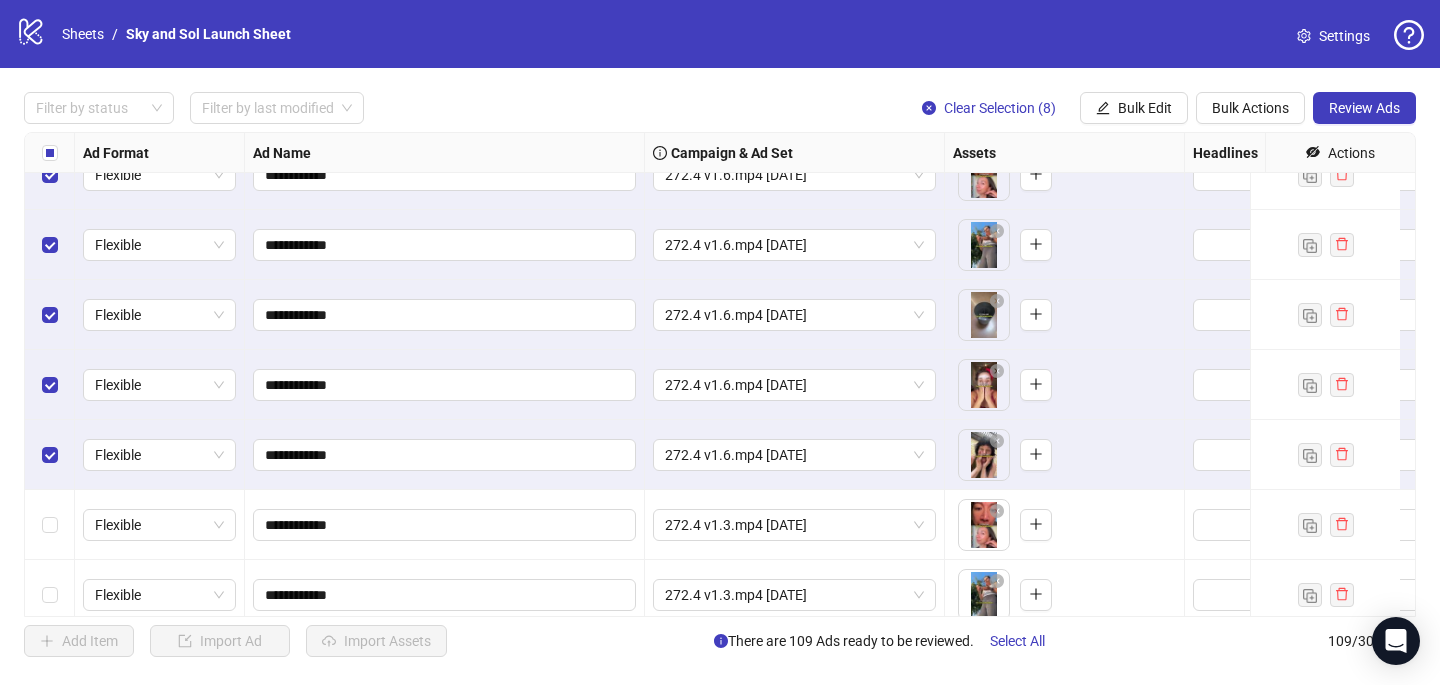 scroll, scrollTop: 2139, scrollLeft: 0, axis: vertical 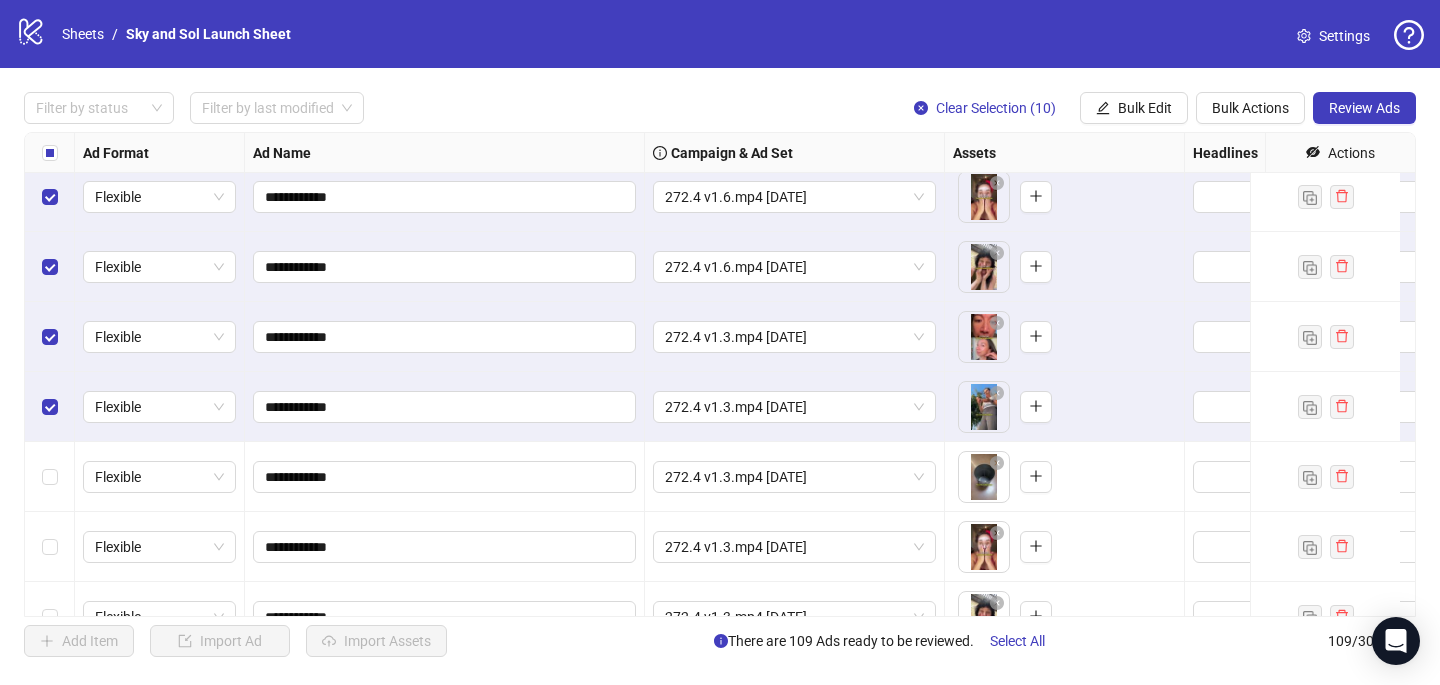 click at bounding box center (50, 477) 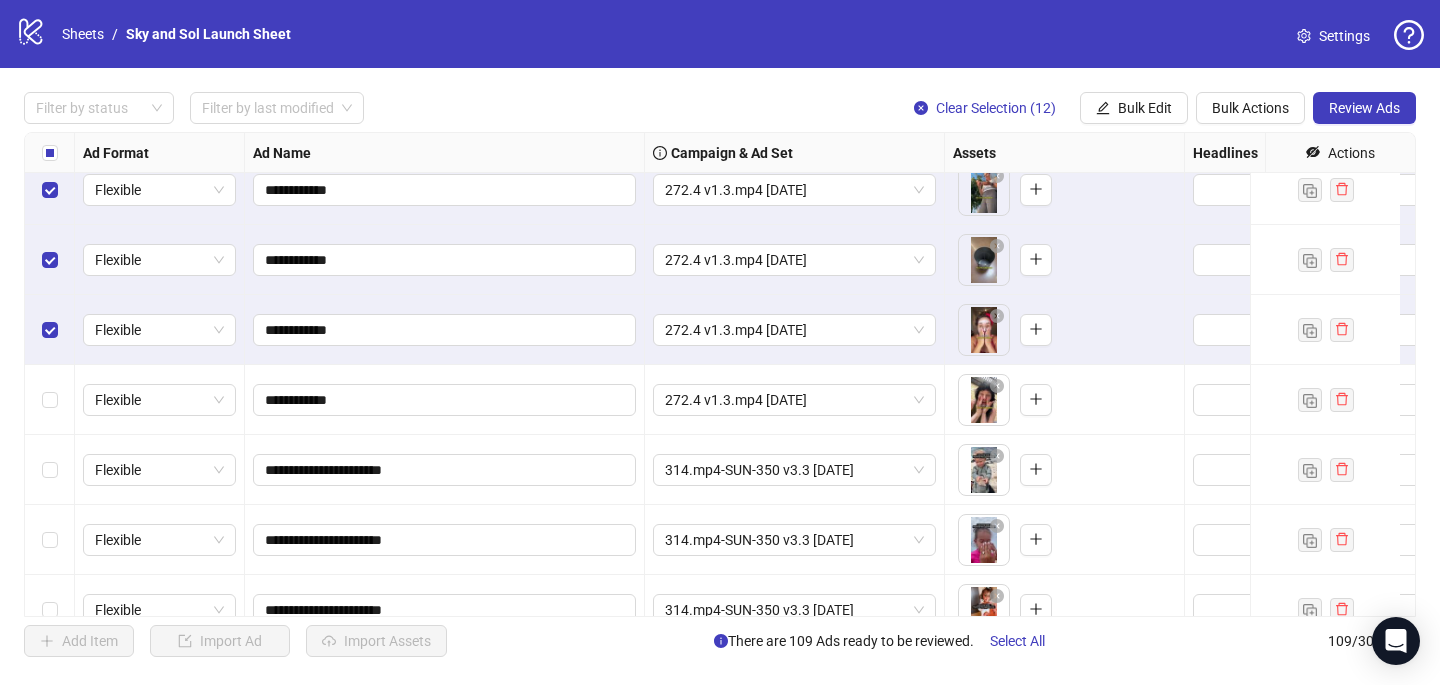scroll, scrollTop: 2472, scrollLeft: 0, axis: vertical 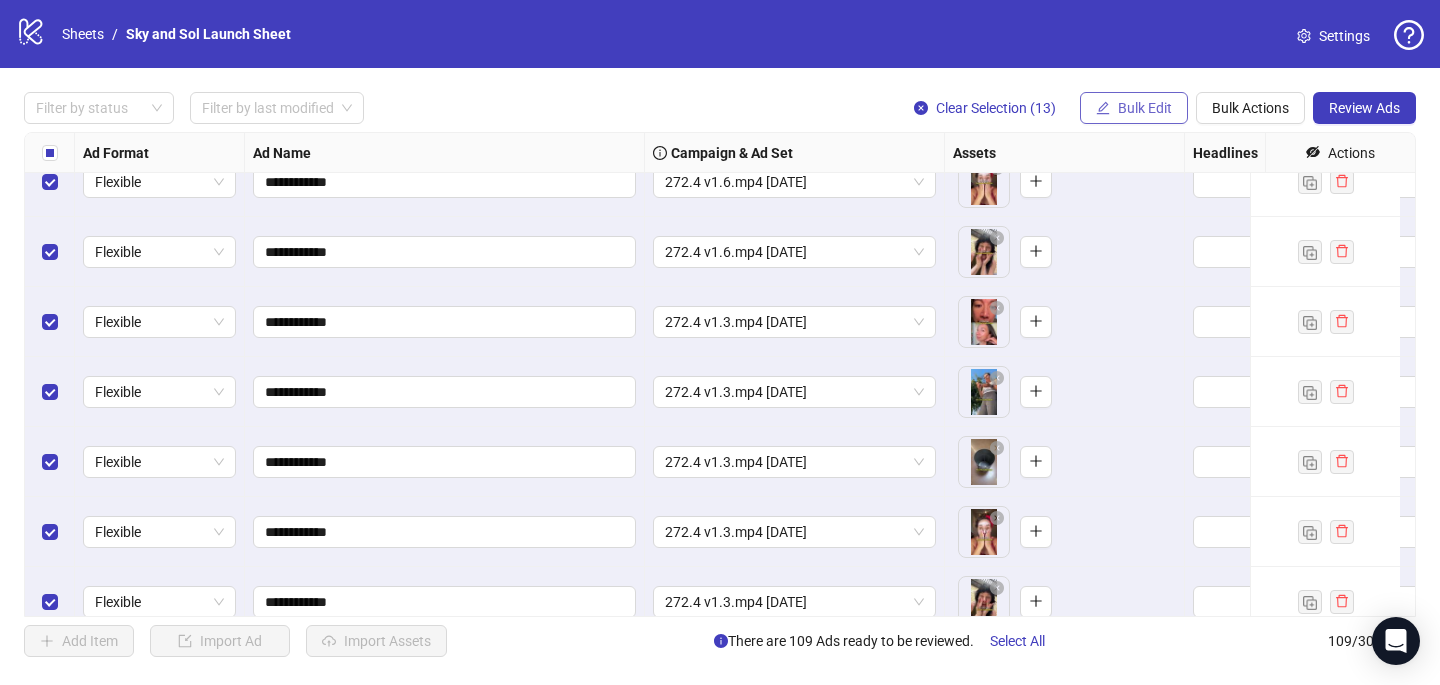 click on "Bulk Edit" at bounding box center [1145, 108] 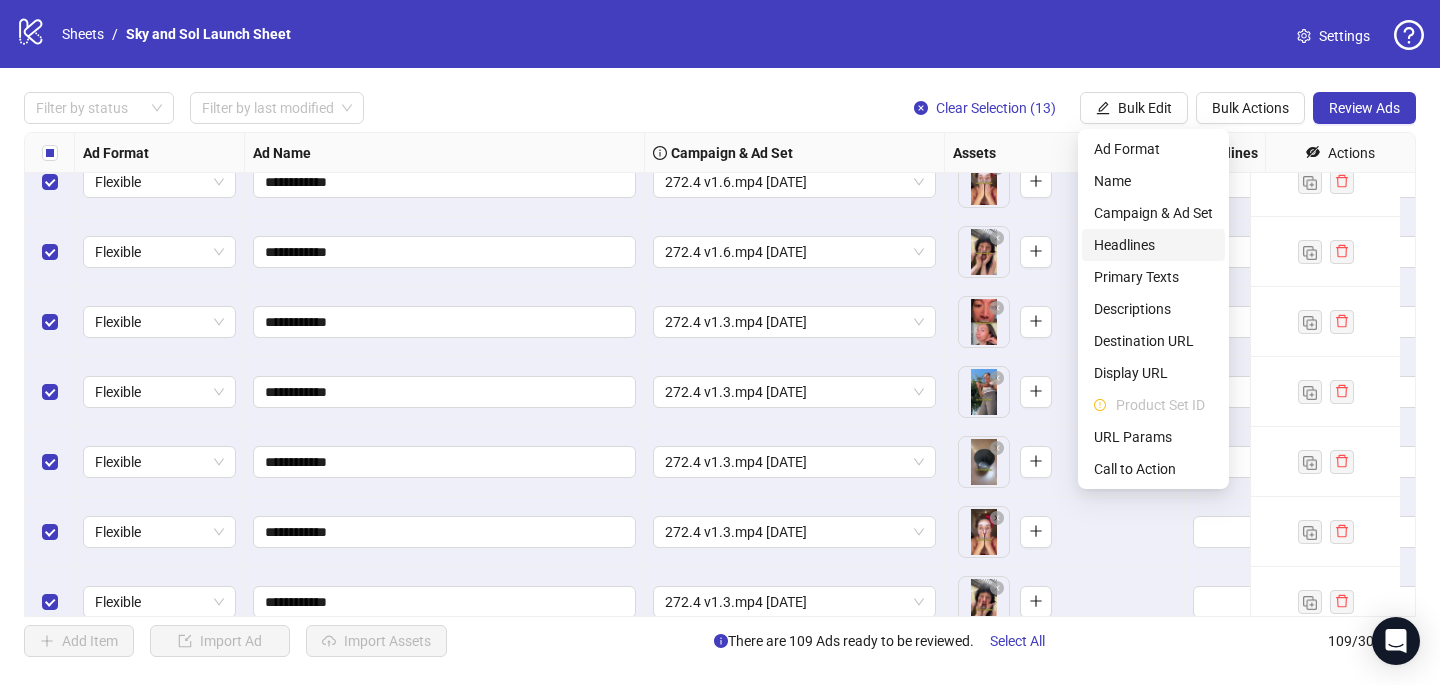 click on "Headlines" at bounding box center (1153, 245) 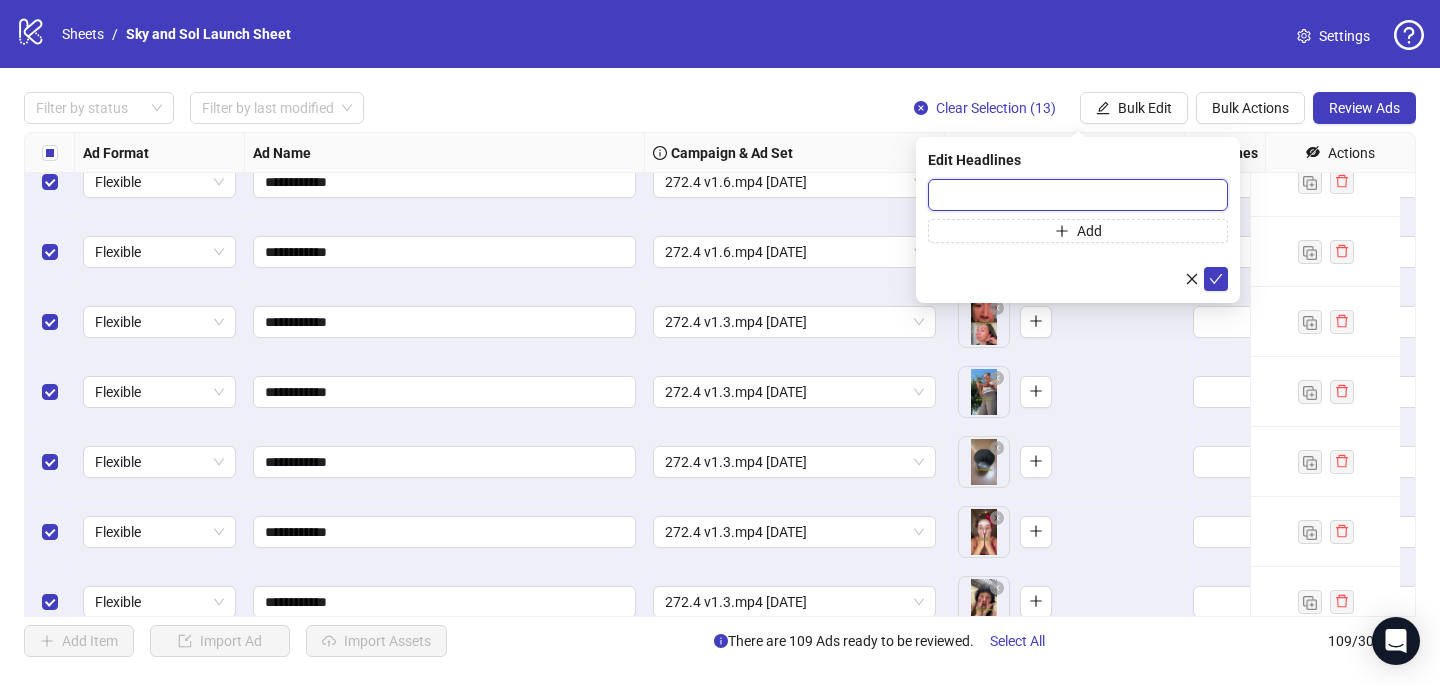 click at bounding box center (1078, 195) 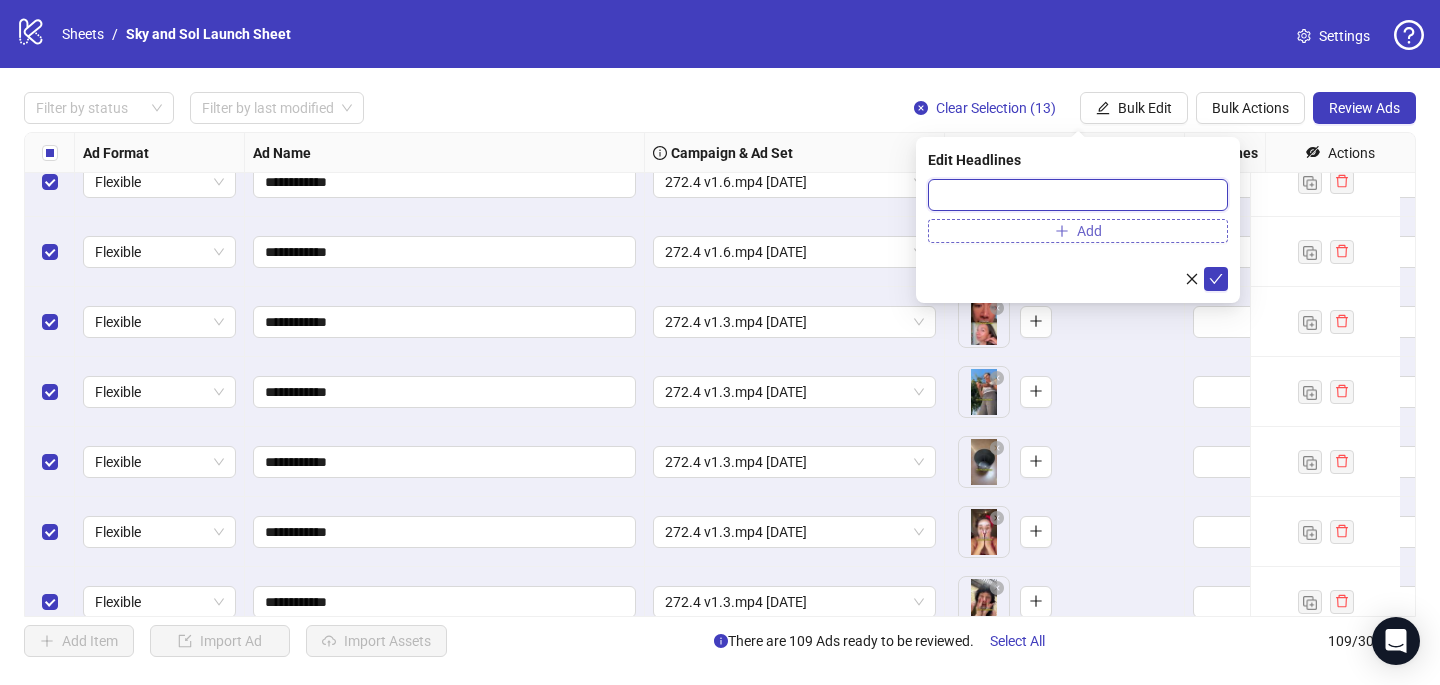 paste on "**********" 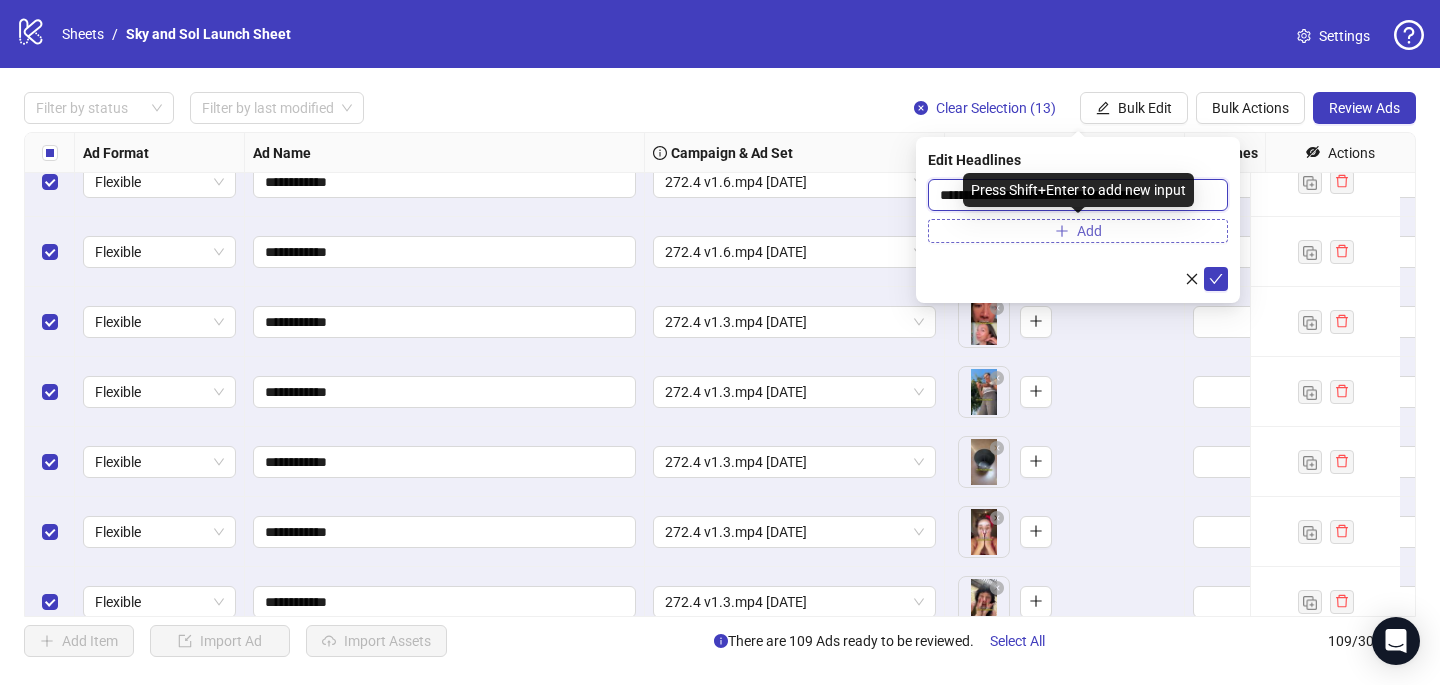 type on "**********" 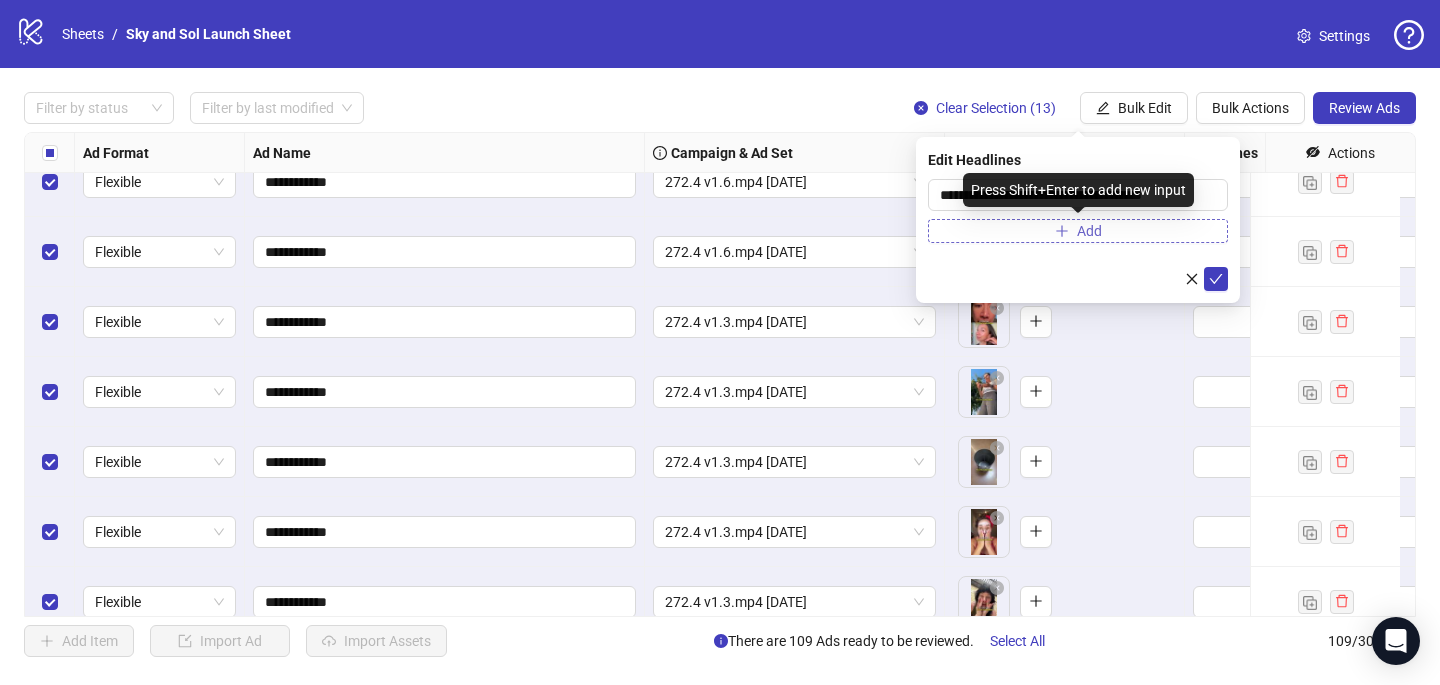 click on "Add" at bounding box center [1078, 231] 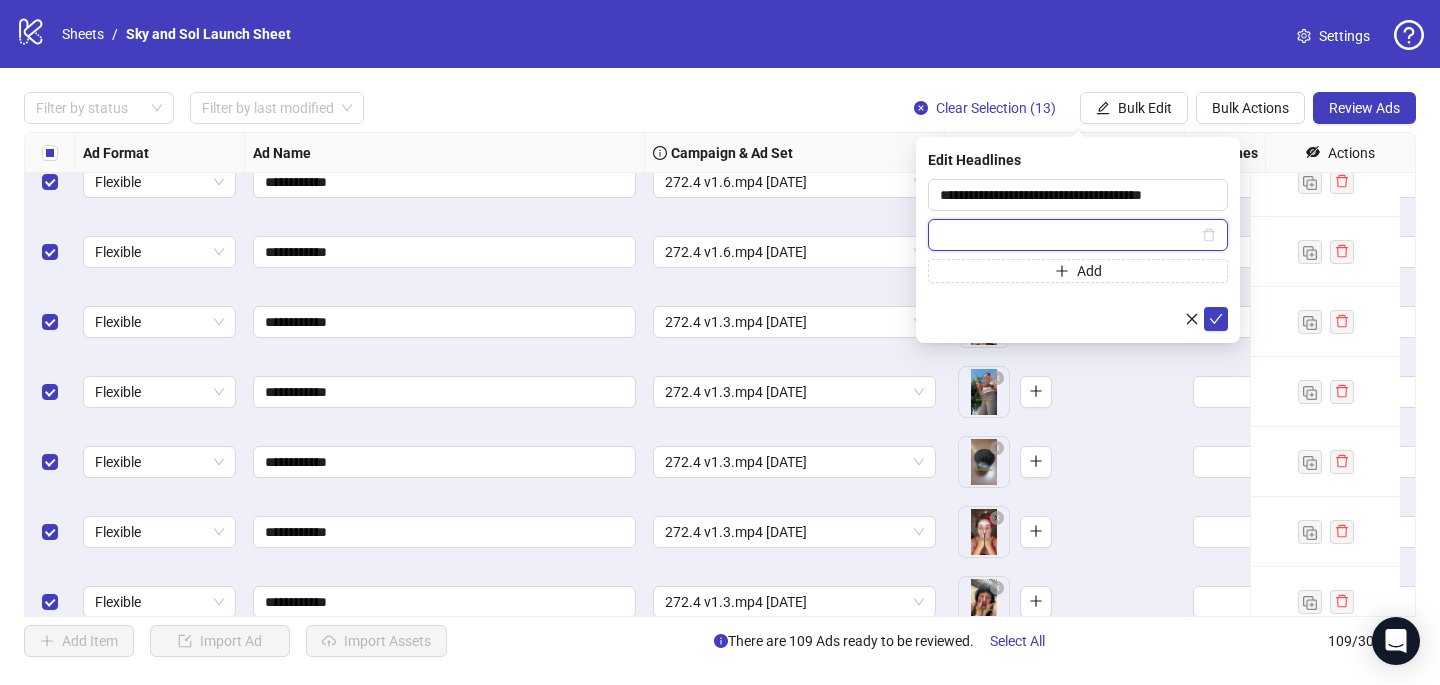 paste on "**********" 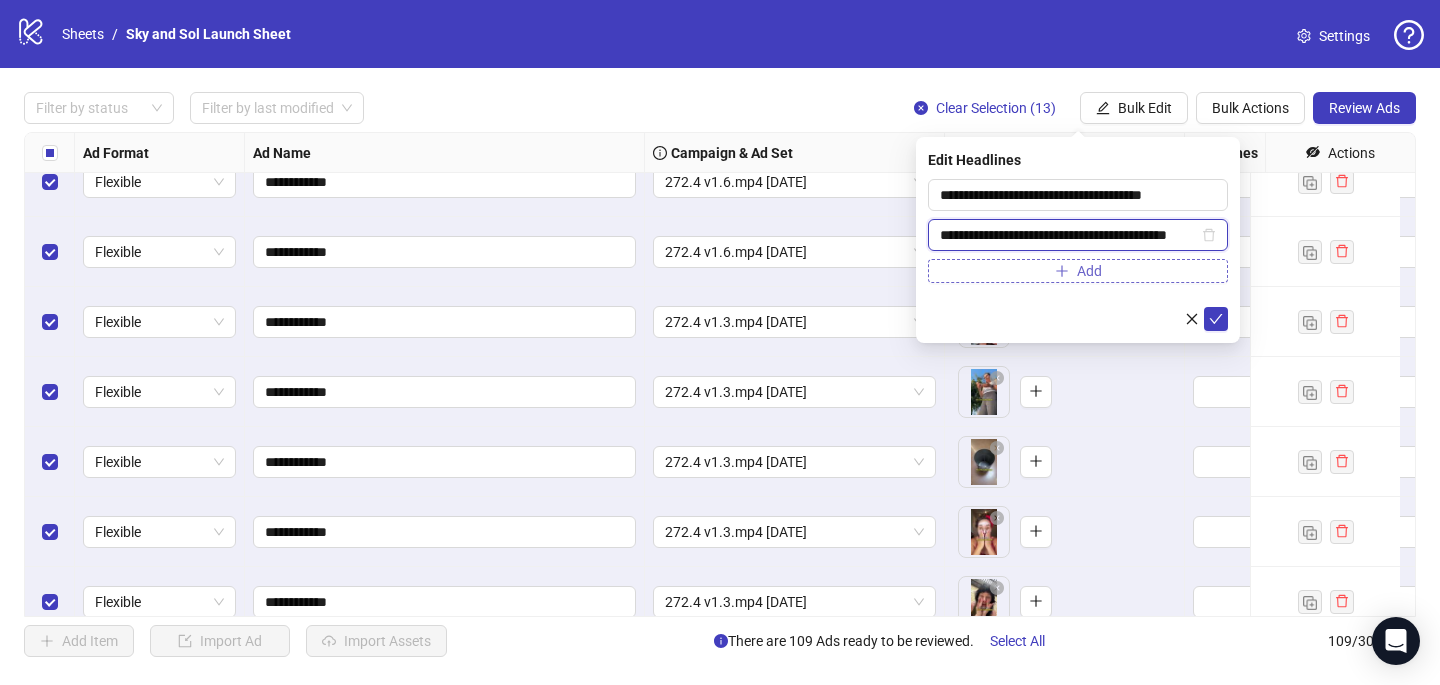 scroll, scrollTop: 0, scrollLeft: 32, axis: horizontal 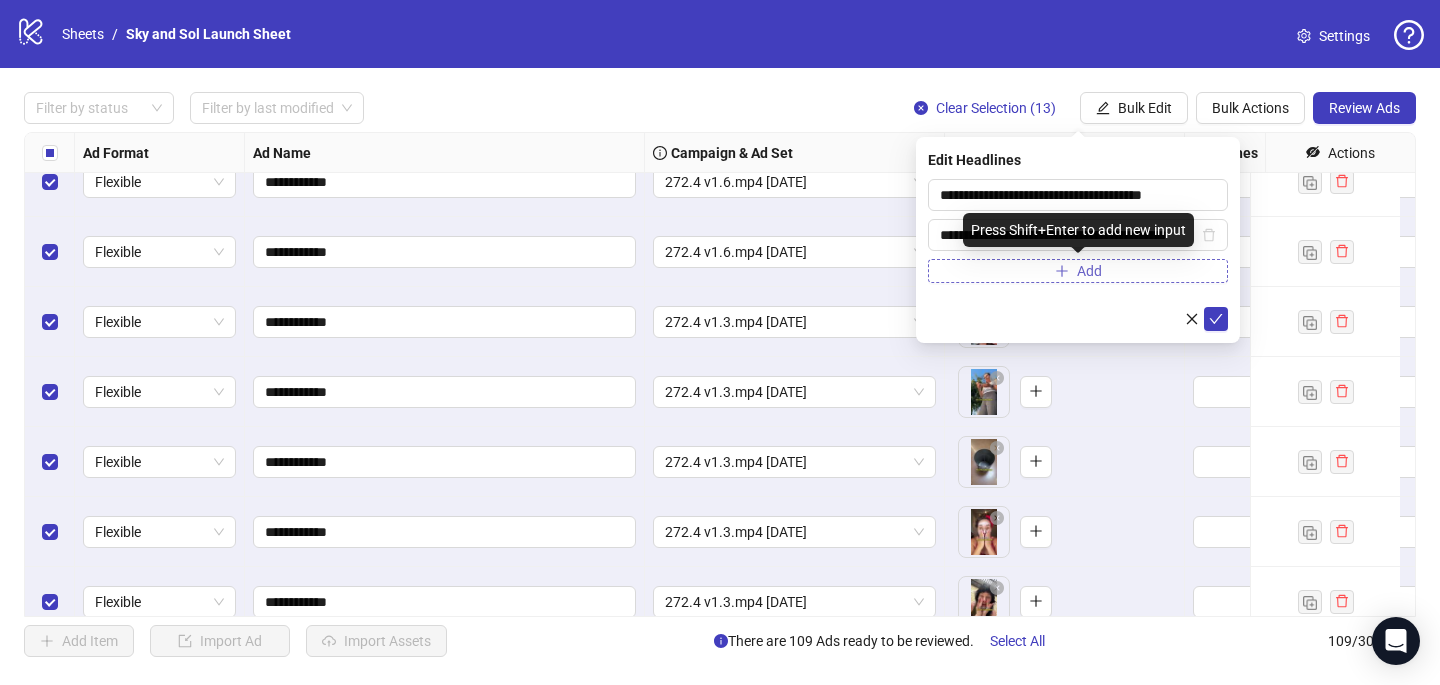 click on "Add" at bounding box center [1078, 271] 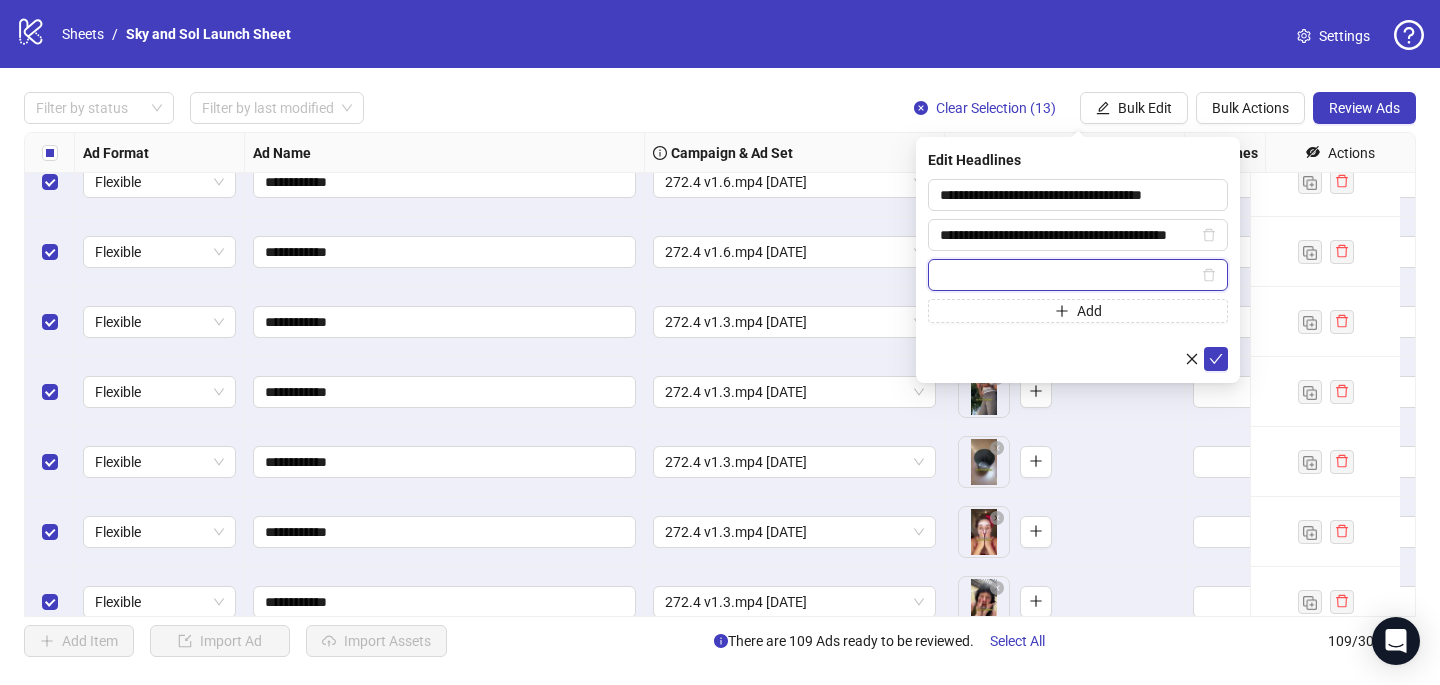 paste on "**********" 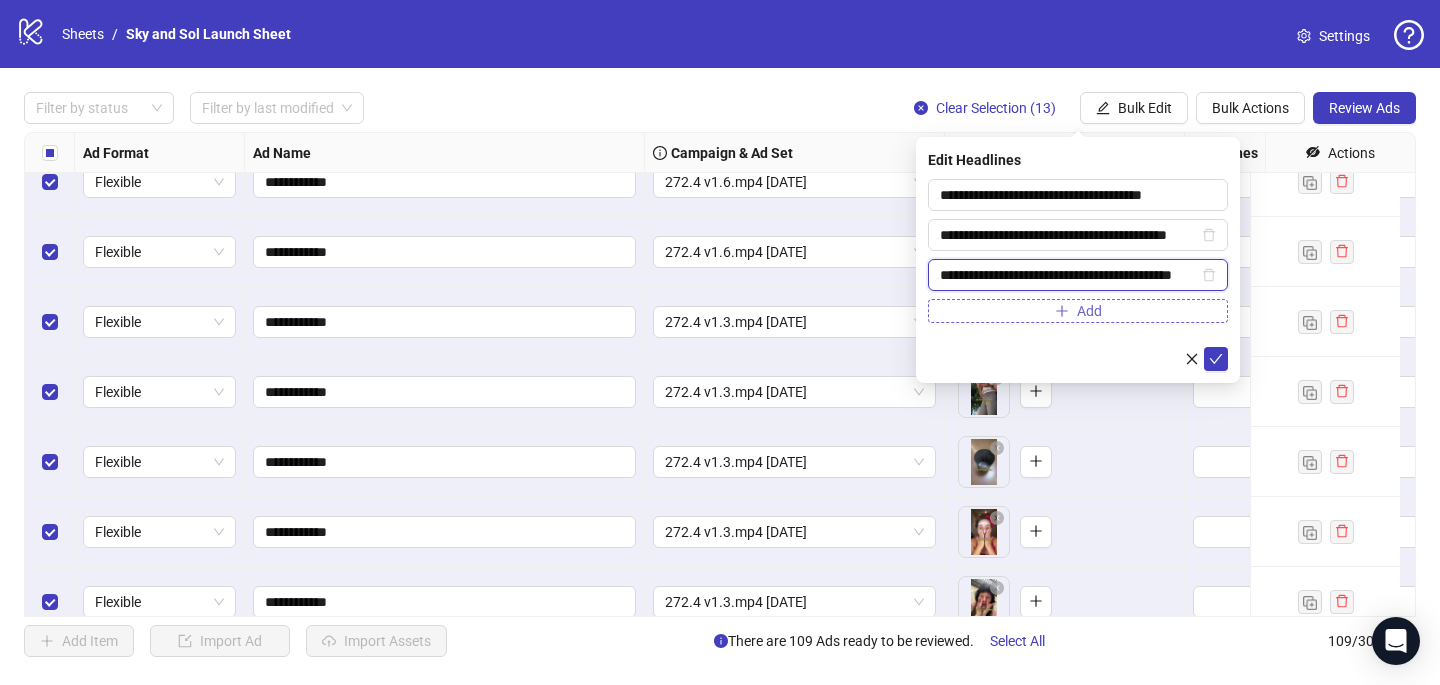 scroll, scrollTop: 0, scrollLeft: 42, axis: horizontal 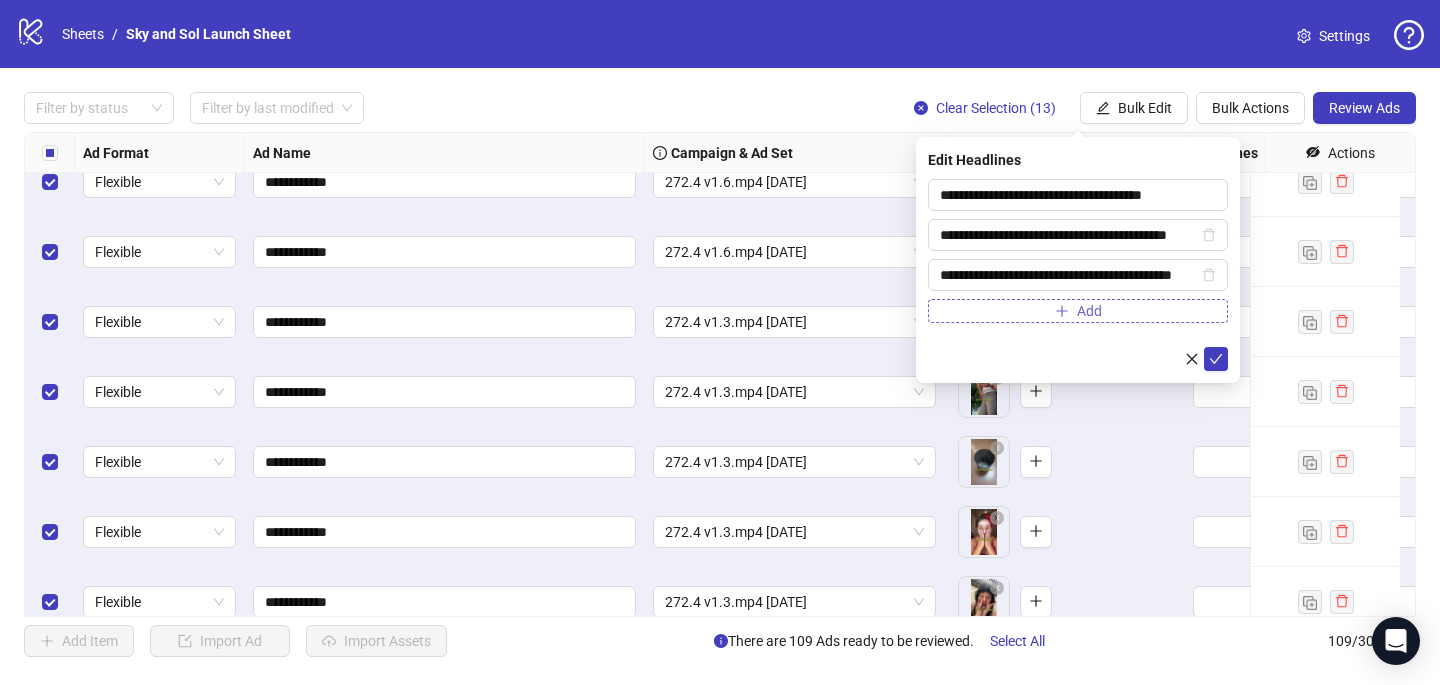 click on "Add" at bounding box center [1078, 311] 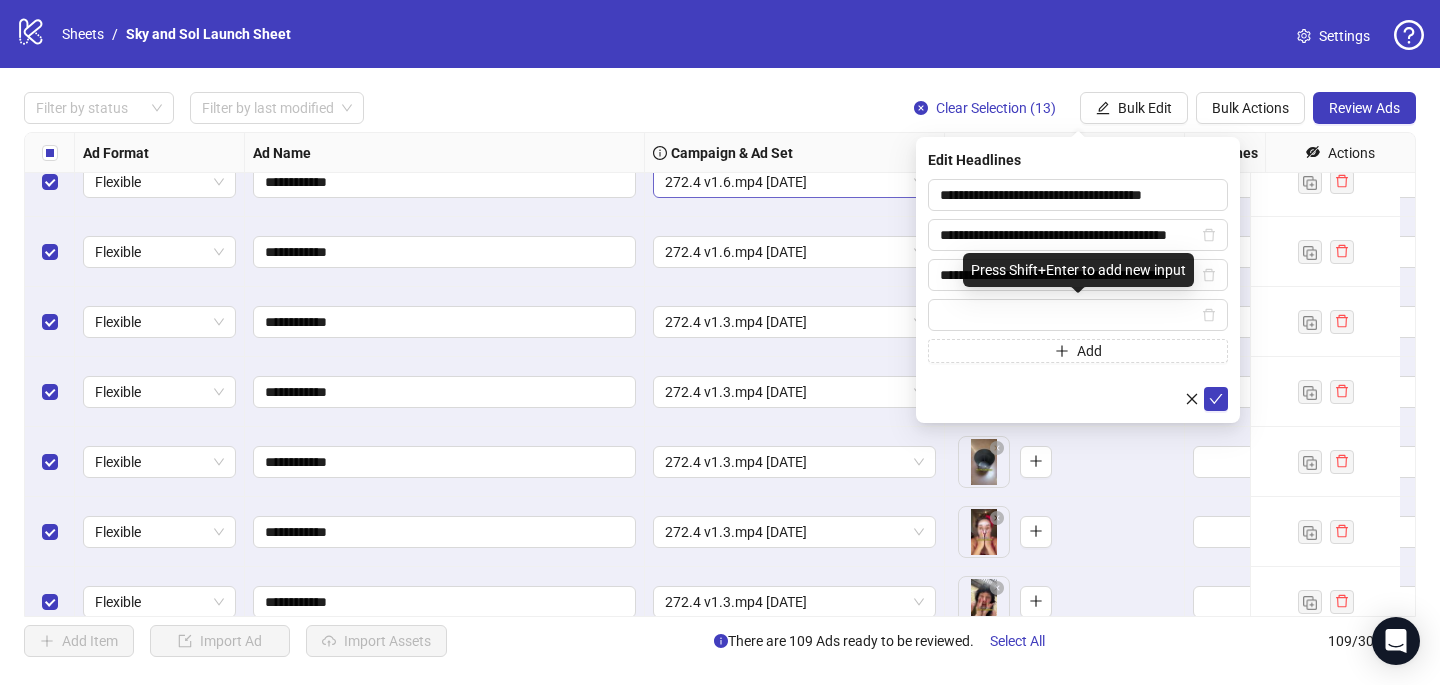 scroll, scrollTop: 0, scrollLeft: 0, axis: both 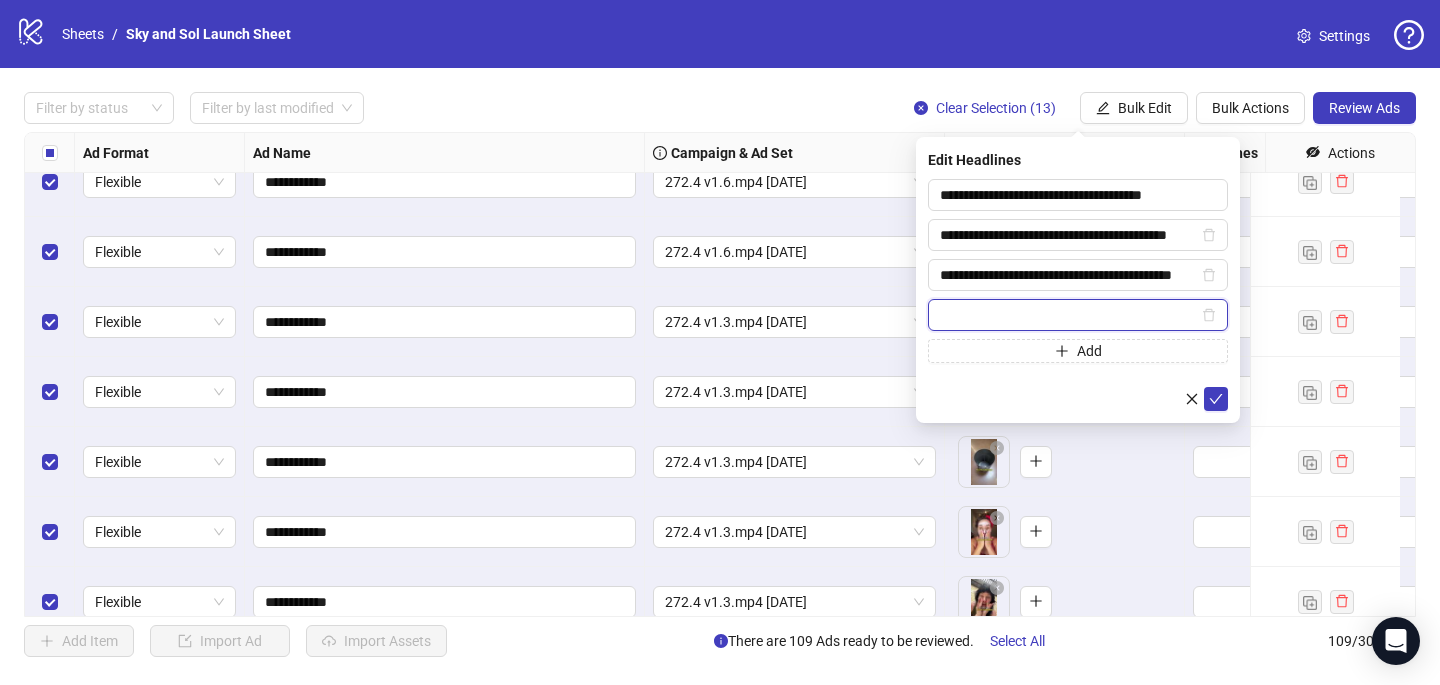 paste on "**********" 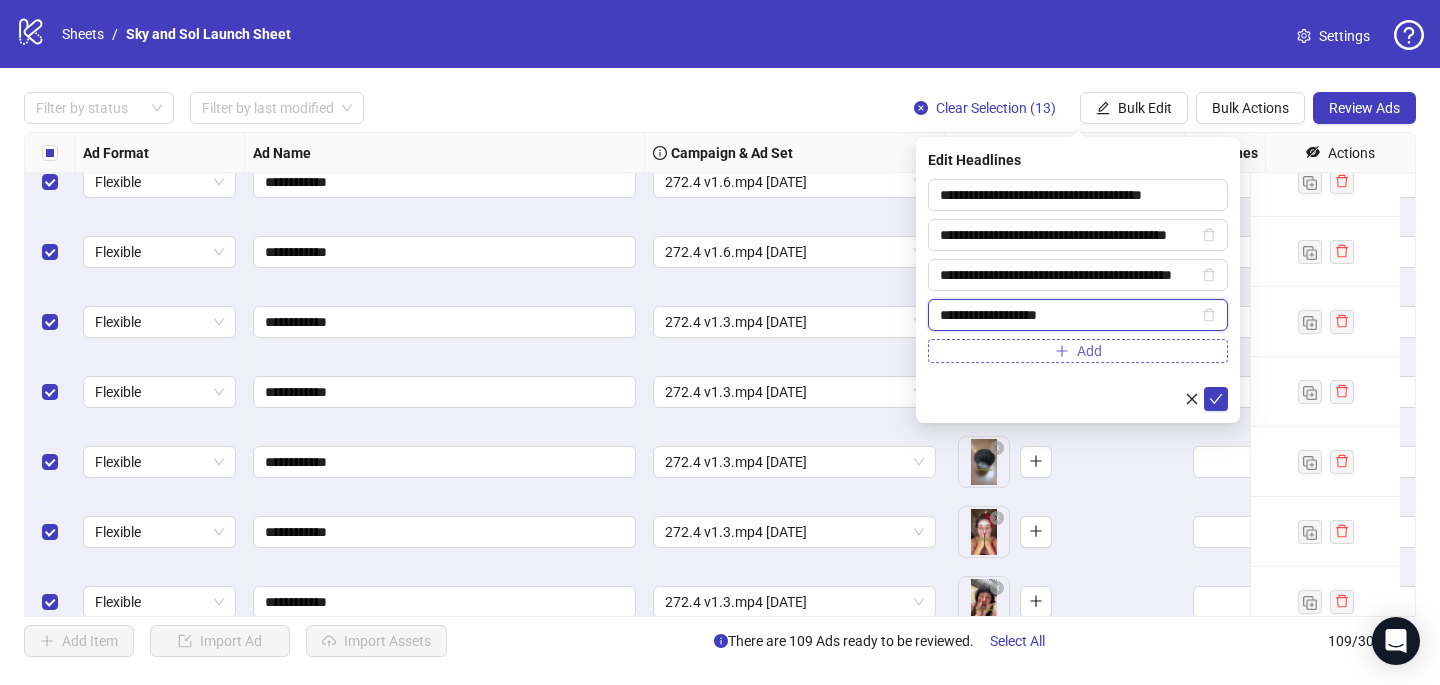 type on "**********" 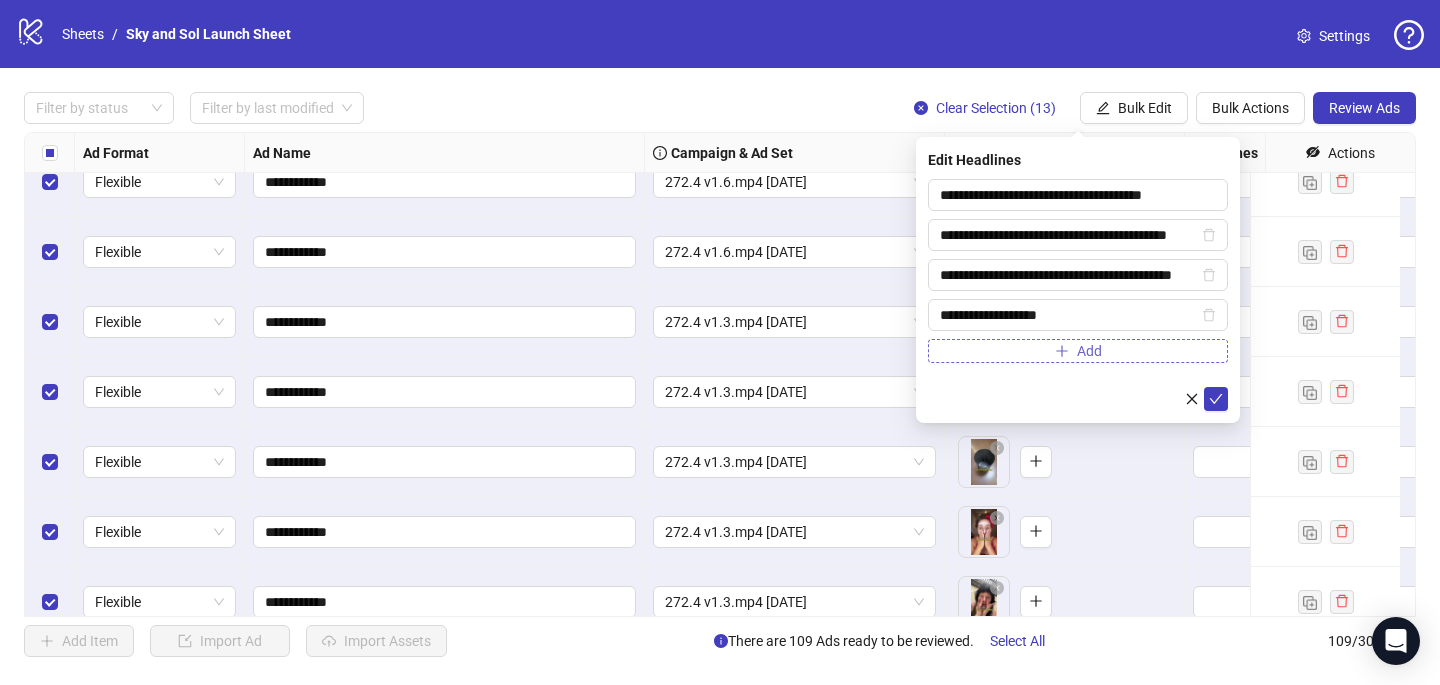 click on "Add" at bounding box center (1078, 351) 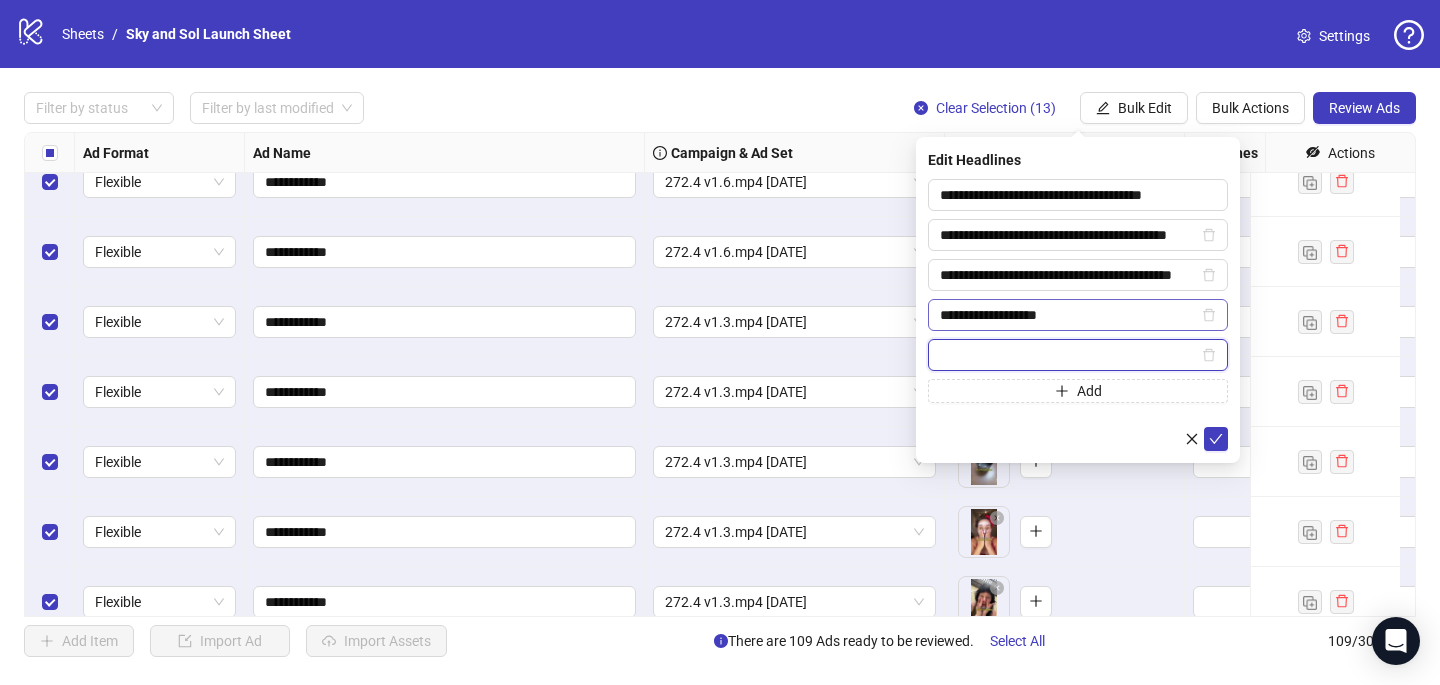 paste on "**********" 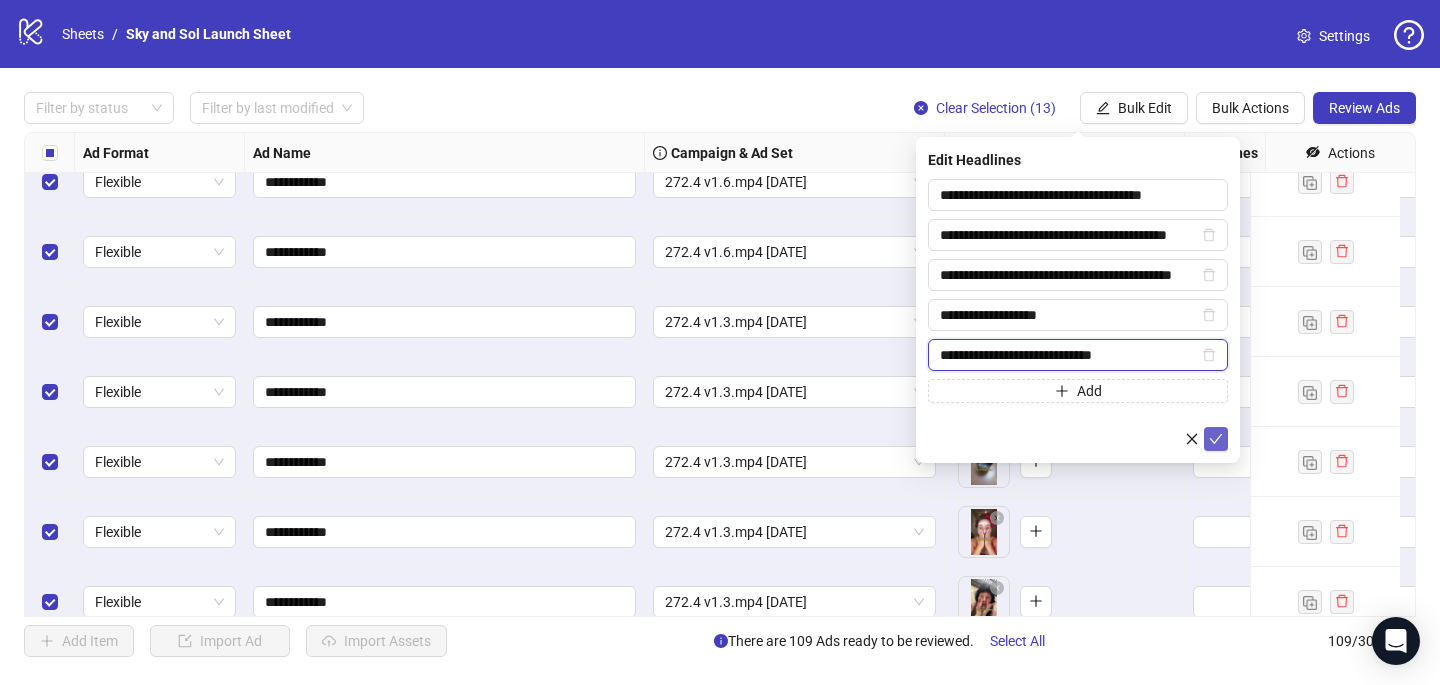 type on "**********" 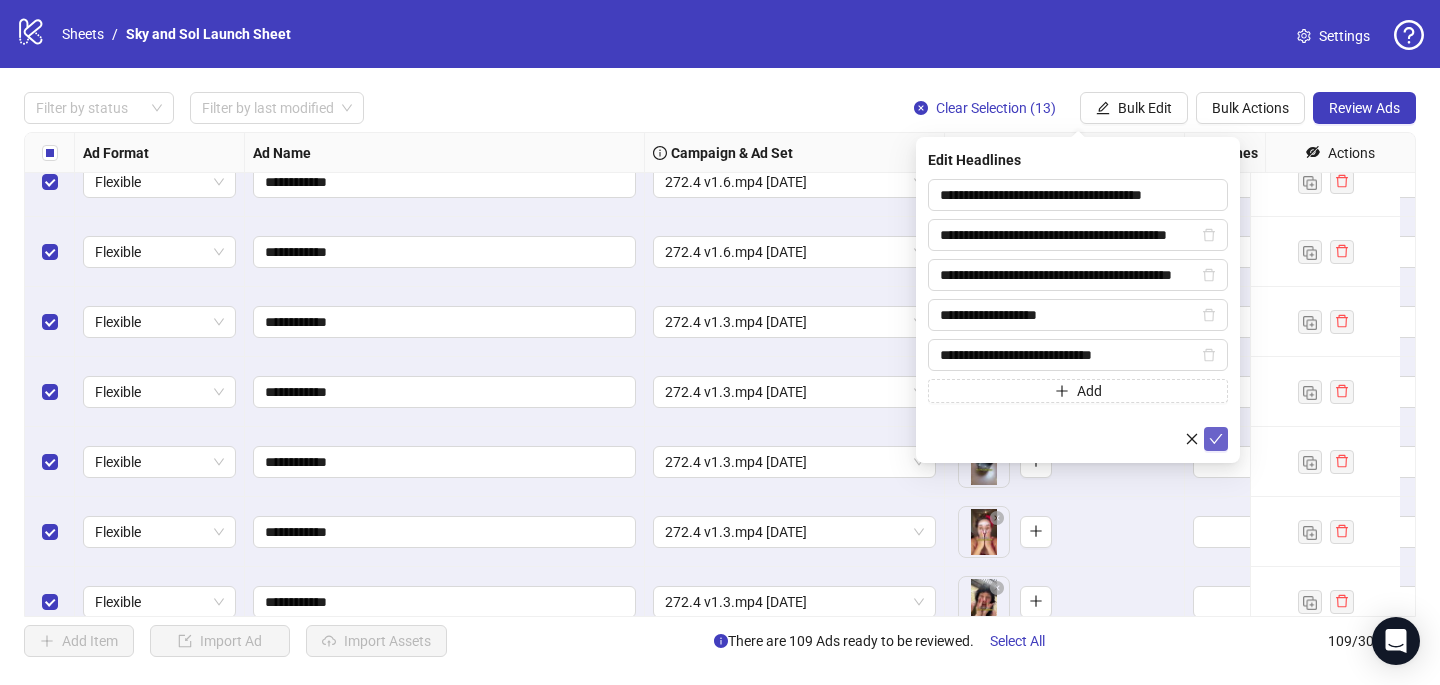 click 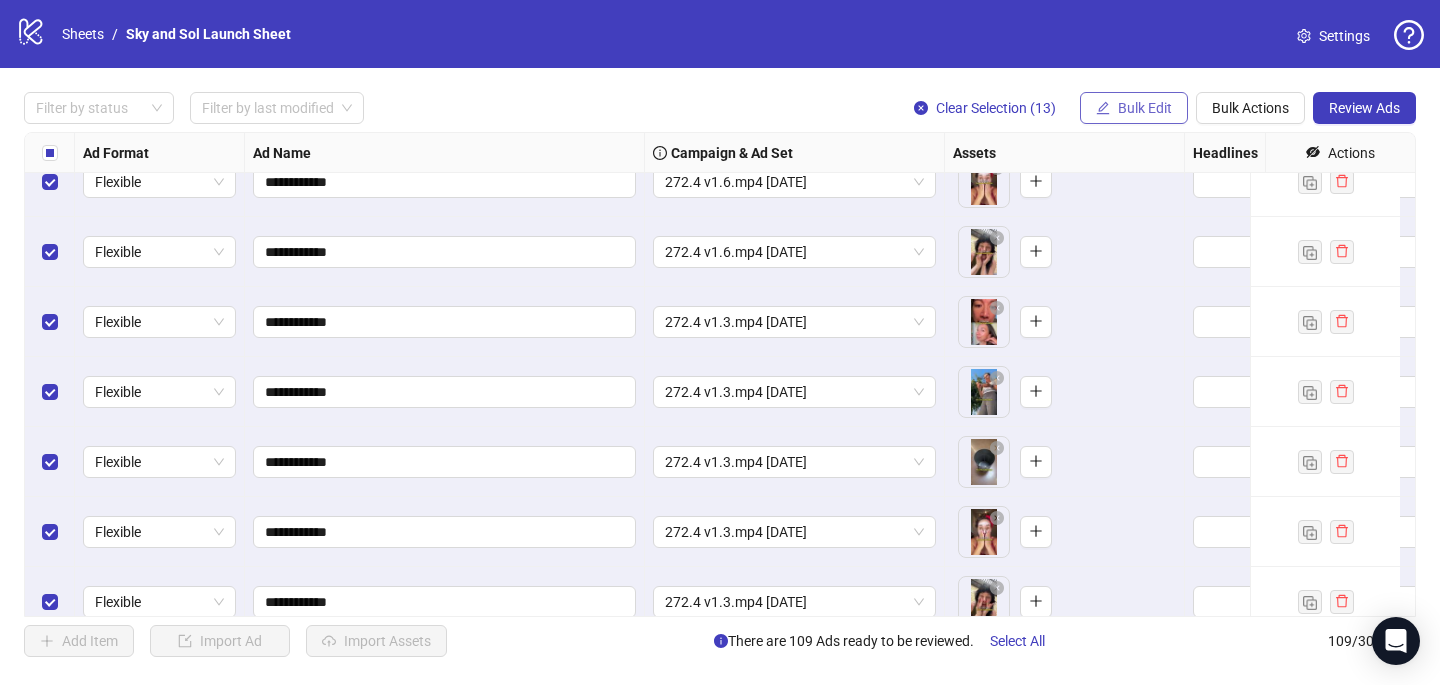 click on "Bulk Edit" at bounding box center (1134, 108) 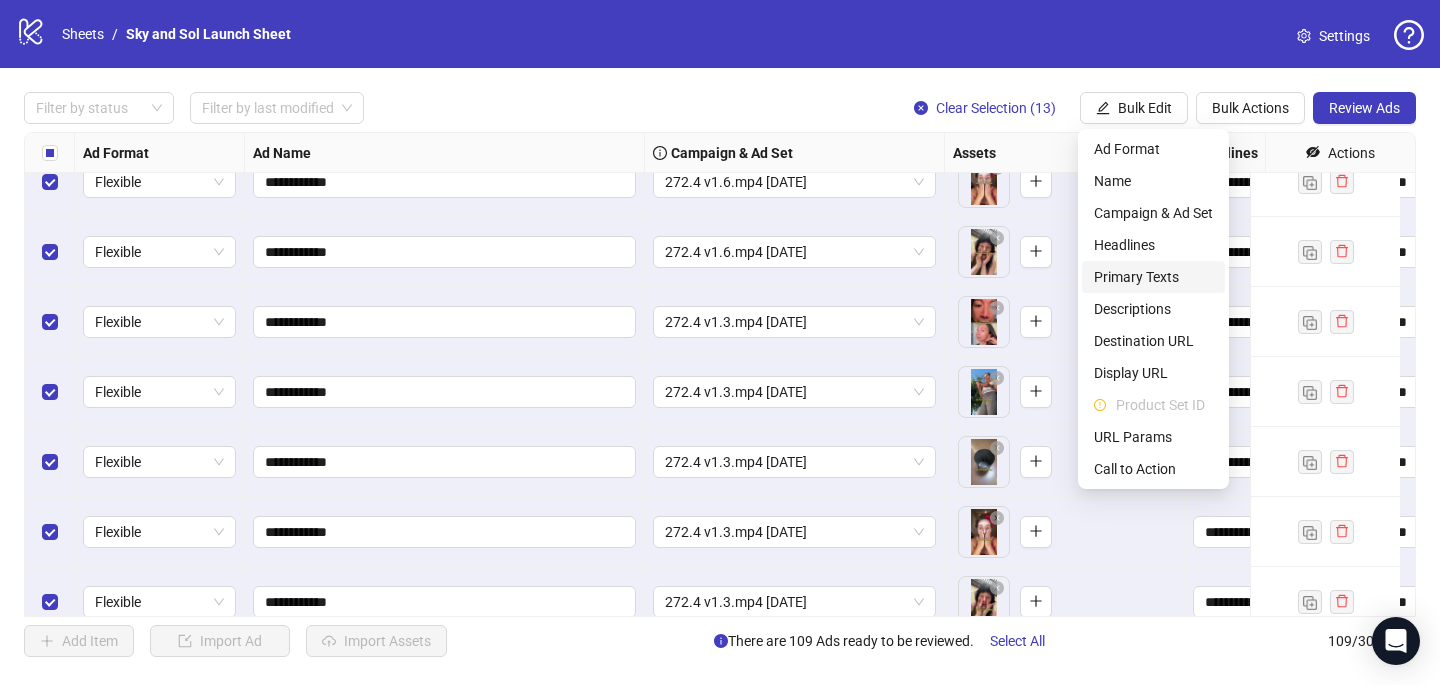 click on "Primary Texts" at bounding box center (1153, 277) 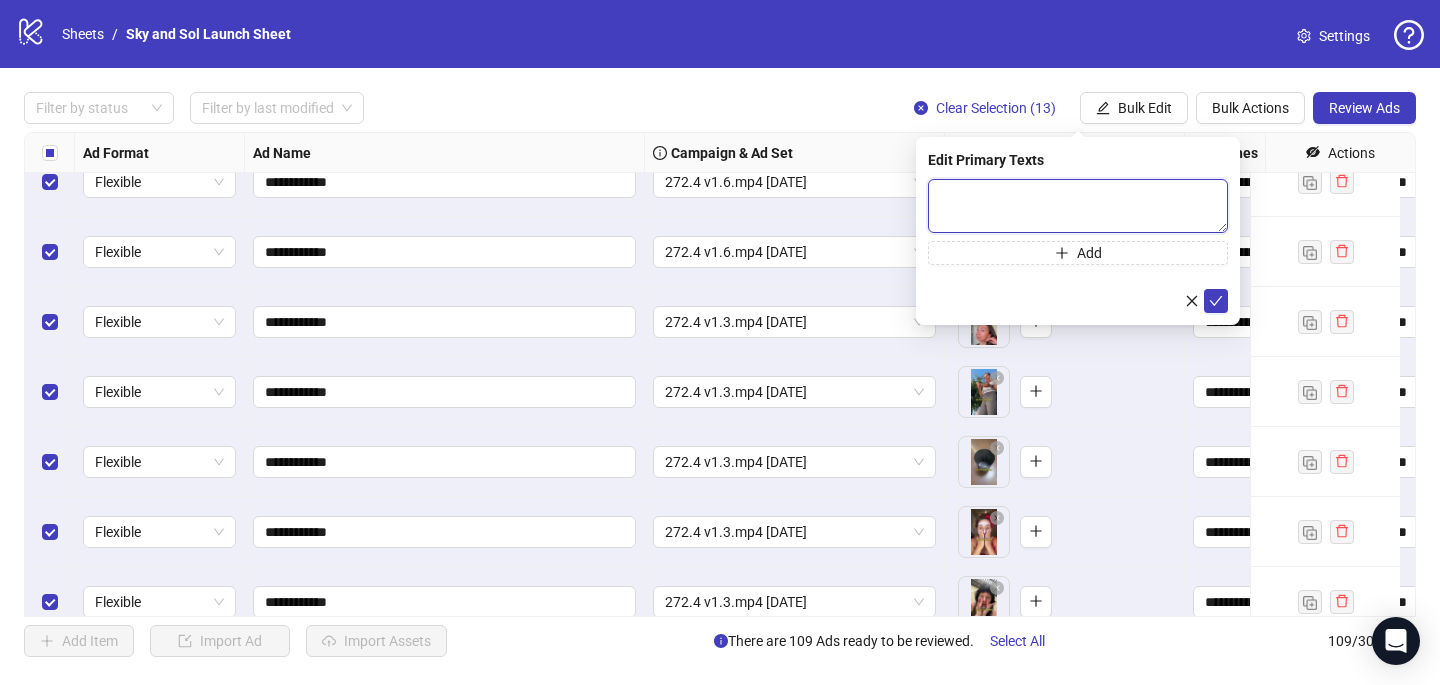 click at bounding box center (1078, 206) 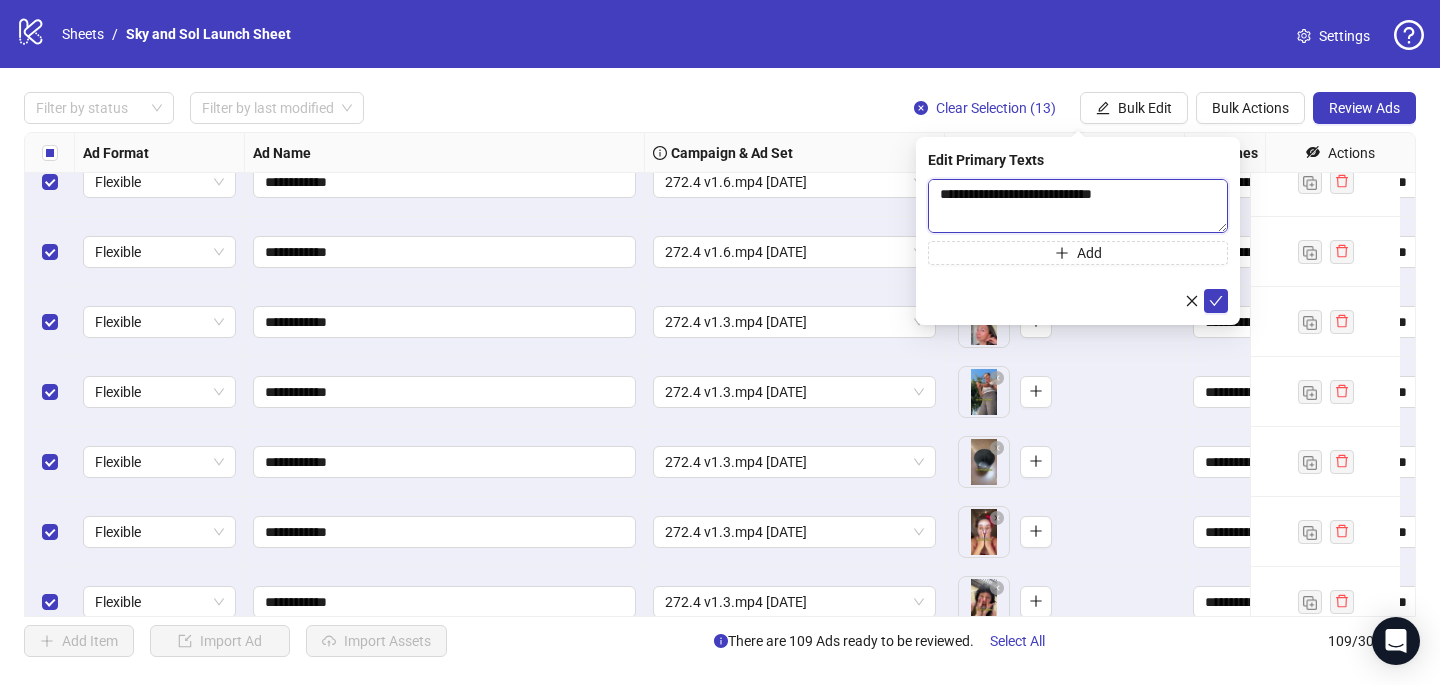 scroll, scrollTop: 242, scrollLeft: 0, axis: vertical 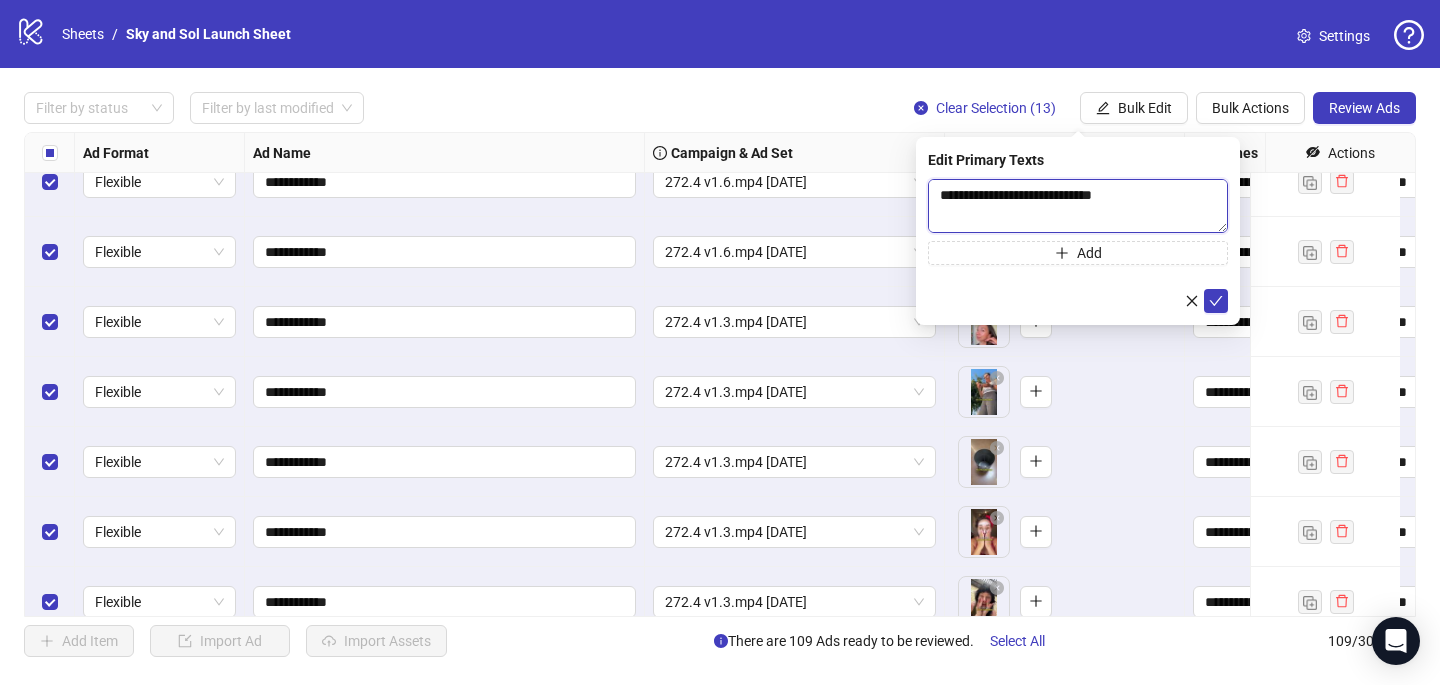 drag, startPoint x: 1025, startPoint y: 194, endPoint x: 1104, endPoint y: 197, distance: 79.05694 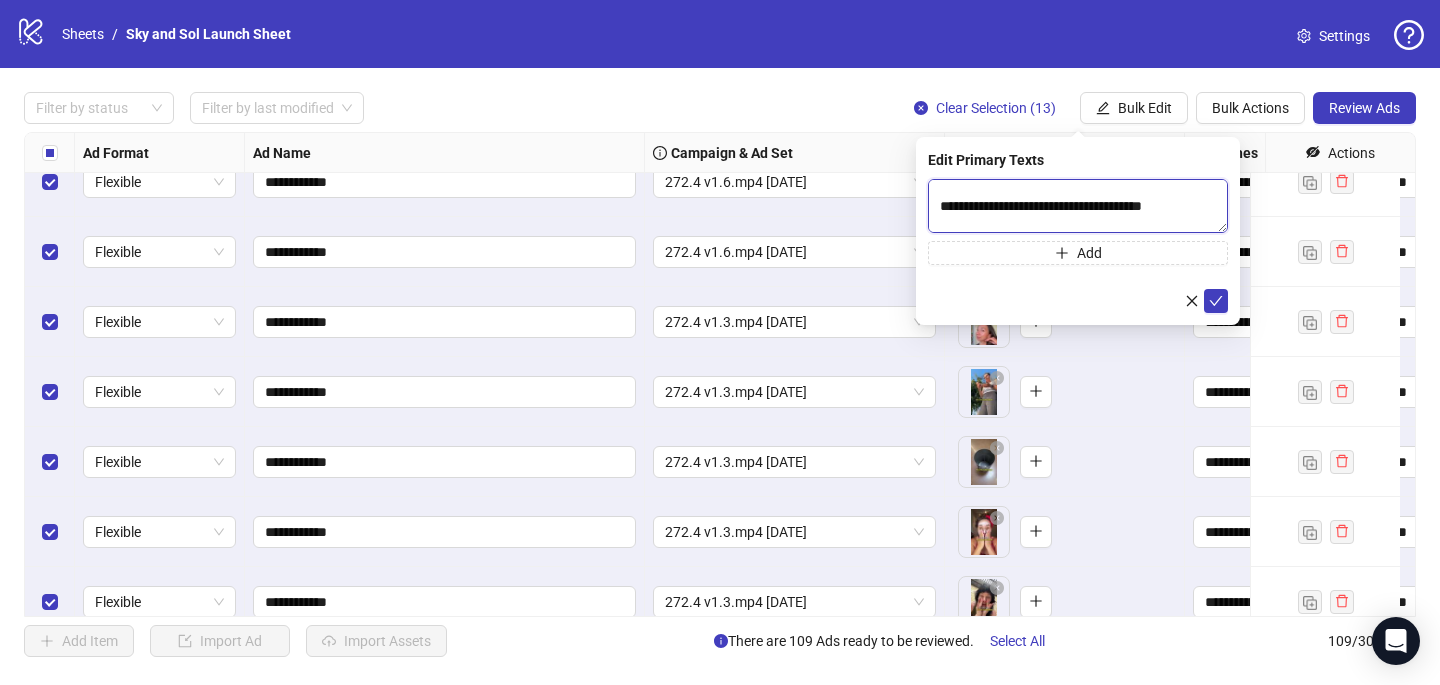 scroll, scrollTop: 330, scrollLeft: 0, axis: vertical 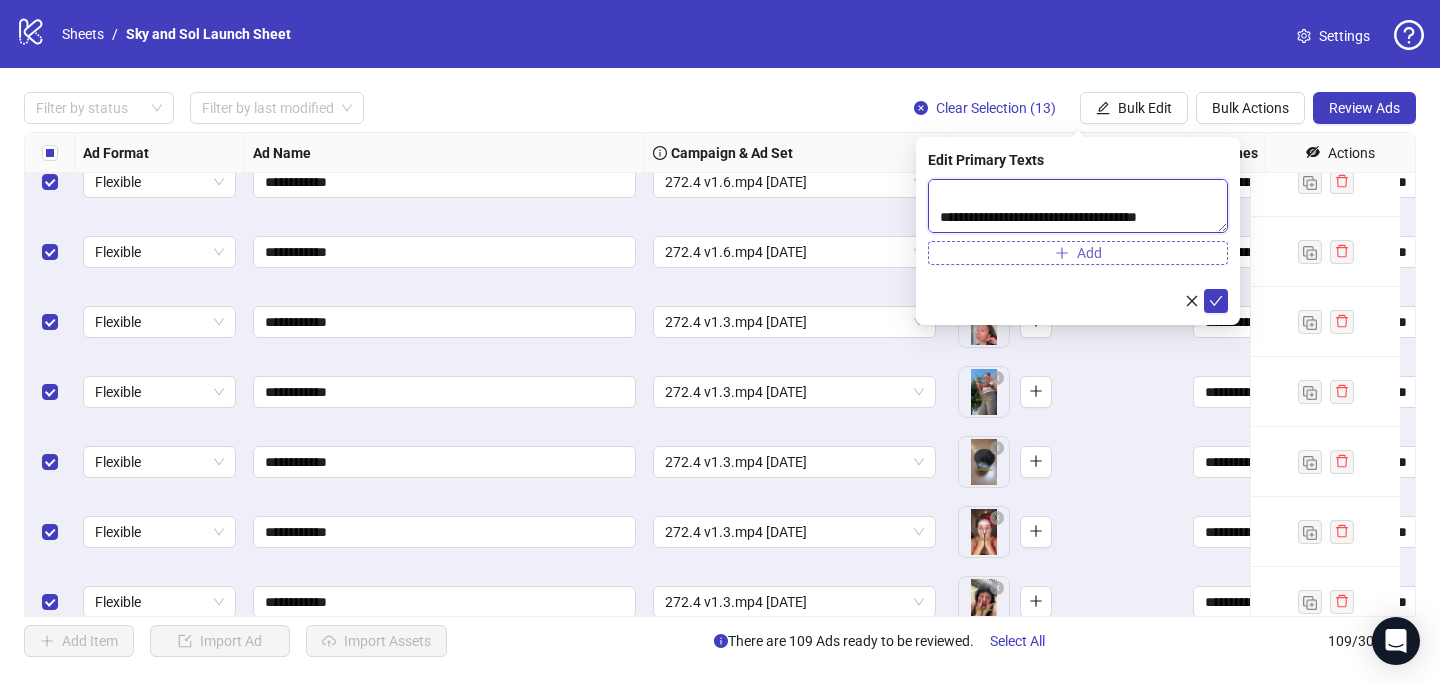 type on "**********" 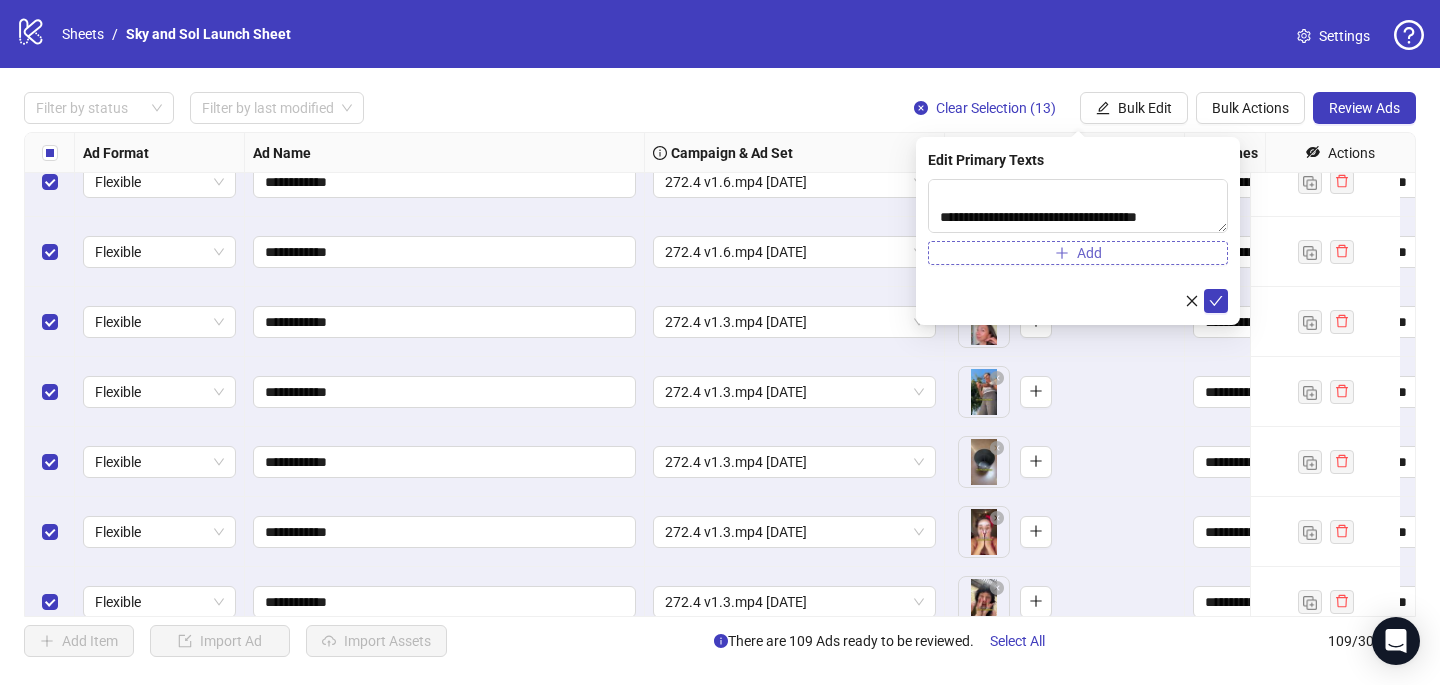 click on "Add" at bounding box center [1078, 253] 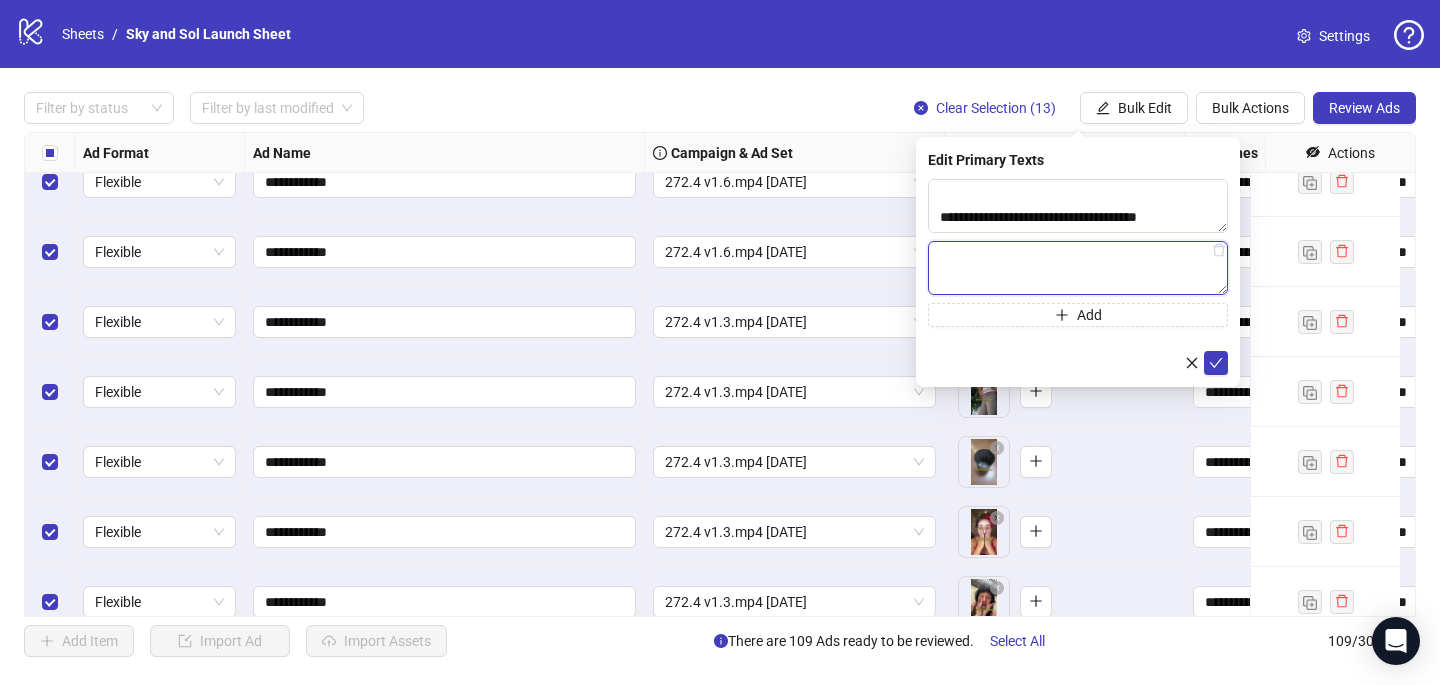 paste on "**********" 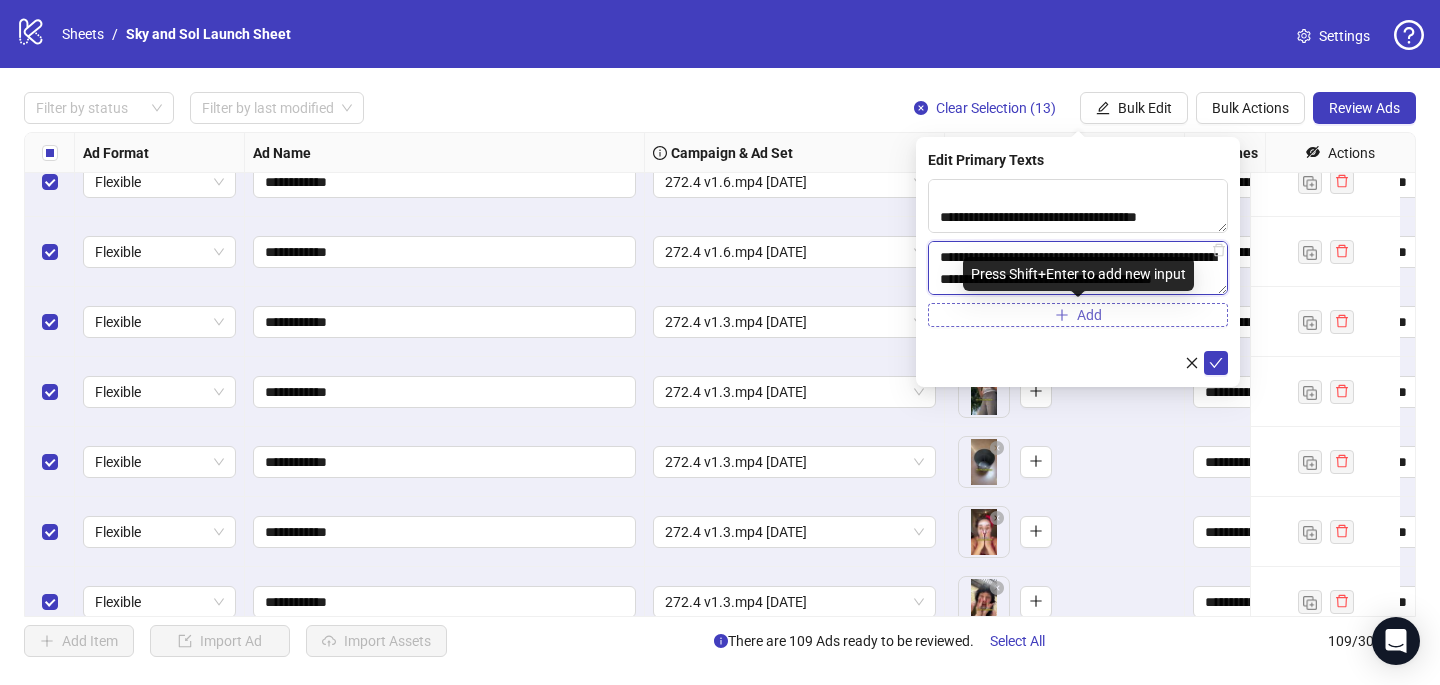 scroll, scrollTop: 286, scrollLeft: 0, axis: vertical 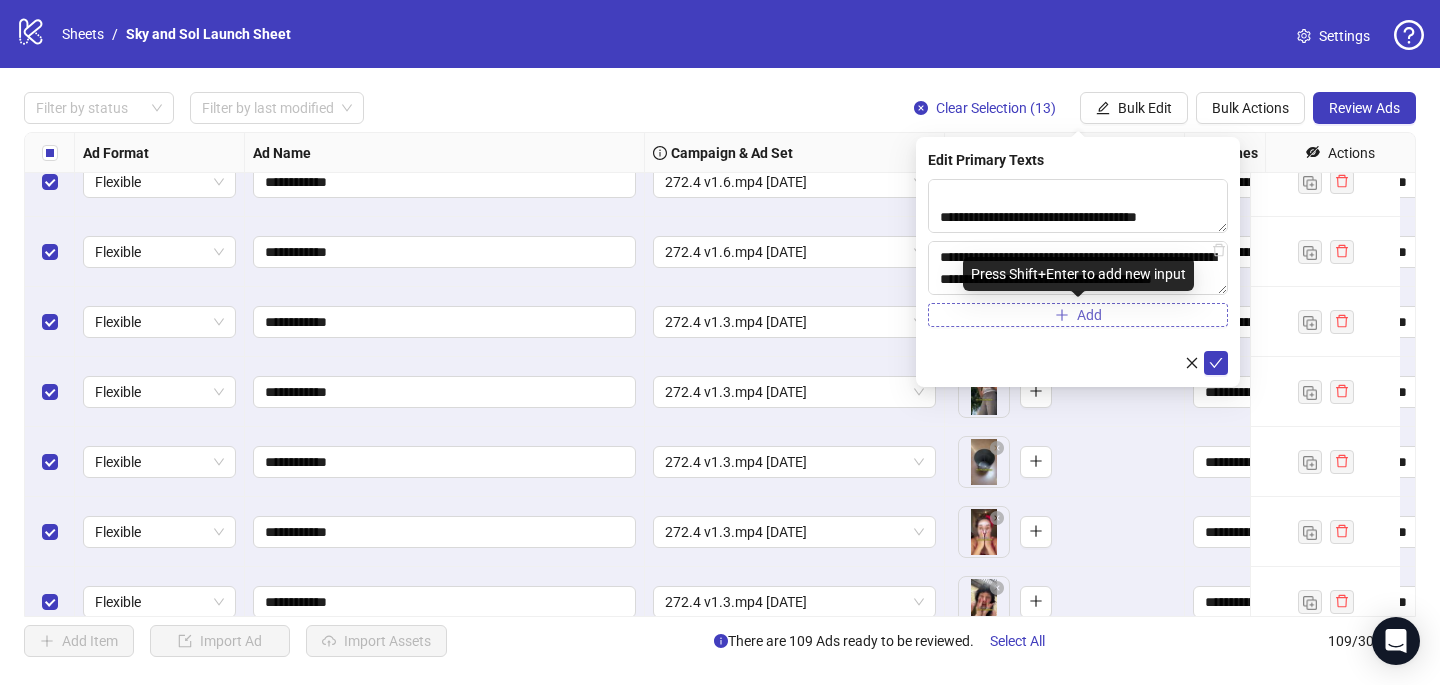 click on "Add" at bounding box center (1078, 315) 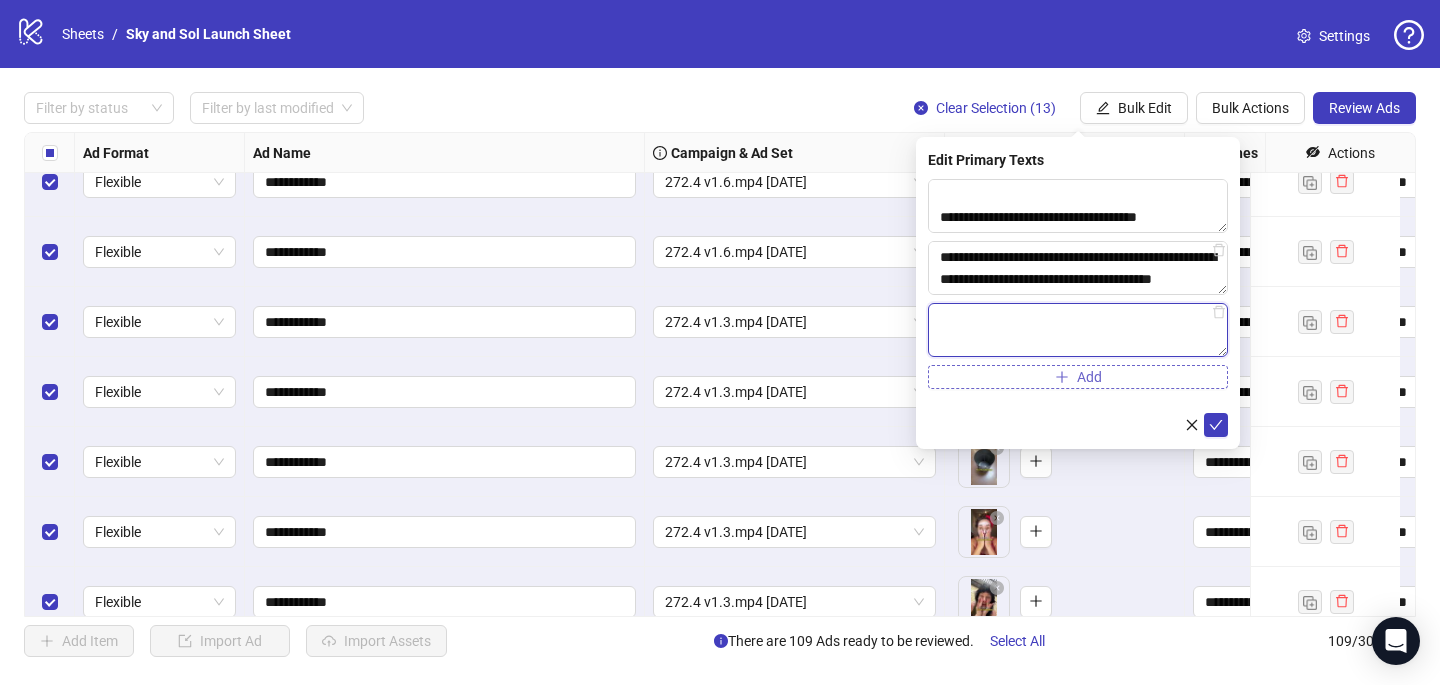 paste on "**********" 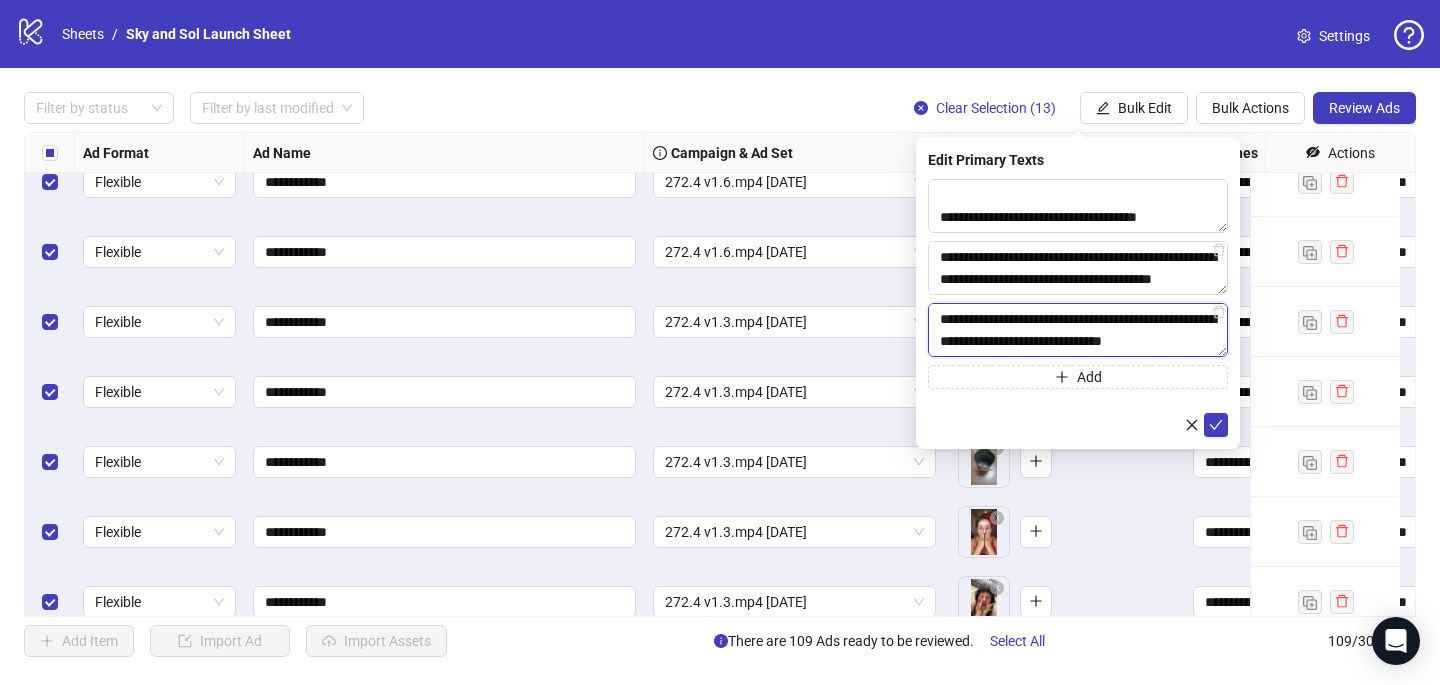 scroll, scrollTop: 132, scrollLeft: 0, axis: vertical 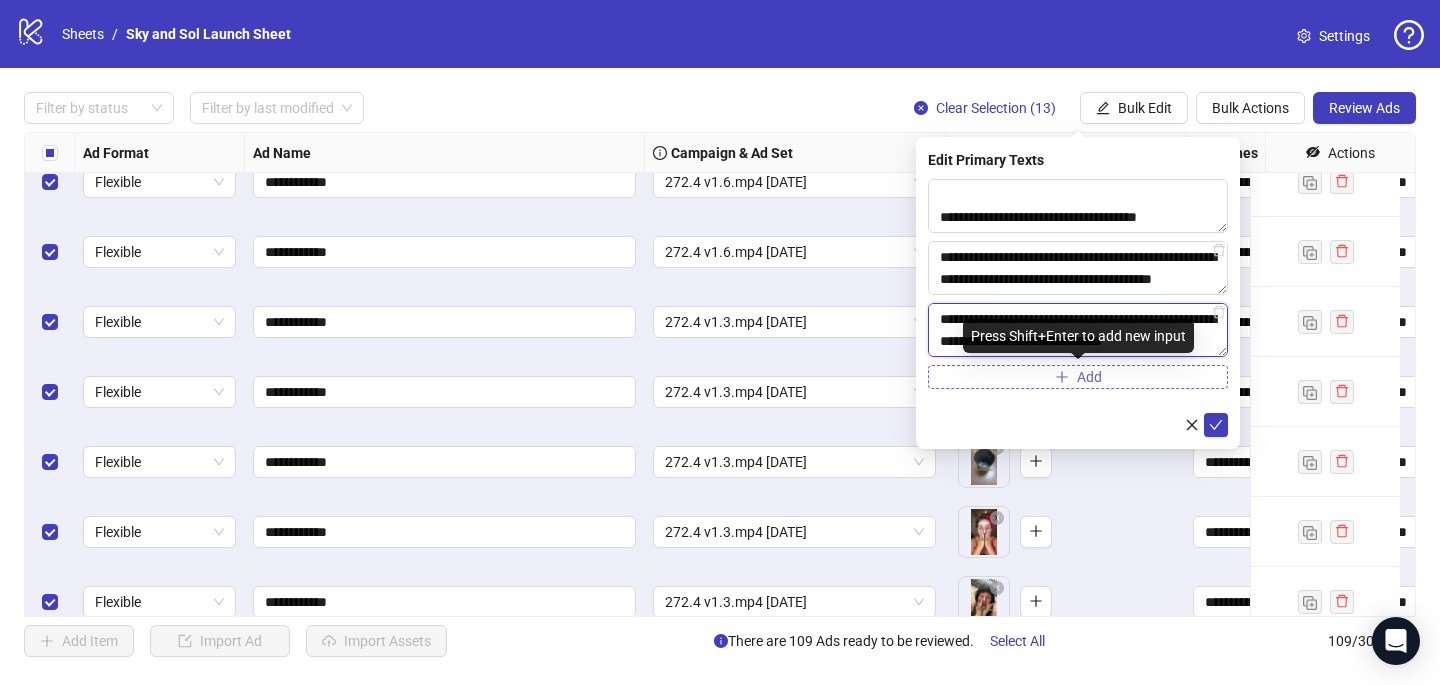 type on "**********" 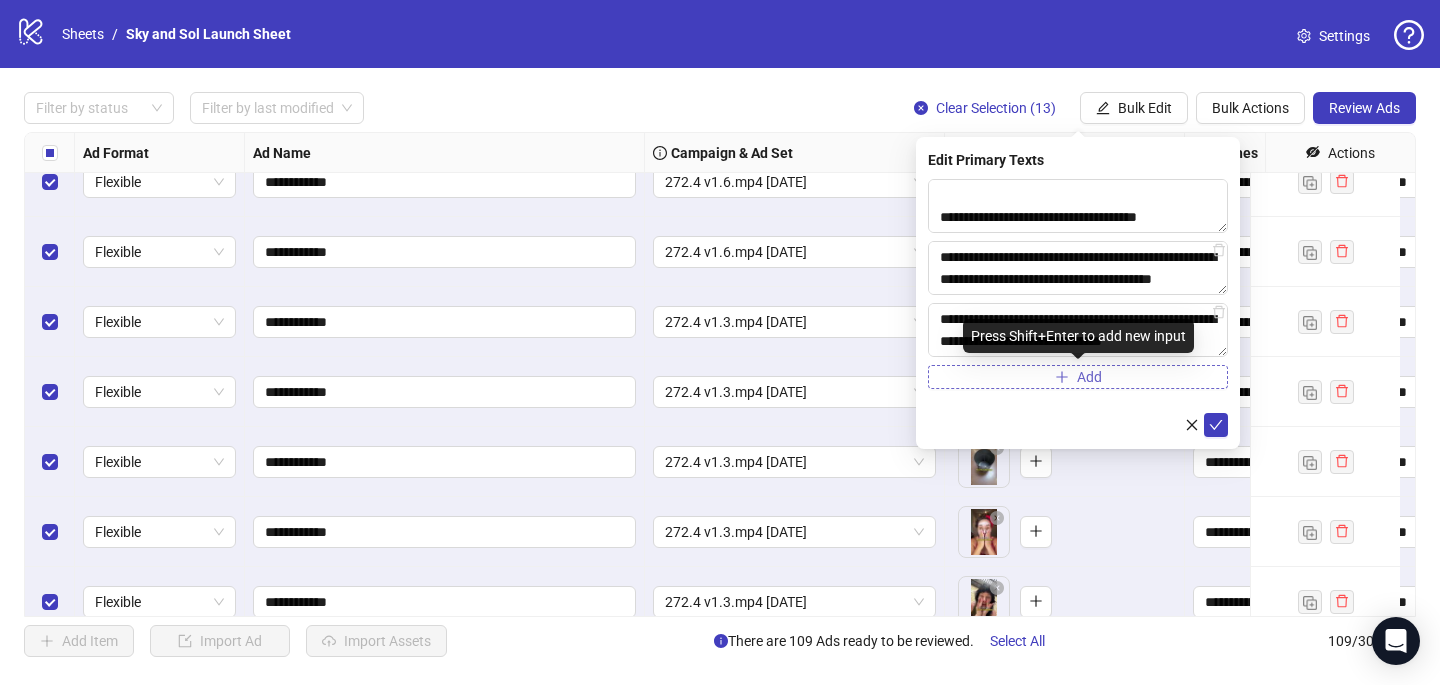 click on "Add" at bounding box center (1089, 377) 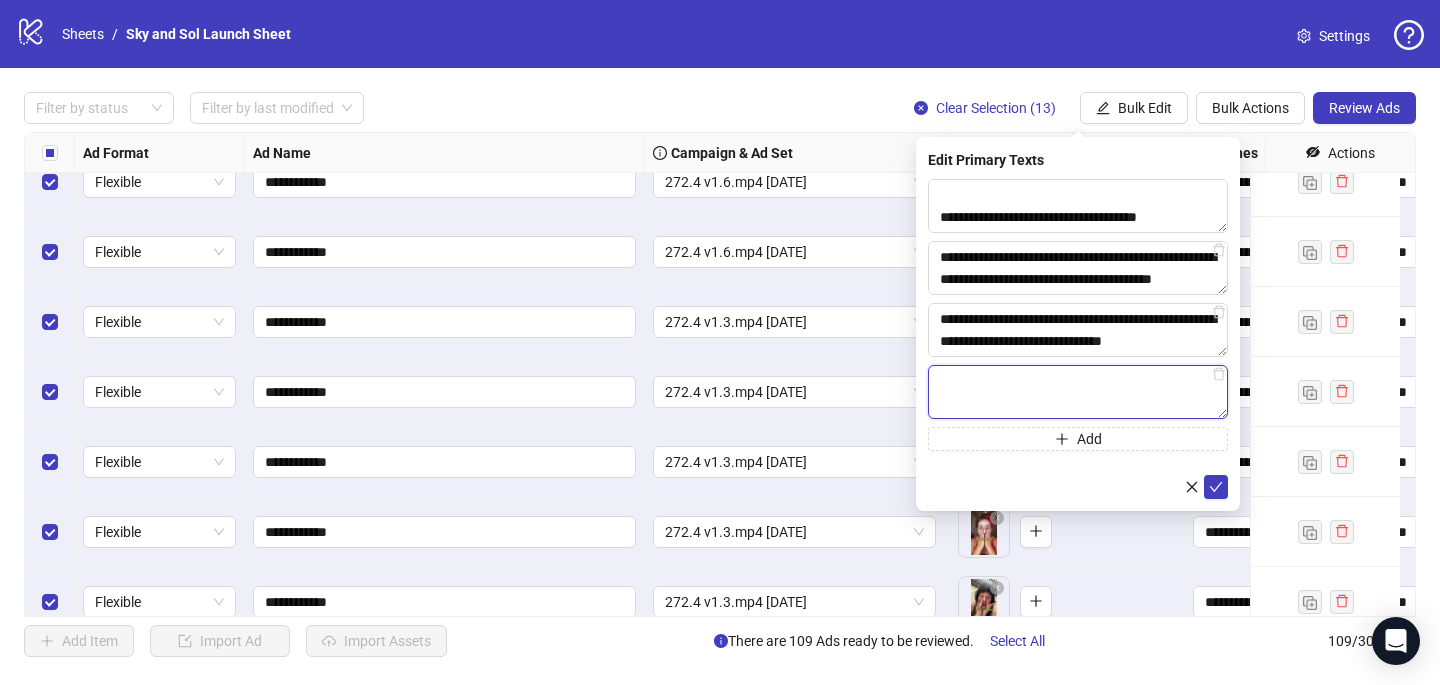 paste on "**********" 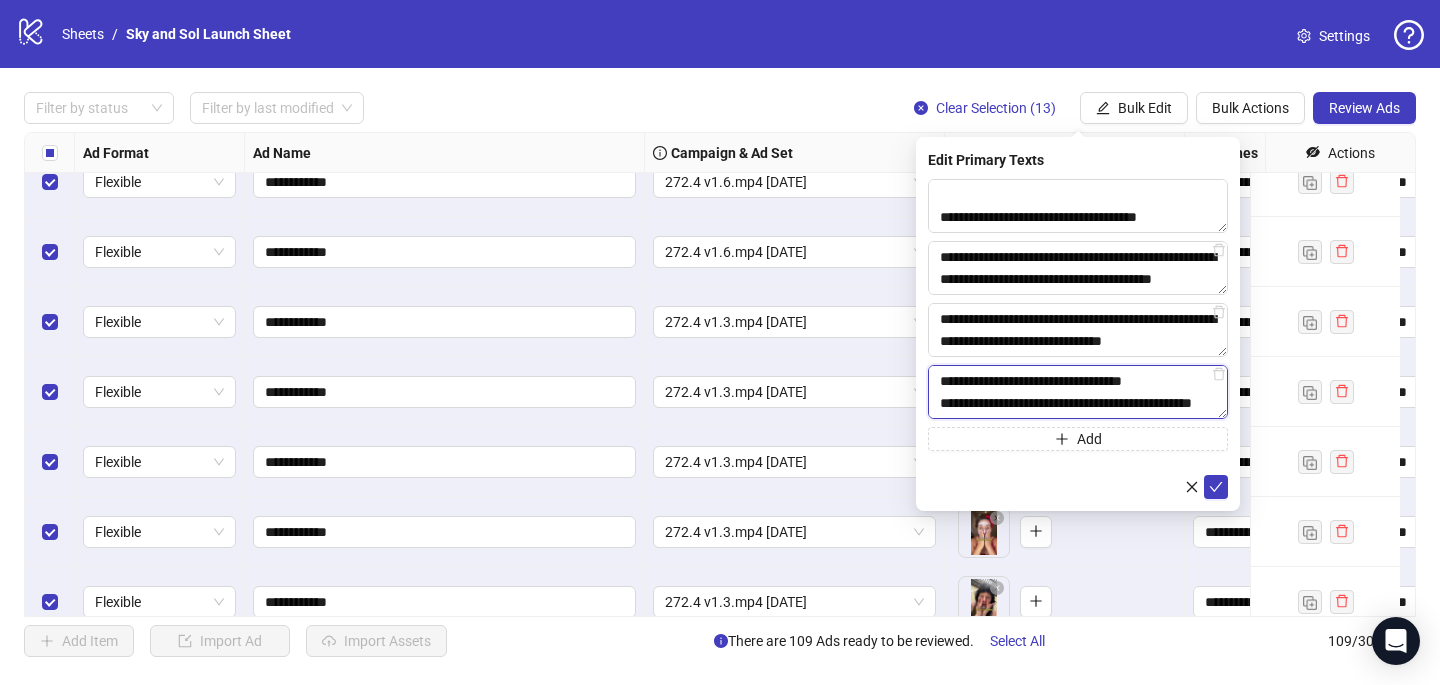 scroll, scrollTop: 418, scrollLeft: 0, axis: vertical 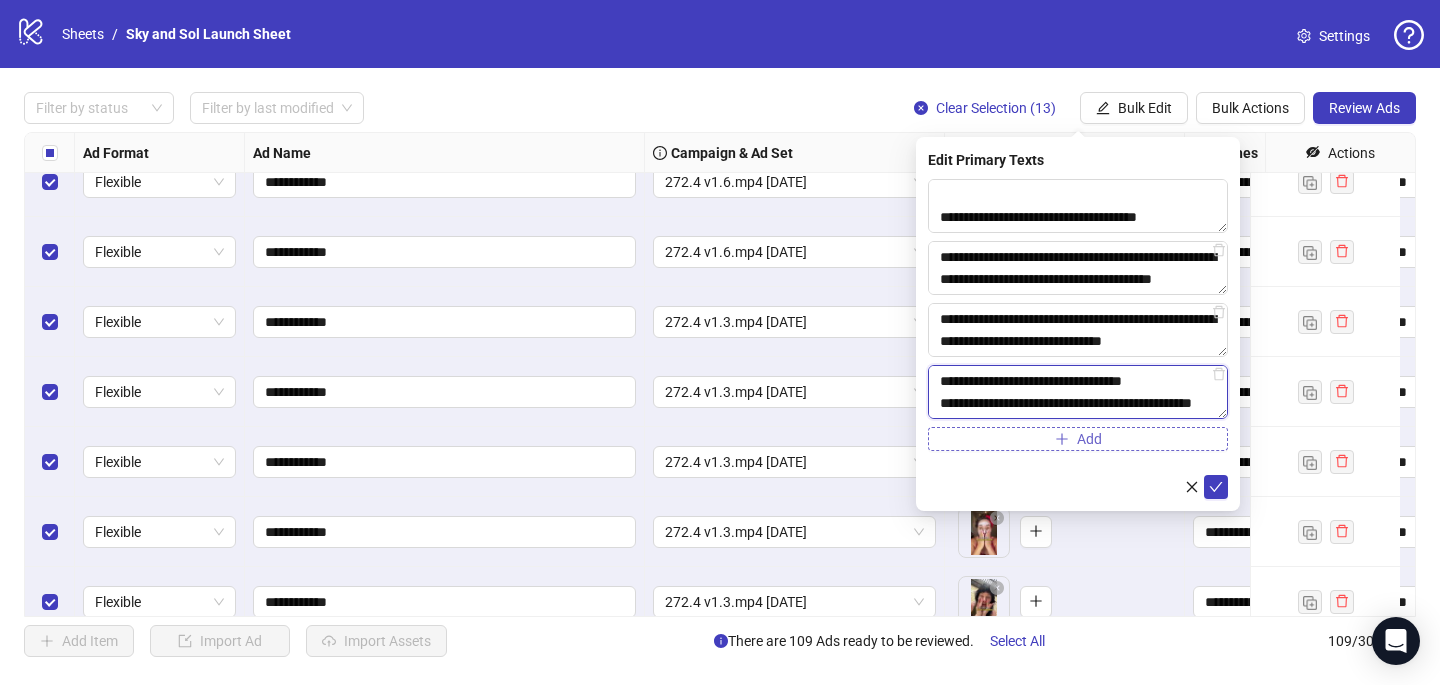 type on "**********" 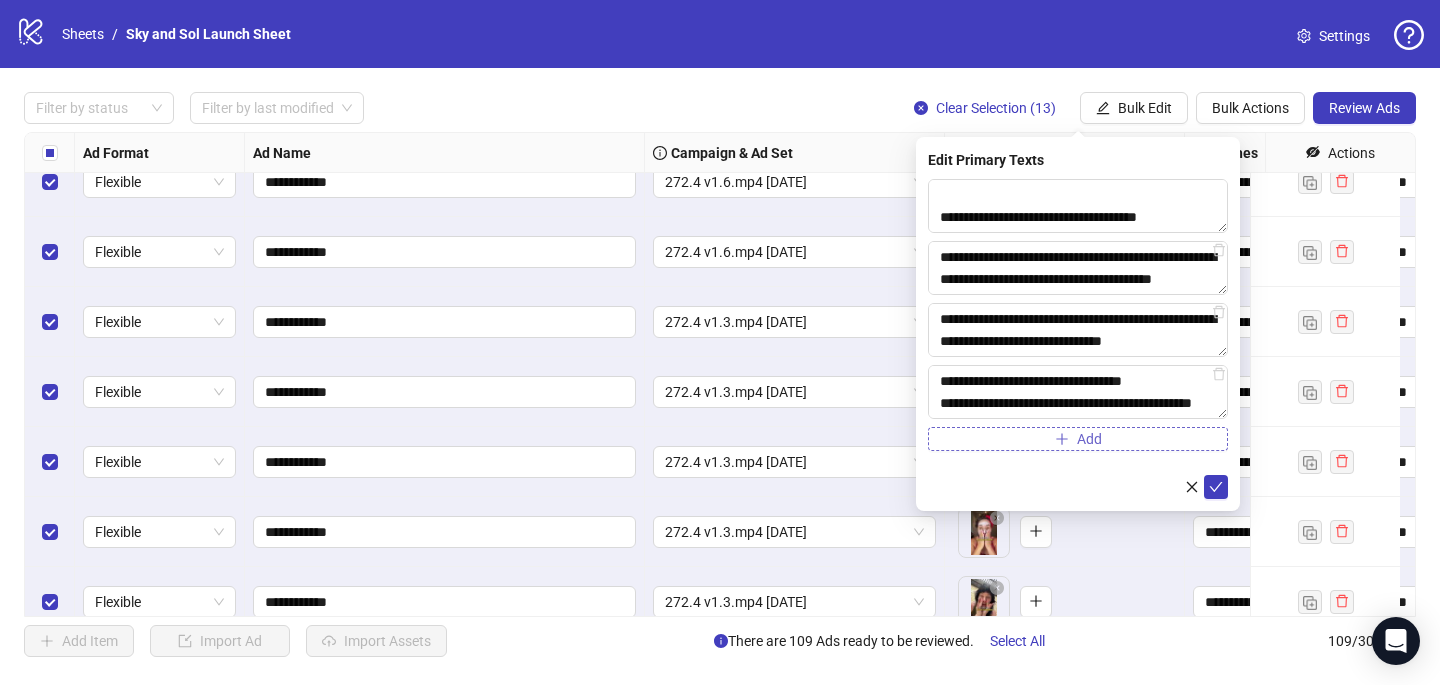 click on "Add" at bounding box center [1078, 439] 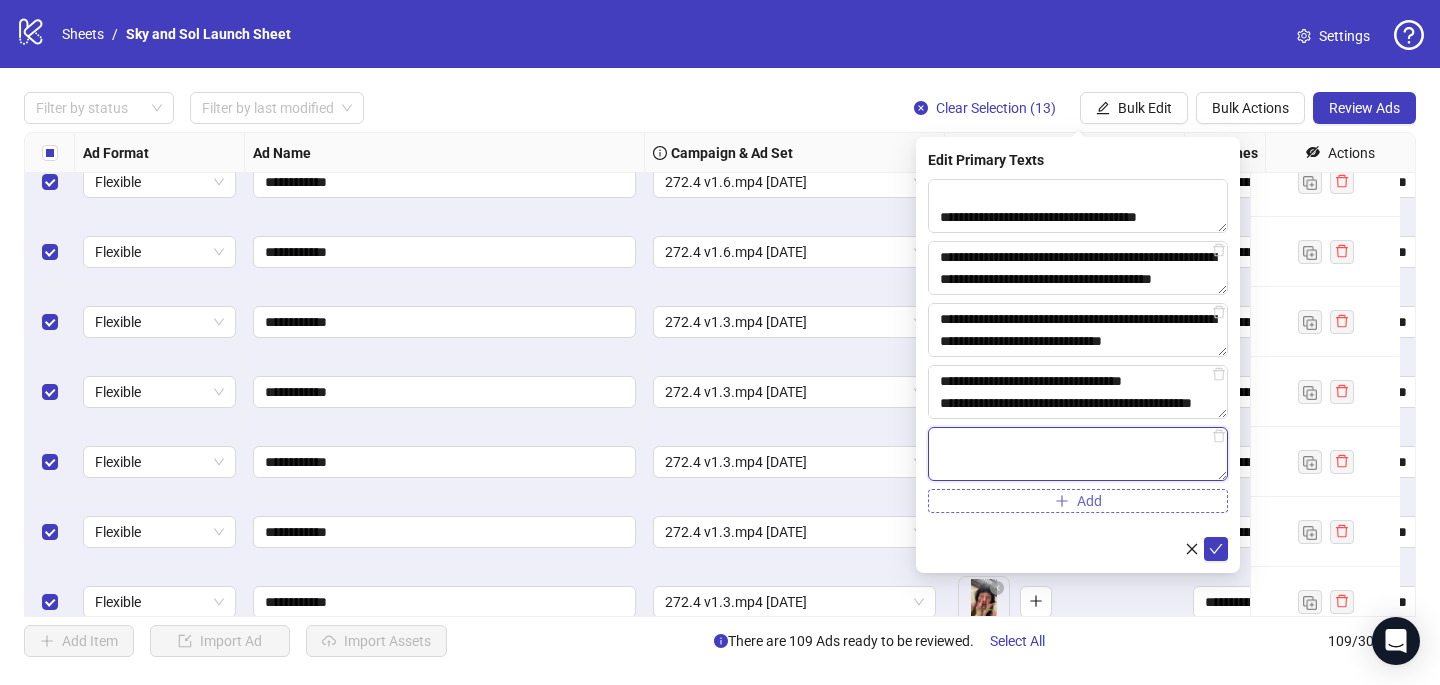 paste on "**********" 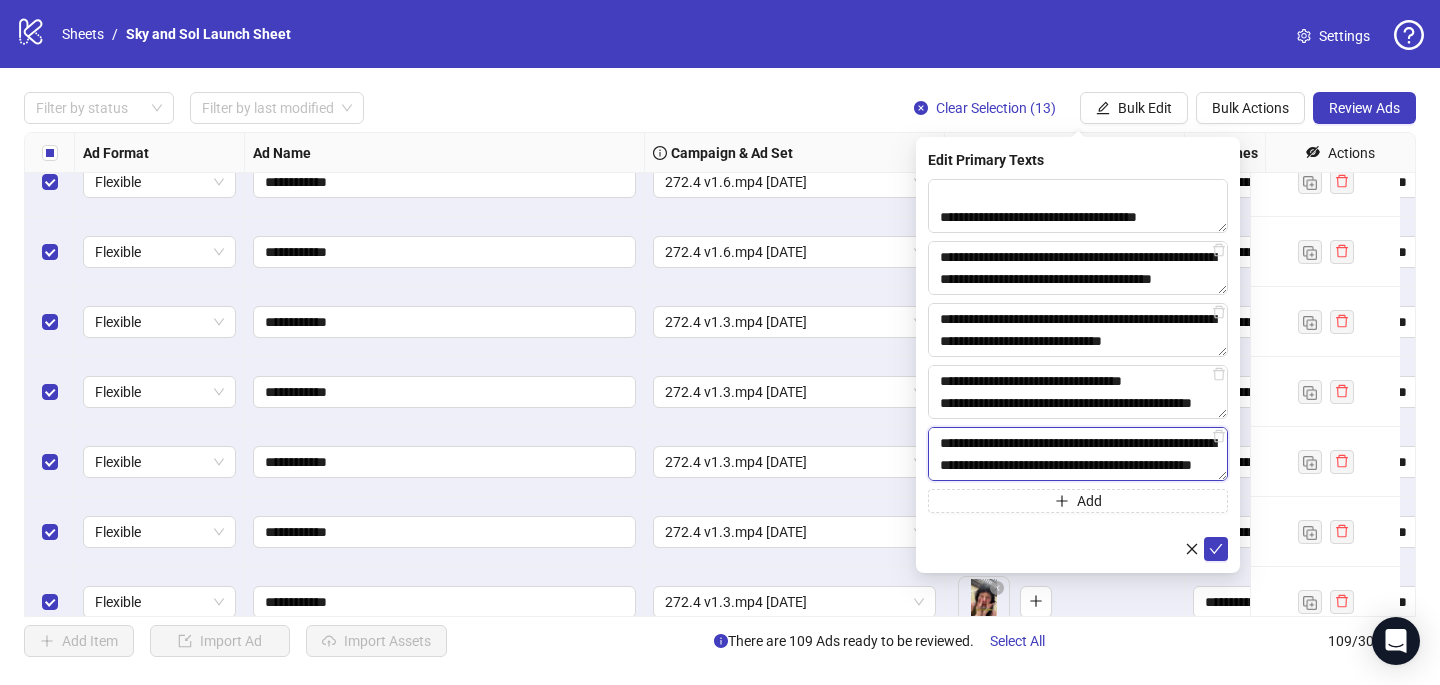 scroll, scrollTop: 704, scrollLeft: 0, axis: vertical 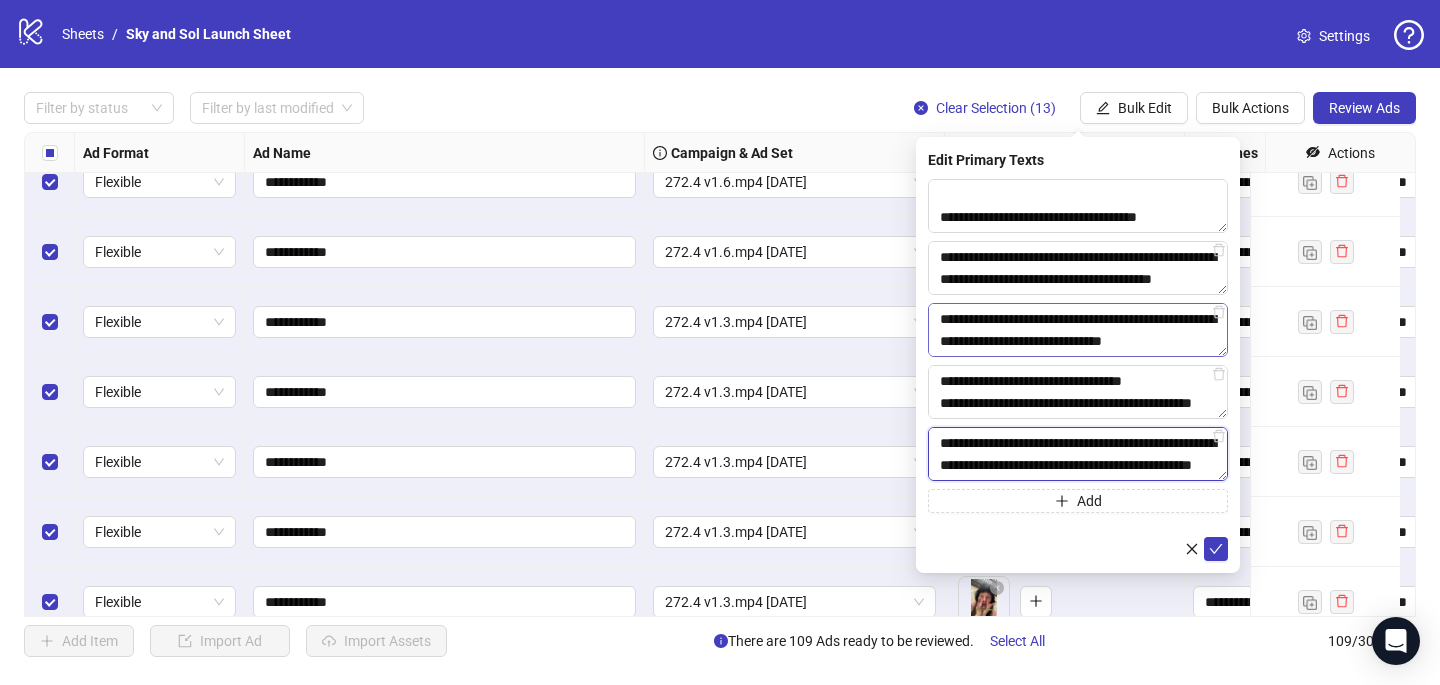type on "**********" 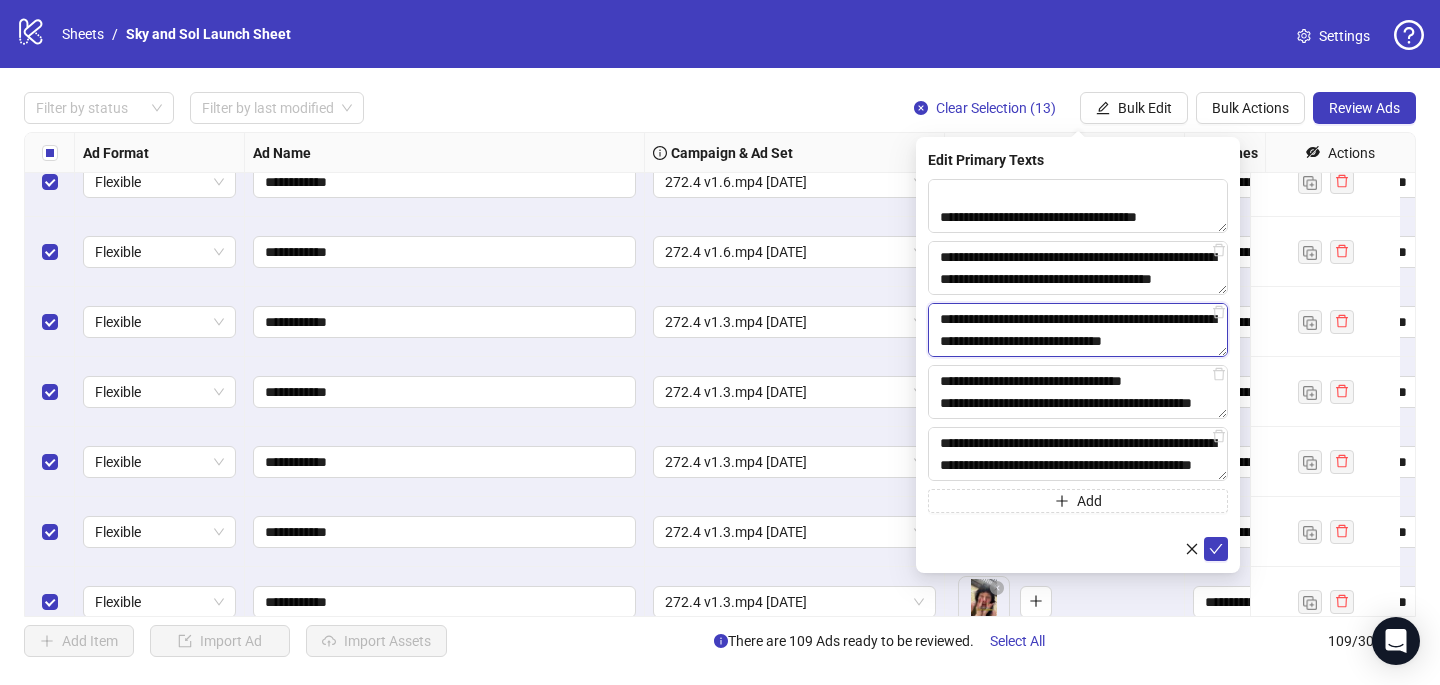 drag, startPoint x: 1201, startPoint y: 340, endPoint x: 935, endPoint y: 338, distance: 266.0075 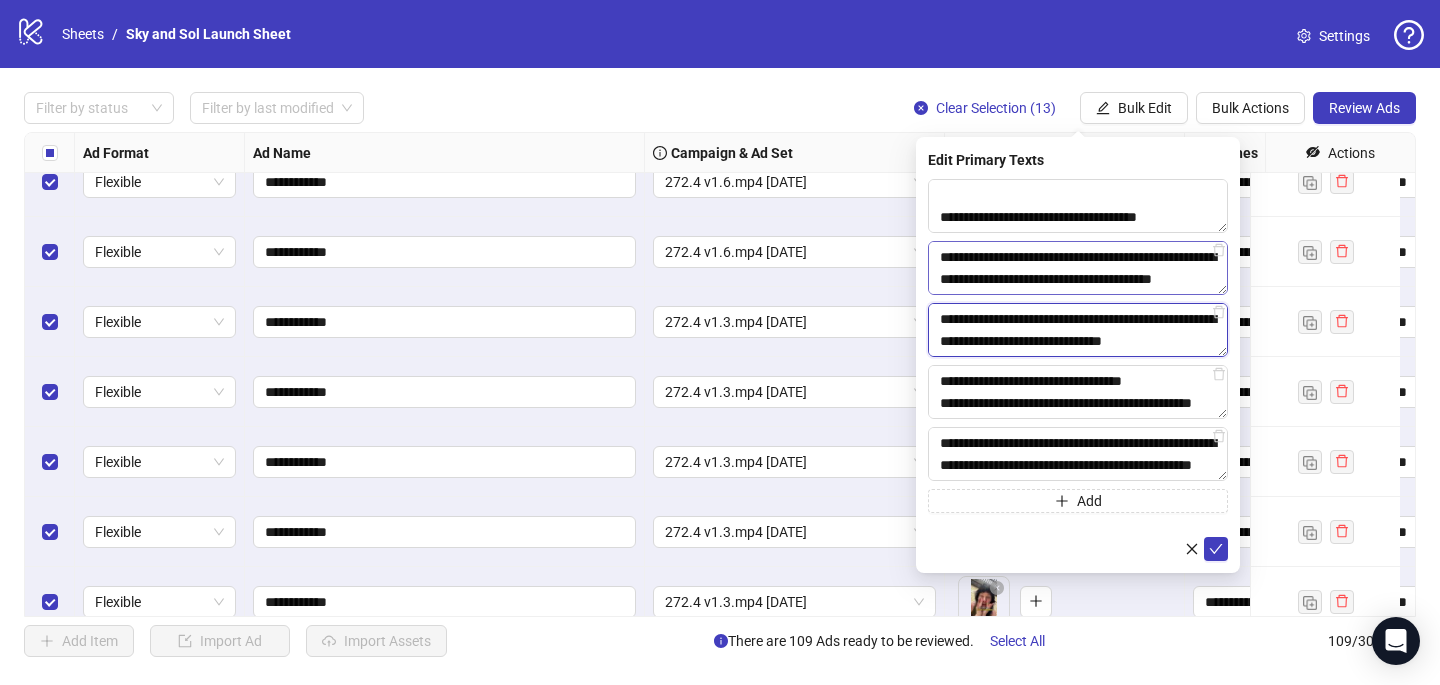 paste on "**********" 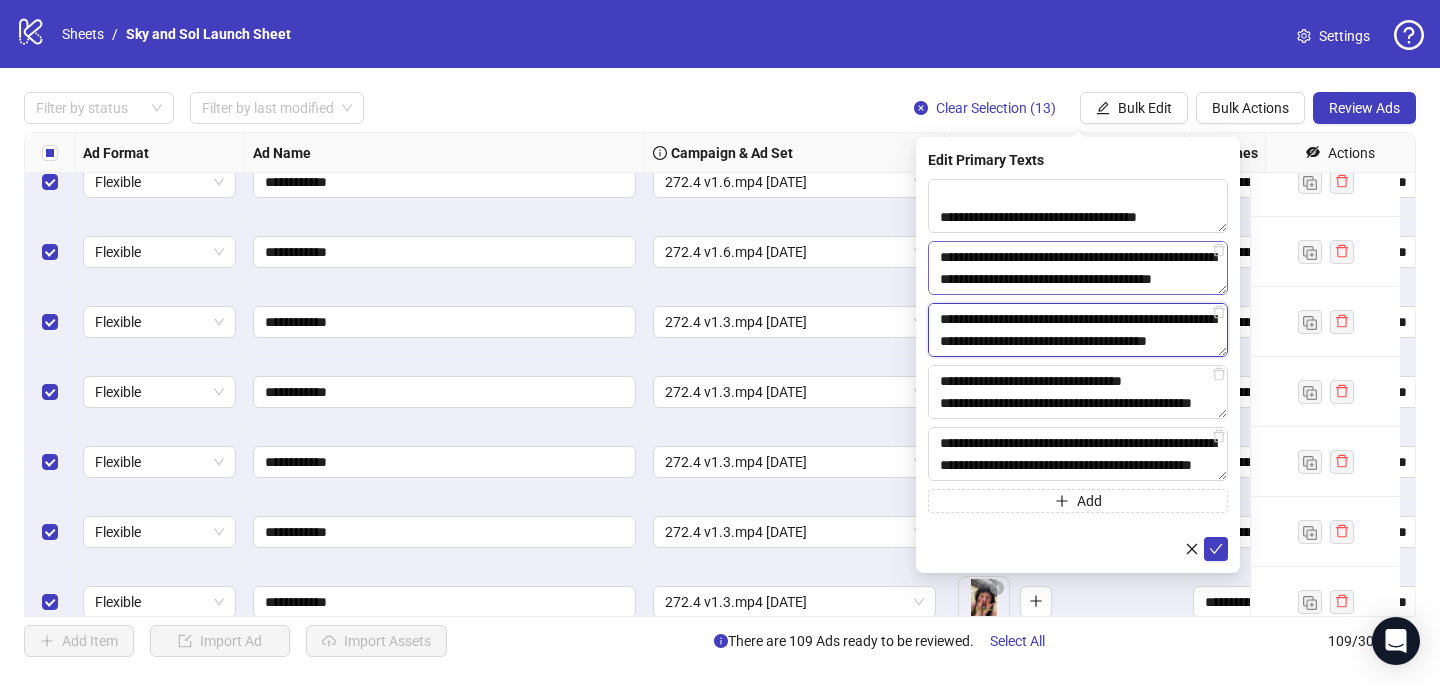 scroll, scrollTop: 147, scrollLeft: 0, axis: vertical 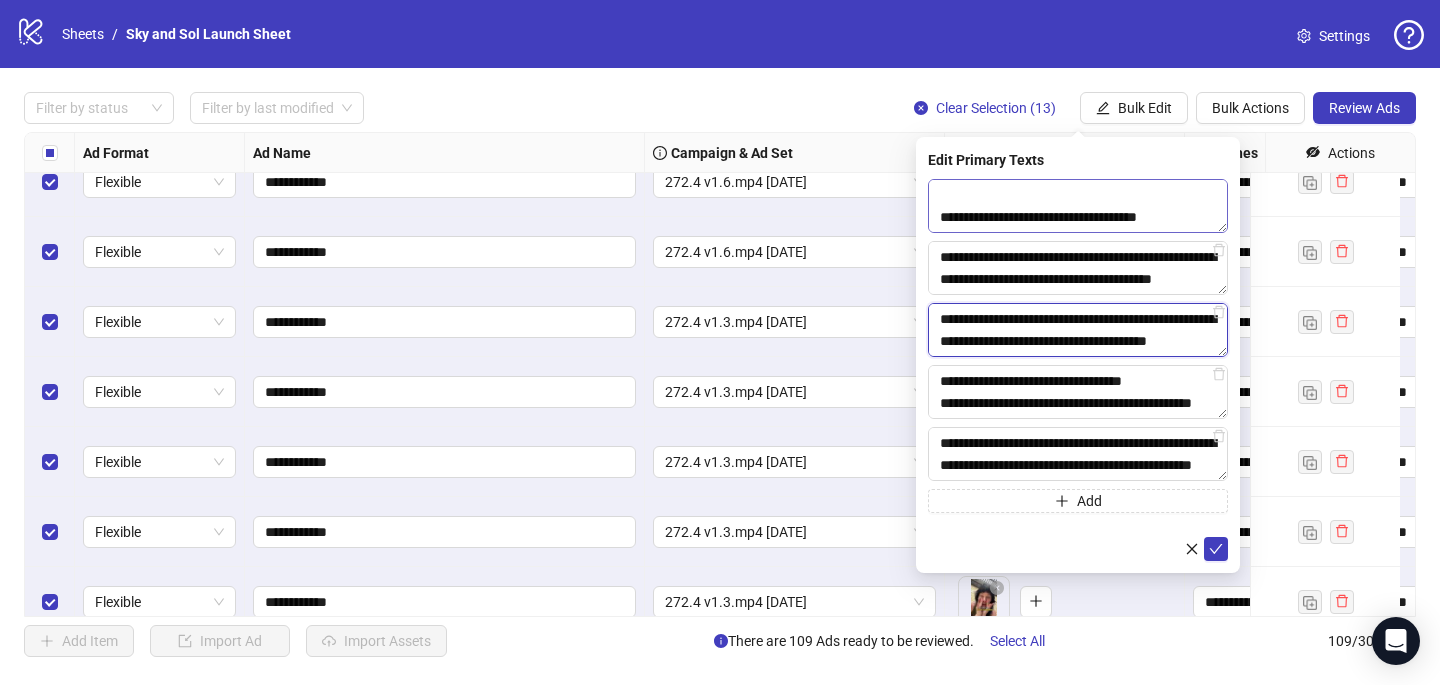 type on "**********" 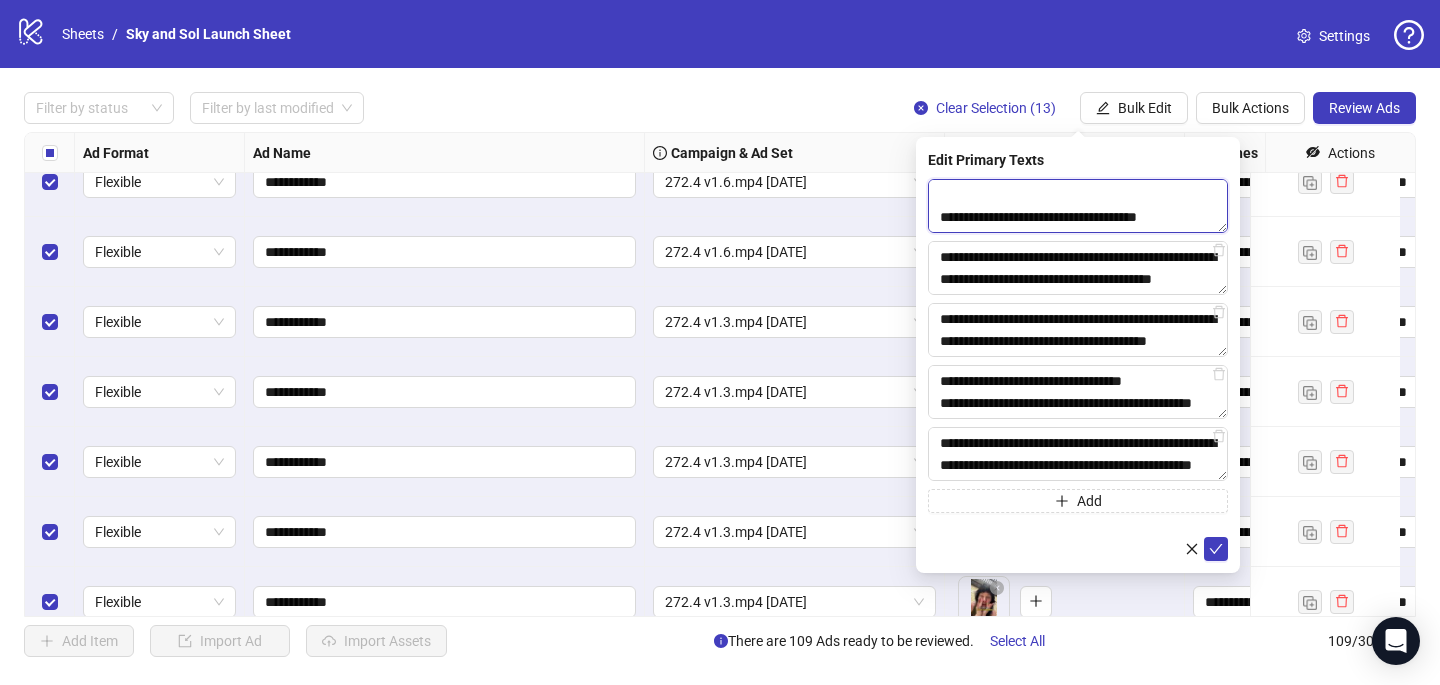 drag, startPoint x: 1207, startPoint y: 216, endPoint x: 933, endPoint y: 218, distance: 274.0073 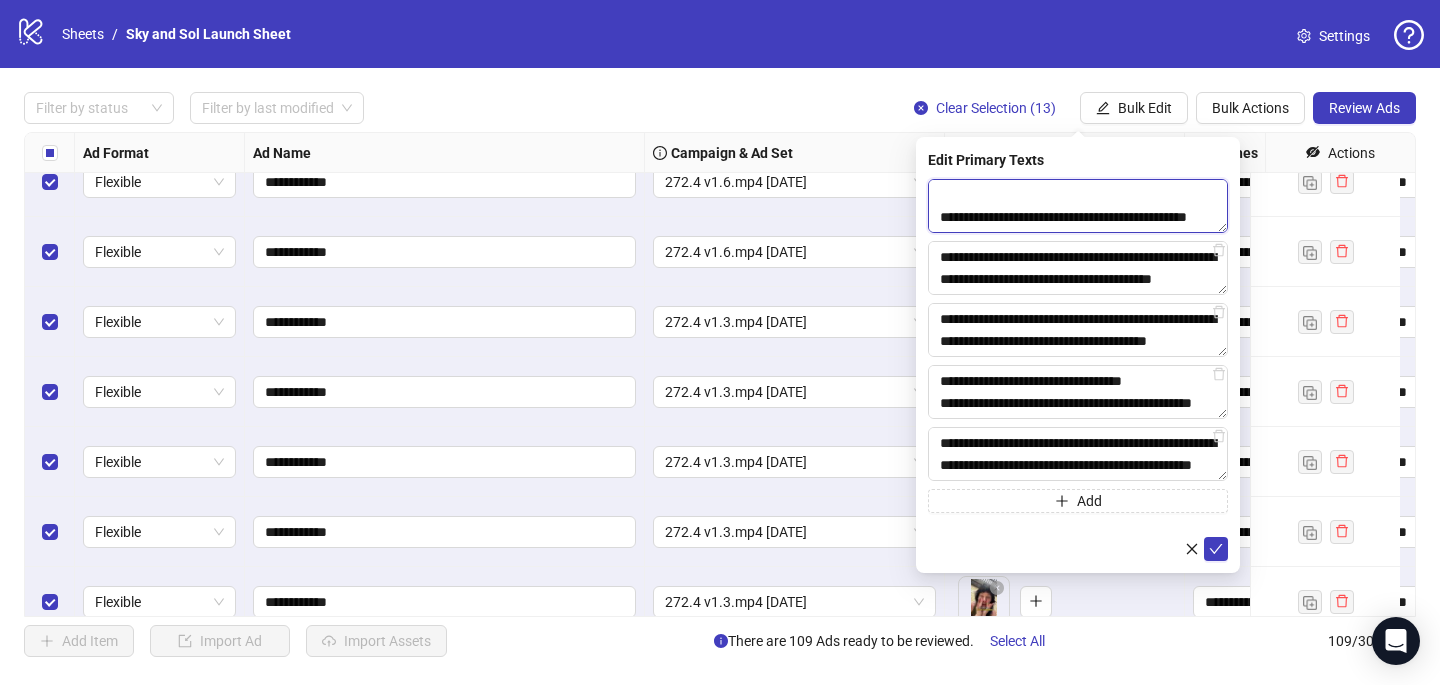 scroll, scrollTop: 352, scrollLeft: 0, axis: vertical 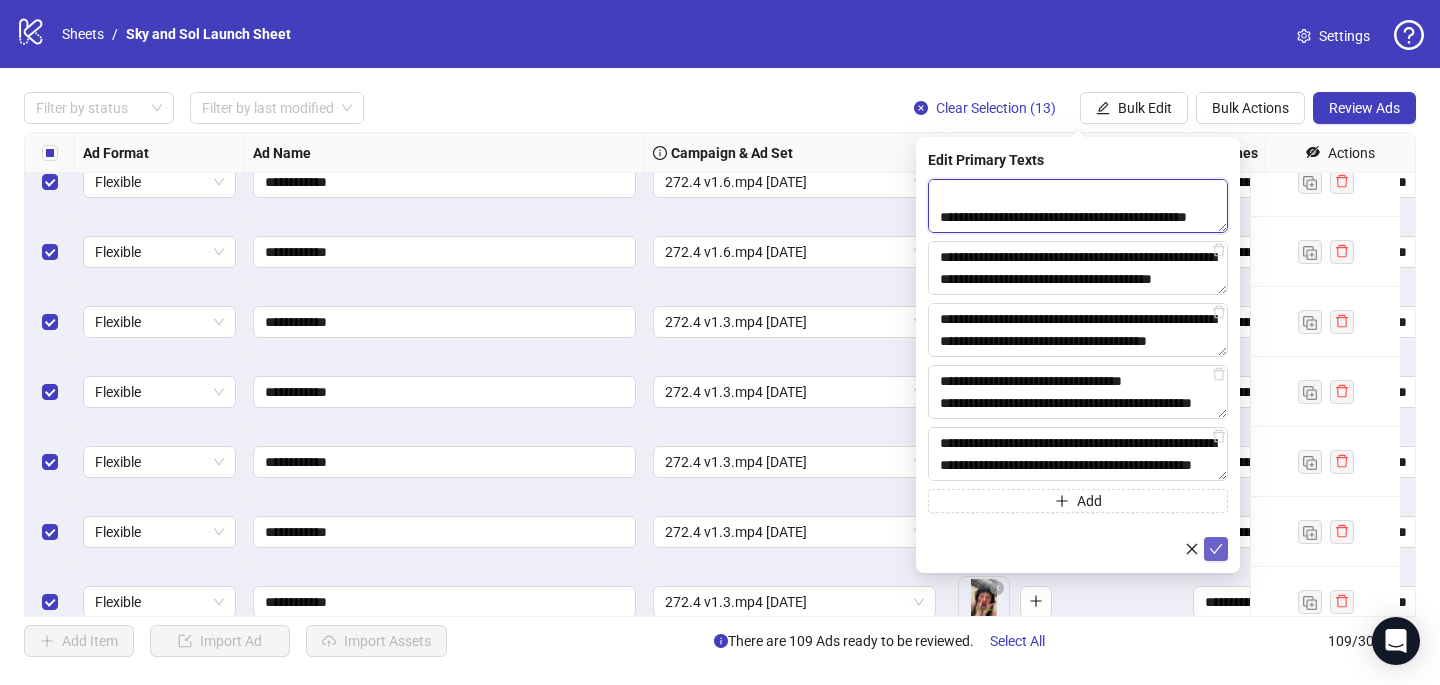 type on "**********" 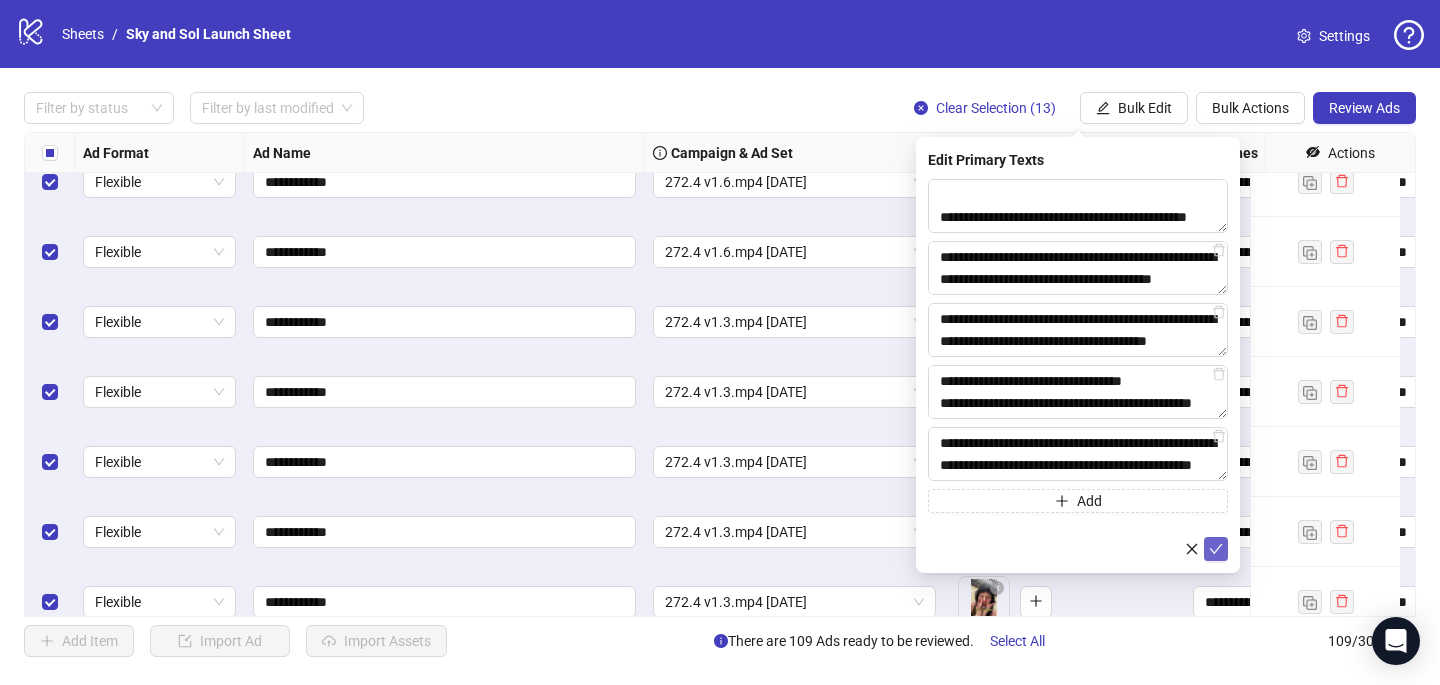 click 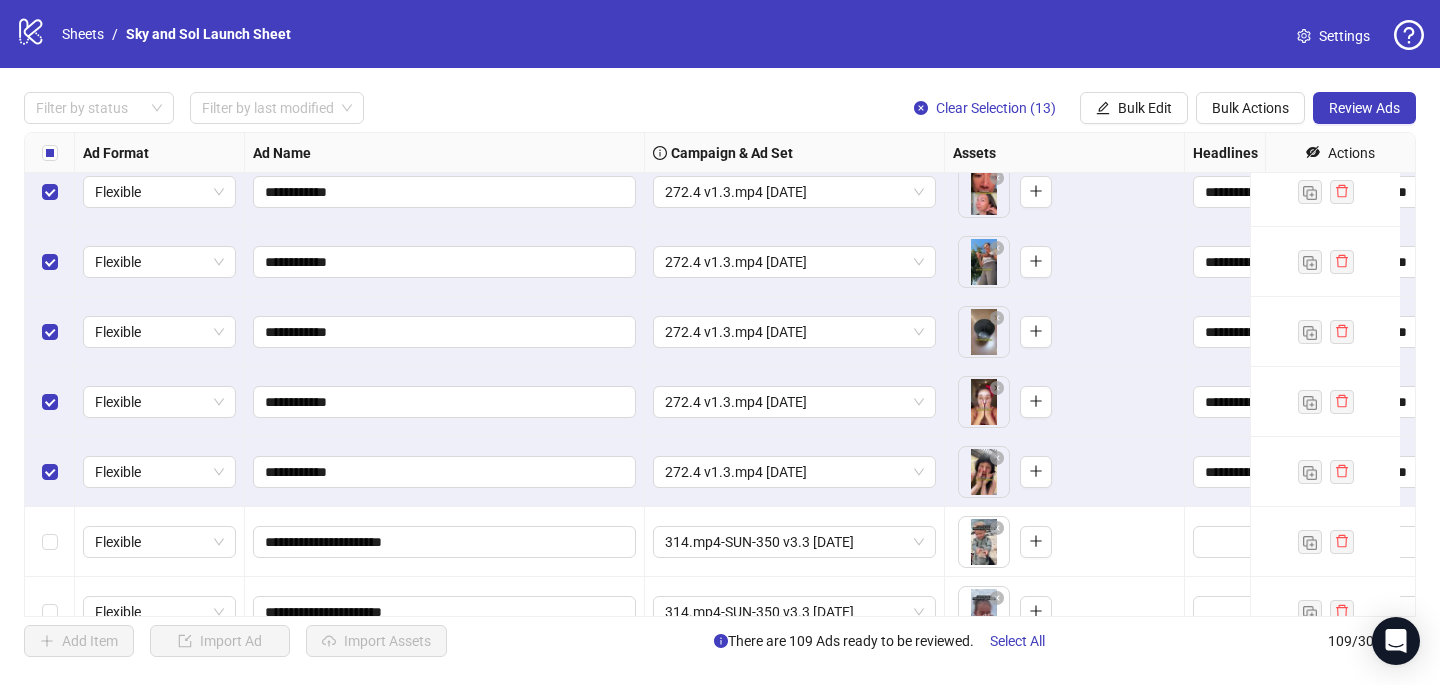 scroll, scrollTop: 2353, scrollLeft: 0, axis: vertical 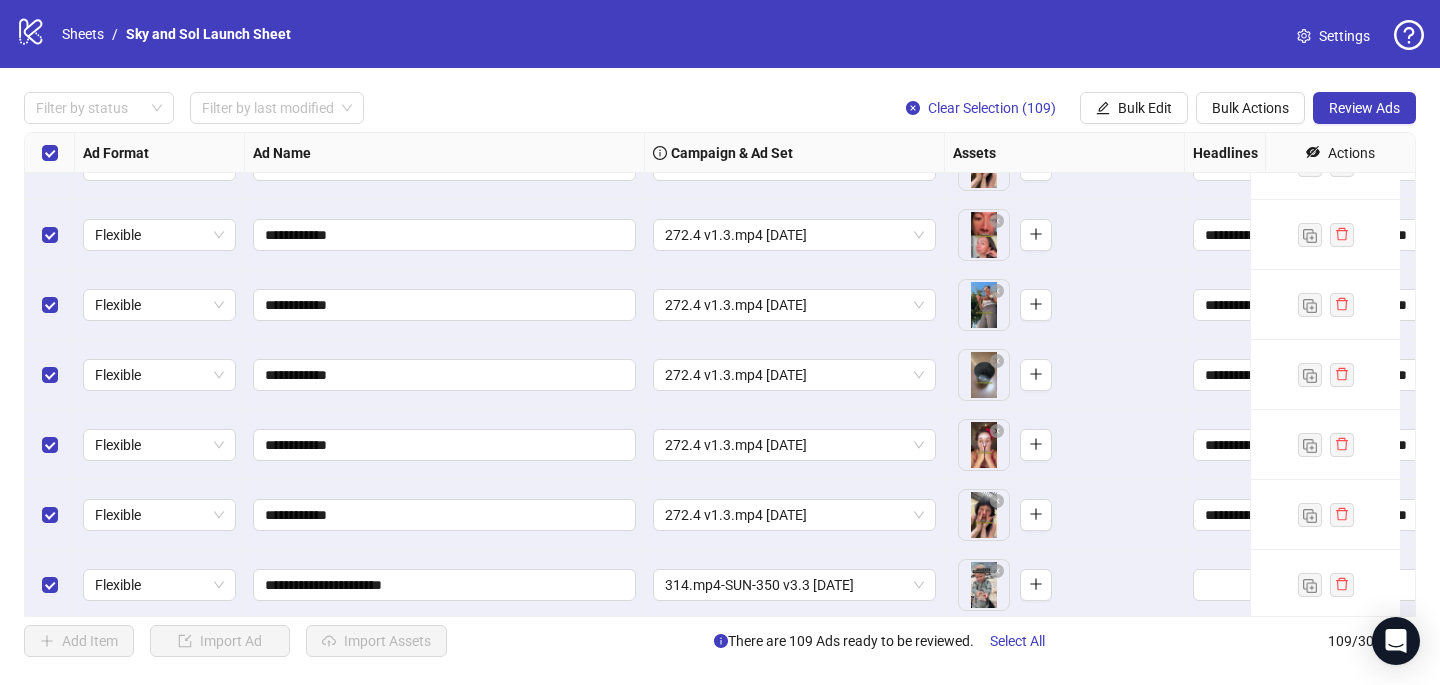 click at bounding box center (50, 153) 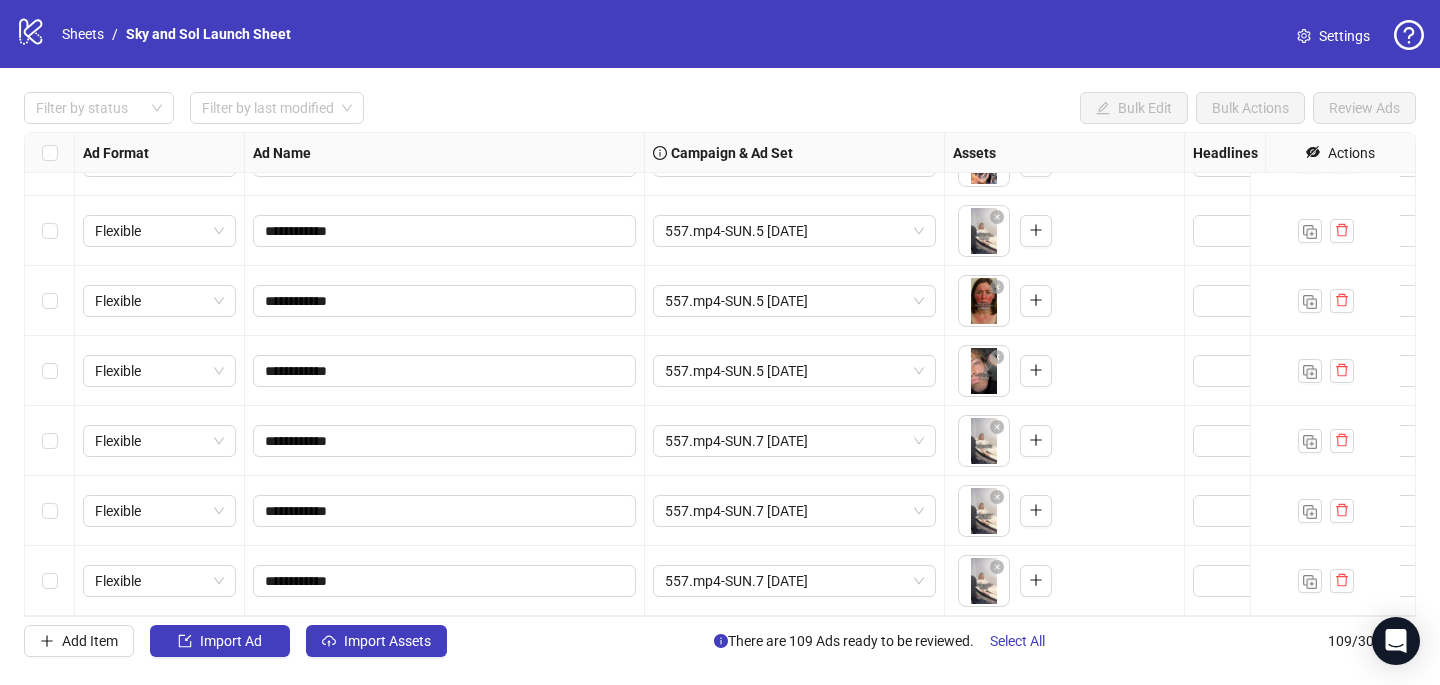 scroll, scrollTop: 5012, scrollLeft: 0, axis: vertical 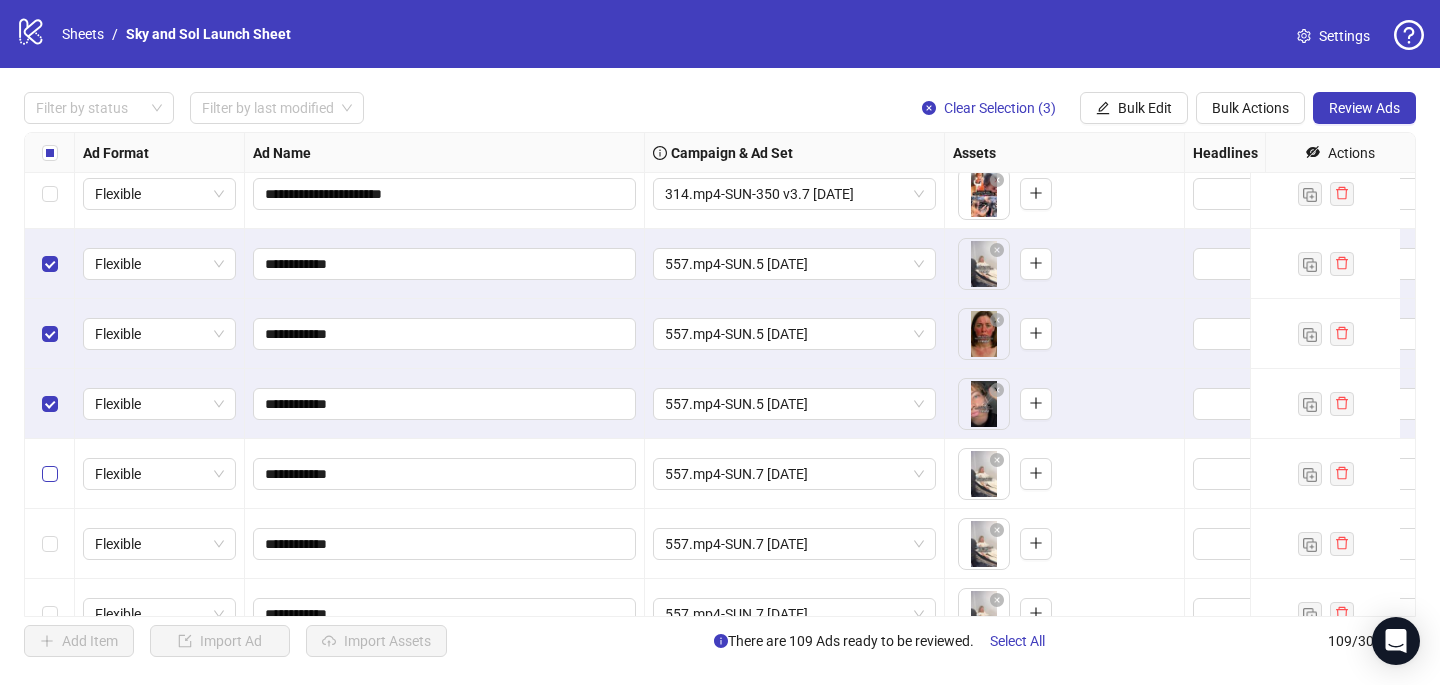 click at bounding box center [50, 474] 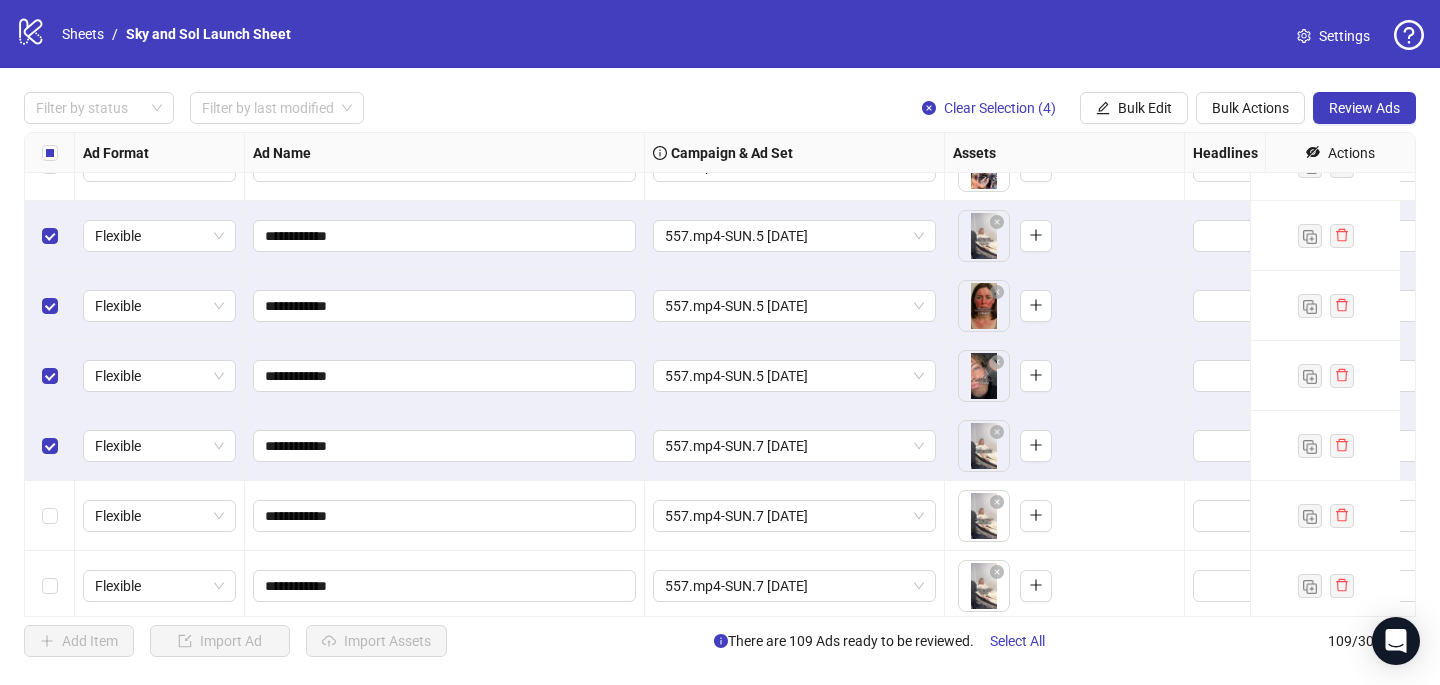 click at bounding box center [50, 516] 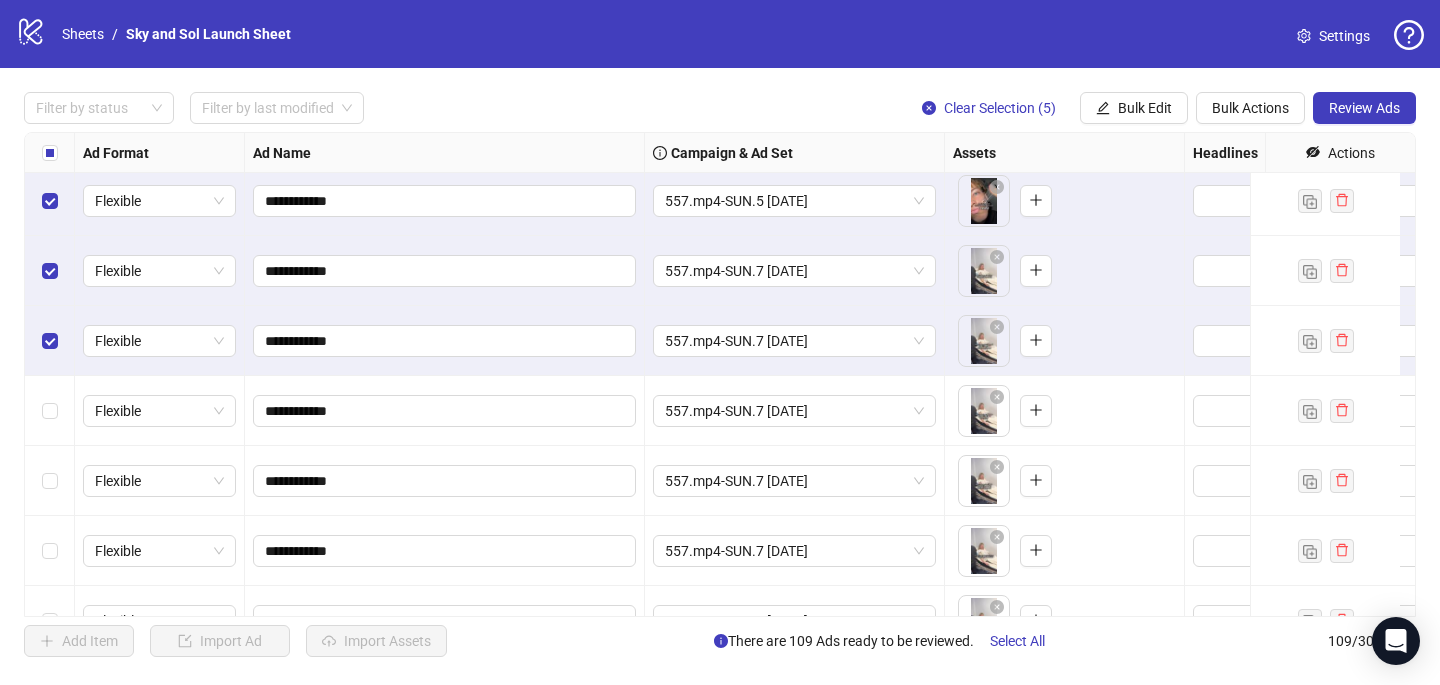 scroll, scrollTop: 5263, scrollLeft: 0, axis: vertical 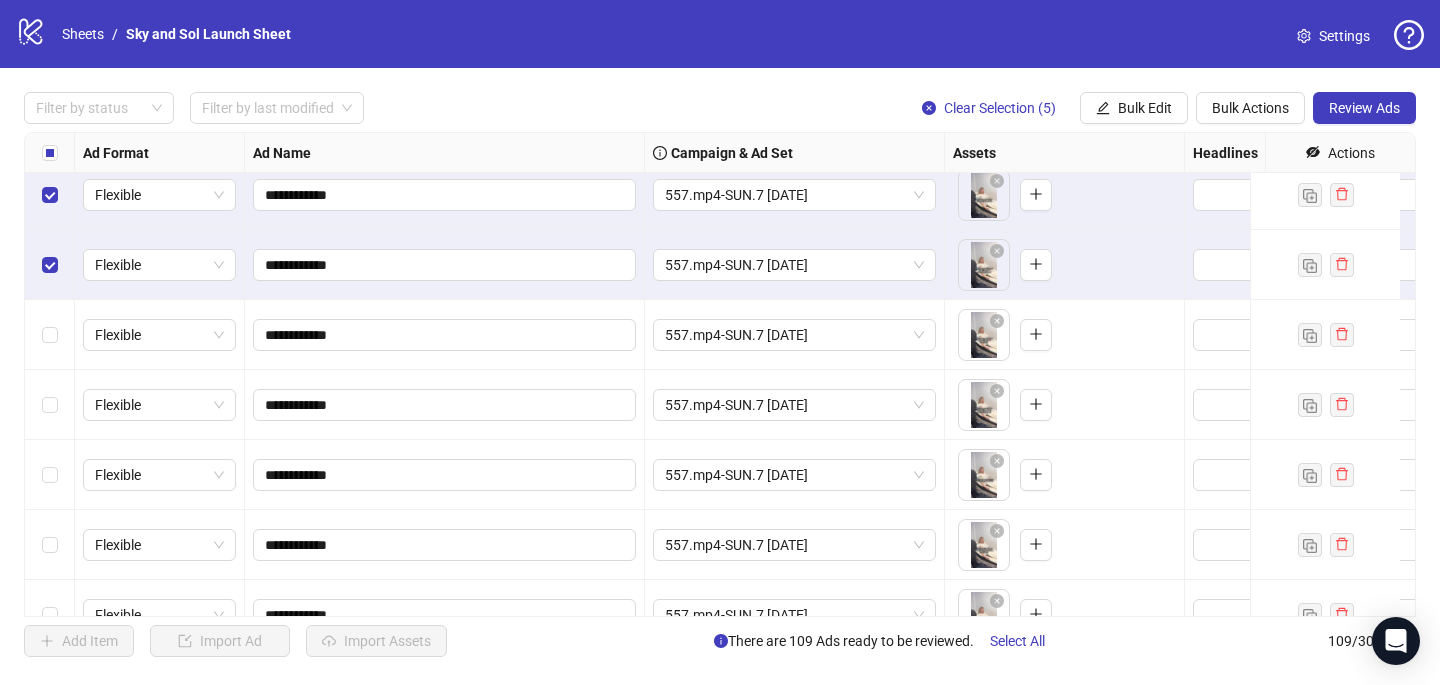 click at bounding box center [50, 335] 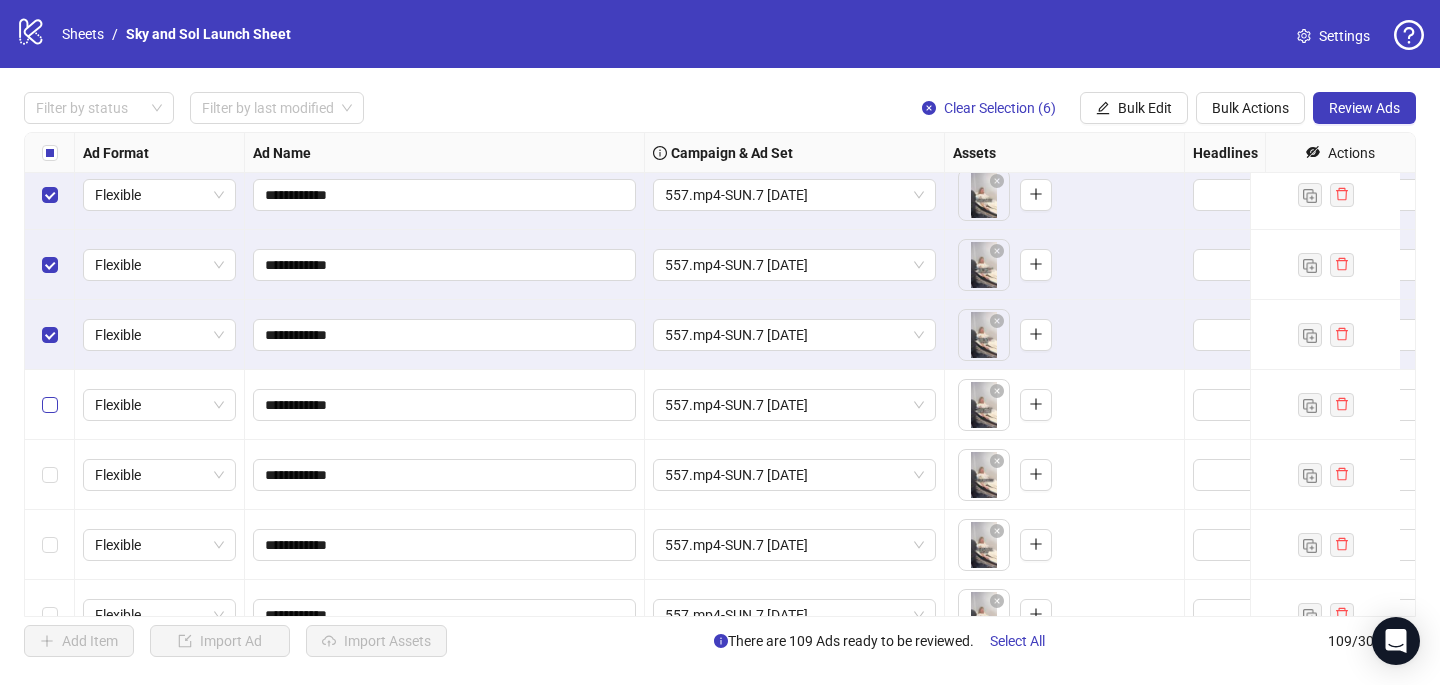 click at bounding box center [50, 405] 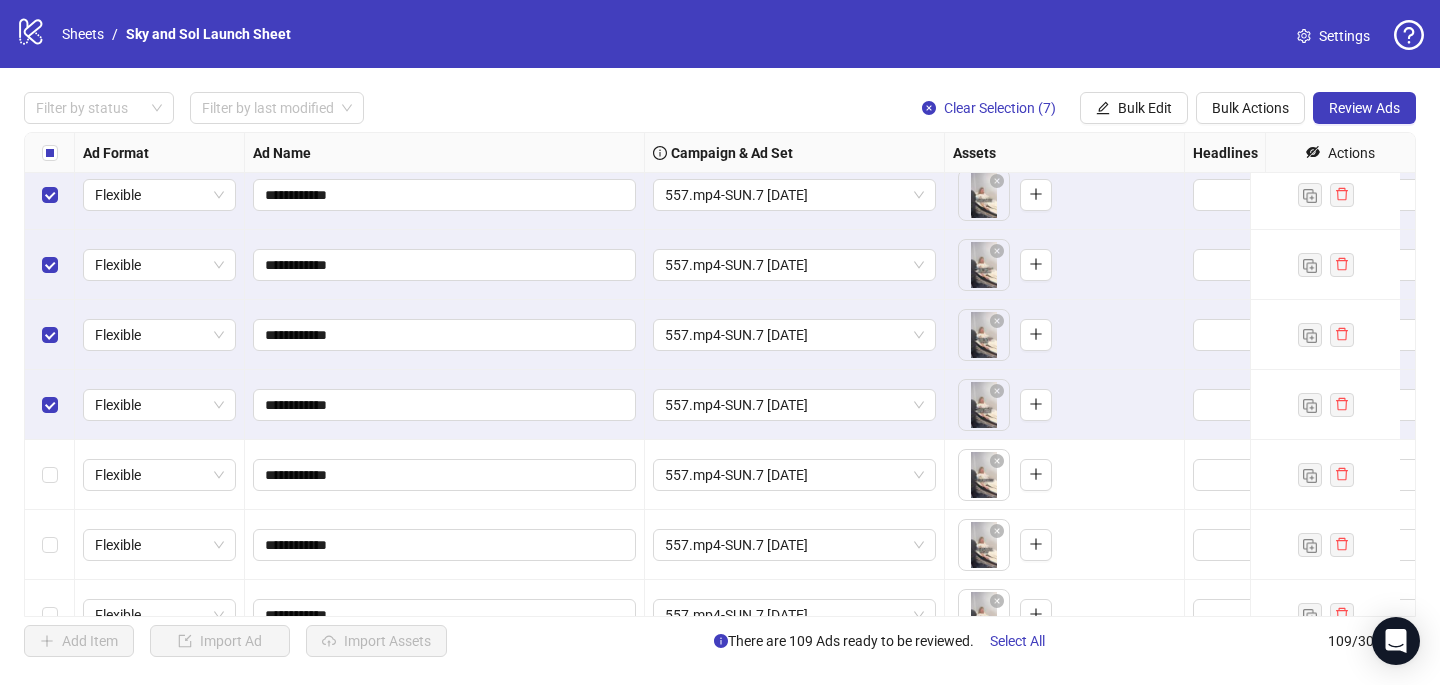 scroll, scrollTop: 5296, scrollLeft: 0, axis: vertical 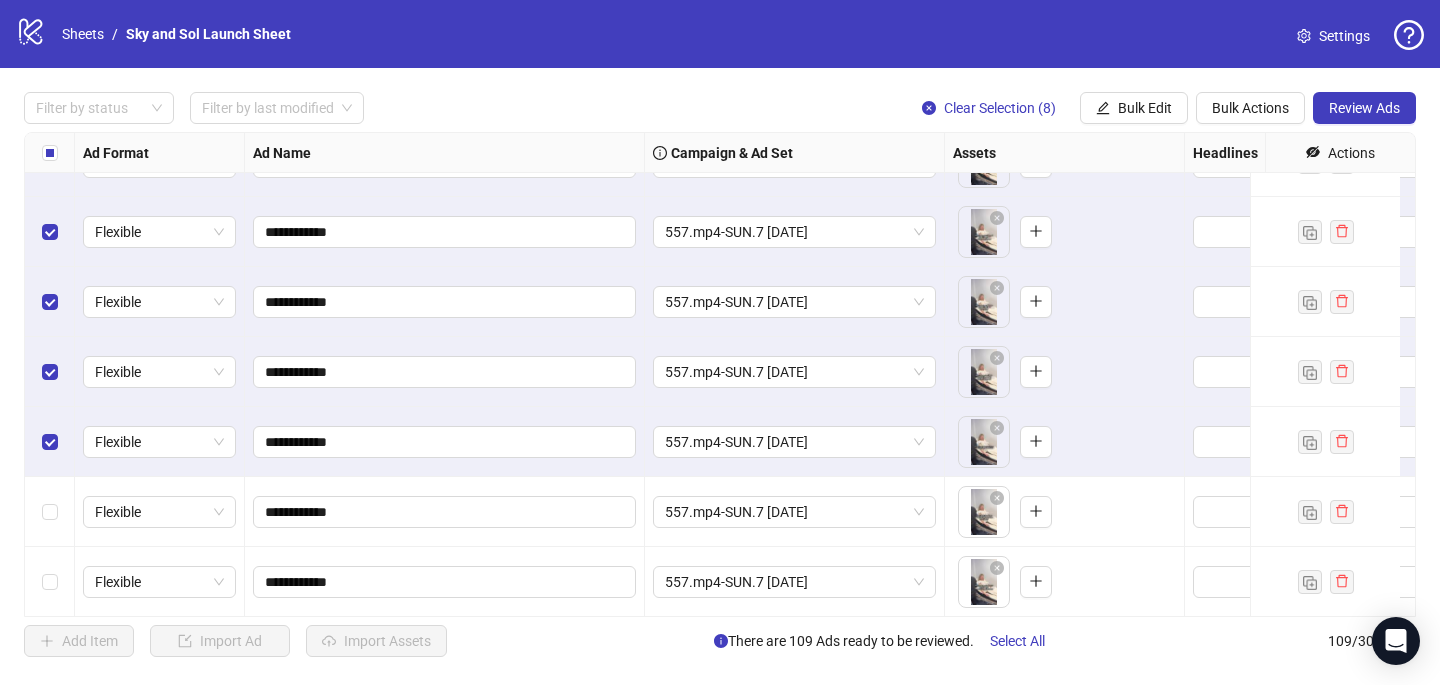 click at bounding box center [50, 512] 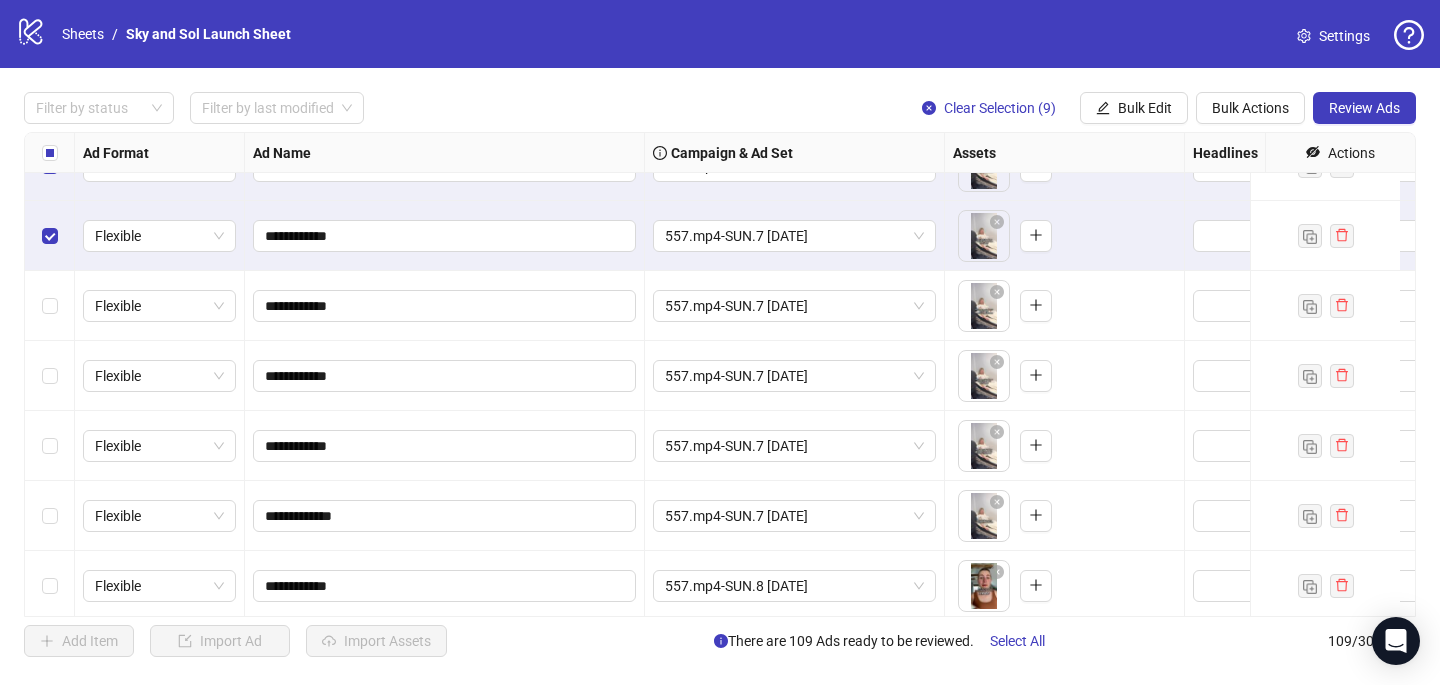 scroll, scrollTop: 5587, scrollLeft: 0, axis: vertical 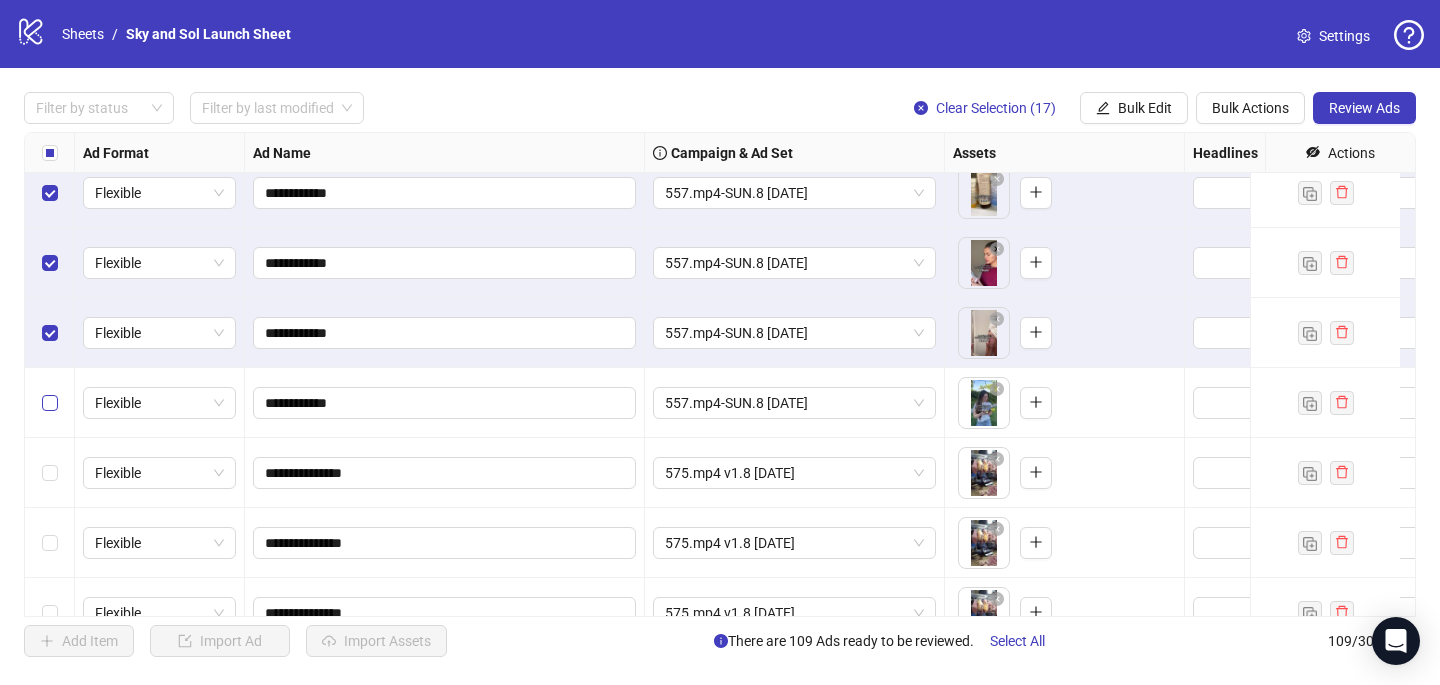 click at bounding box center [50, 403] 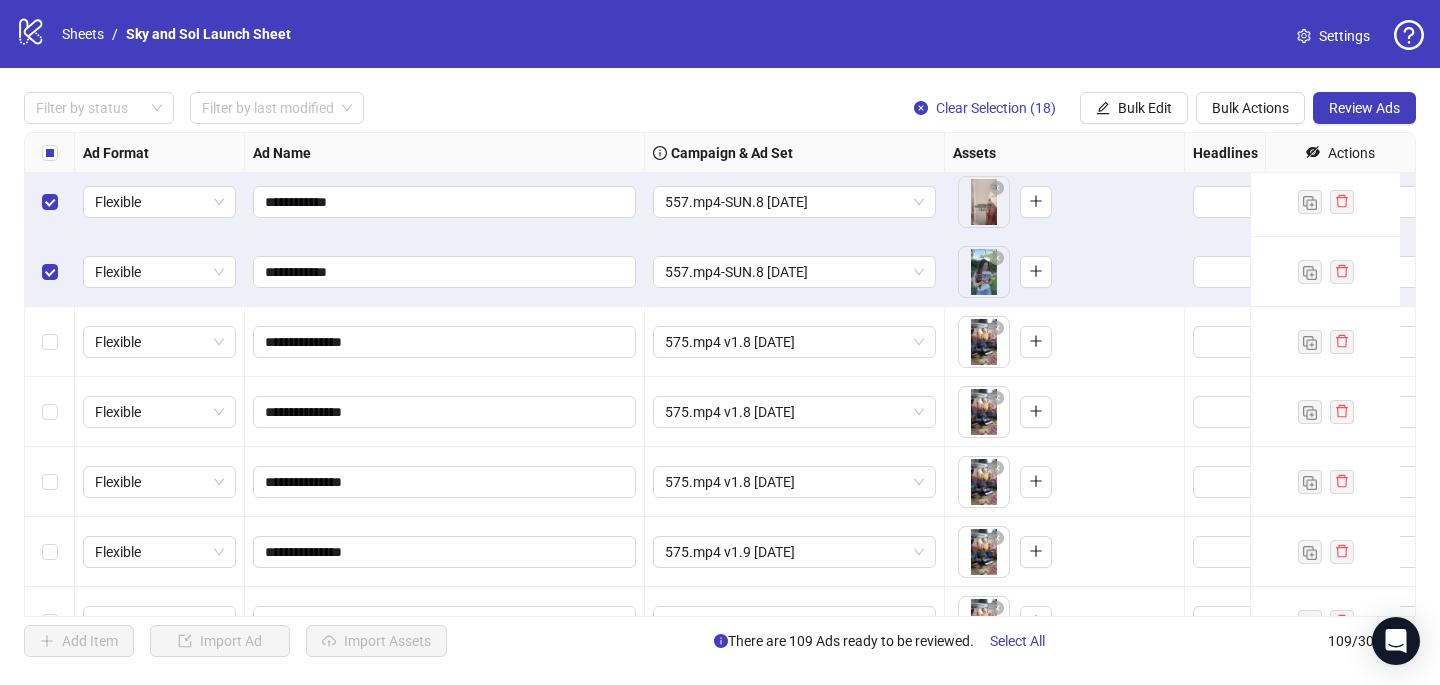 scroll, scrollTop: 6162, scrollLeft: 0, axis: vertical 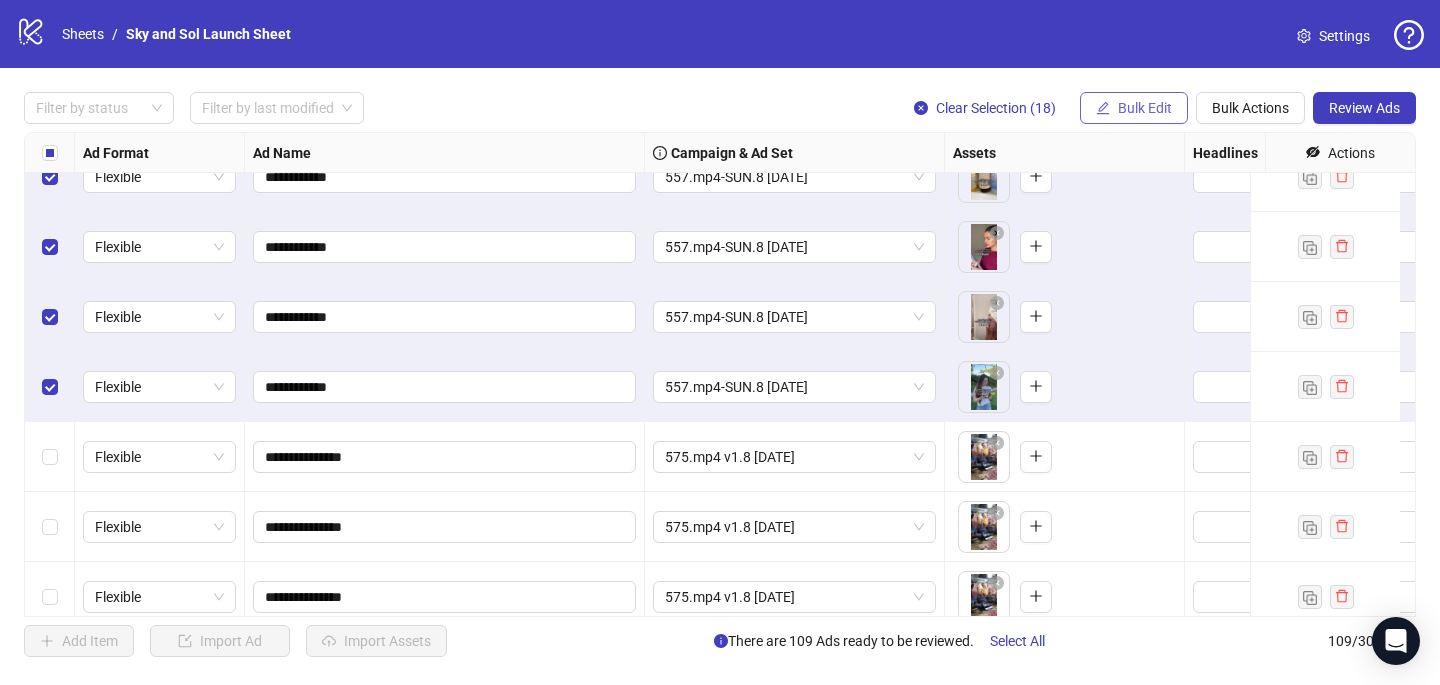 drag, startPoint x: 1151, startPoint y: 105, endPoint x: 1152, endPoint y: 123, distance: 18.027756 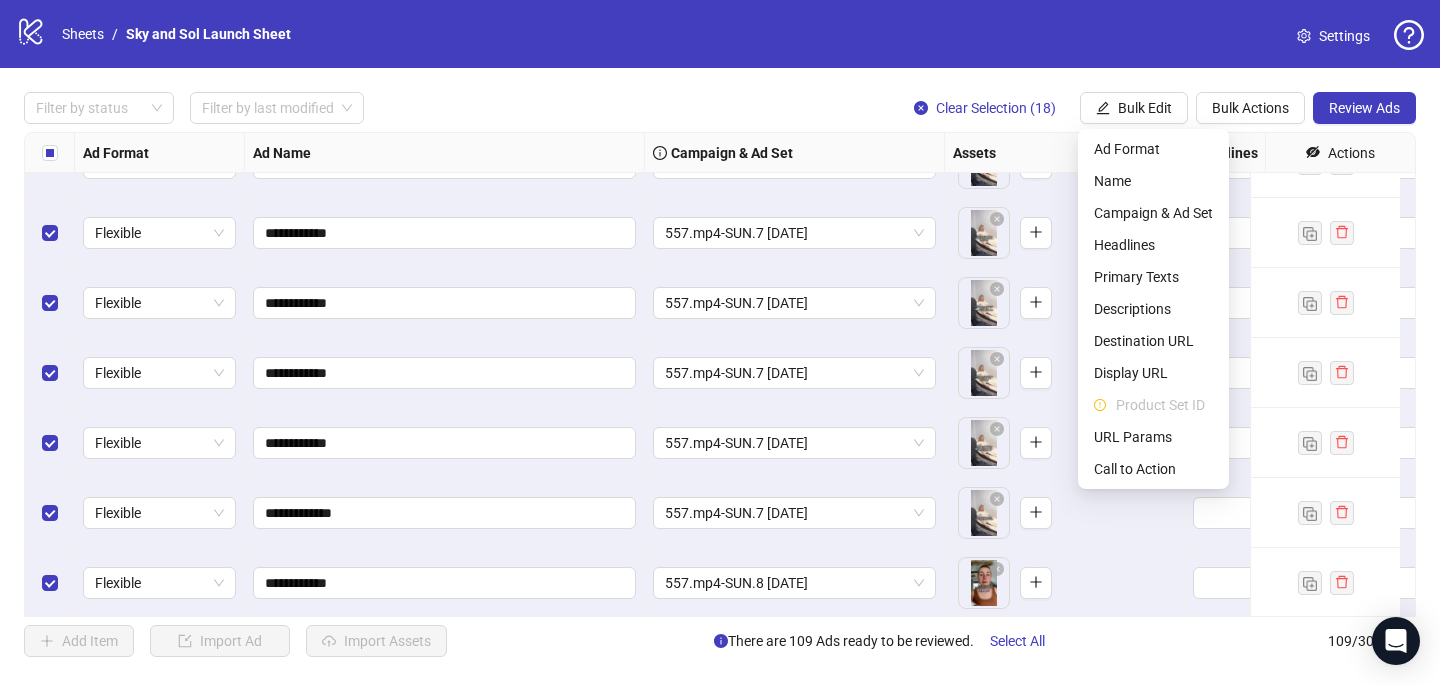 scroll, scrollTop: 5620, scrollLeft: 0, axis: vertical 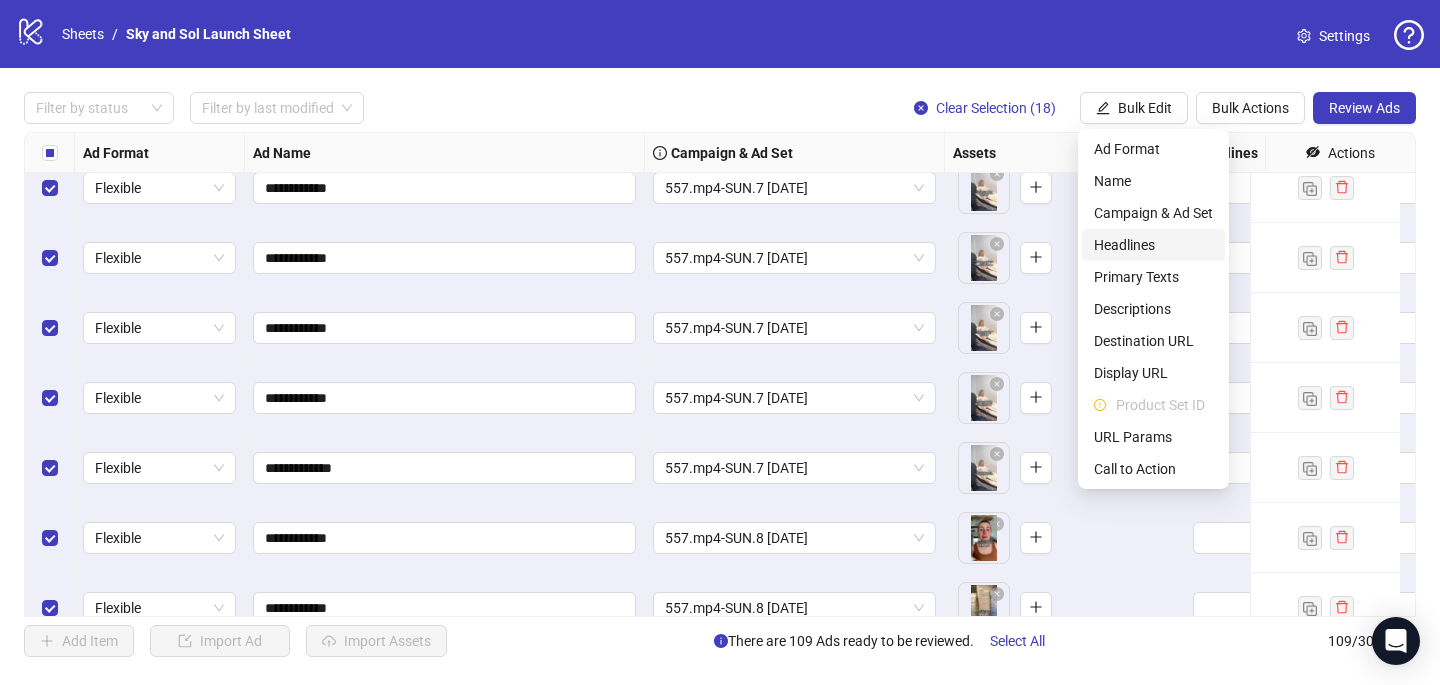 click on "Headlines" at bounding box center (1153, 245) 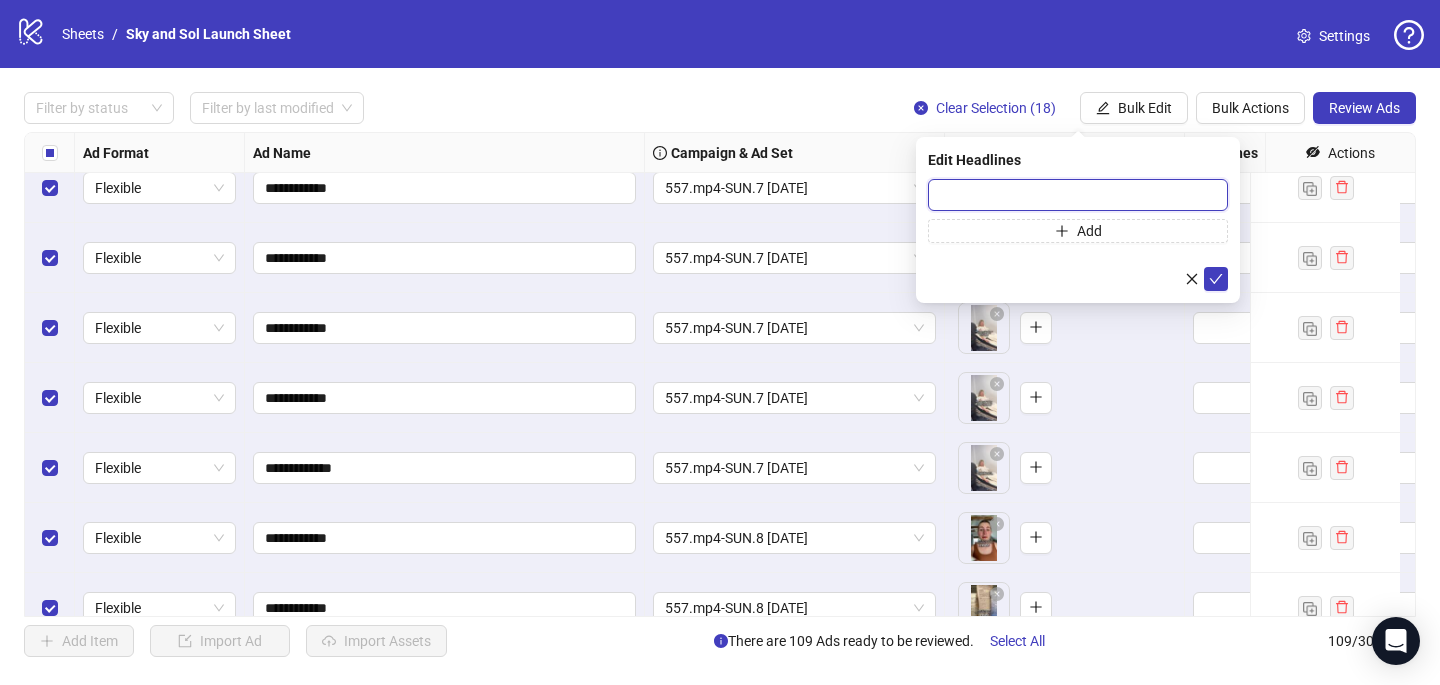 click at bounding box center (1078, 195) 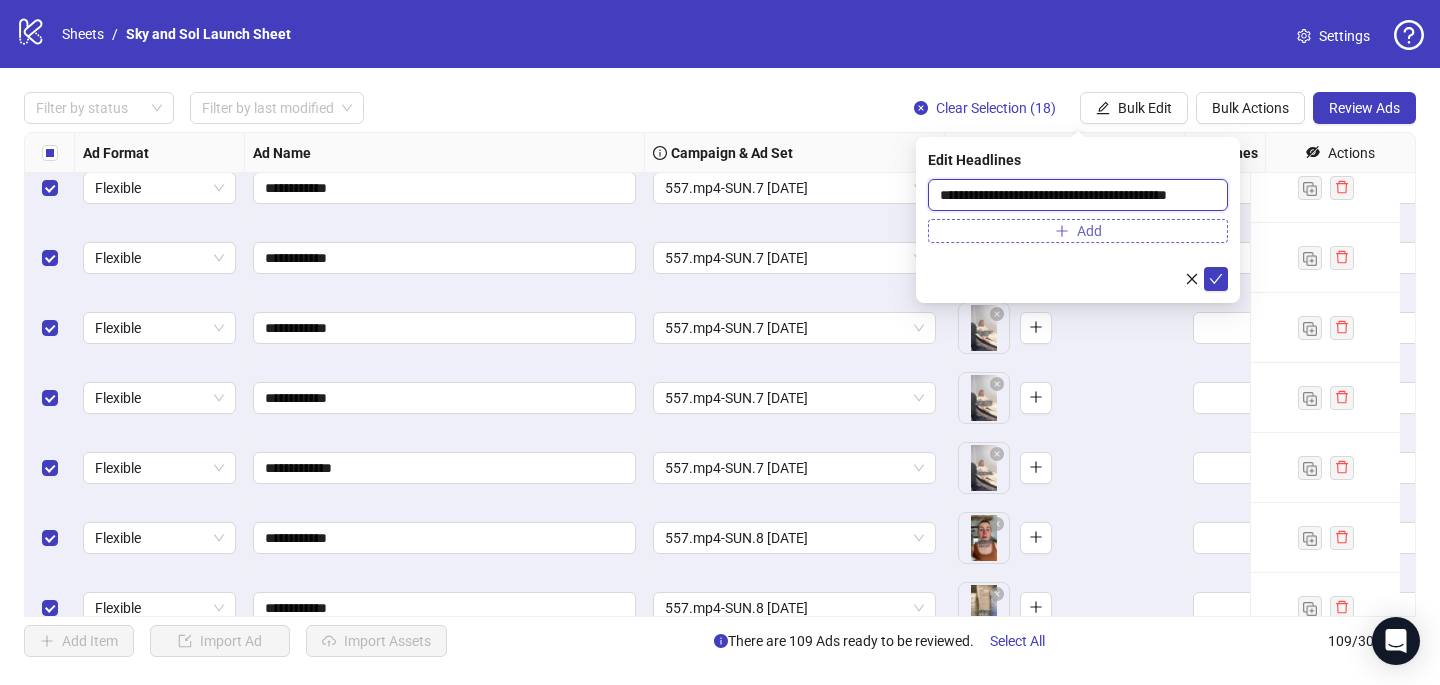 scroll, scrollTop: 0, scrollLeft: 14, axis: horizontal 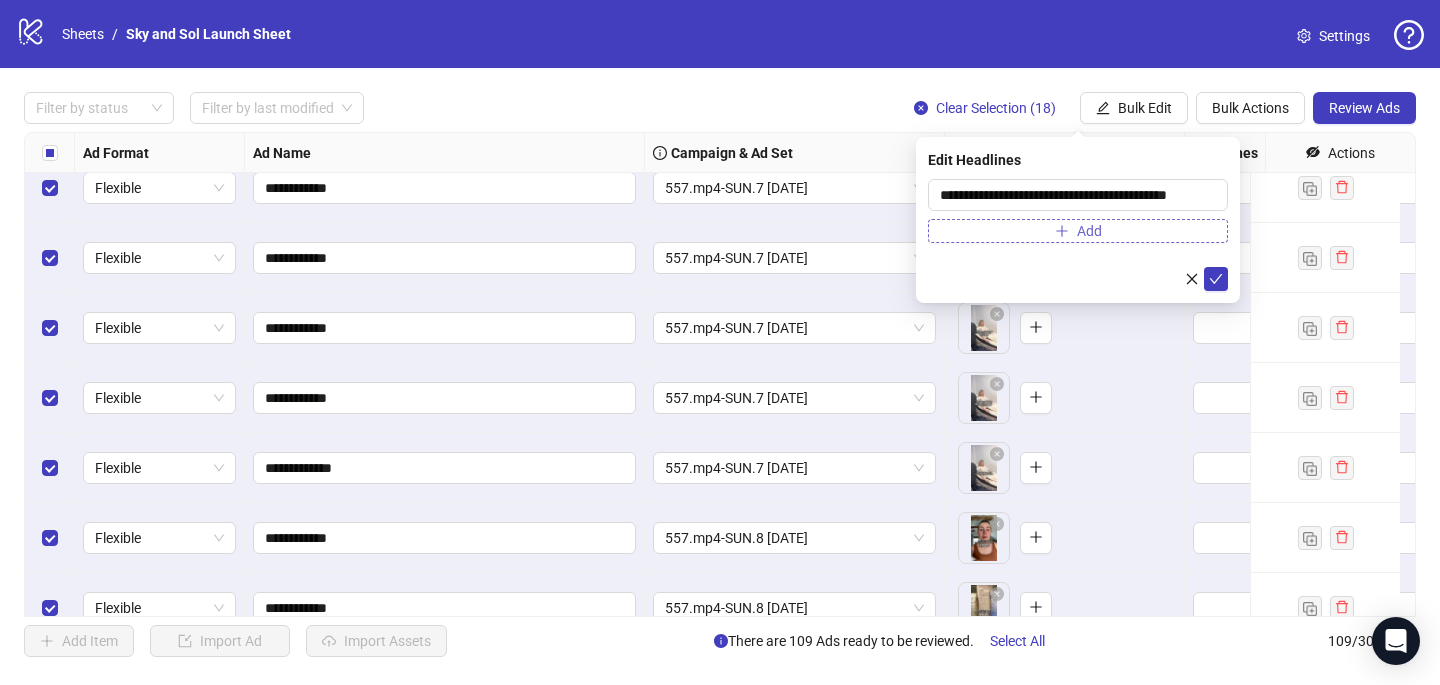 click on "Add" at bounding box center [1078, 231] 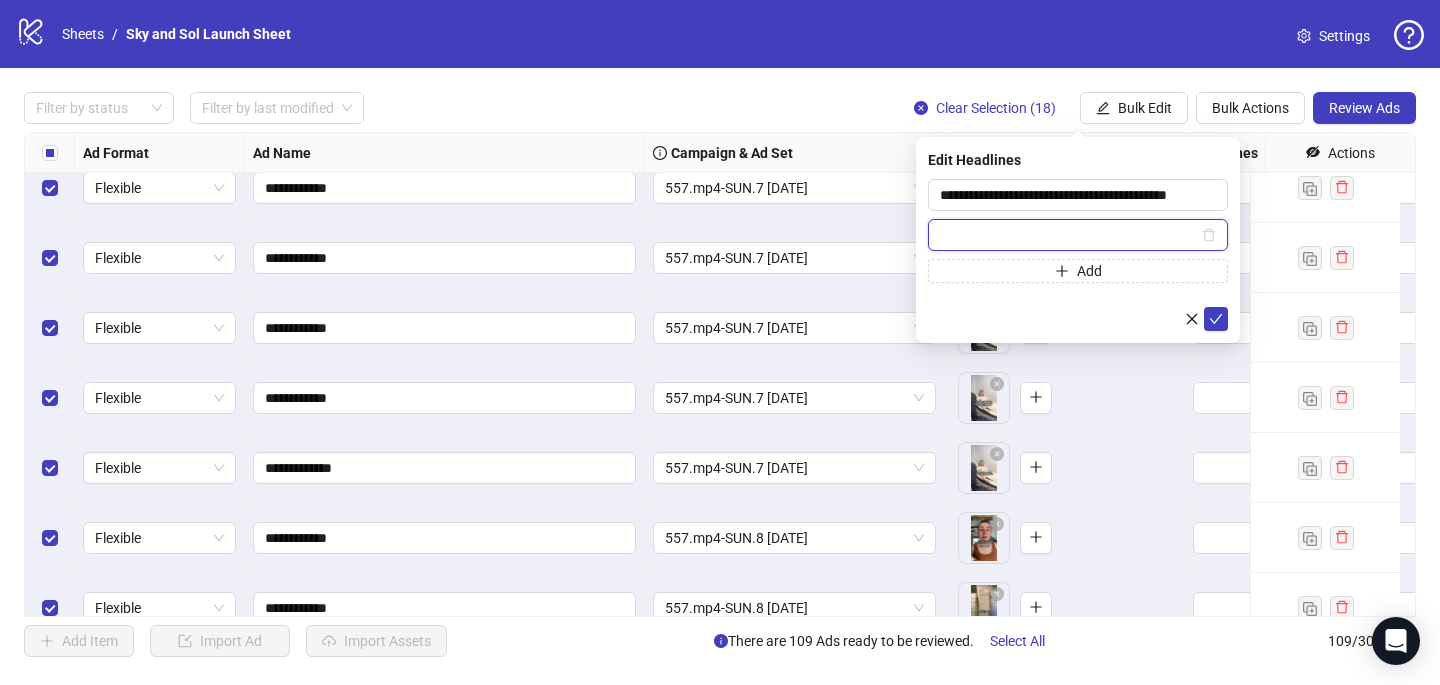 paste on "**********" 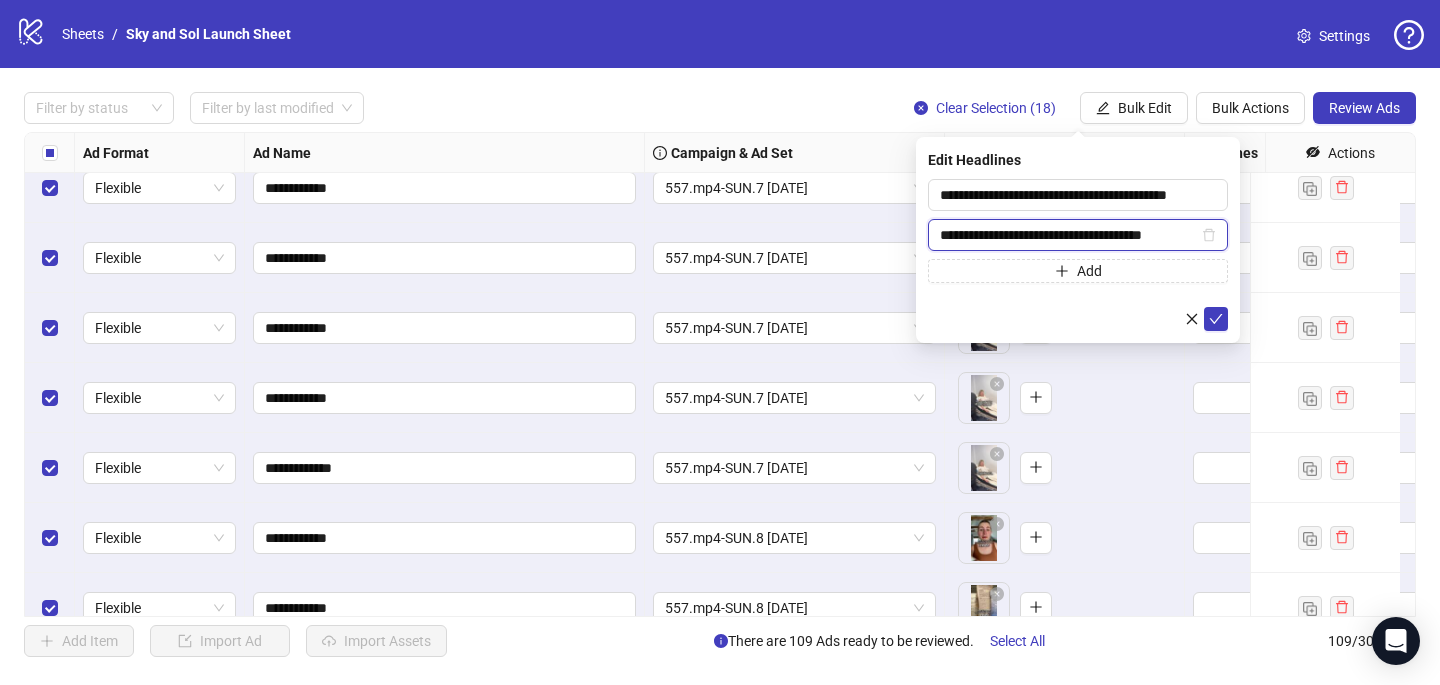 scroll, scrollTop: 0, scrollLeft: 4, axis: horizontal 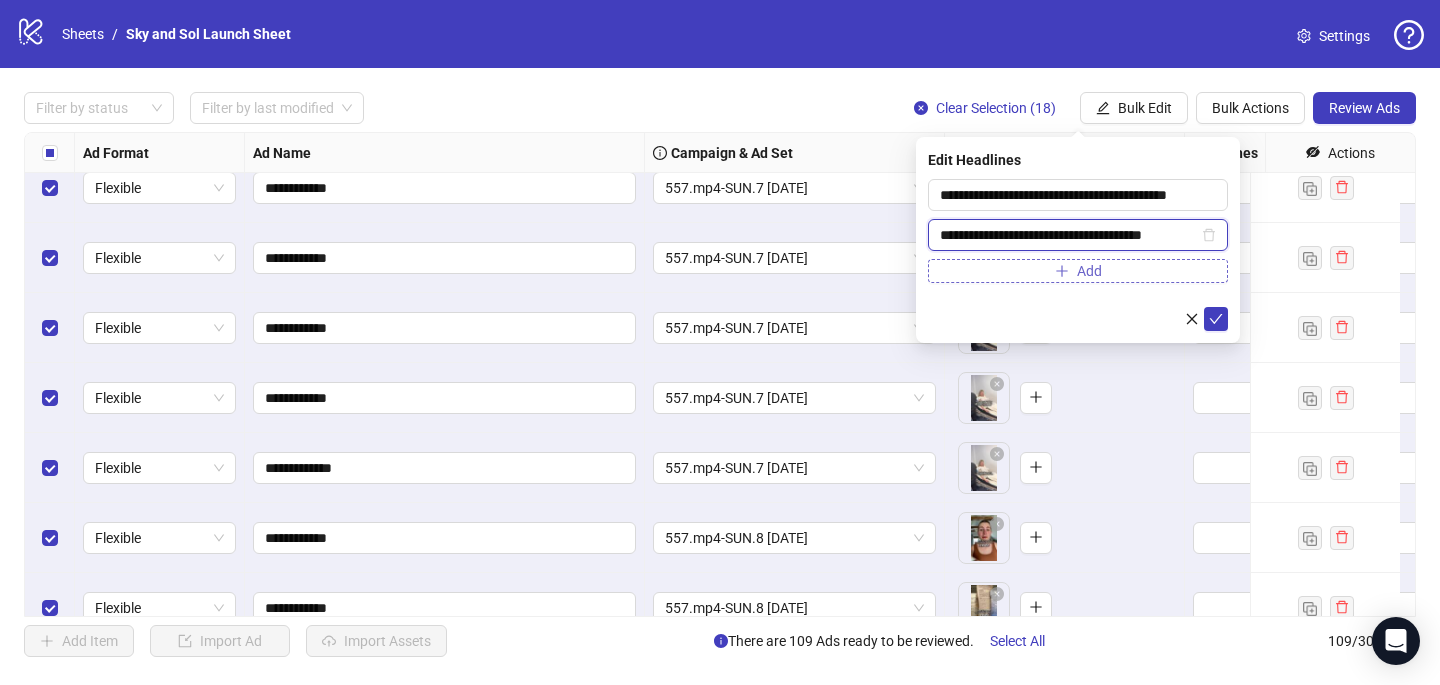 type on "**********" 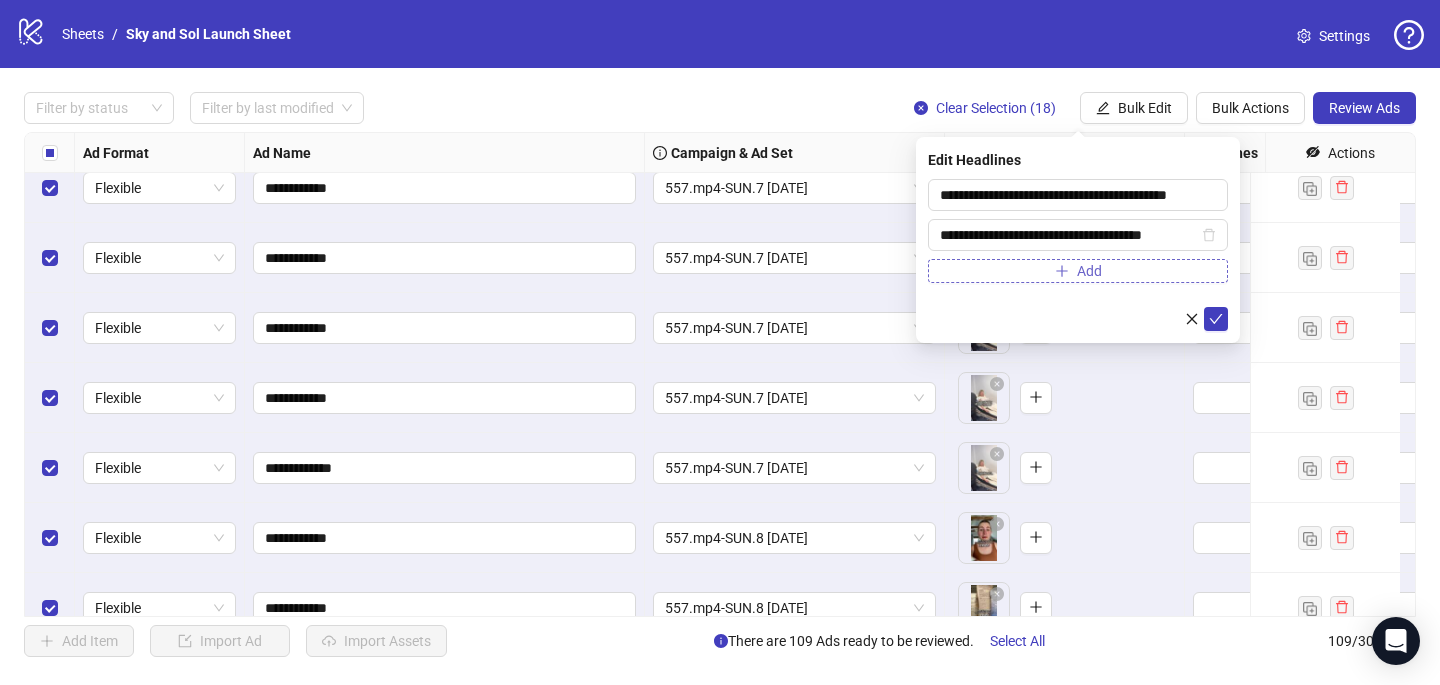click on "Add" at bounding box center (1078, 271) 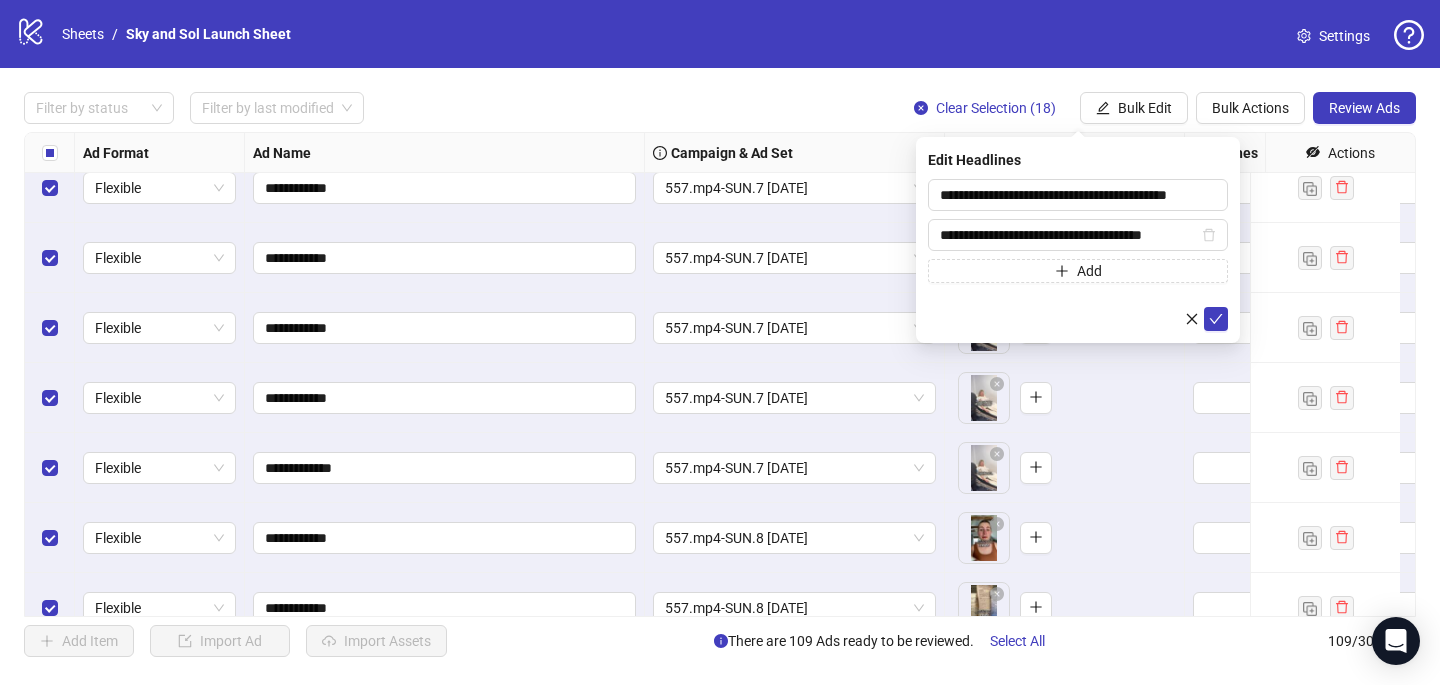 scroll, scrollTop: 0, scrollLeft: 0, axis: both 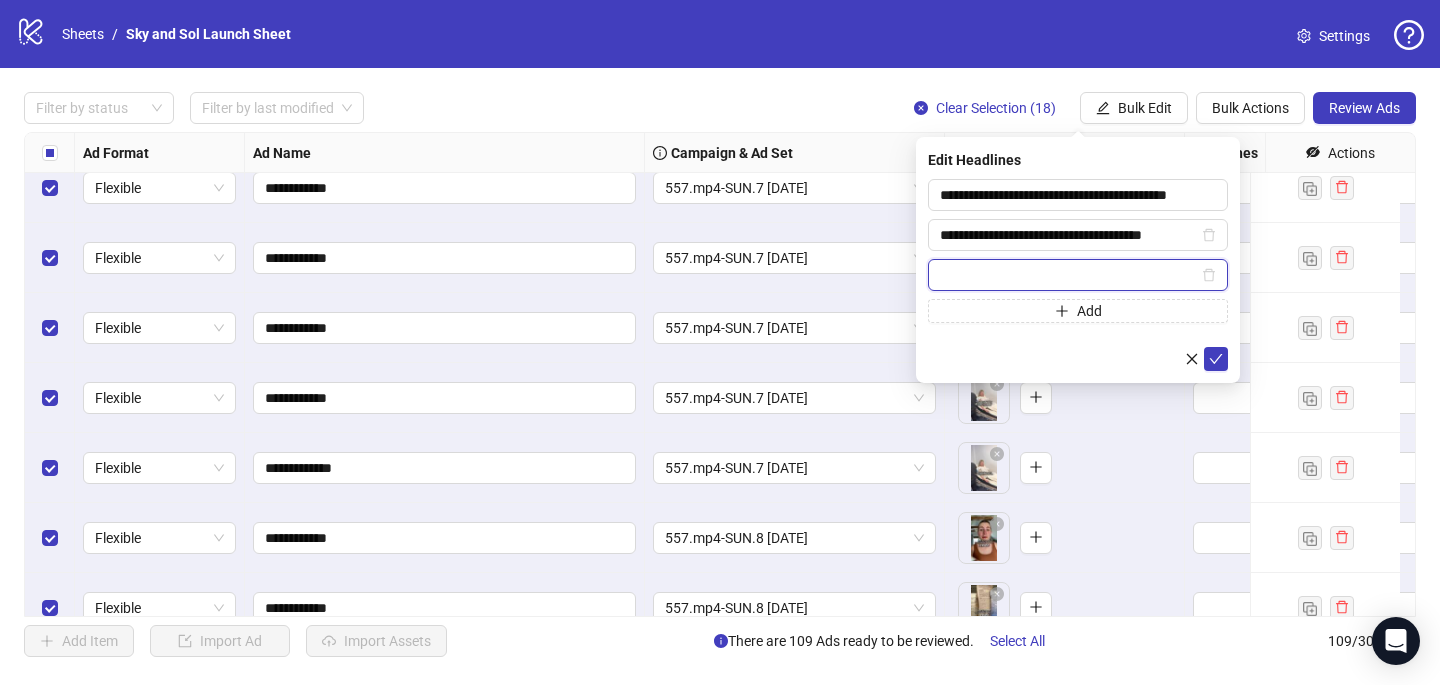 paste on "**********" 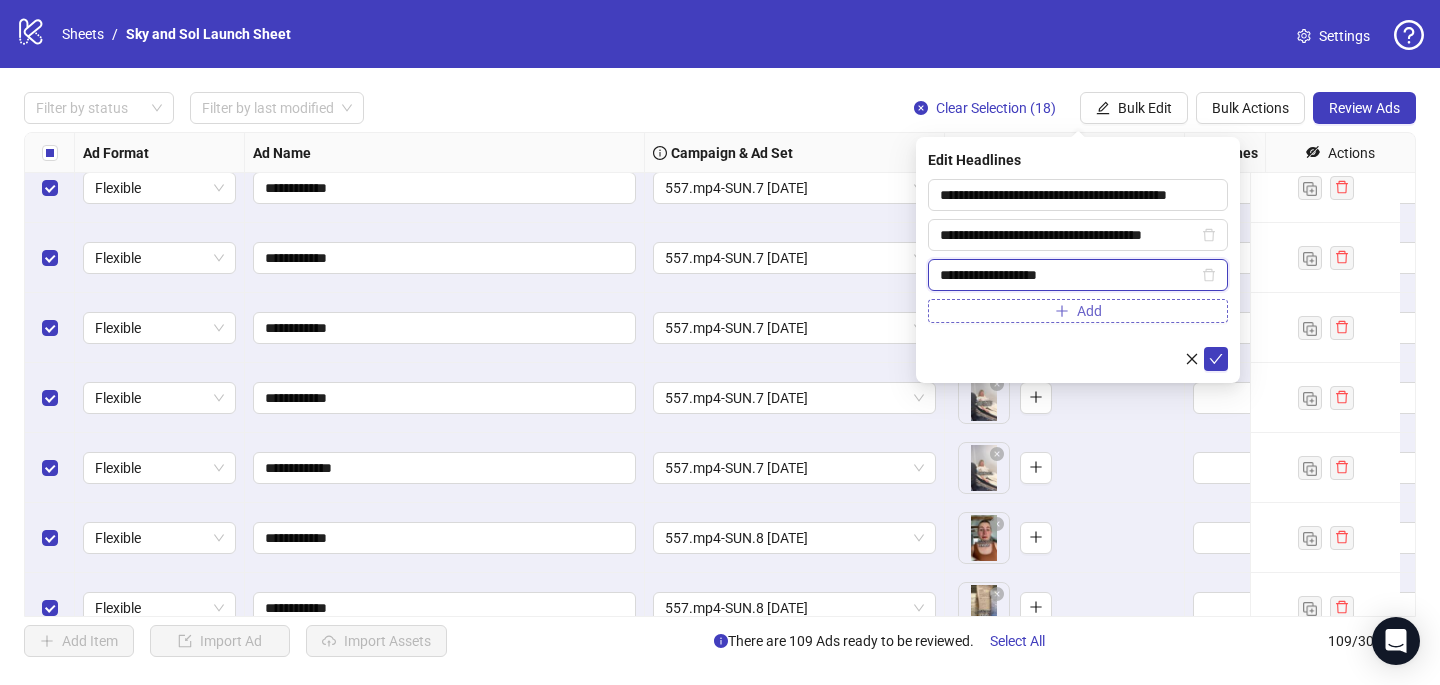 type on "**********" 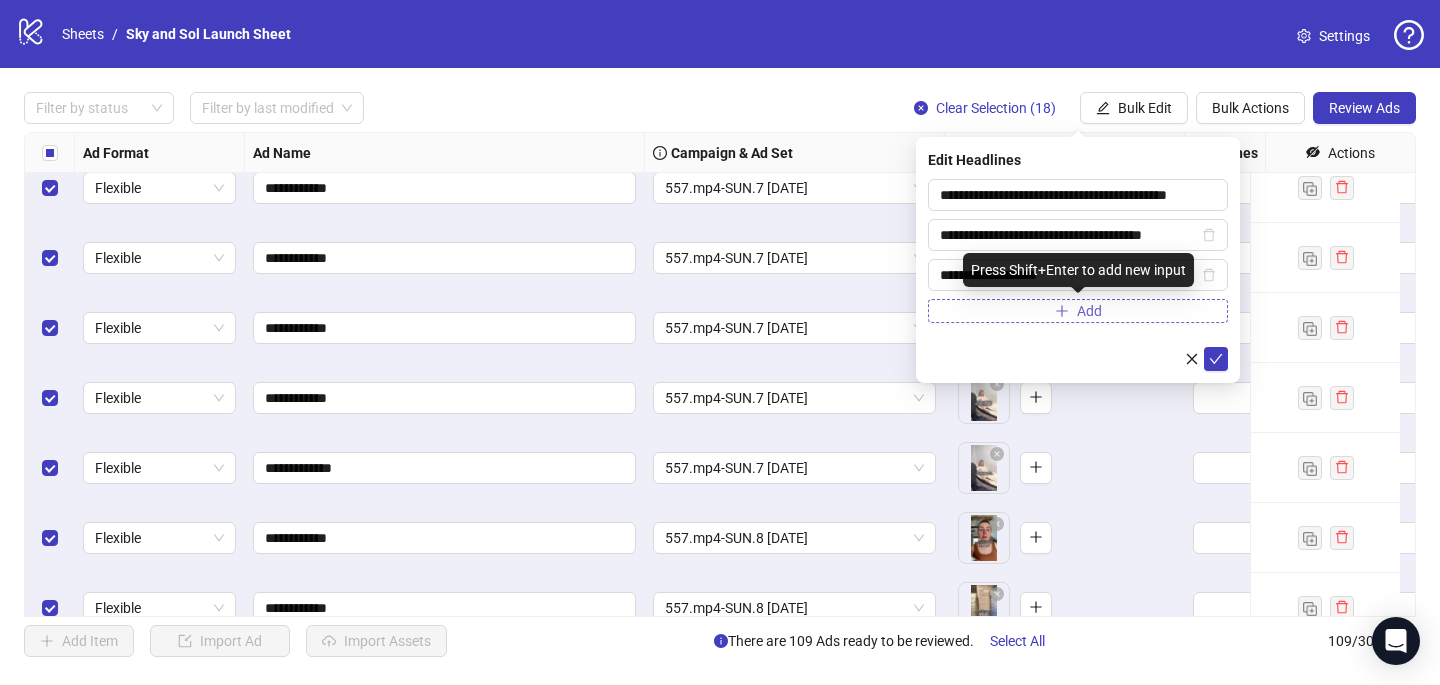 click on "Add" at bounding box center (1078, 311) 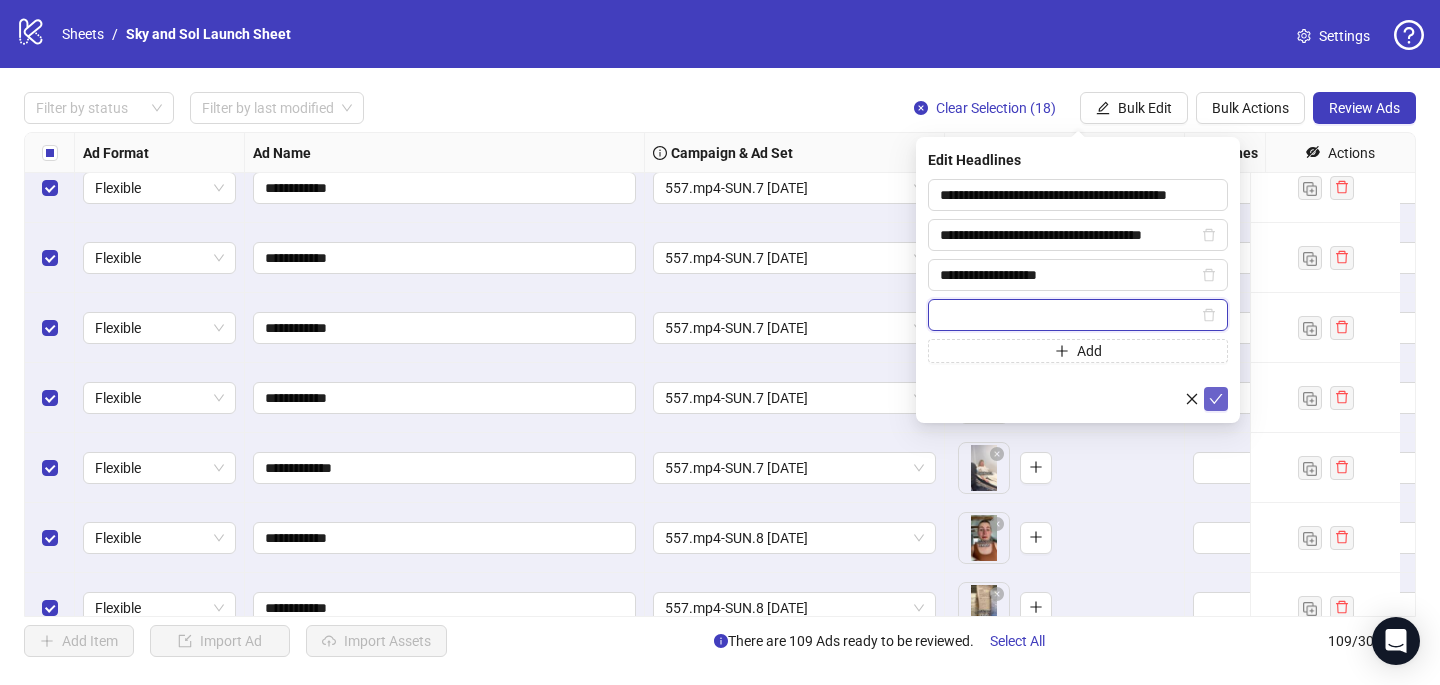 paste on "**********" 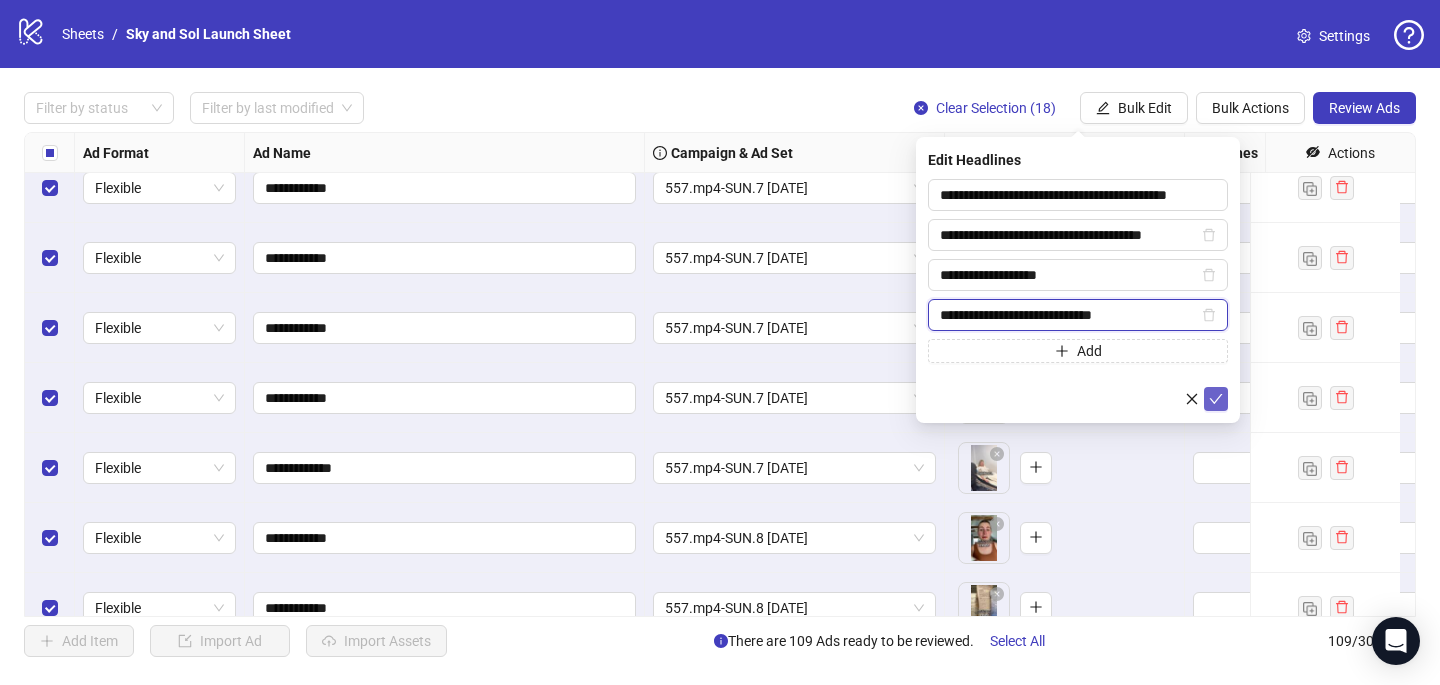 type on "**********" 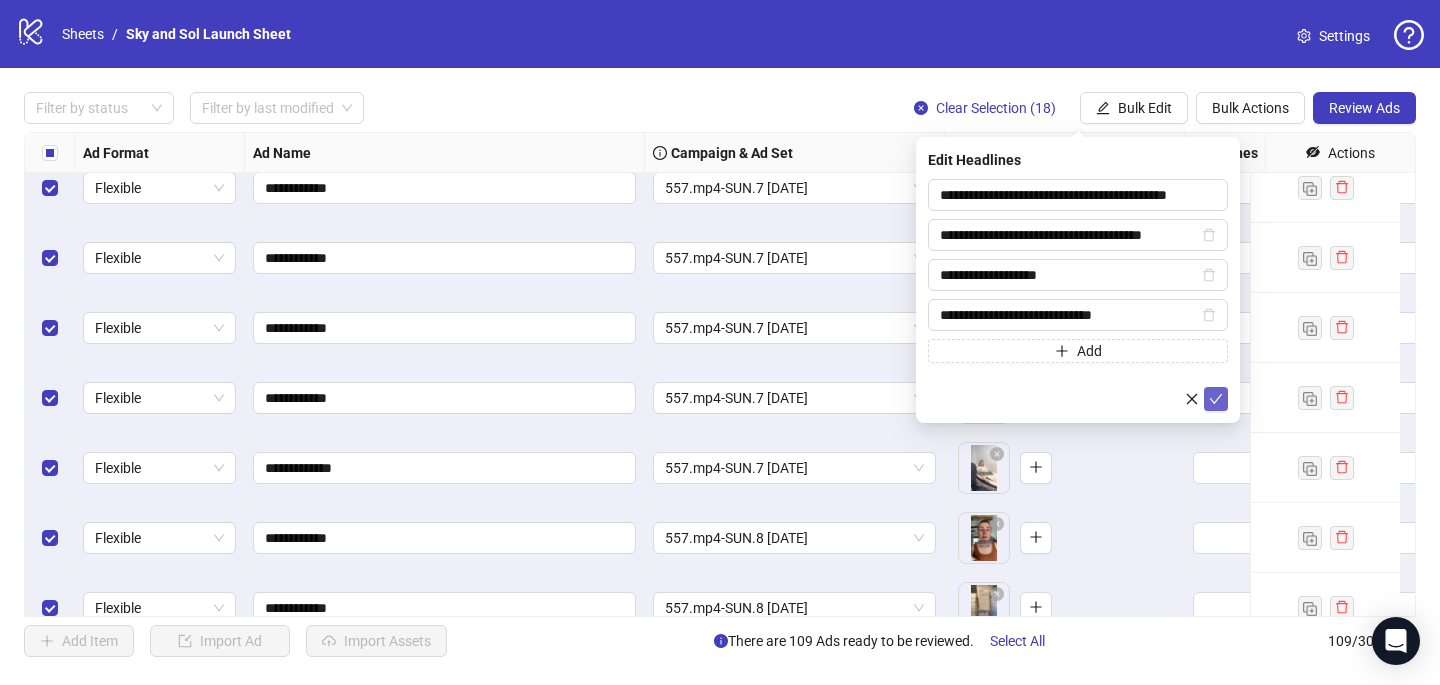 click 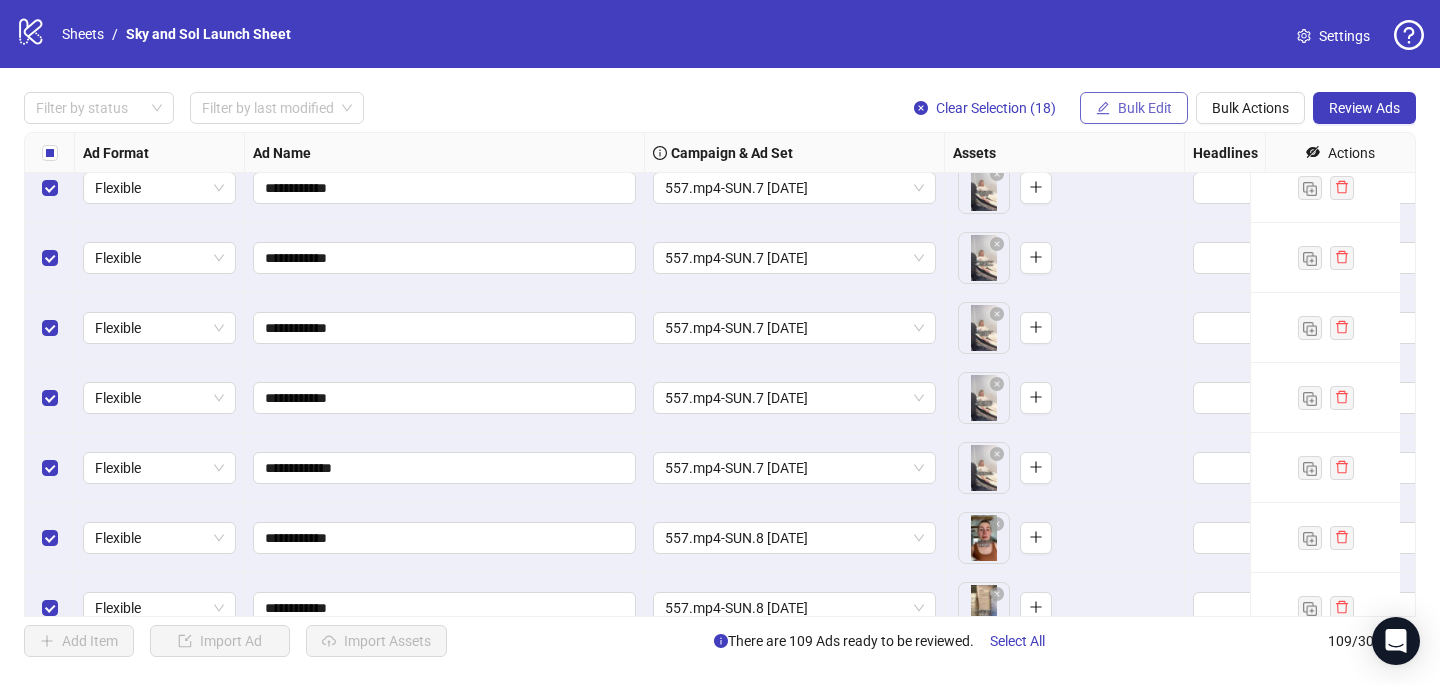click 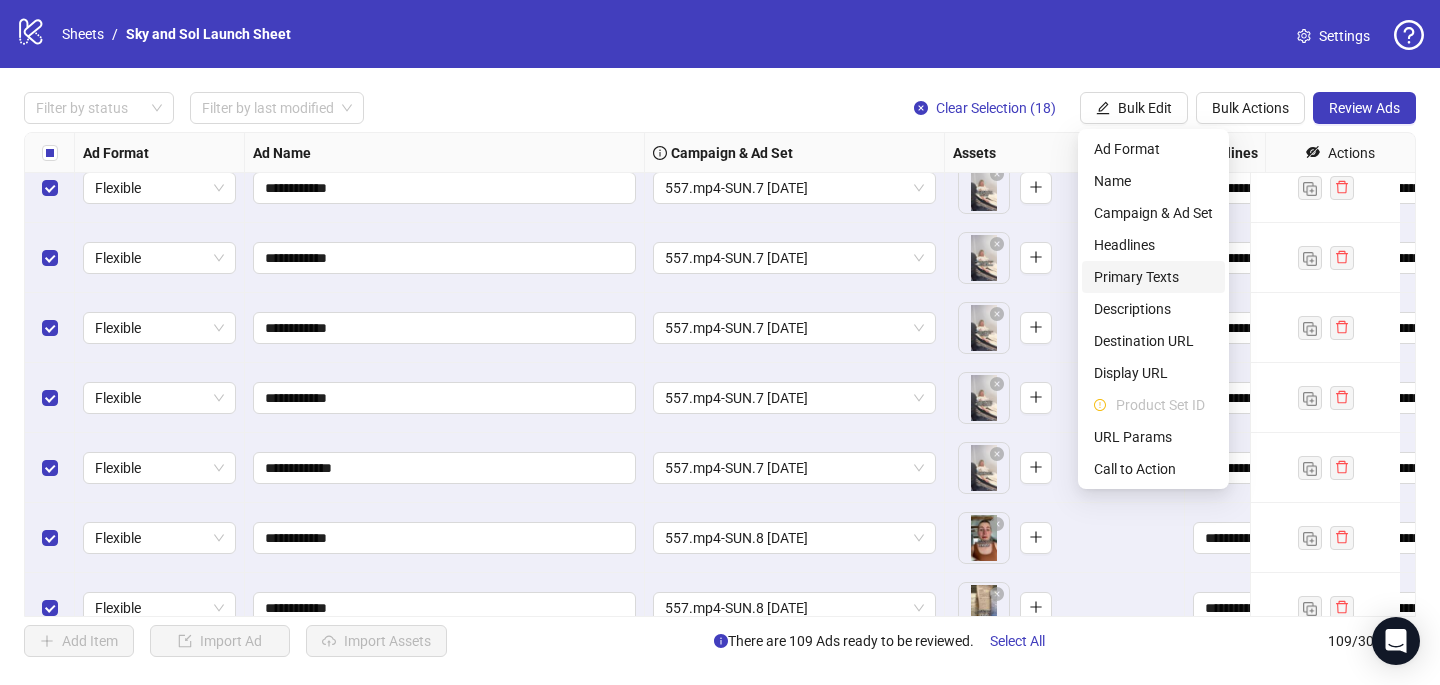 click on "Primary Texts" at bounding box center [1153, 277] 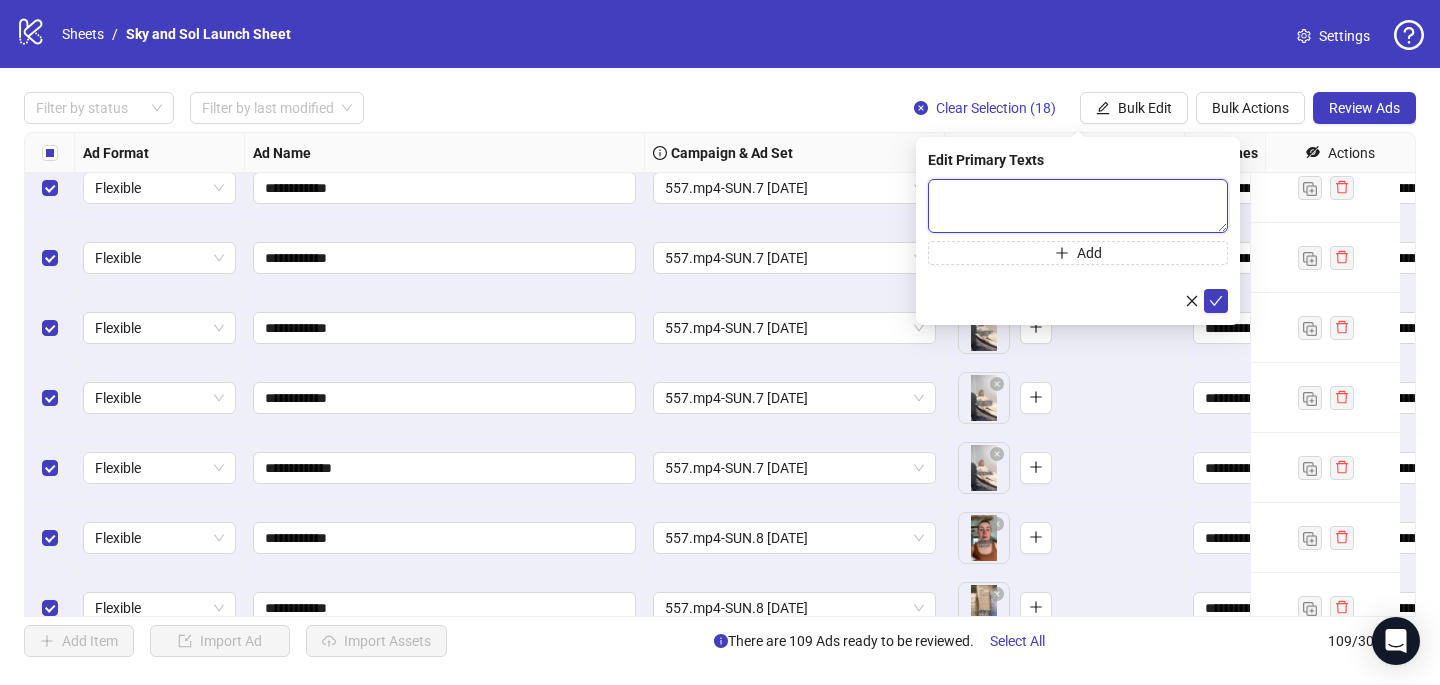 click at bounding box center (1078, 206) 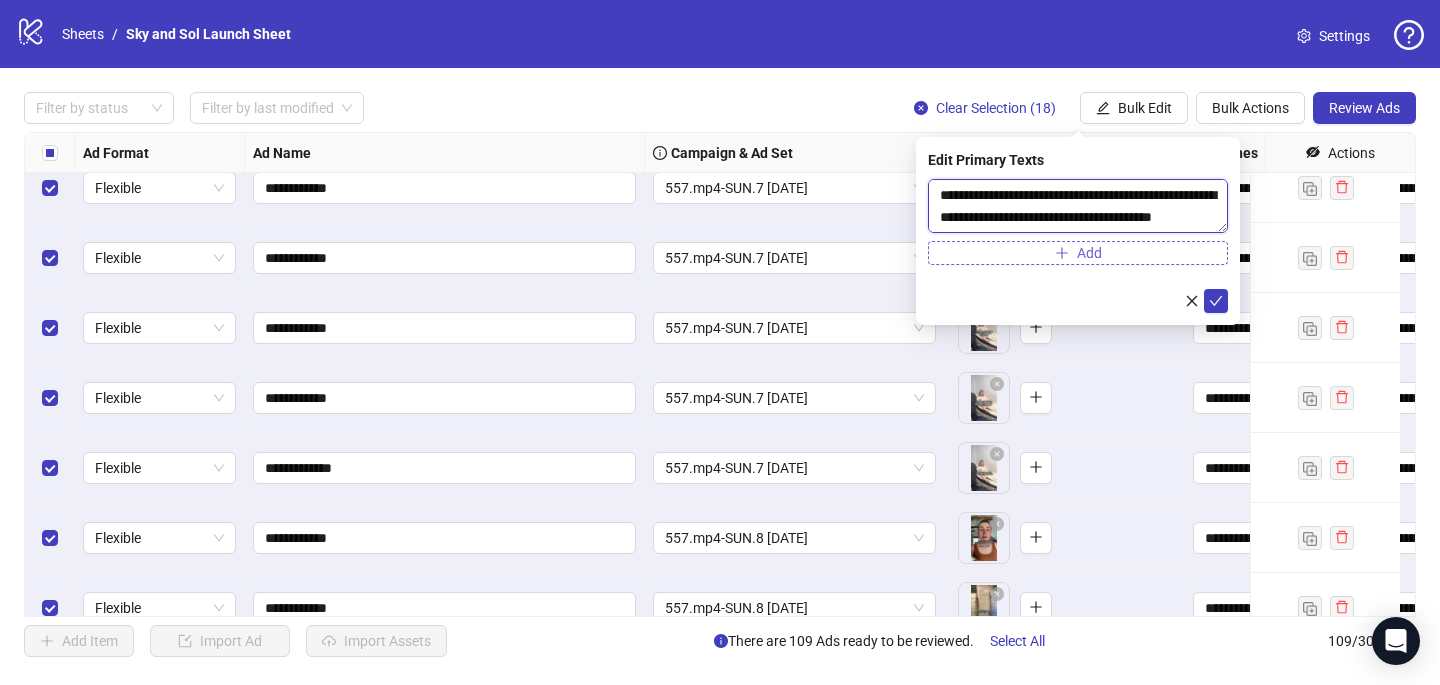 scroll, scrollTop: 286, scrollLeft: 0, axis: vertical 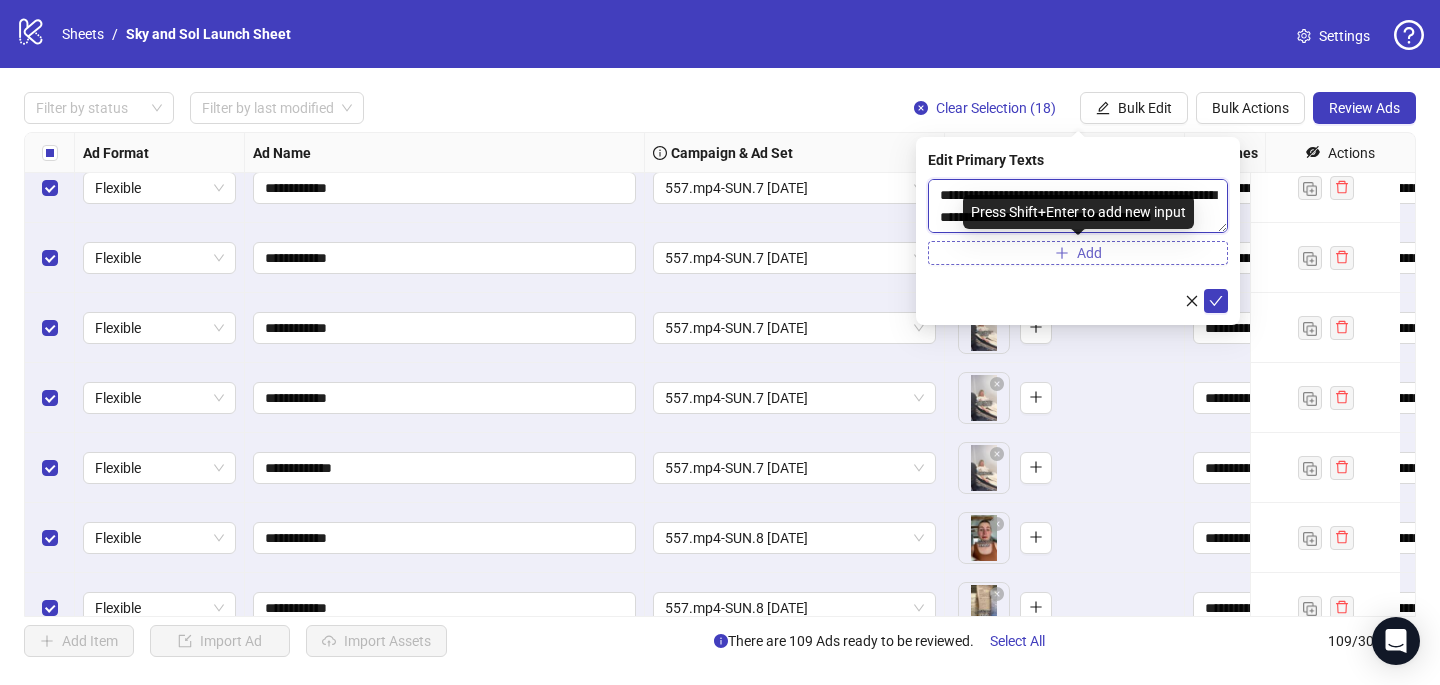 type on "**********" 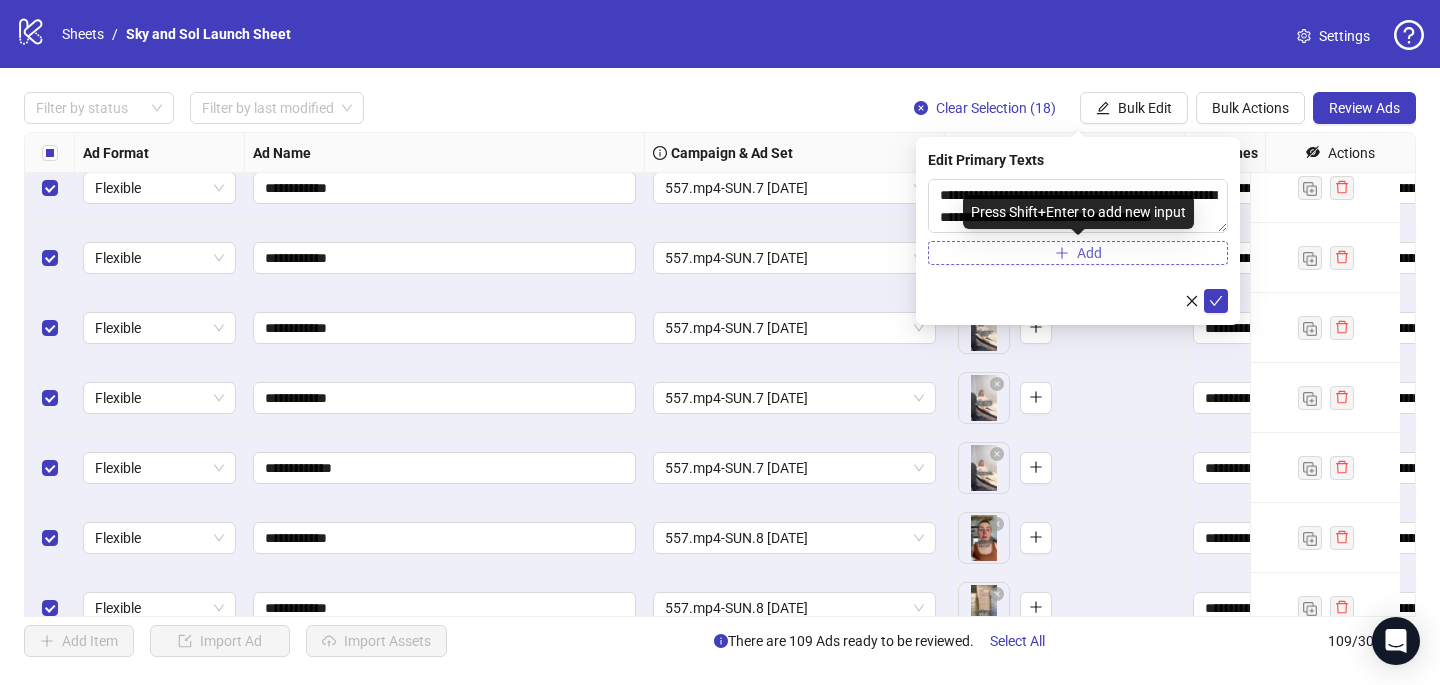 click on "Add" at bounding box center (1078, 253) 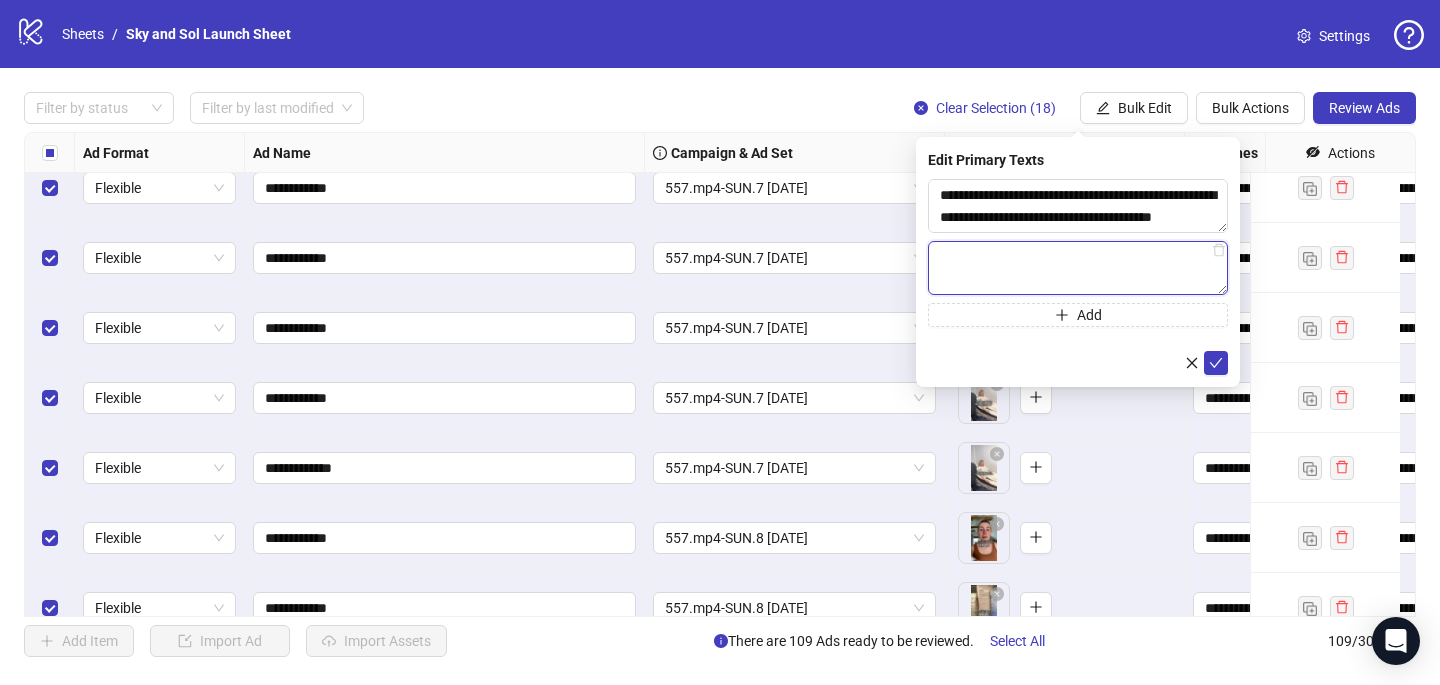 paste on "**********" 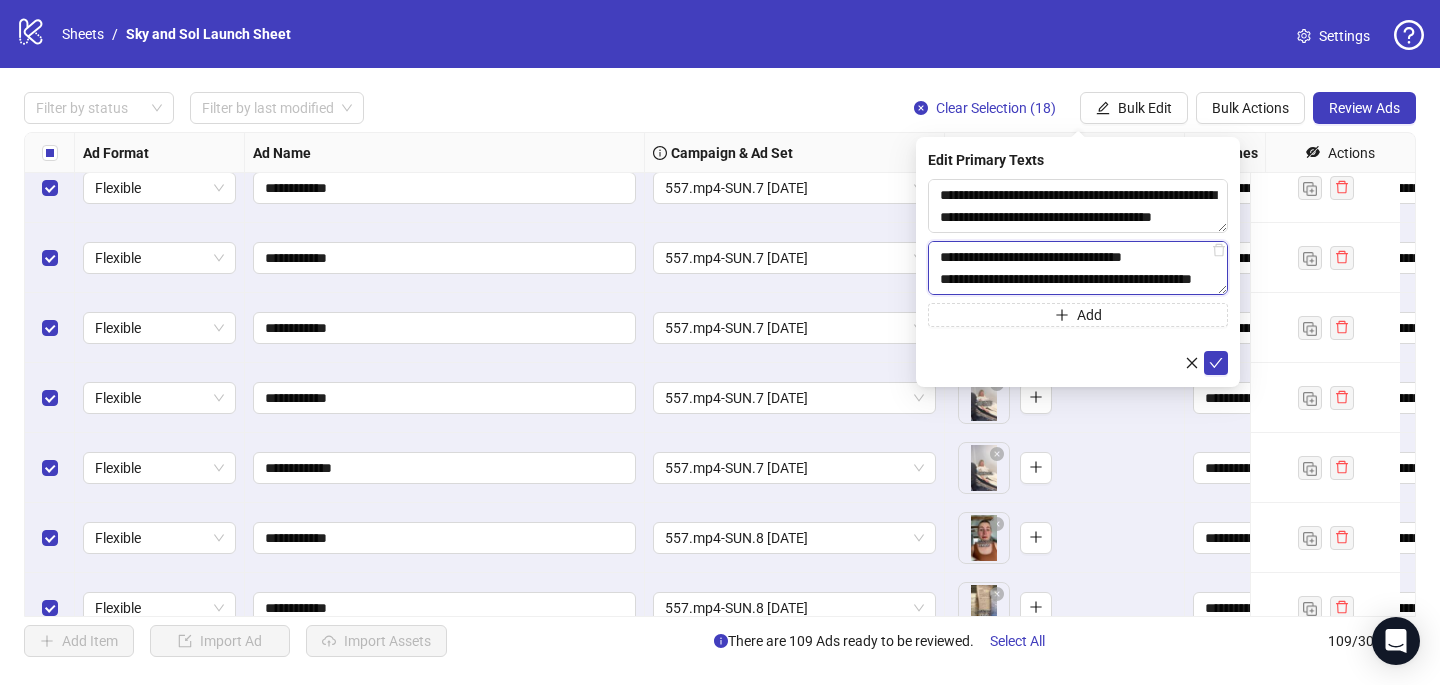 scroll, scrollTop: 418, scrollLeft: 0, axis: vertical 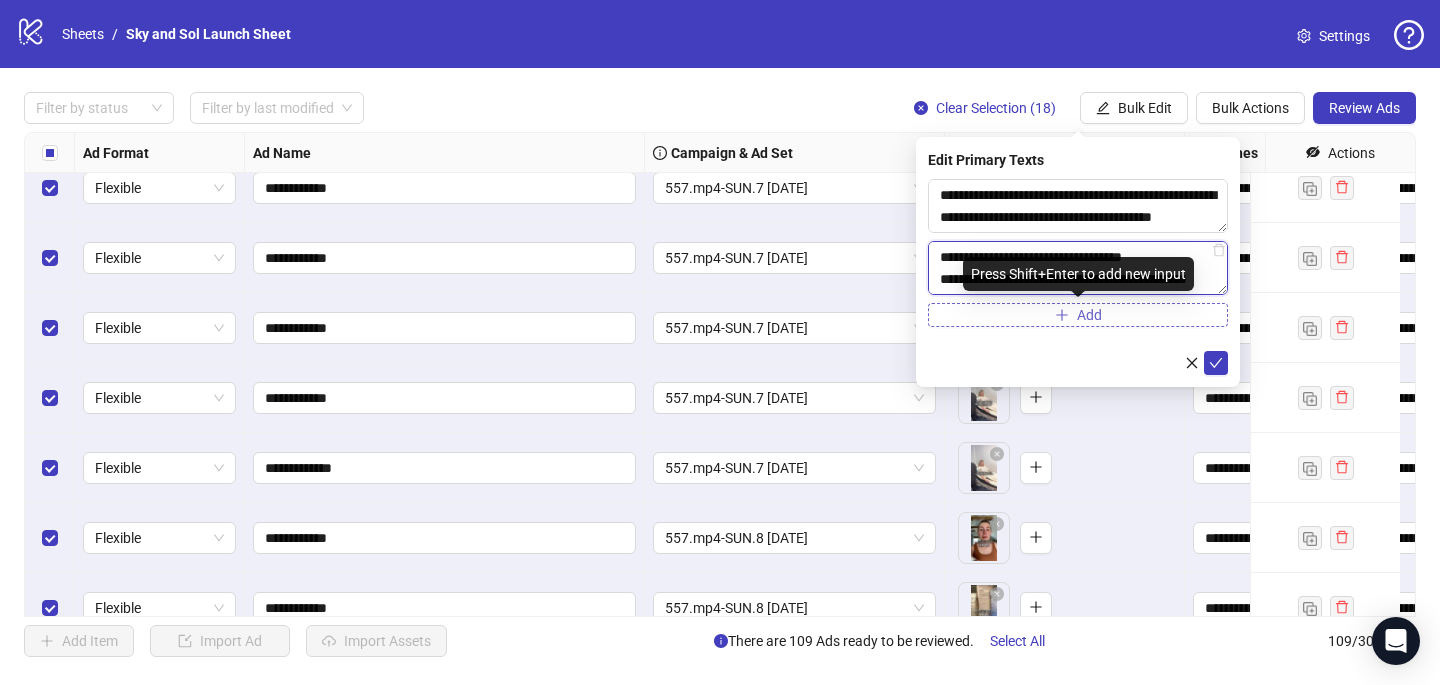 type on "**********" 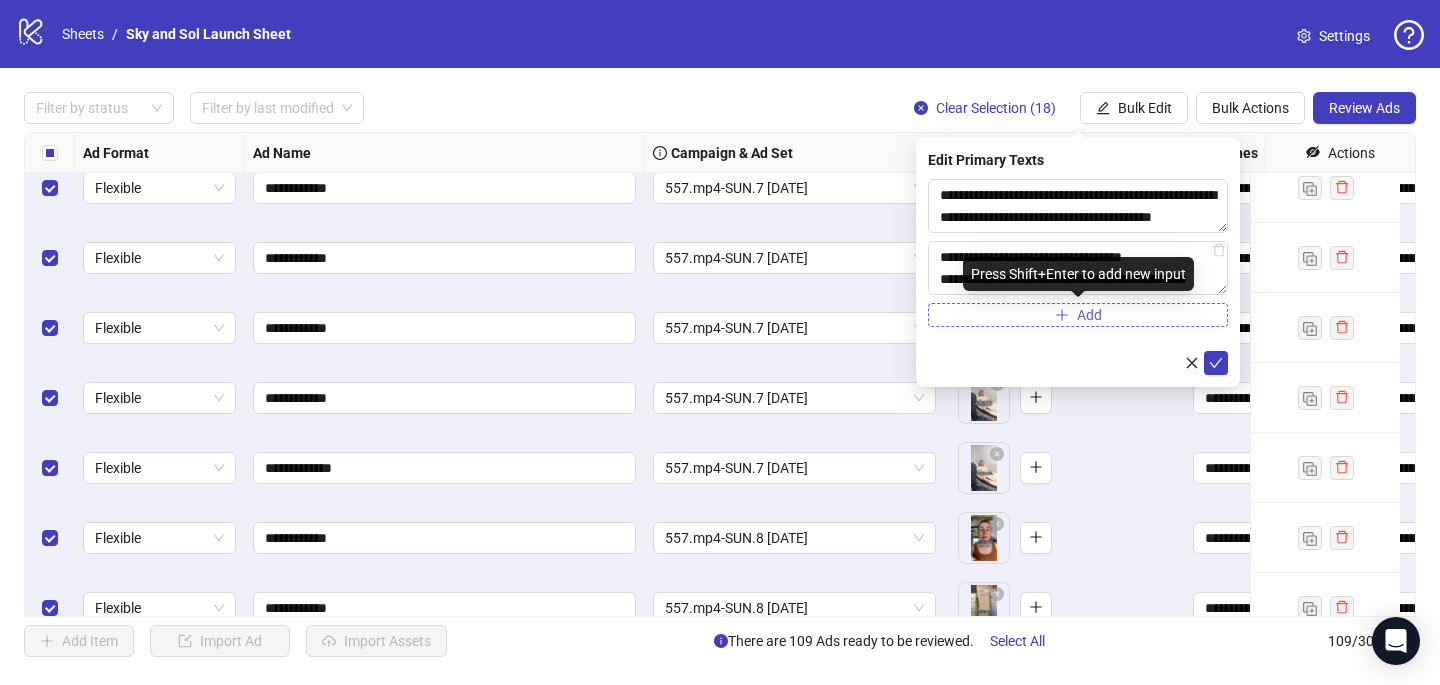 click 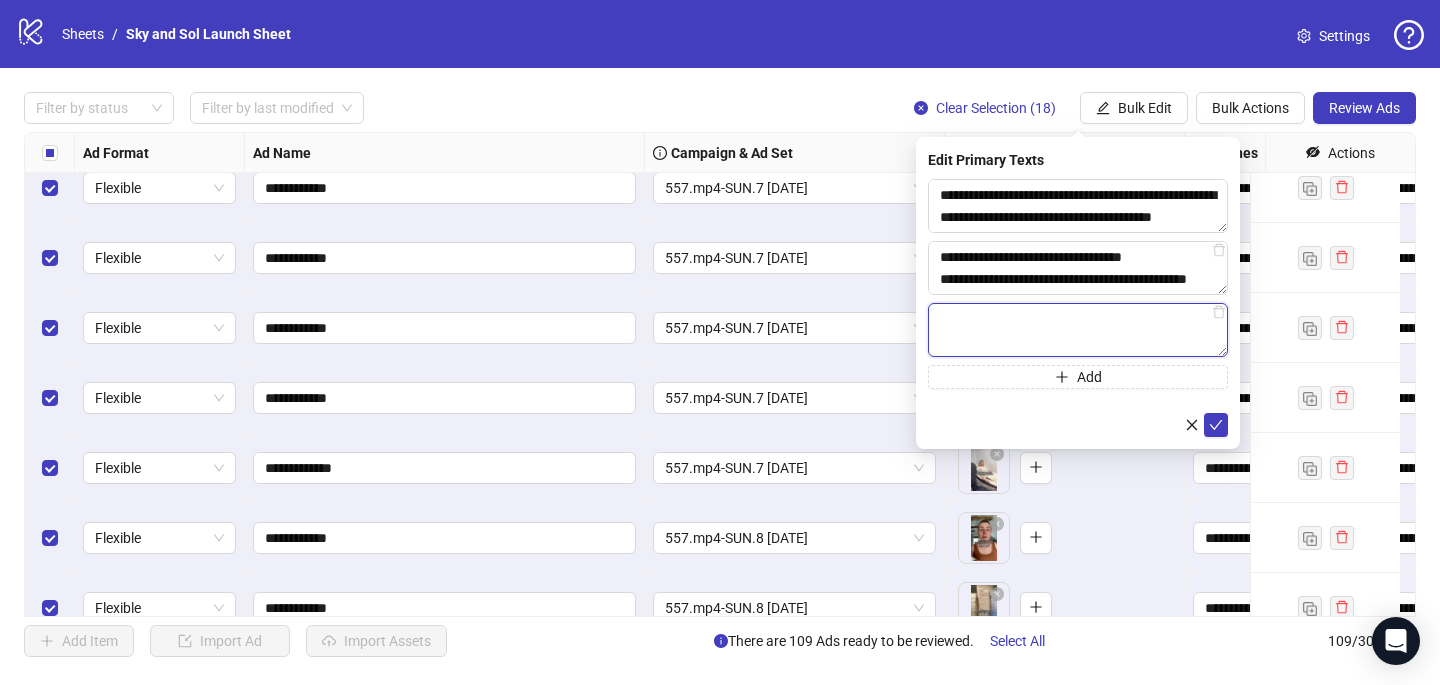 paste on "**********" 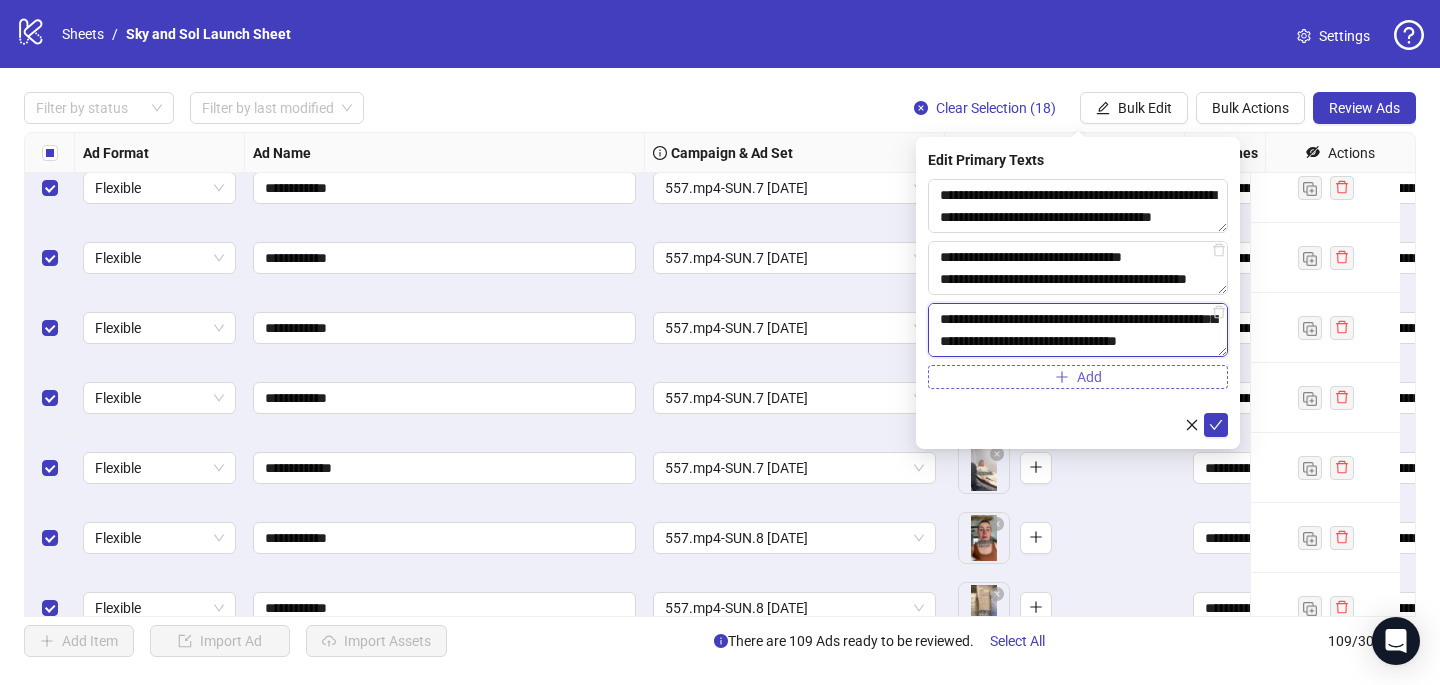 scroll, scrollTop: 660, scrollLeft: 0, axis: vertical 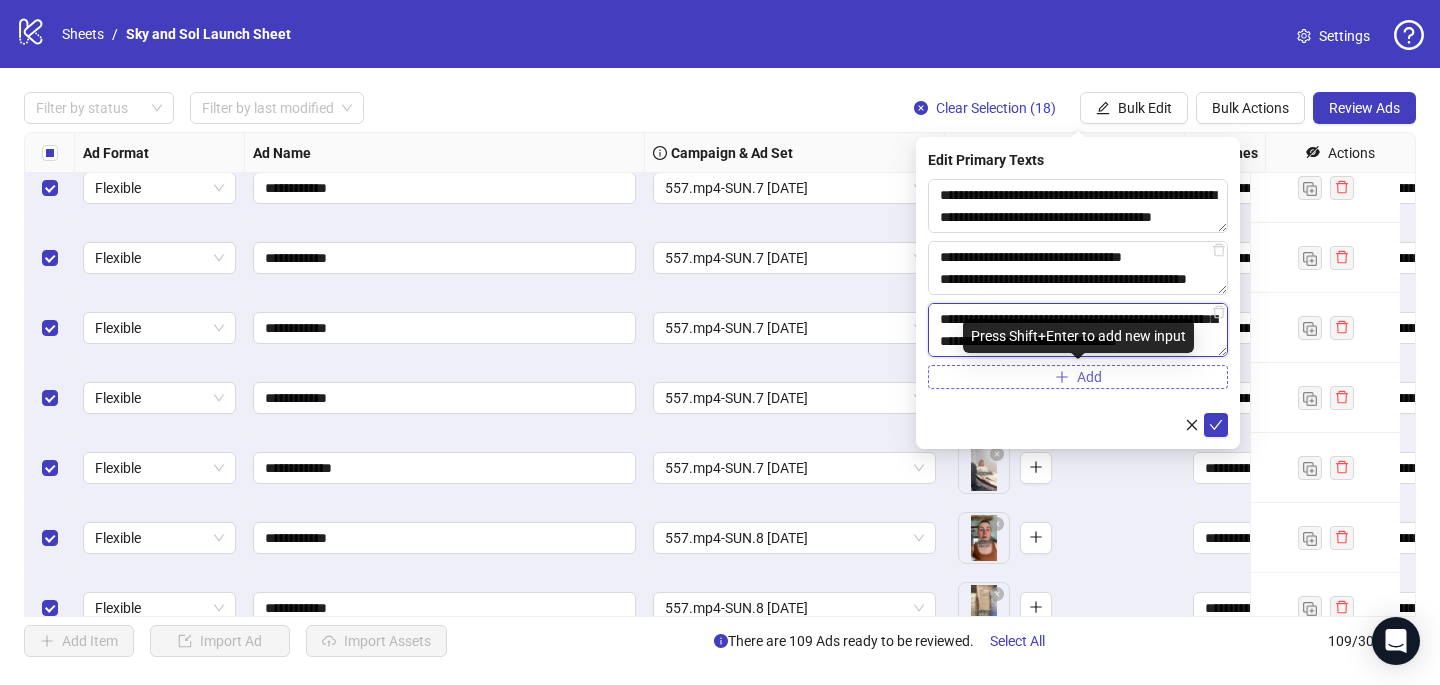 type on "**********" 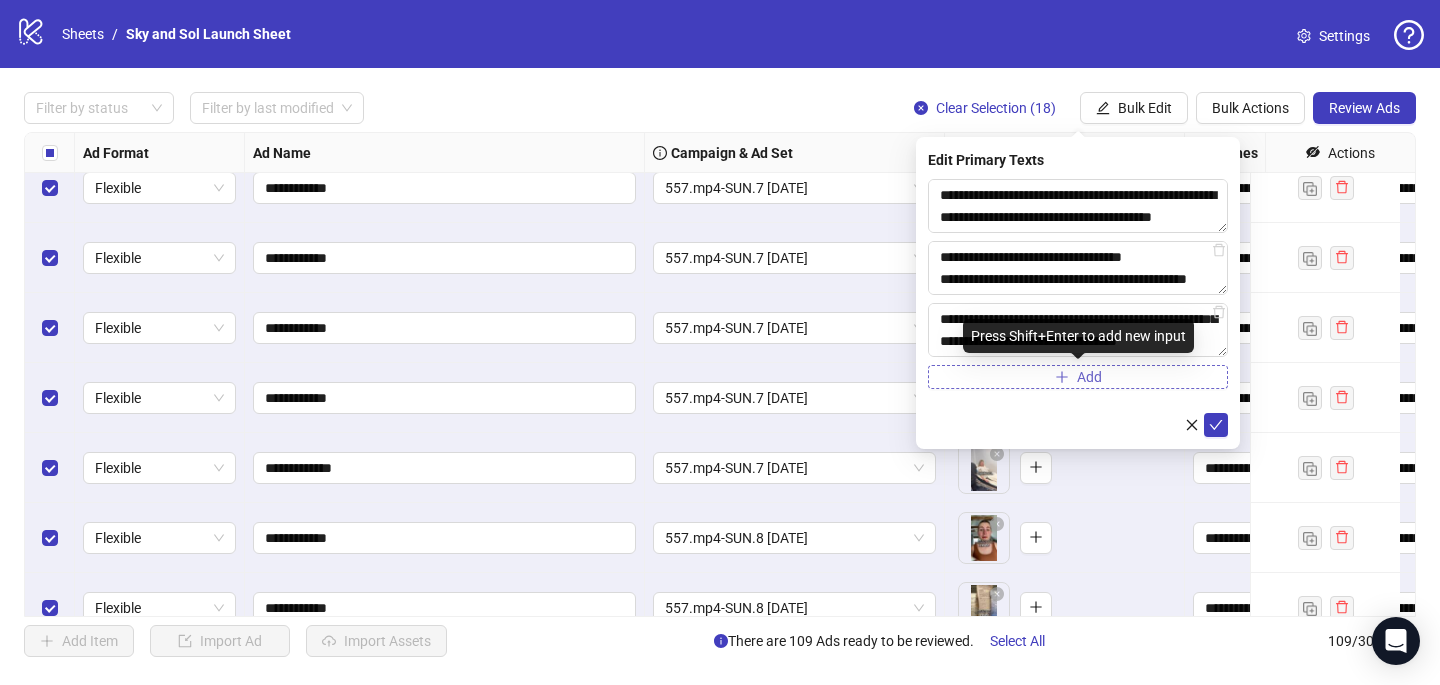 click on "Add" at bounding box center (1089, 377) 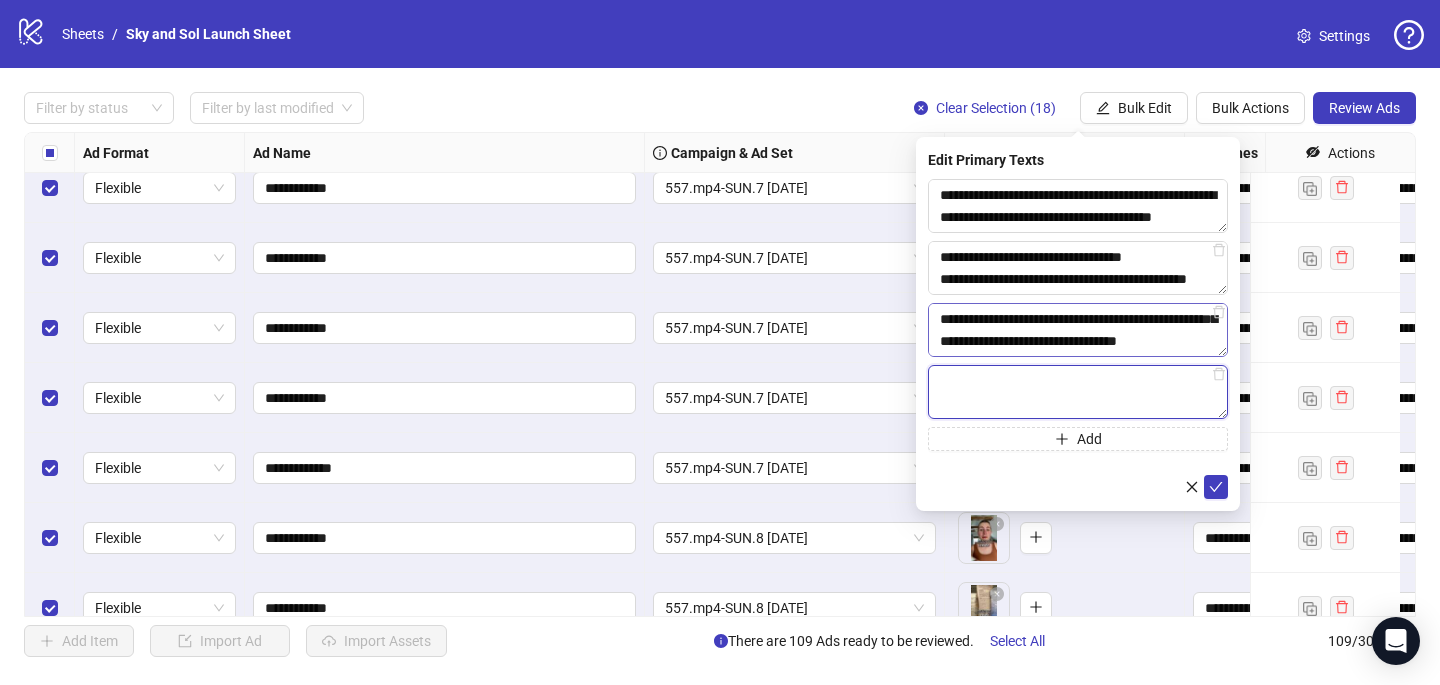 paste on "**********" 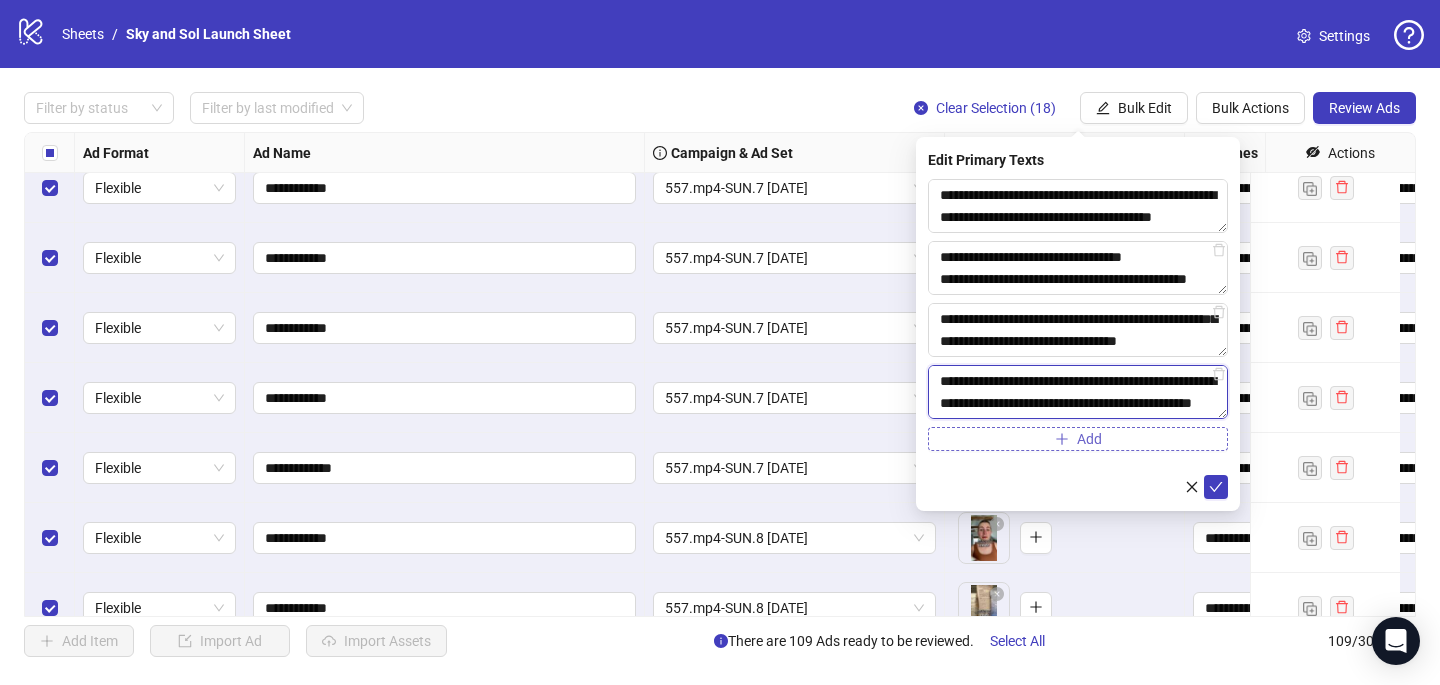 scroll, scrollTop: 704, scrollLeft: 0, axis: vertical 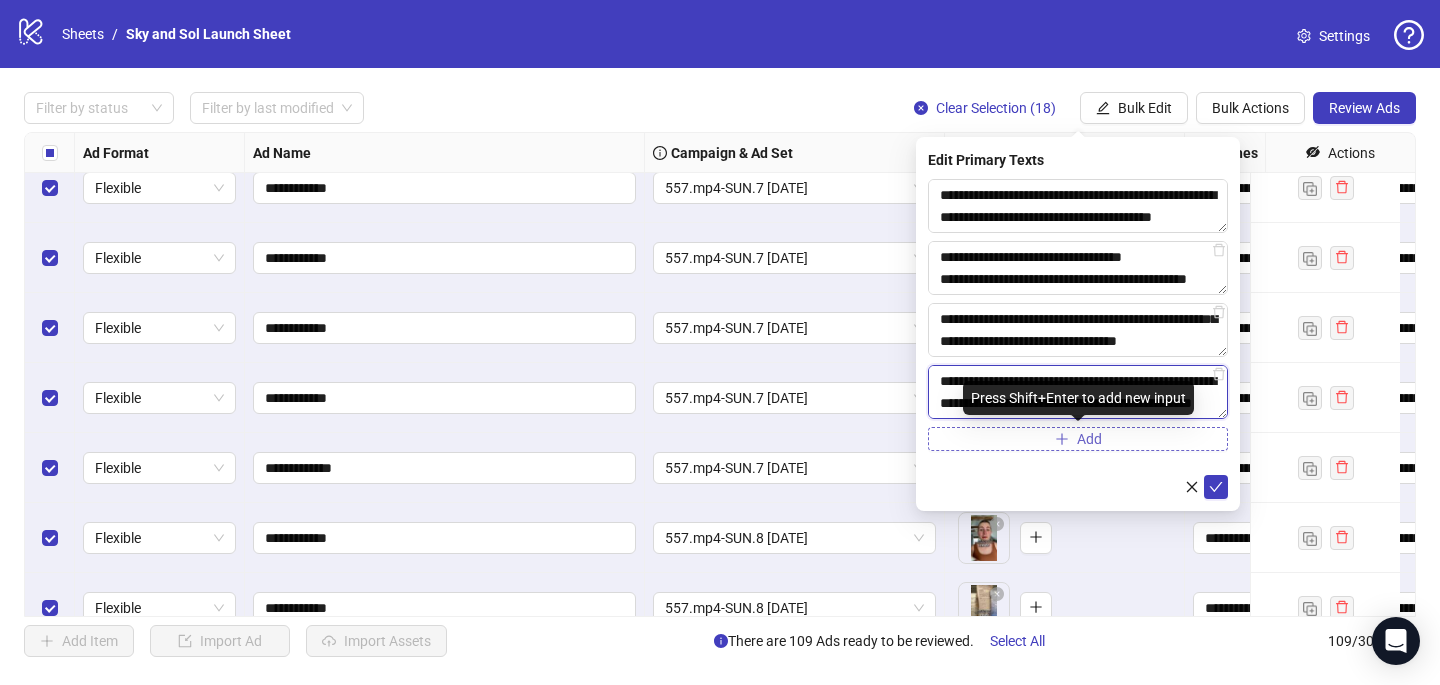 type on "**********" 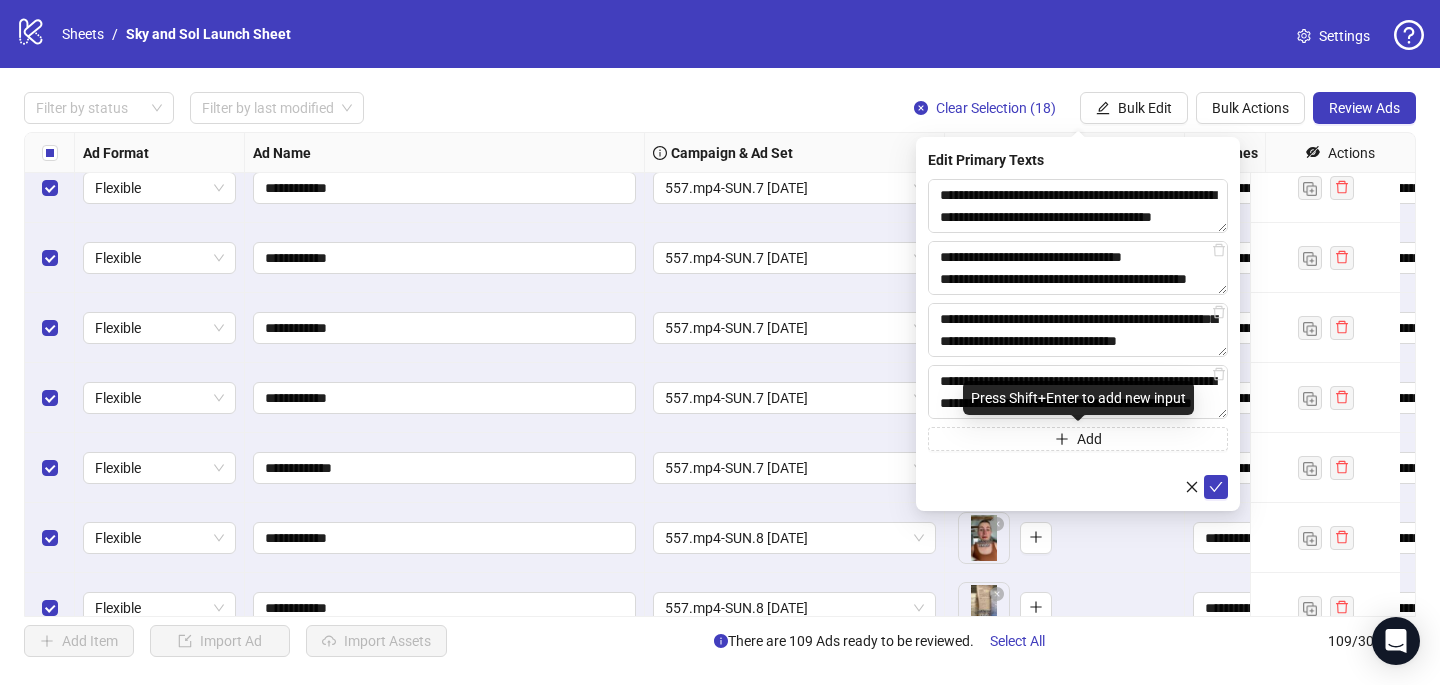 drag, startPoint x: 1113, startPoint y: 439, endPoint x: 1079, endPoint y: 414, distance: 42.201897 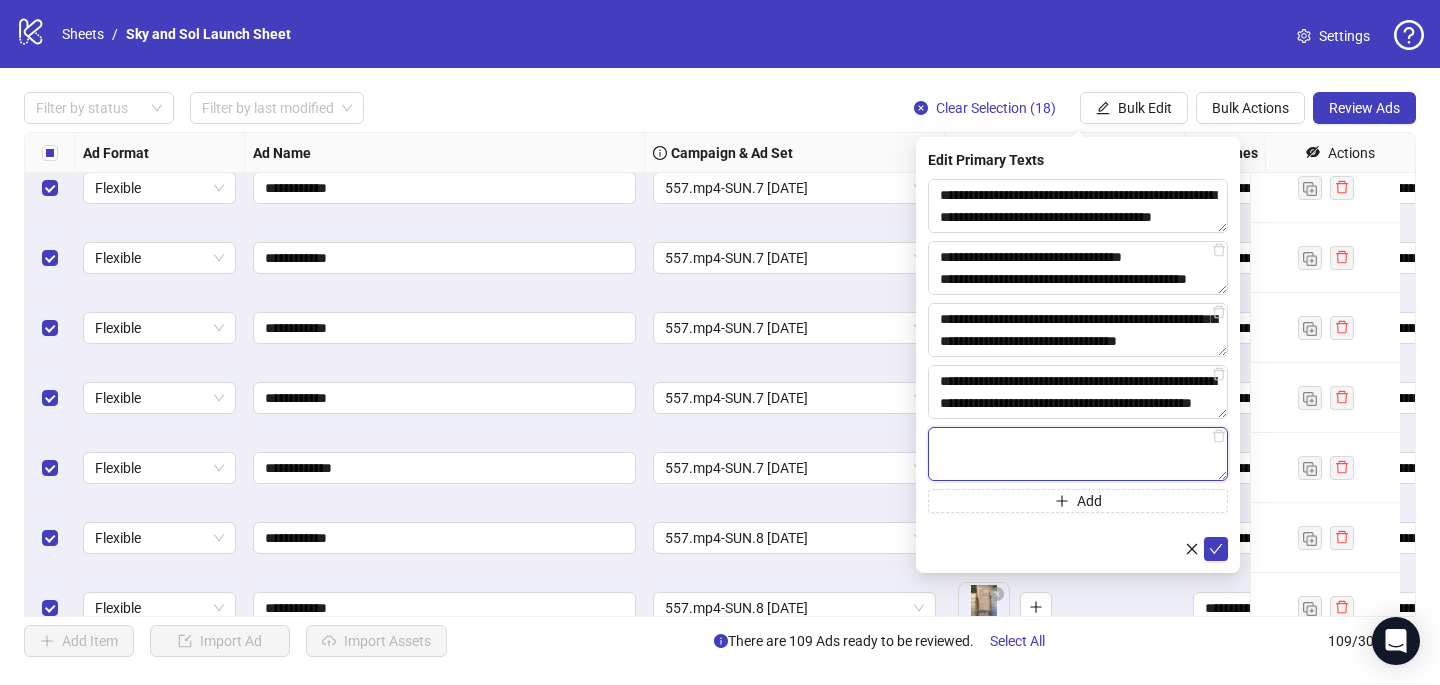 paste on "**********" 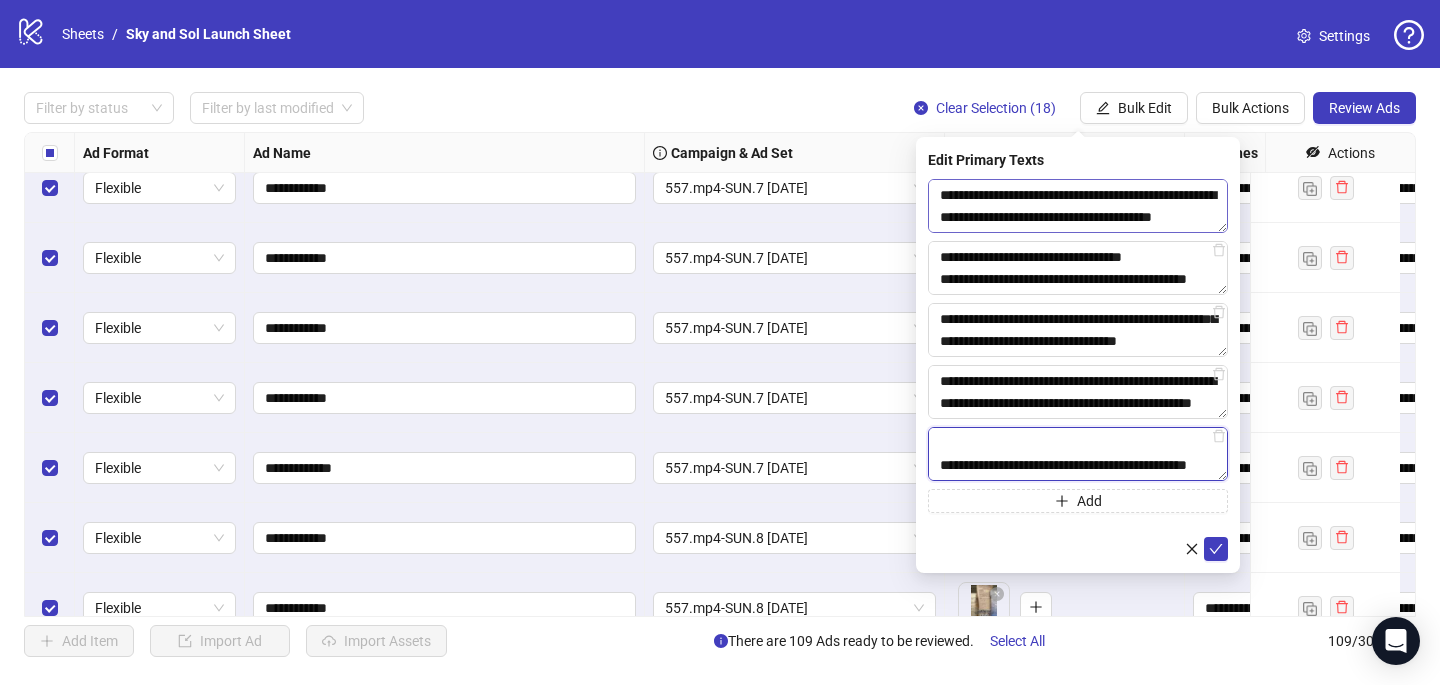 scroll, scrollTop: 396, scrollLeft: 0, axis: vertical 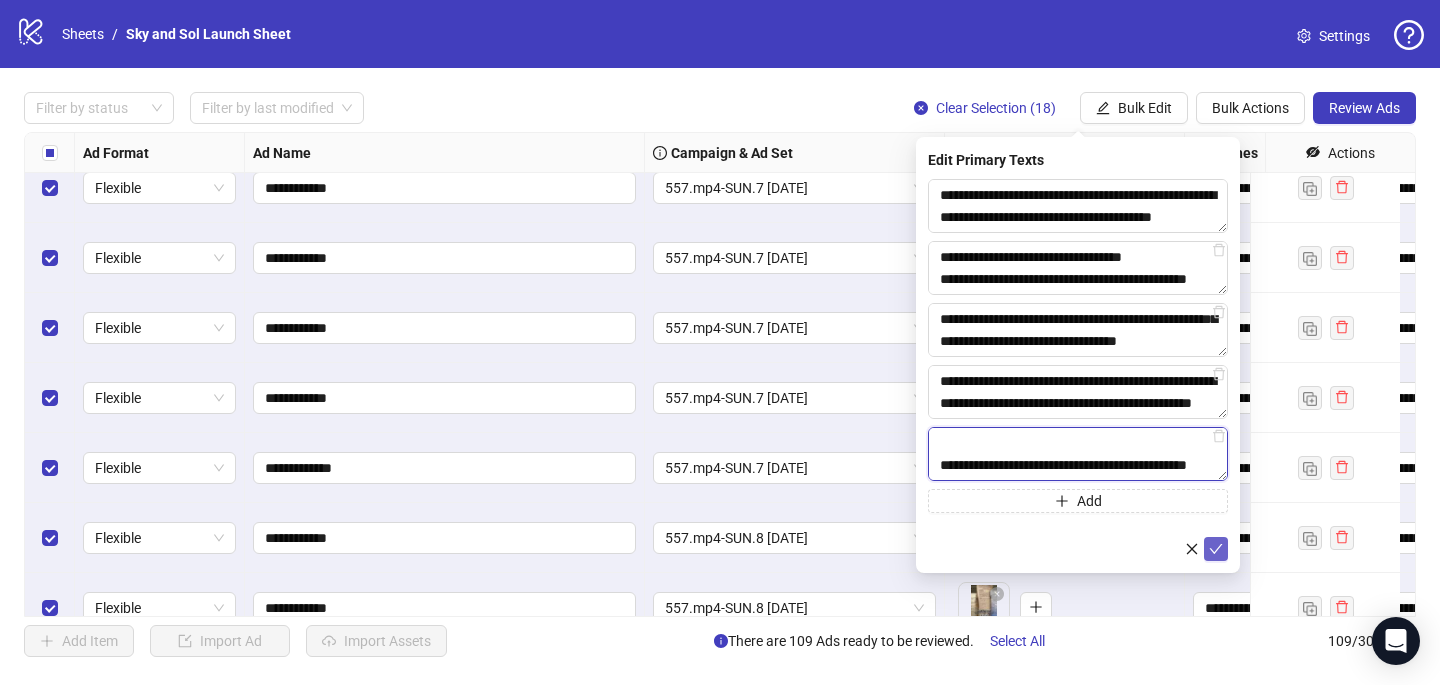 type on "**********" 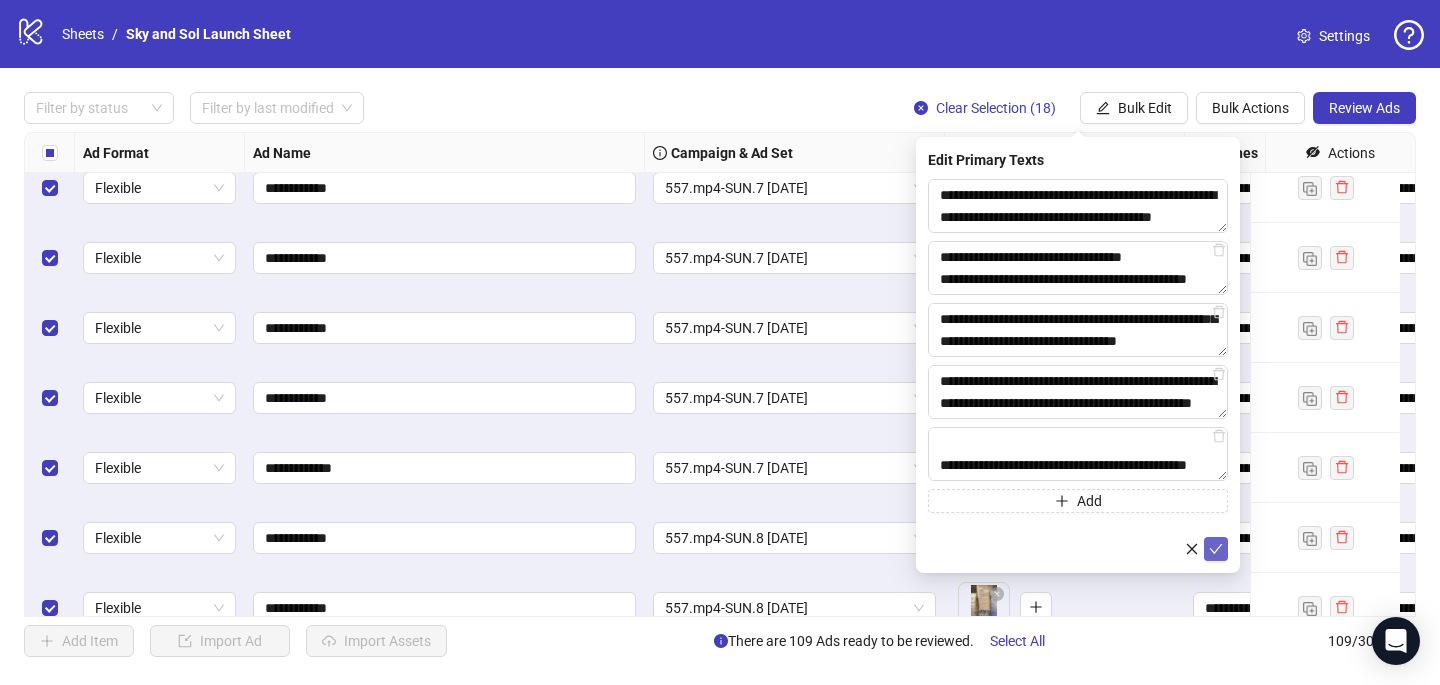 click 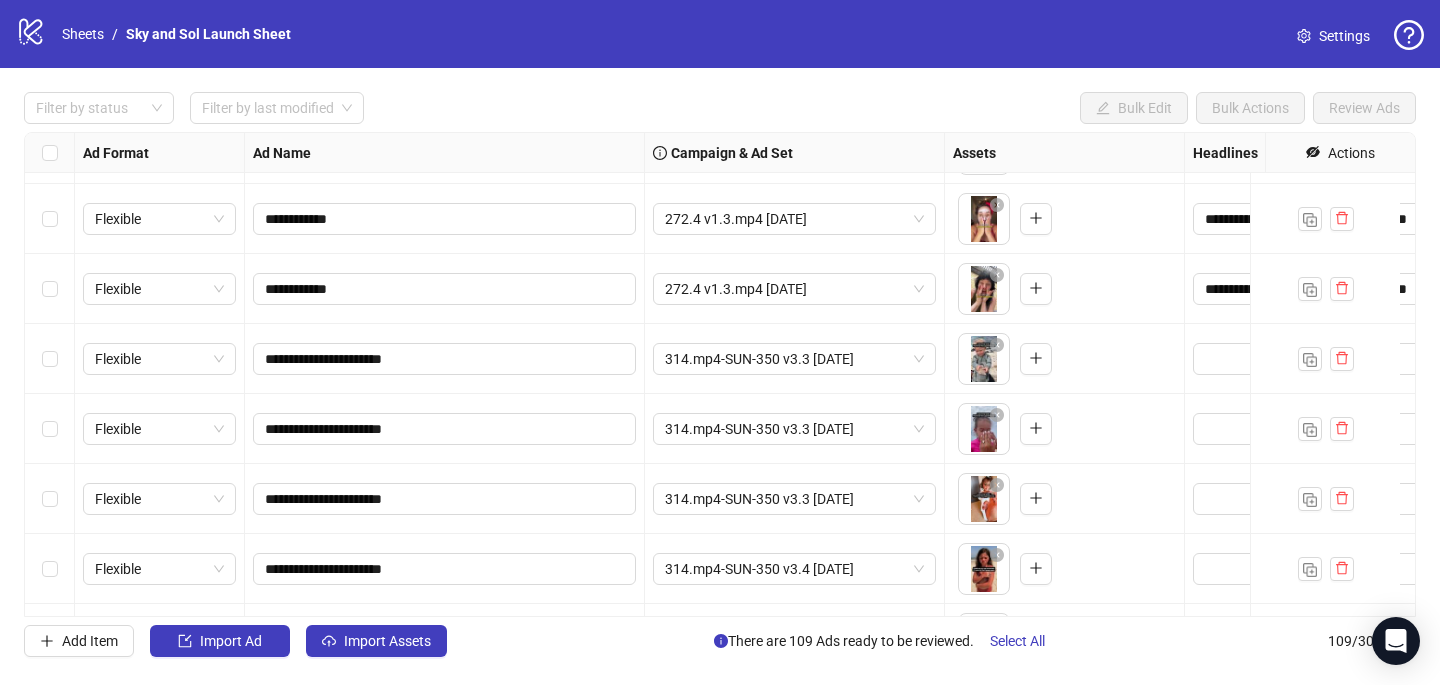 scroll, scrollTop: 2579, scrollLeft: 0, axis: vertical 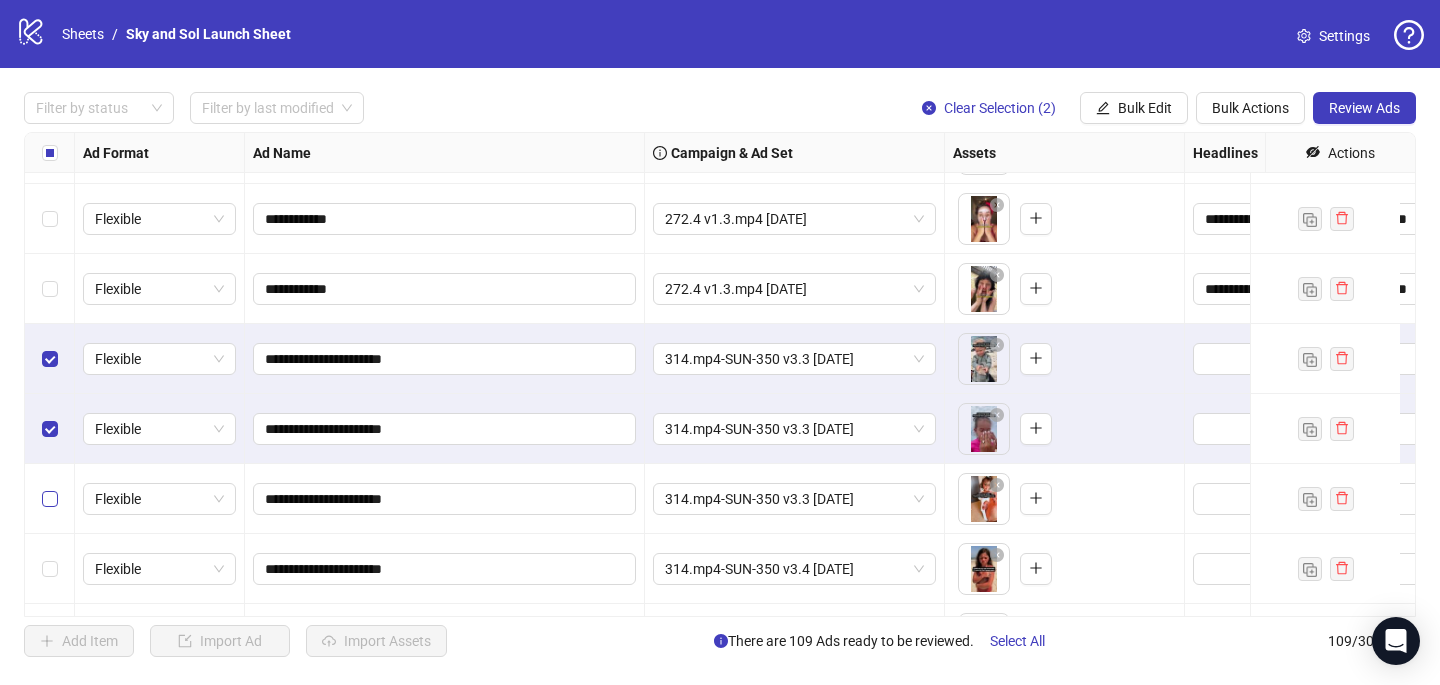 click at bounding box center (50, 499) 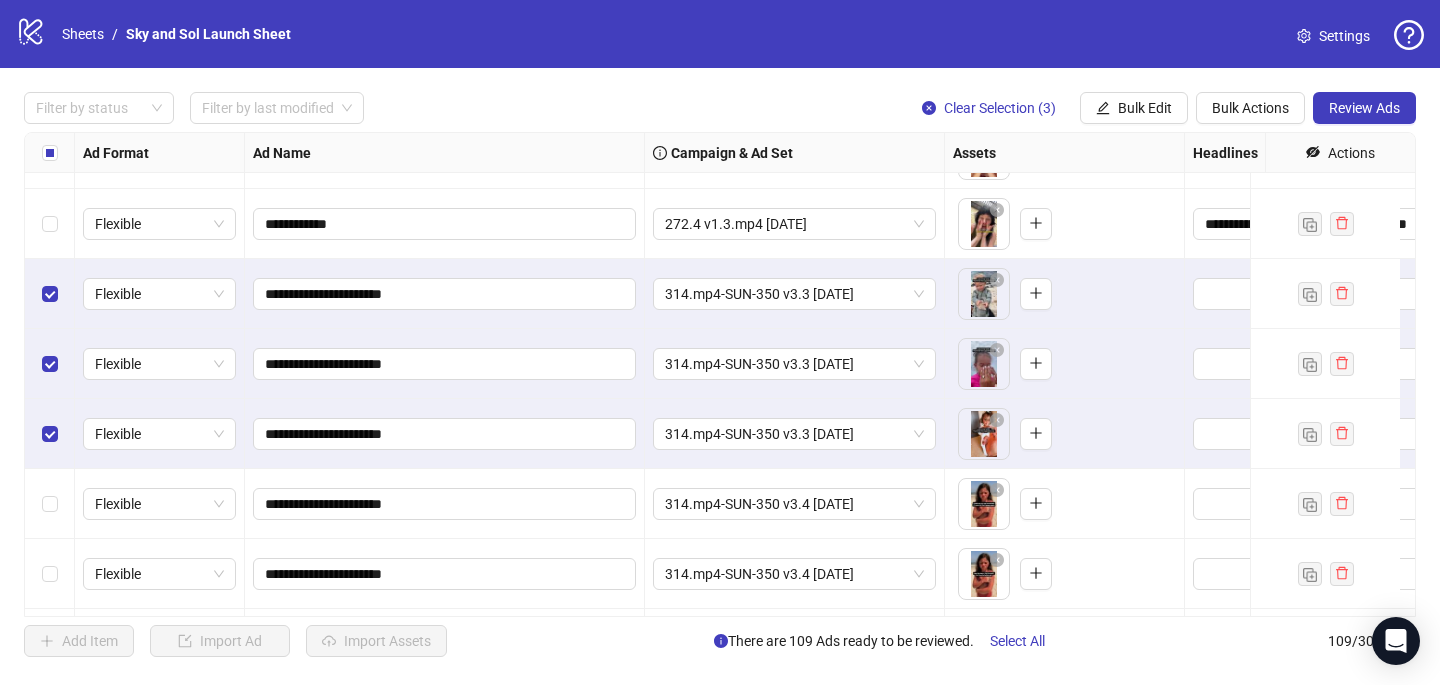 scroll, scrollTop: 2673, scrollLeft: 0, axis: vertical 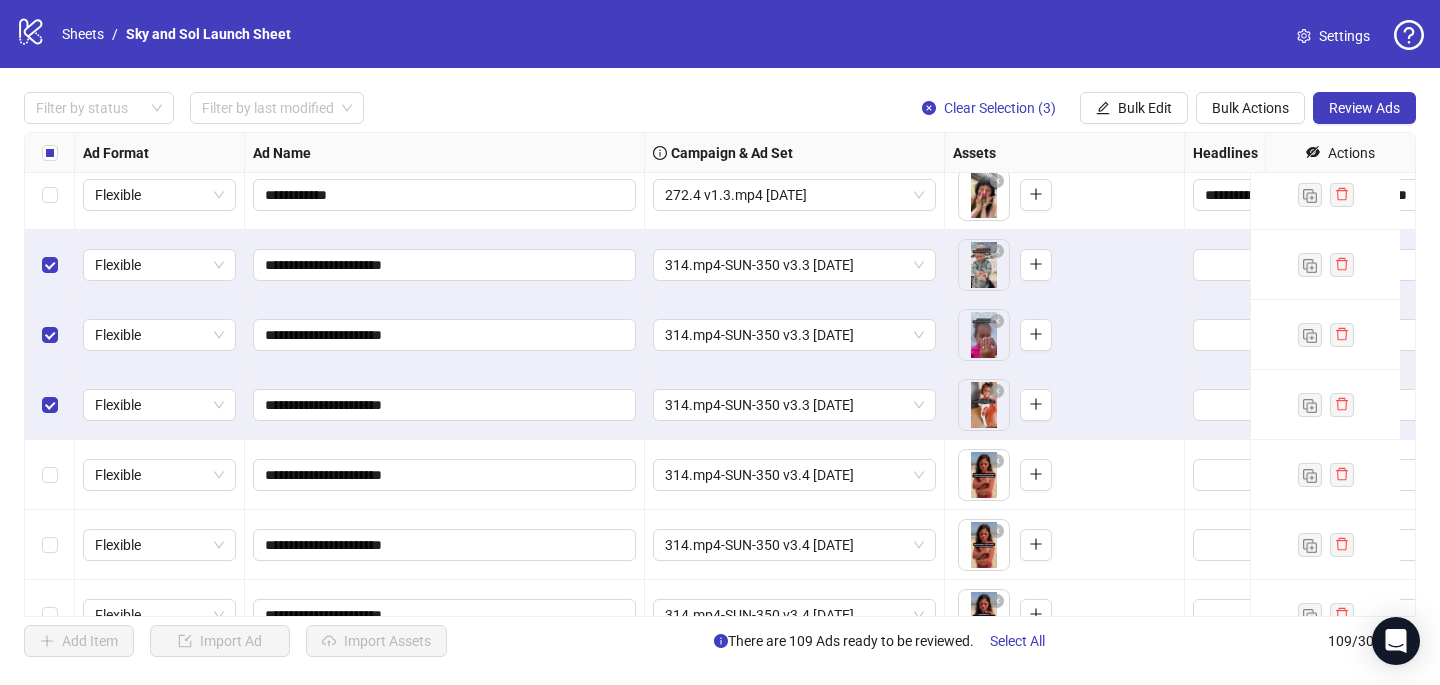 click at bounding box center [50, 475] 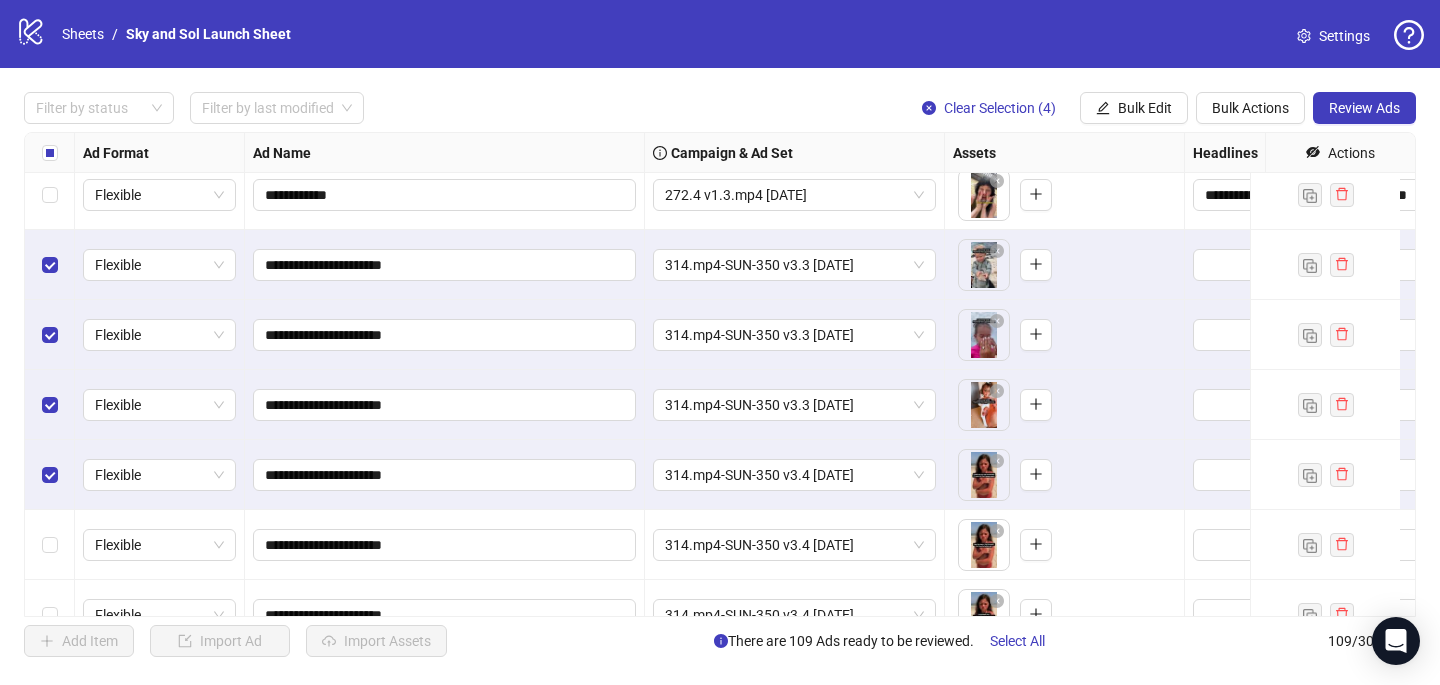 click at bounding box center [50, 545] 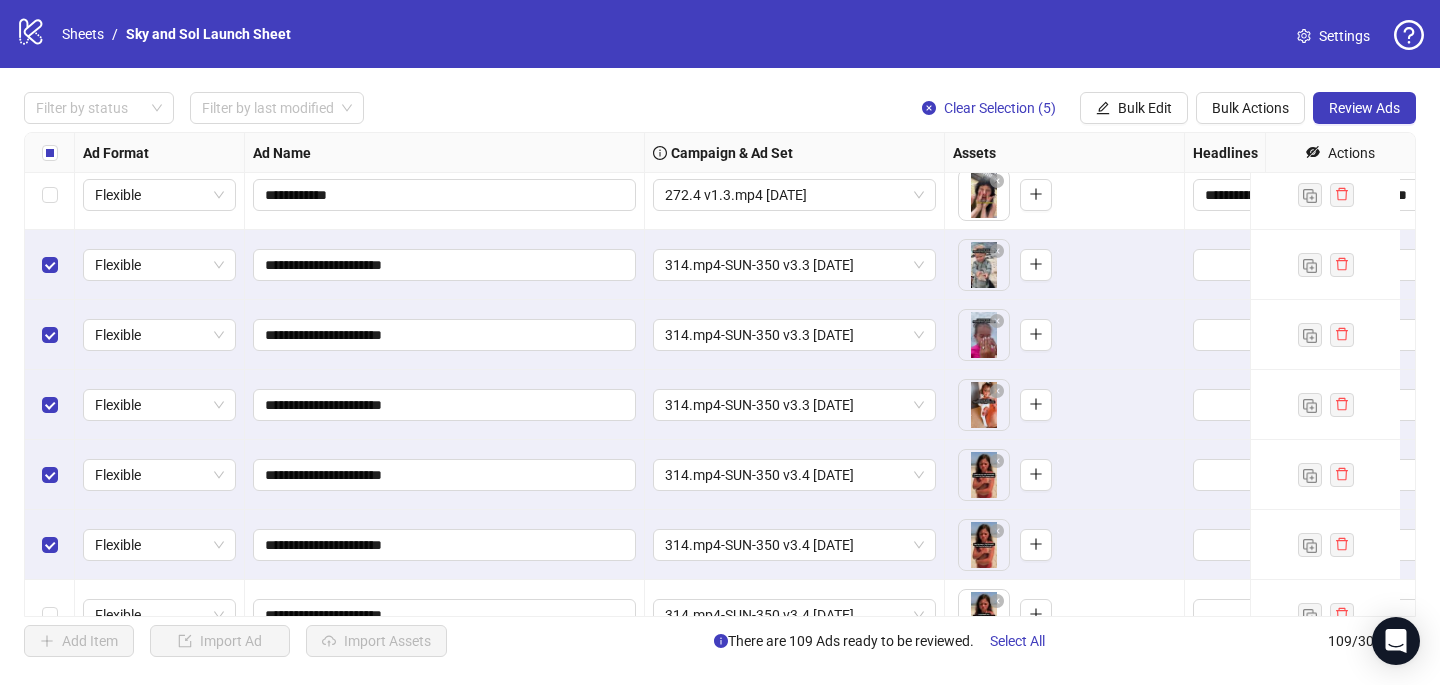 scroll, scrollTop: 2741, scrollLeft: 0, axis: vertical 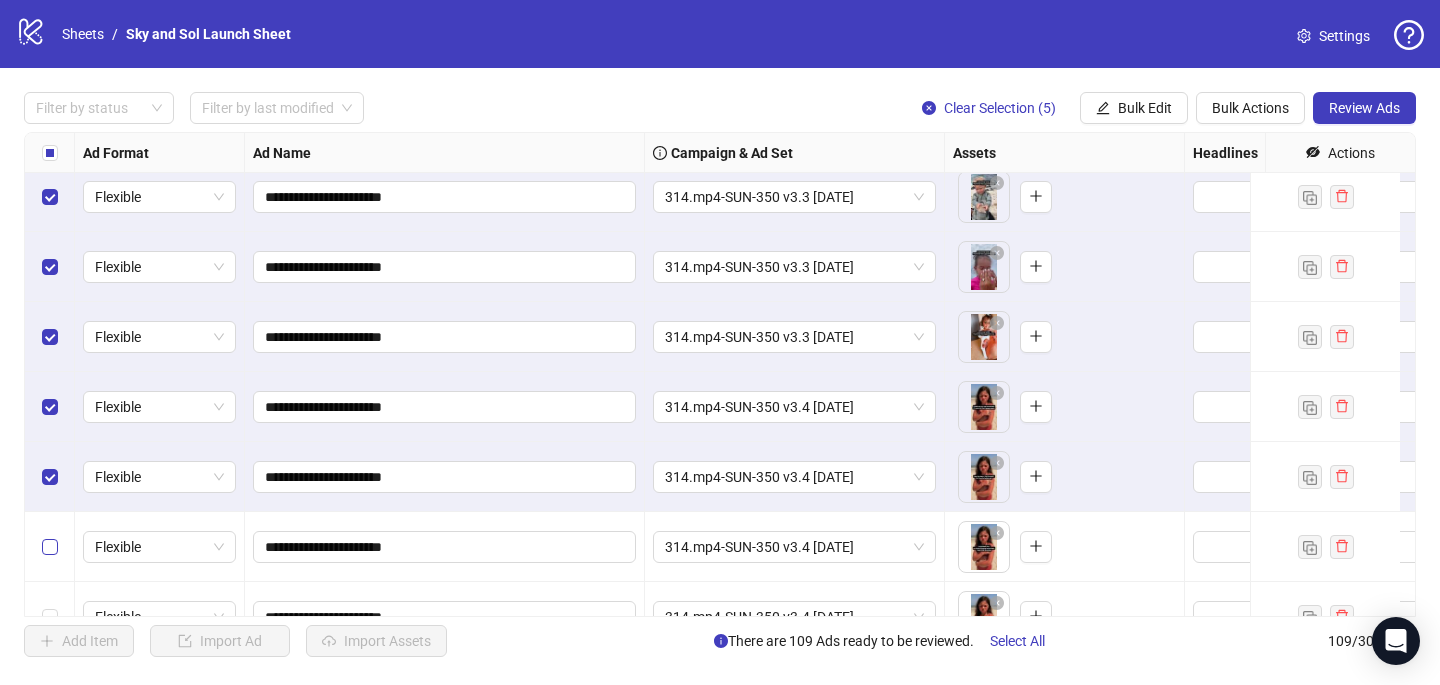 click at bounding box center (50, 547) 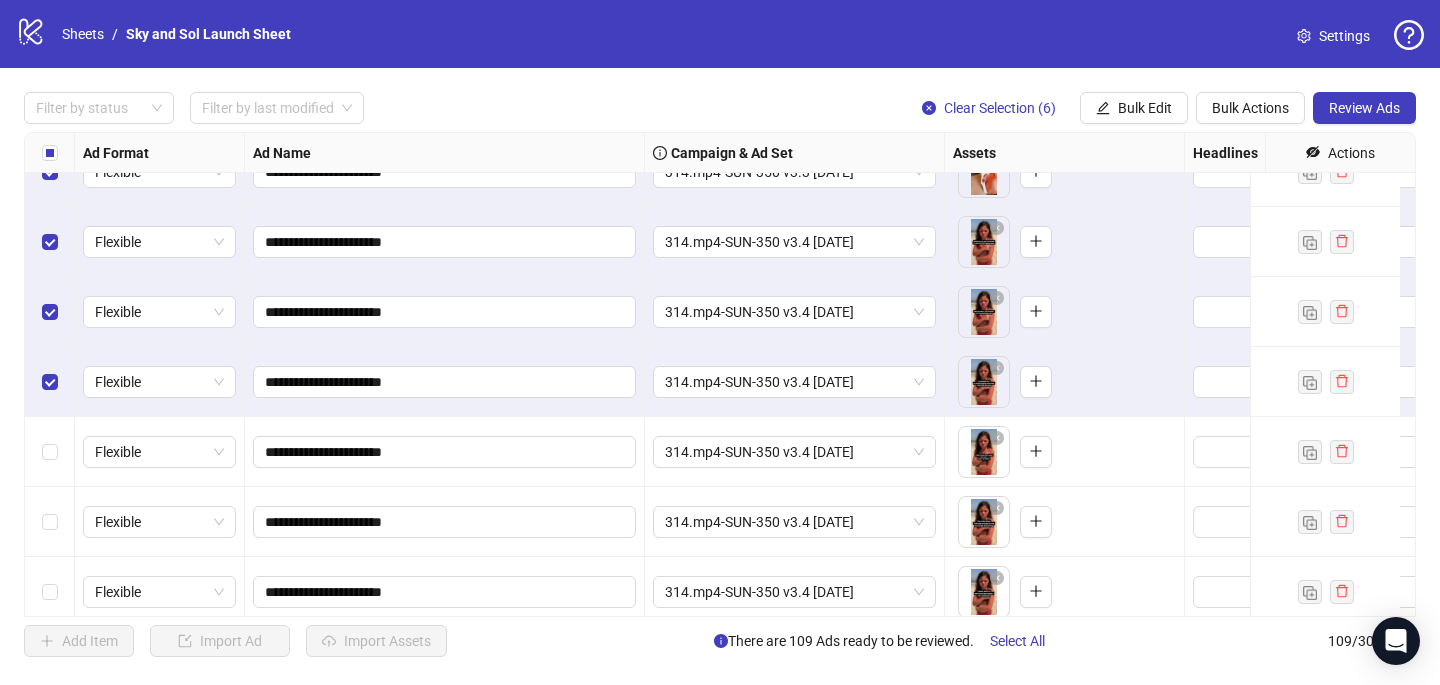 scroll, scrollTop: 2958, scrollLeft: 0, axis: vertical 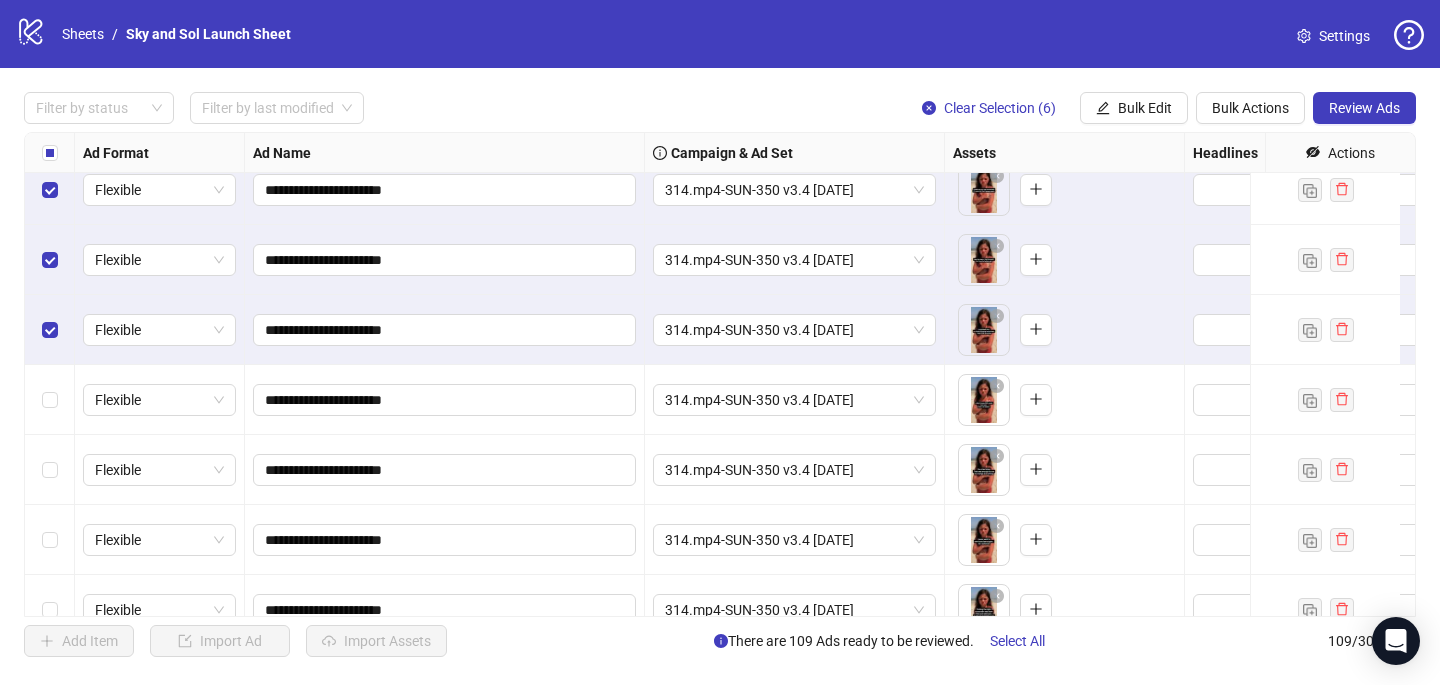 click at bounding box center [50, 400] 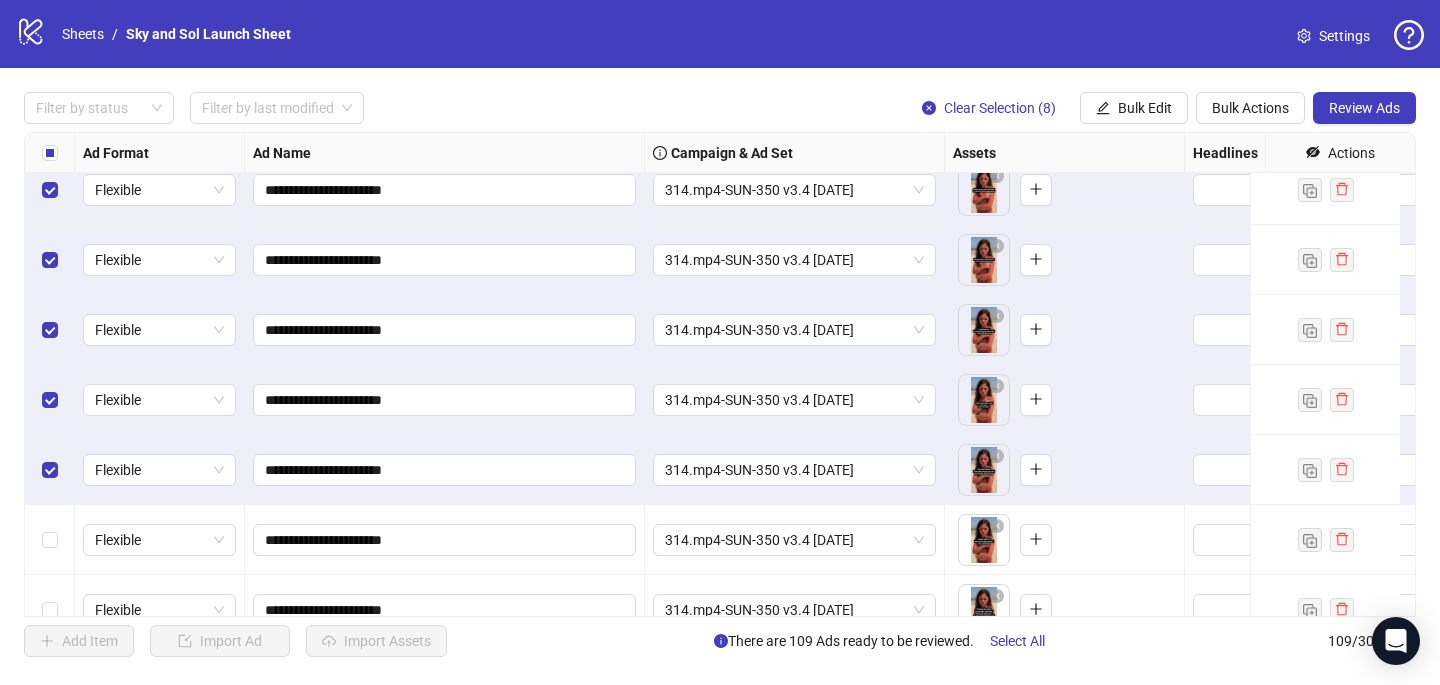 click at bounding box center [50, 540] 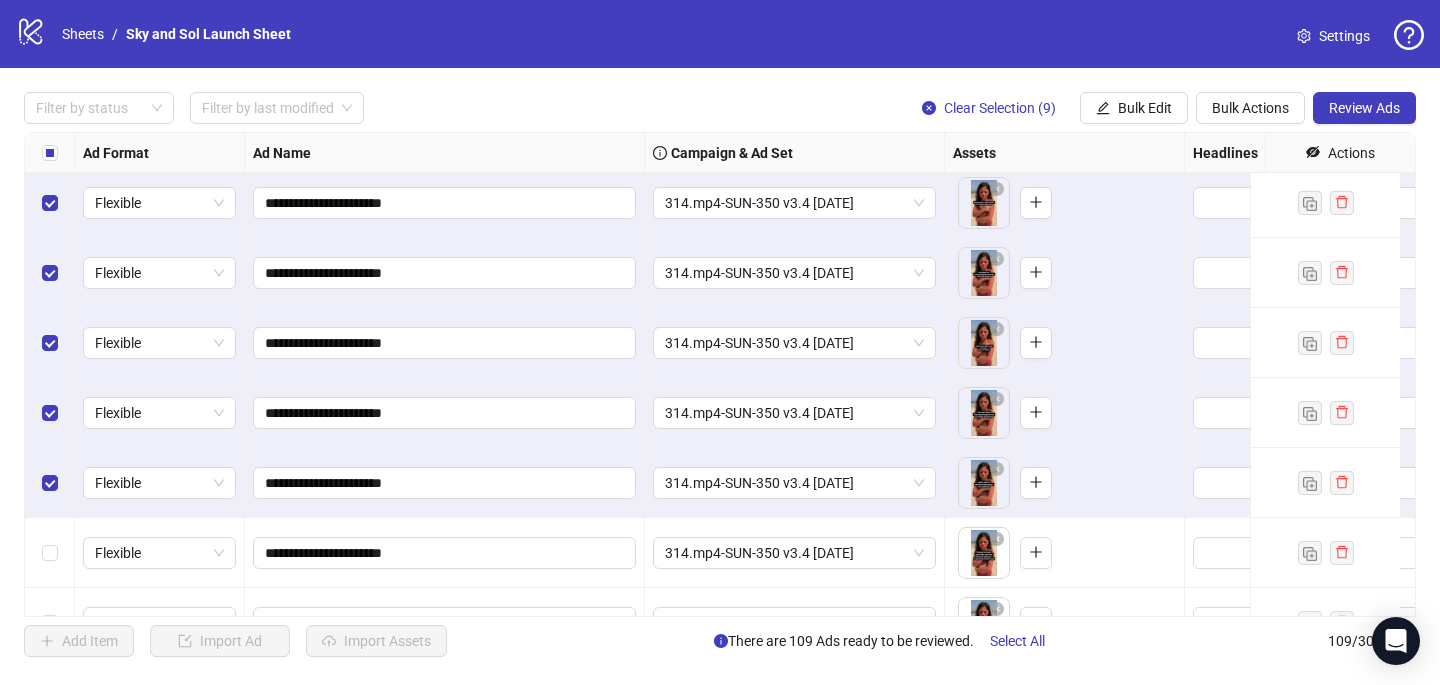 scroll, scrollTop: 3049, scrollLeft: 0, axis: vertical 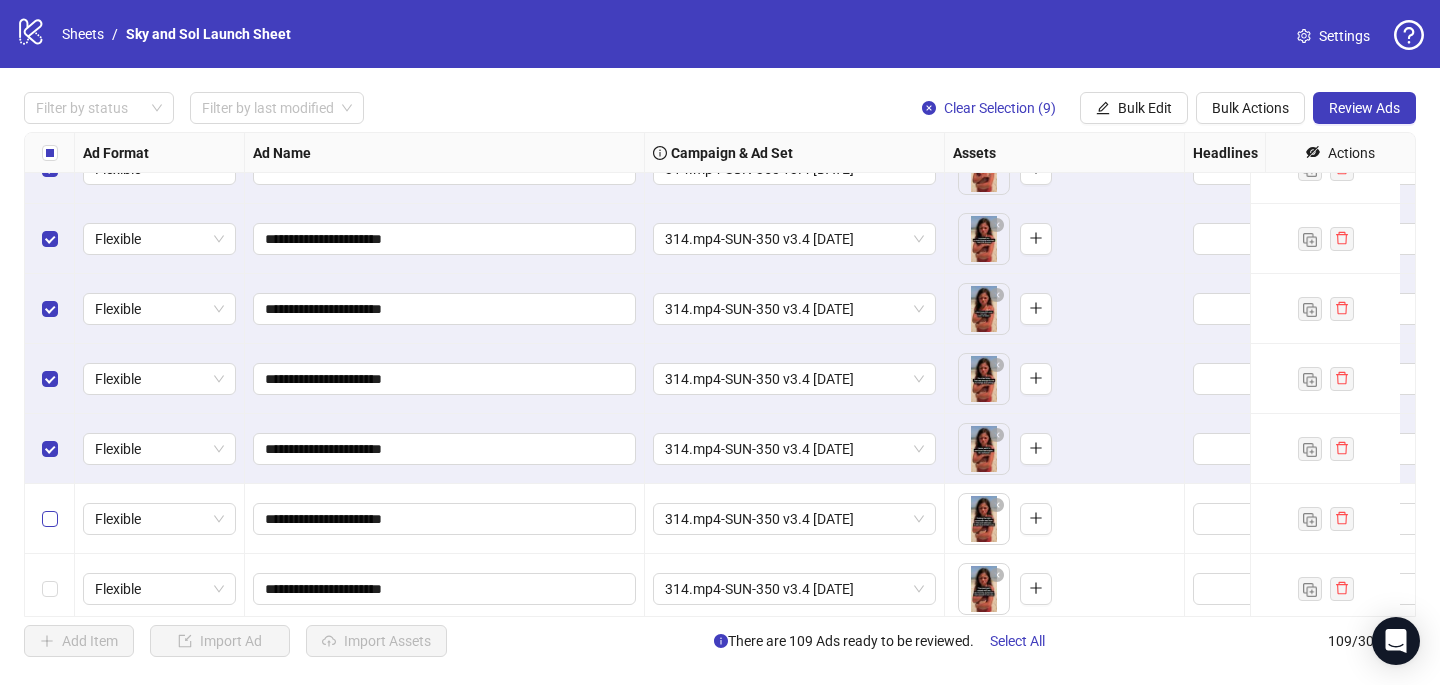 click at bounding box center (50, 519) 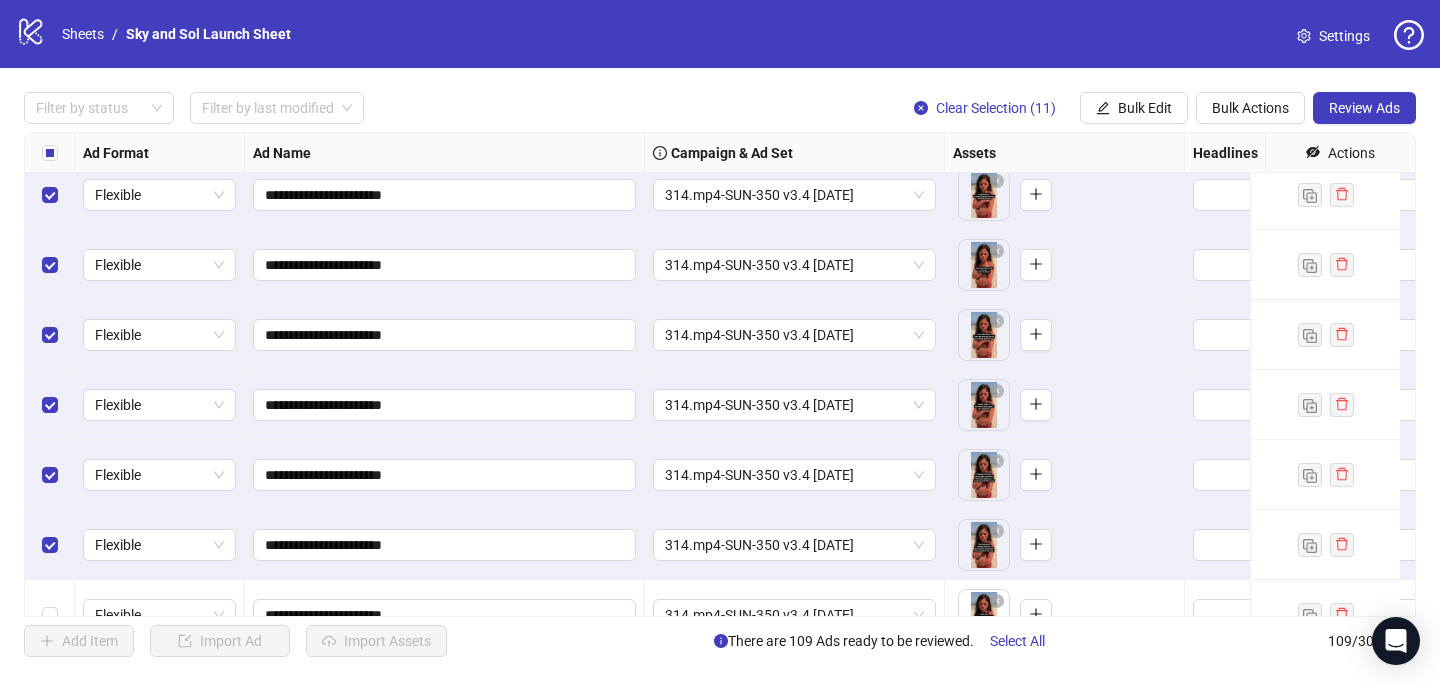 scroll, scrollTop: 3123, scrollLeft: 0, axis: vertical 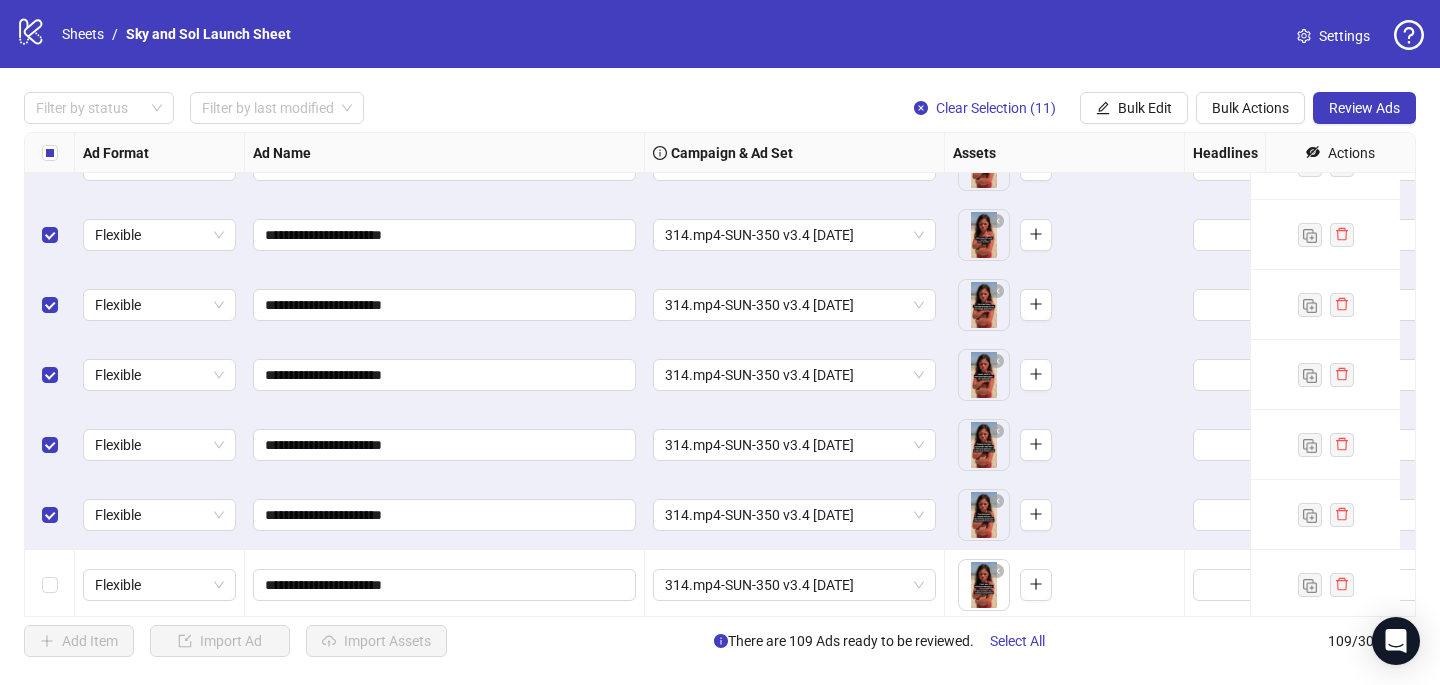 click at bounding box center (50, 585) 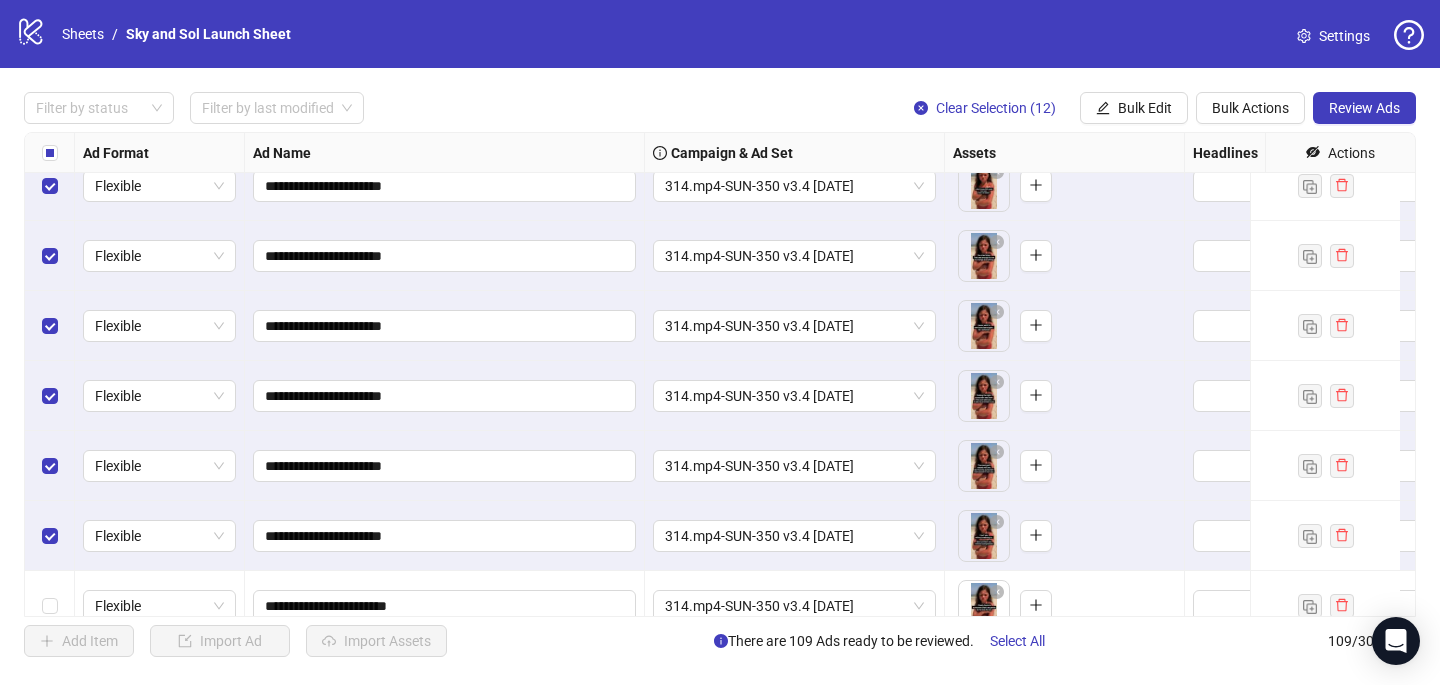 scroll, scrollTop: 3179, scrollLeft: 0, axis: vertical 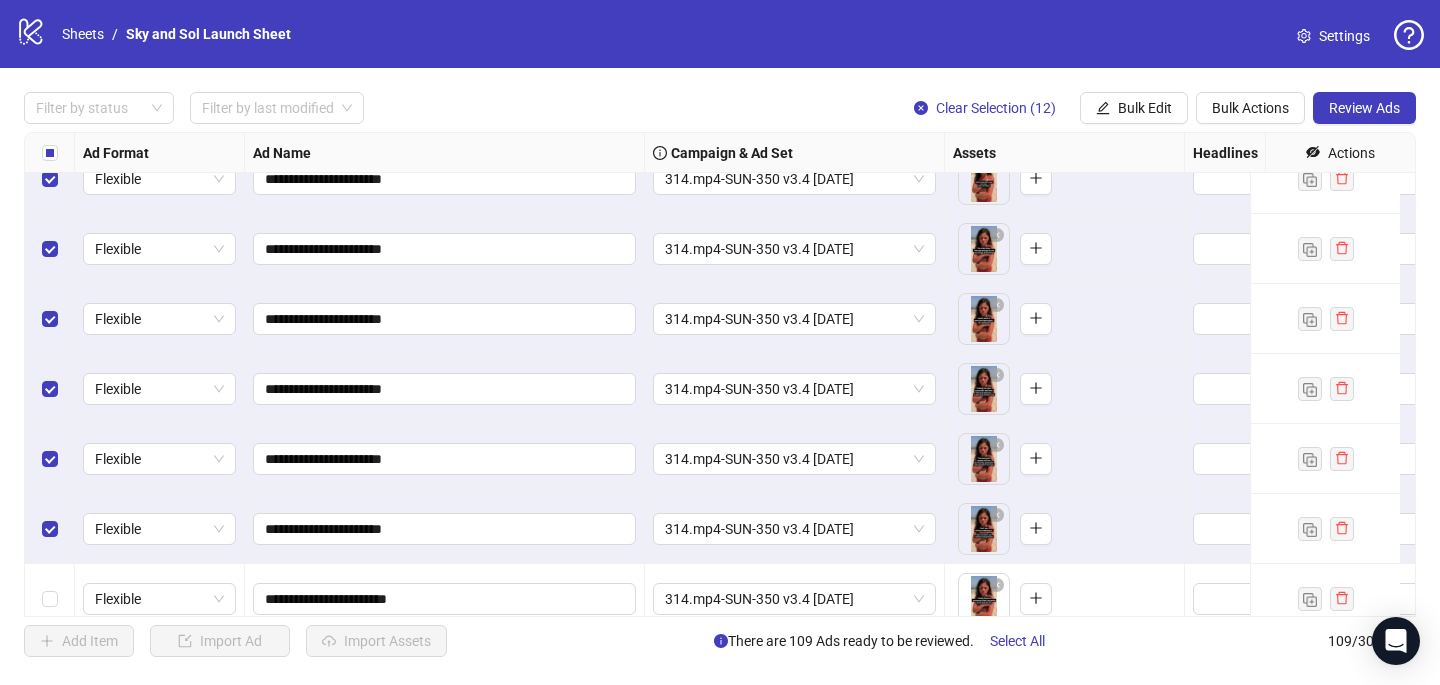 click at bounding box center (50, 599) 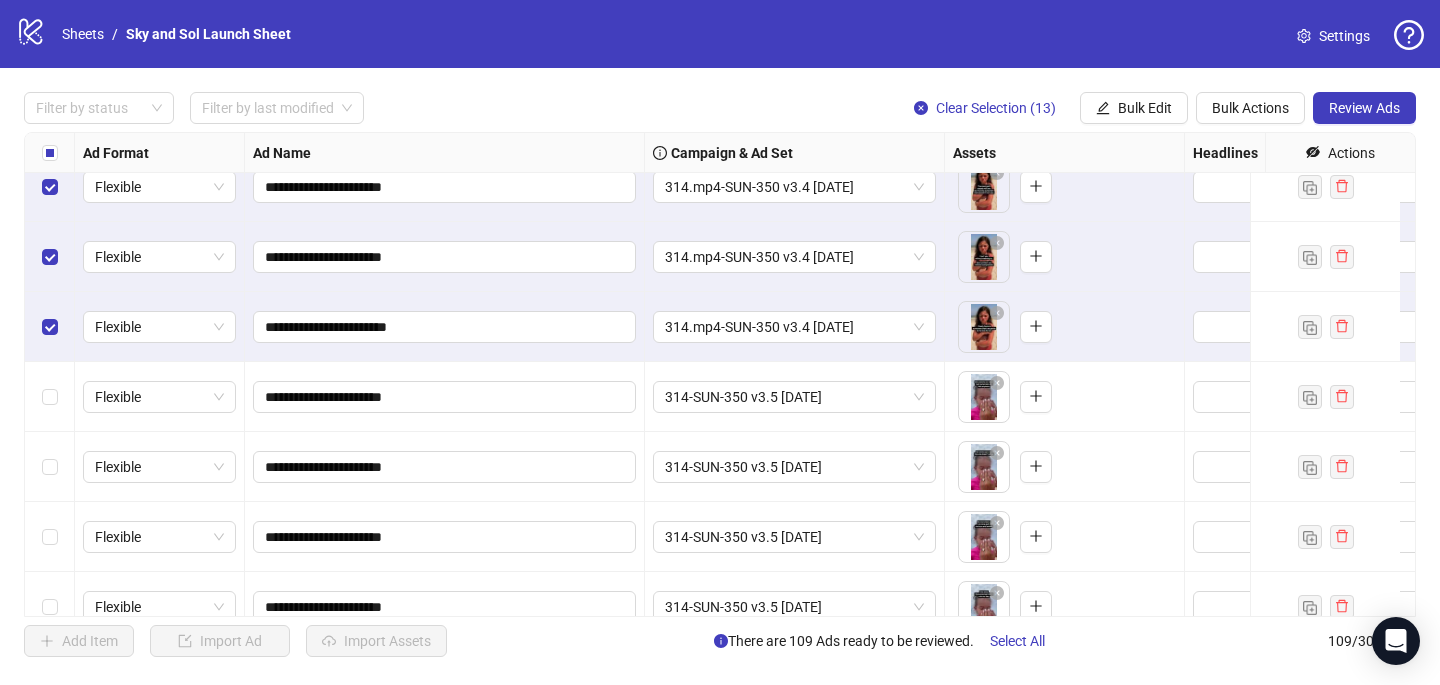 scroll, scrollTop: 3551, scrollLeft: 0, axis: vertical 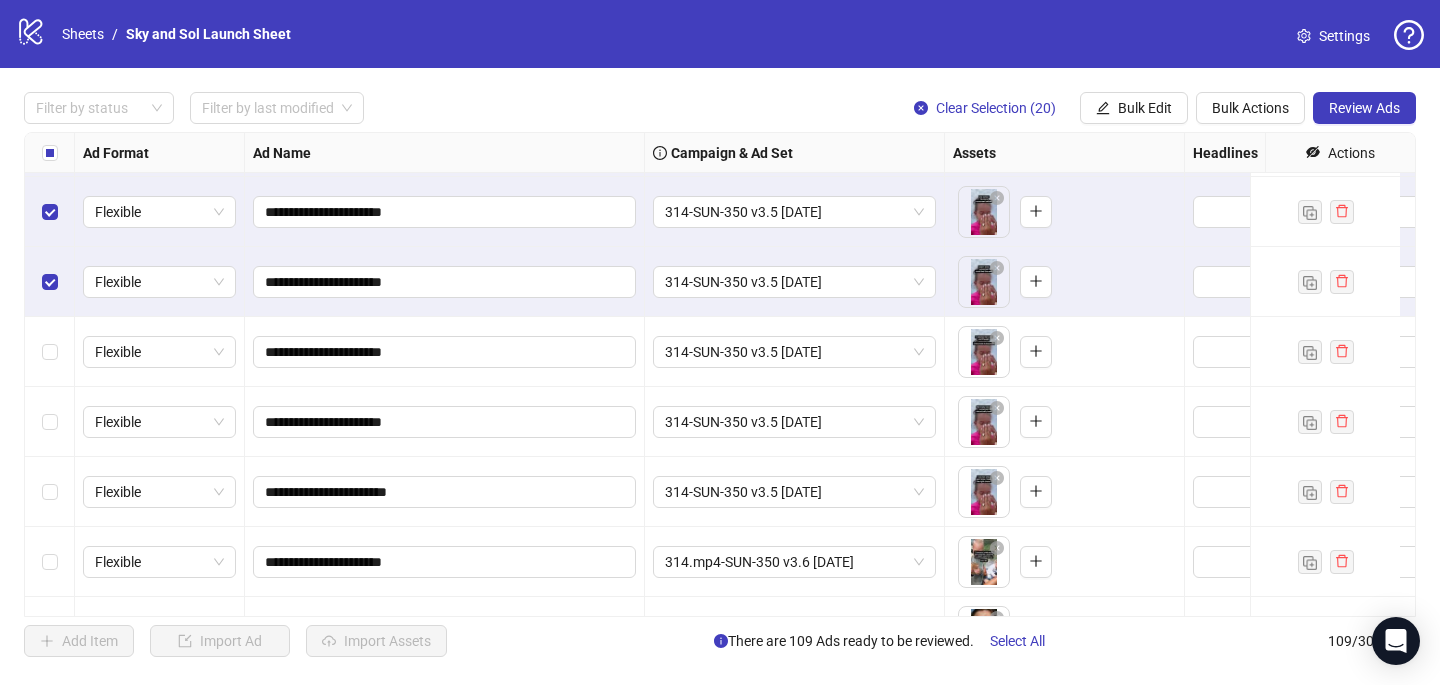 click at bounding box center [50, 352] 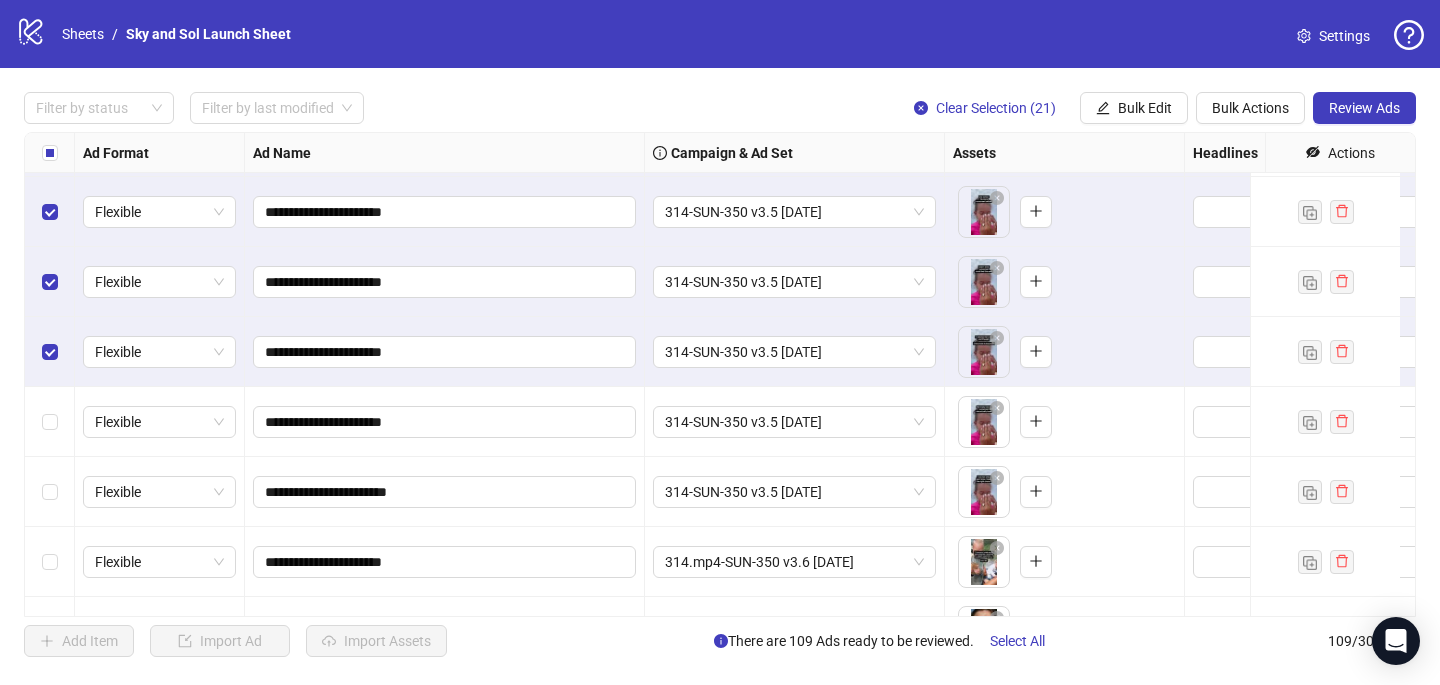 click at bounding box center (50, 422) 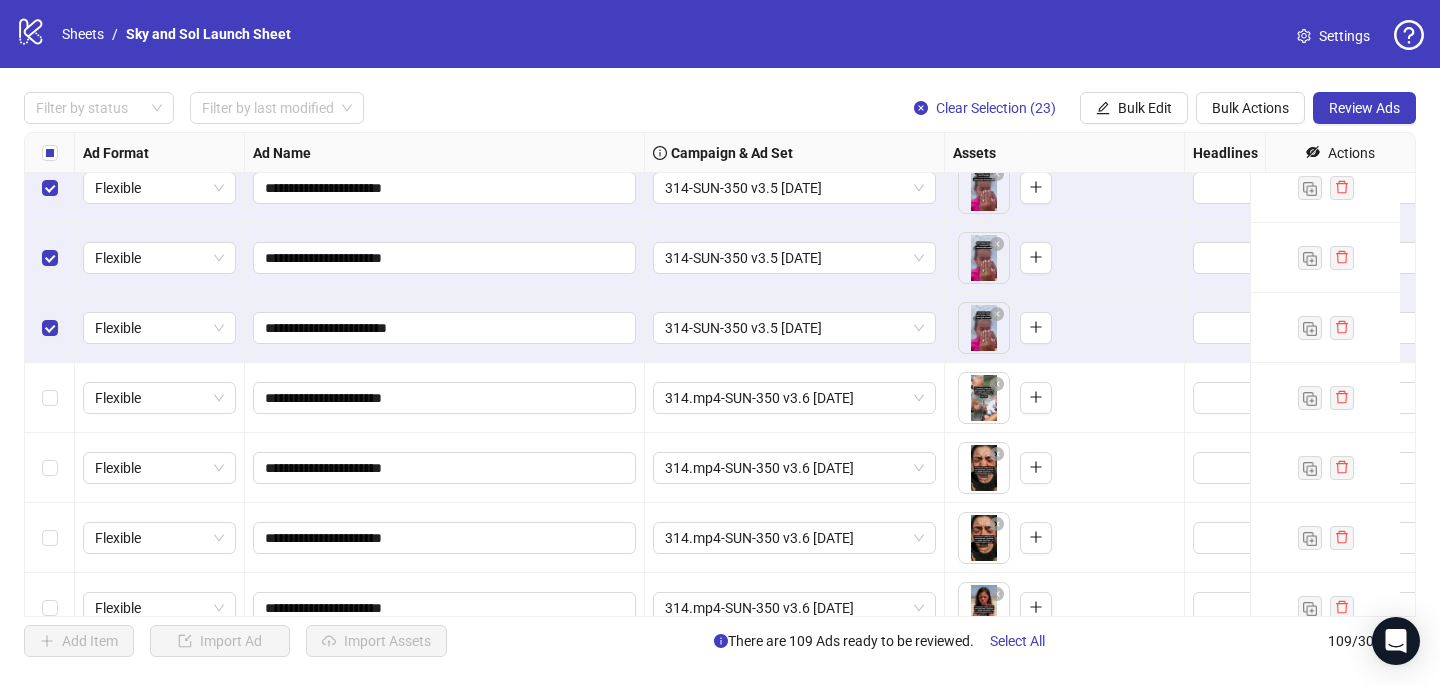 scroll, scrollTop: 4169, scrollLeft: 0, axis: vertical 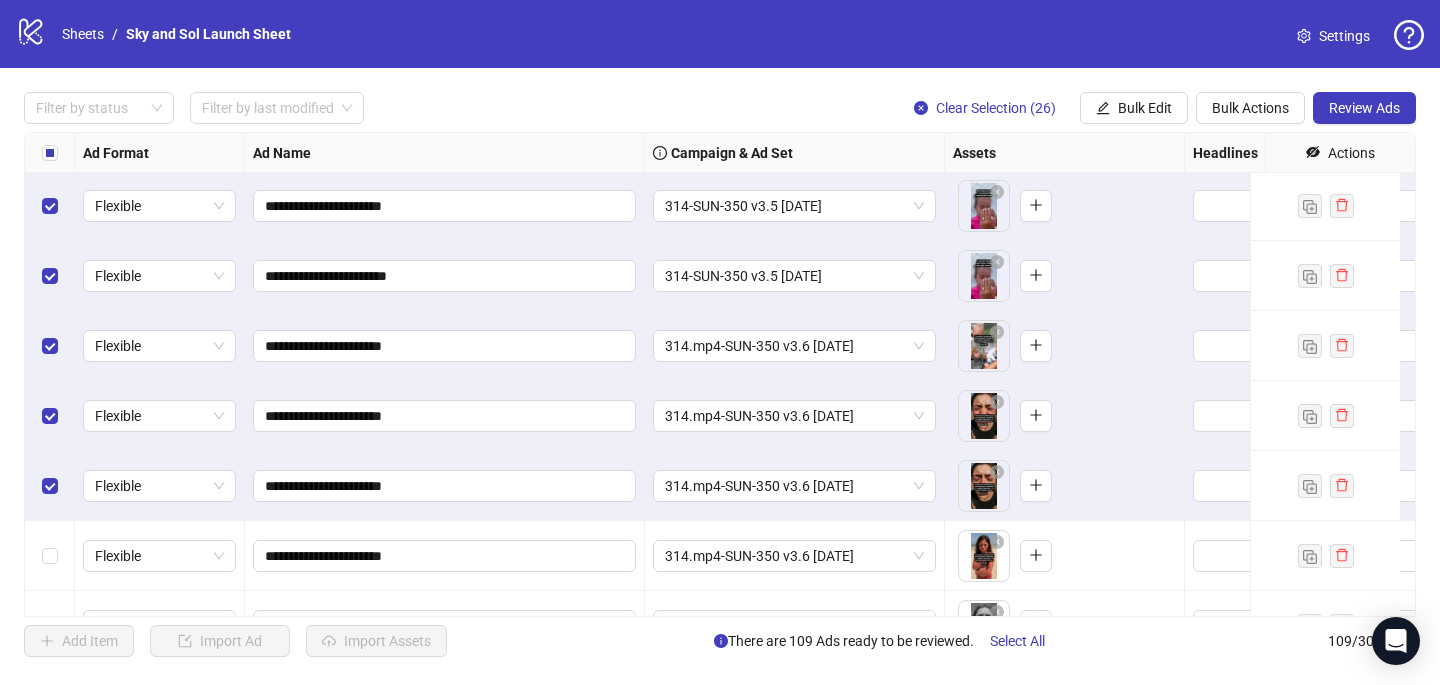 click at bounding box center (50, 556) 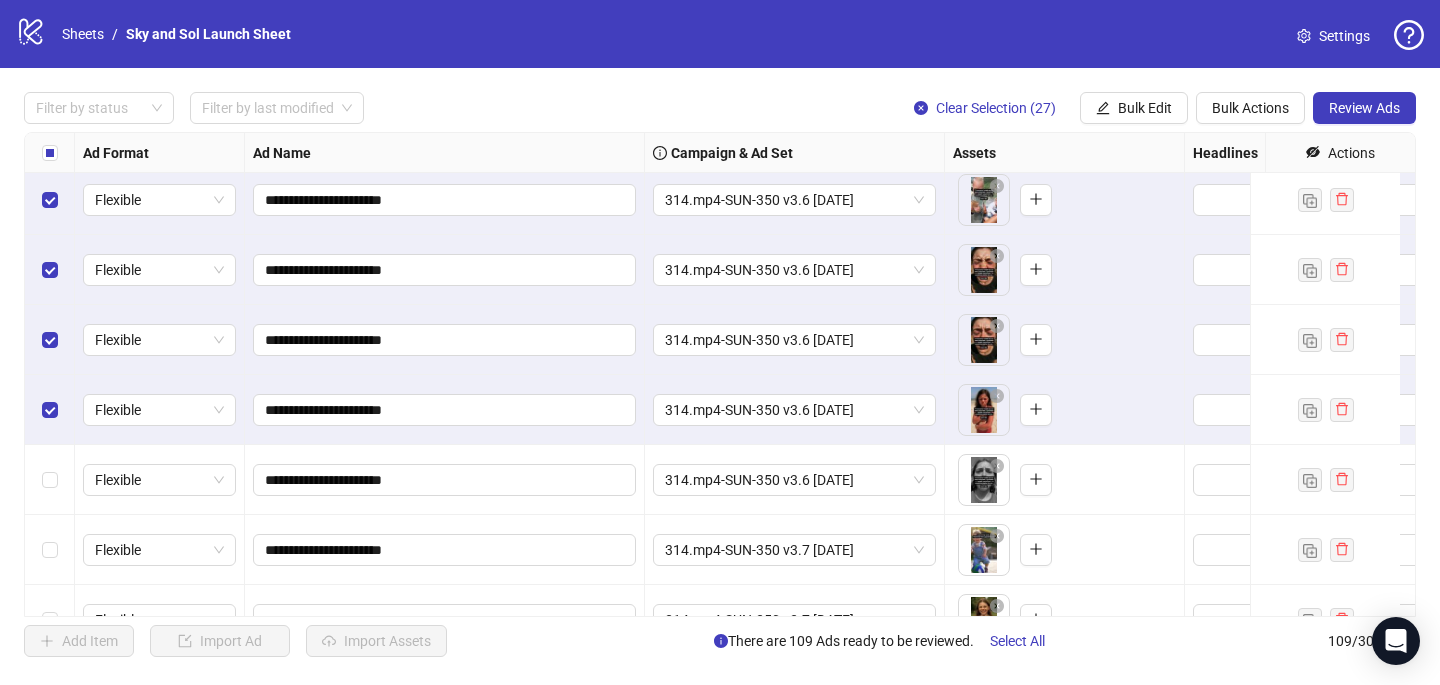scroll, scrollTop: 4389, scrollLeft: 0, axis: vertical 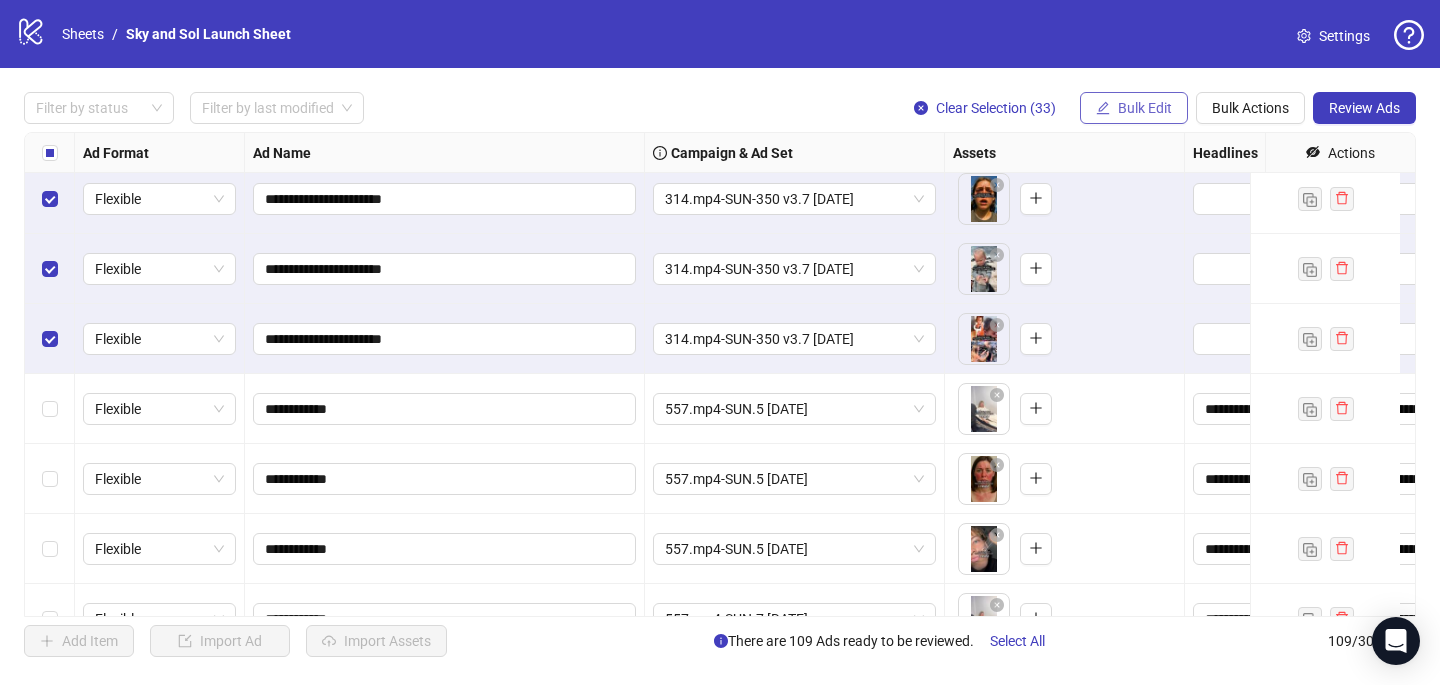 click on "Bulk Edit" at bounding box center [1145, 108] 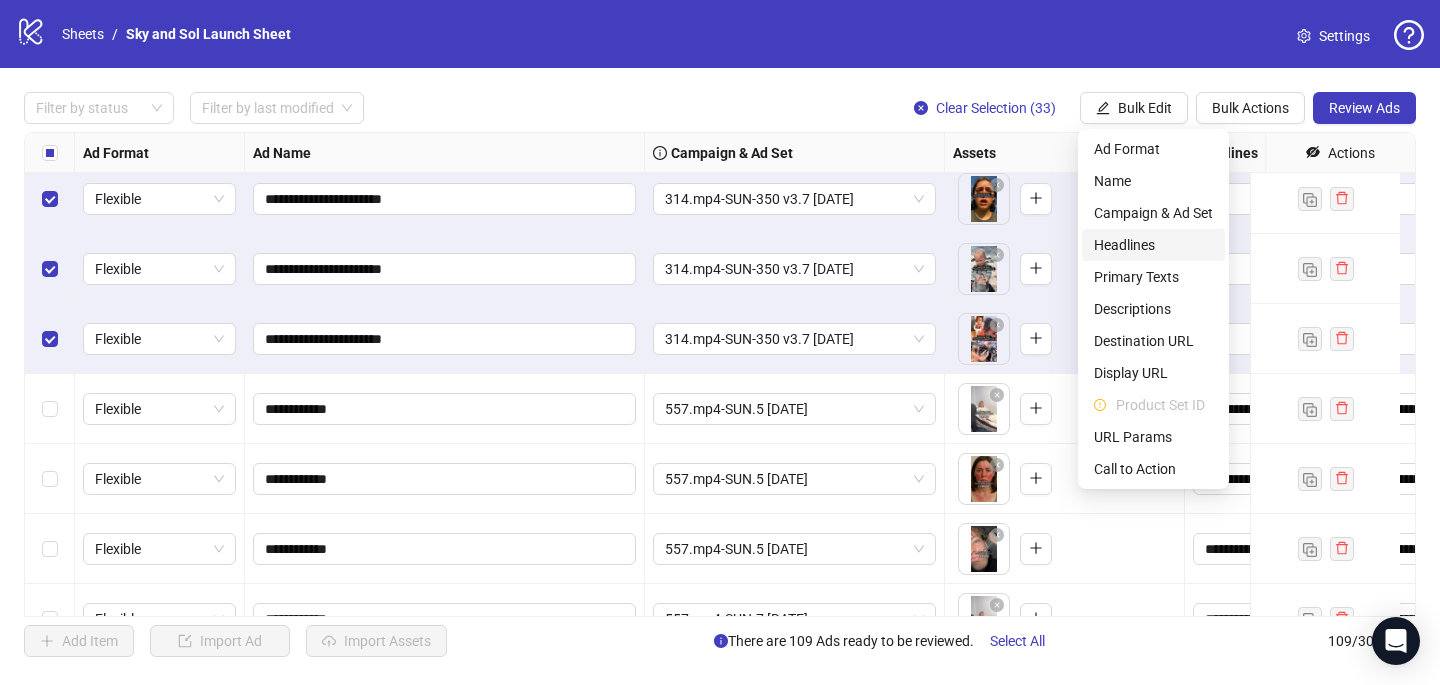 click on "Headlines" at bounding box center (1153, 245) 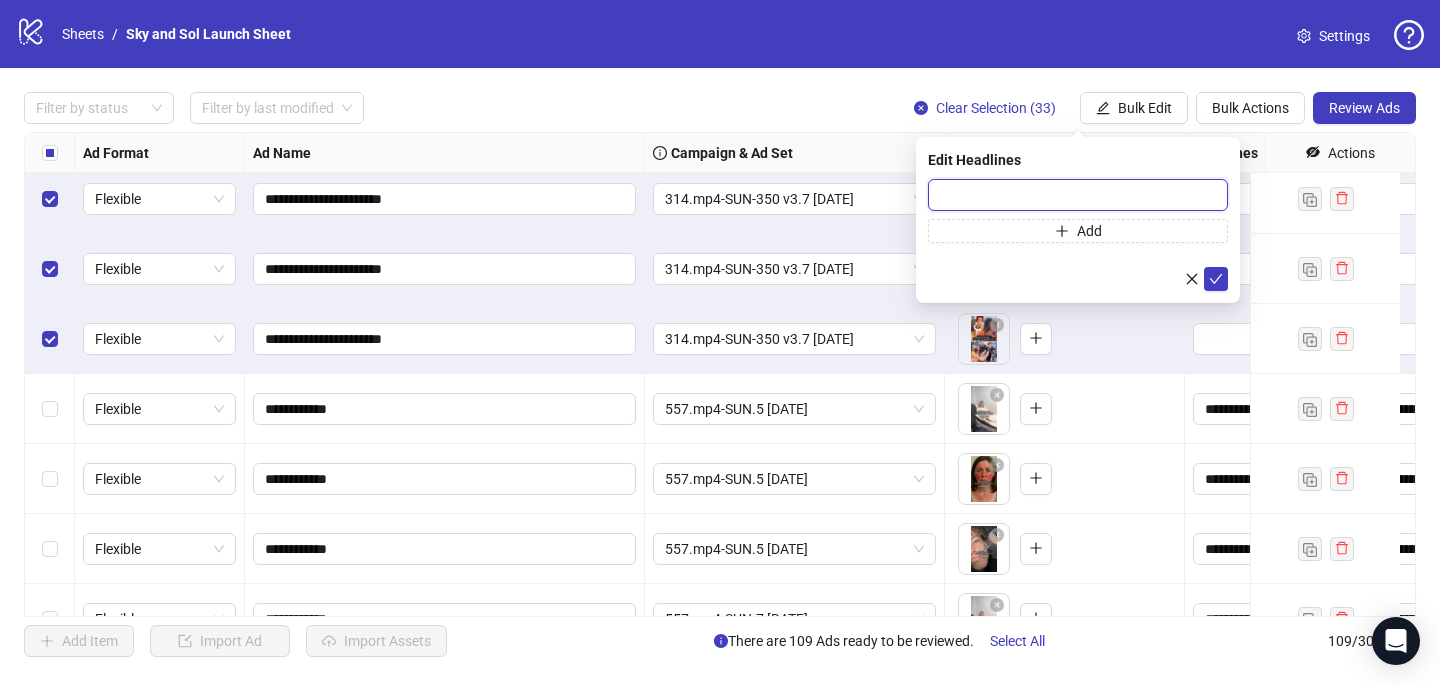 drag, startPoint x: 986, startPoint y: 189, endPoint x: 963, endPoint y: 179, distance: 25.079872 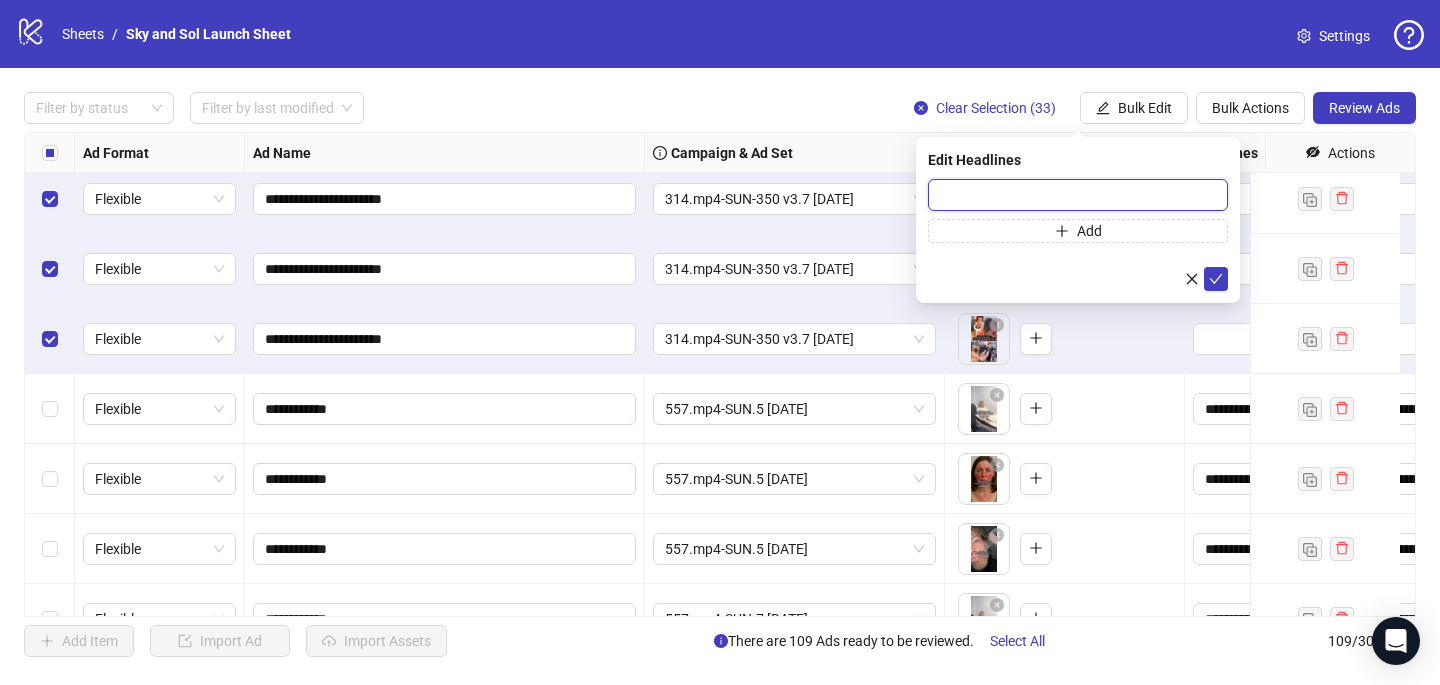 paste on "**********" 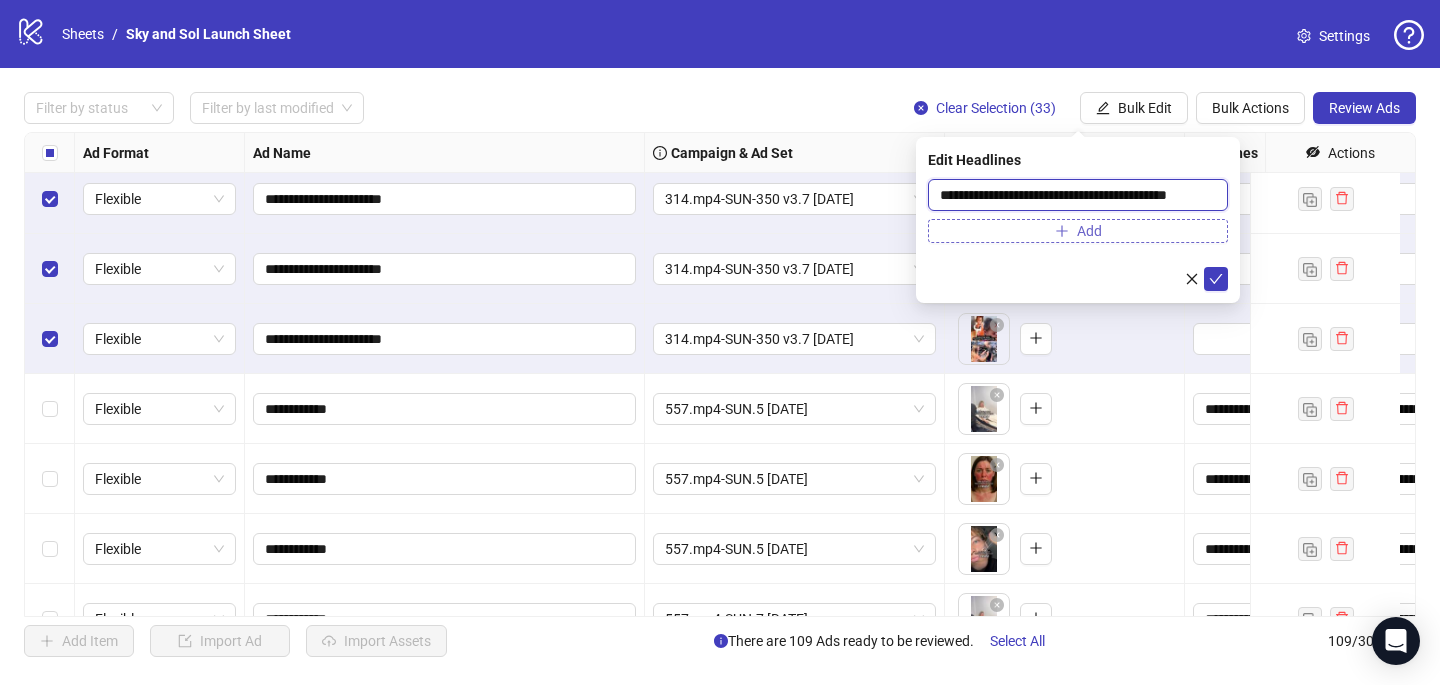 scroll, scrollTop: 0, scrollLeft: 14, axis: horizontal 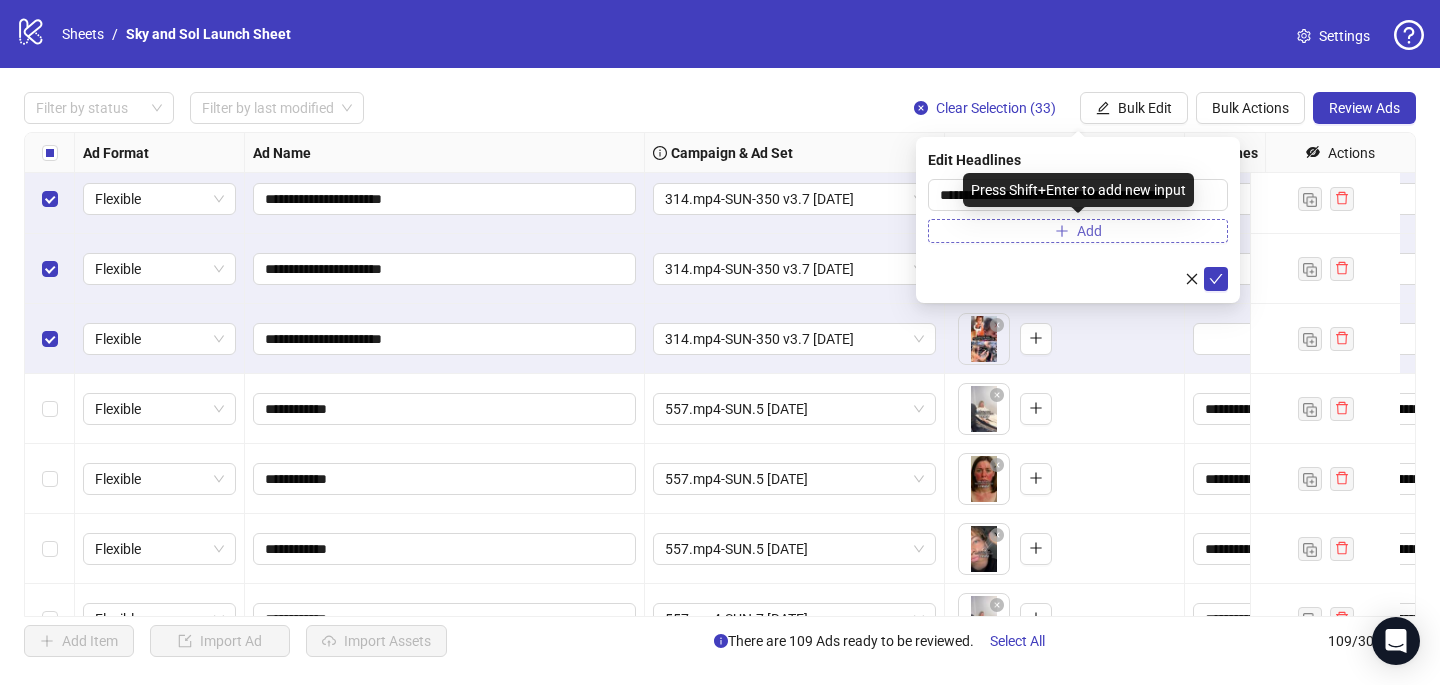 click on "Add" at bounding box center (1078, 231) 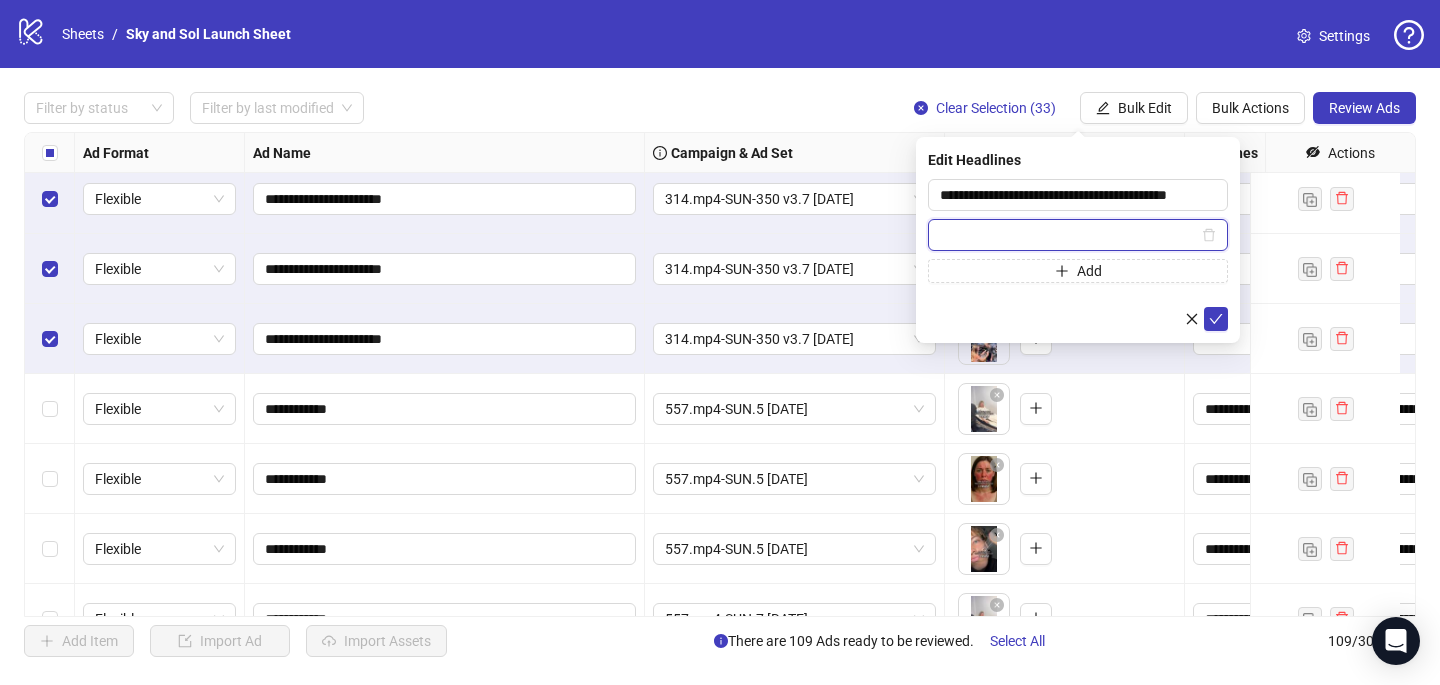 paste on "**********" 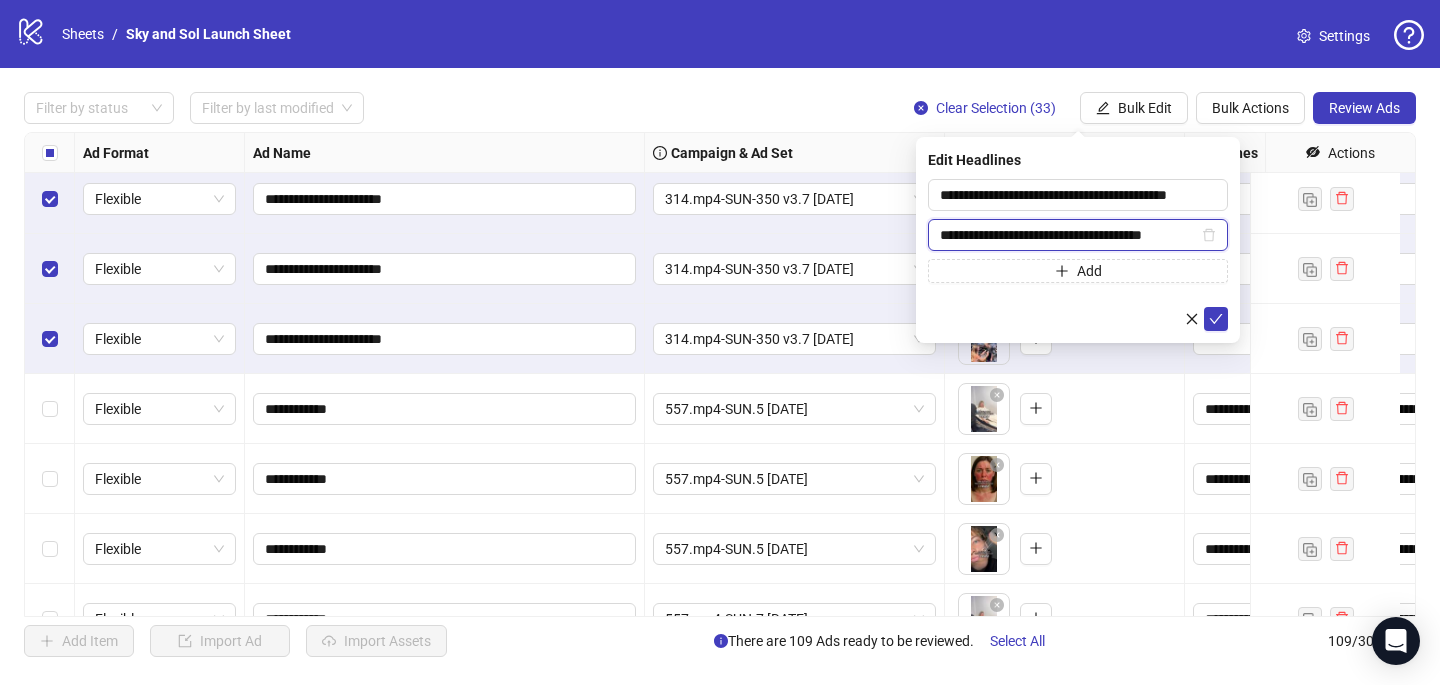 scroll, scrollTop: 0, scrollLeft: 4, axis: horizontal 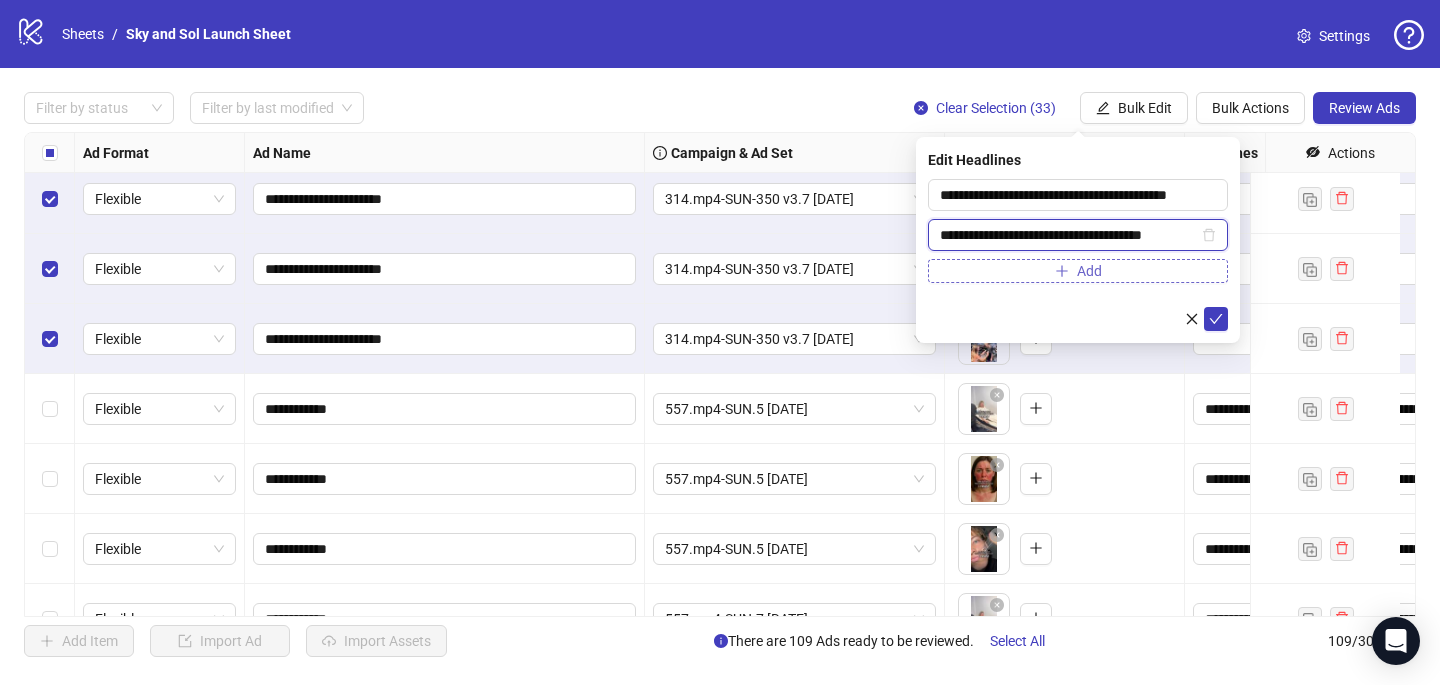type on "**********" 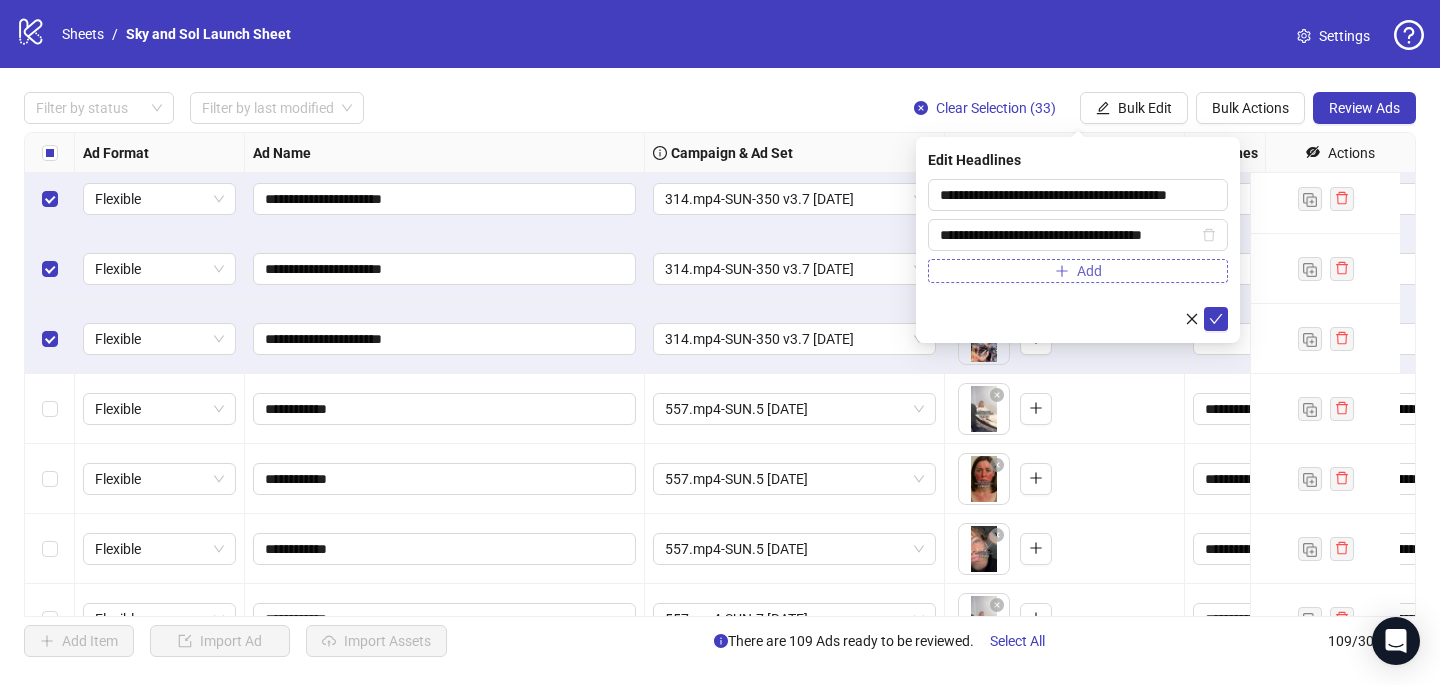 click on "Add" at bounding box center [1078, 271] 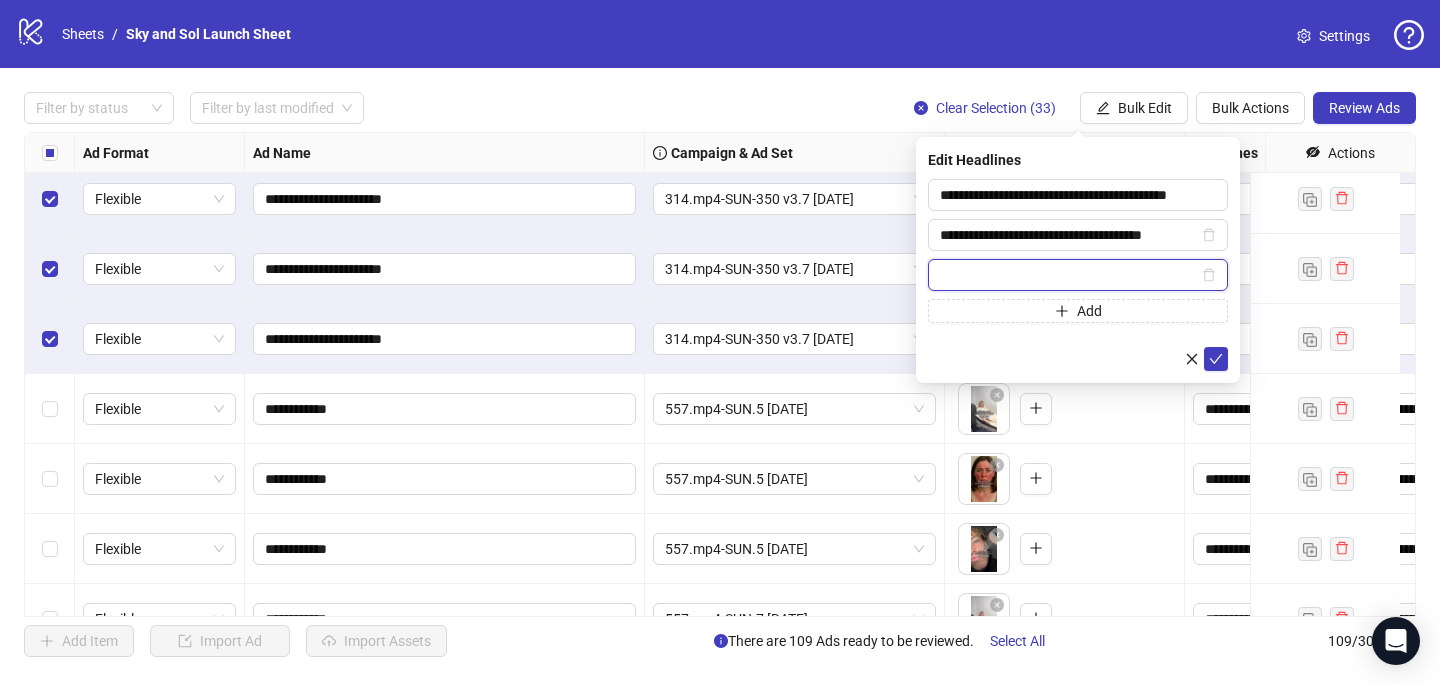 paste on "**********" 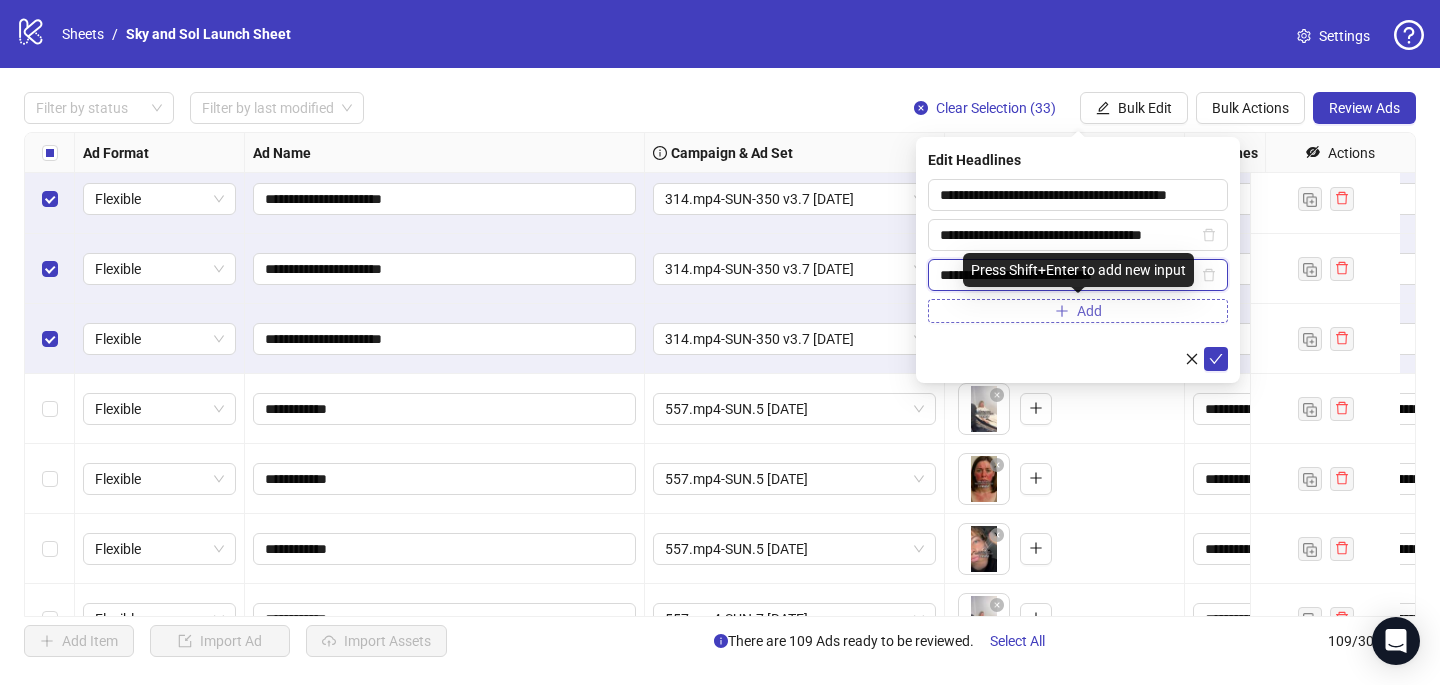 type on "**********" 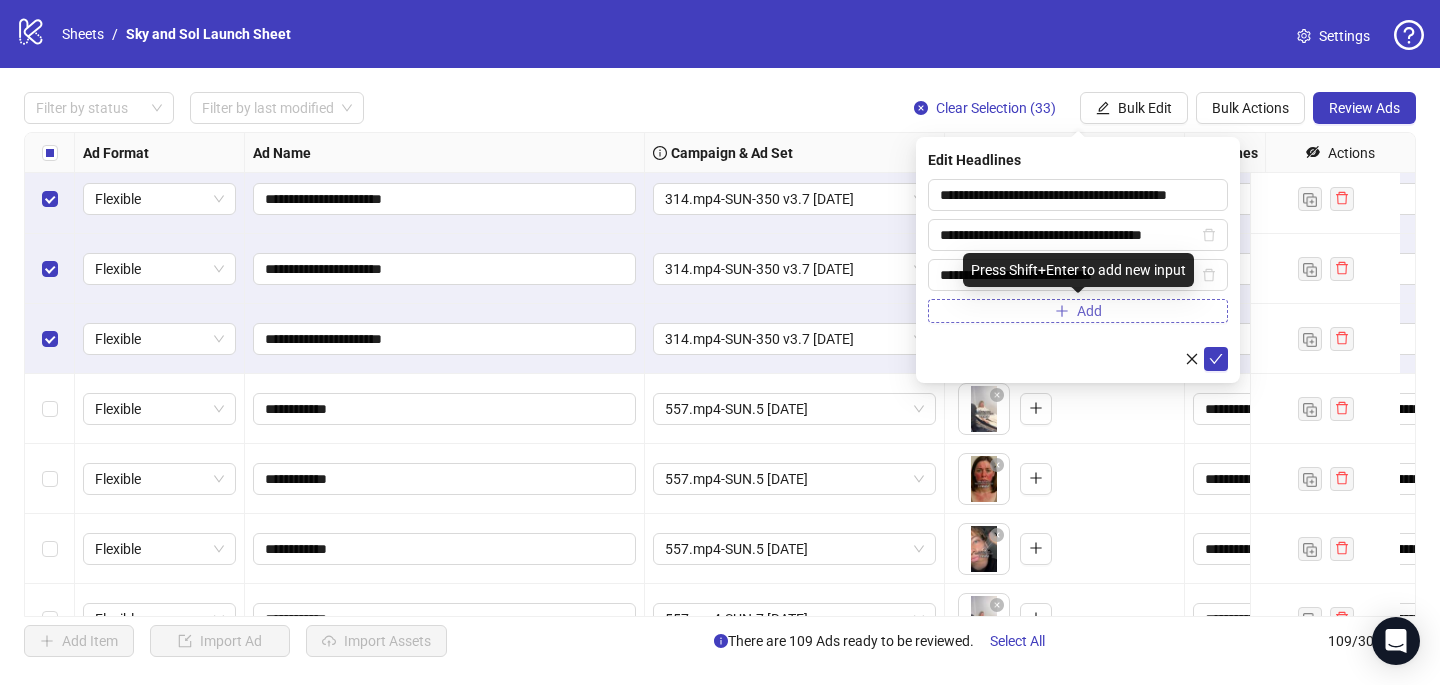 click on "Add" at bounding box center (1078, 311) 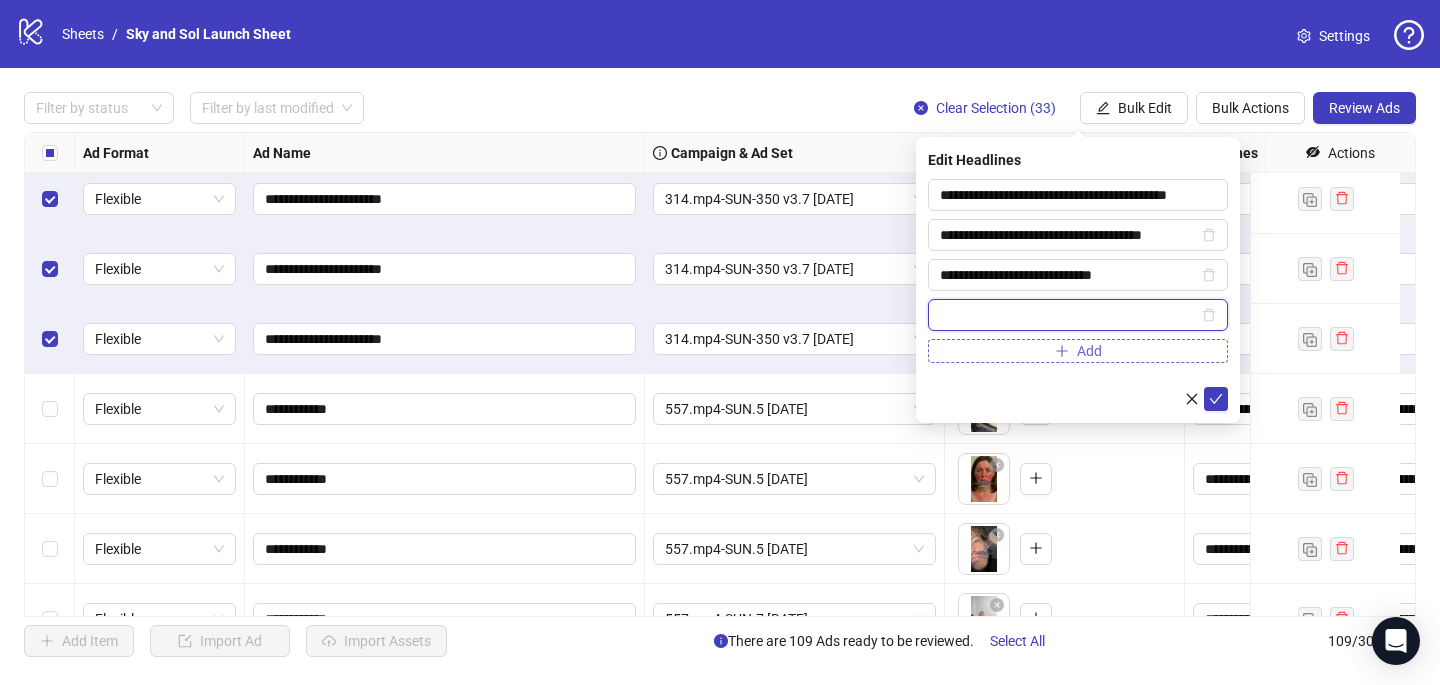 paste on "**********" 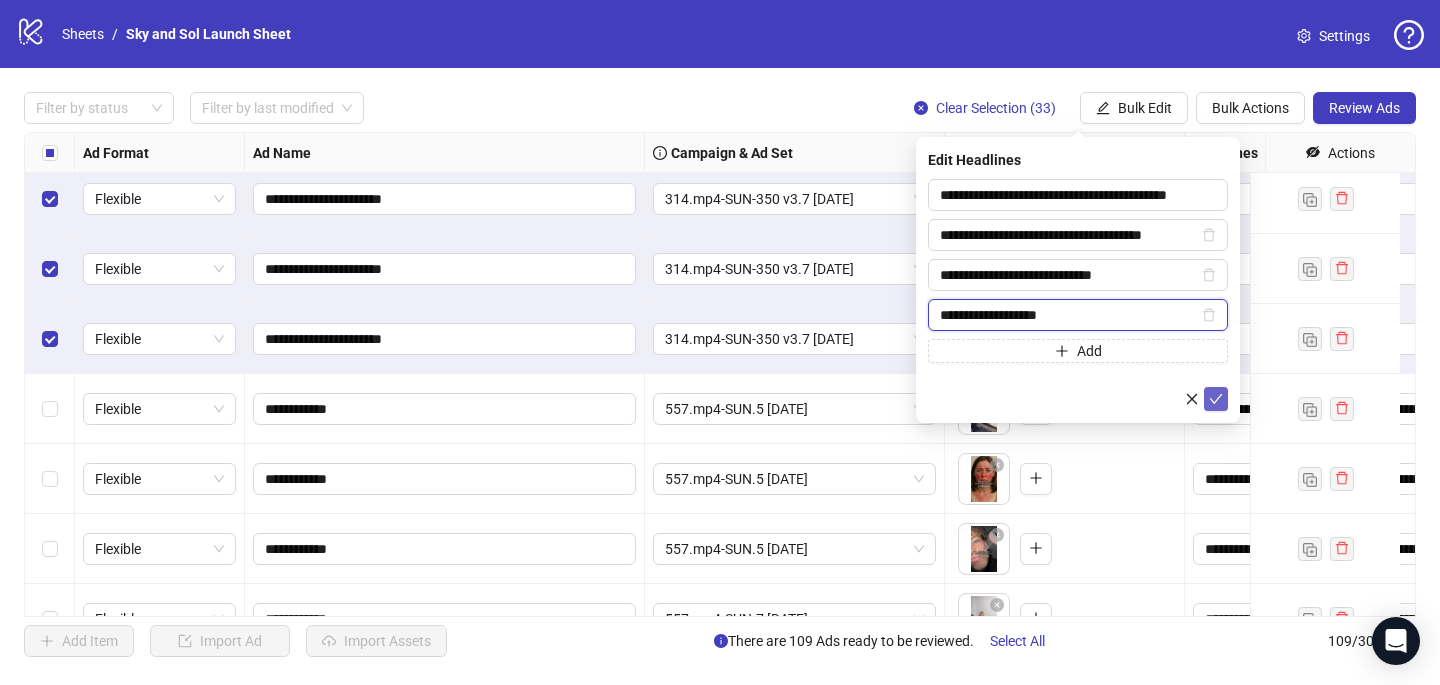 type on "**********" 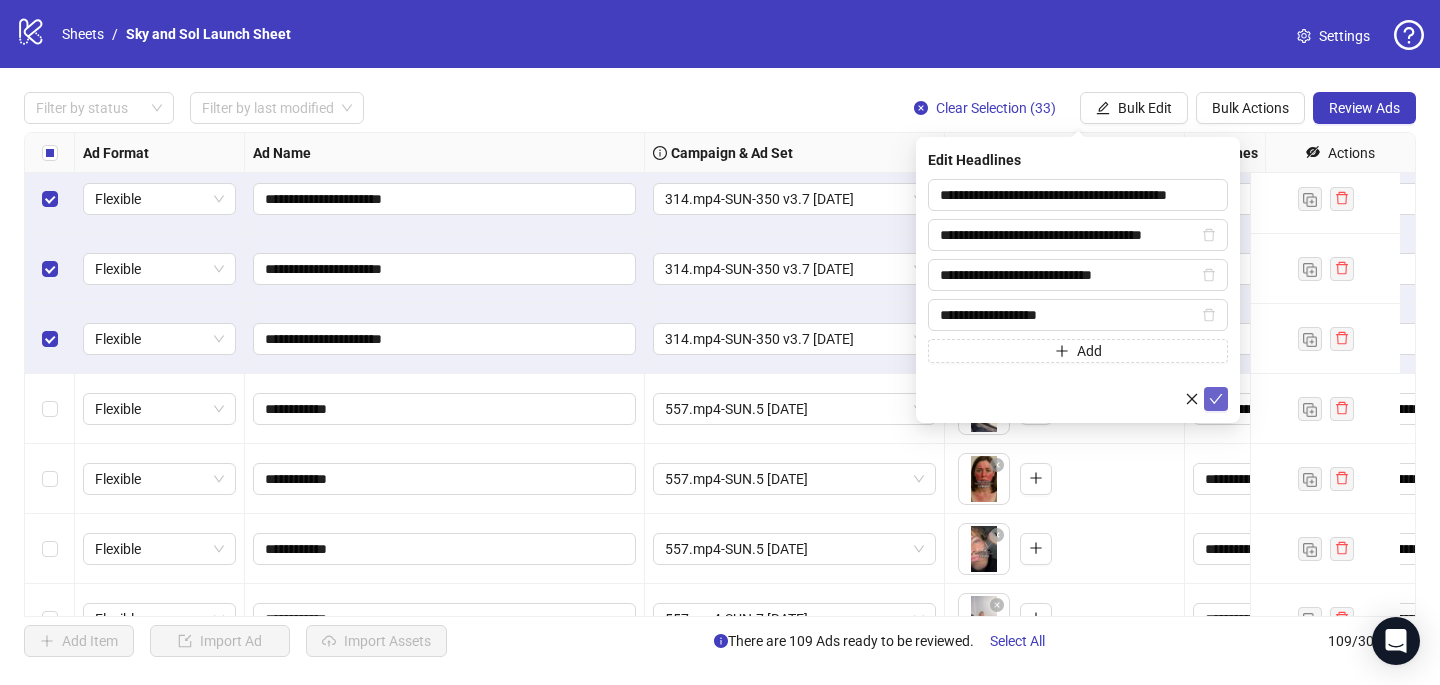 click 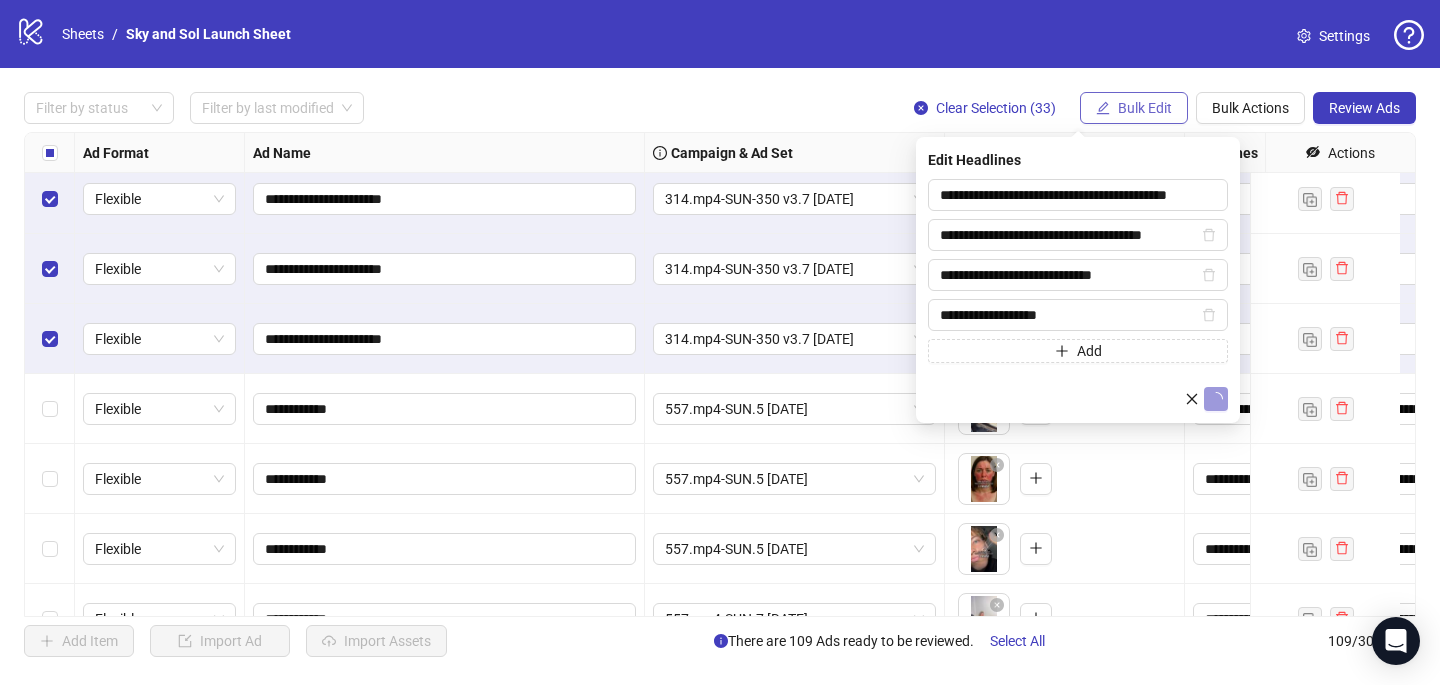 click on "Bulk Edit" at bounding box center (1145, 108) 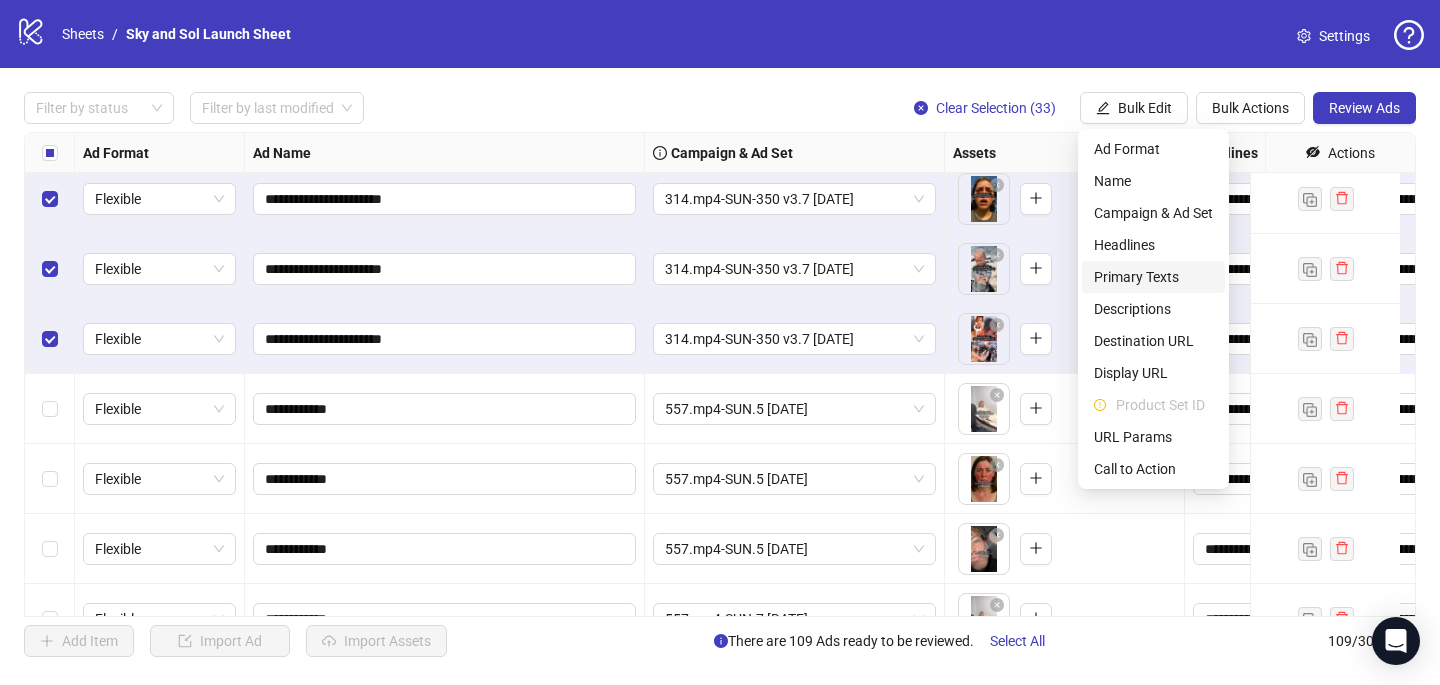 click on "Primary Texts" at bounding box center [1153, 277] 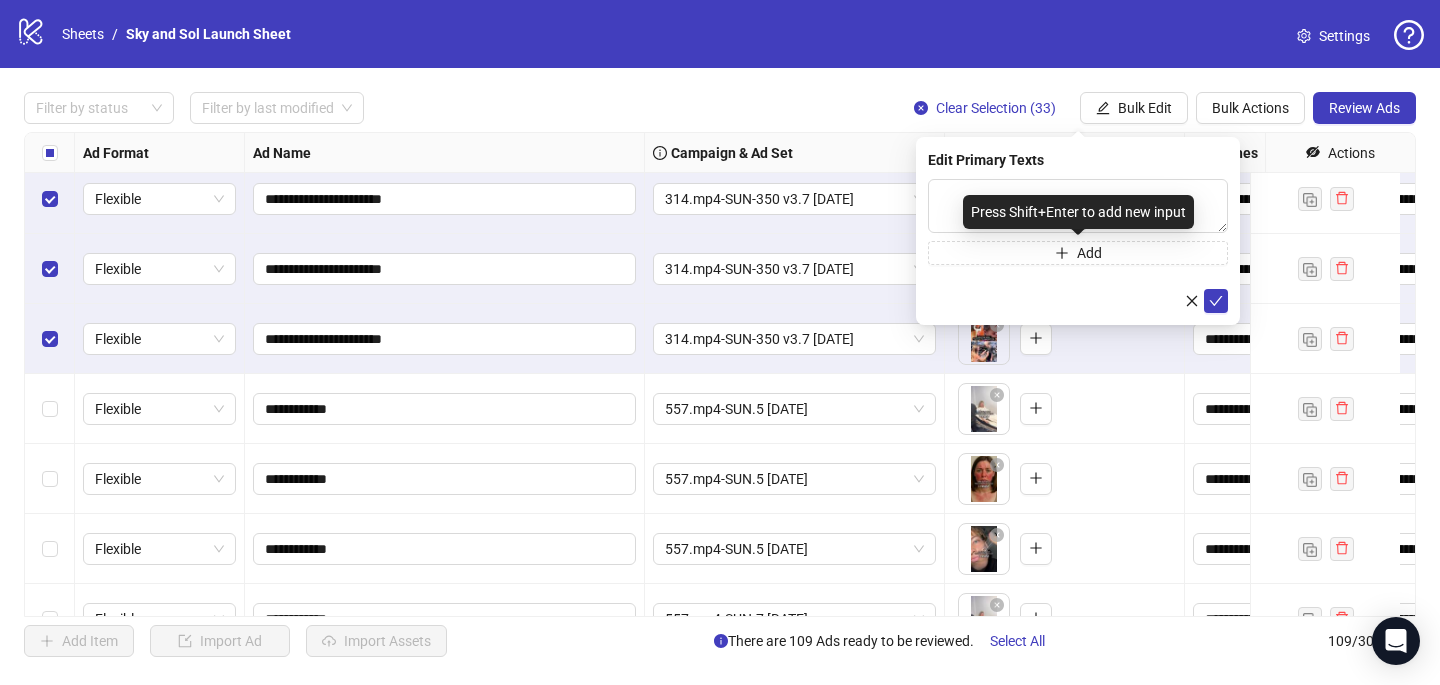 click on "Press Shift+Enter to add new input" at bounding box center (1078, 212) 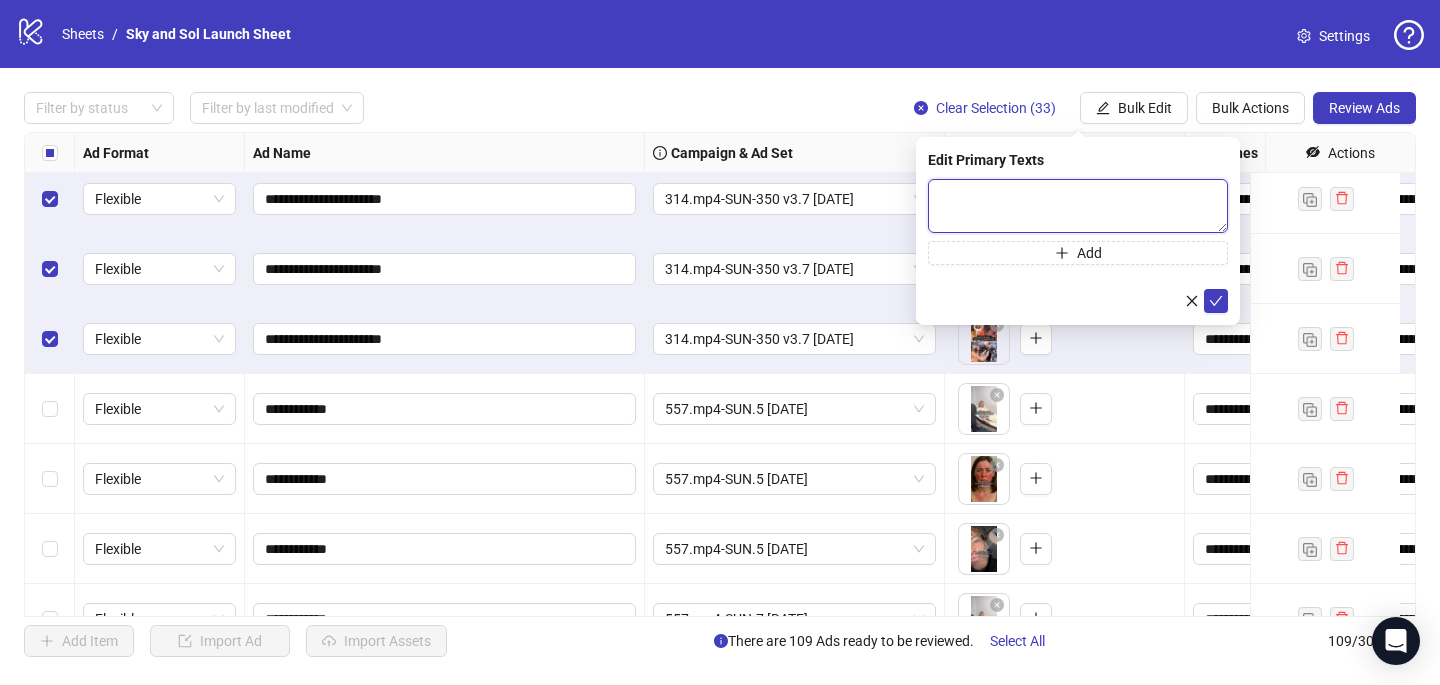 click at bounding box center (1078, 206) 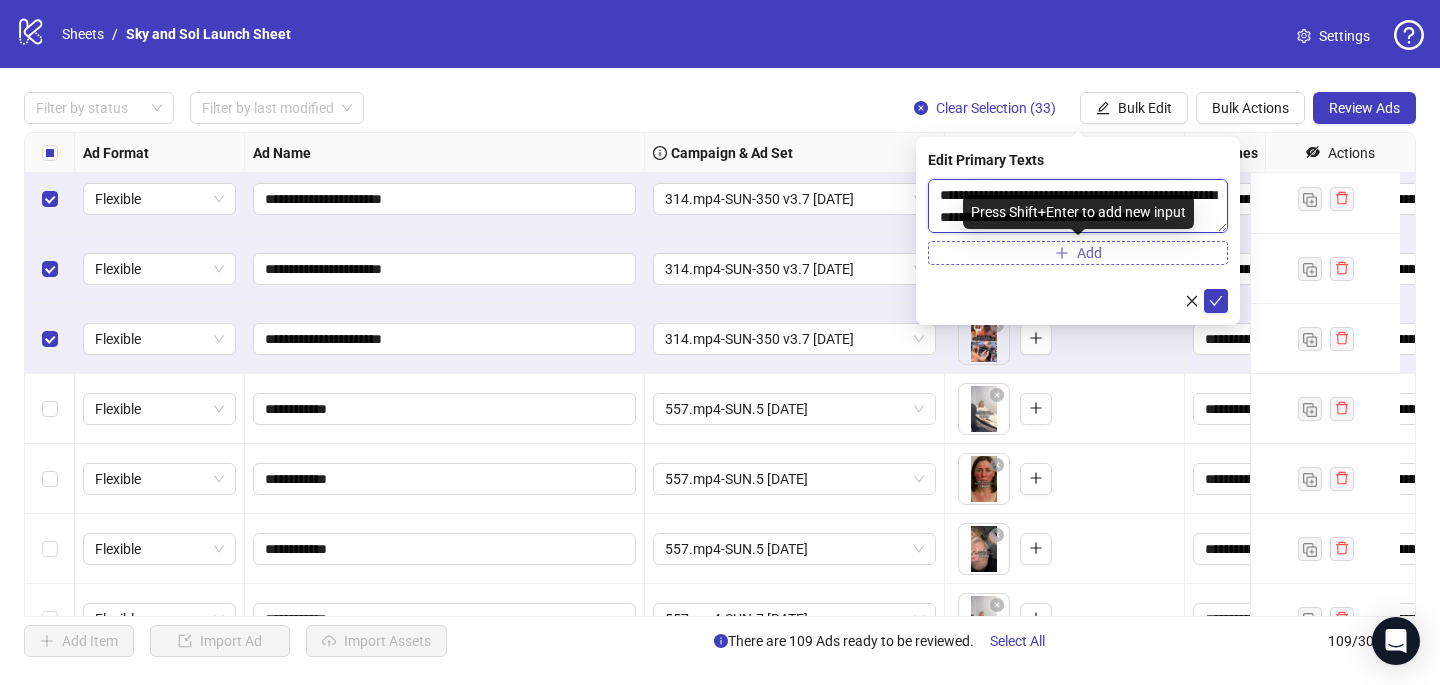 scroll, scrollTop: 286, scrollLeft: 0, axis: vertical 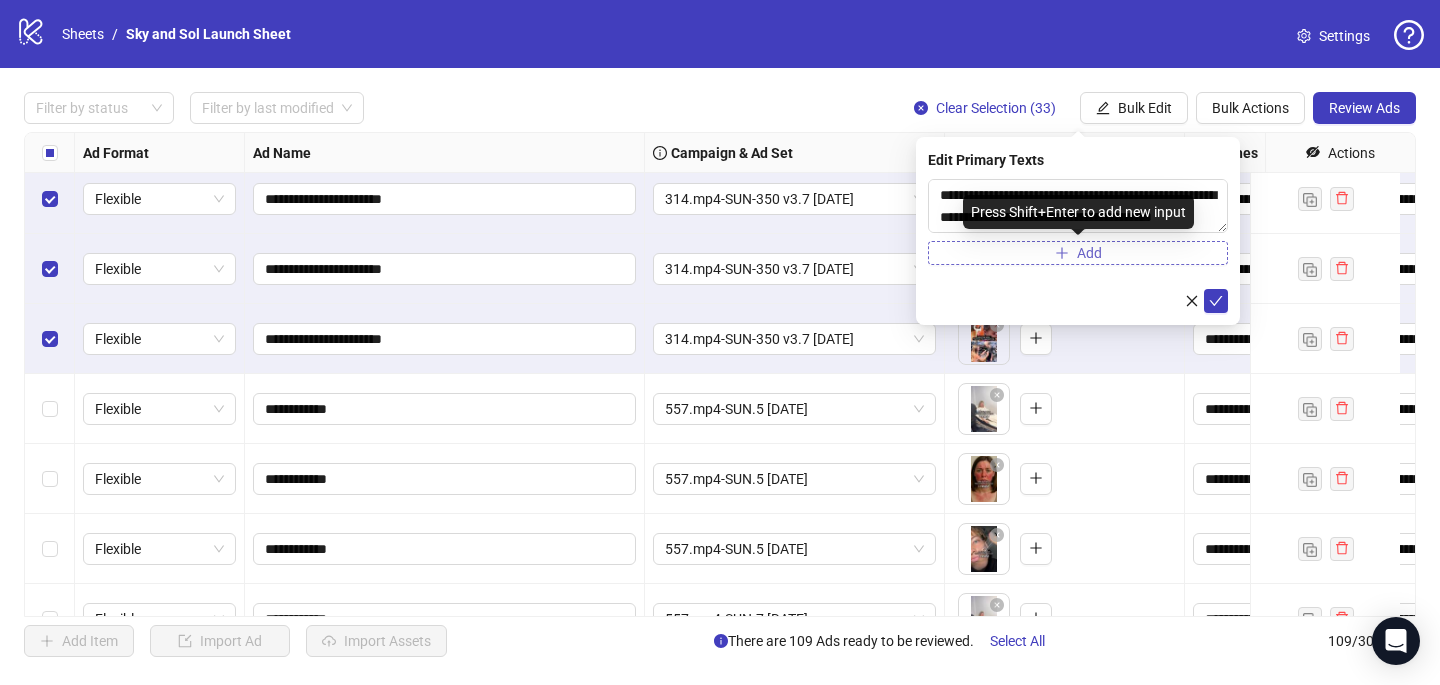 click on "Add" at bounding box center [1078, 253] 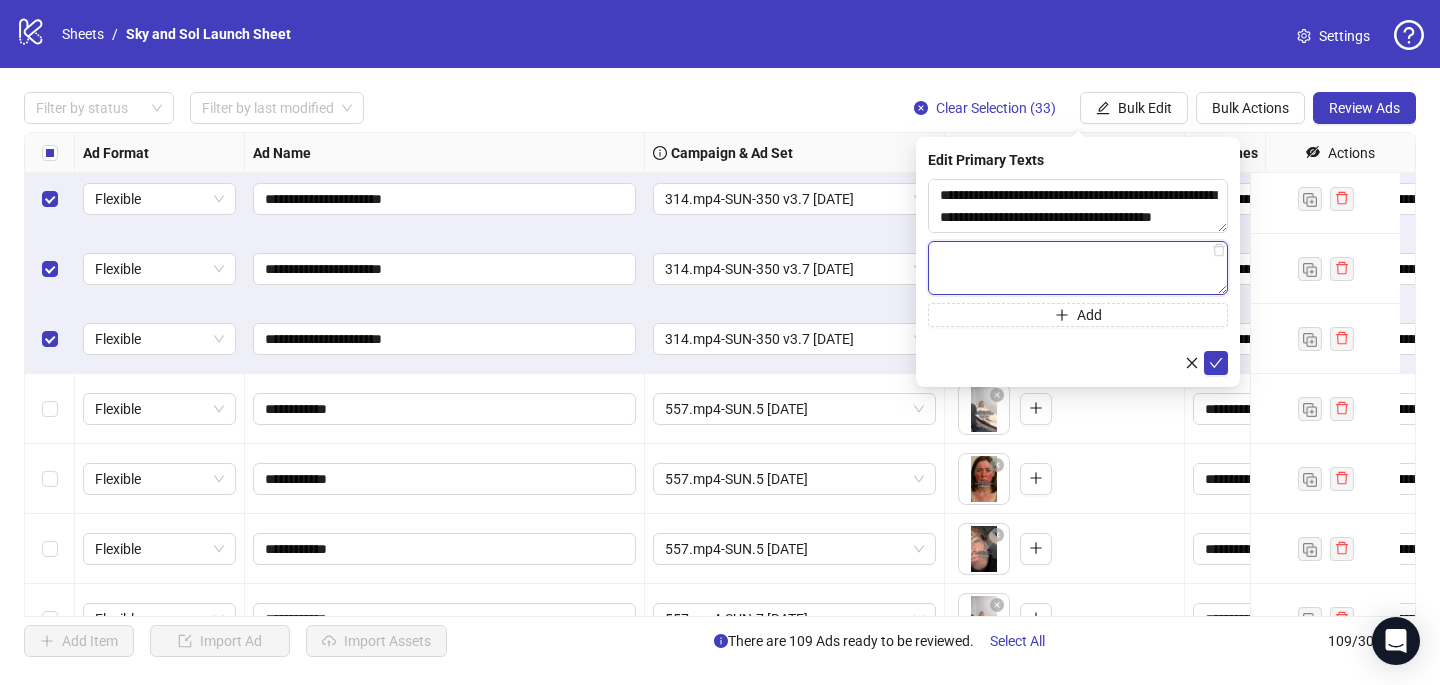 paste on "**********" 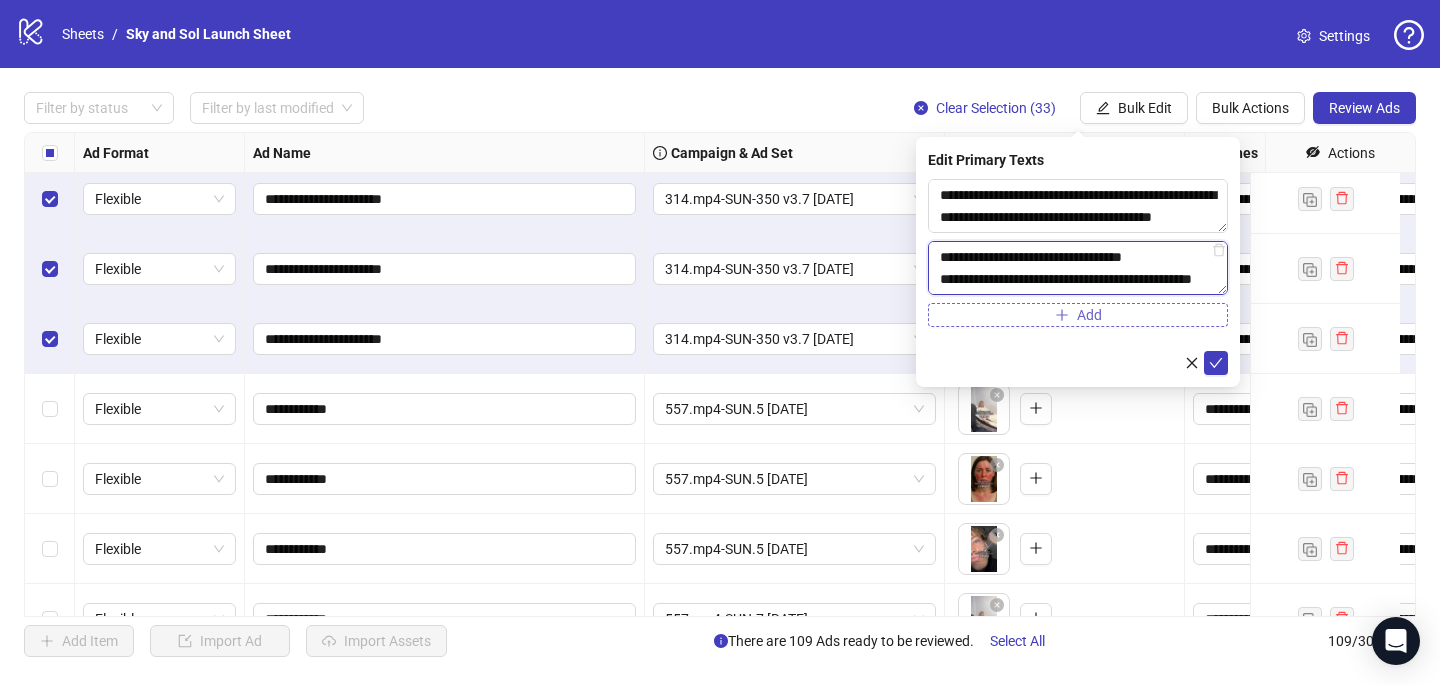 scroll, scrollTop: 418, scrollLeft: 0, axis: vertical 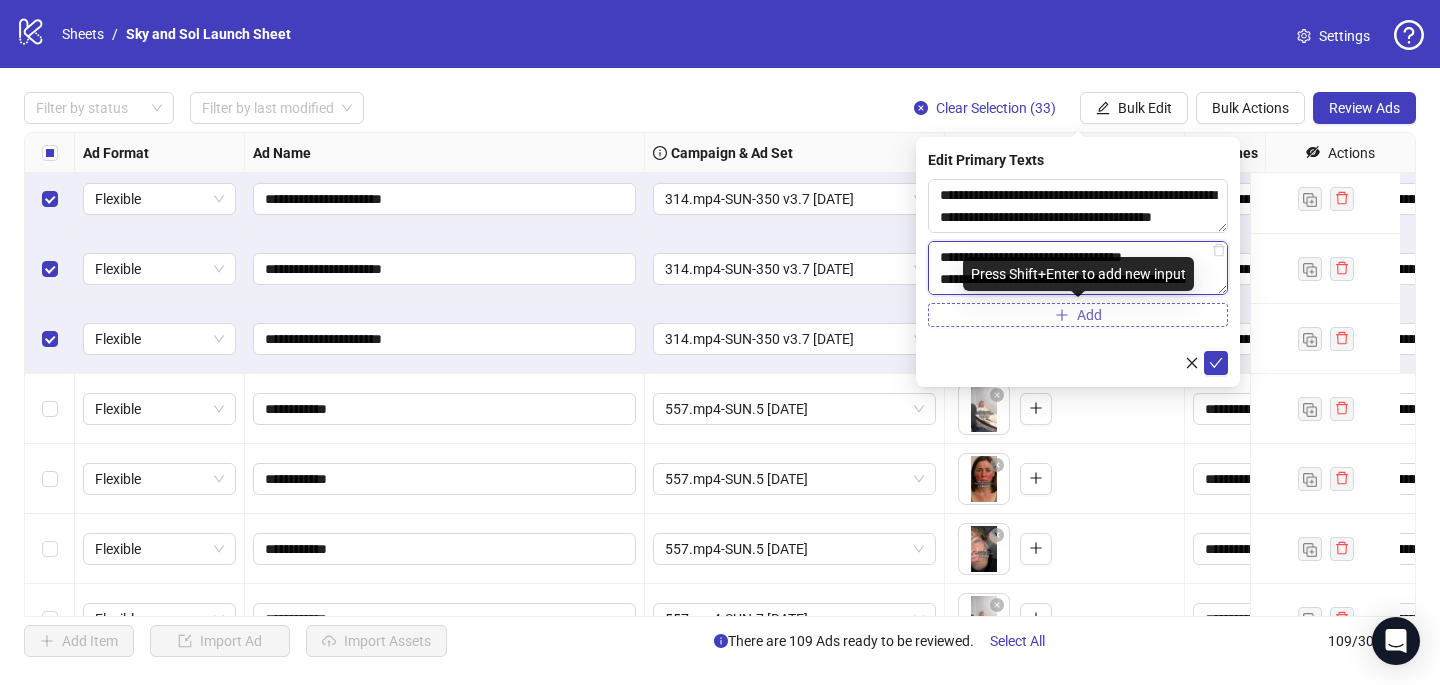 type on "**********" 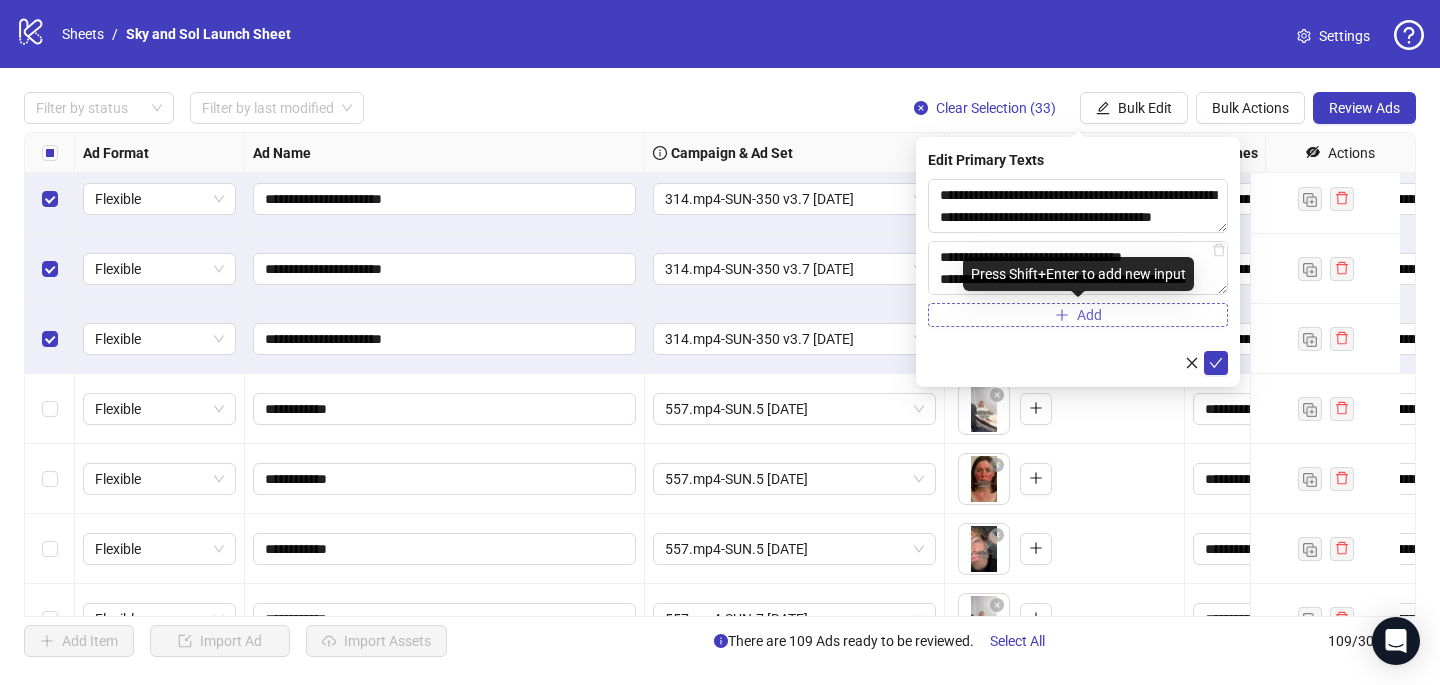 click 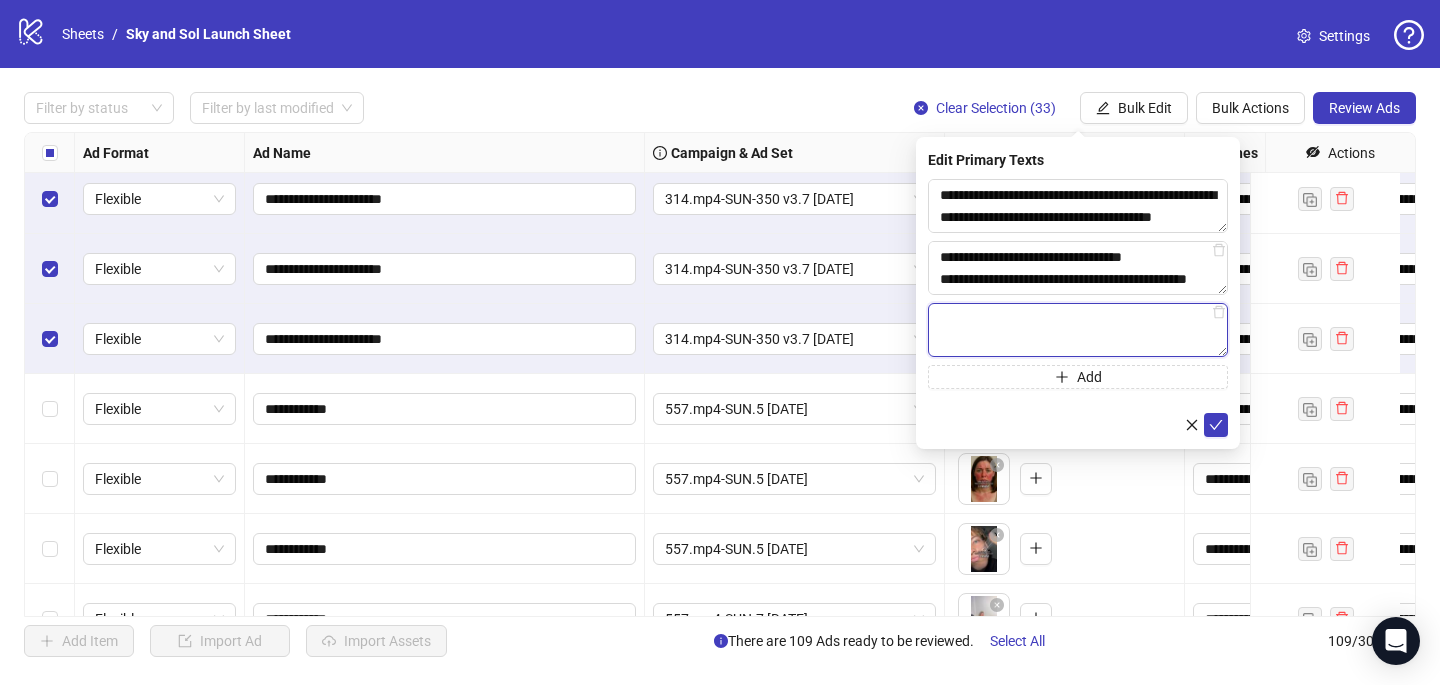 paste on "**********" 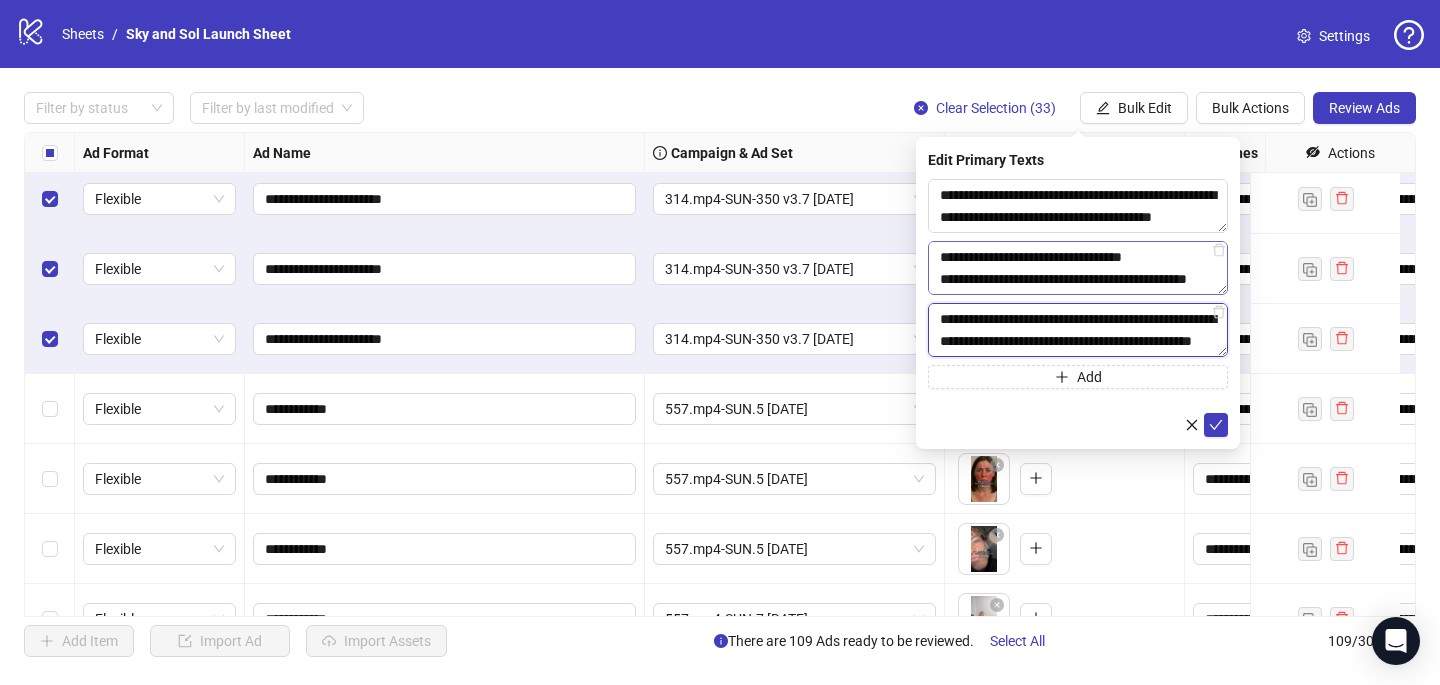 scroll, scrollTop: 704, scrollLeft: 0, axis: vertical 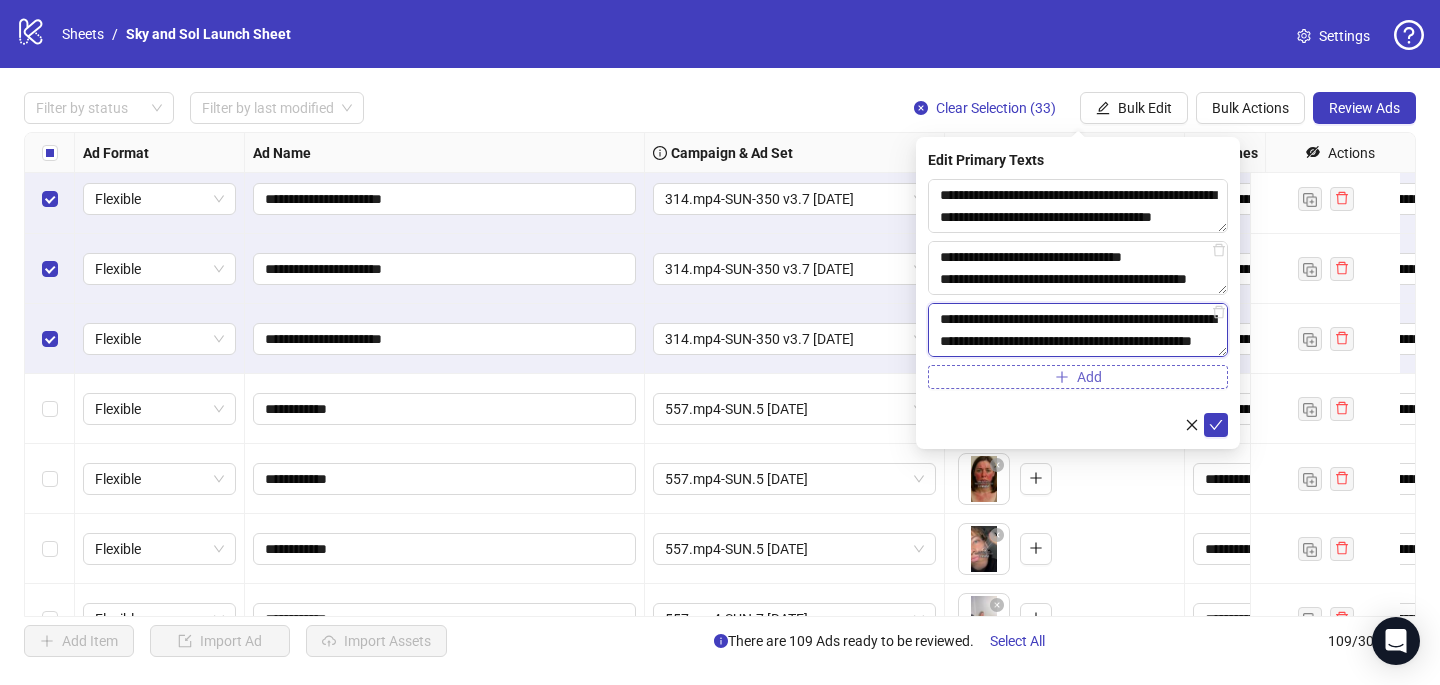 type on "**********" 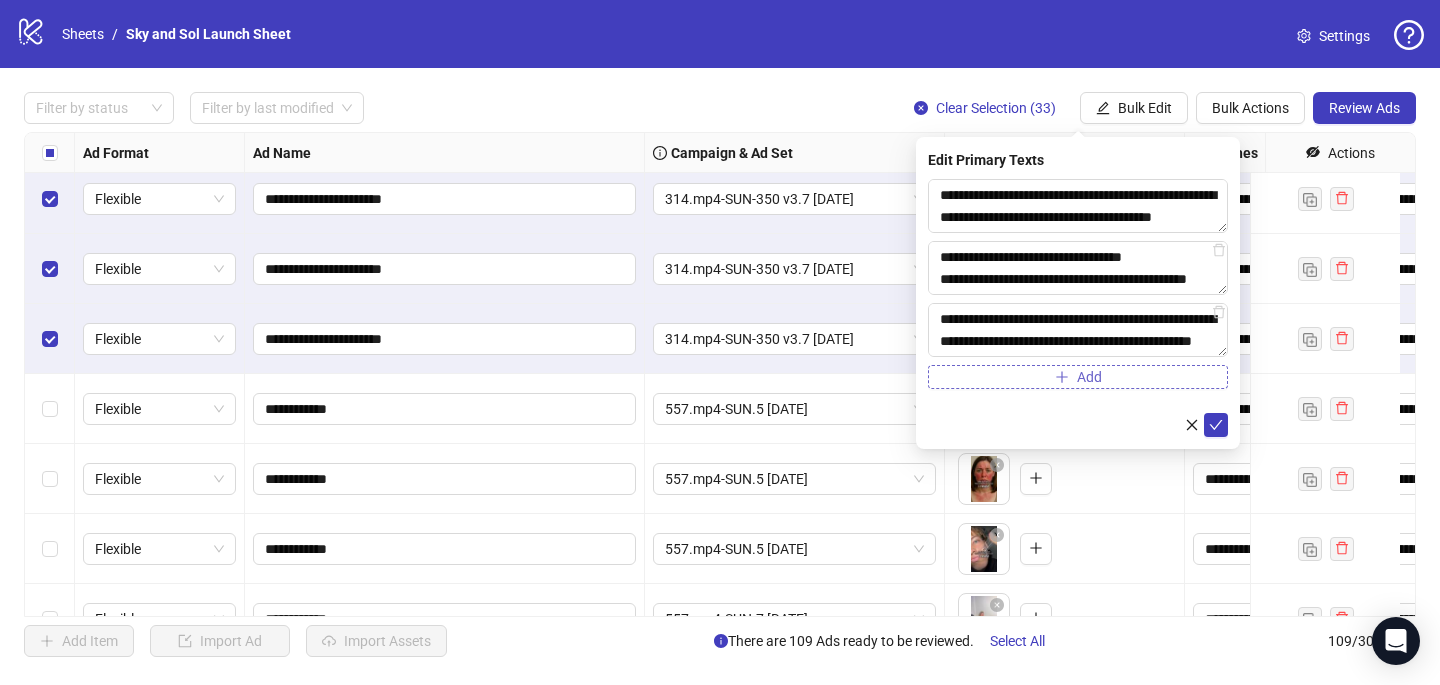 click on "Add" at bounding box center (1089, 377) 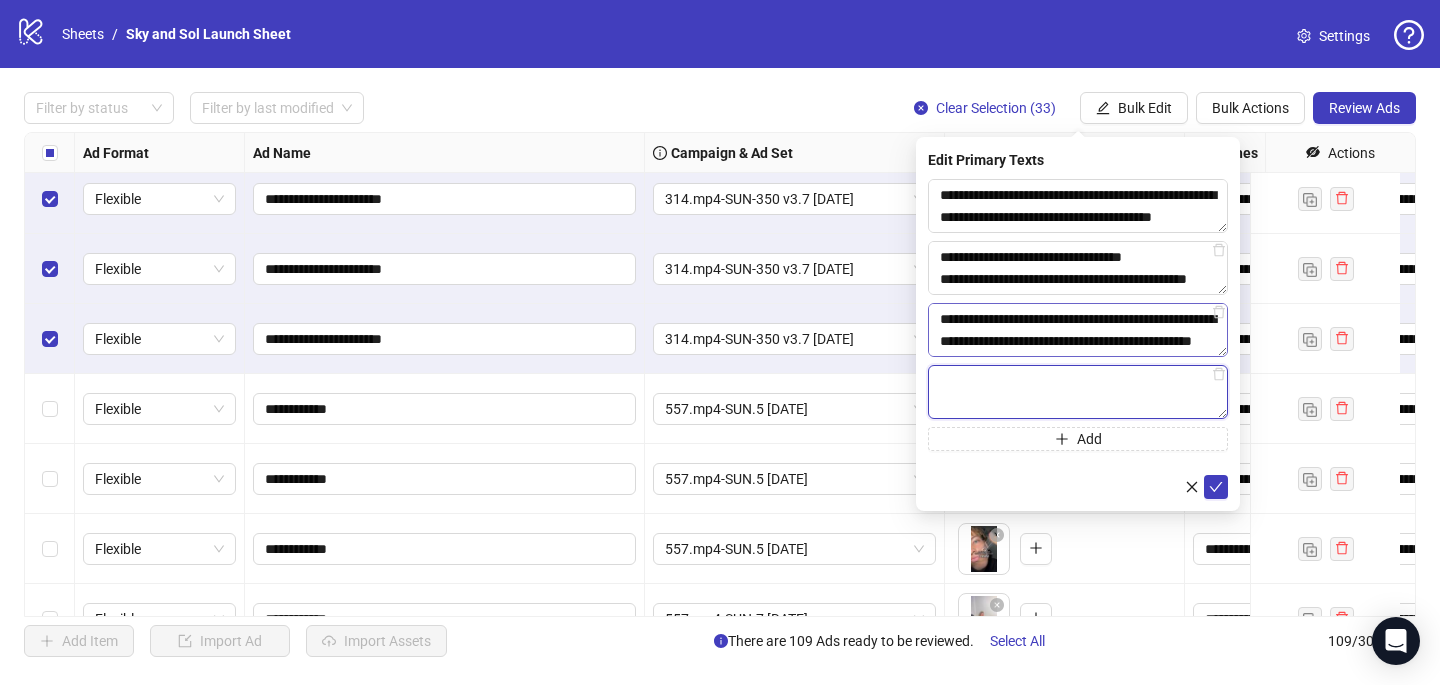 paste on "**********" 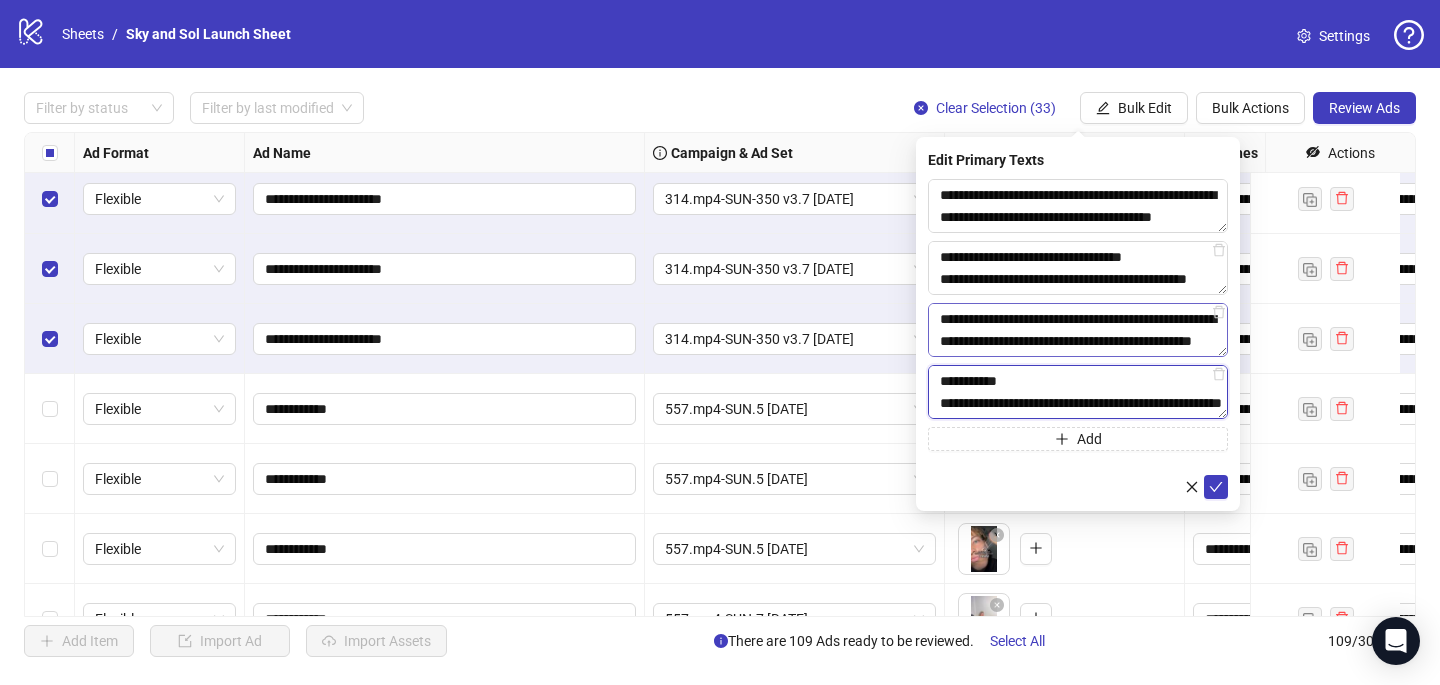 scroll, scrollTop: 411, scrollLeft: 0, axis: vertical 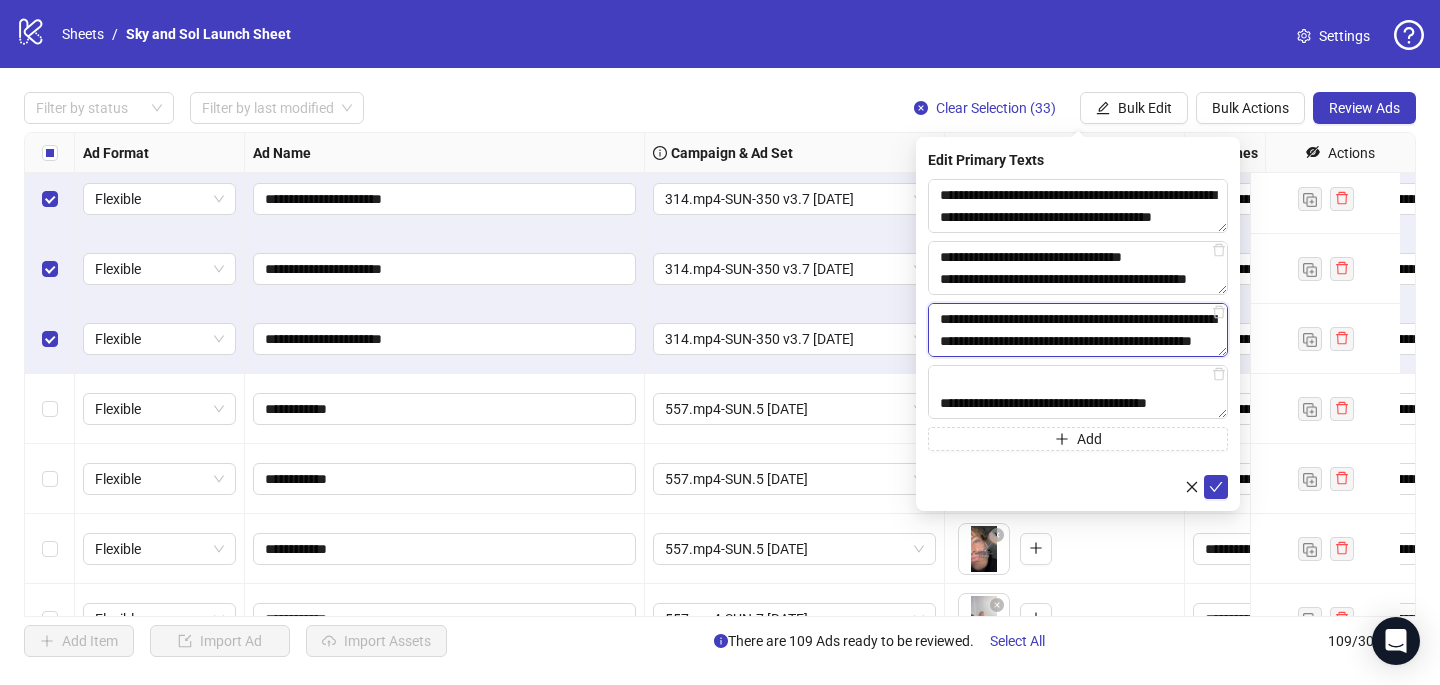 drag, startPoint x: 1060, startPoint y: 341, endPoint x: 937, endPoint y: 323, distance: 124.3101 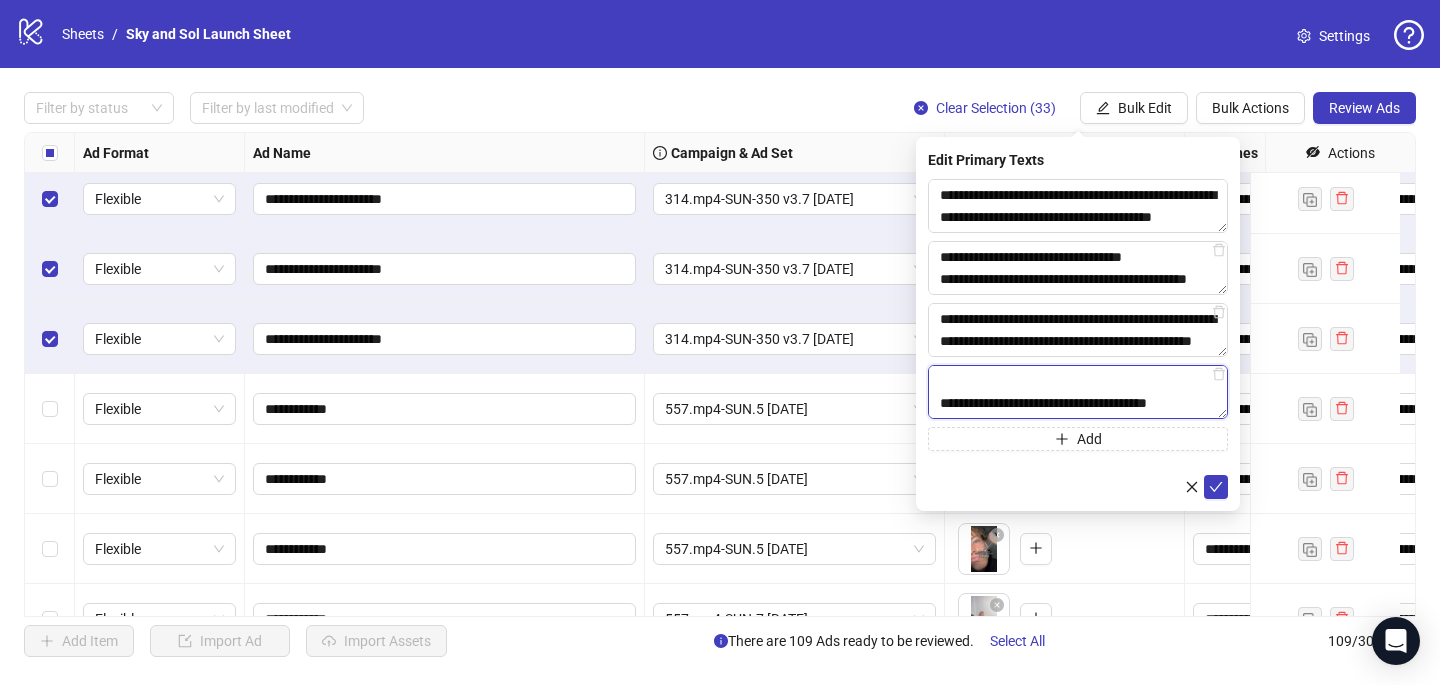 scroll, scrollTop: 418, scrollLeft: 0, axis: vertical 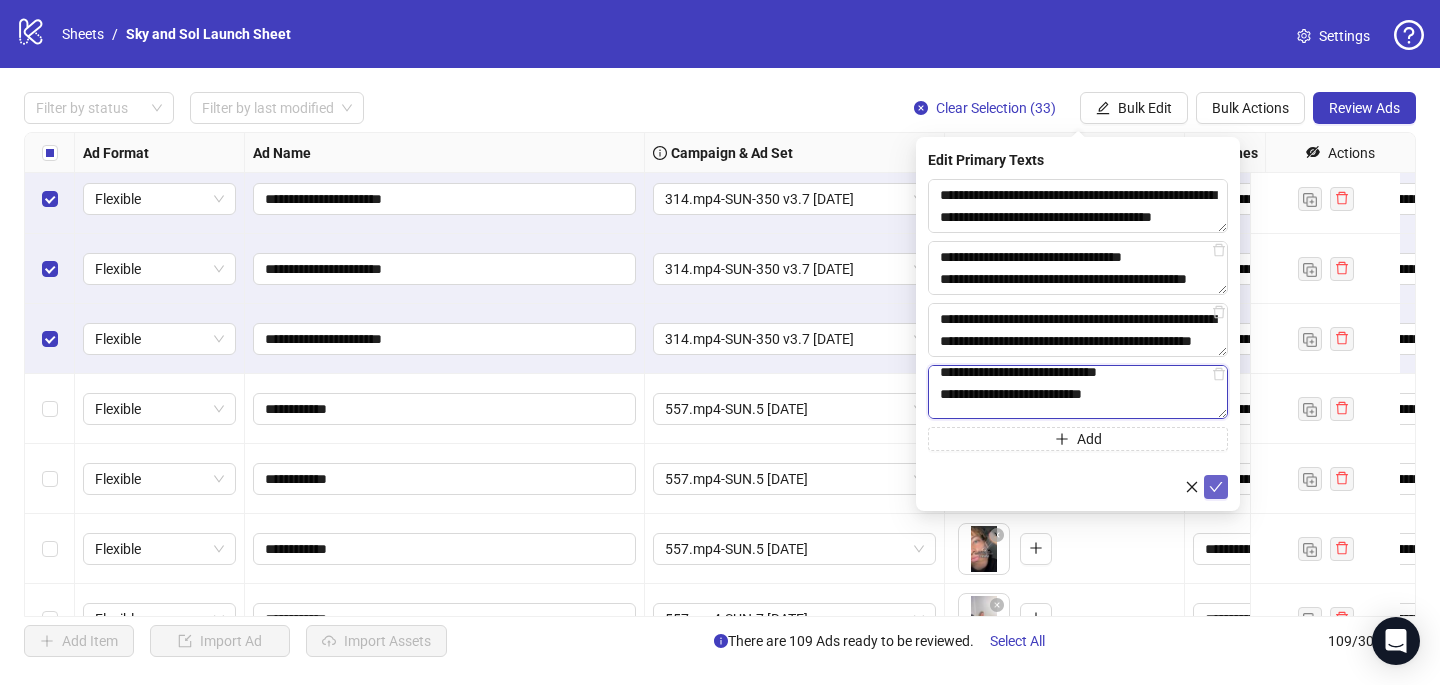 type on "**********" 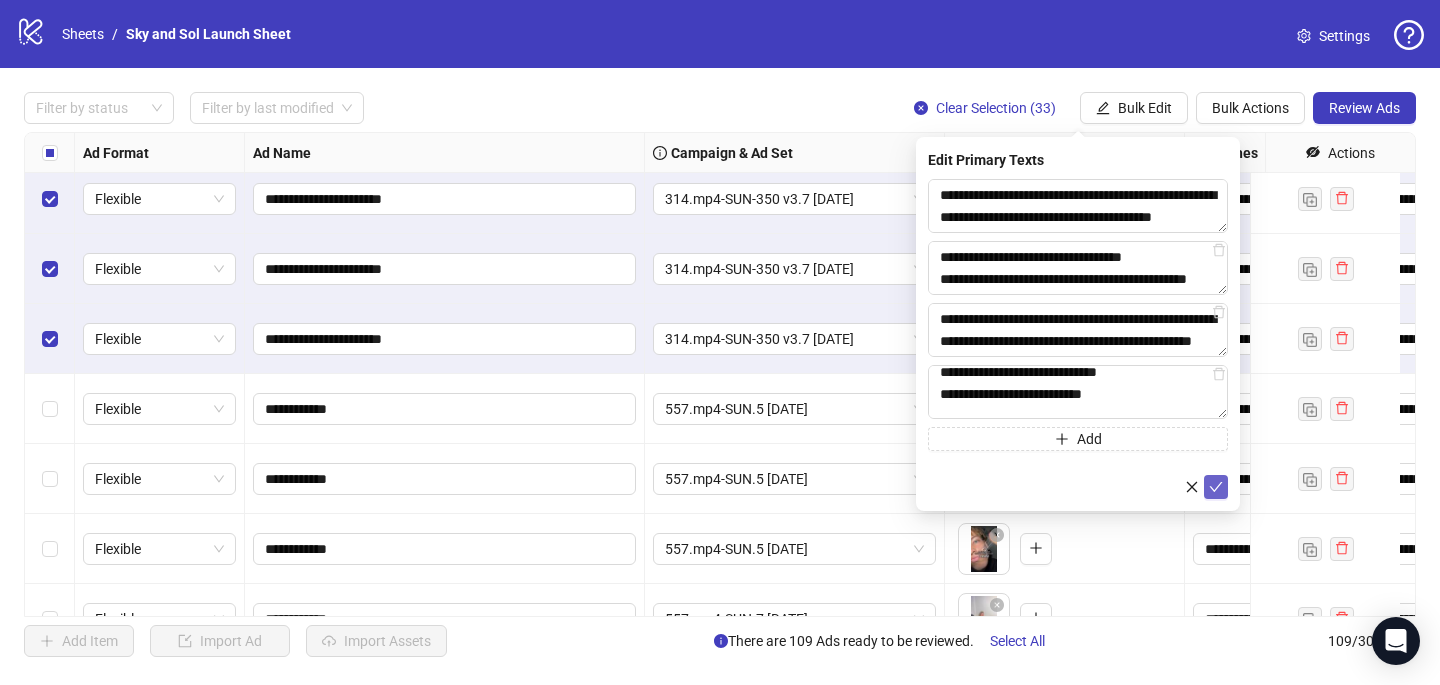 click 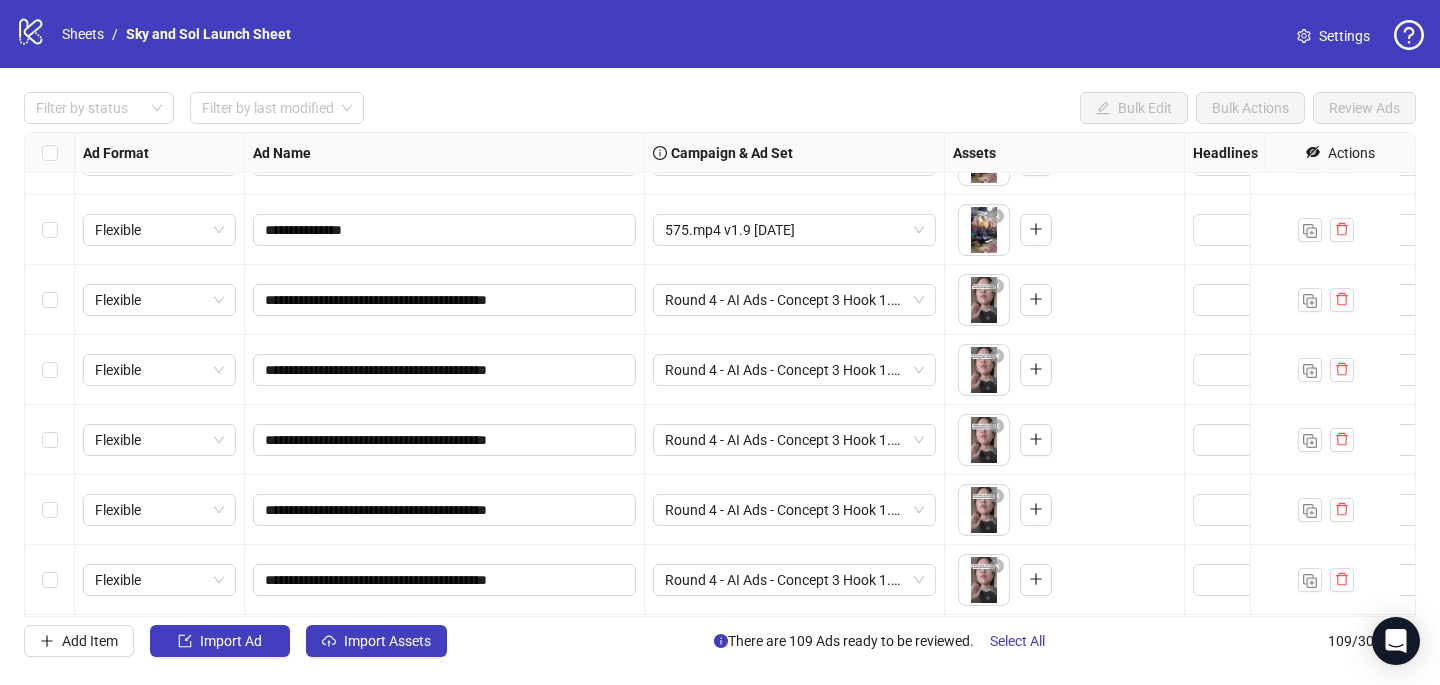 scroll, scrollTop: 6624, scrollLeft: 0, axis: vertical 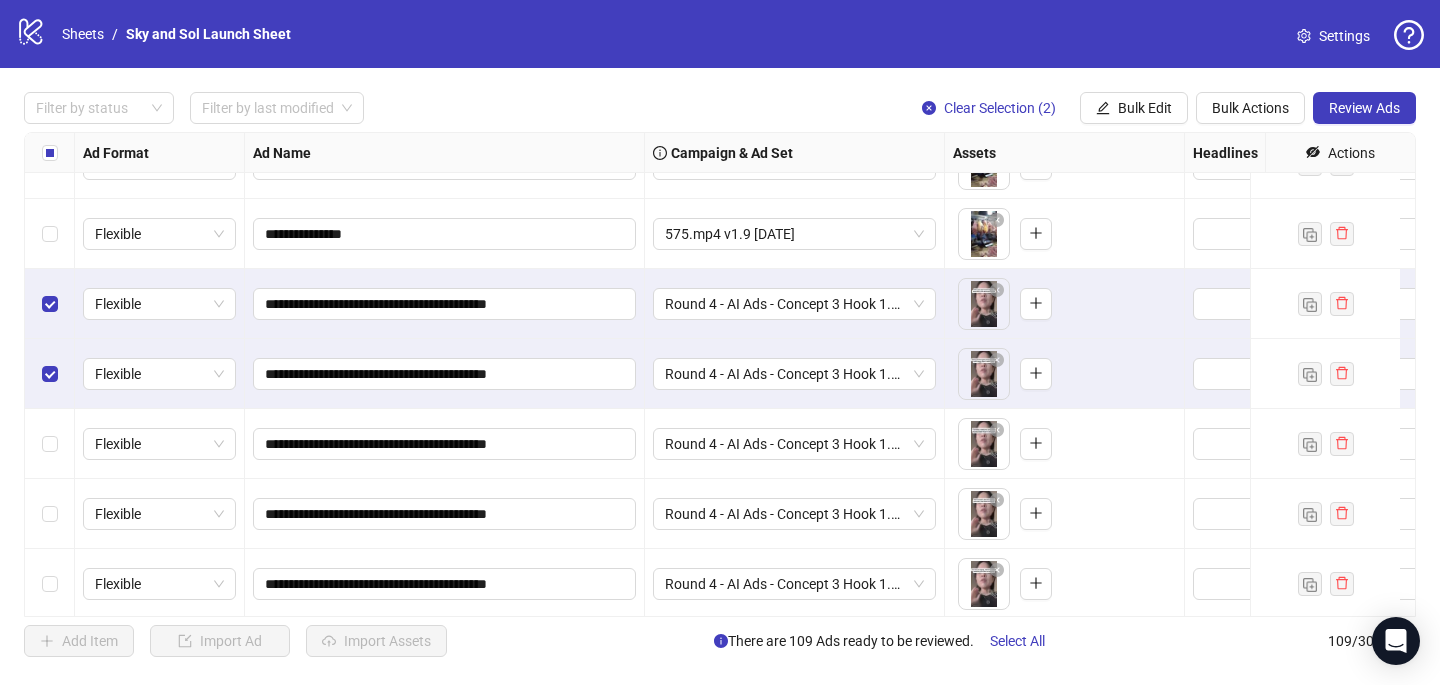 drag, startPoint x: 48, startPoint y: 432, endPoint x: 44, endPoint y: 471, distance: 39.20459 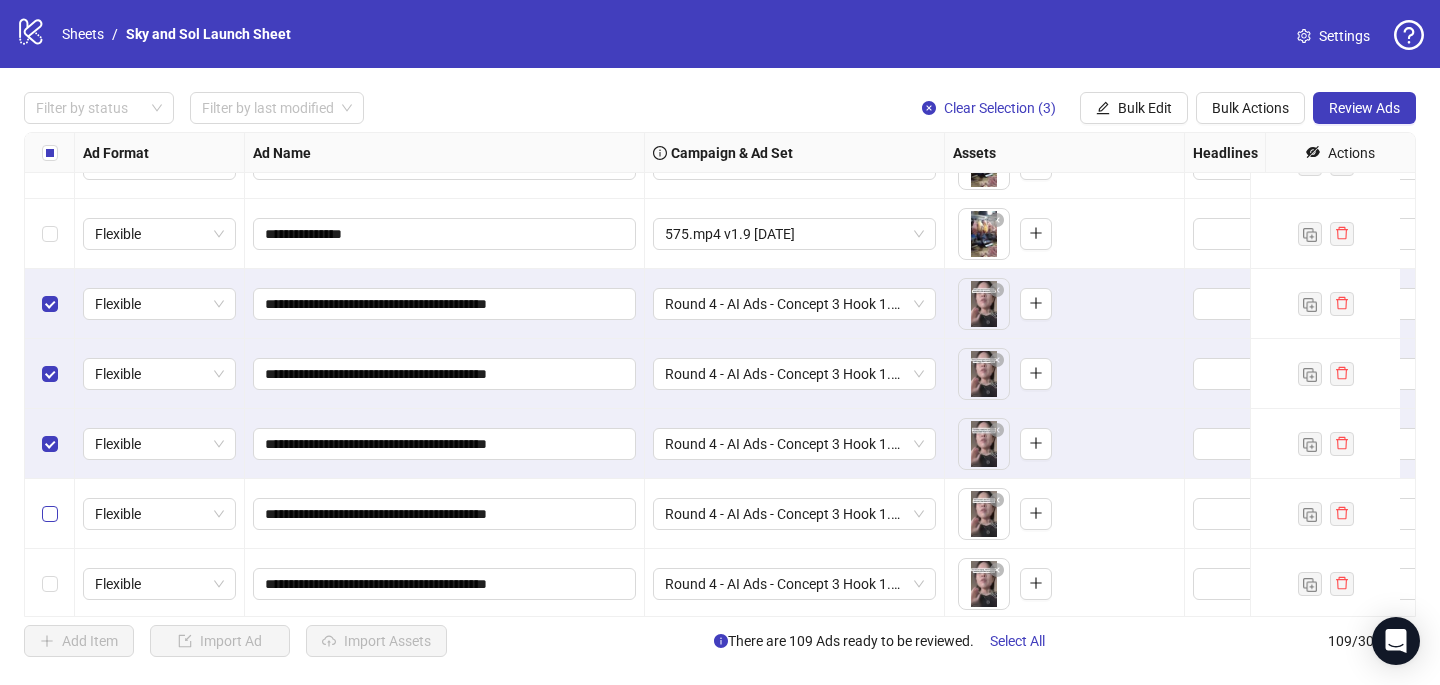 click at bounding box center [50, 514] 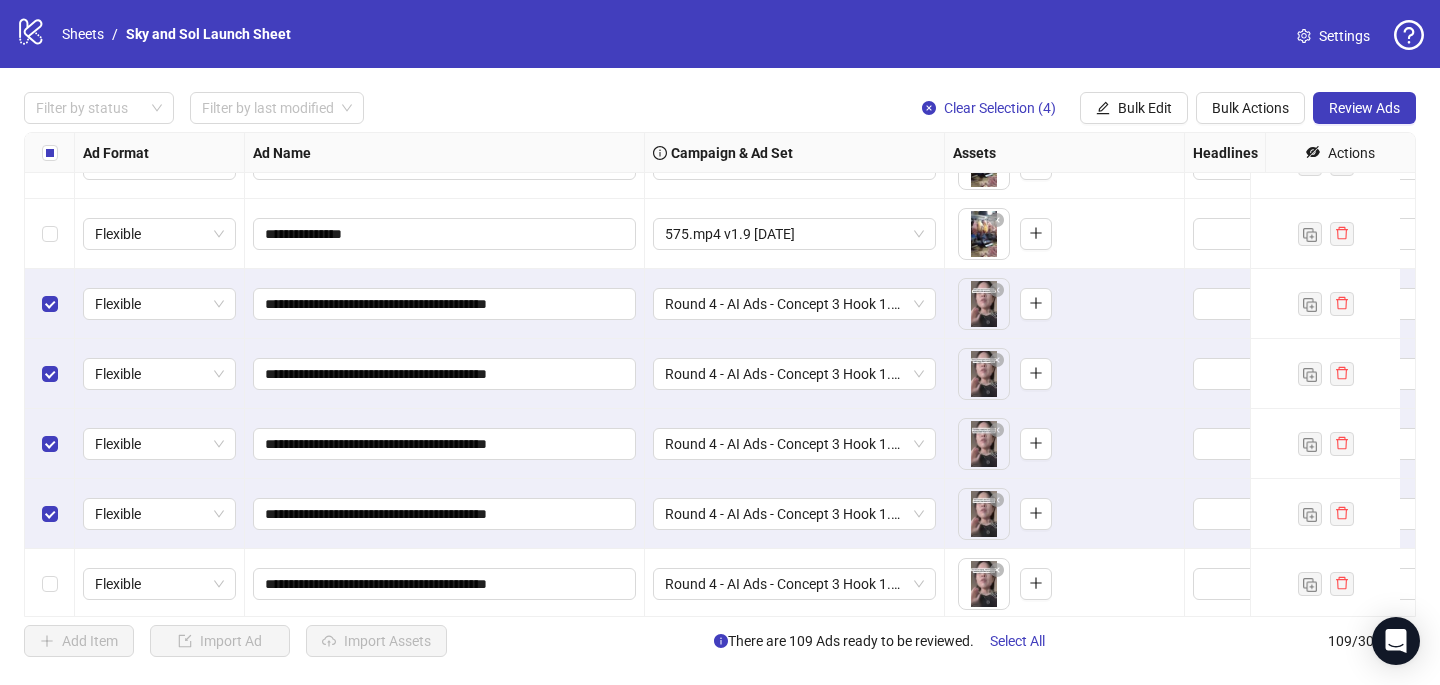 scroll, scrollTop: 6839, scrollLeft: 0, axis: vertical 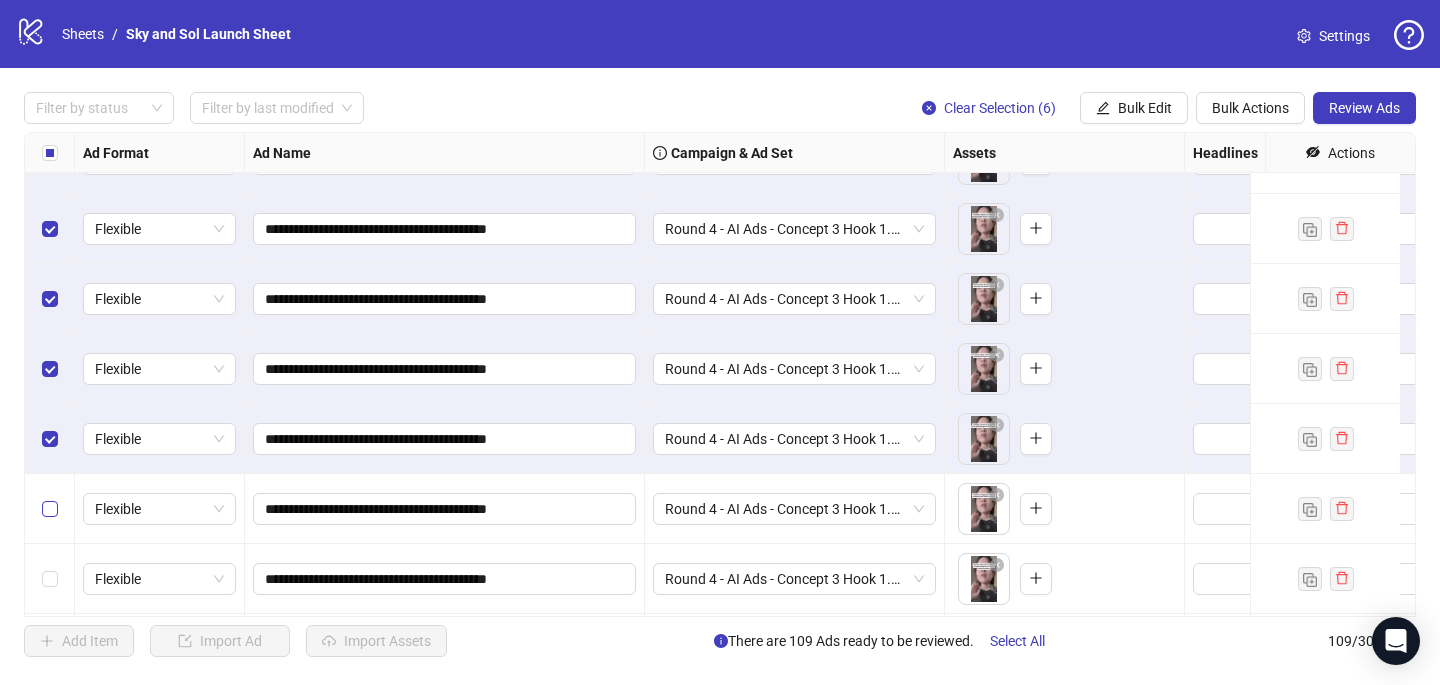 click at bounding box center [50, 509] 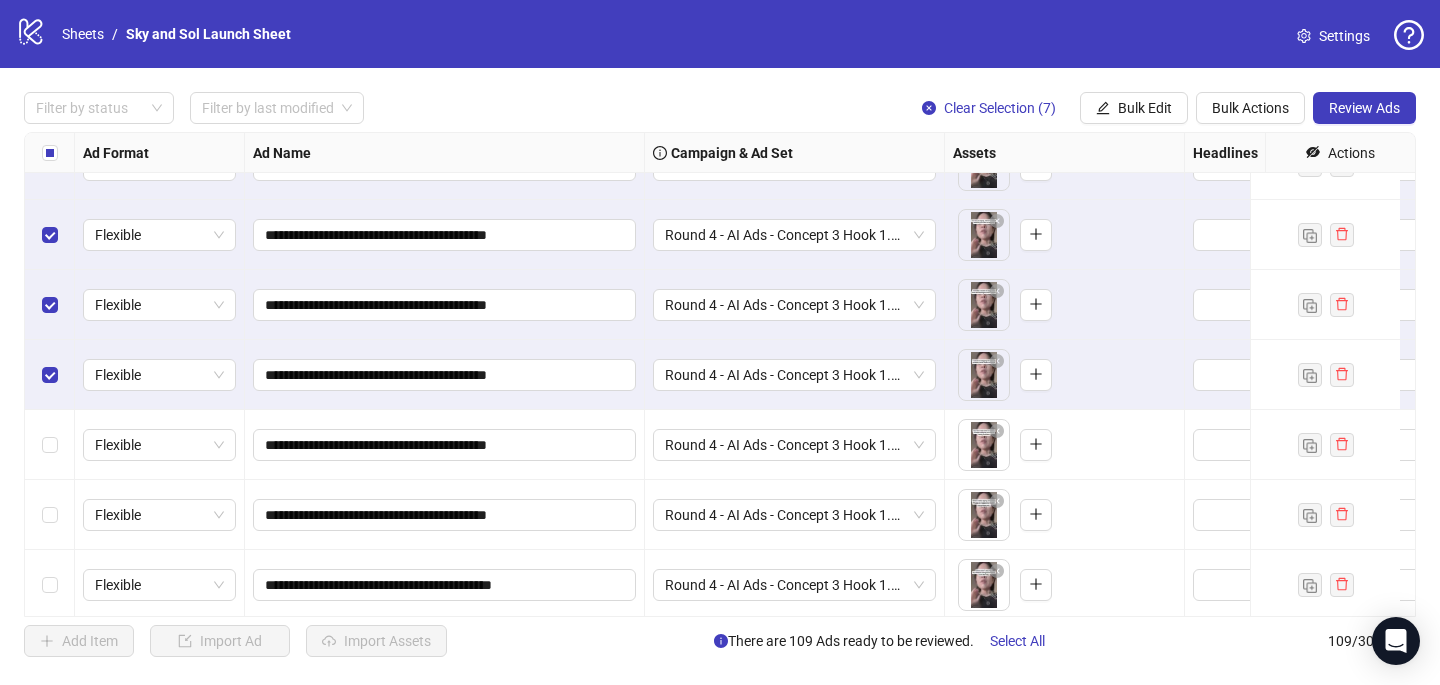 scroll, scrollTop: 7033, scrollLeft: 0, axis: vertical 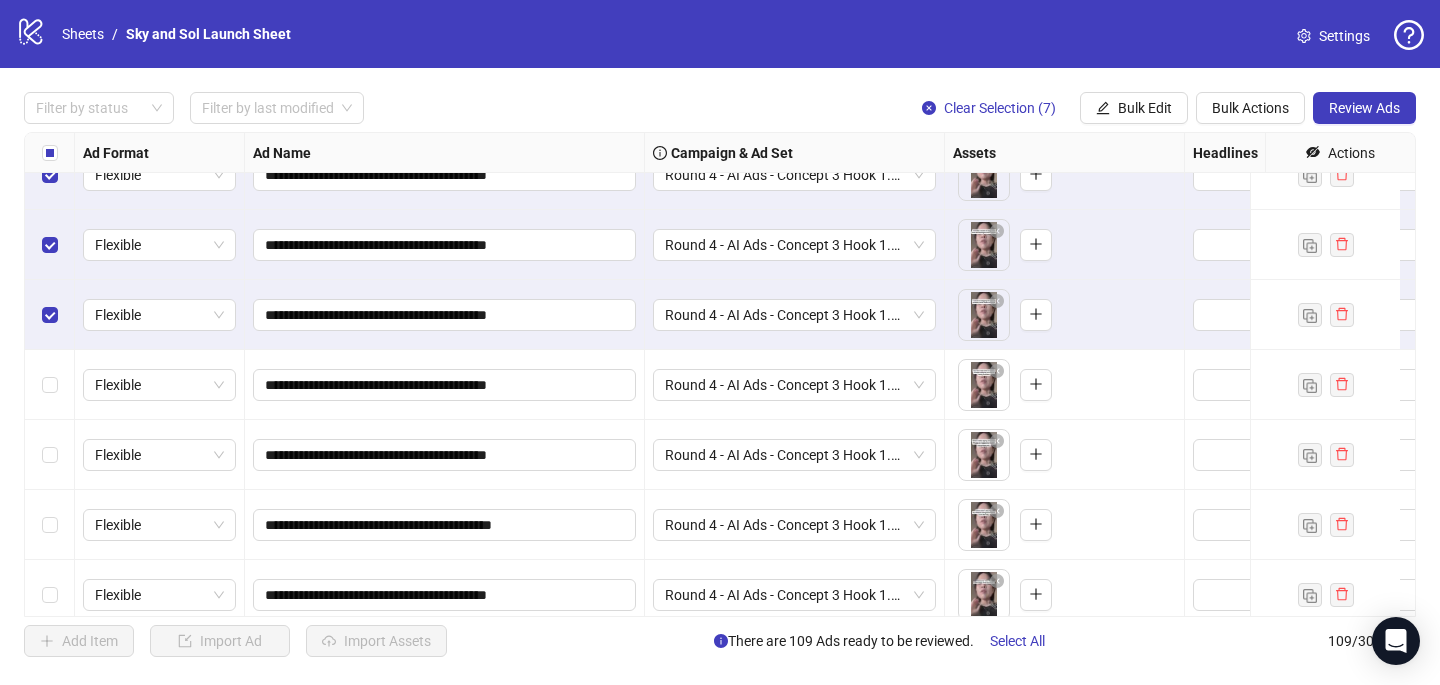 click at bounding box center [50, 385] 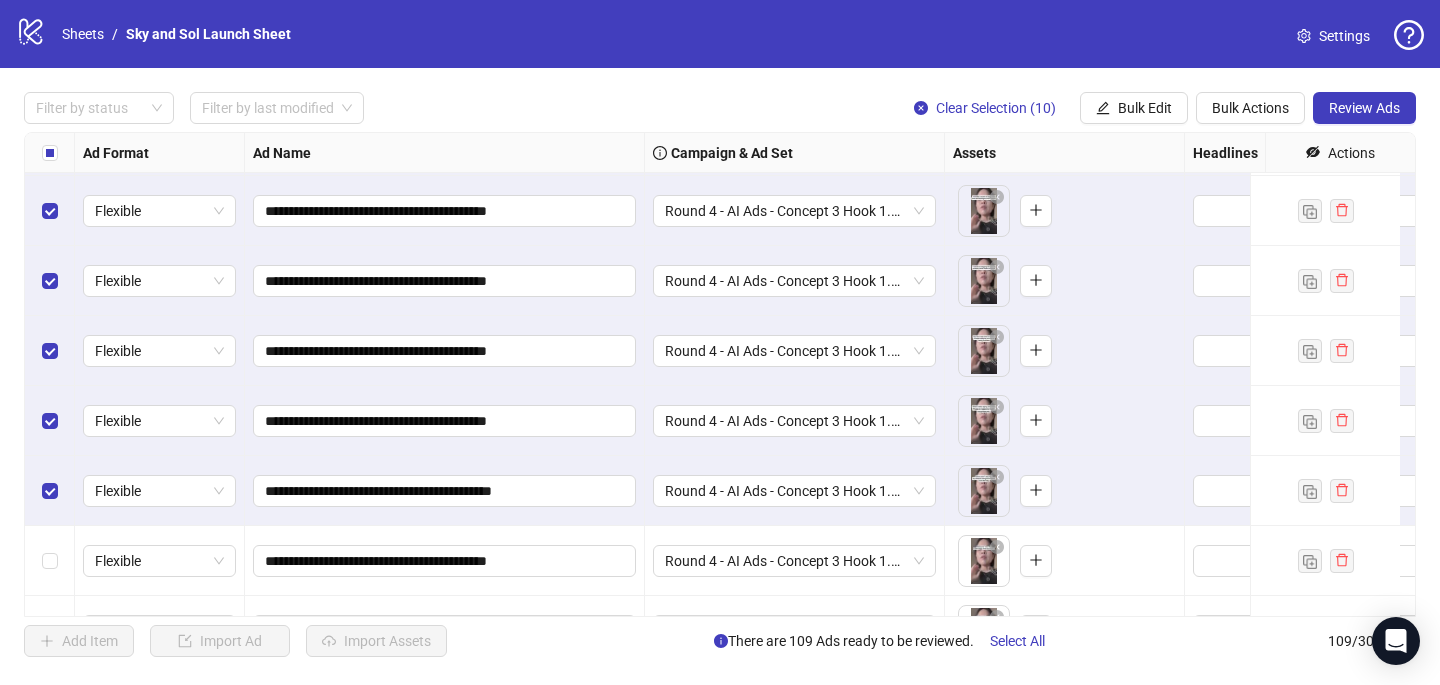 scroll, scrollTop: 7202, scrollLeft: 0, axis: vertical 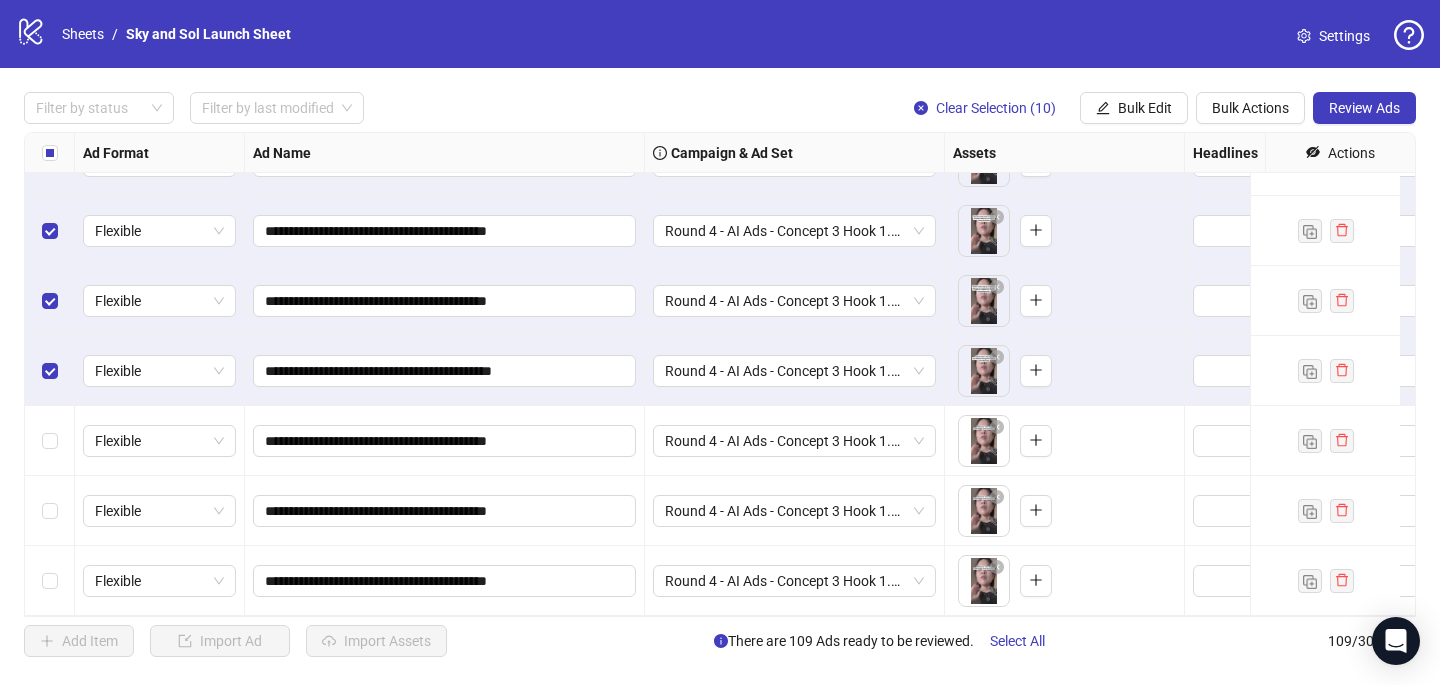 click at bounding box center (50, 441) 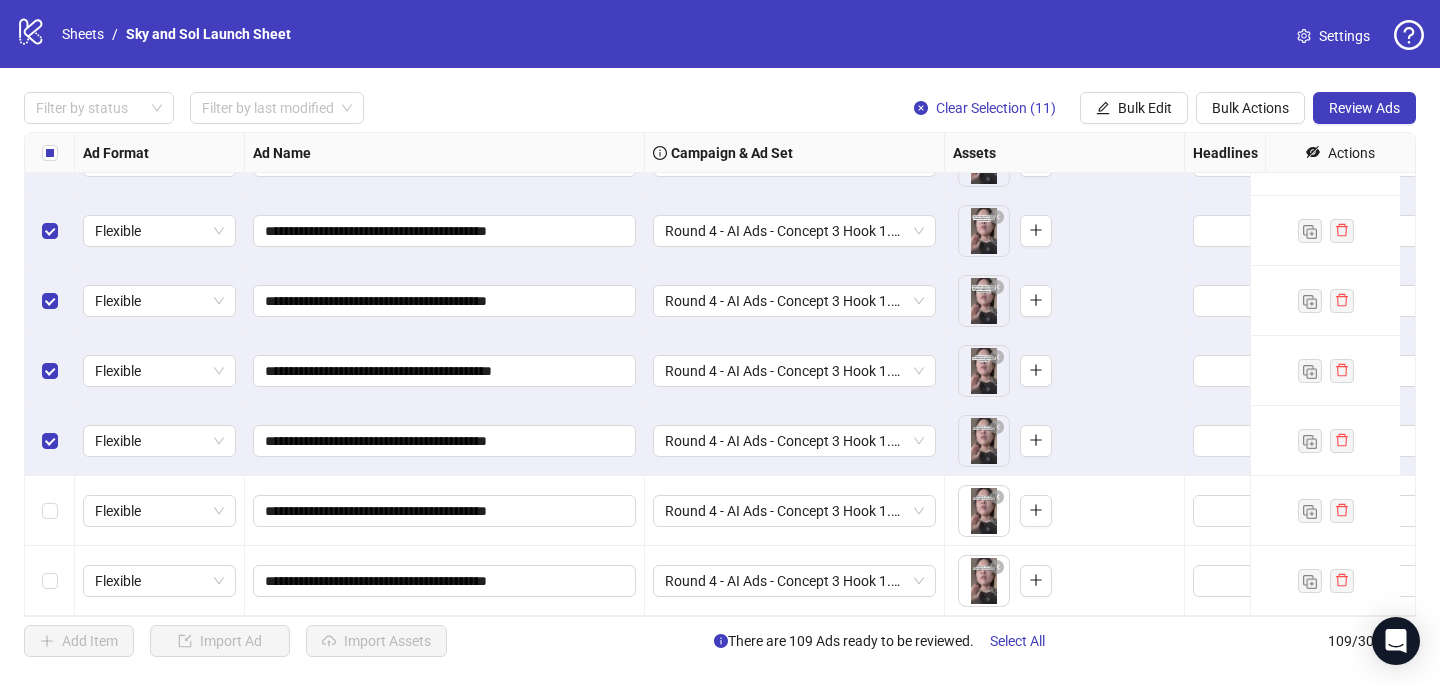 drag, startPoint x: 56, startPoint y: 517, endPoint x: 51, endPoint y: 535, distance: 18.681541 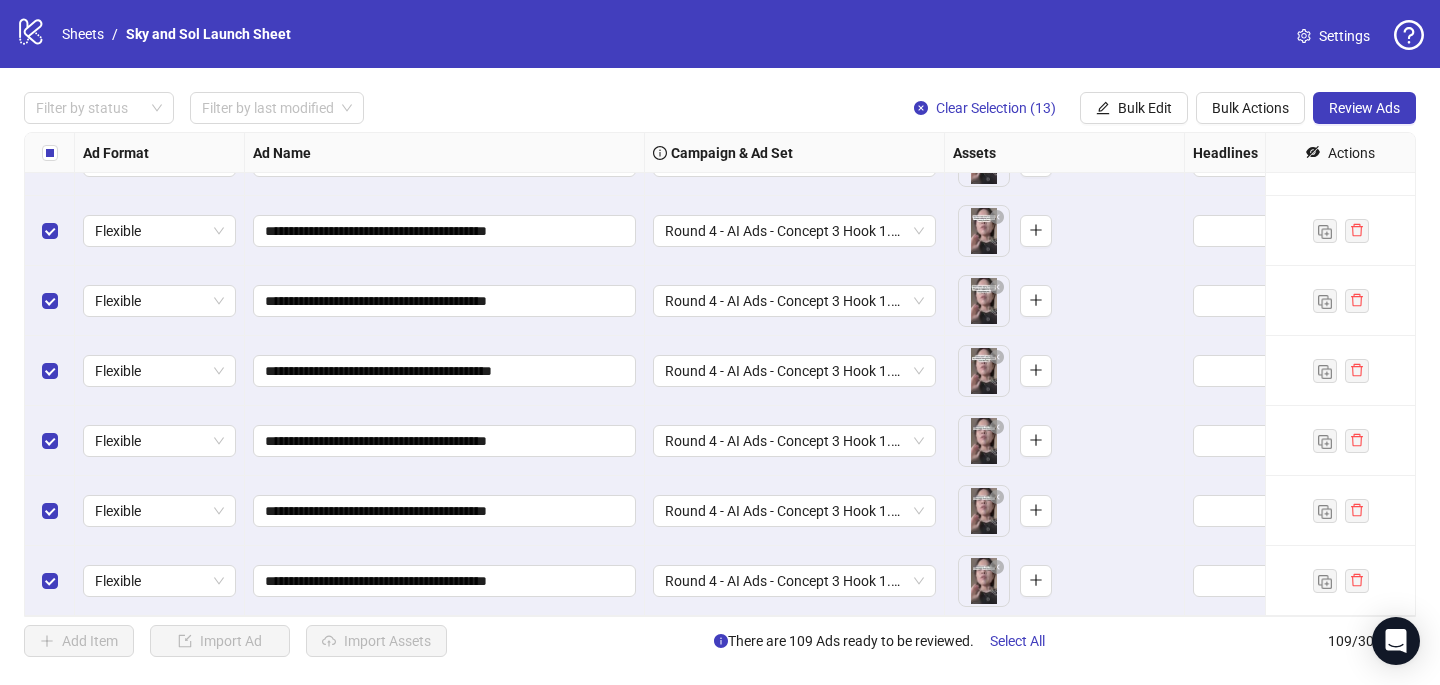 scroll, scrollTop: 7187, scrollLeft: 0, axis: vertical 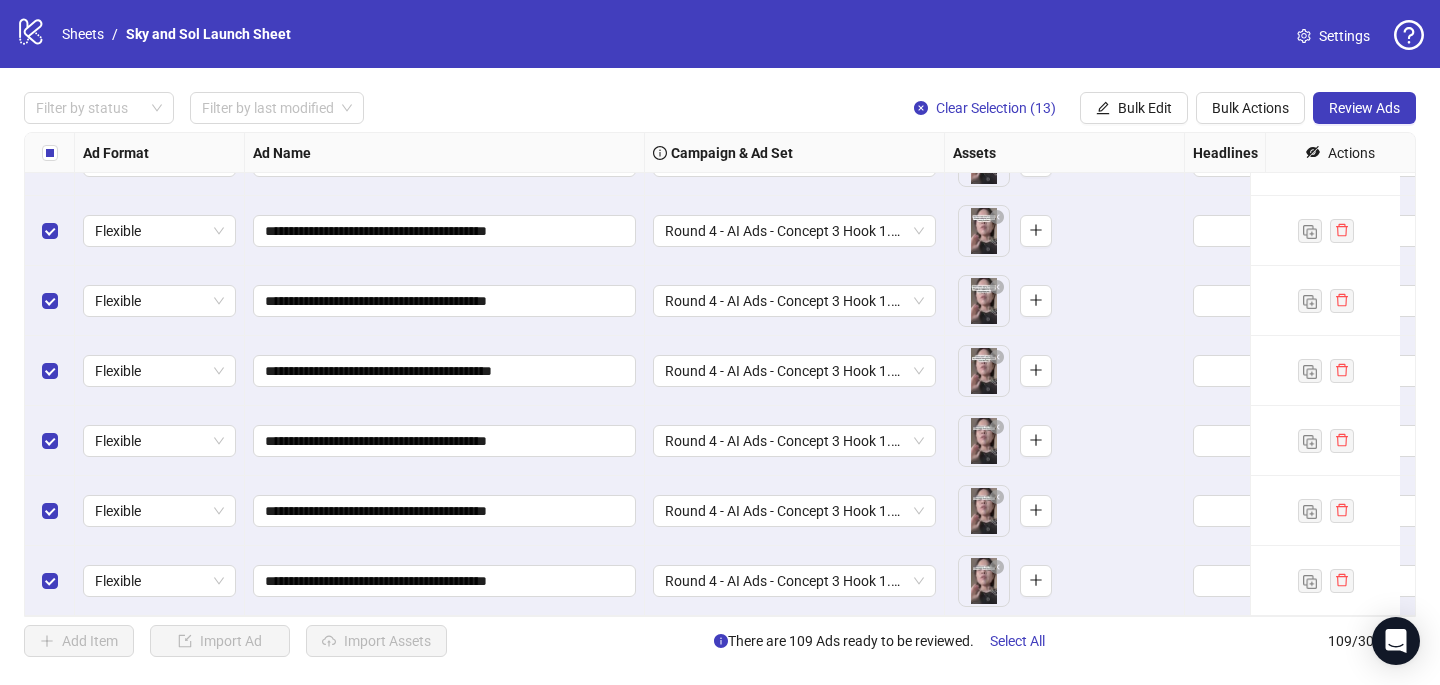 click on "**********" at bounding box center [720, 374] 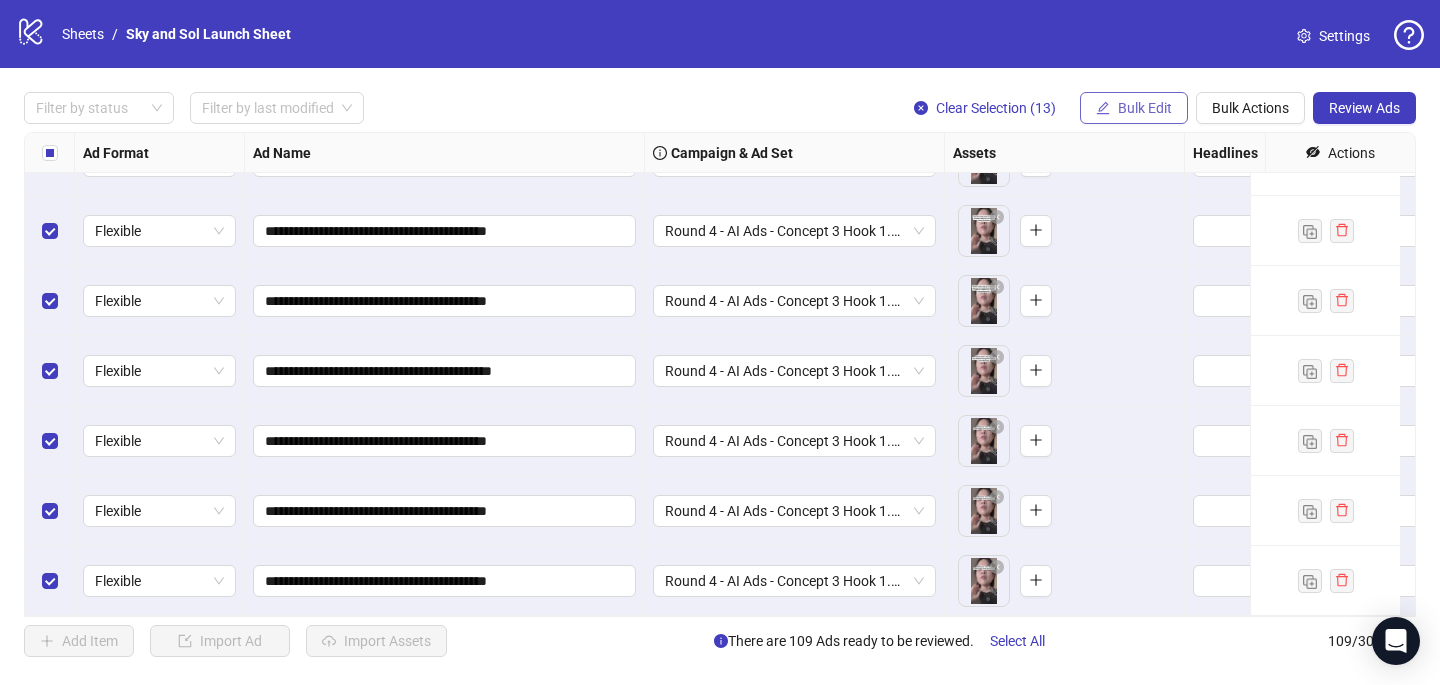 click on "Bulk Edit" at bounding box center (1145, 108) 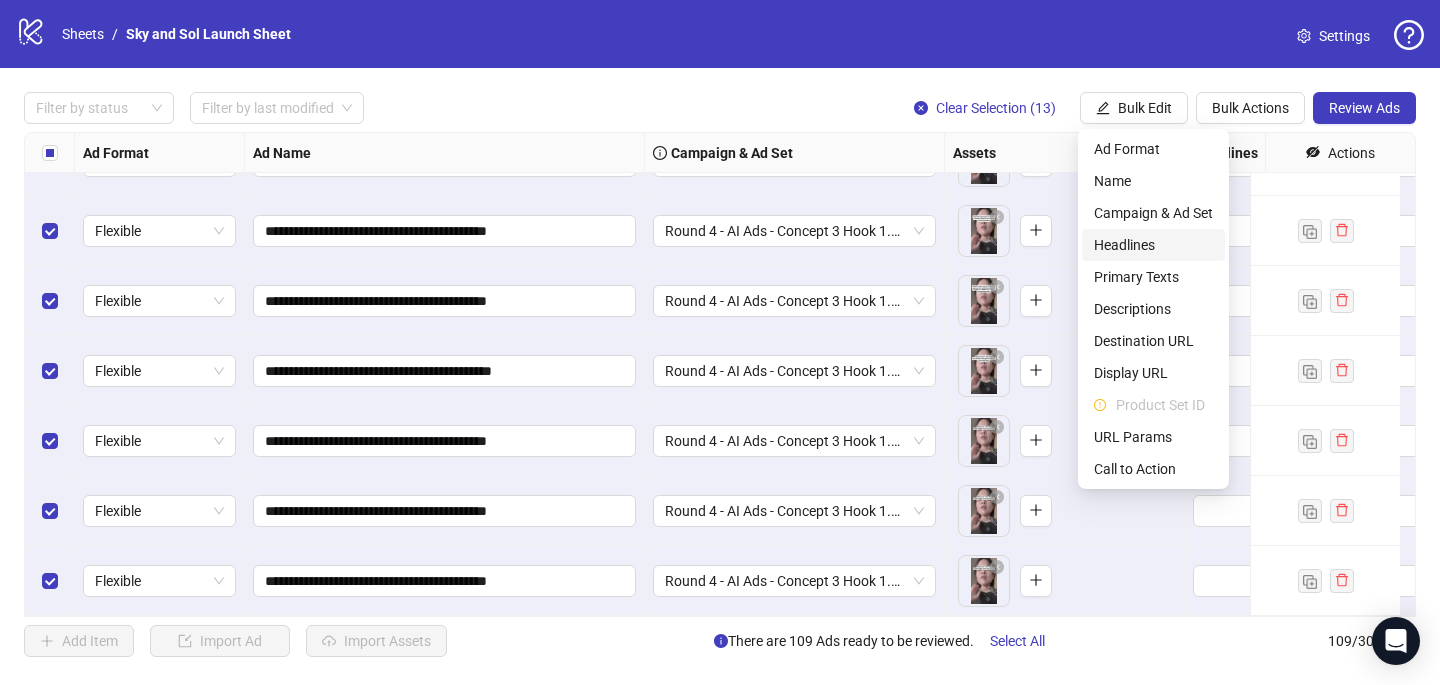 click on "Headlines" at bounding box center (1153, 245) 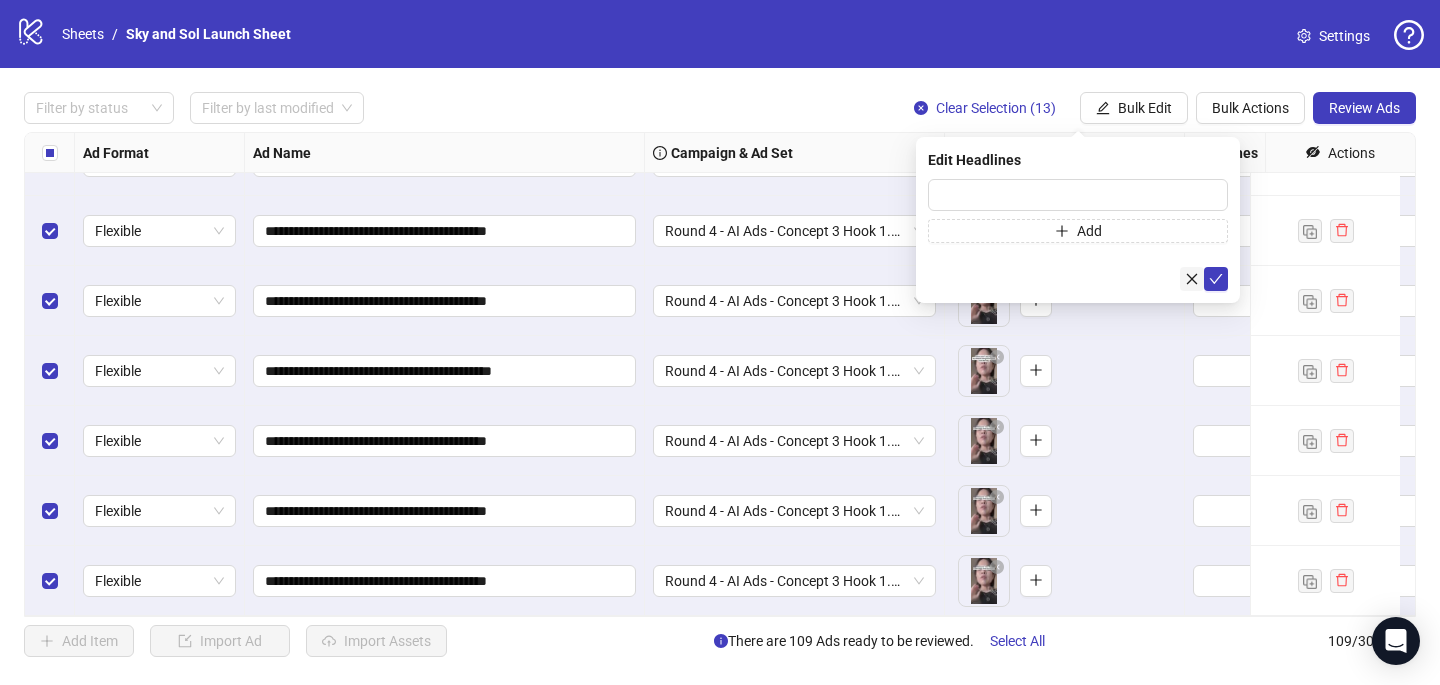click 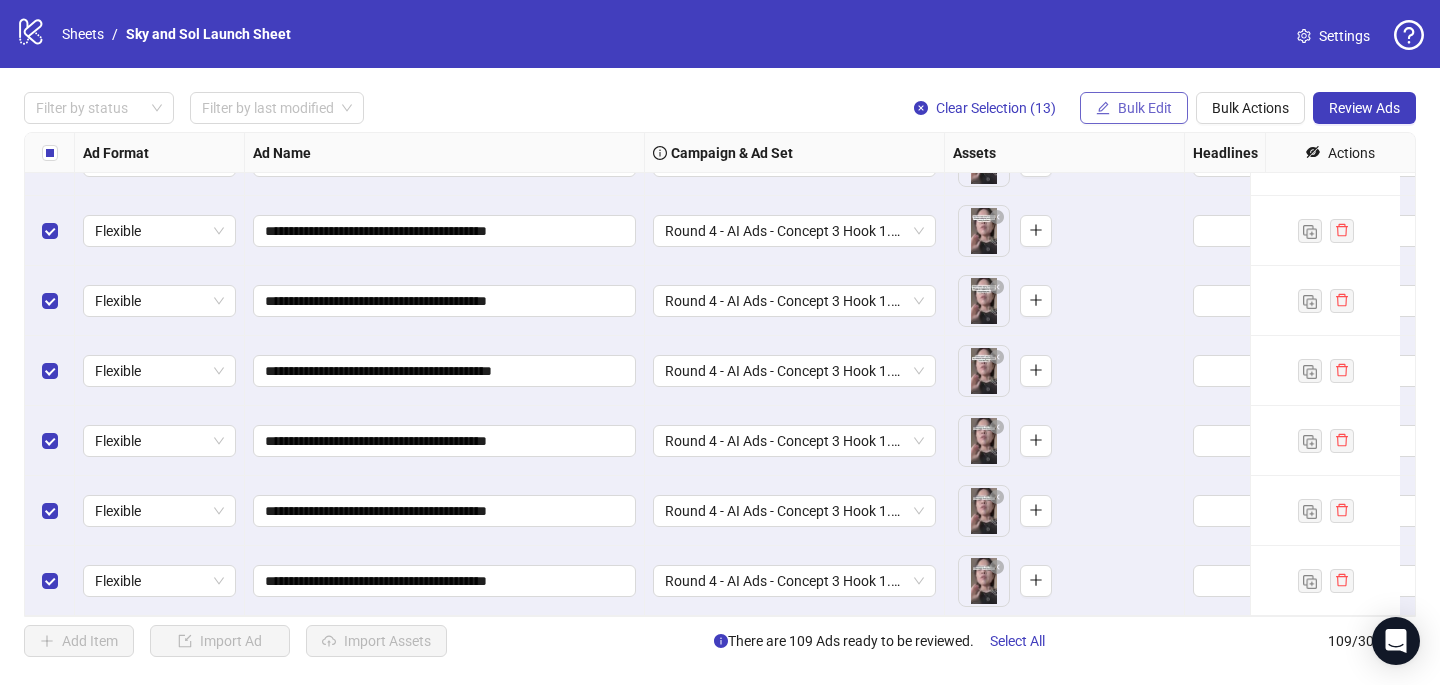 click on "Bulk Edit" at bounding box center (1145, 108) 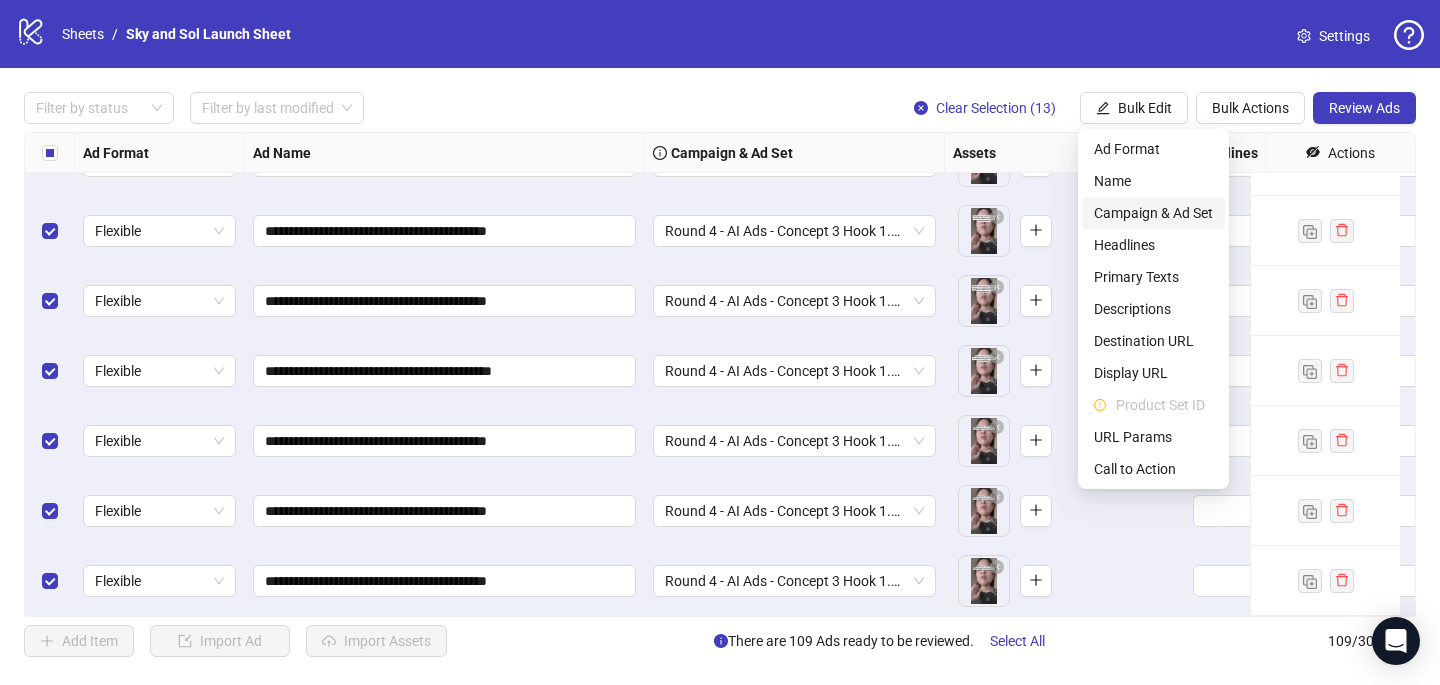click on "Campaign & Ad Set" at bounding box center (1153, 213) 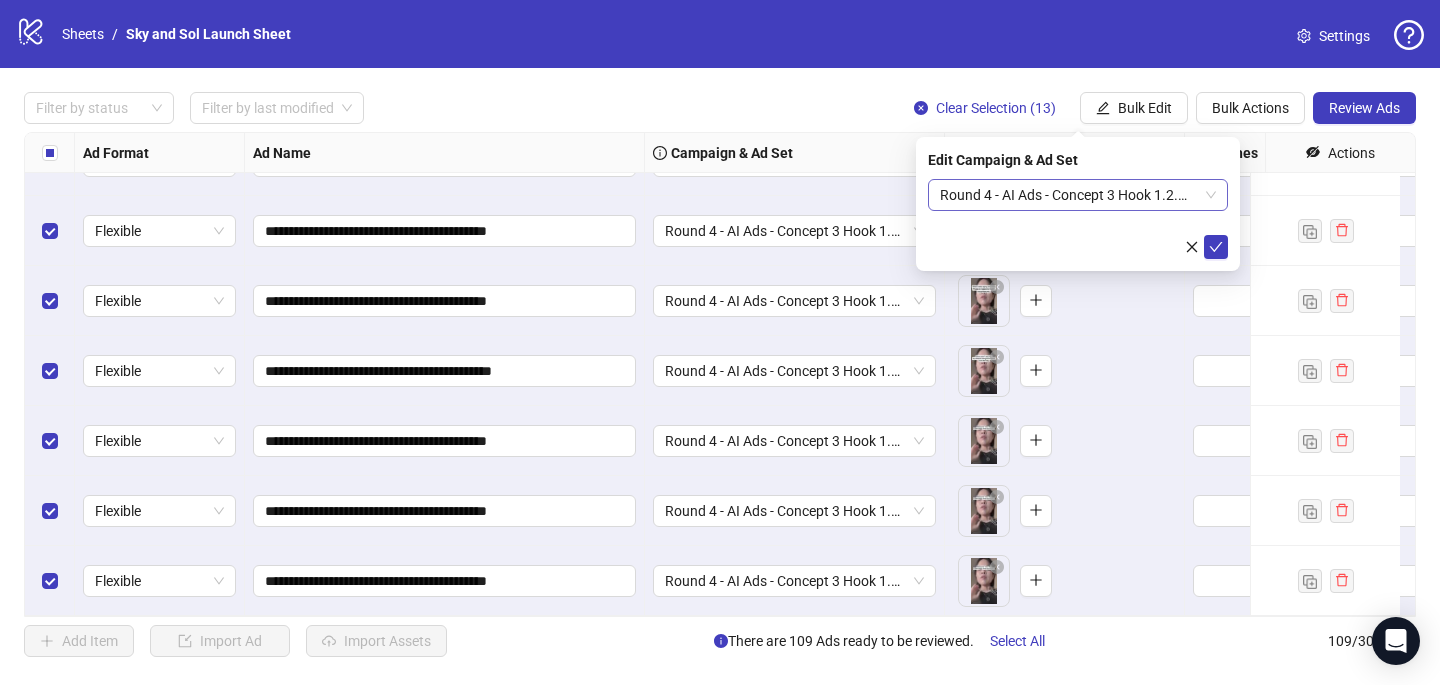 click on "Round 4 - AI Ads - Concept 3 Hook 1.2.mp4 [DATE]" at bounding box center [1078, 195] 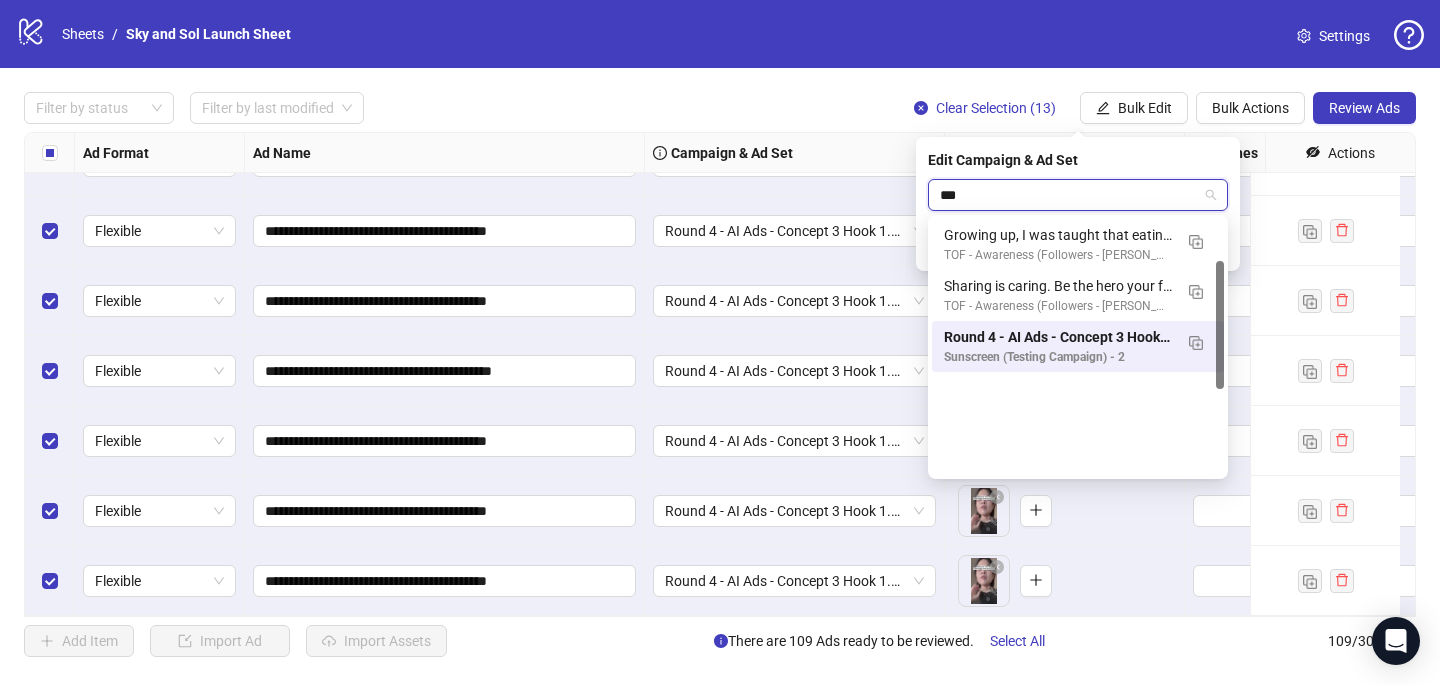 scroll, scrollTop: 0, scrollLeft: 0, axis: both 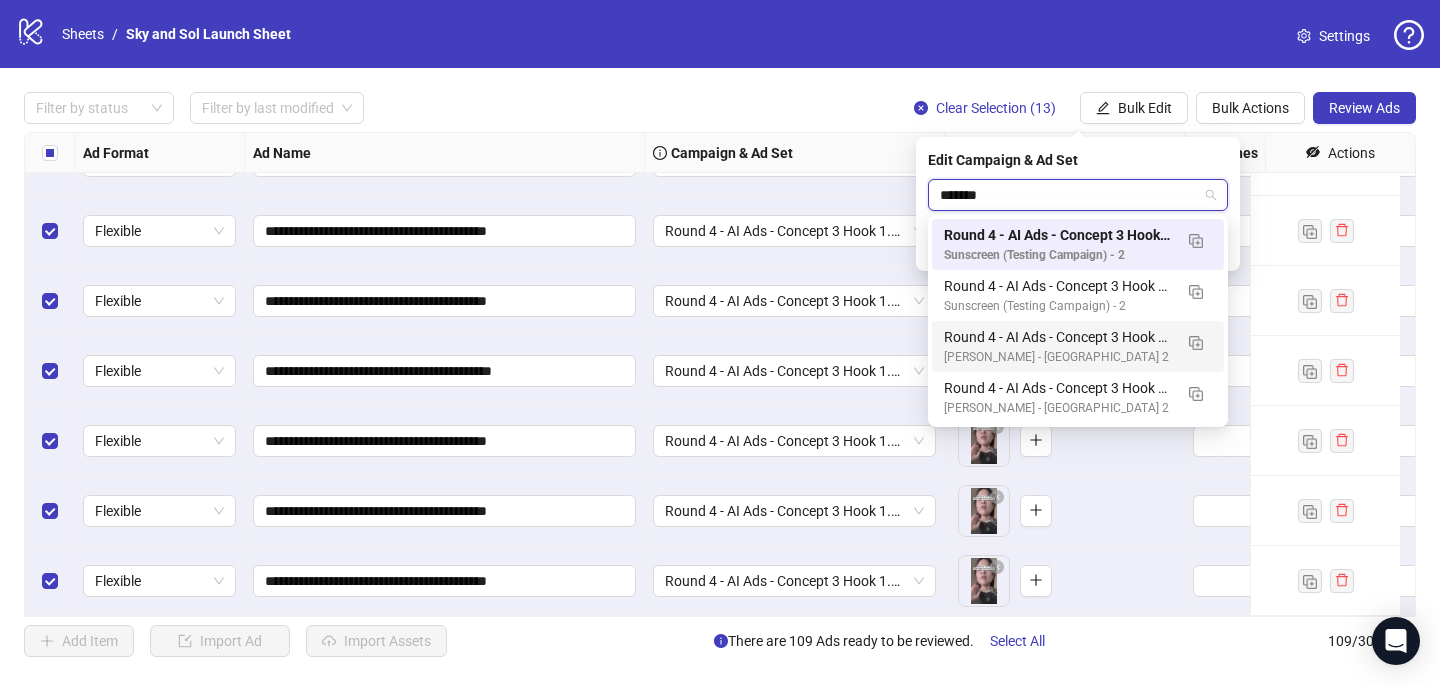 type on "*******" 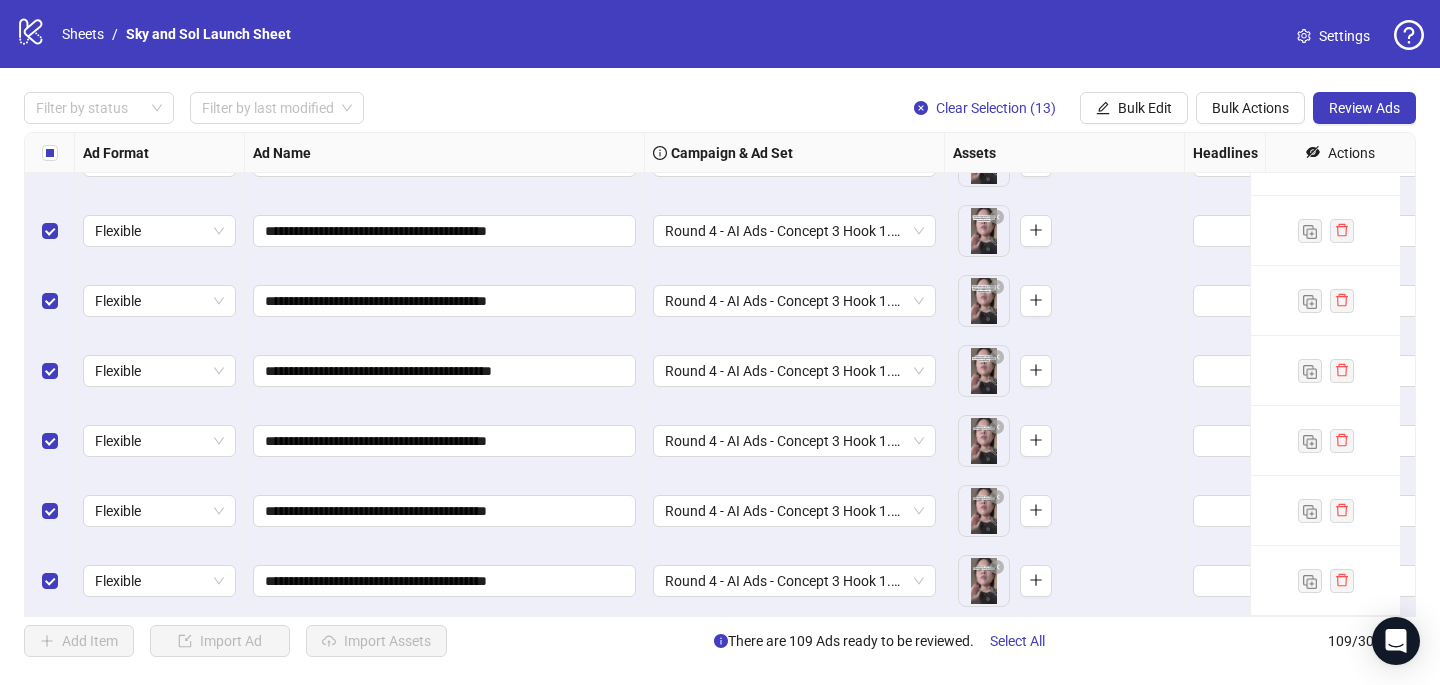 click on "Ad Name" at bounding box center [445, 153] 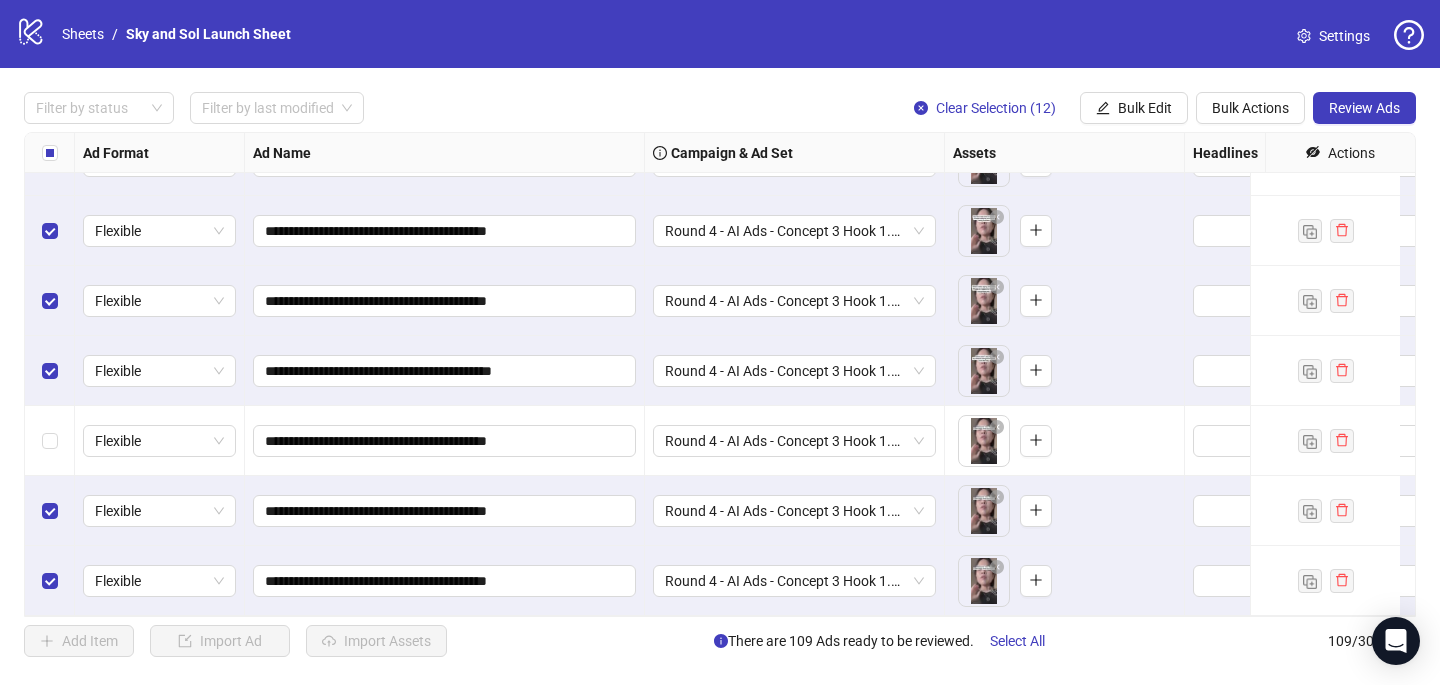 click at bounding box center [50, 511] 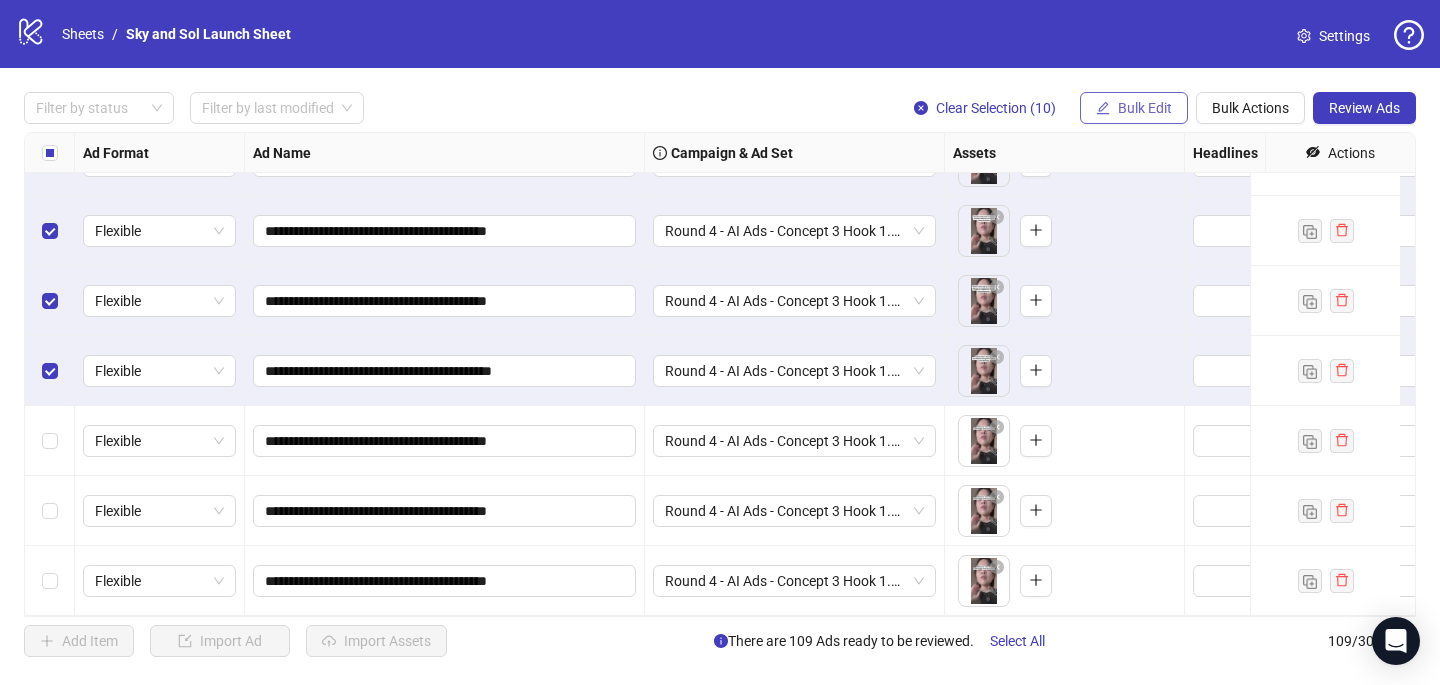 click on "Bulk Edit" at bounding box center (1145, 108) 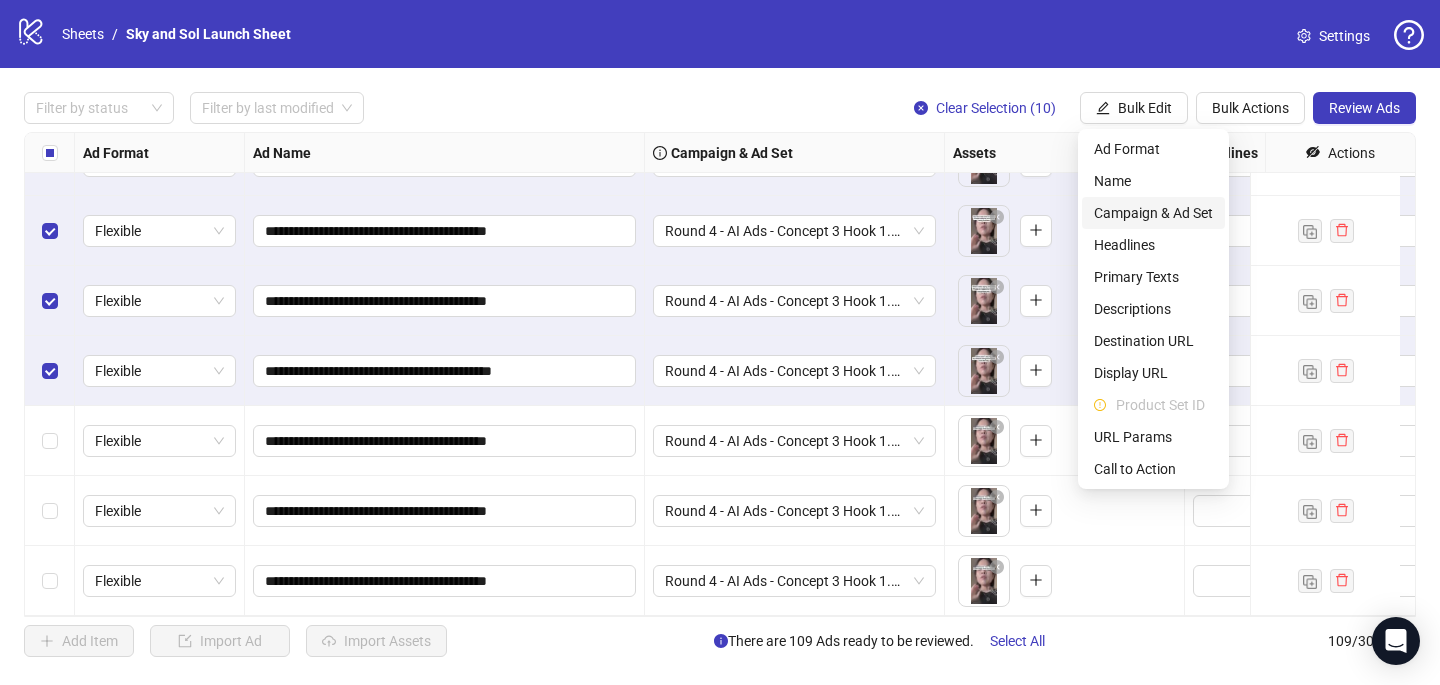 click on "Campaign & Ad Set" at bounding box center (1153, 213) 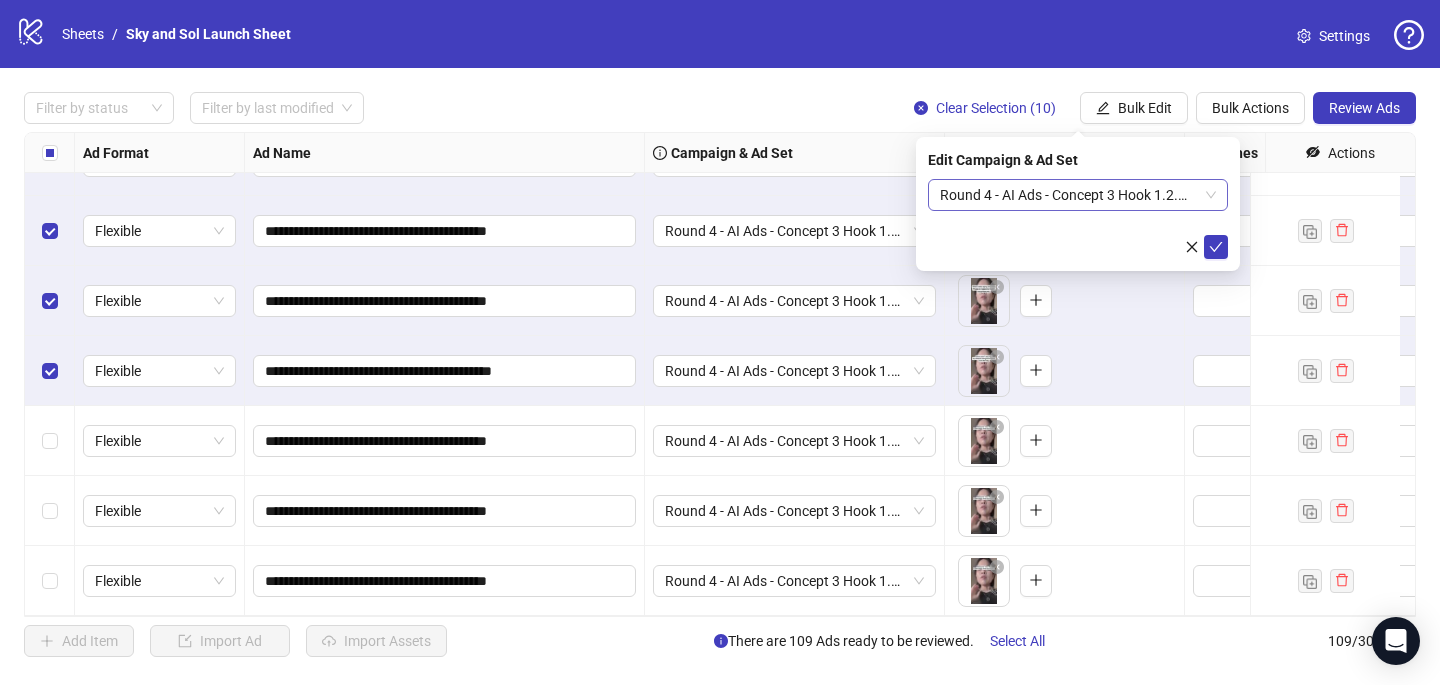 click on "Round 4 - AI Ads - Concept 3 Hook 1.2.mp4 [DATE]" at bounding box center [1078, 195] 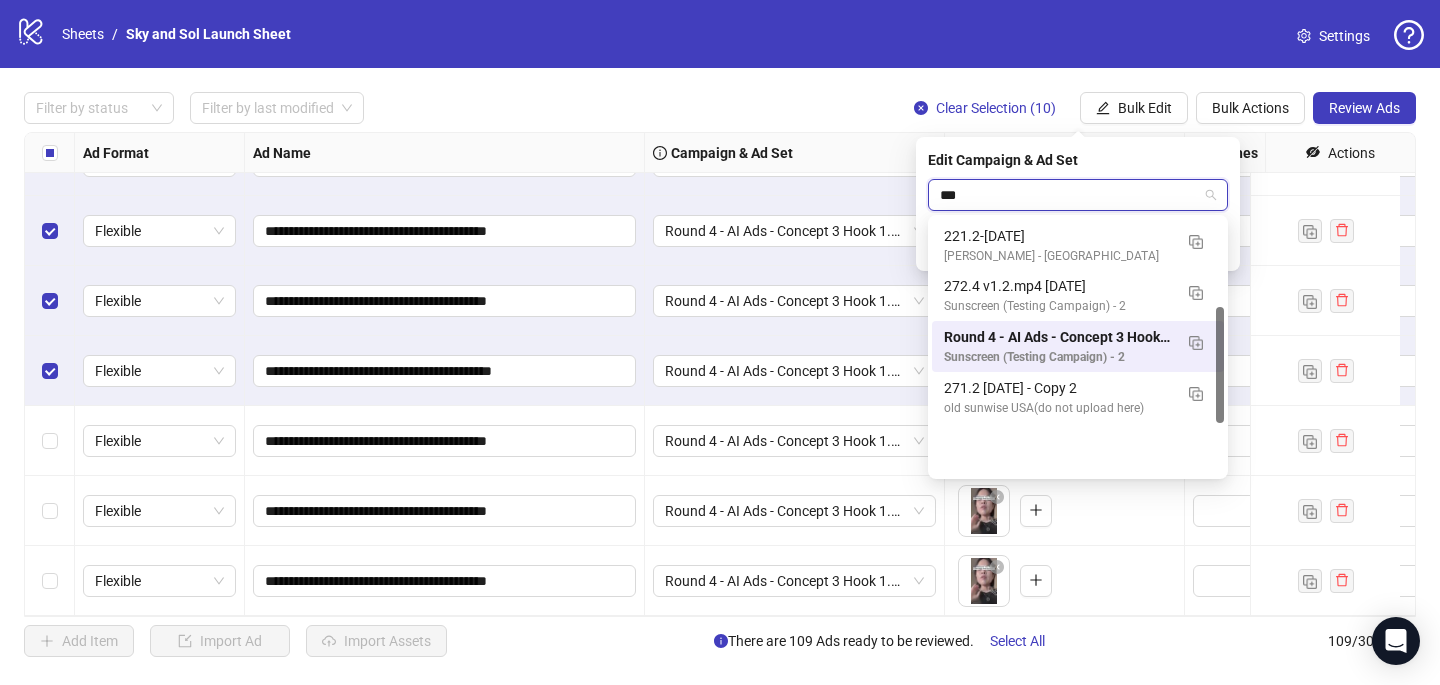 scroll, scrollTop: 203, scrollLeft: 0, axis: vertical 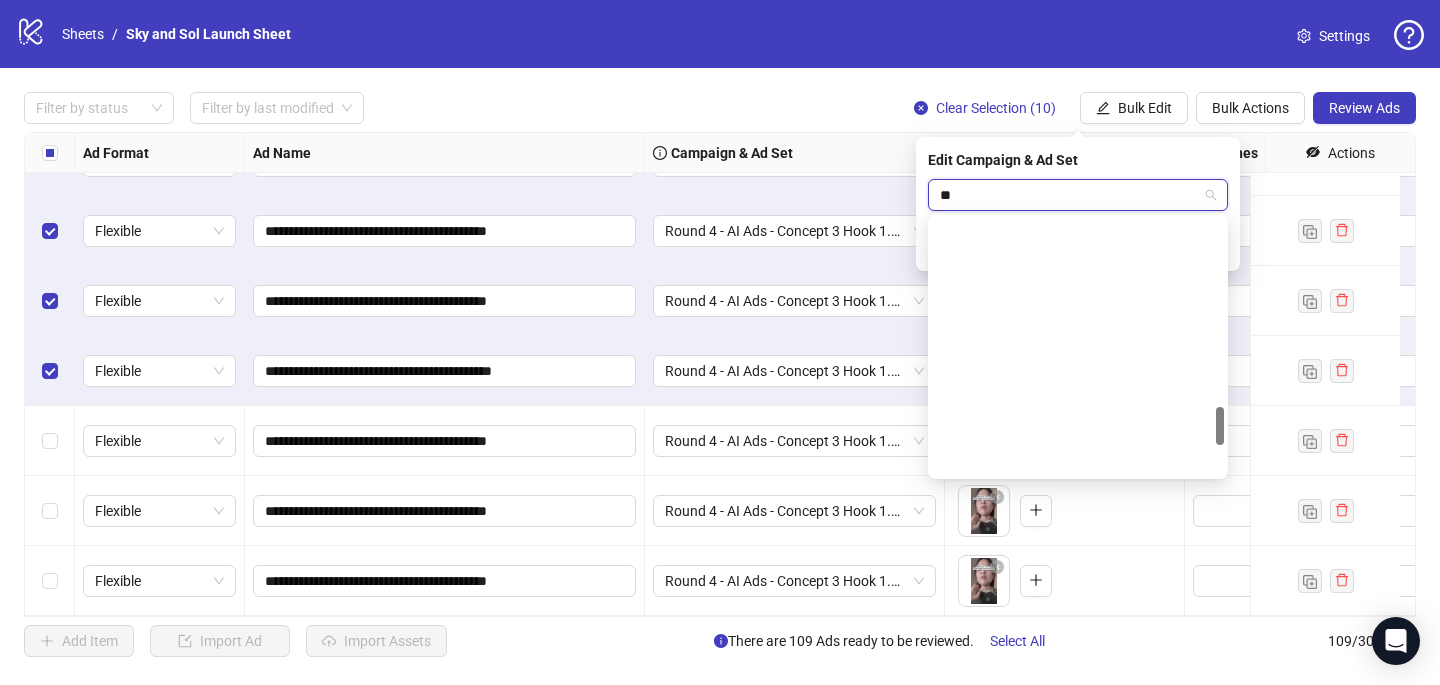 type on "*" 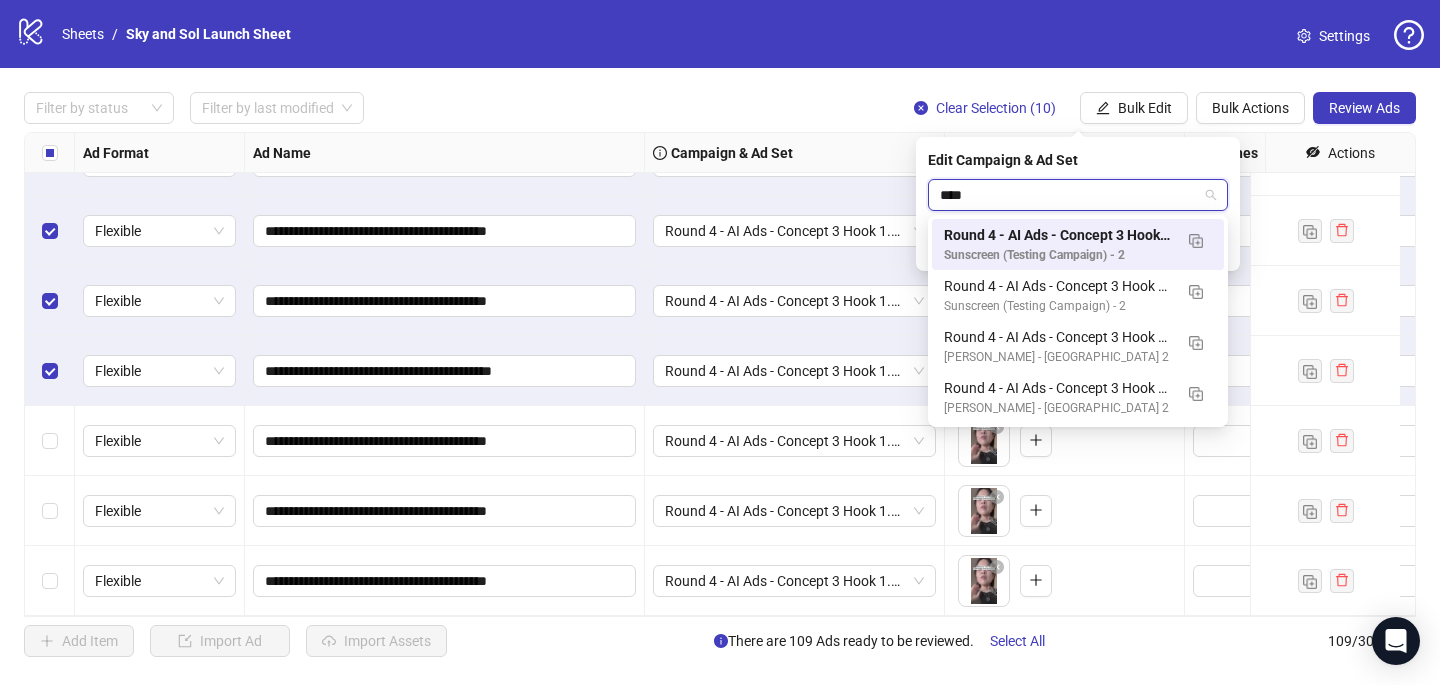 scroll, scrollTop: 0, scrollLeft: 0, axis: both 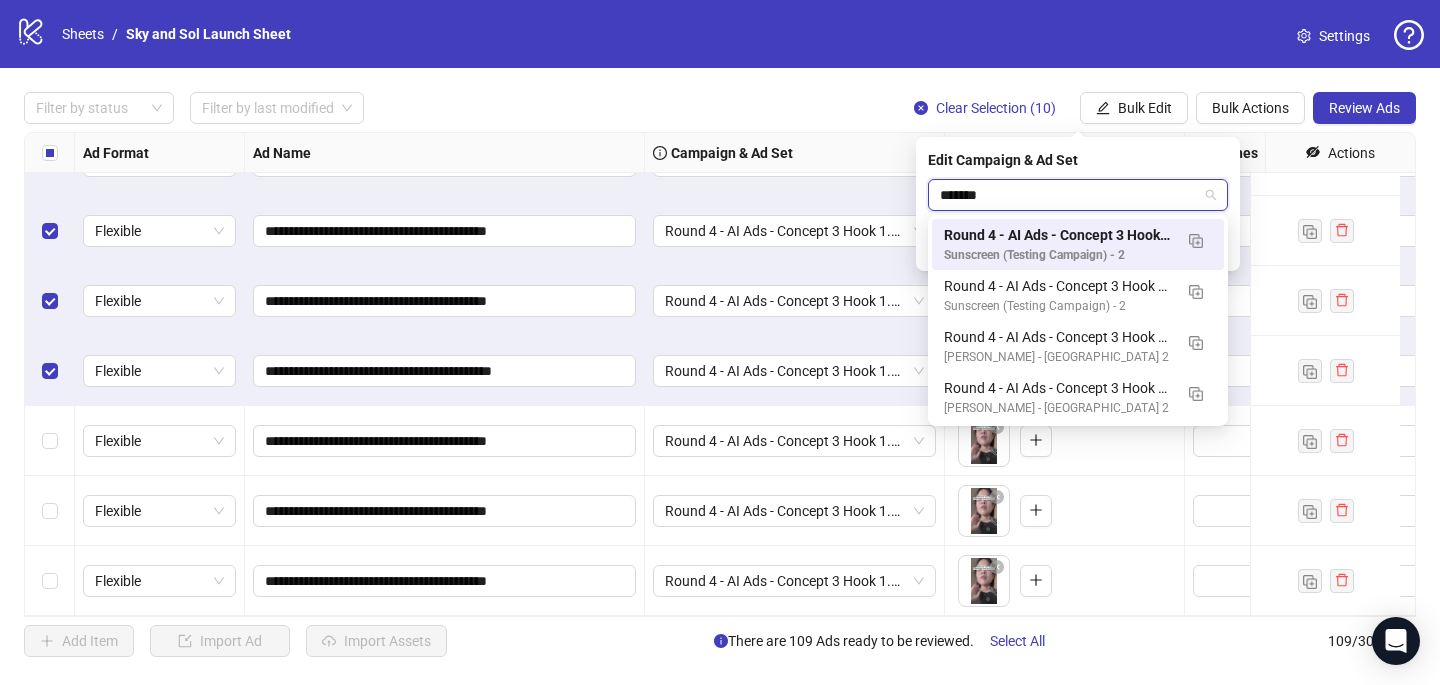 type on "********" 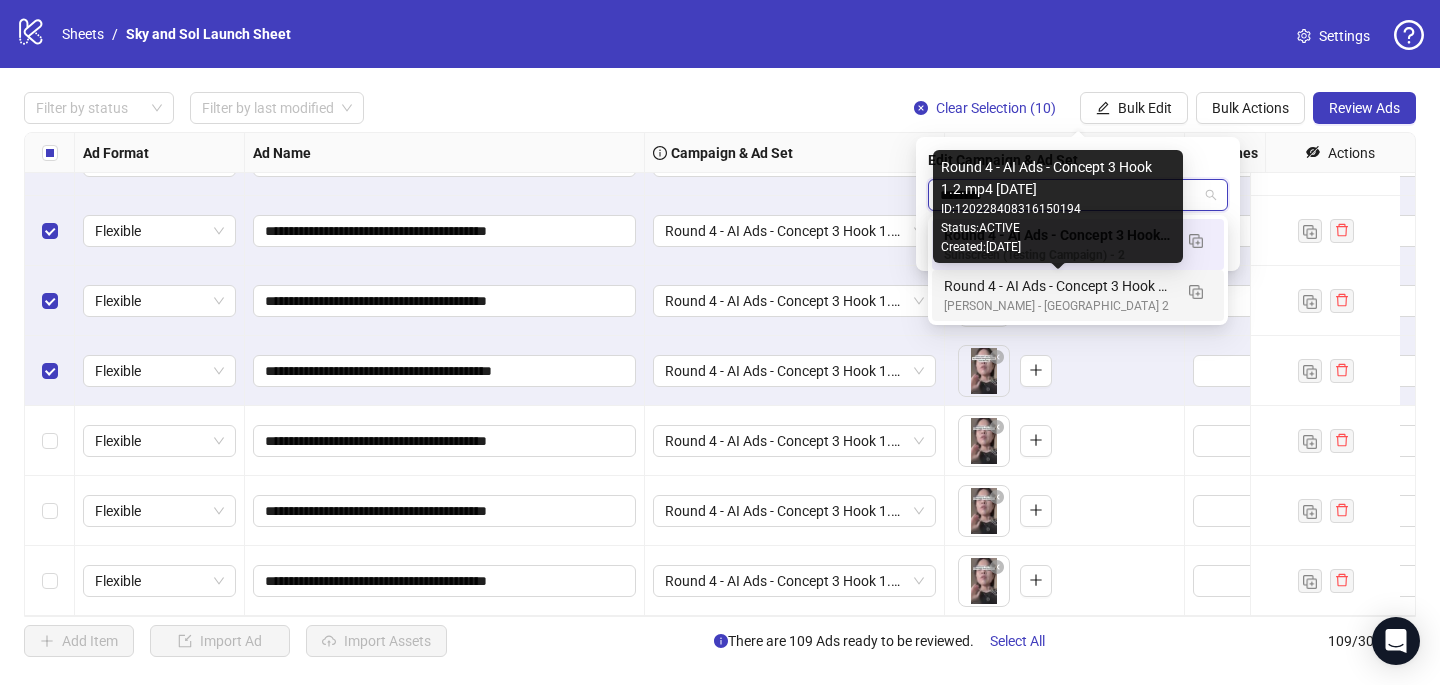 click on "Round 4 - AI Ads - Concept 3 Hook 1.2.mp4 [DATE]" at bounding box center (1058, 286) 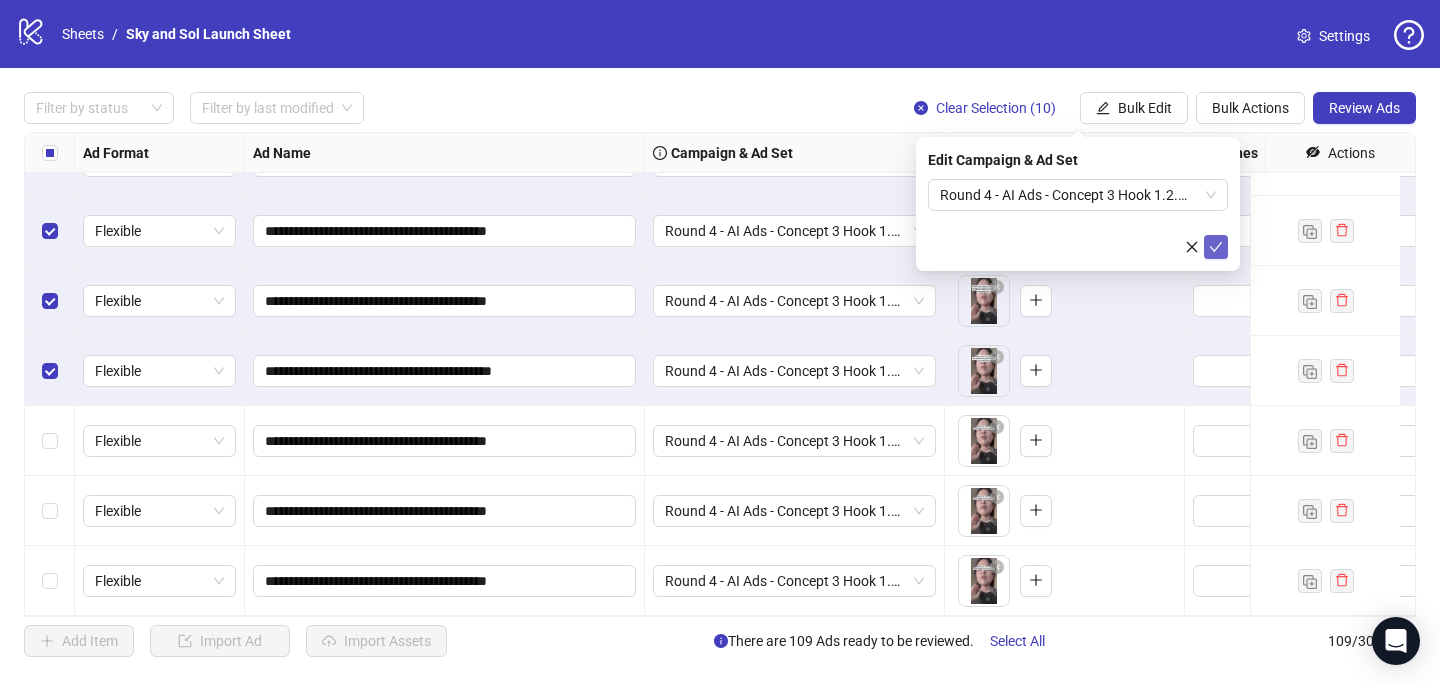 click 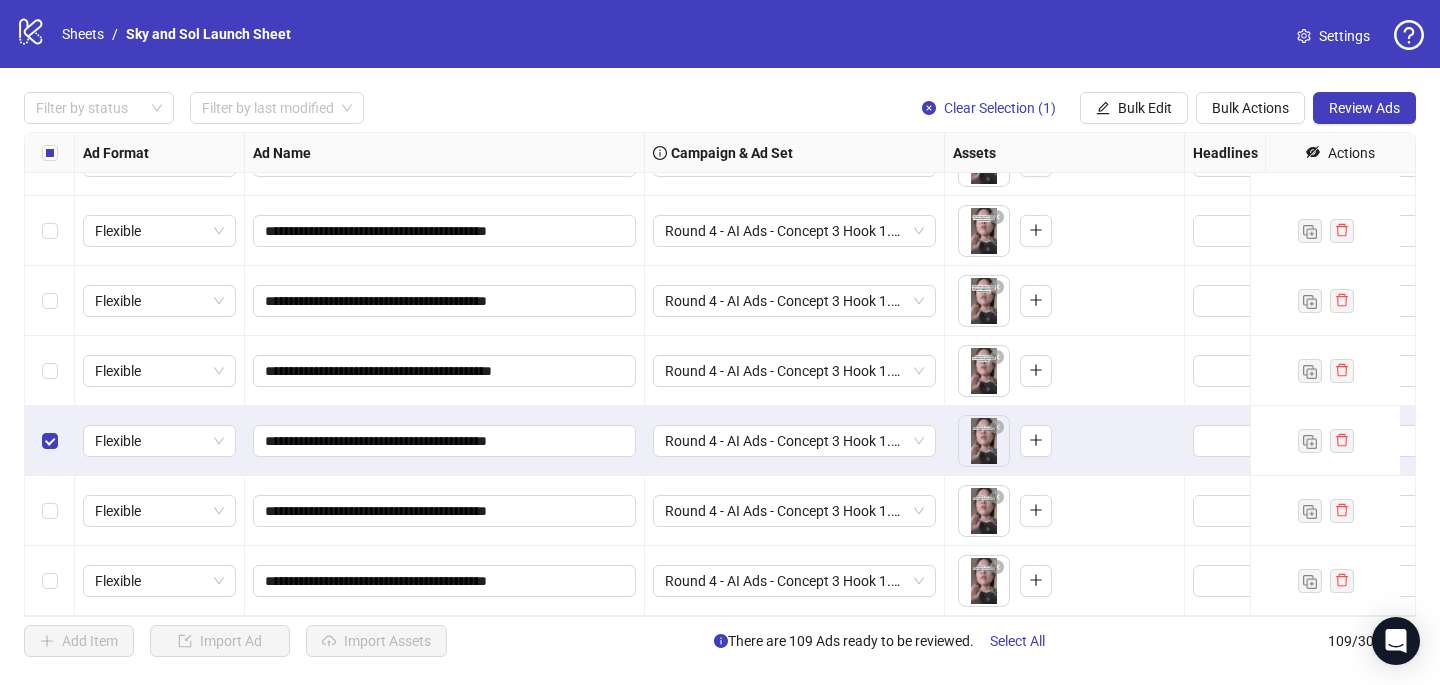 click at bounding box center [50, 511] 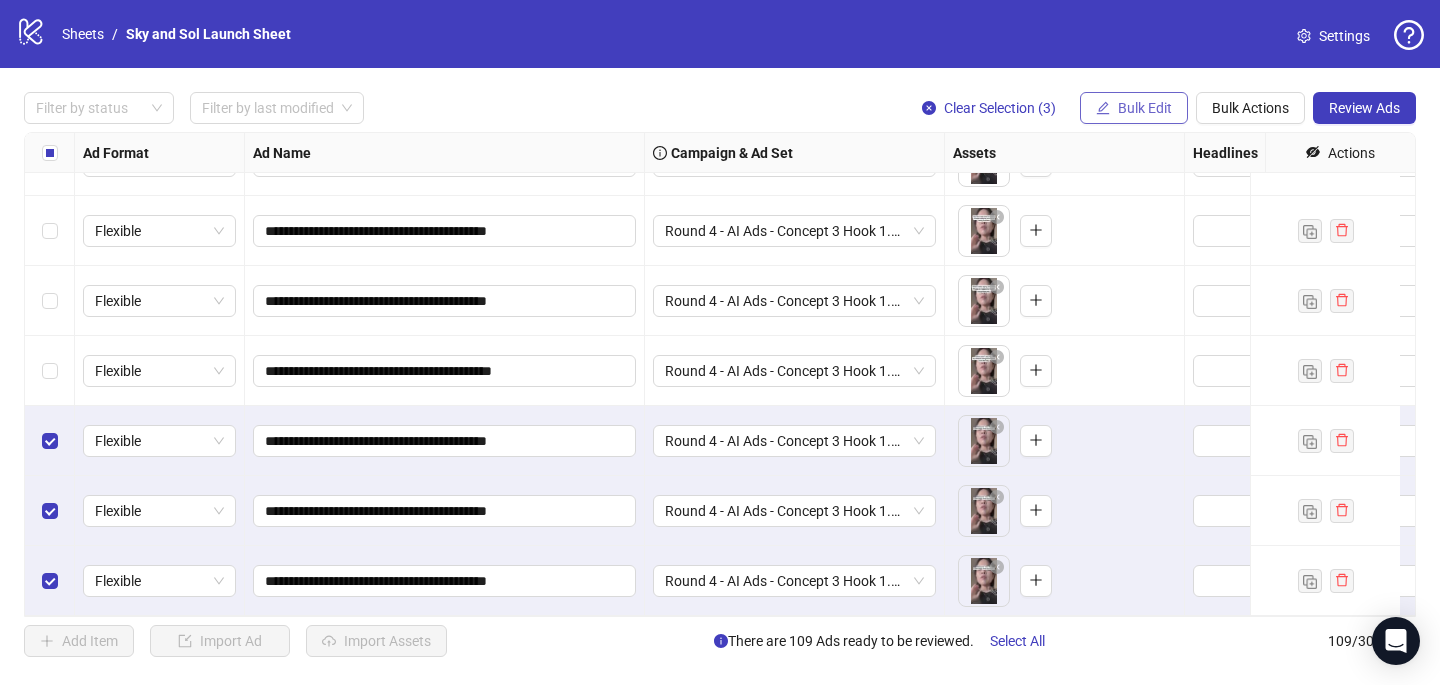 click on "Bulk Edit" at bounding box center (1145, 108) 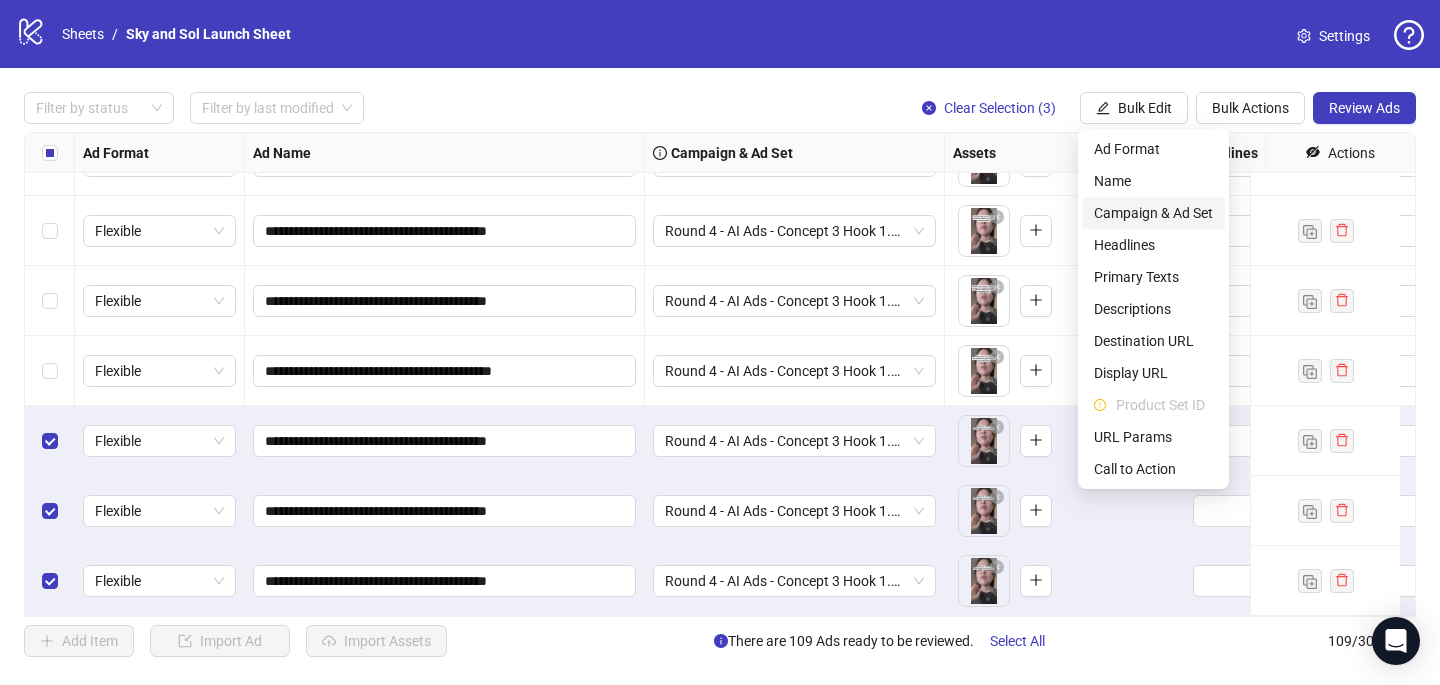 click on "Campaign & Ad Set" at bounding box center [1153, 213] 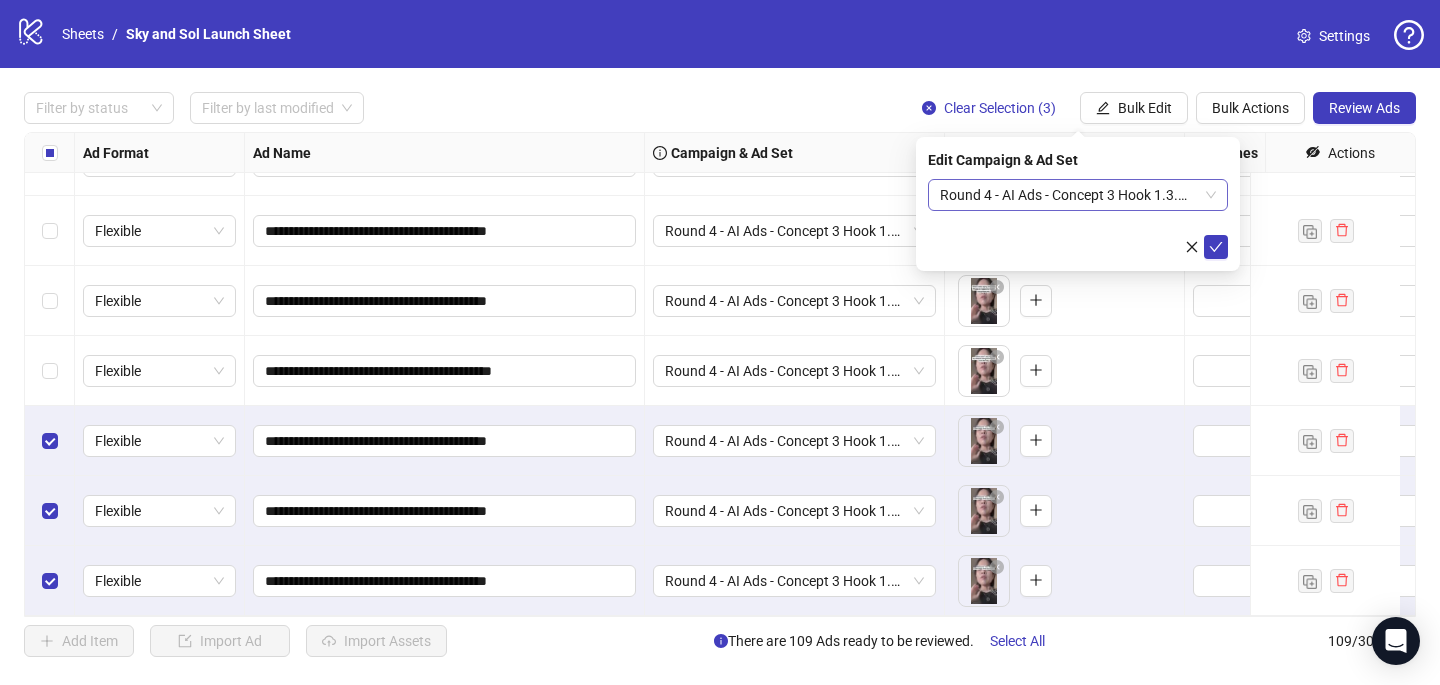 click on "Round 4 - AI Ads - Concept 3 Hook 1.3.mp4 [DATE]" at bounding box center (1078, 195) 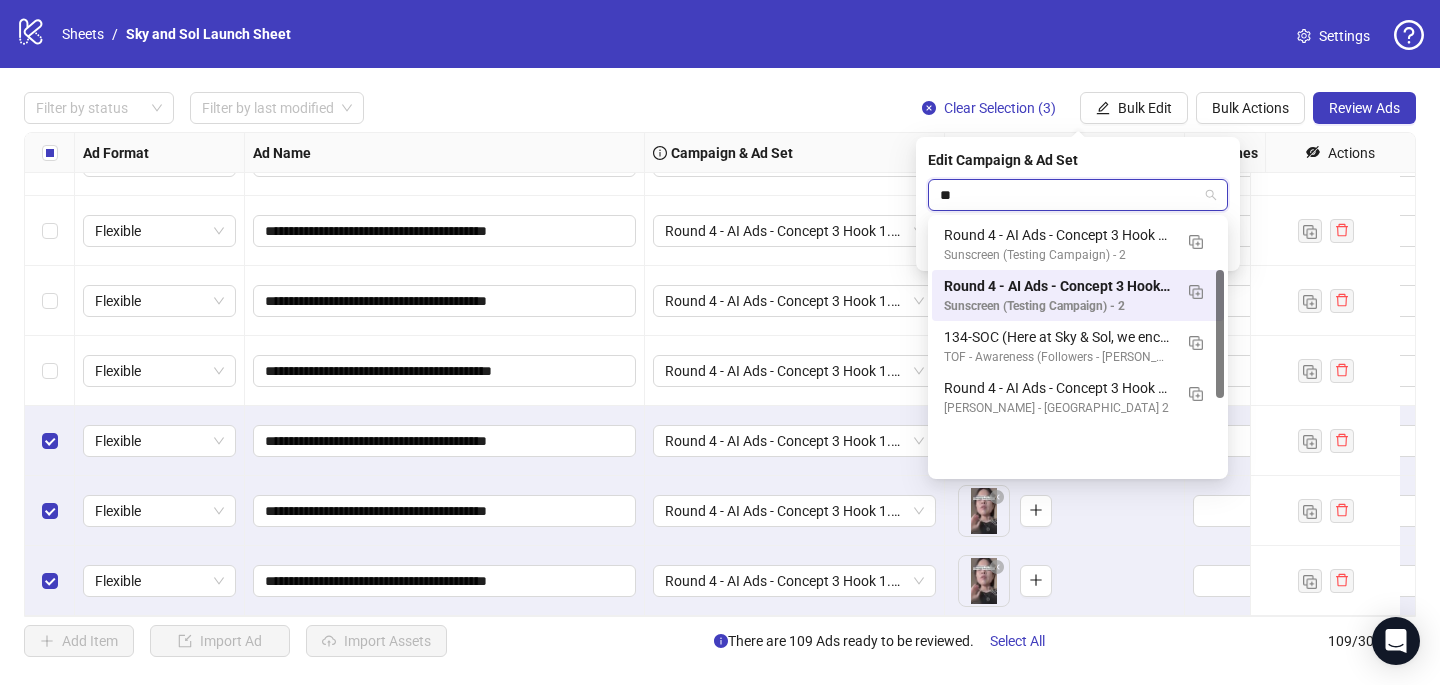 scroll, scrollTop: 0, scrollLeft: 0, axis: both 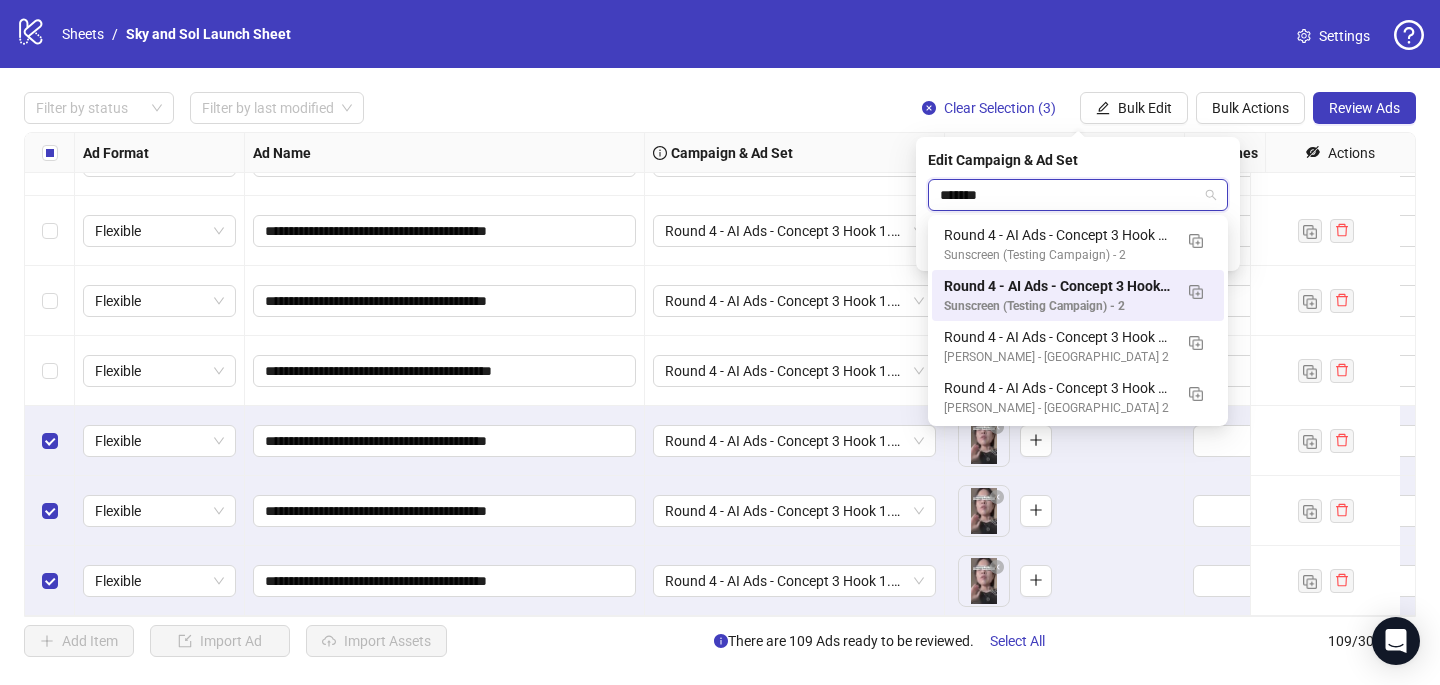 type on "********" 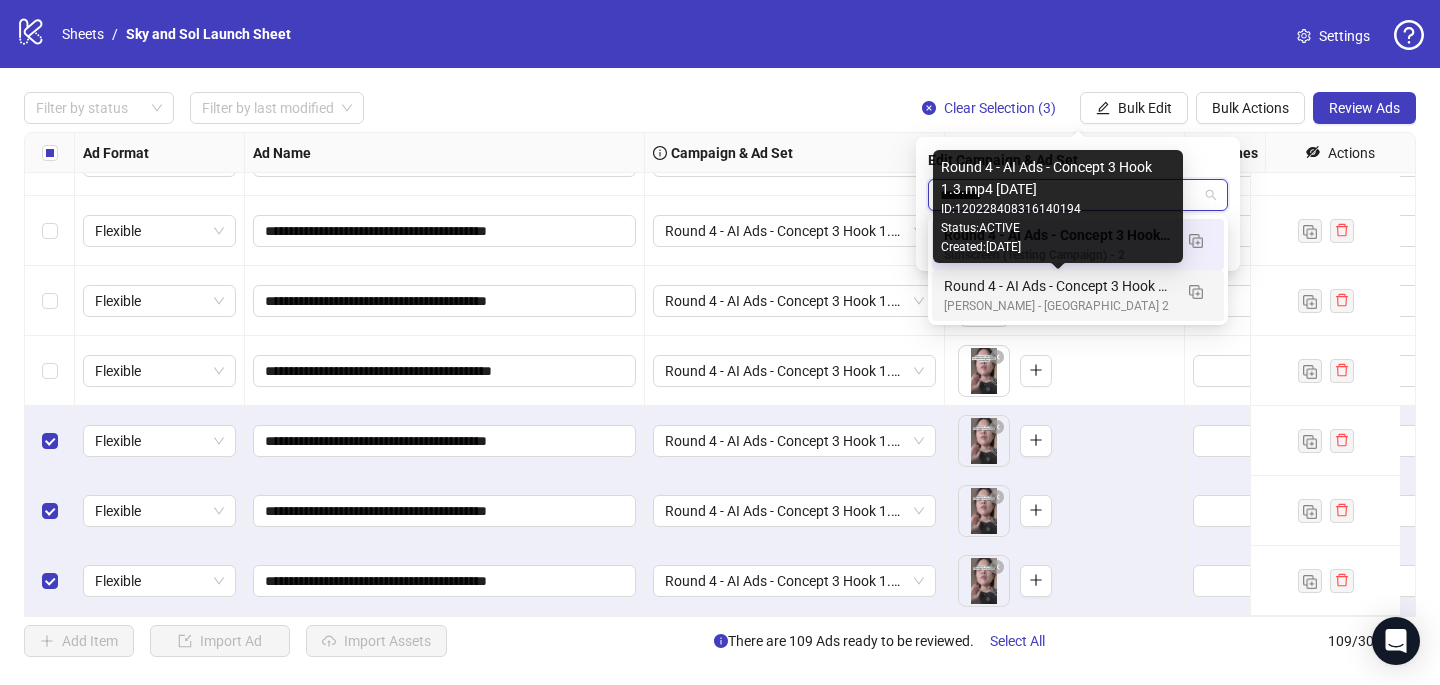 click on "Round 4 - AI Ads - Concept 3 Hook 1.3.mp4 [DATE]" at bounding box center [1058, 286] 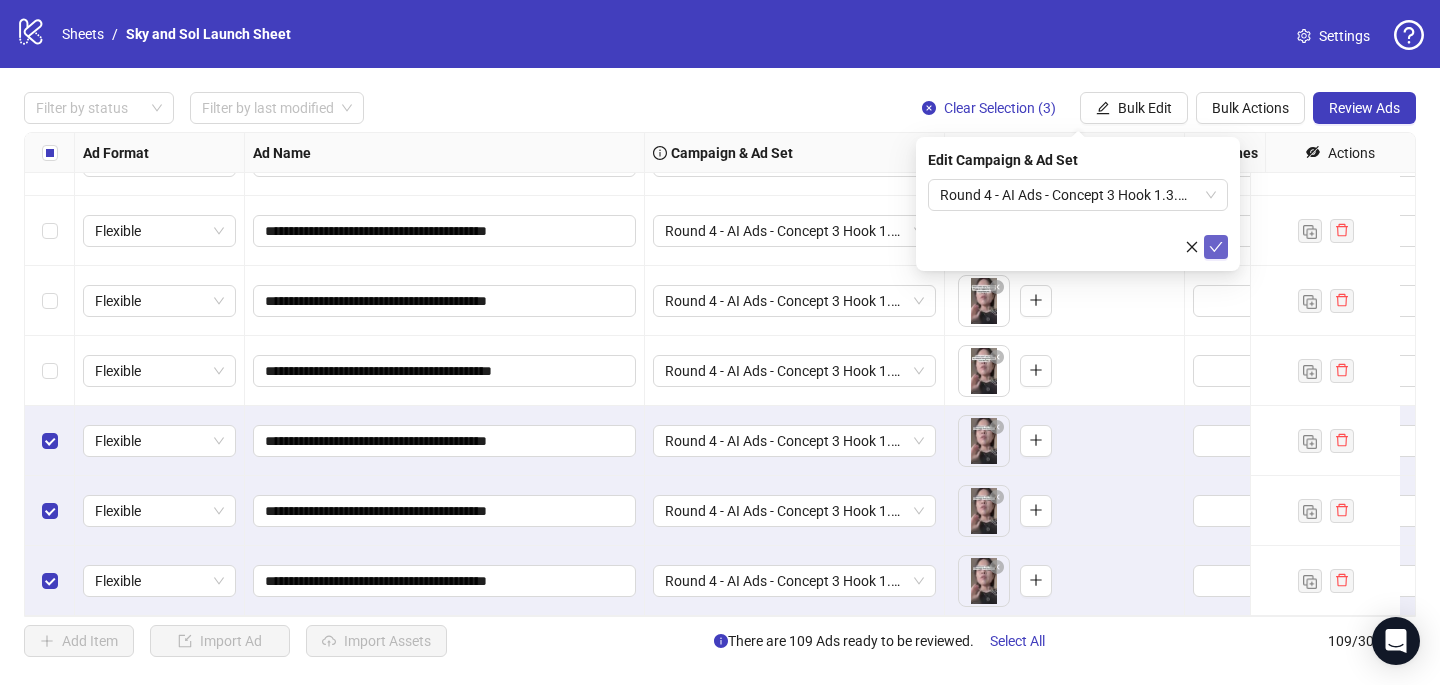 click 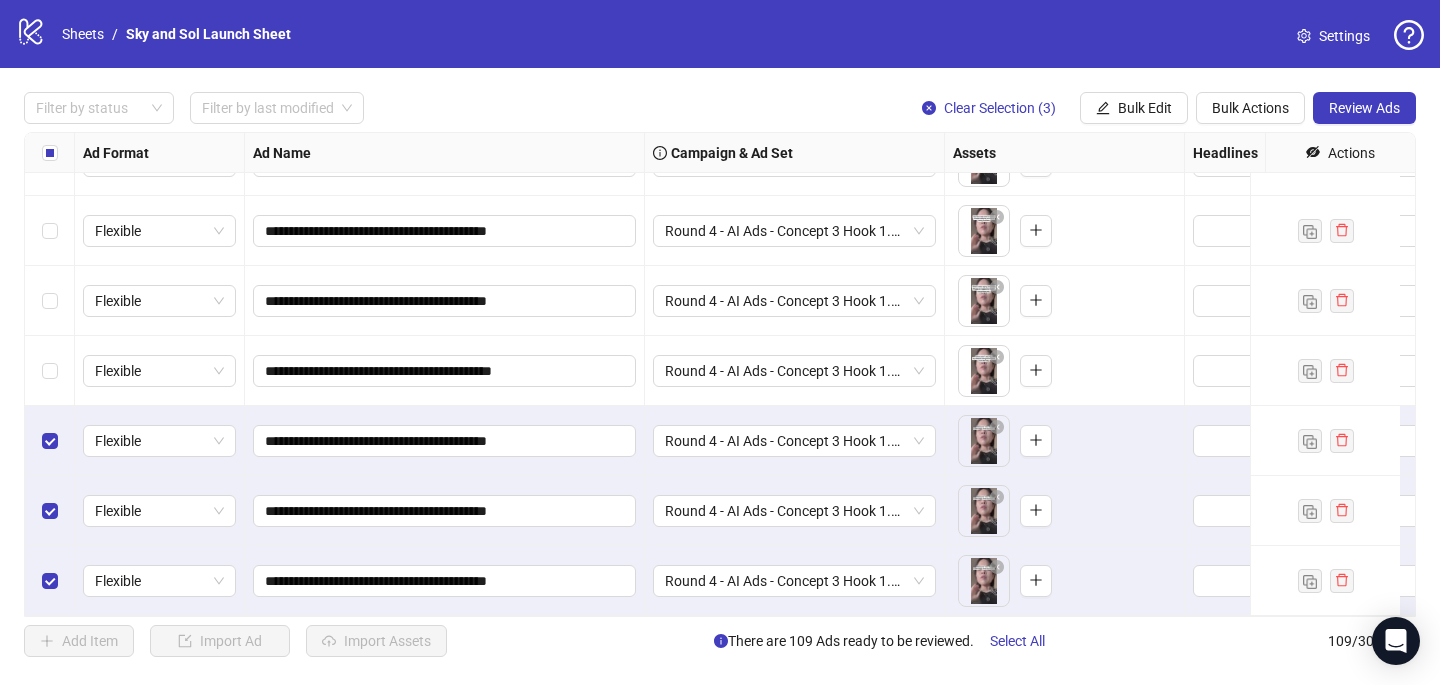 click at bounding box center (50, 371) 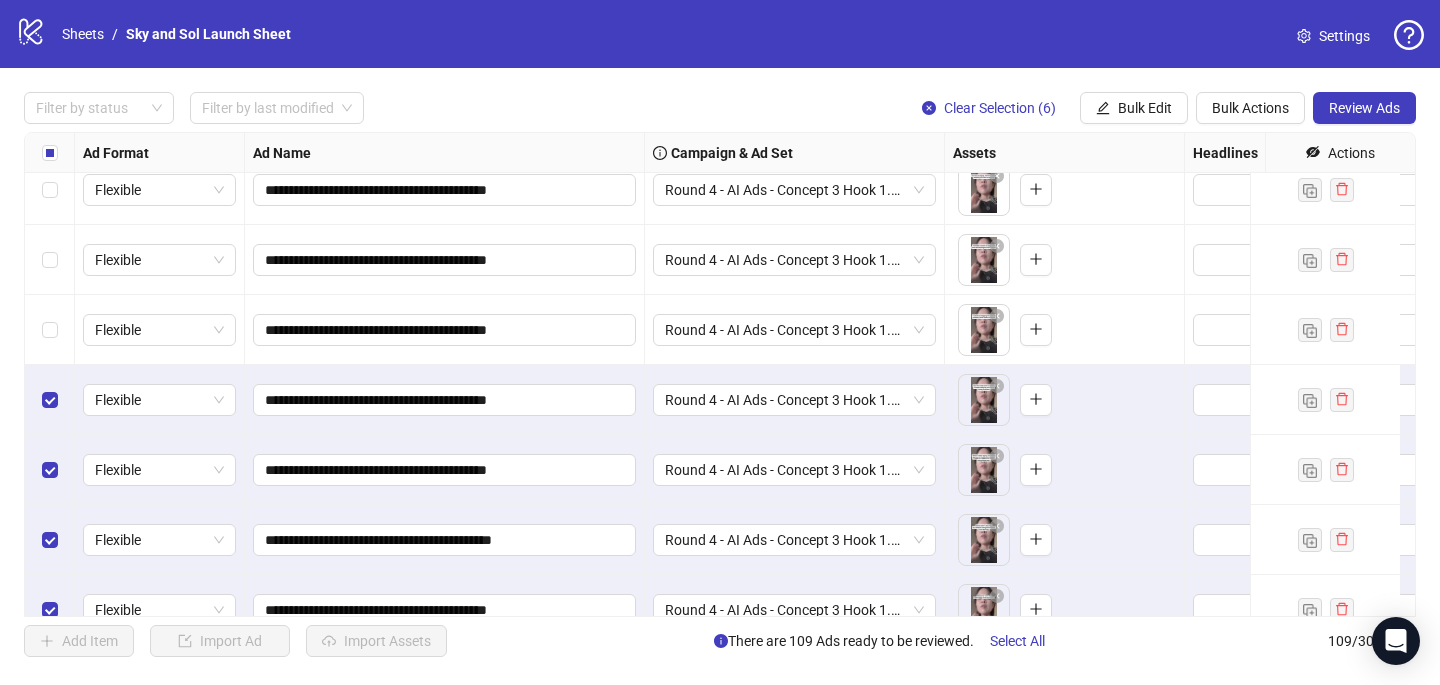 scroll, scrollTop: 6964, scrollLeft: 0, axis: vertical 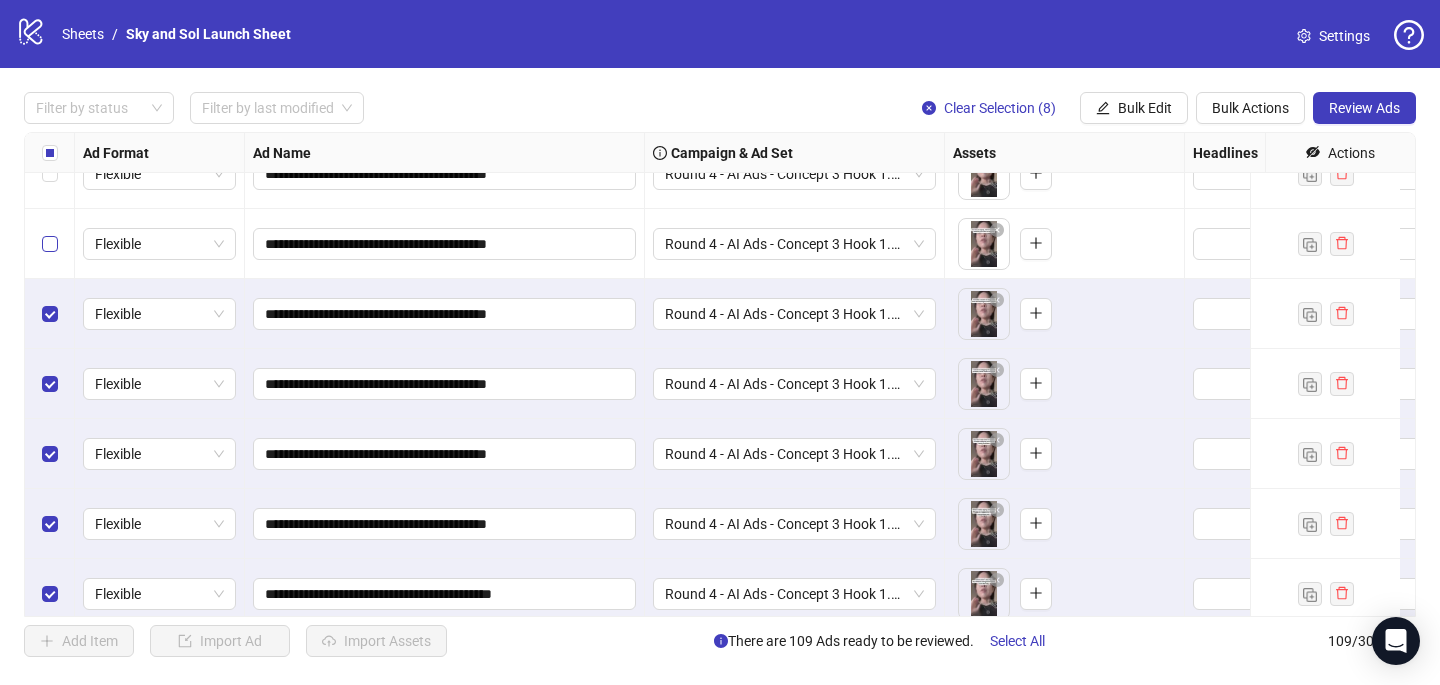 click at bounding box center (50, 244) 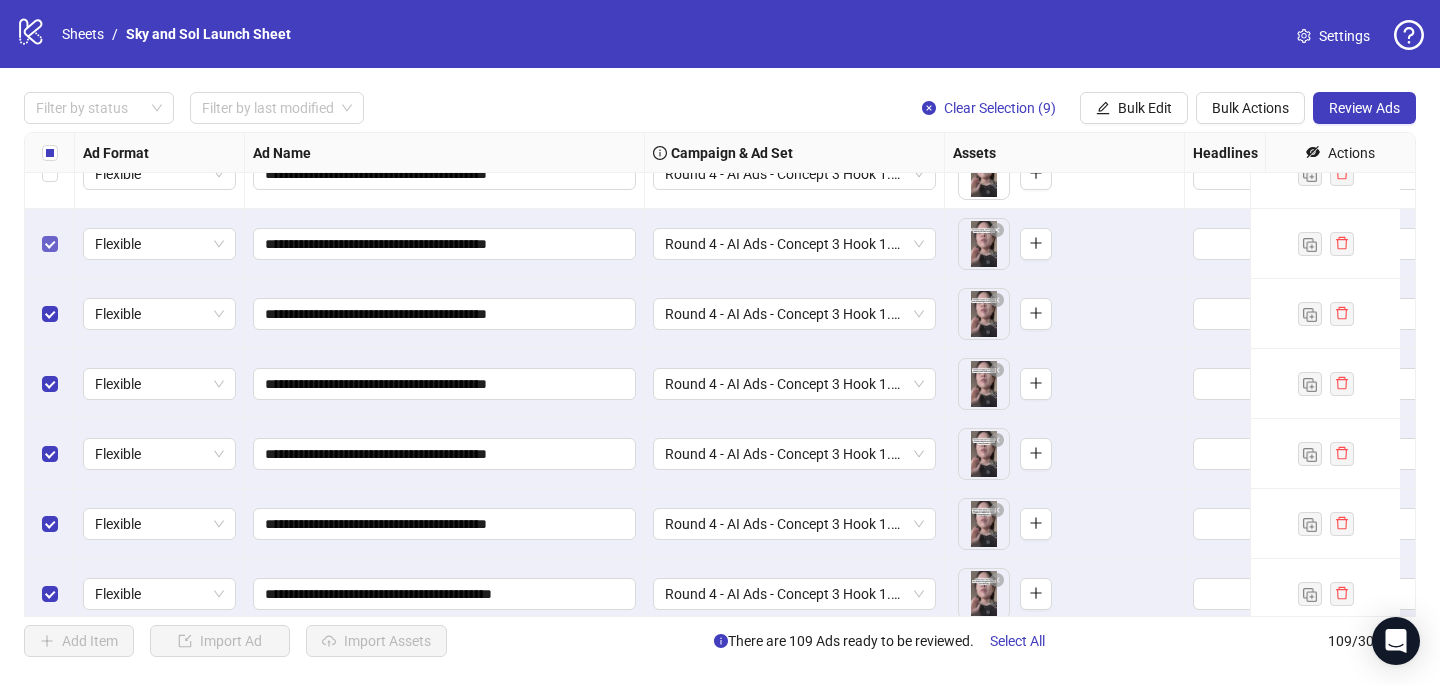 scroll, scrollTop: 6811, scrollLeft: 0, axis: vertical 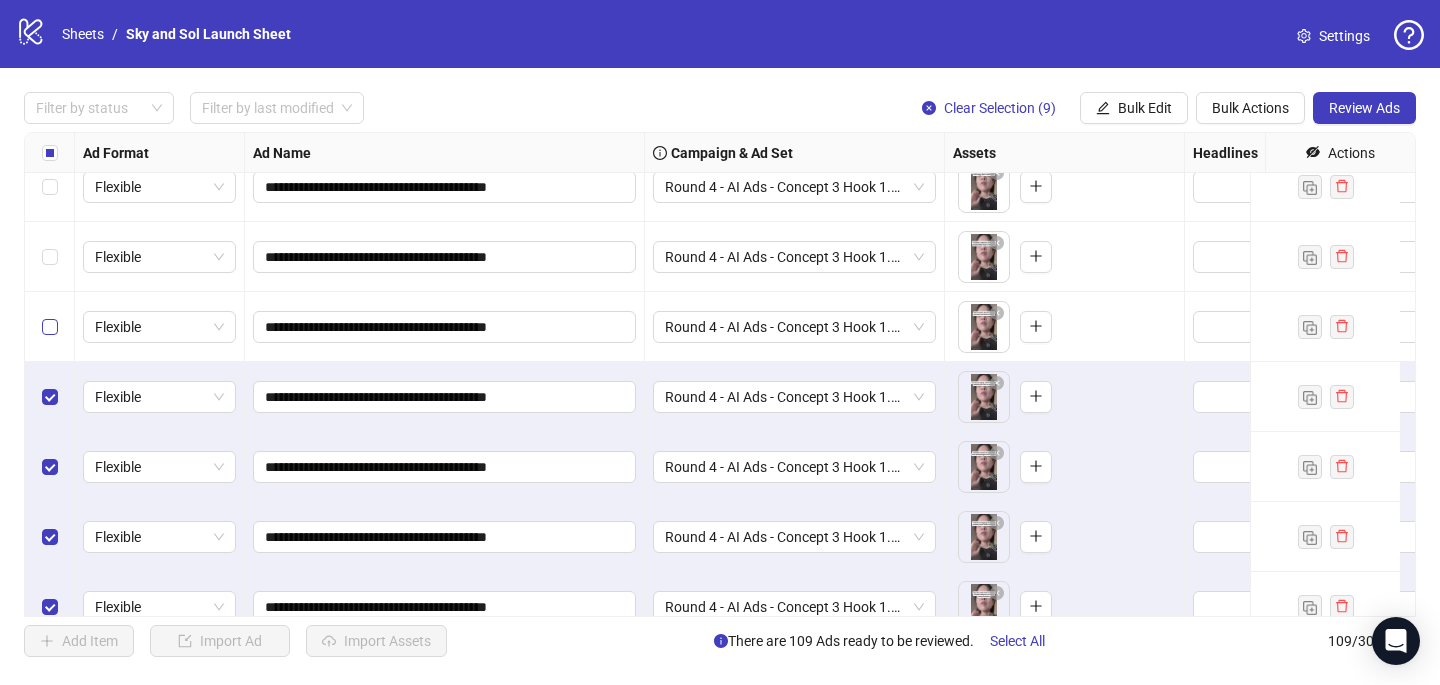 click at bounding box center [50, 327] 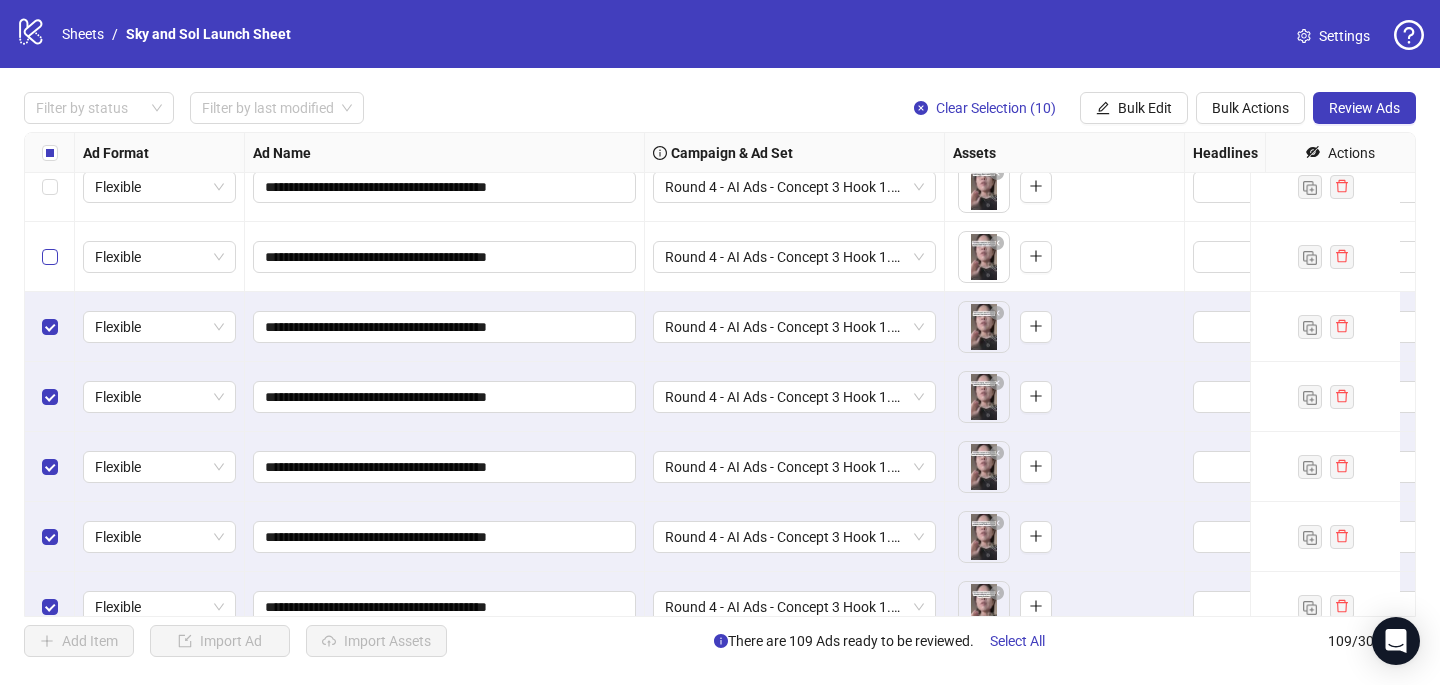 click at bounding box center (50, 257) 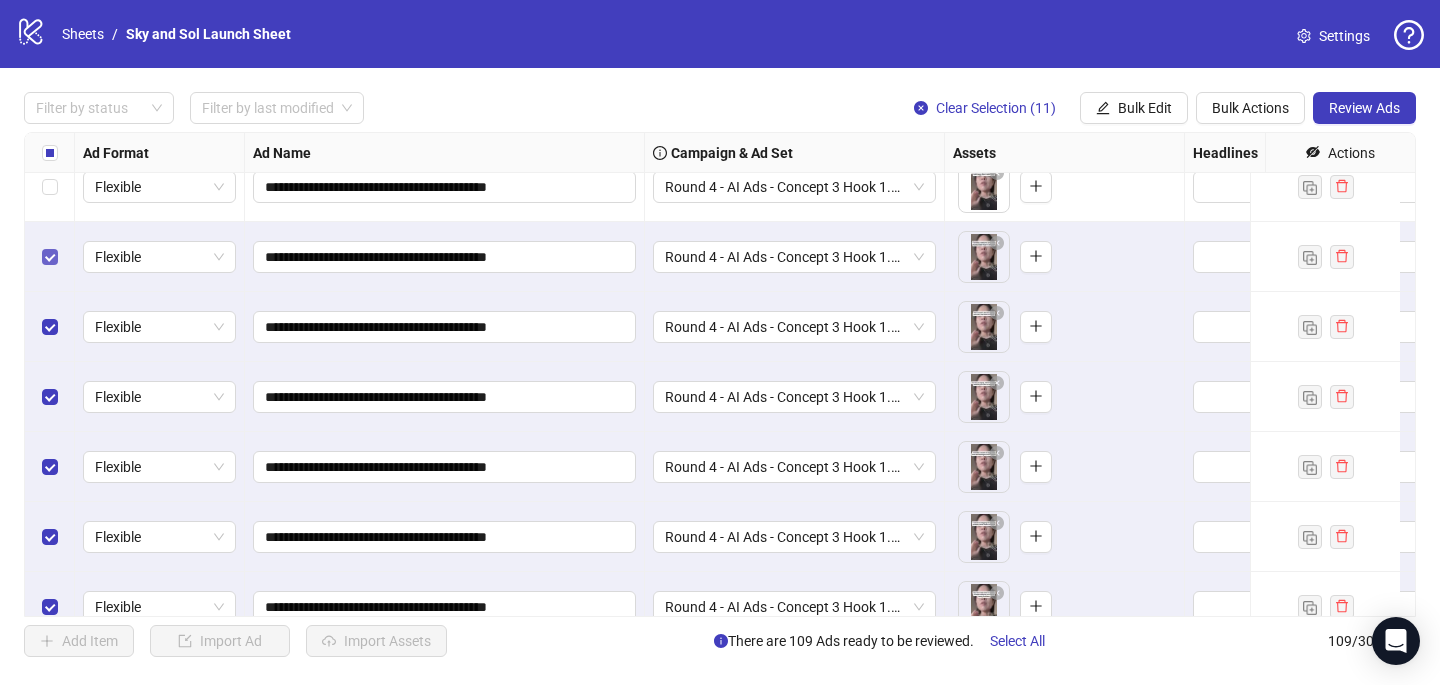 scroll, scrollTop: 6666, scrollLeft: 0, axis: vertical 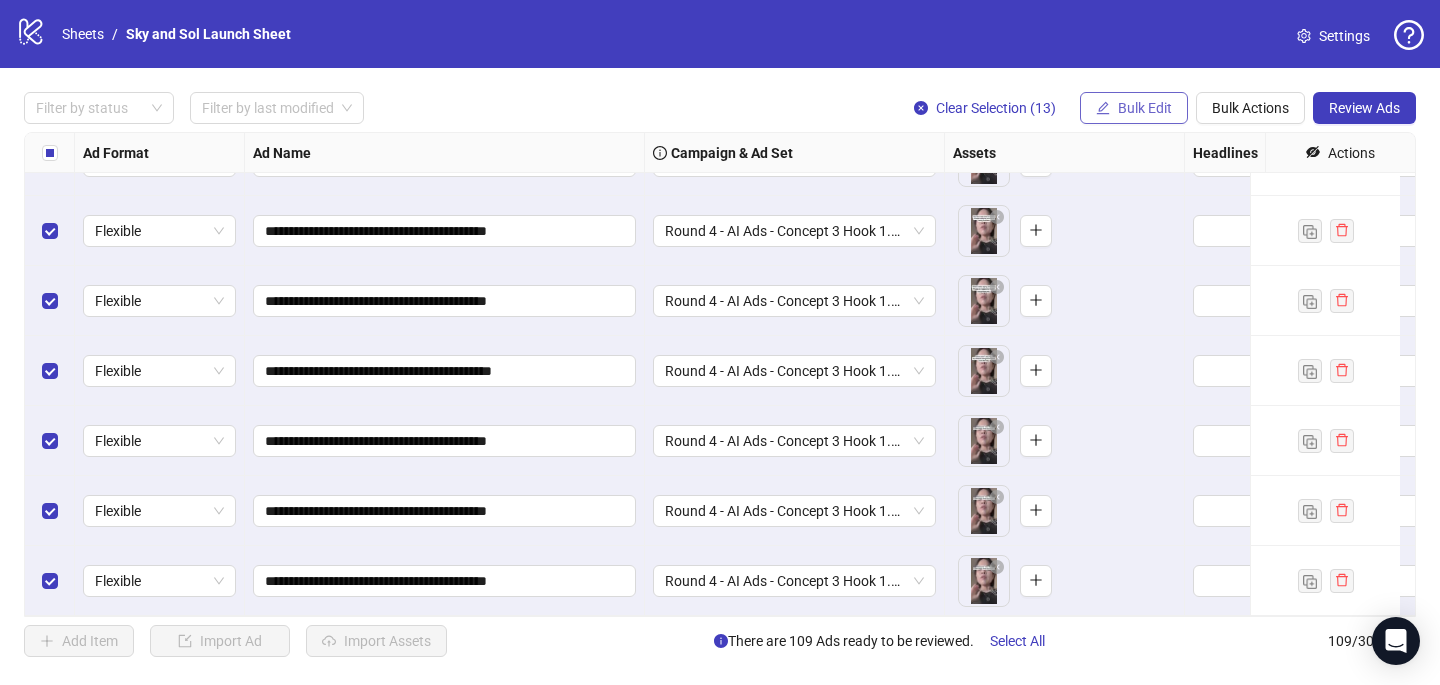 click on "Bulk Edit" at bounding box center [1134, 108] 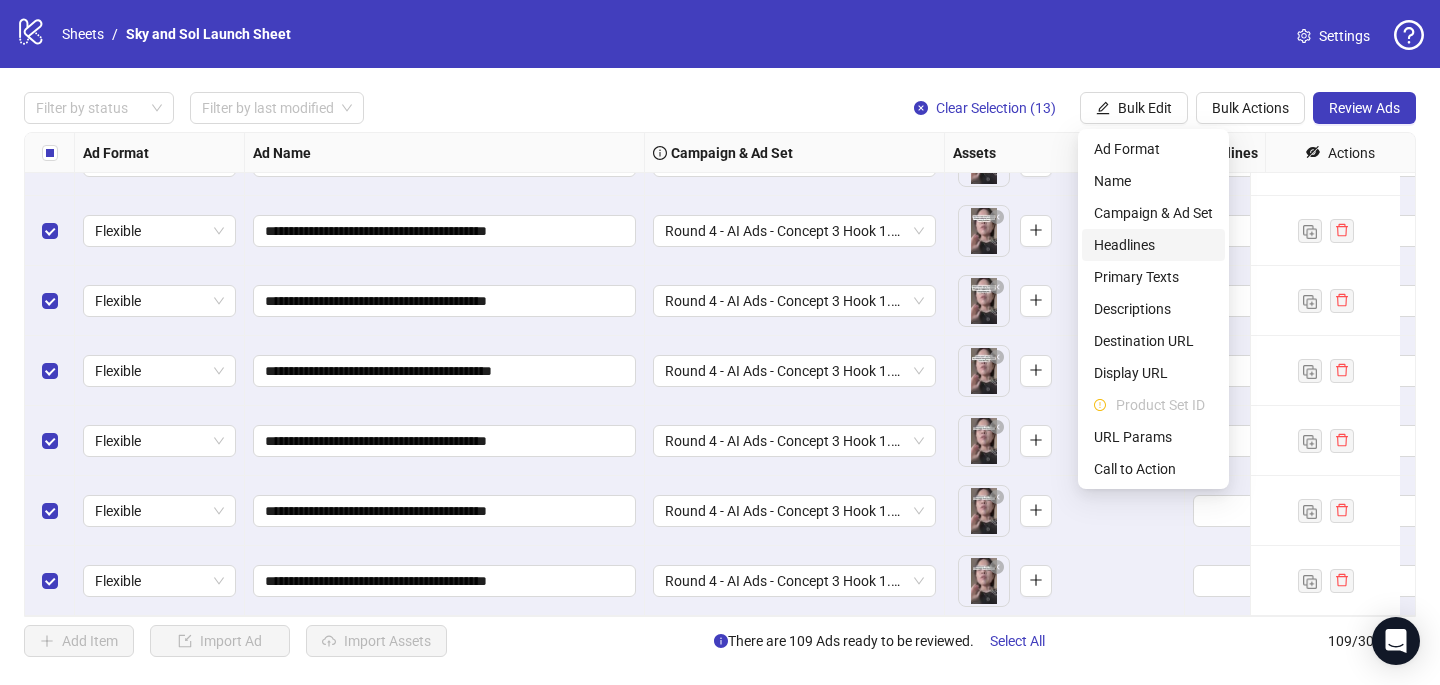 click on "Headlines" at bounding box center (1153, 245) 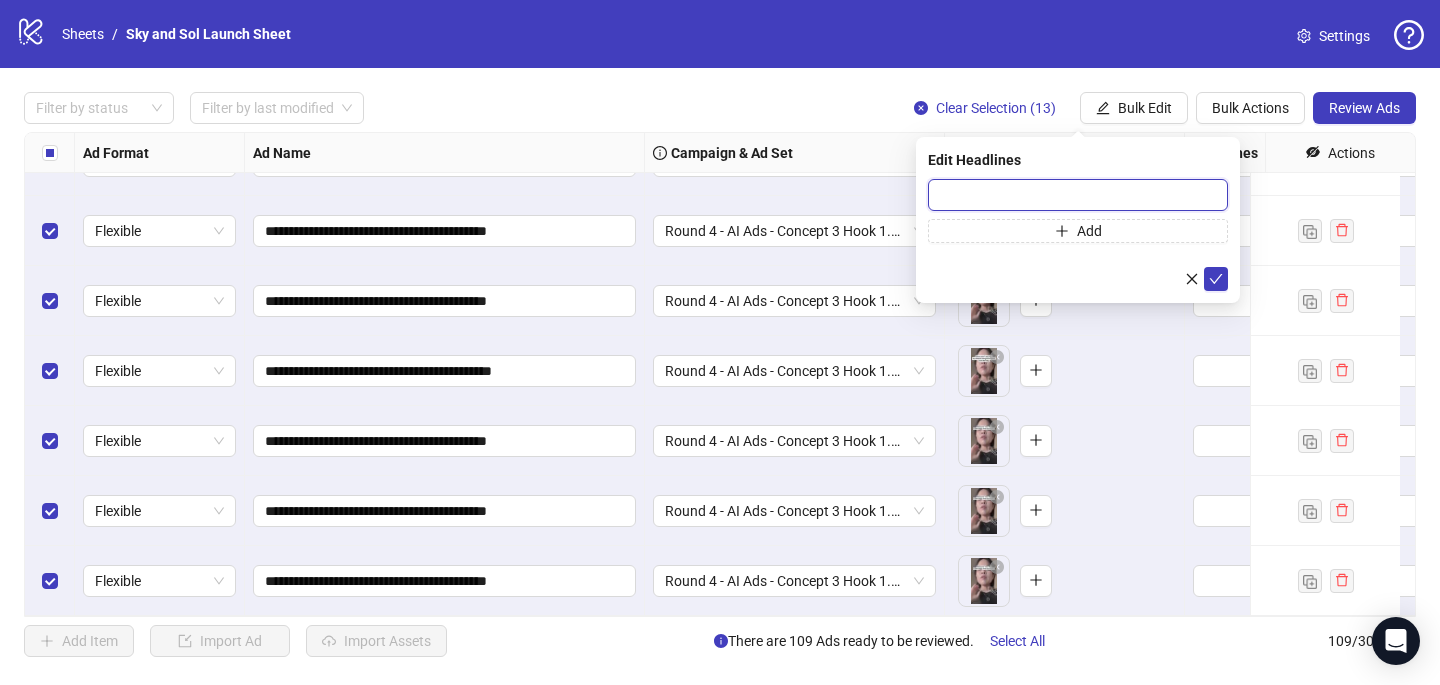 click at bounding box center [1078, 195] 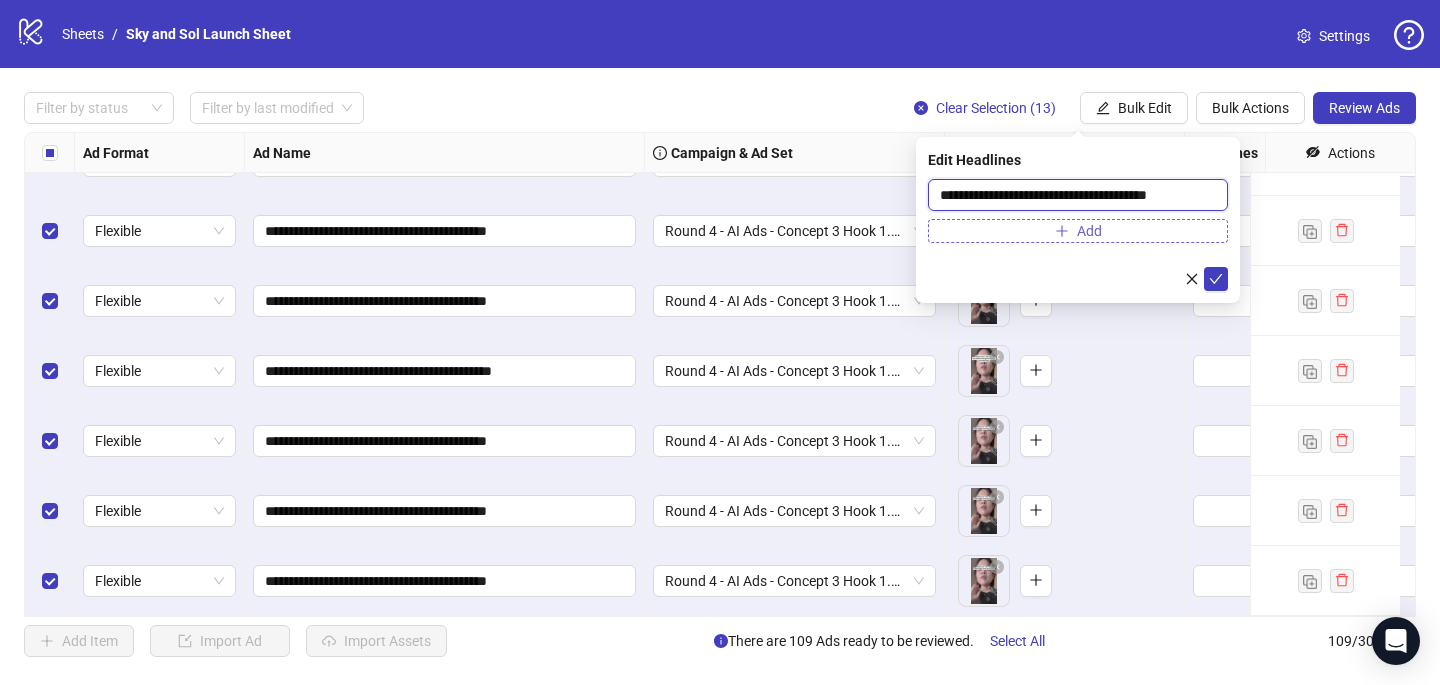type on "**********" 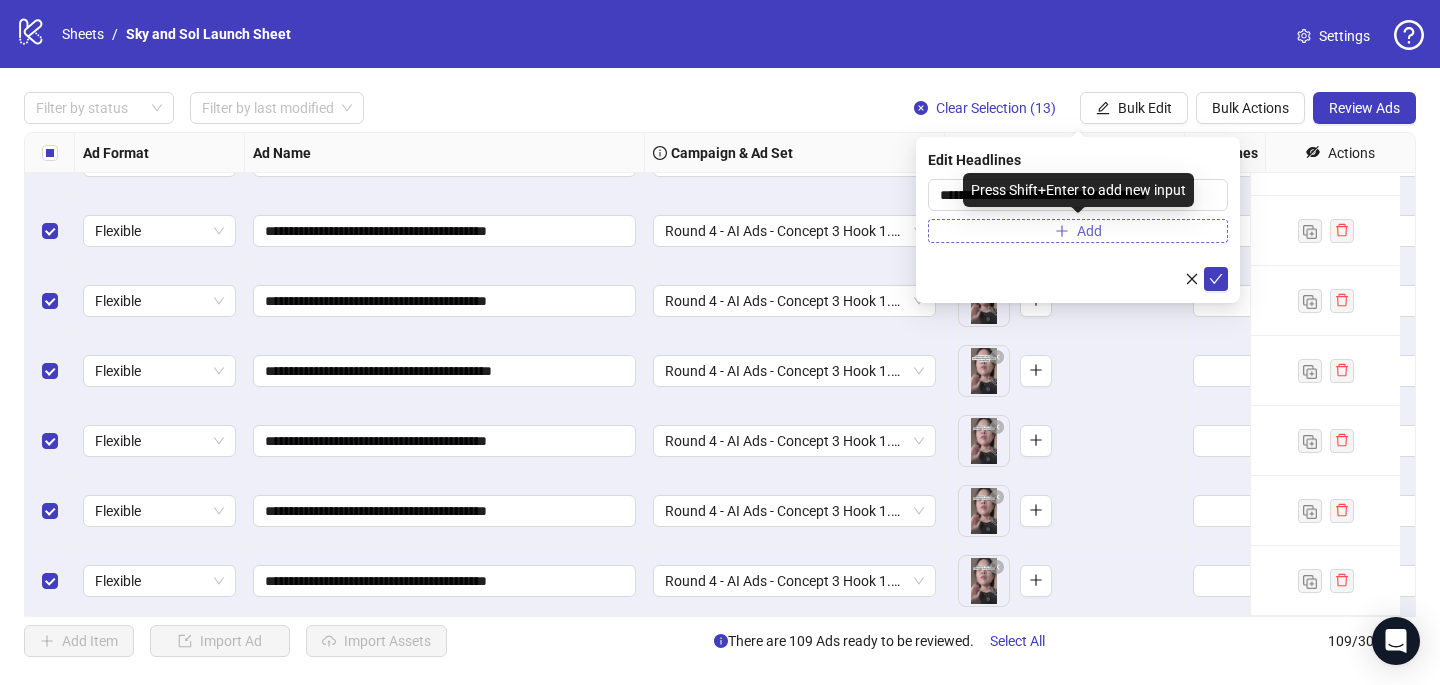 click on "Add" at bounding box center (1078, 231) 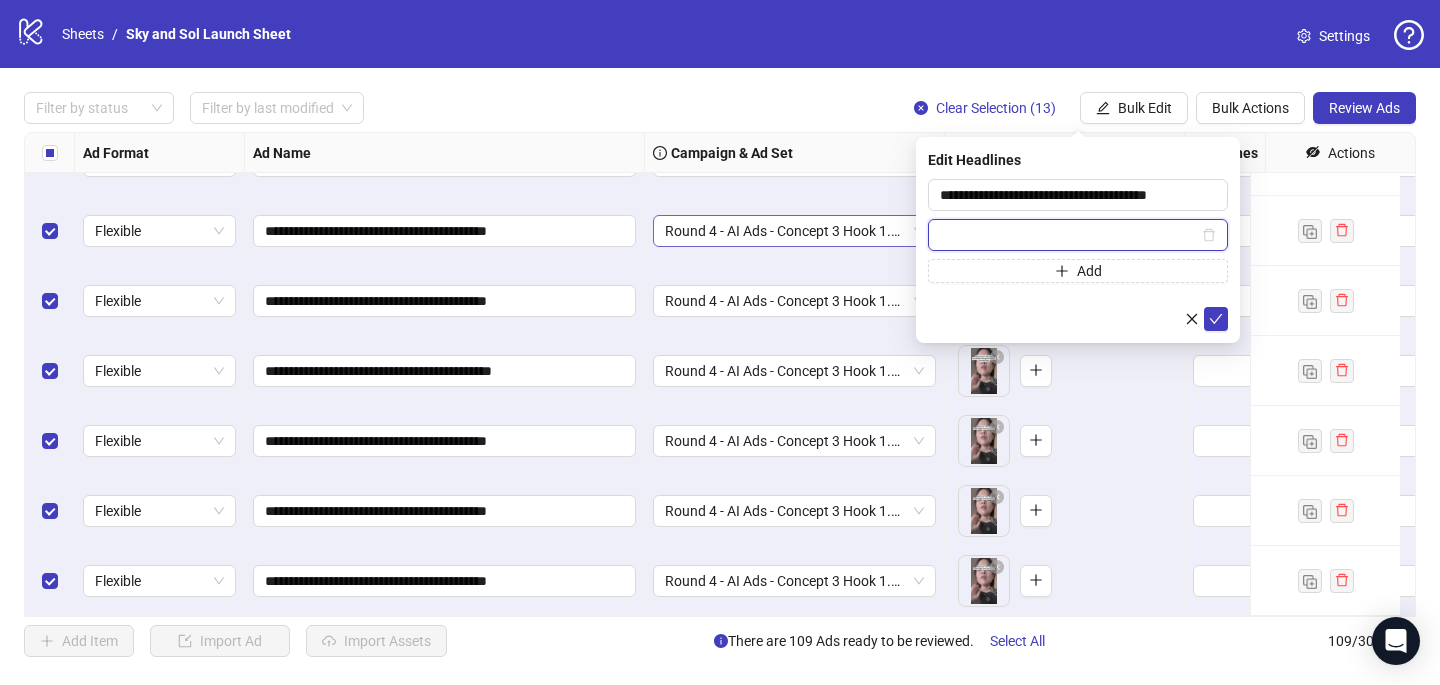 paste on "**********" 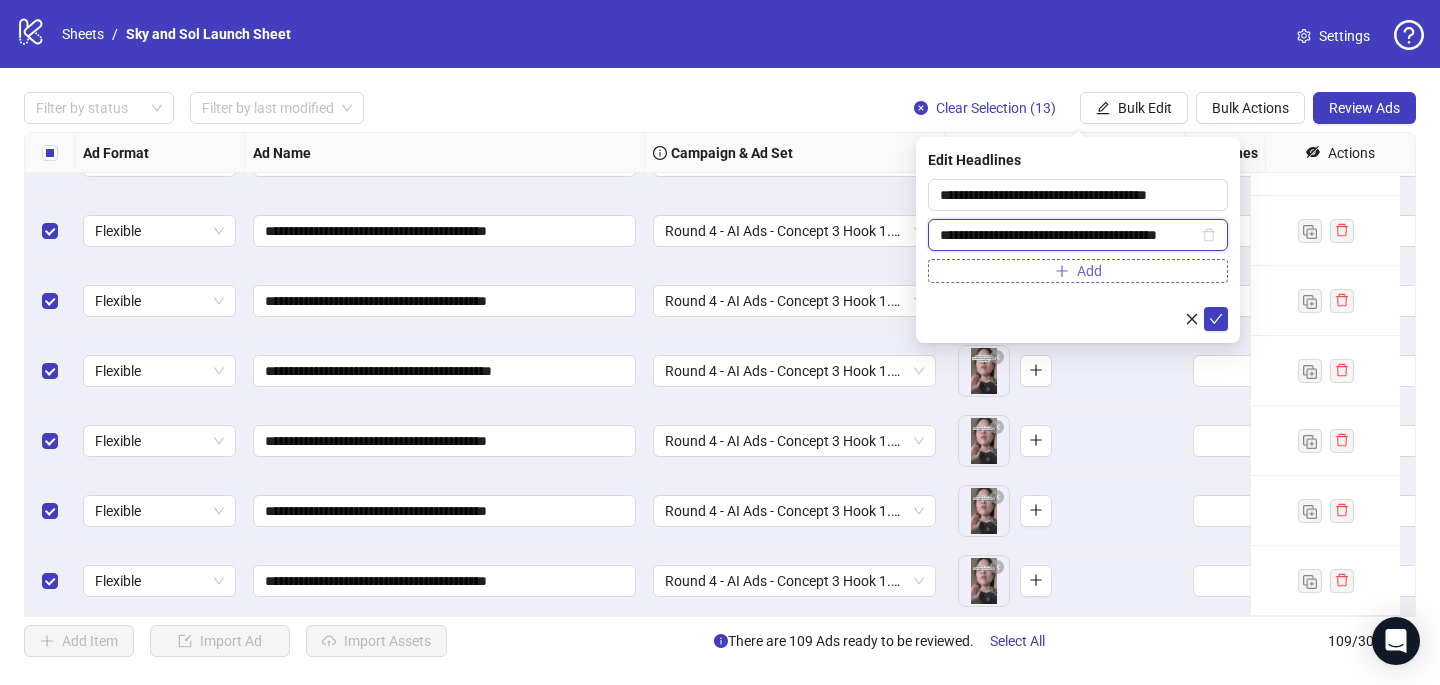 type on "**********" 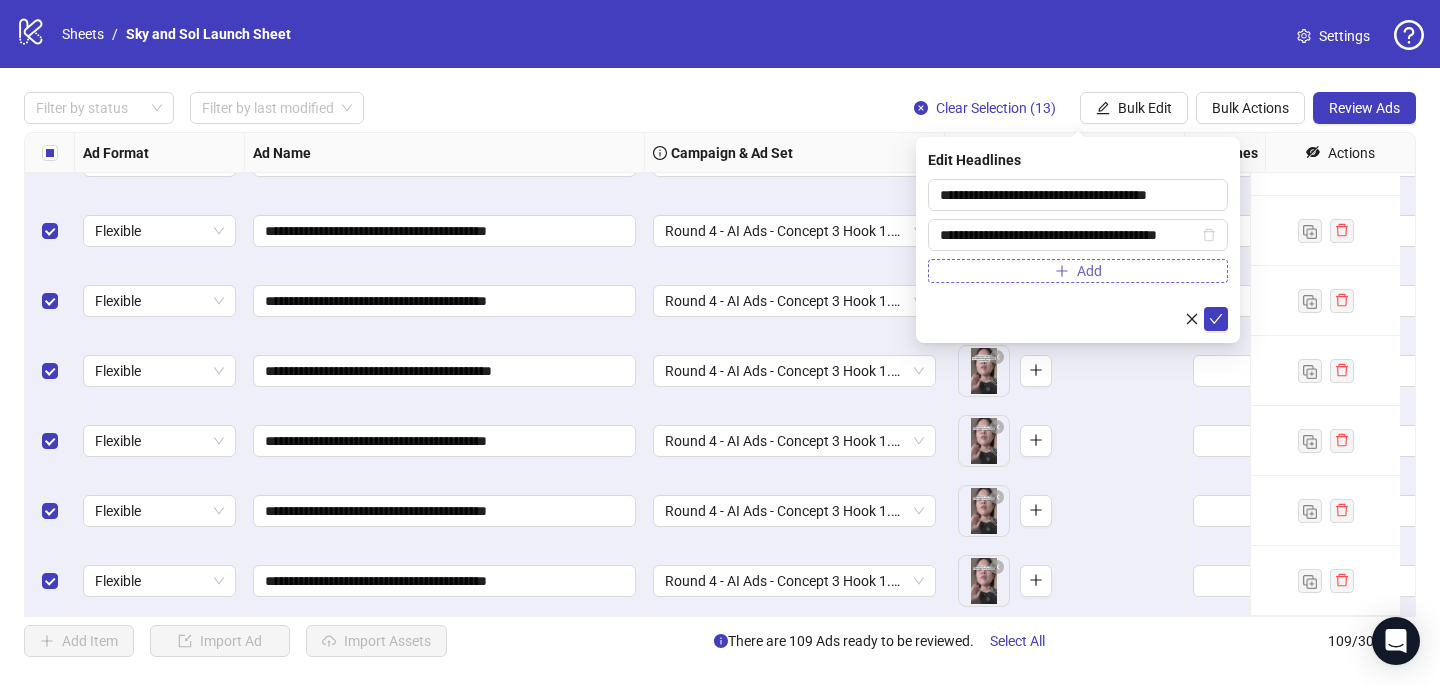 click on "Add" at bounding box center (1078, 271) 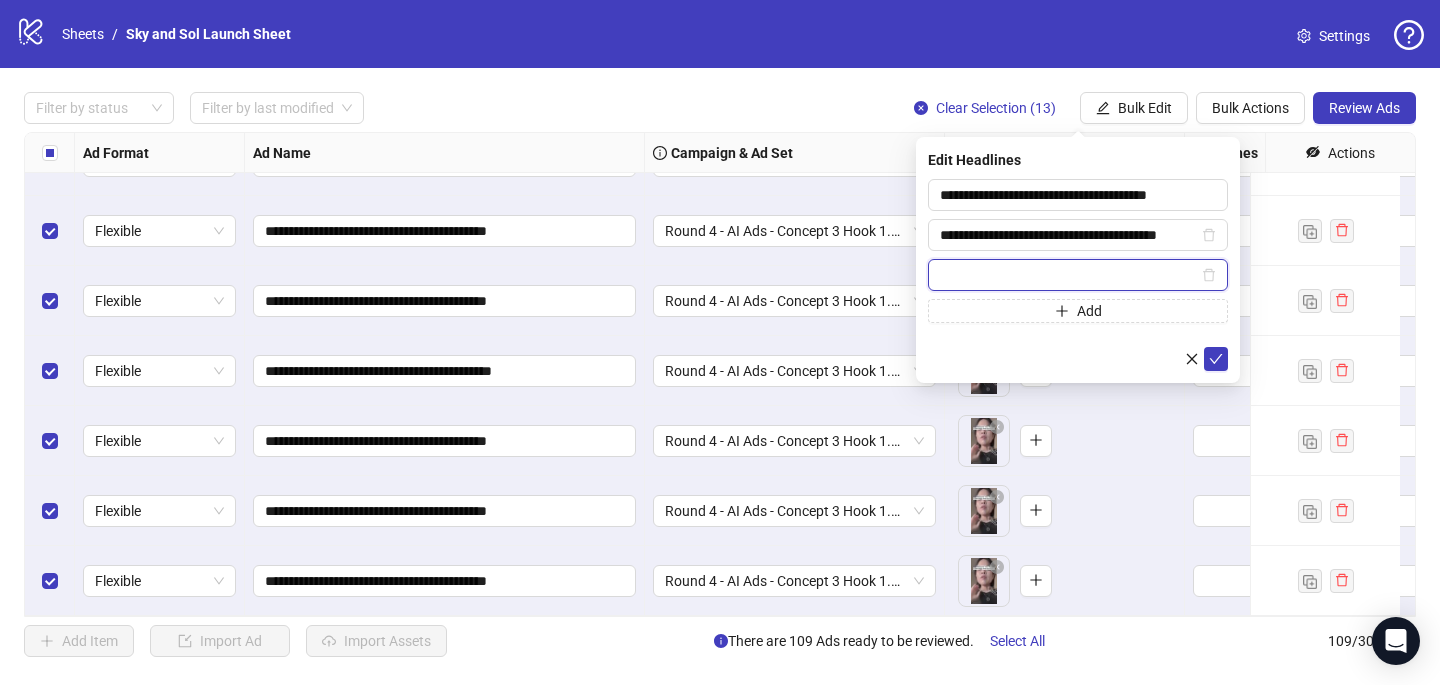 paste on "**********" 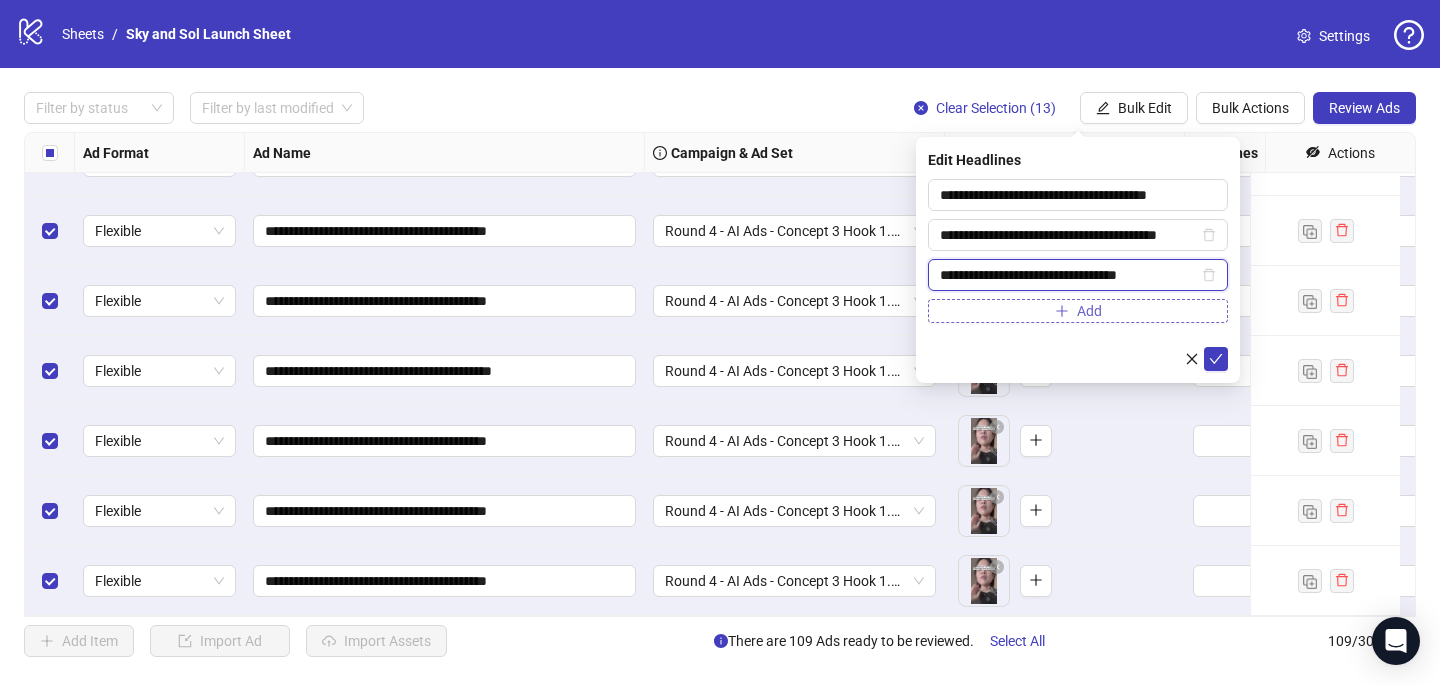 type on "**********" 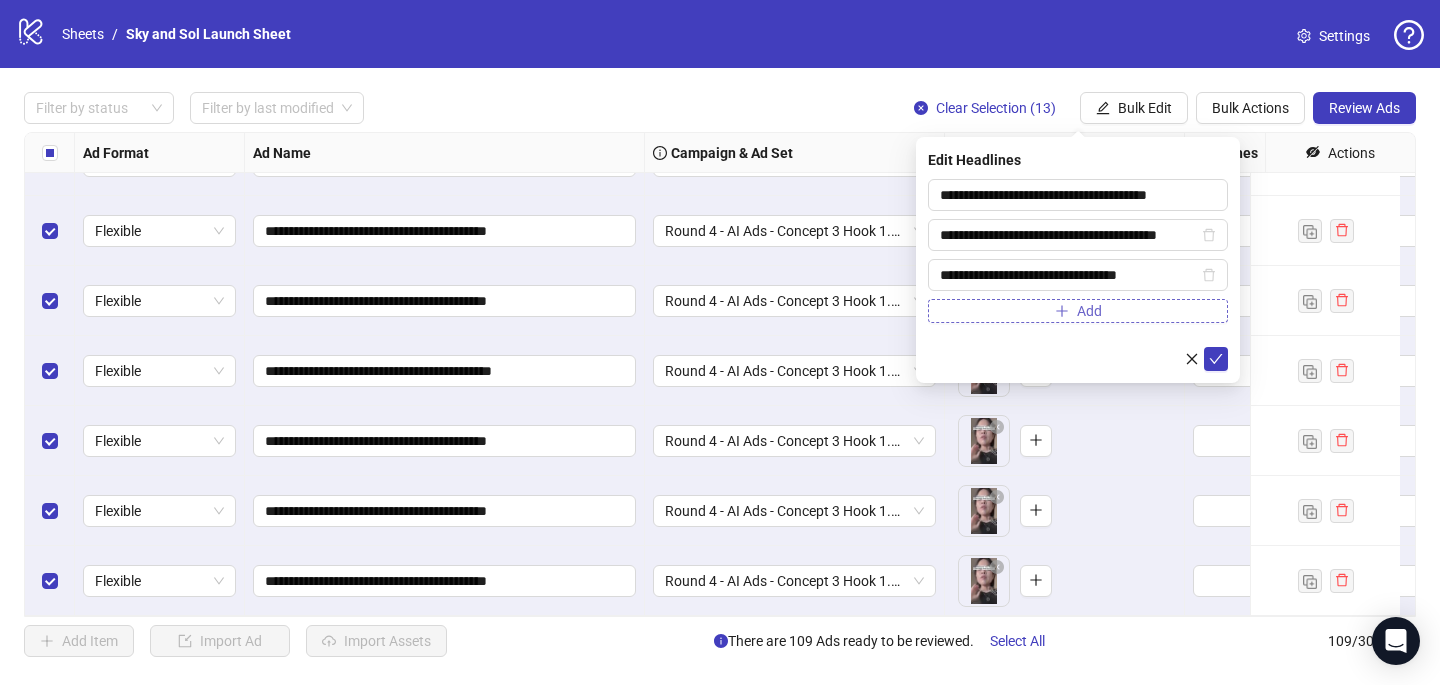 click on "Add" at bounding box center [1078, 311] 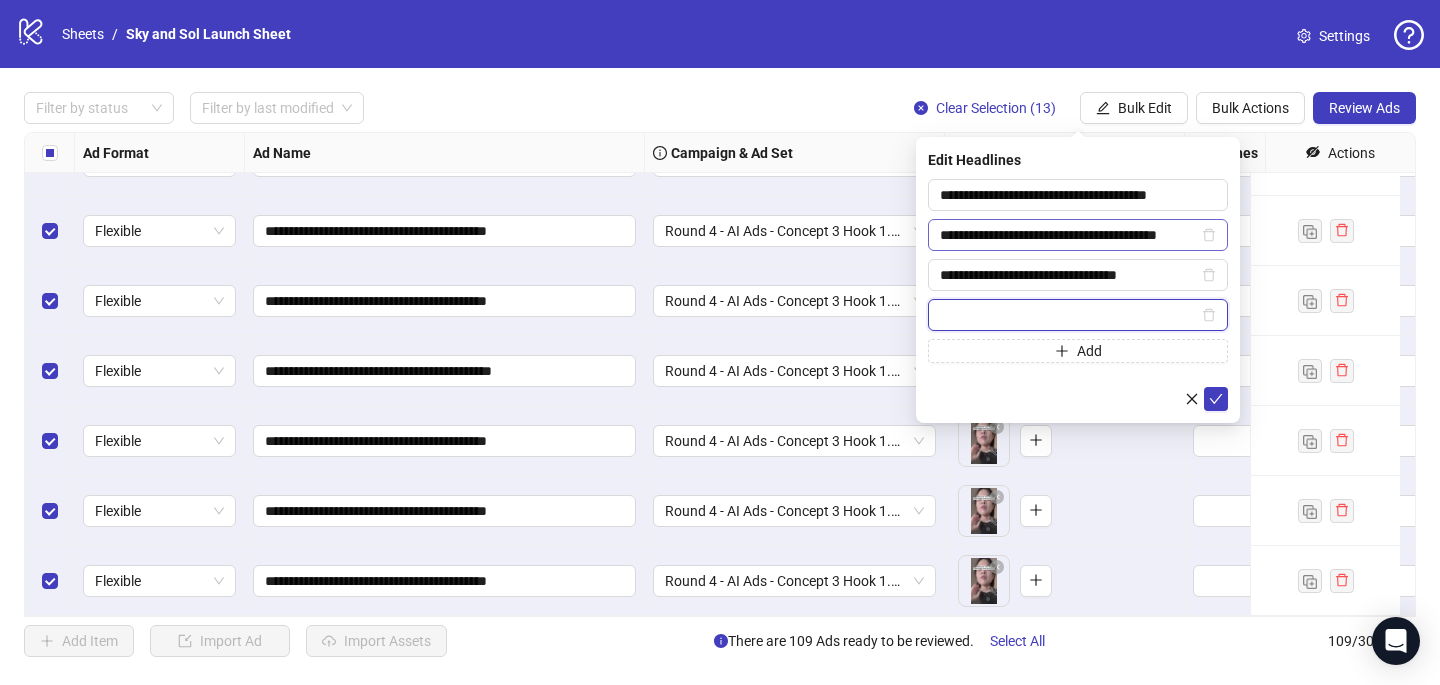 paste on "**********" 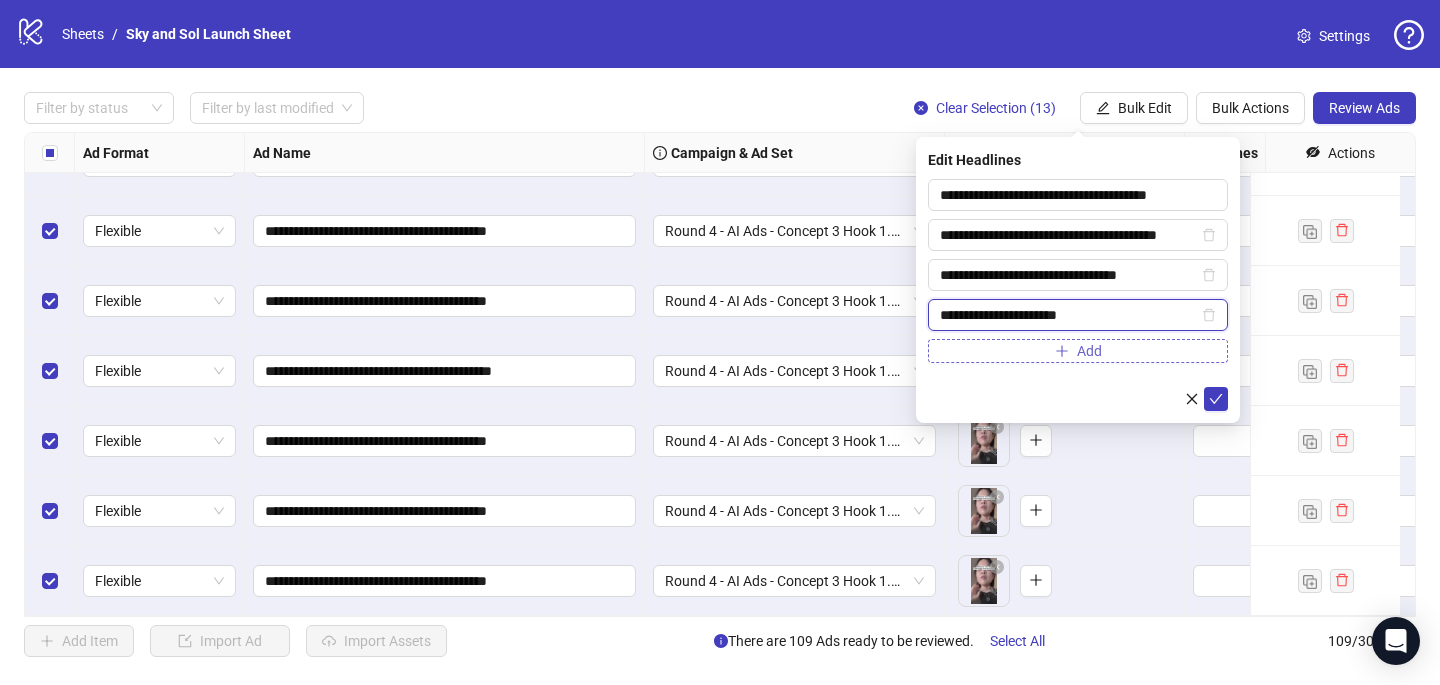 type on "**********" 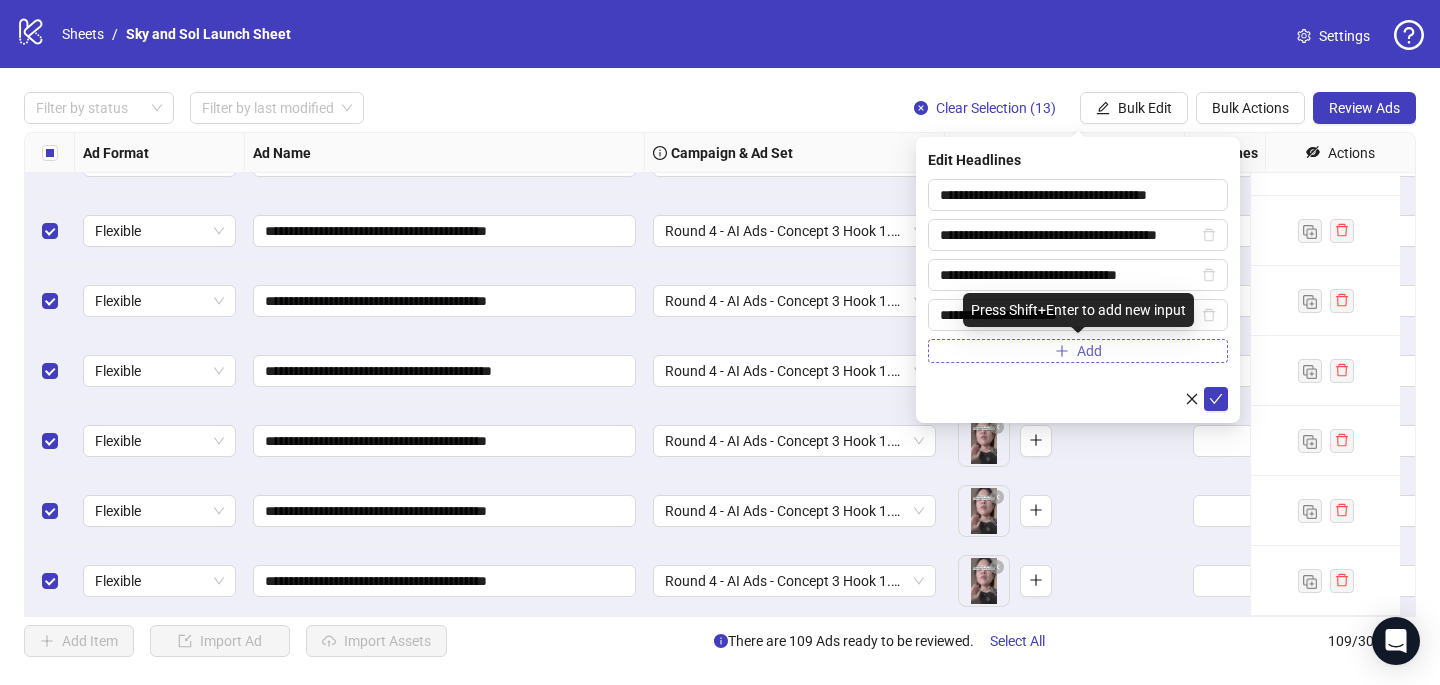 click on "Add" at bounding box center (1078, 351) 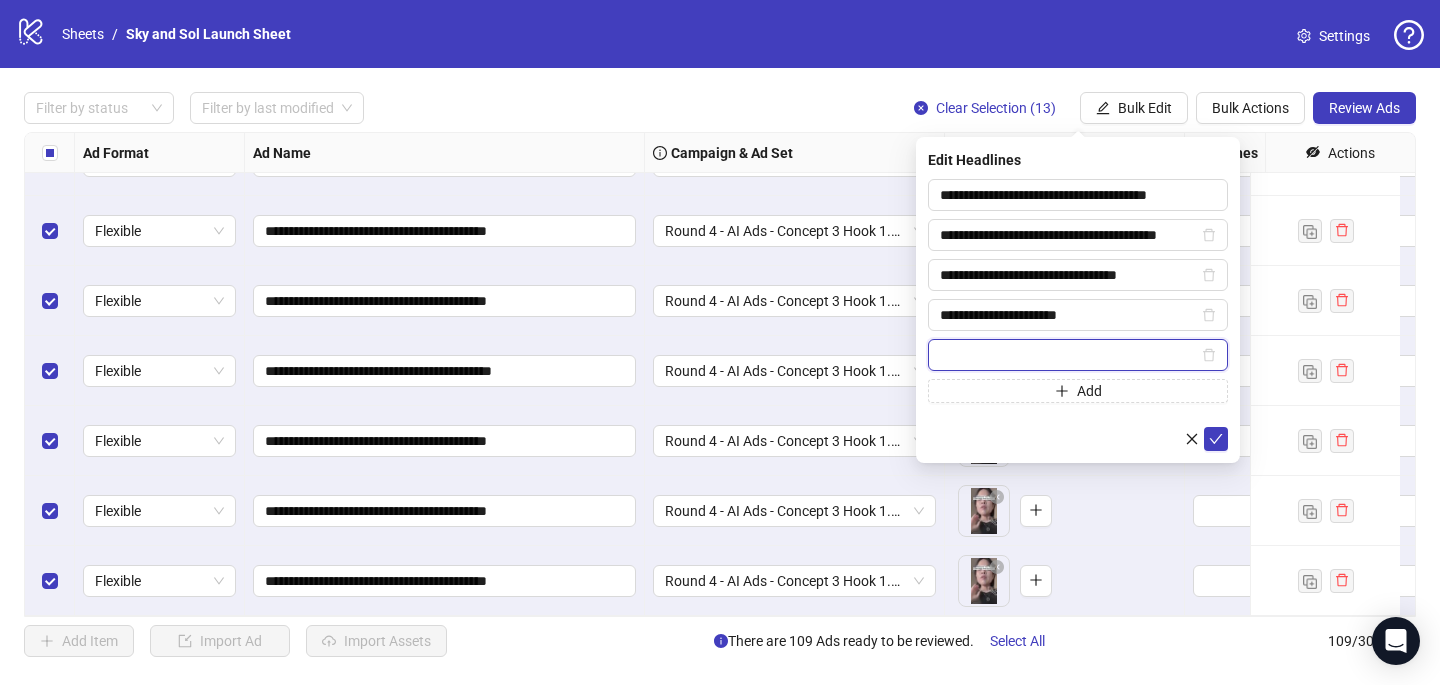 paste on "**********" 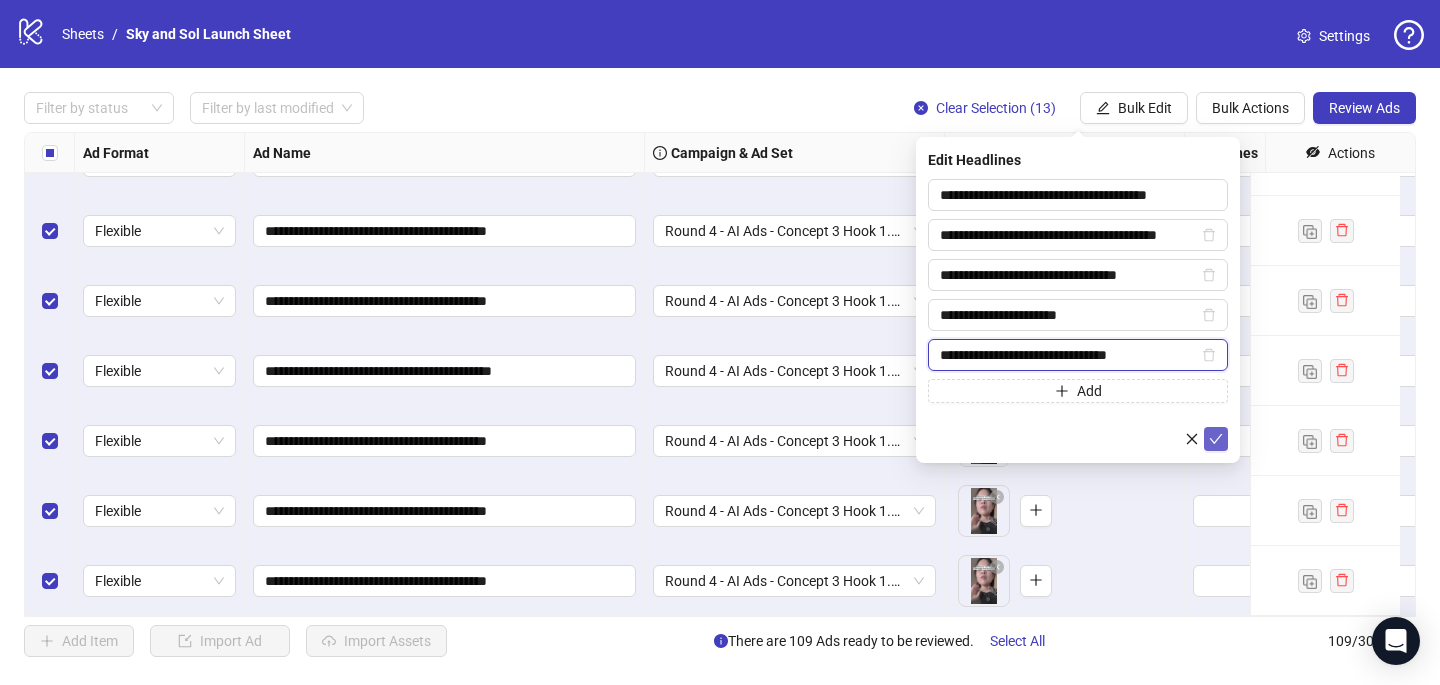 type on "**********" 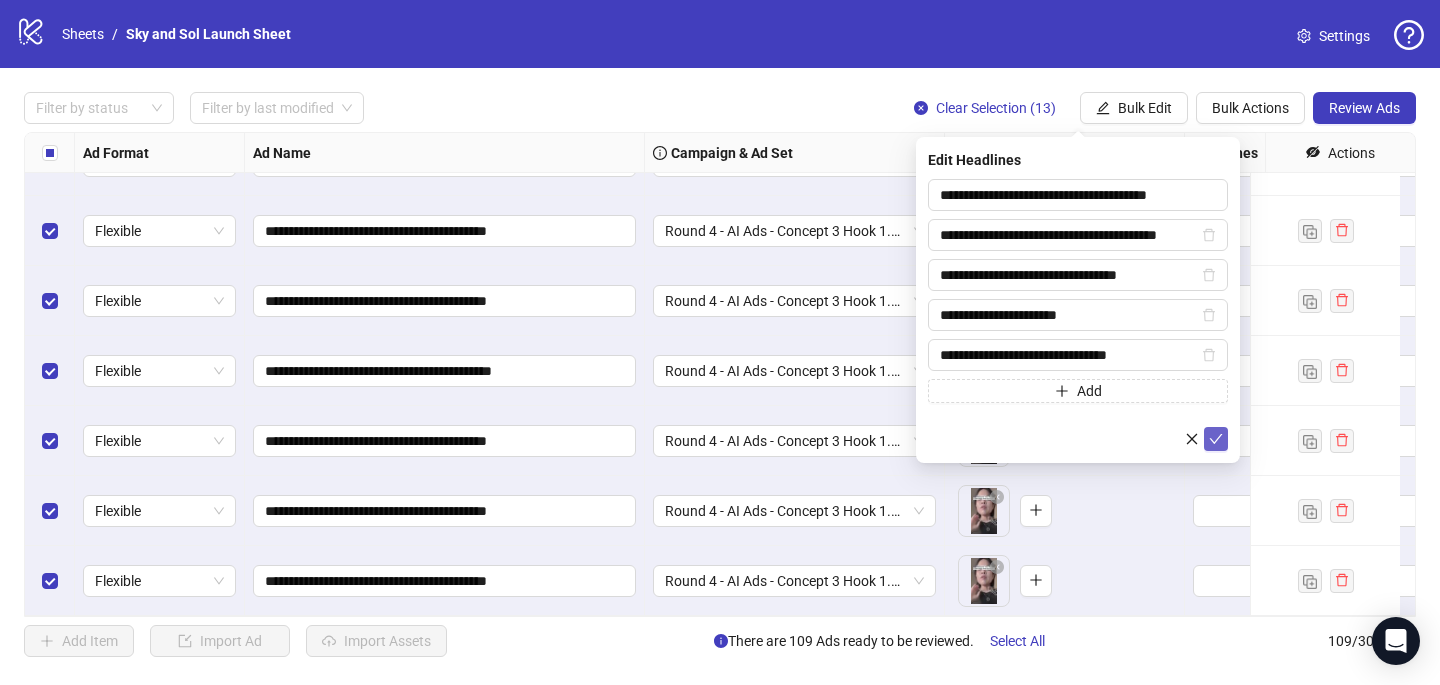 click 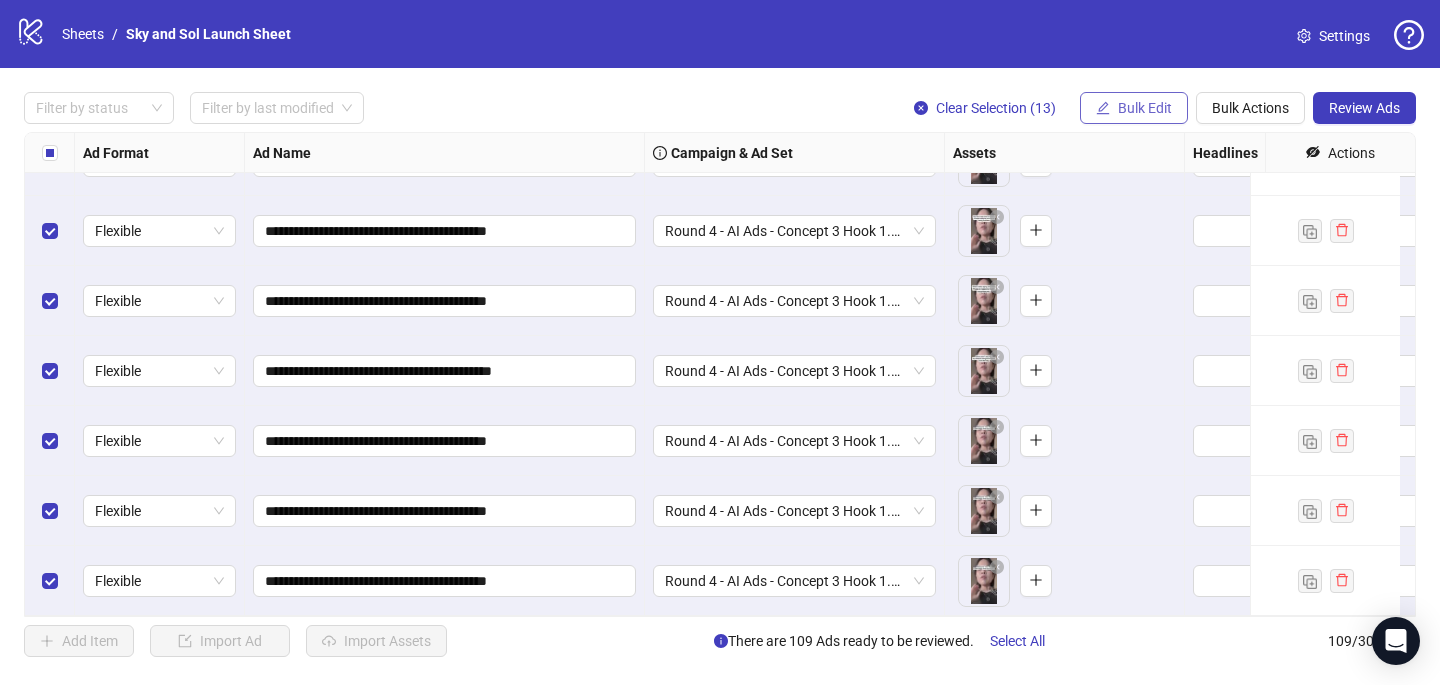 click on "Bulk Edit" at bounding box center (1145, 108) 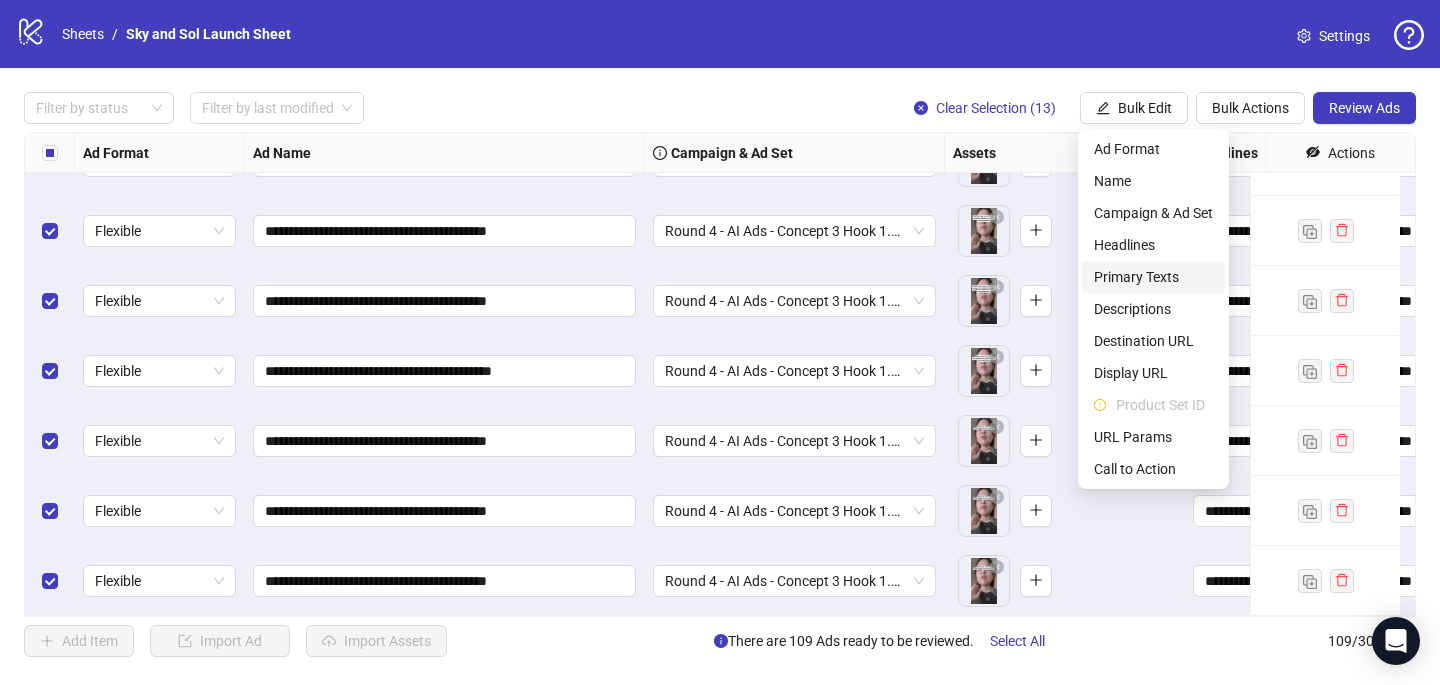 click on "Primary Texts" at bounding box center [1153, 277] 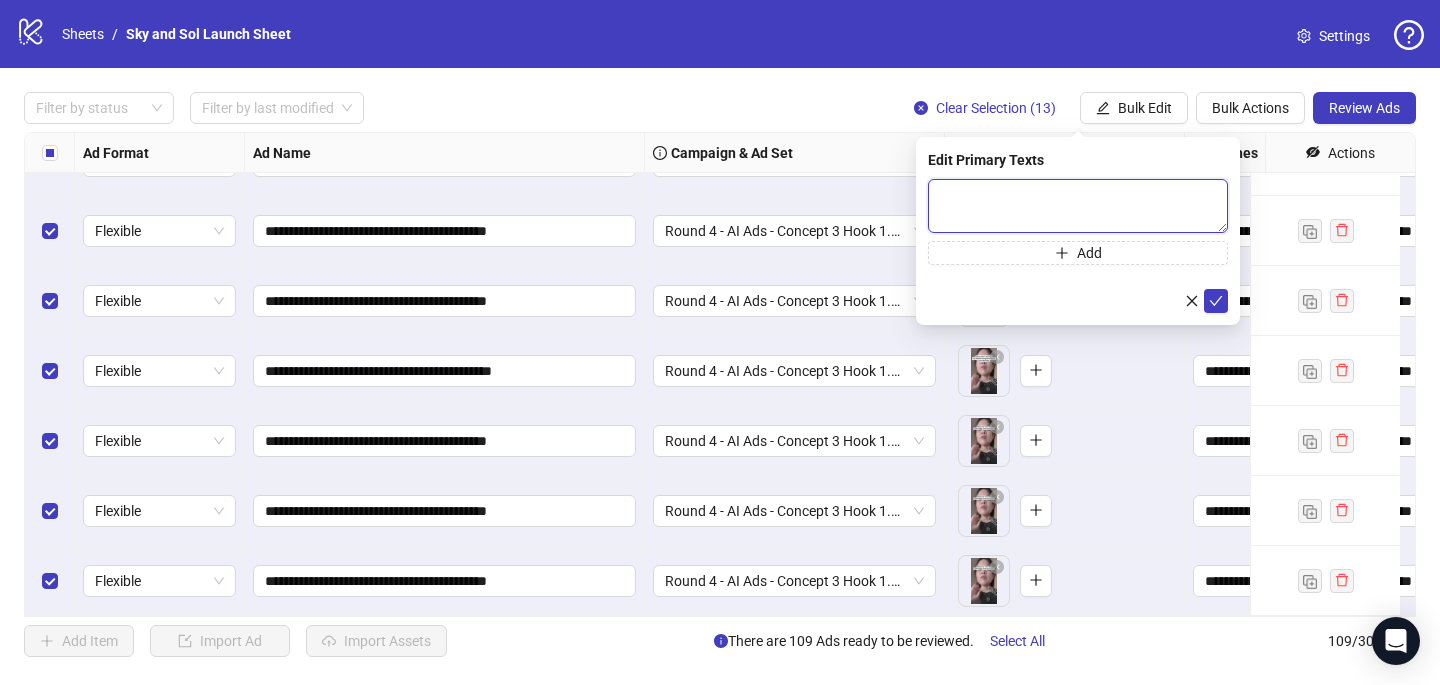 click at bounding box center (1078, 206) 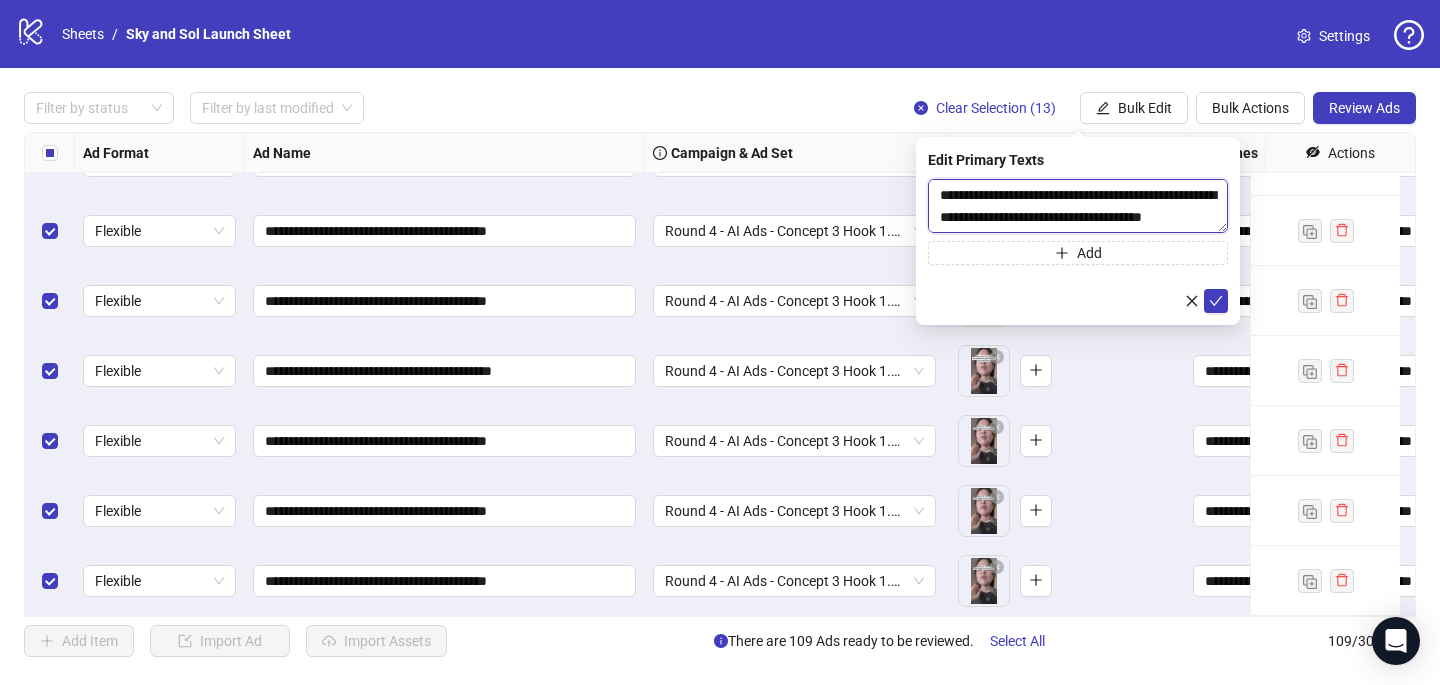 scroll, scrollTop: 396, scrollLeft: 0, axis: vertical 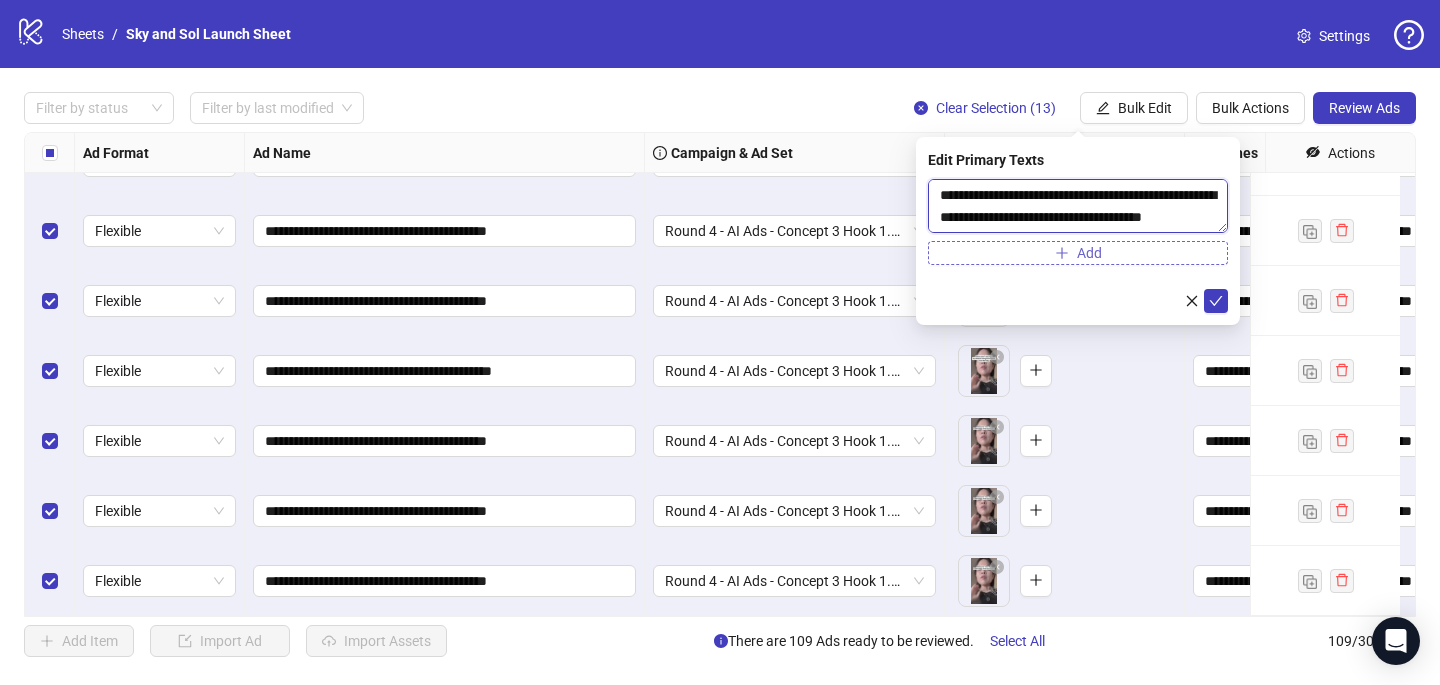 type on "**********" 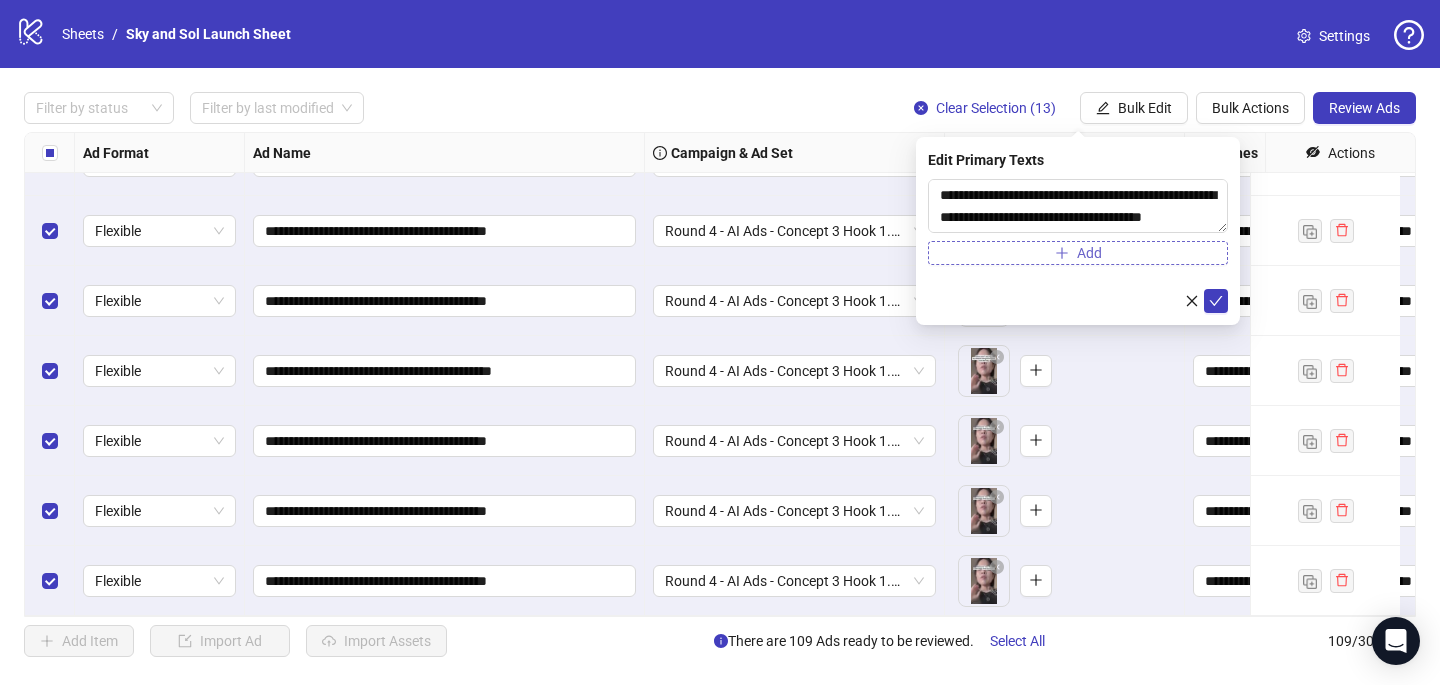 click on "Add" at bounding box center (1078, 253) 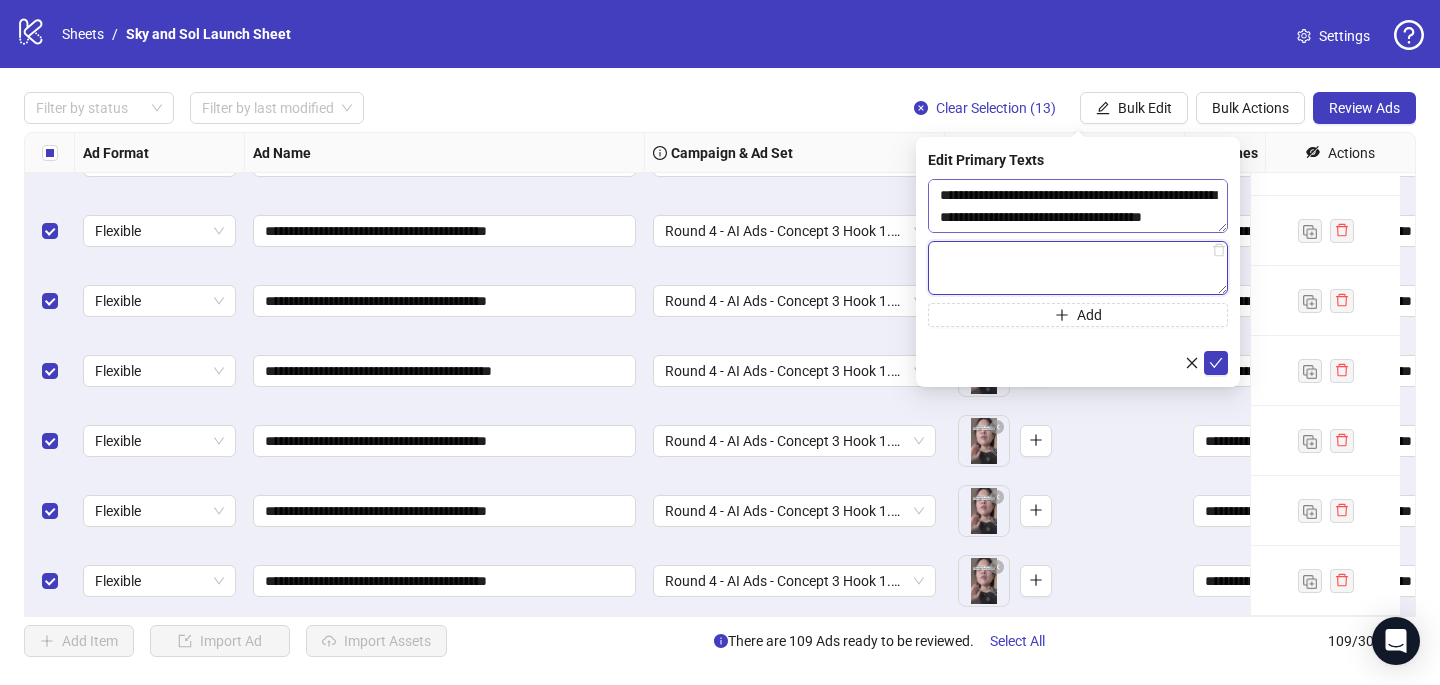 paste on "**********" 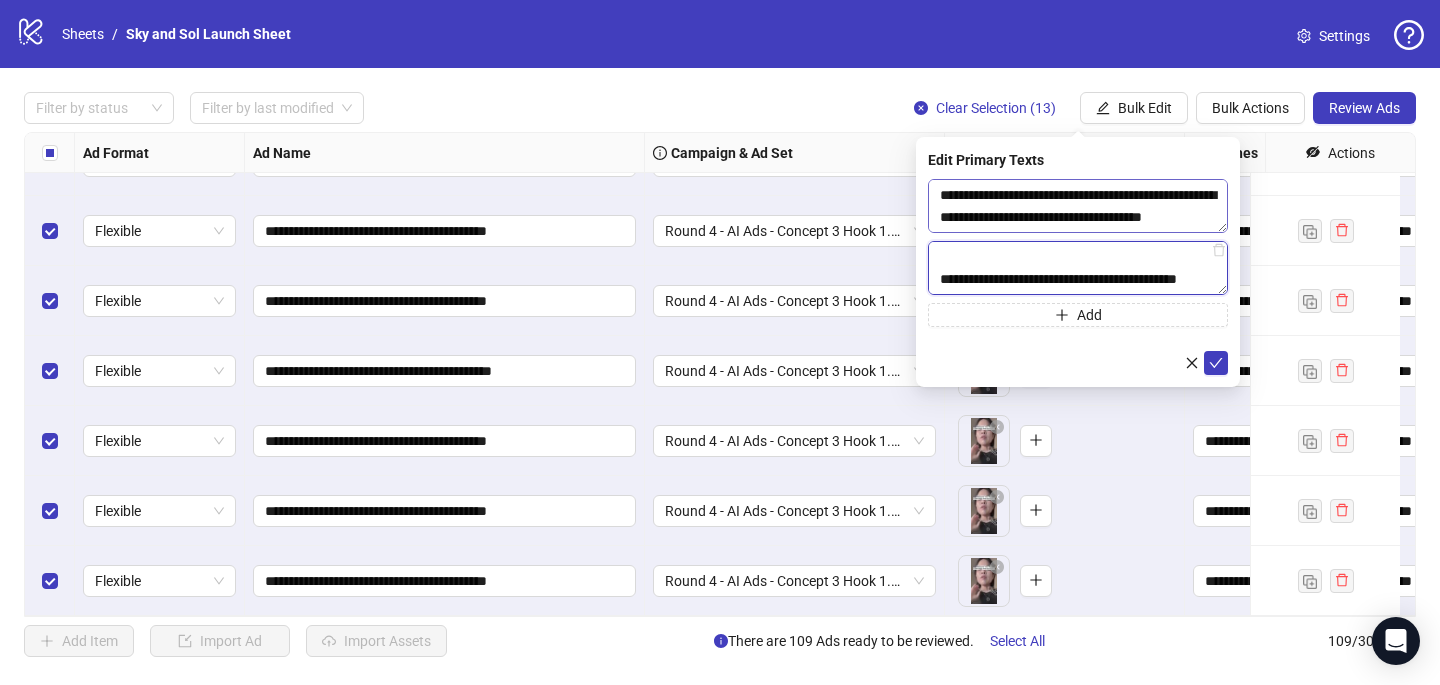 scroll, scrollTop: 902, scrollLeft: 0, axis: vertical 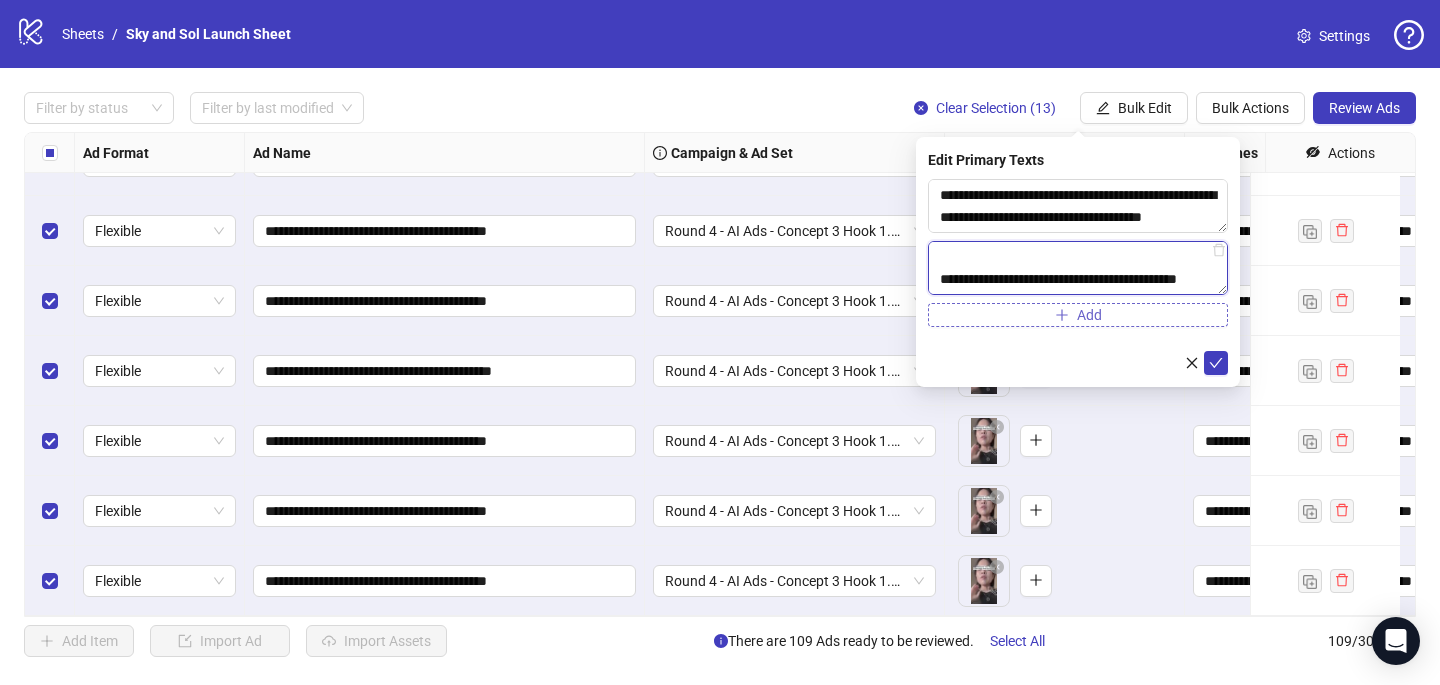 type on "**********" 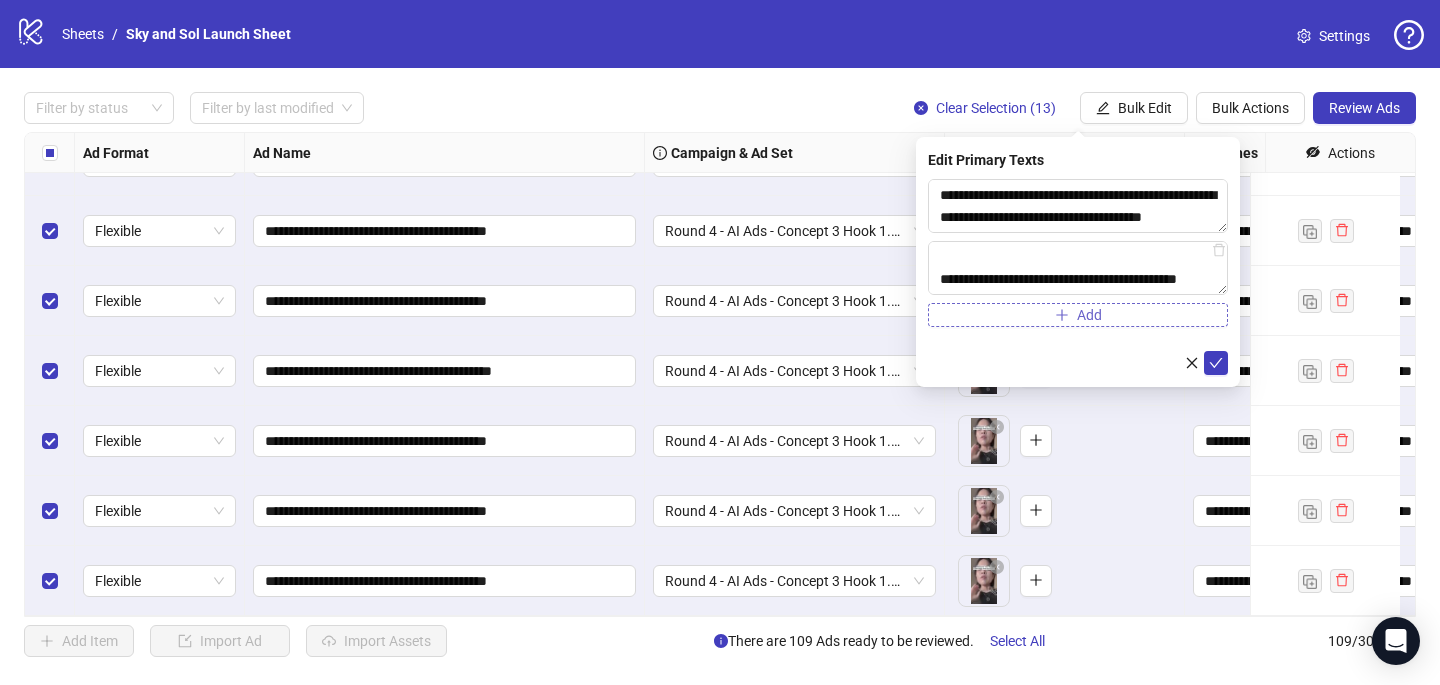 click on "Add" at bounding box center [1078, 315] 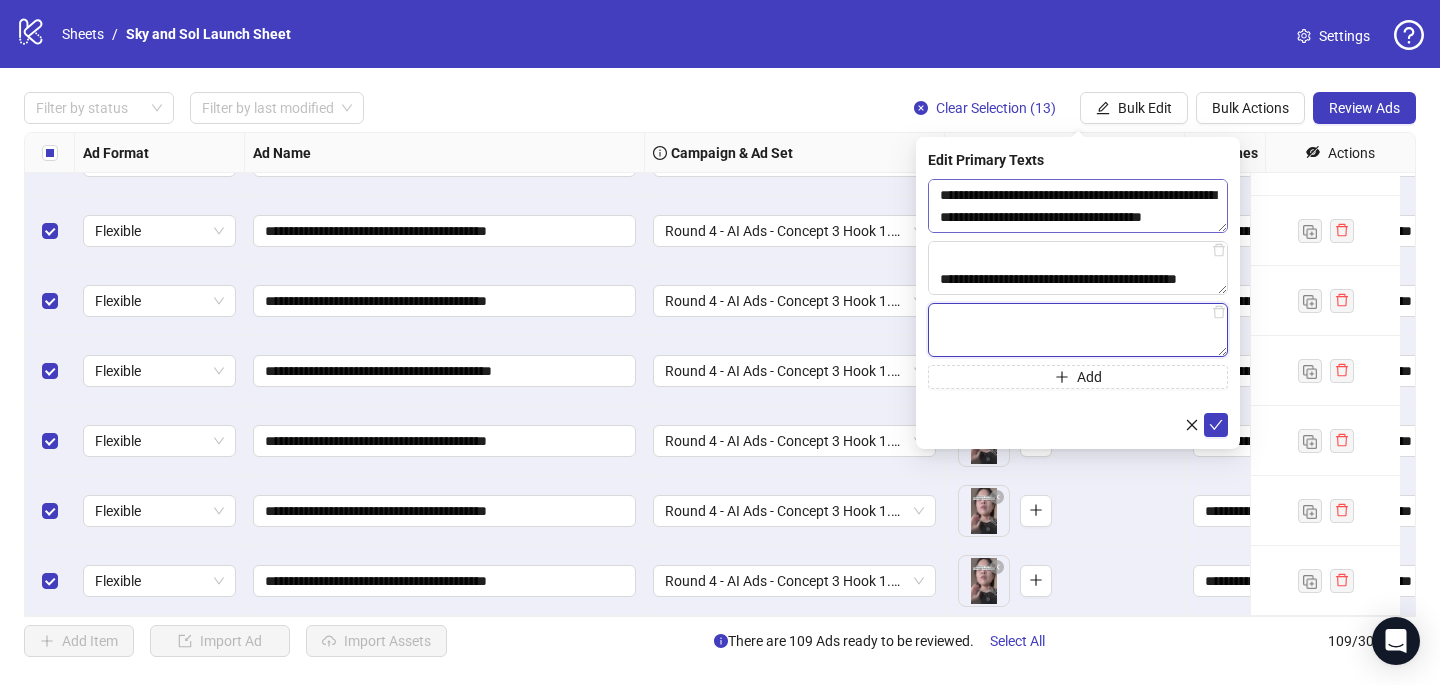 paste on "**********" 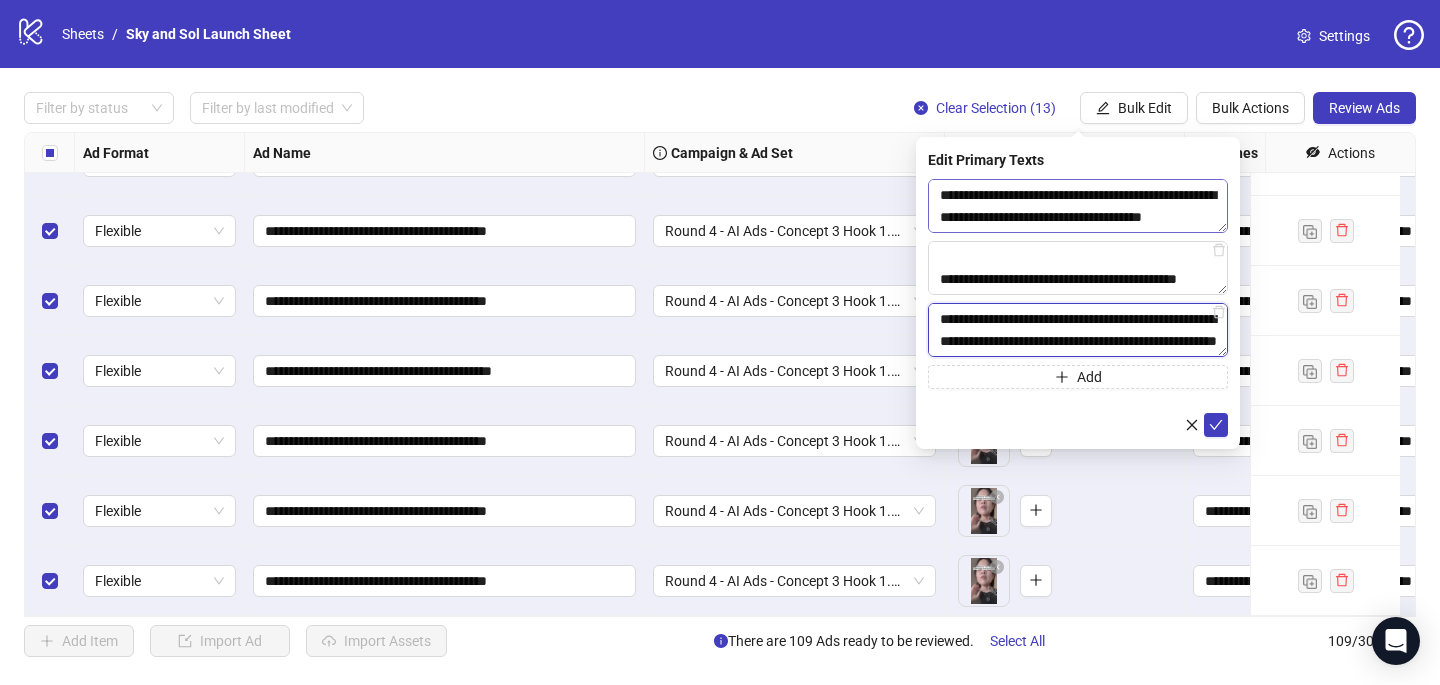 scroll, scrollTop: 572, scrollLeft: 0, axis: vertical 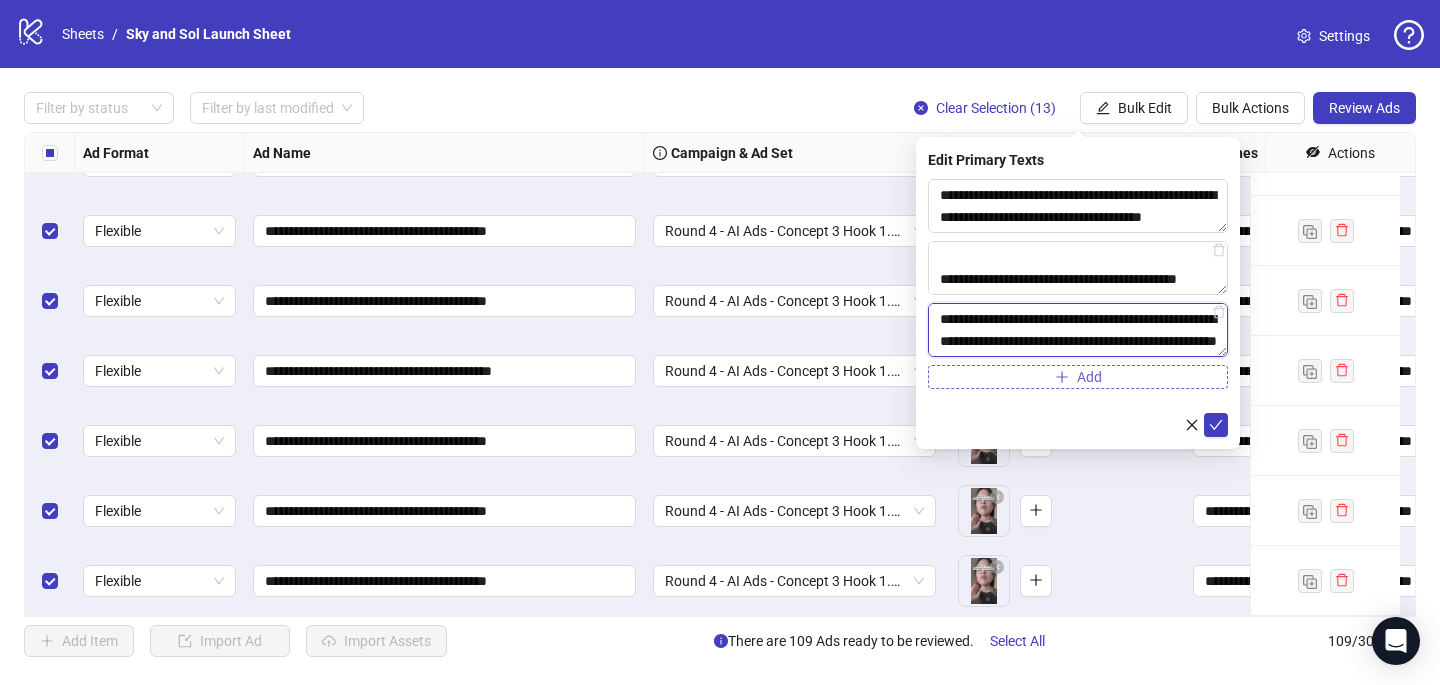 type on "**********" 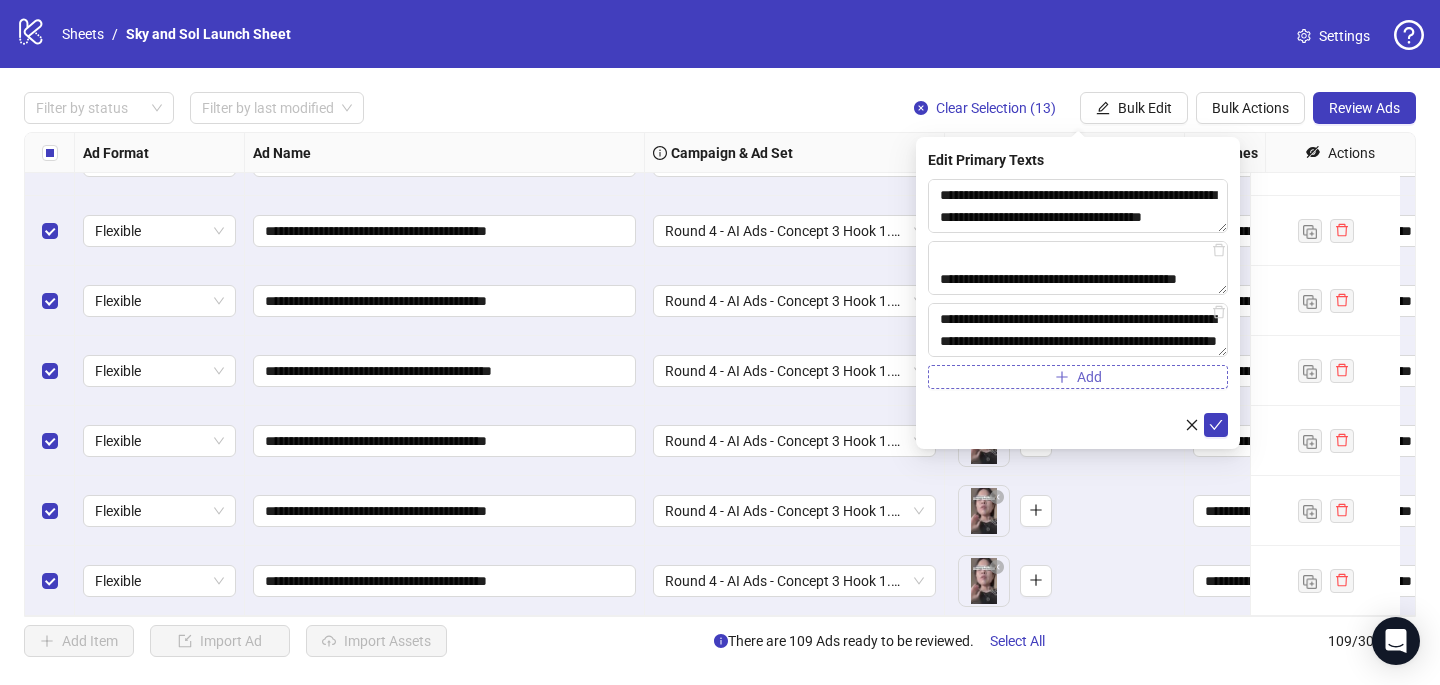 click on "Add" at bounding box center (1078, 377) 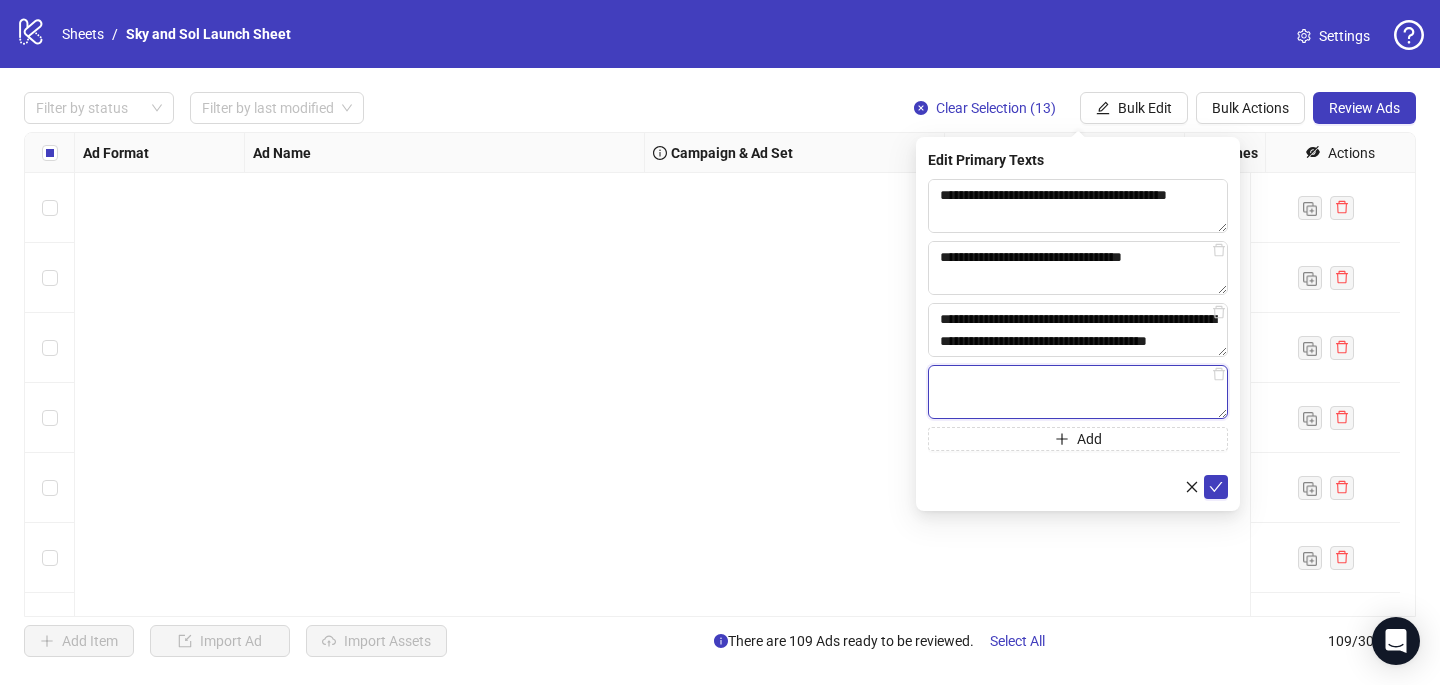 scroll, scrollTop: 0, scrollLeft: 0, axis: both 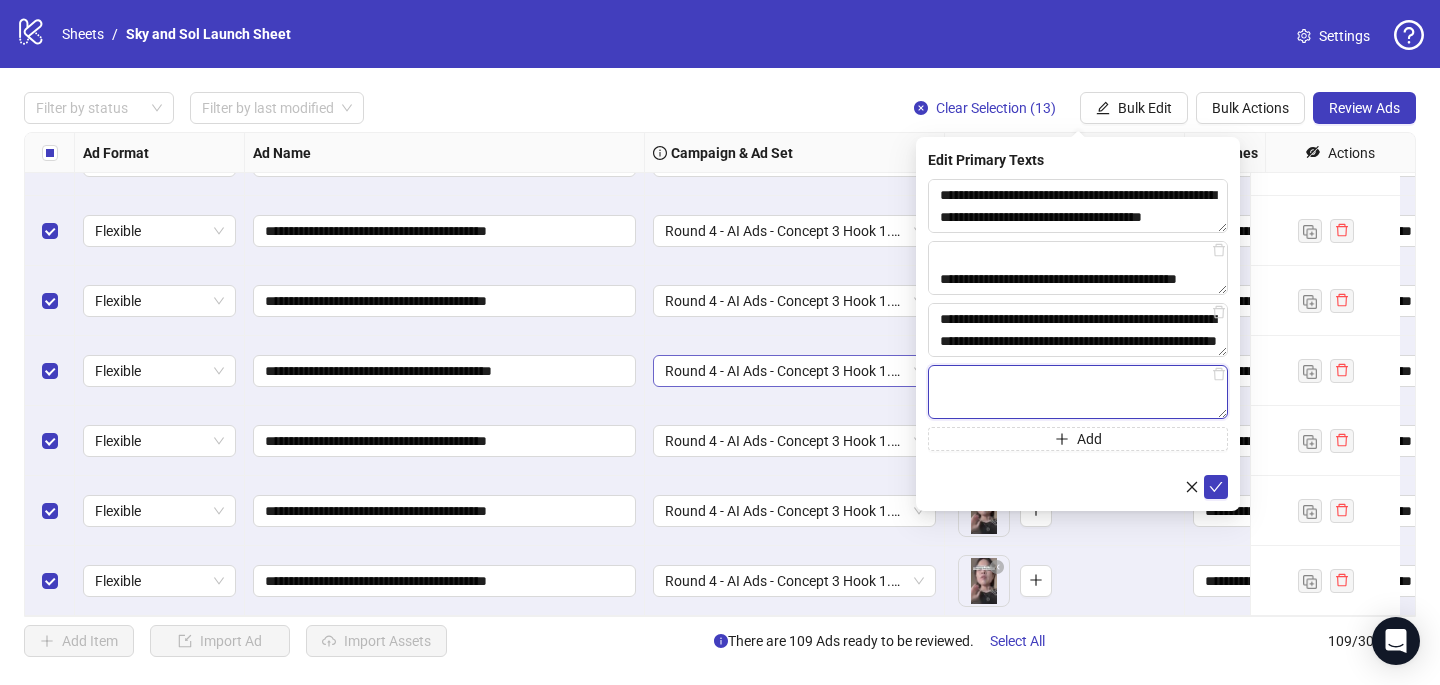 paste on "**********" 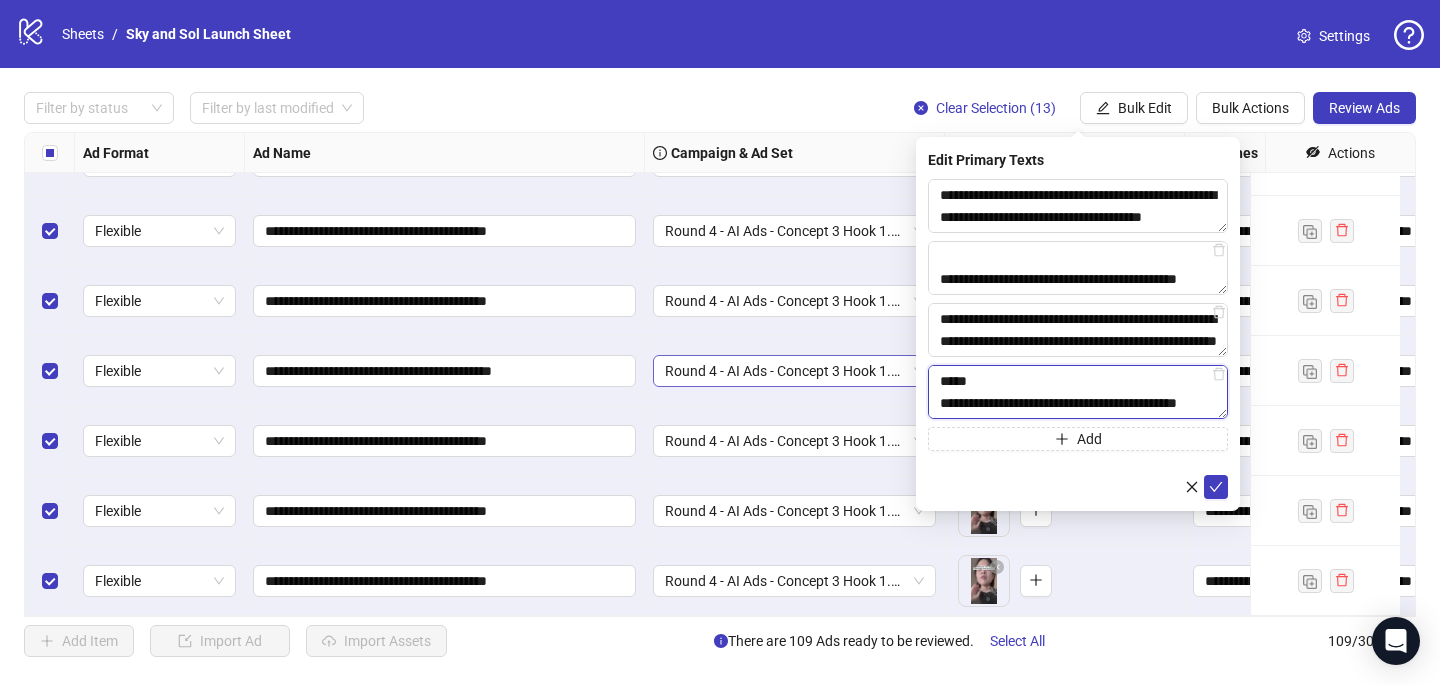 scroll, scrollTop: 308, scrollLeft: 0, axis: vertical 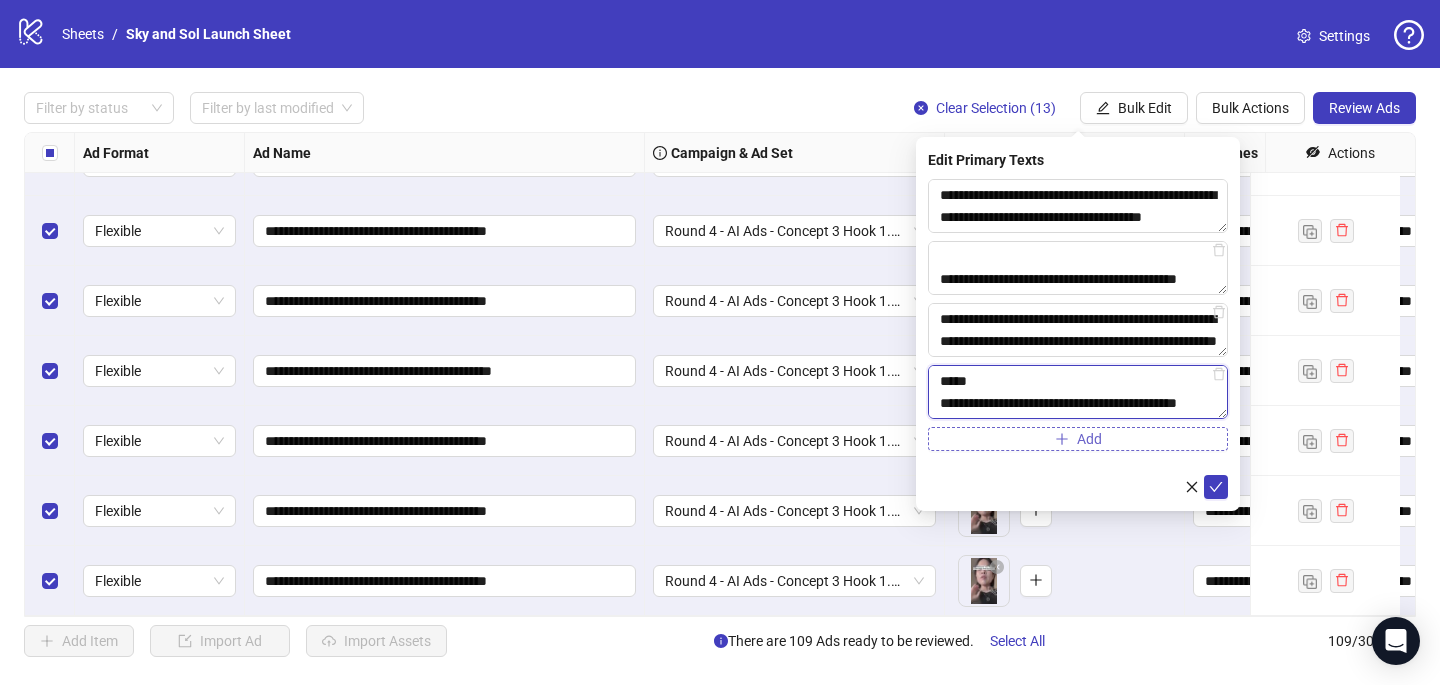 type on "**********" 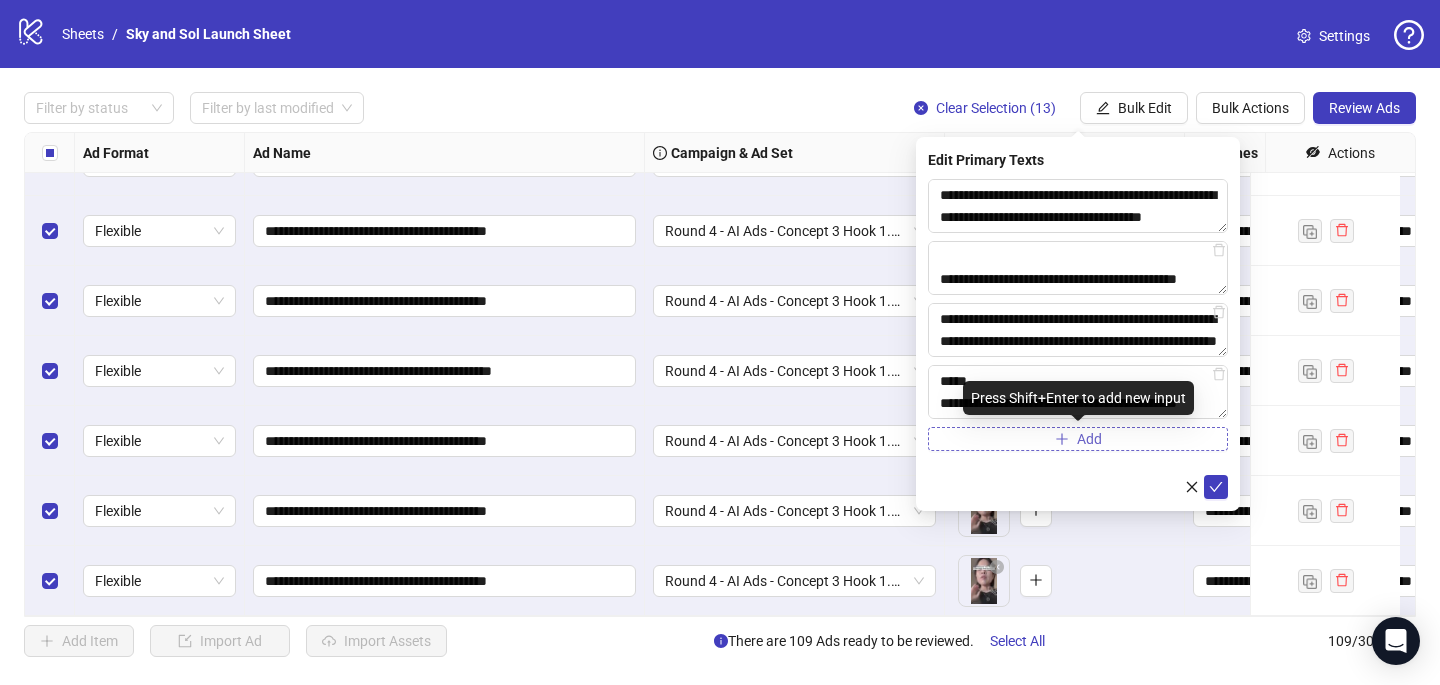 click on "Add" at bounding box center [1078, 439] 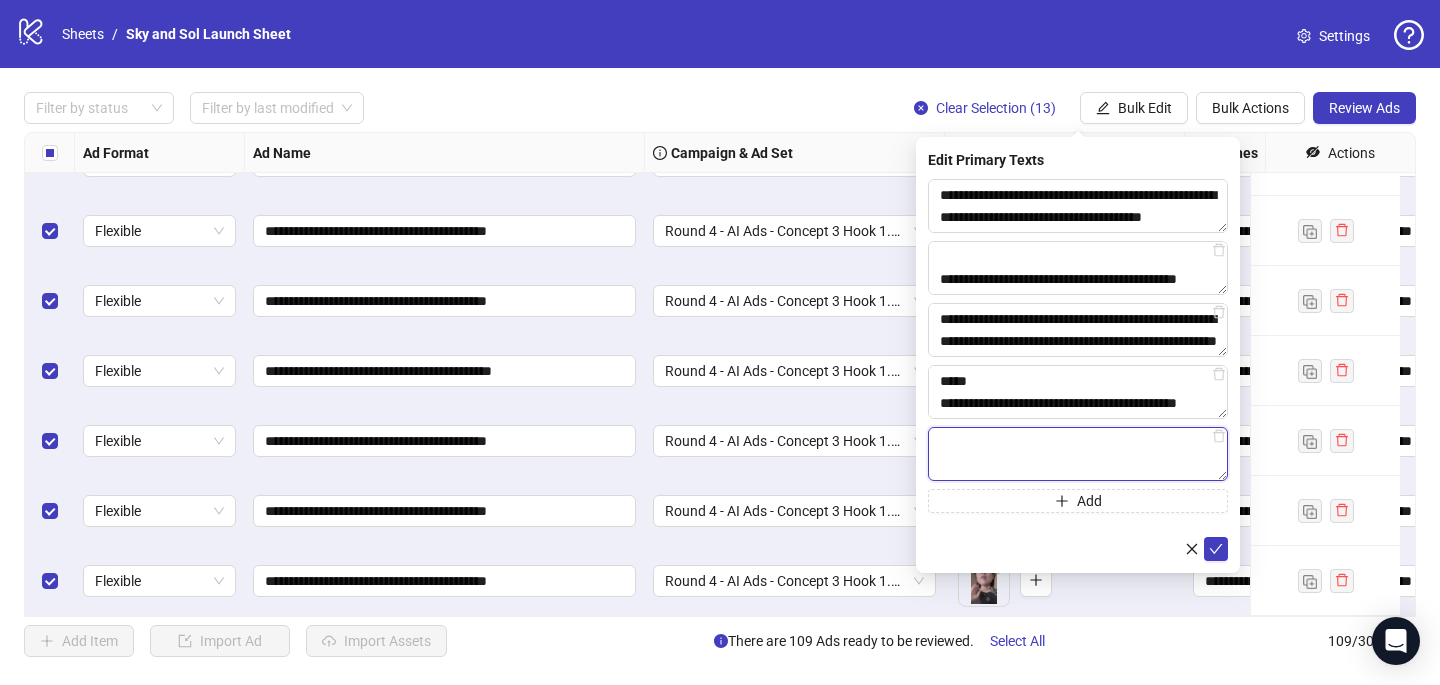 paste on "**********" 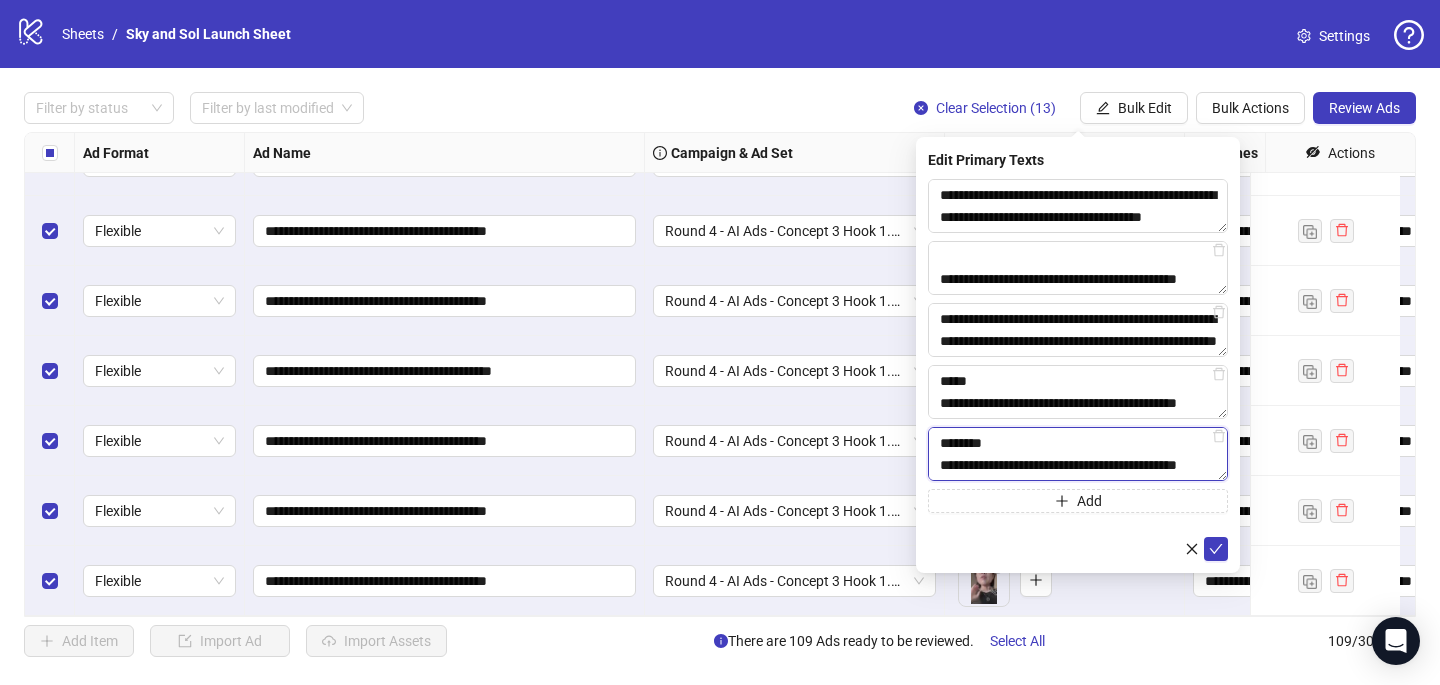 scroll, scrollTop: 308, scrollLeft: 0, axis: vertical 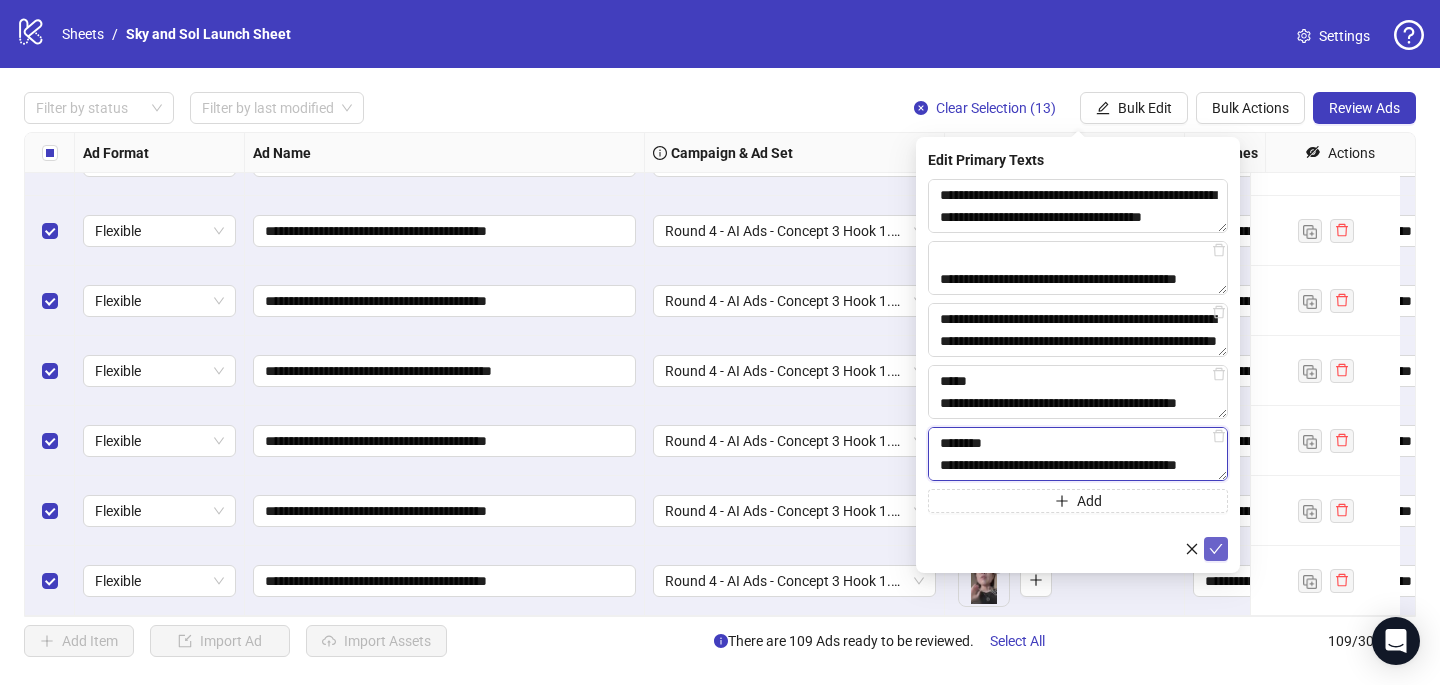 type on "**********" 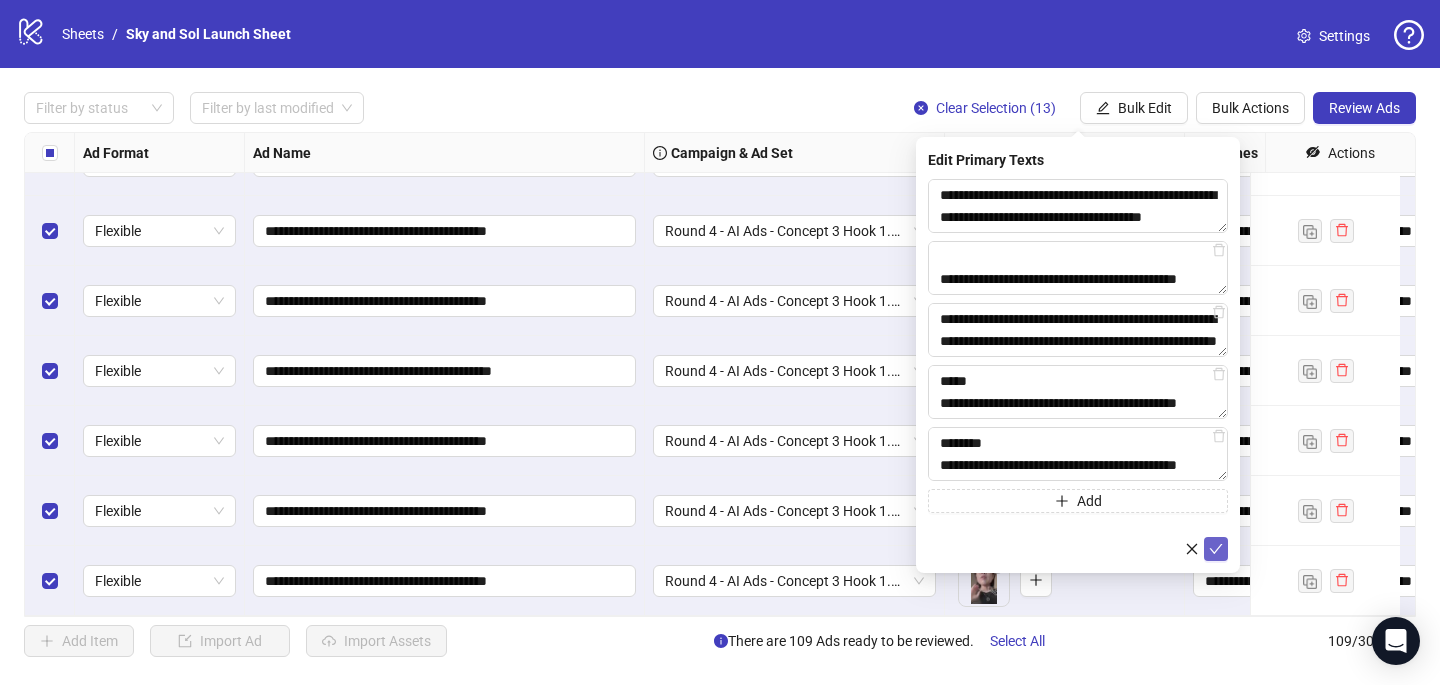 click 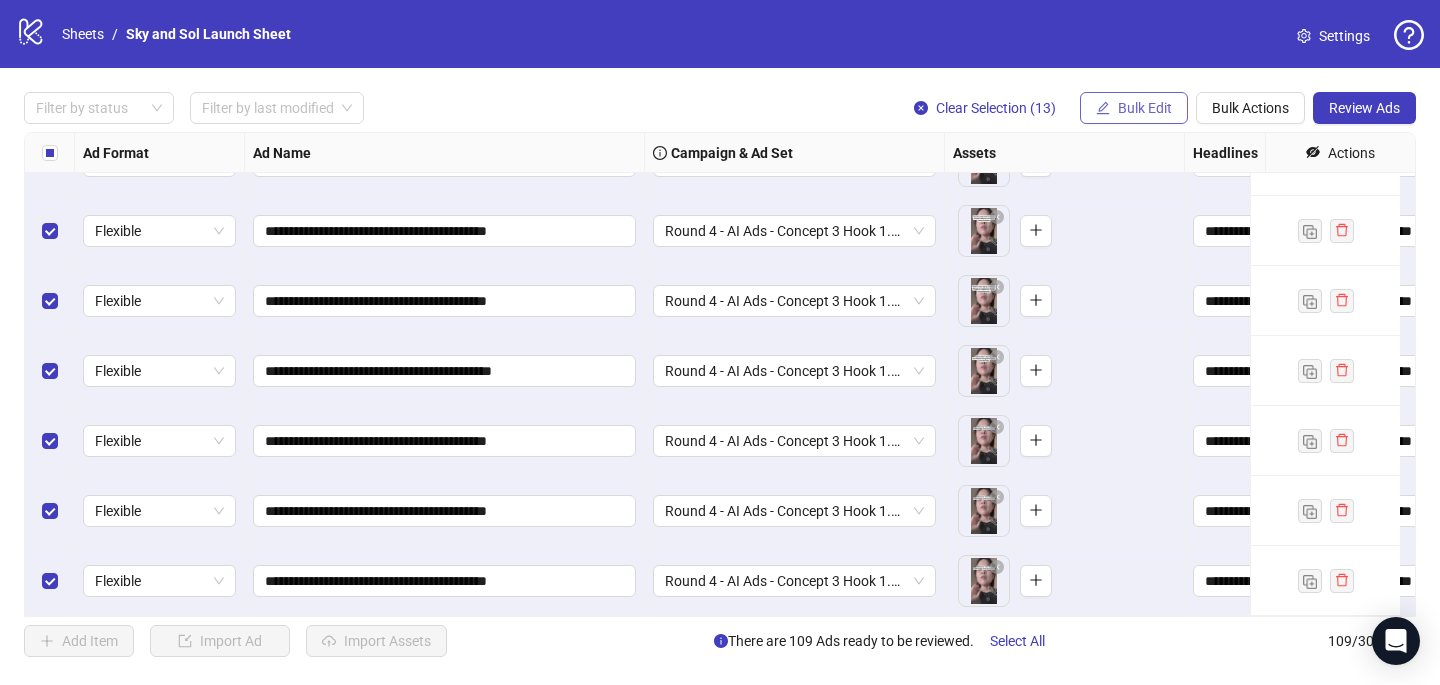 click on "Bulk Edit" at bounding box center [1145, 108] 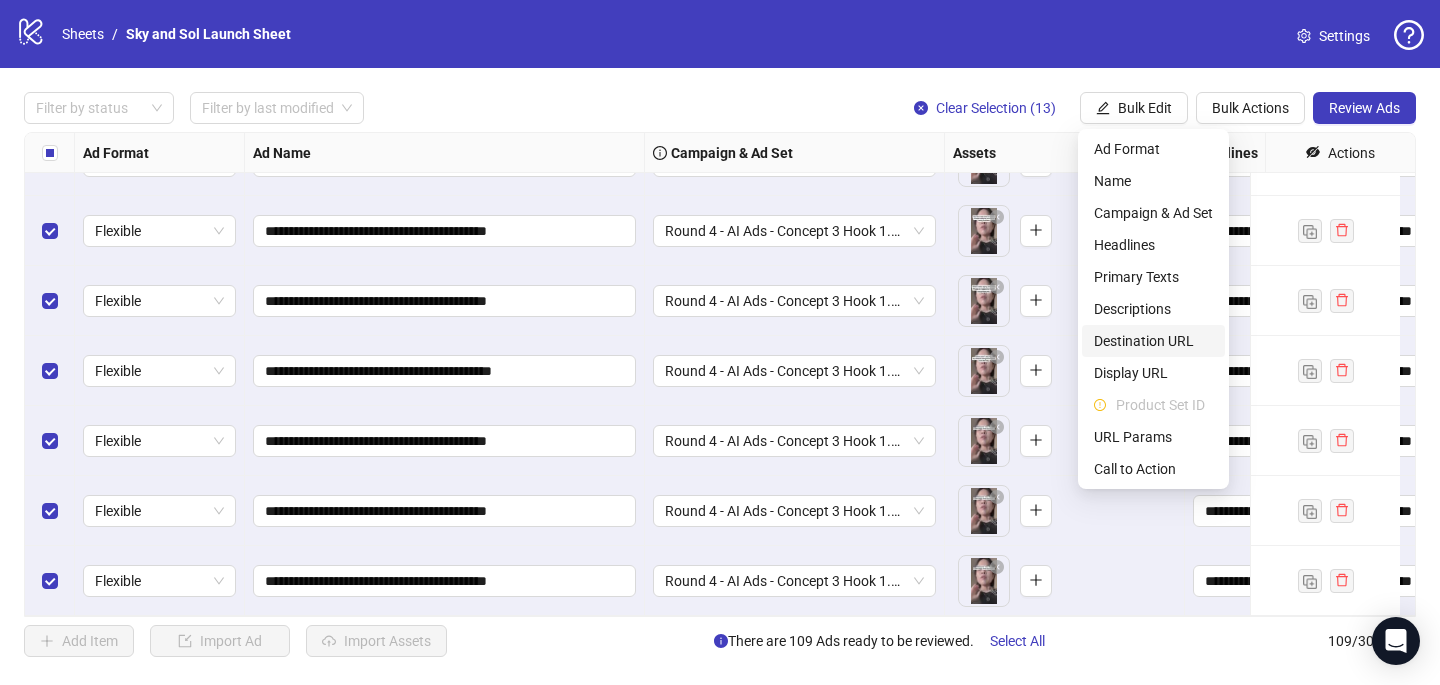 click on "Destination URL" at bounding box center [1153, 341] 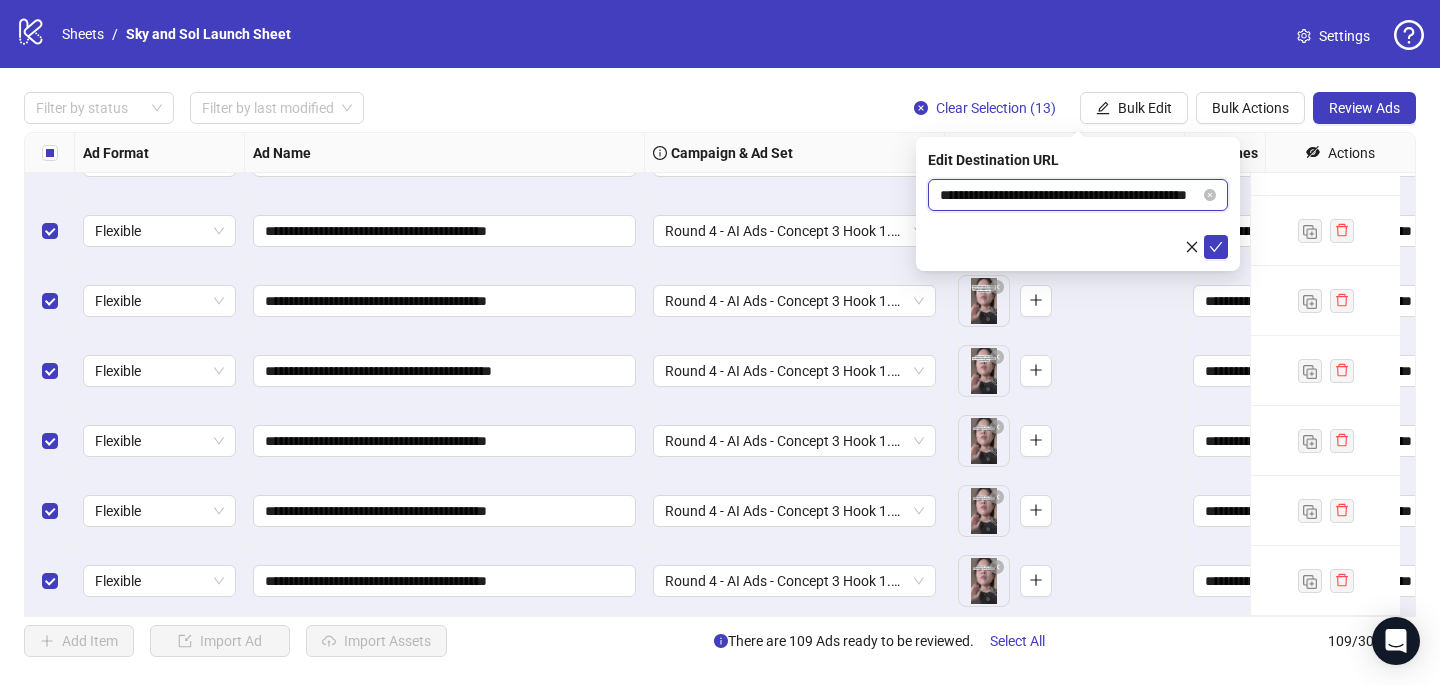 click on "**********" at bounding box center (1070, 195) 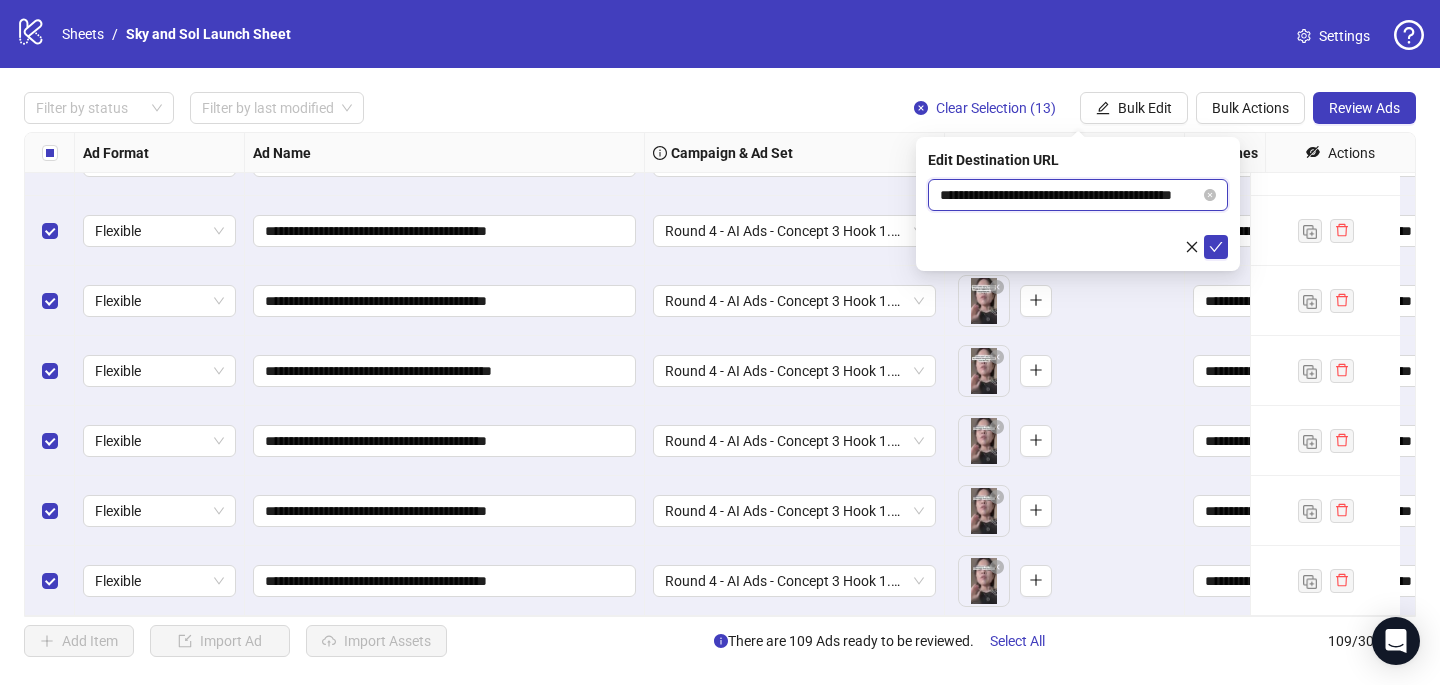 scroll, scrollTop: 0, scrollLeft: 34, axis: horizontal 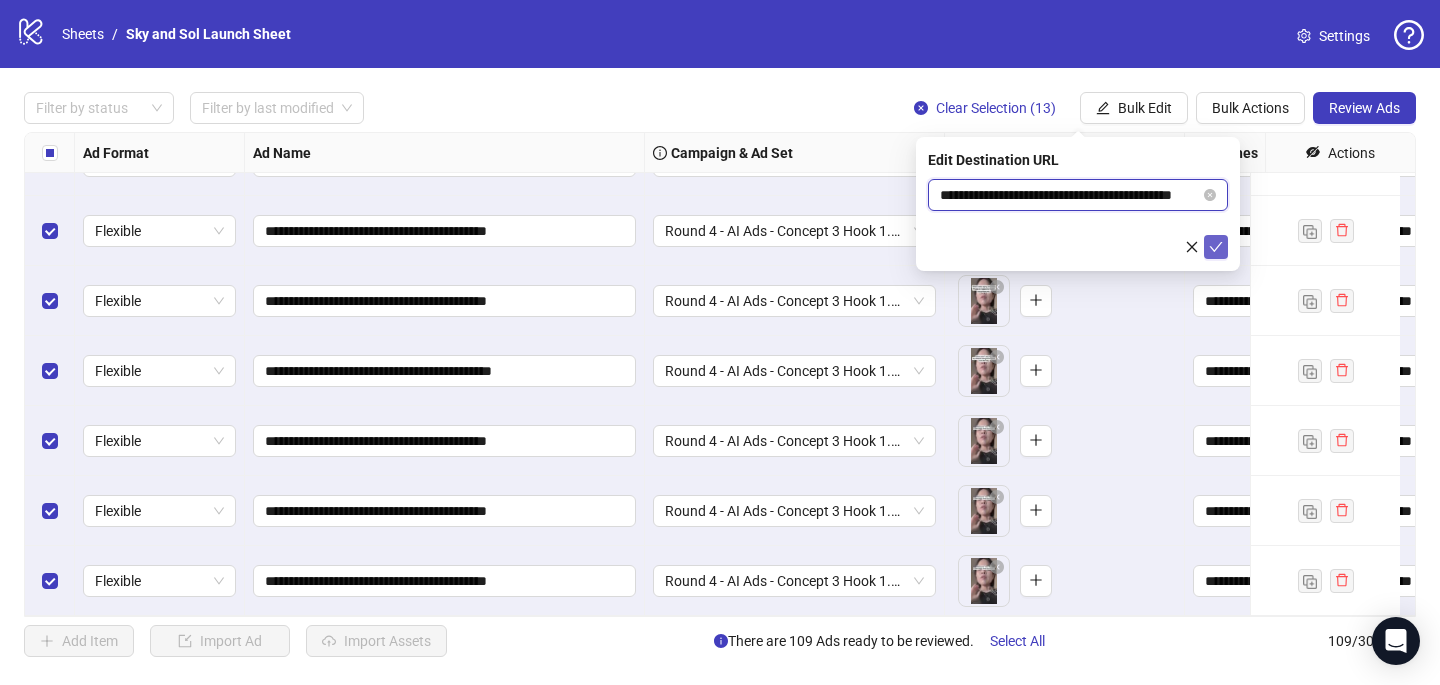 type on "**********" 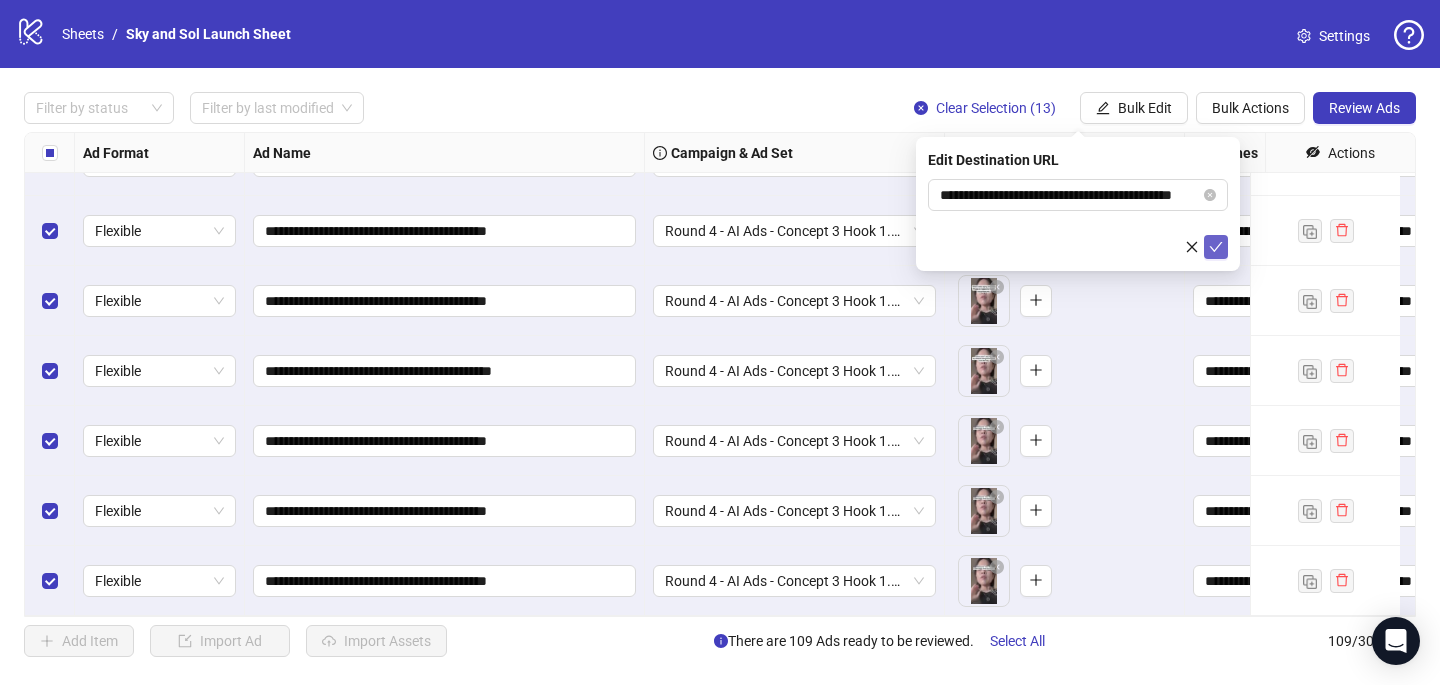 scroll, scrollTop: 0, scrollLeft: 0, axis: both 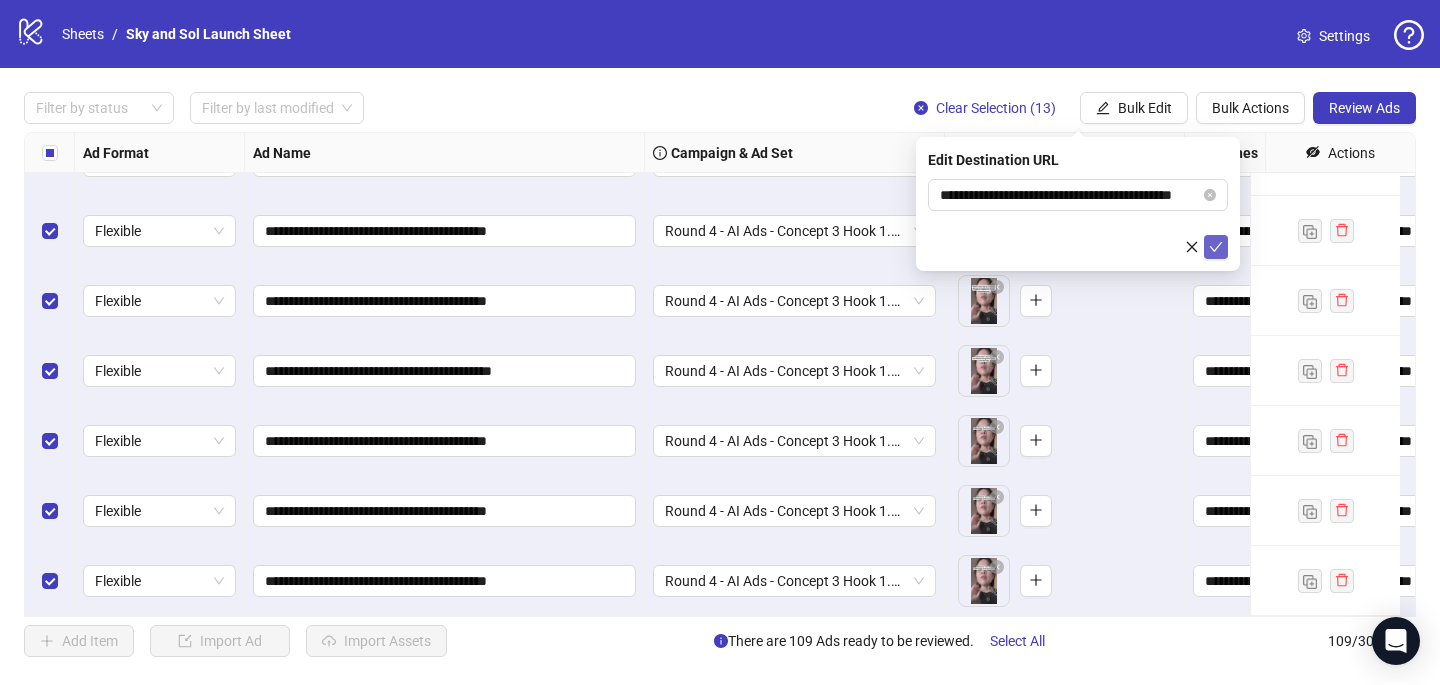 click 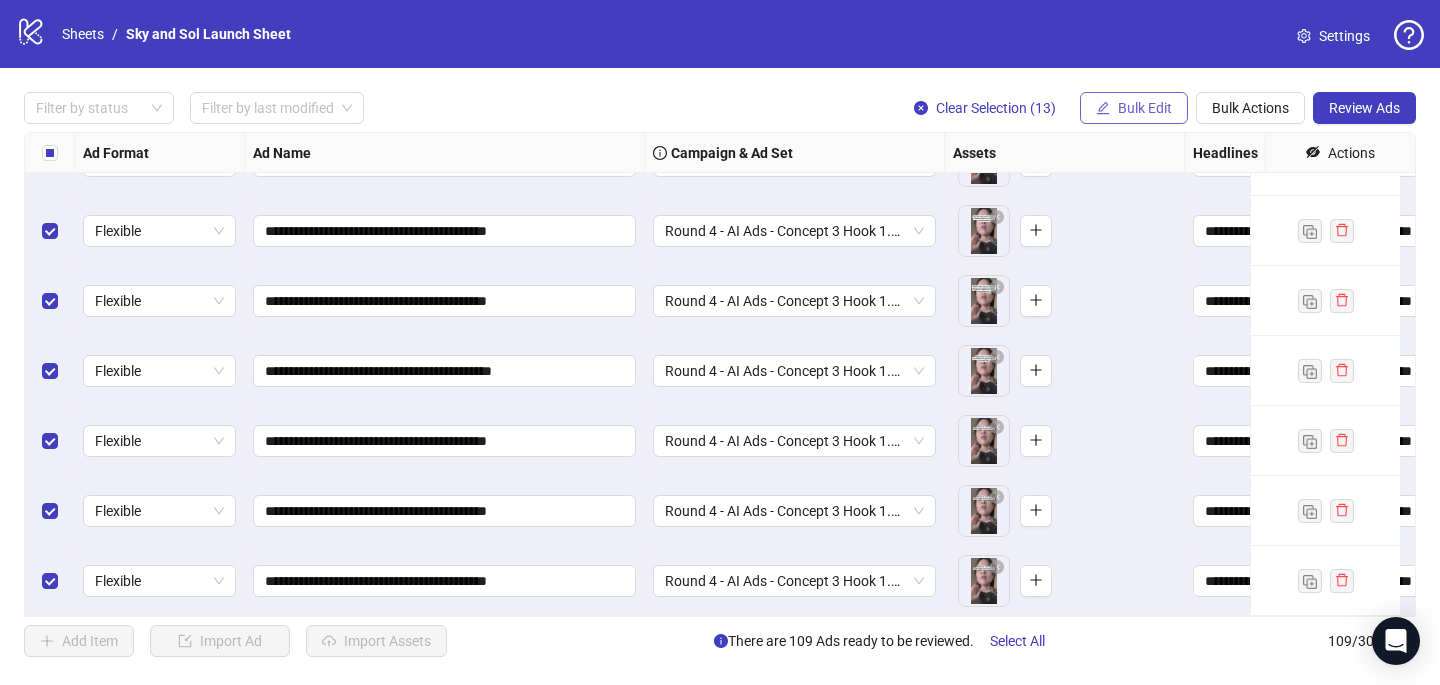 click on "Bulk Edit" at bounding box center (1145, 108) 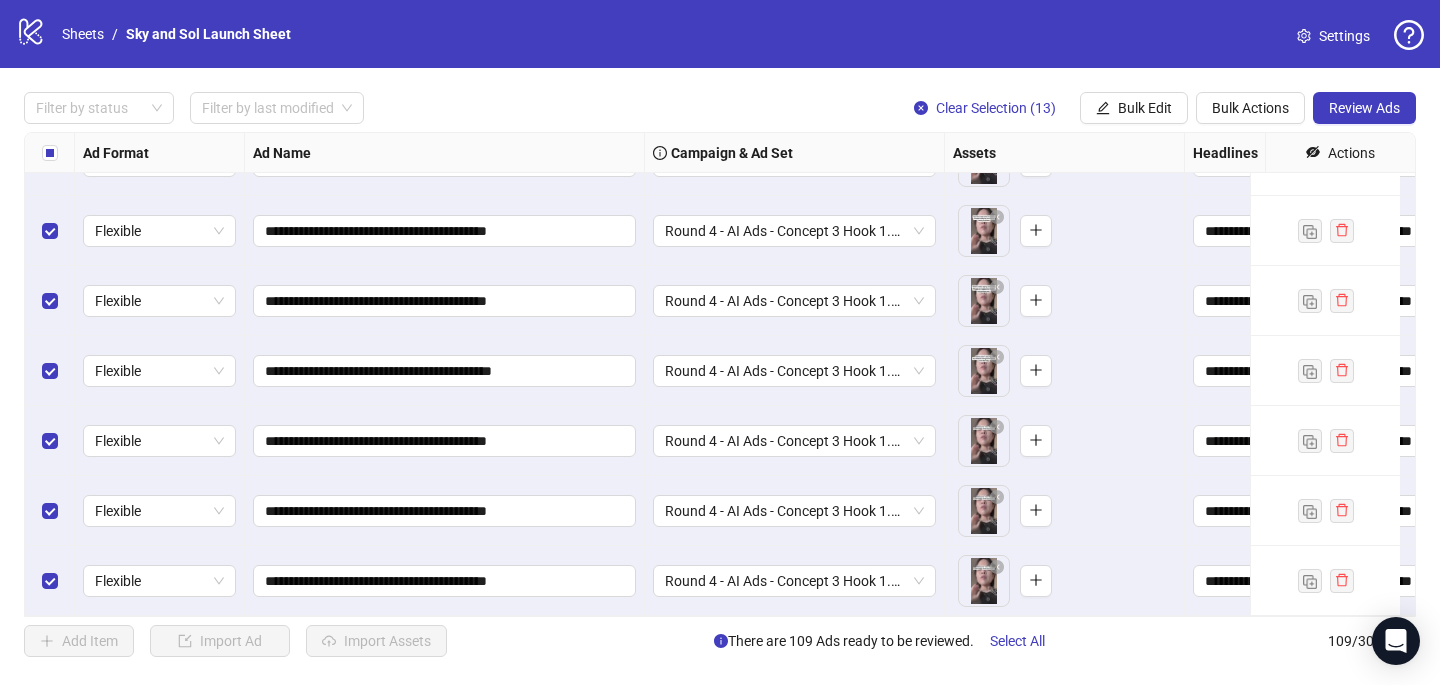 click on "Filter by status Filter by last modified Clear Selection (13) Bulk Edit Bulk Actions Review Ads" at bounding box center [720, 108] 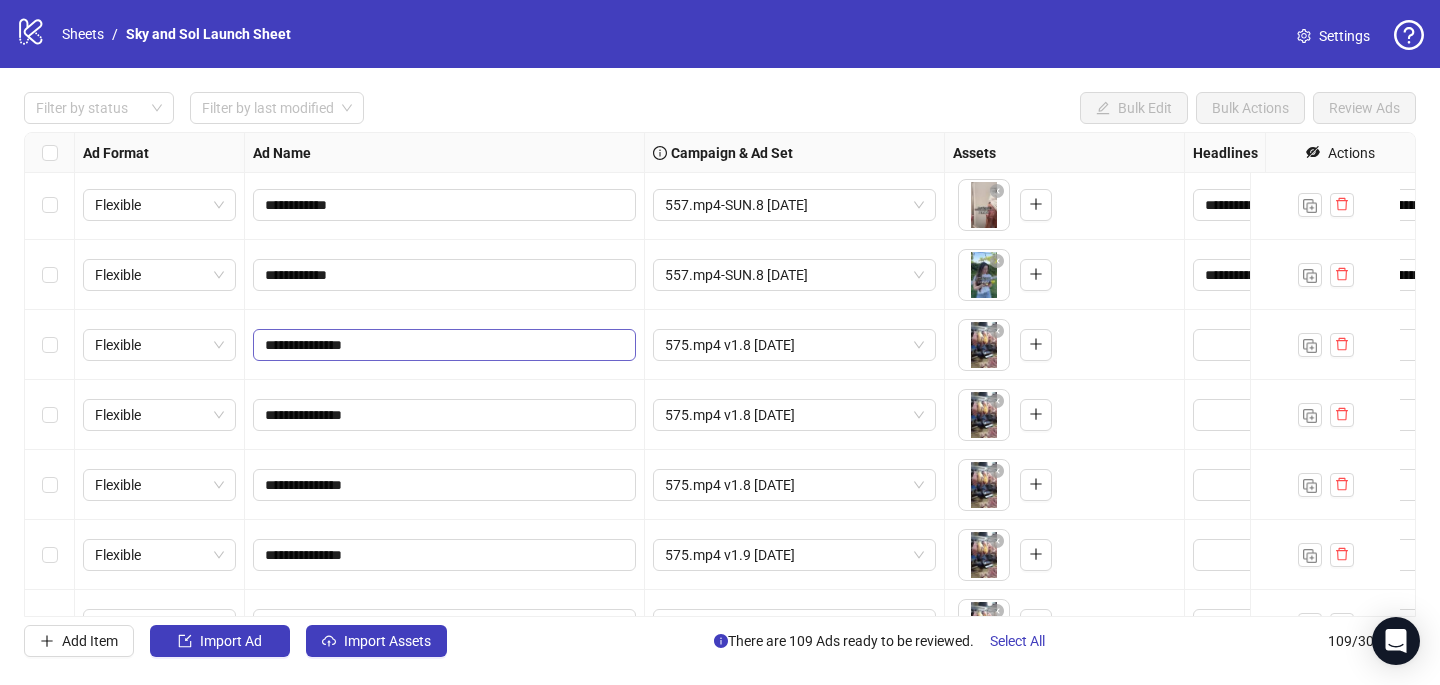 scroll, scrollTop: 6282, scrollLeft: 0, axis: vertical 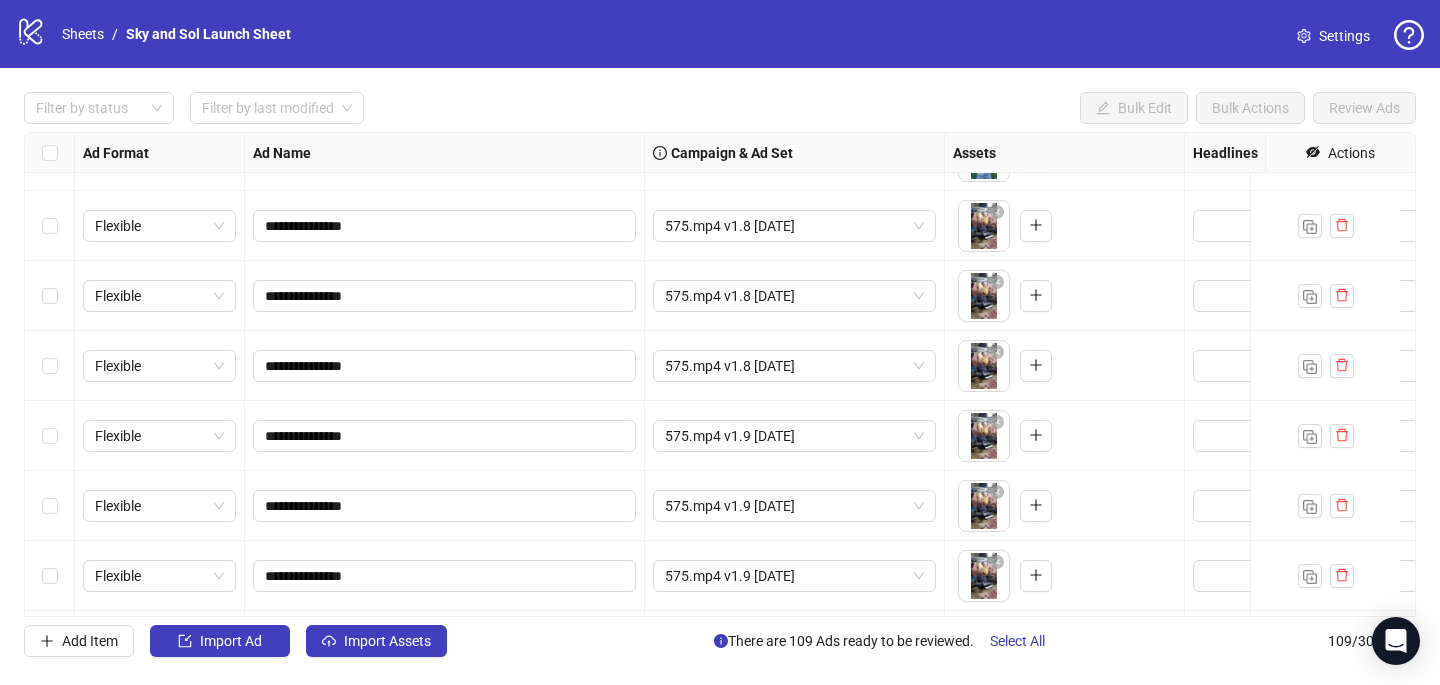click at bounding box center (50, 226) 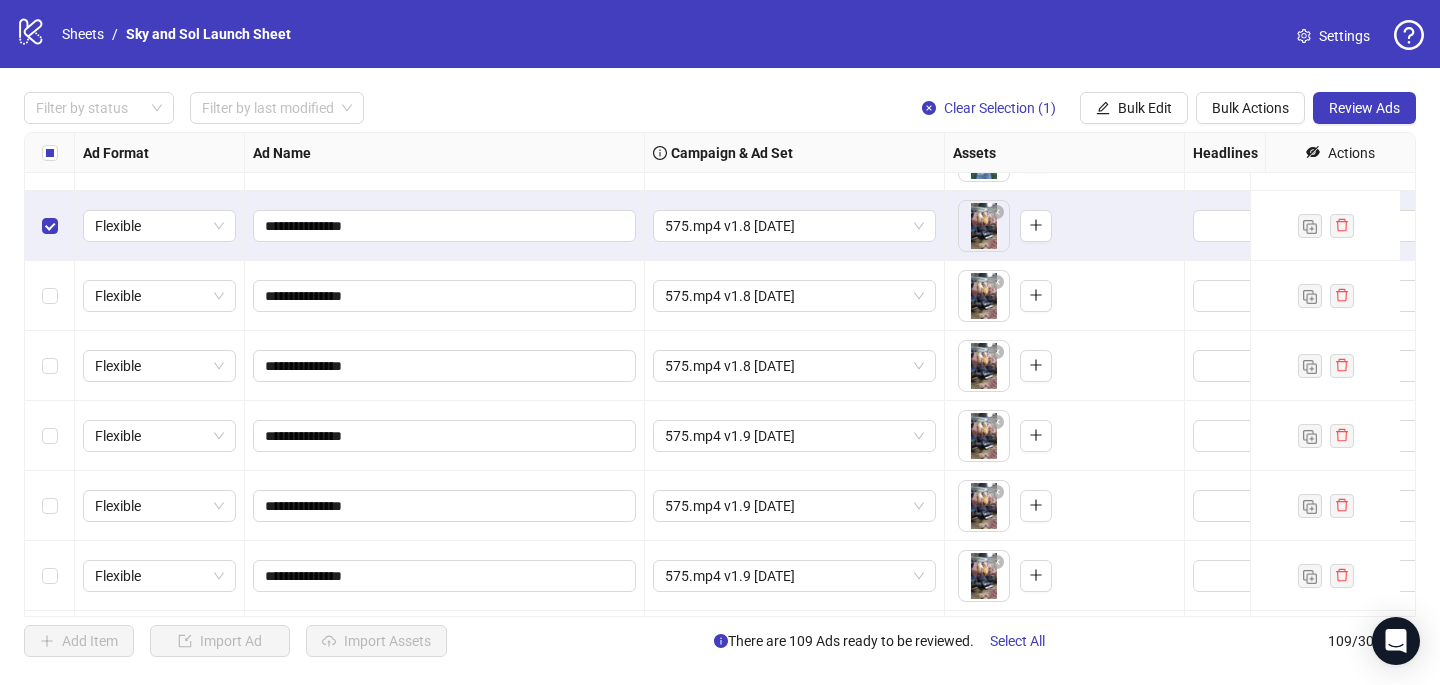click at bounding box center (50, 296) 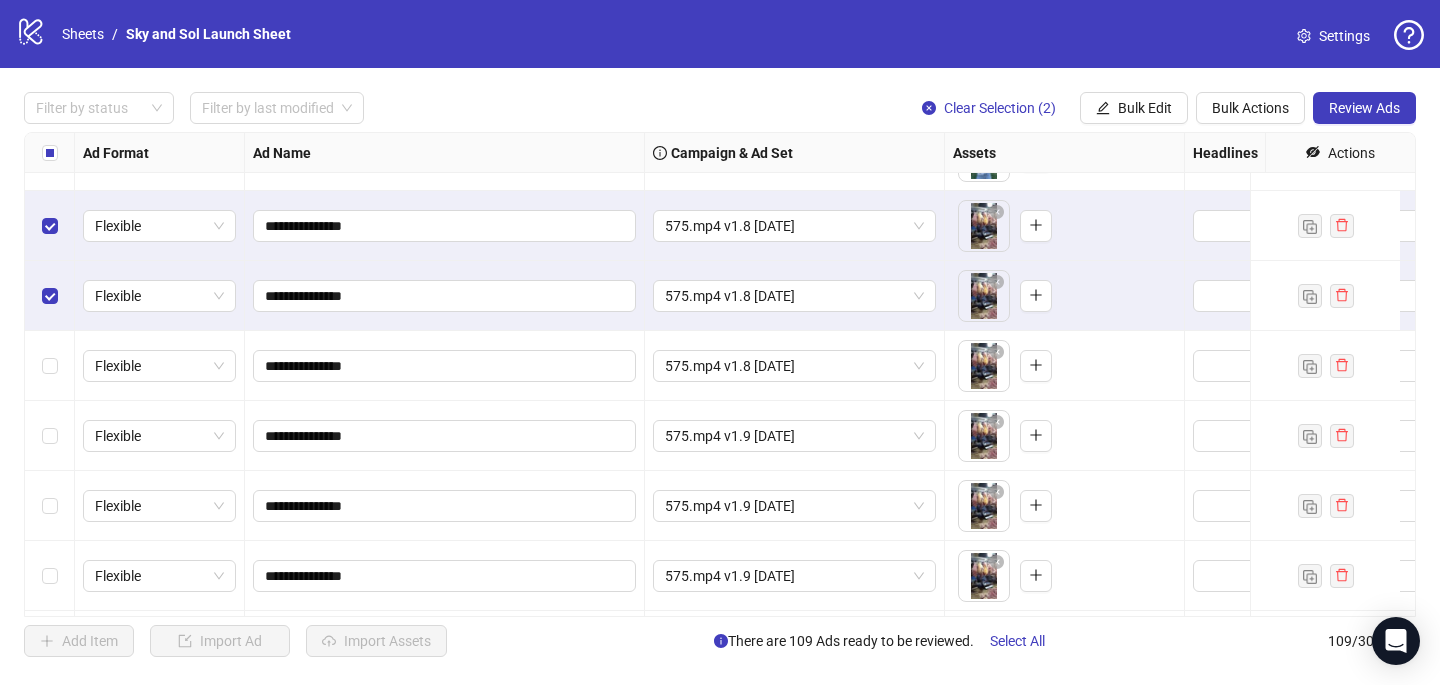 click at bounding box center (50, 366) 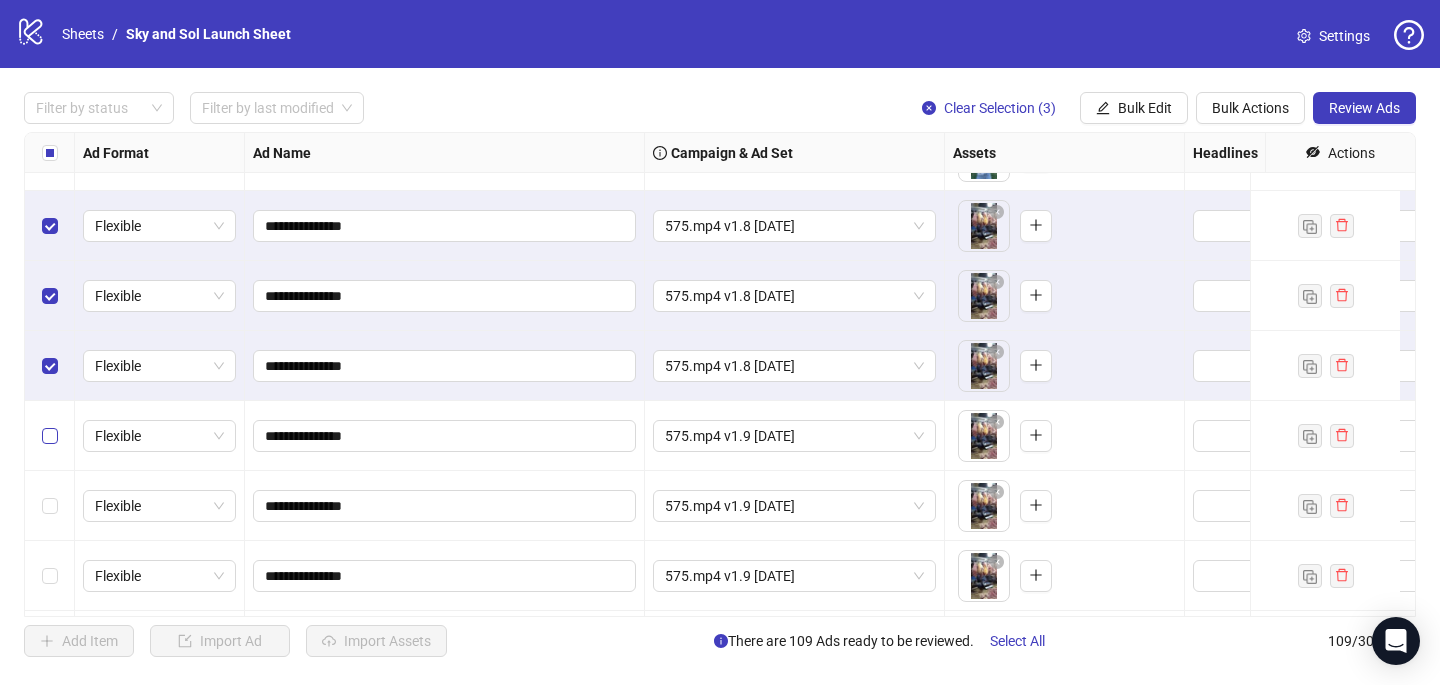 click at bounding box center (50, 436) 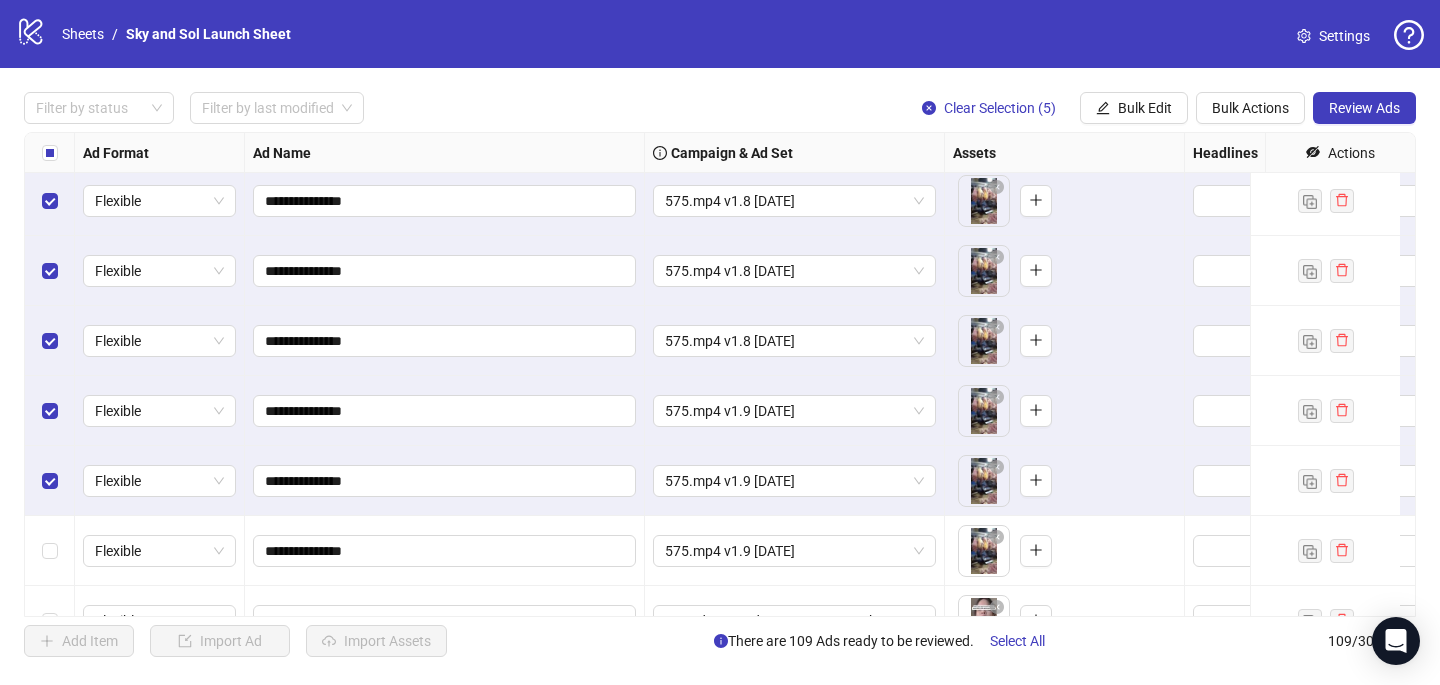 scroll, scrollTop: 6358, scrollLeft: 0, axis: vertical 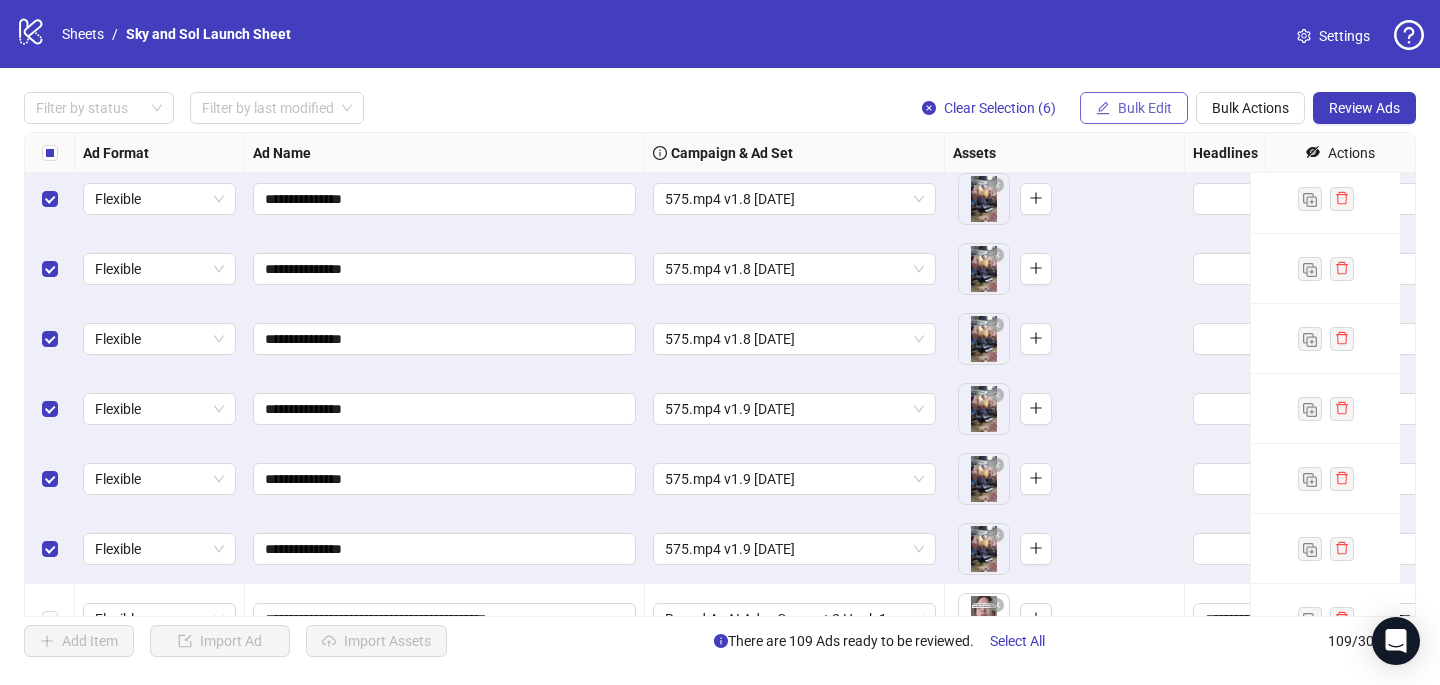 click on "Bulk Edit" at bounding box center (1145, 108) 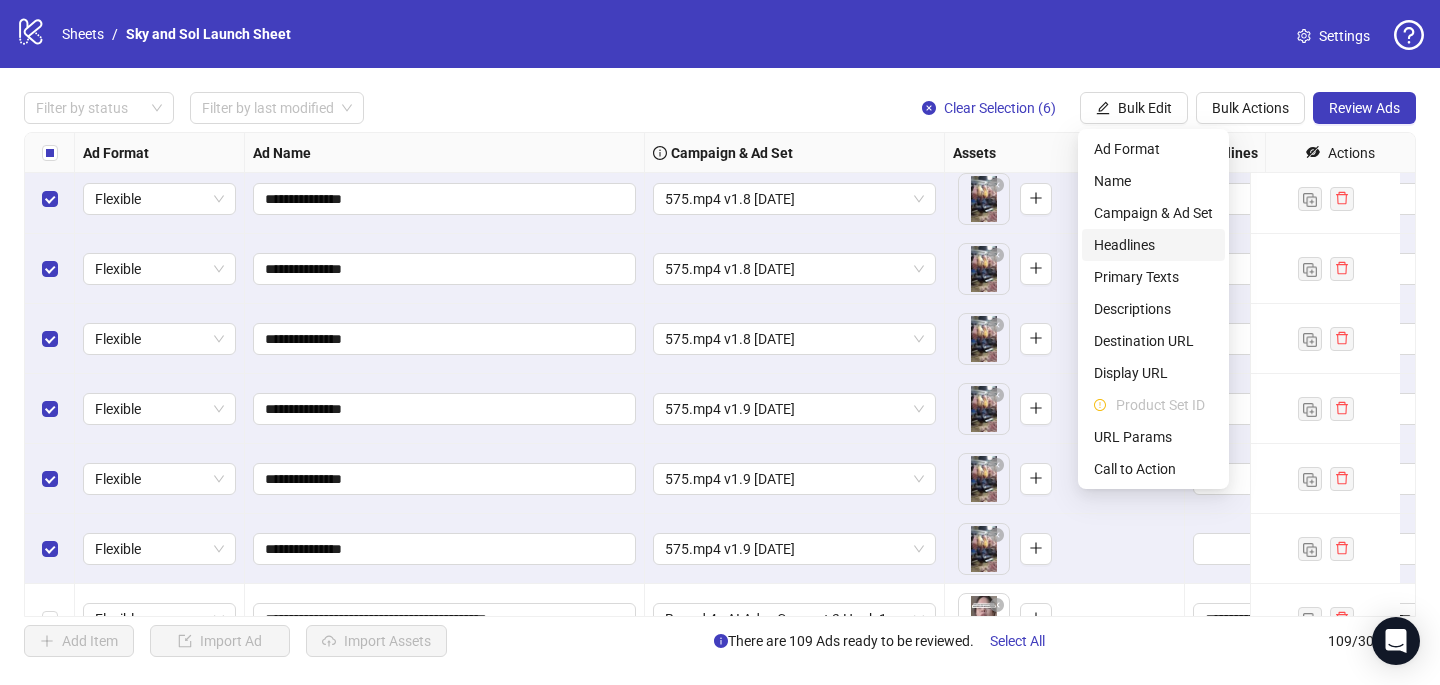 click on "Headlines" at bounding box center (1153, 245) 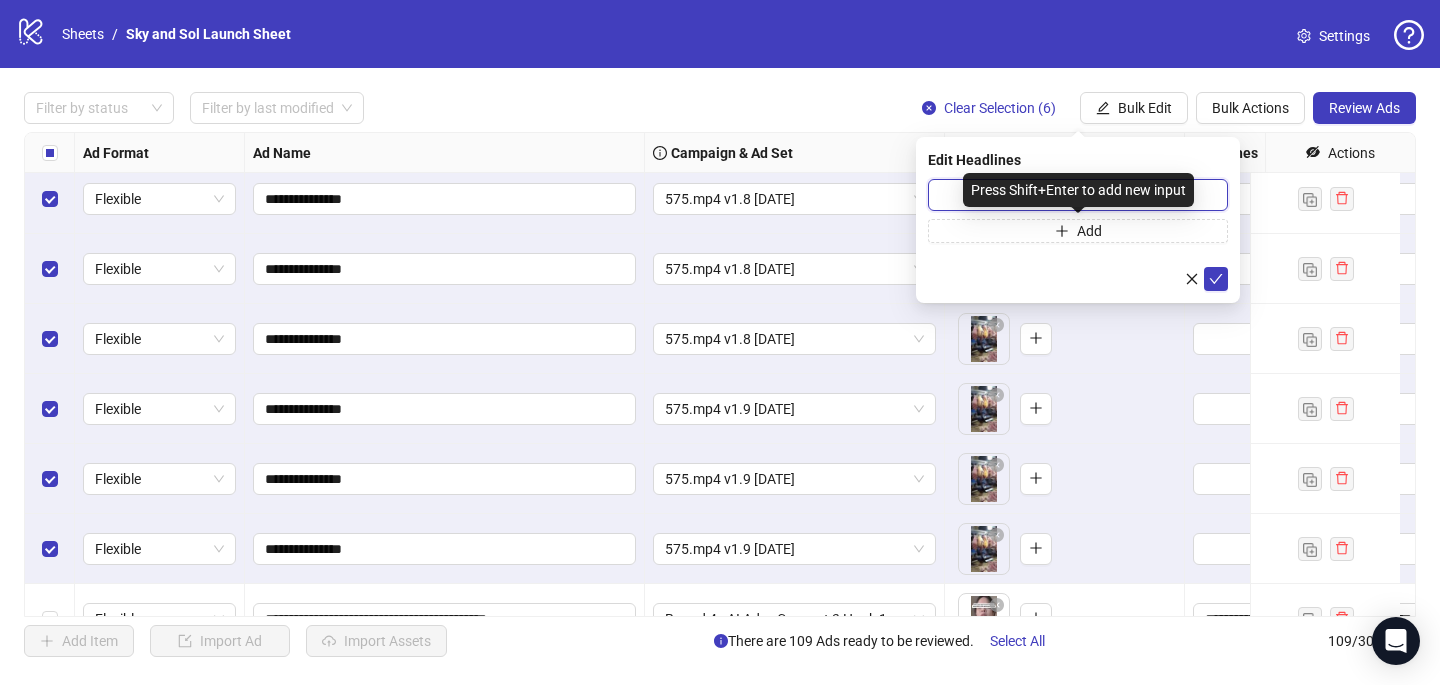 click at bounding box center (1078, 195) 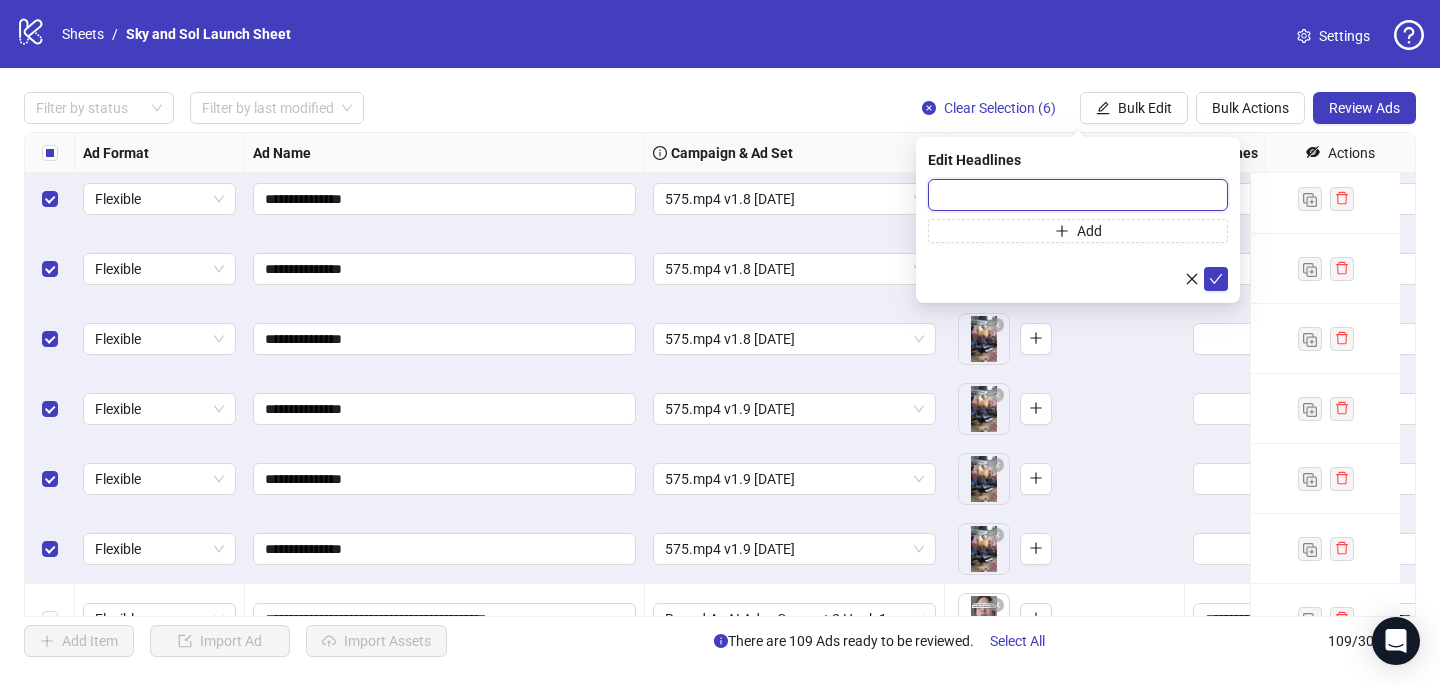 paste on "**********" 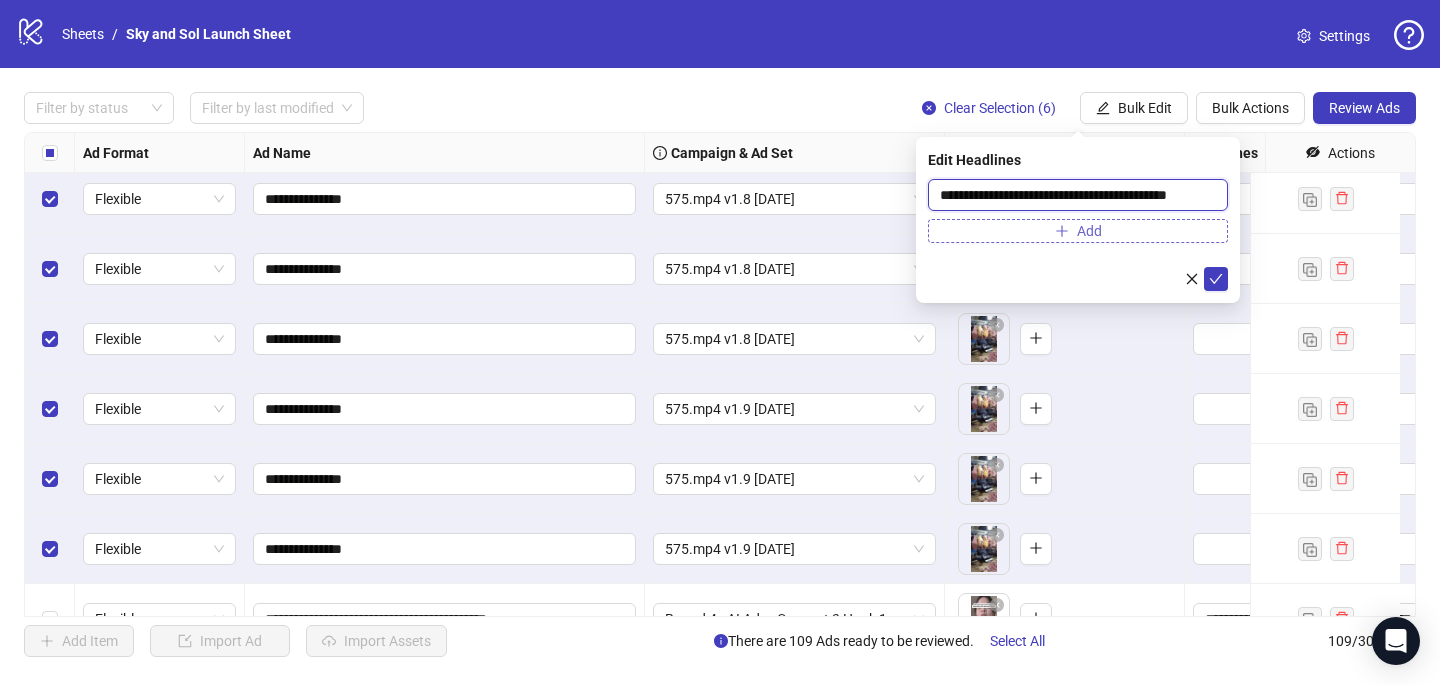 scroll, scrollTop: 0, scrollLeft: 14, axis: horizontal 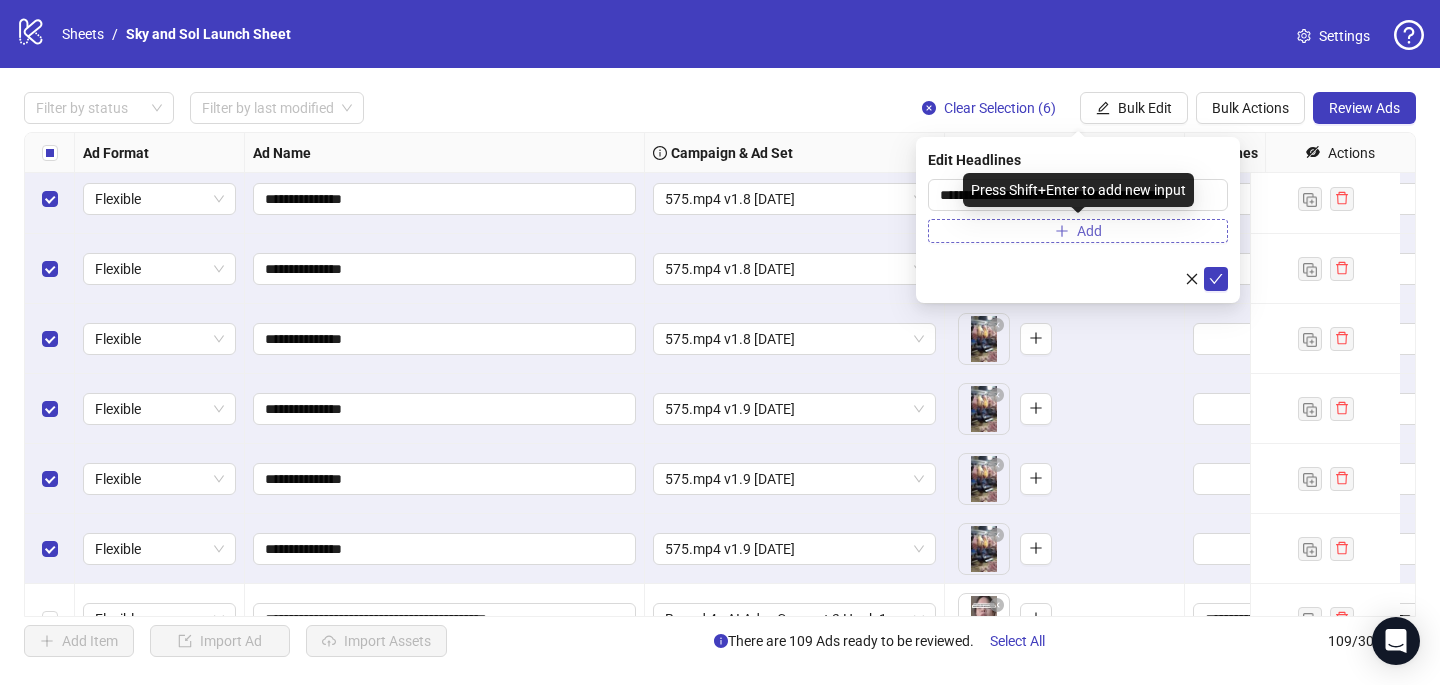 click on "Add" at bounding box center (1078, 231) 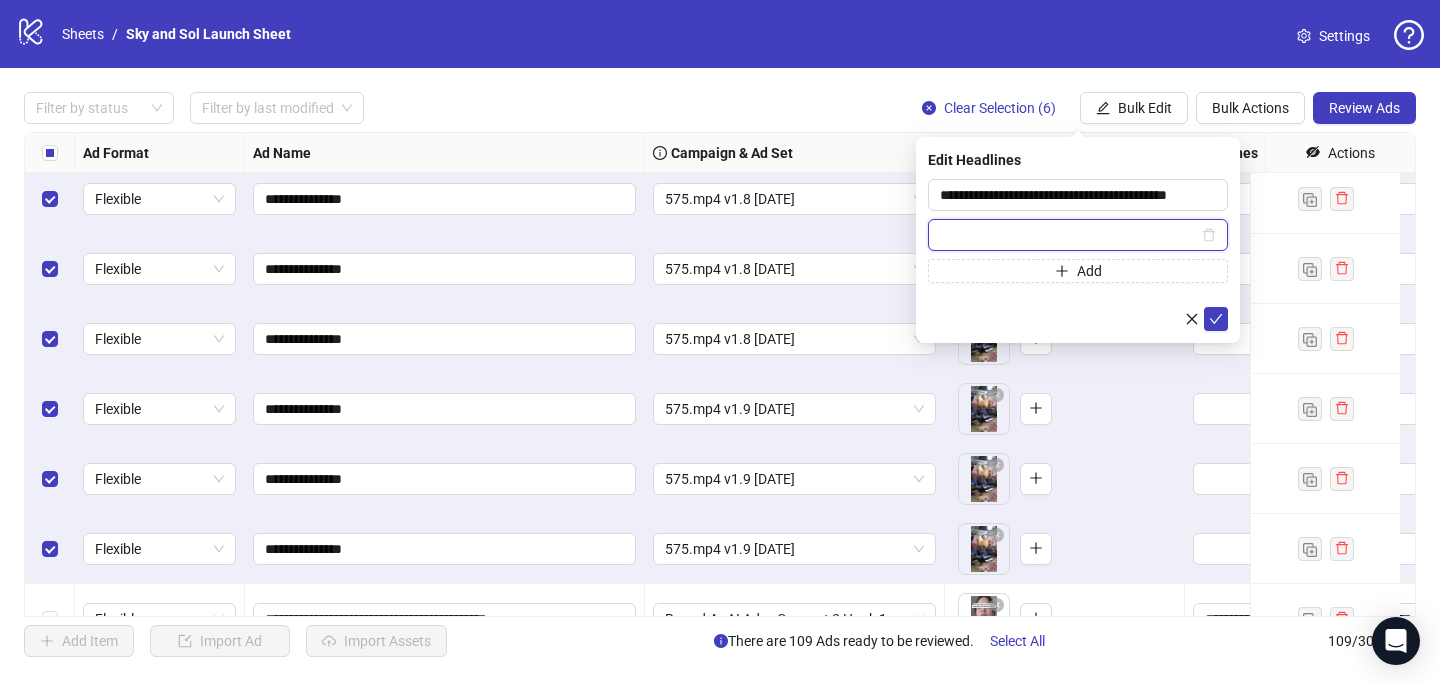 paste on "**********" 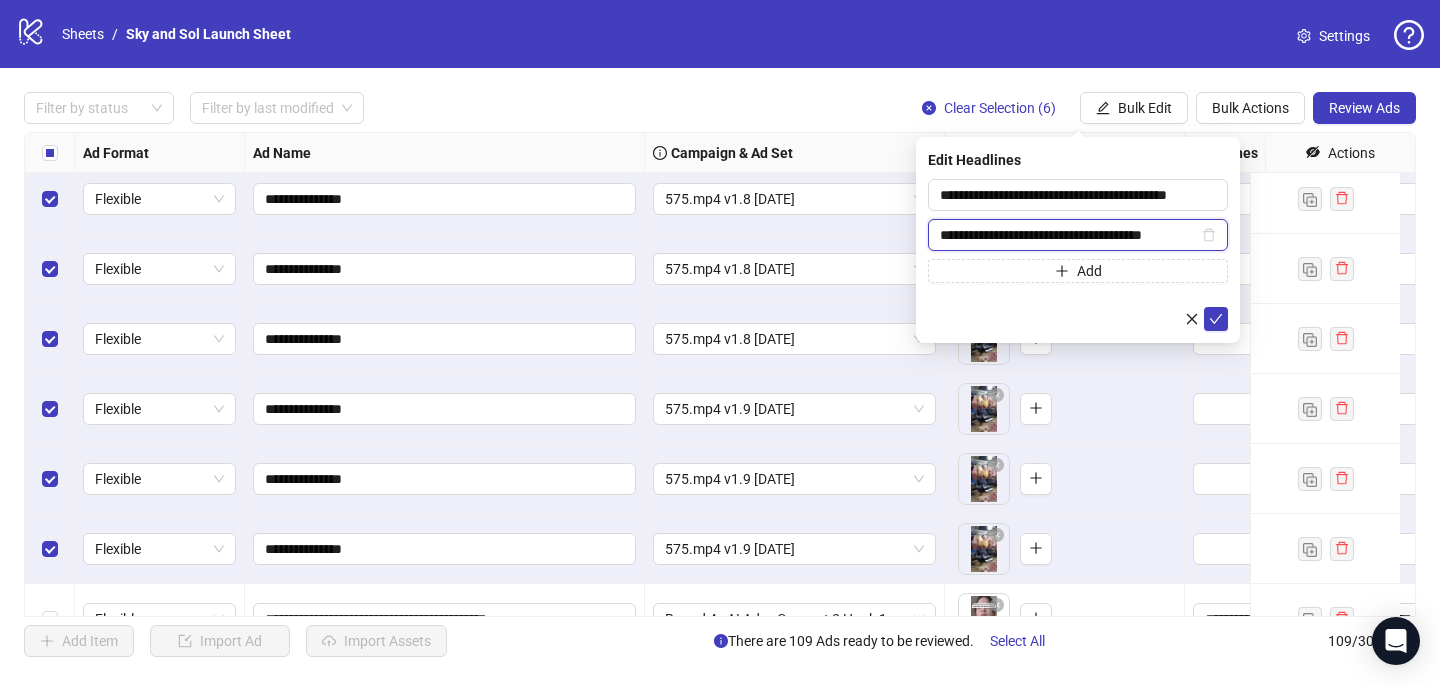 scroll, scrollTop: 0, scrollLeft: 4, axis: horizontal 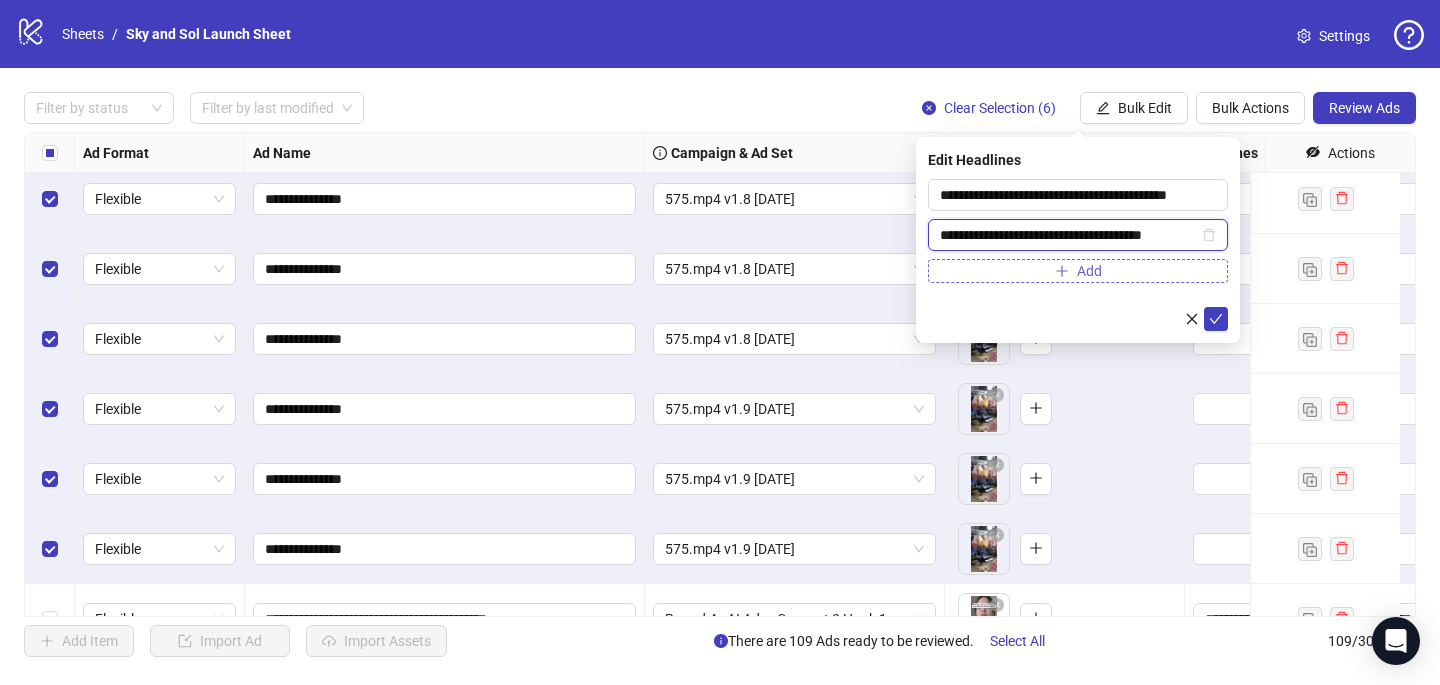 type on "**********" 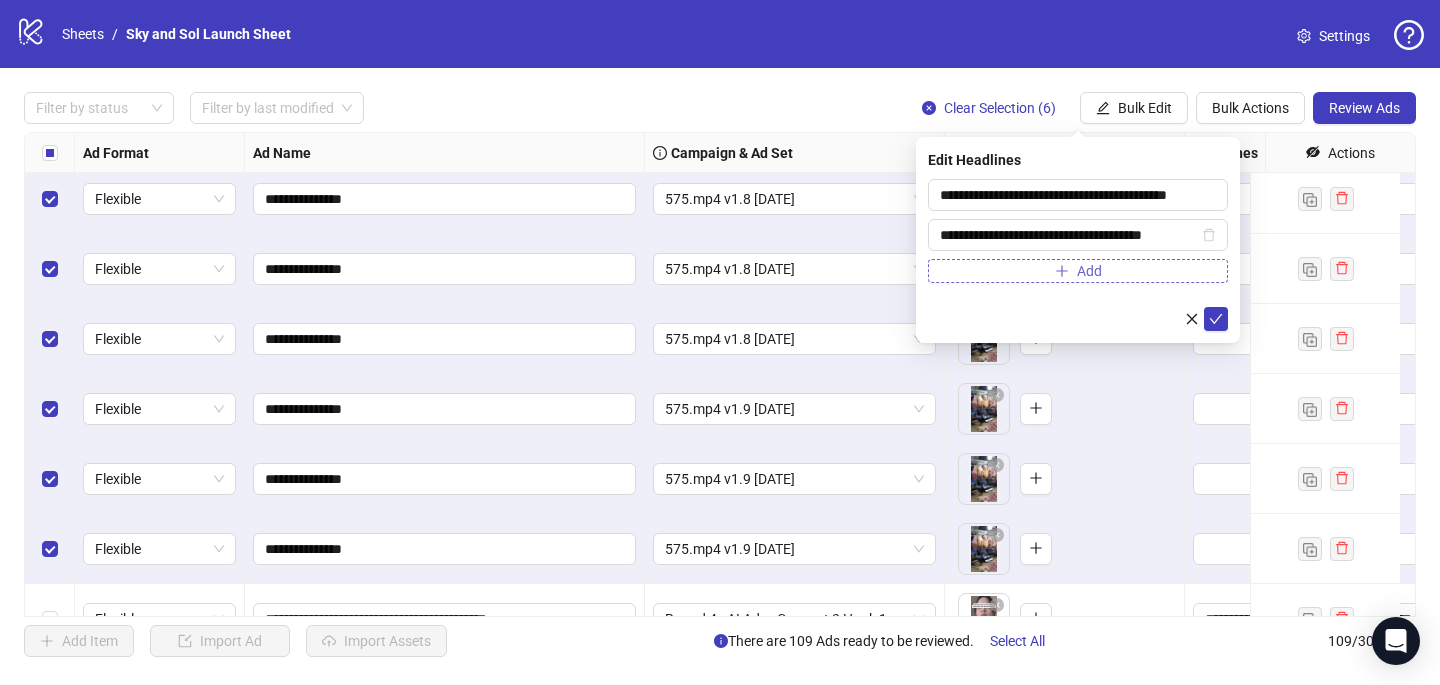click on "Add" at bounding box center (1078, 271) 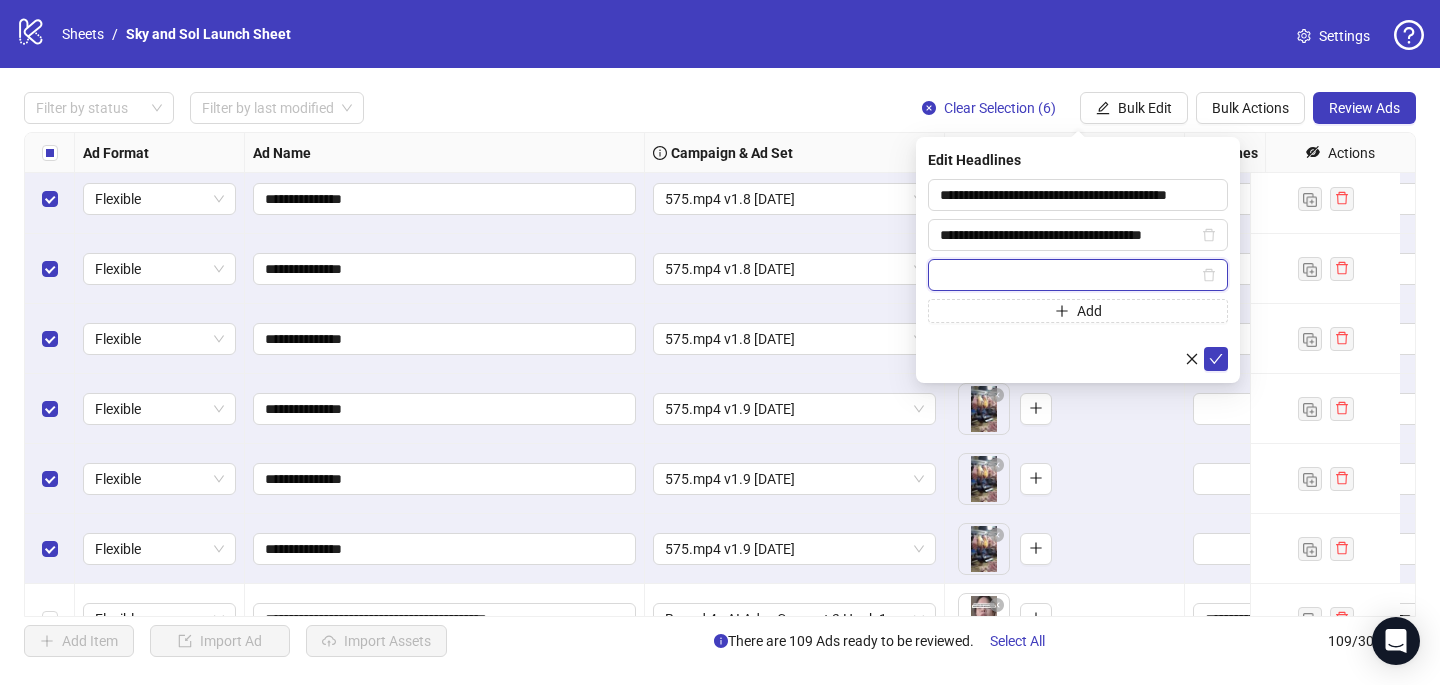 paste on "**********" 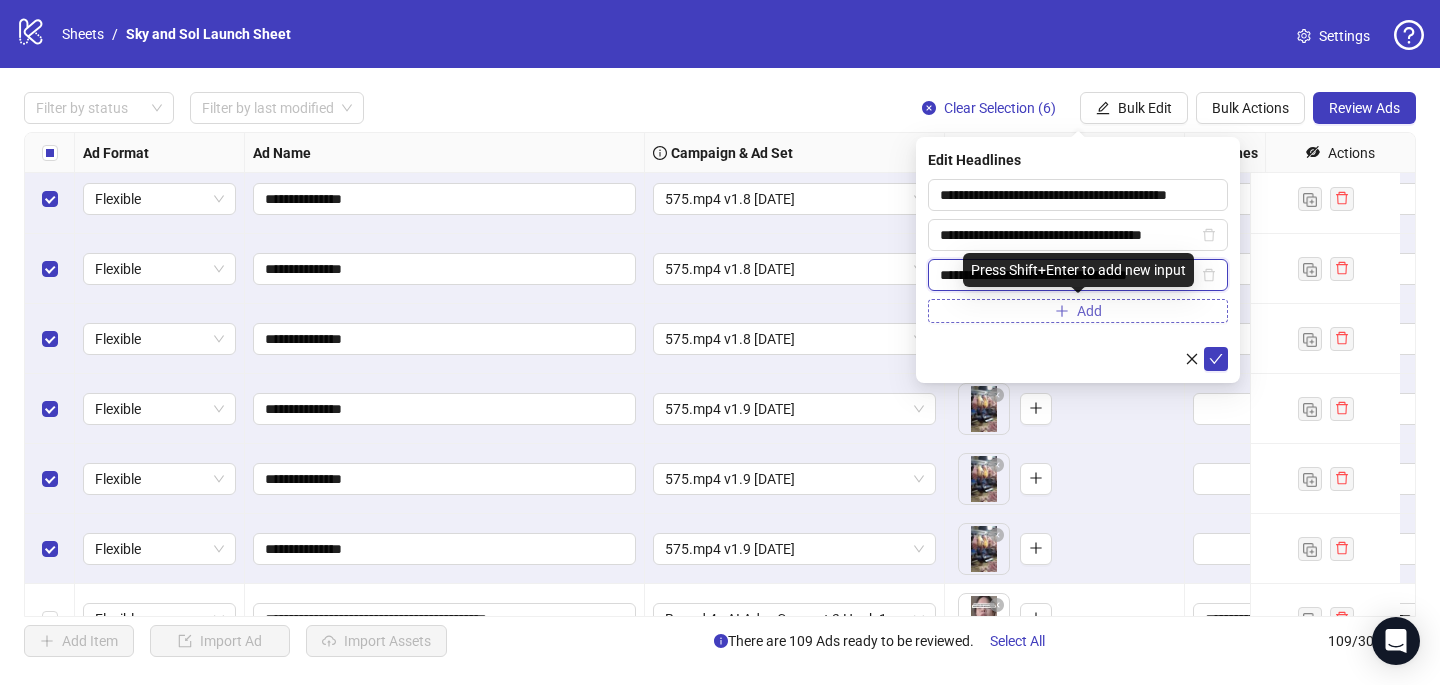 type on "**********" 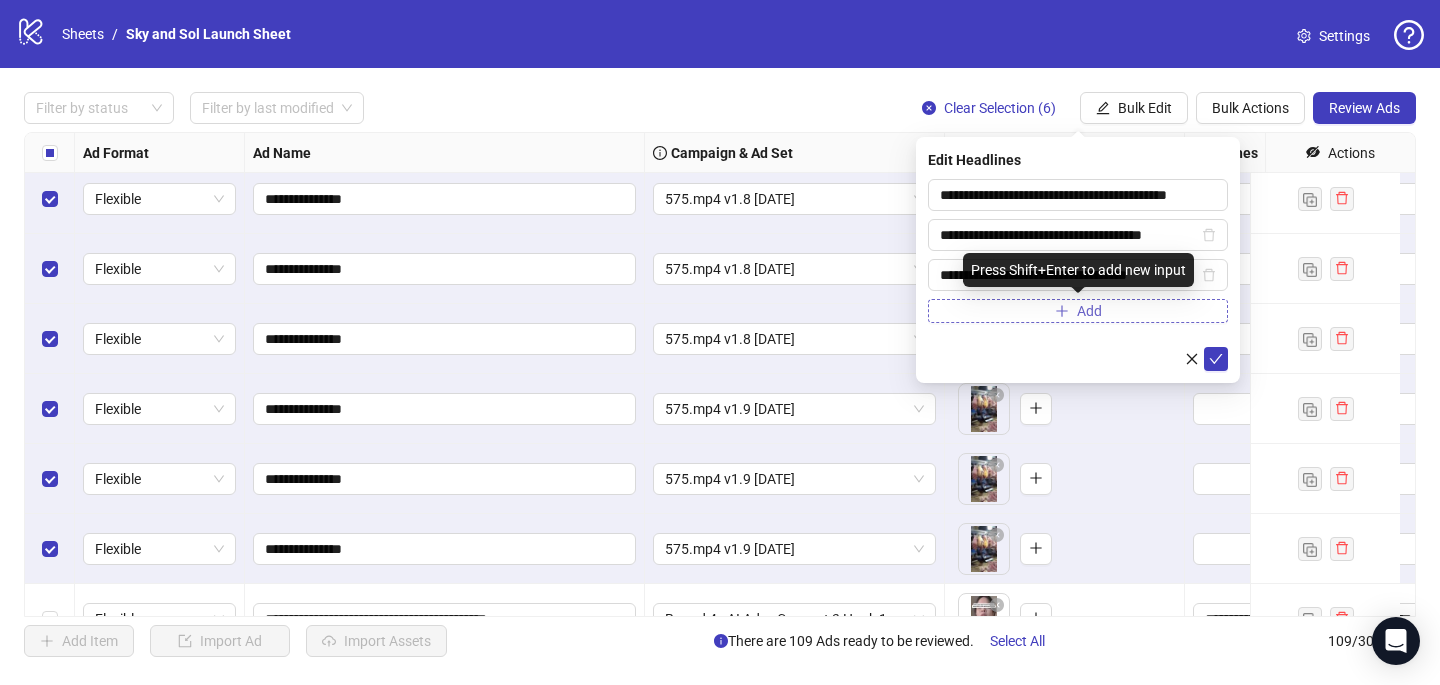 click on "Add" at bounding box center (1078, 311) 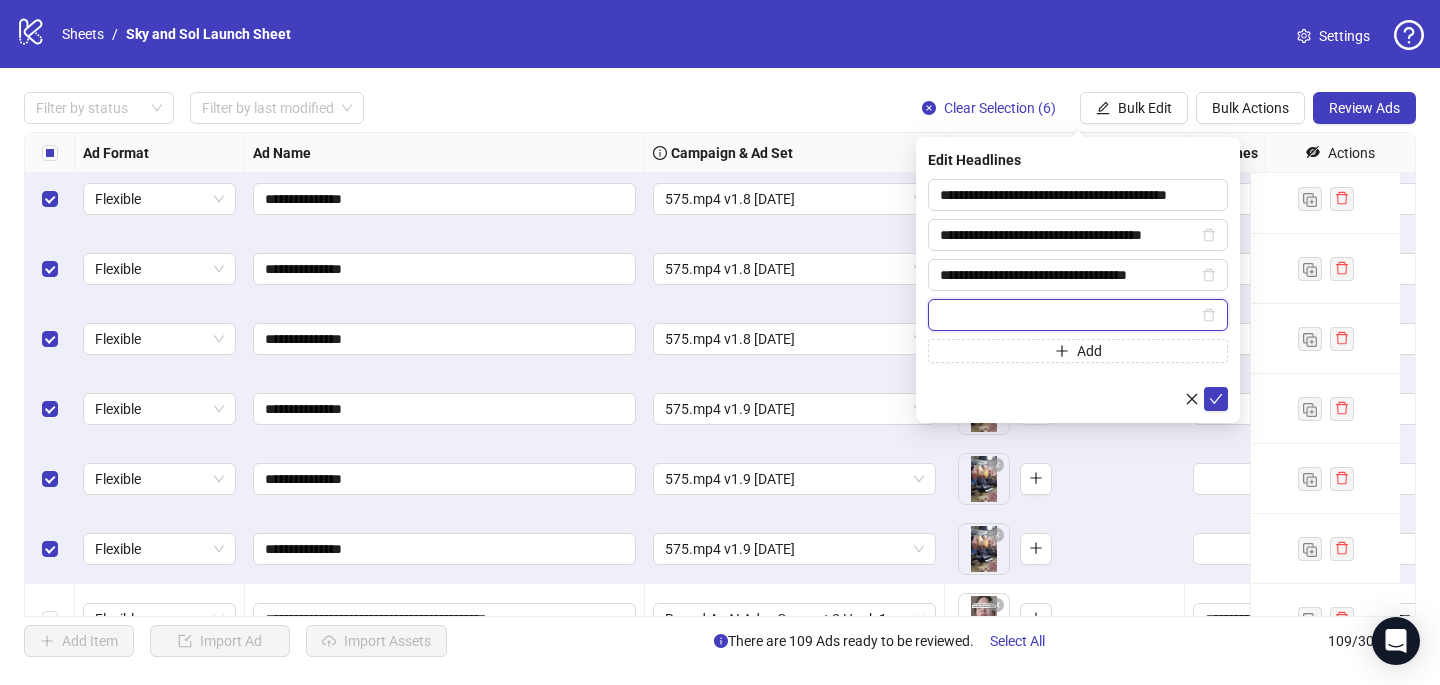 paste on "**********" 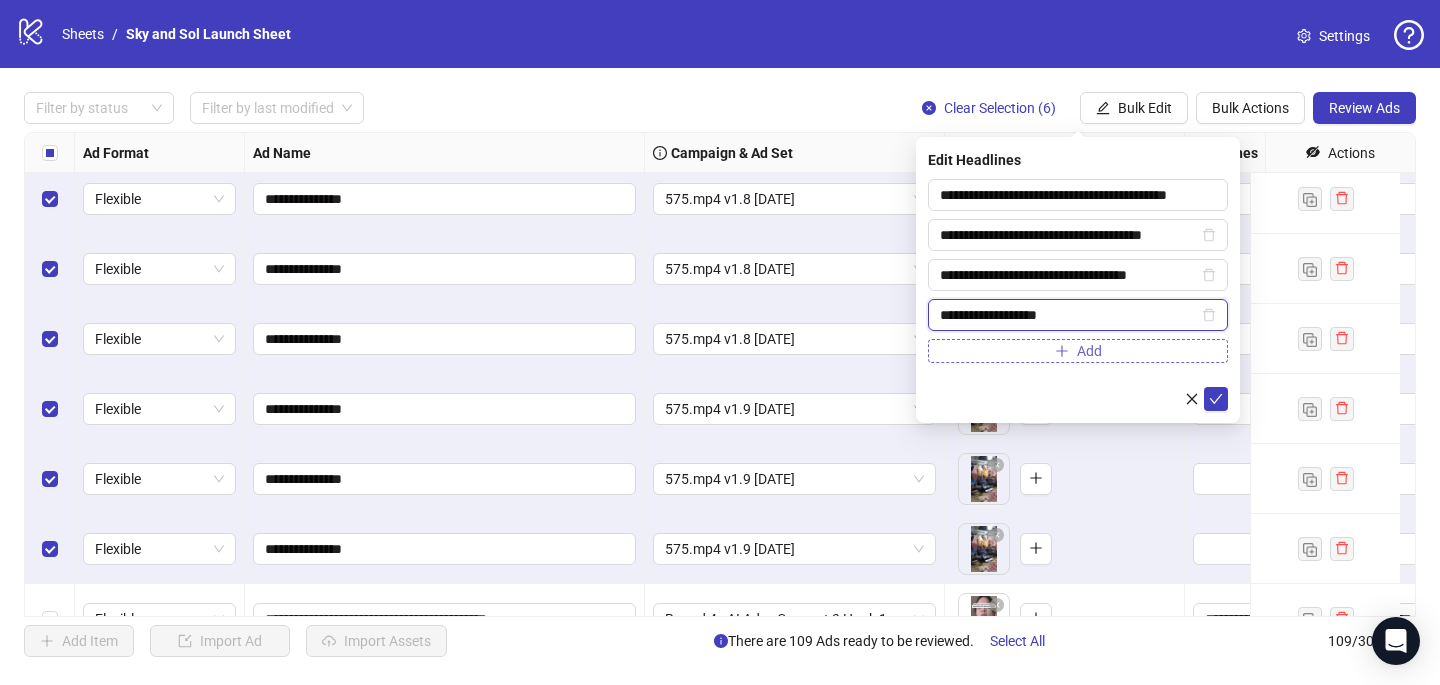 type on "**********" 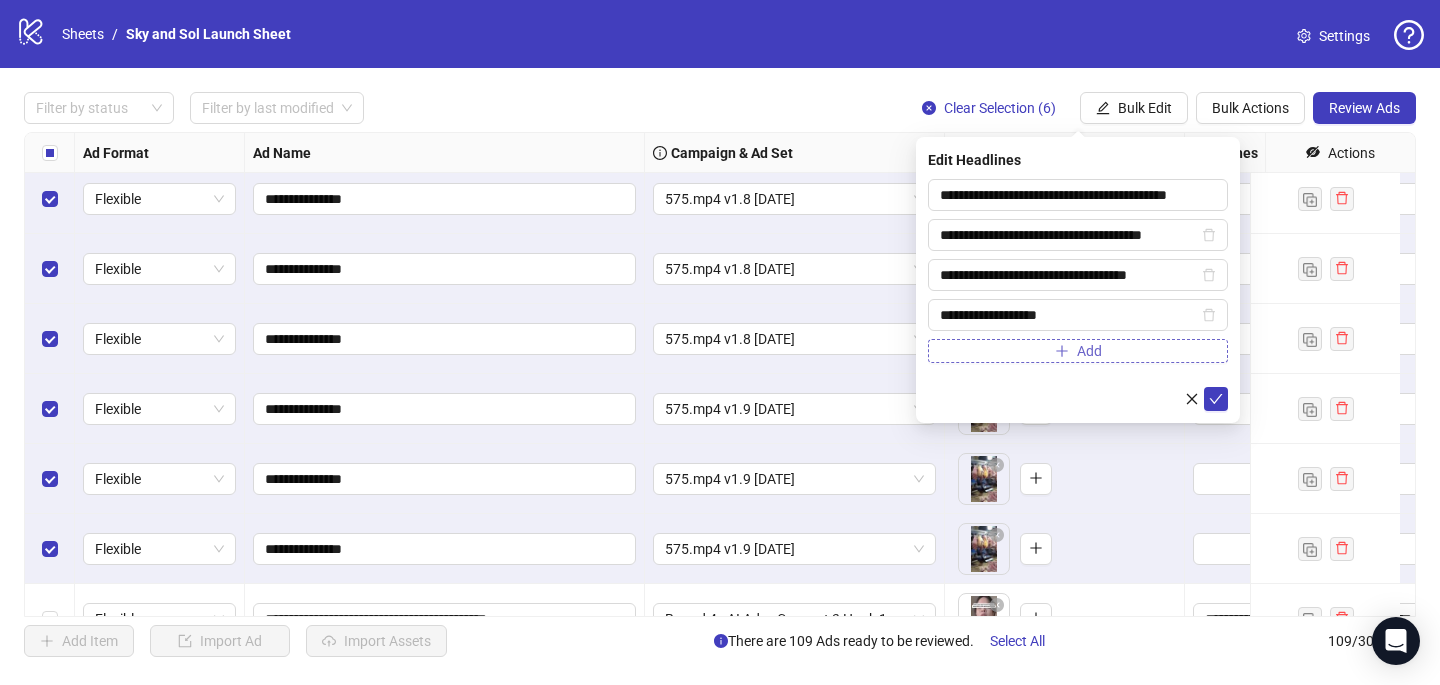 click on "Add" at bounding box center [1078, 351] 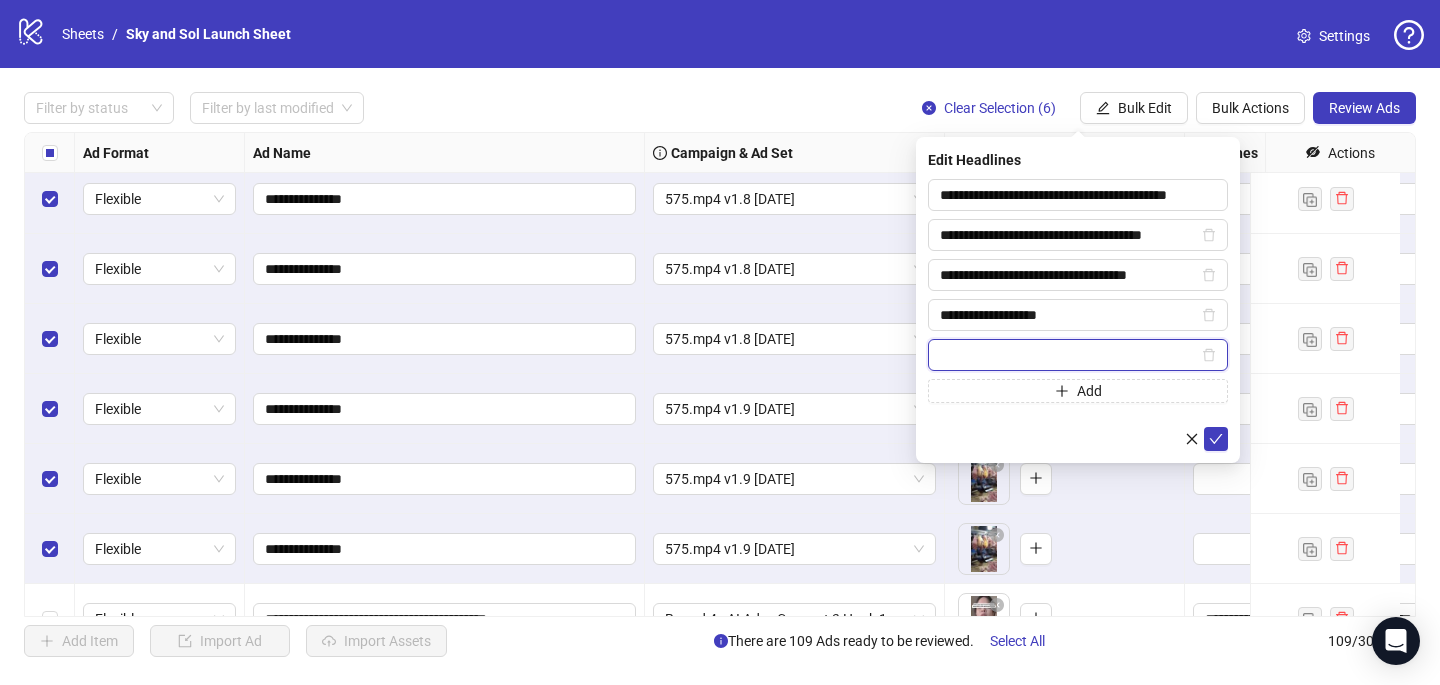 paste on "**********" 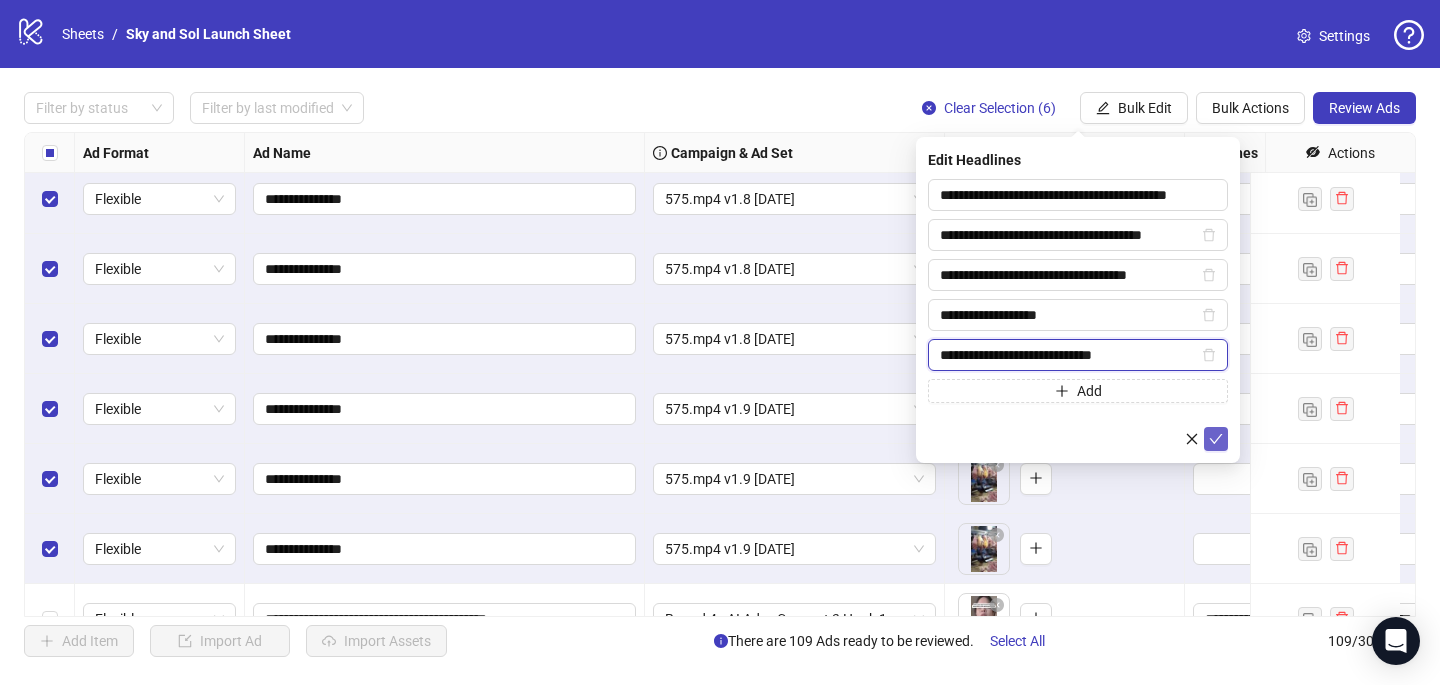 type on "**********" 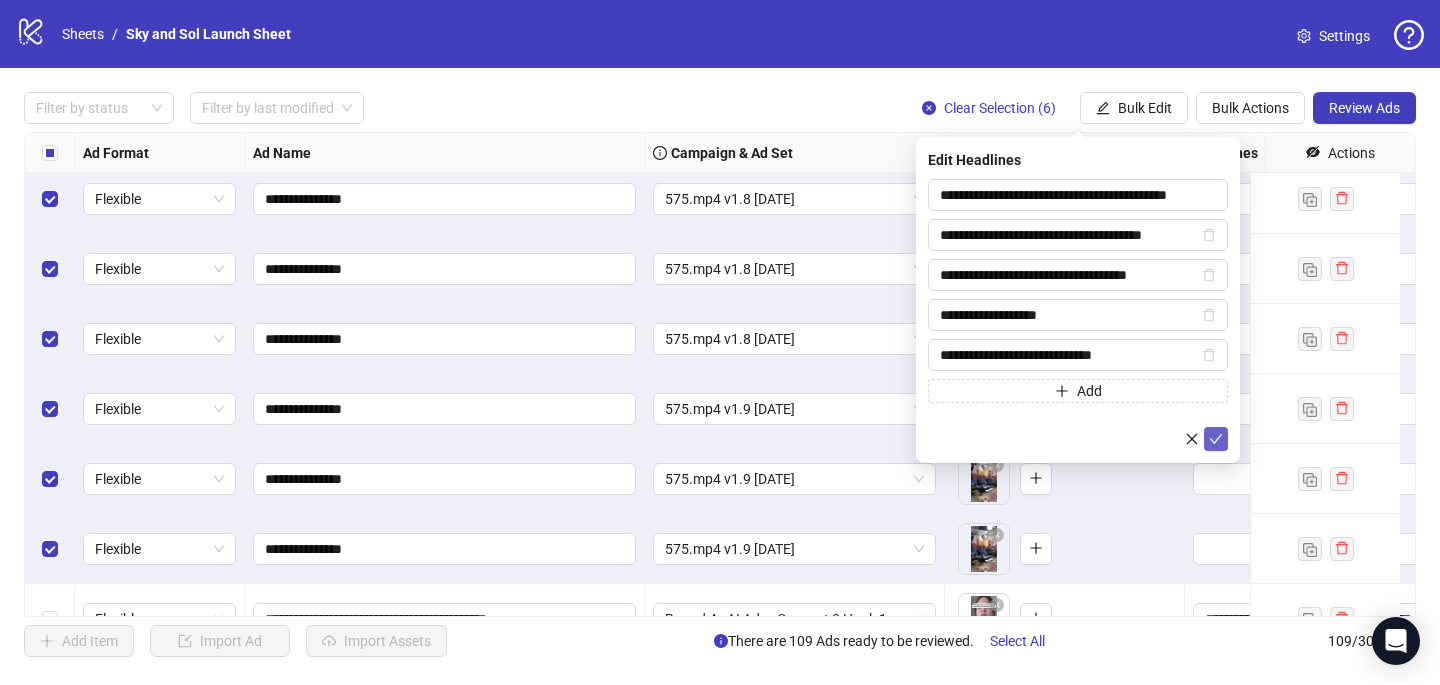 click 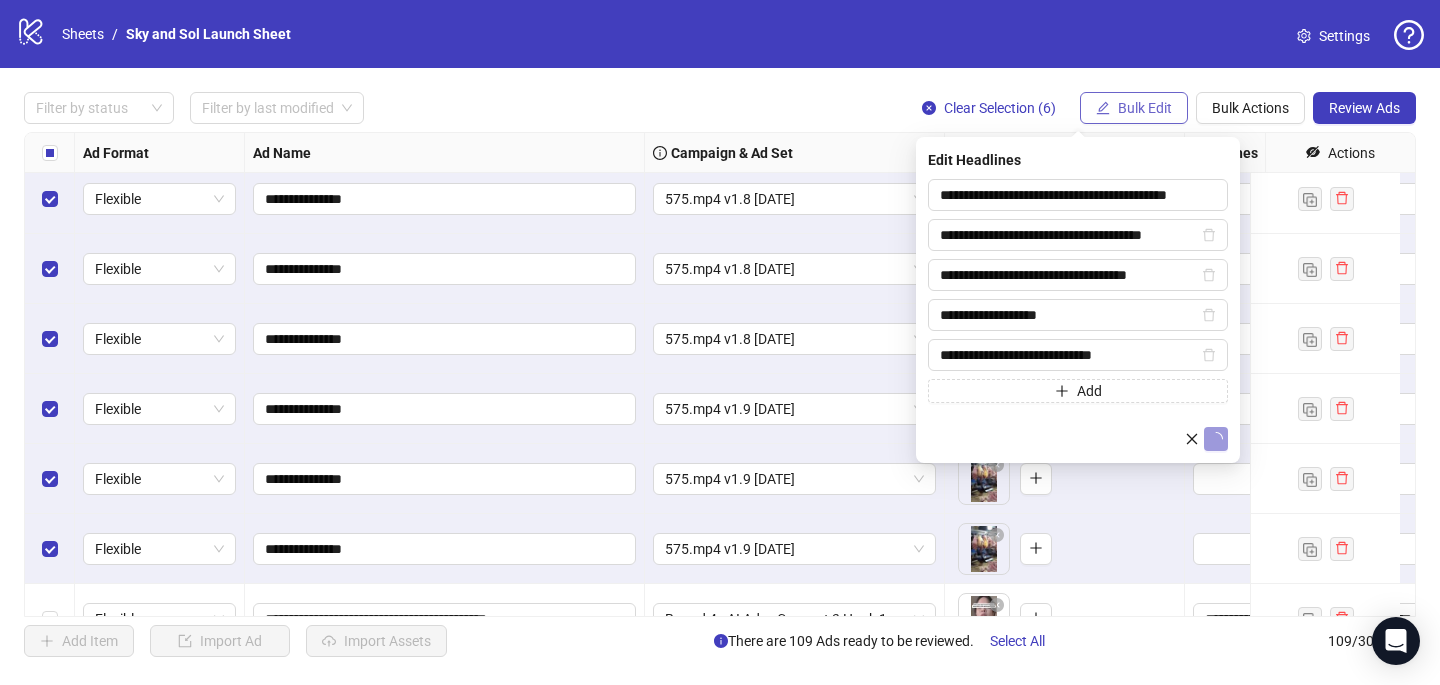 click on "Bulk Edit" at bounding box center (1134, 108) 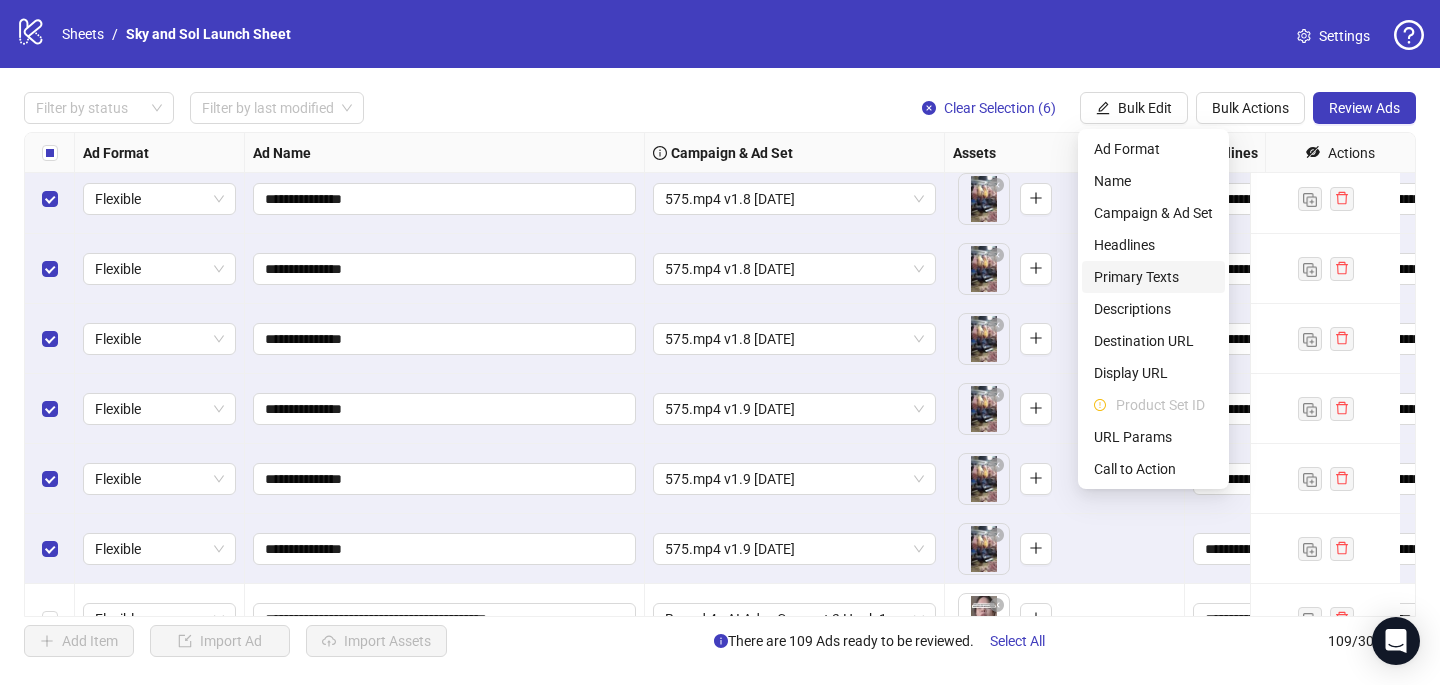 click on "Primary Texts" at bounding box center [1153, 277] 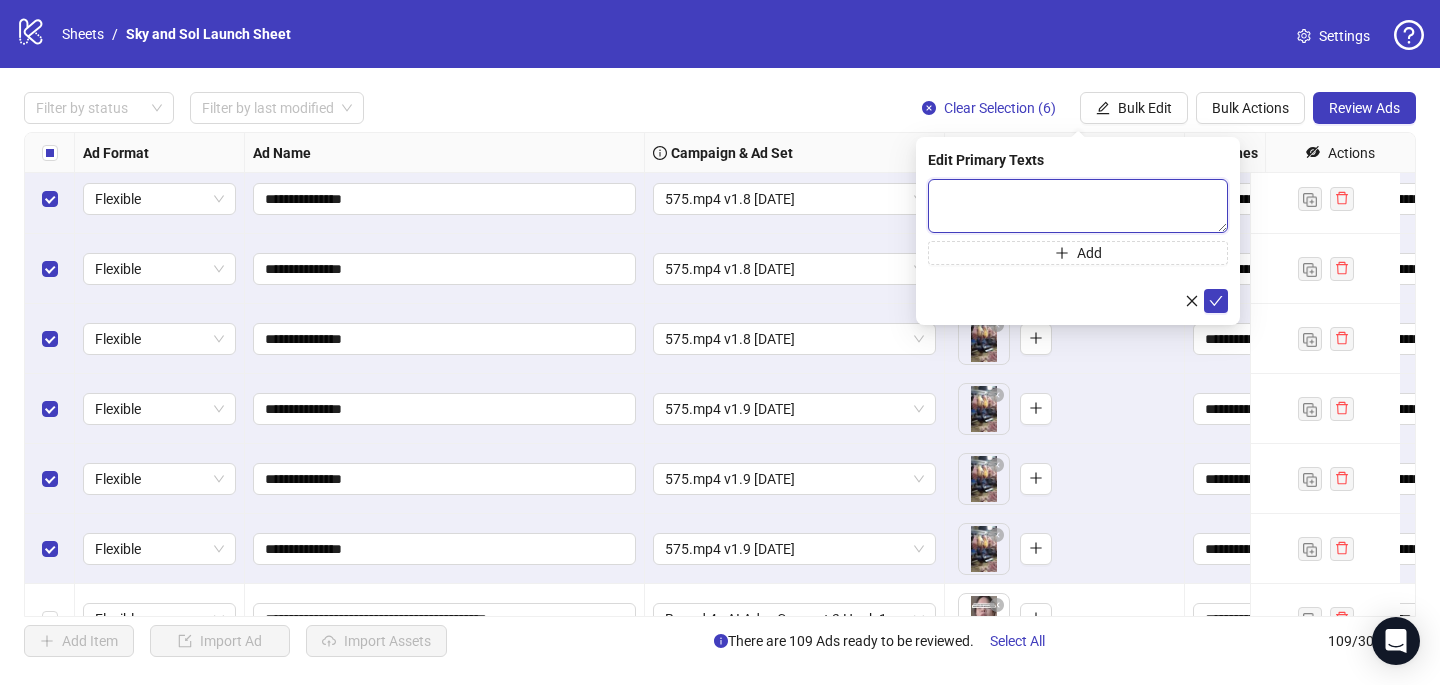 click at bounding box center (1078, 206) 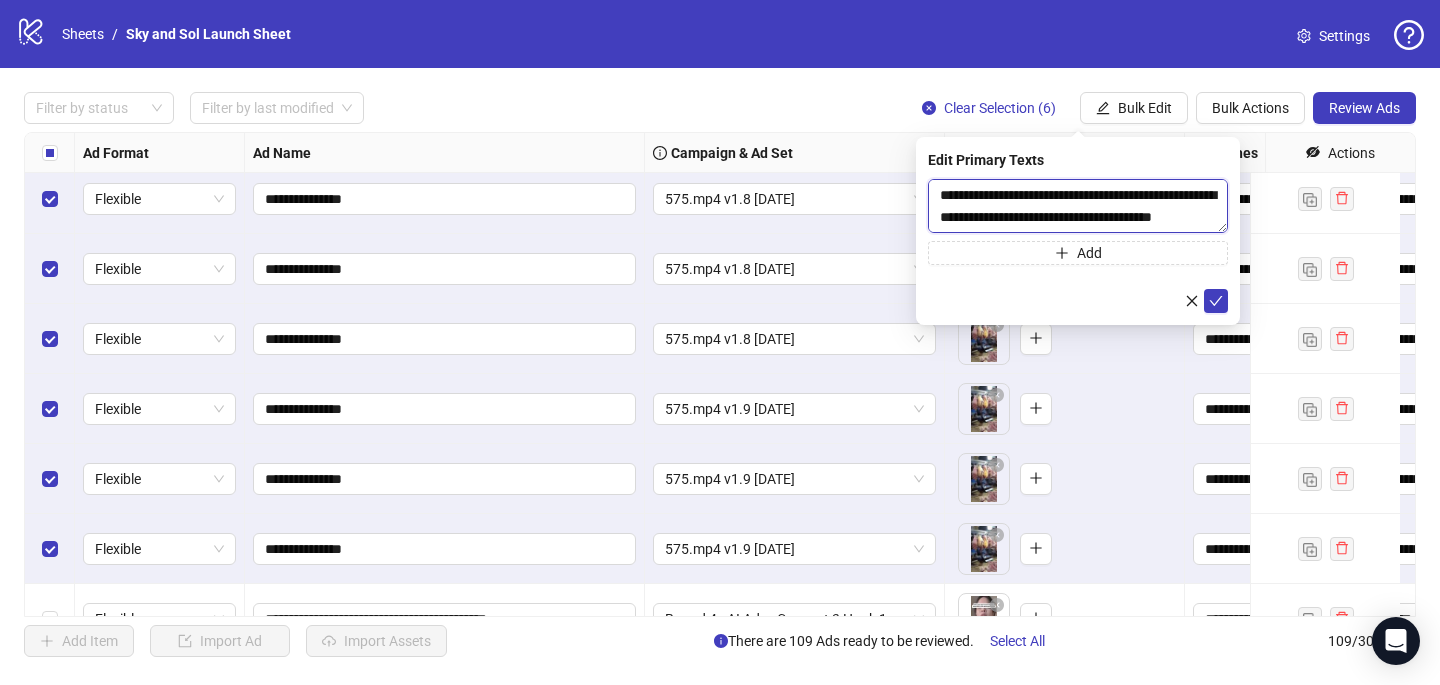 scroll, scrollTop: 286, scrollLeft: 0, axis: vertical 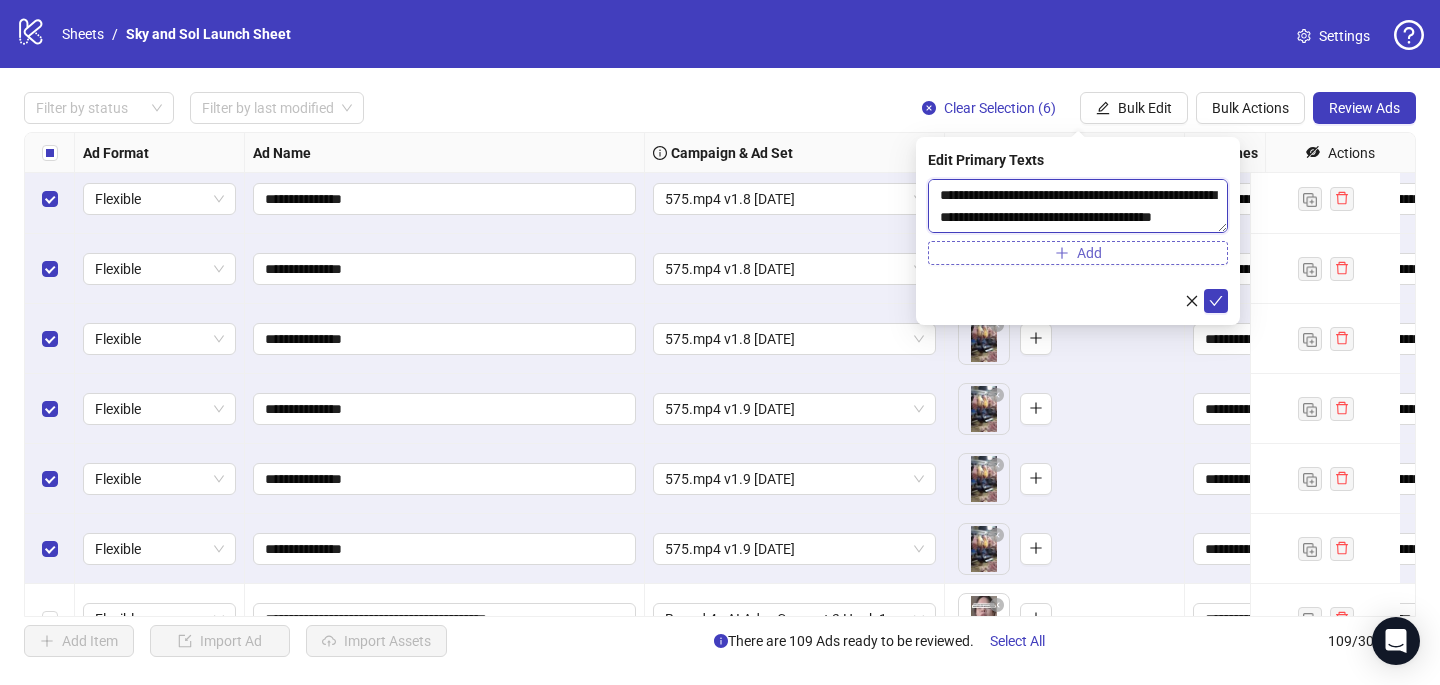 type on "**********" 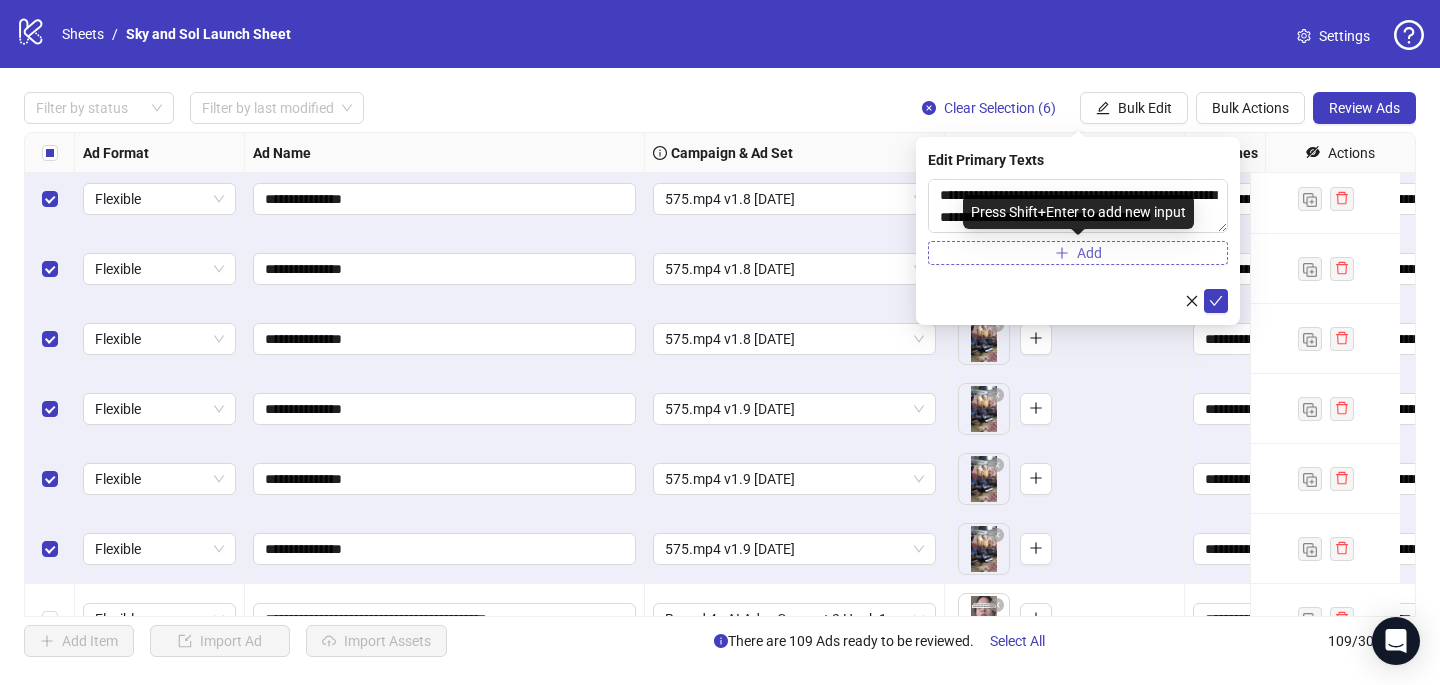click on "Add" at bounding box center (1078, 253) 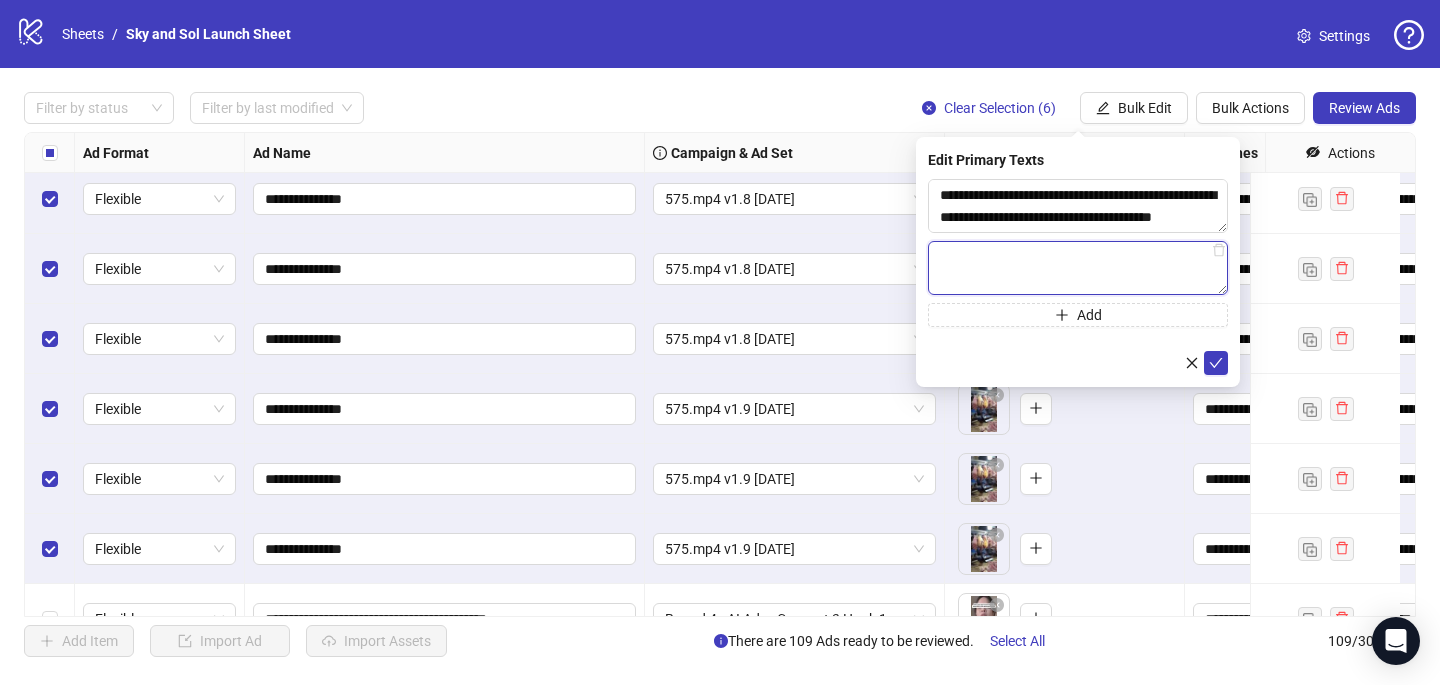 type on "*" 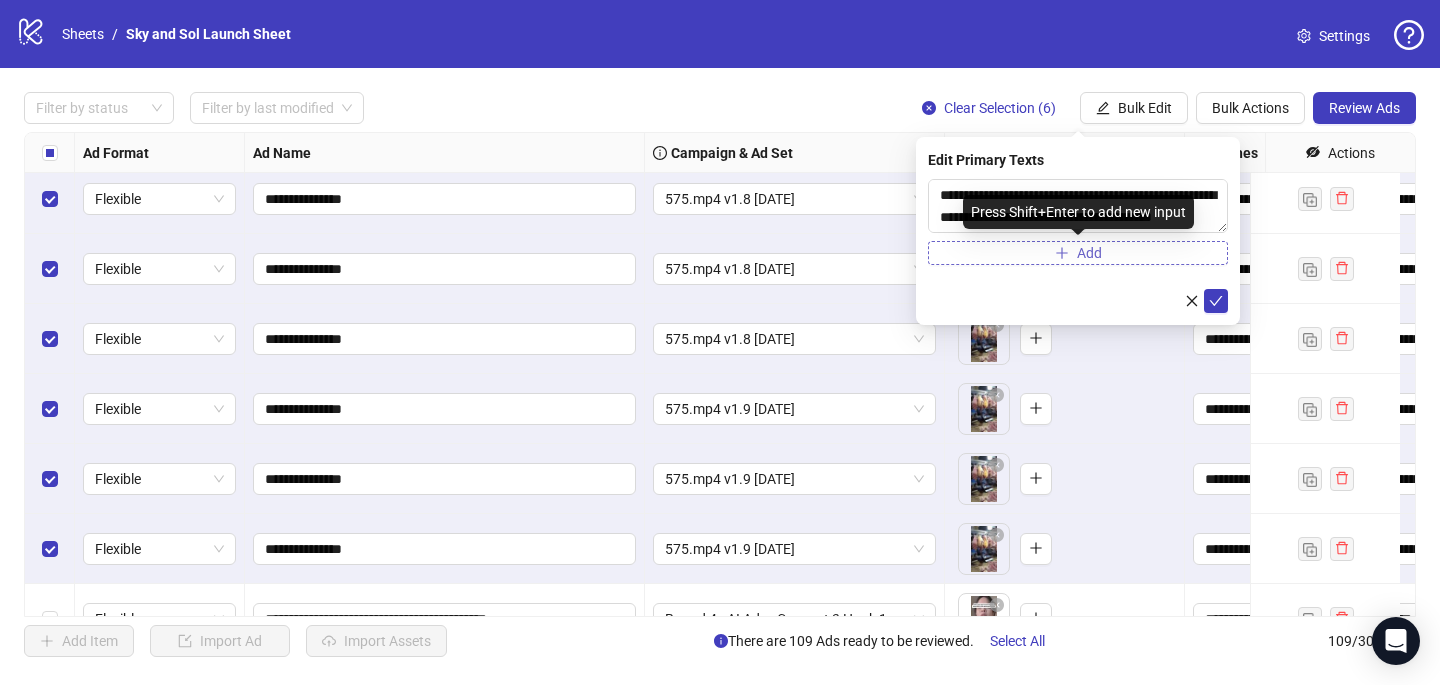 click on "Add" at bounding box center (1078, 253) 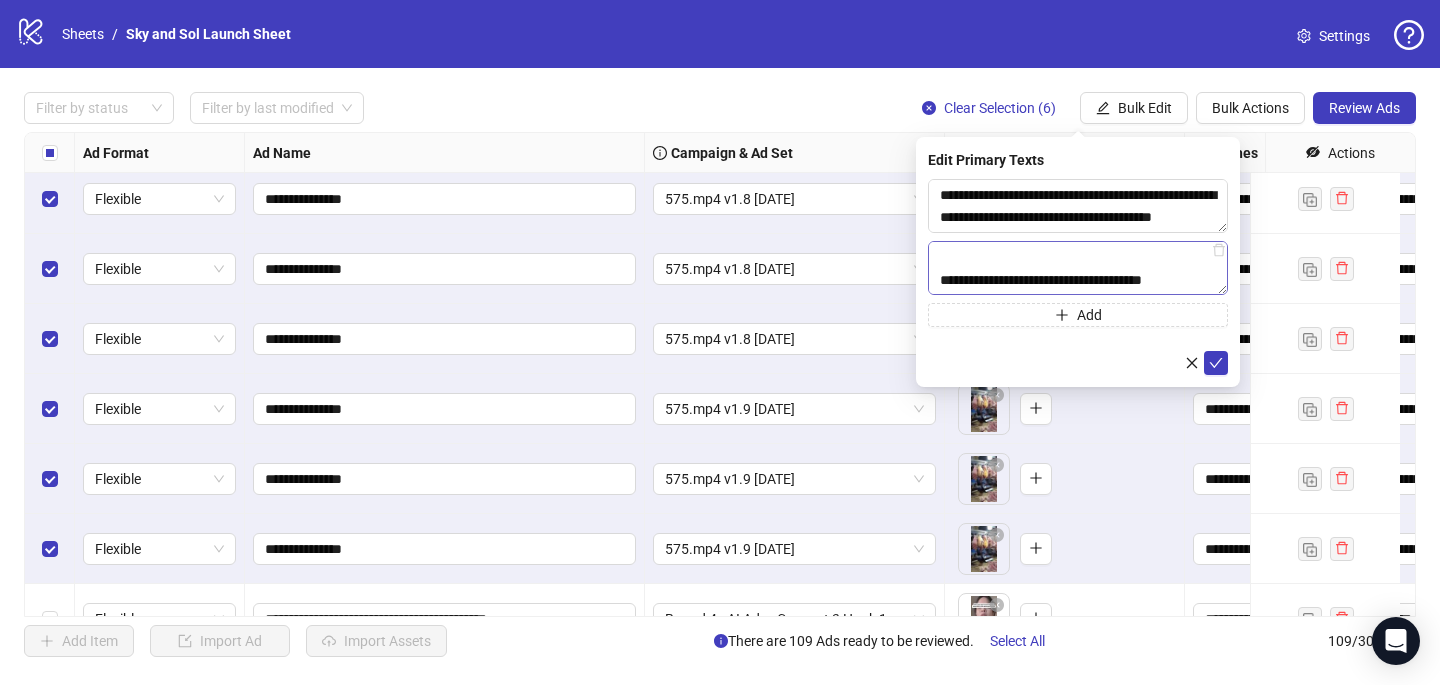 scroll, scrollTop: 238, scrollLeft: 0, axis: vertical 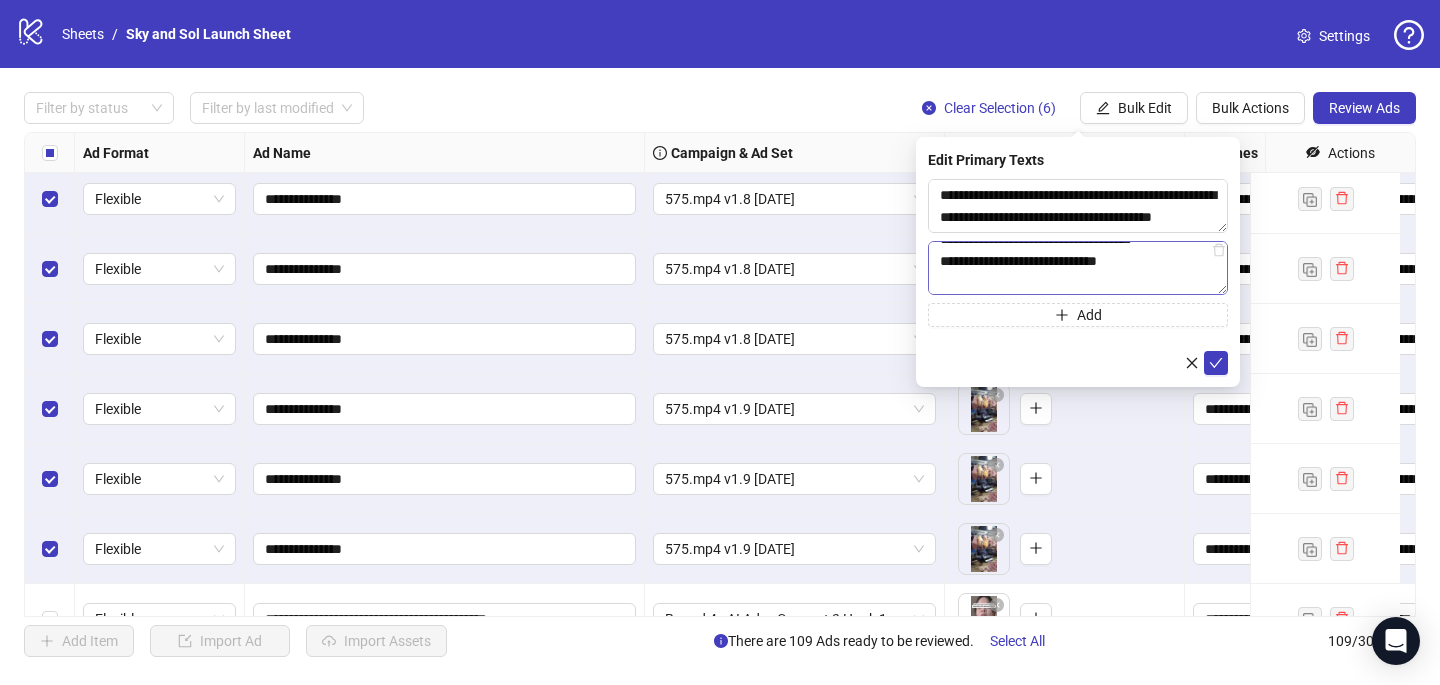 drag, startPoint x: 1028, startPoint y: 260, endPoint x: 1102, endPoint y: 260, distance: 74 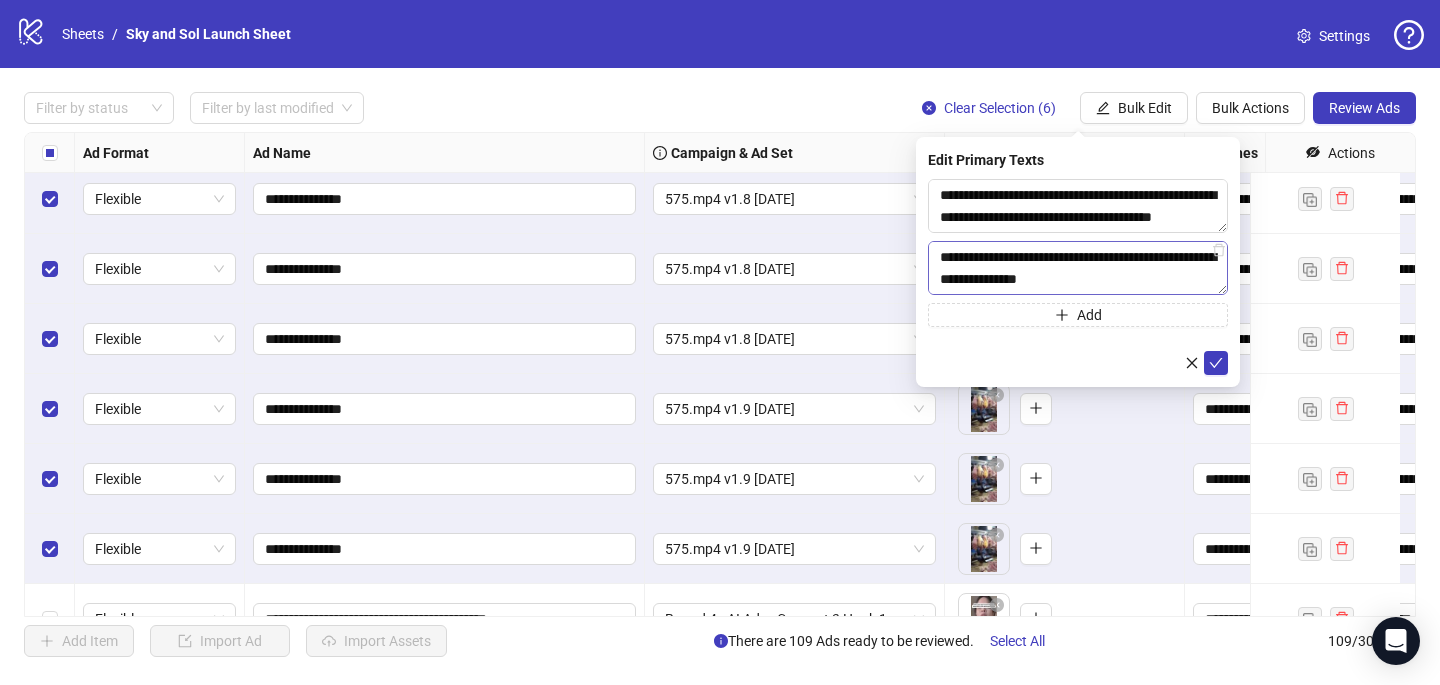 scroll, scrollTop: 330, scrollLeft: 0, axis: vertical 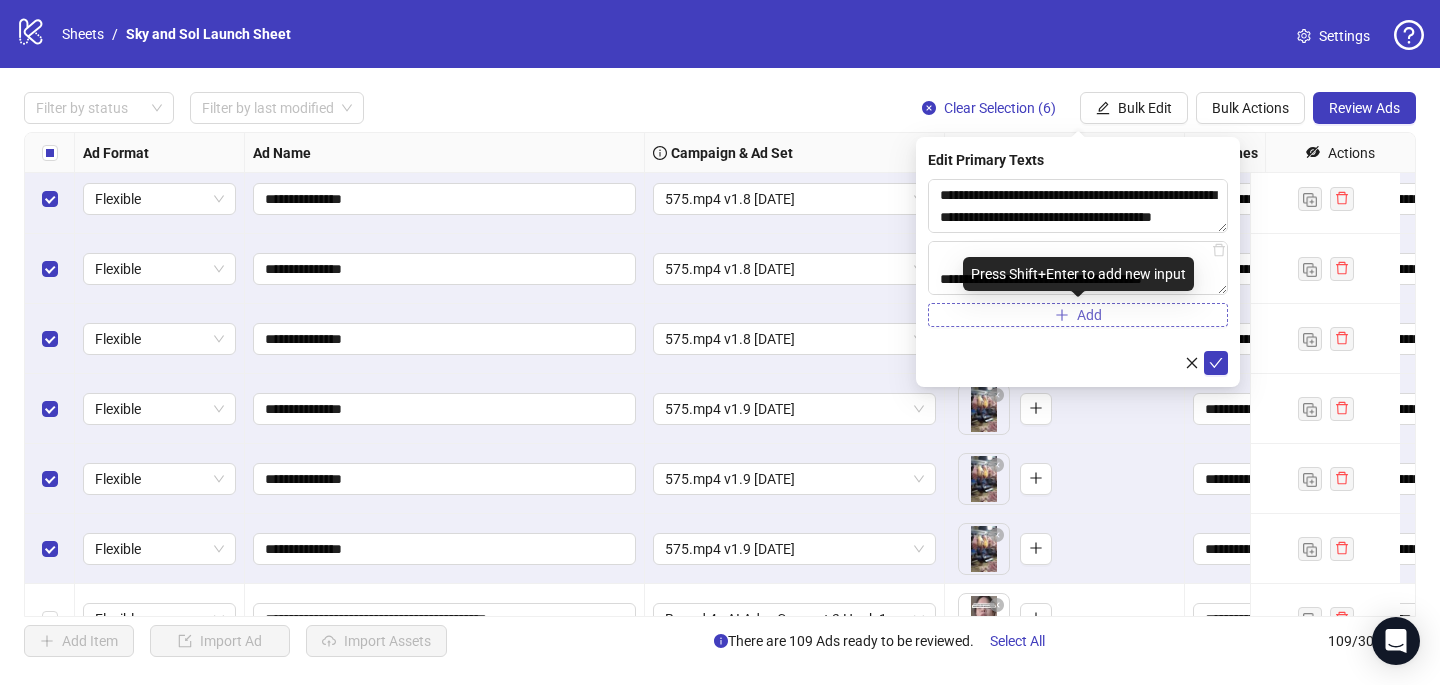 type on "**********" 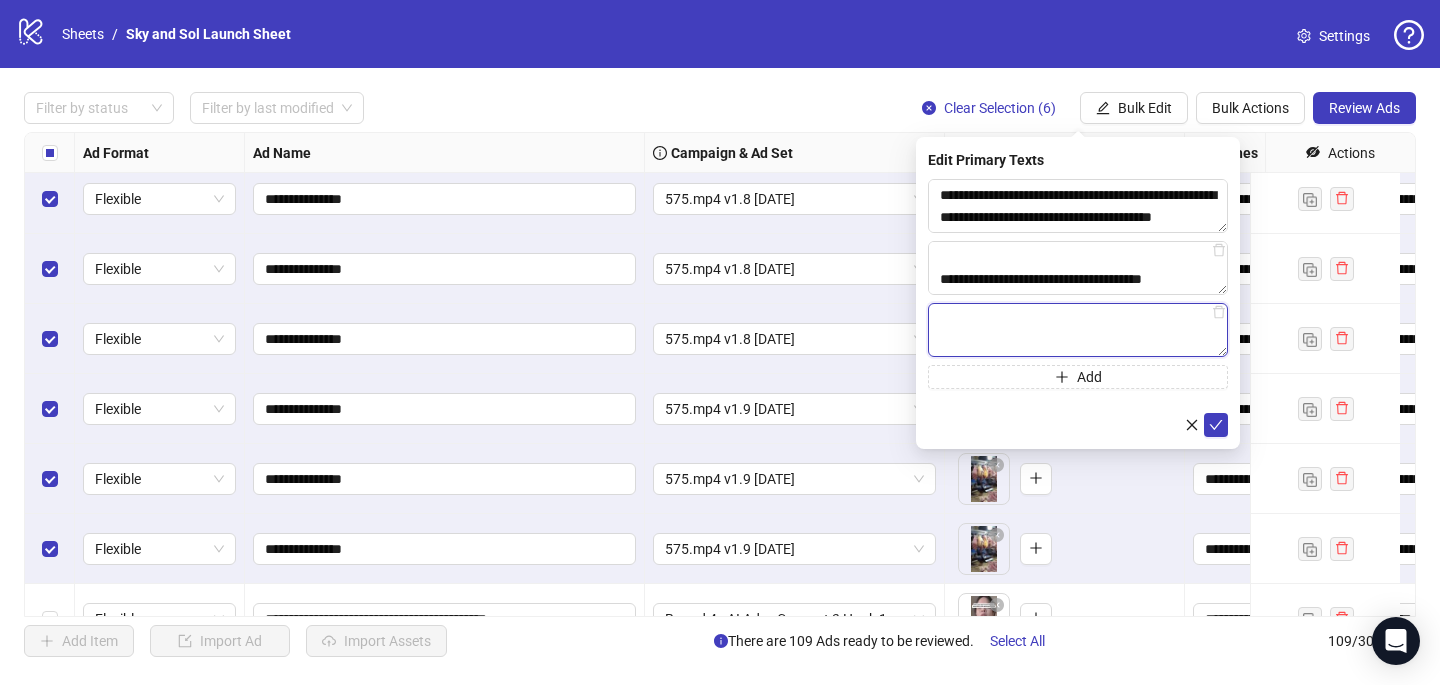 paste on "**********" 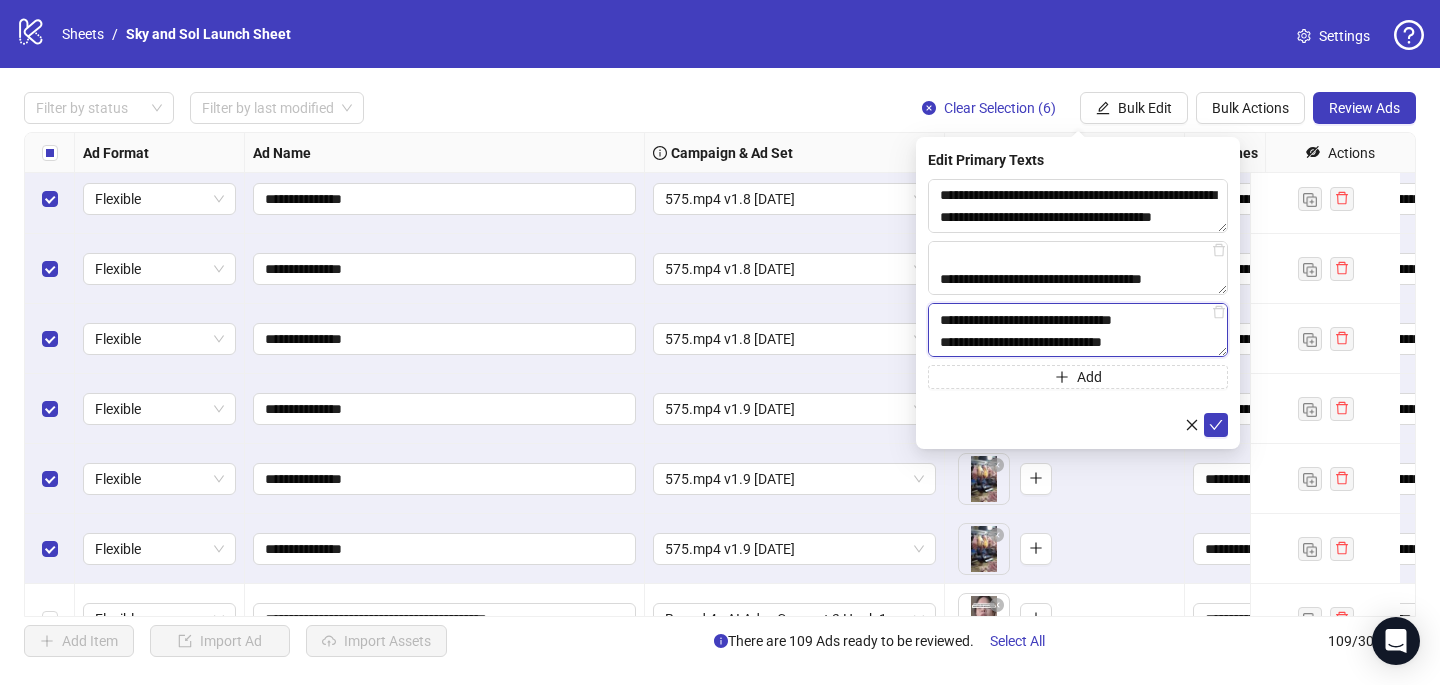 scroll, scrollTop: 76, scrollLeft: 0, axis: vertical 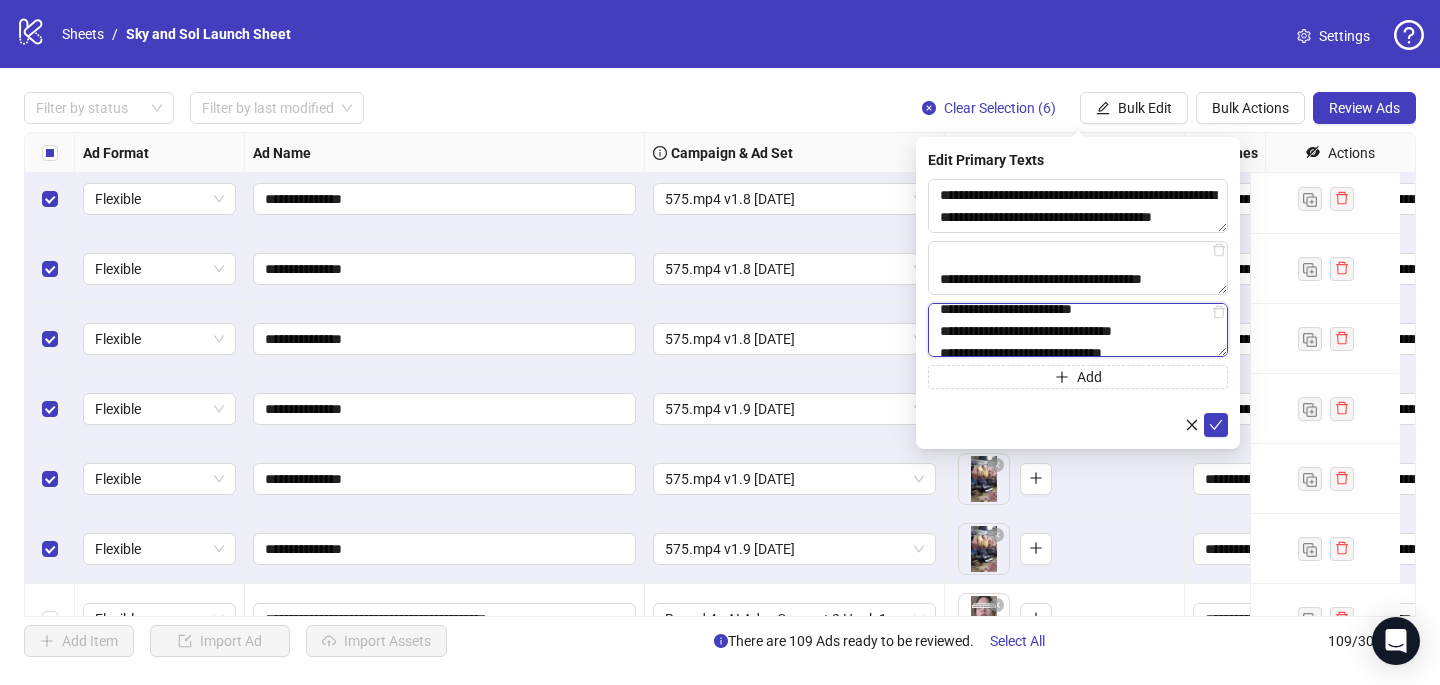 click on "**********" at bounding box center (1078, 330) 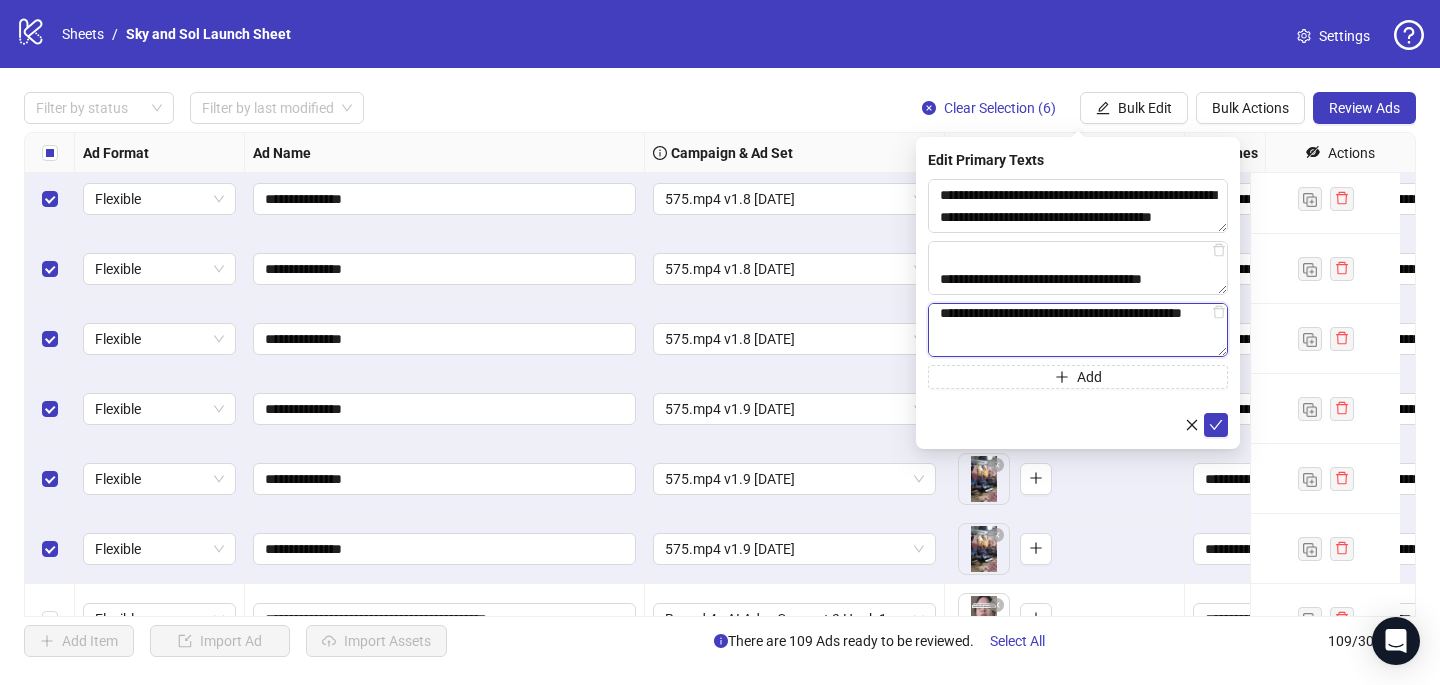 scroll, scrollTop: 173, scrollLeft: 0, axis: vertical 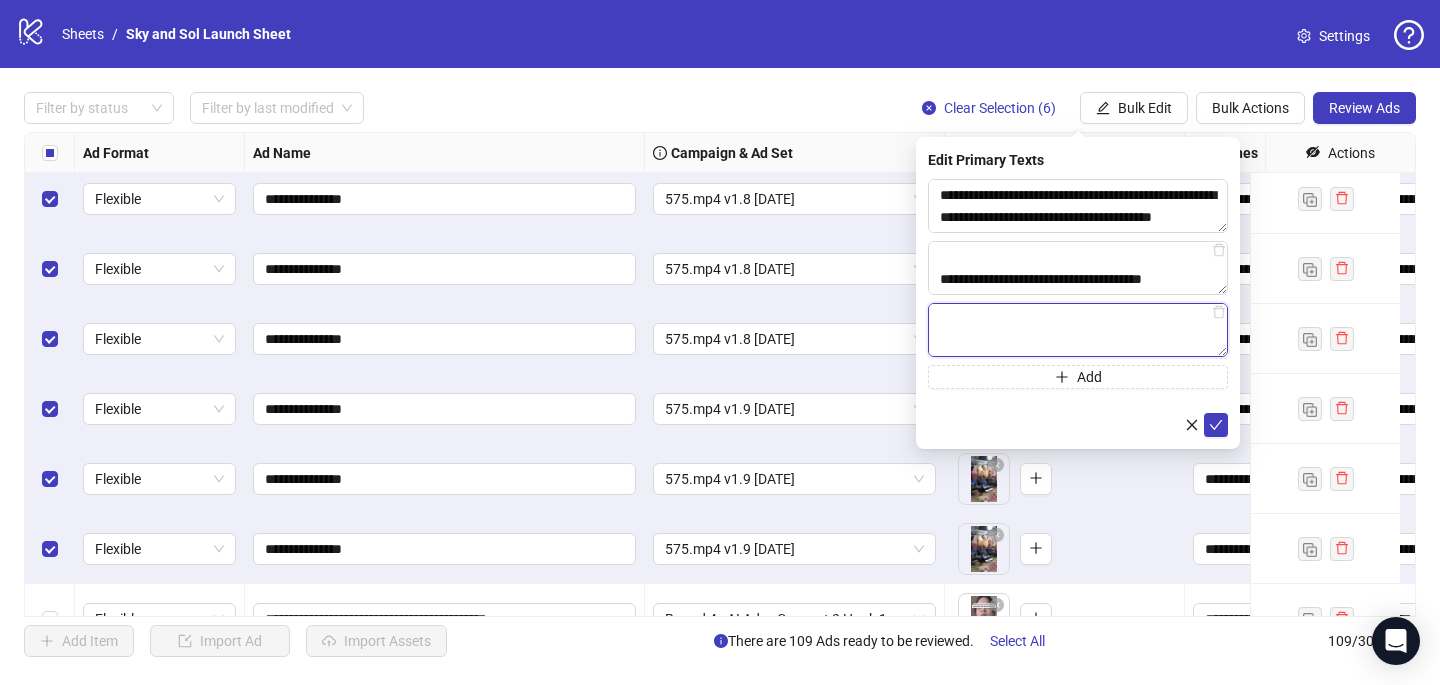 drag, startPoint x: 985, startPoint y: 342, endPoint x: 937, endPoint y: 325, distance: 50.92151 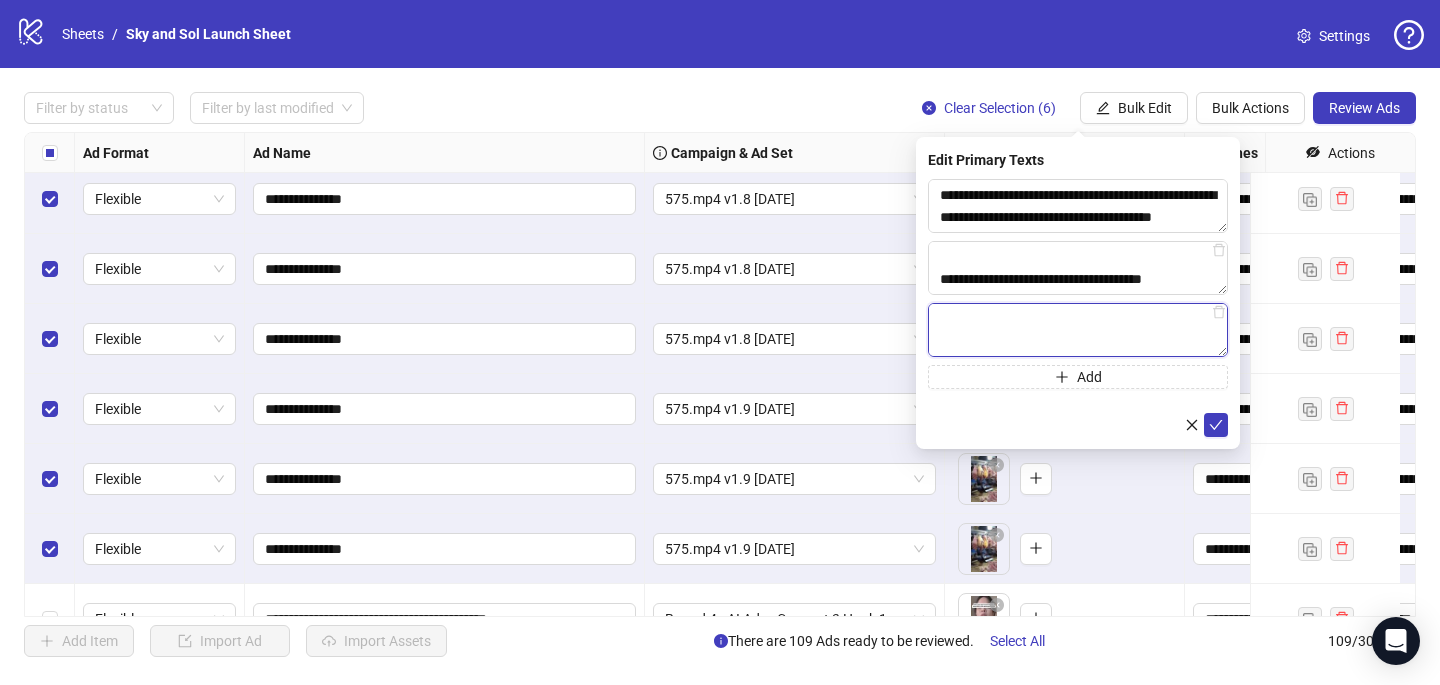 paste on "**********" 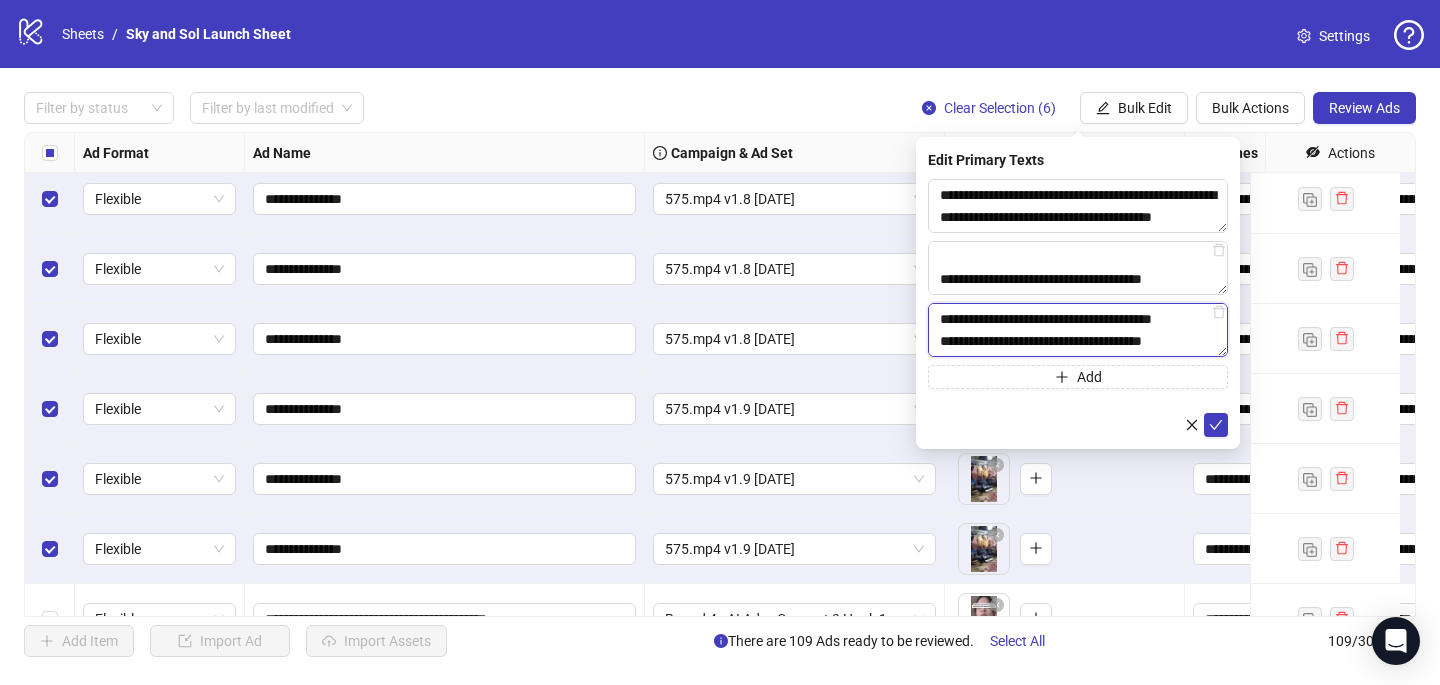 scroll, scrollTop: 259, scrollLeft: 0, axis: vertical 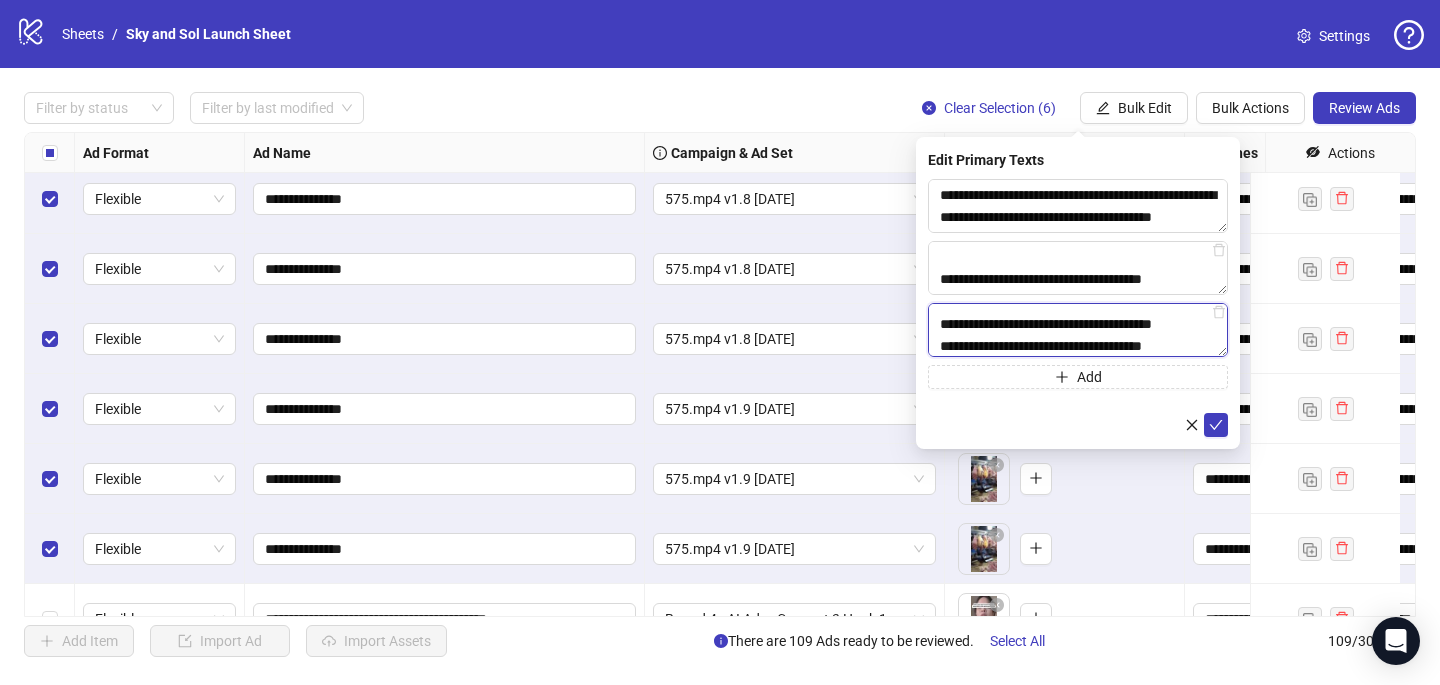 click on "**********" at bounding box center (1078, 330) 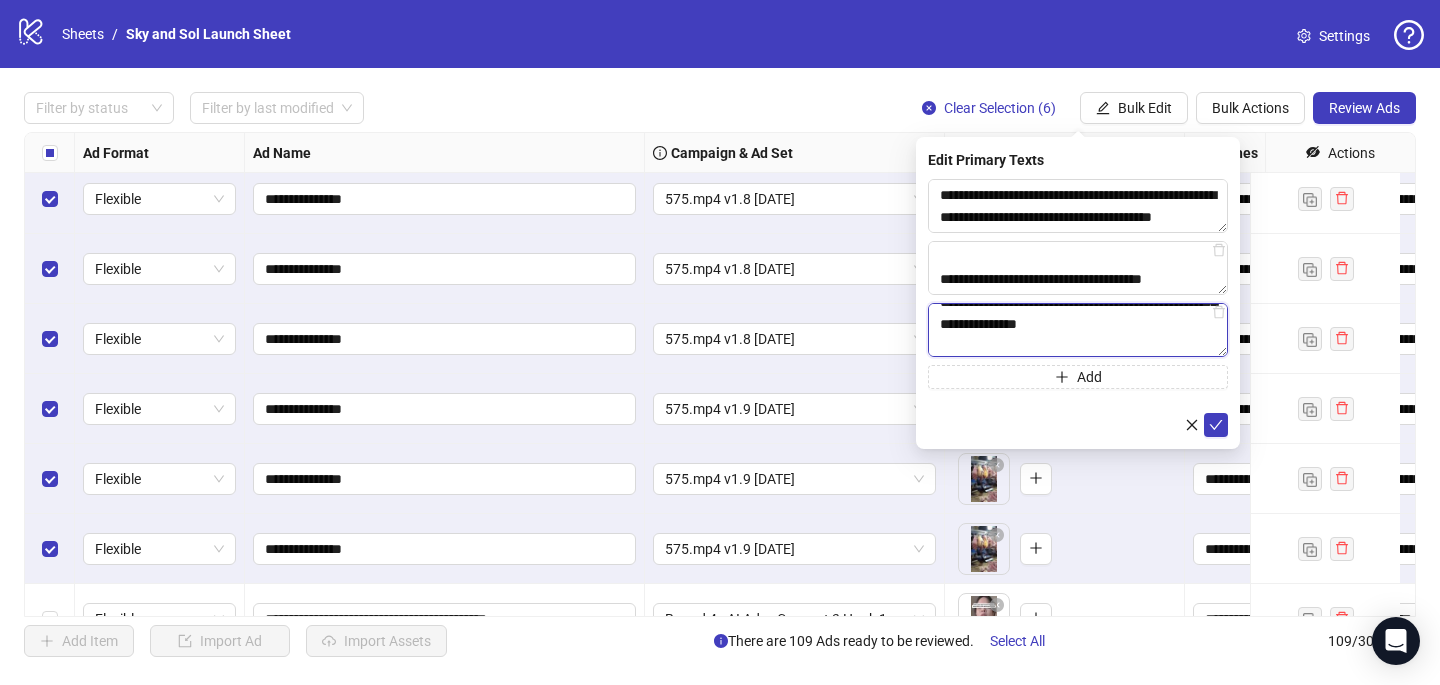scroll, scrollTop: 286, scrollLeft: 0, axis: vertical 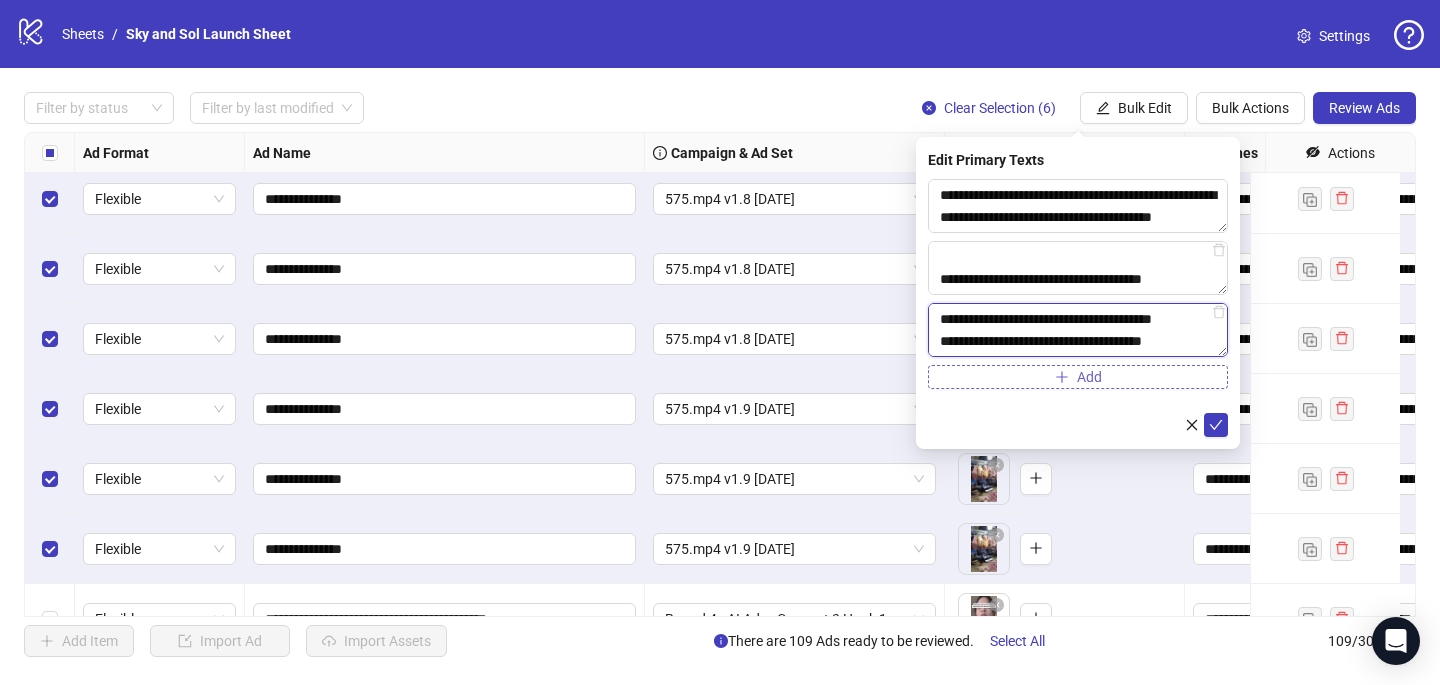 type on "**********" 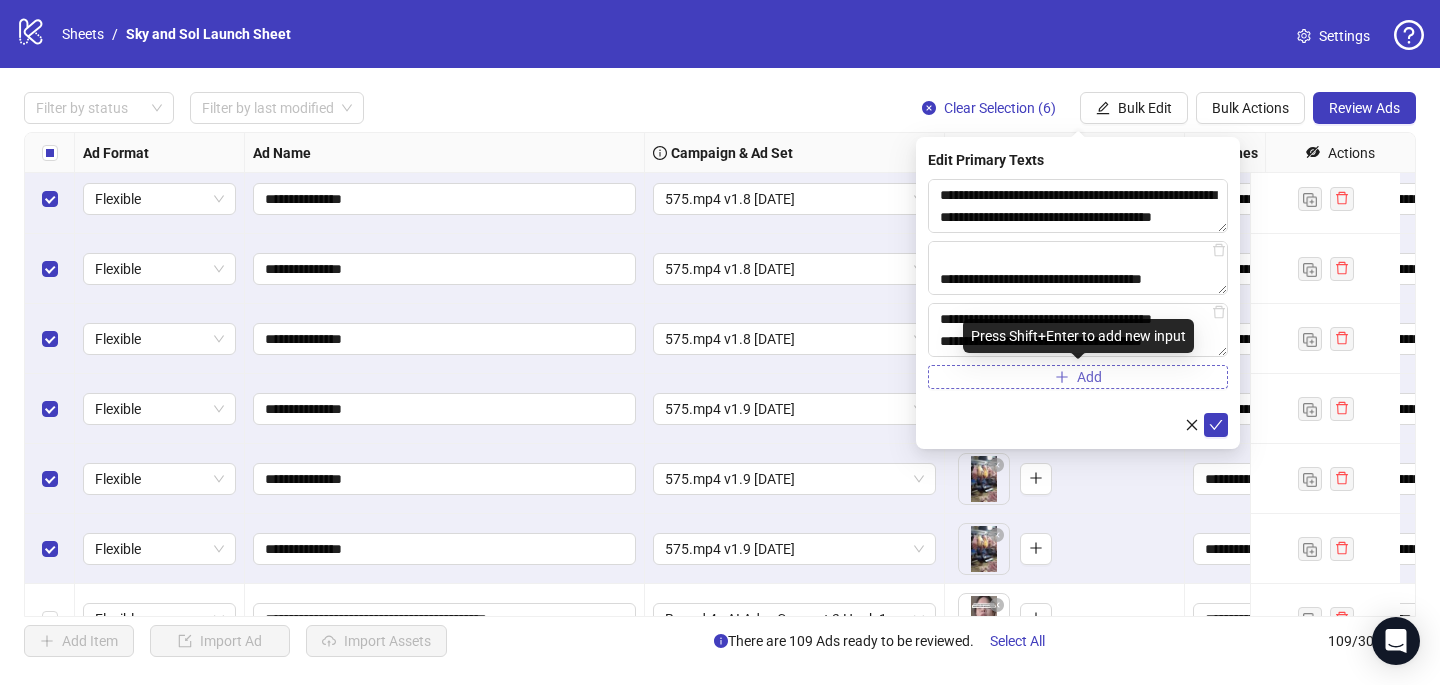 click on "Add" at bounding box center [1078, 377] 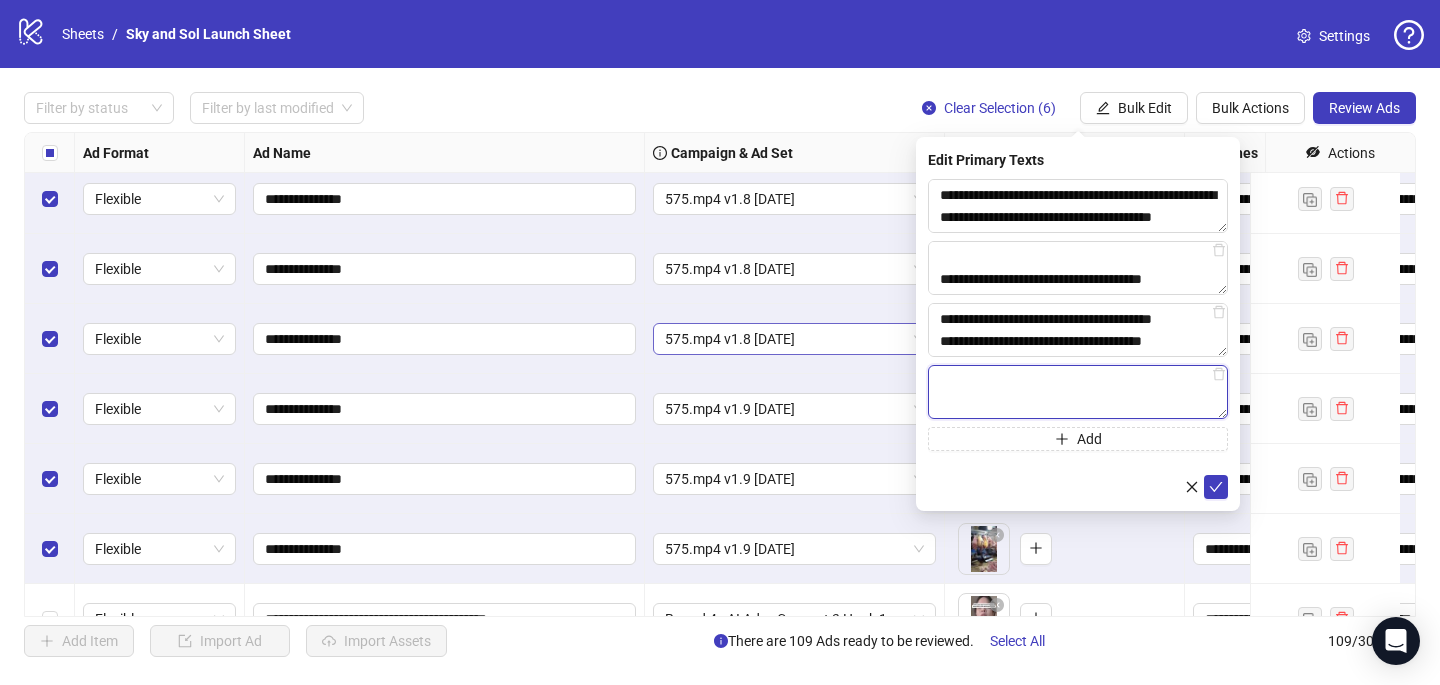 paste on "**********" 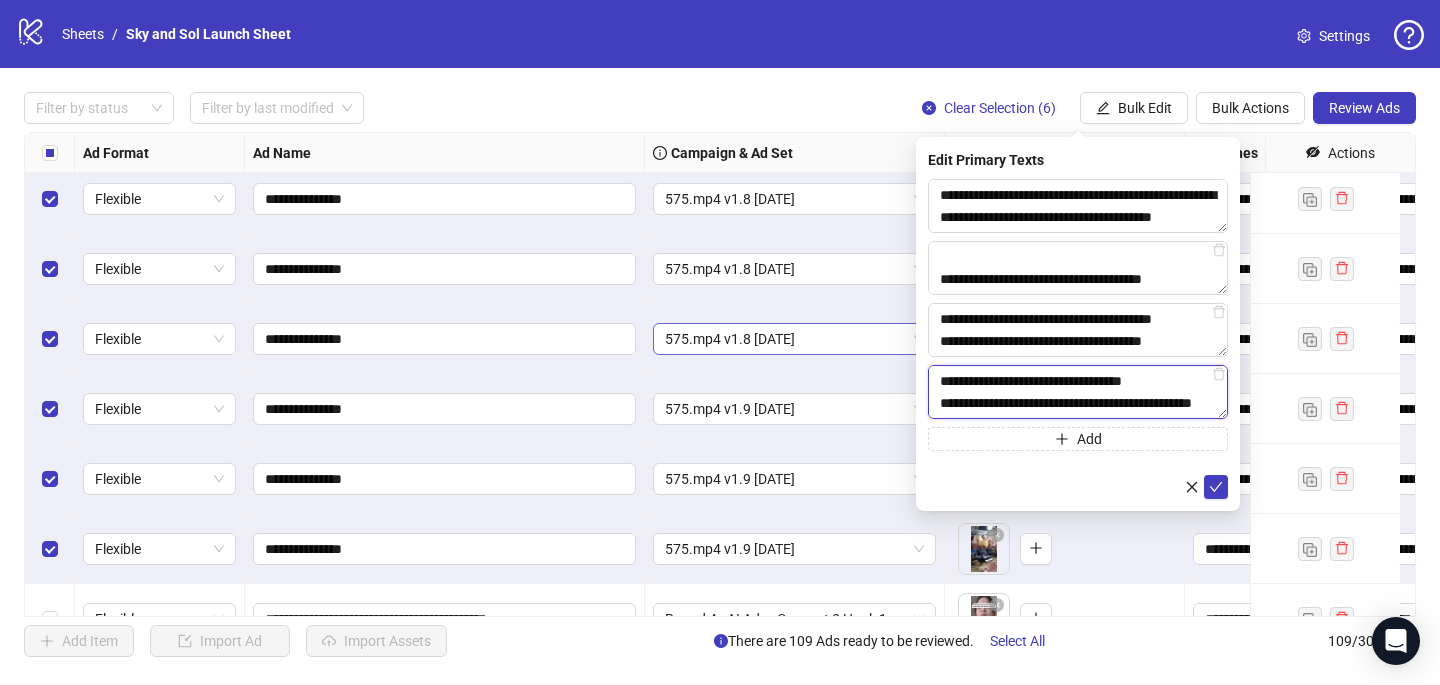 scroll, scrollTop: 418, scrollLeft: 0, axis: vertical 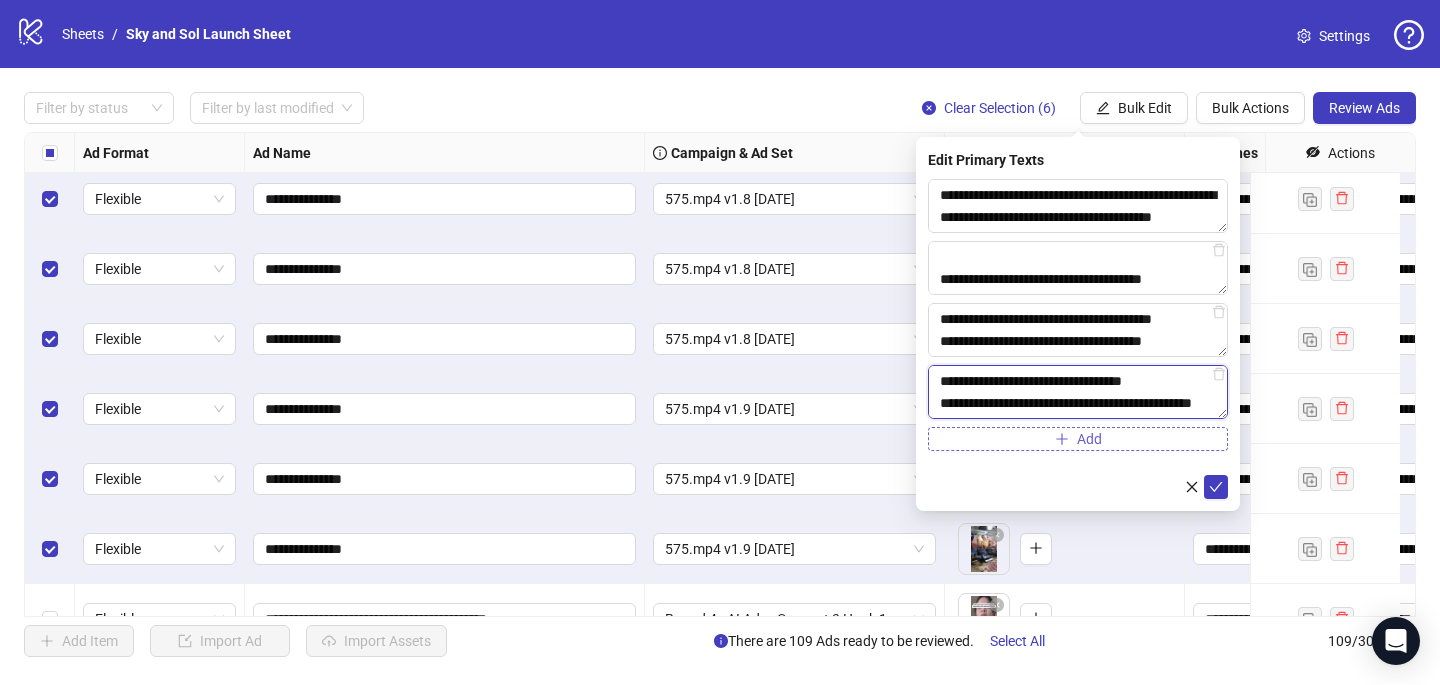 type on "**********" 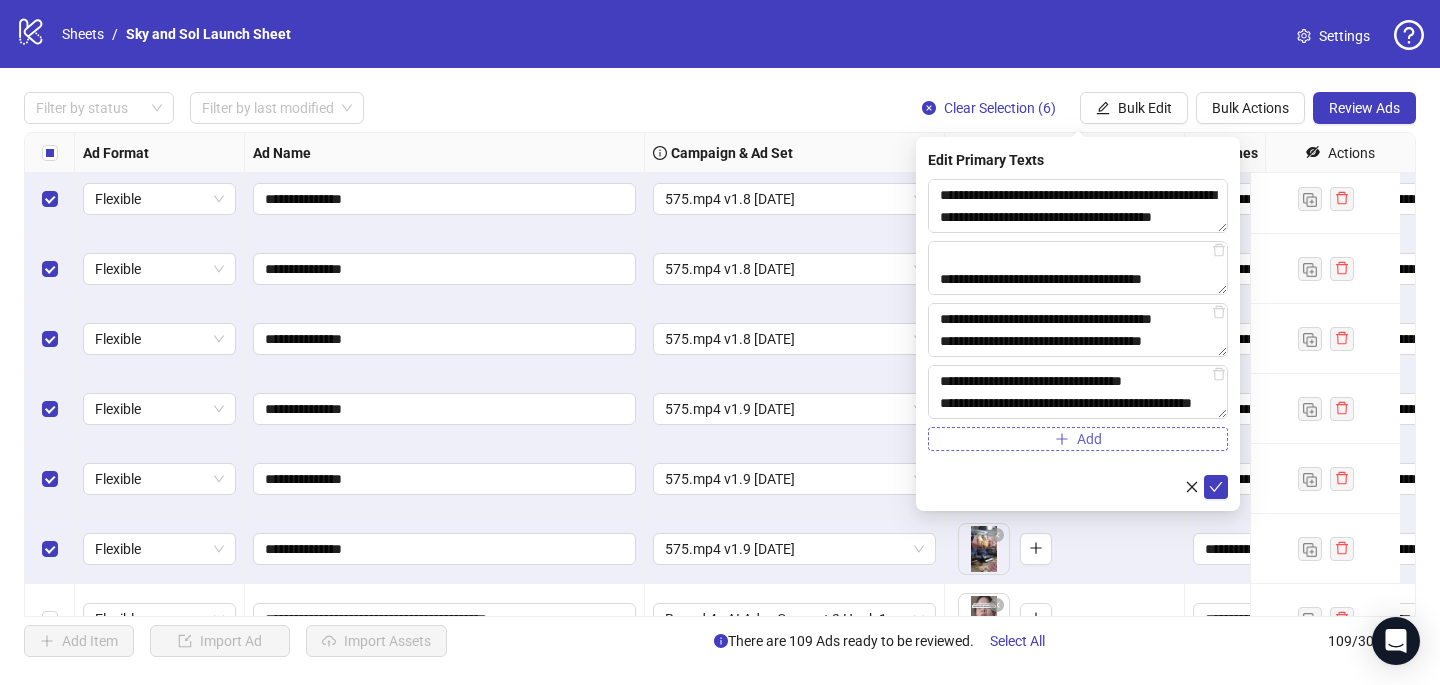 click 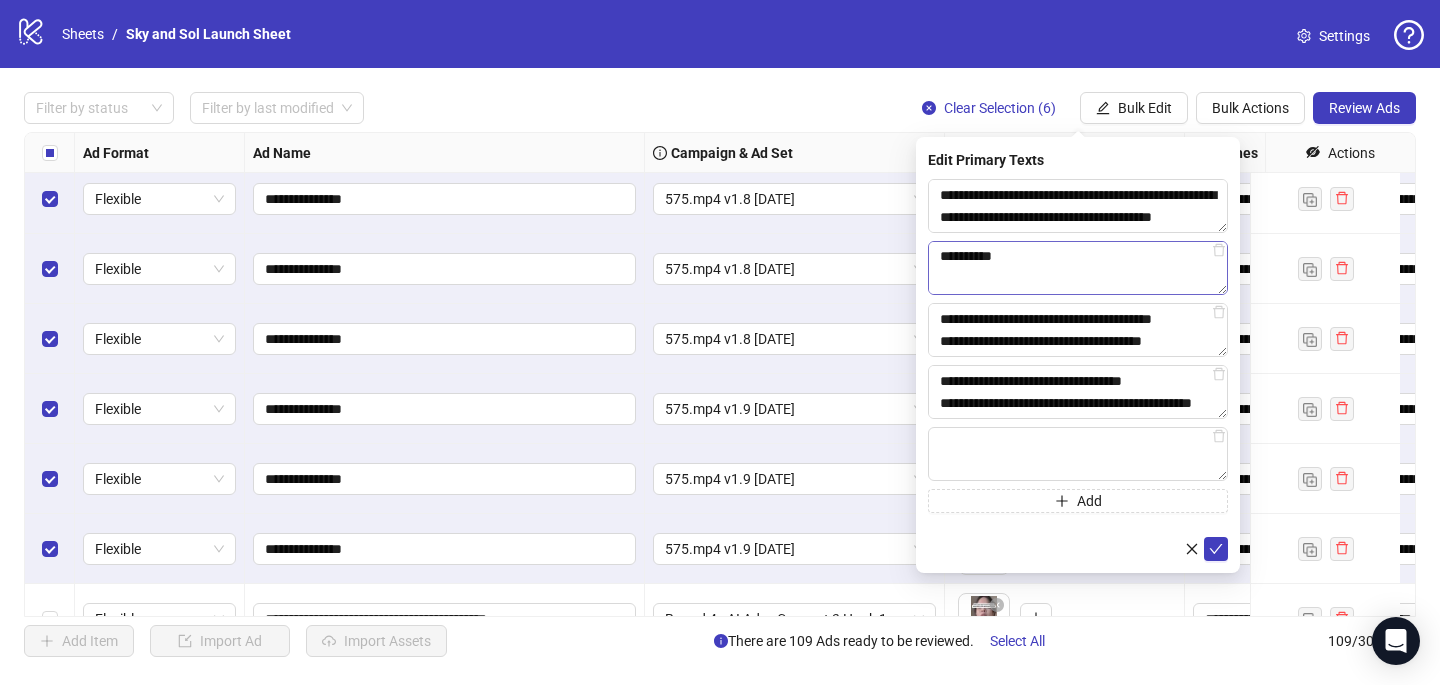 scroll, scrollTop: 330, scrollLeft: 0, axis: vertical 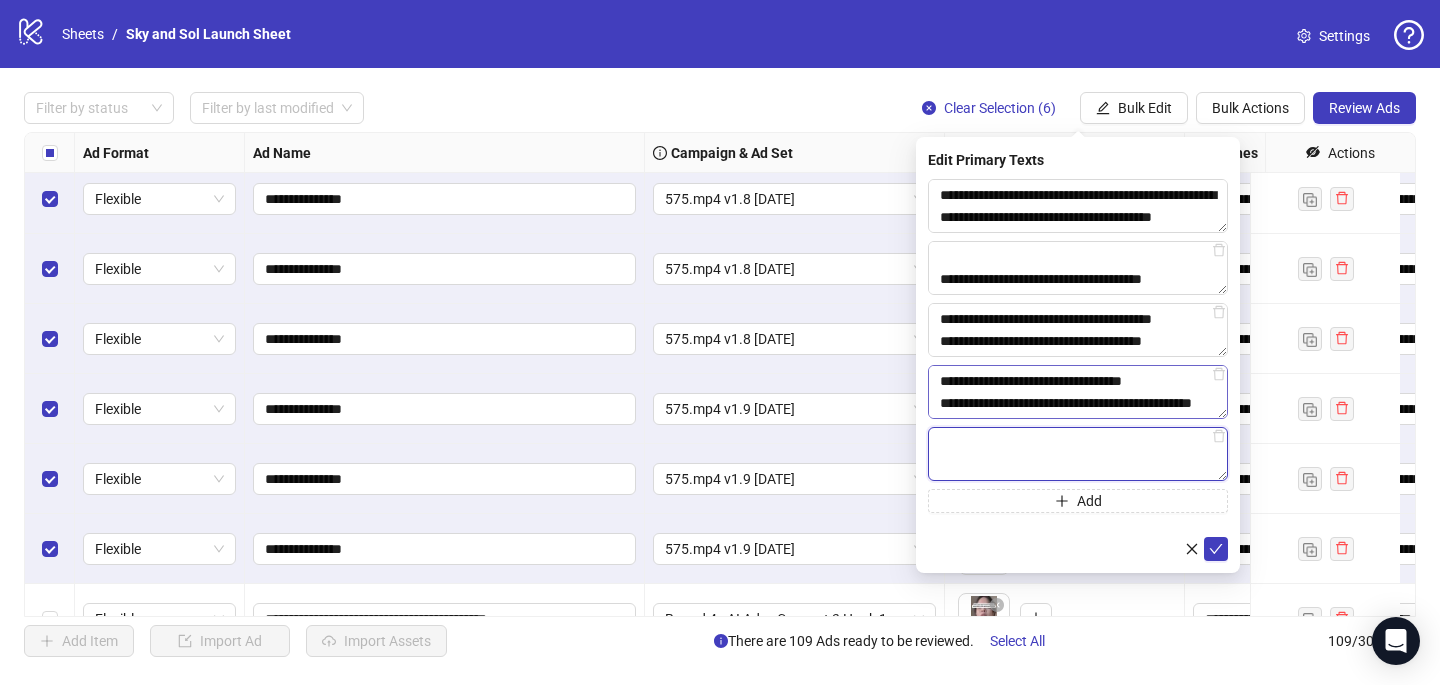 paste on "**********" 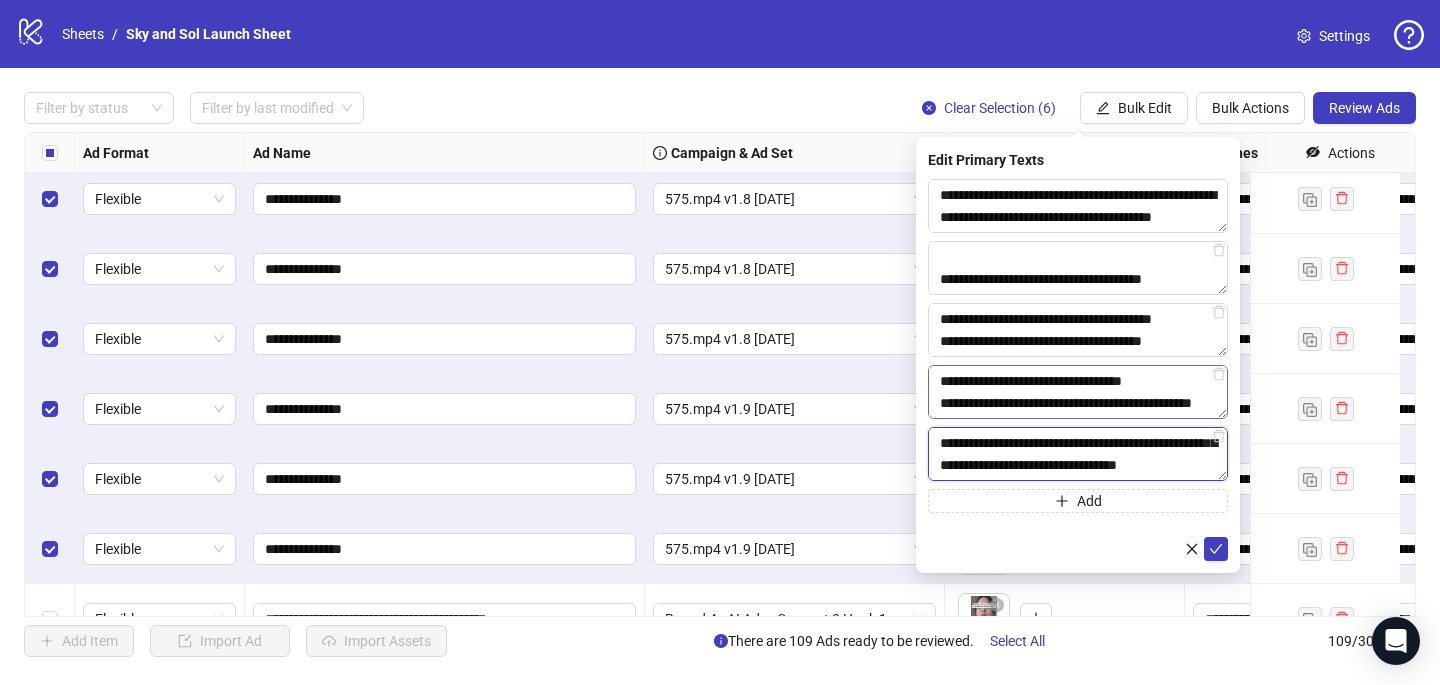 scroll, scrollTop: 660, scrollLeft: 0, axis: vertical 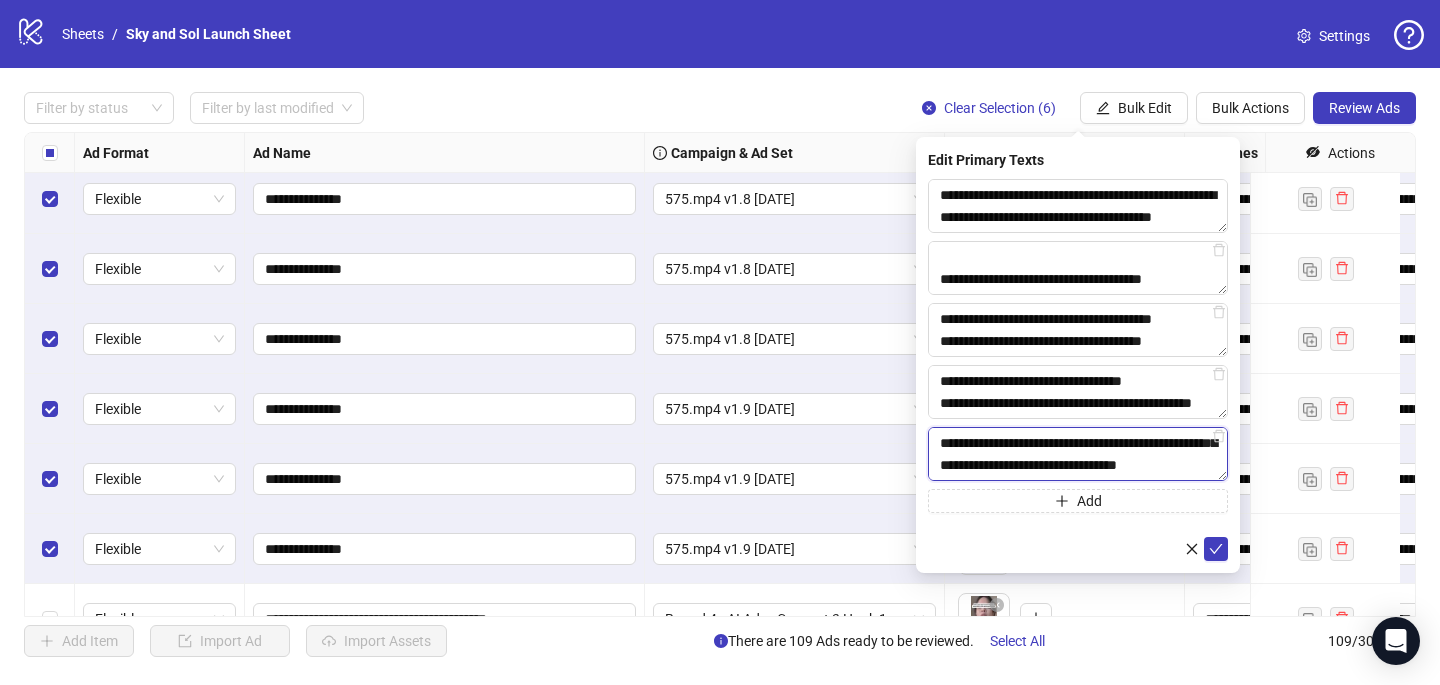 click on "**********" at bounding box center (1078, 454) 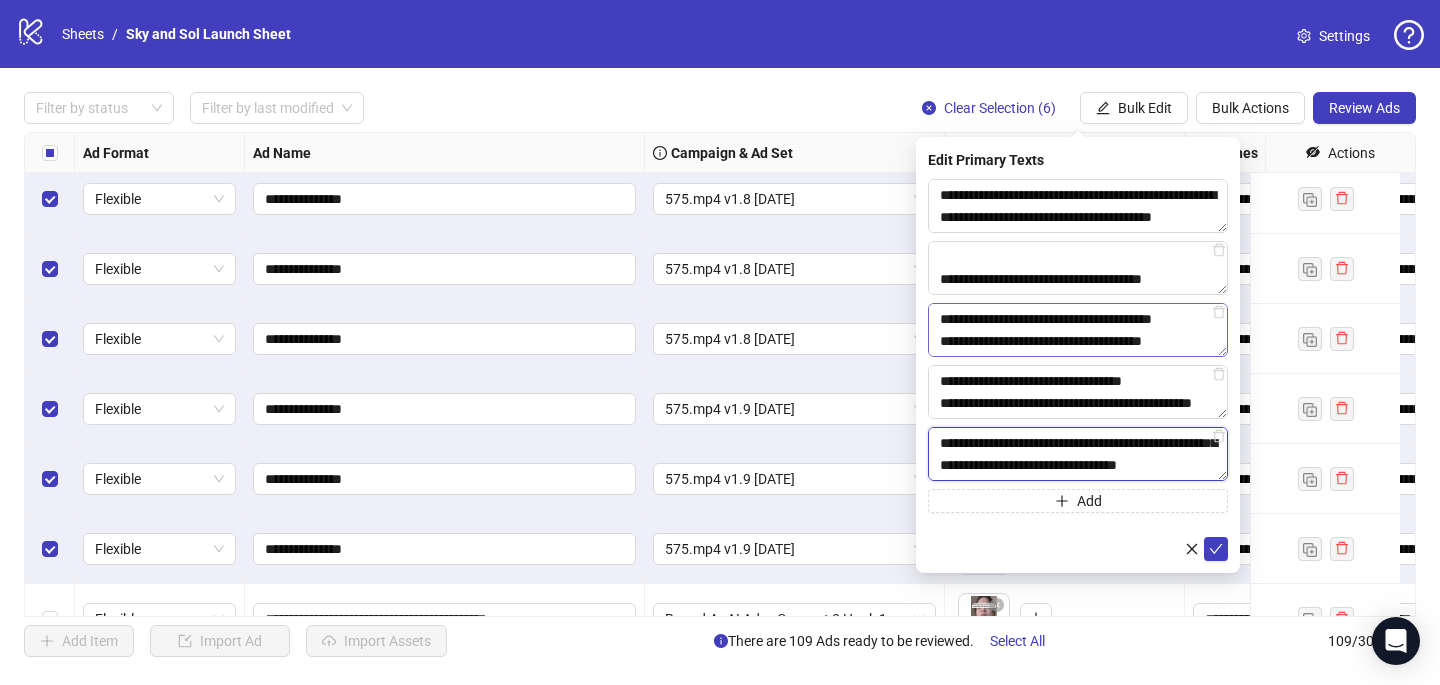 type on "**********" 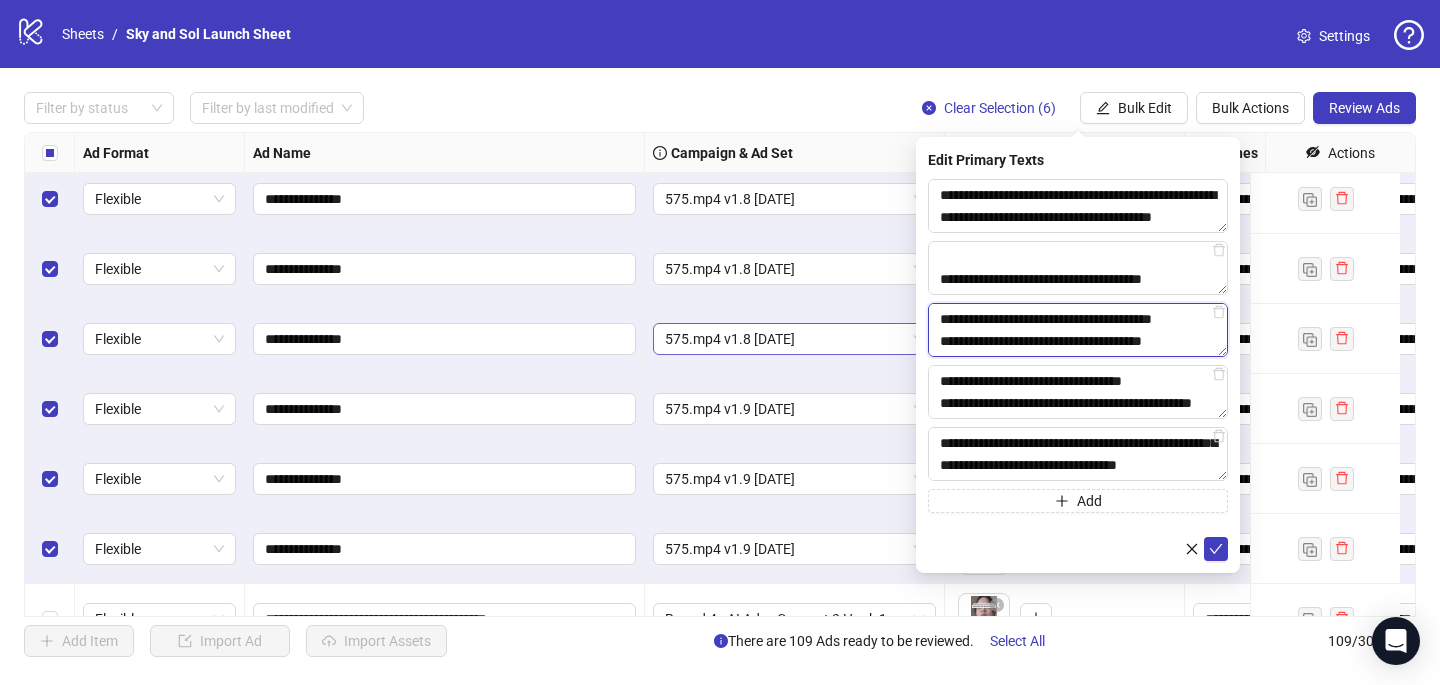 drag, startPoint x: 1203, startPoint y: 340, endPoint x: 911, endPoint y: 338, distance: 292.00684 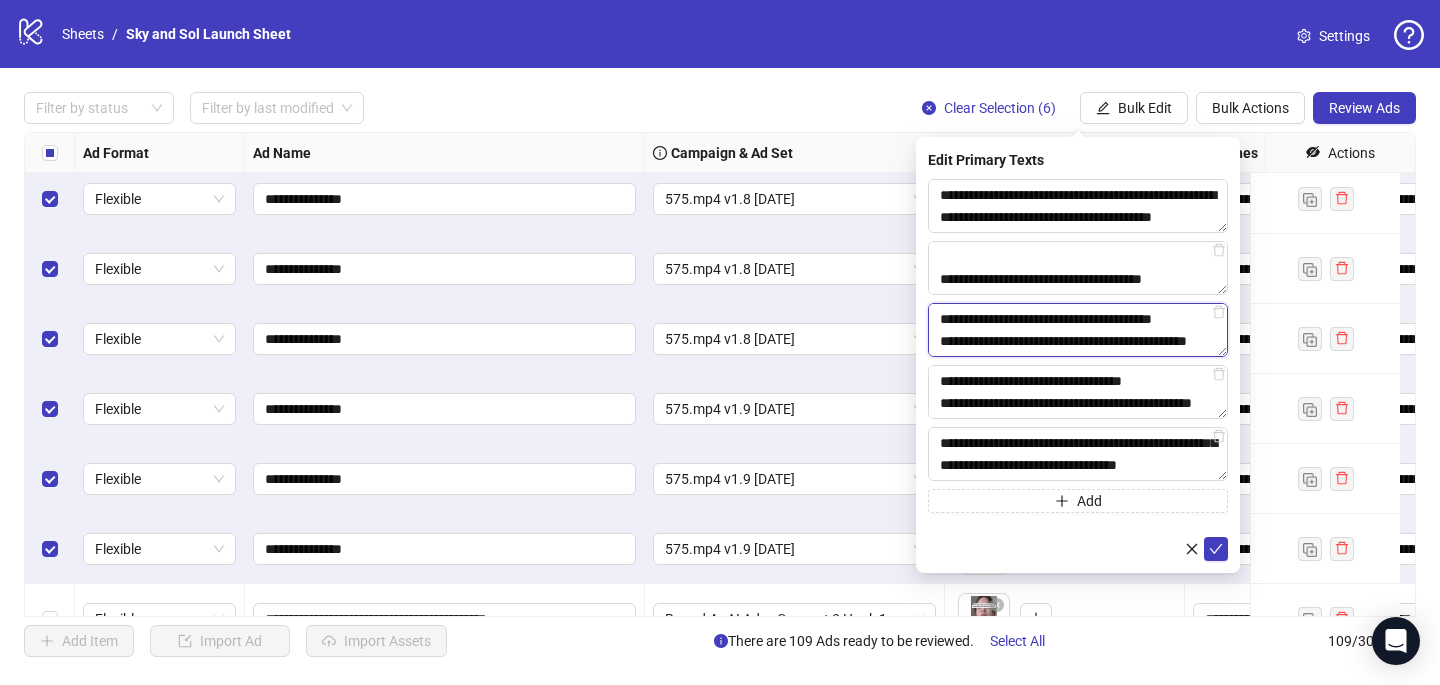 scroll, scrollTop: 301, scrollLeft: 0, axis: vertical 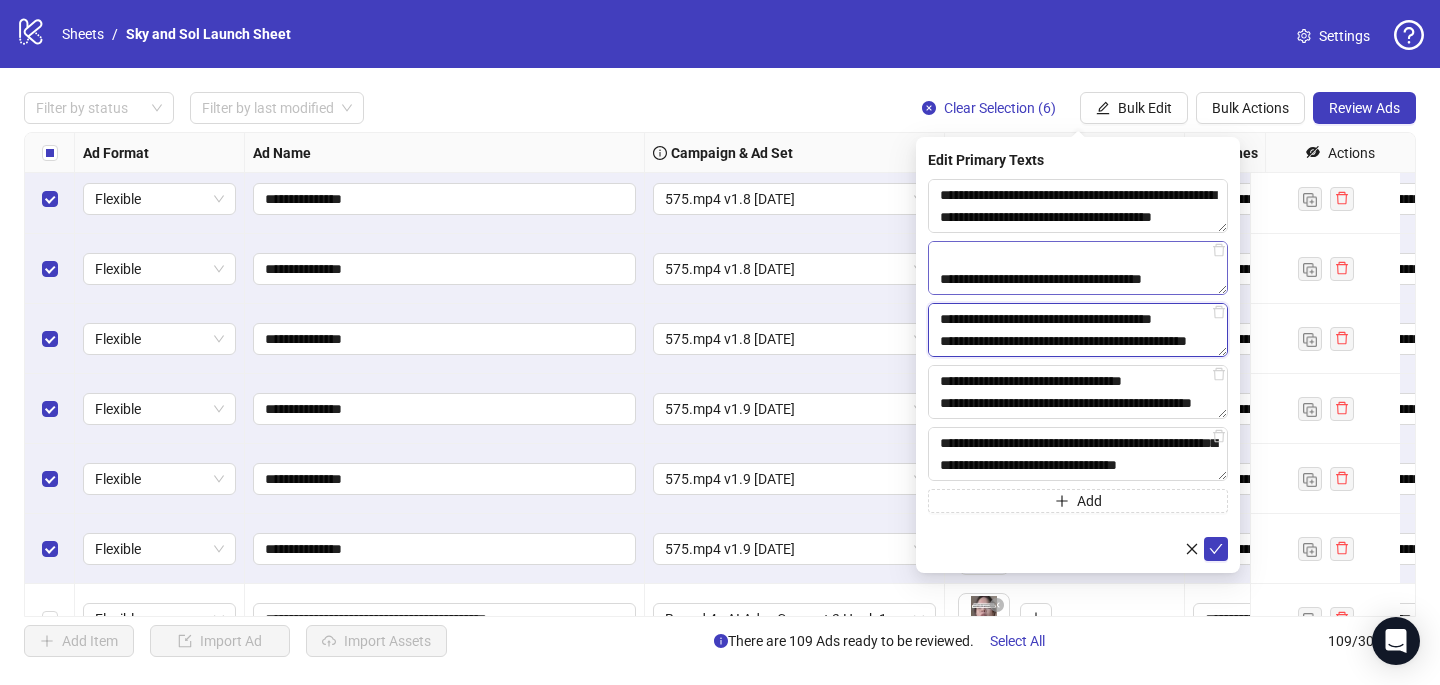 type on "**********" 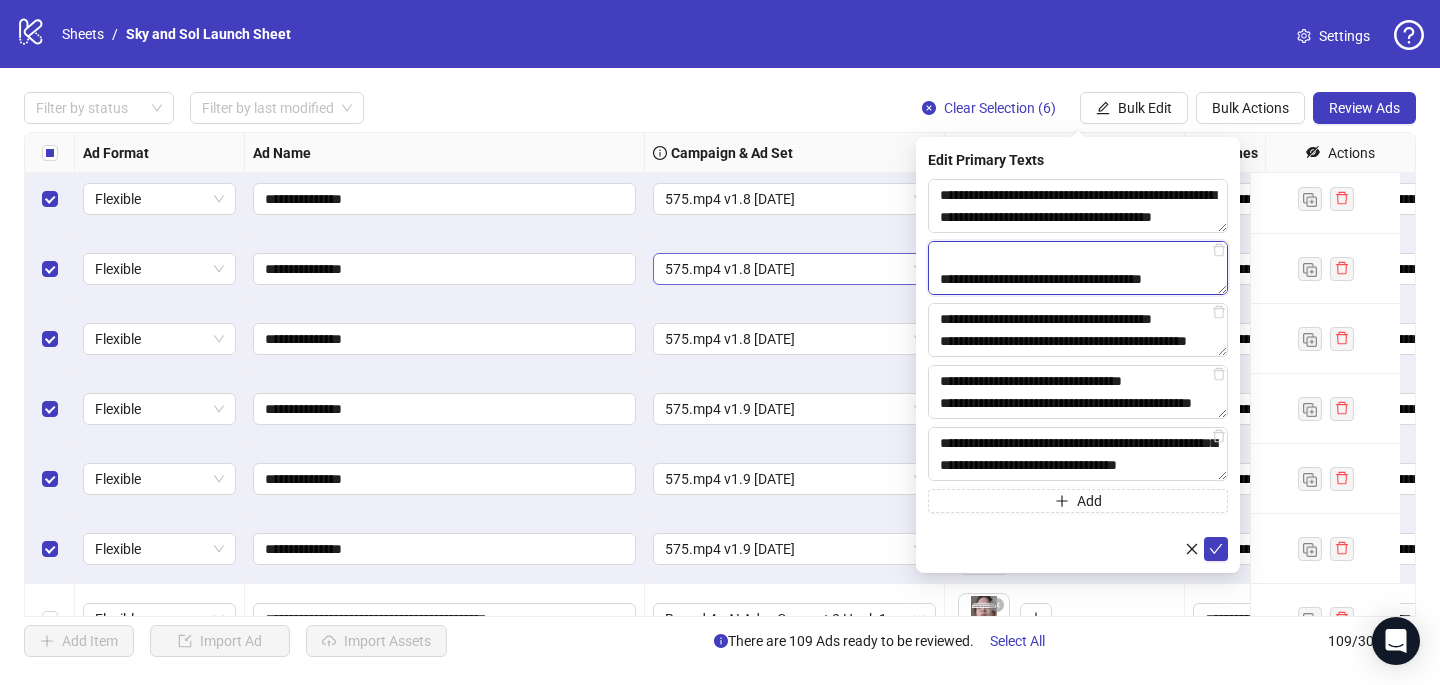 drag, startPoint x: 1203, startPoint y: 275, endPoint x: 909, endPoint y: 281, distance: 294.06122 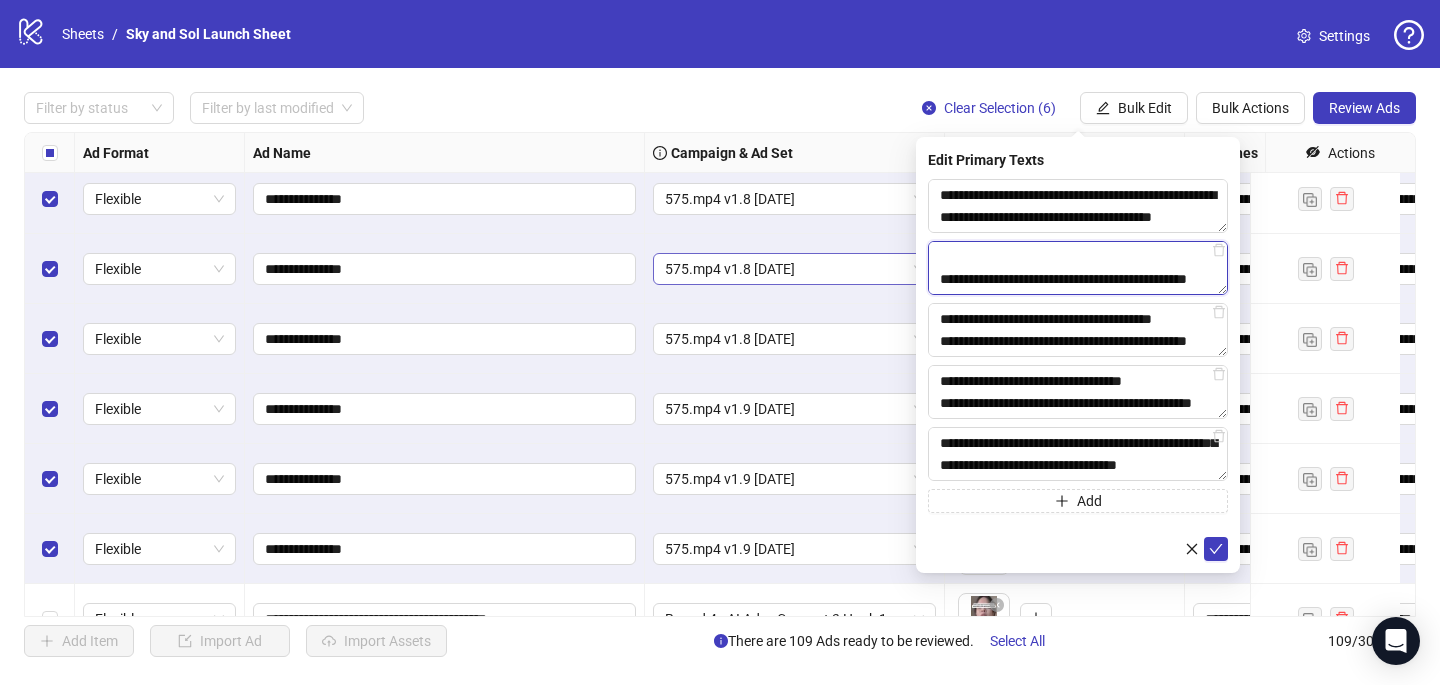 scroll, scrollTop: 345, scrollLeft: 0, axis: vertical 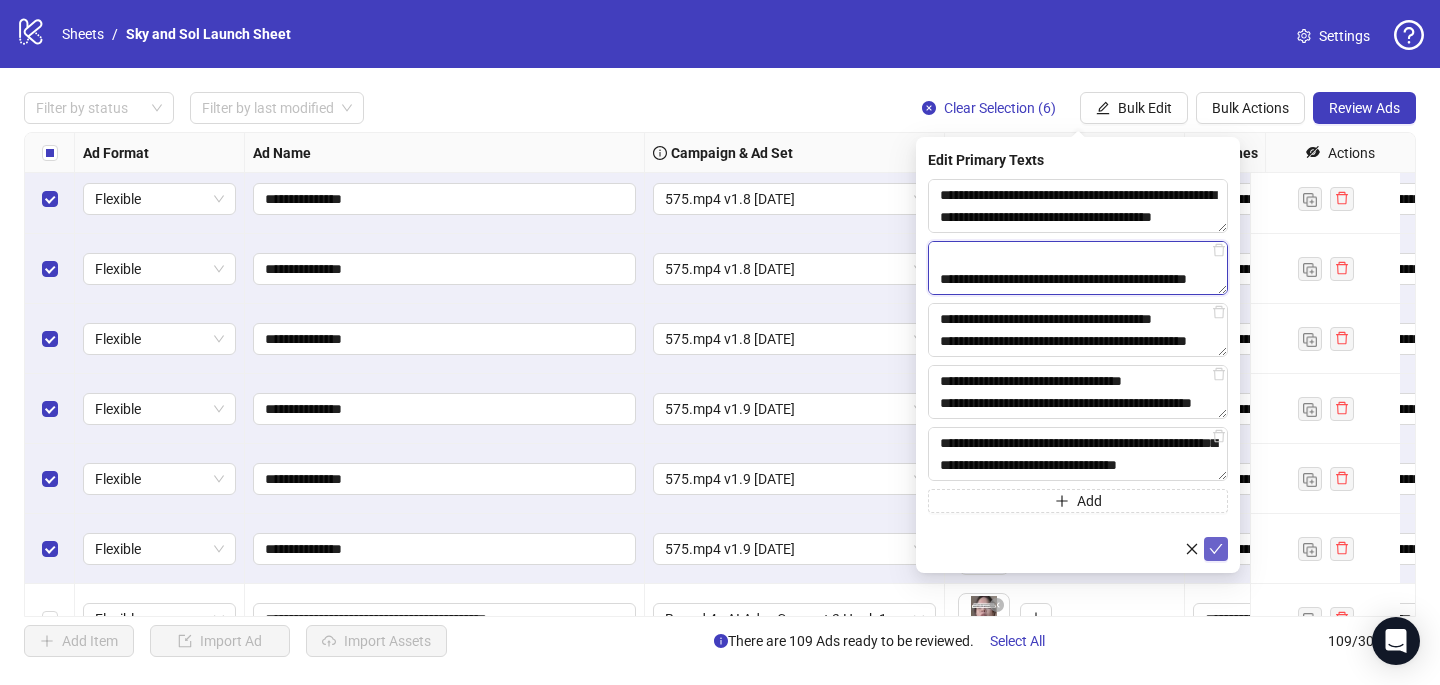 type on "**********" 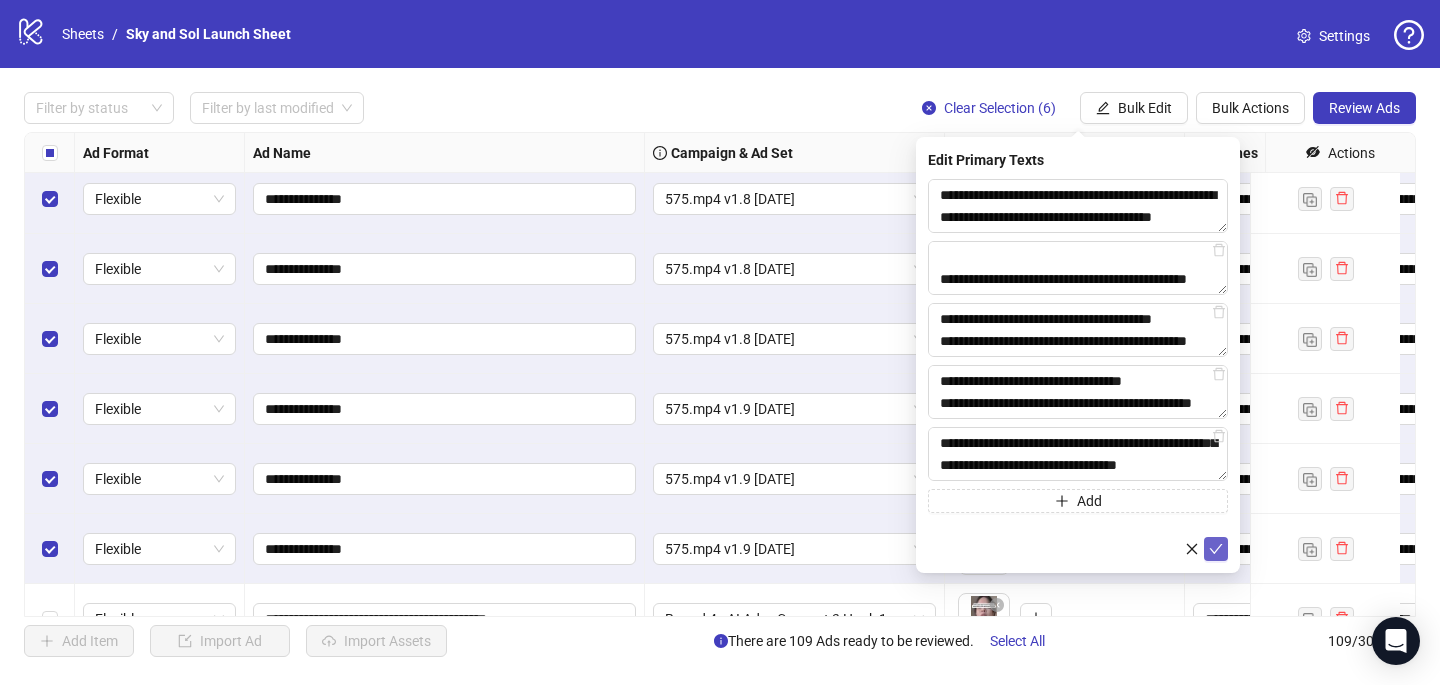 click 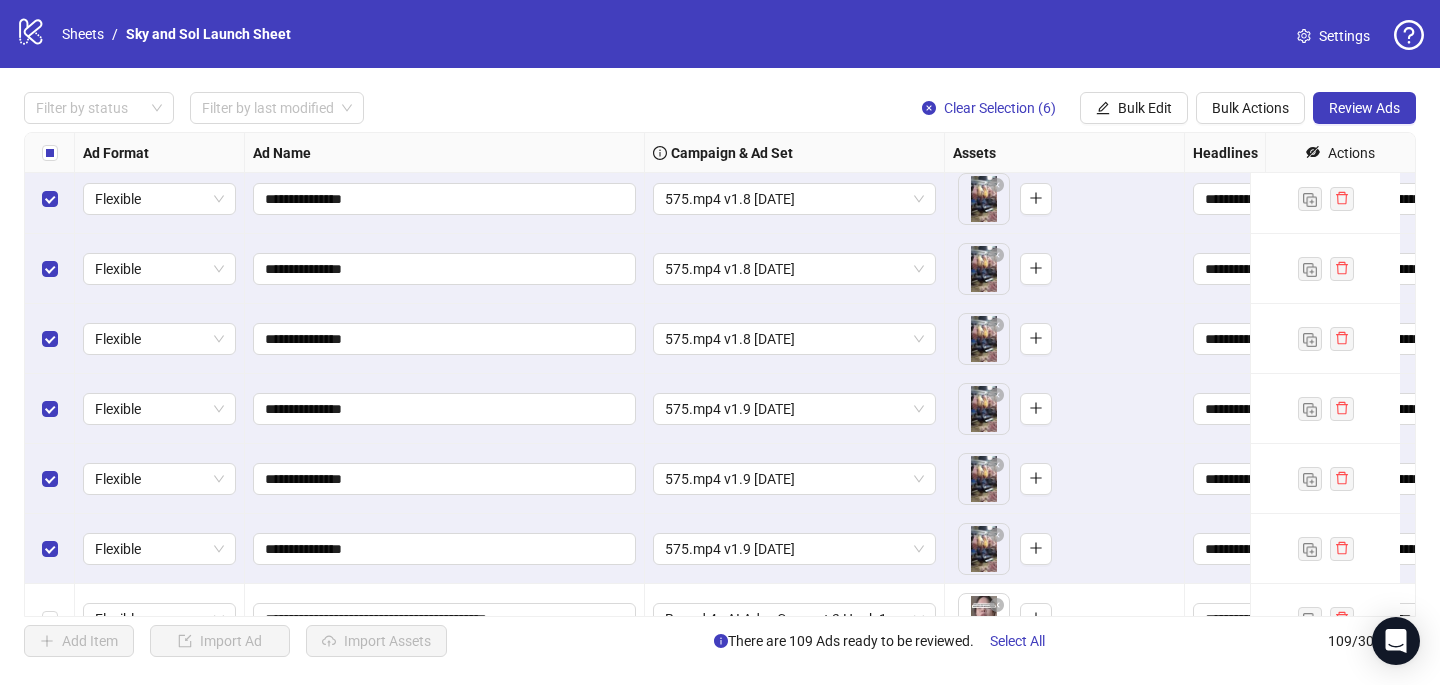 click at bounding box center [50, 153] 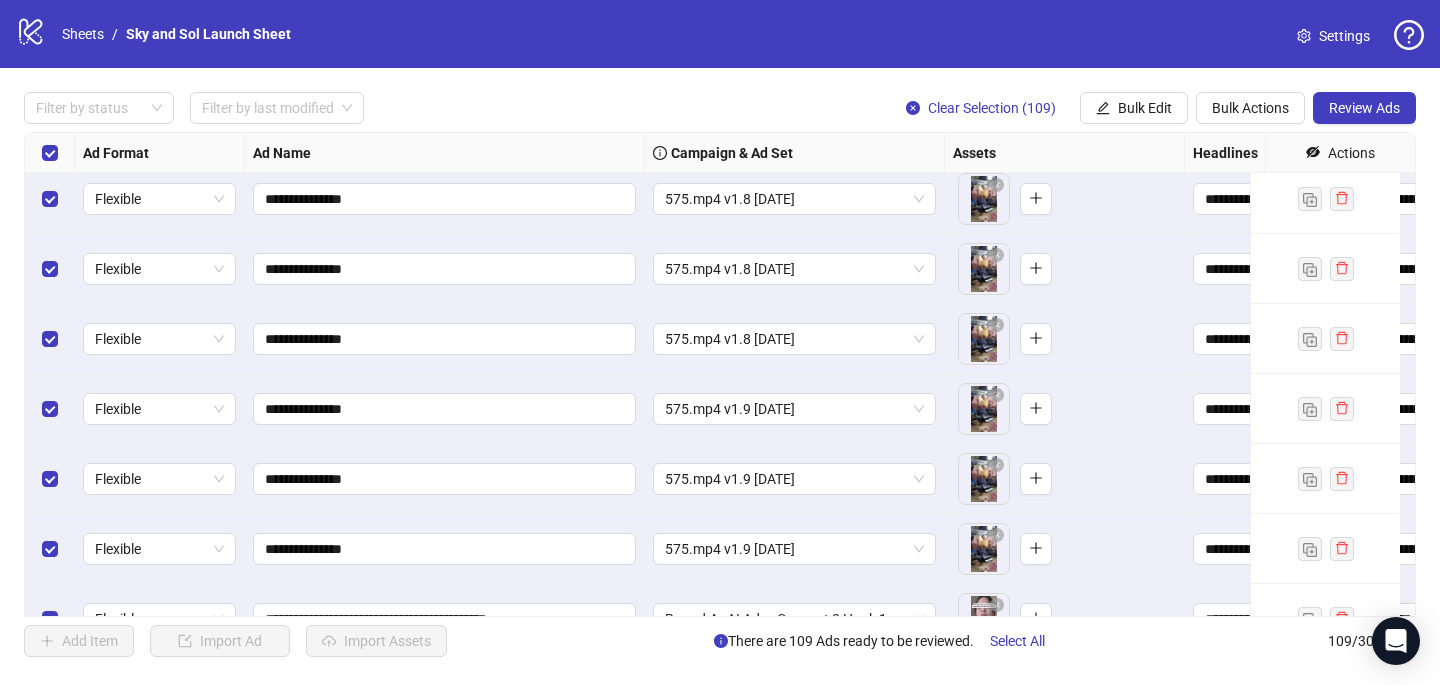 click at bounding box center (50, 153) 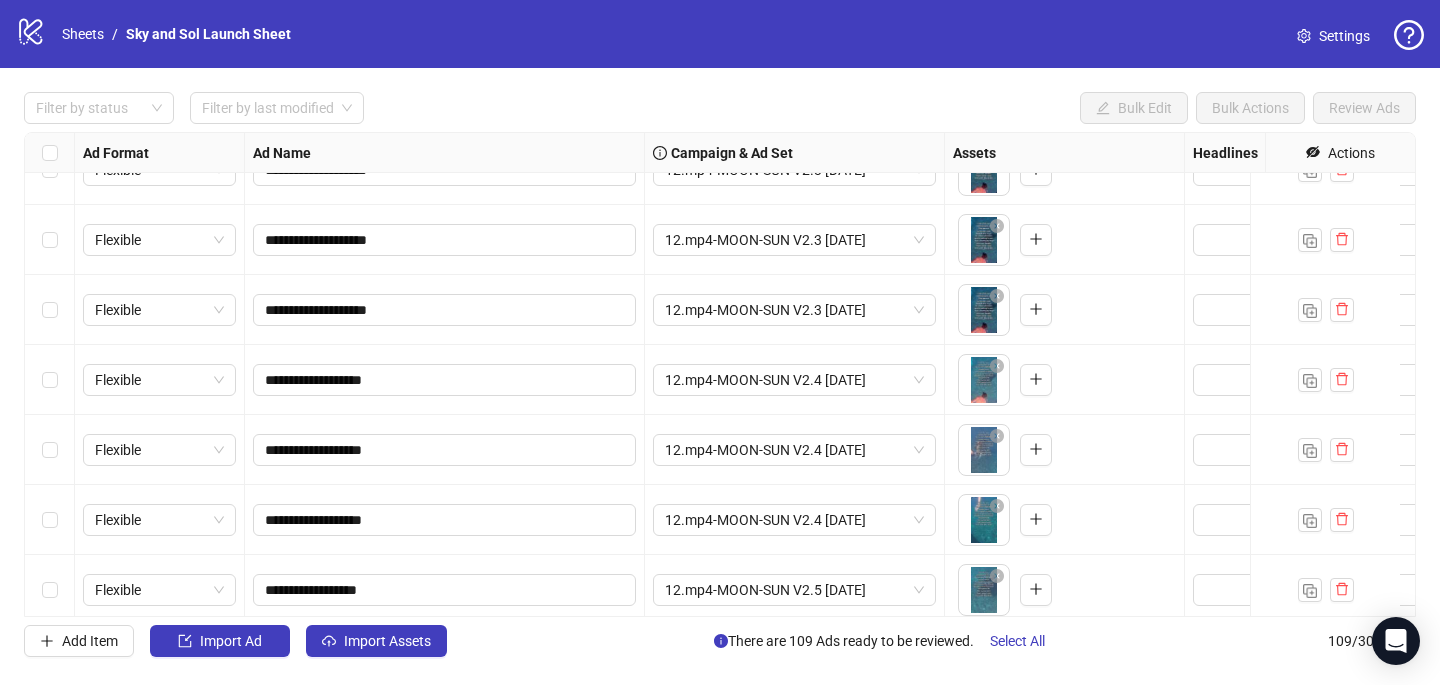 scroll, scrollTop: 0, scrollLeft: 0, axis: both 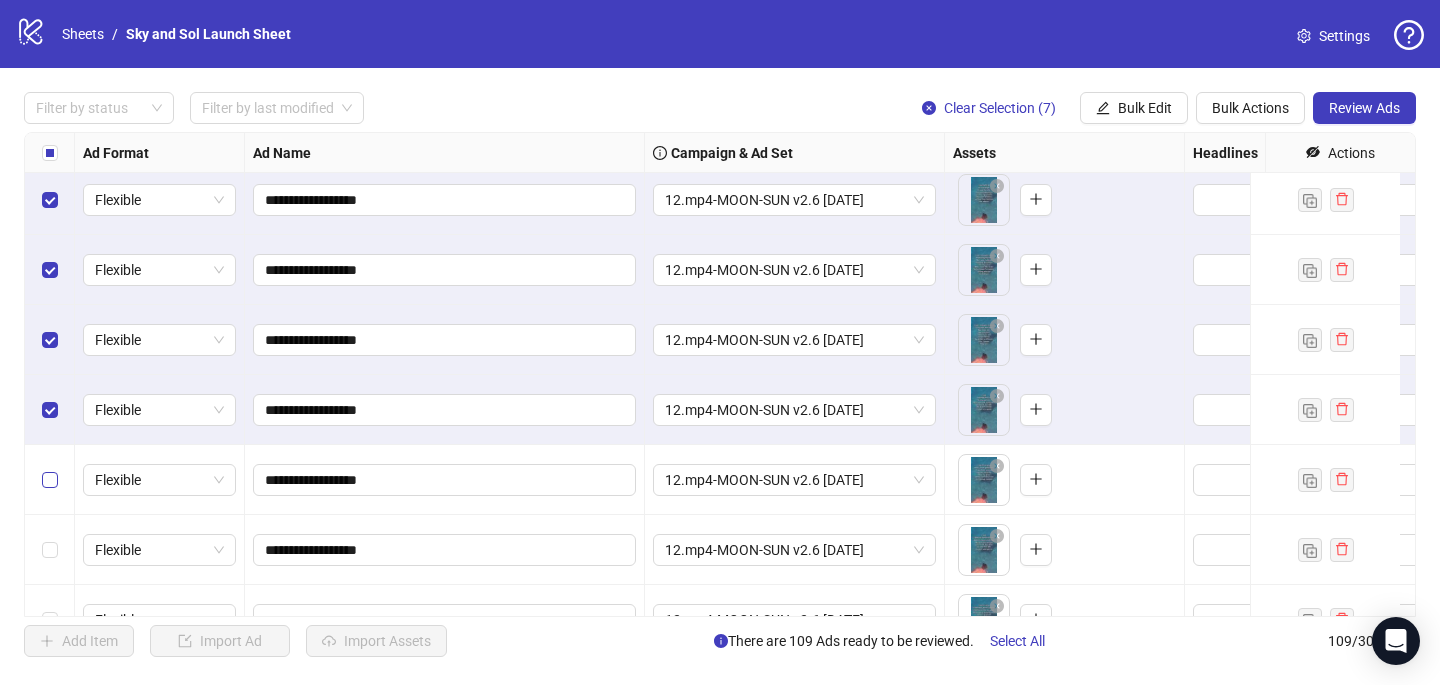 click at bounding box center [50, 480] 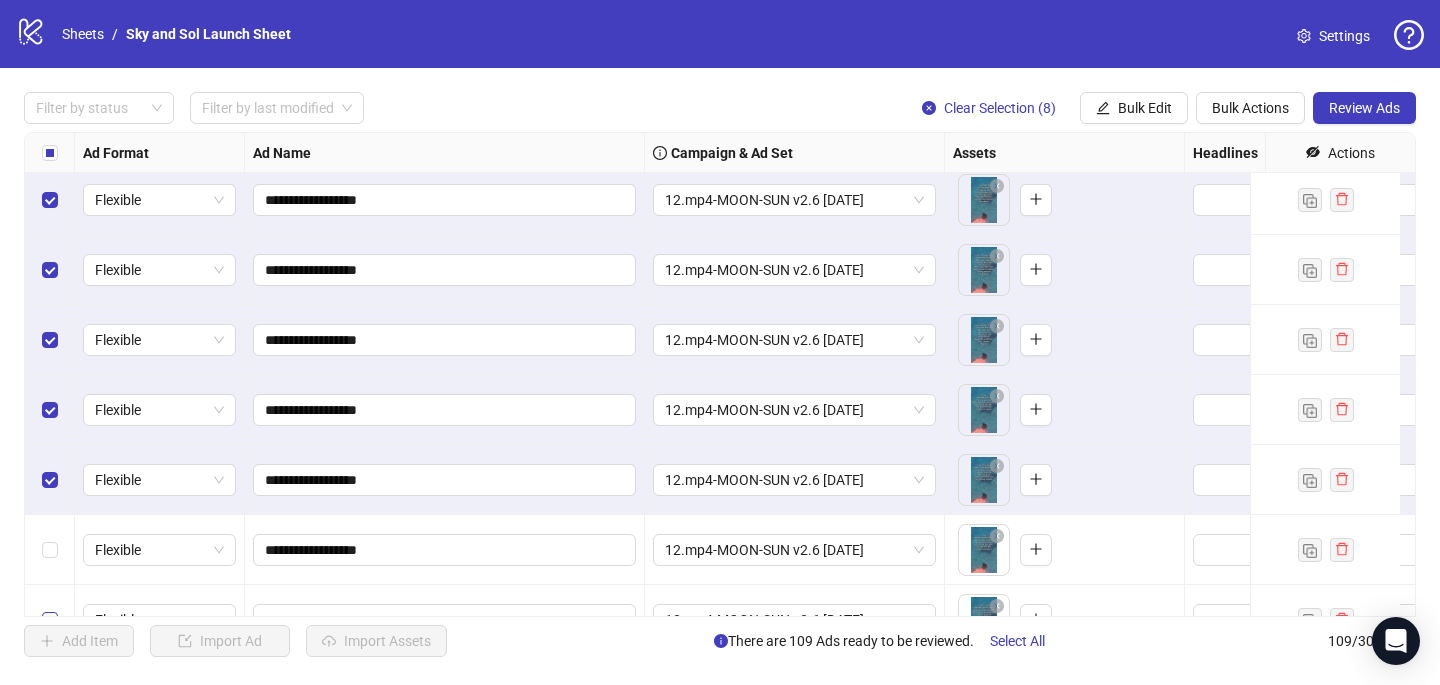 scroll, scrollTop: 1150, scrollLeft: 0, axis: vertical 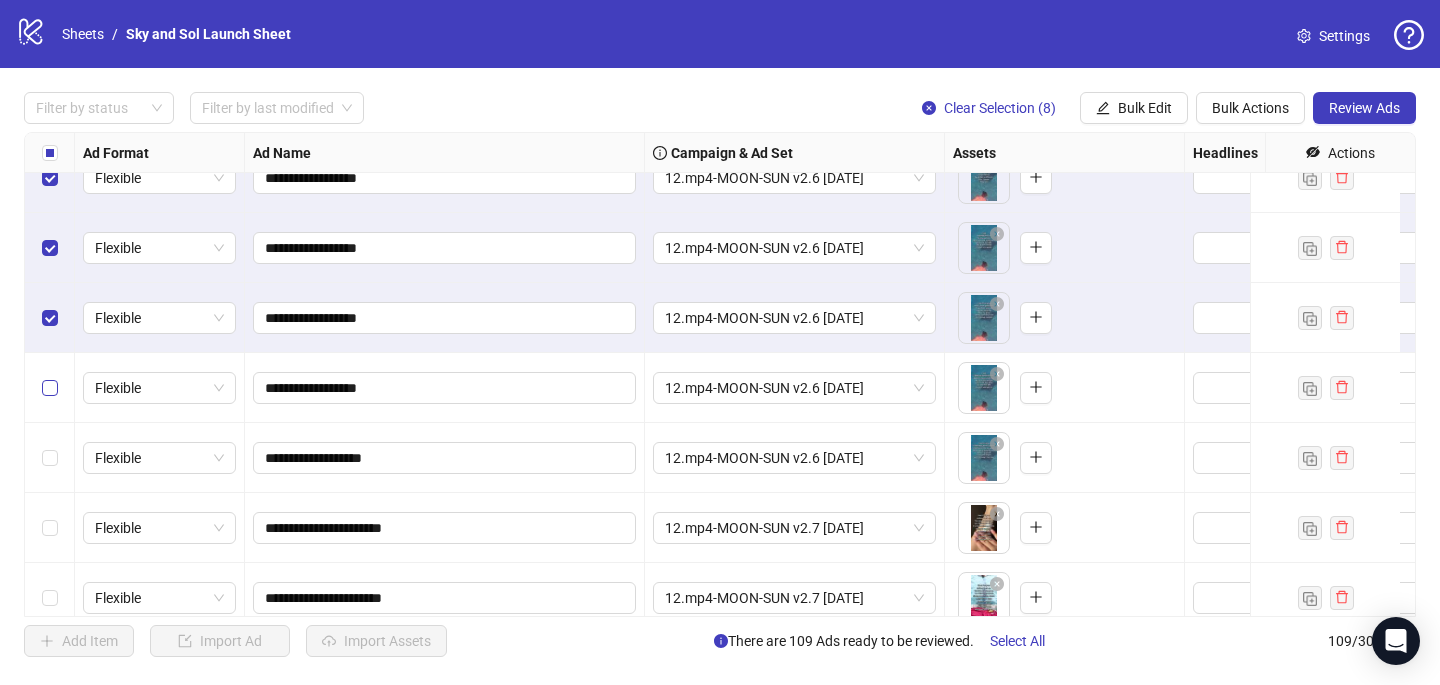 click at bounding box center [50, 388] 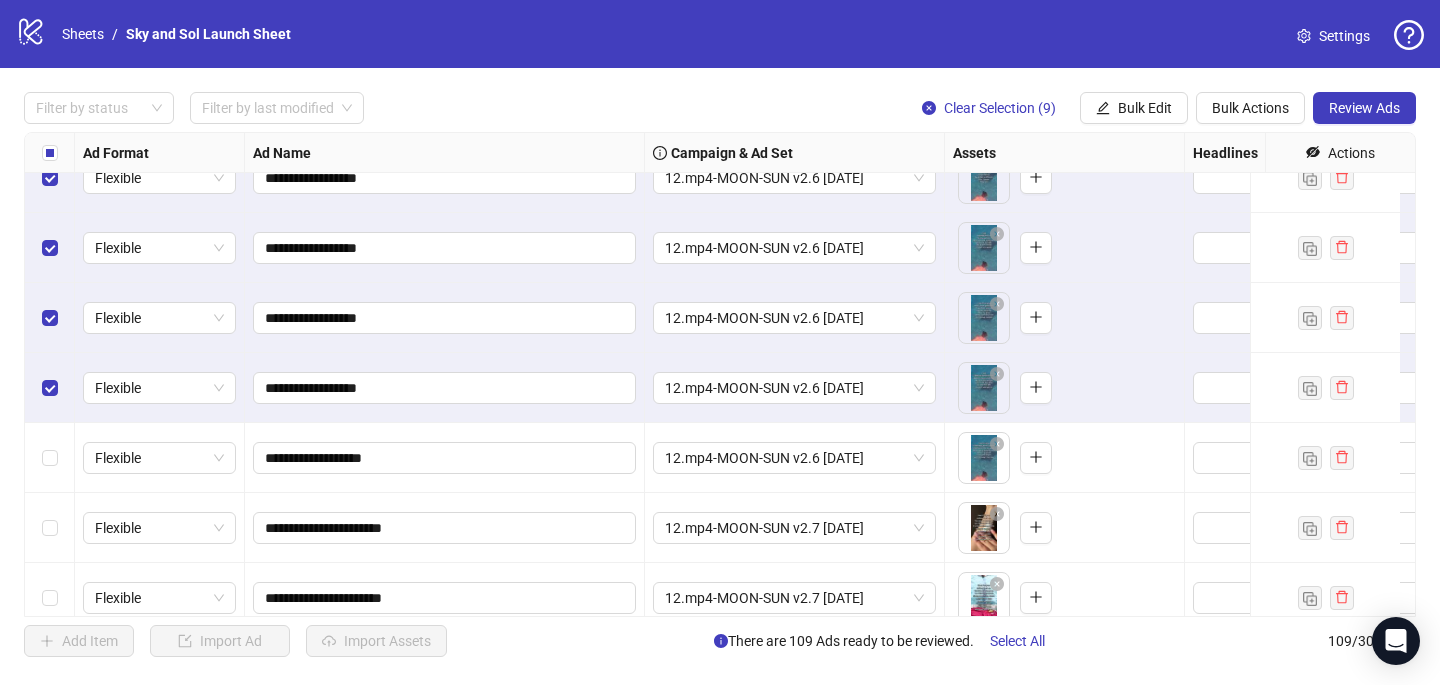 click at bounding box center [50, 458] 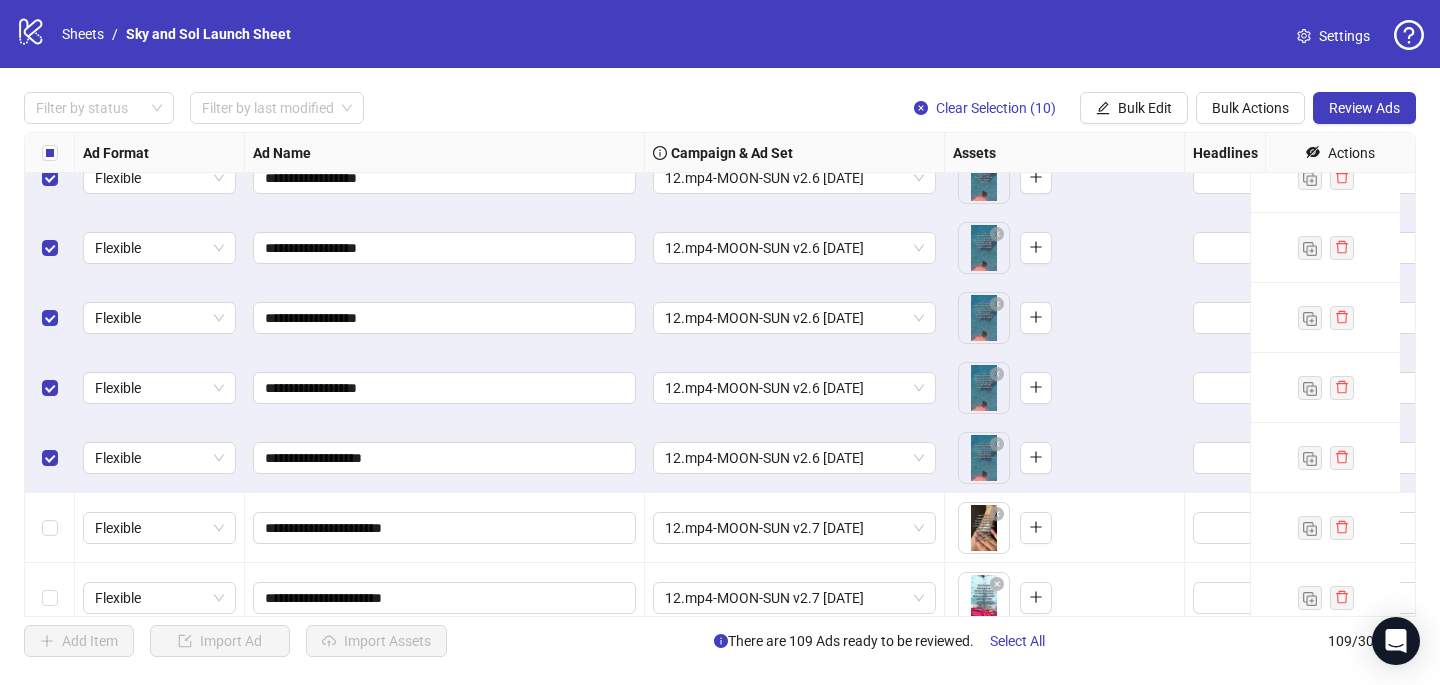 scroll, scrollTop: 1291, scrollLeft: 0, axis: vertical 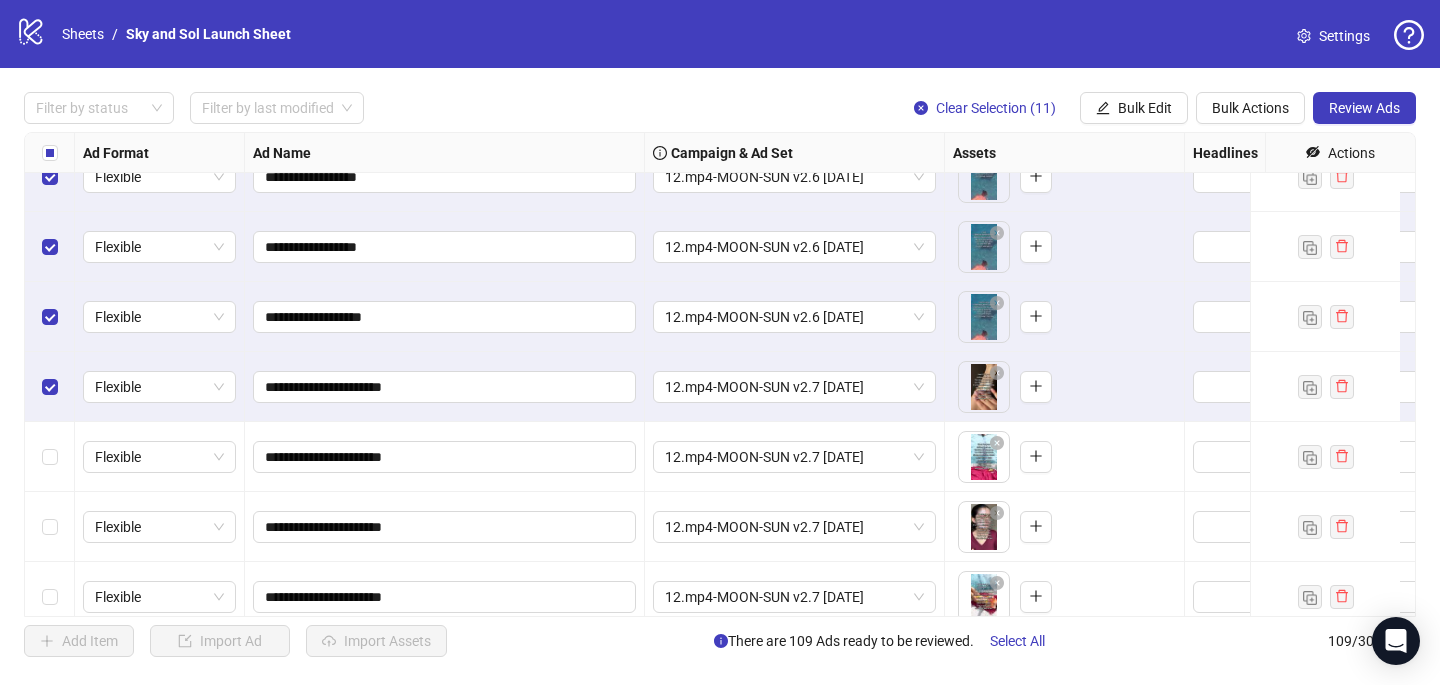 click at bounding box center (50, 457) 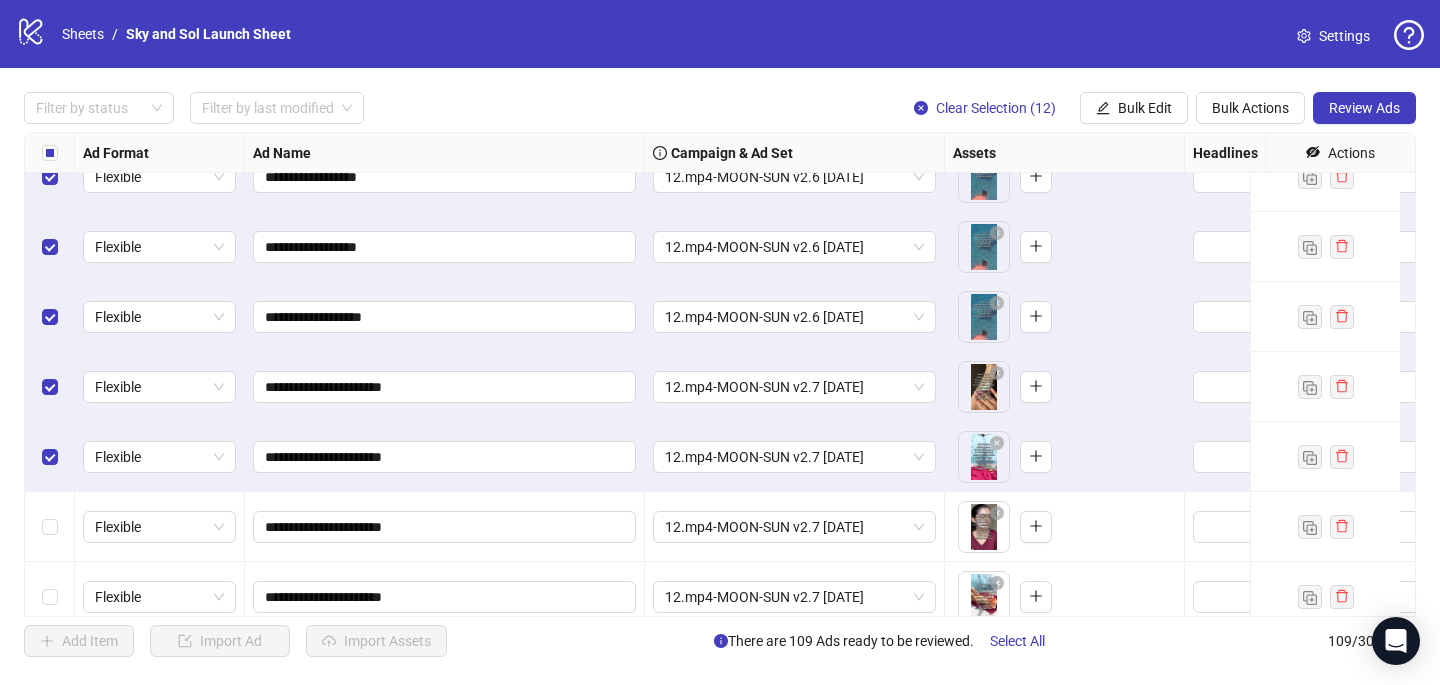 scroll, scrollTop: 1429, scrollLeft: 0, axis: vertical 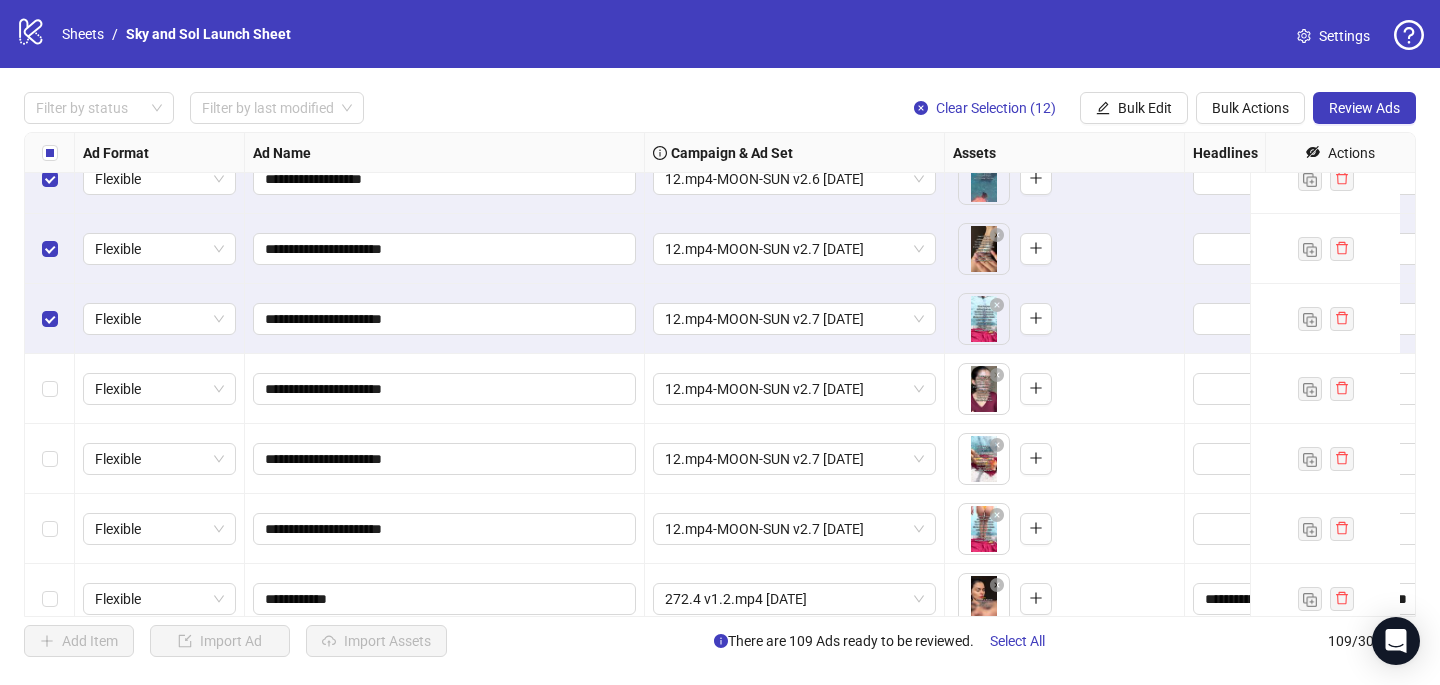 click at bounding box center (50, 389) 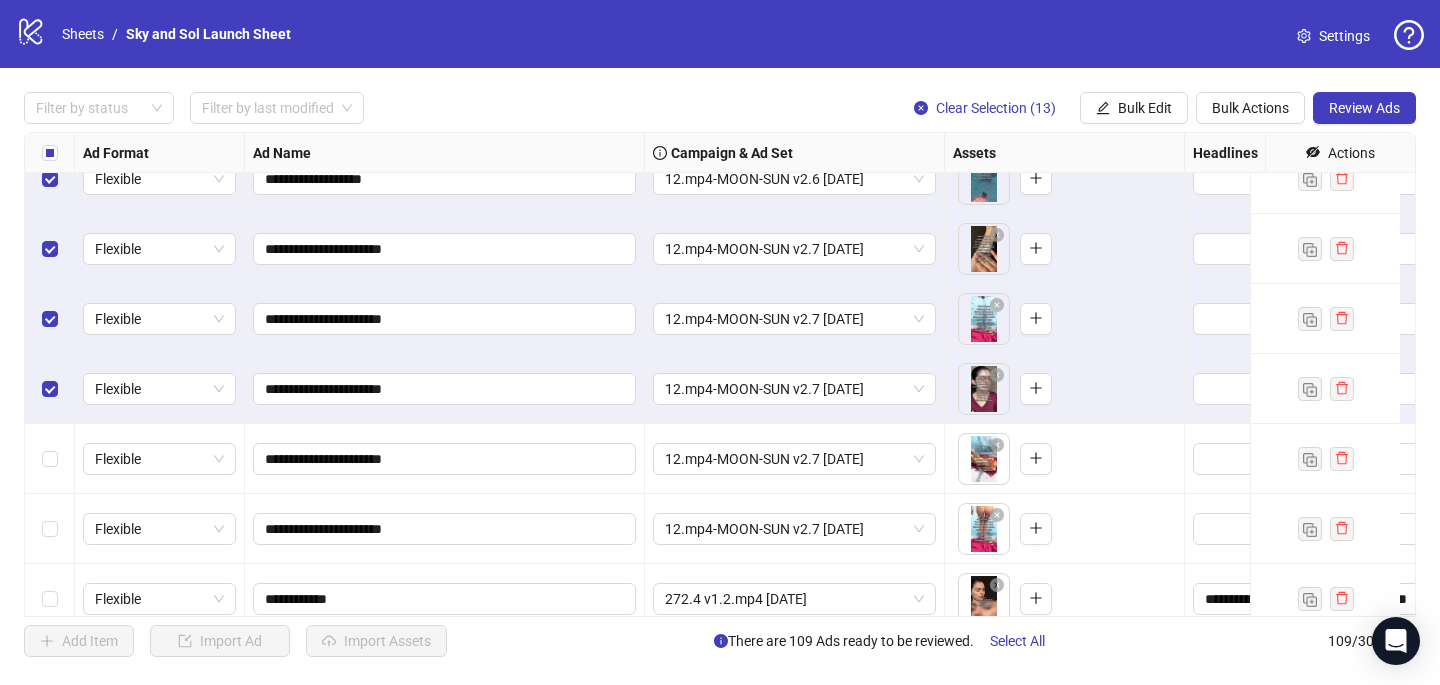 click at bounding box center [50, 459] 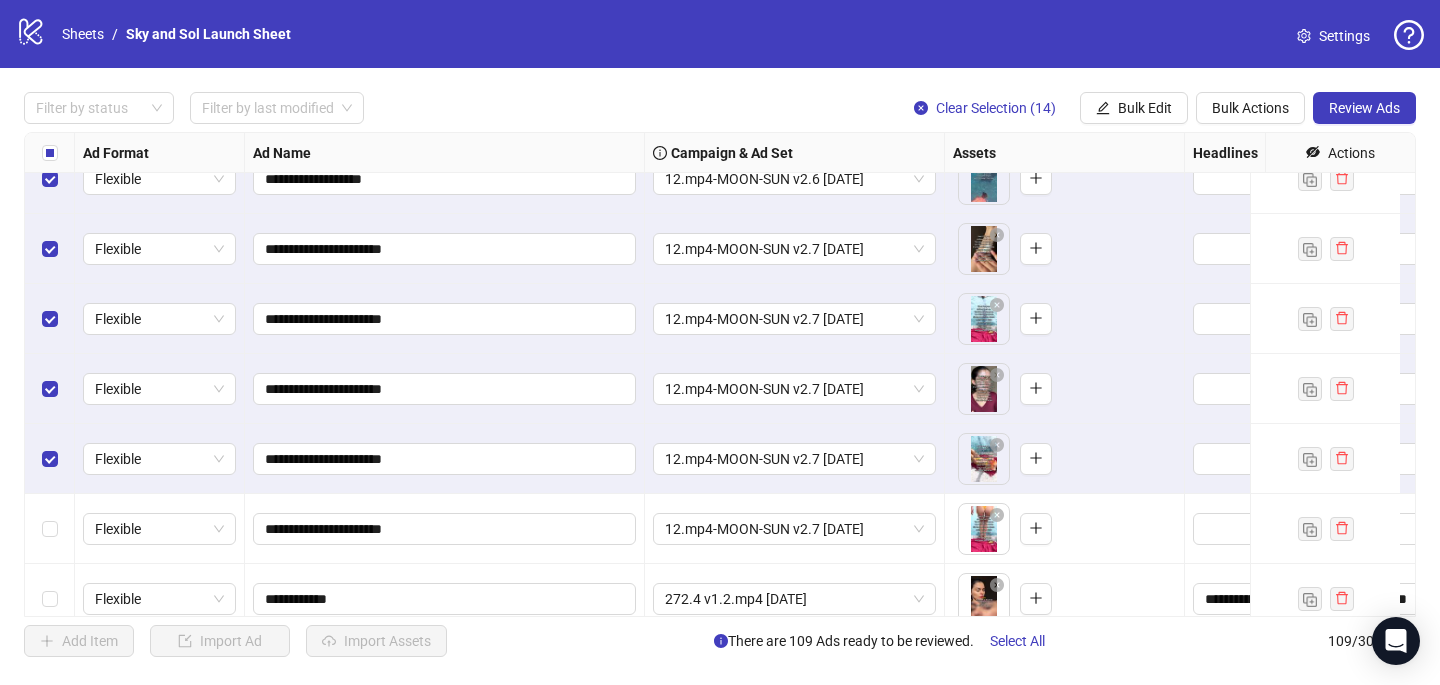 scroll, scrollTop: 1546, scrollLeft: 0, axis: vertical 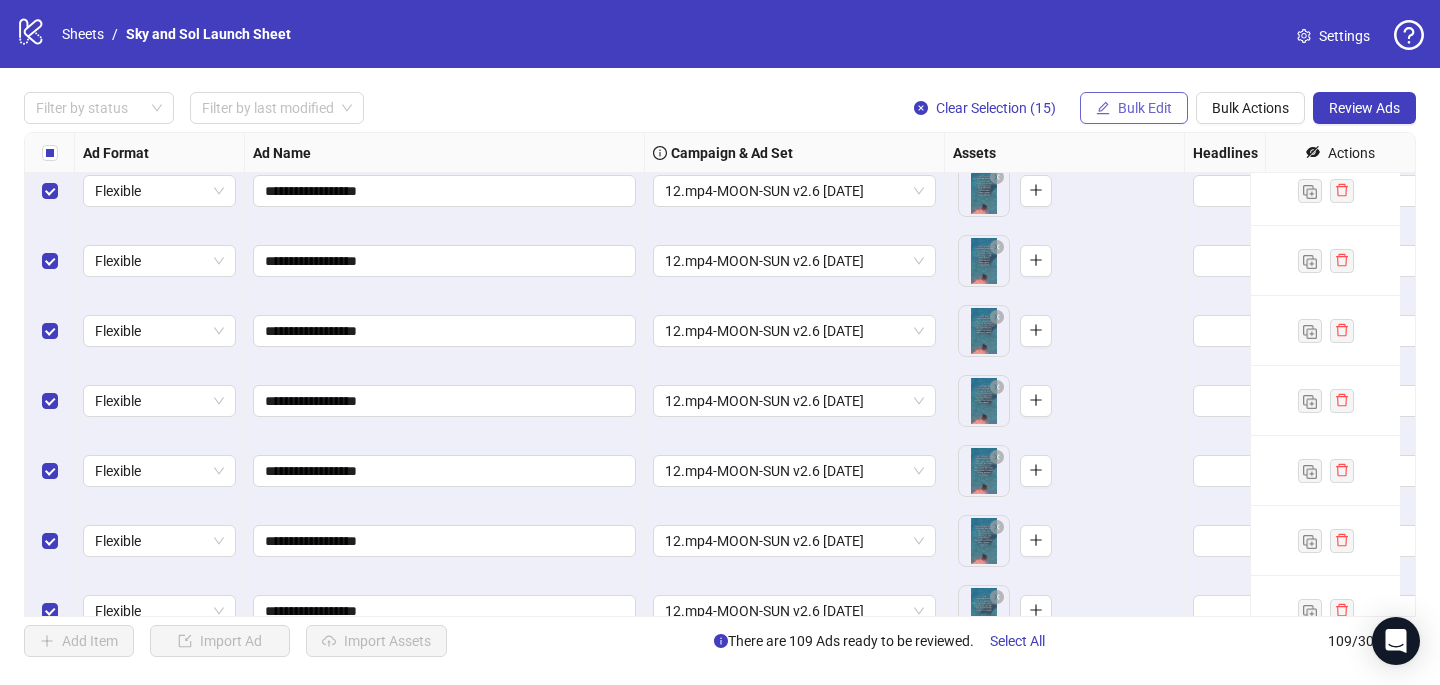 click on "Bulk Edit" at bounding box center [1145, 108] 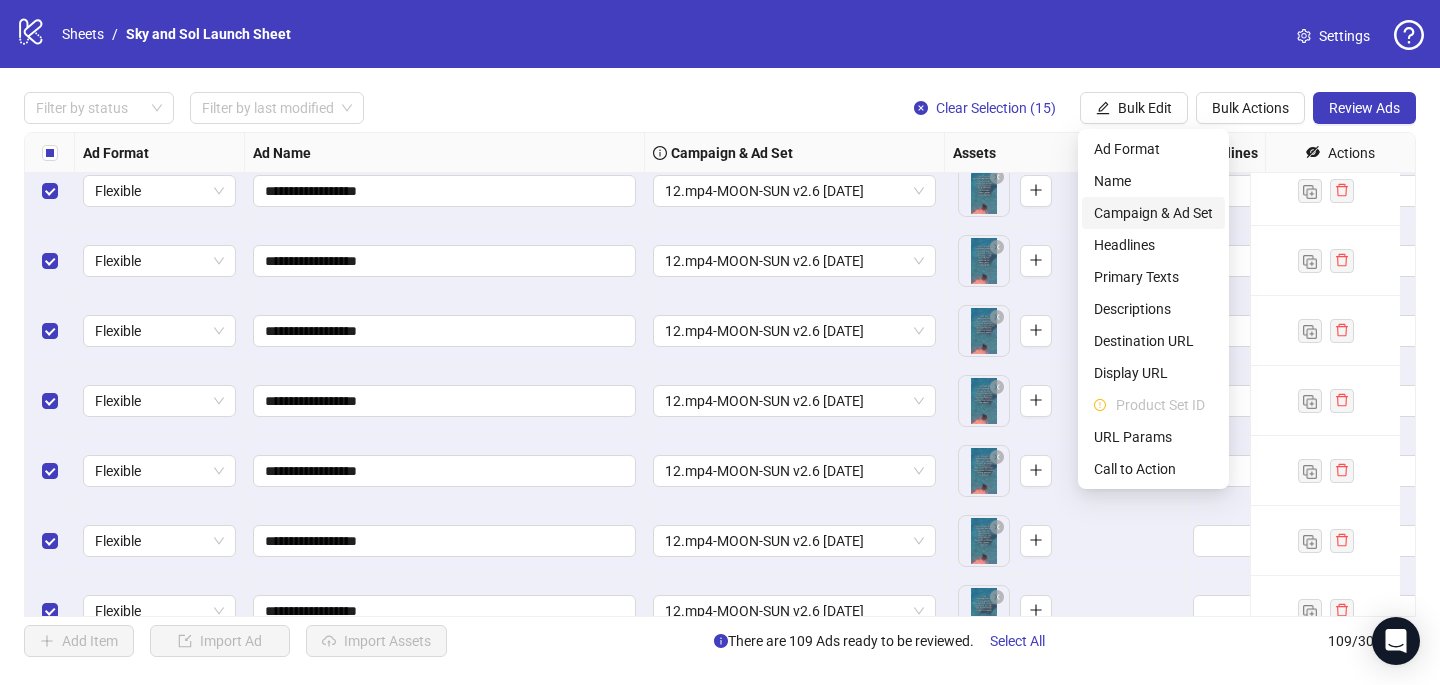 click on "Campaign & Ad Set" at bounding box center (1153, 213) 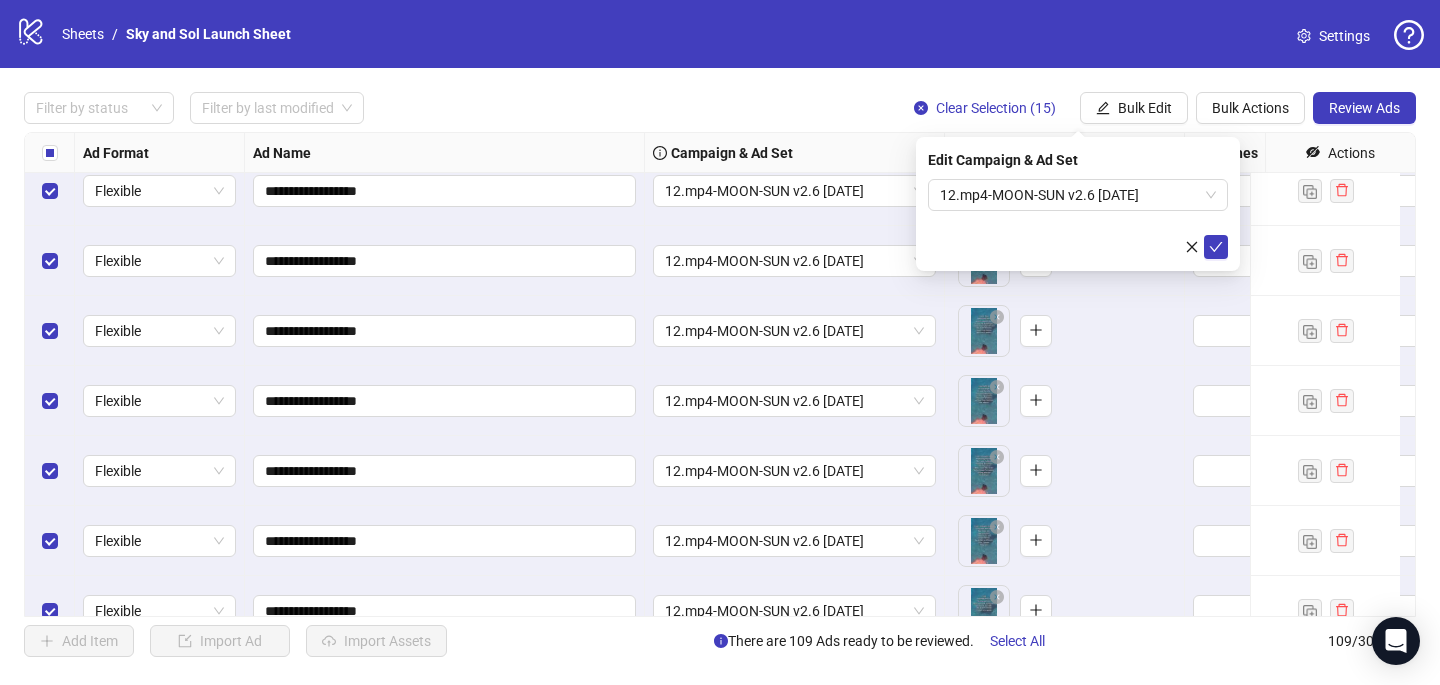 click 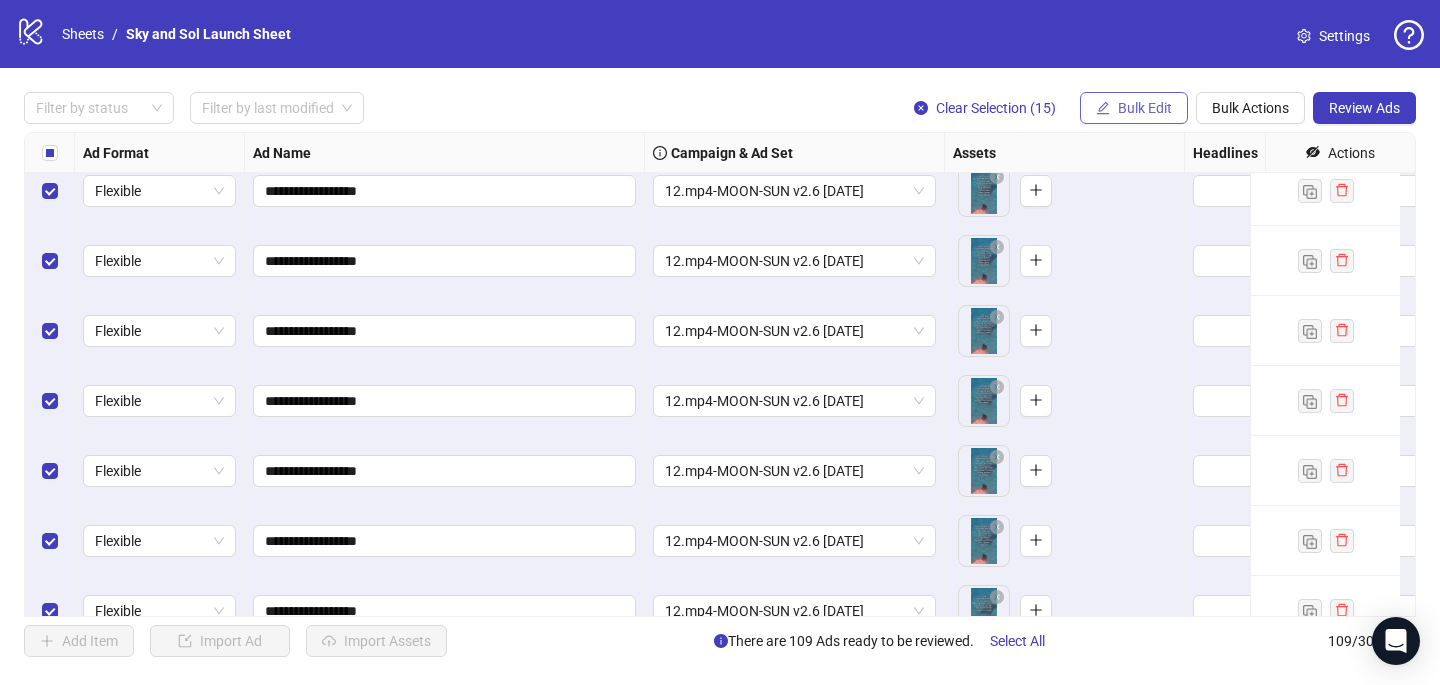 click on "Bulk Edit" at bounding box center (1145, 108) 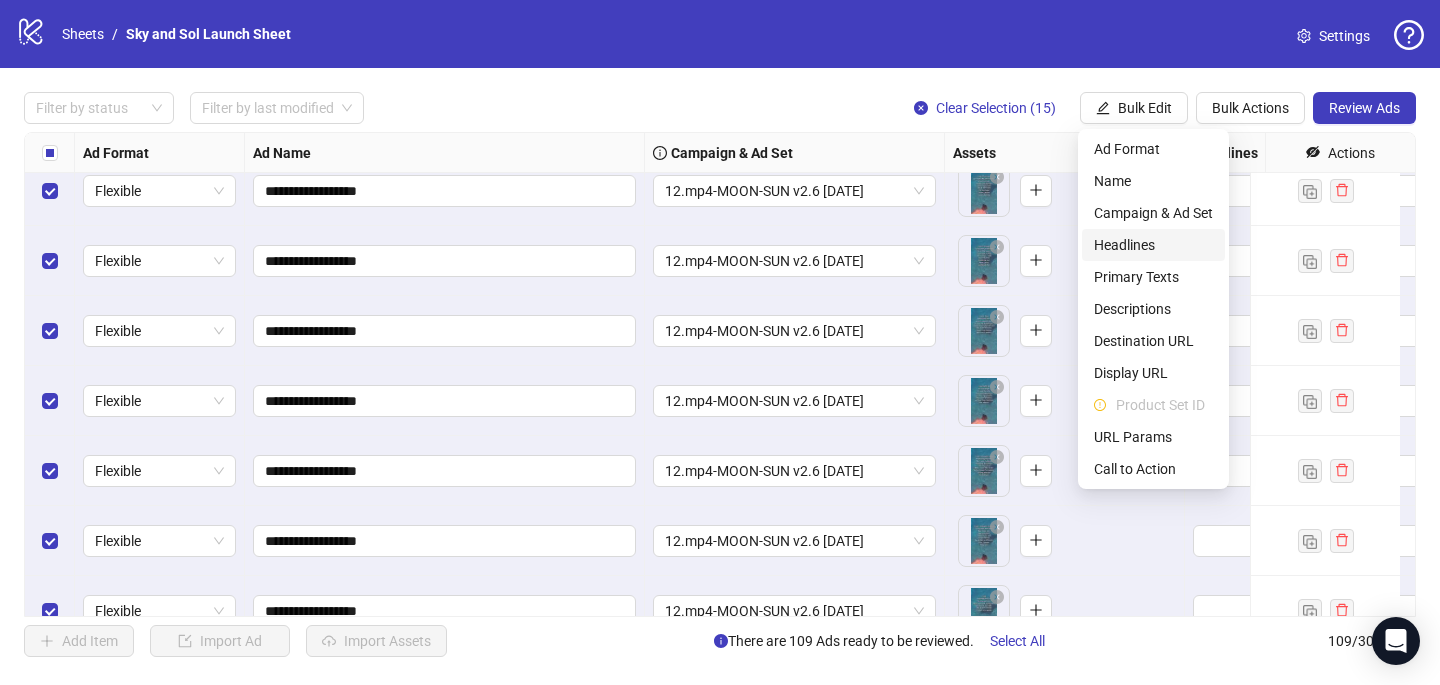click on "Headlines" at bounding box center (1153, 245) 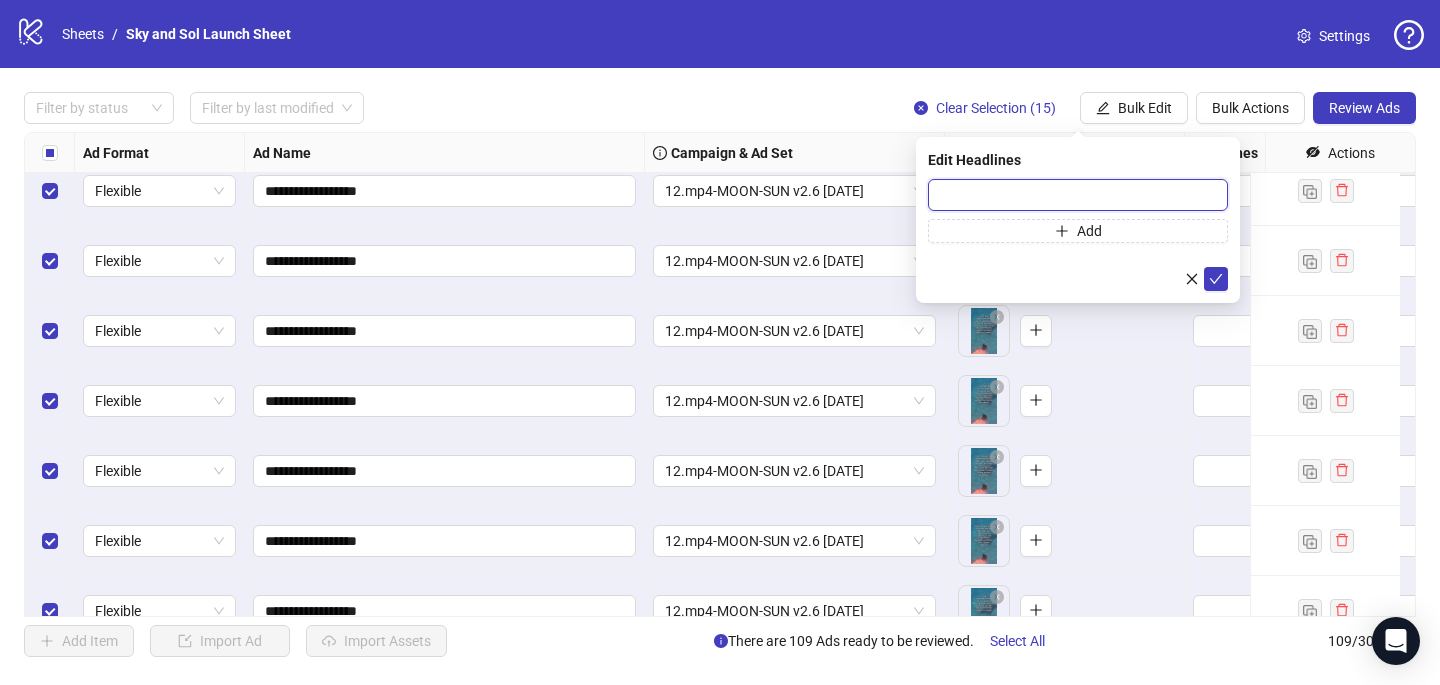 click at bounding box center (1078, 195) 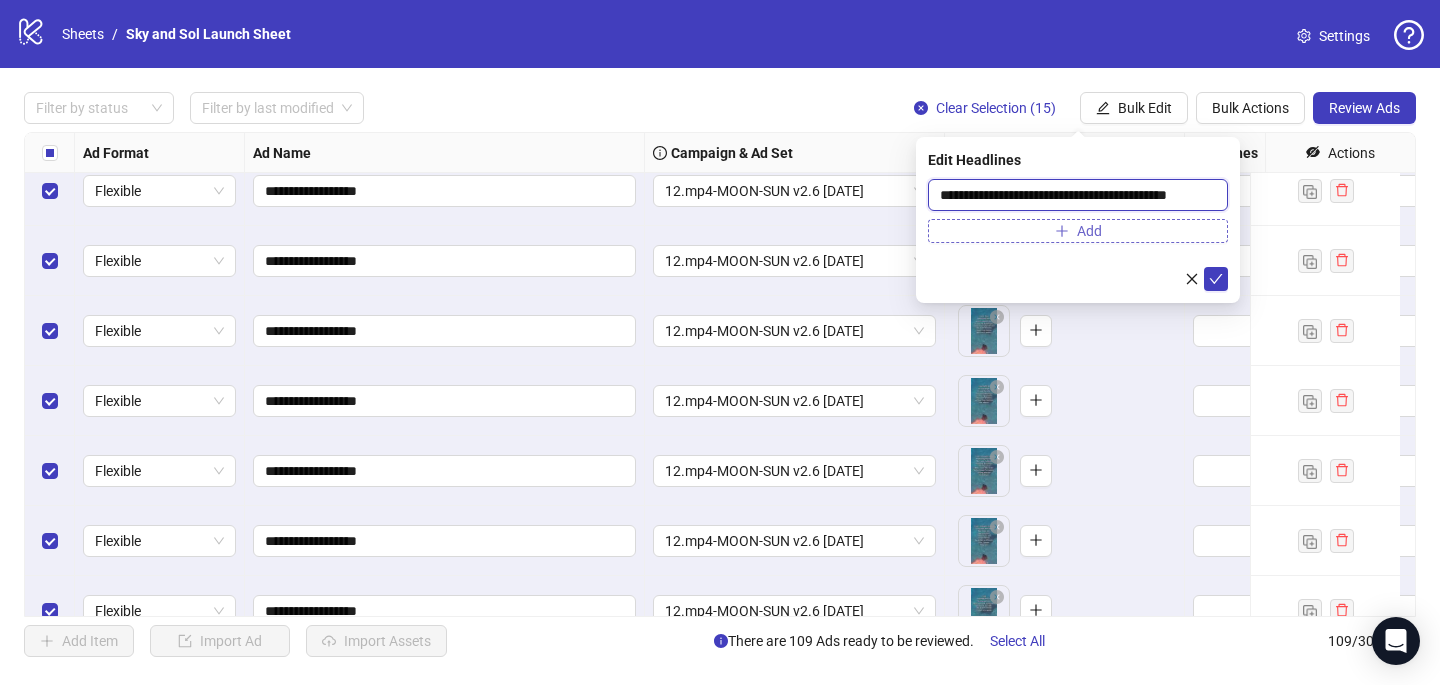 scroll, scrollTop: 0, scrollLeft: 14, axis: horizontal 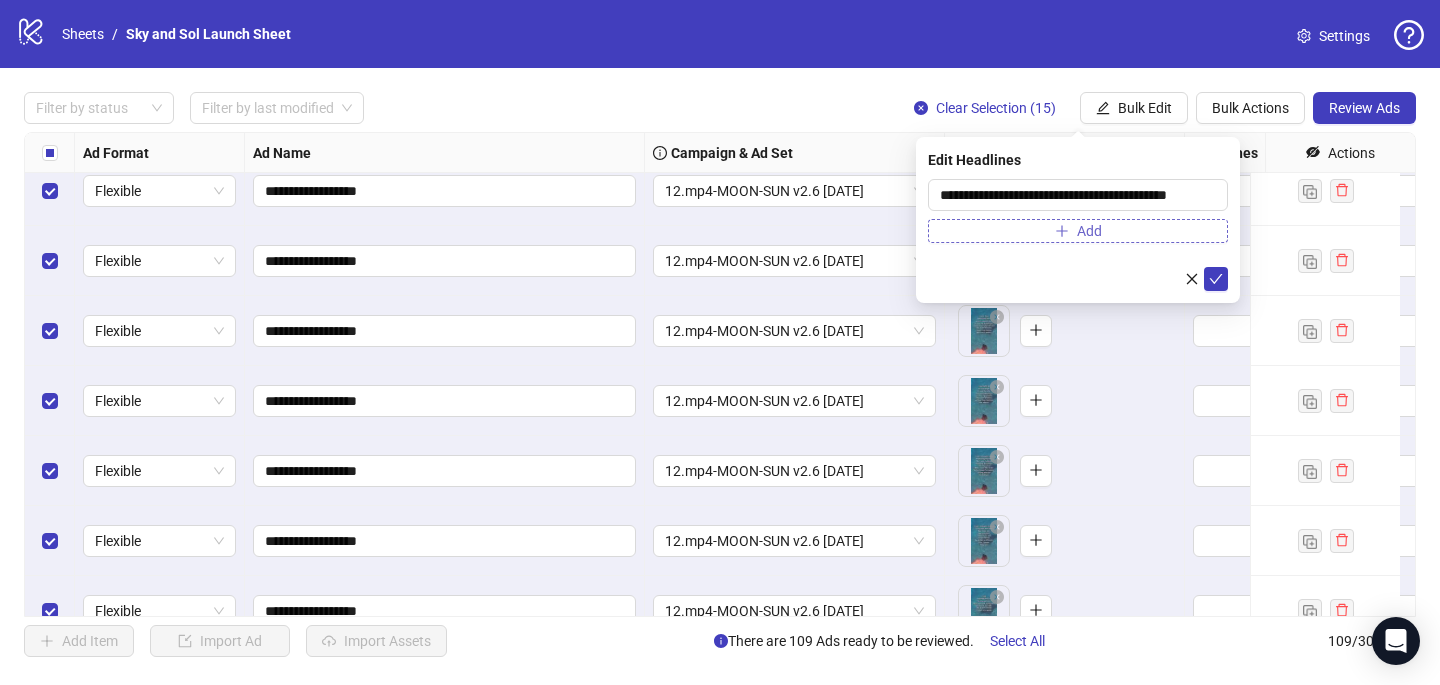 click on "Add" at bounding box center (1078, 231) 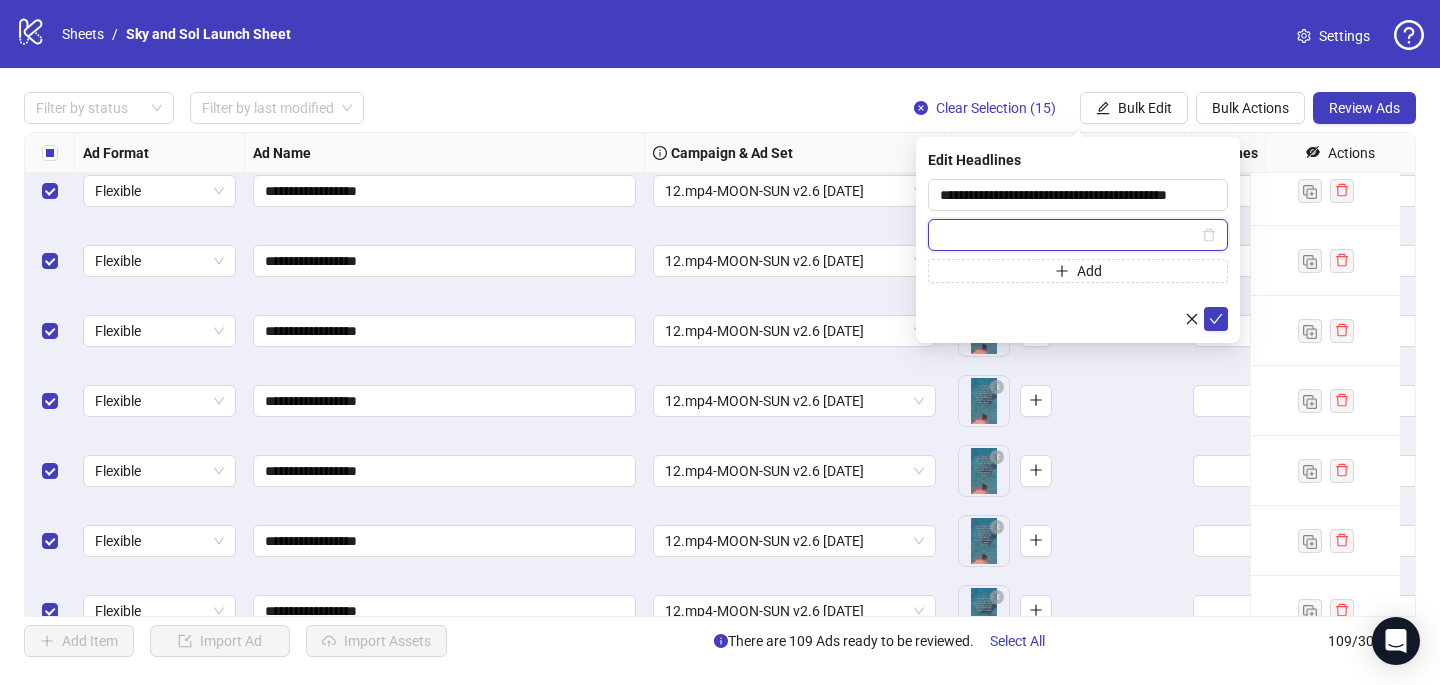 paste on "**********" 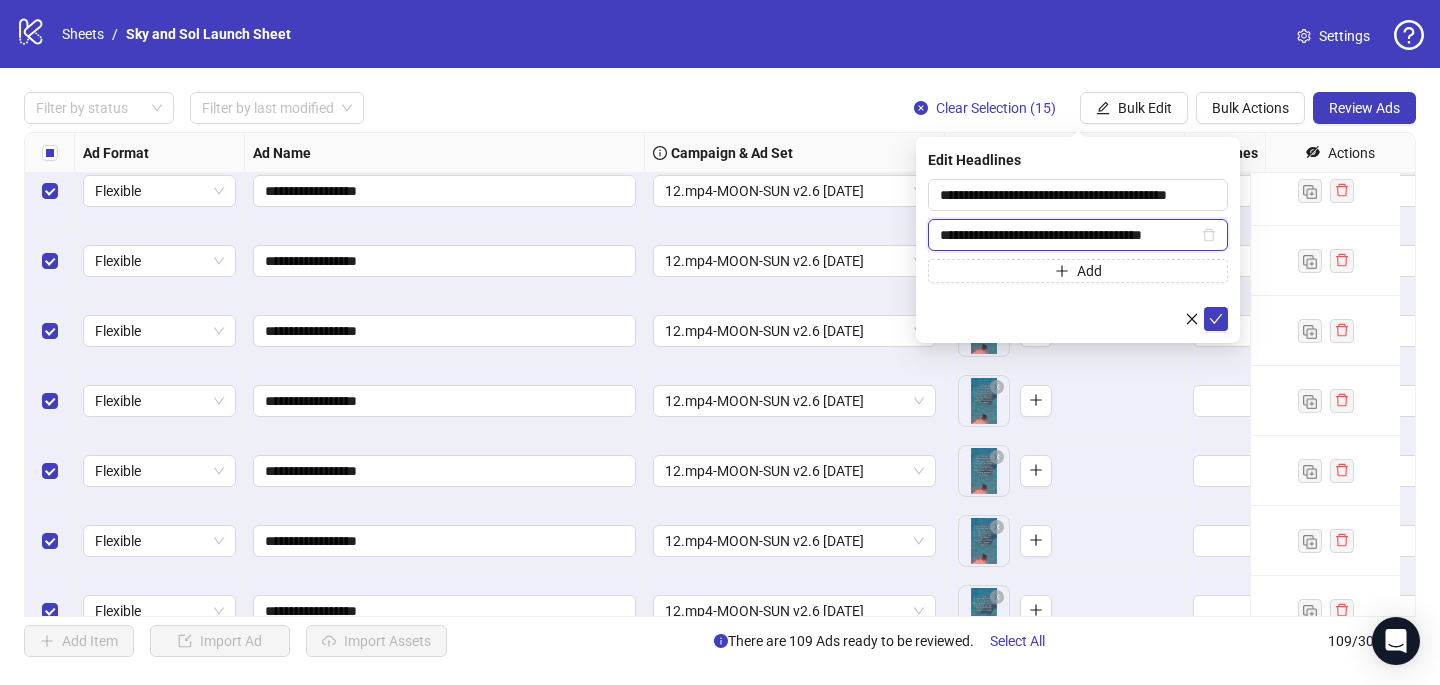scroll, scrollTop: 0, scrollLeft: 4, axis: horizontal 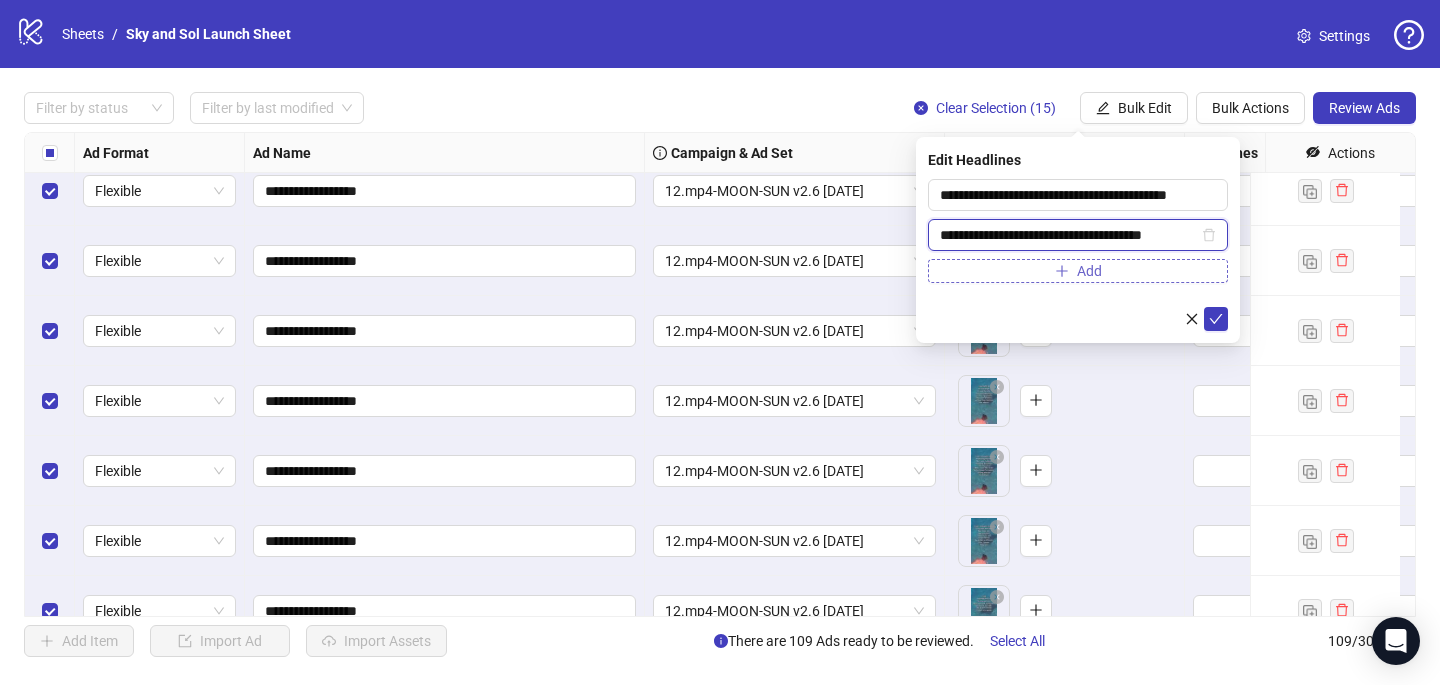 type on "**********" 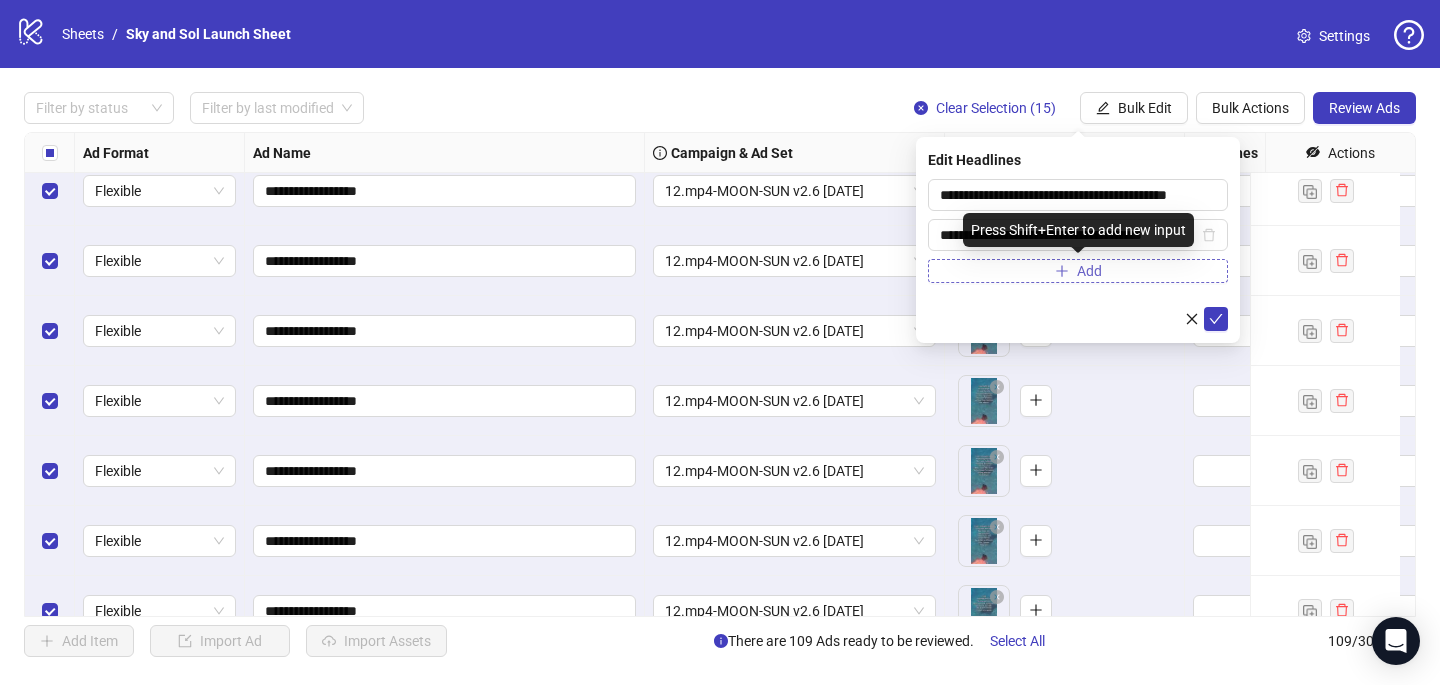 scroll, scrollTop: 0, scrollLeft: 0, axis: both 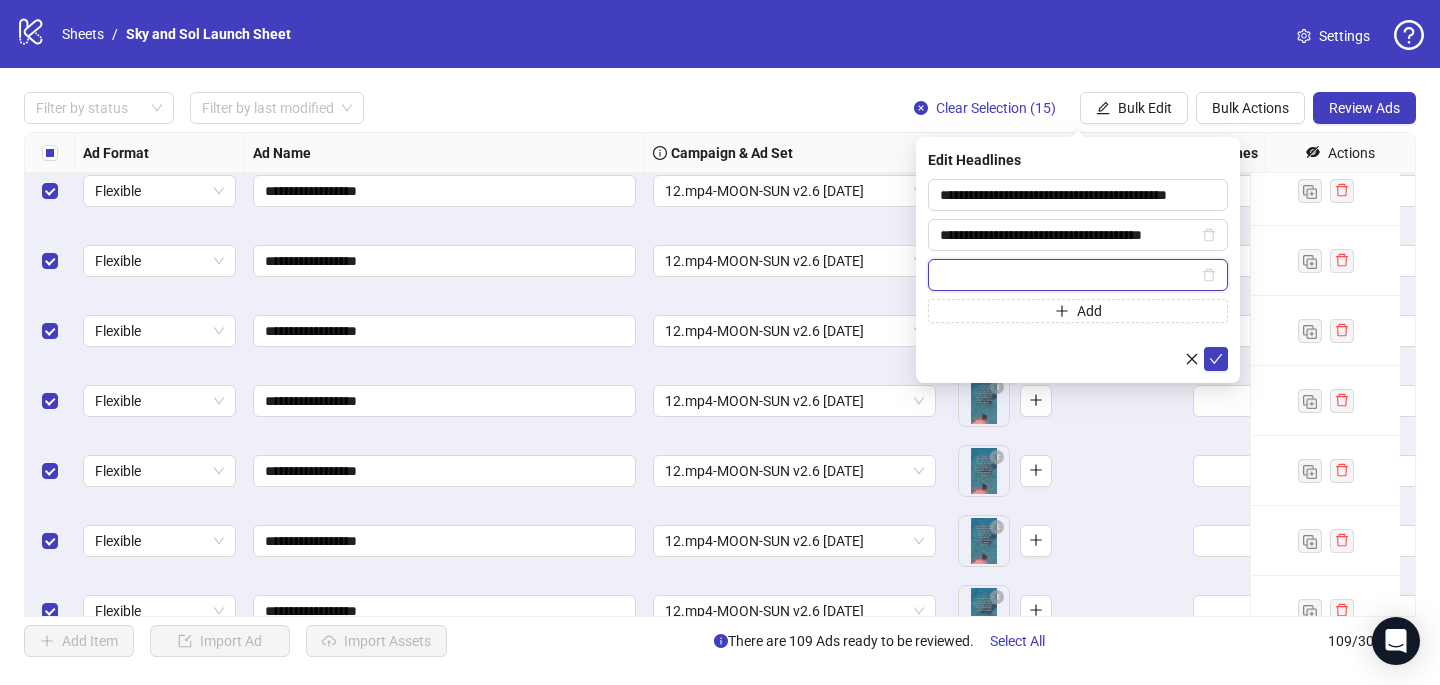 paste on "**********" 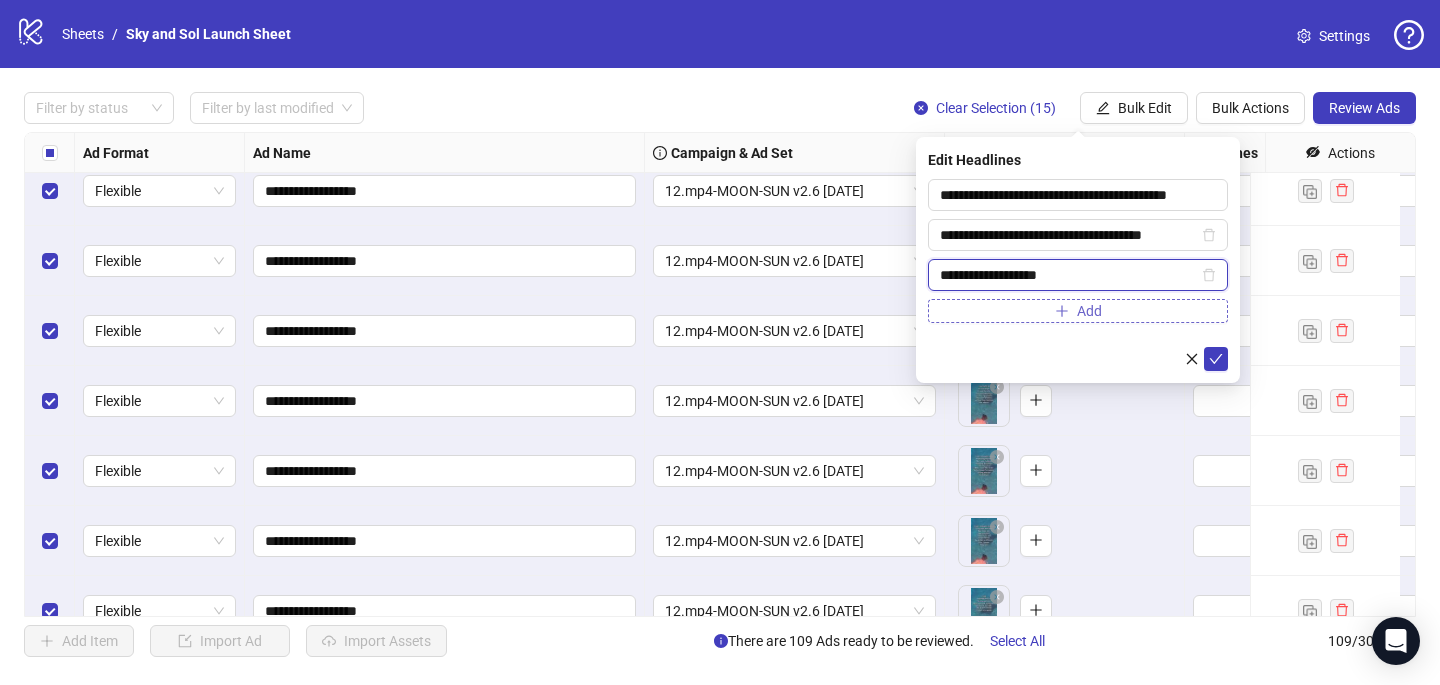 type on "**********" 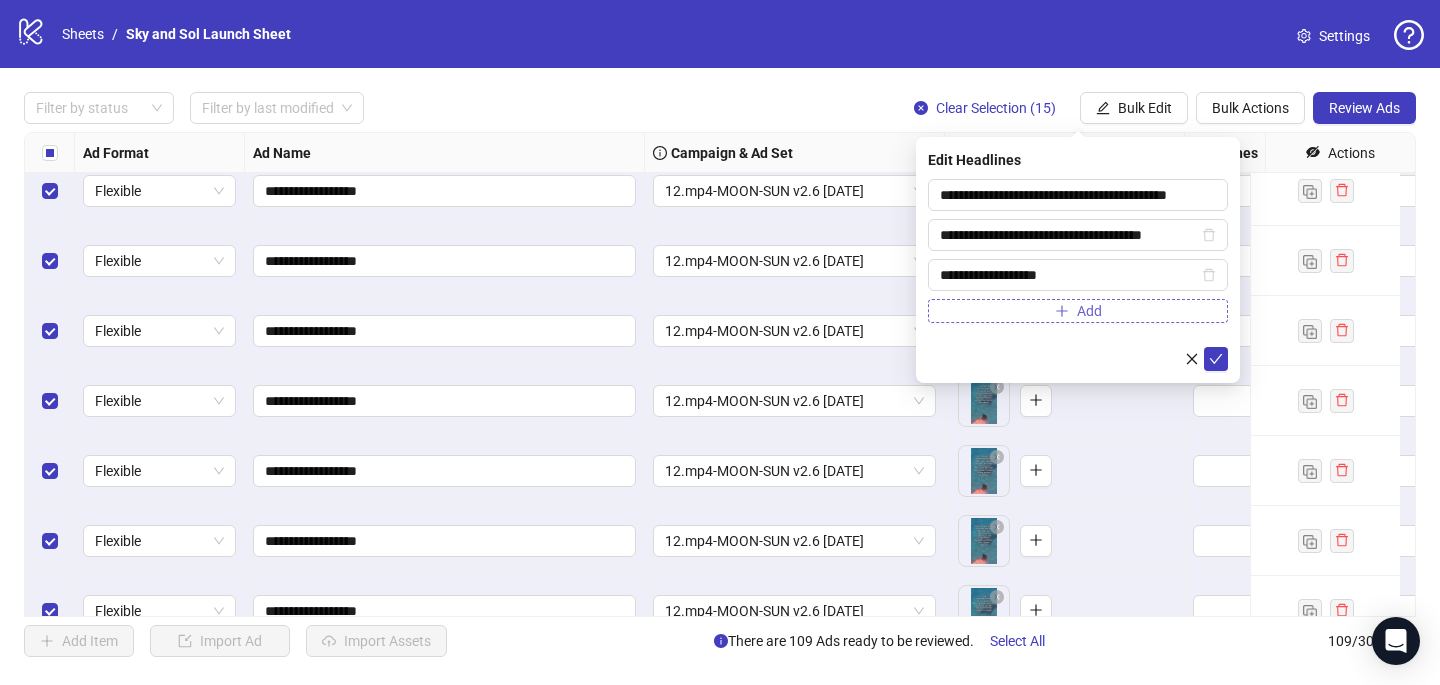 click on "Add" at bounding box center [1078, 311] 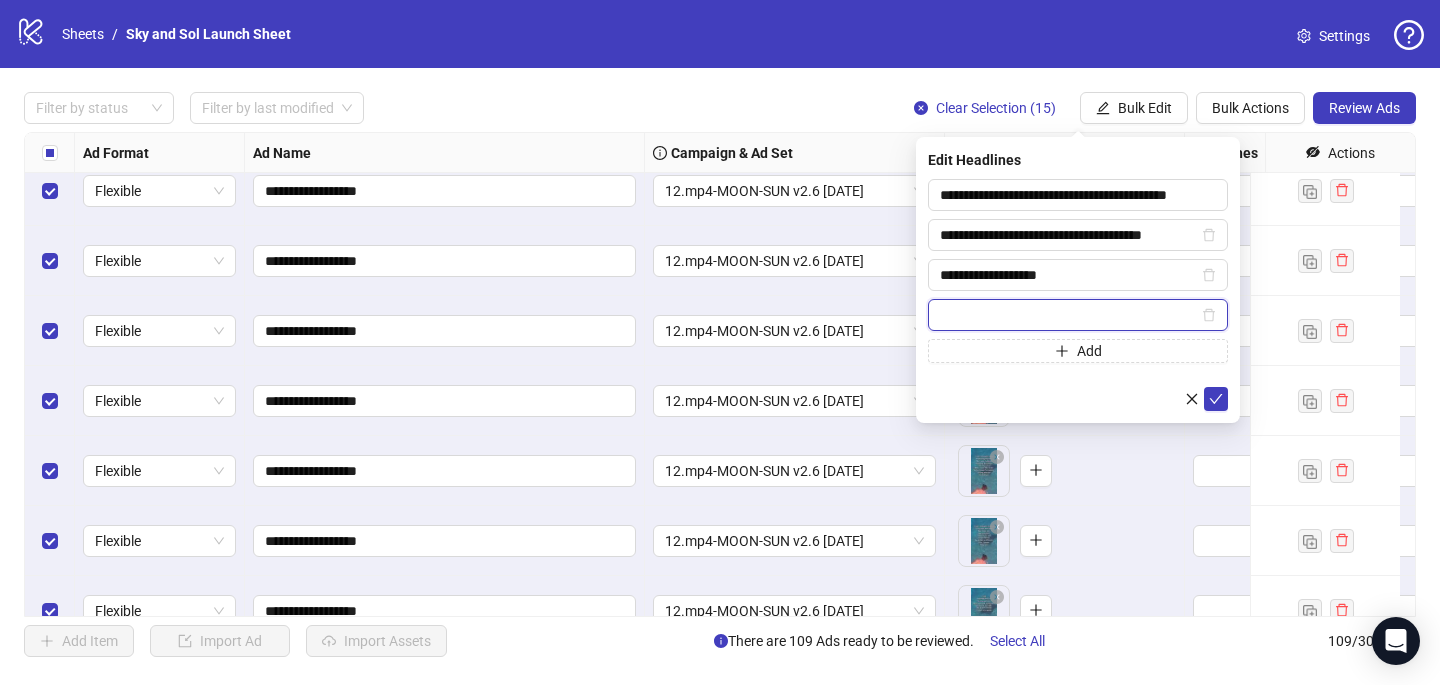 paste on "**********" 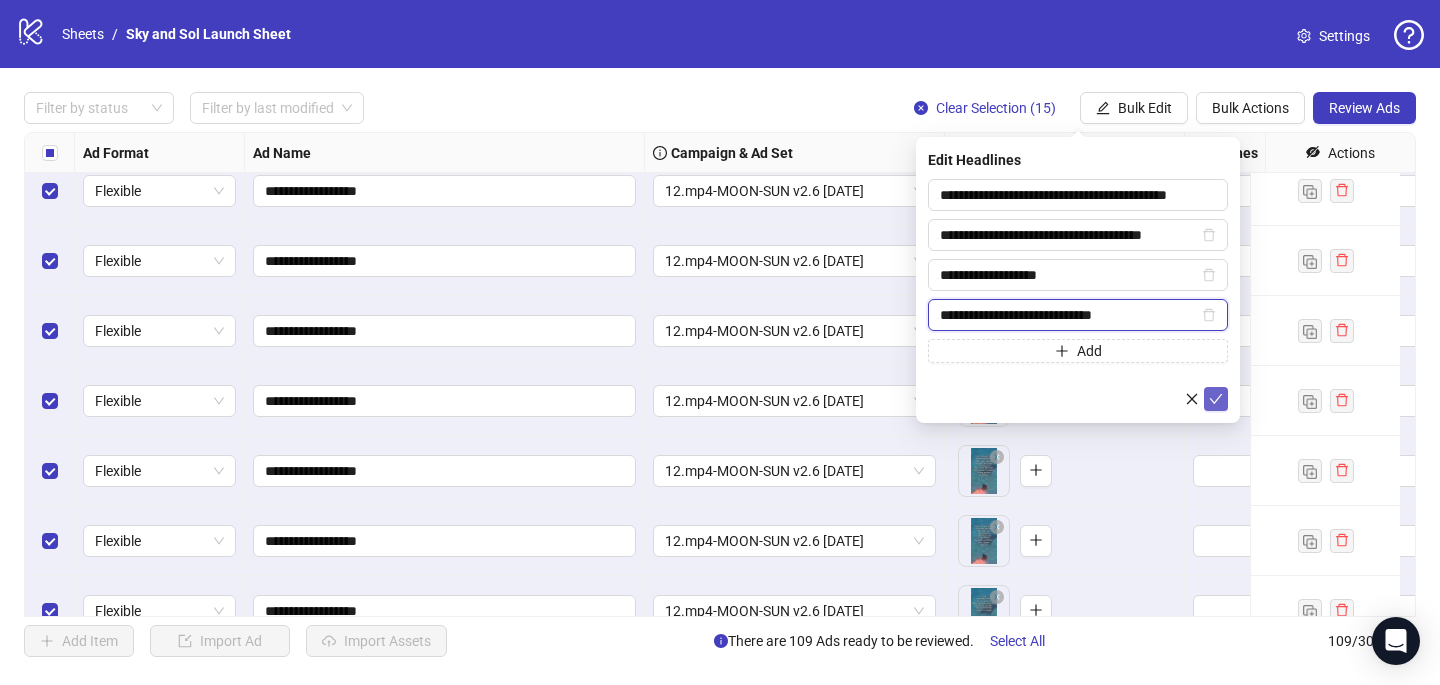 type on "**********" 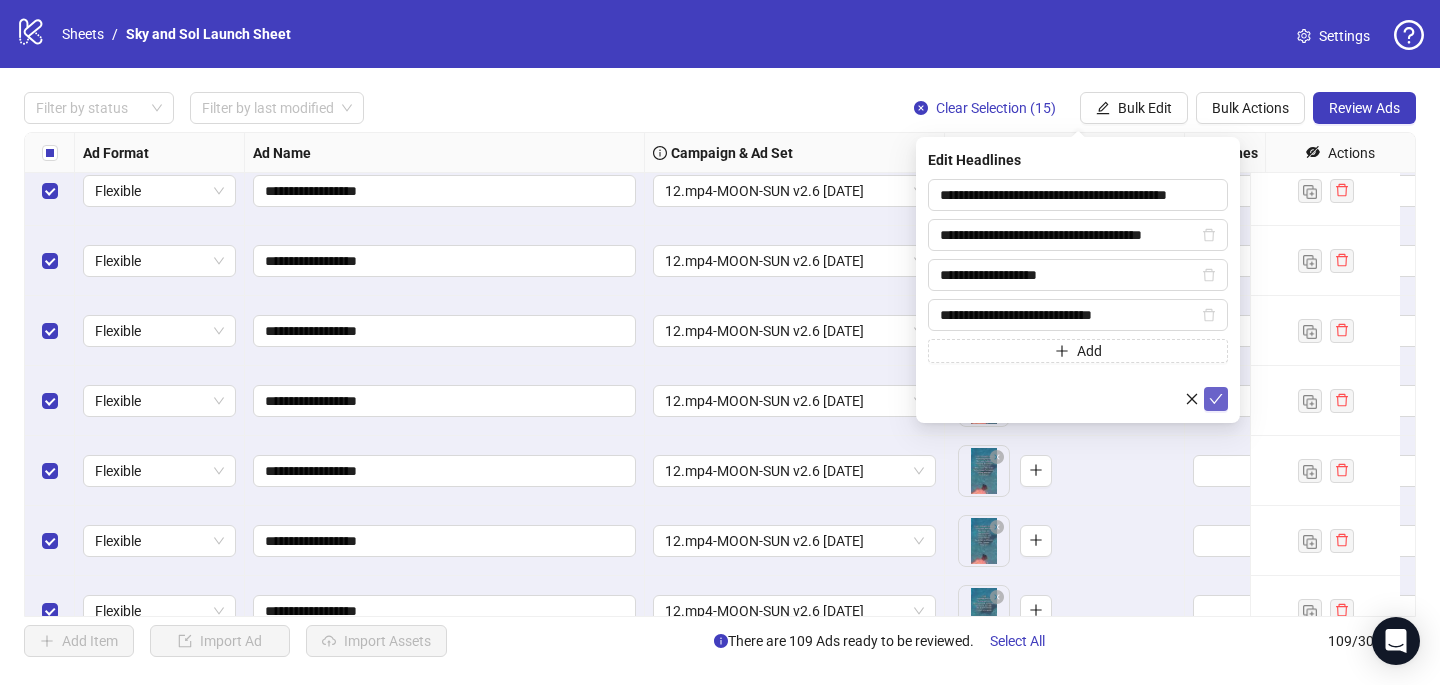 click 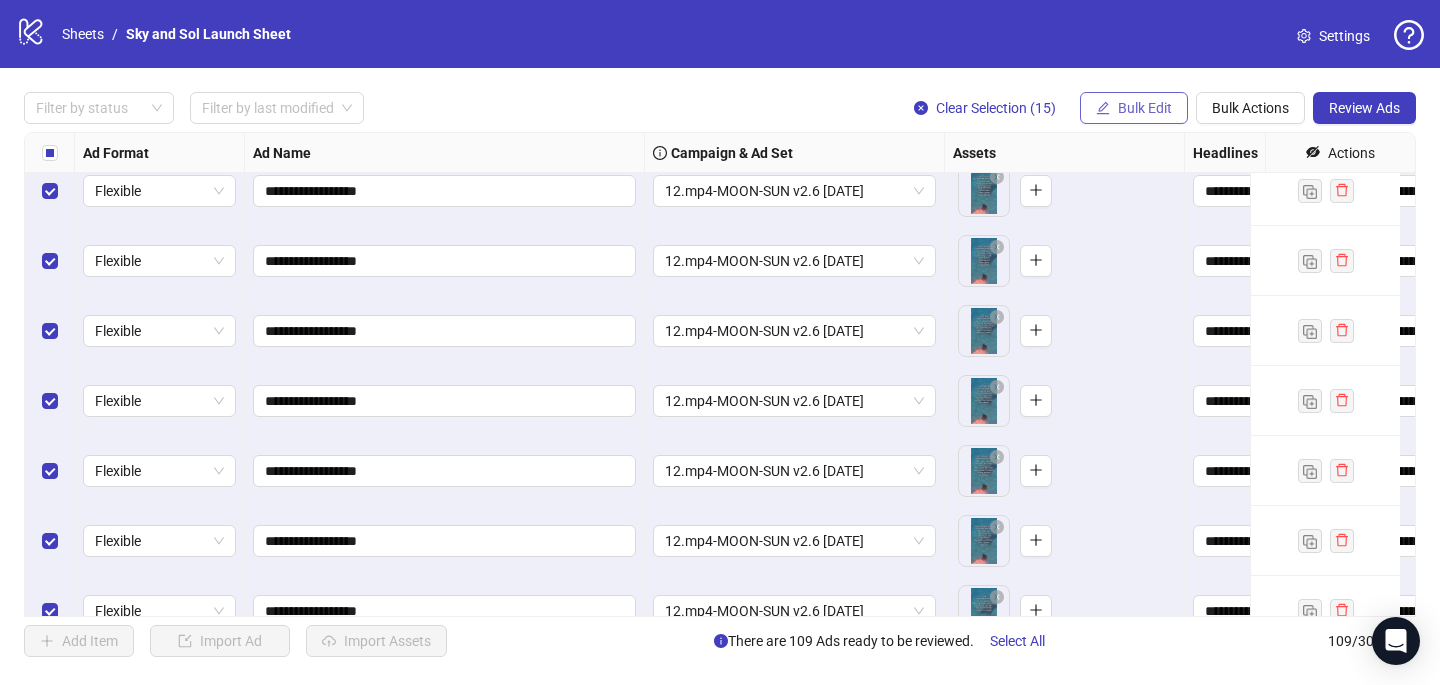 click on "Bulk Edit" at bounding box center (1145, 108) 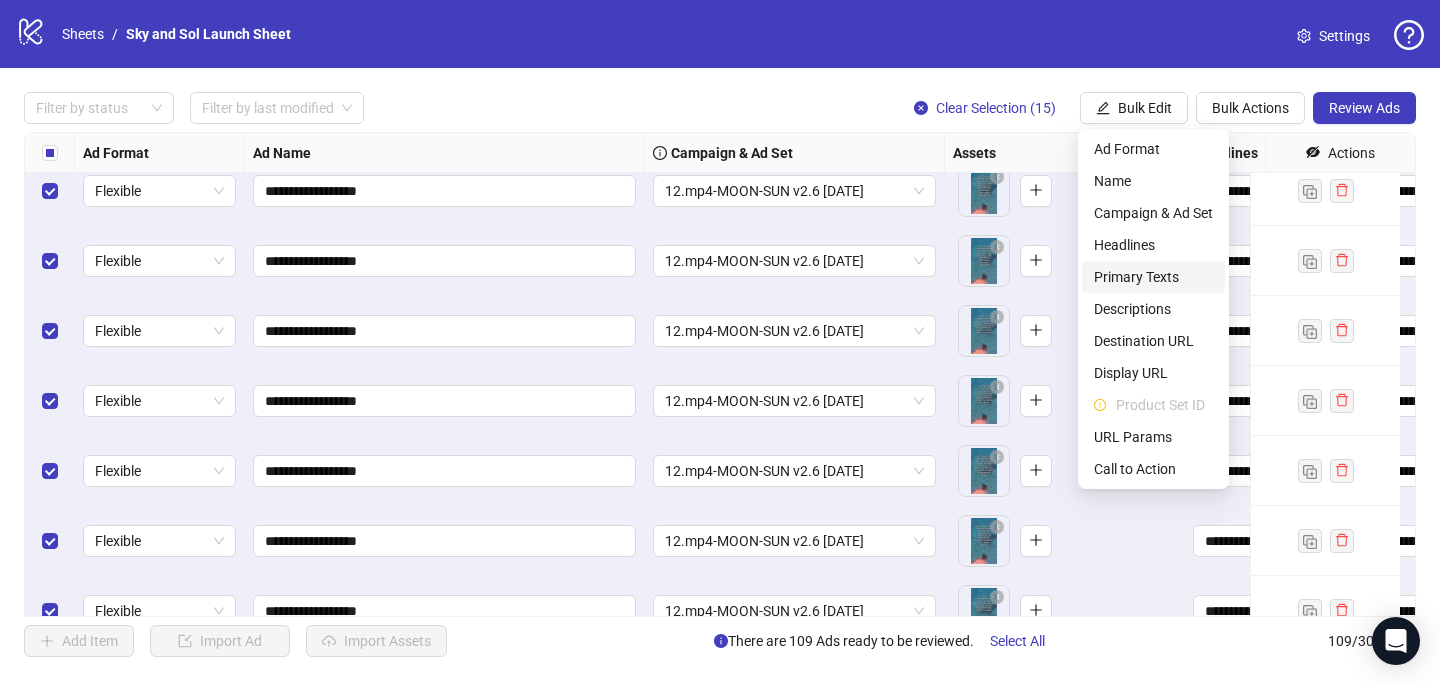 click on "Primary Texts" at bounding box center (1153, 277) 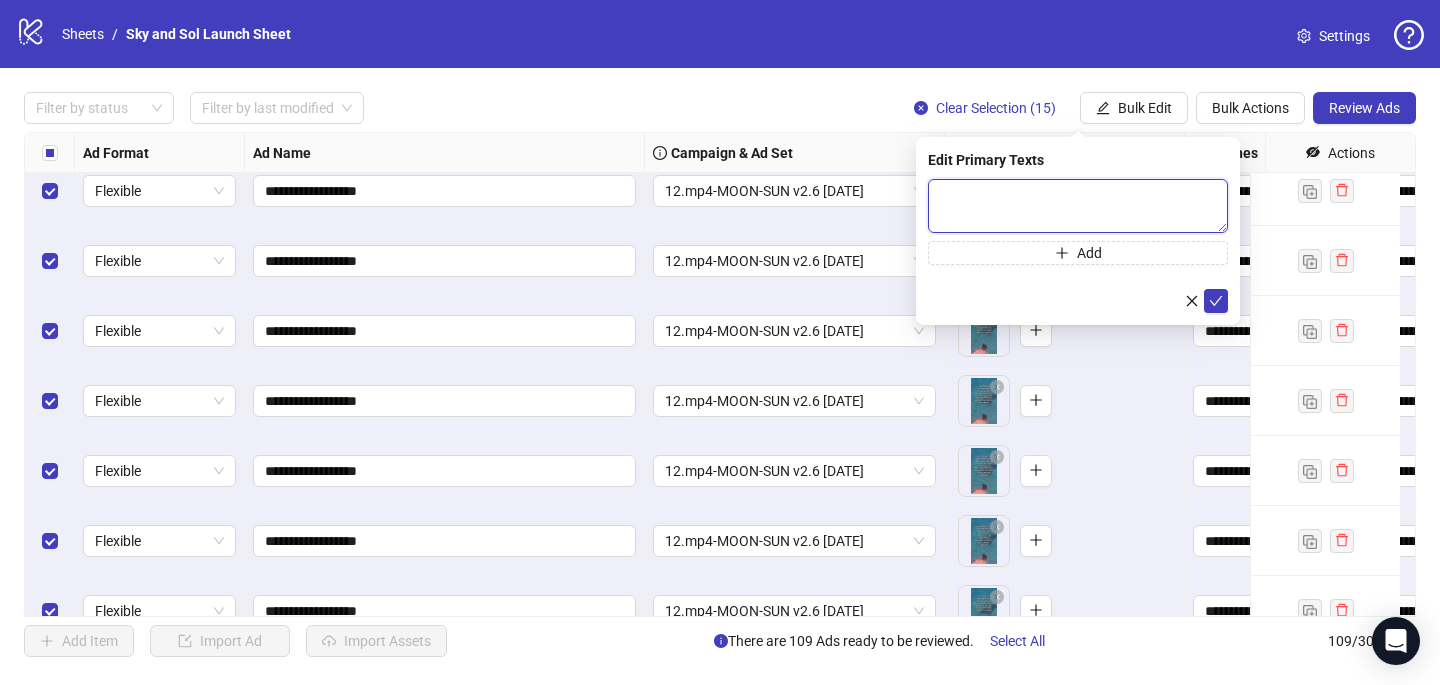click at bounding box center (1078, 206) 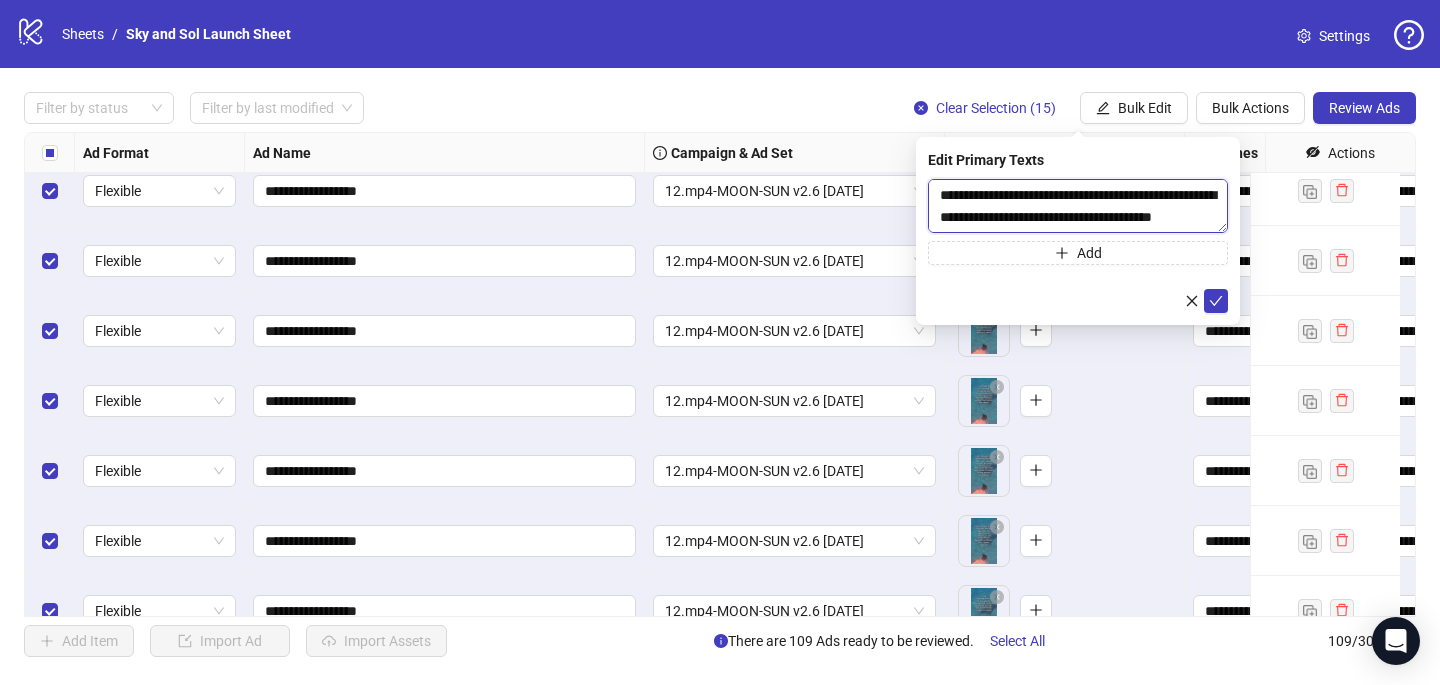 scroll, scrollTop: 286, scrollLeft: 0, axis: vertical 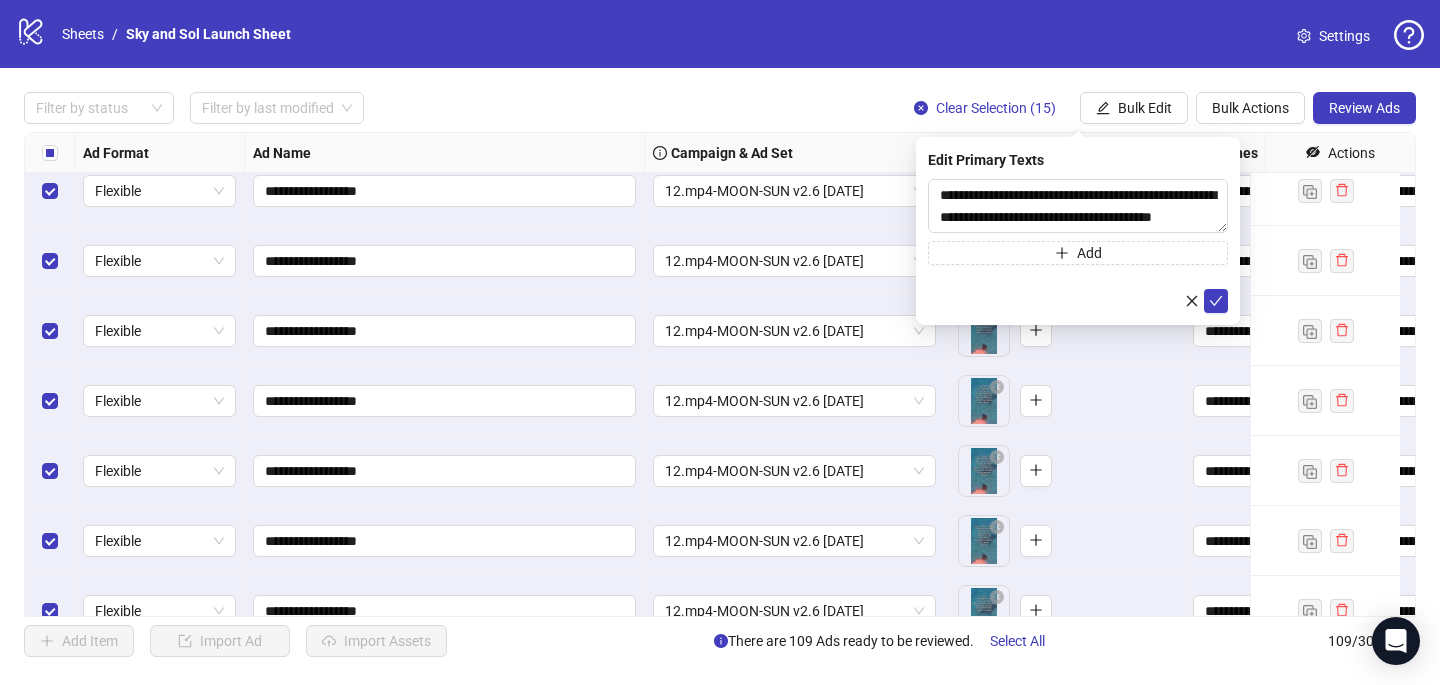 click on "**********" at bounding box center (1078, 222) 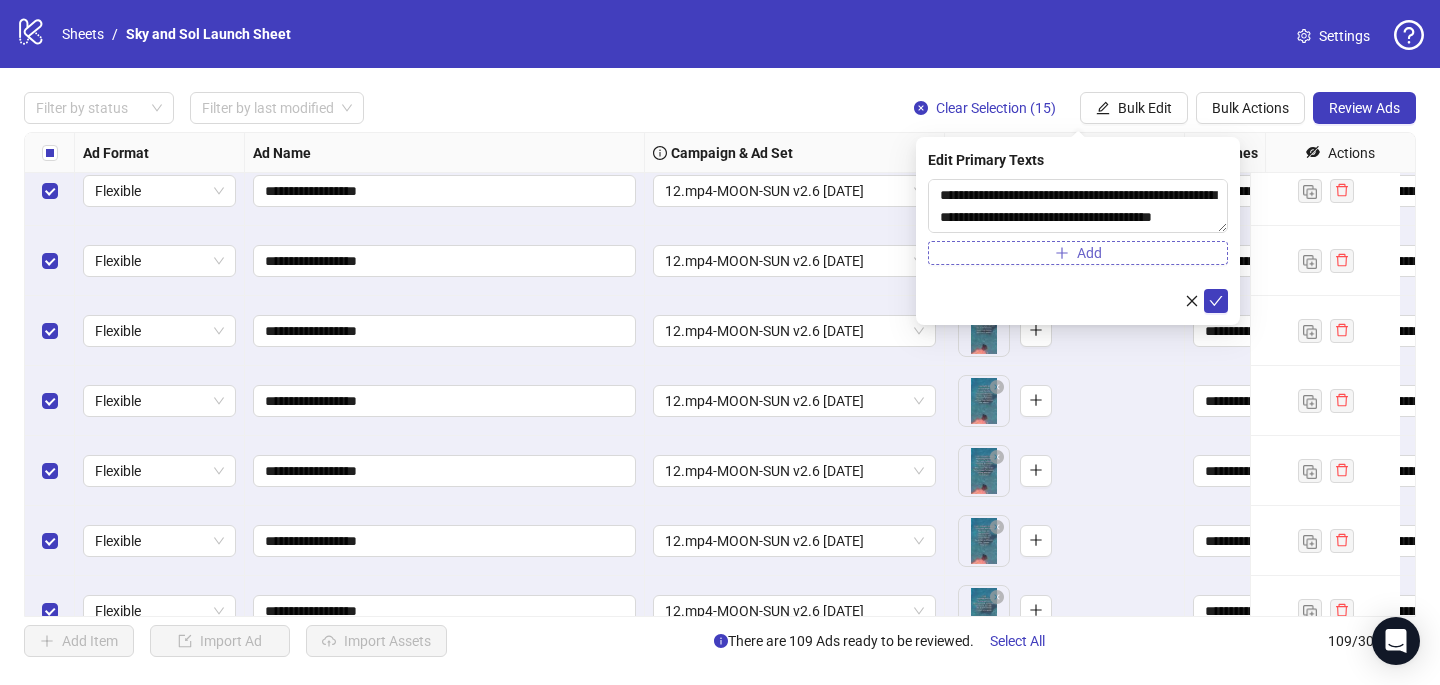 click 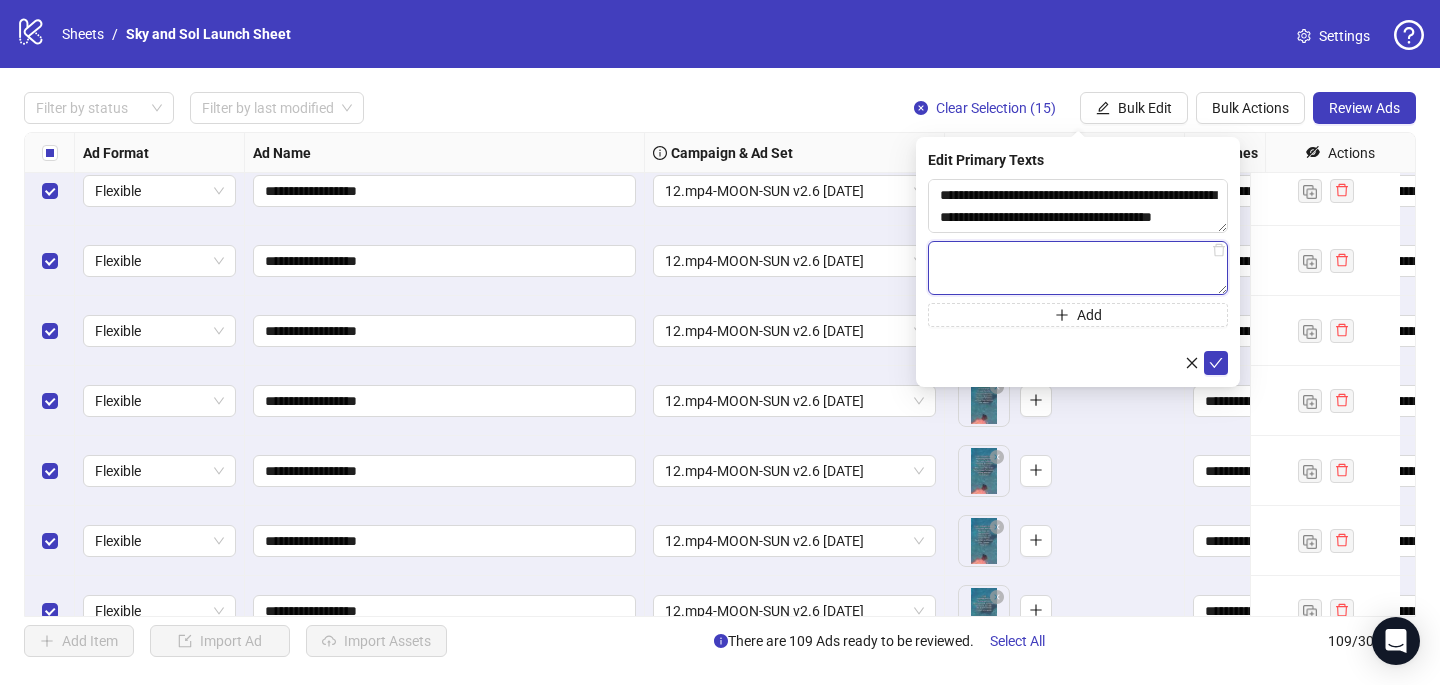 paste on "**********" 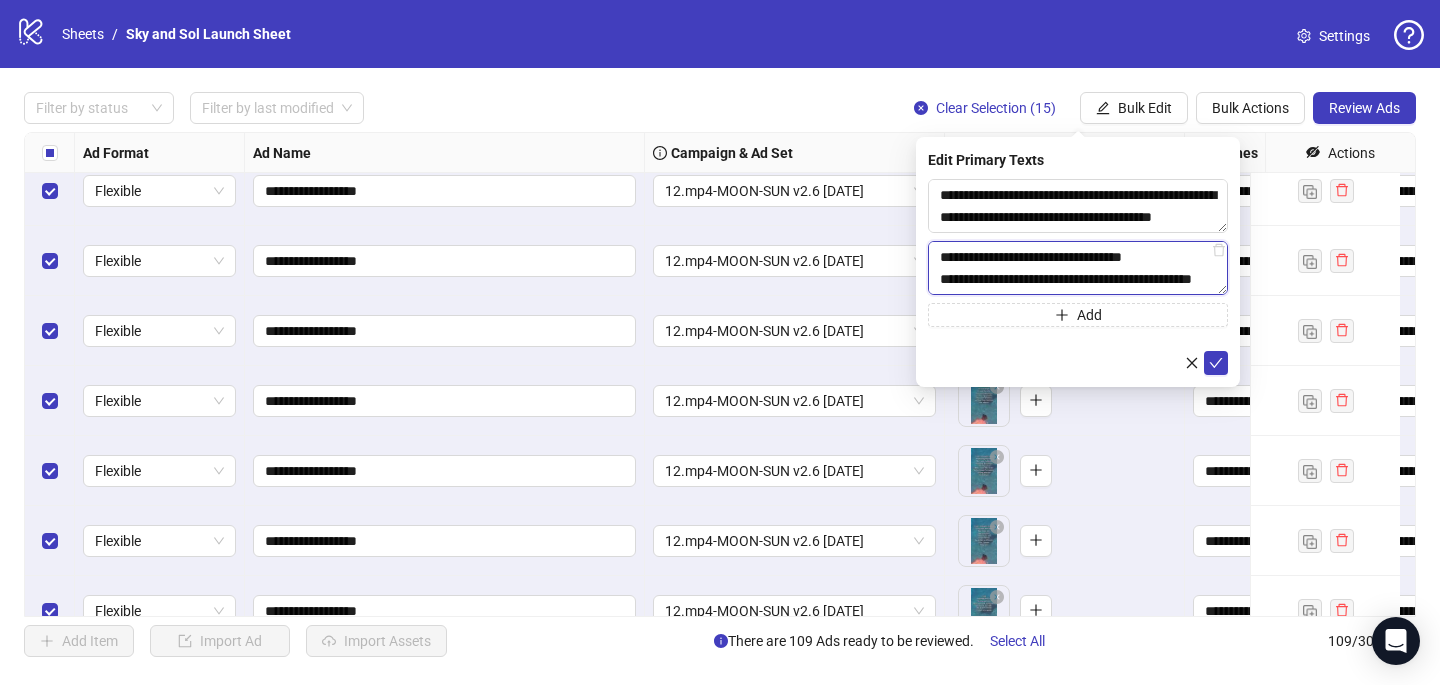 scroll, scrollTop: 418, scrollLeft: 0, axis: vertical 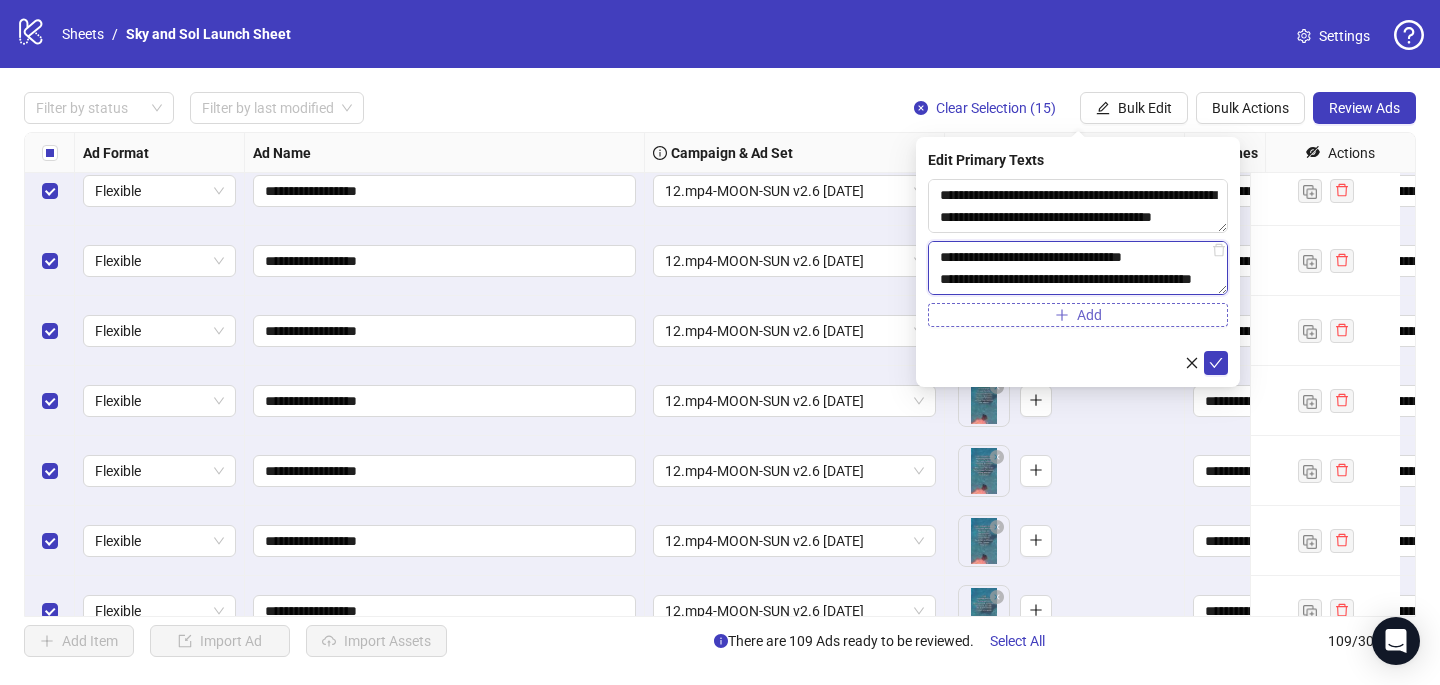 type on "**********" 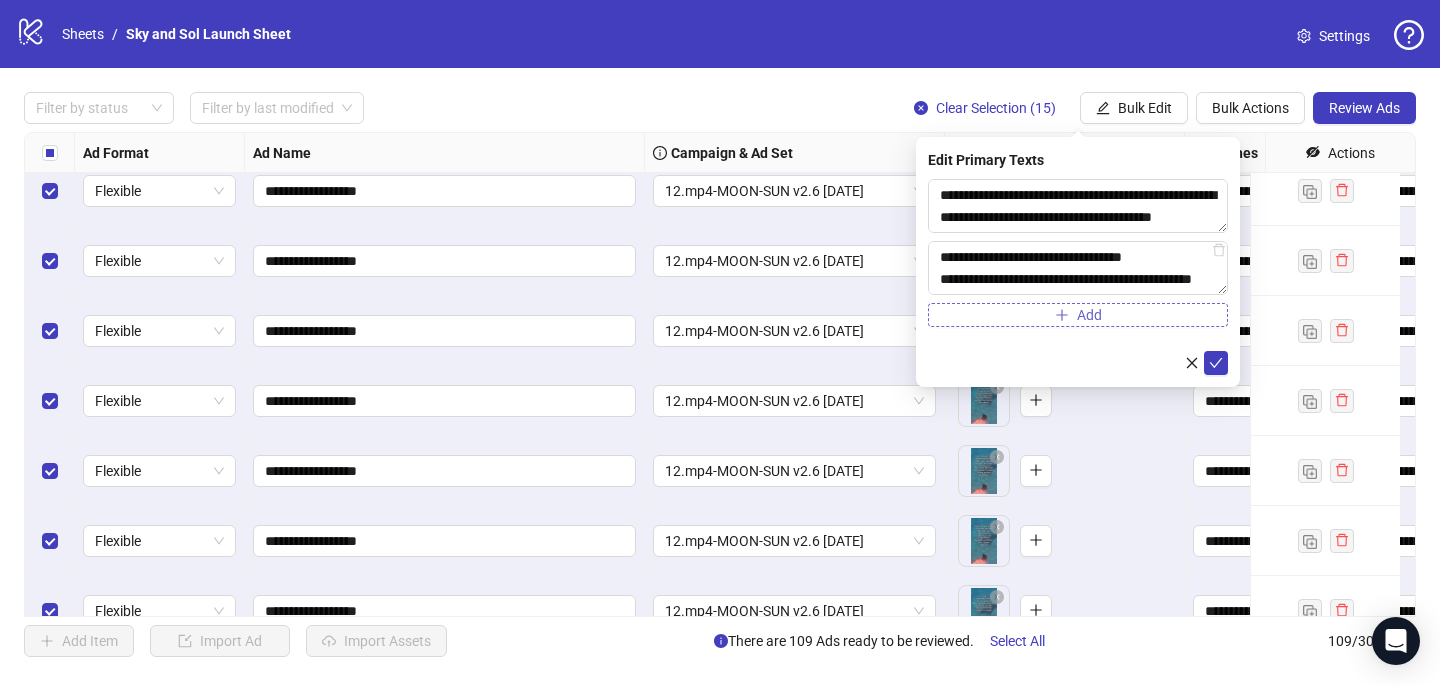 click on "Add" at bounding box center (1078, 315) 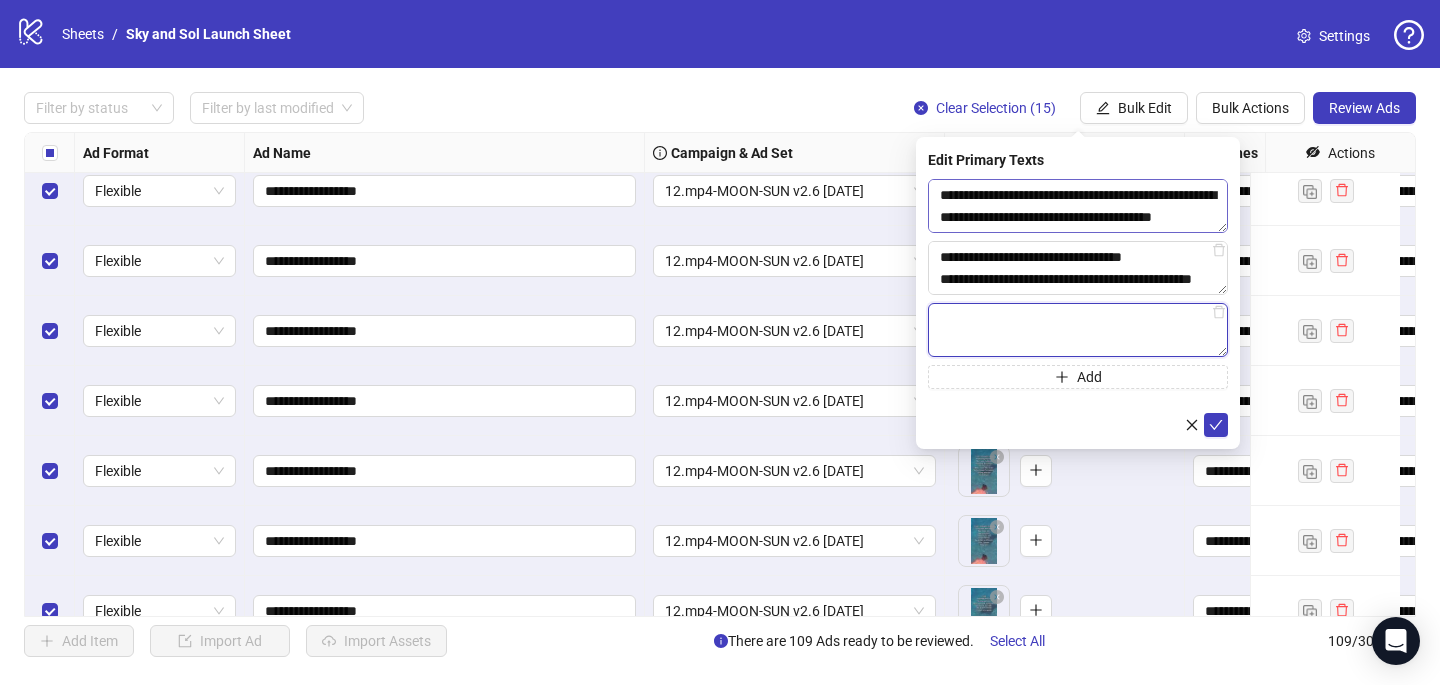 paste on "**********" 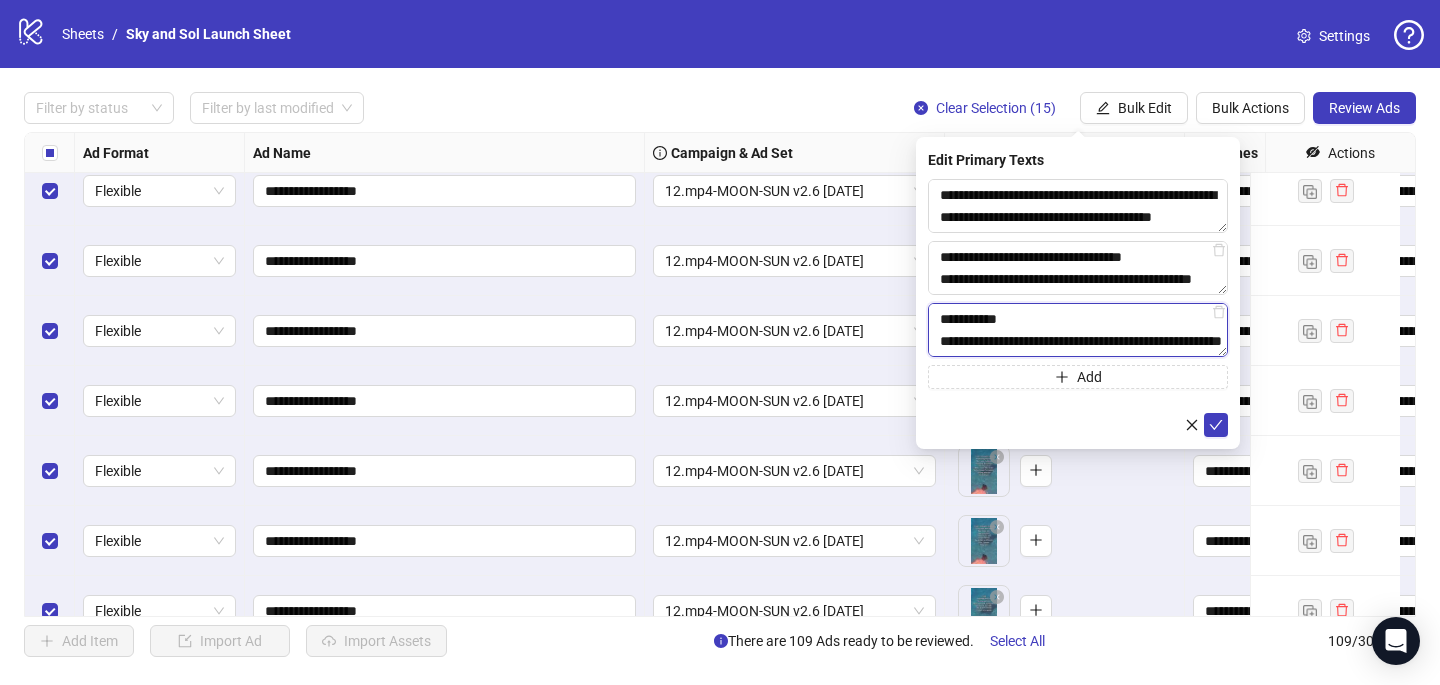scroll, scrollTop: 418, scrollLeft: 0, axis: vertical 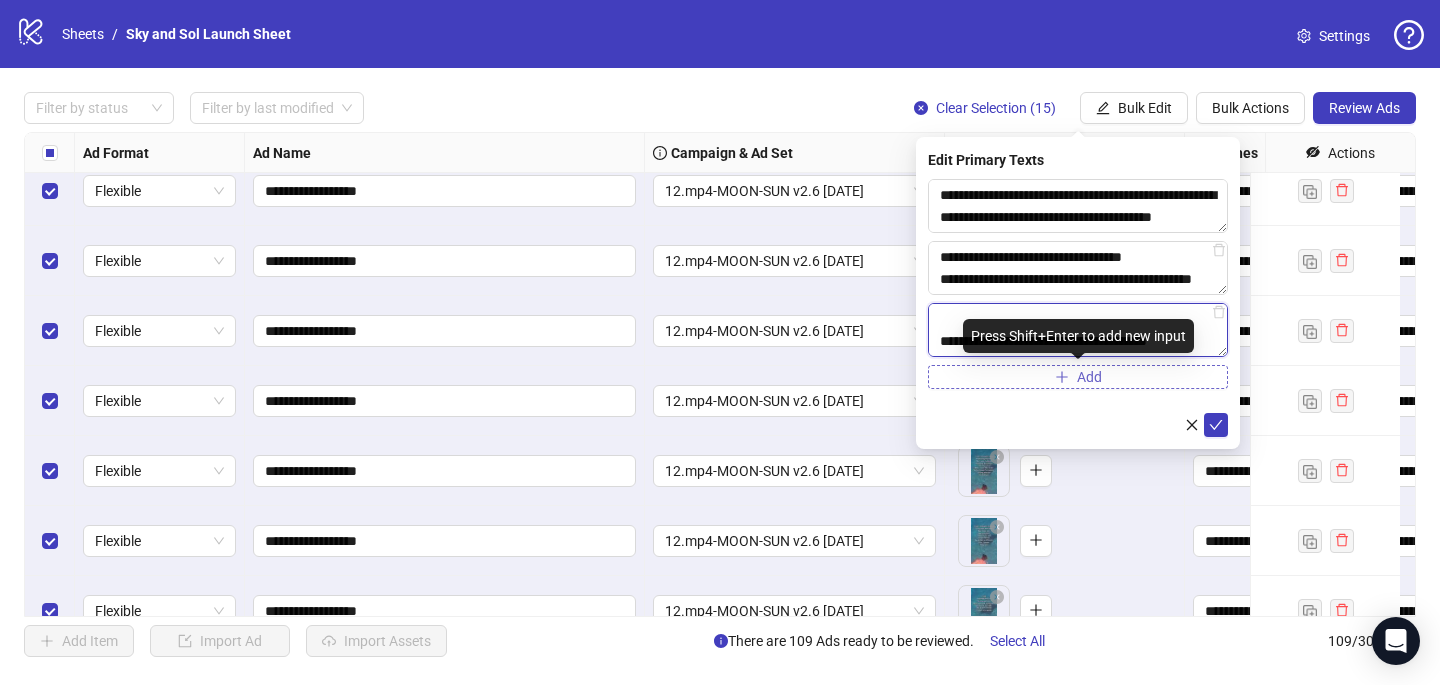 type on "**********" 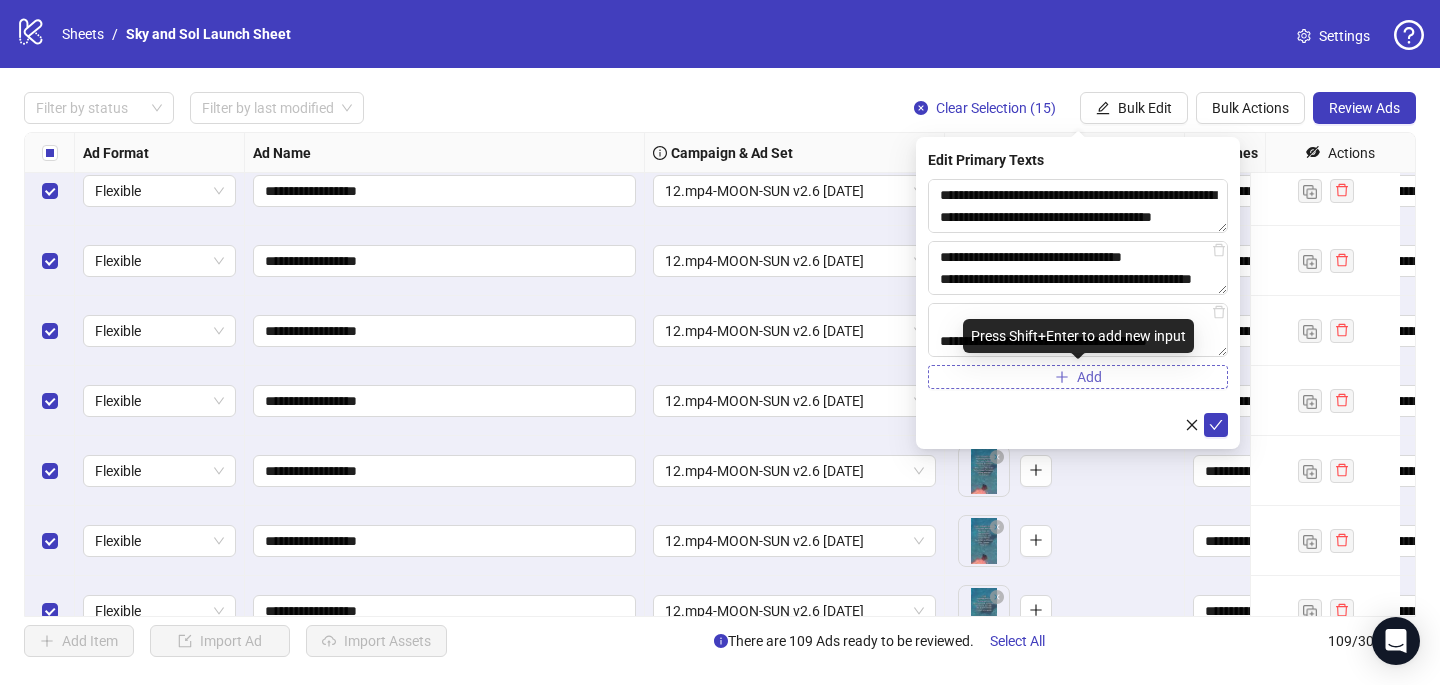 click on "Add" at bounding box center [1078, 377] 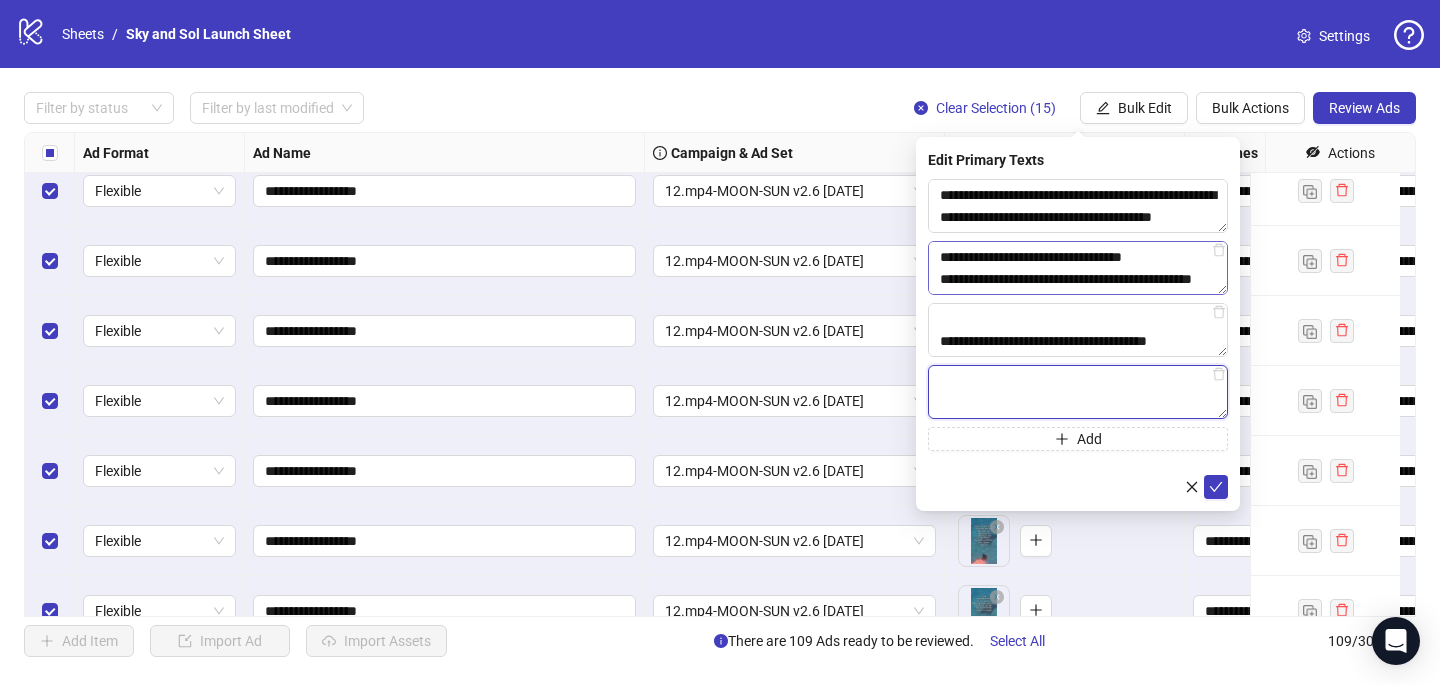 paste on "**********" 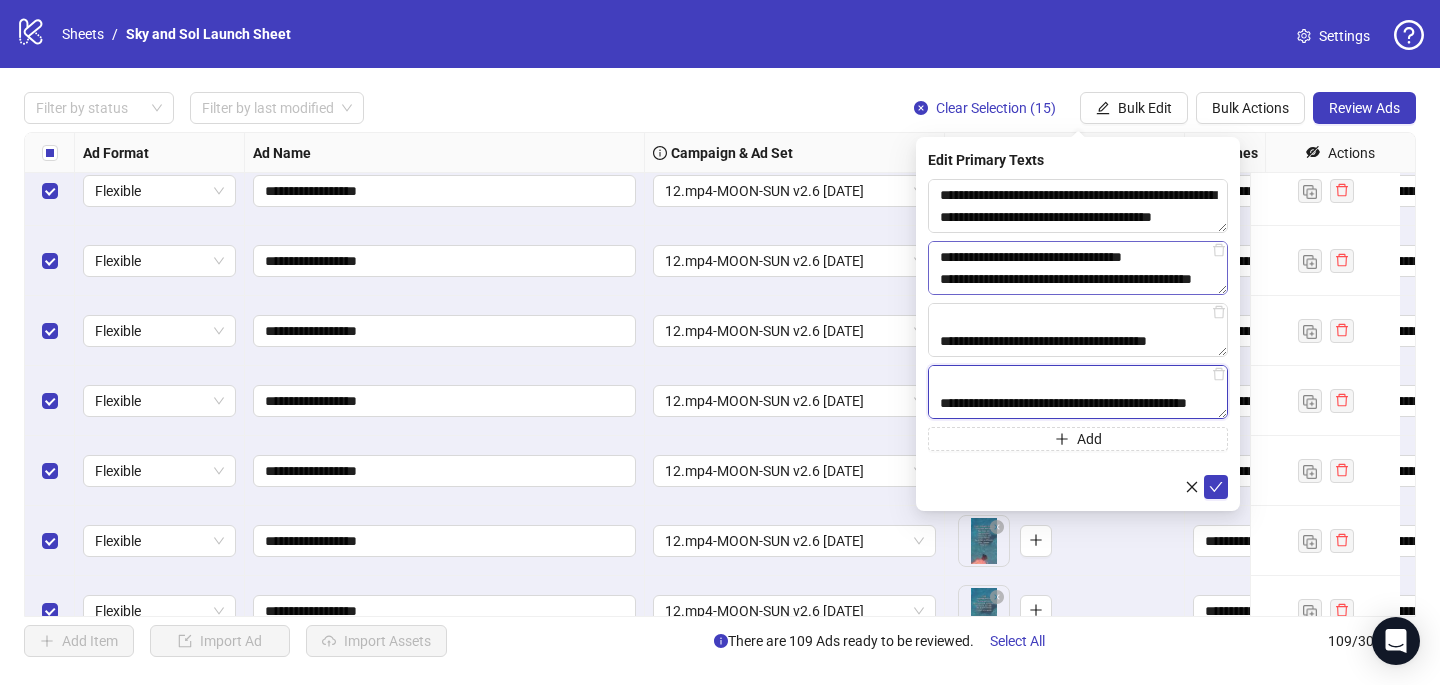 scroll, scrollTop: 396, scrollLeft: 0, axis: vertical 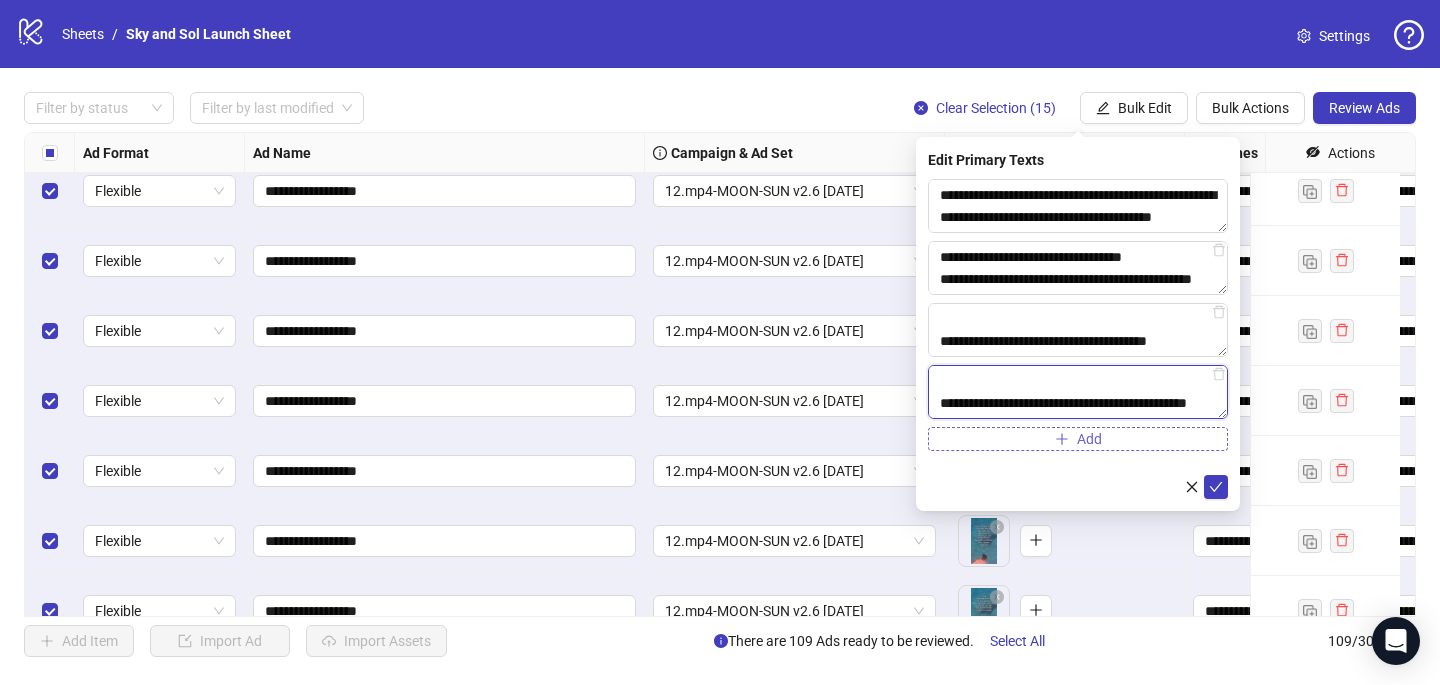 type on "**********" 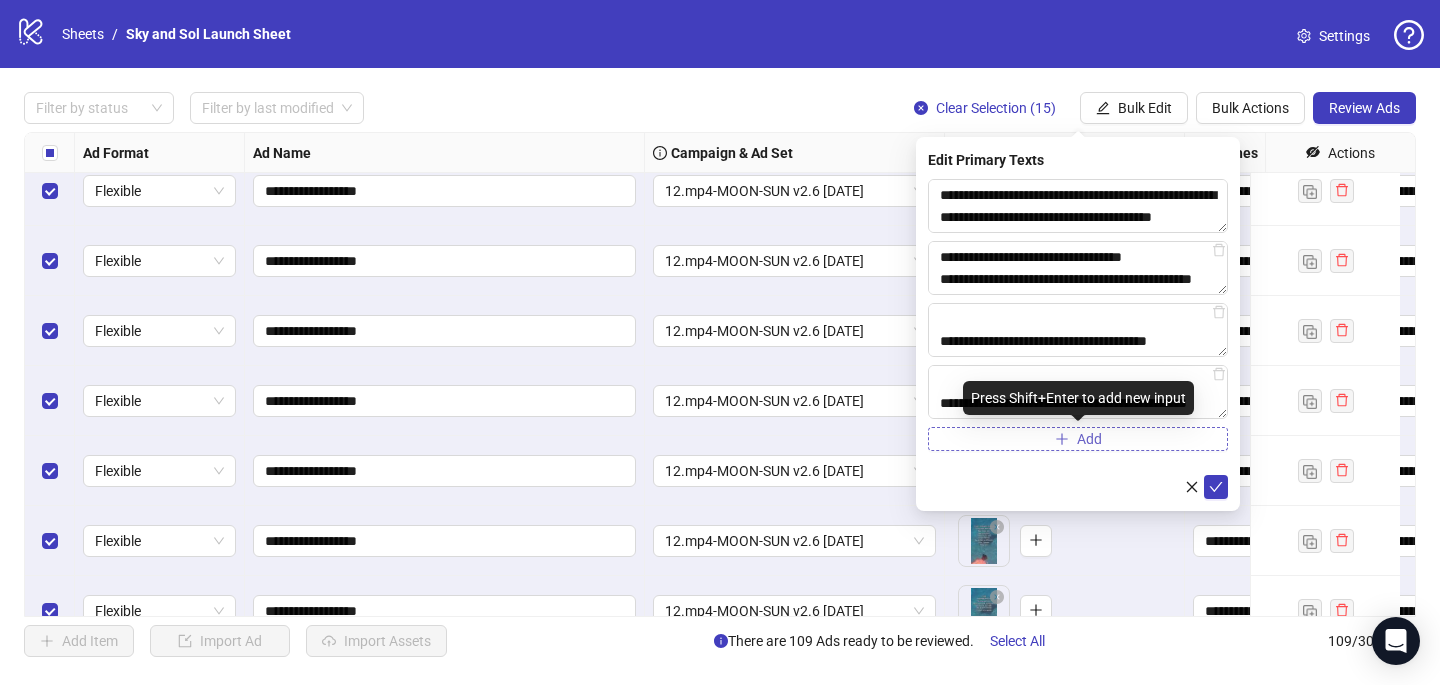 click on "Add" at bounding box center (1078, 439) 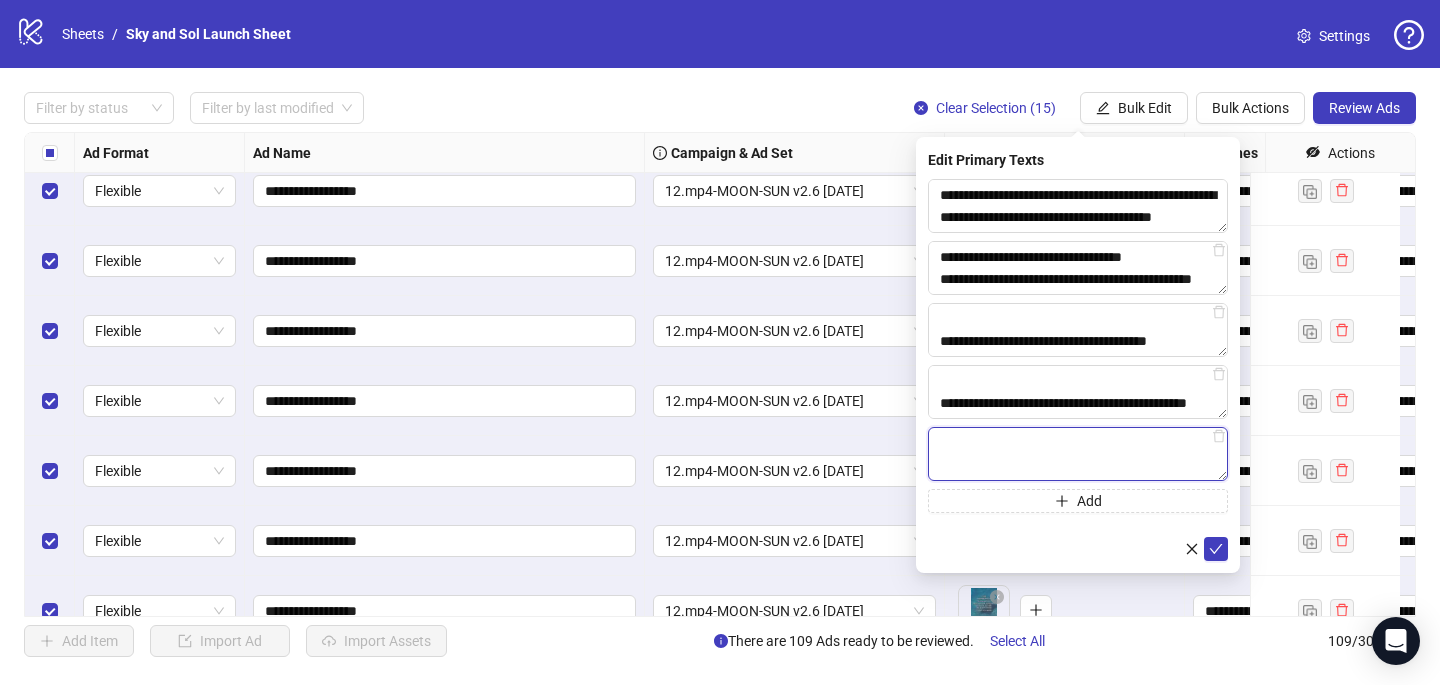 paste on "**********" 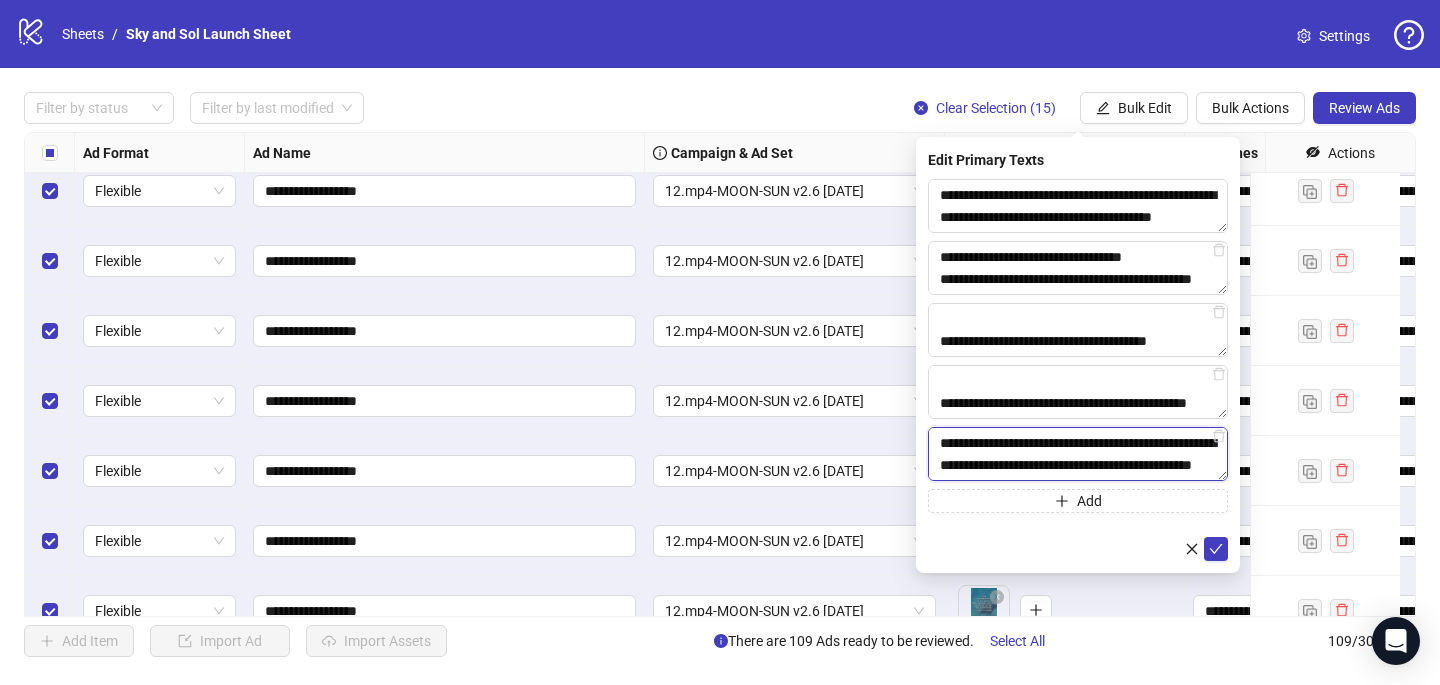 scroll, scrollTop: 704, scrollLeft: 0, axis: vertical 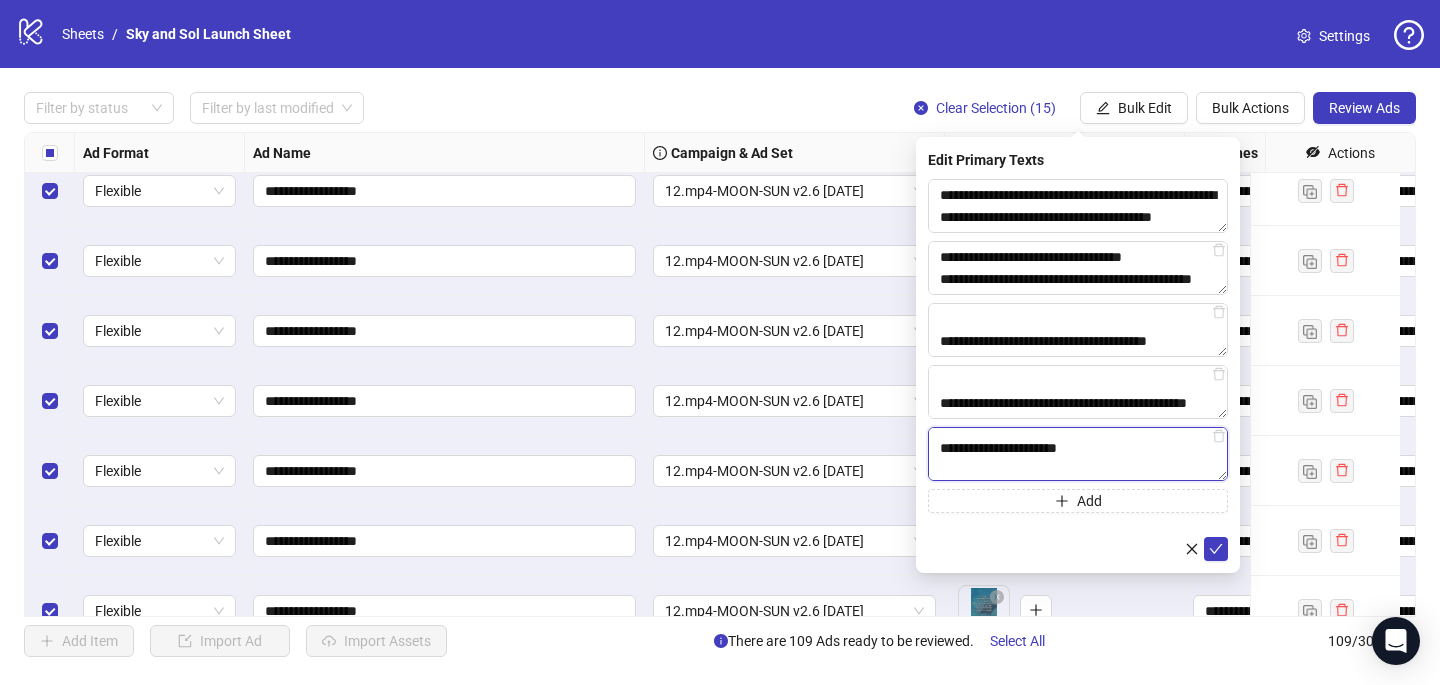 click on "**********" at bounding box center [1078, 454] 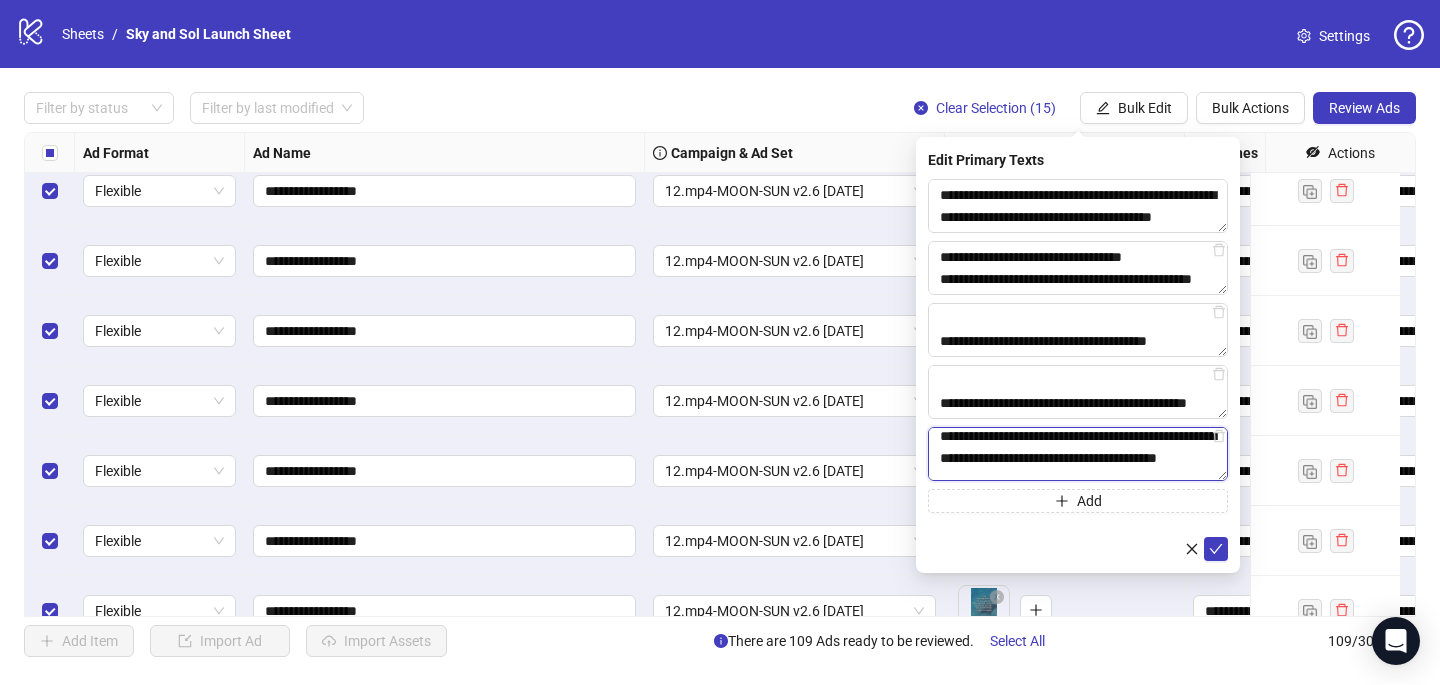 click on "**********" at bounding box center [1078, 454] 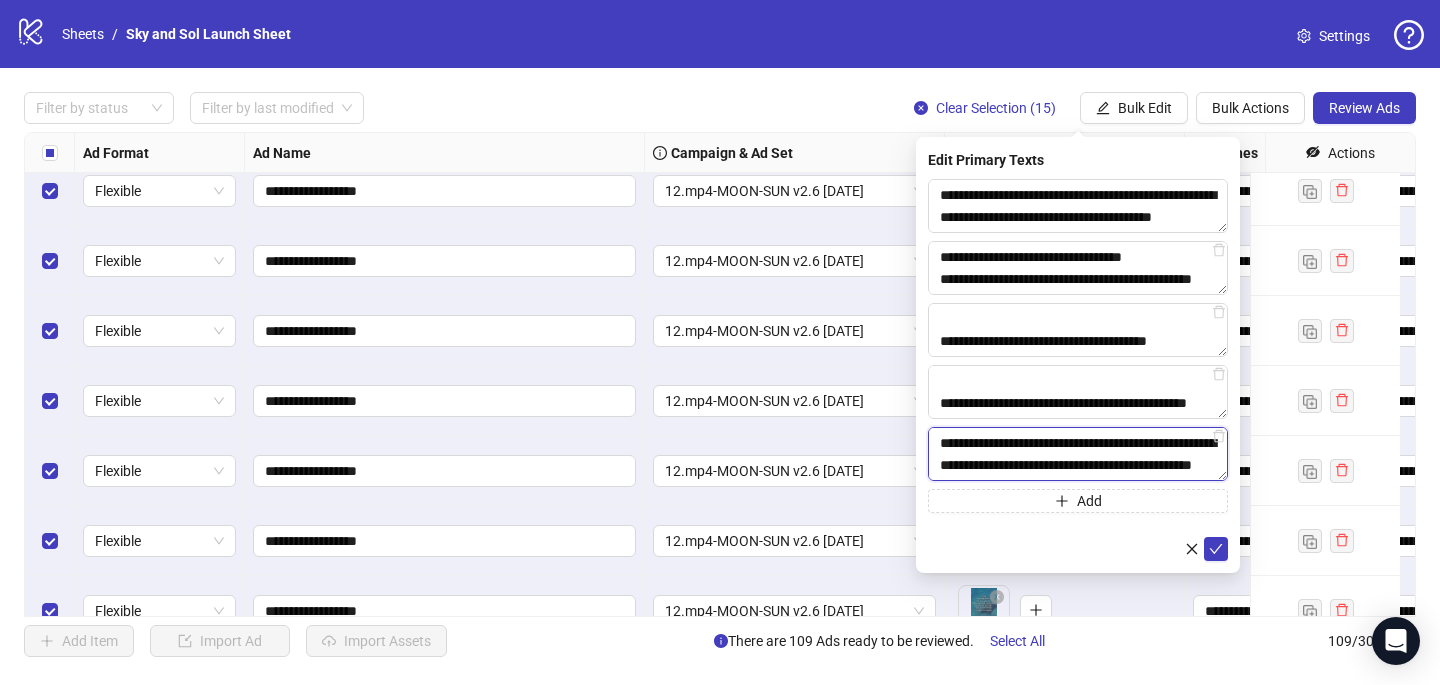 scroll, scrollTop: 660, scrollLeft: 0, axis: vertical 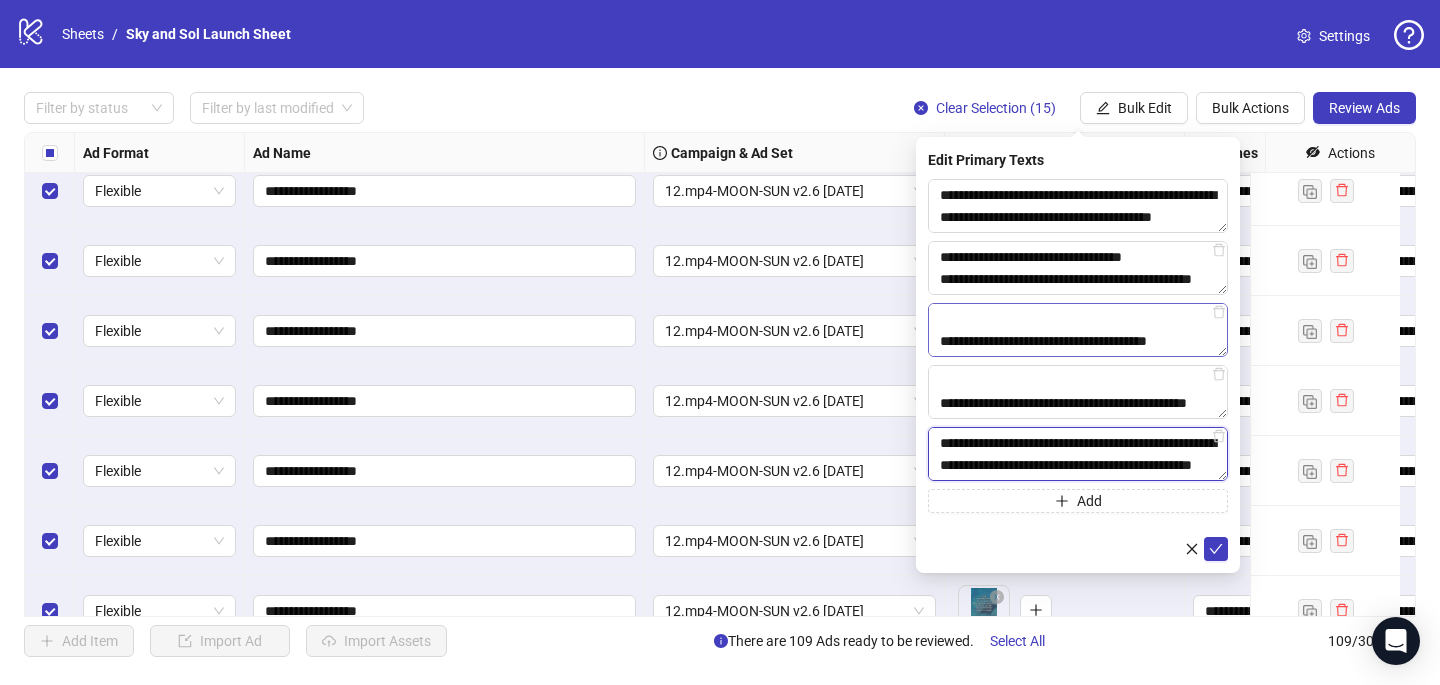 type on "**********" 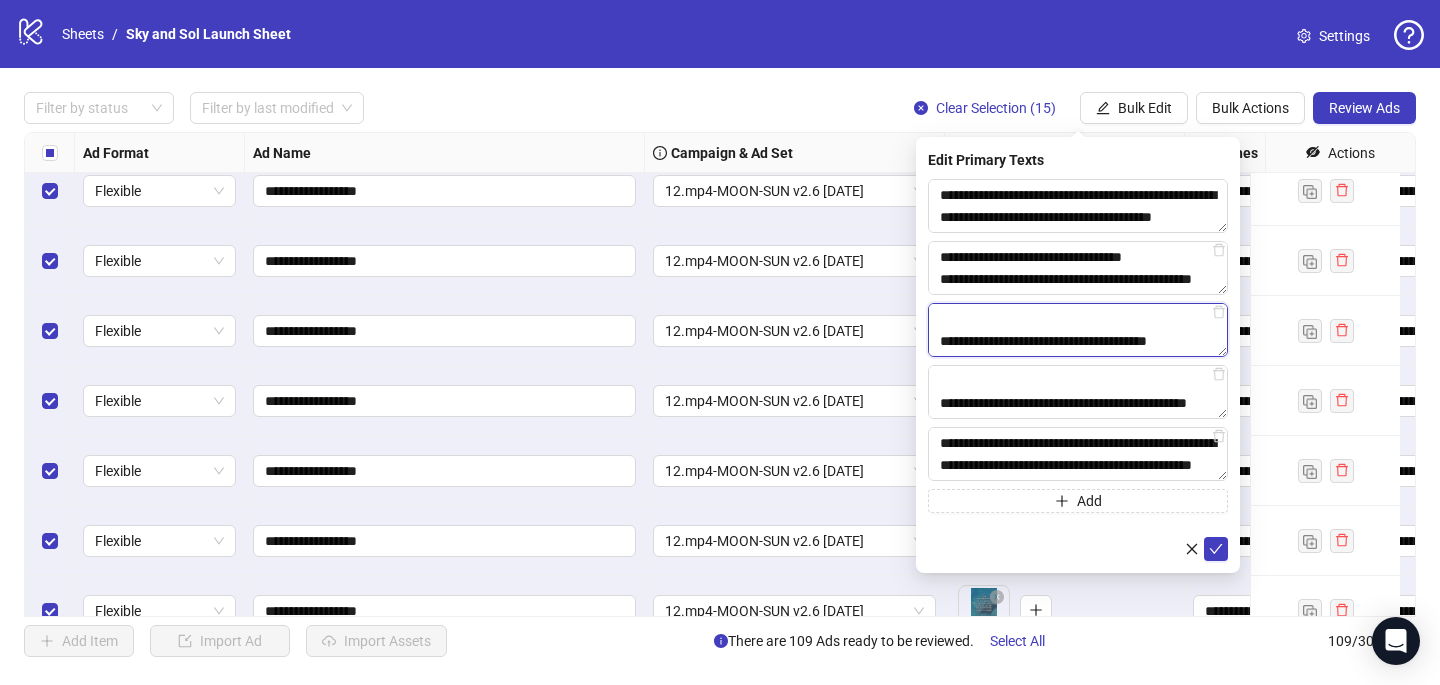 drag, startPoint x: 1201, startPoint y: 338, endPoint x: 918, endPoint y: 342, distance: 283.02826 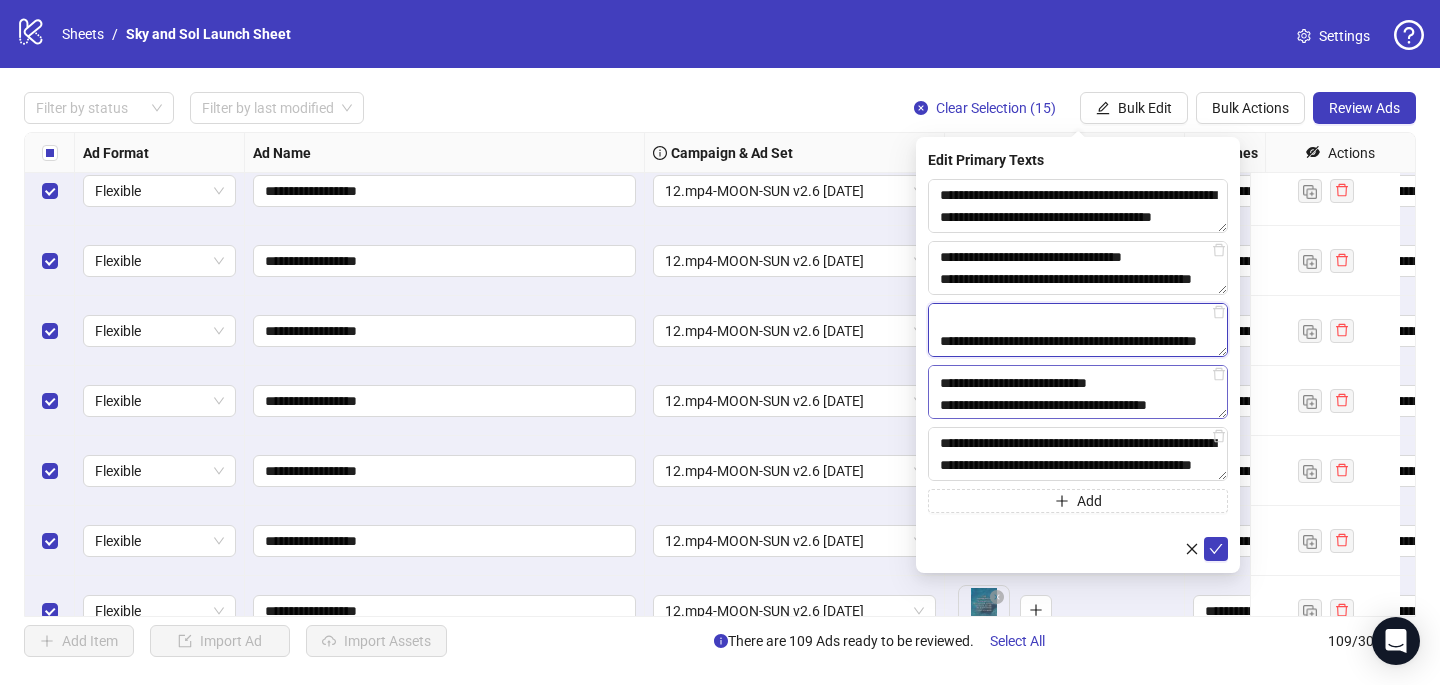 scroll, scrollTop: 6, scrollLeft: 0, axis: vertical 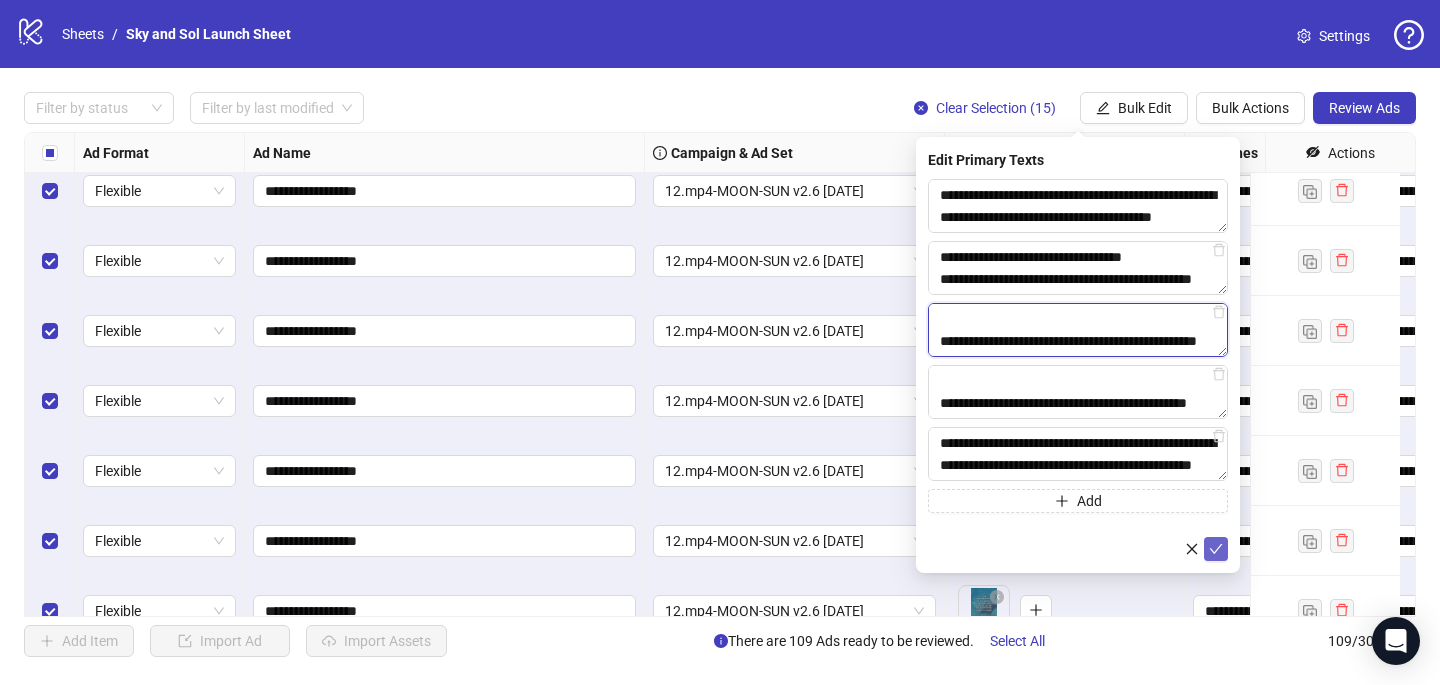 type on "**********" 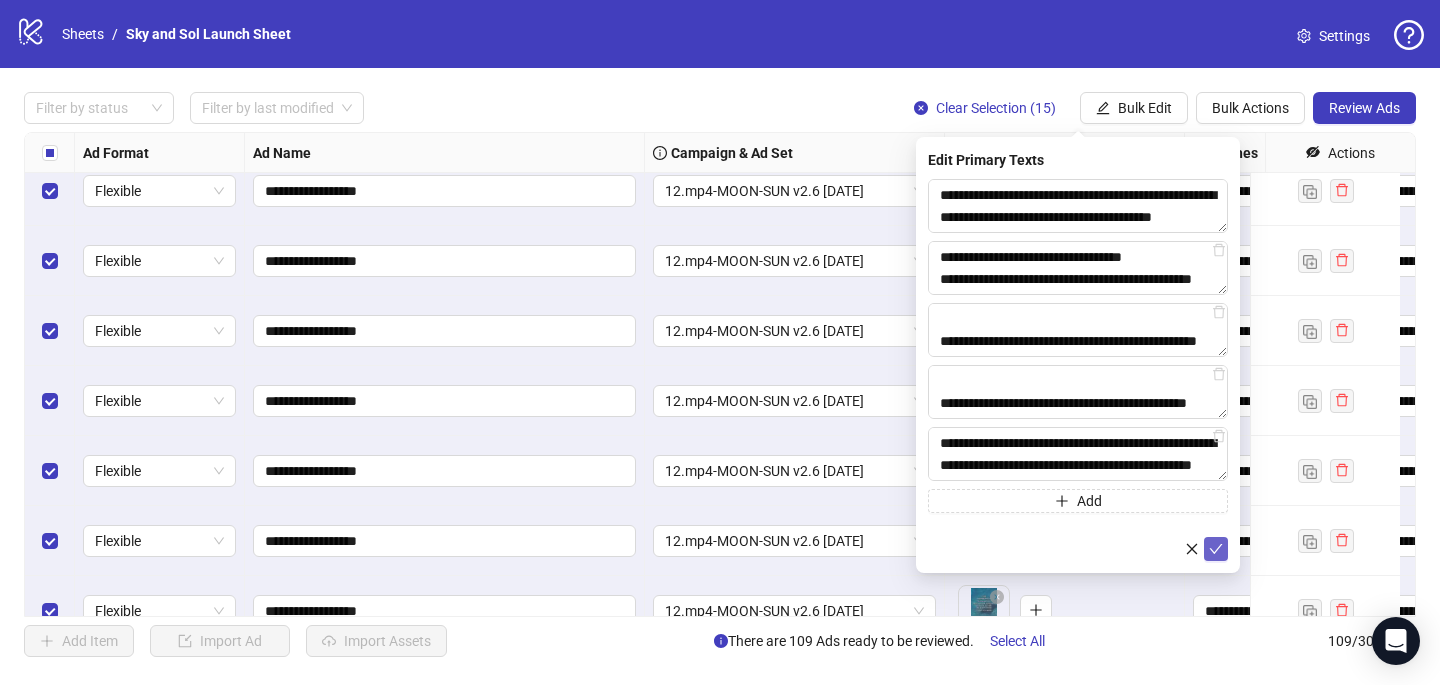 click 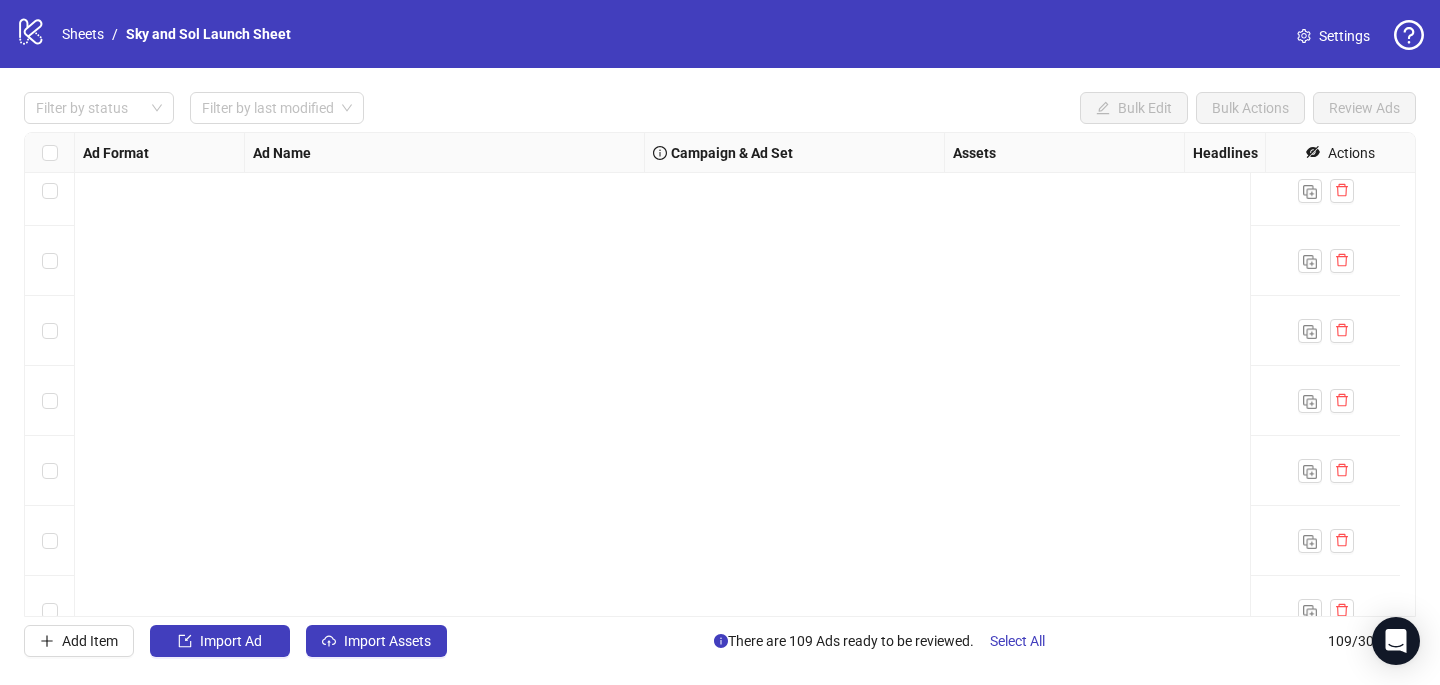 scroll, scrollTop: 0, scrollLeft: 0, axis: both 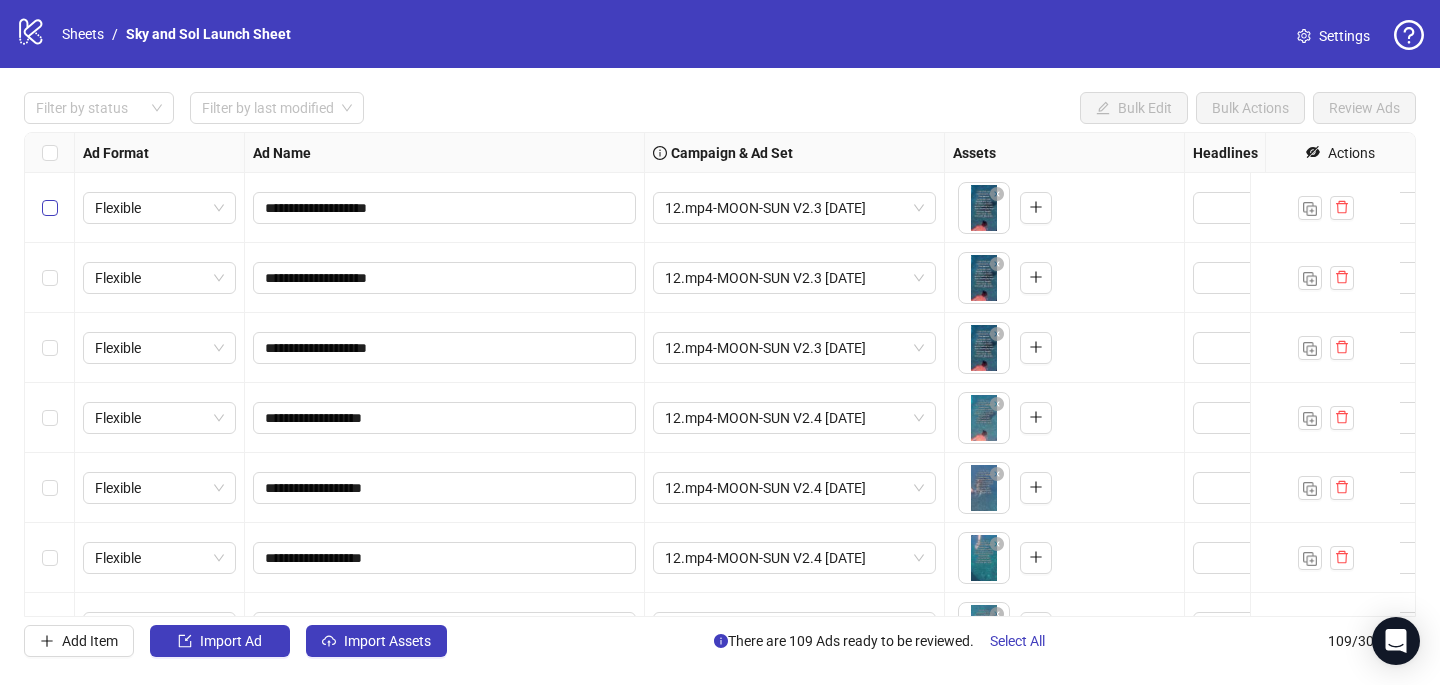 click at bounding box center [50, 208] 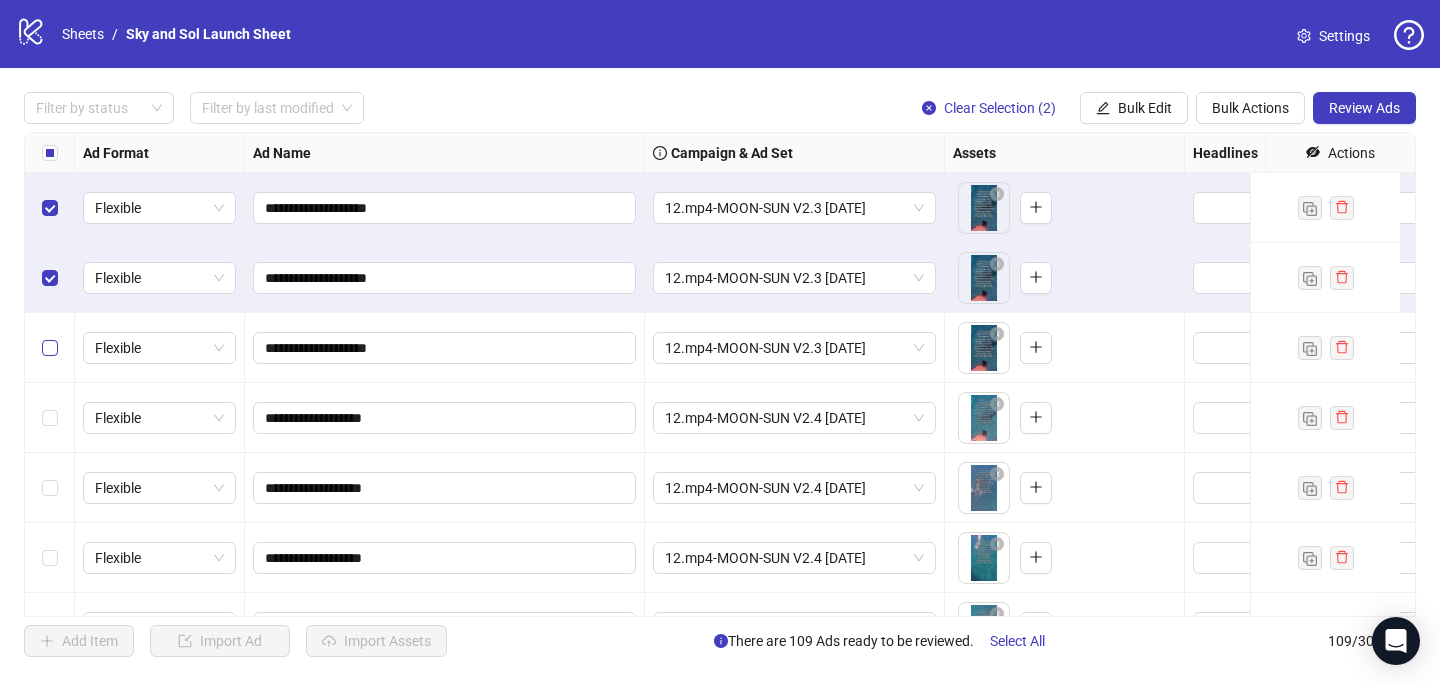click at bounding box center [50, 348] 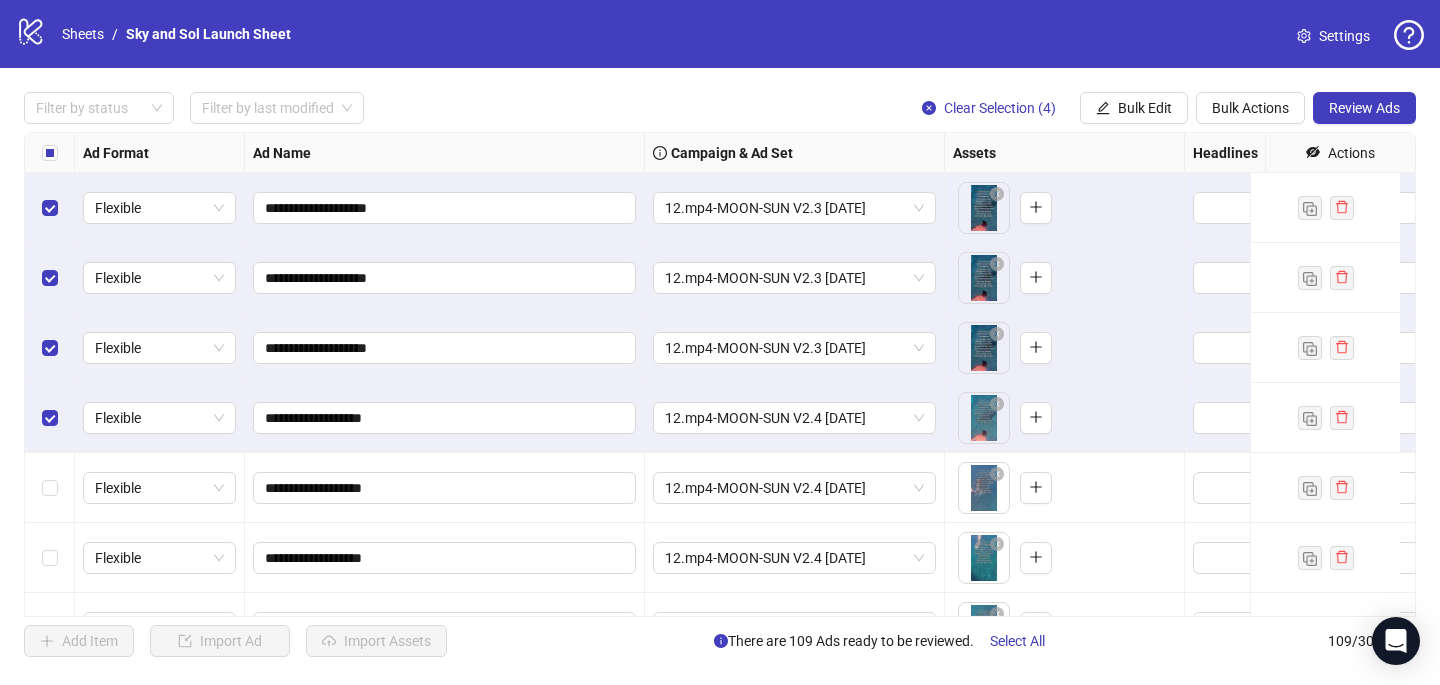 scroll, scrollTop: 70, scrollLeft: 0, axis: vertical 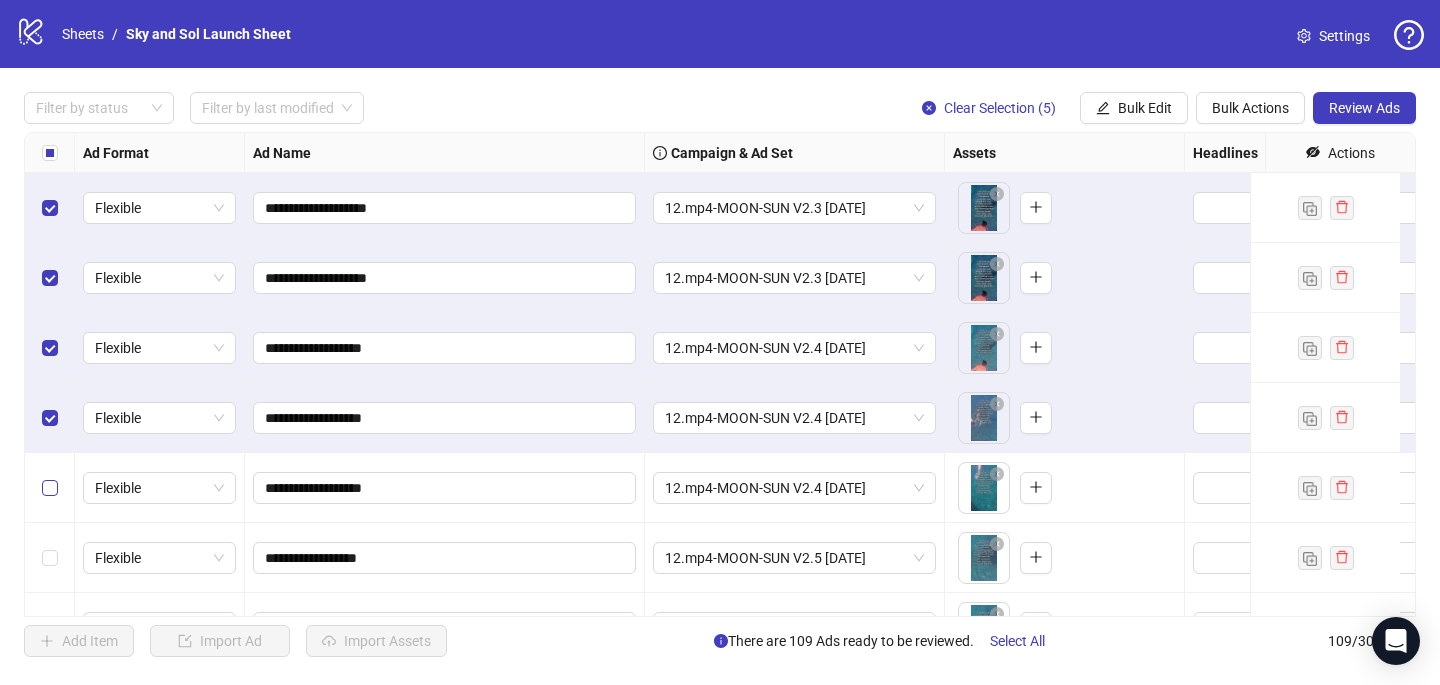 click at bounding box center [50, 488] 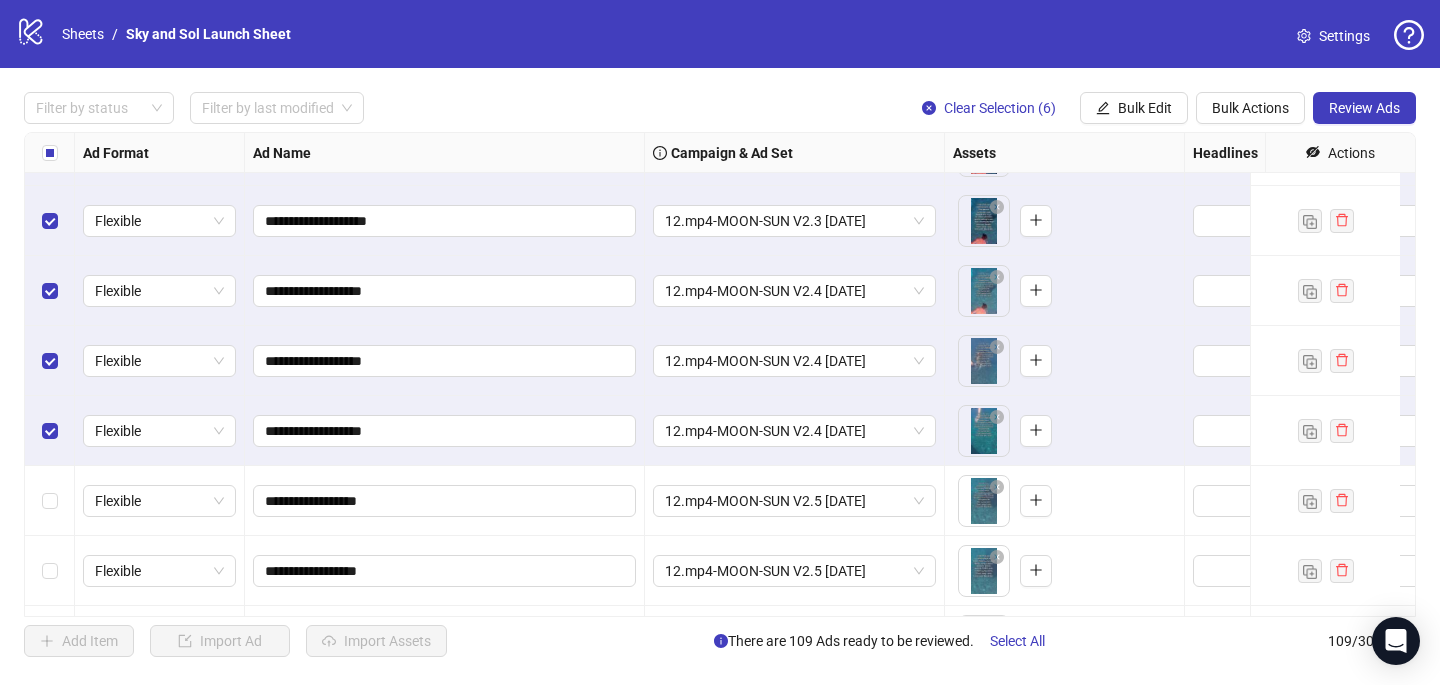 scroll, scrollTop: 198, scrollLeft: 0, axis: vertical 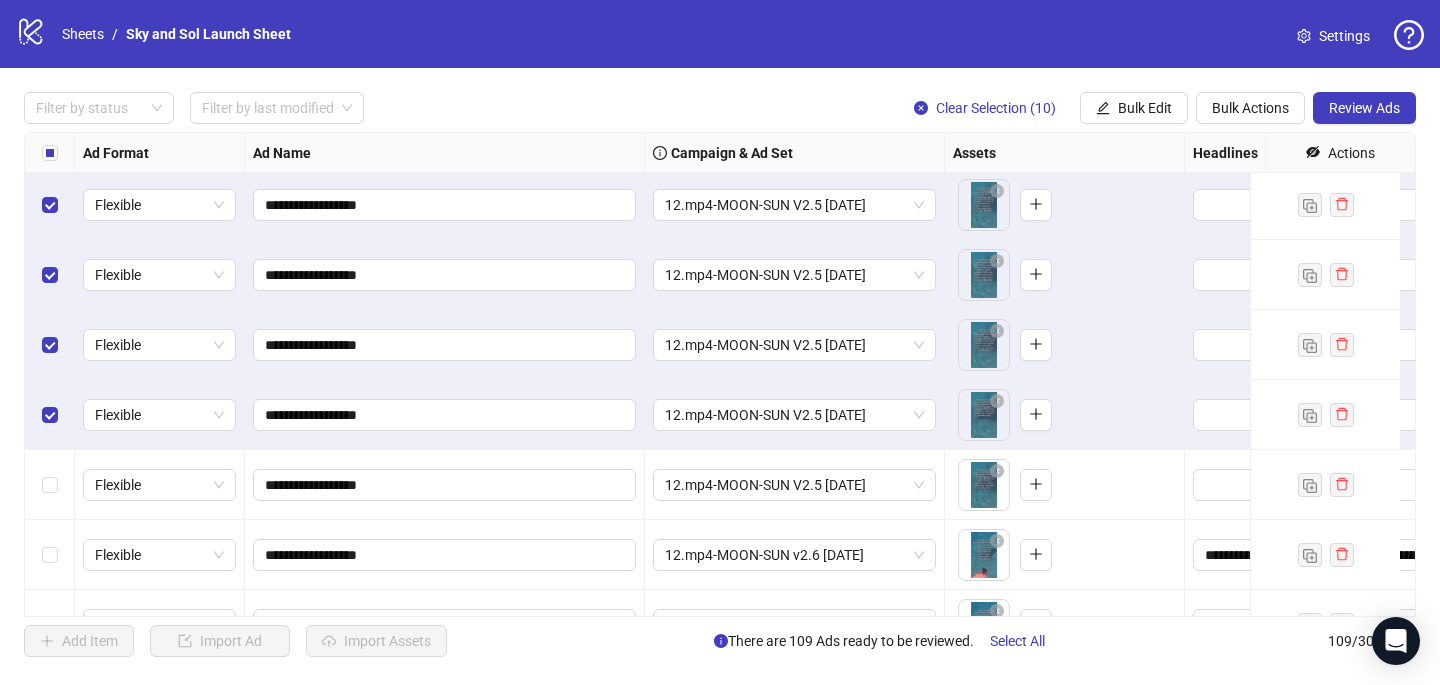 click at bounding box center [50, 485] 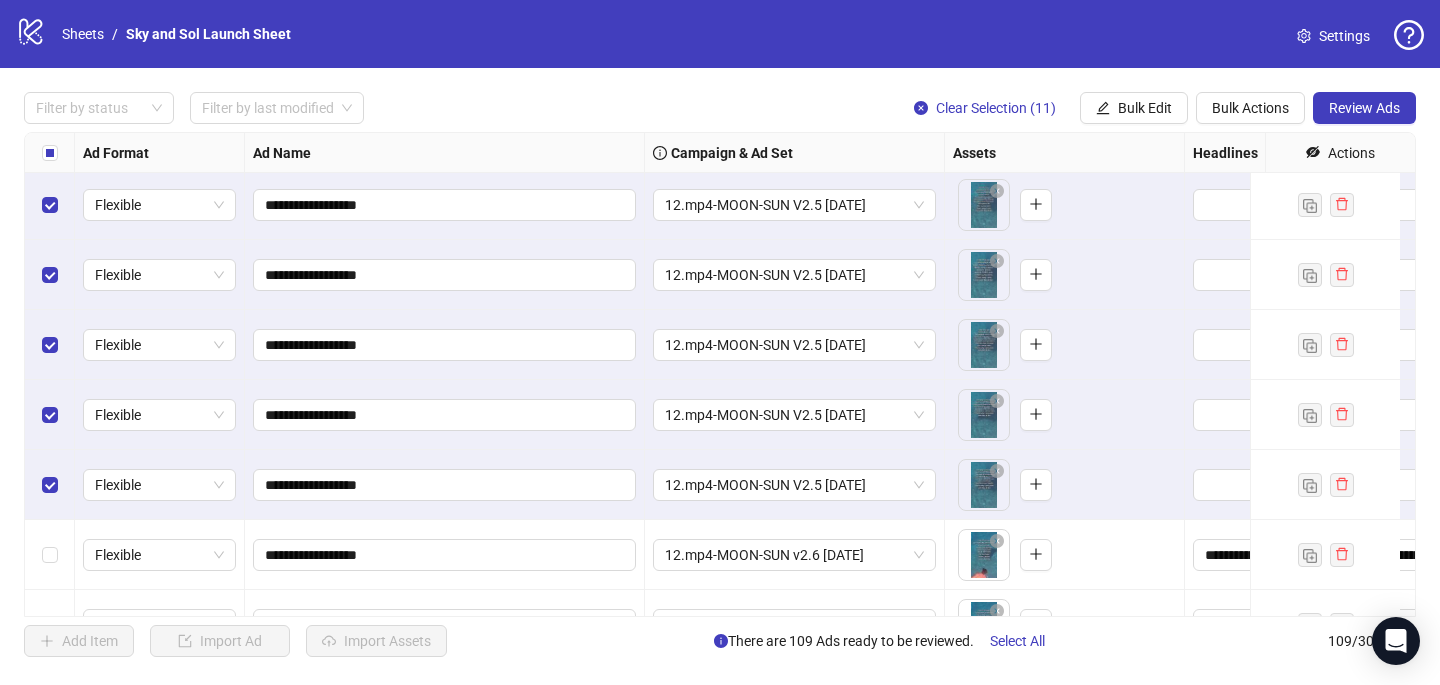 scroll, scrollTop: 535, scrollLeft: 0, axis: vertical 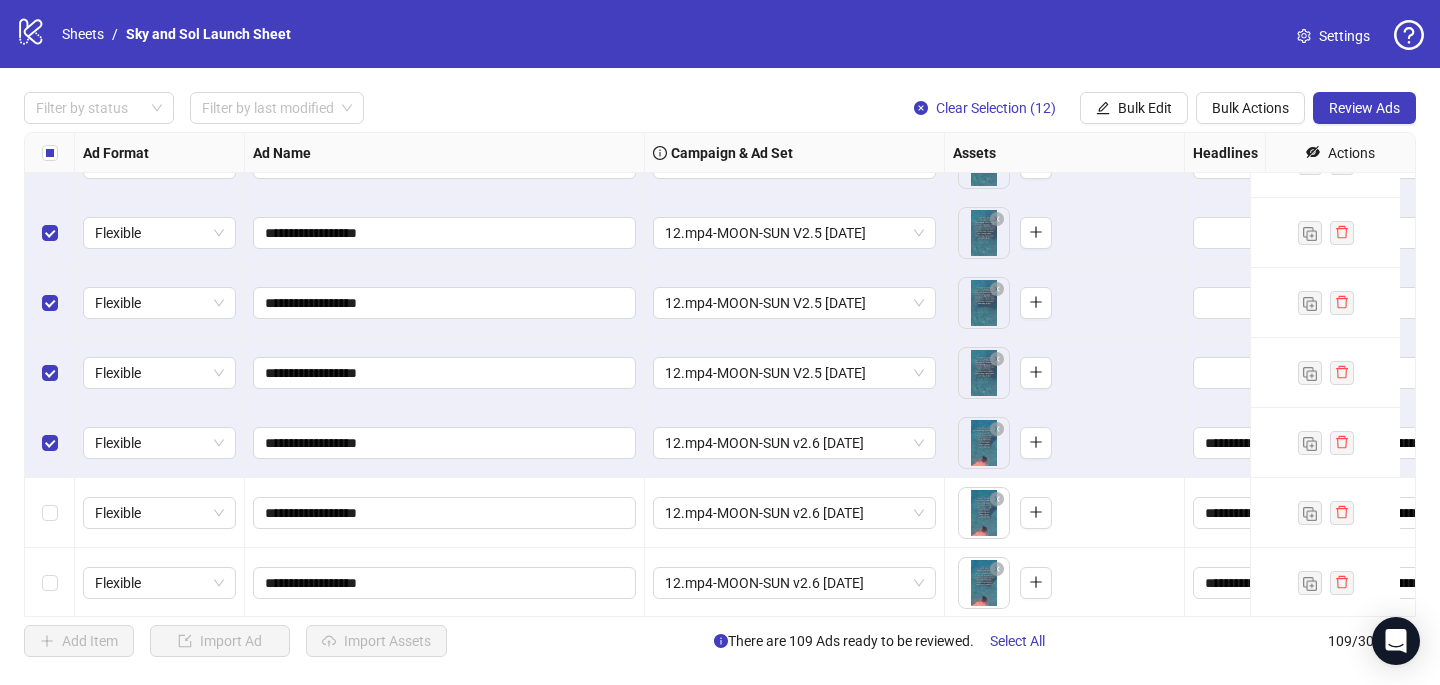 click at bounding box center [50, 513] 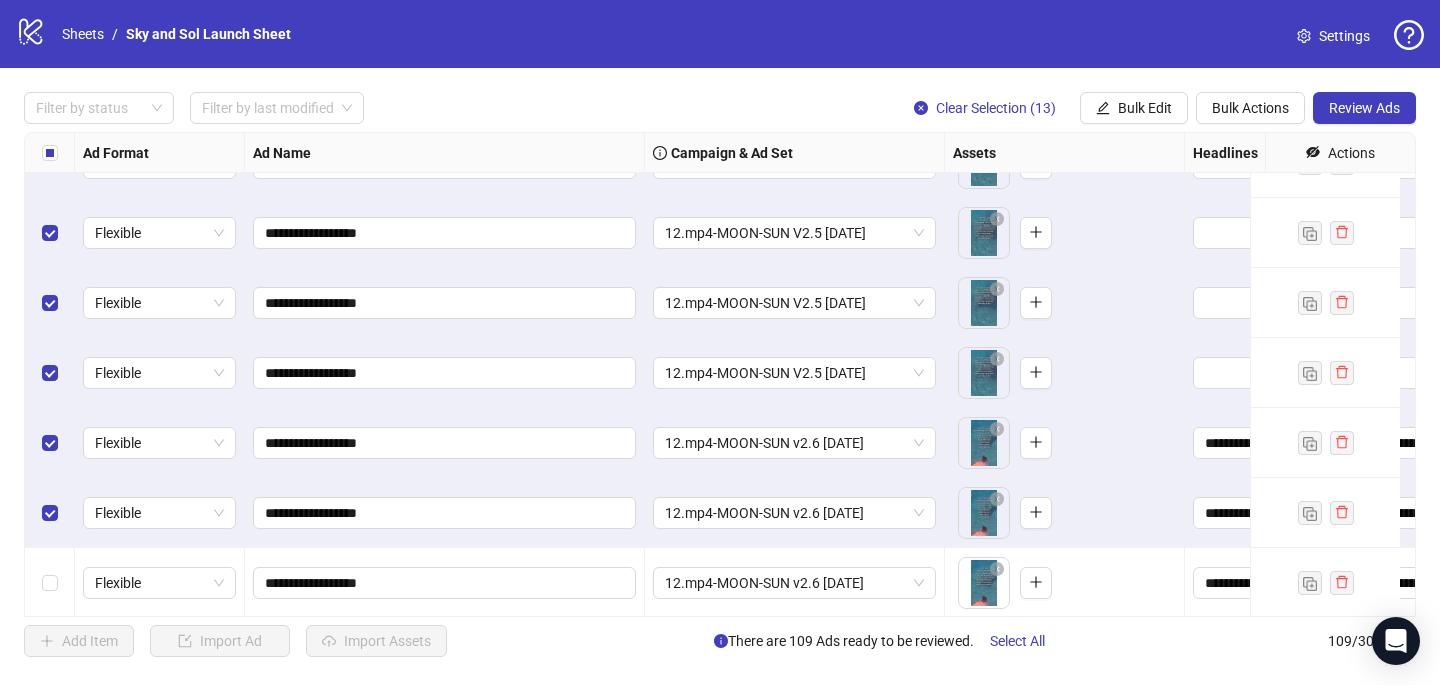 scroll, scrollTop: 649, scrollLeft: 0, axis: vertical 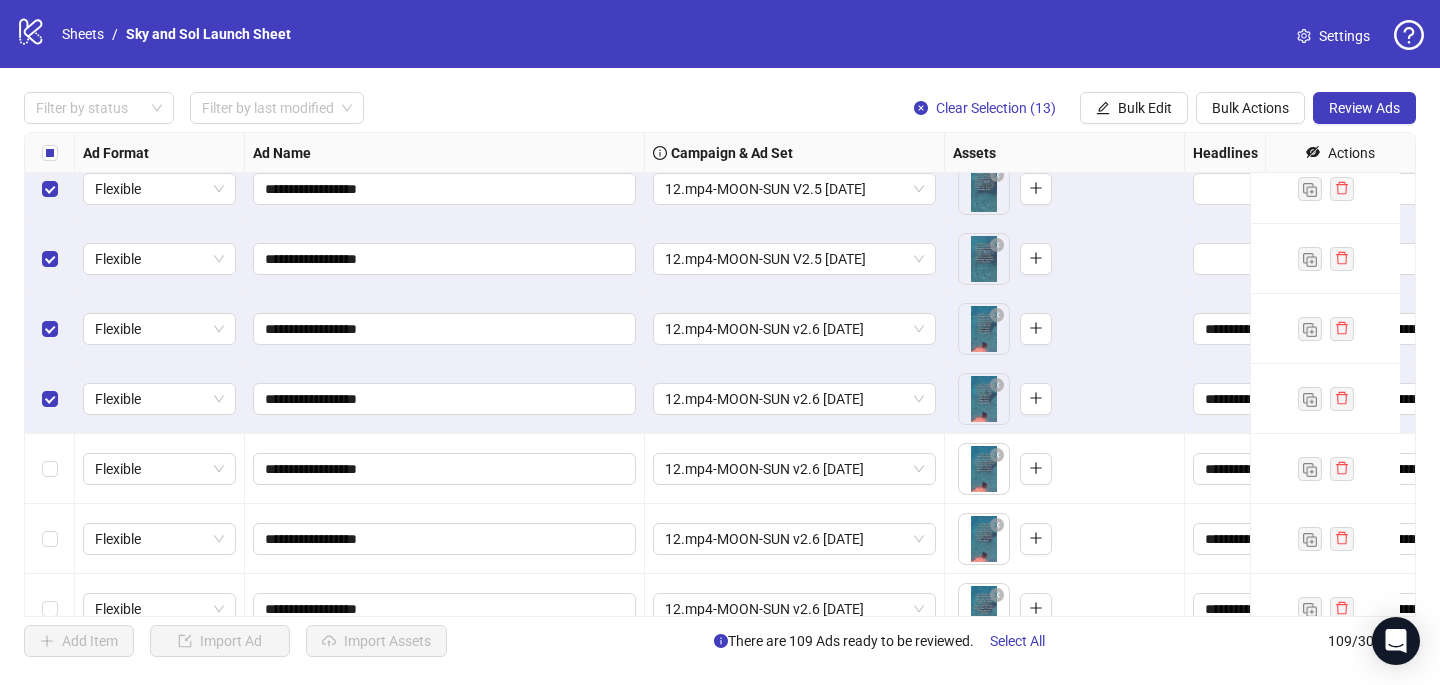 click at bounding box center (50, 469) 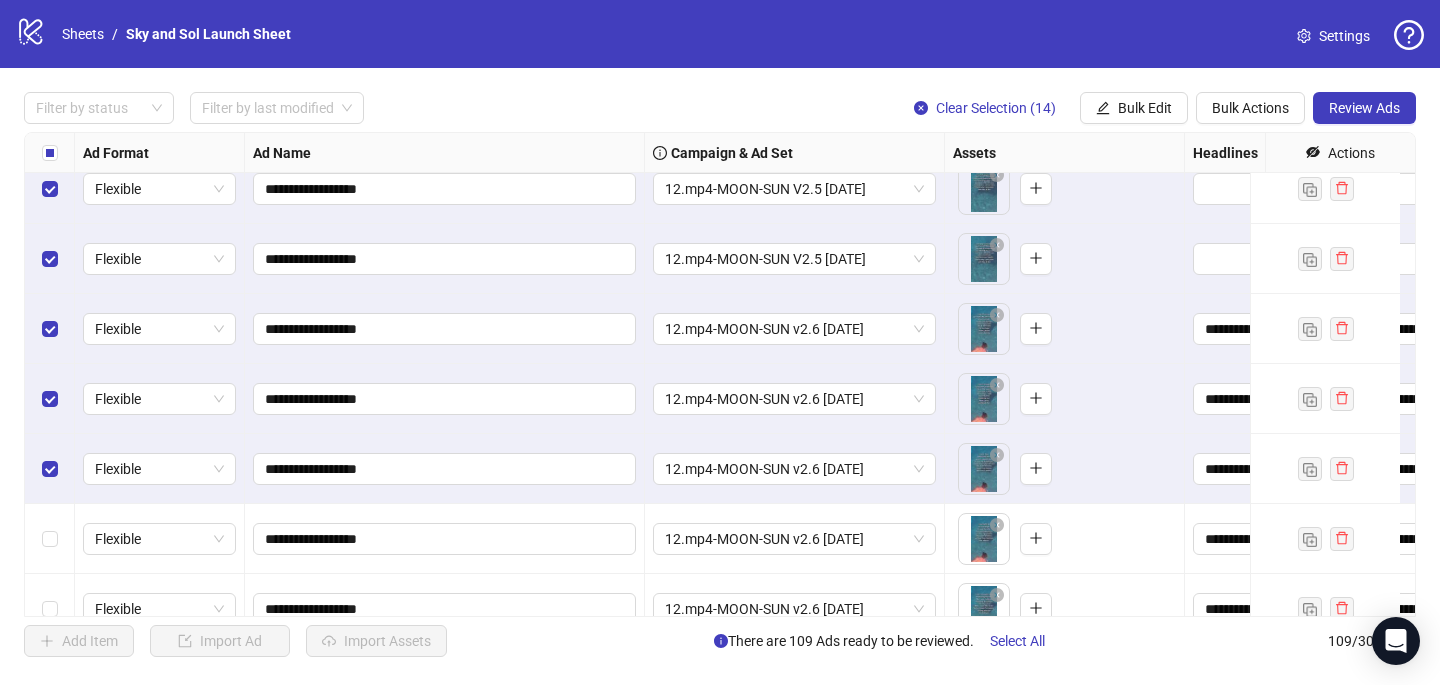 click at bounding box center (50, 539) 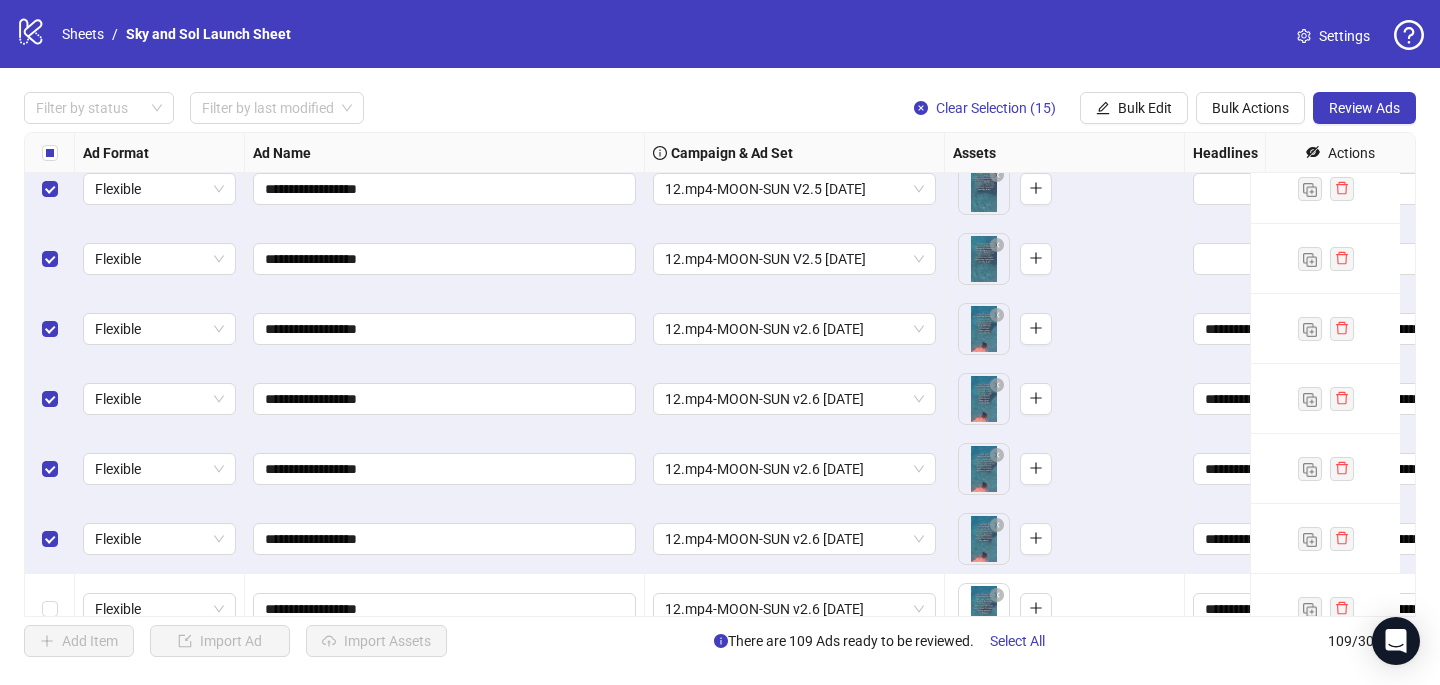 scroll, scrollTop: 653, scrollLeft: 0, axis: vertical 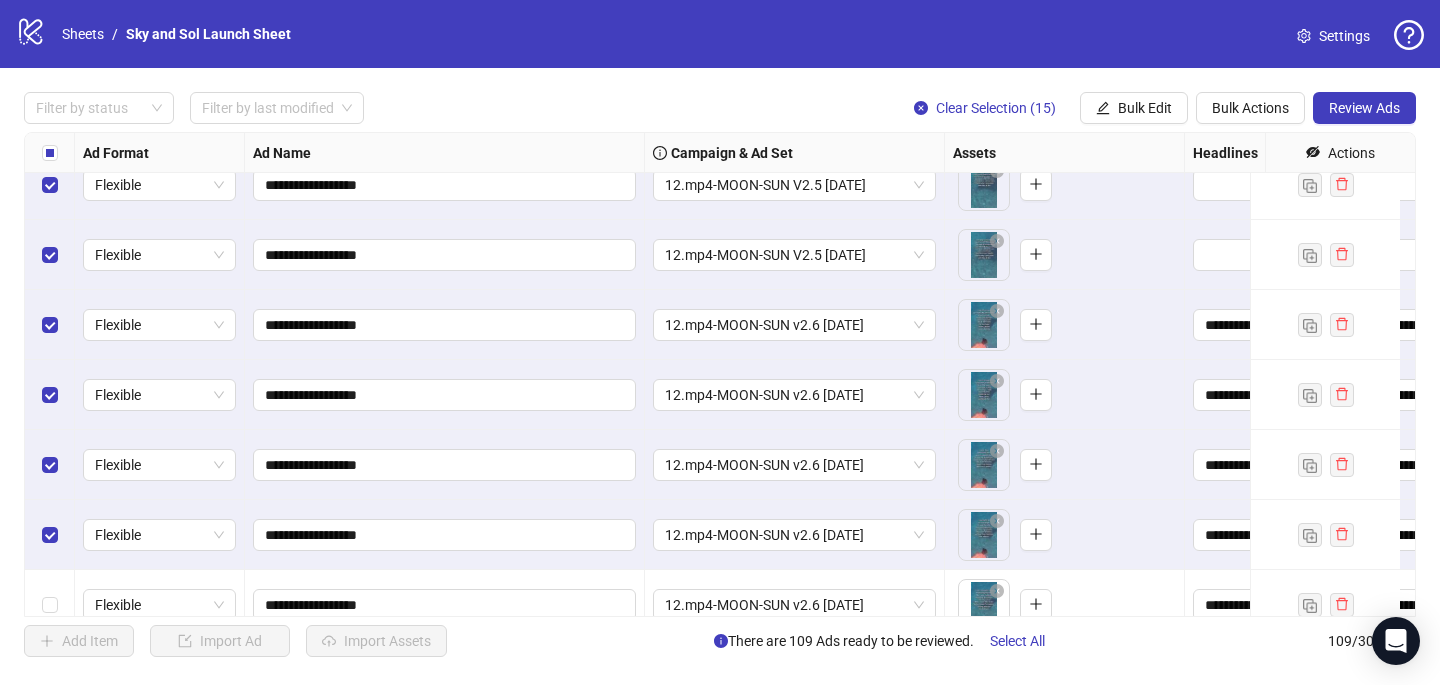 click at bounding box center [50, 535] 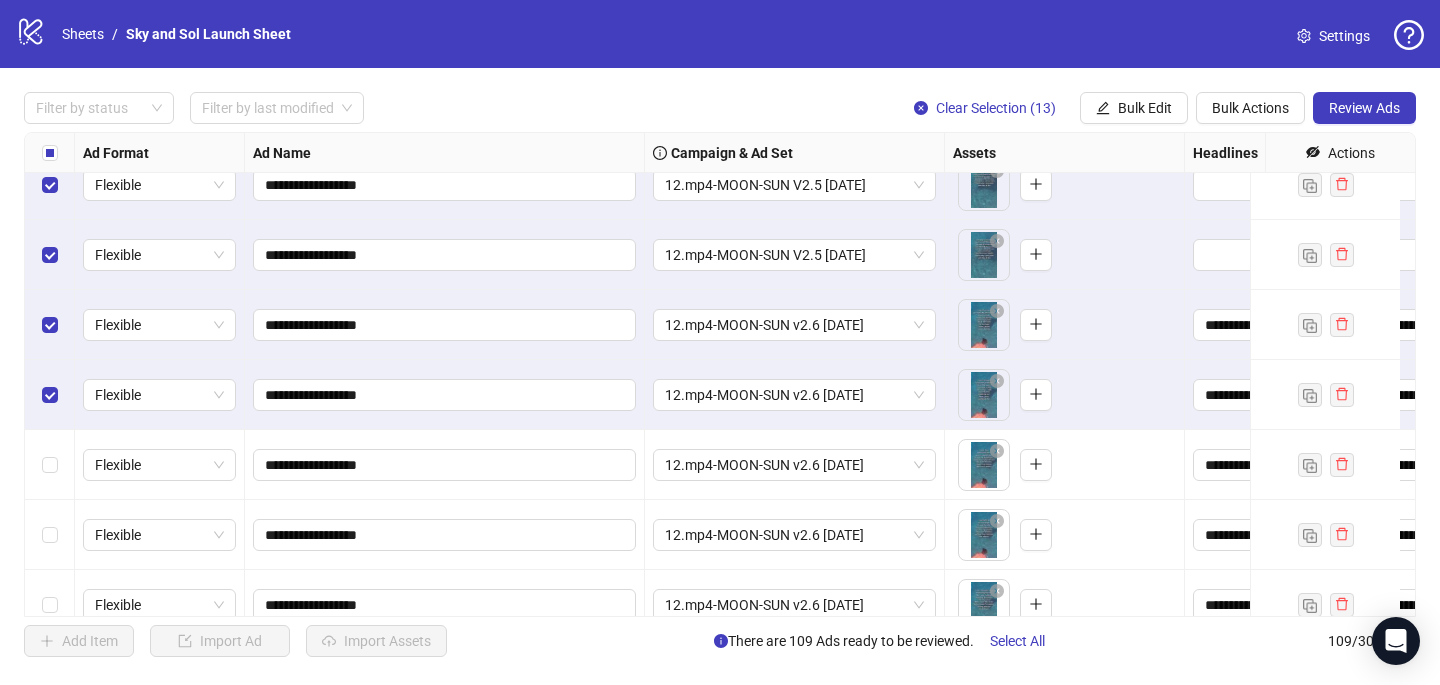 click at bounding box center (50, 395) 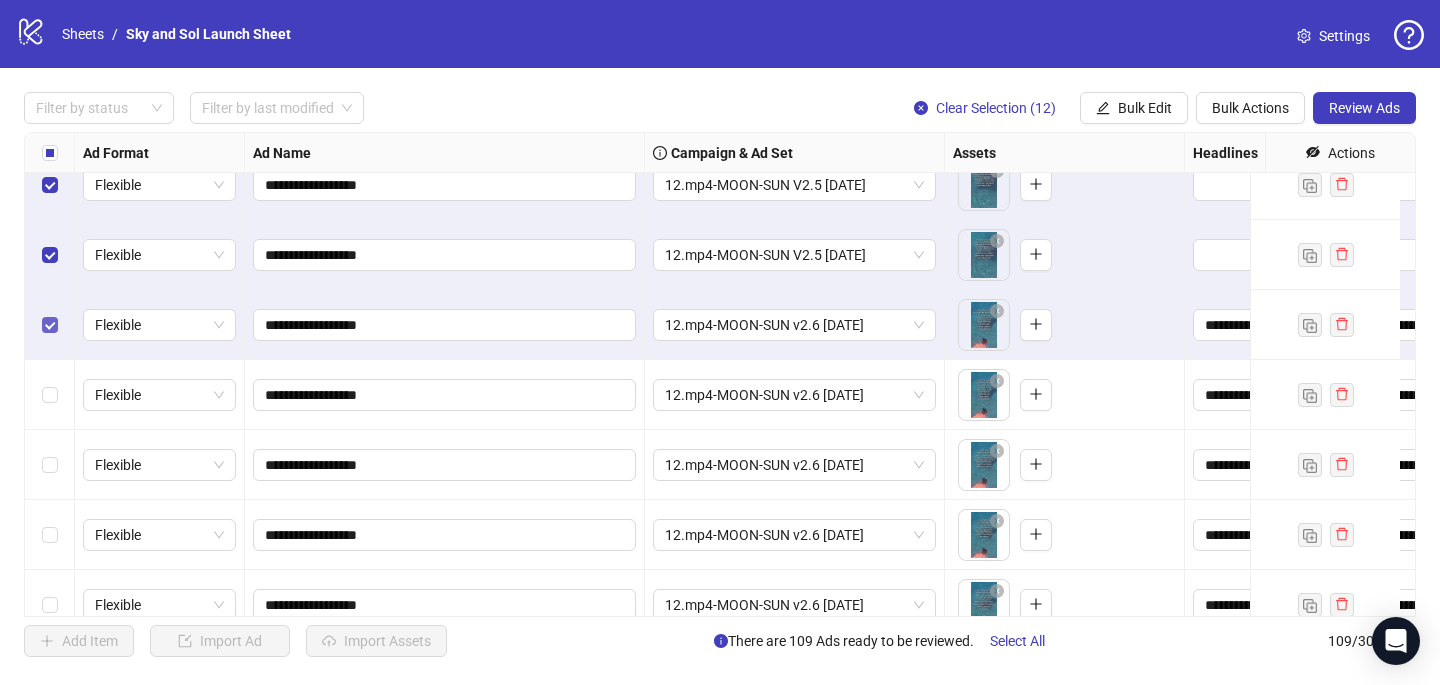 click at bounding box center (50, 325) 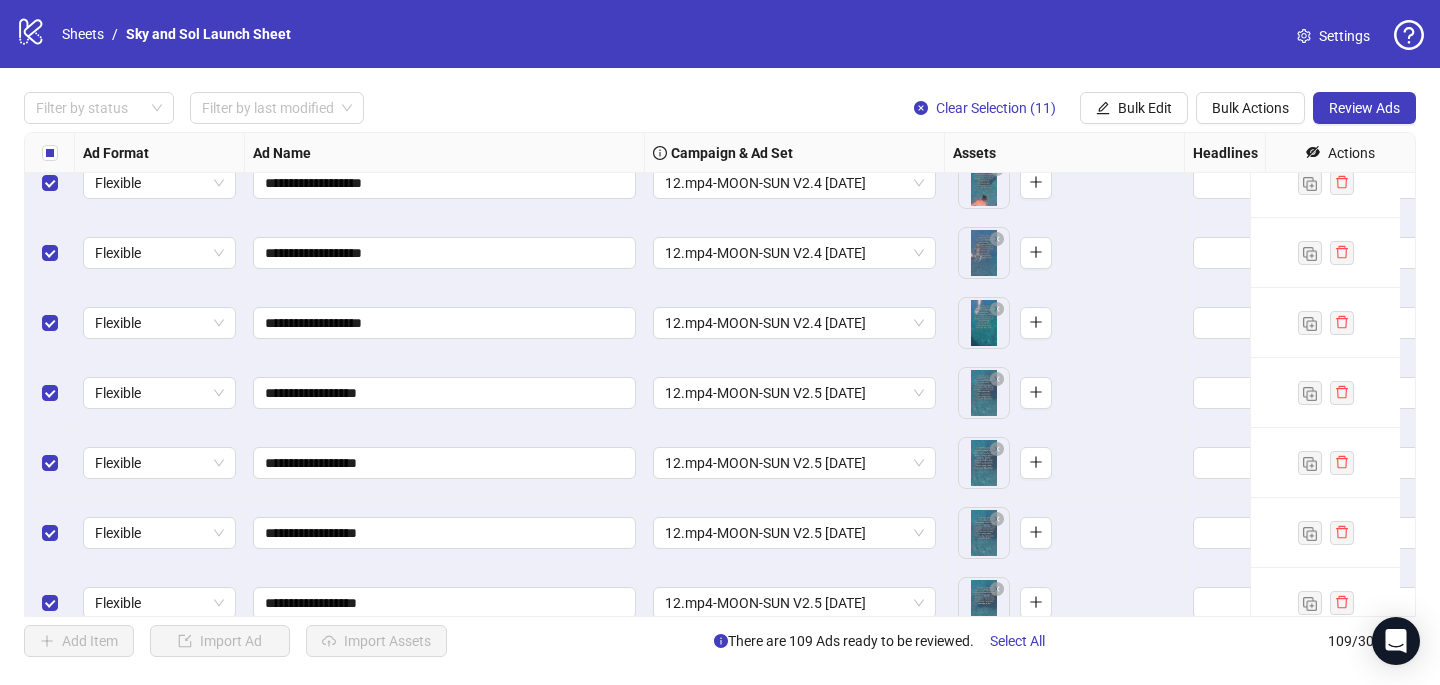 scroll, scrollTop: 0, scrollLeft: 0, axis: both 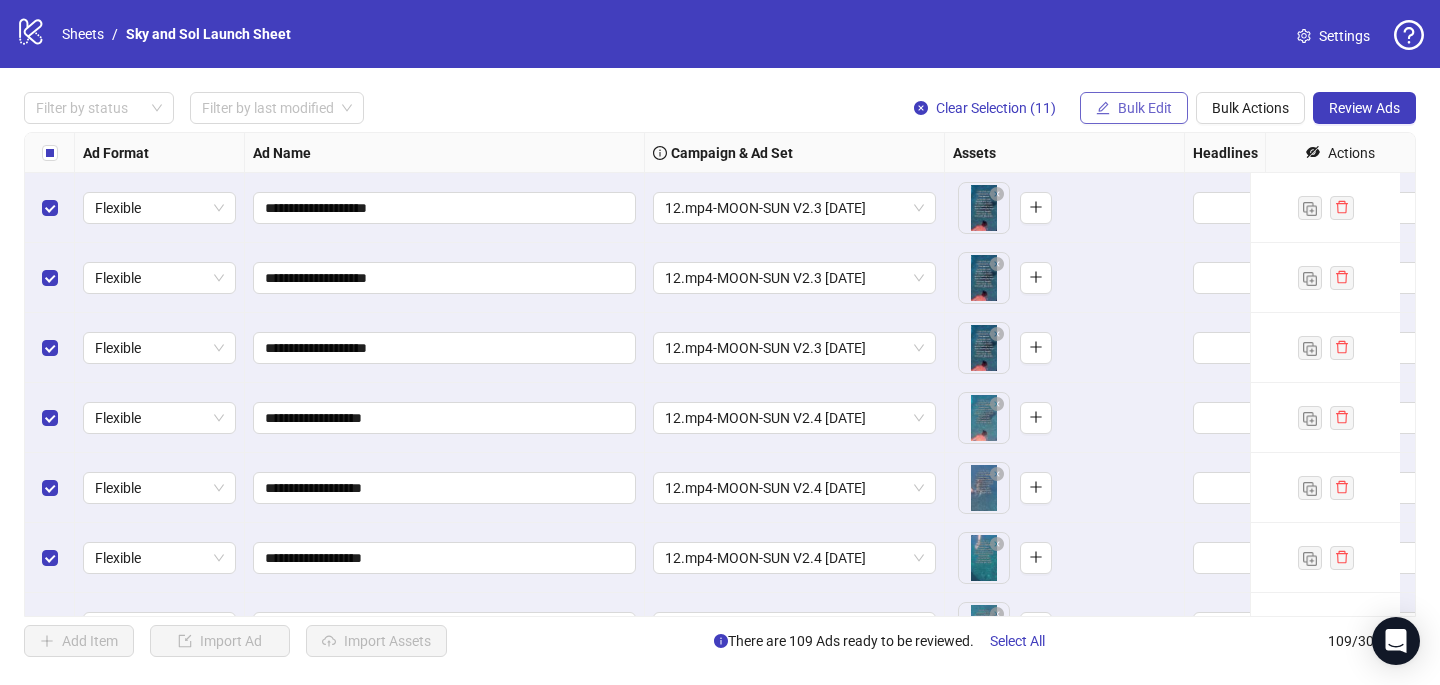 click on "Bulk Edit" at bounding box center [1134, 108] 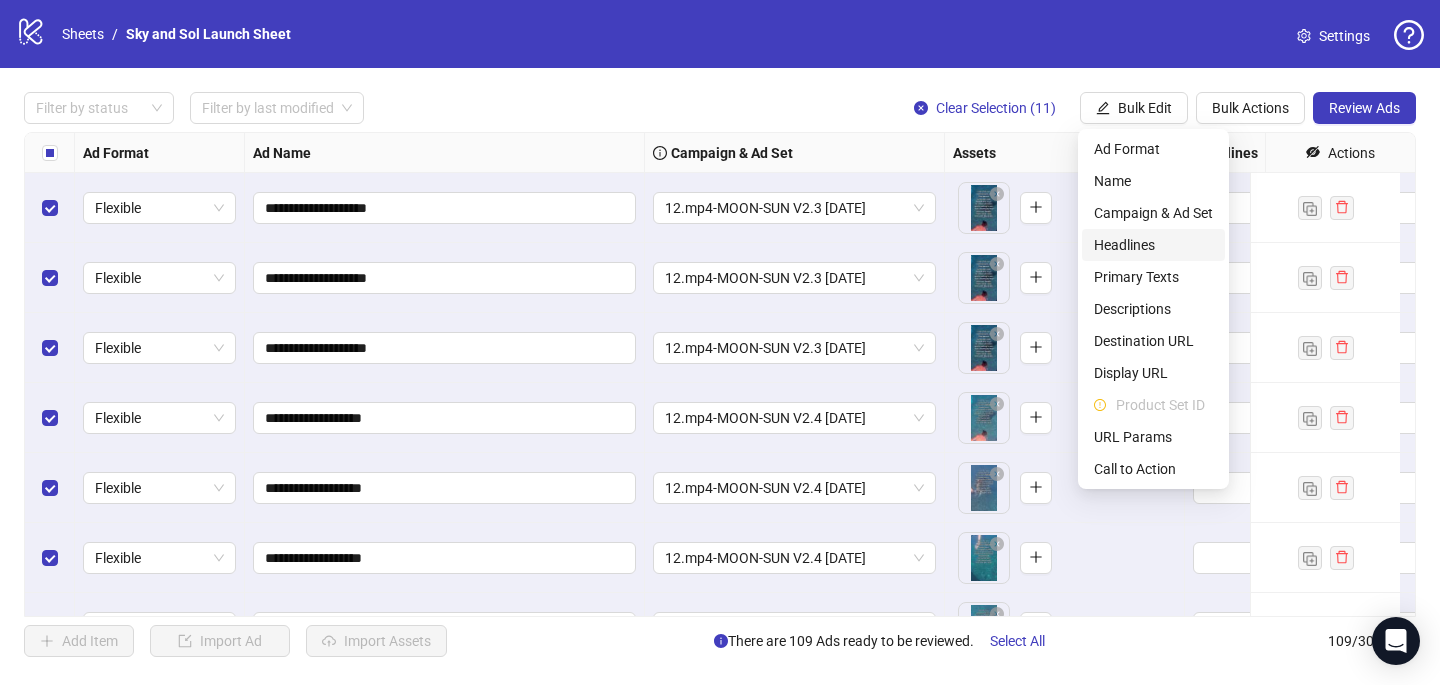 click on "Headlines" at bounding box center (1153, 245) 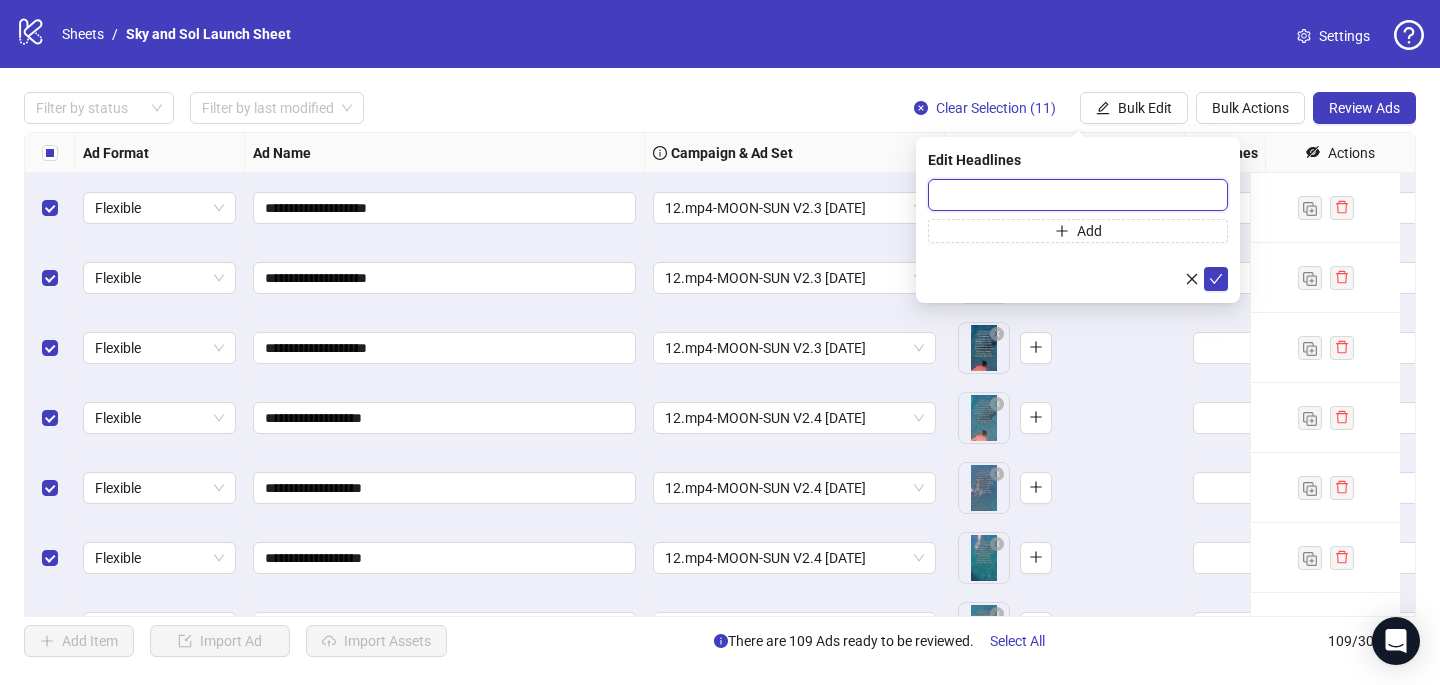 click at bounding box center (1078, 195) 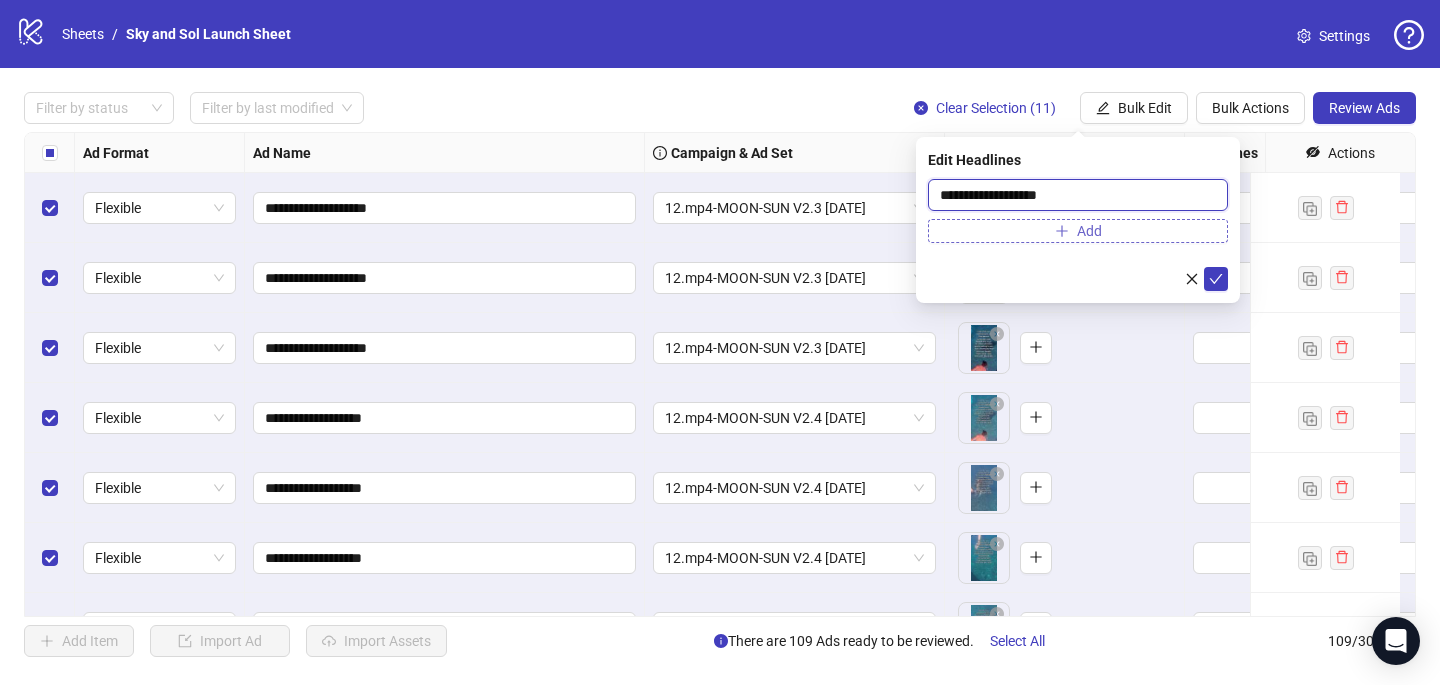 type on "**********" 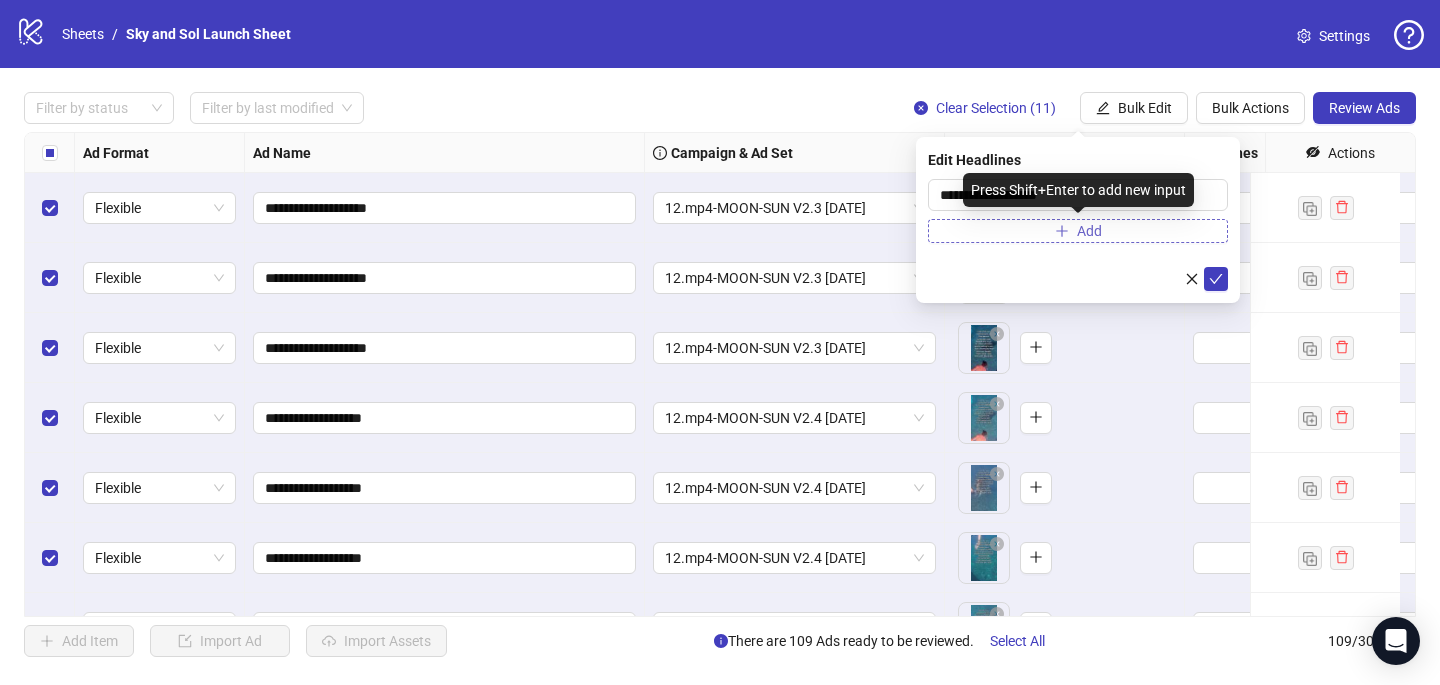 click on "Add" at bounding box center (1078, 231) 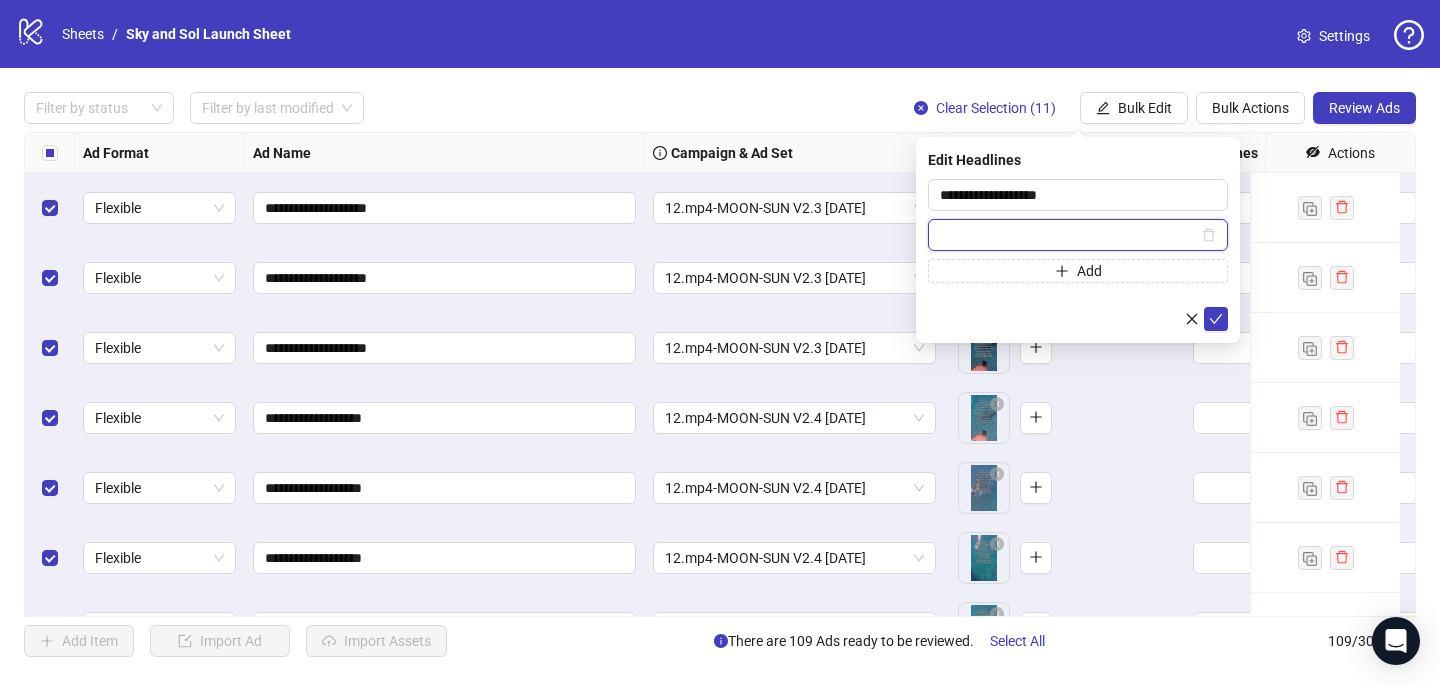 paste on "**********" 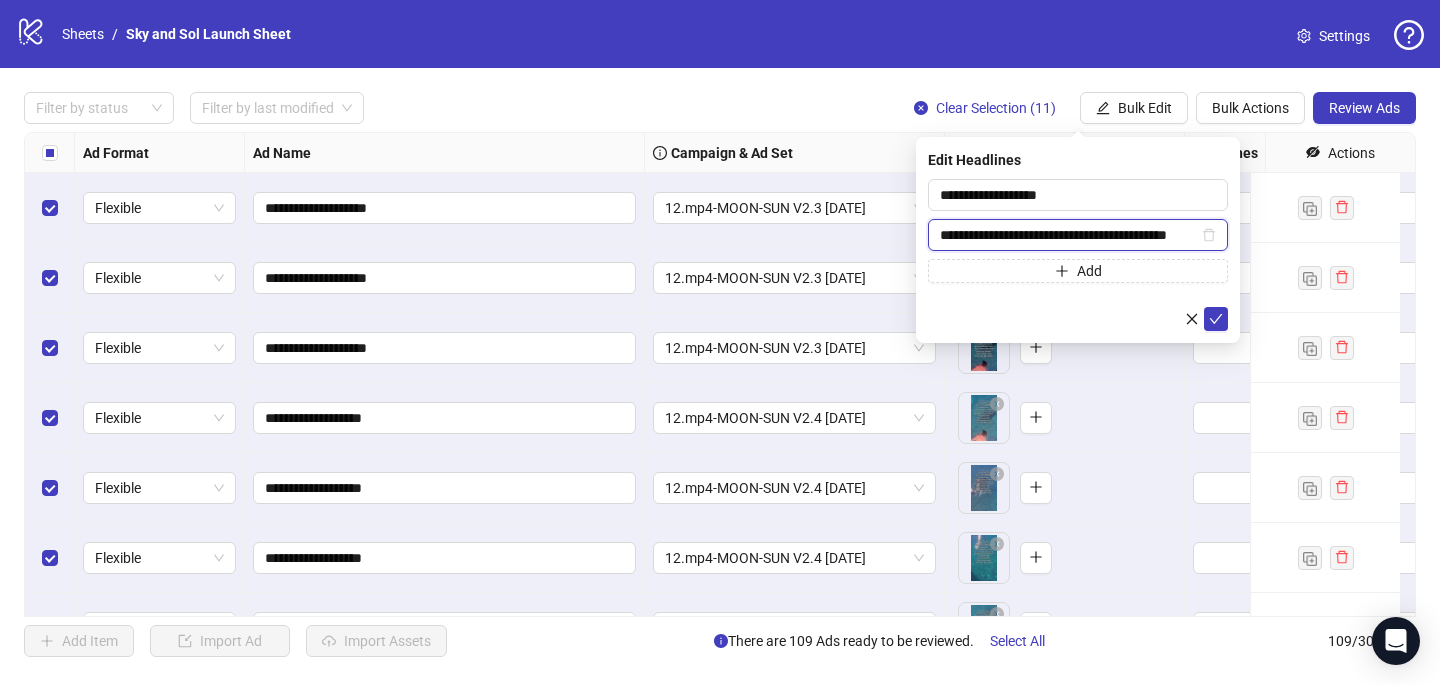 scroll, scrollTop: 0, scrollLeft: 32, axis: horizontal 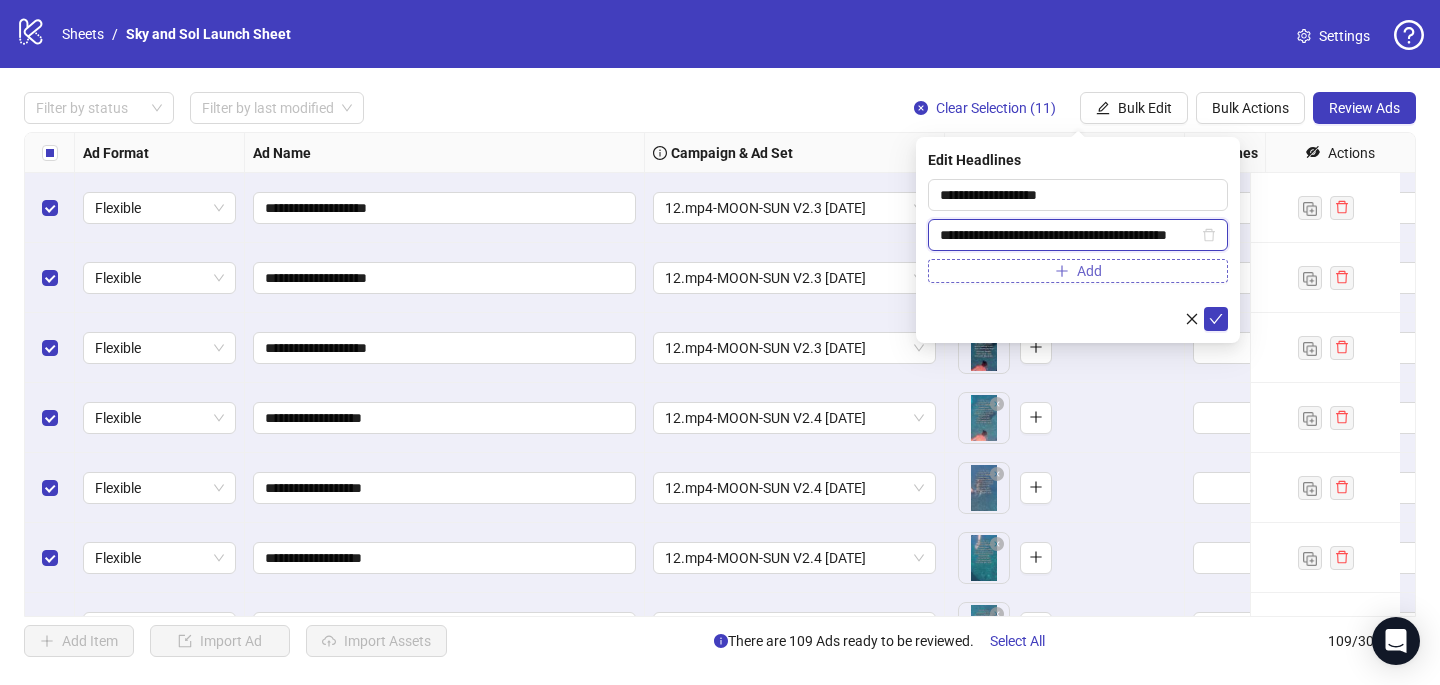 type on "**********" 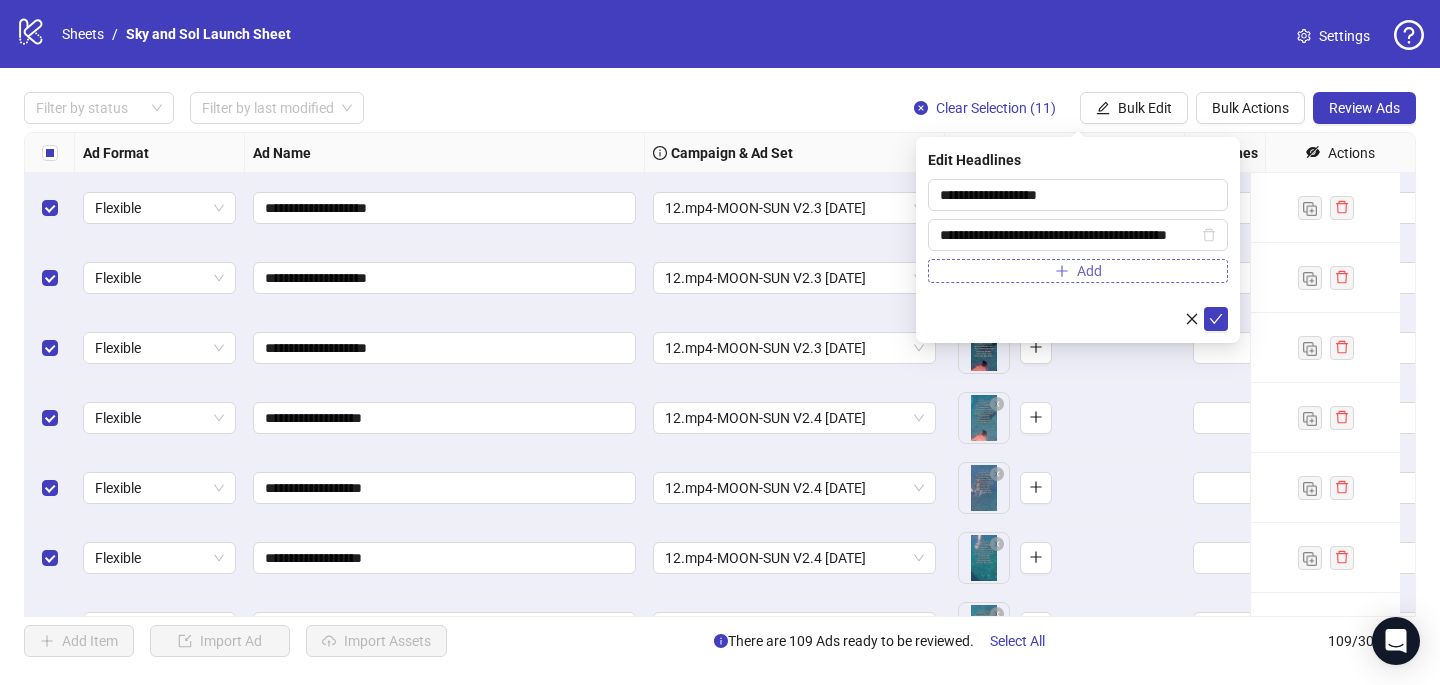 click on "Add" at bounding box center [1078, 271] 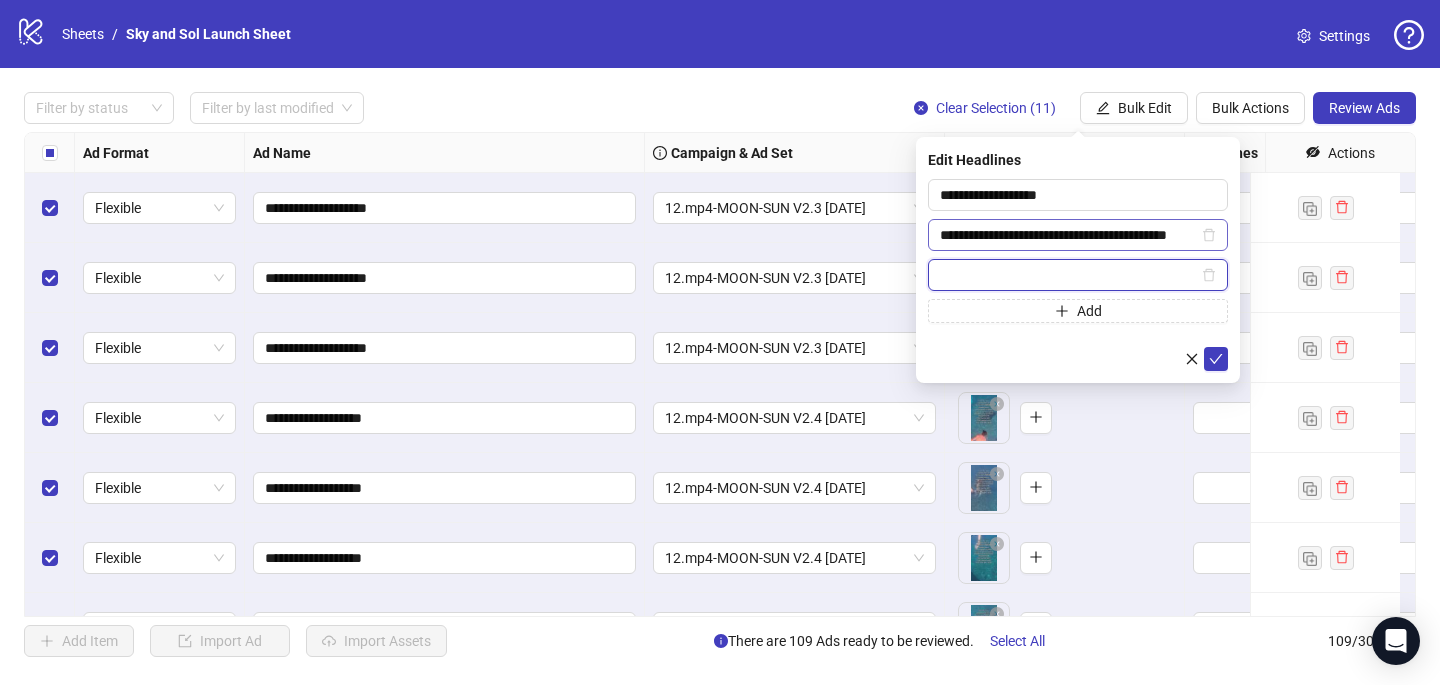 paste on "**********" 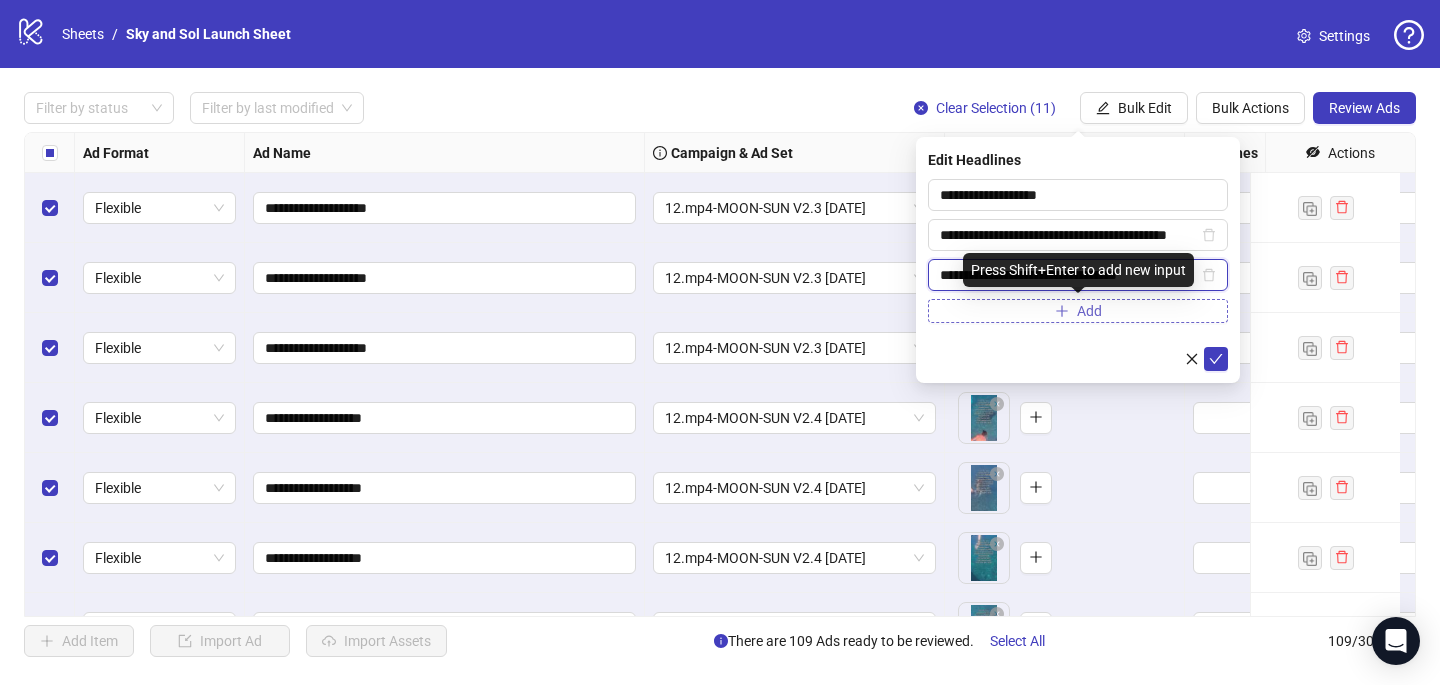 type on "**********" 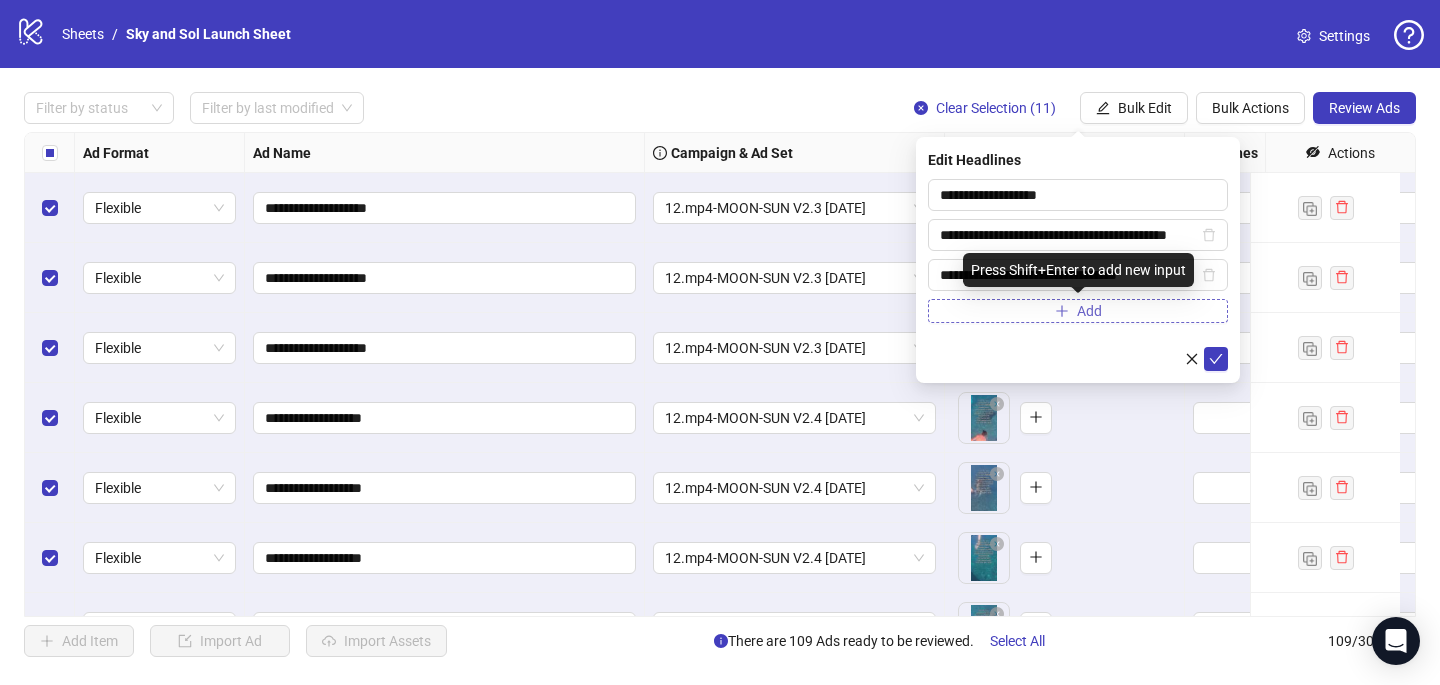 click on "Add" at bounding box center [1089, 311] 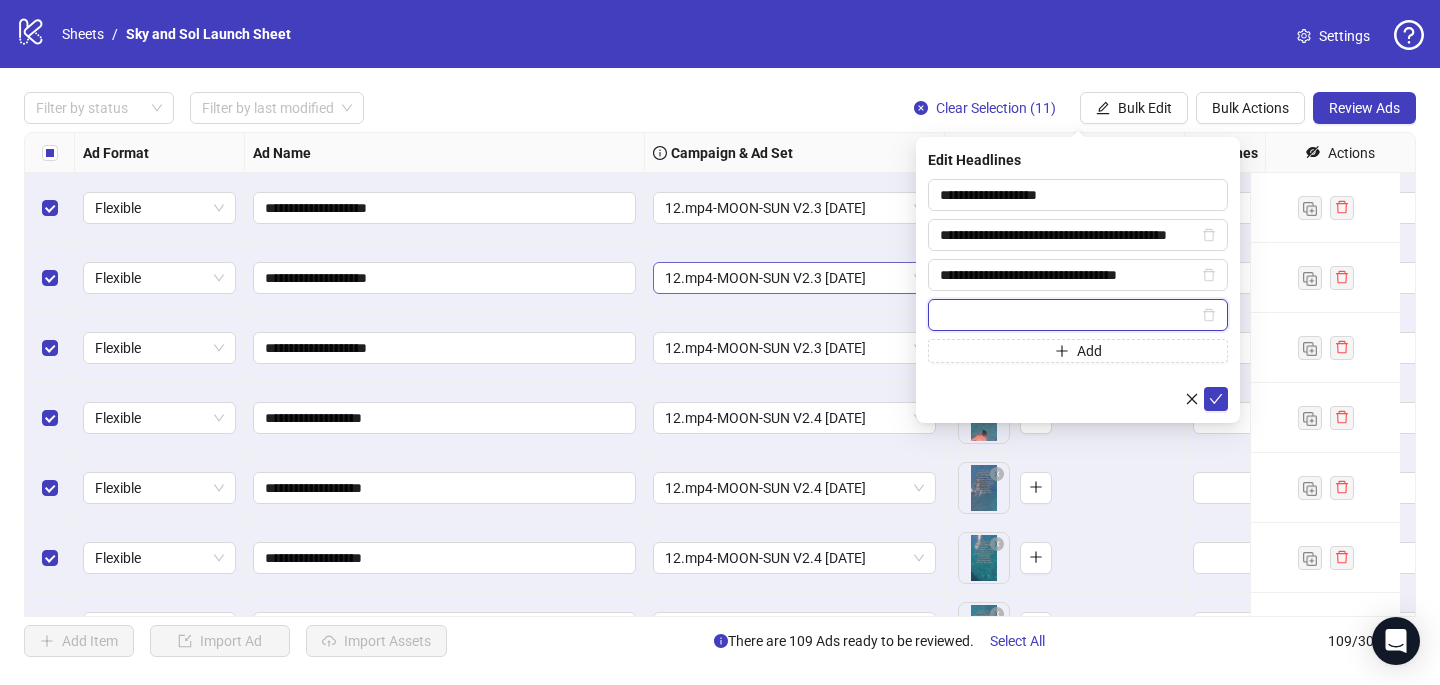 paste on "**********" 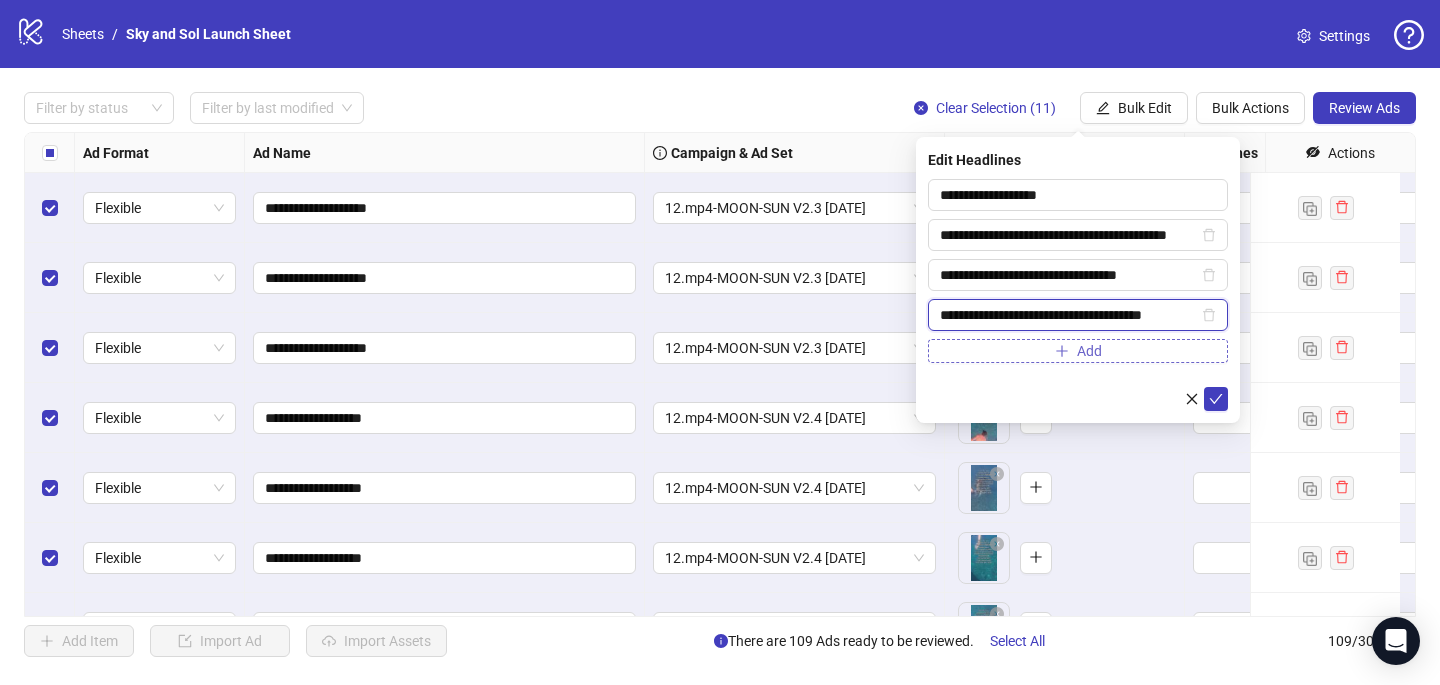 scroll, scrollTop: 0, scrollLeft: 4, axis: horizontal 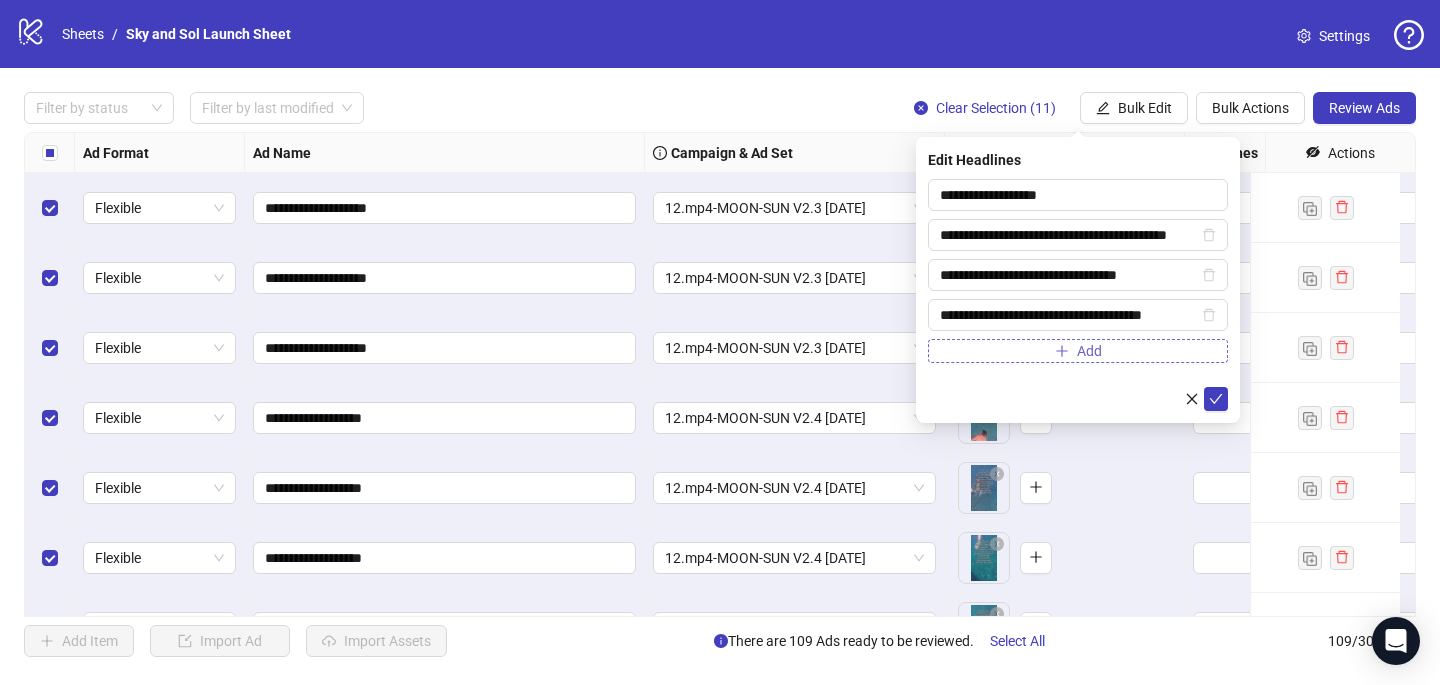 click on "Add" at bounding box center [1078, 351] 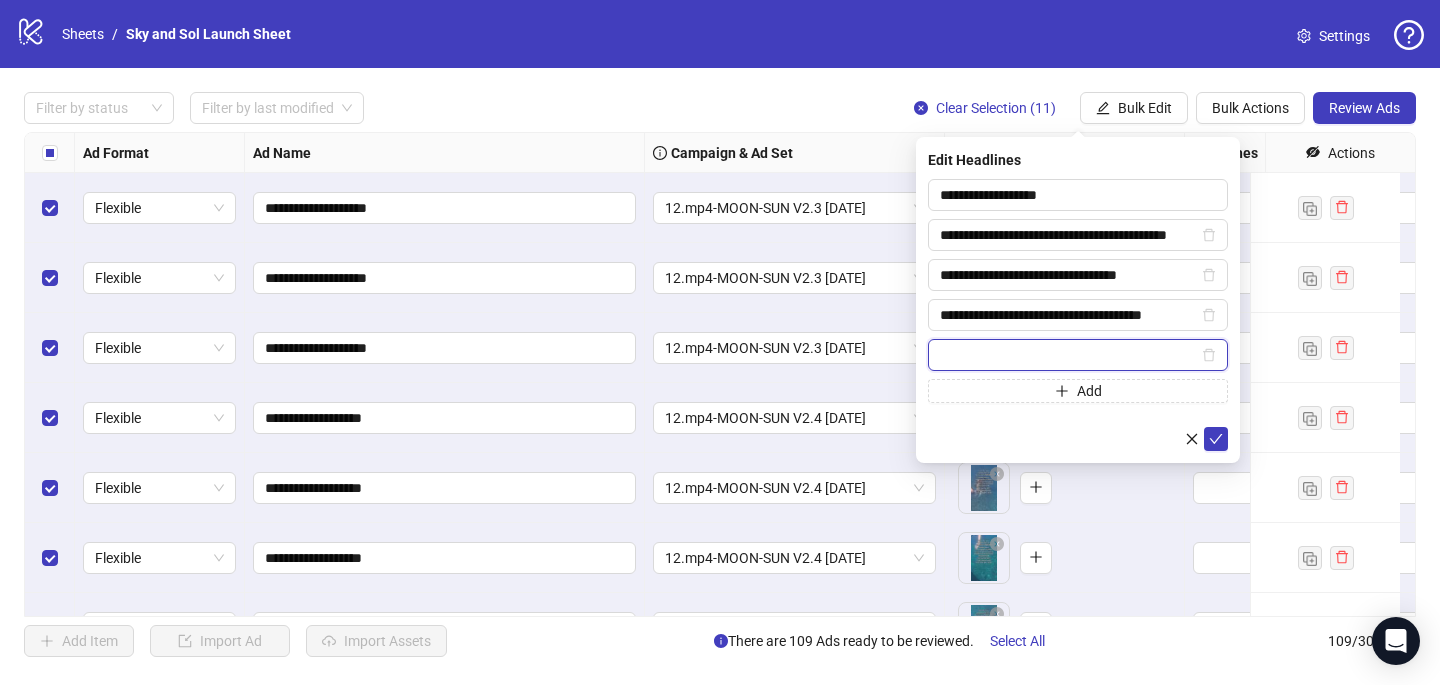 paste on "**********" 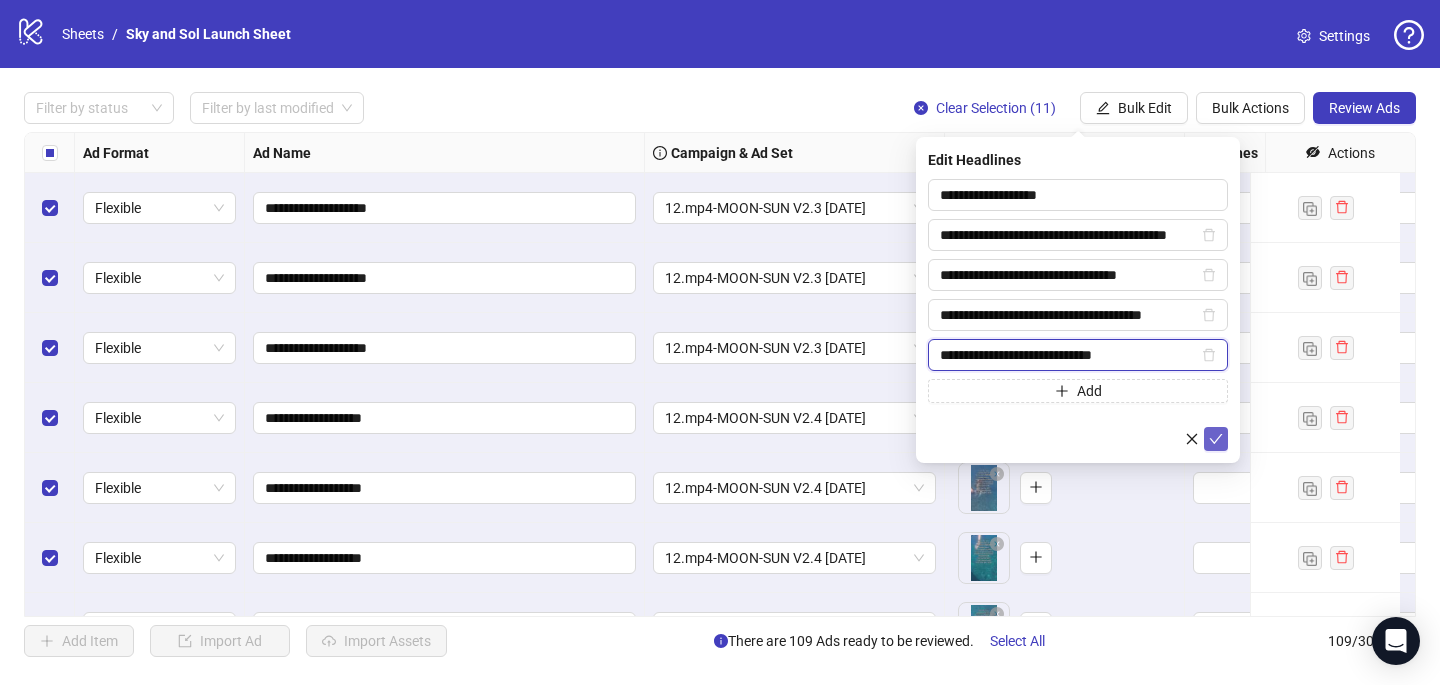 type on "**********" 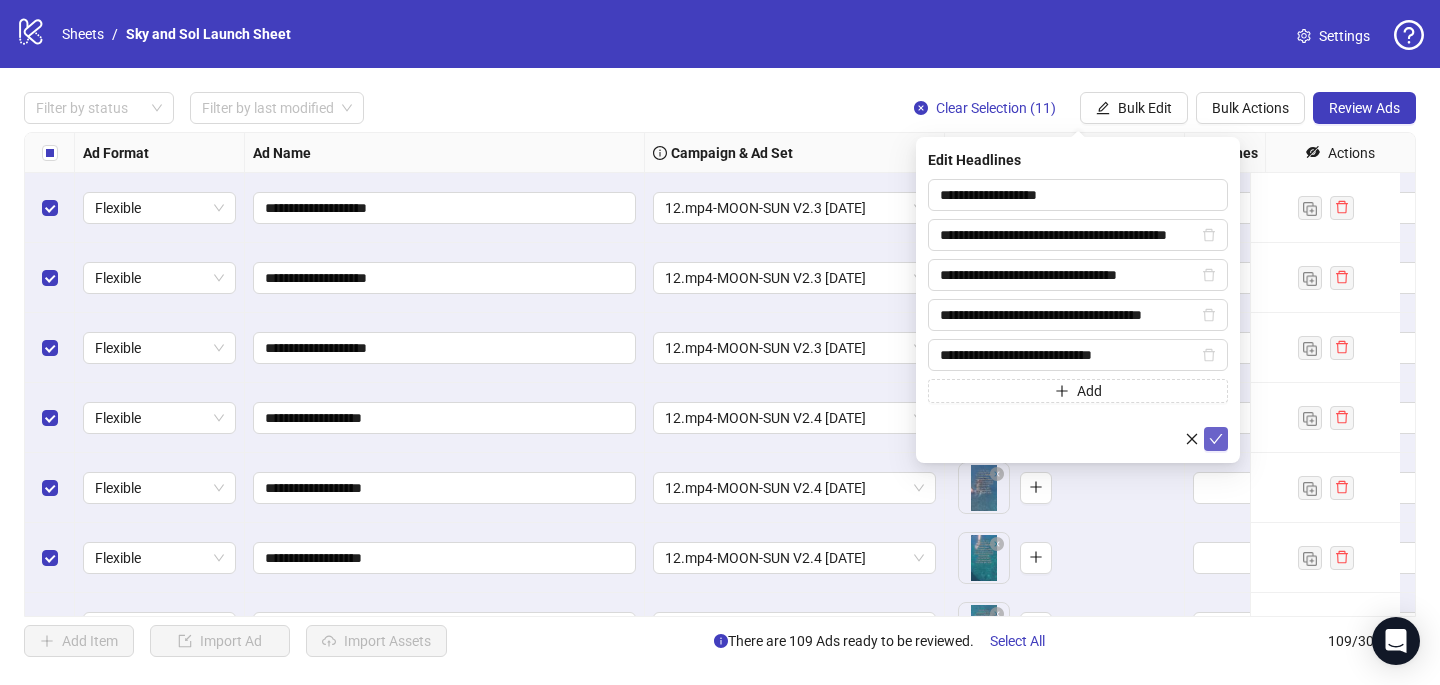 click 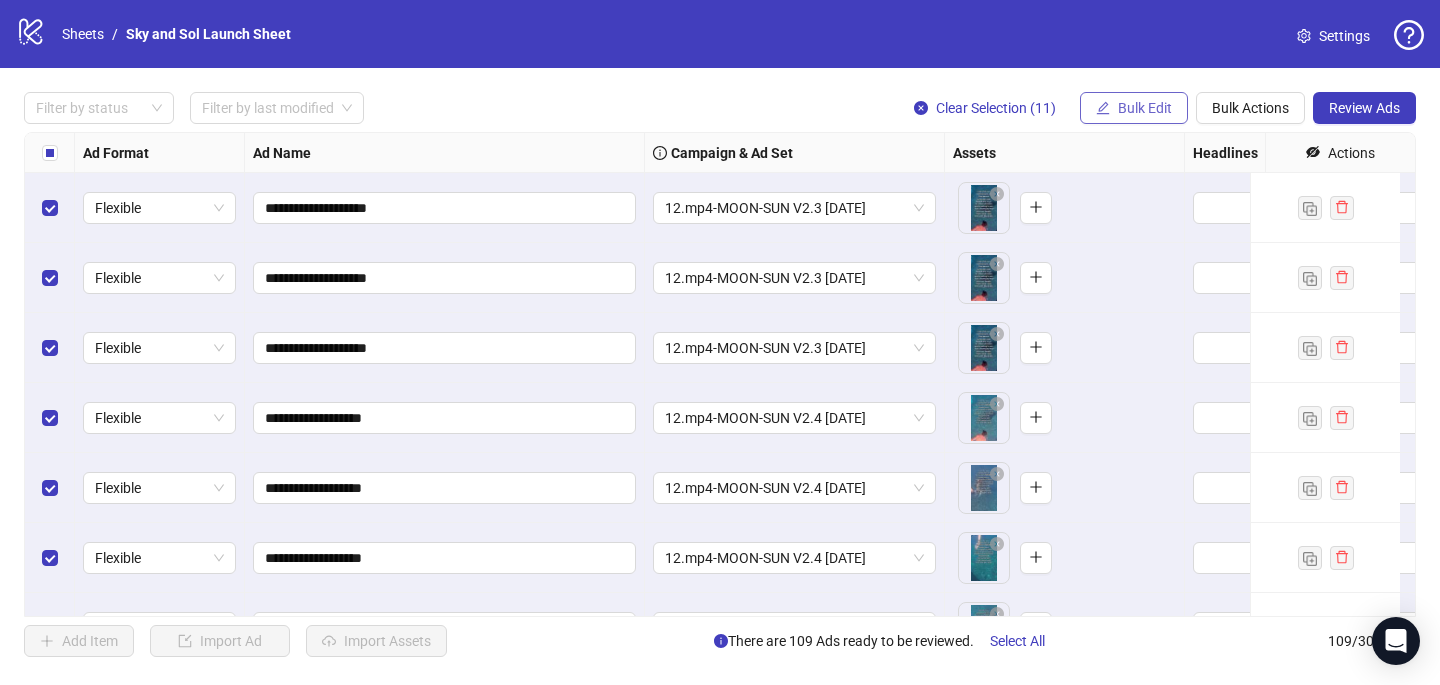click on "Bulk Edit" at bounding box center (1145, 108) 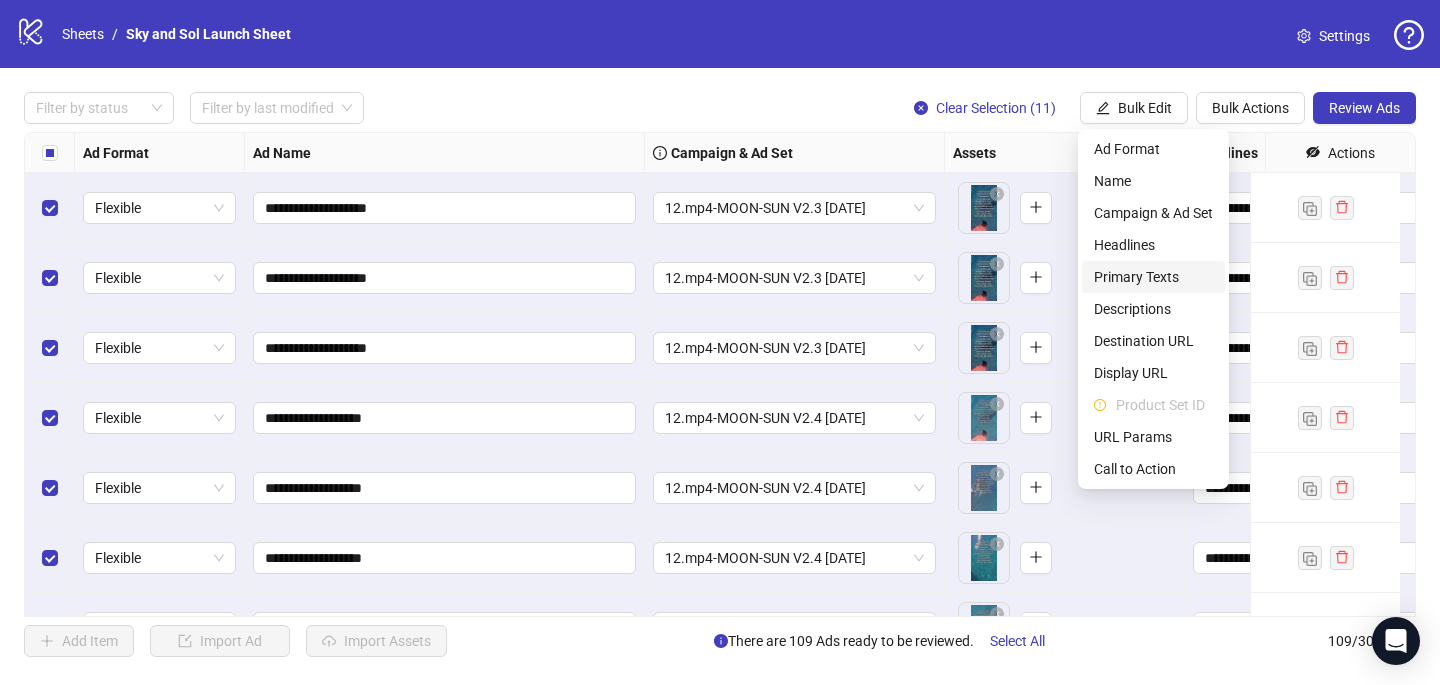 click on "Primary Texts" at bounding box center (1153, 277) 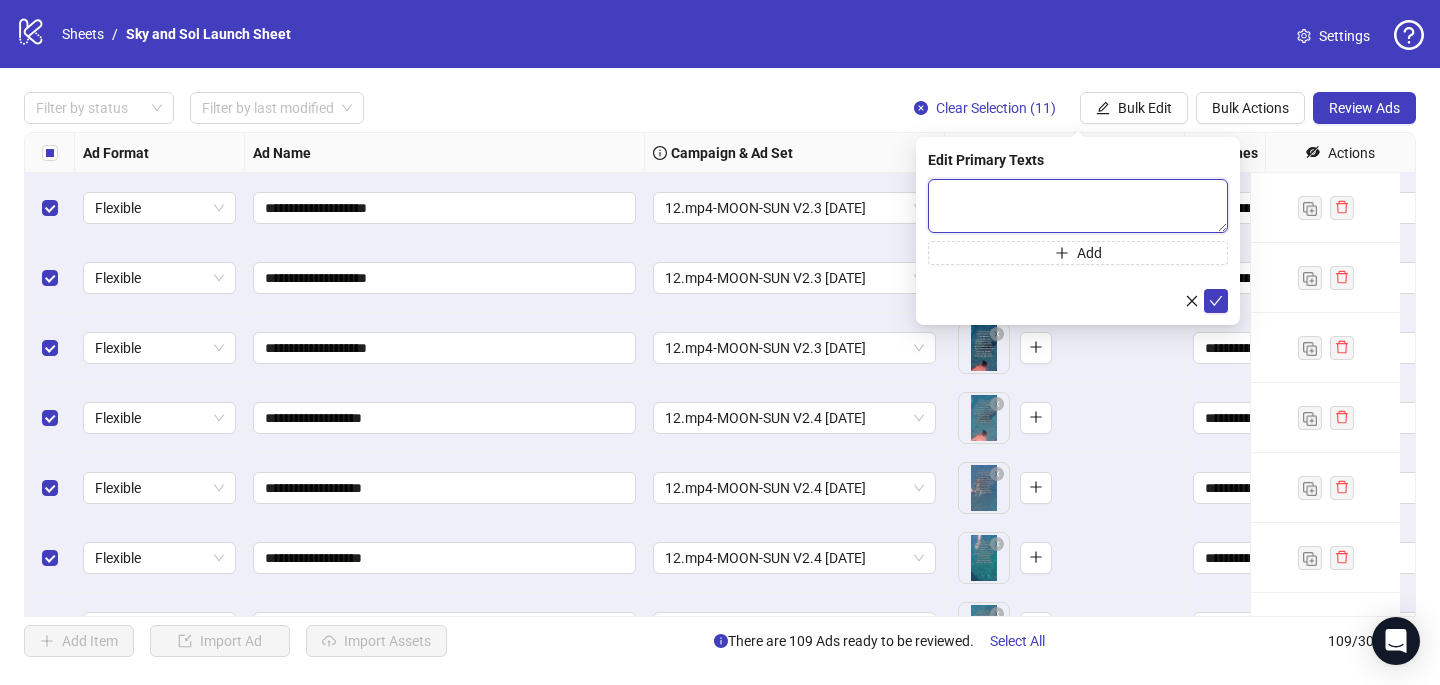 click at bounding box center (1078, 206) 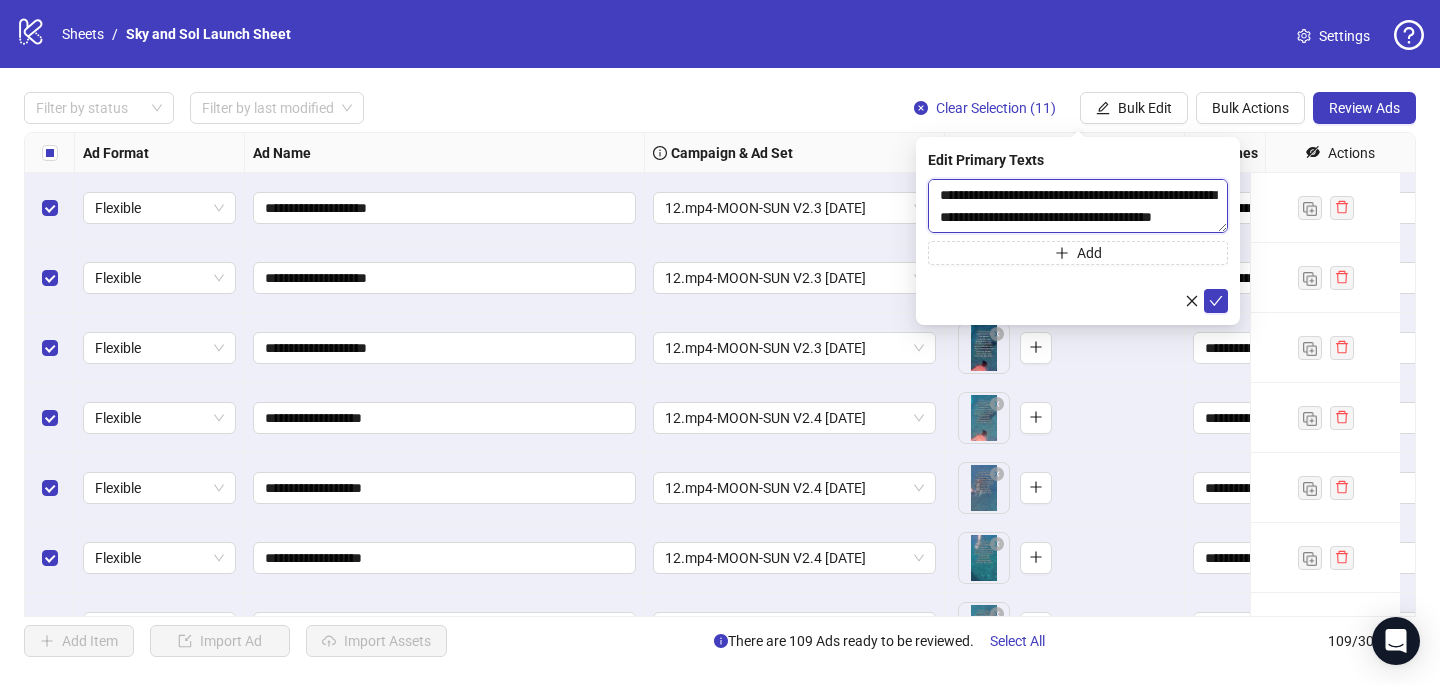 scroll, scrollTop: 286, scrollLeft: 0, axis: vertical 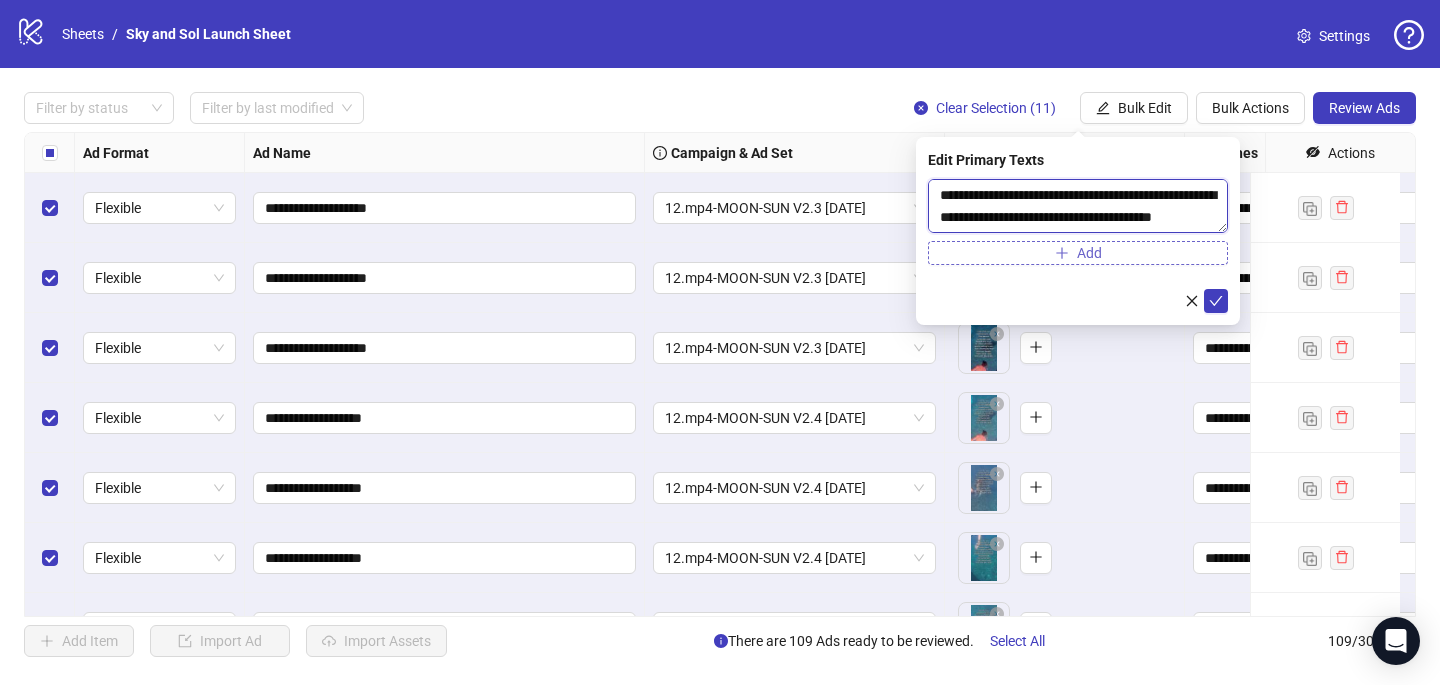 type on "**********" 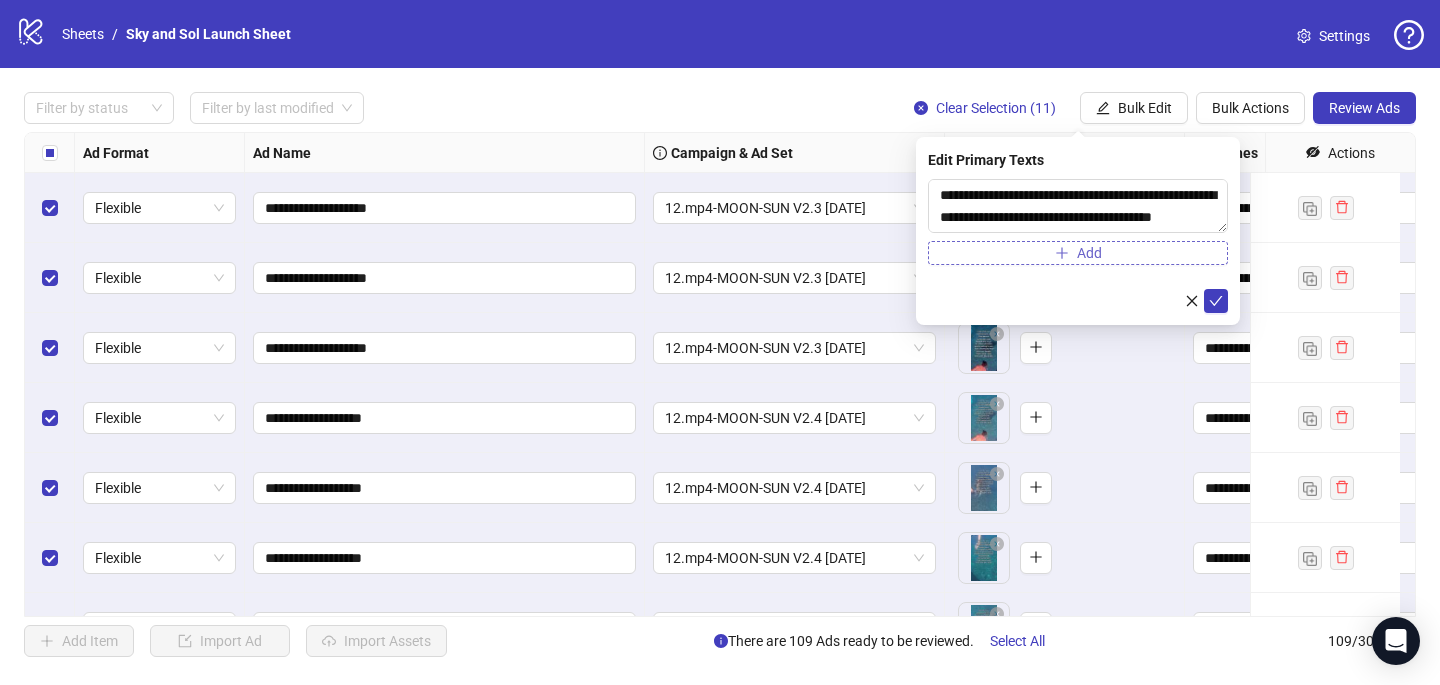 click on "Add" at bounding box center [1078, 253] 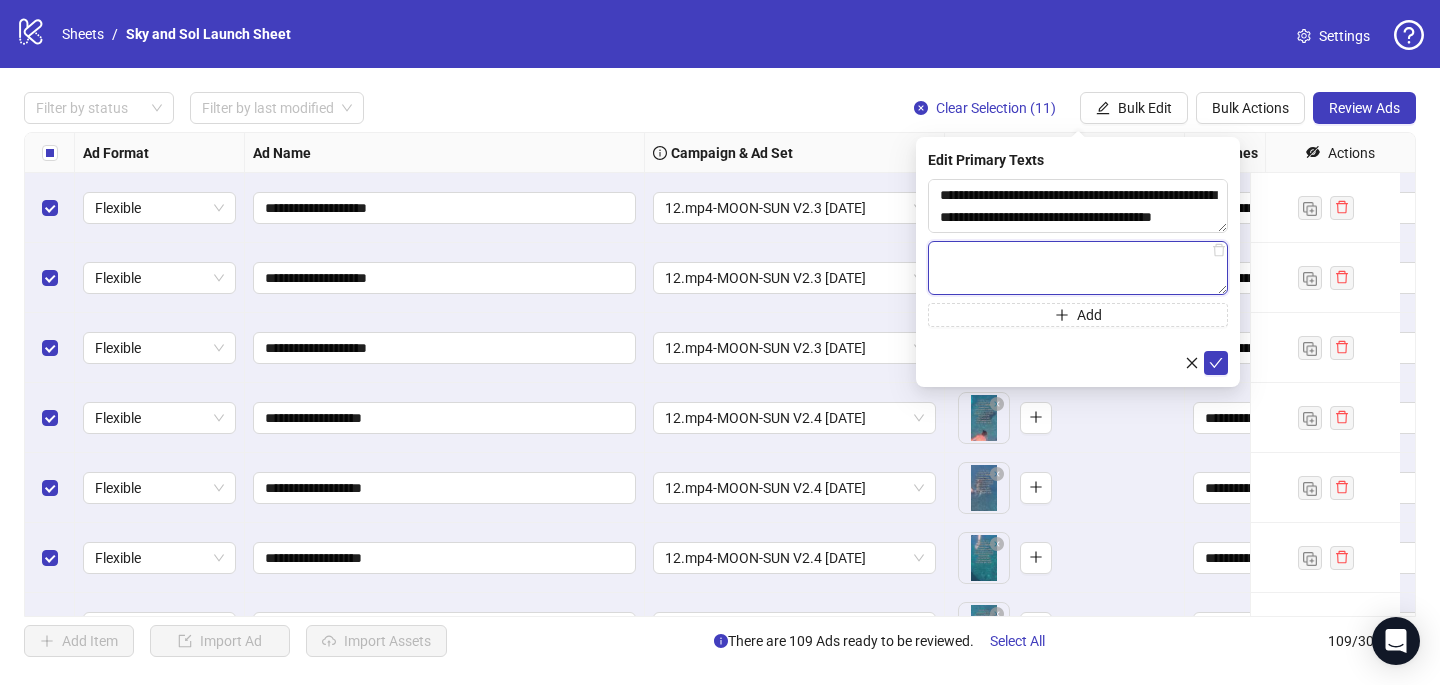 paste on "**********" 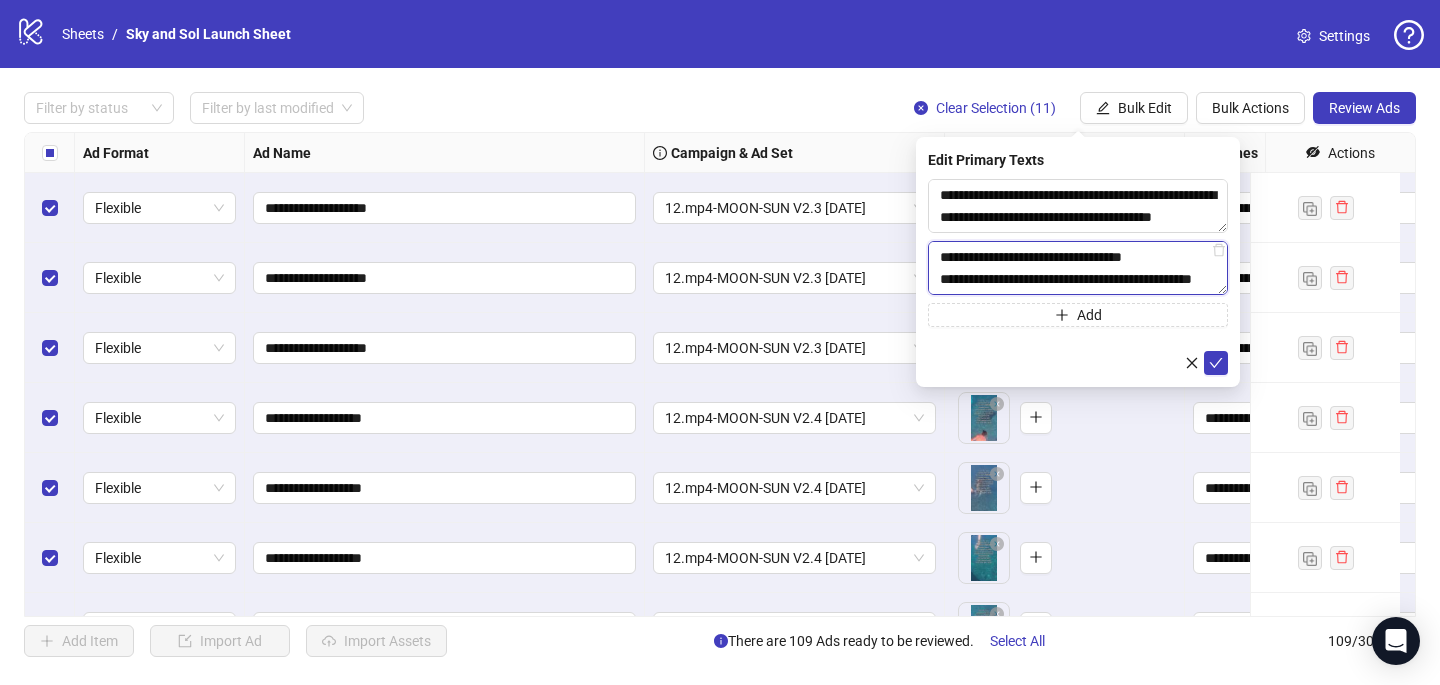 scroll, scrollTop: 418, scrollLeft: 0, axis: vertical 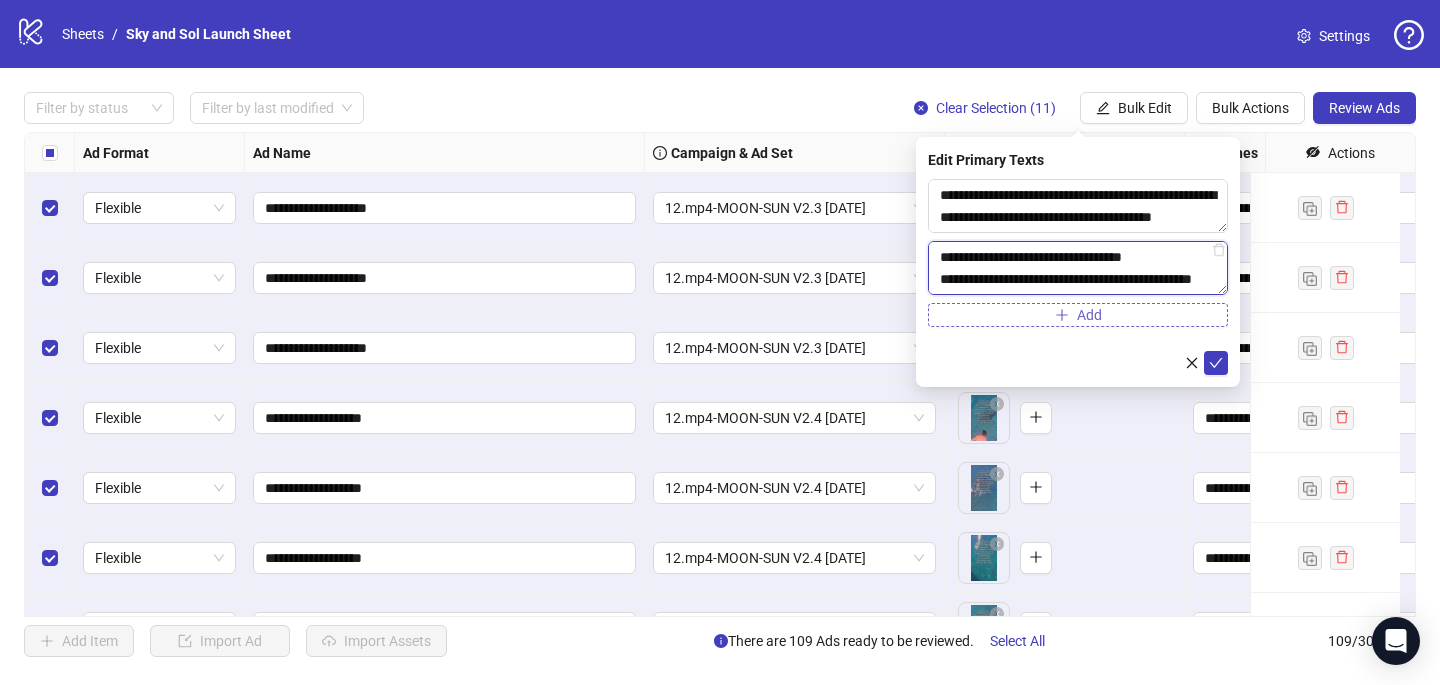 type on "**********" 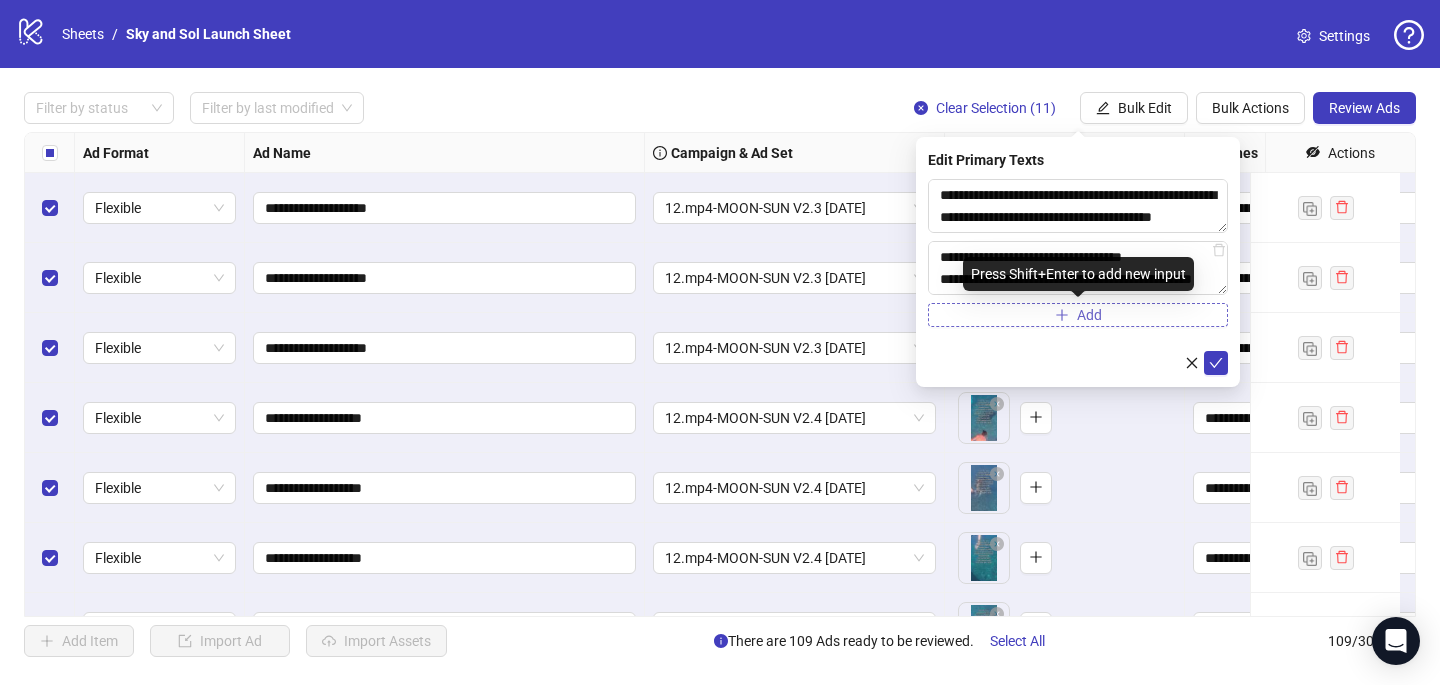 click on "Add" at bounding box center [1078, 315] 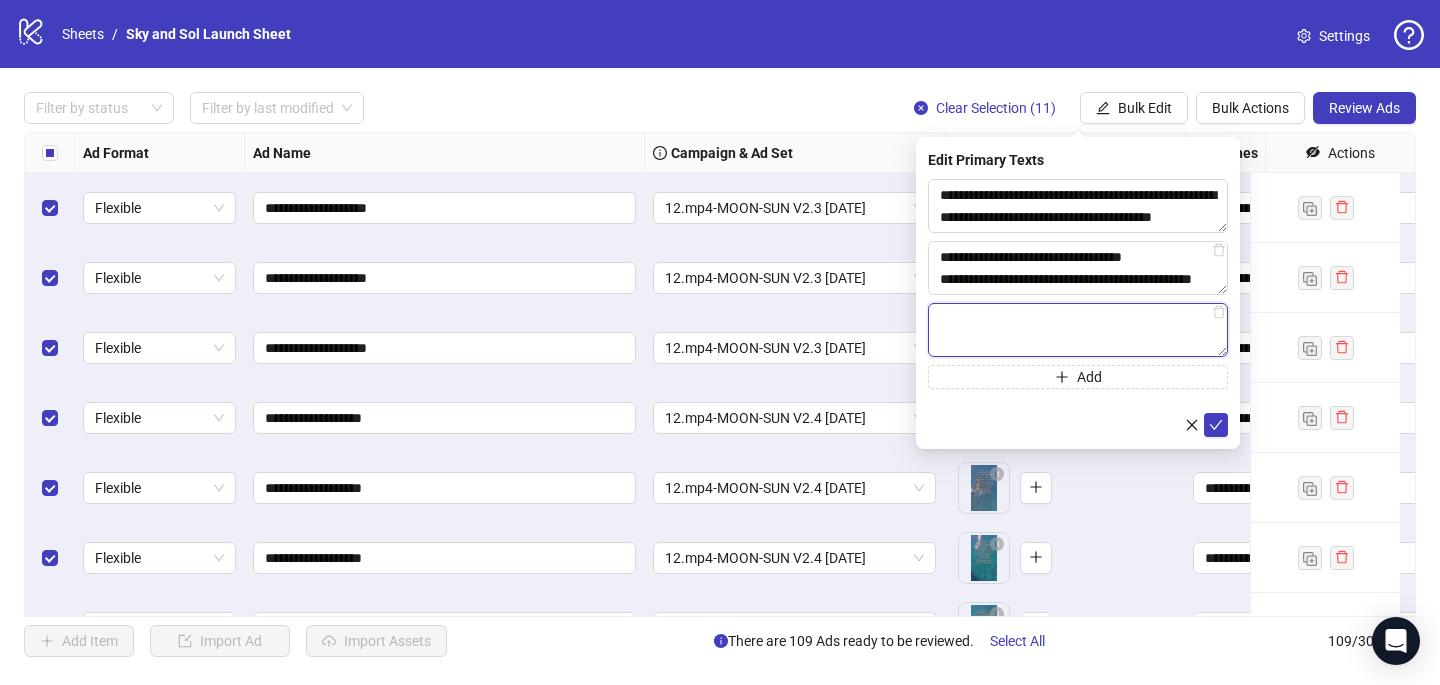 paste on "**********" 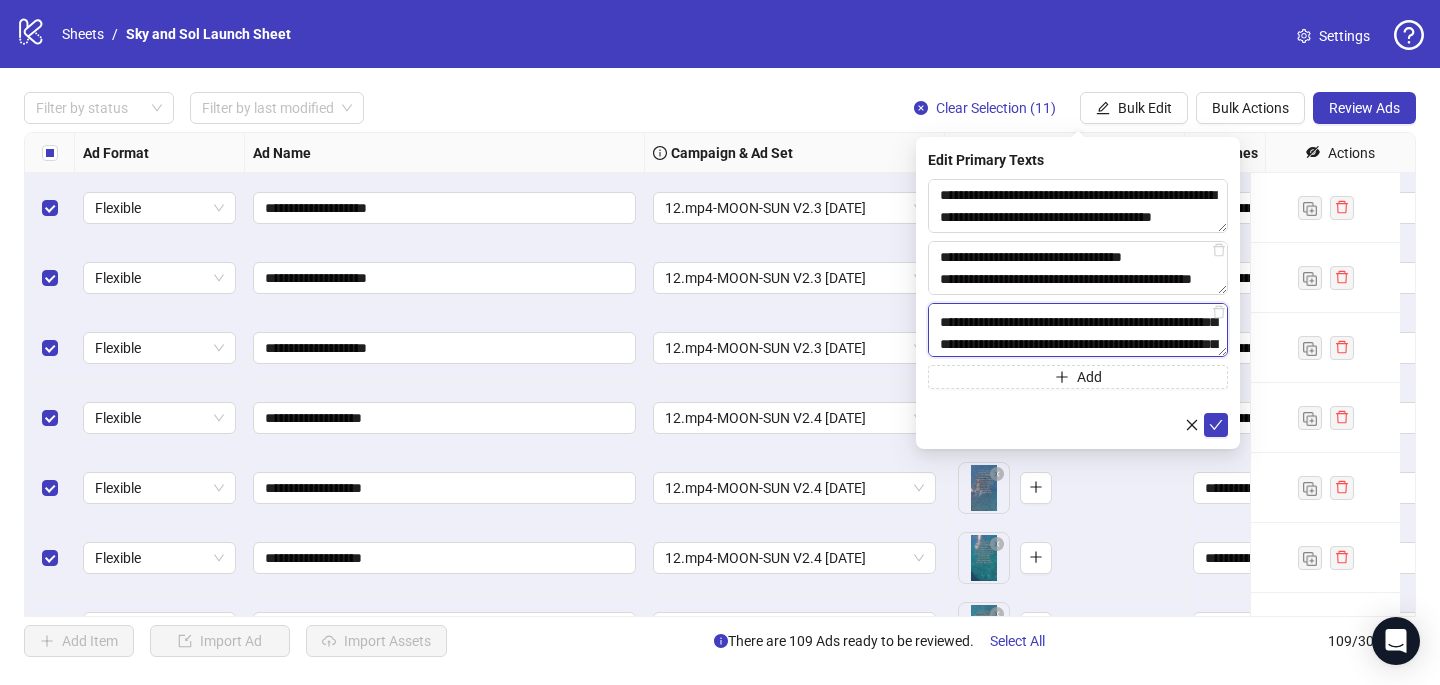 scroll, scrollTop: 21, scrollLeft: 0, axis: vertical 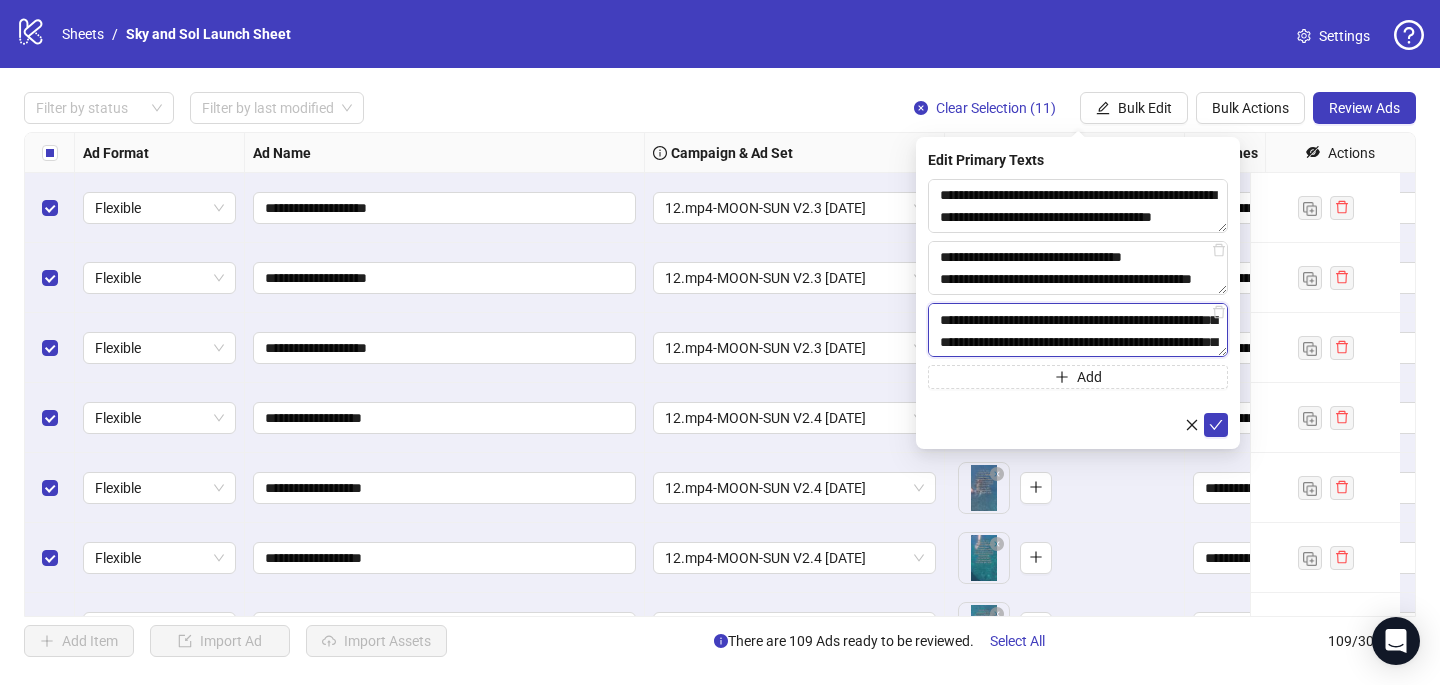 click on "**********" at bounding box center (1078, 330) 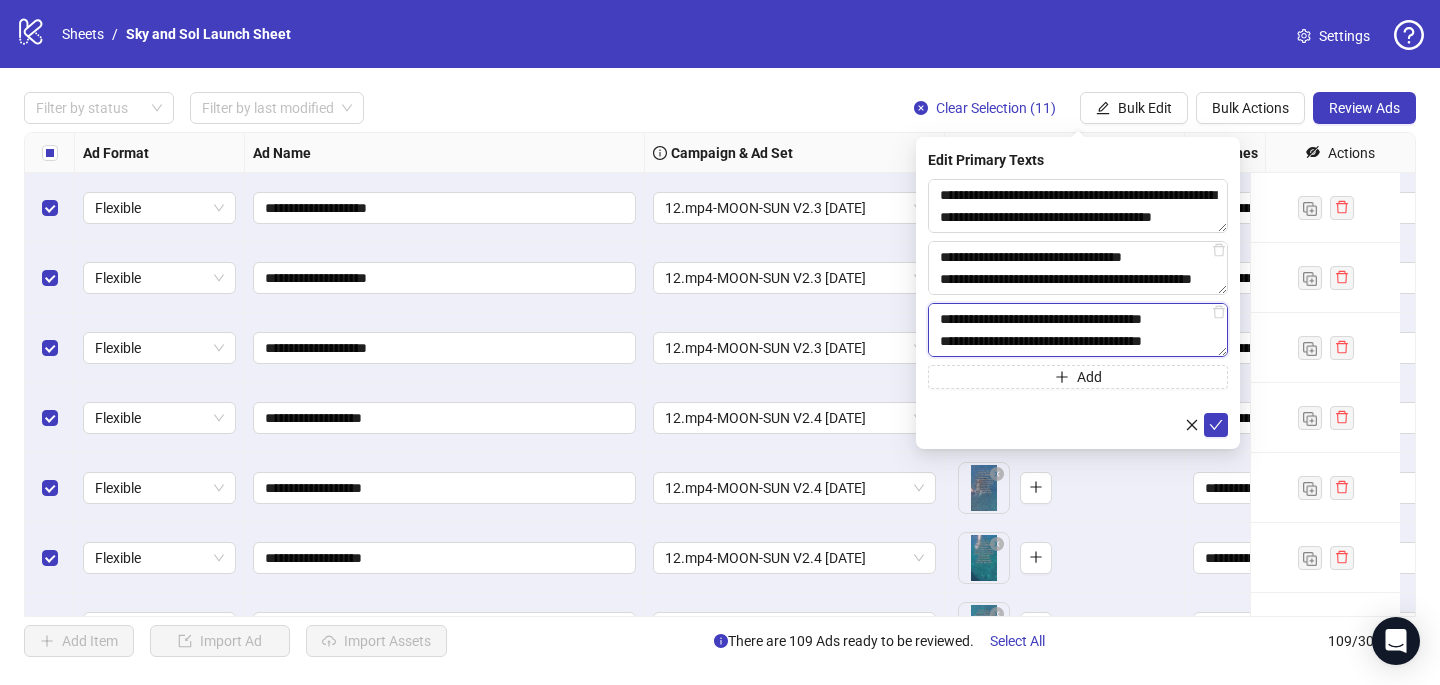 scroll, scrollTop: 264, scrollLeft: 0, axis: vertical 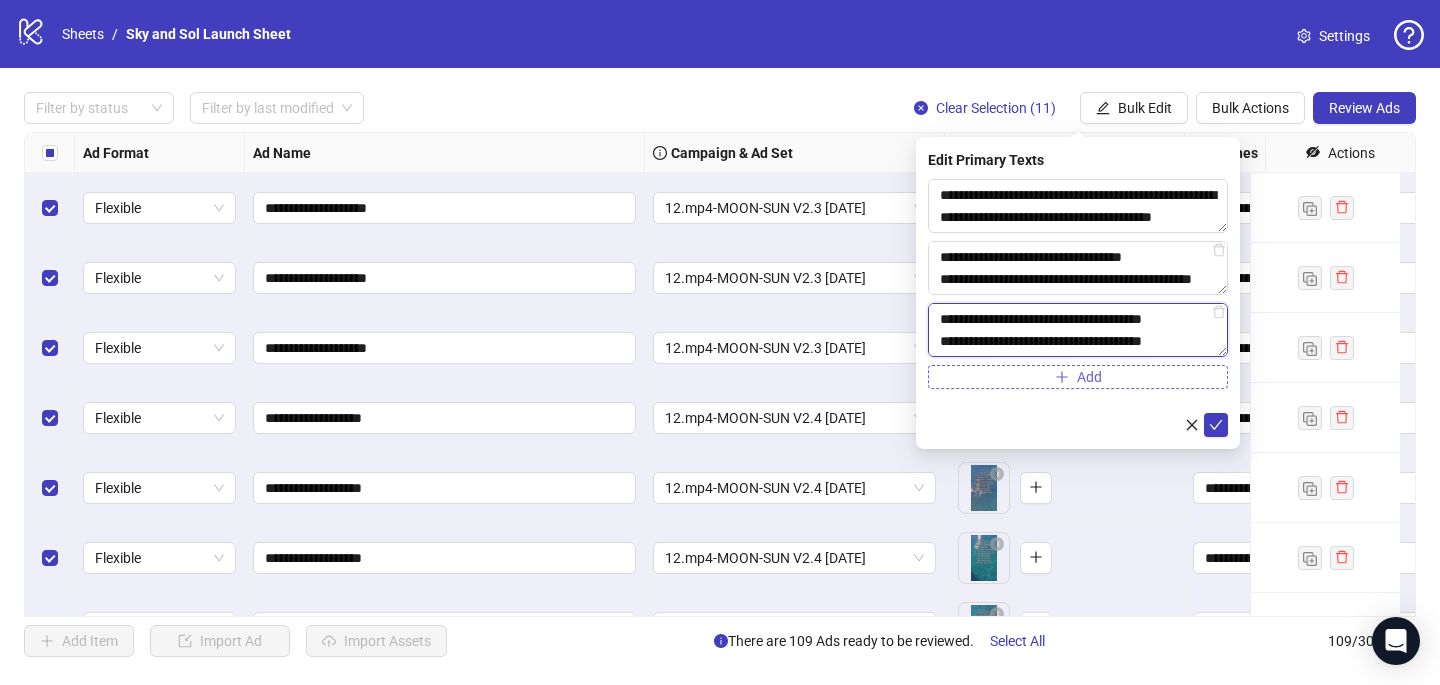 type on "**********" 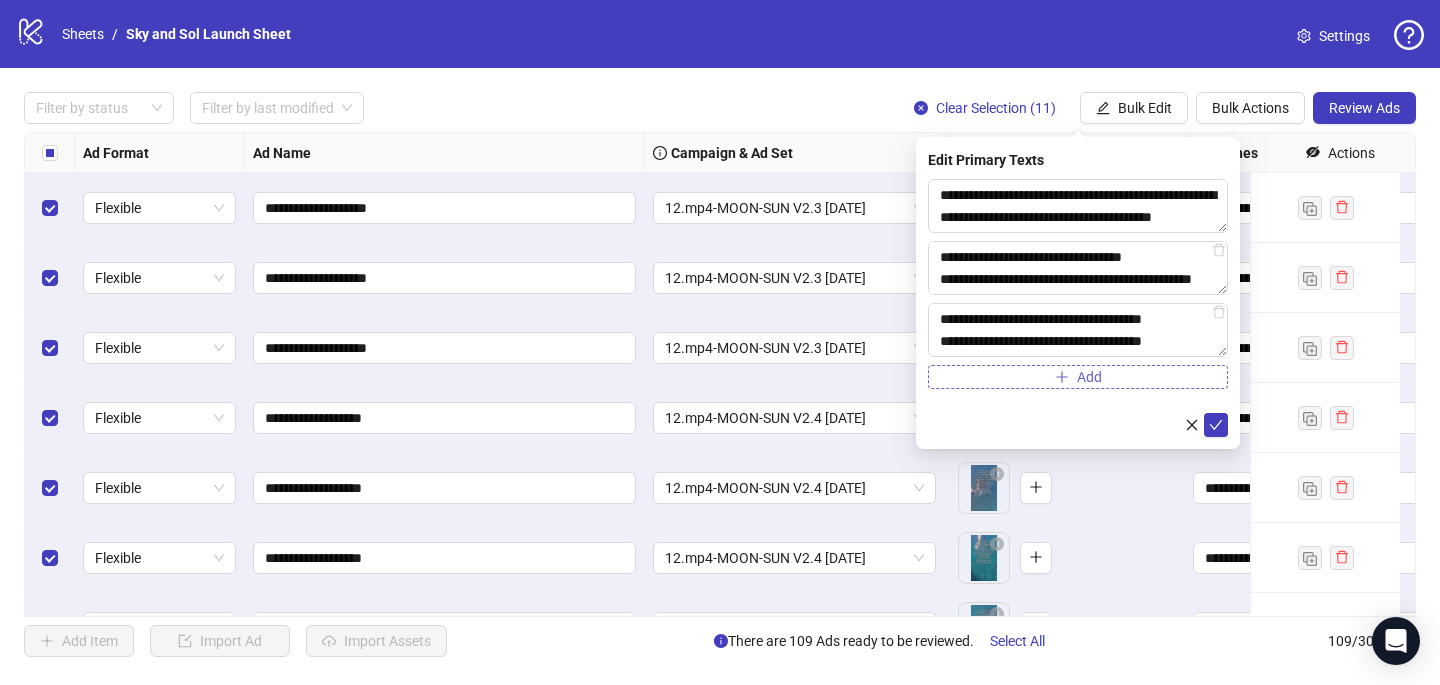 click on "Add" at bounding box center (1078, 377) 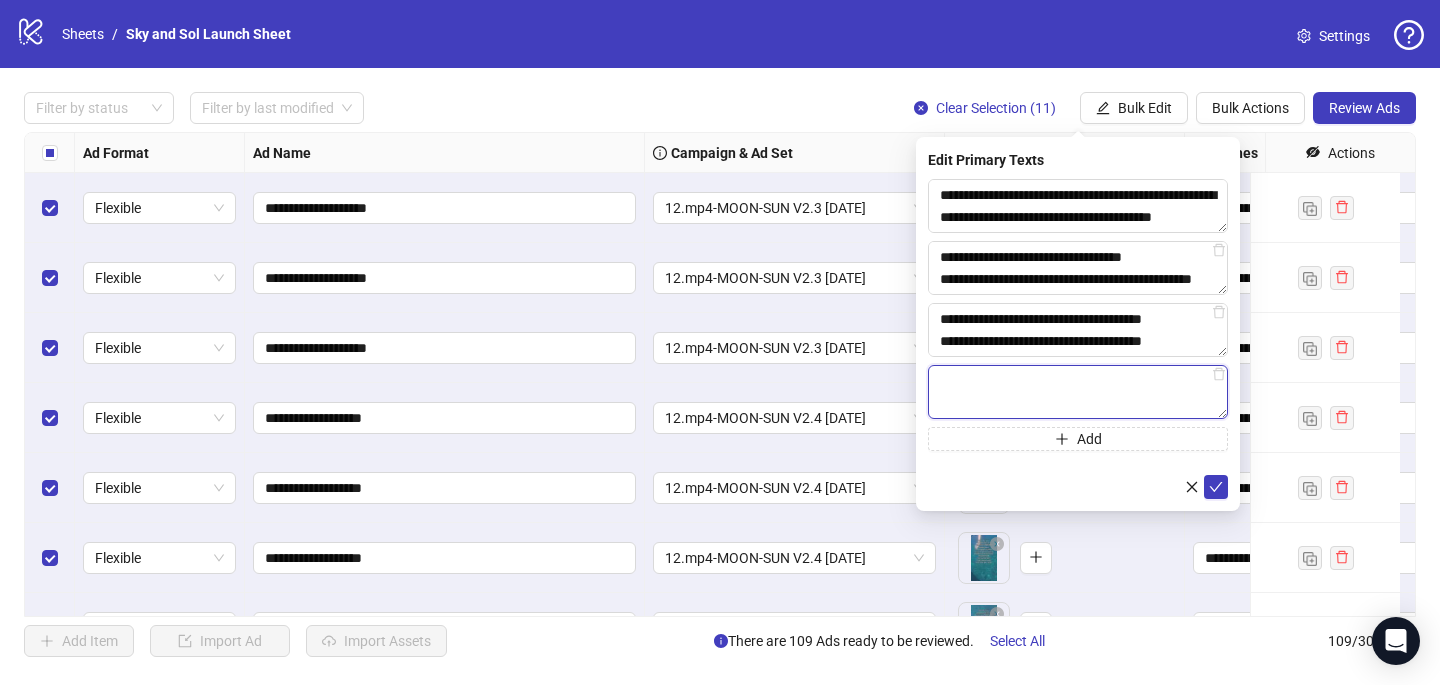 paste on "**********" 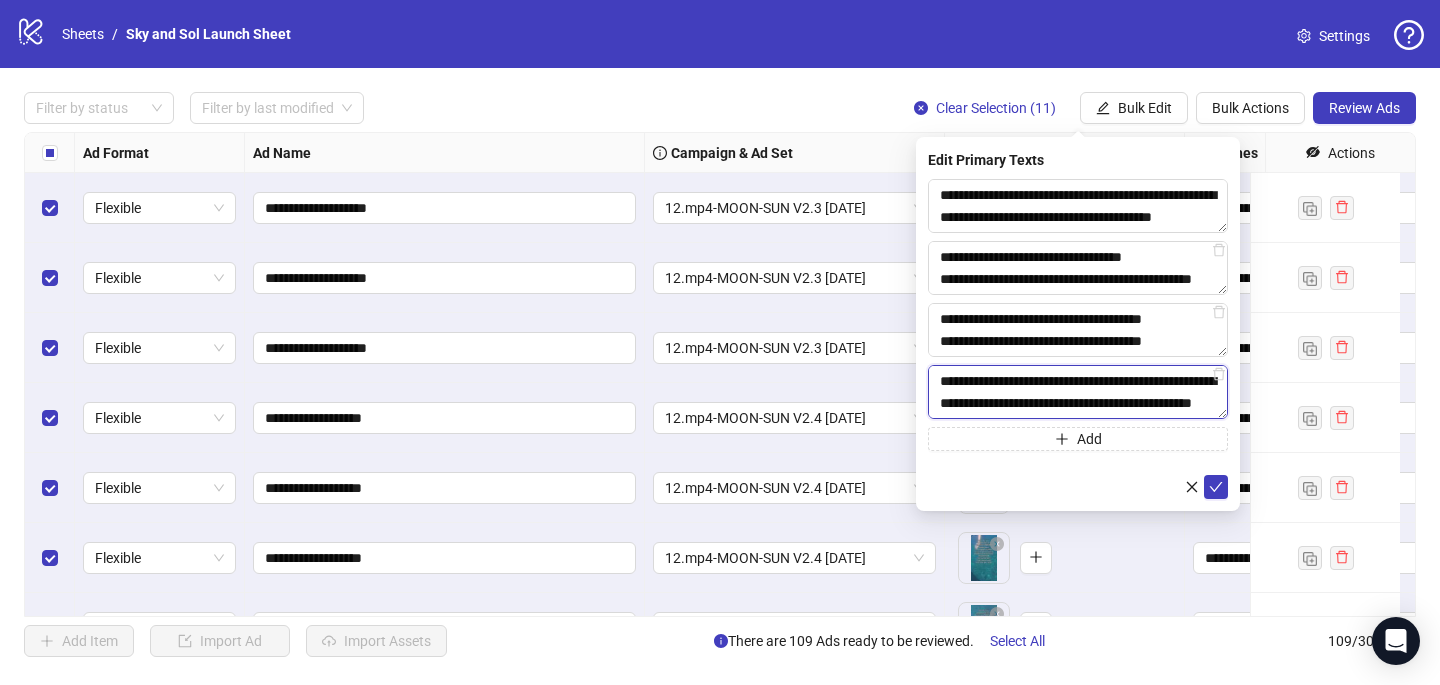 scroll, scrollTop: 704, scrollLeft: 0, axis: vertical 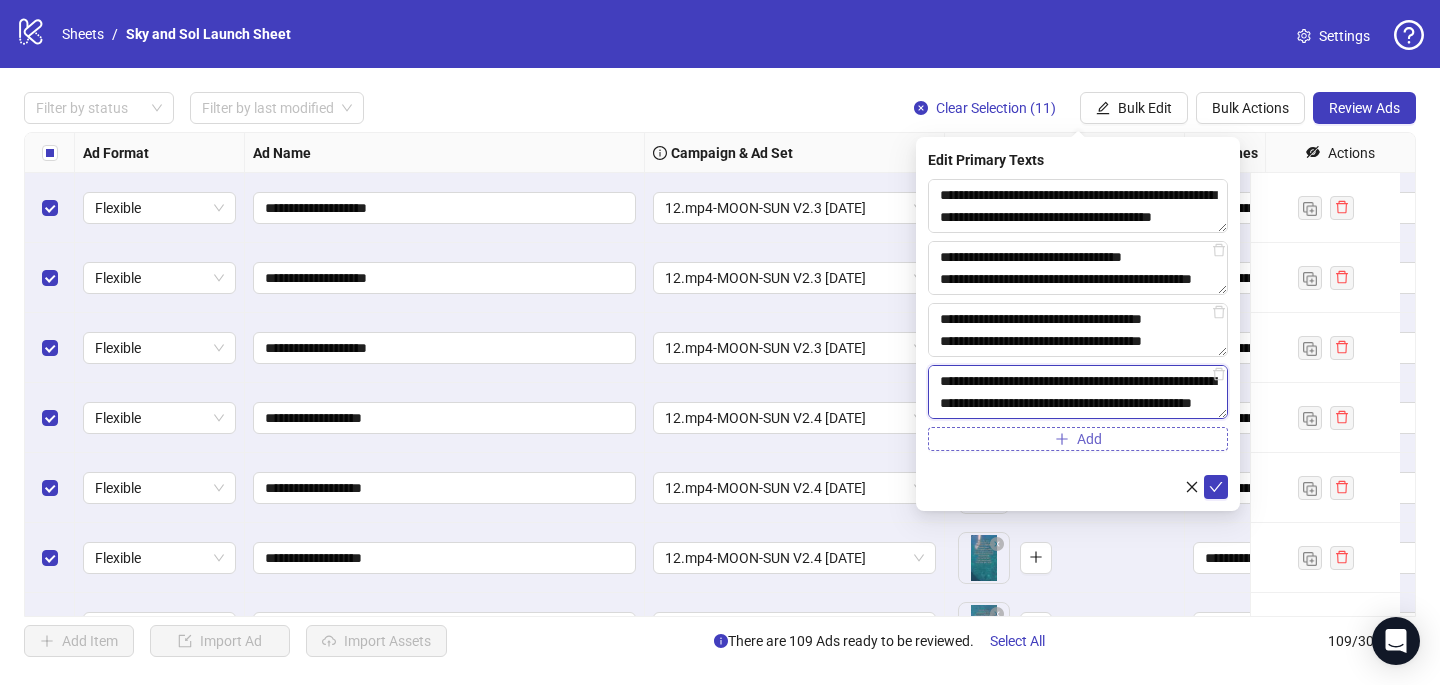 type on "**********" 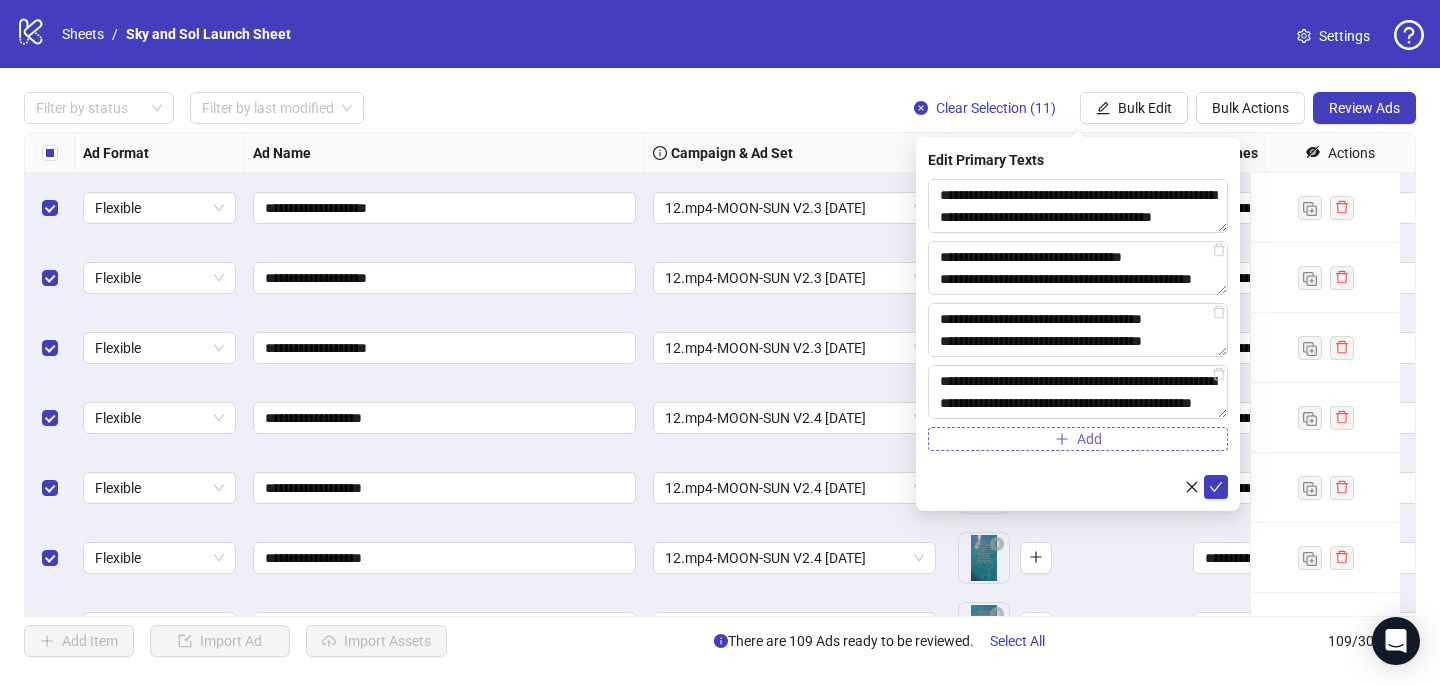 click on "Add" at bounding box center (1089, 439) 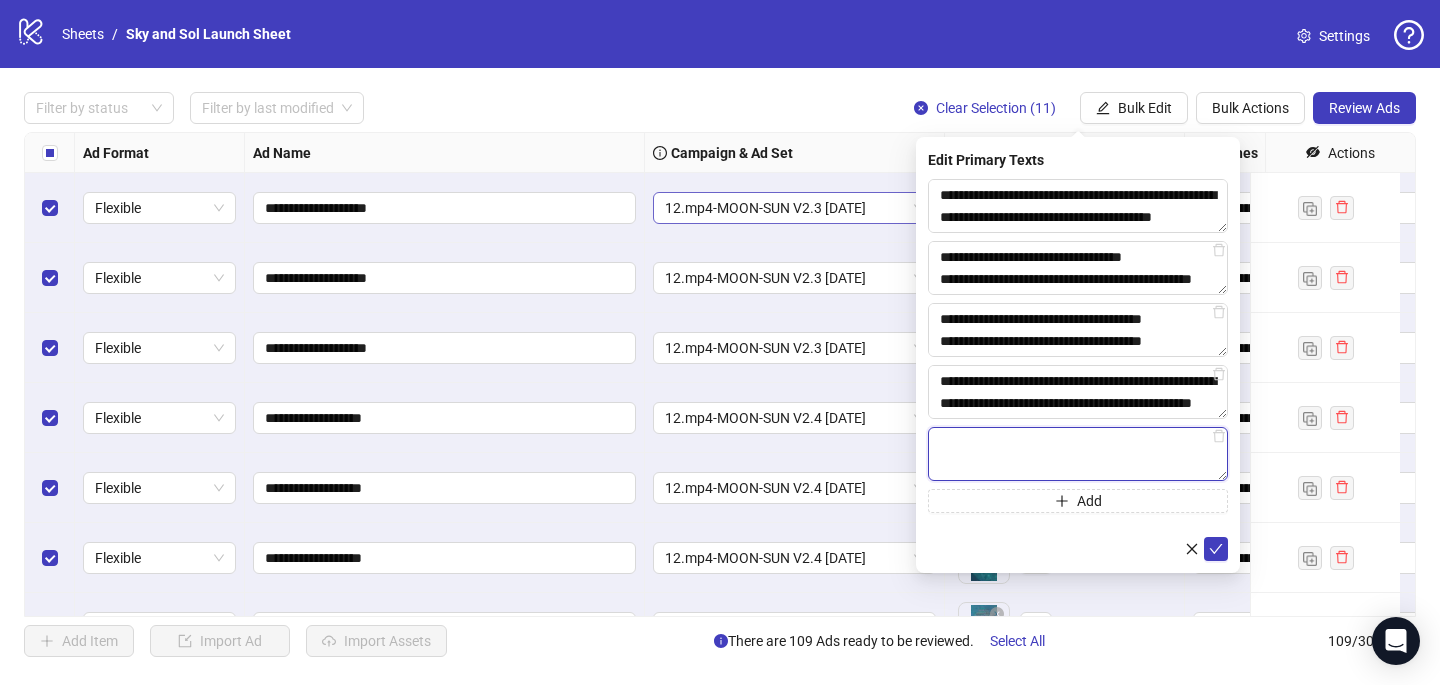 paste on "**********" 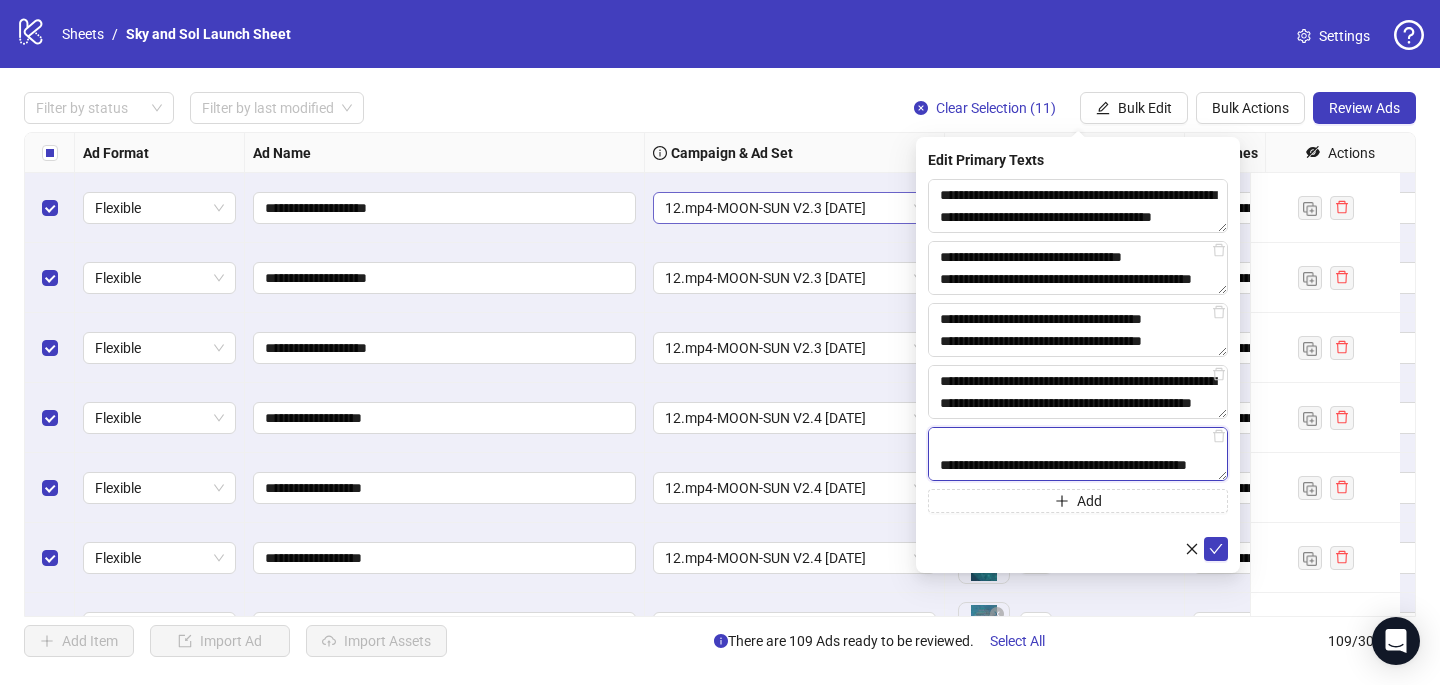 scroll, scrollTop: 396, scrollLeft: 0, axis: vertical 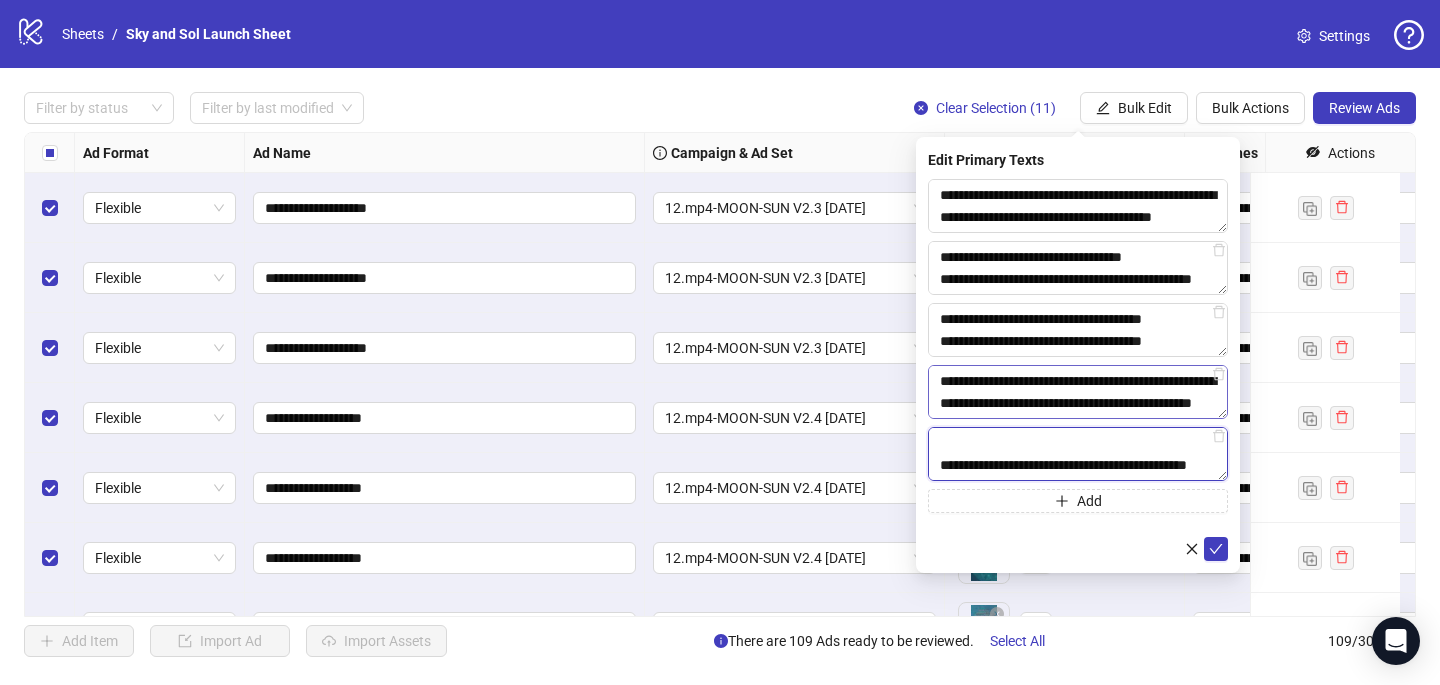 type on "**********" 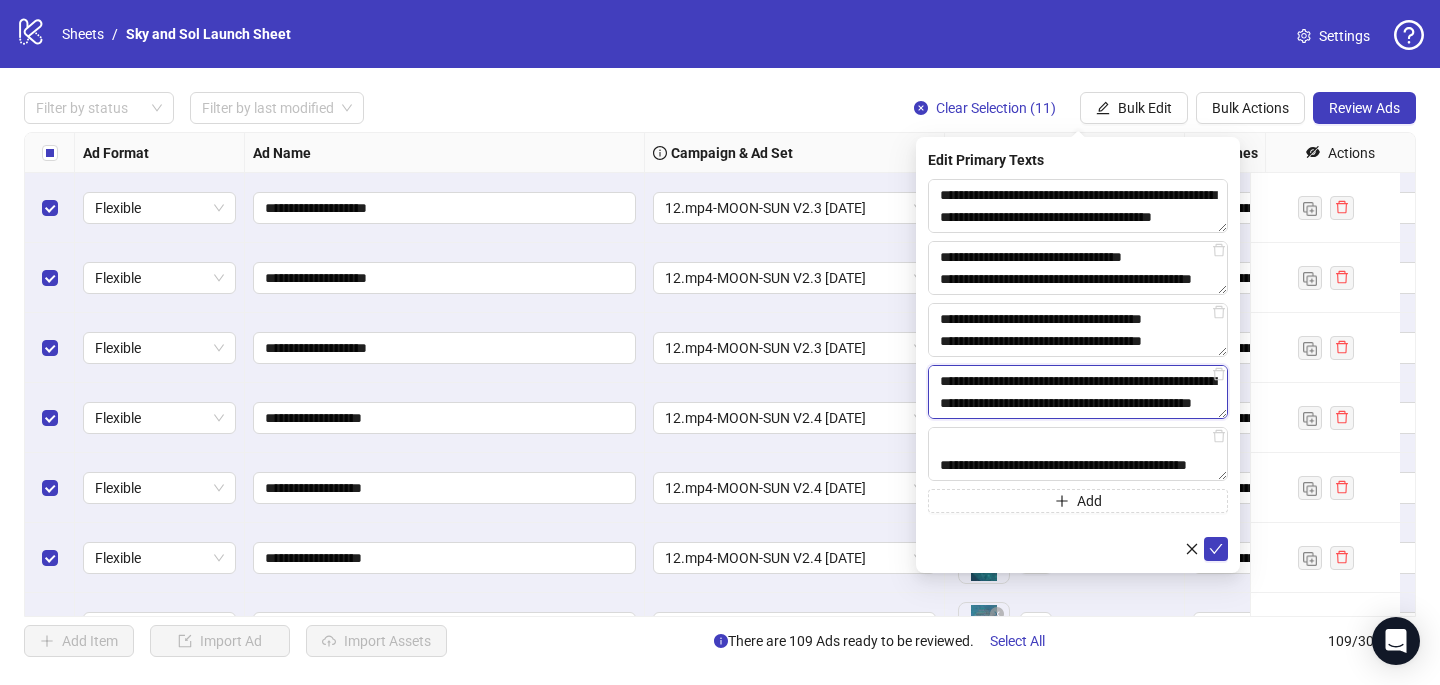 drag, startPoint x: 1050, startPoint y: 409, endPoint x: 938, endPoint y: 388, distance: 113.951744 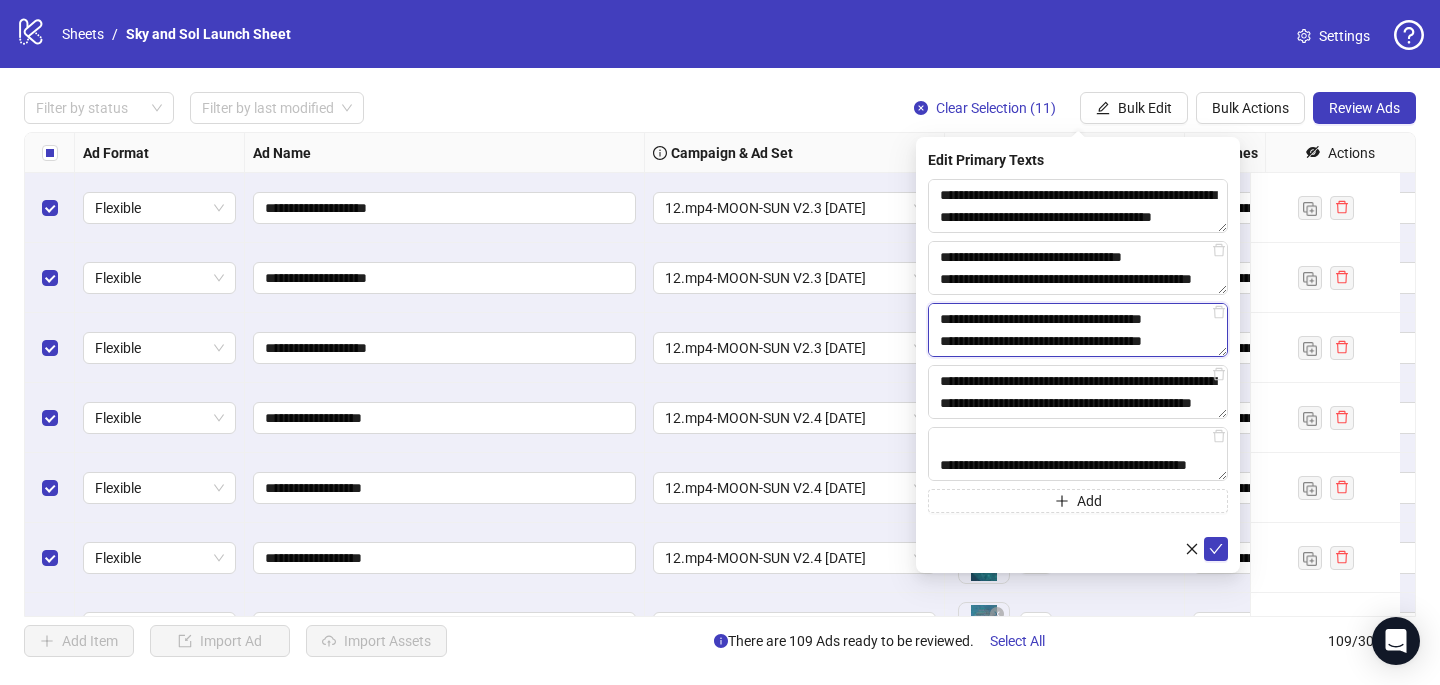 drag, startPoint x: 1202, startPoint y: 341, endPoint x: 924, endPoint y: 341, distance: 278 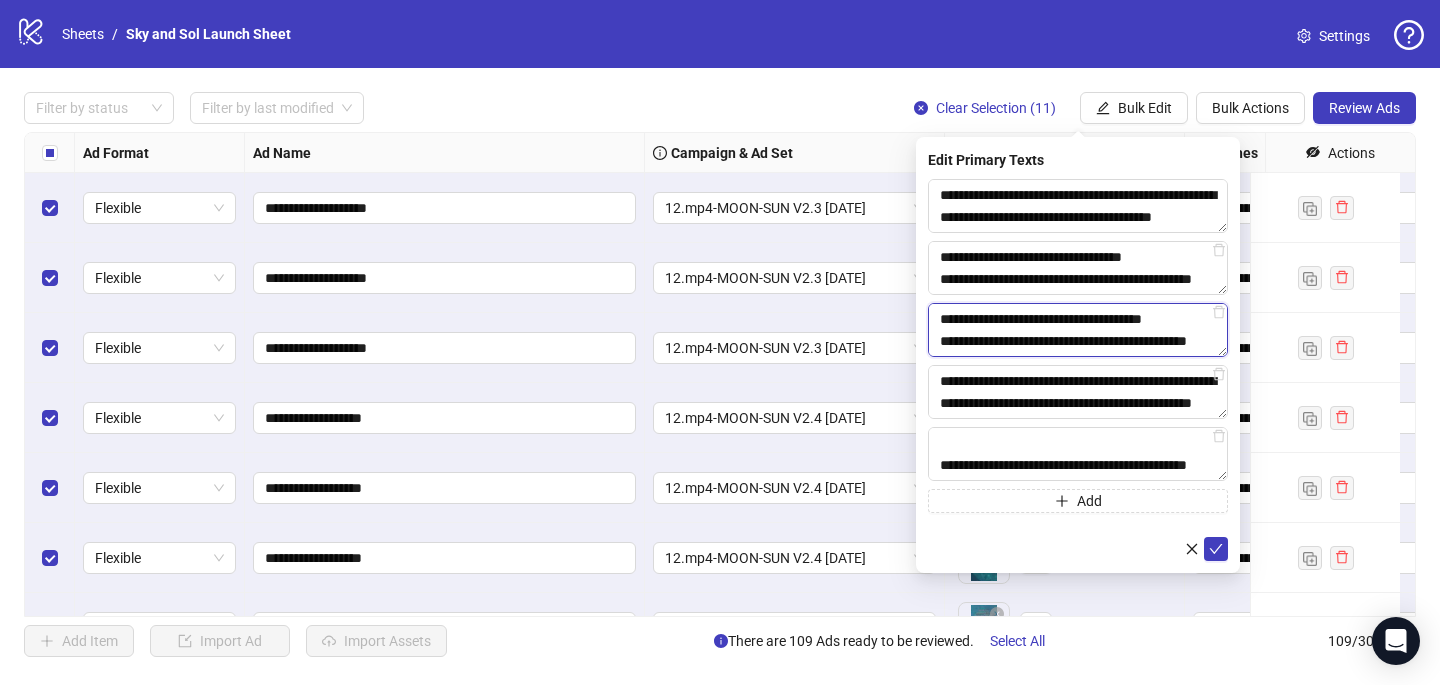 scroll, scrollTop: 279, scrollLeft: 0, axis: vertical 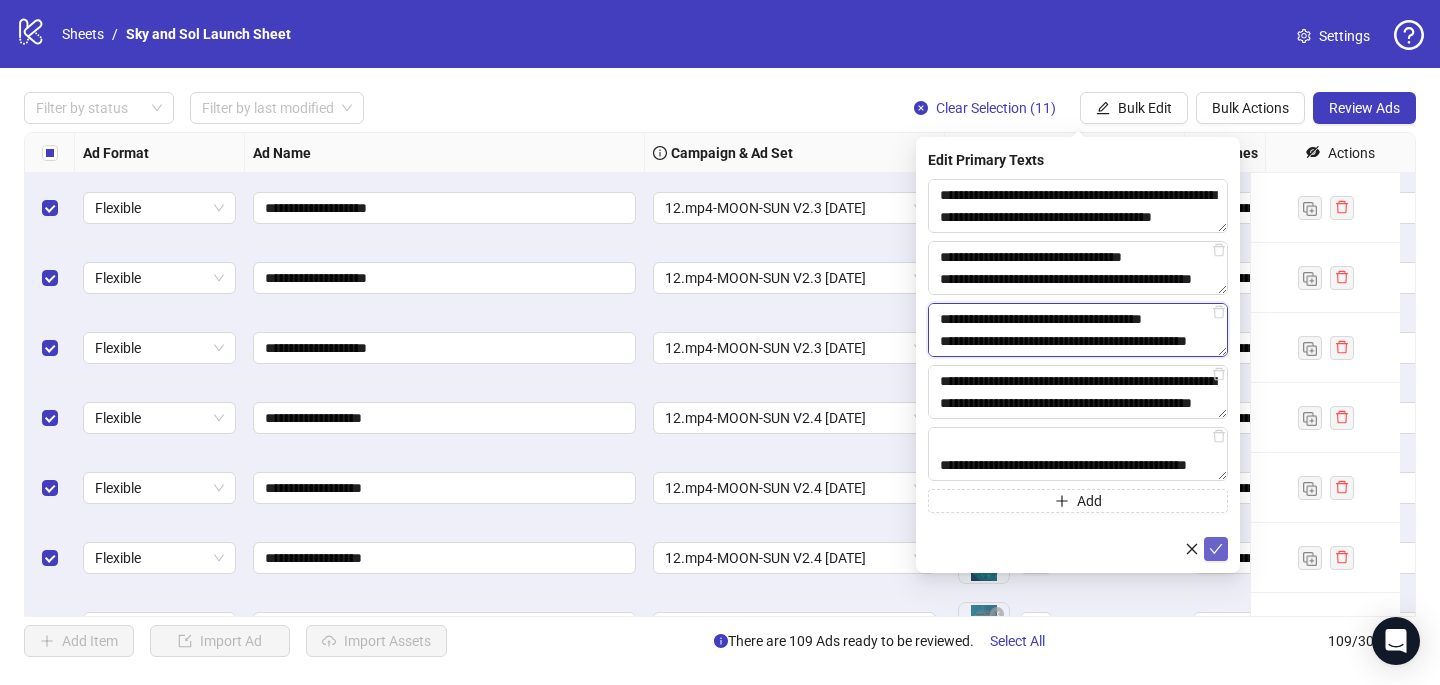 type on "**********" 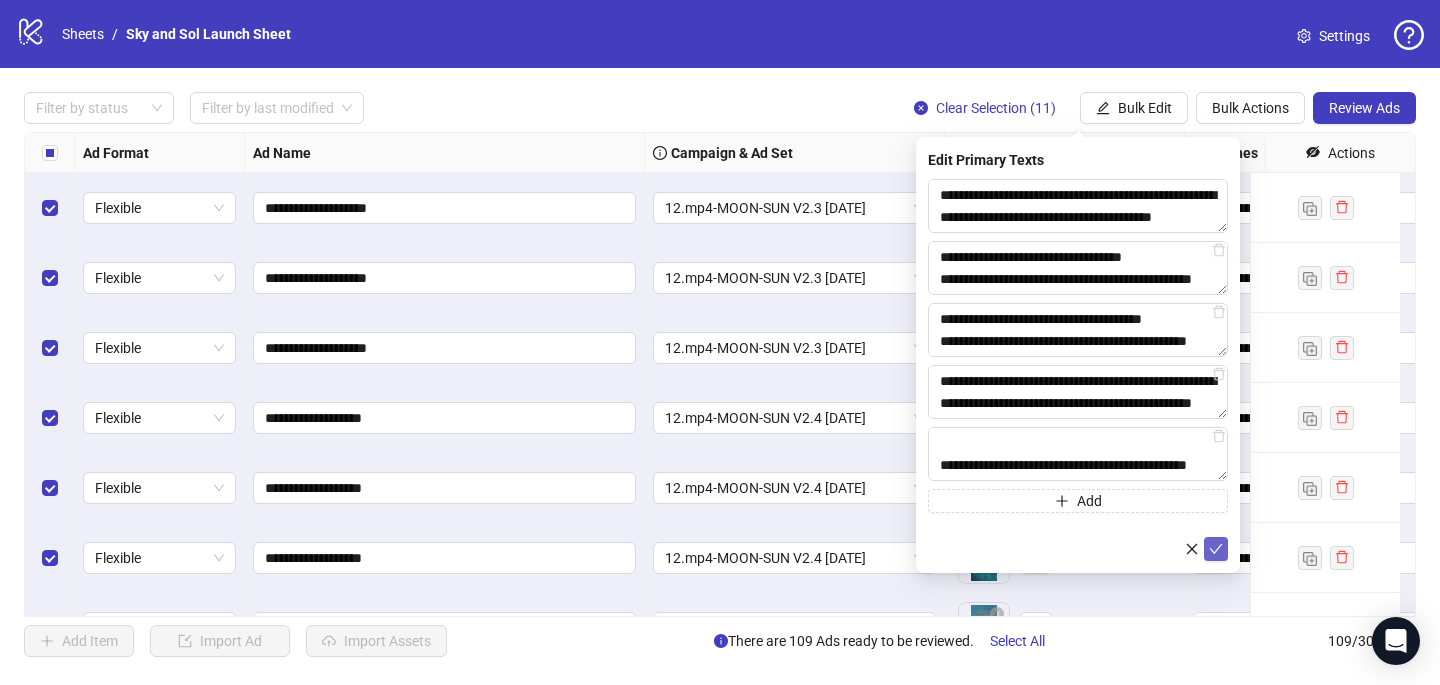 click 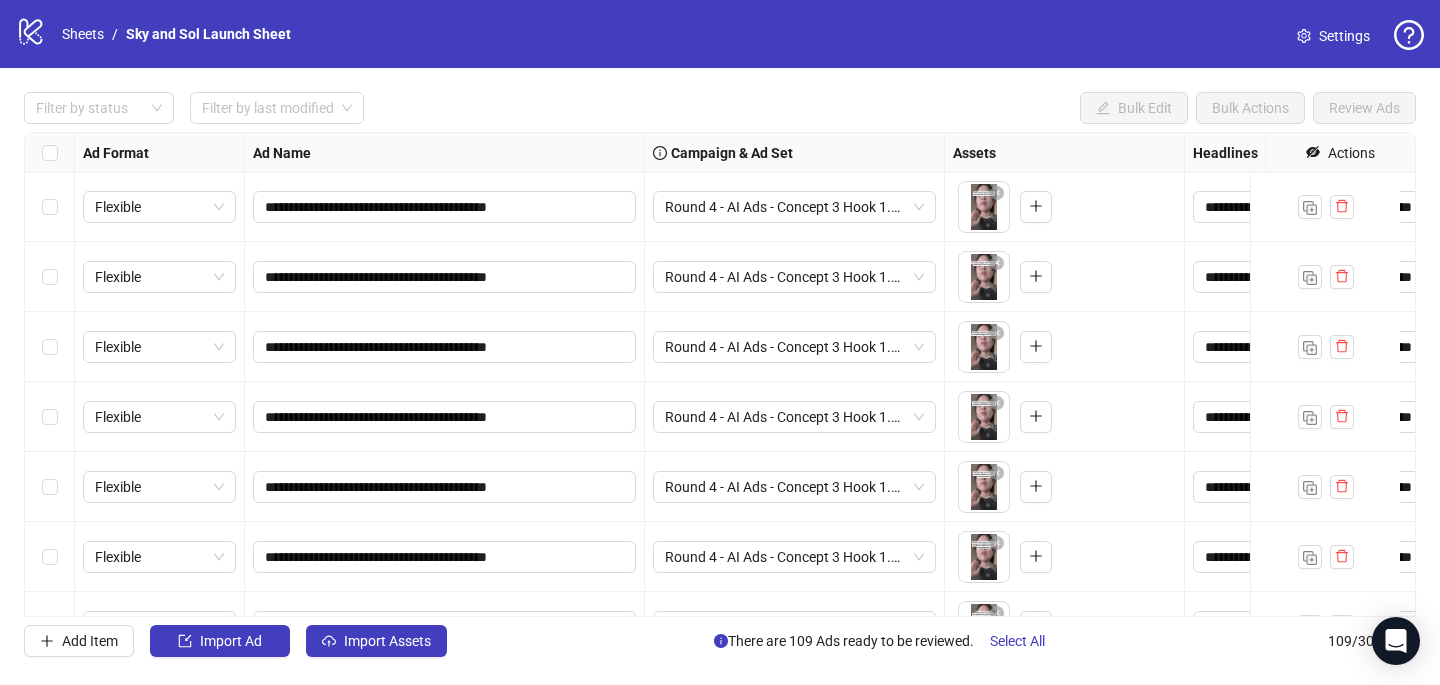 scroll, scrollTop: 7202, scrollLeft: 0, axis: vertical 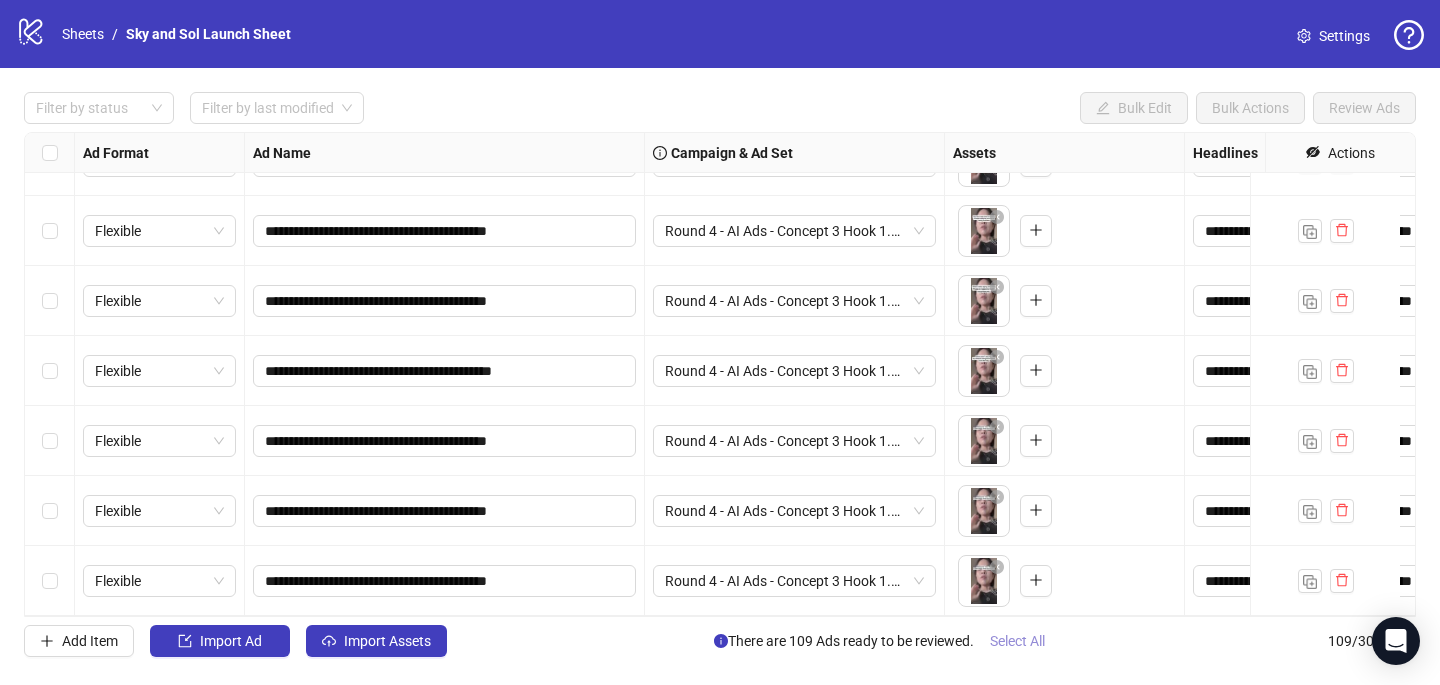click on "Select All" at bounding box center [1017, 641] 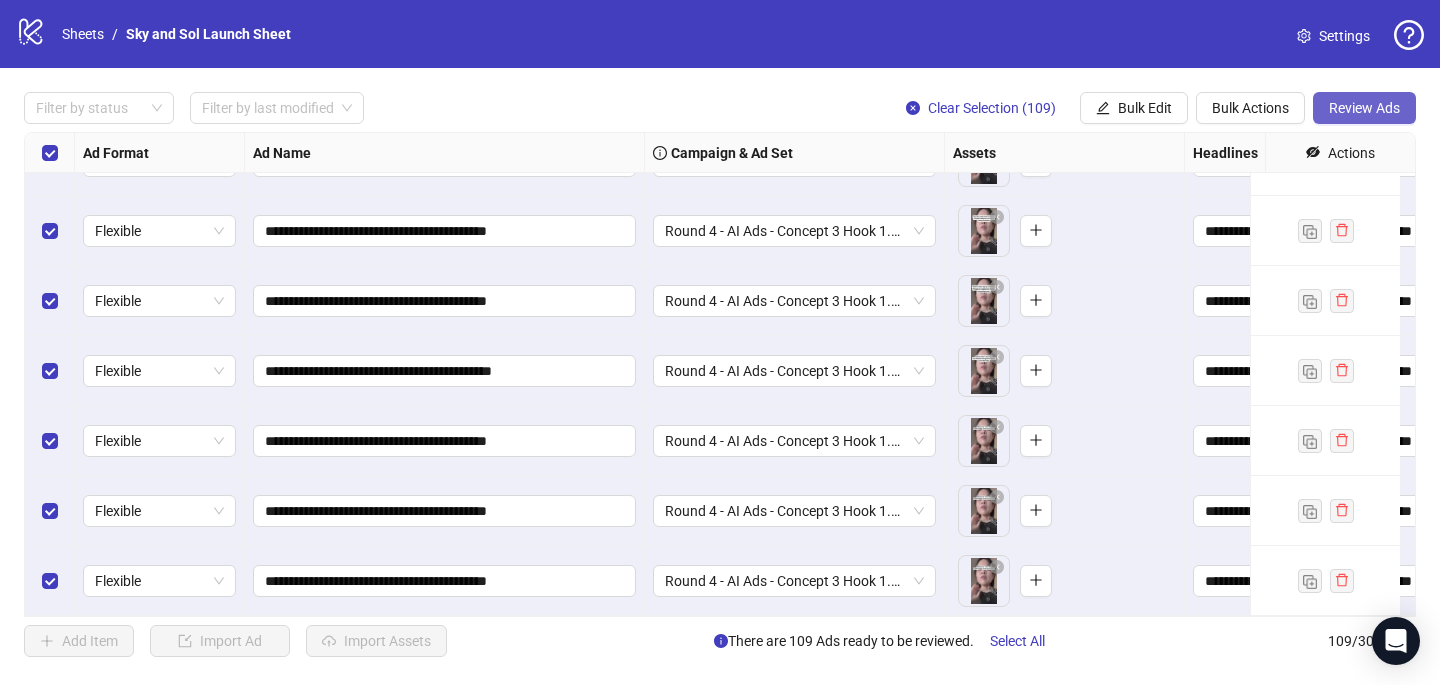 click on "Review Ads" at bounding box center [1364, 108] 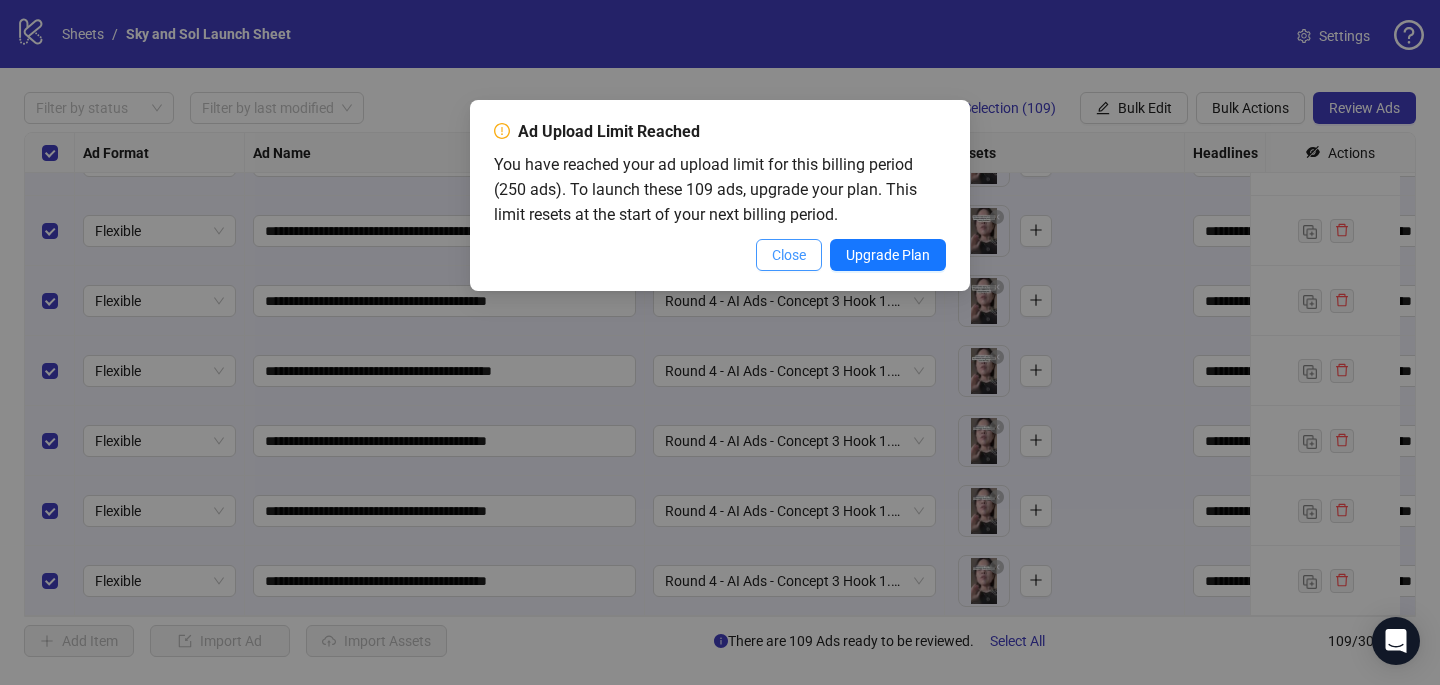 click on "Close" at bounding box center (789, 255) 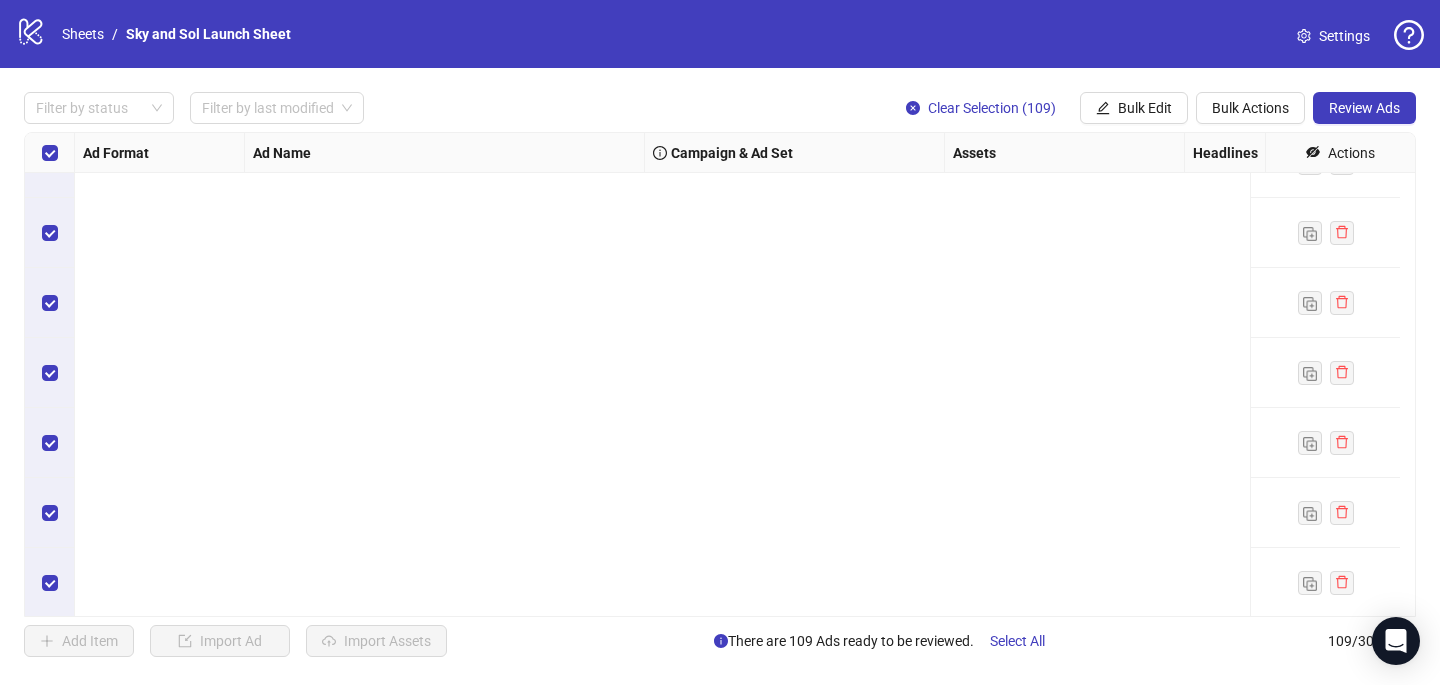 scroll, scrollTop: 2926, scrollLeft: 0, axis: vertical 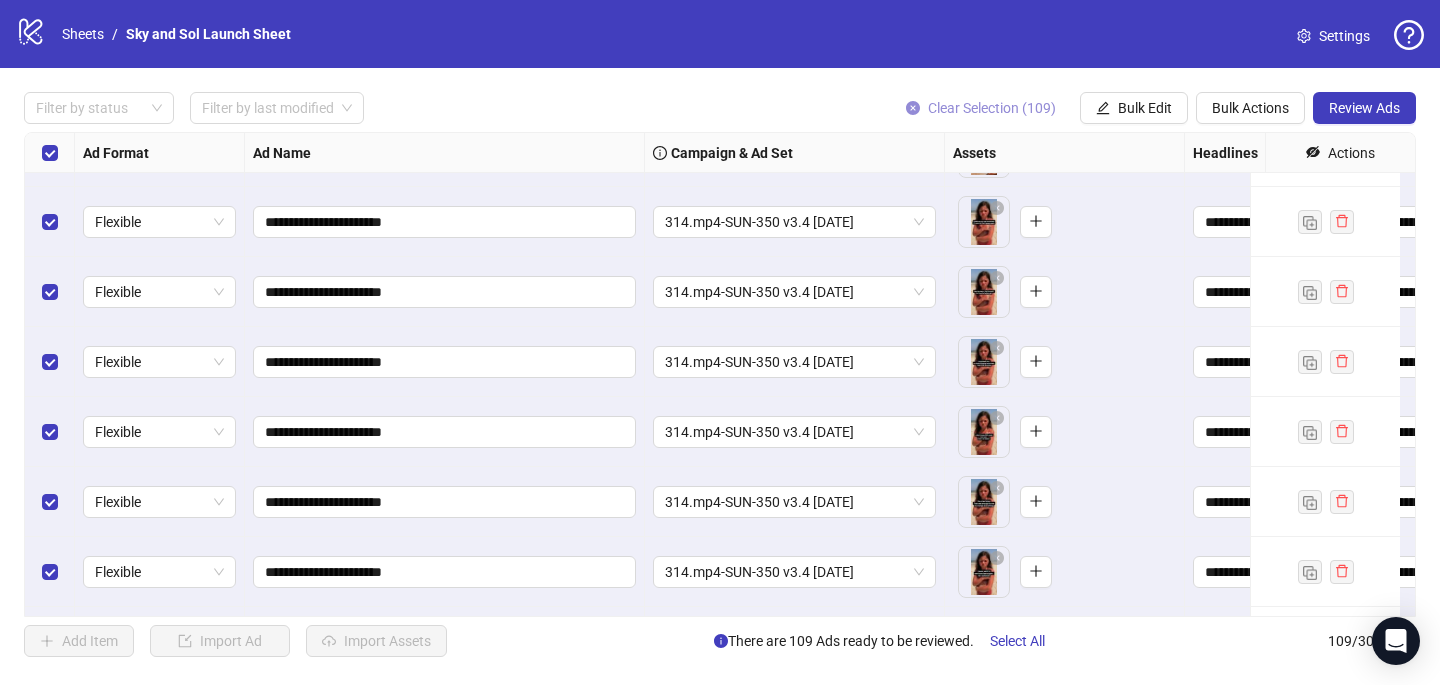 click on "Clear Selection (109)" at bounding box center (992, 108) 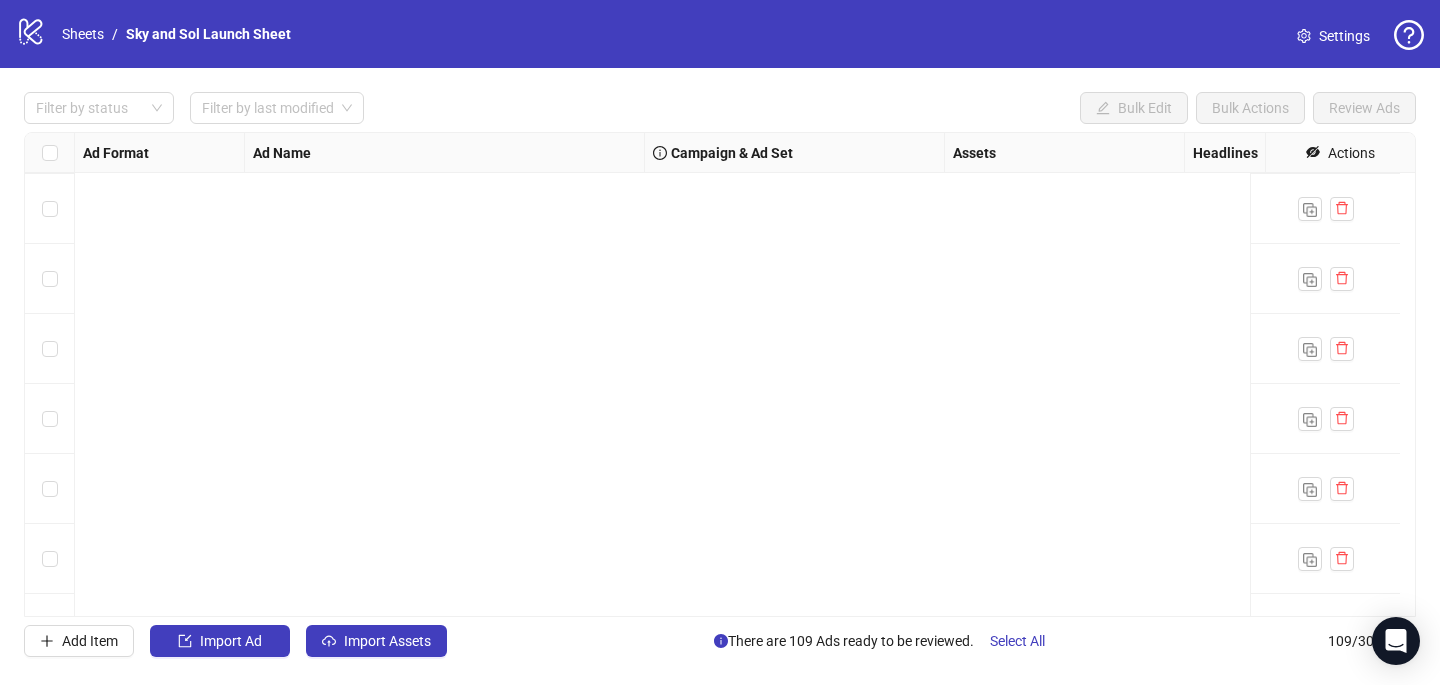 scroll, scrollTop: 0, scrollLeft: 0, axis: both 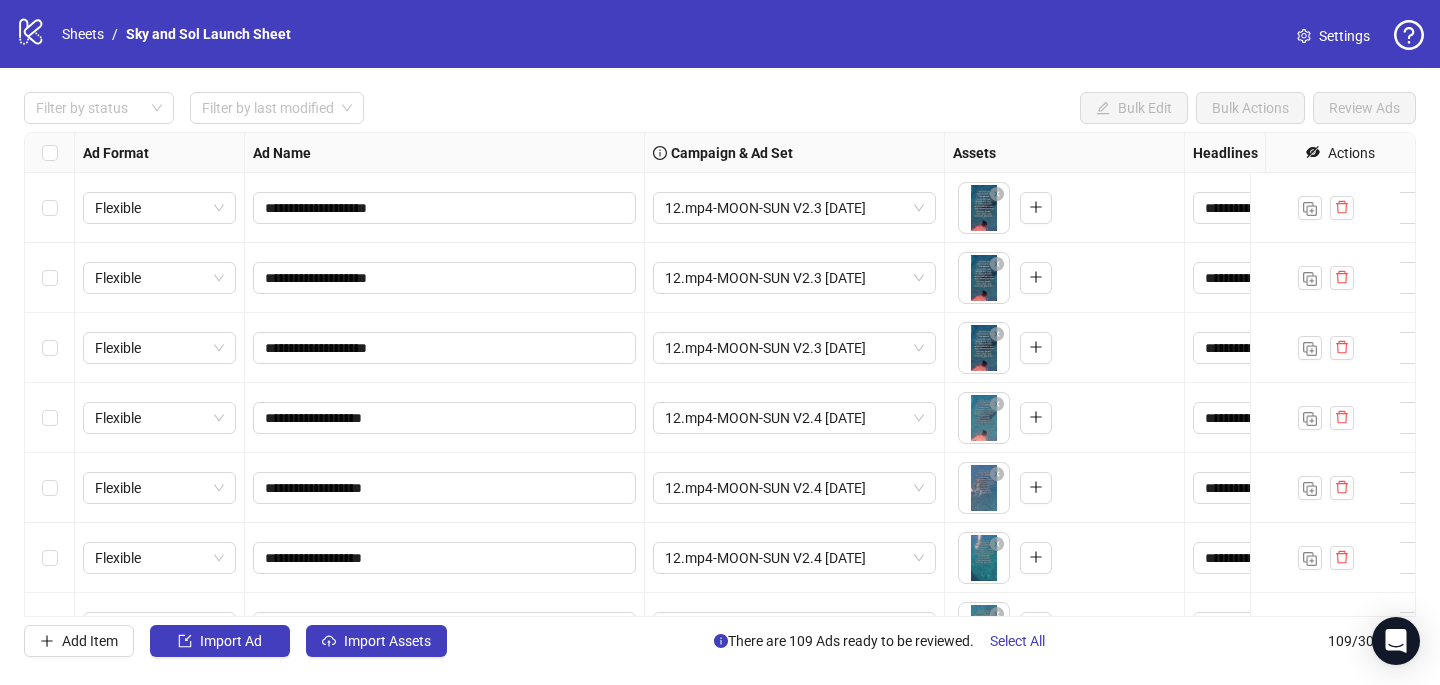 click at bounding box center [50, 208] 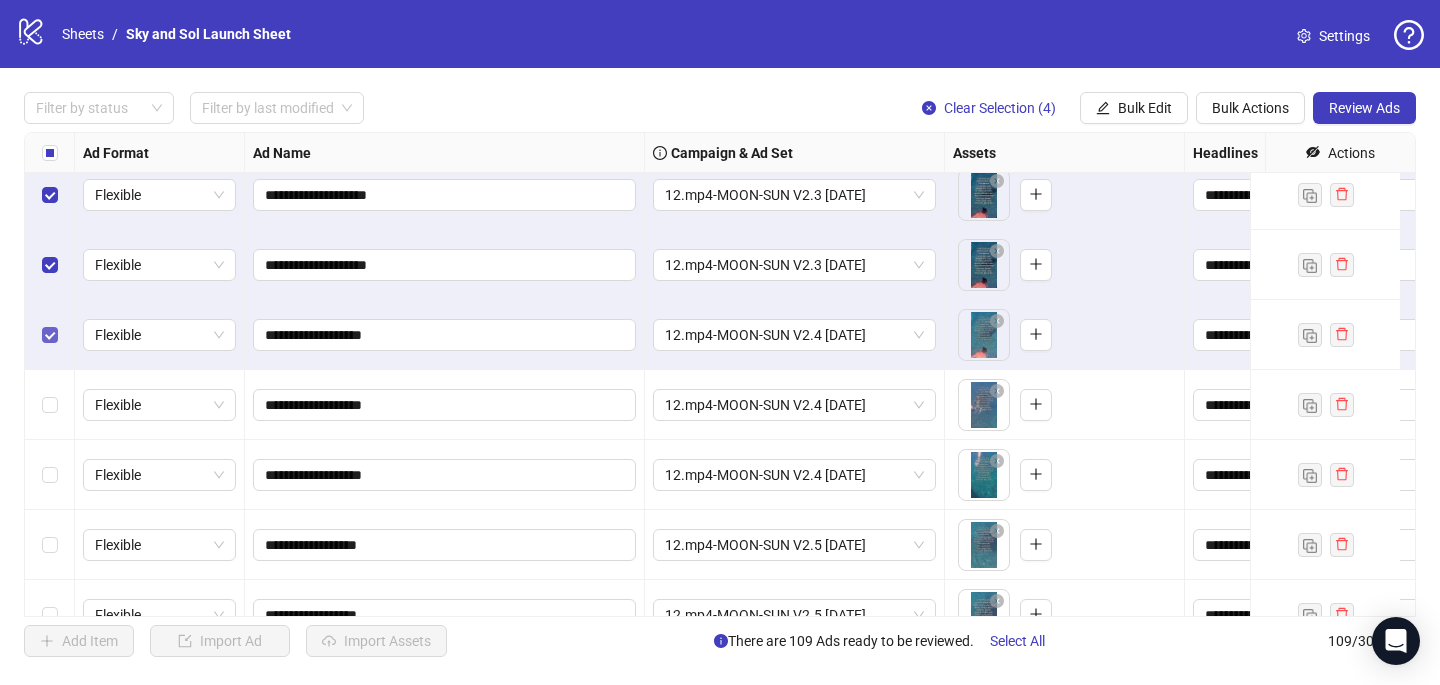 scroll, scrollTop: 90, scrollLeft: 0, axis: vertical 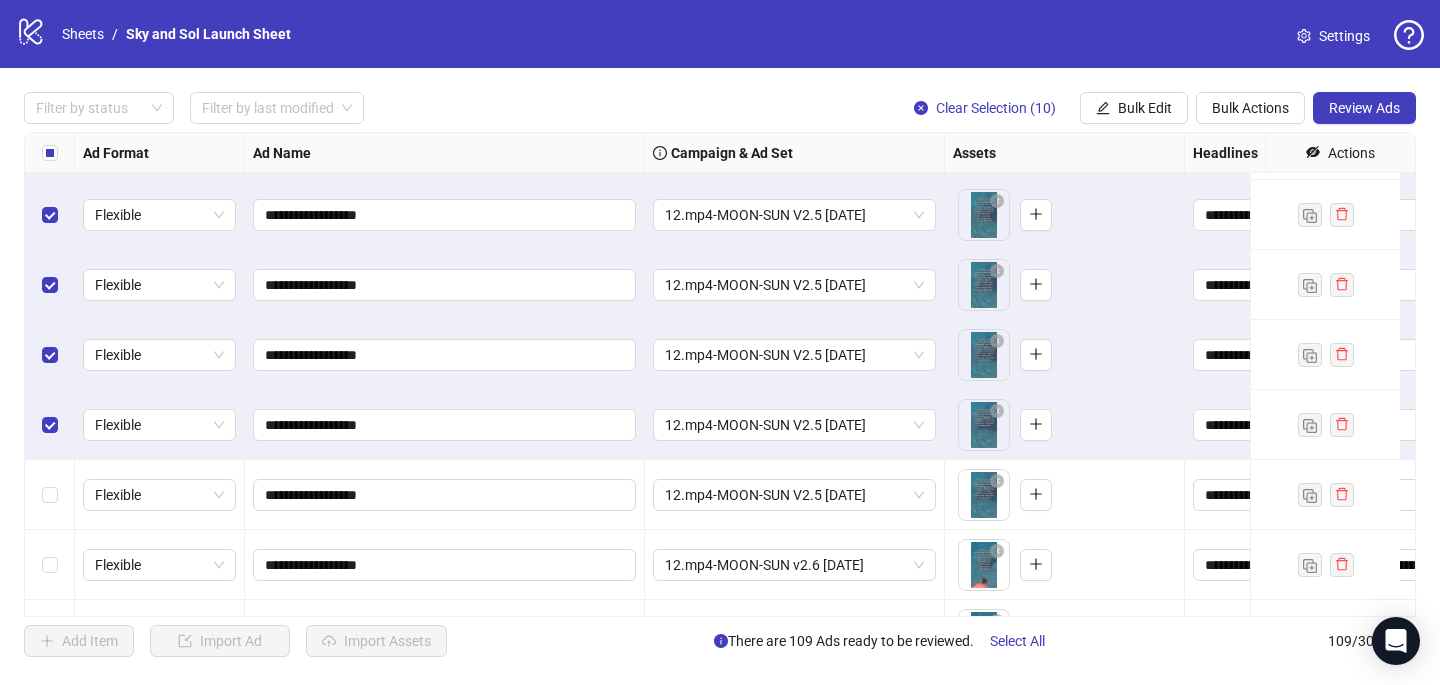click at bounding box center [50, 495] 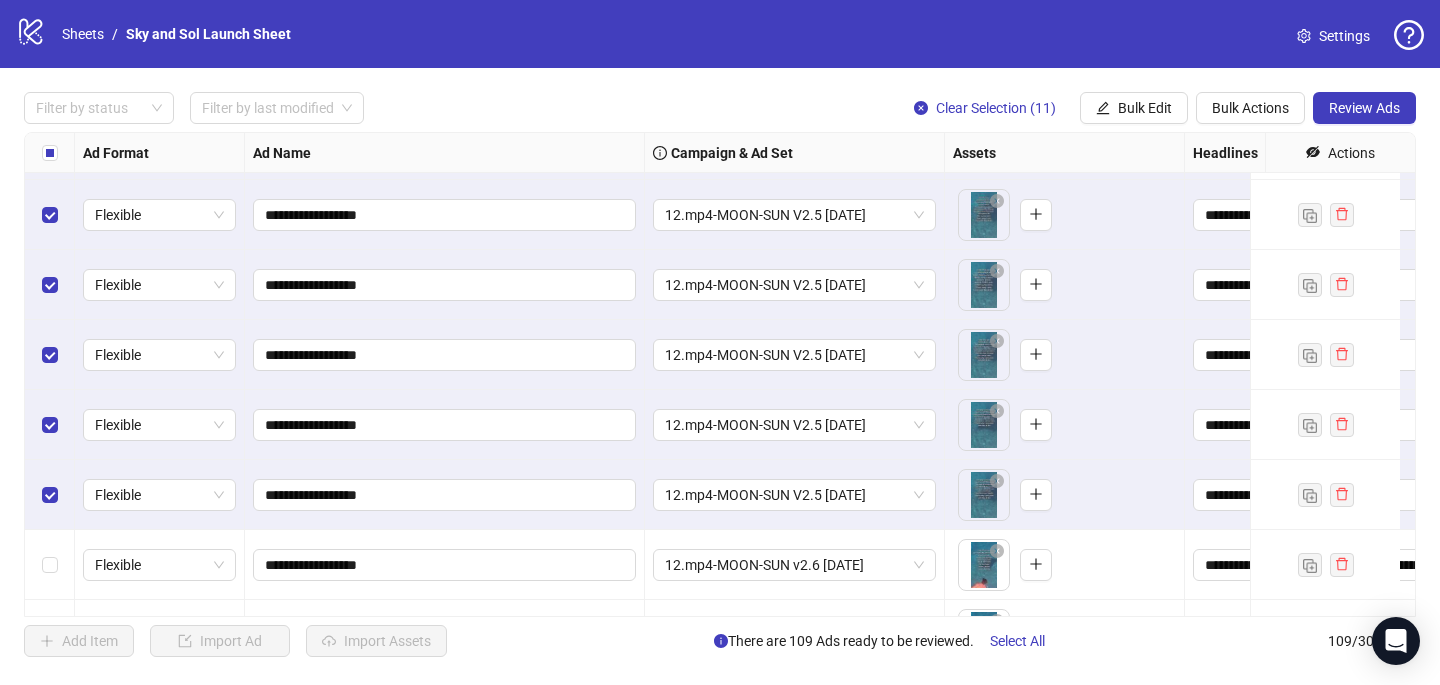 click at bounding box center (50, 565) 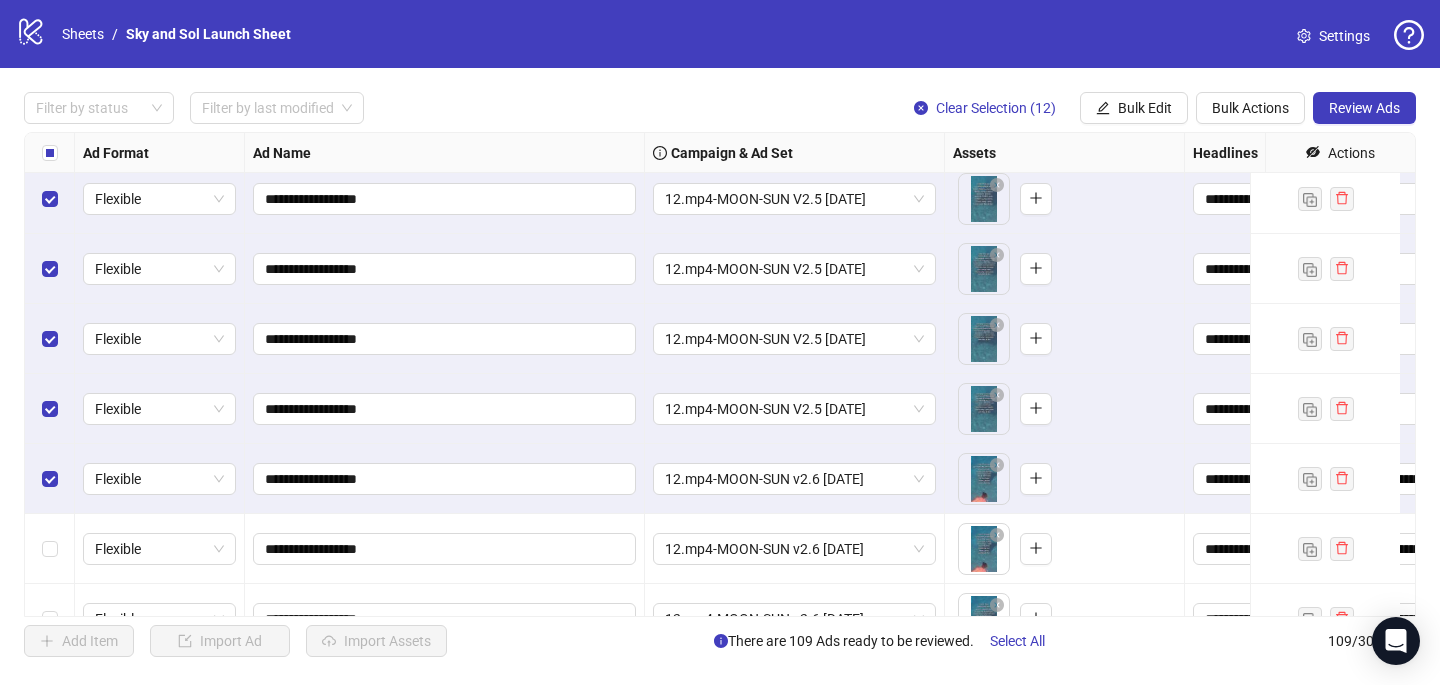 scroll, scrollTop: 564, scrollLeft: 0, axis: vertical 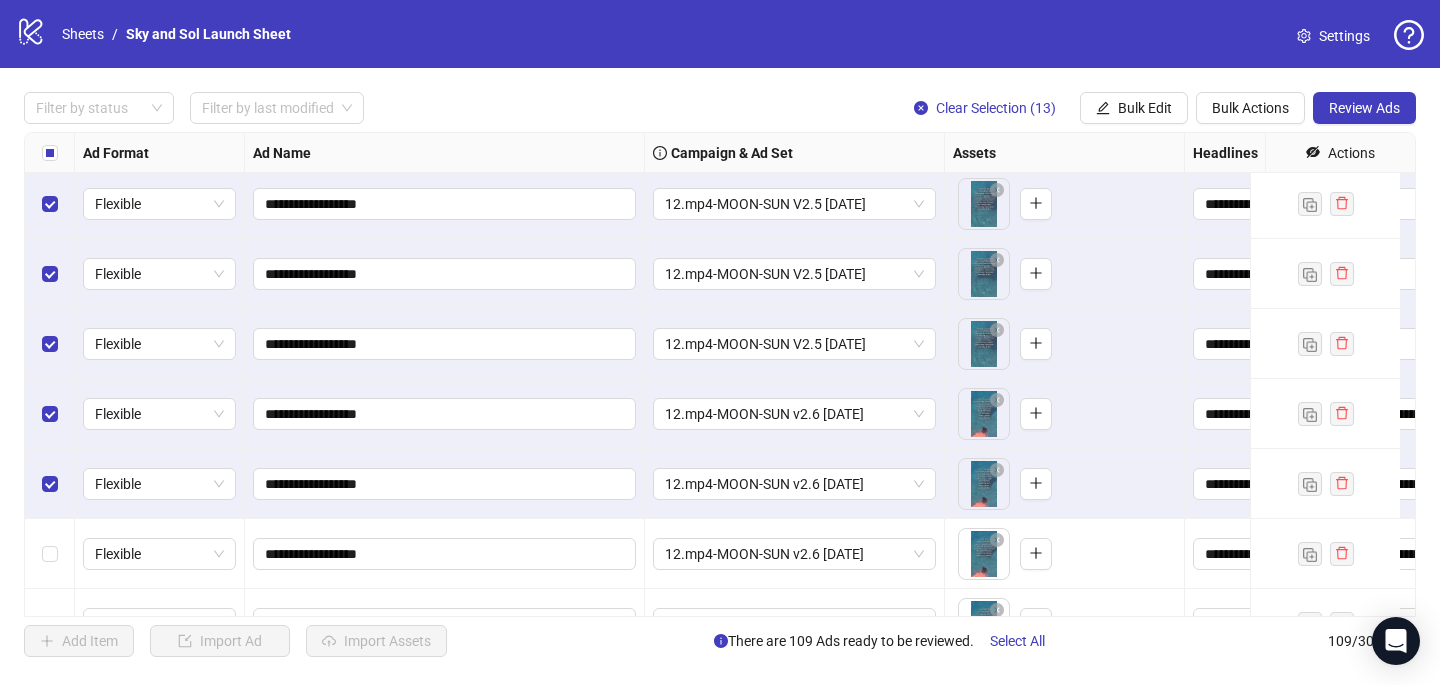 click at bounding box center (50, 554) 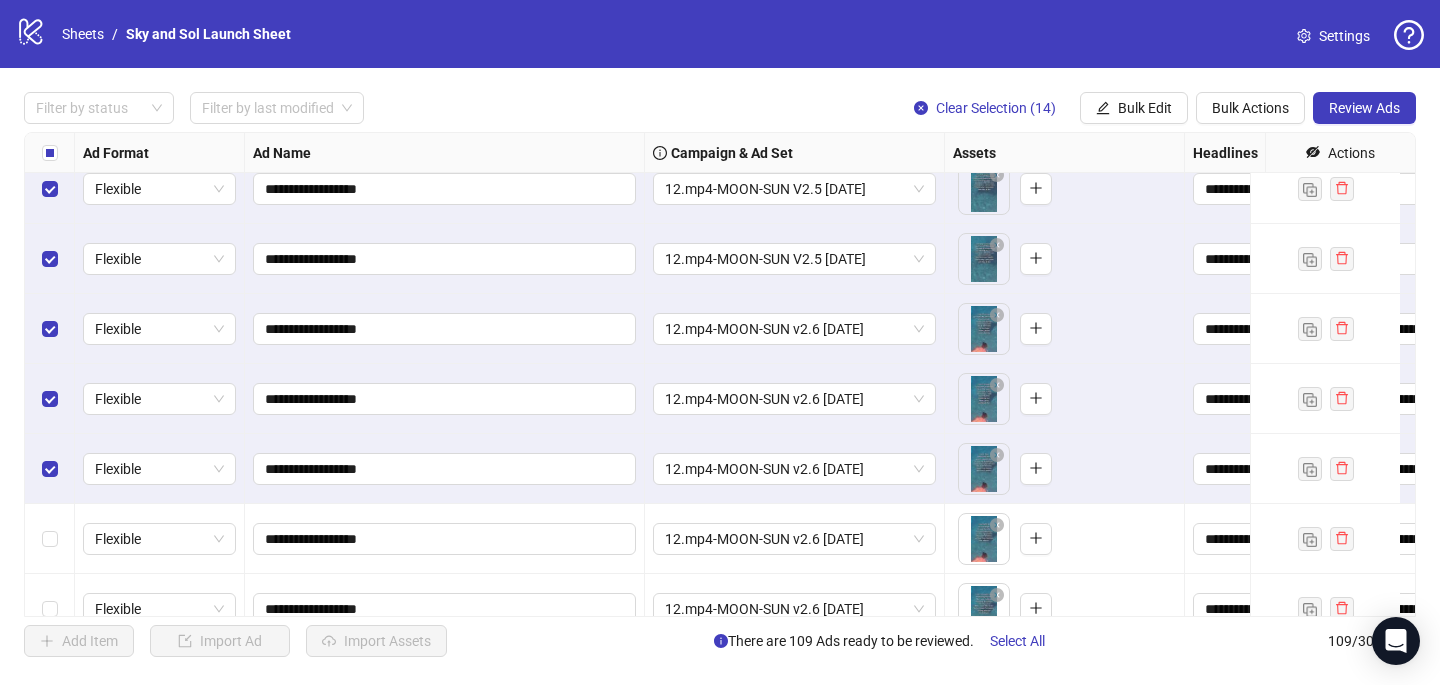 scroll, scrollTop: 679, scrollLeft: 0, axis: vertical 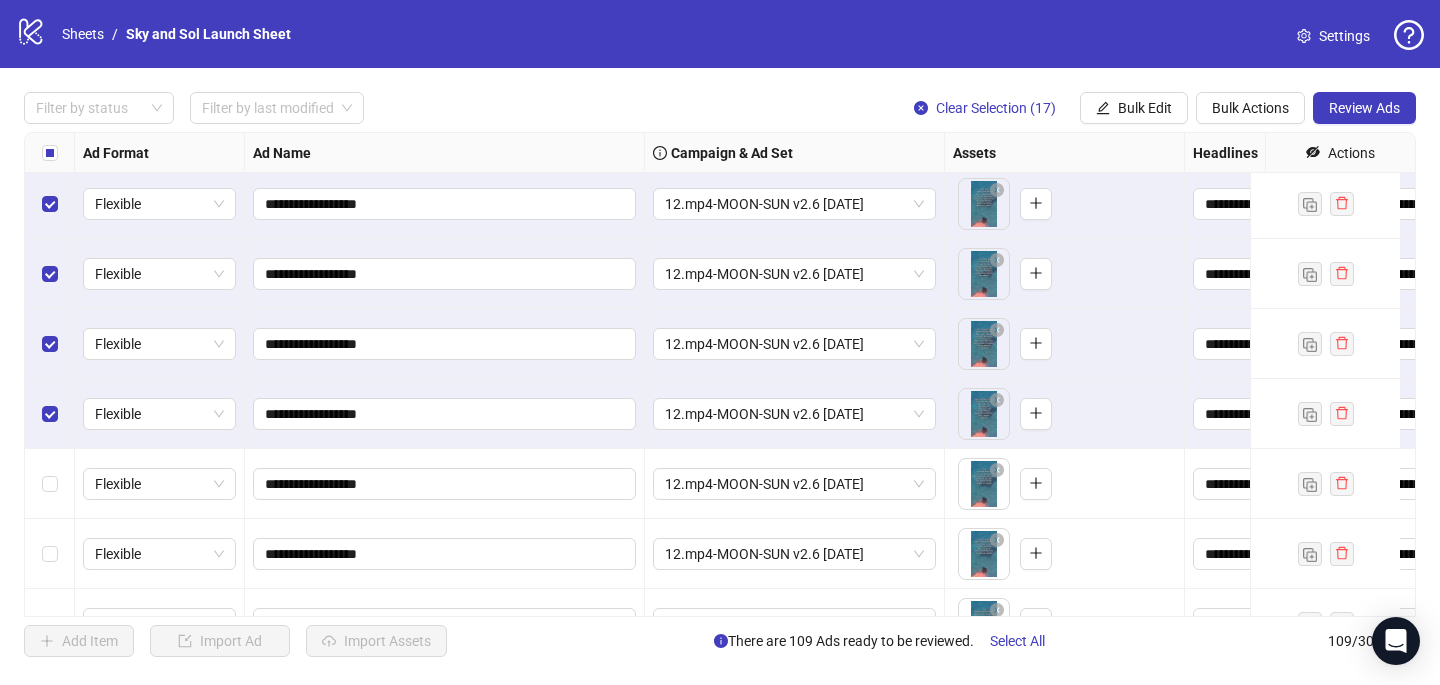 click at bounding box center [50, 484] 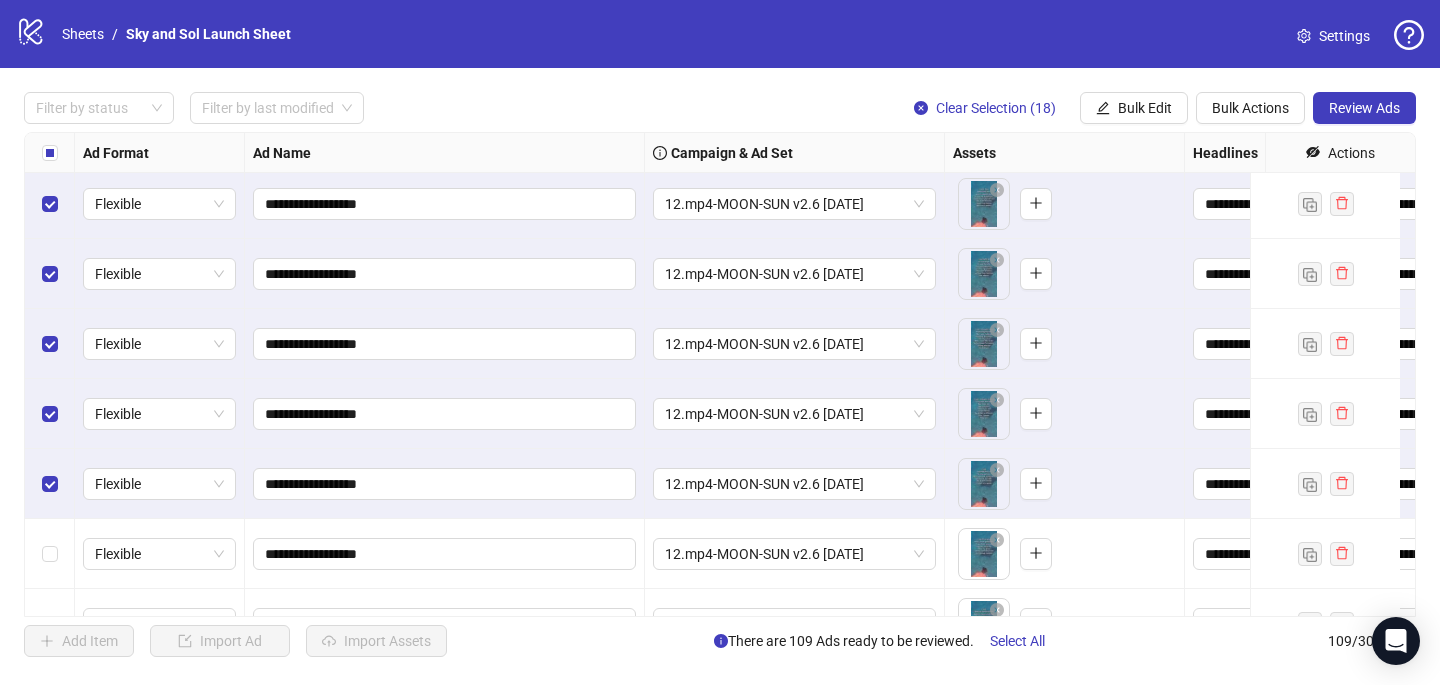 scroll, scrollTop: 1088, scrollLeft: 0, axis: vertical 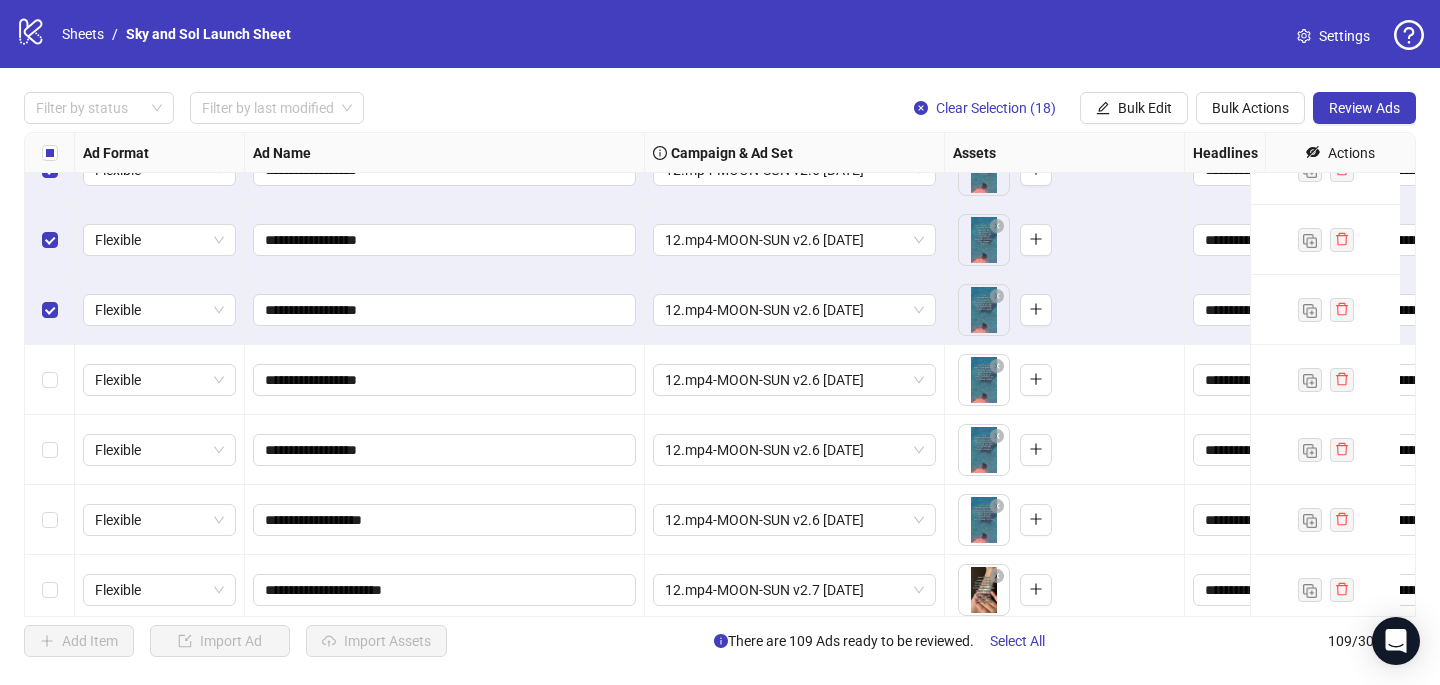 click at bounding box center (50, 380) 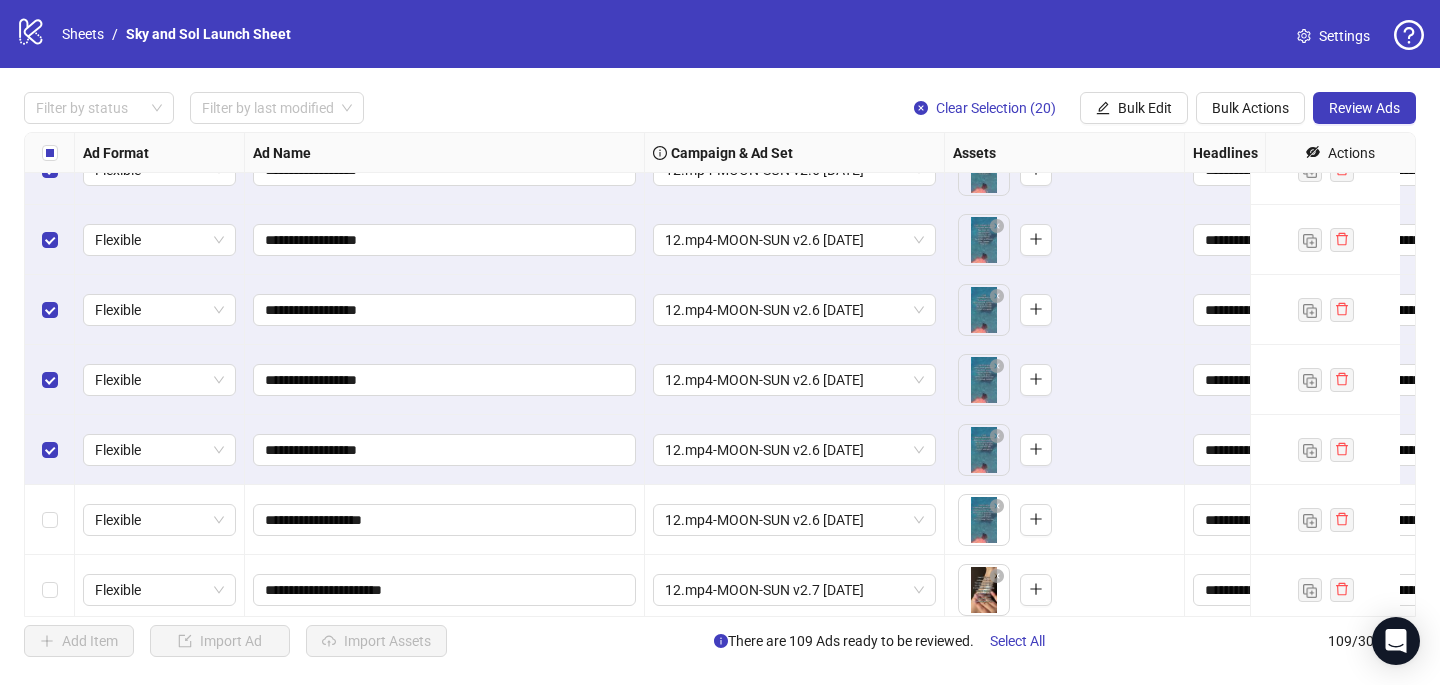 click at bounding box center (50, 520) 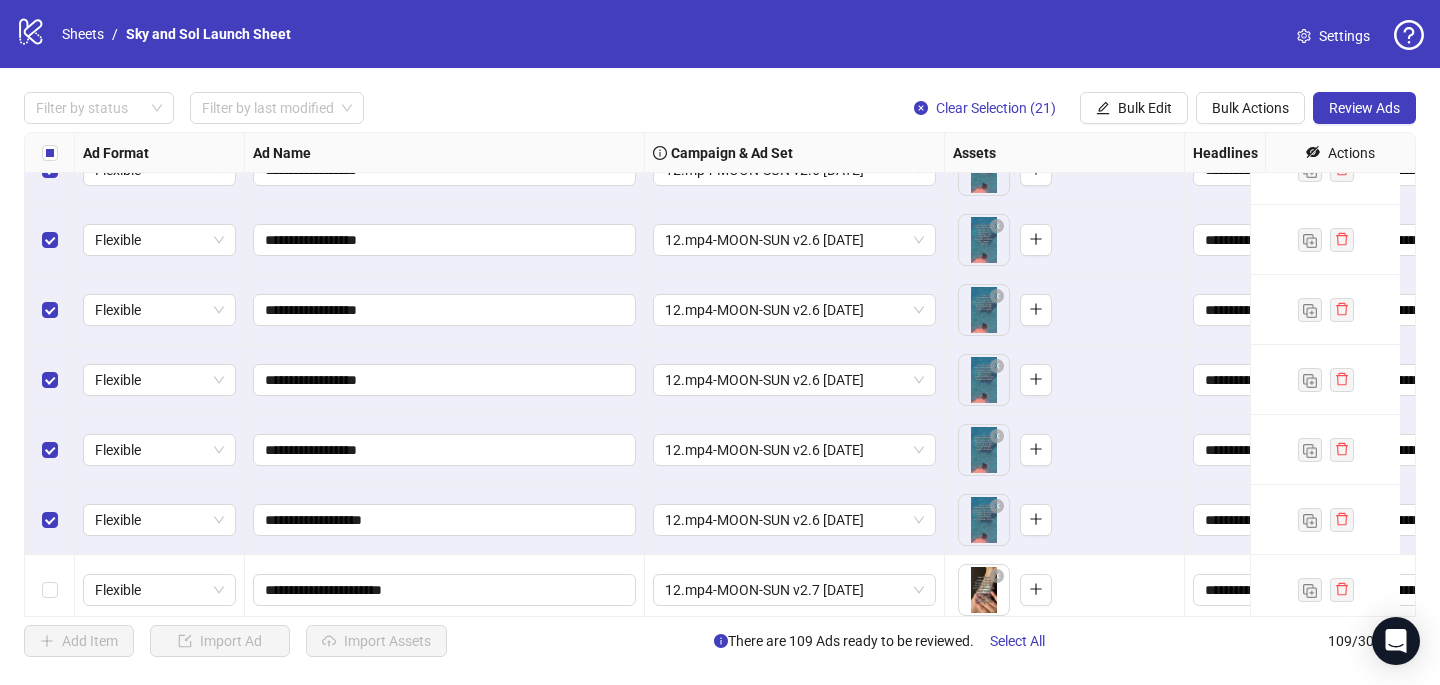 scroll, scrollTop: 1225, scrollLeft: 0, axis: vertical 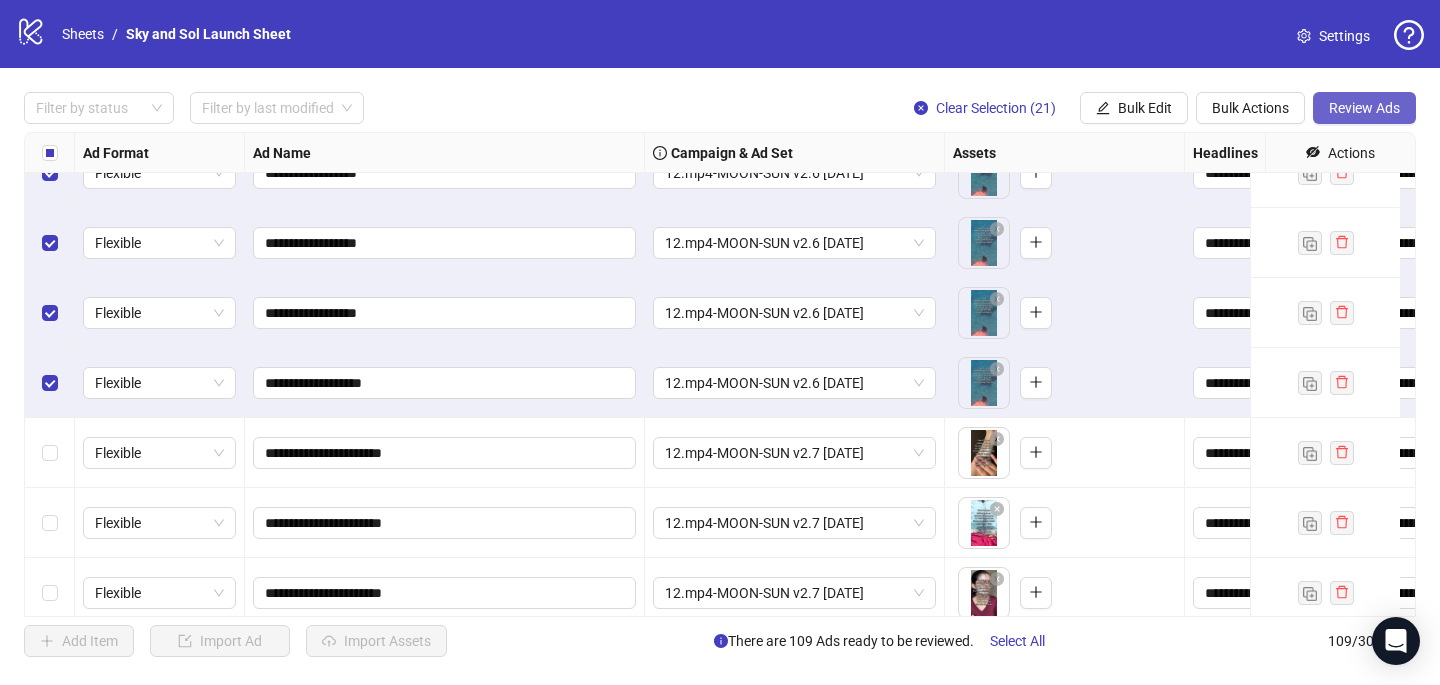 click on "Review Ads" at bounding box center [1364, 108] 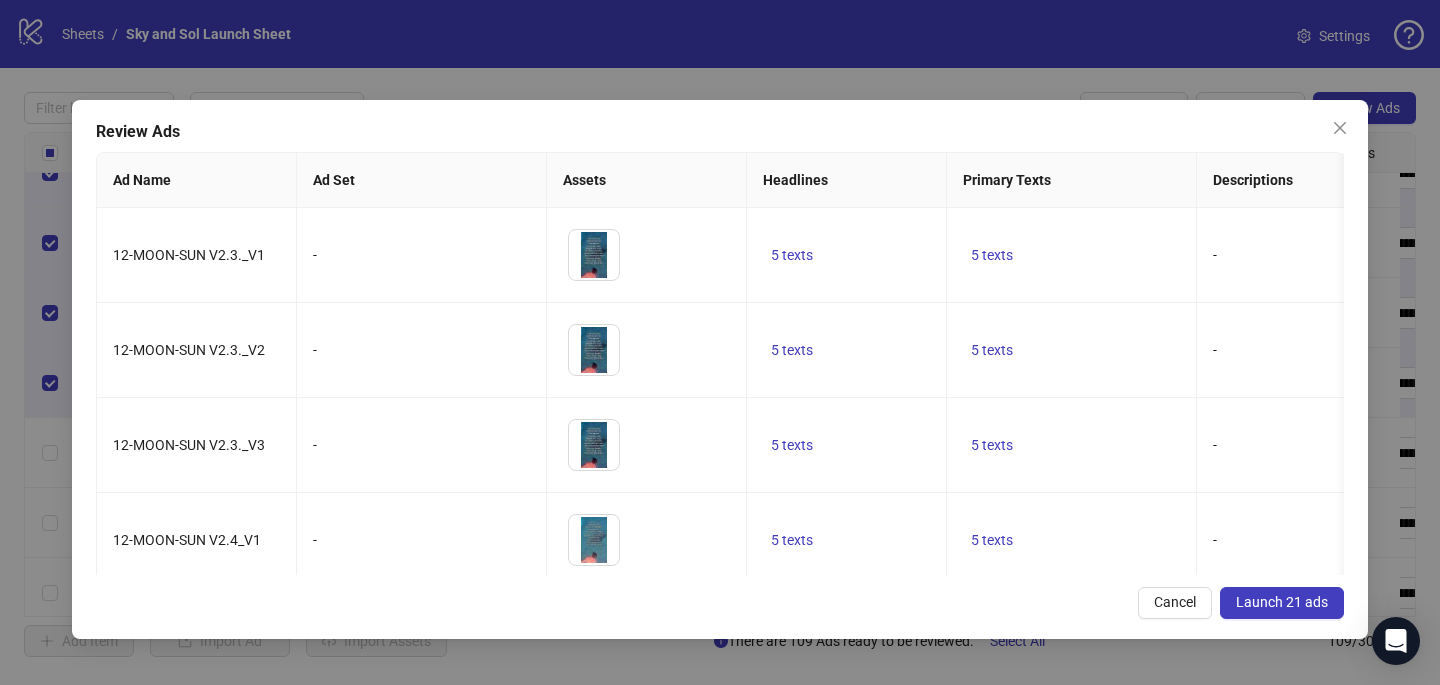 click on "Launch 21 ads" at bounding box center (1282, 602) 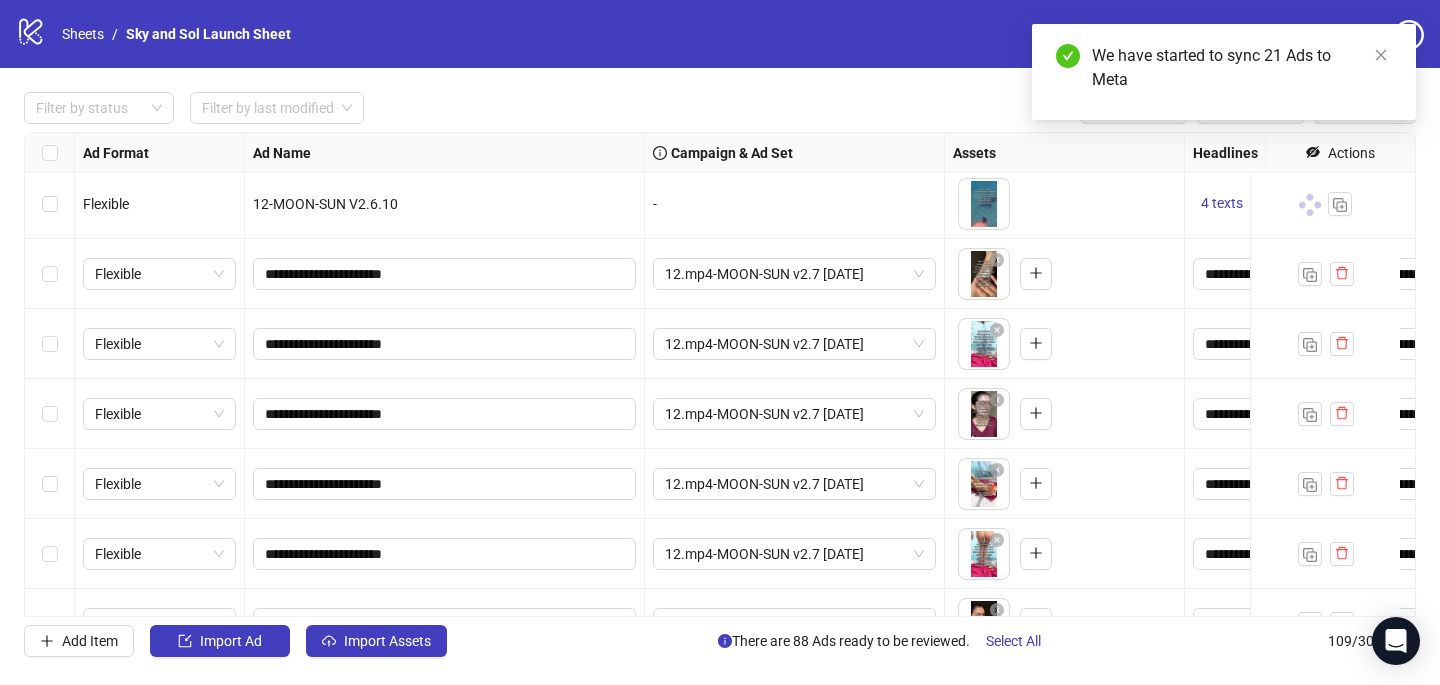 scroll, scrollTop: 1422, scrollLeft: 0, axis: vertical 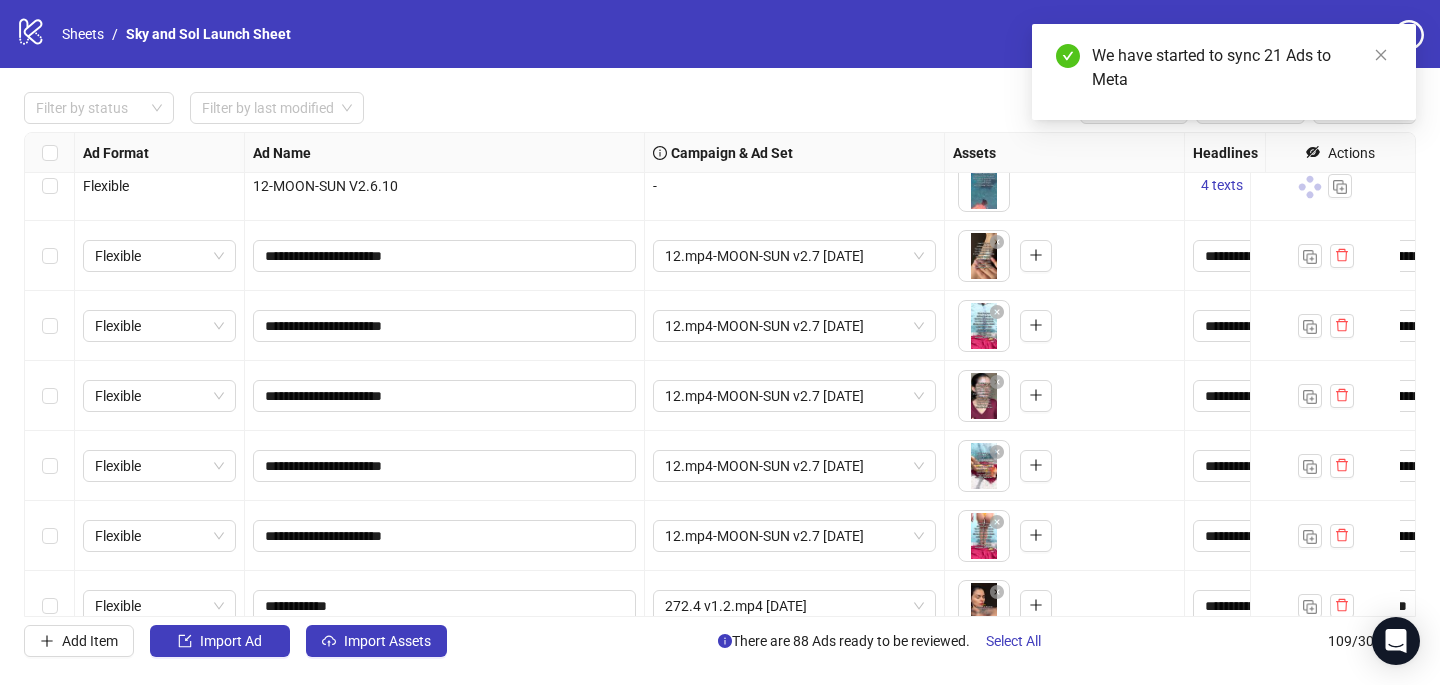 click at bounding box center [50, 256] 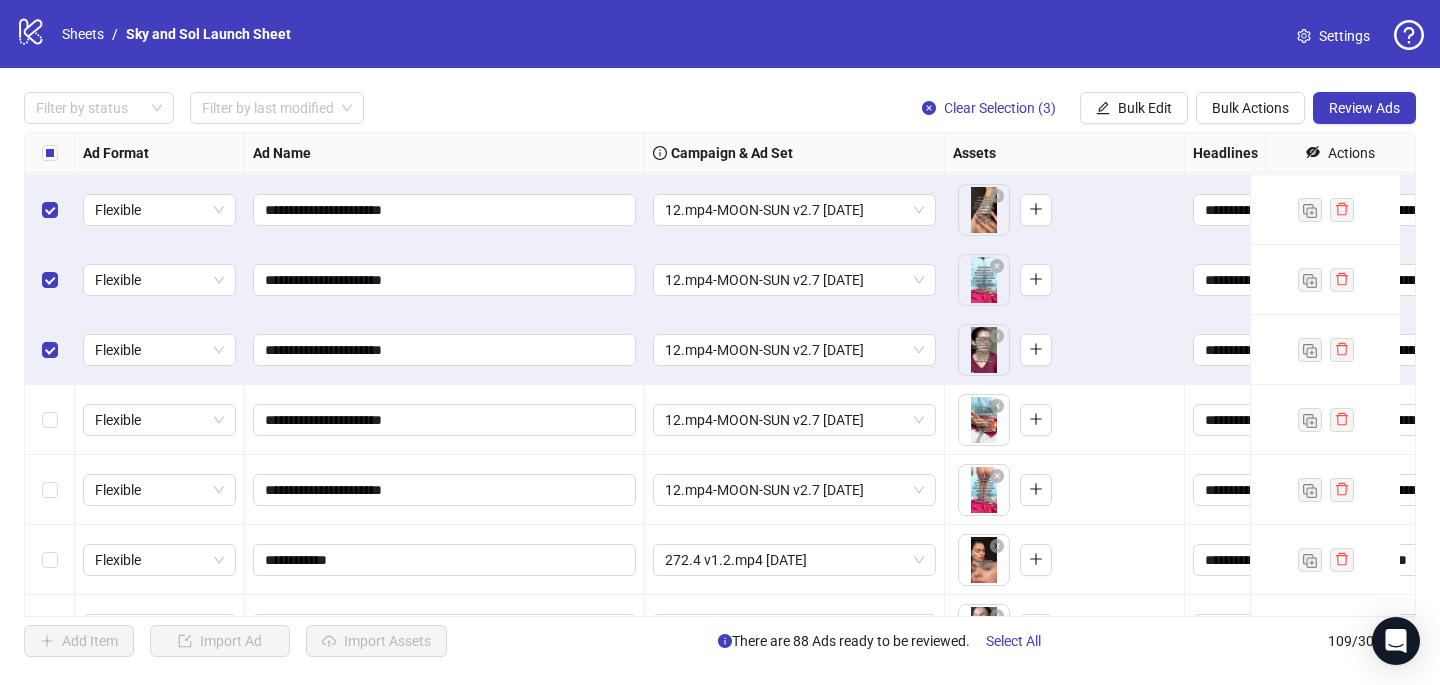 scroll, scrollTop: 1518, scrollLeft: 0, axis: vertical 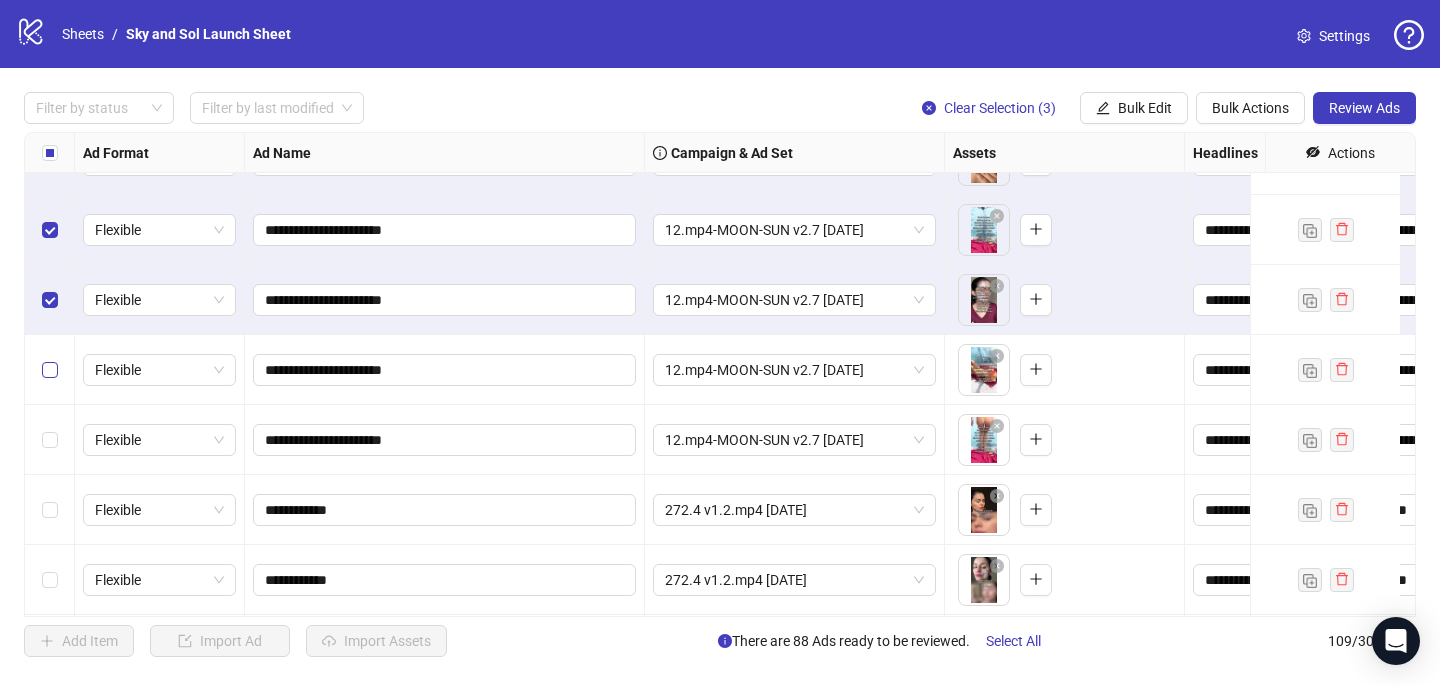 click at bounding box center [50, 370] 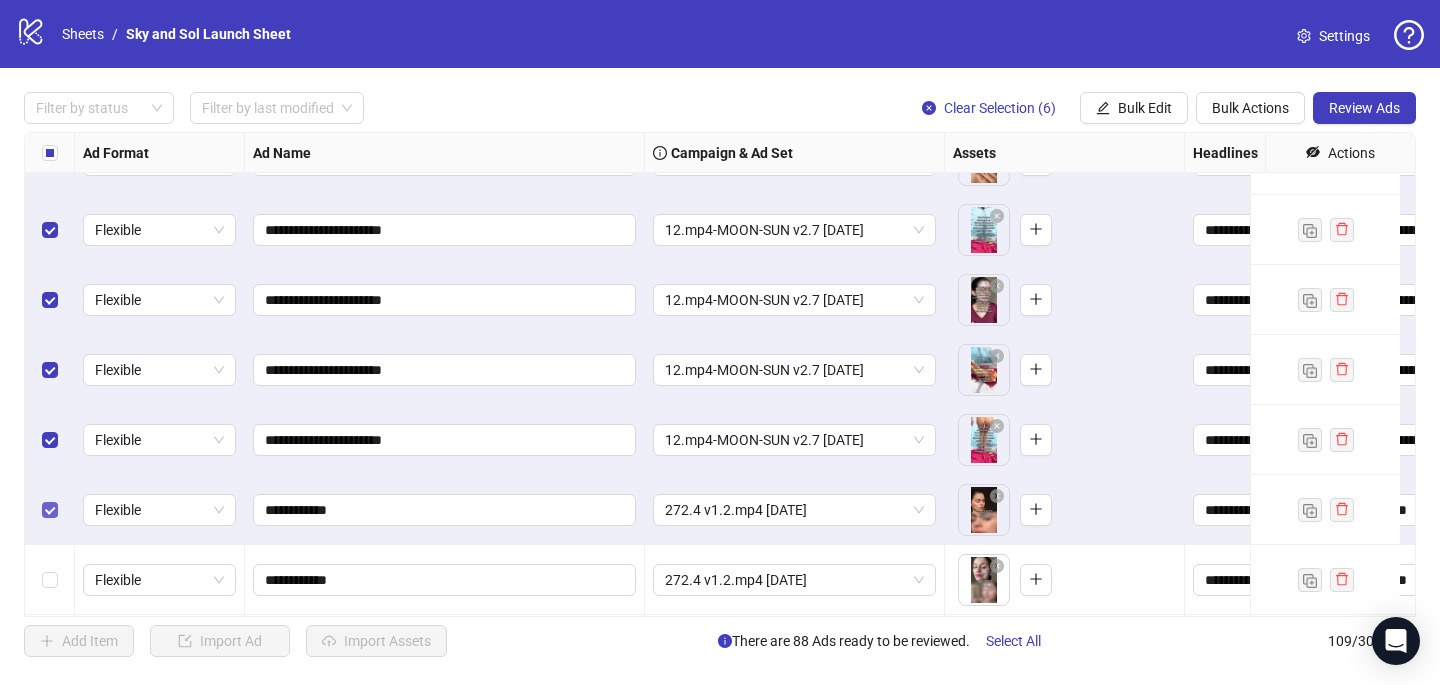 scroll, scrollTop: 1616, scrollLeft: 0, axis: vertical 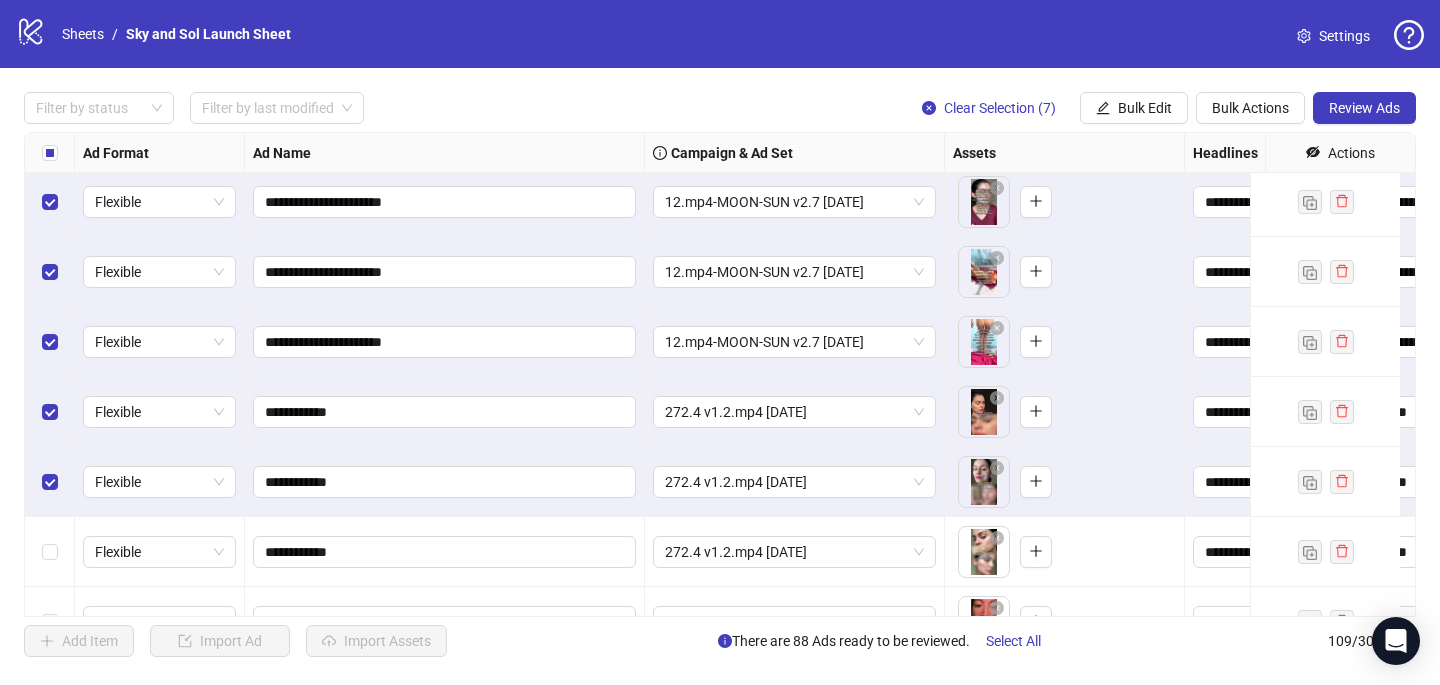 click at bounding box center (50, 552) 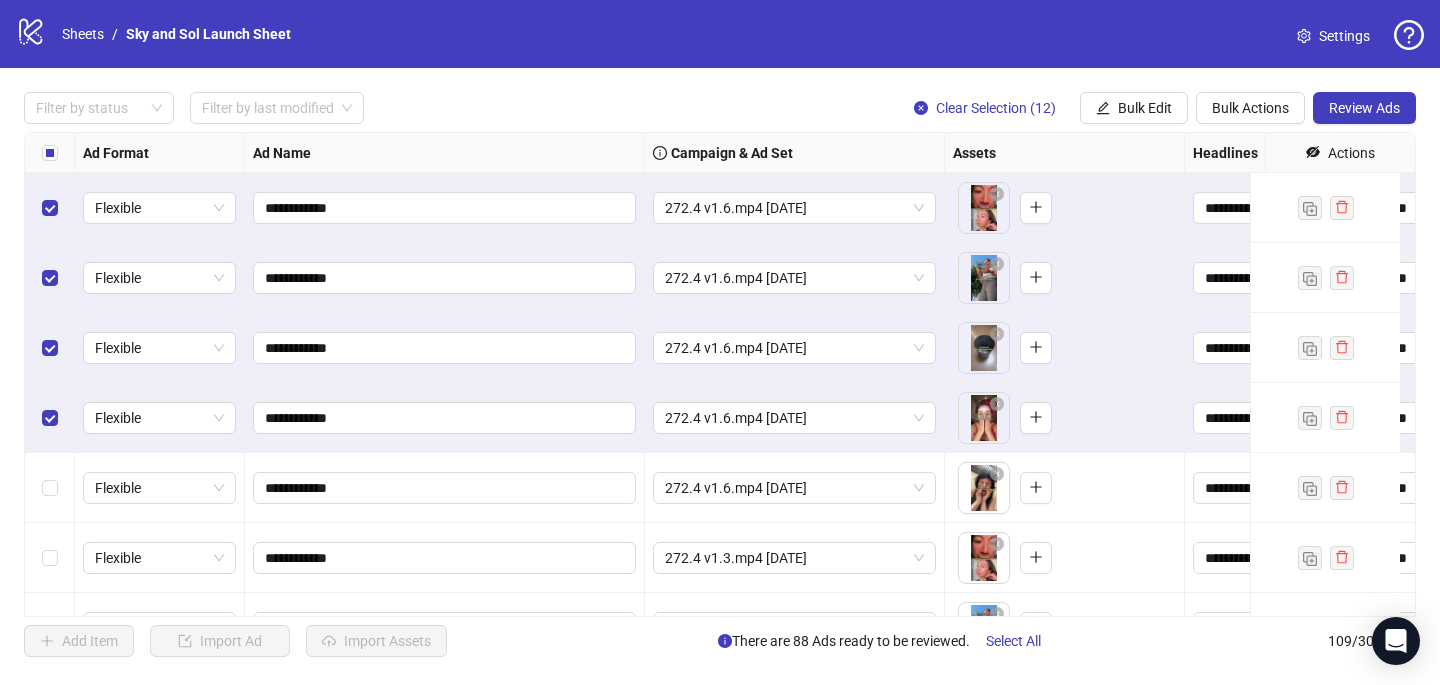 scroll, scrollTop: 2153, scrollLeft: 0, axis: vertical 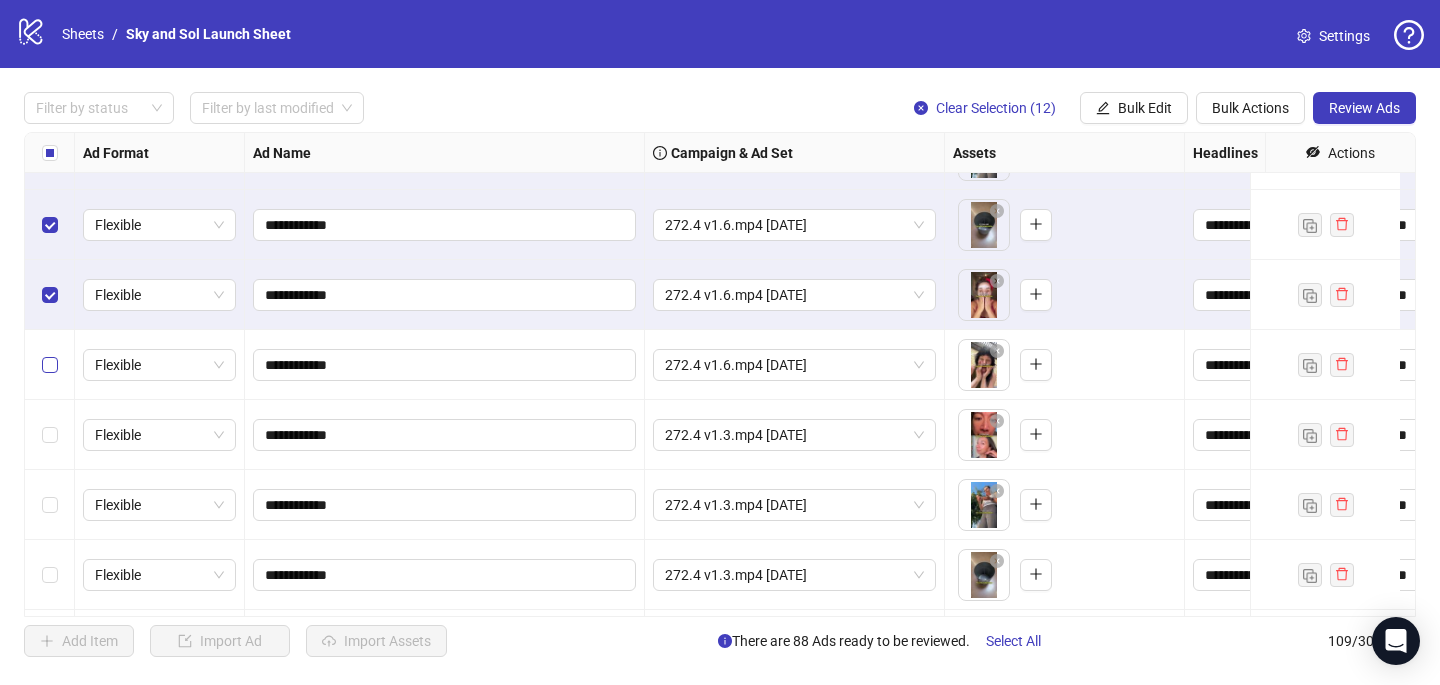click at bounding box center (50, 365) 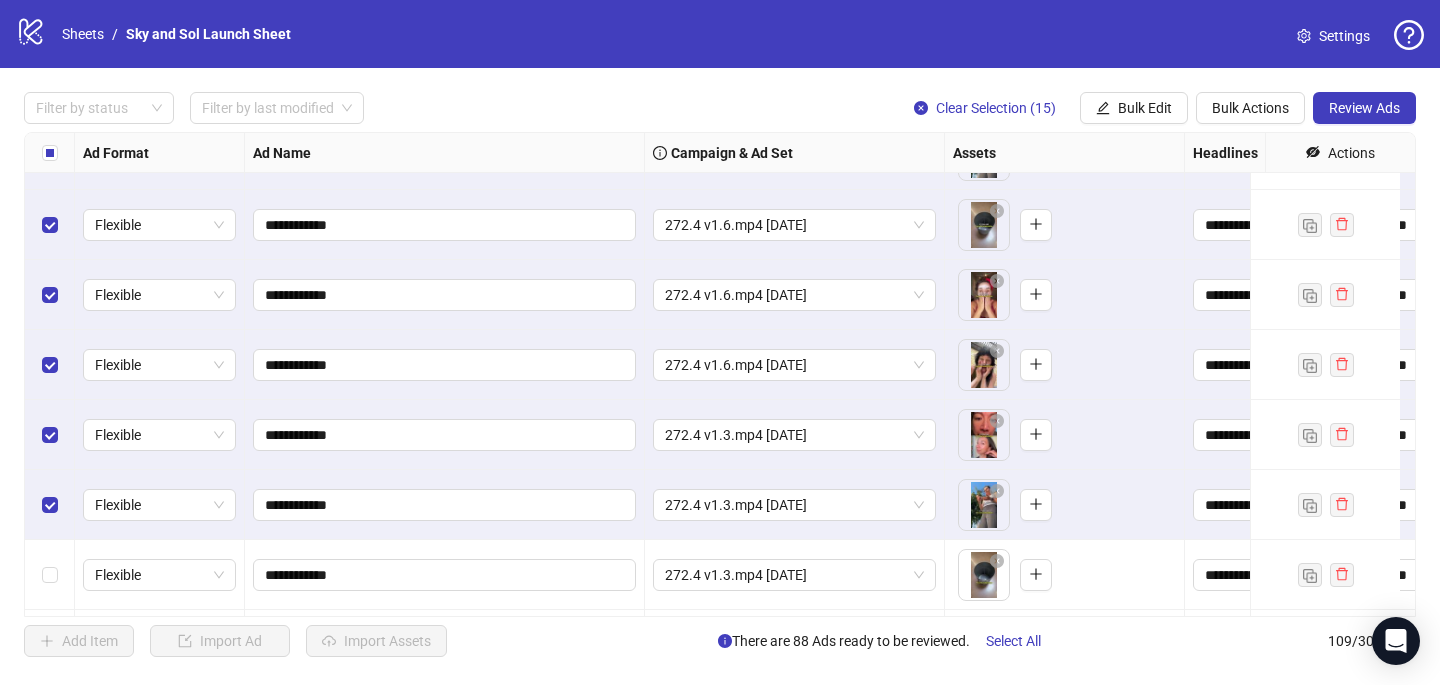 scroll, scrollTop: 2313, scrollLeft: 0, axis: vertical 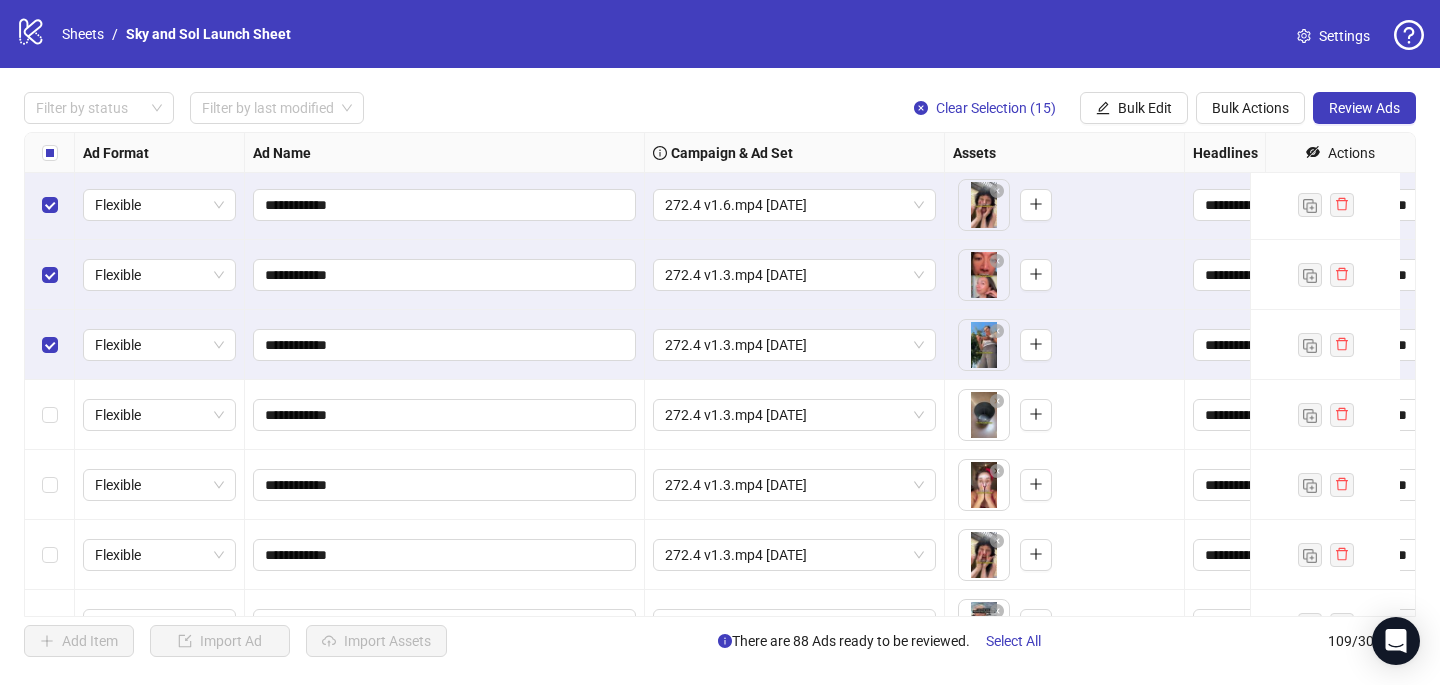 click at bounding box center [50, 415] 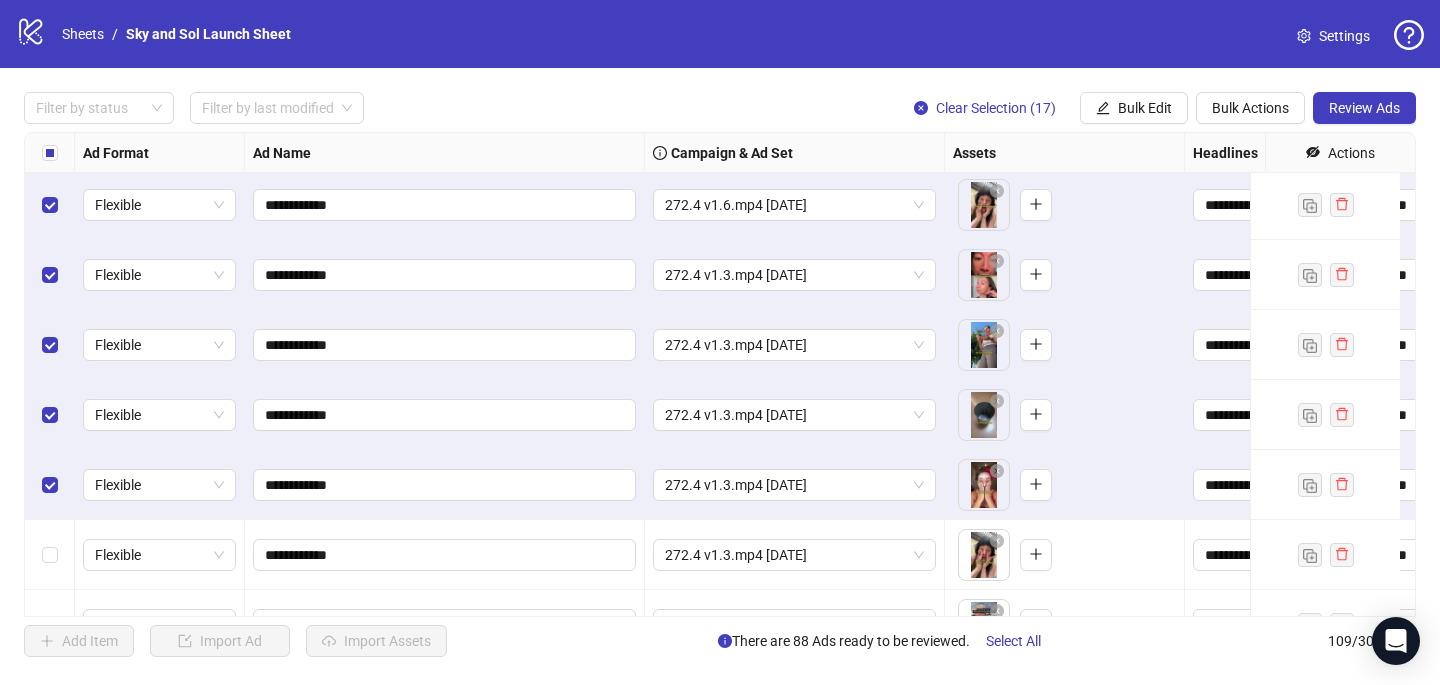 scroll, scrollTop: 2426, scrollLeft: 0, axis: vertical 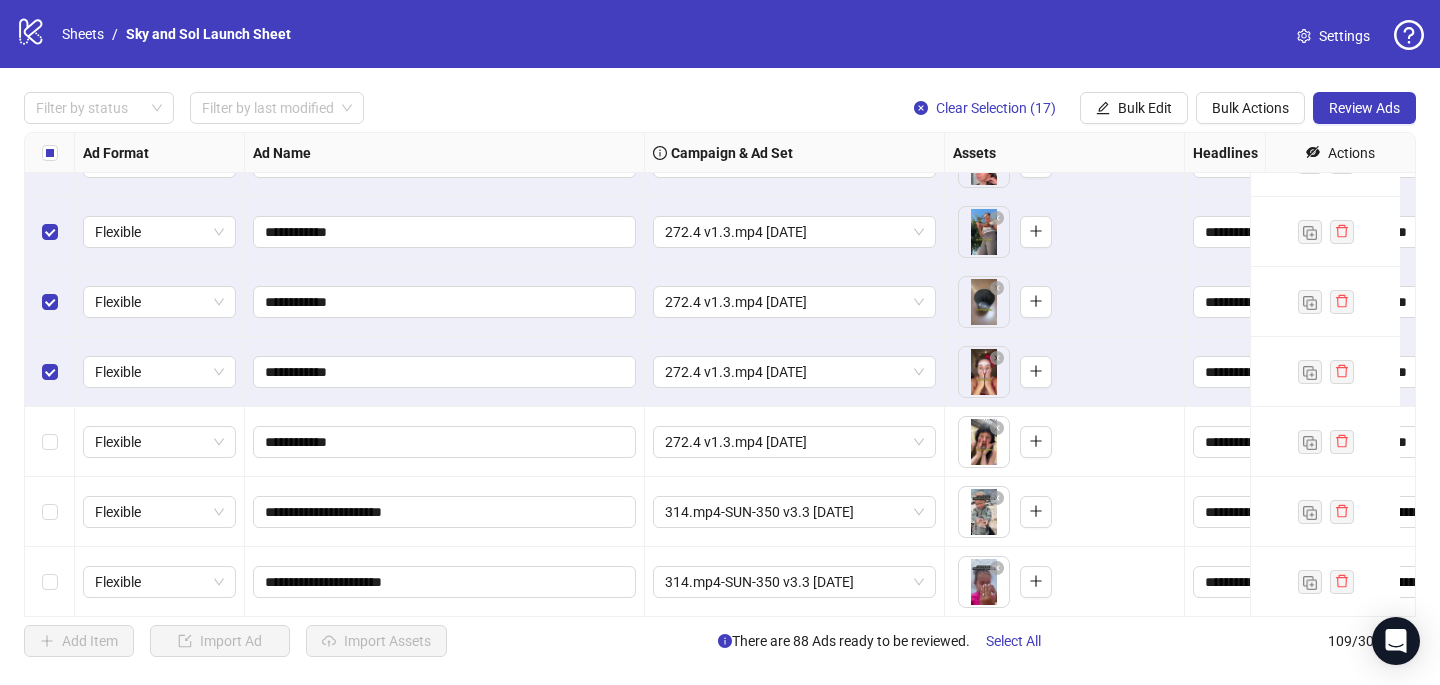click at bounding box center [50, 442] 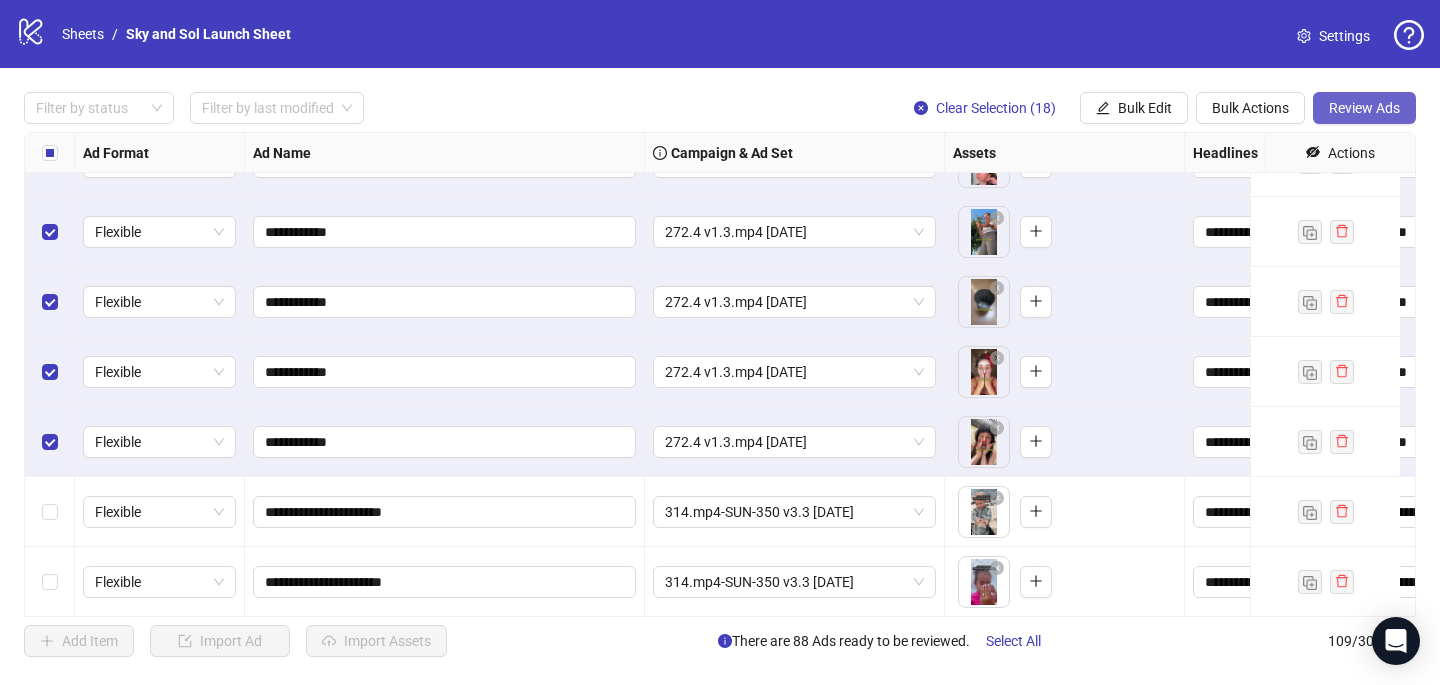 click on "Review Ads" at bounding box center [1364, 108] 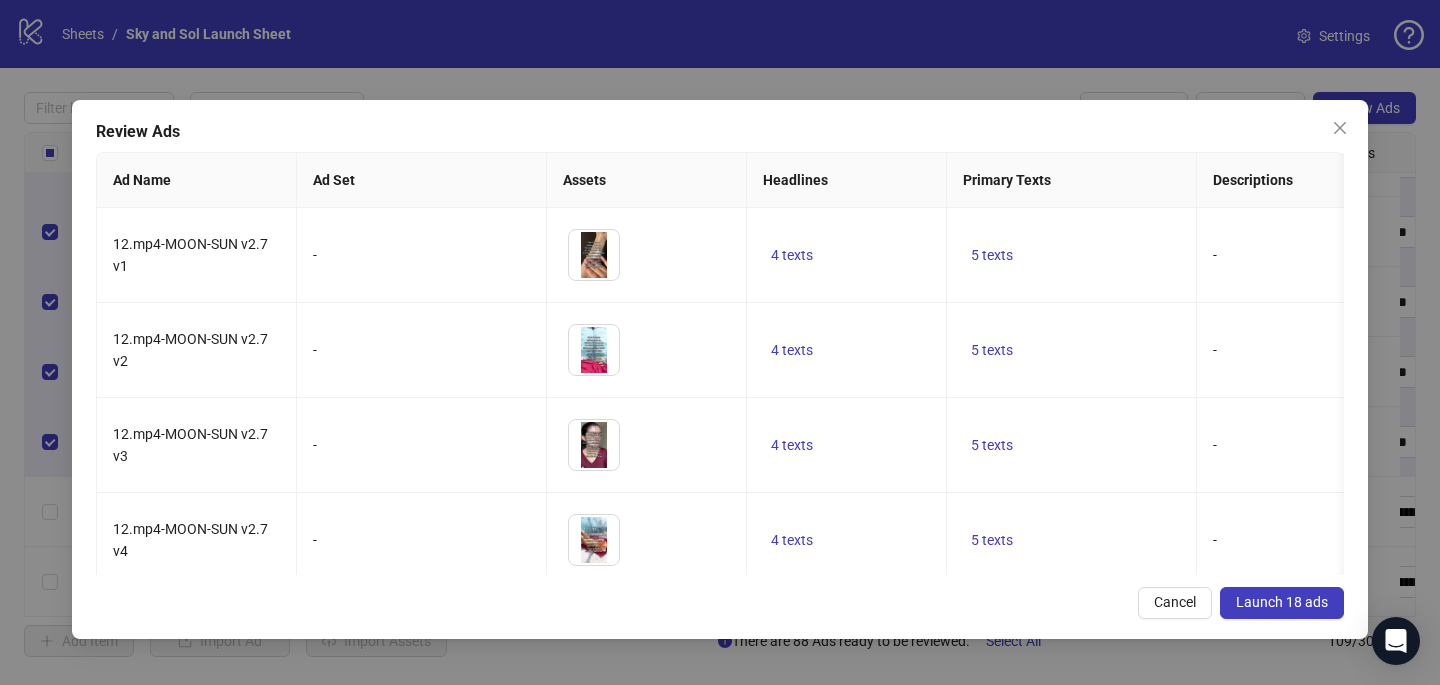 click on "Launch 18 ads" at bounding box center (1282, 602) 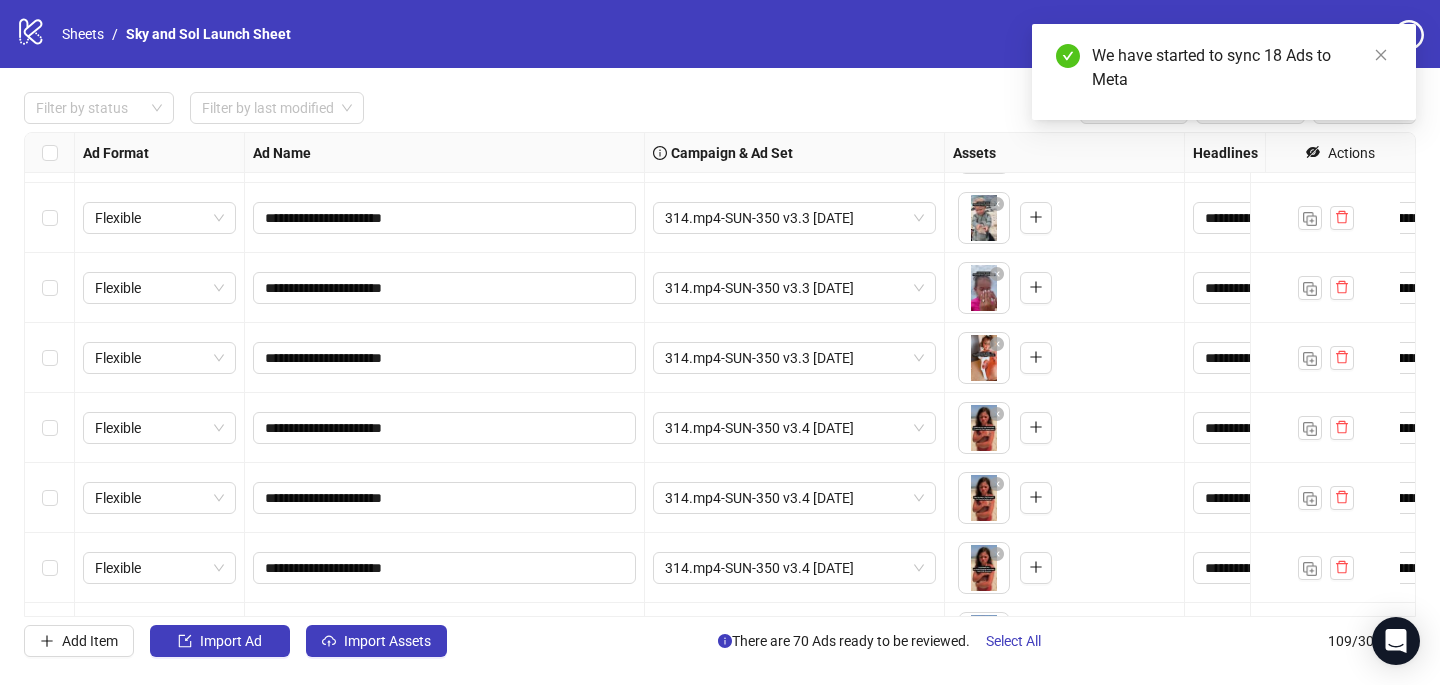 scroll, scrollTop: 2708, scrollLeft: 0, axis: vertical 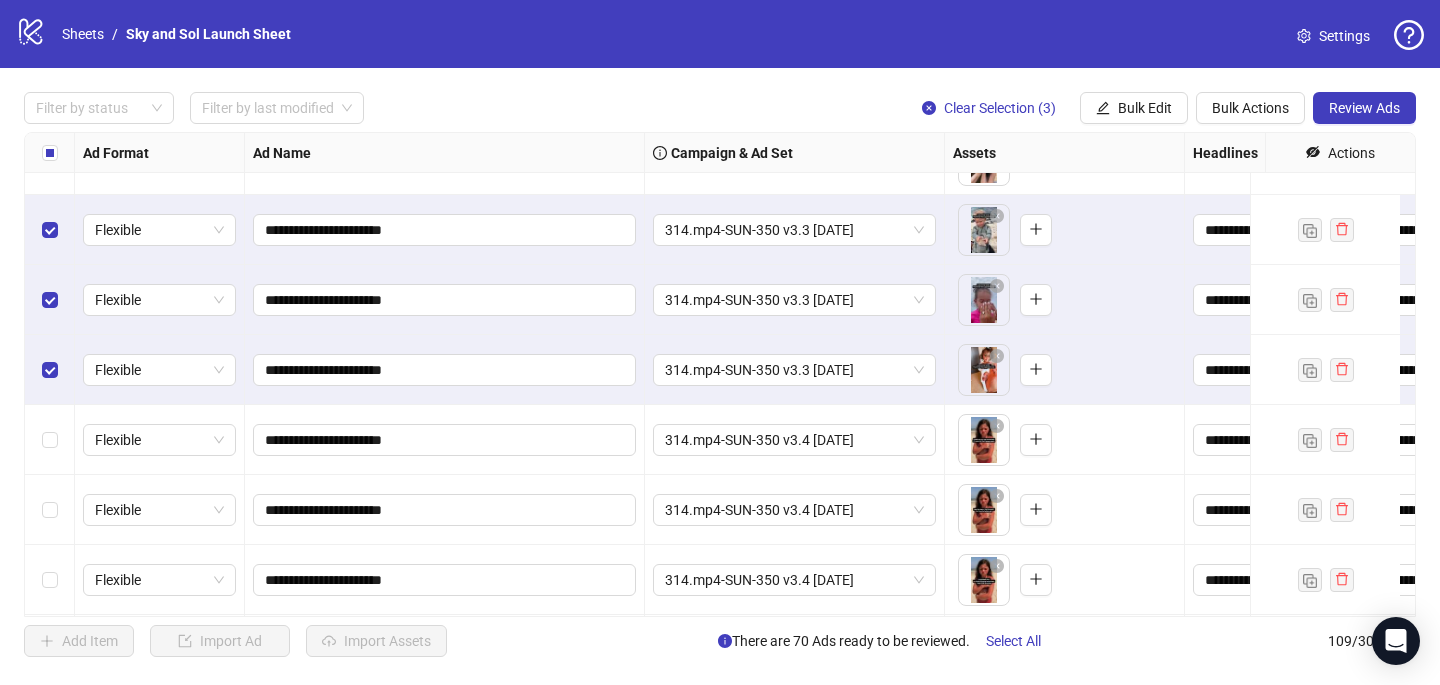 click at bounding box center (50, 440) 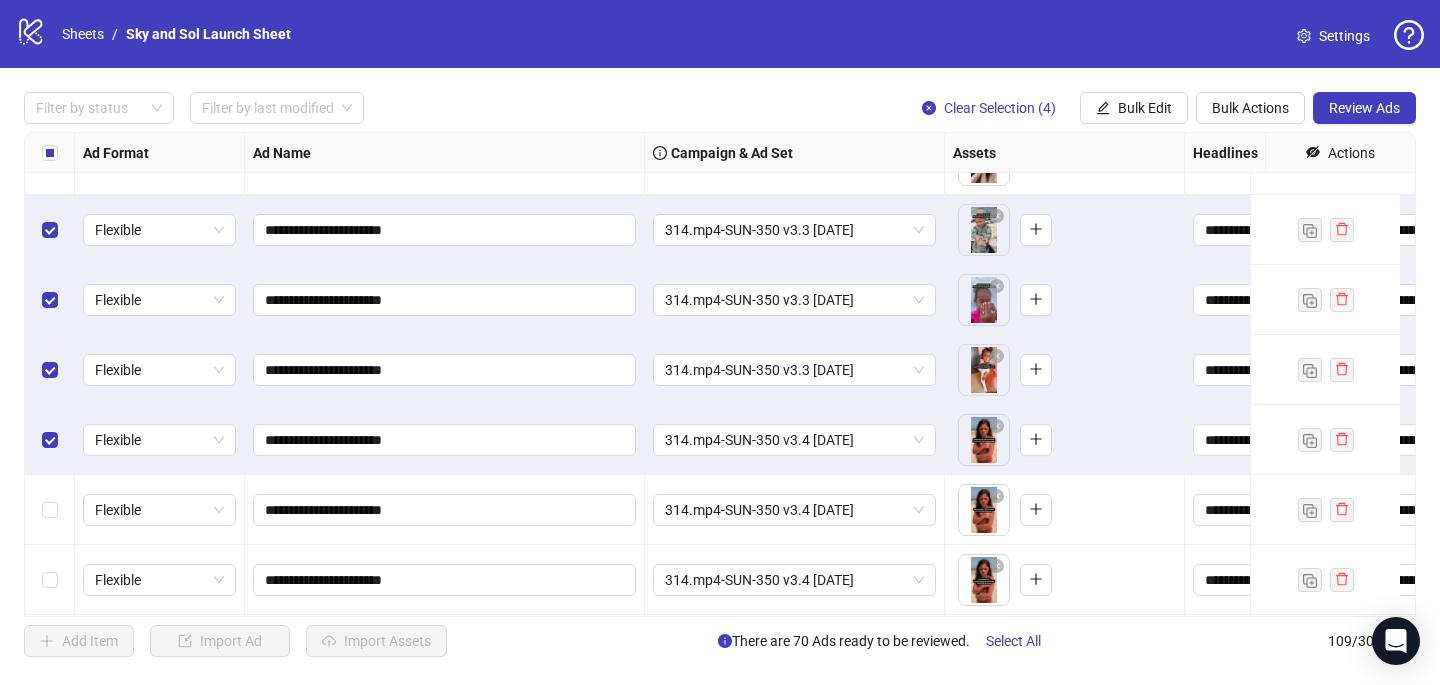 scroll, scrollTop: 2814, scrollLeft: 0, axis: vertical 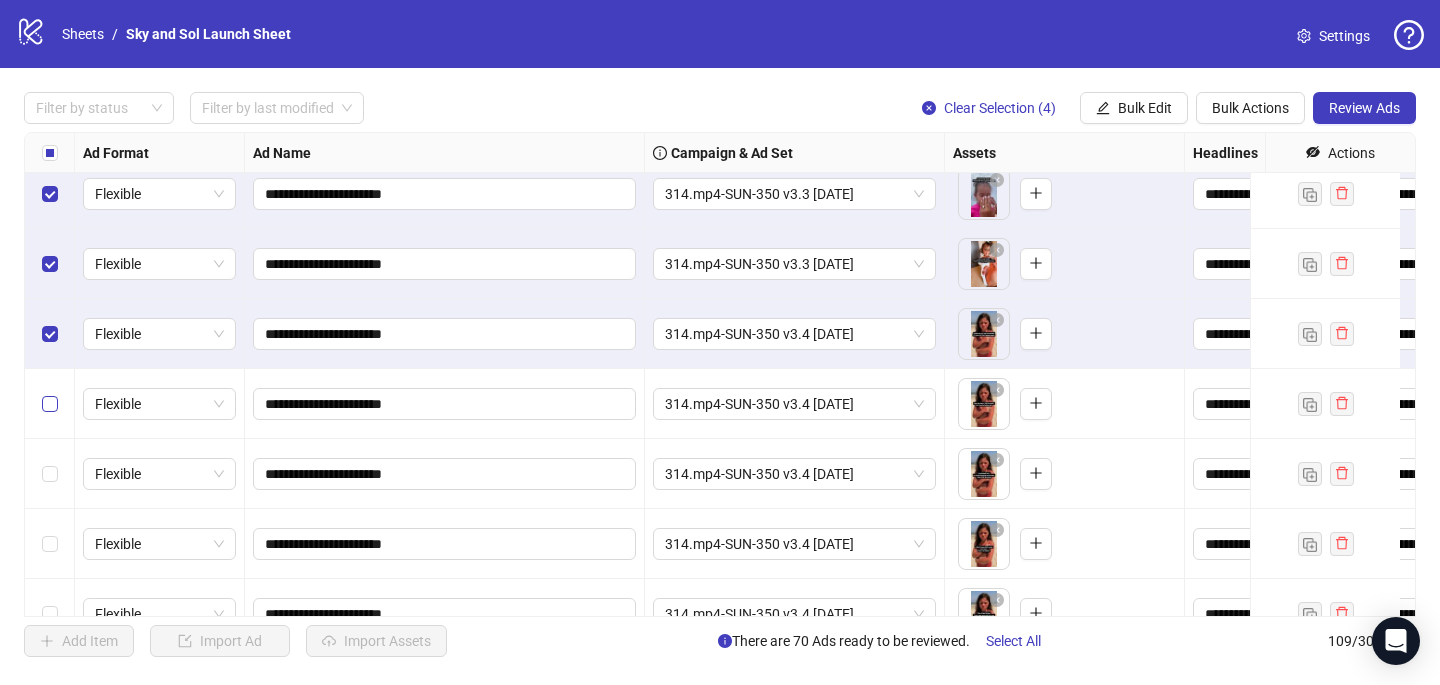 click at bounding box center (50, 404) 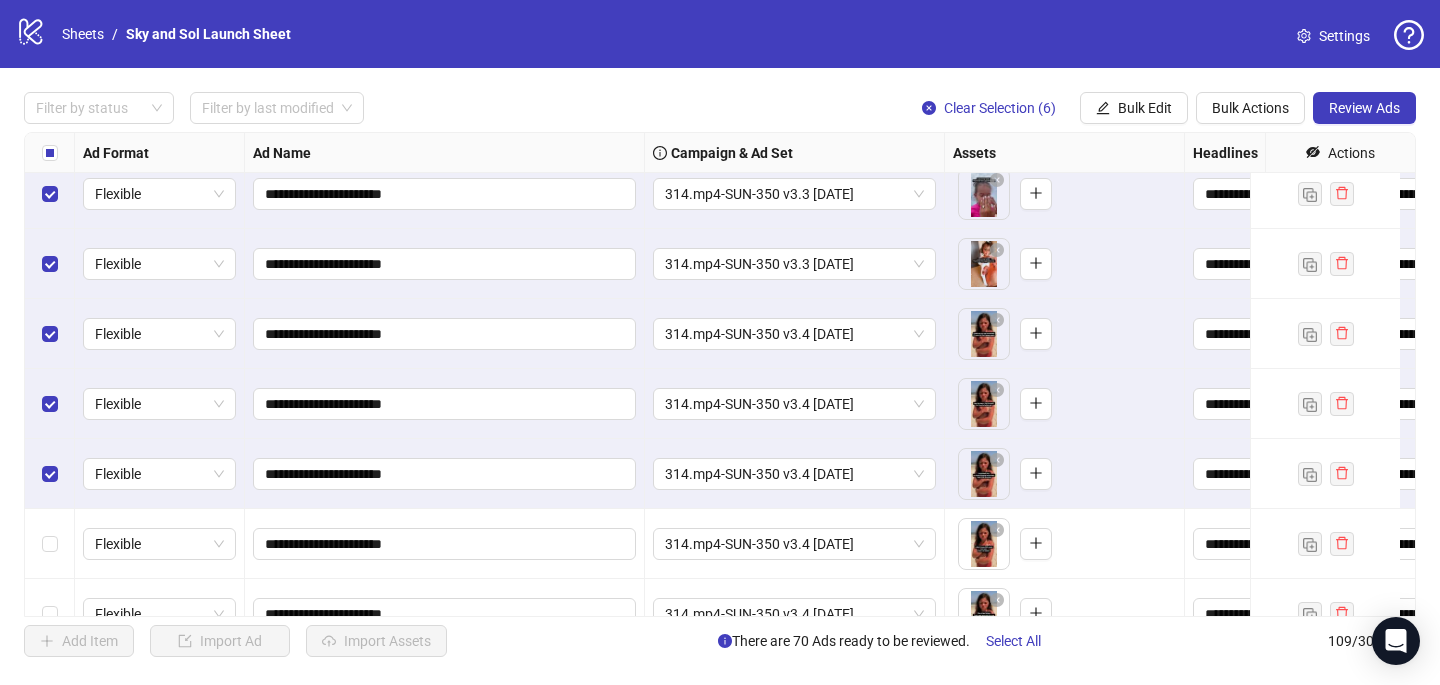 scroll, scrollTop: 2975, scrollLeft: 0, axis: vertical 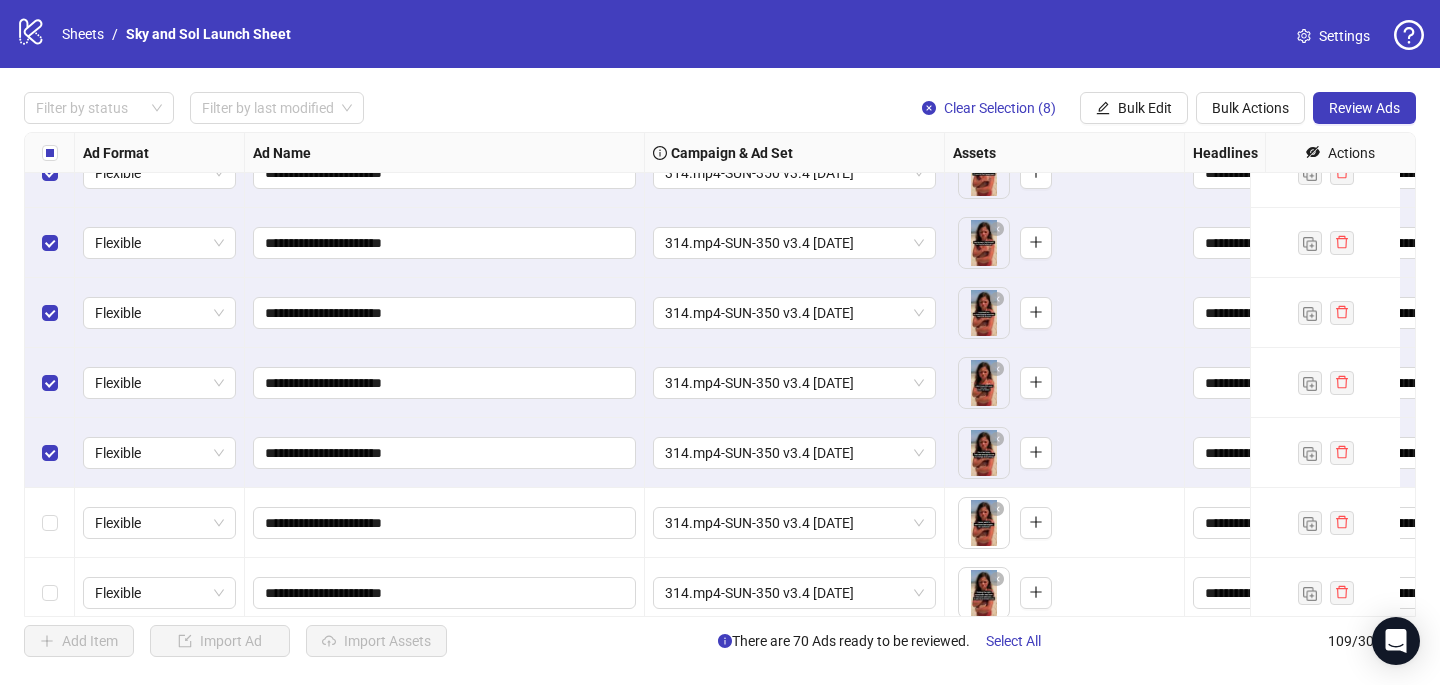 click at bounding box center (50, 523) 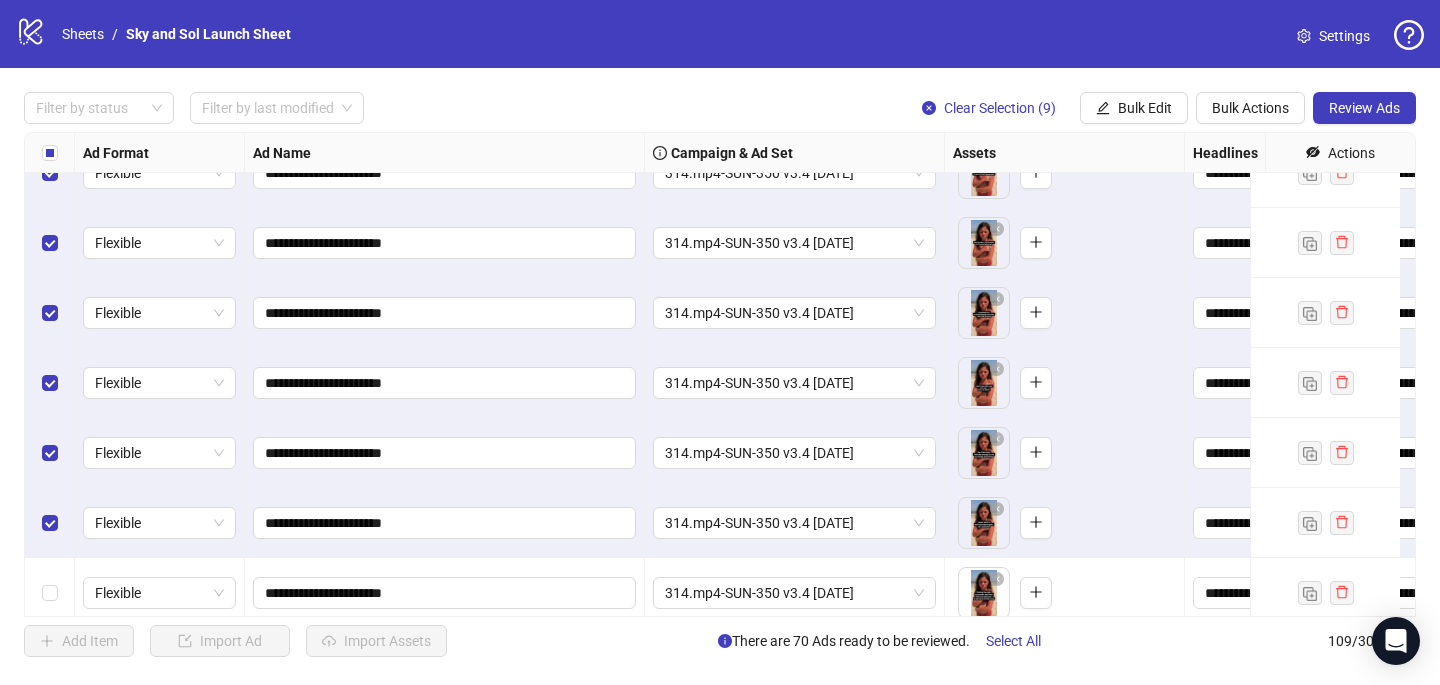 scroll, scrollTop: 3166, scrollLeft: 0, axis: vertical 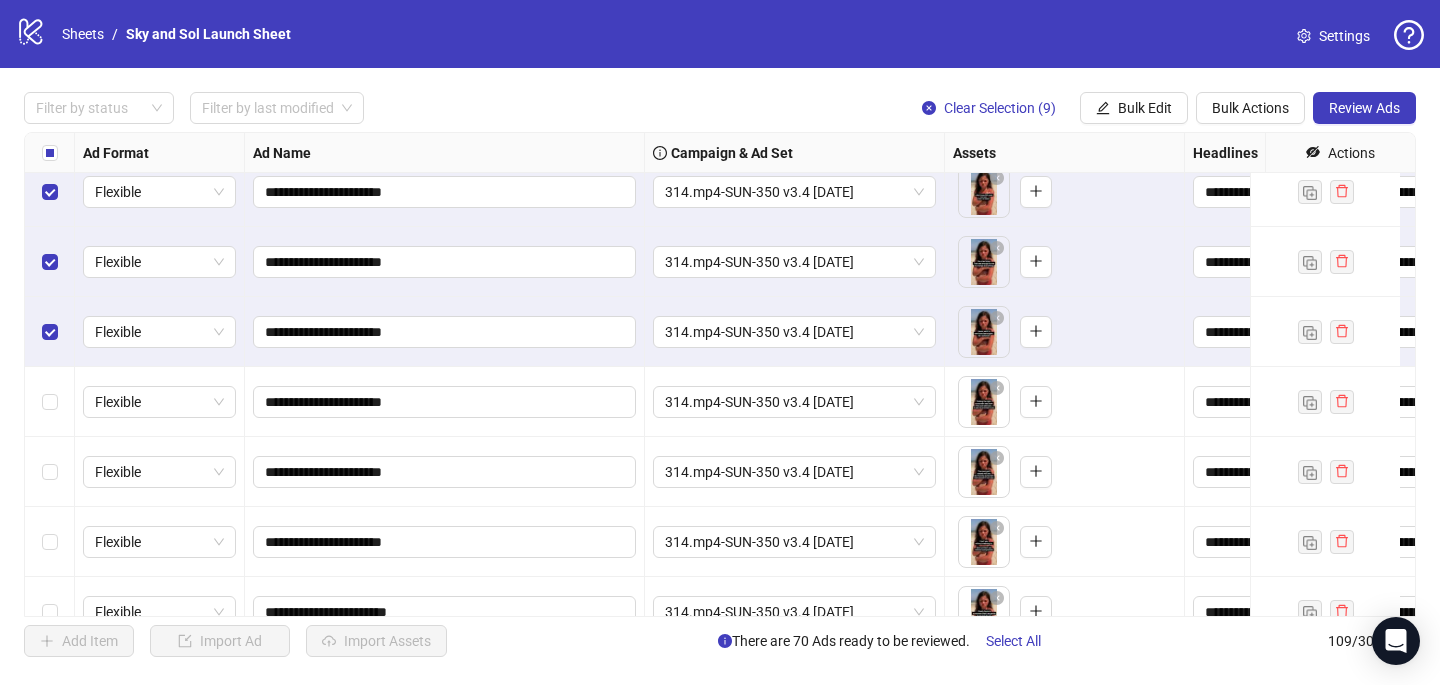 click at bounding box center [50, 402] 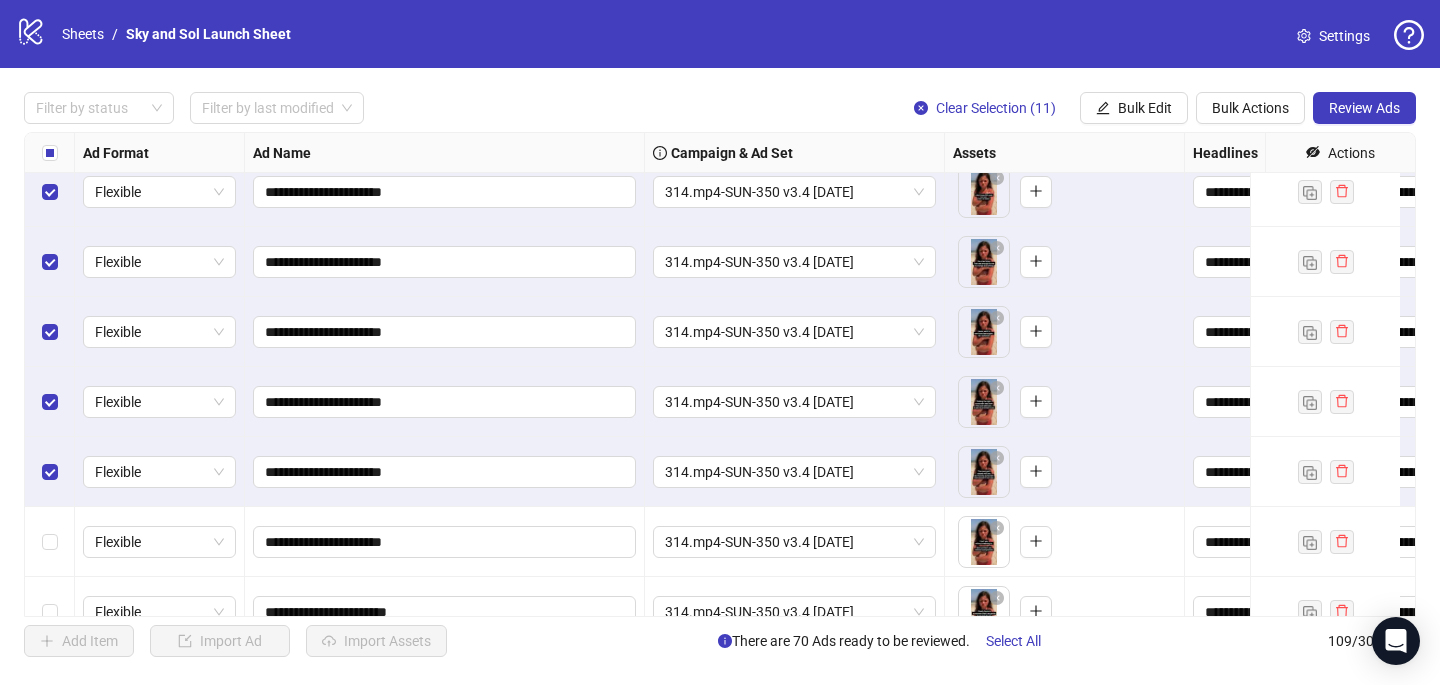 click at bounding box center (50, 542) 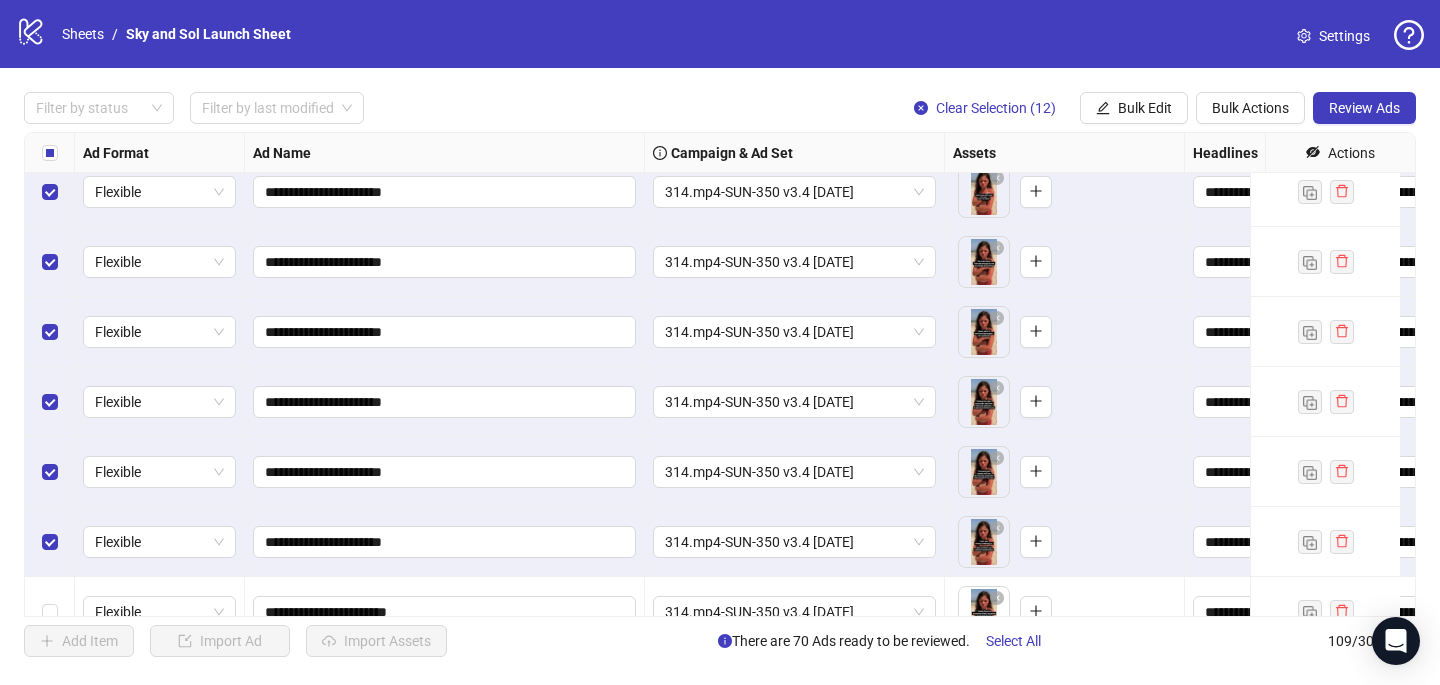 scroll, scrollTop: 3343, scrollLeft: 0, axis: vertical 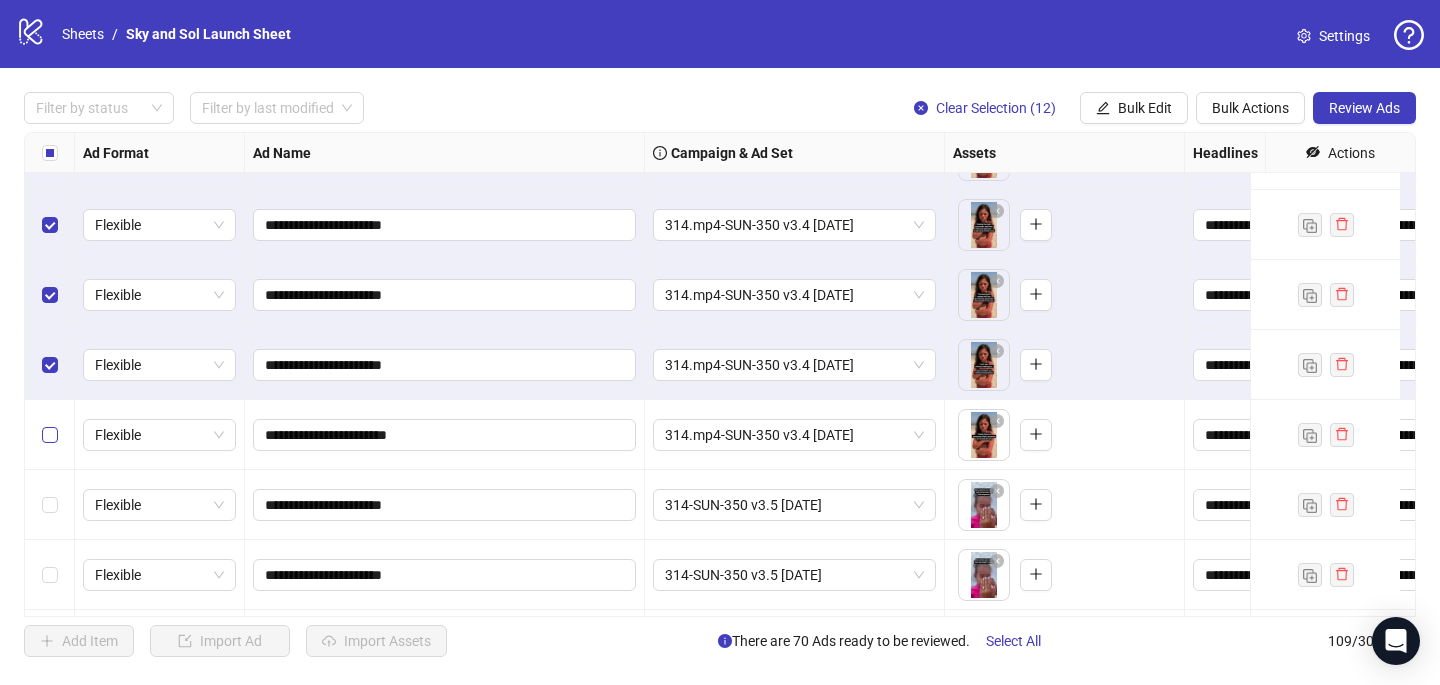click at bounding box center [50, 435] 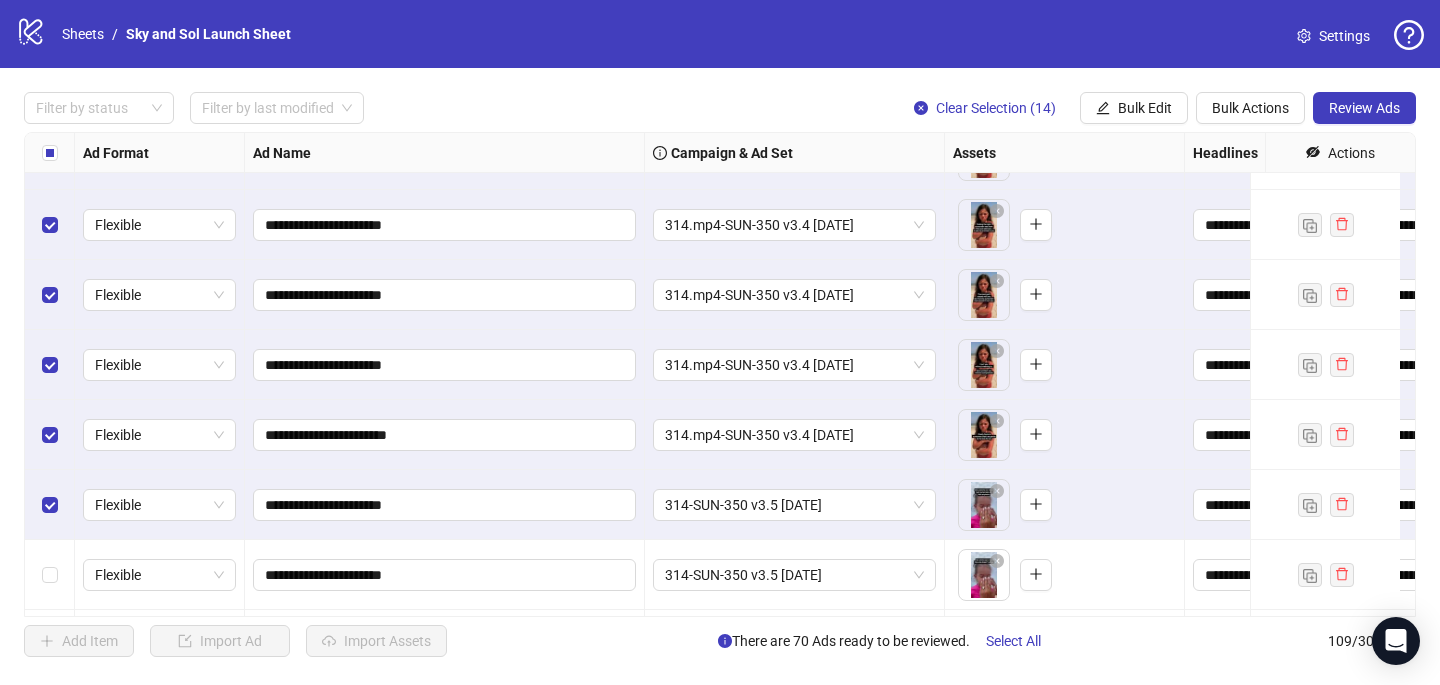 click at bounding box center (50, 575) 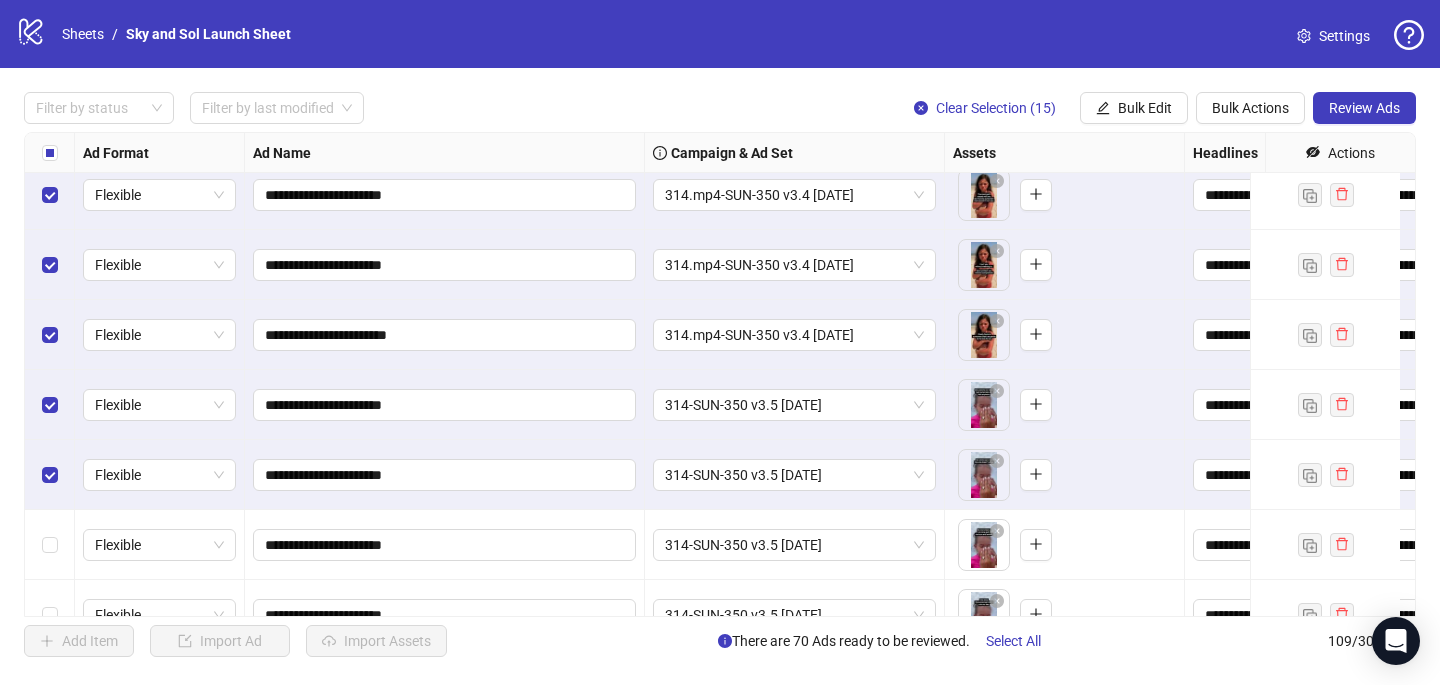 scroll, scrollTop: 3584, scrollLeft: 0, axis: vertical 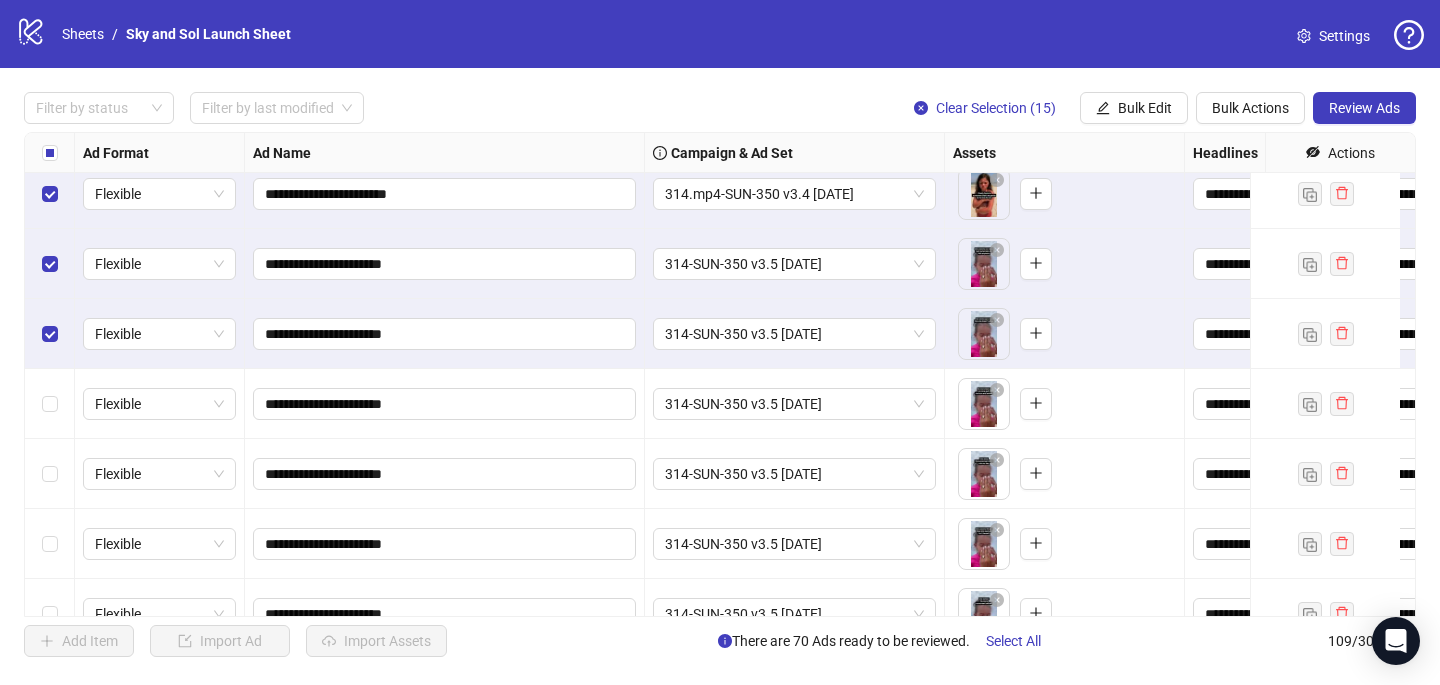 click at bounding box center (50, 404) 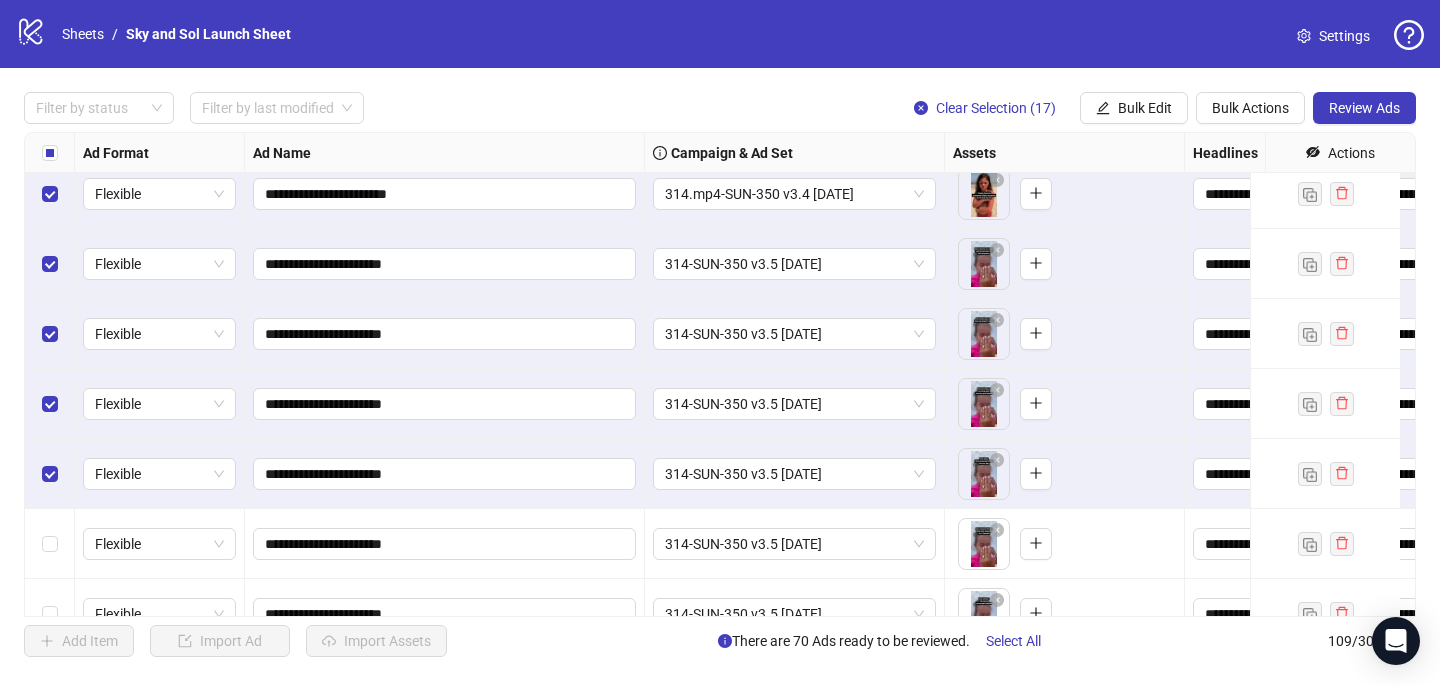 click at bounding box center [50, 544] 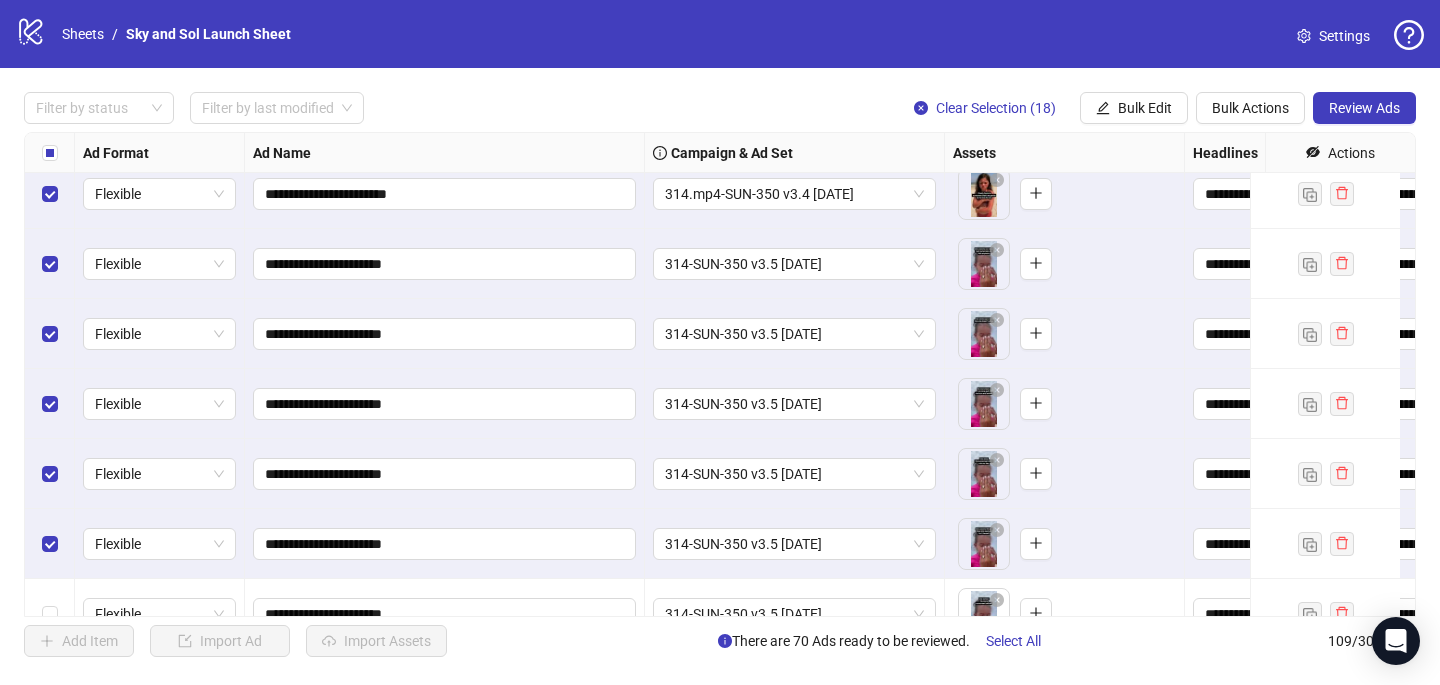 scroll, scrollTop: 3807, scrollLeft: 0, axis: vertical 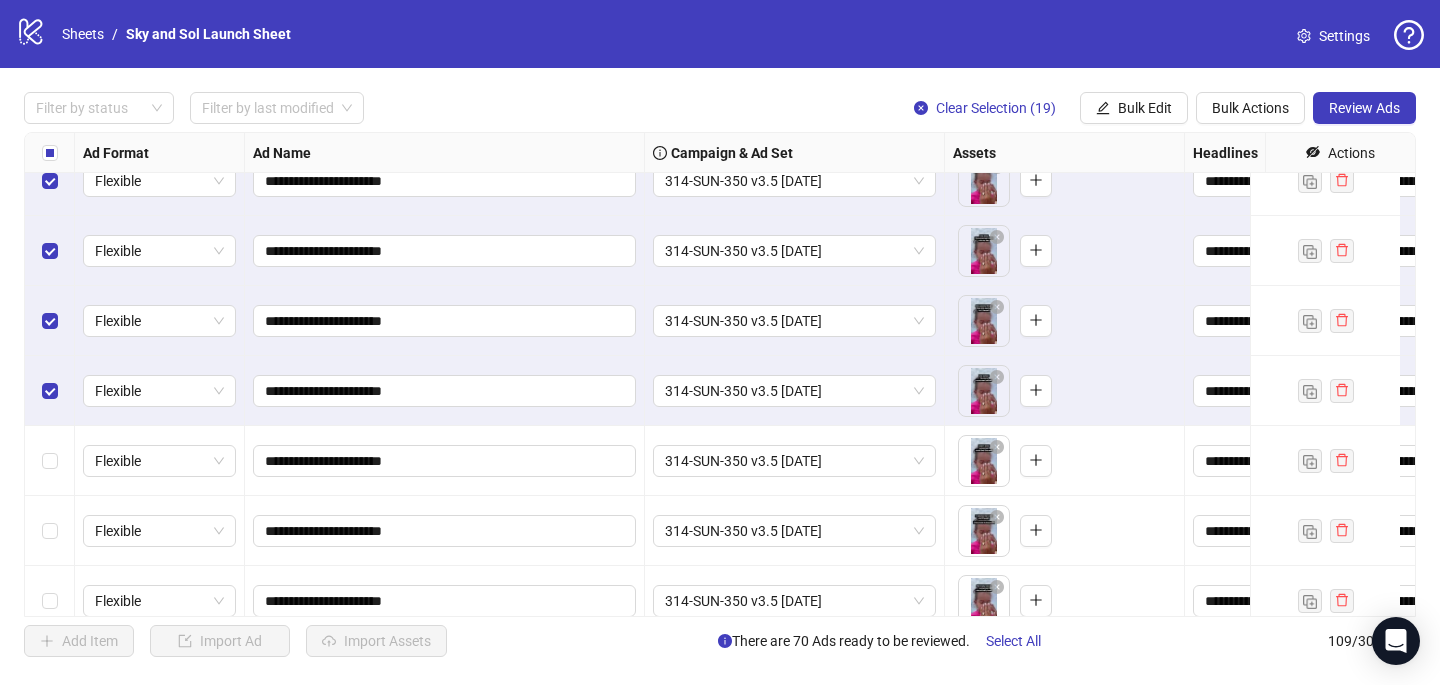 click at bounding box center (50, 461) 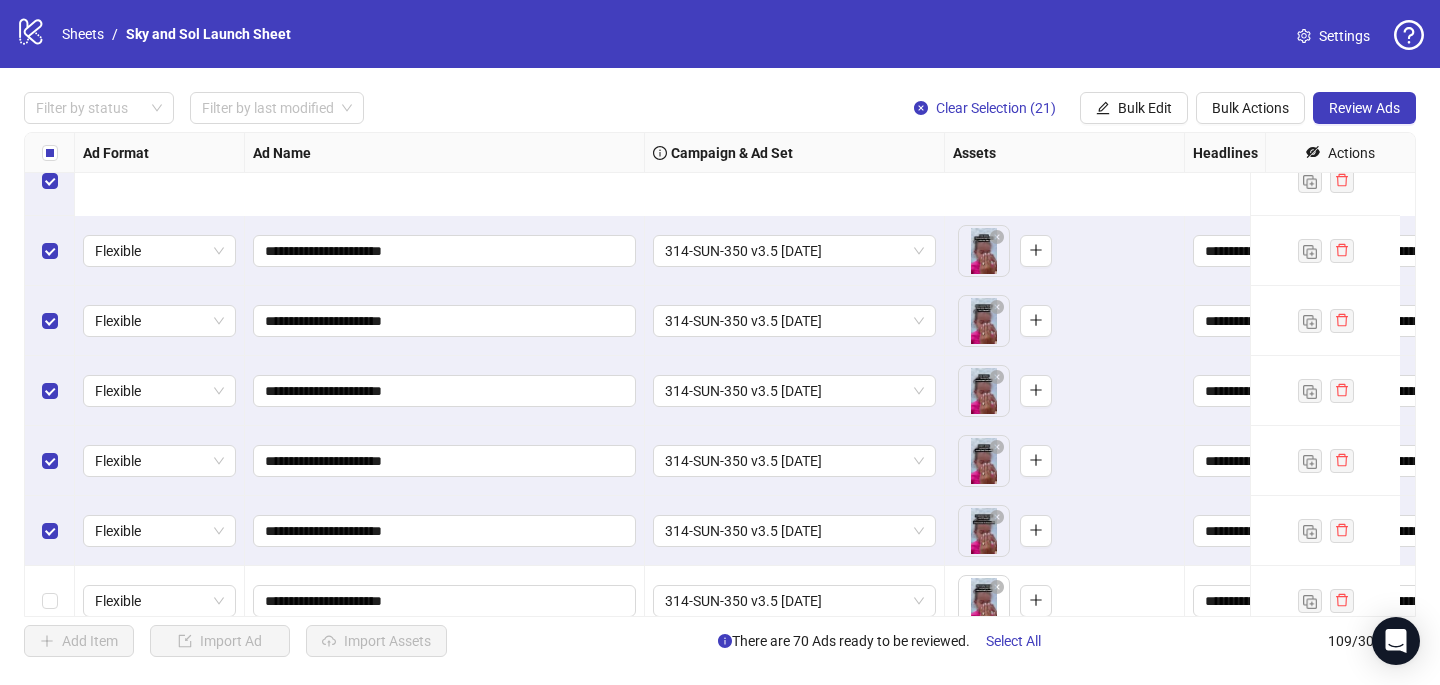 scroll, scrollTop: 4071, scrollLeft: 0, axis: vertical 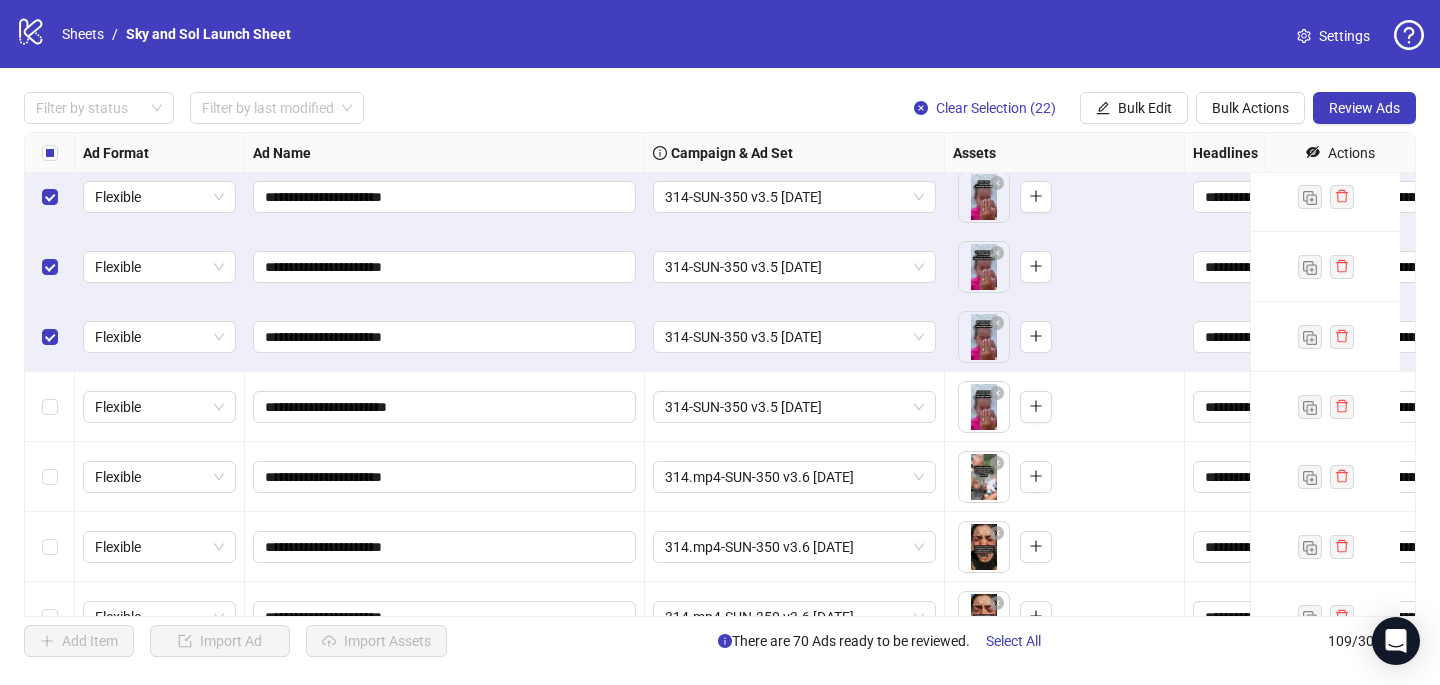 click at bounding box center (50, 407) 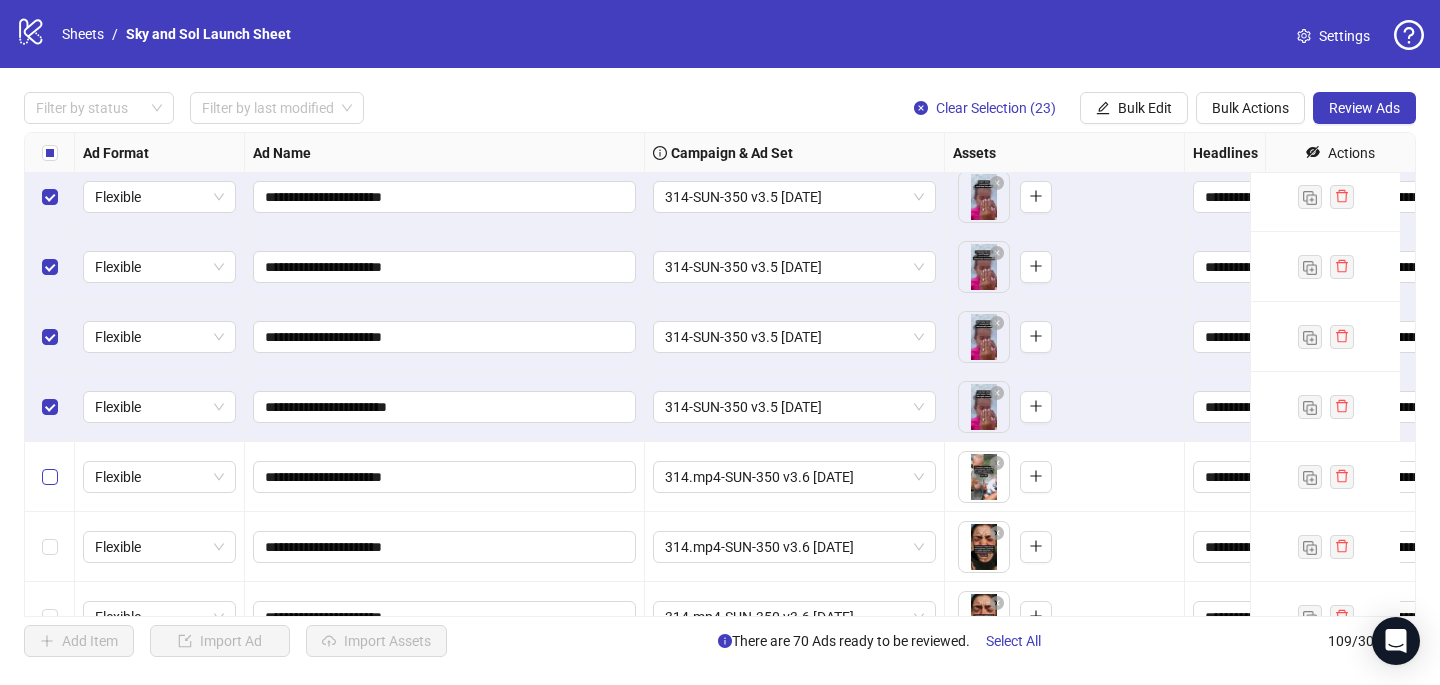 click at bounding box center (50, 477) 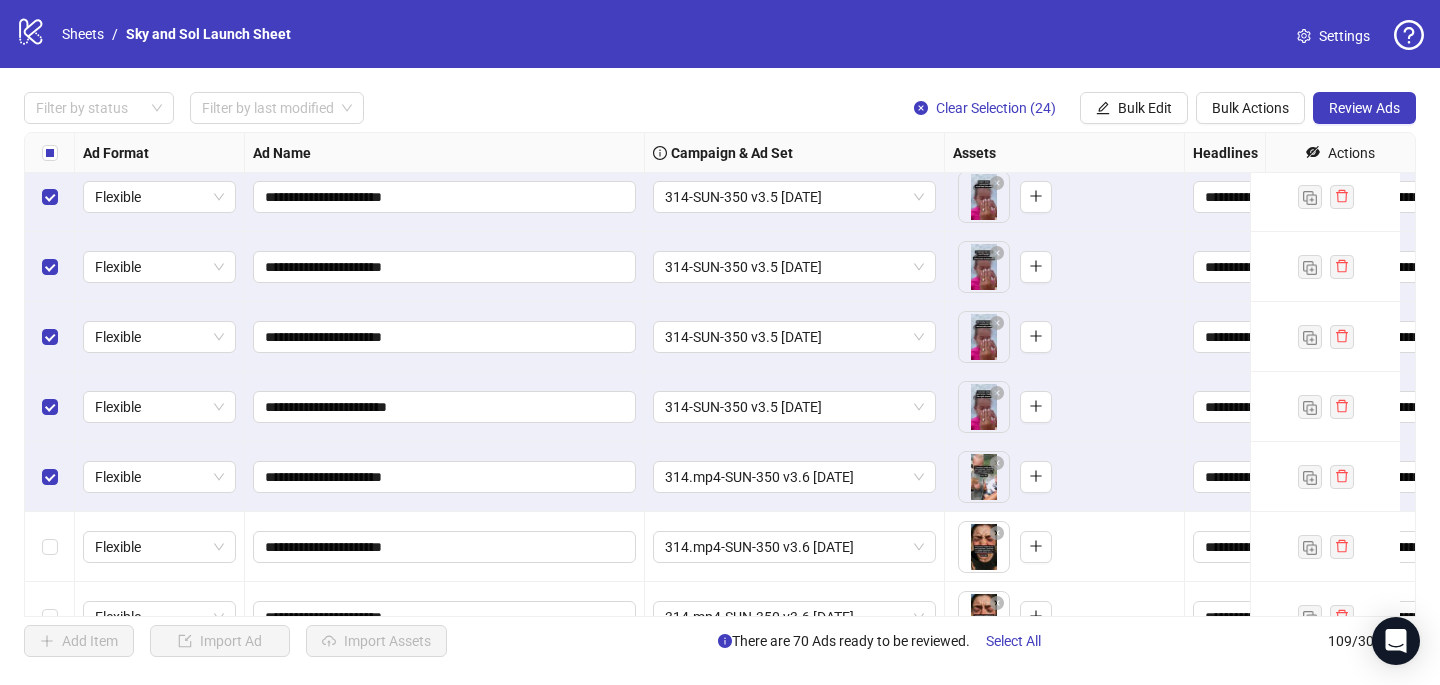 scroll, scrollTop: 4240, scrollLeft: 0, axis: vertical 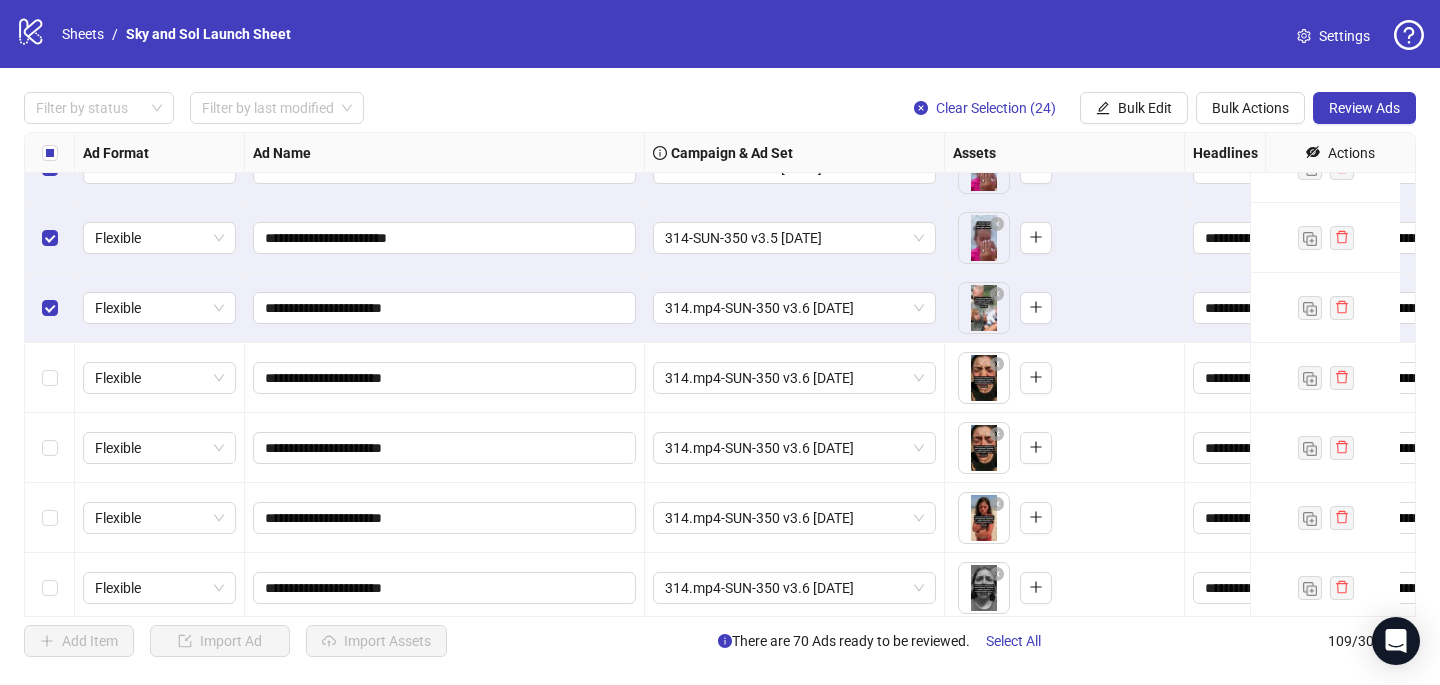 click at bounding box center (50, 378) 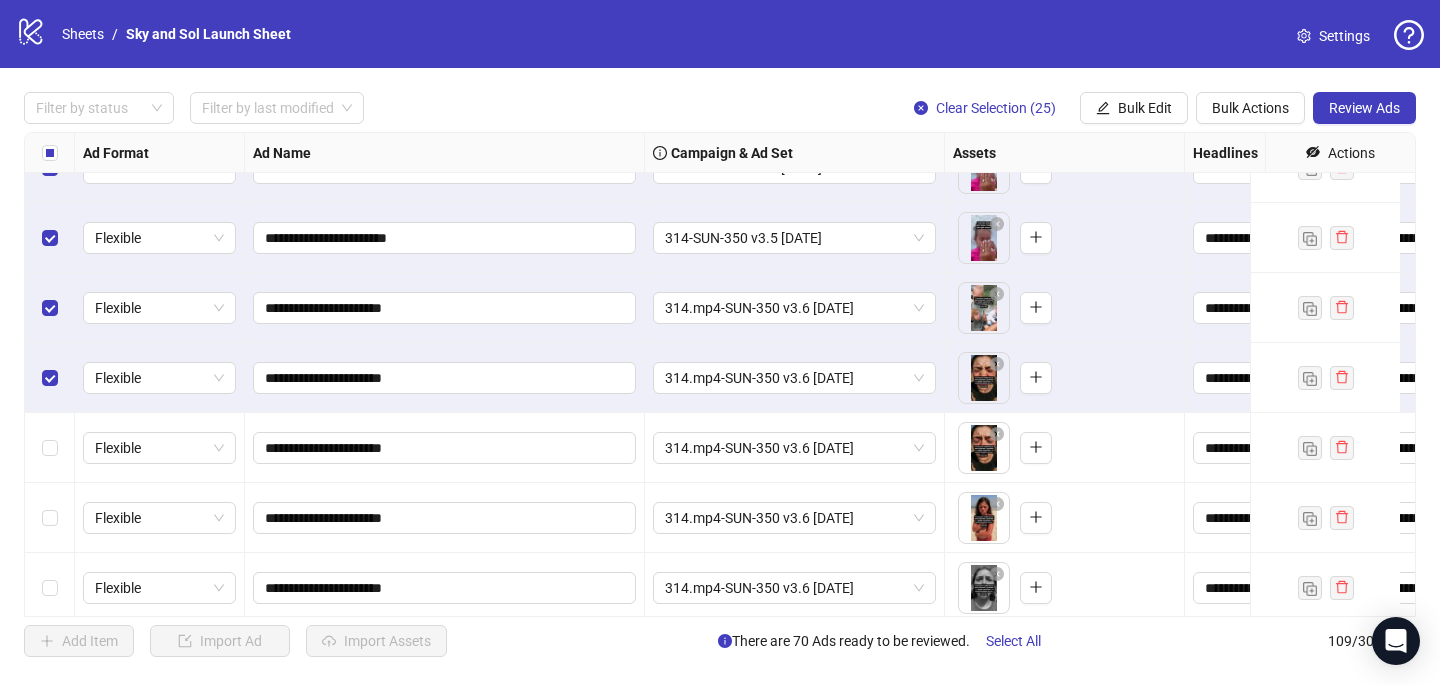 click at bounding box center [50, 448] 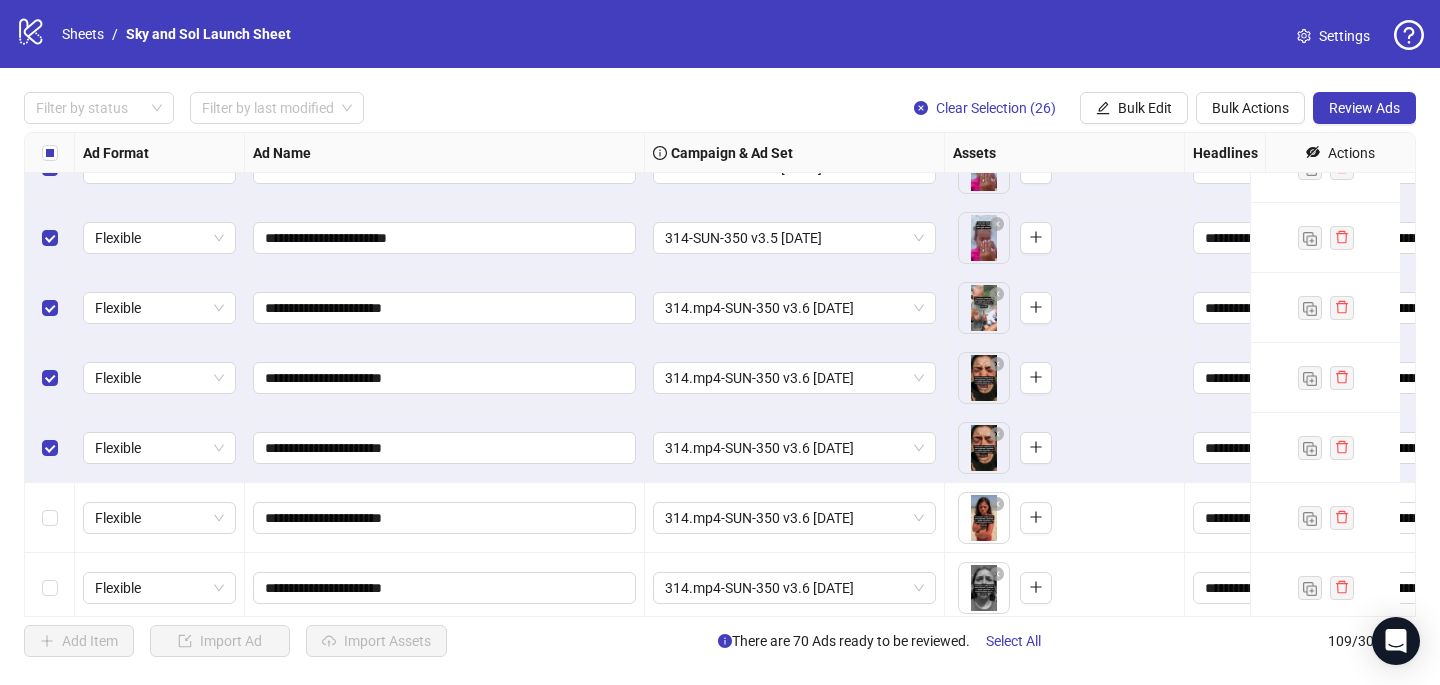 click at bounding box center (50, 518) 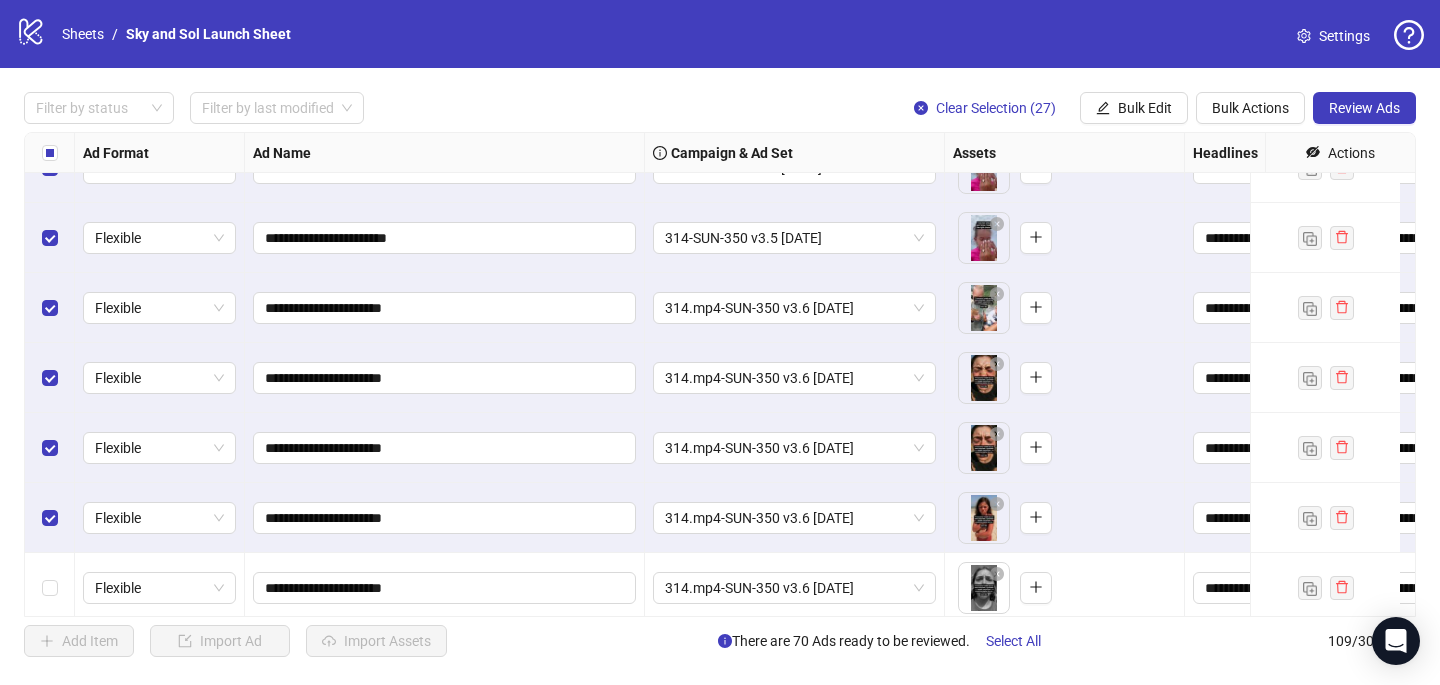 scroll, scrollTop: 4376, scrollLeft: 0, axis: vertical 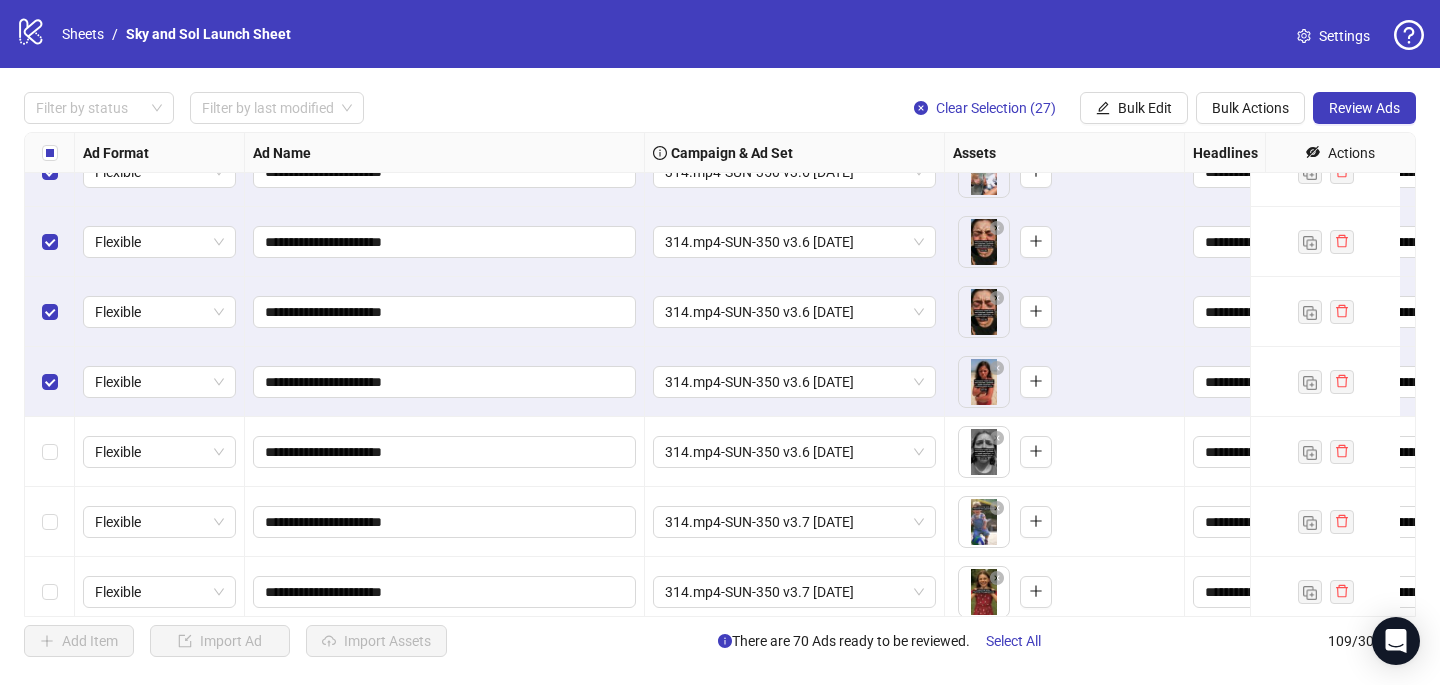 click at bounding box center (50, 452) 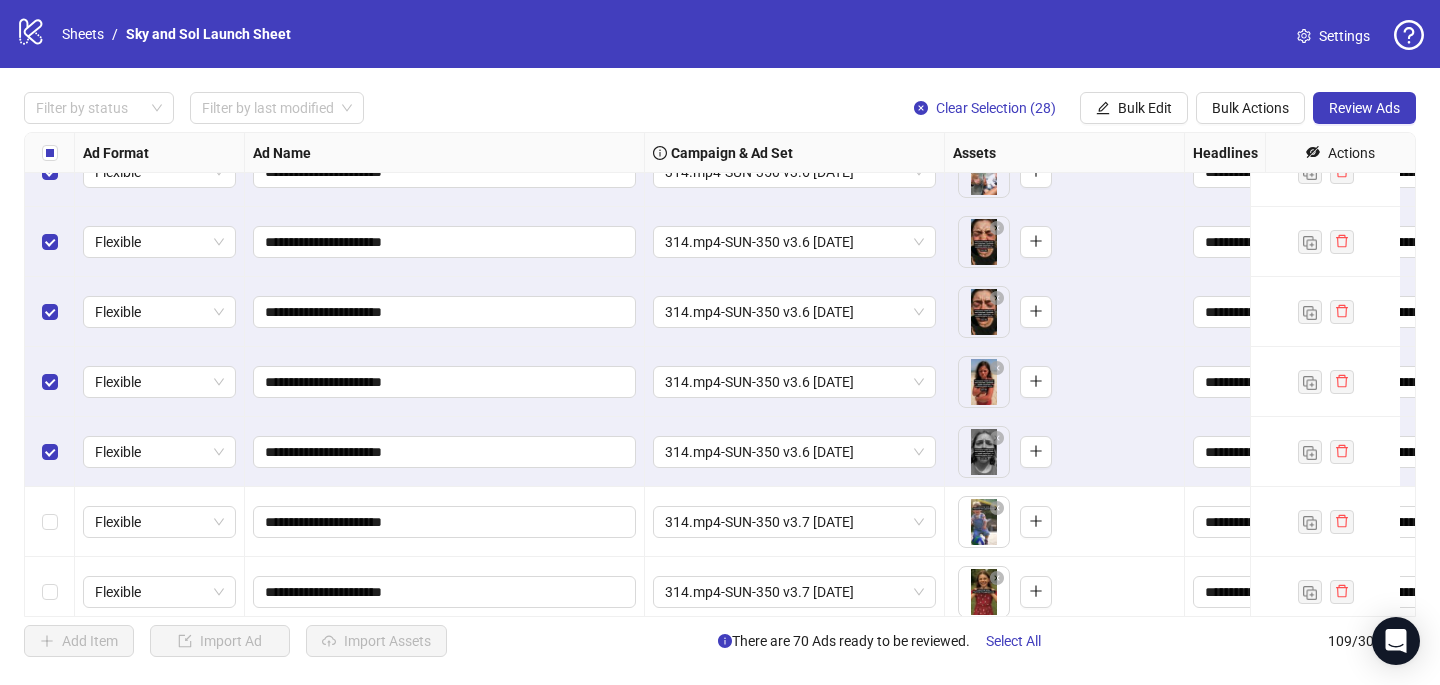 click at bounding box center (50, 522) 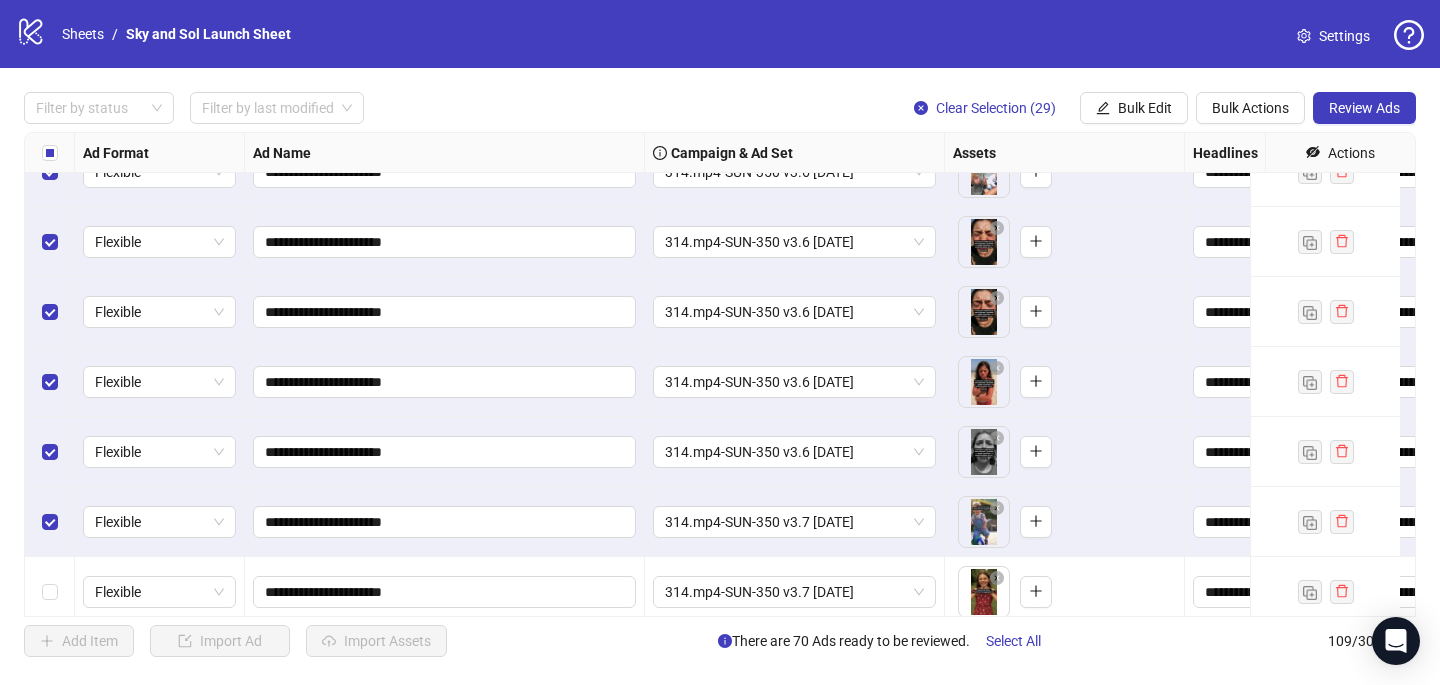 scroll, scrollTop: 4540, scrollLeft: 0, axis: vertical 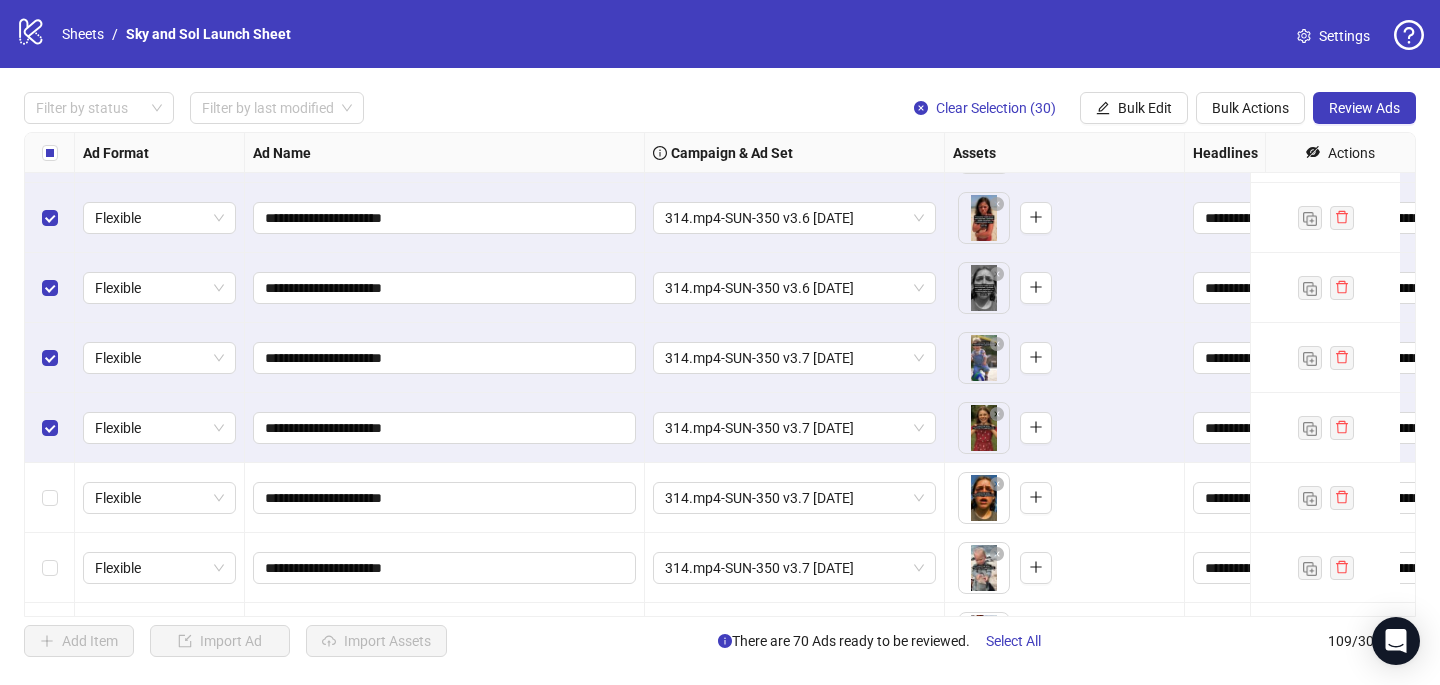 click at bounding box center [50, 568] 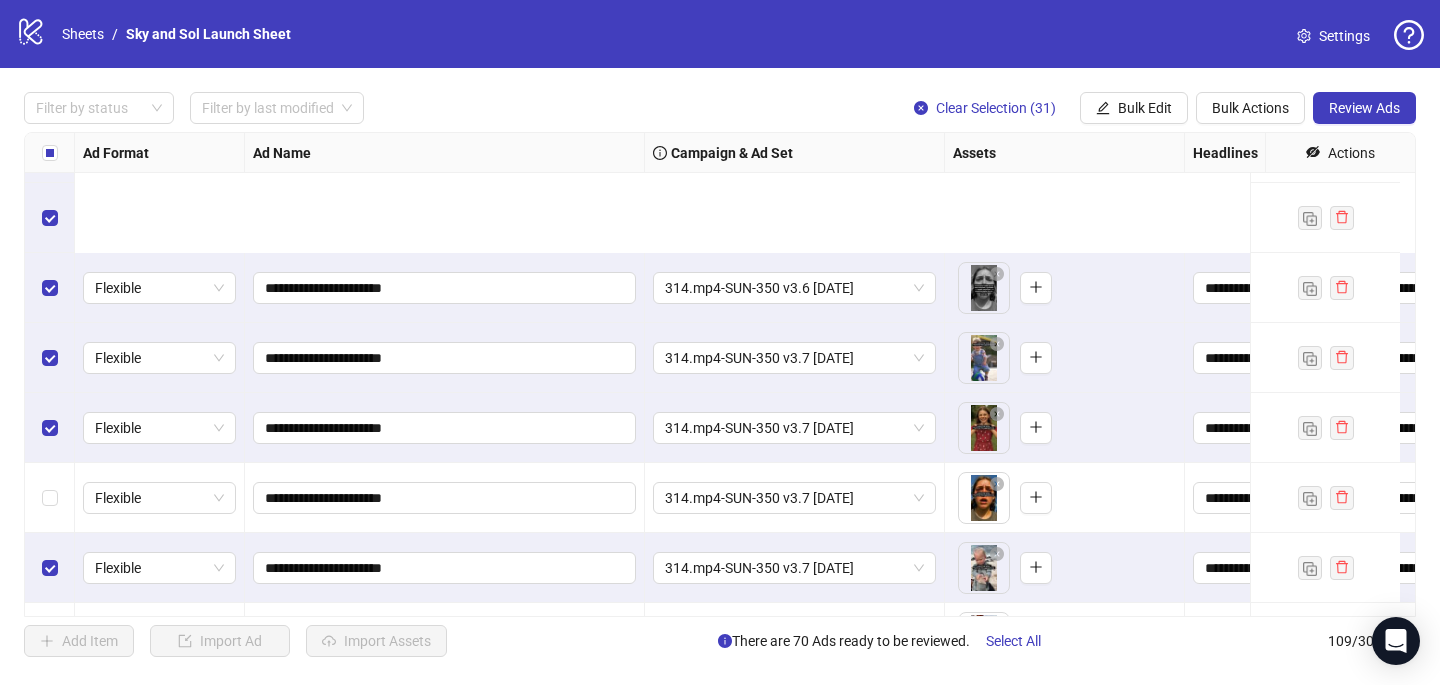 scroll, scrollTop: 4741, scrollLeft: 0, axis: vertical 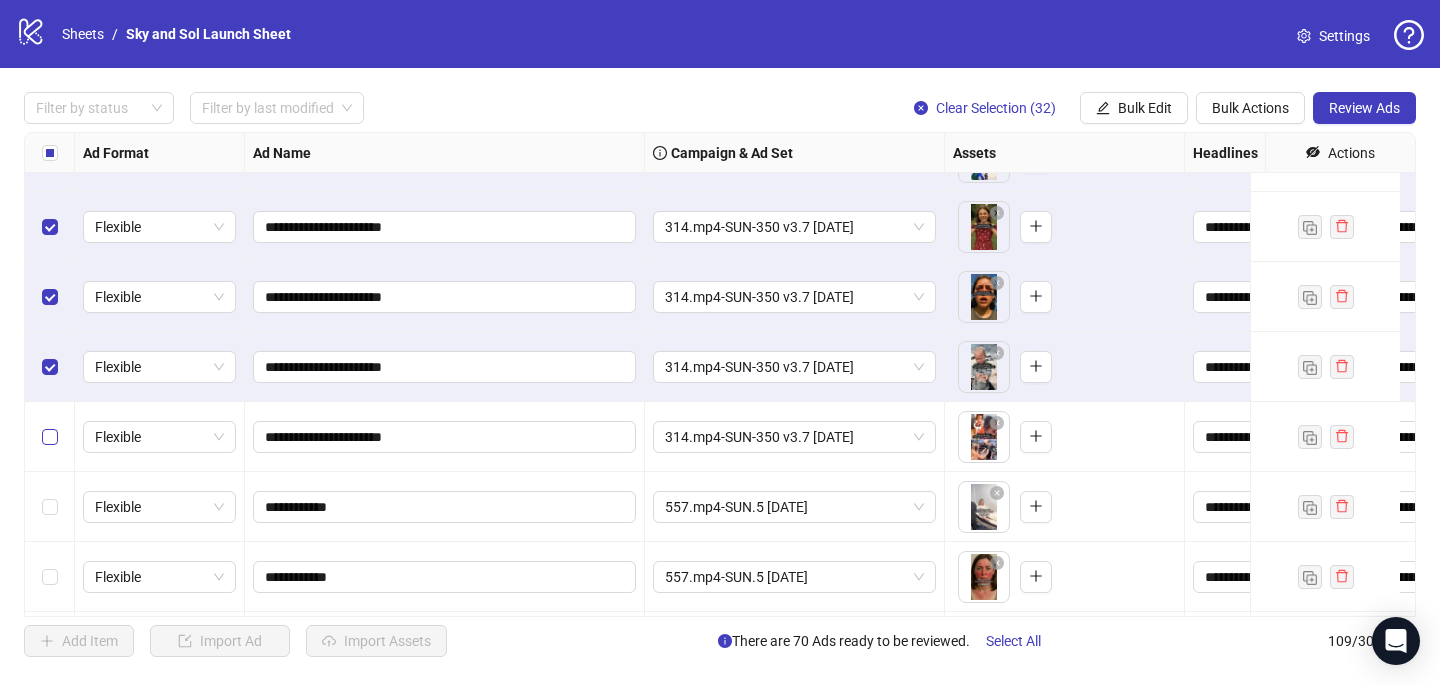 click at bounding box center (50, 437) 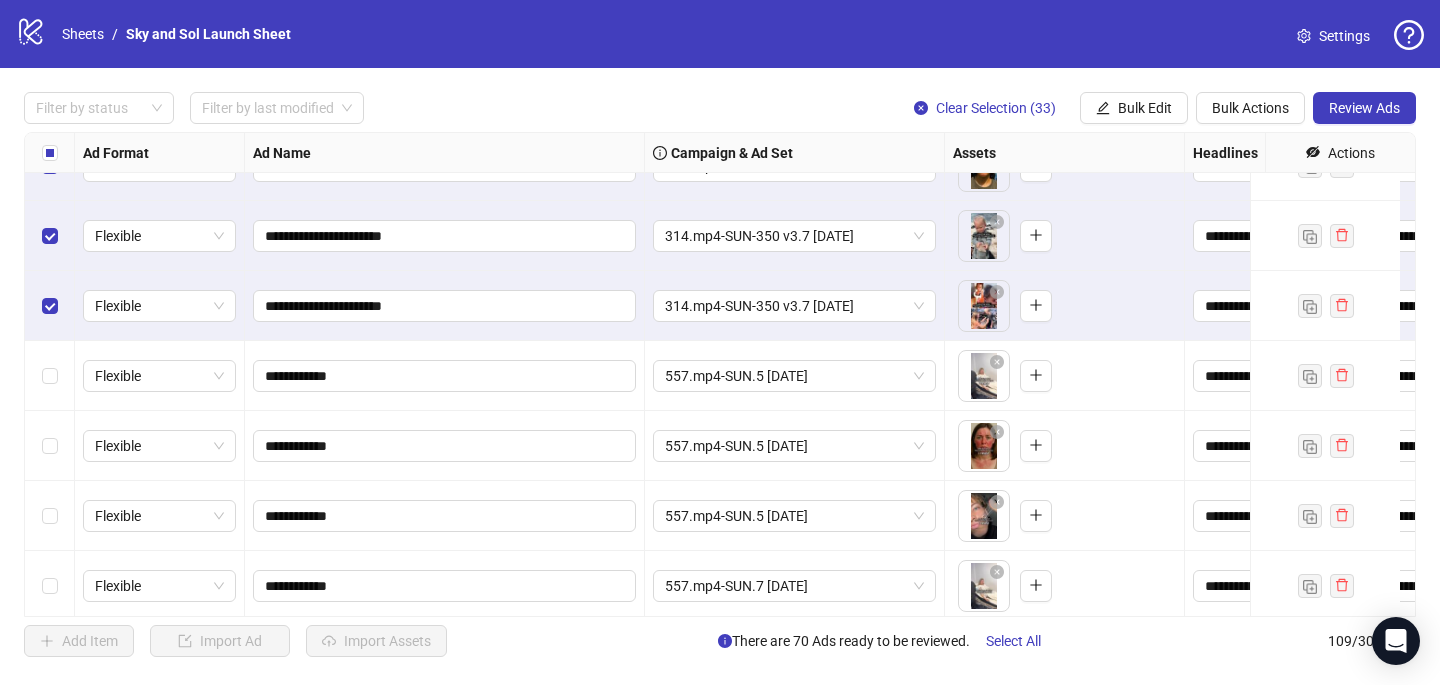 scroll, scrollTop: 4779, scrollLeft: 0, axis: vertical 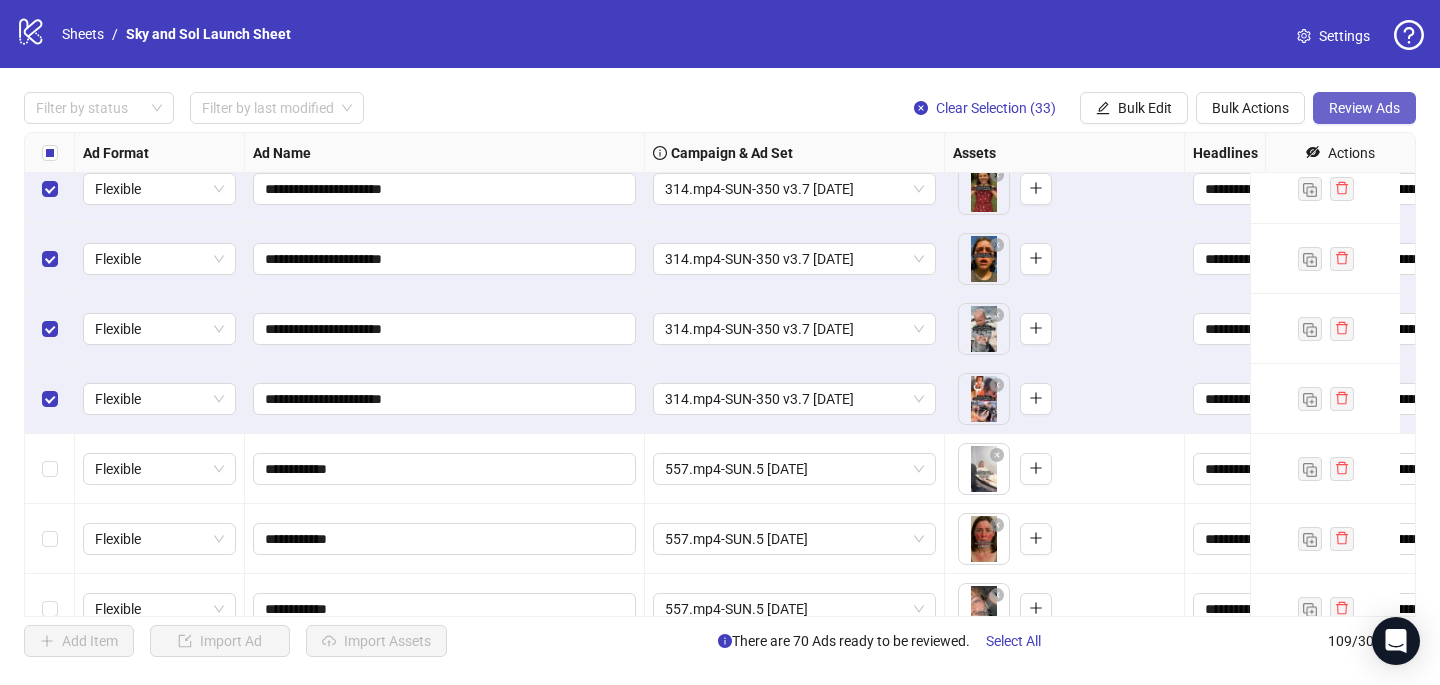 click on "Review Ads" at bounding box center (1364, 108) 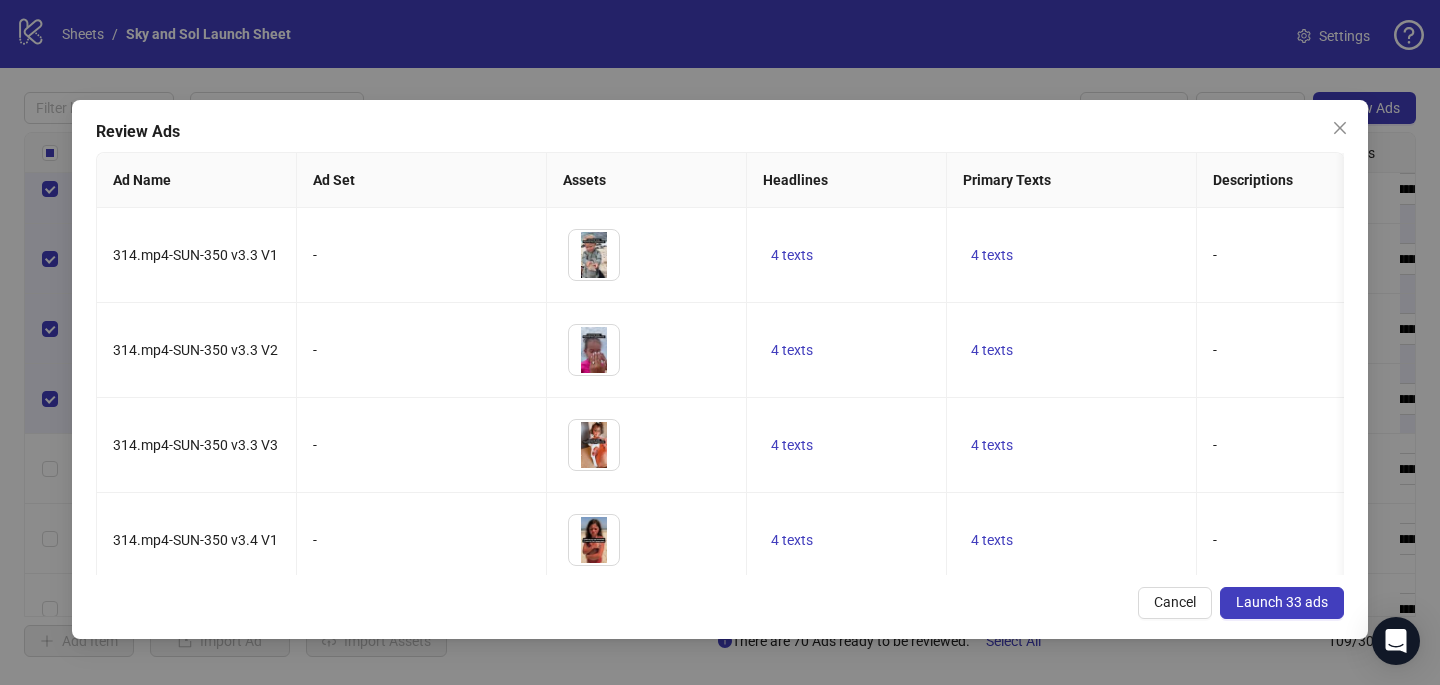 click on "Launch 33 ads" at bounding box center [1282, 602] 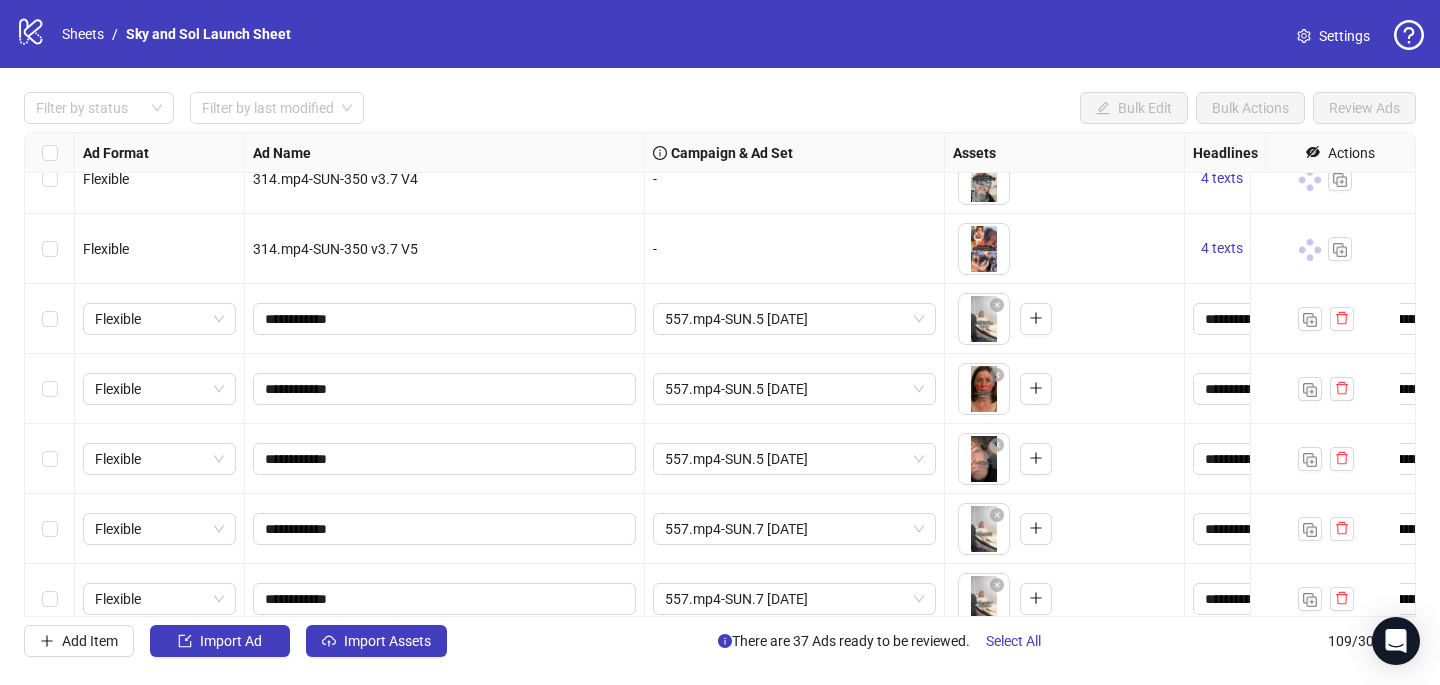 scroll, scrollTop: 5005, scrollLeft: 0, axis: vertical 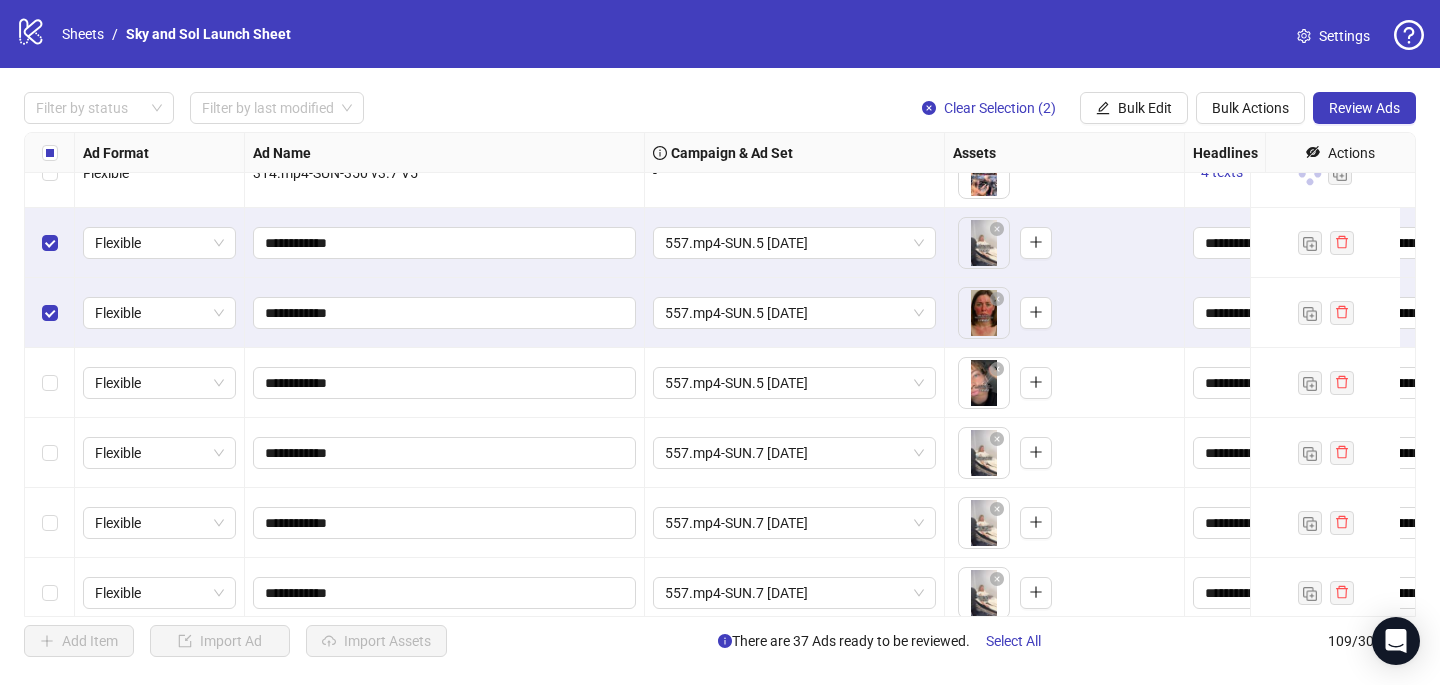 click at bounding box center (50, 383) 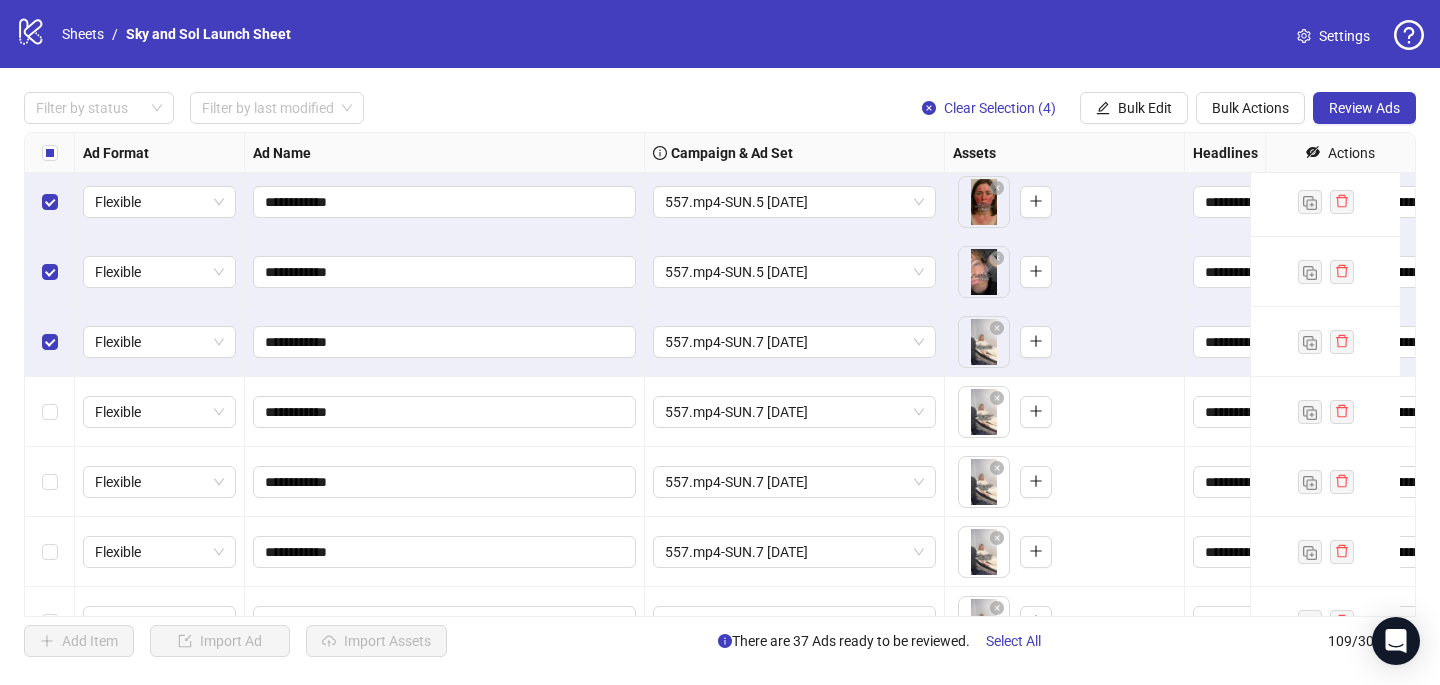 click at bounding box center [50, 412] 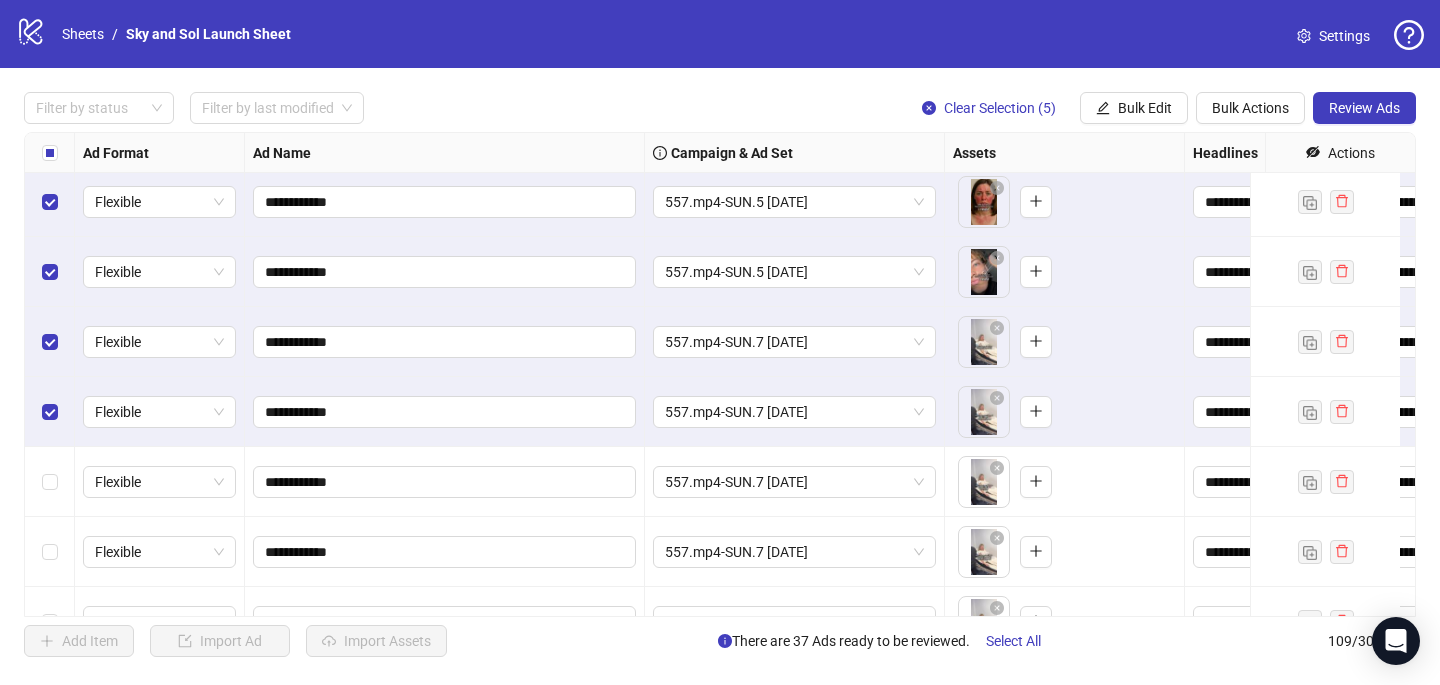 click at bounding box center [50, 482] 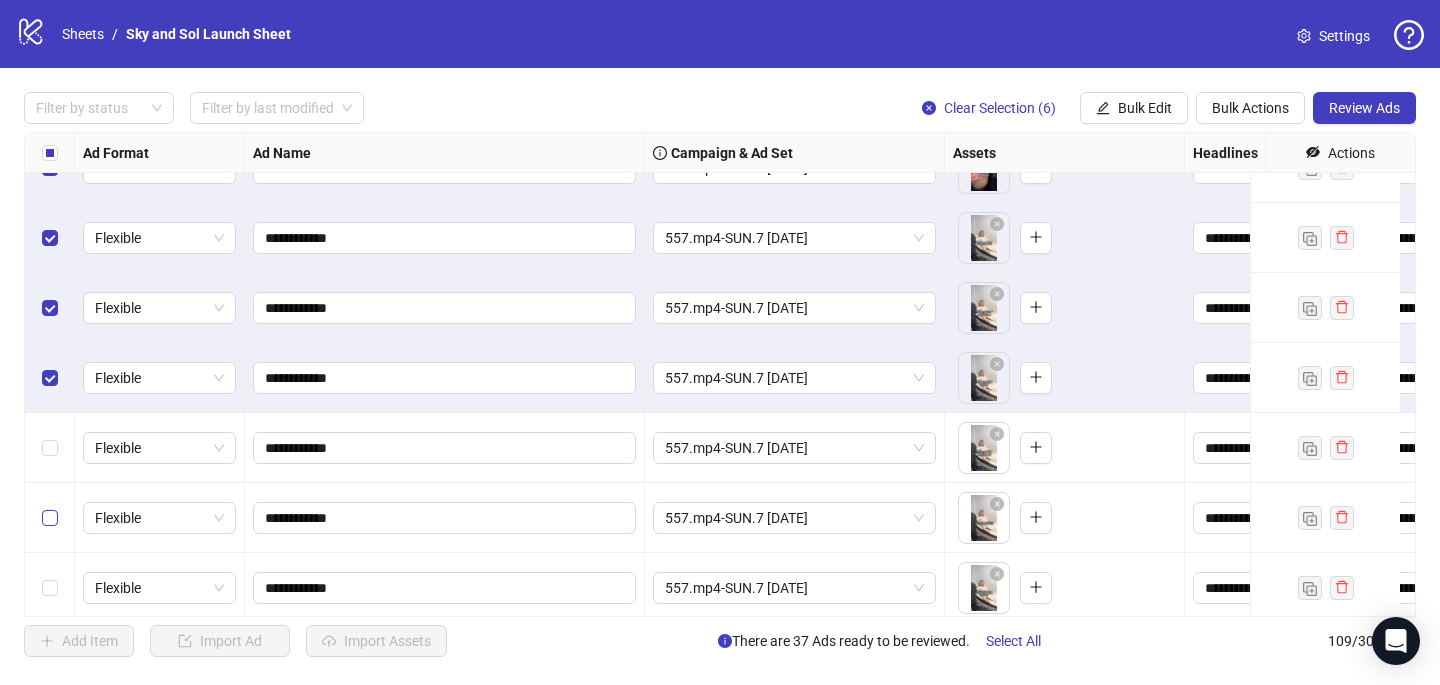 scroll, scrollTop: 5281, scrollLeft: 0, axis: vertical 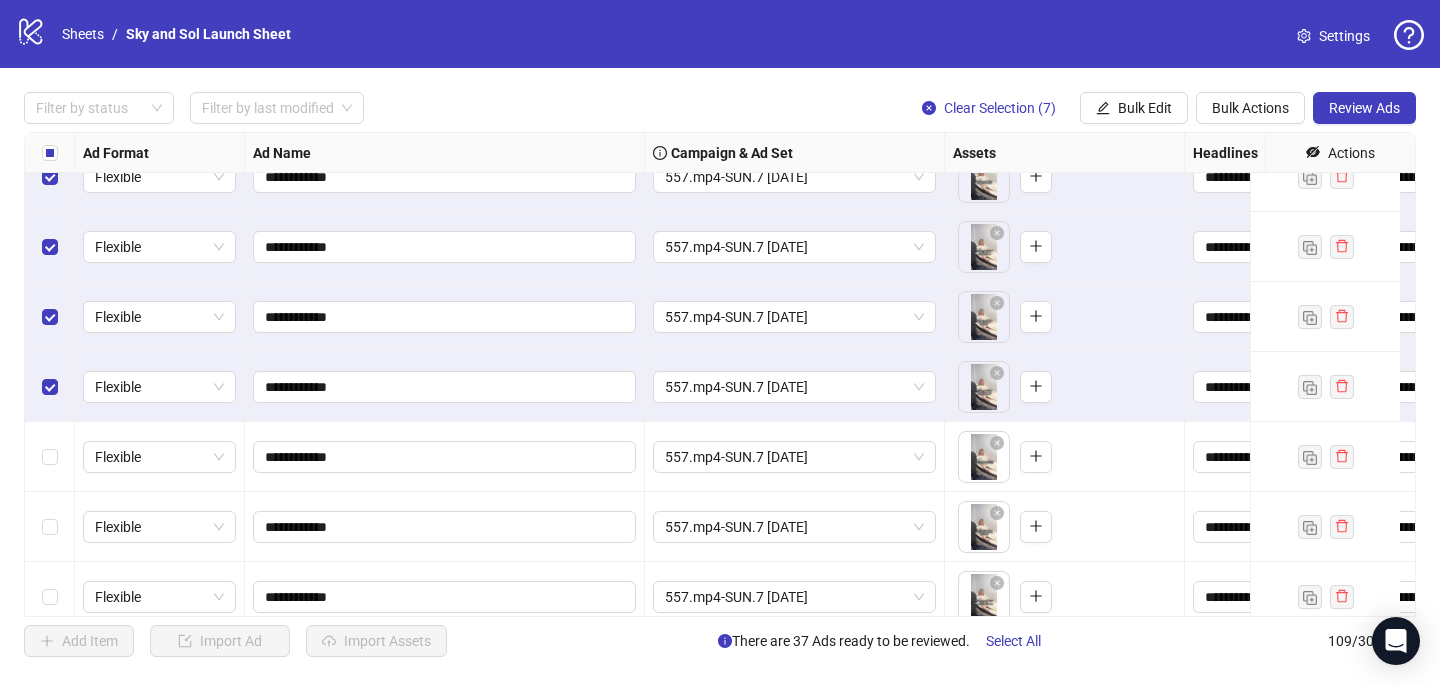 click at bounding box center (50, 457) 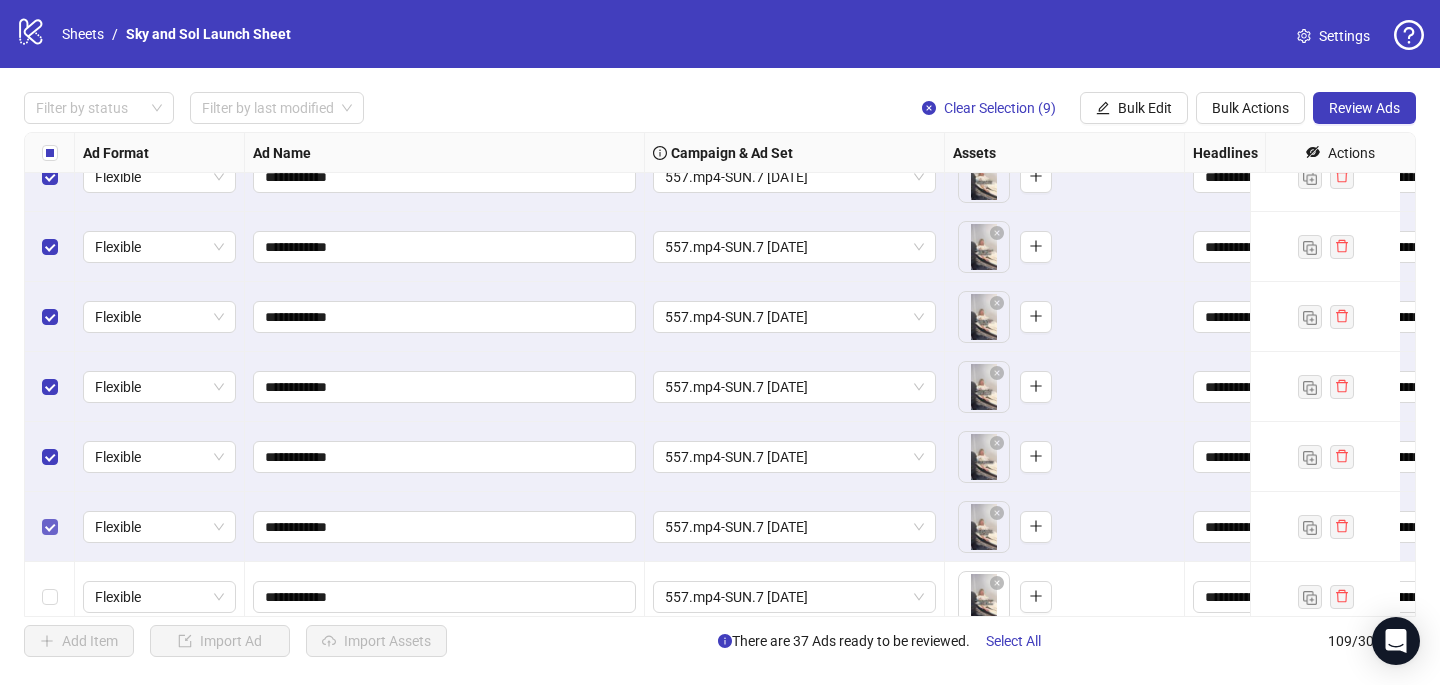 scroll, scrollTop: 5572, scrollLeft: 0, axis: vertical 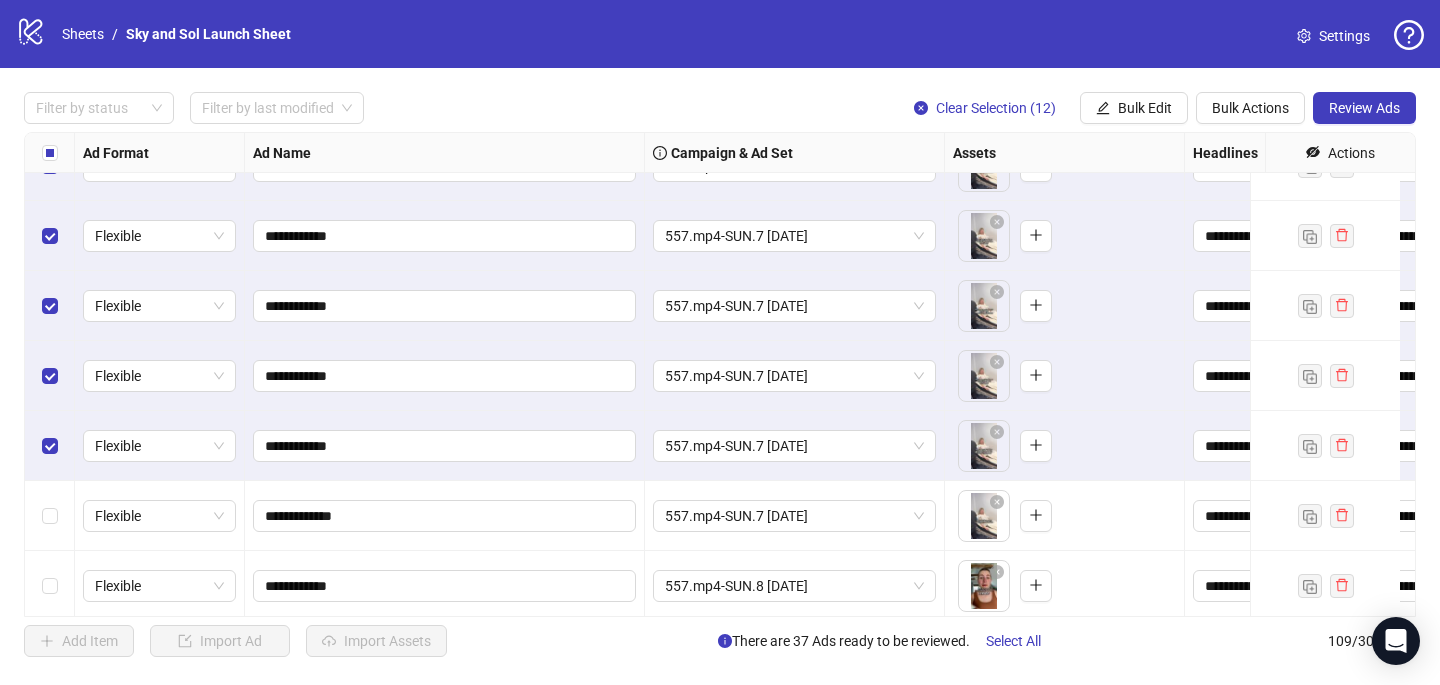 click at bounding box center (50, 516) 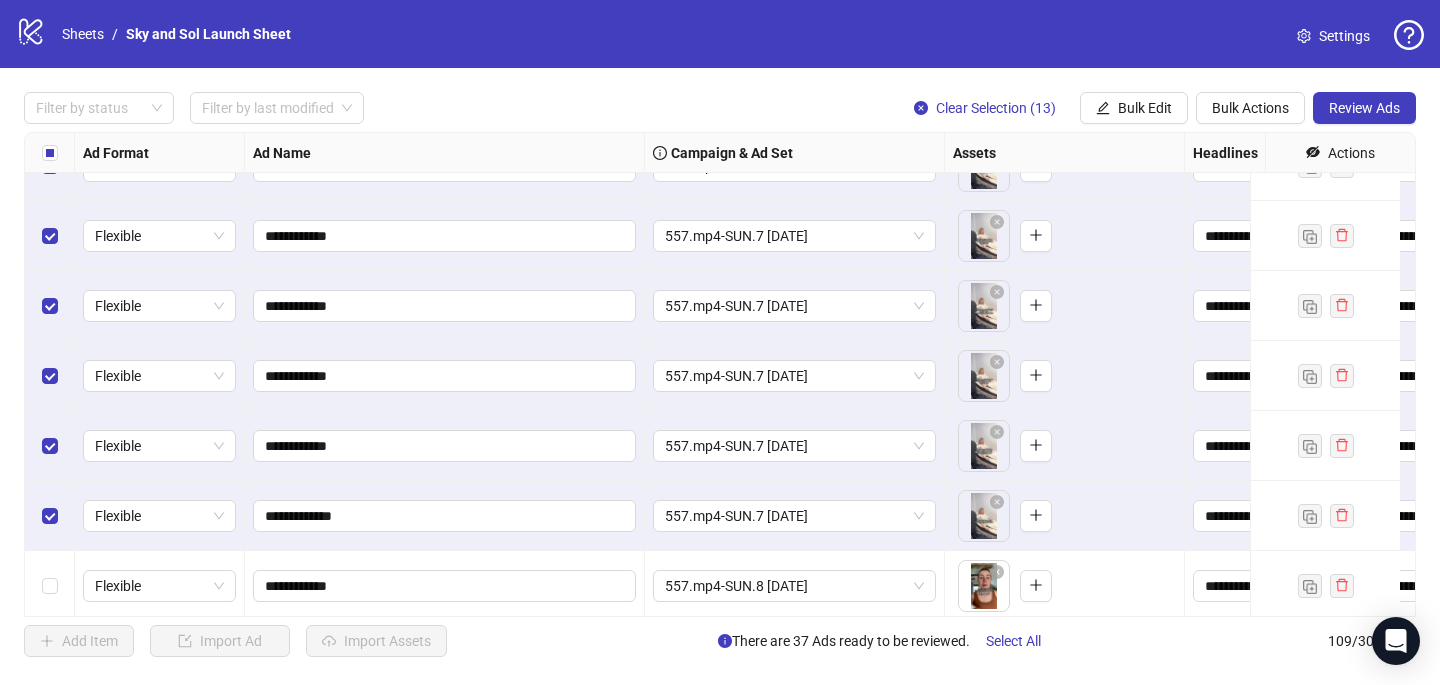 scroll, scrollTop: 5806, scrollLeft: 0, axis: vertical 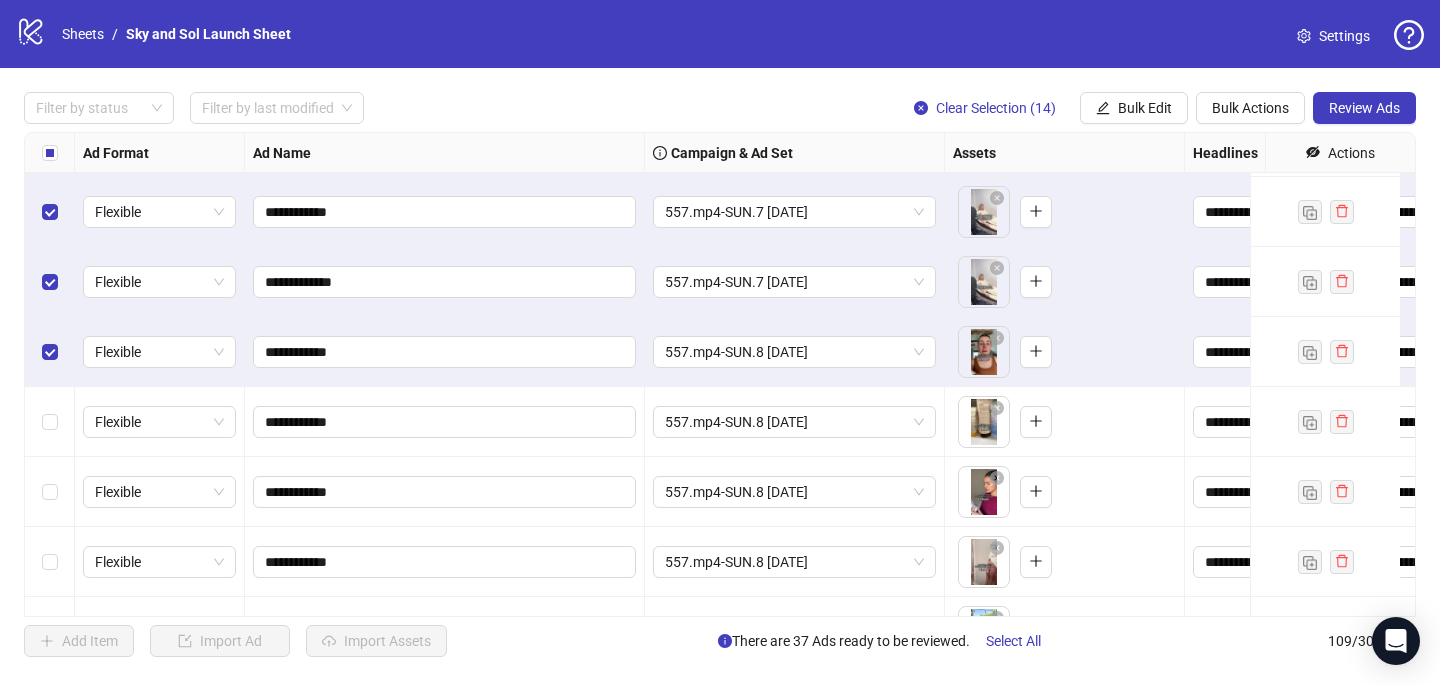 click at bounding box center [50, 422] 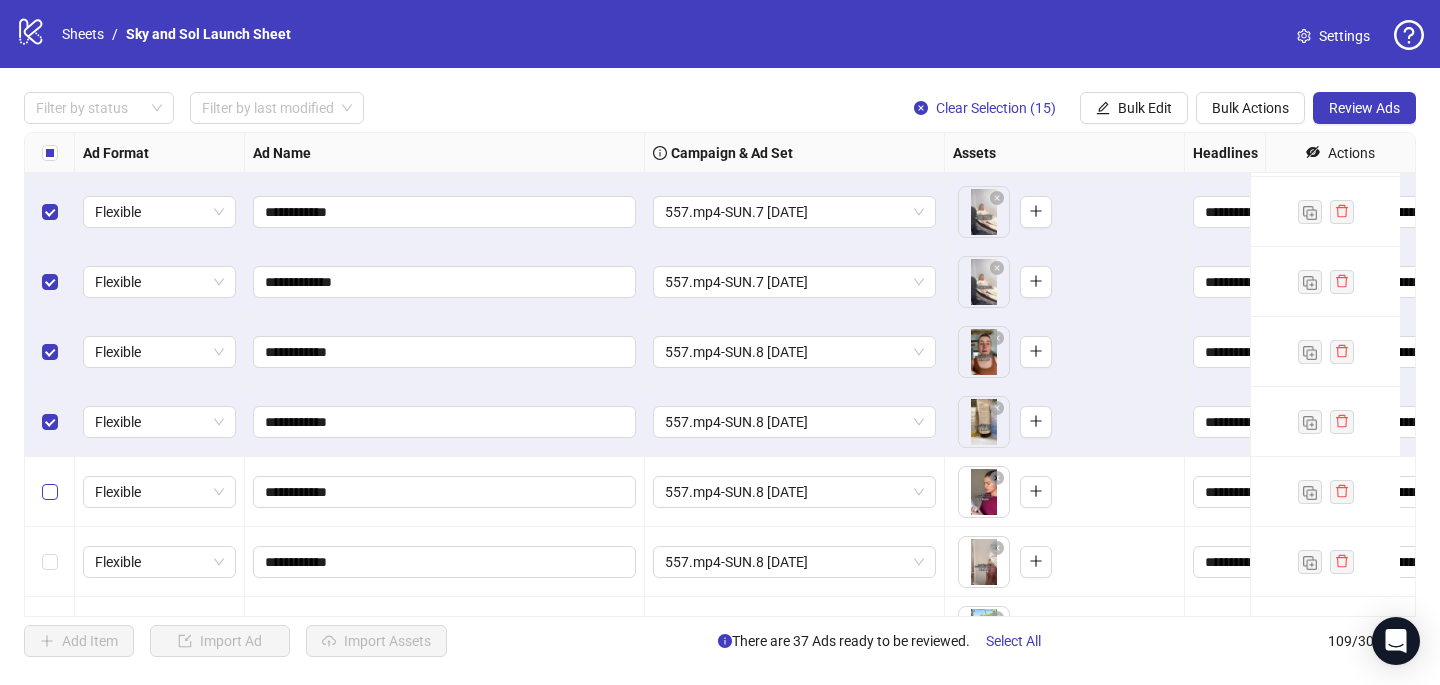 click at bounding box center [50, 492] 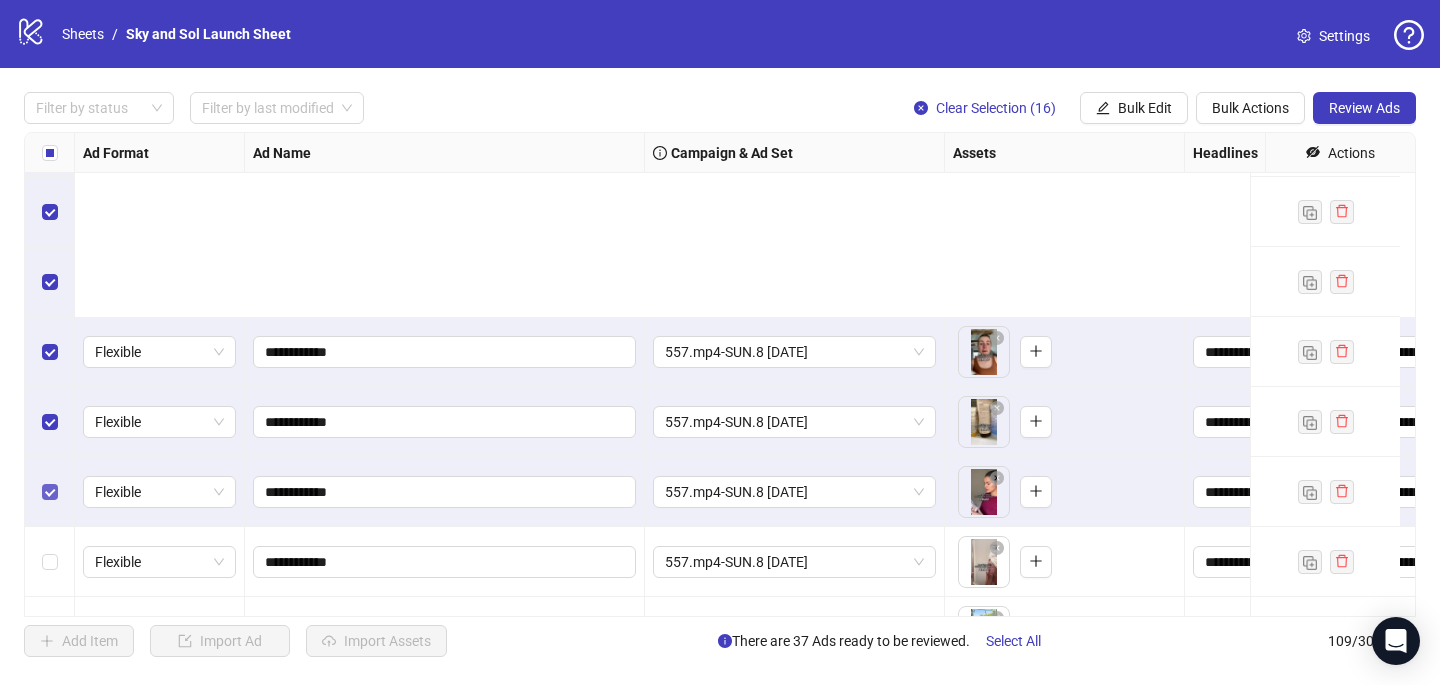 scroll, scrollTop: 6084, scrollLeft: 0, axis: vertical 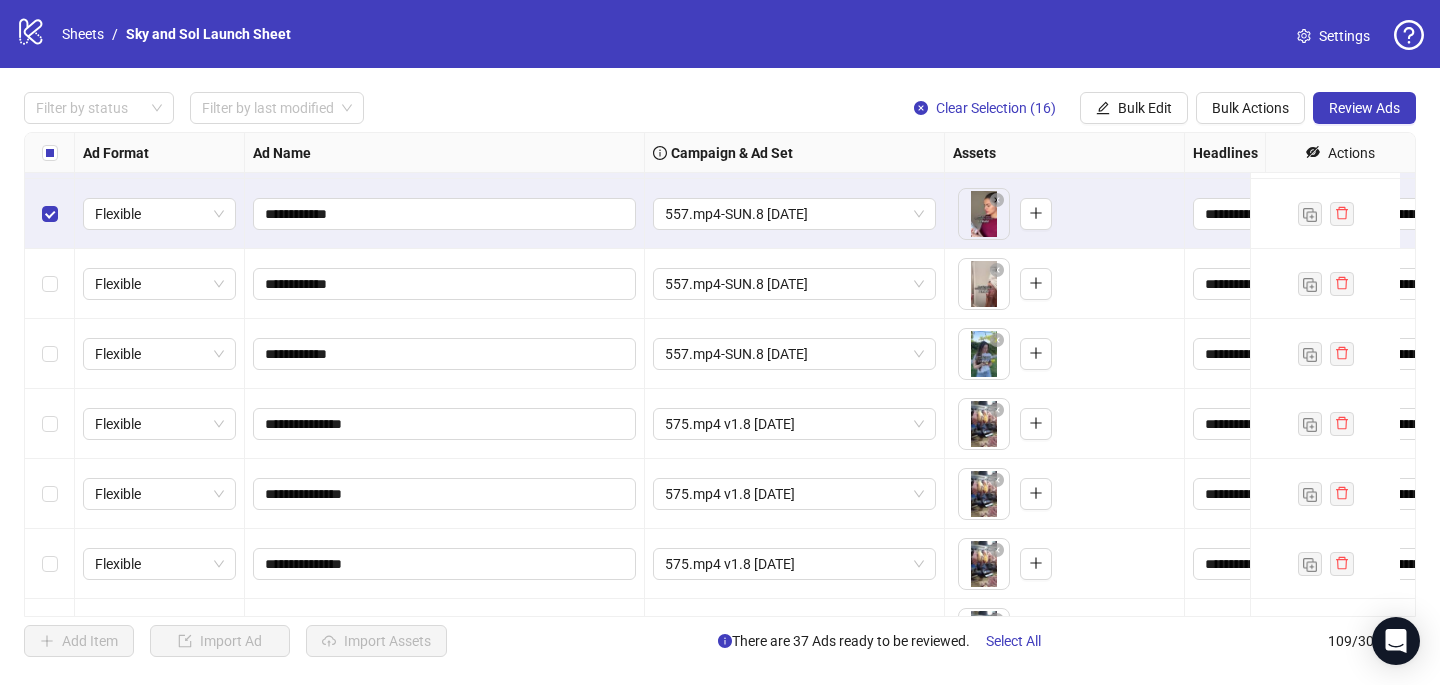 click at bounding box center (50, 284) 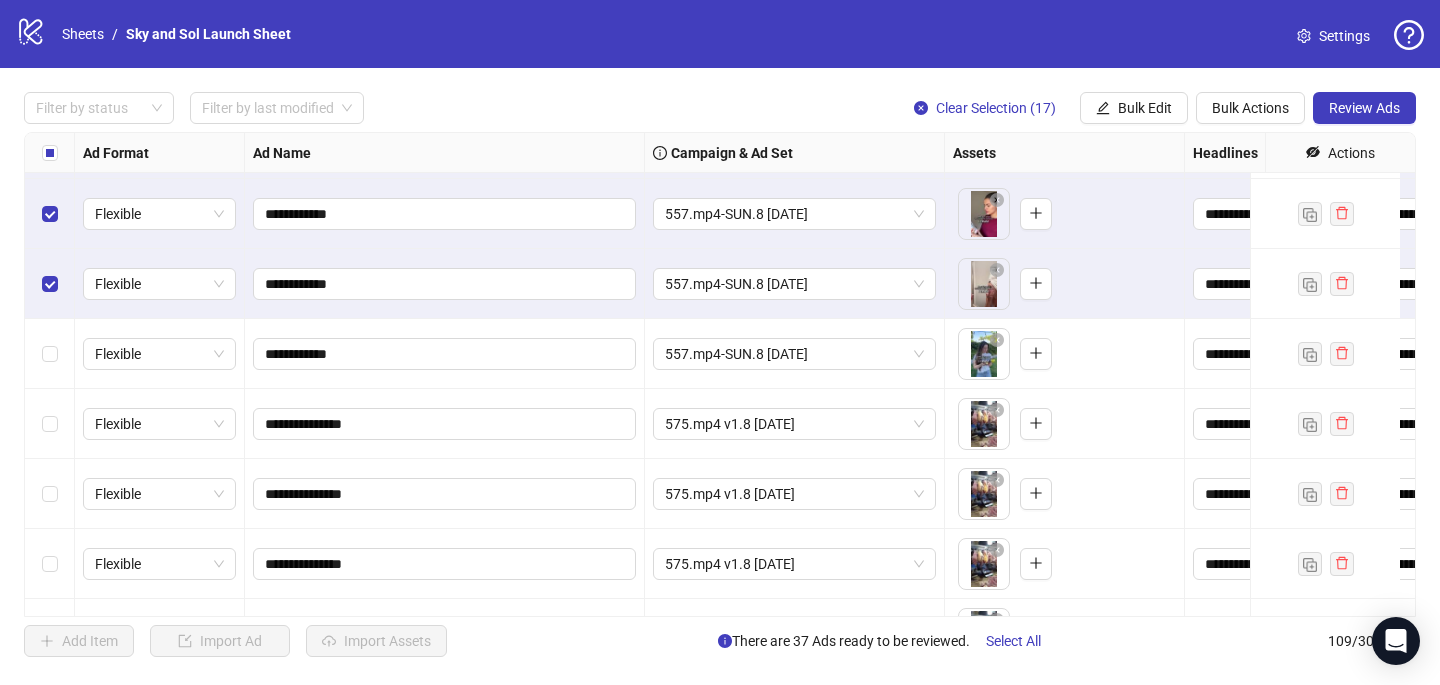 click at bounding box center (50, 354) 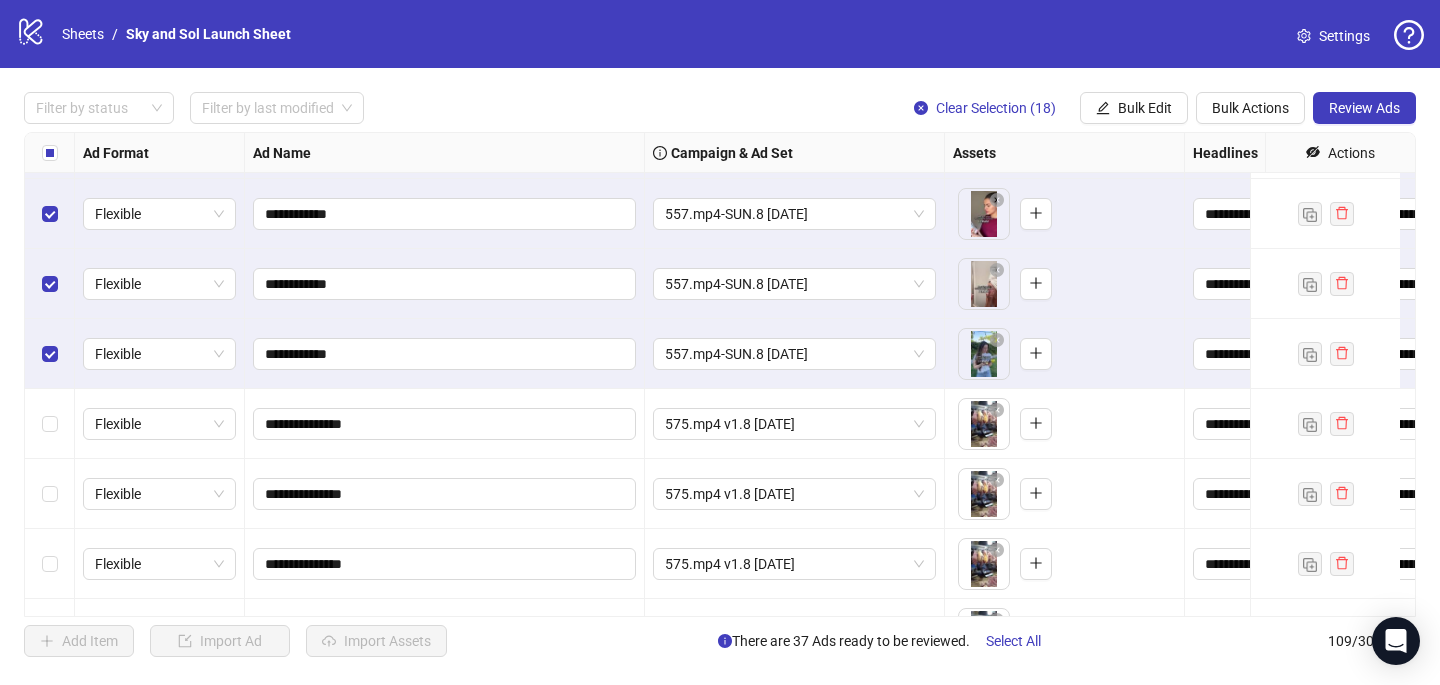 click at bounding box center (50, 424) 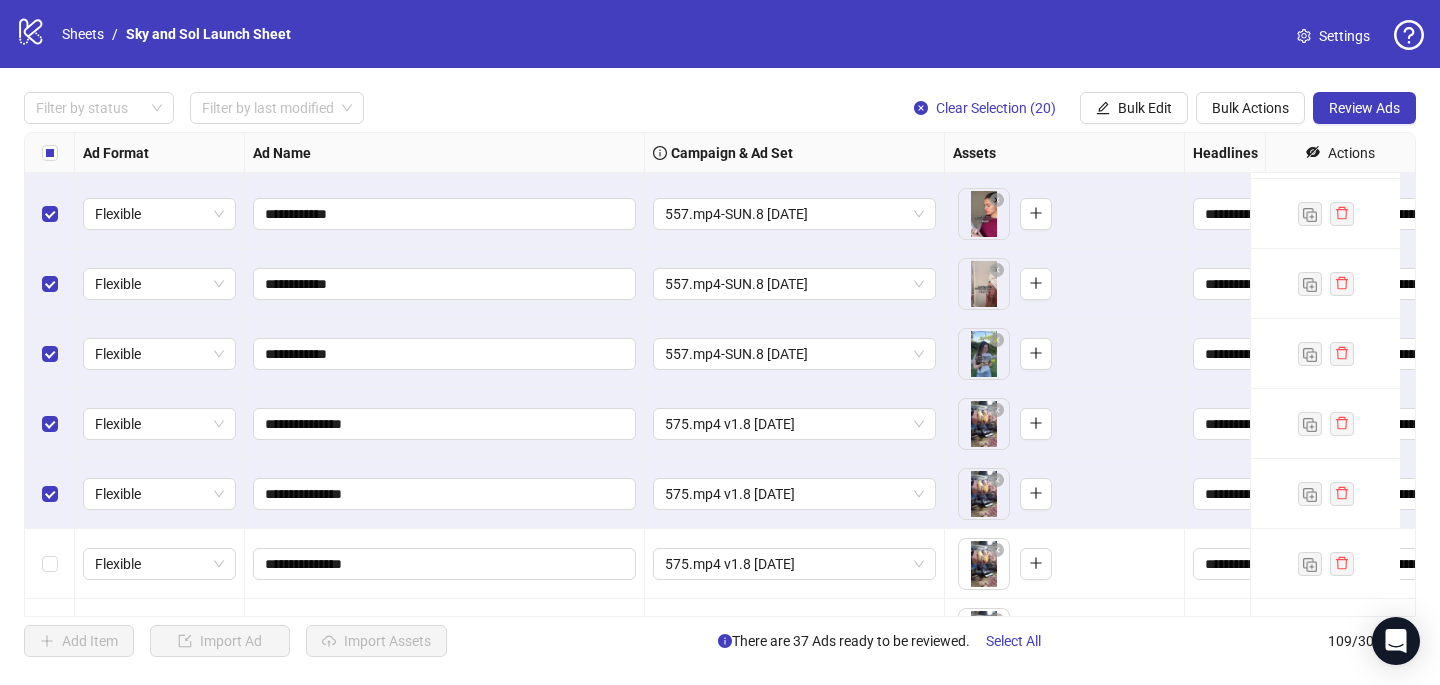 scroll, scrollTop: 6236, scrollLeft: 0, axis: vertical 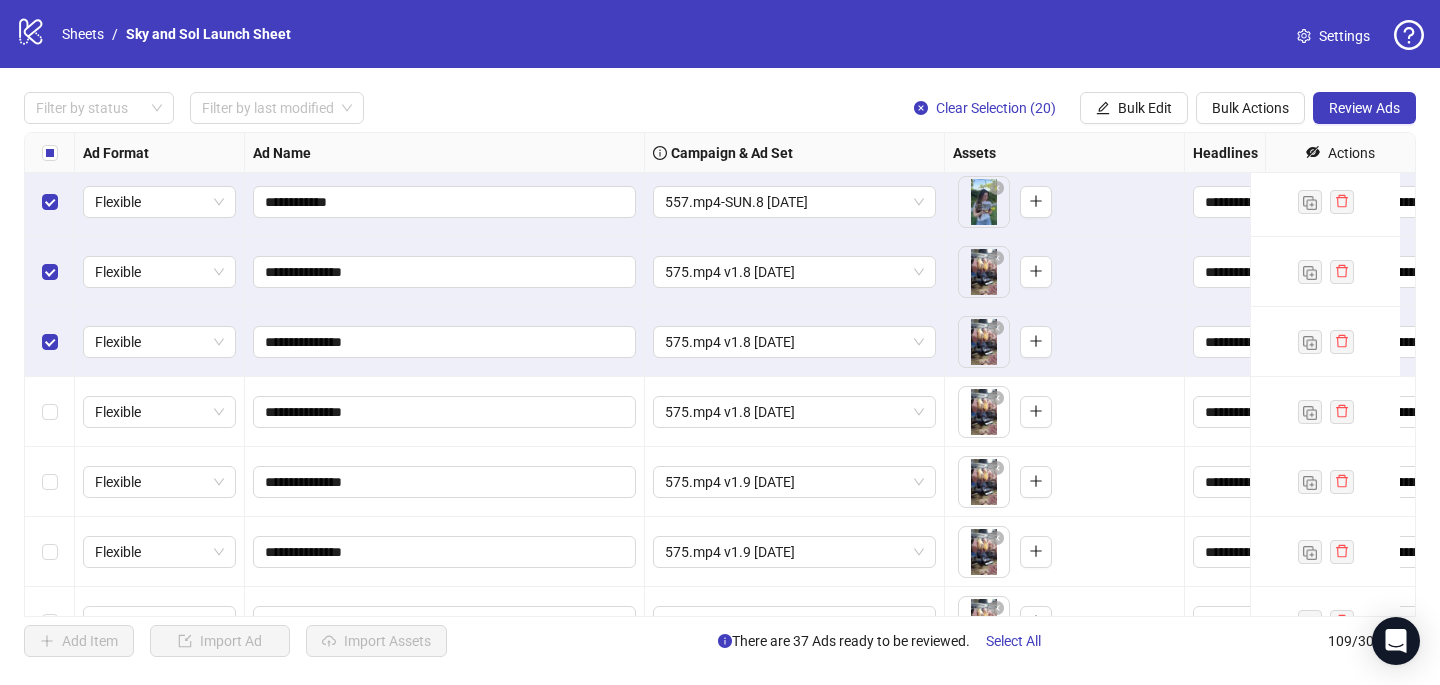 click at bounding box center (50, 412) 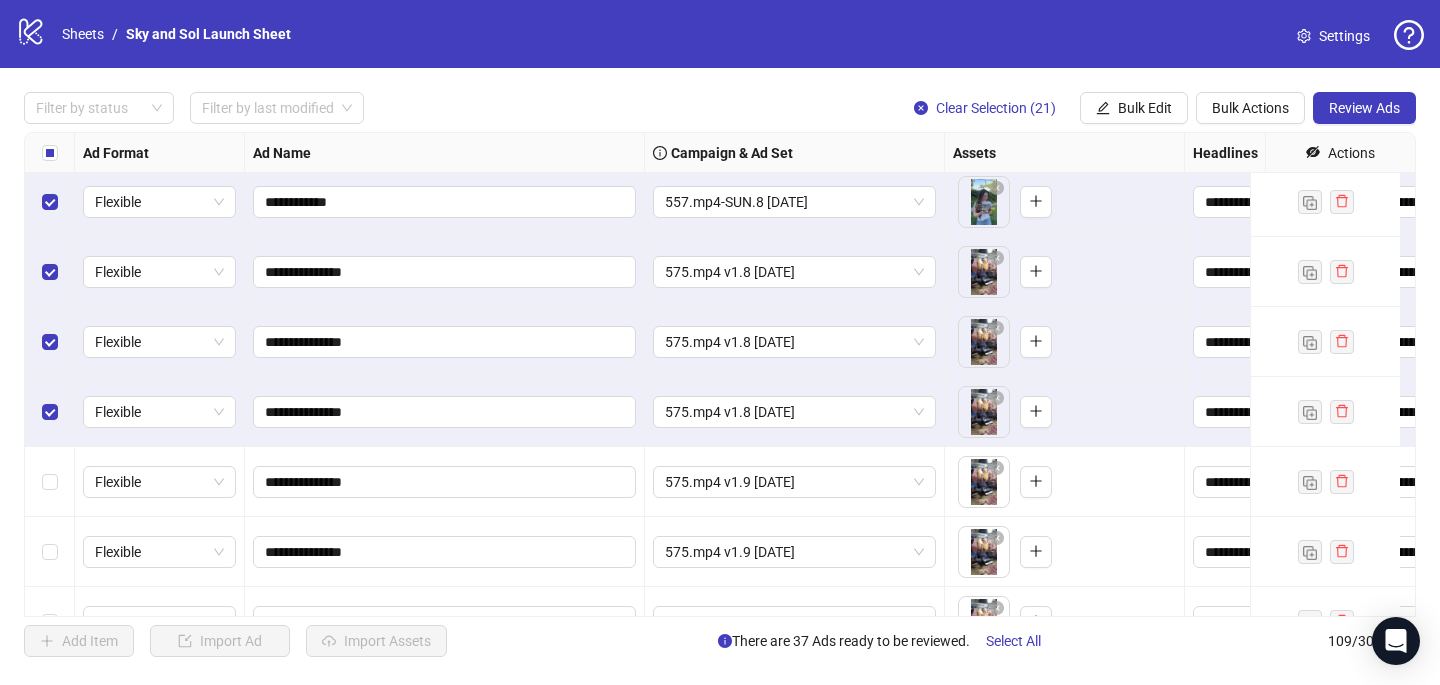 click at bounding box center [50, 482] 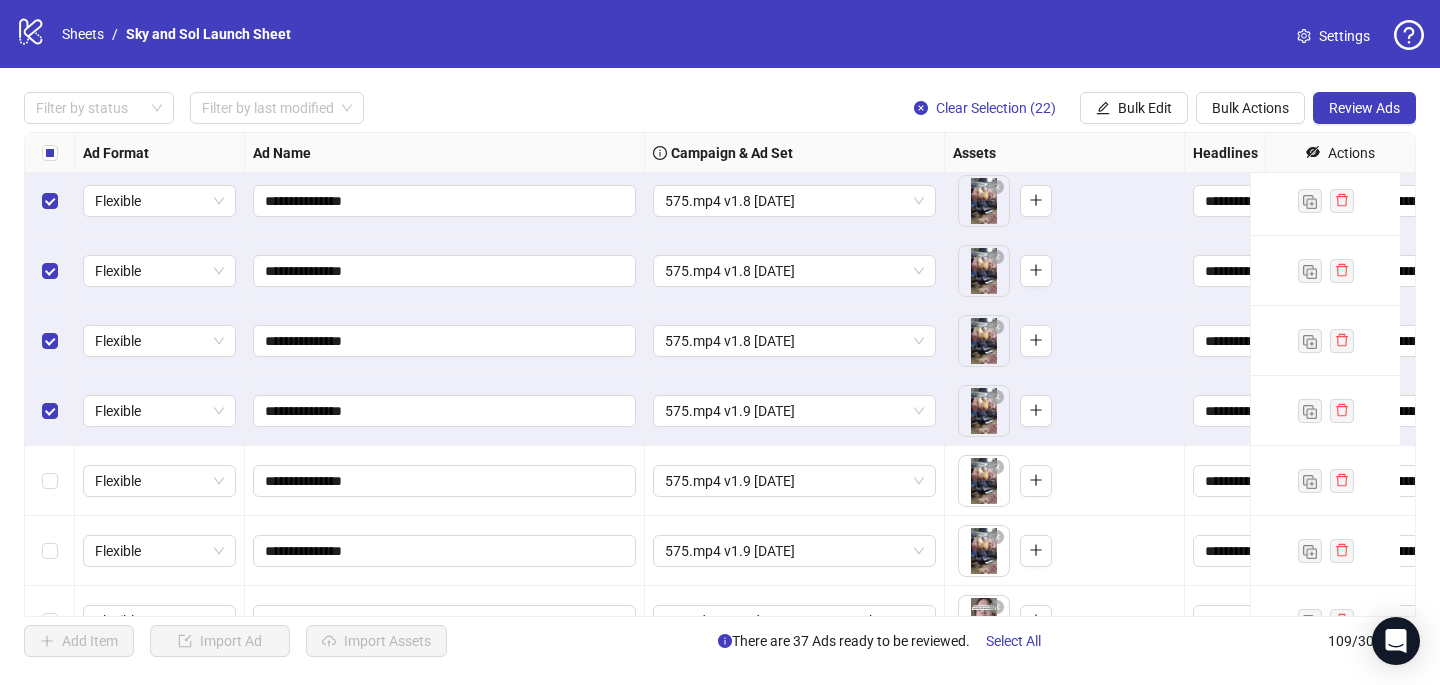 scroll, scrollTop: 6413, scrollLeft: 0, axis: vertical 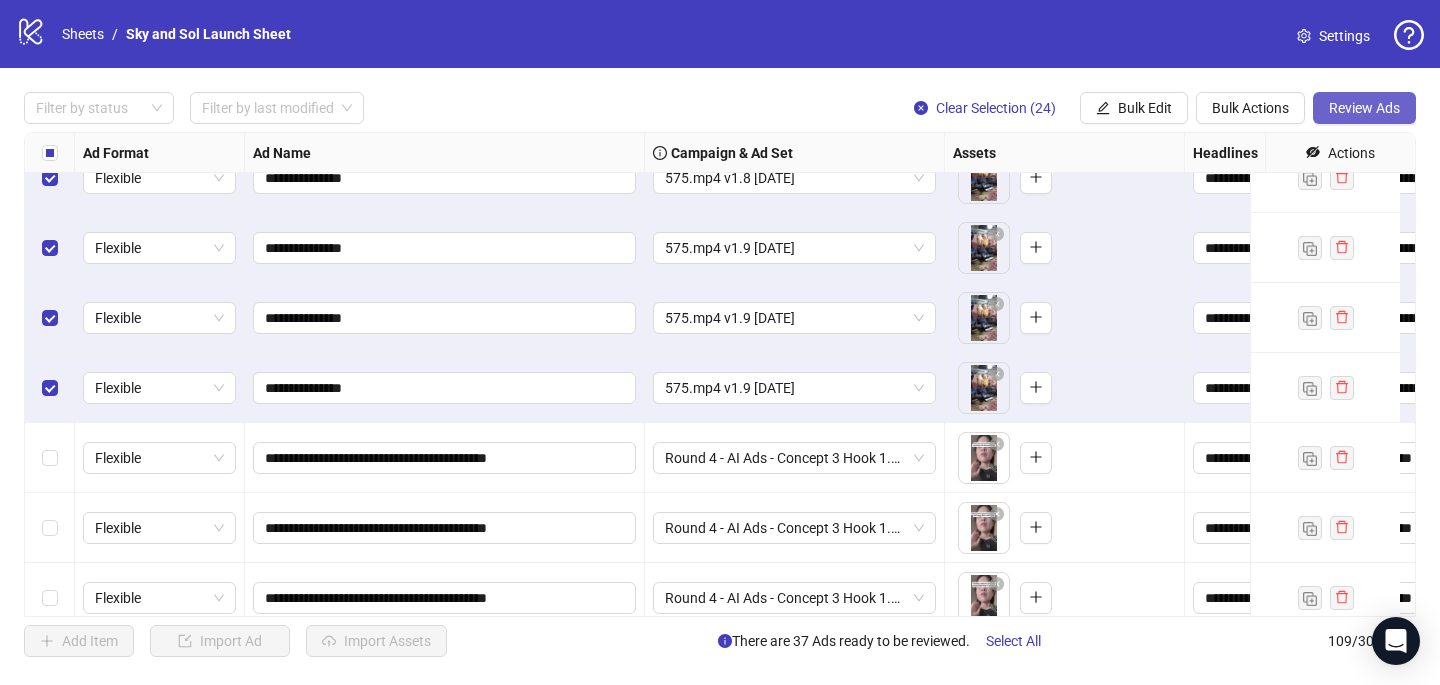 click on "Review Ads" at bounding box center [1364, 108] 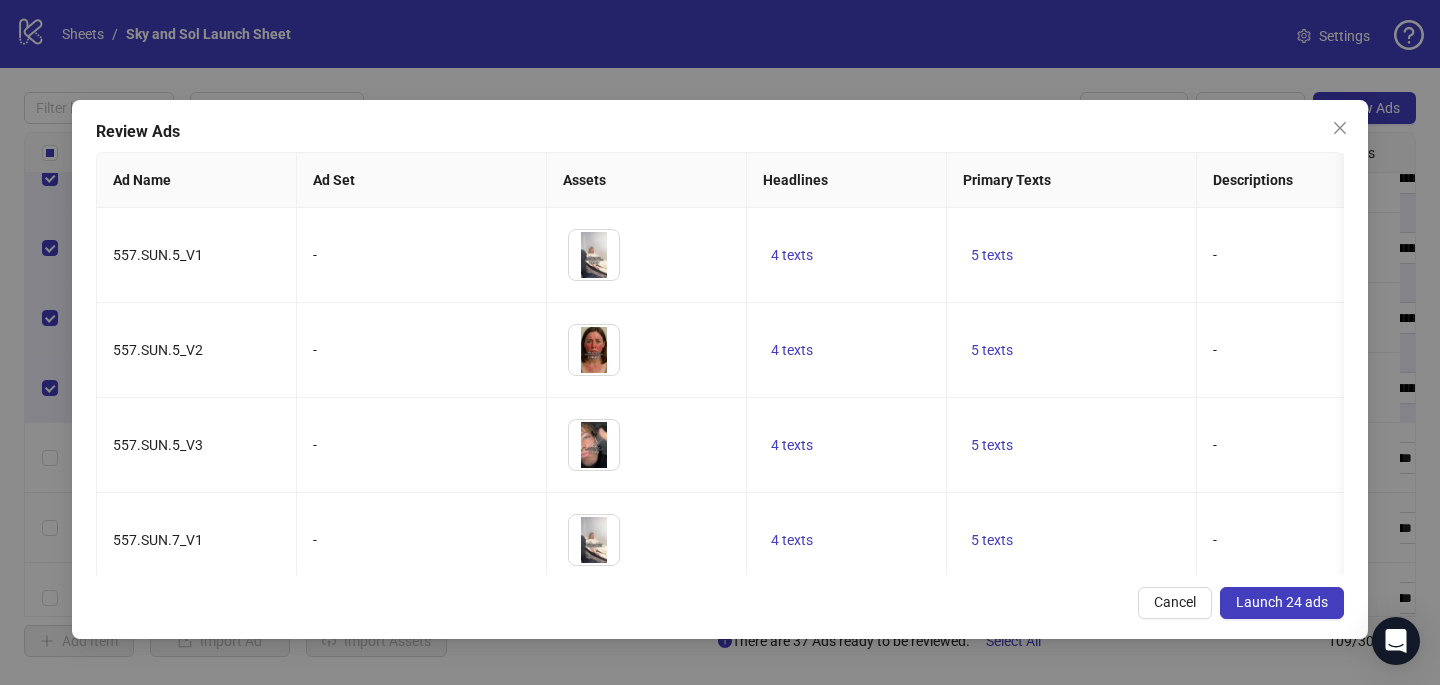 click on "Launch 24 ads" at bounding box center (1282, 602) 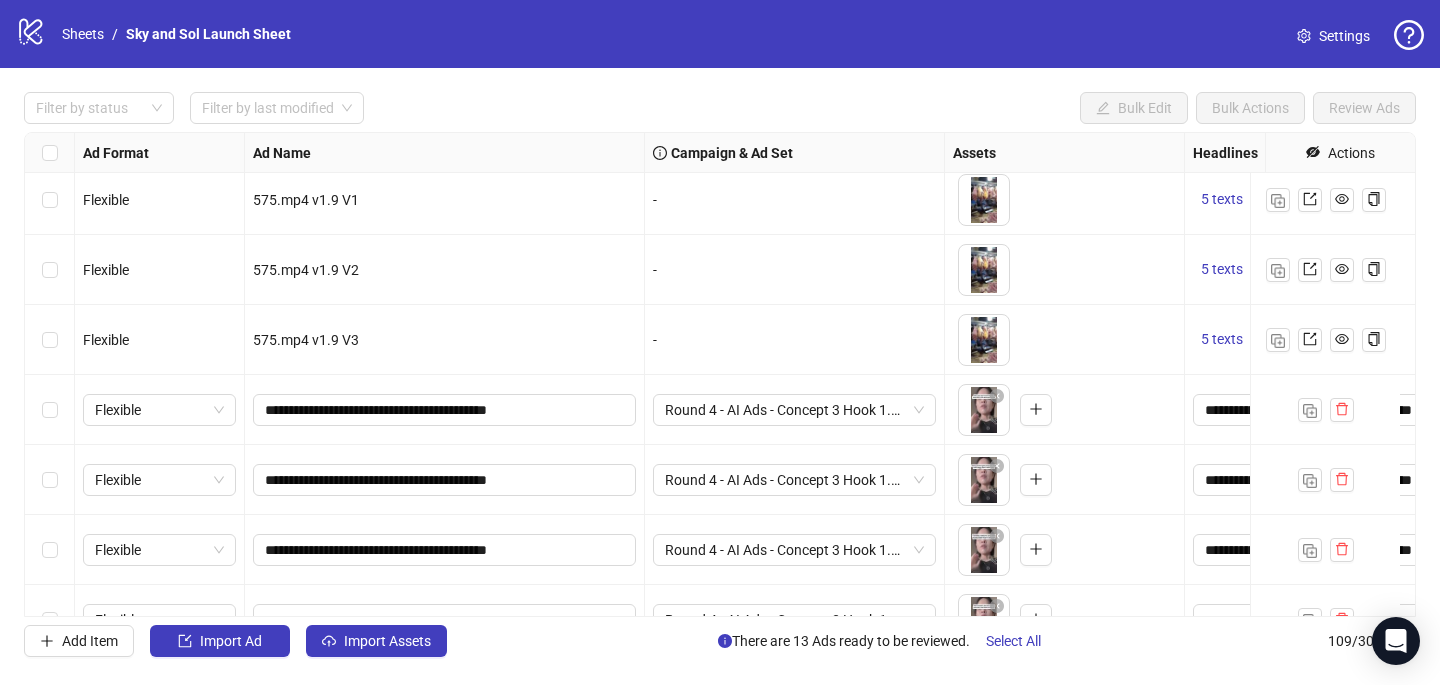 scroll, scrollTop: 6614, scrollLeft: 0, axis: vertical 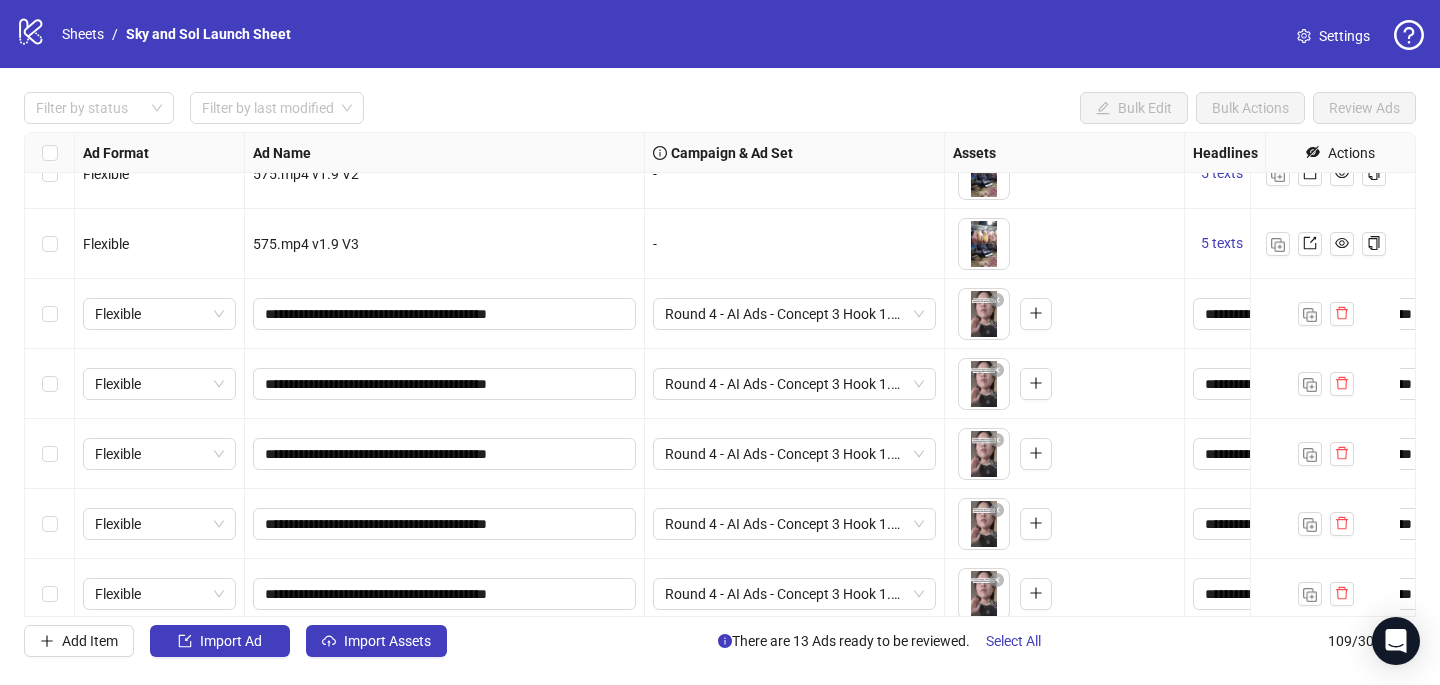 click at bounding box center (50, 314) 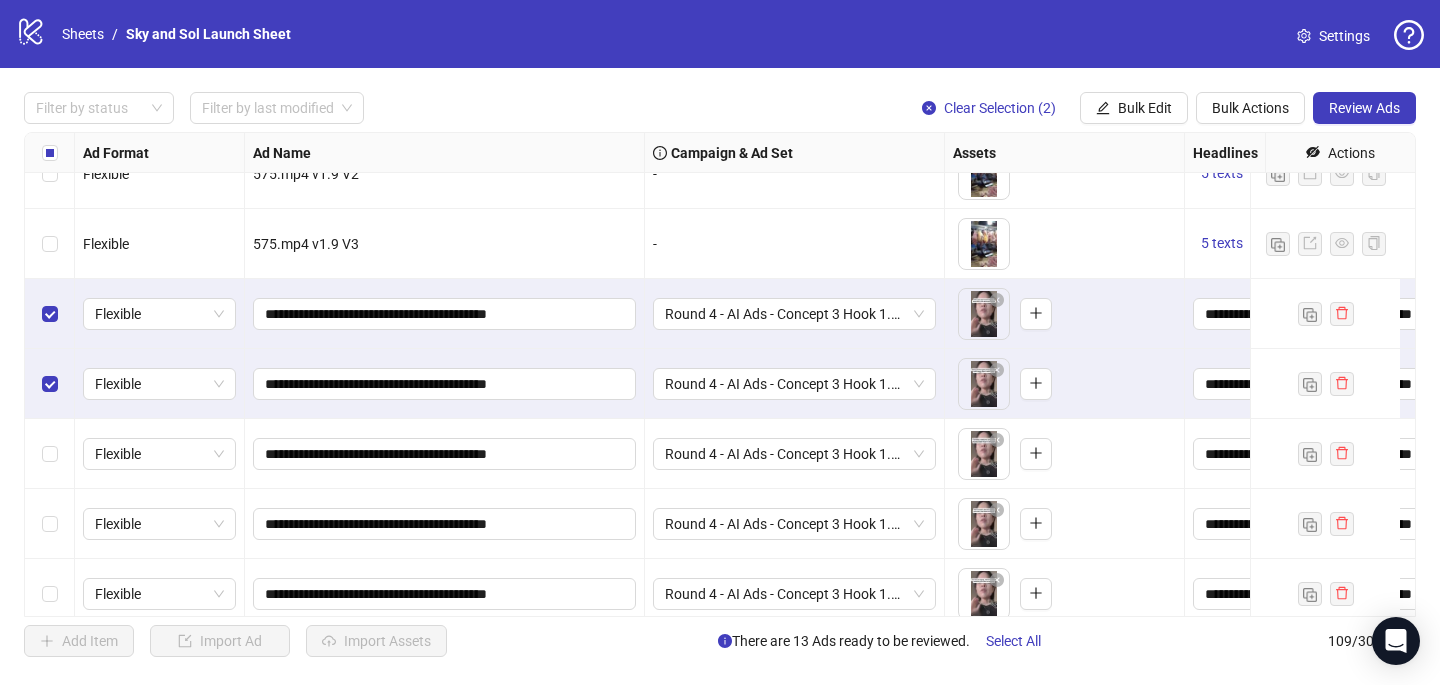 click at bounding box center [50, 454] 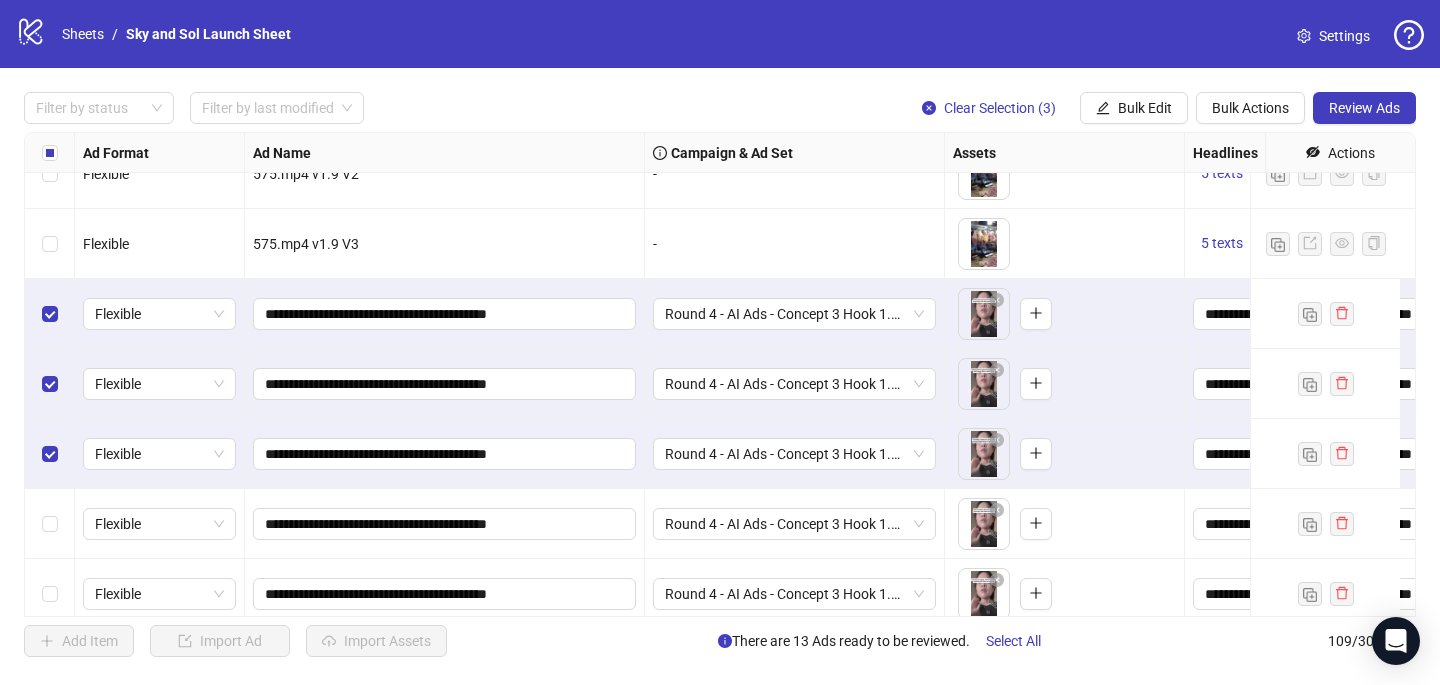 scroll, scrollTop: 6728, scrollLeft: 0, axis: vertical 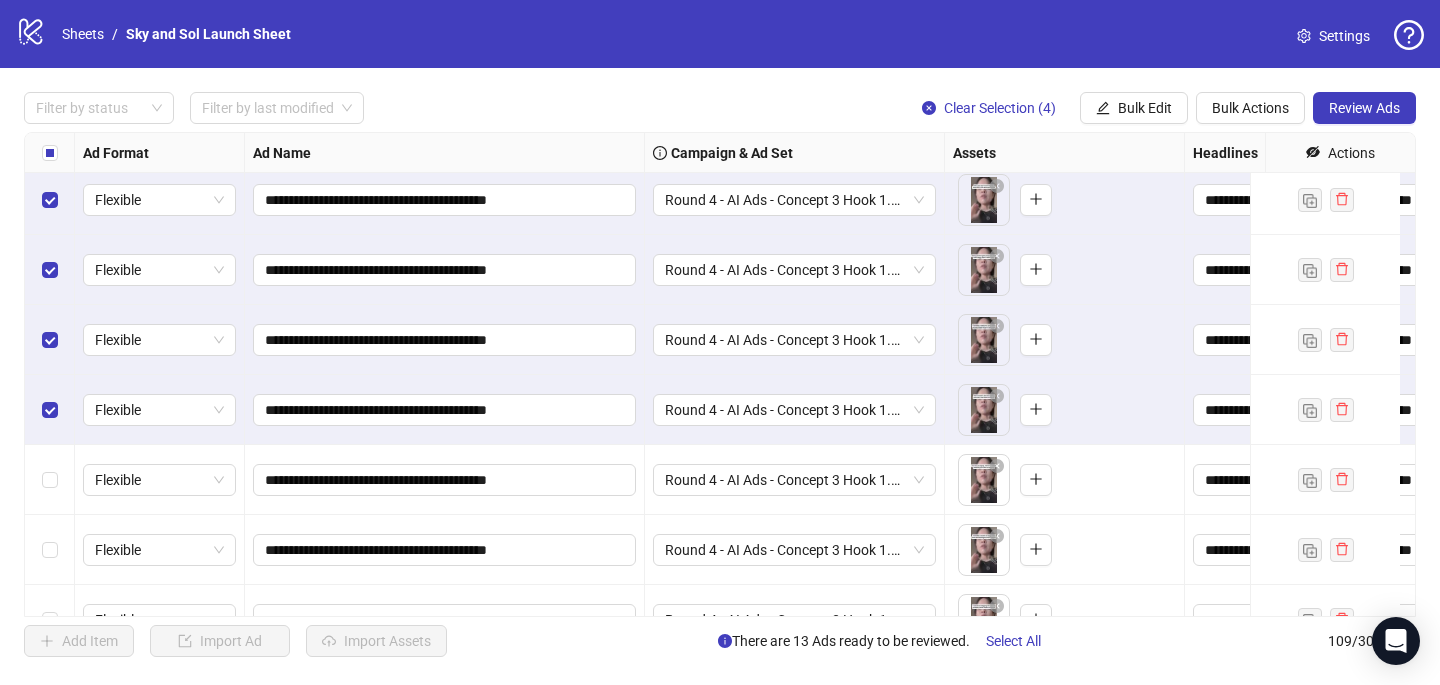 click at bounding box center (50, 480) 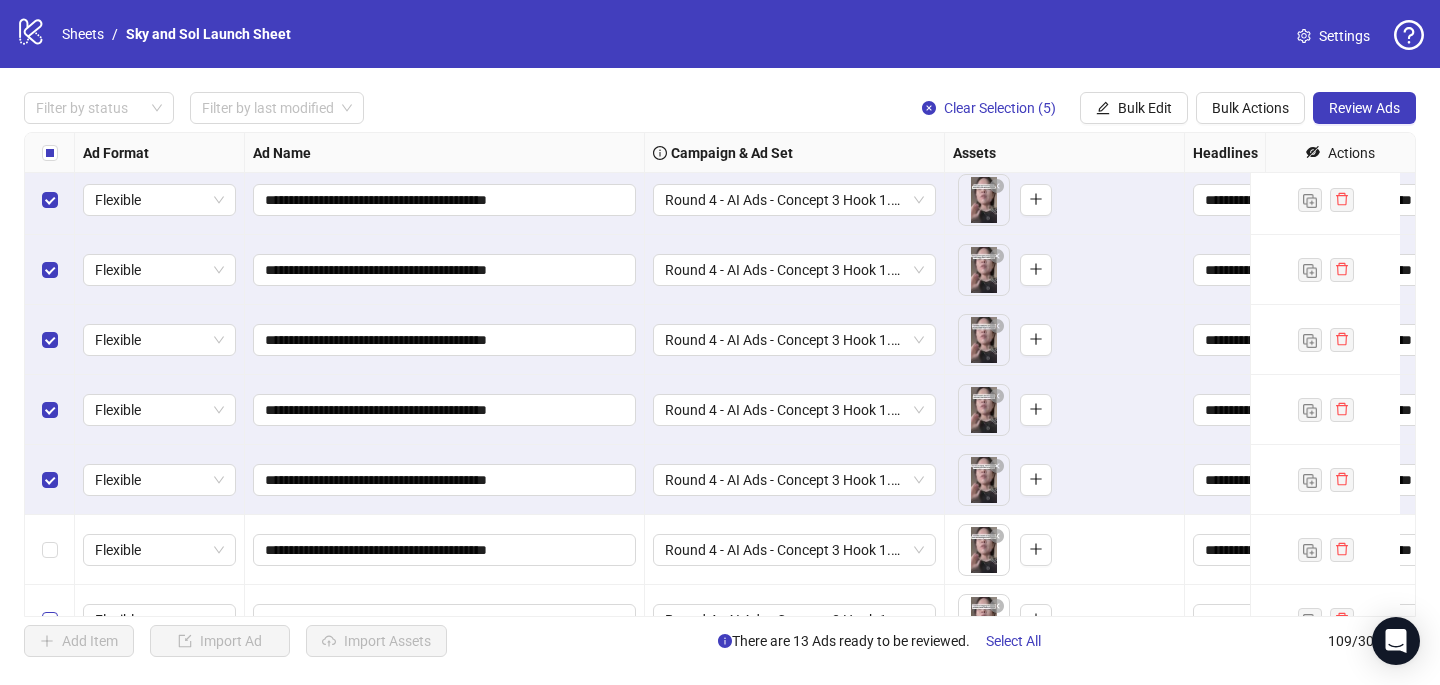 scroll, scrollTop: 6904, scrollLeft: 0, axis: vertical 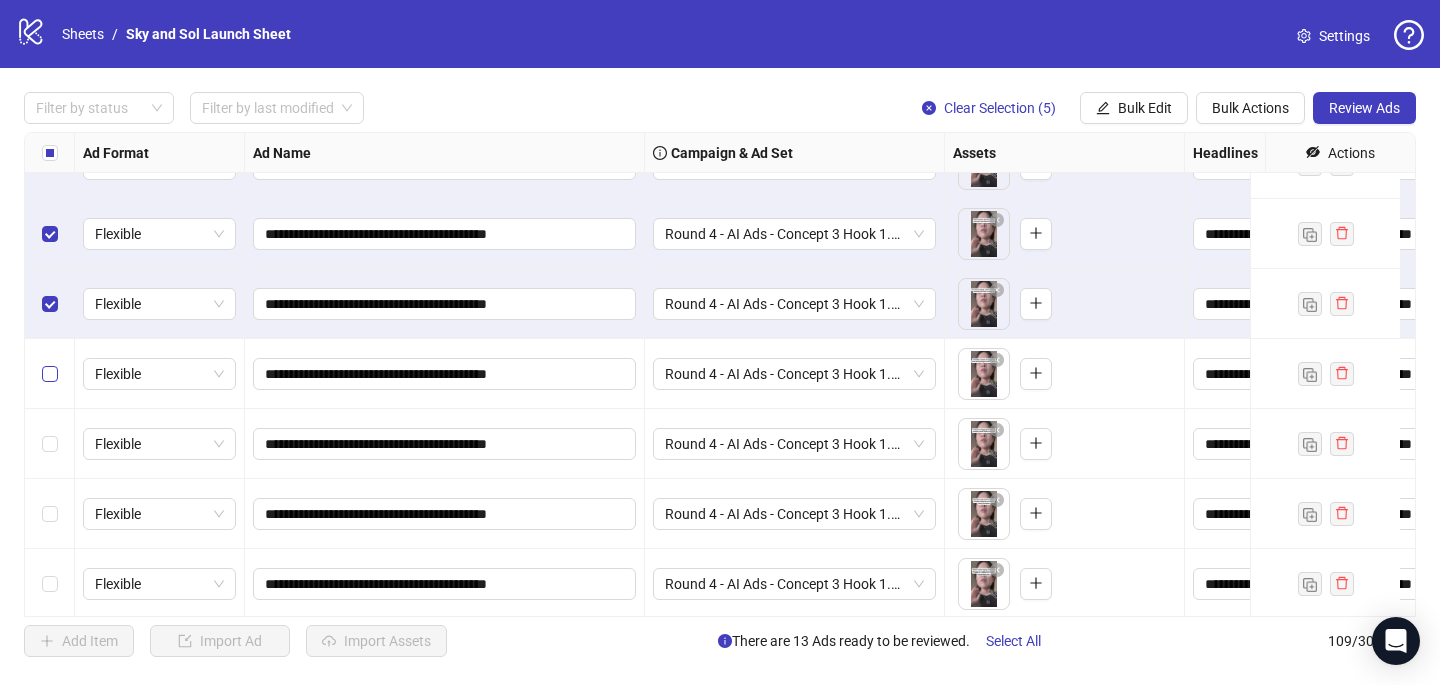 click at bounding box center (50, 374) 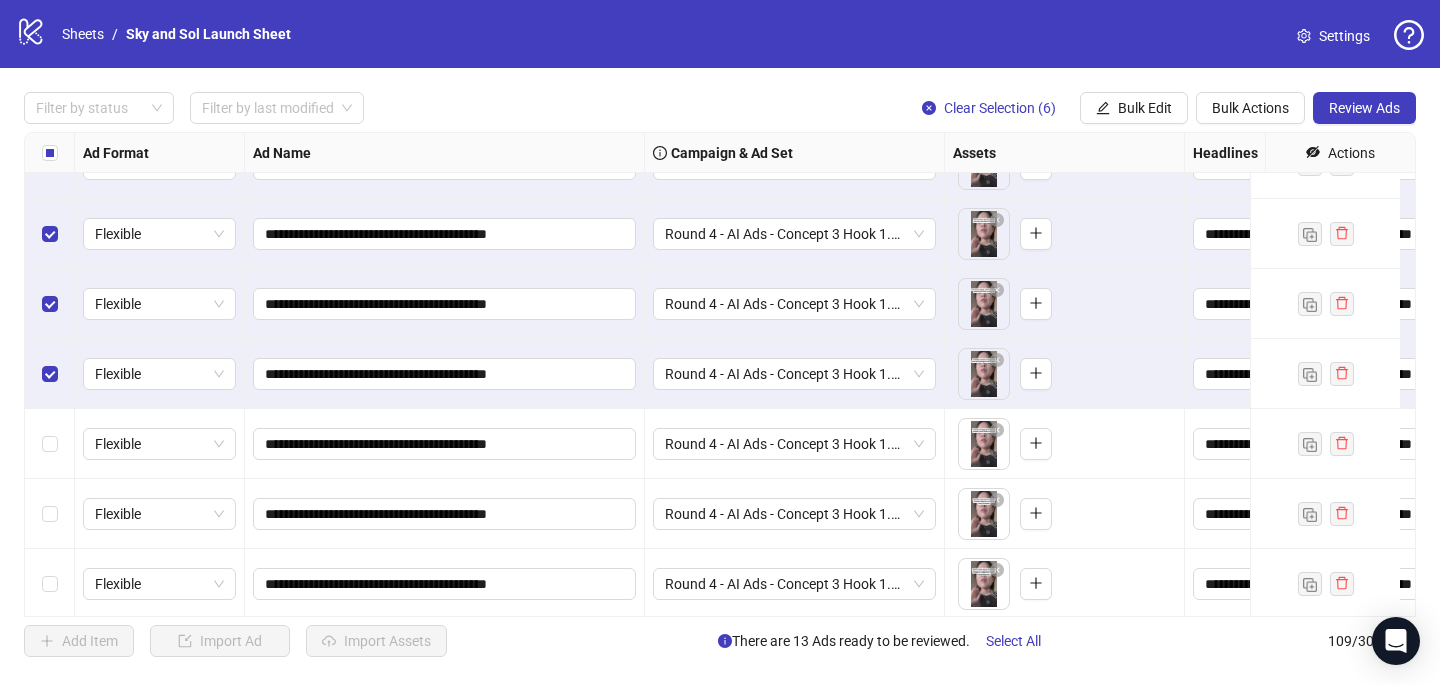 click at bounding box center (50, 444) 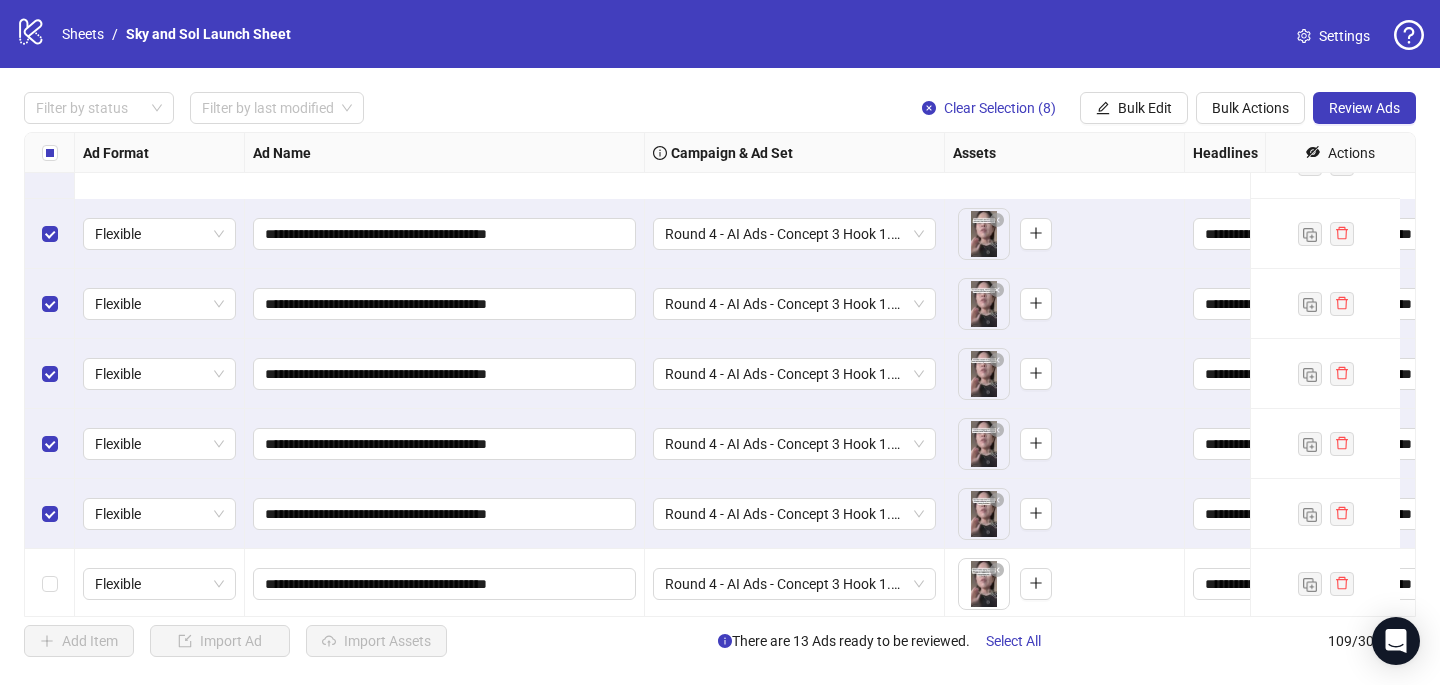 scroll, scrollTop: 7084, scrollLeft: 0, axis: vertical 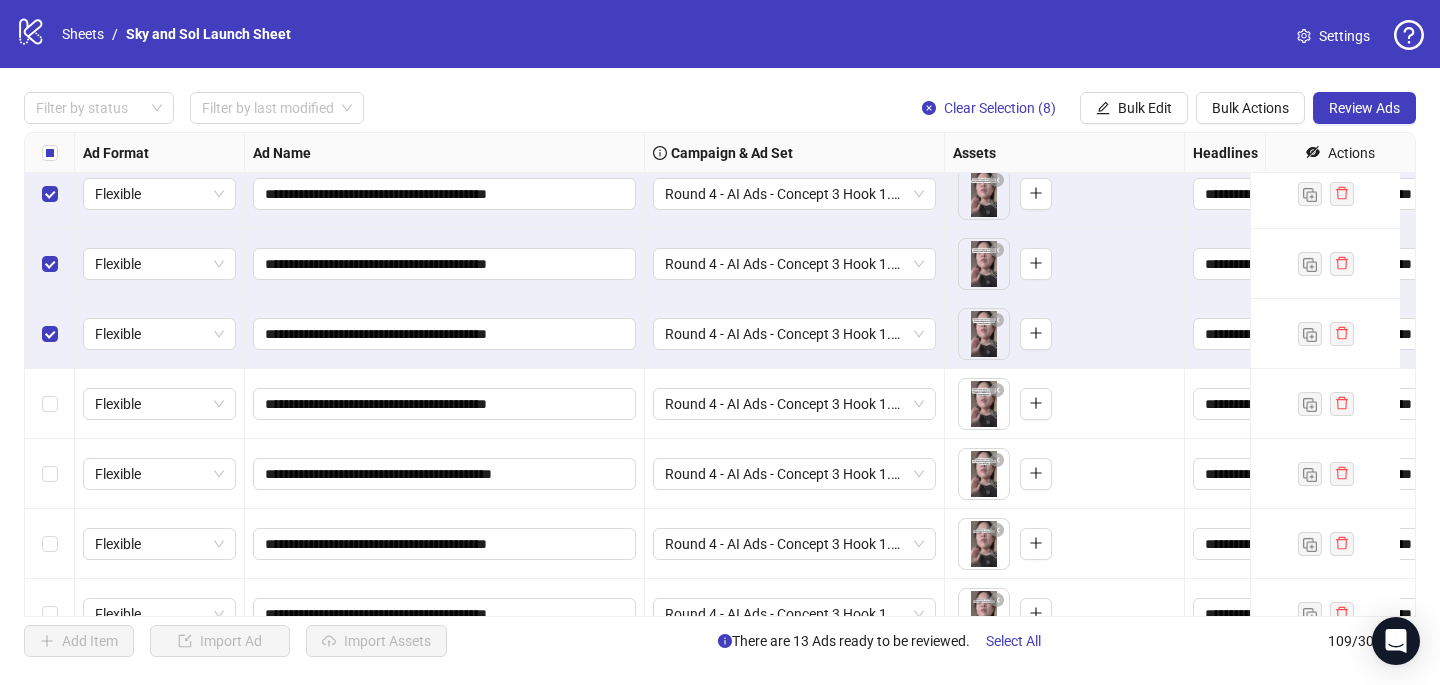 click at bounding box center (50, 404) 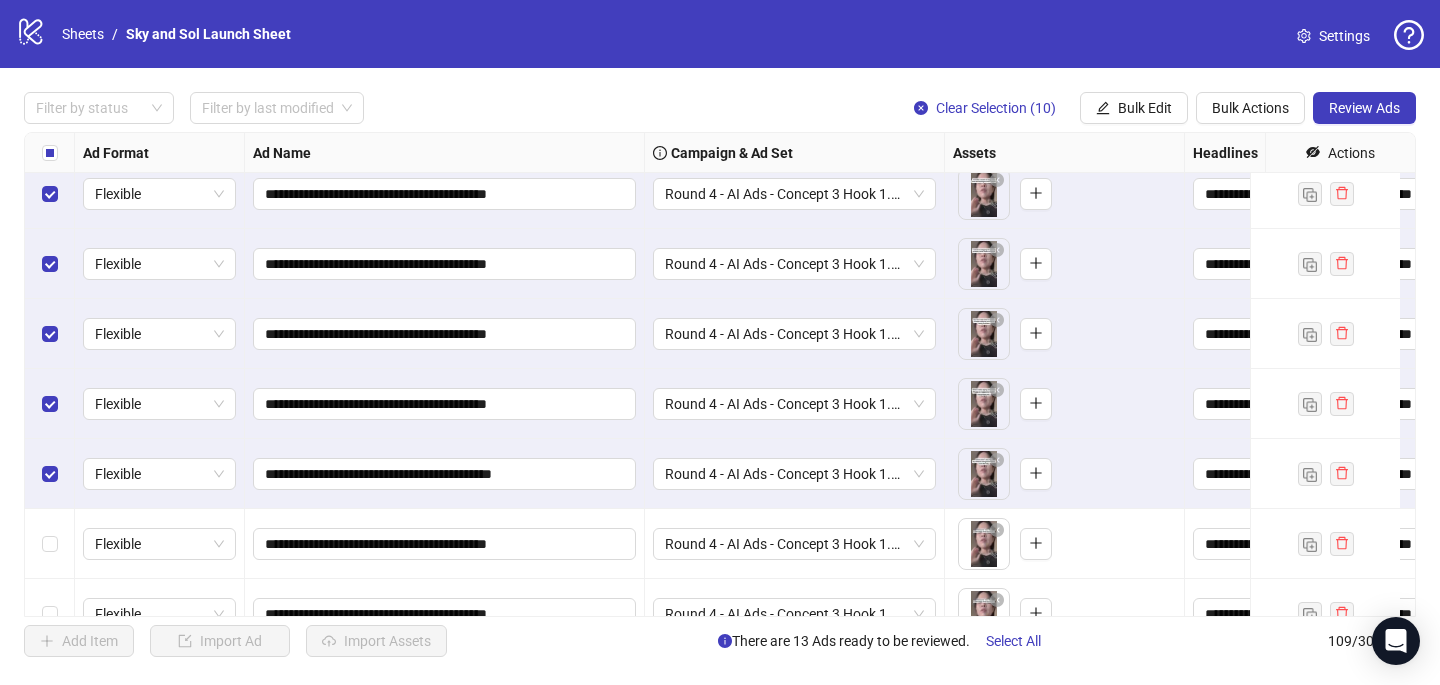 click at bounding box center (50, 544) 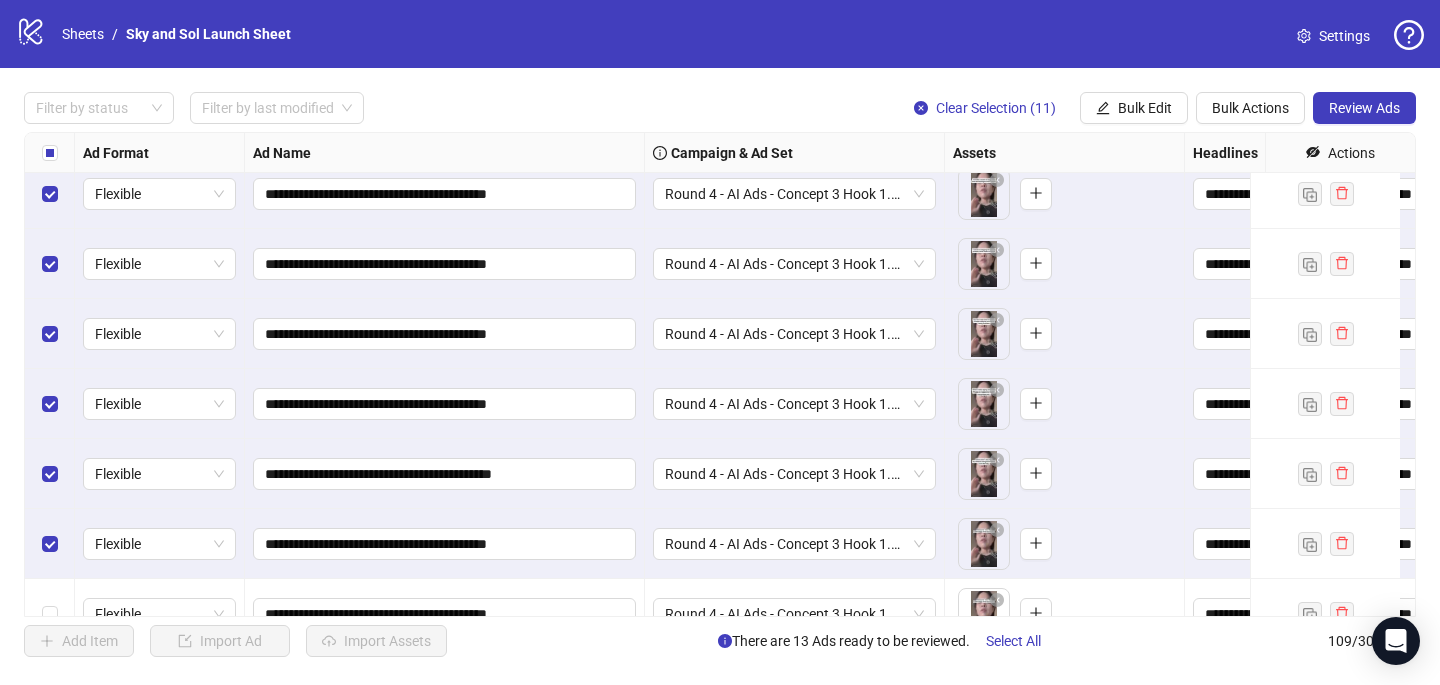 scroll, scrollTop: 7202, scrollLeft: 0, axis: vertical 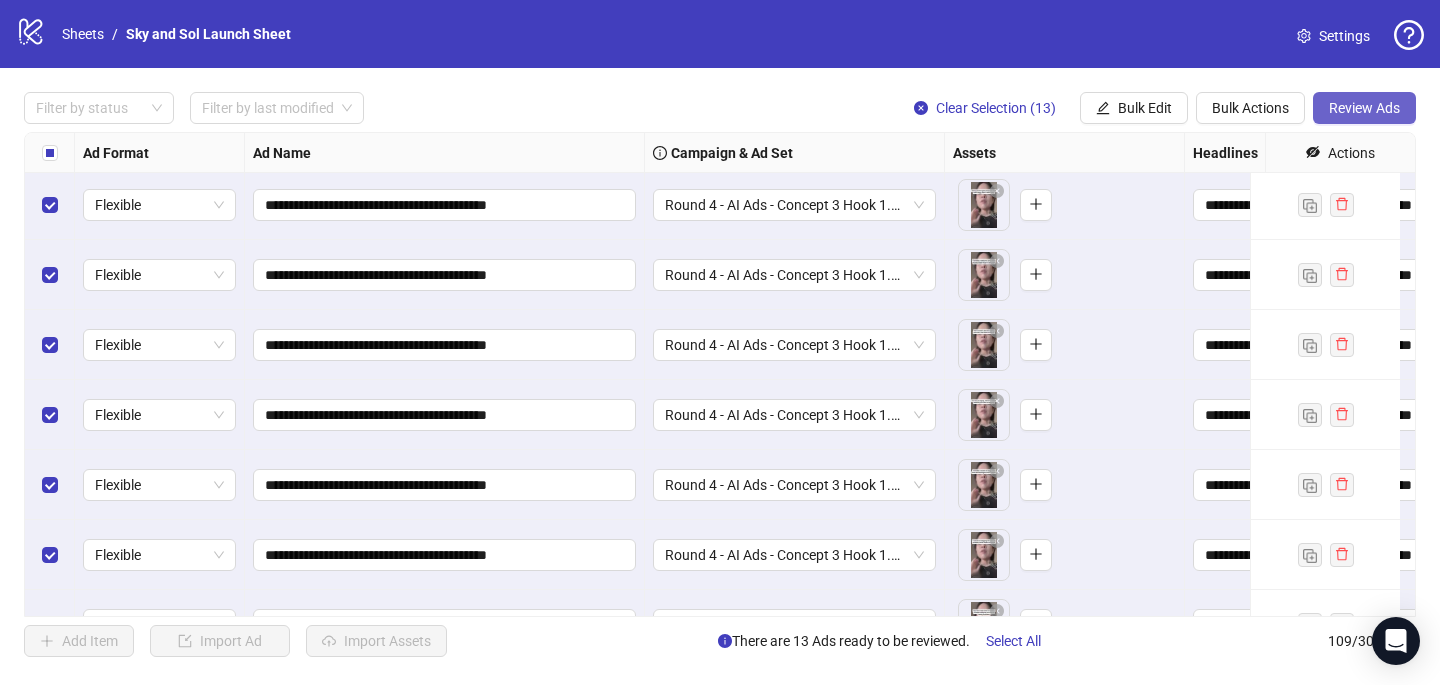 click on "Review Ads" at bounding box center (1364, 108) 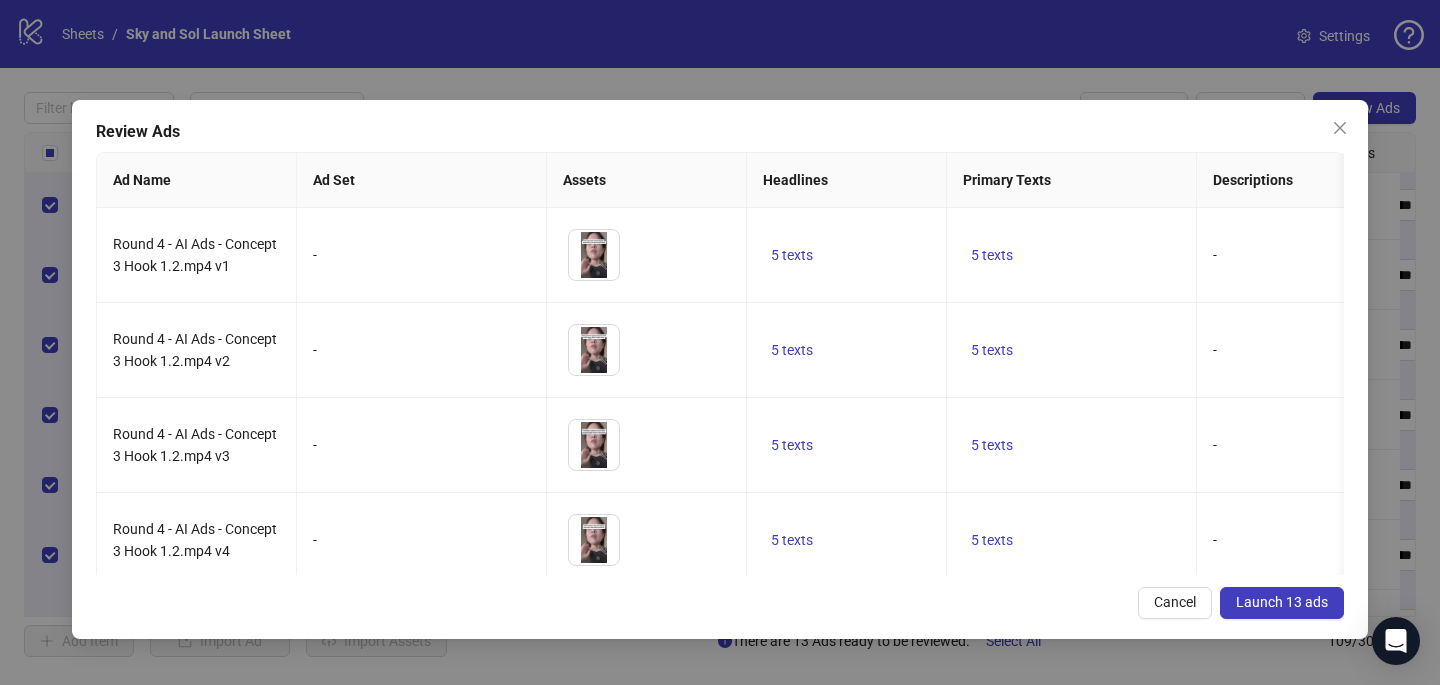 click on "Launch 13 ads" at bounding box center [1282, 602] 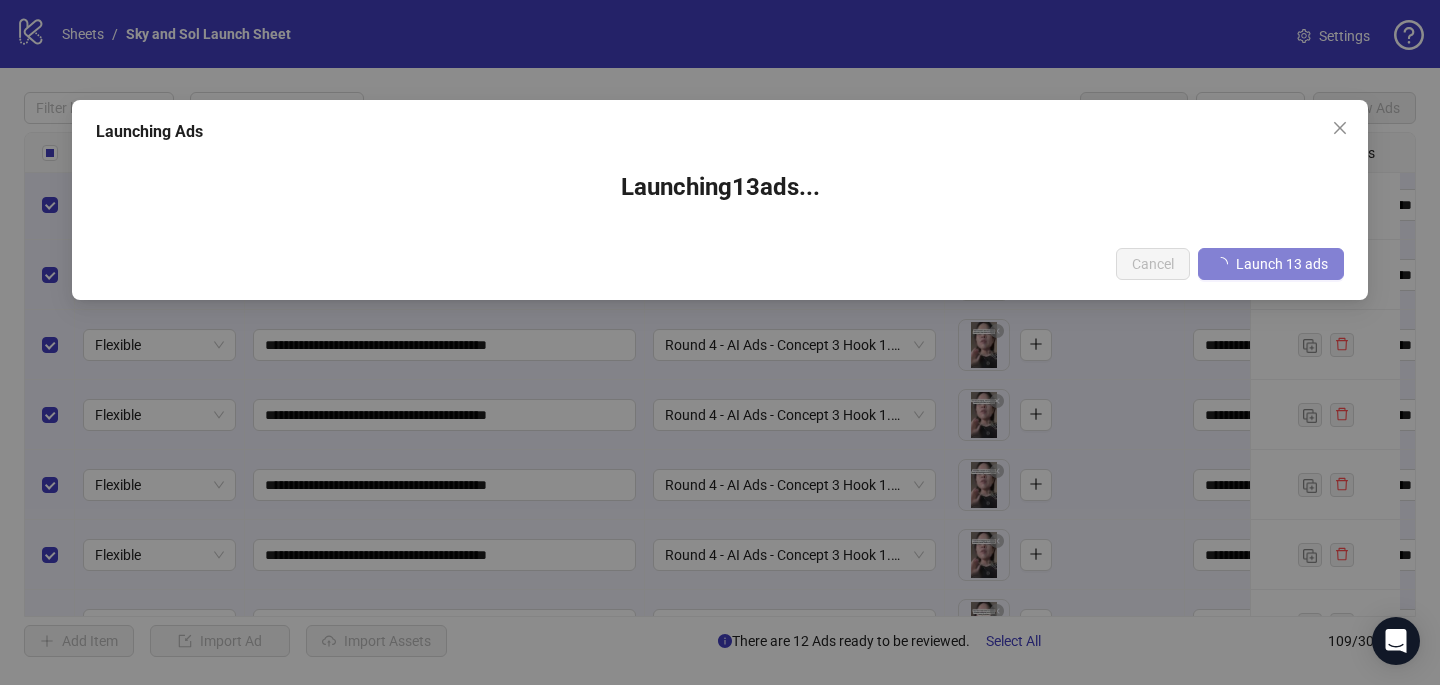 scroll, scrollTop: 6798, scrollLeft: 0, axis: vertical 